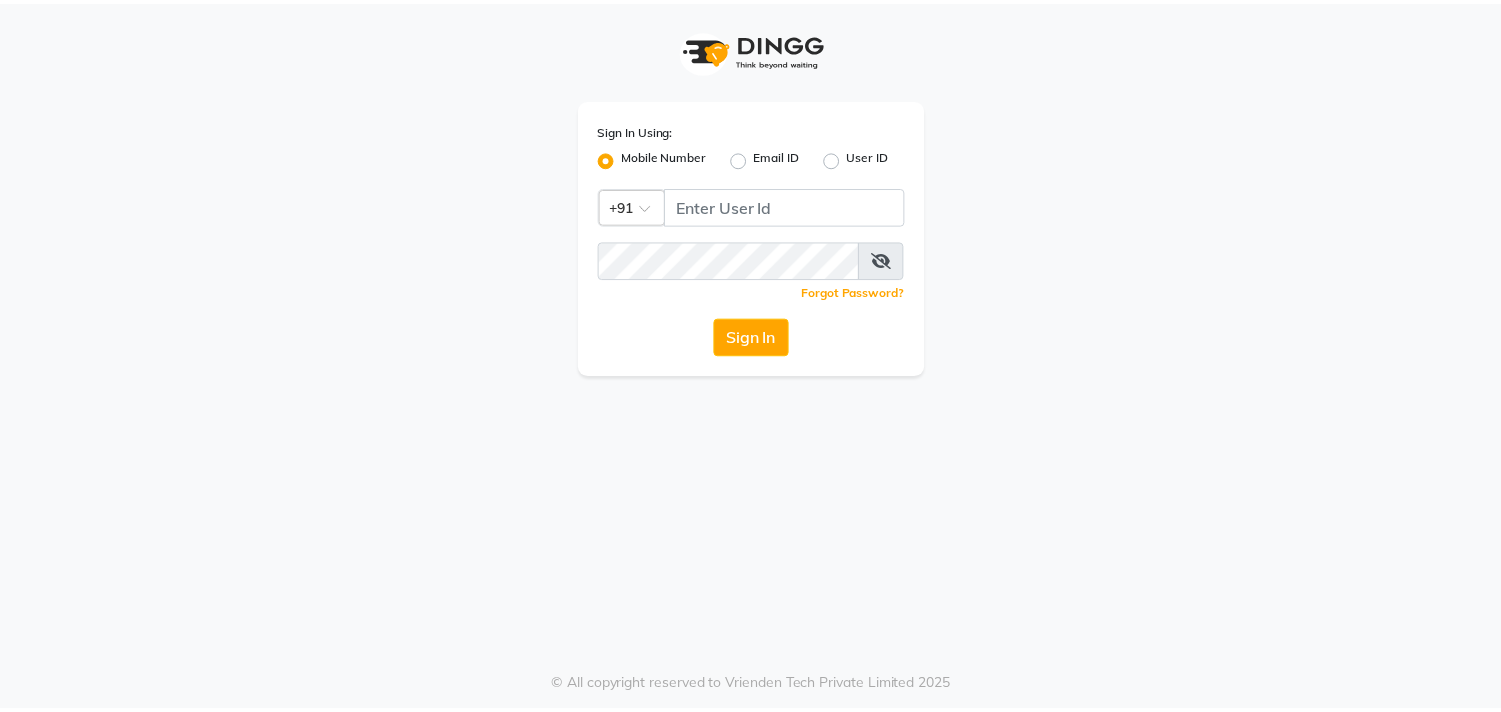 scroll, scrollTop: 0, scrollLeft: 0, axis: both 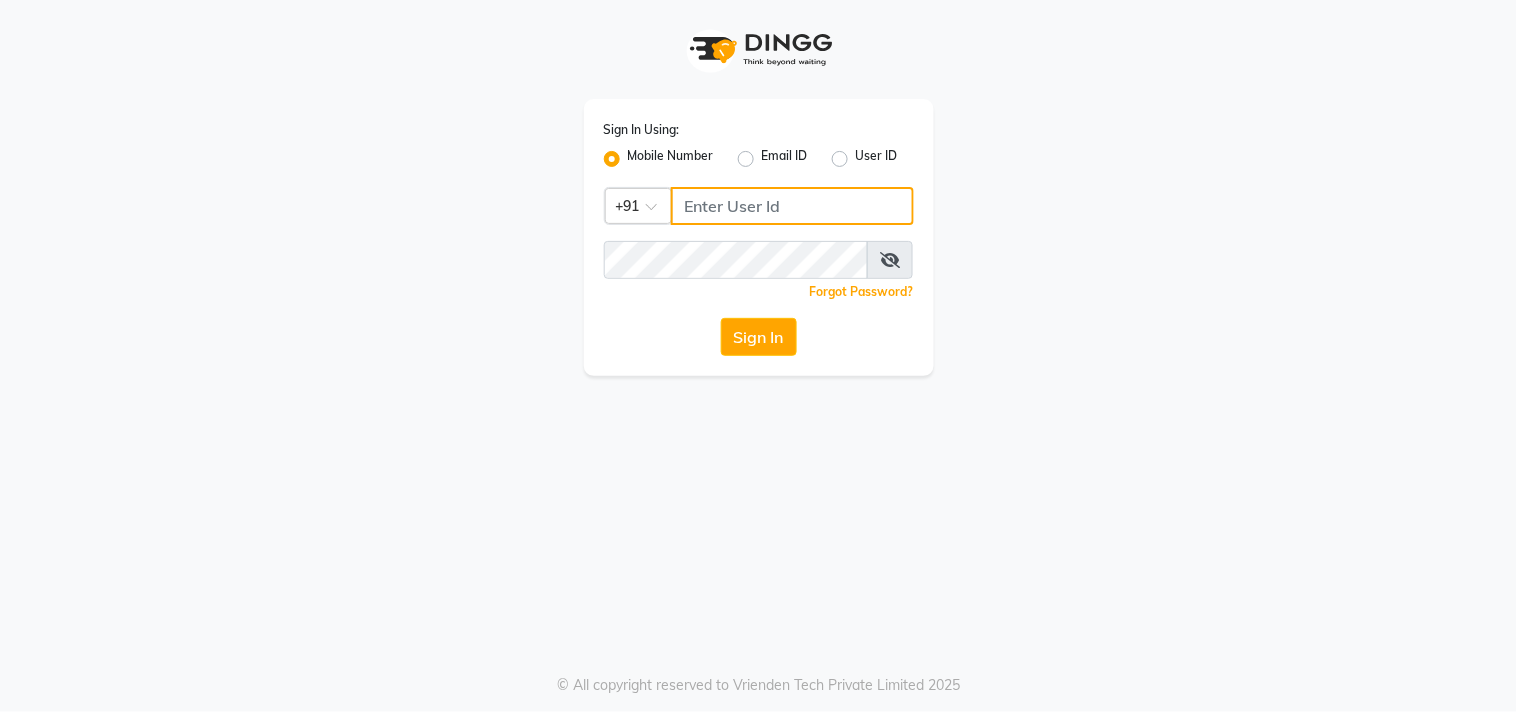 click 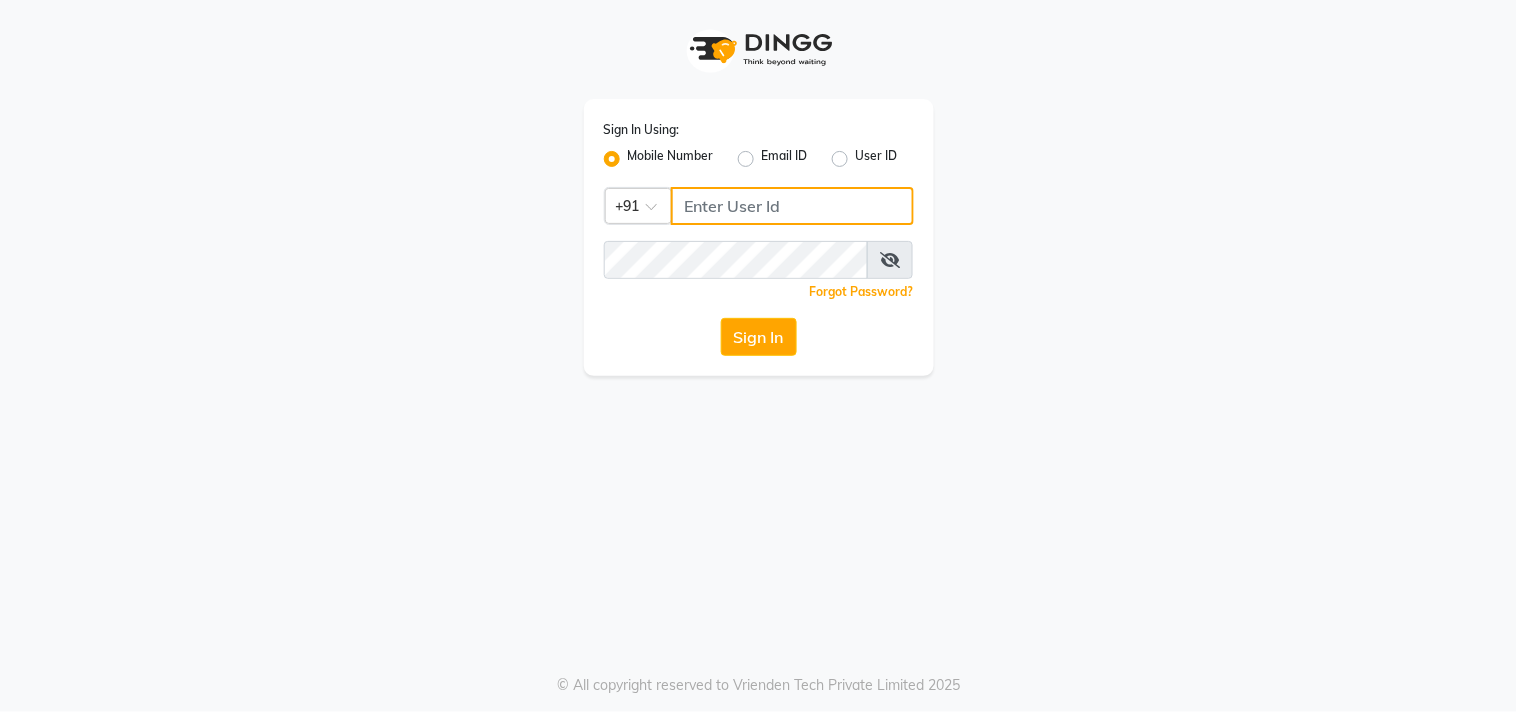 click 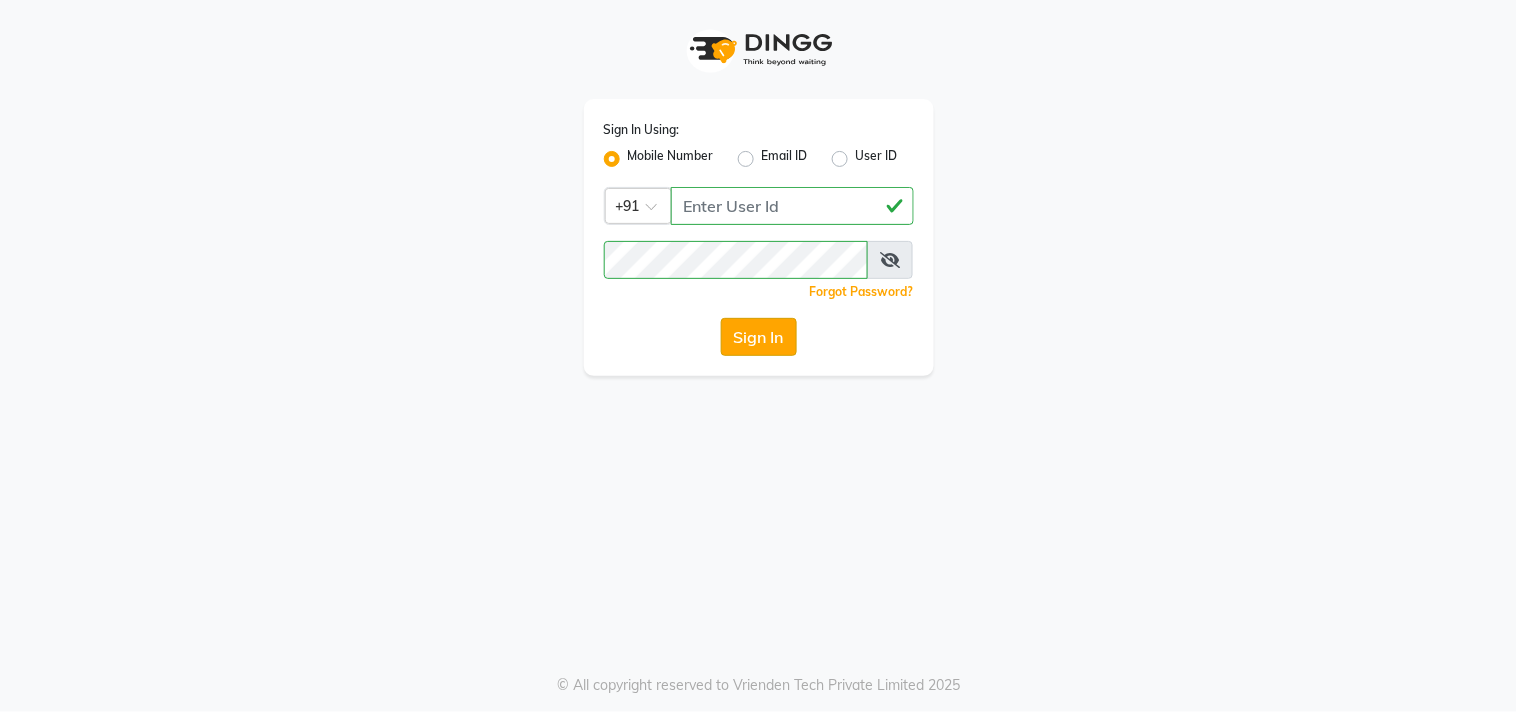 click on "Sign In" 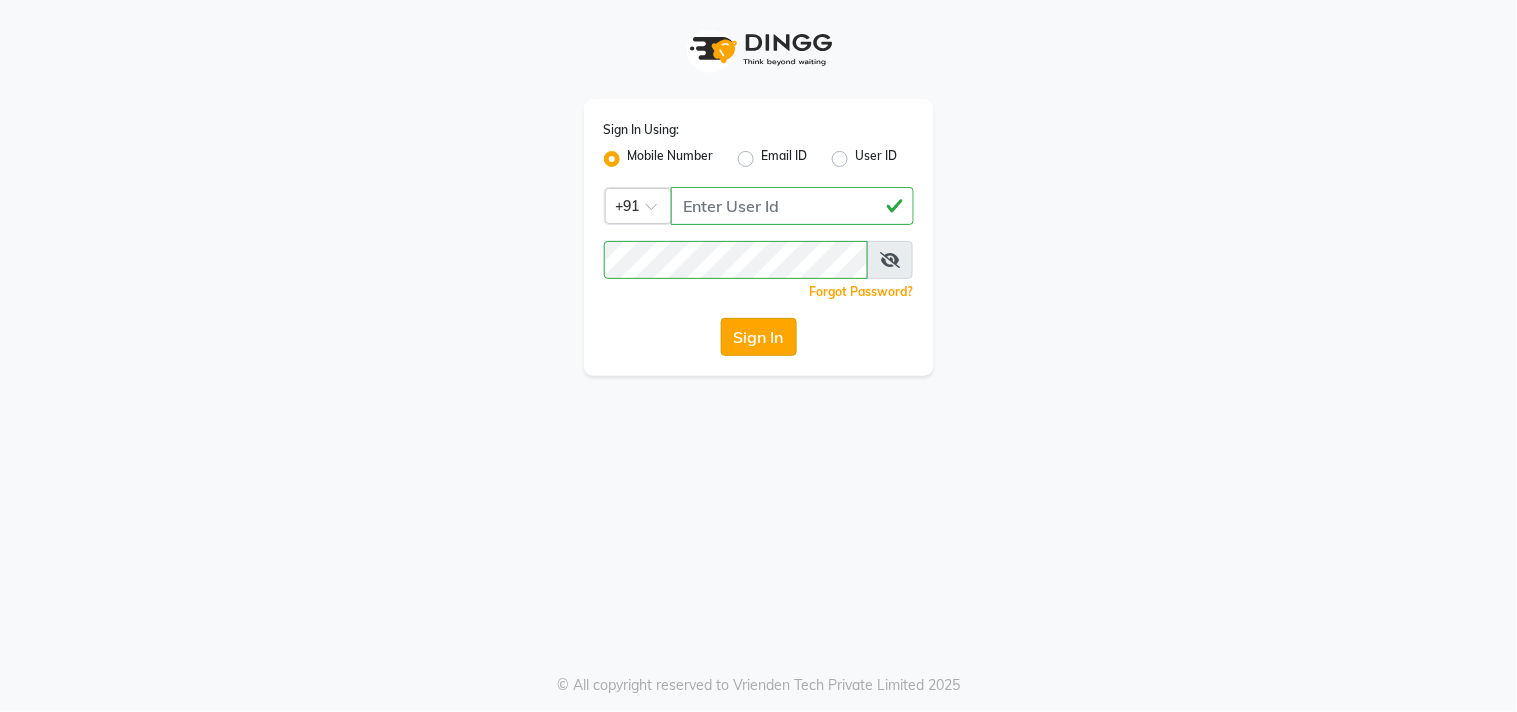 click on "Sign In" 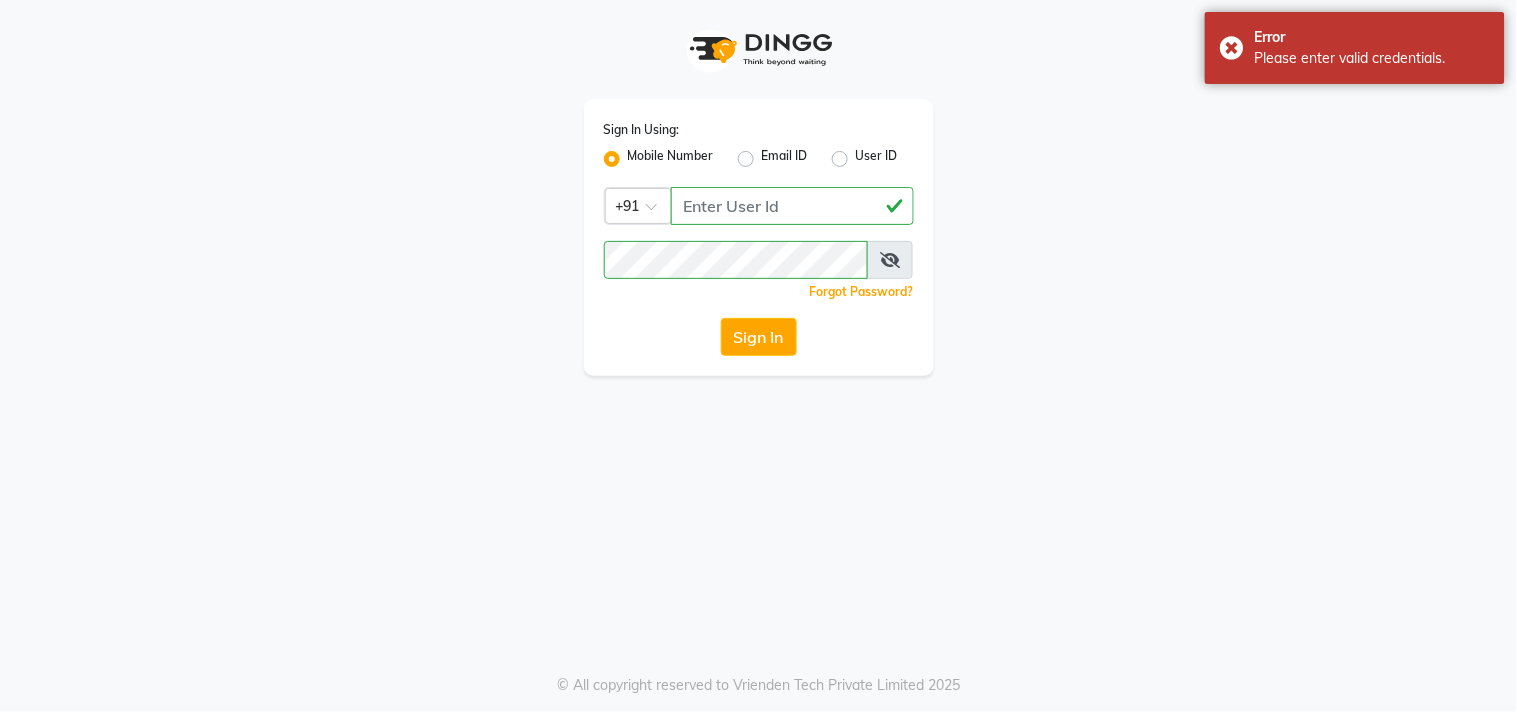 click at bounding box center (890, 260) 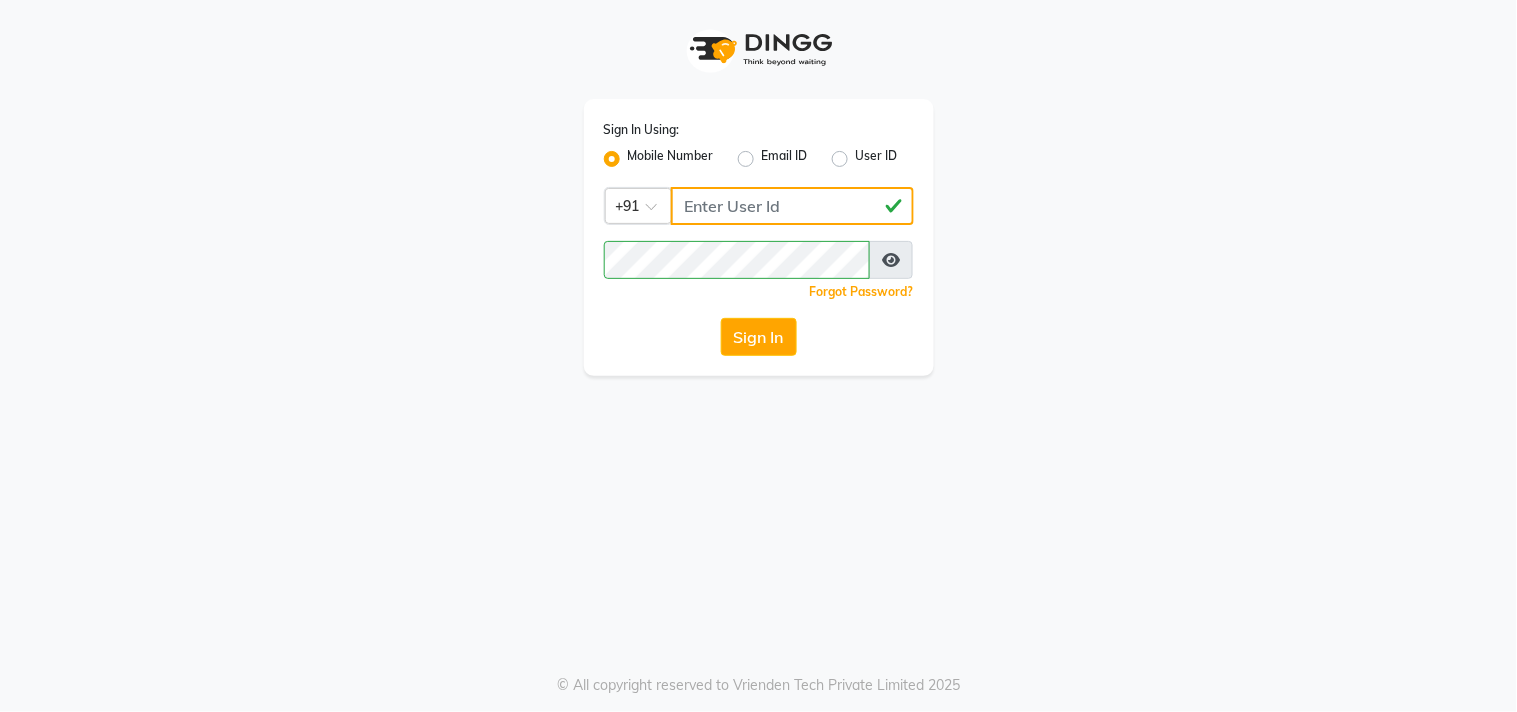 click on "[PHONE]" 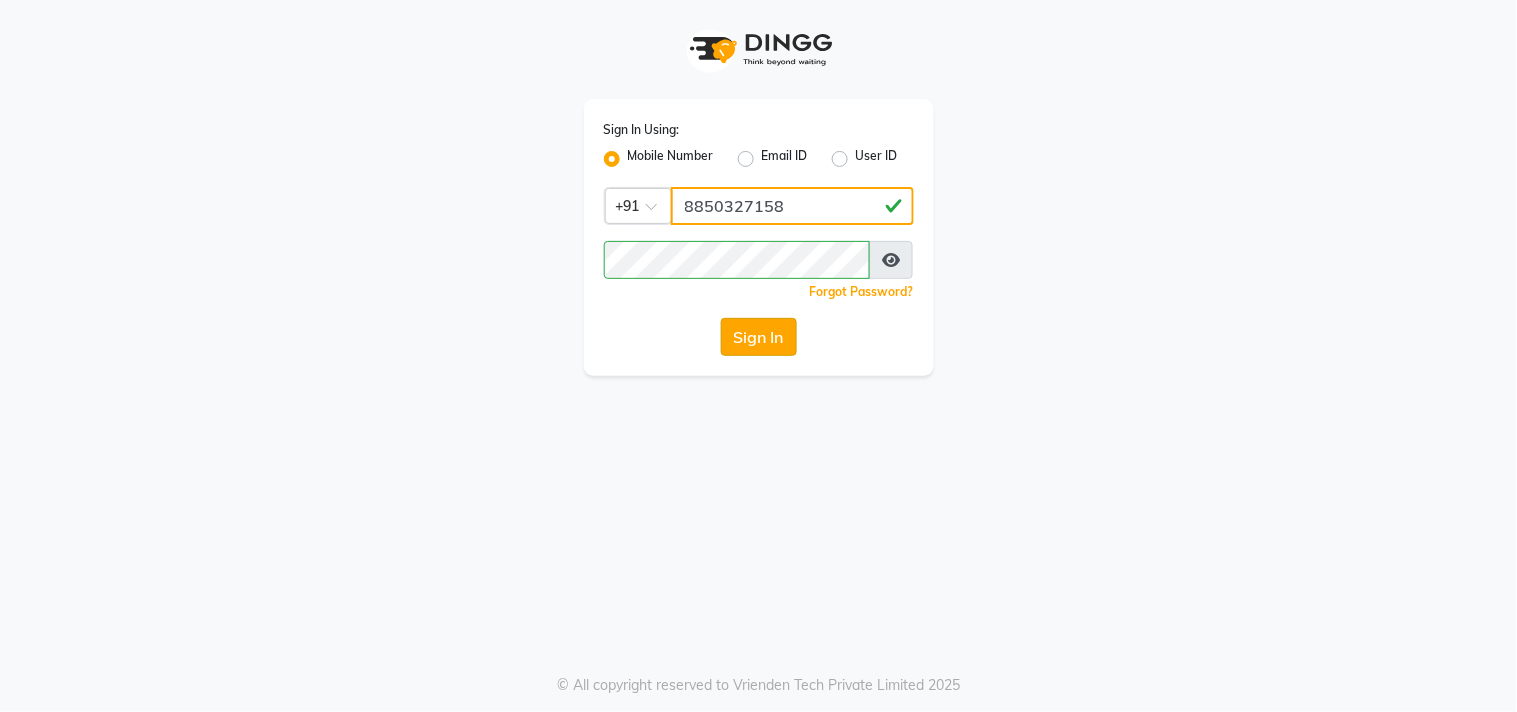 type on "8850327158" 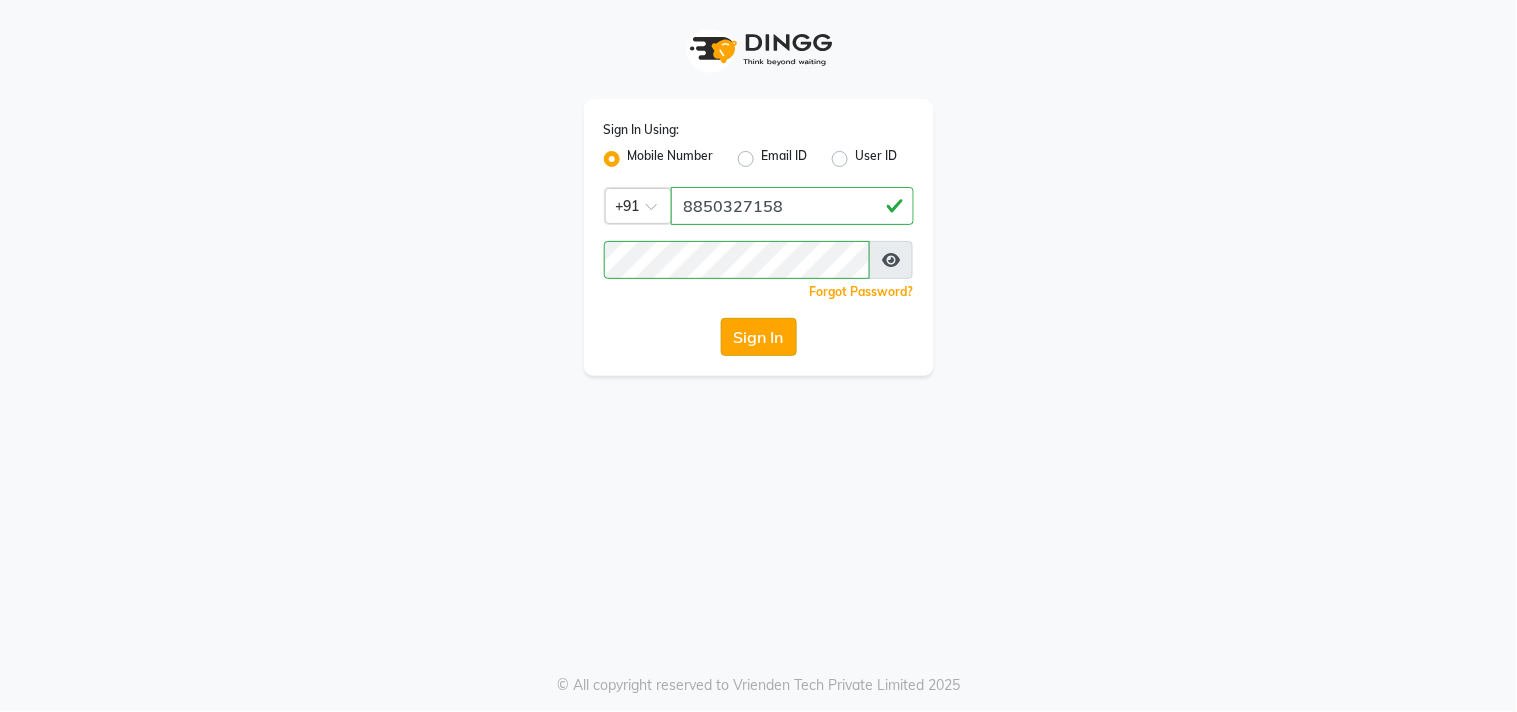click on "Sign In" 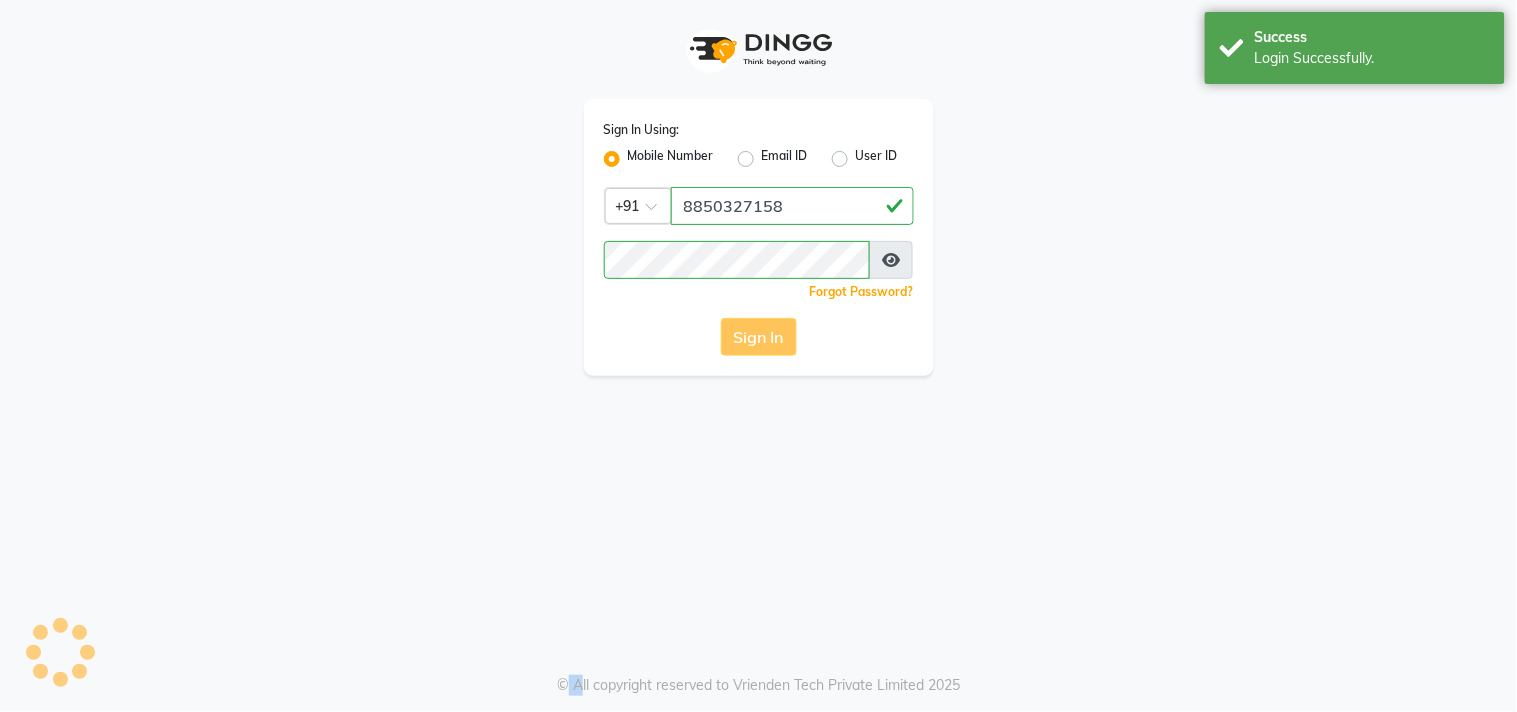 click on "Sign In" 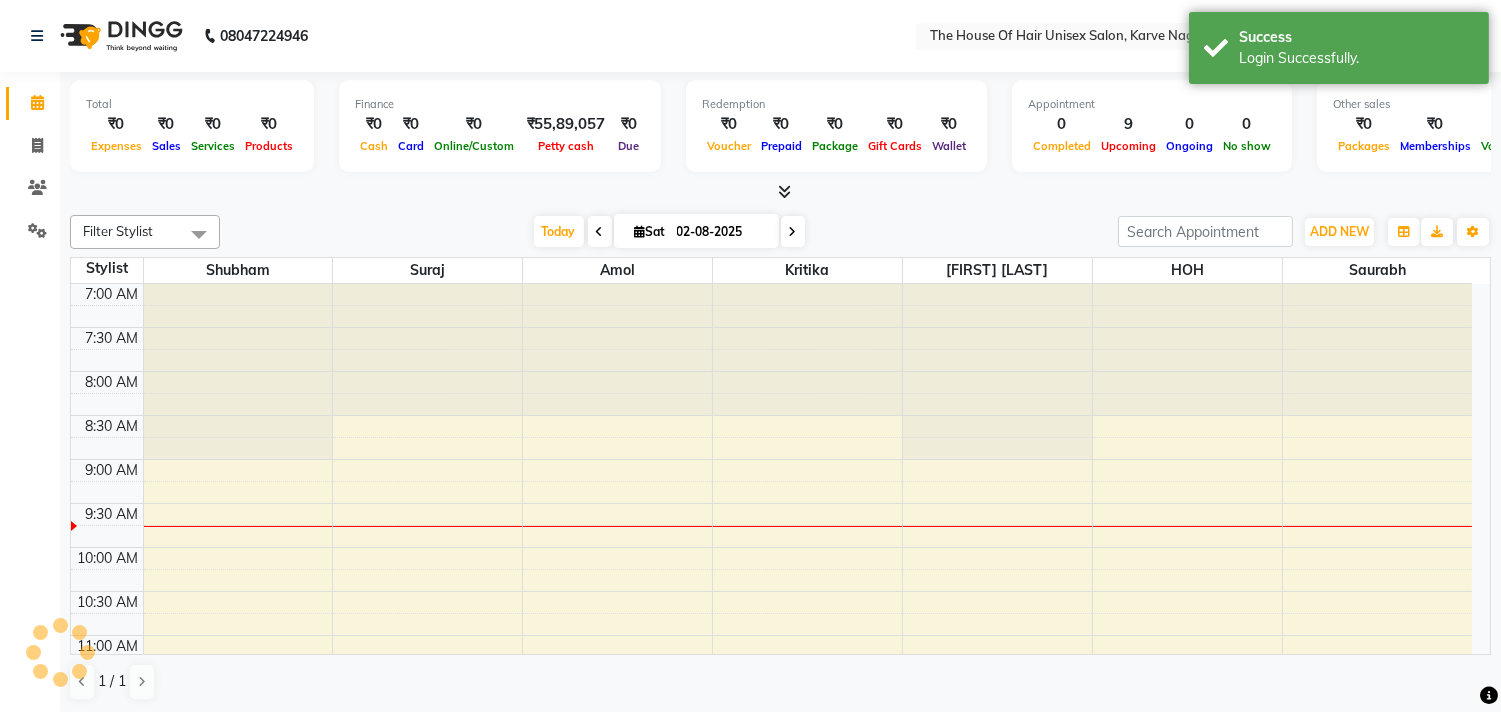 scroll, scrollTop: 0, scrollLeft: 0, axis: both 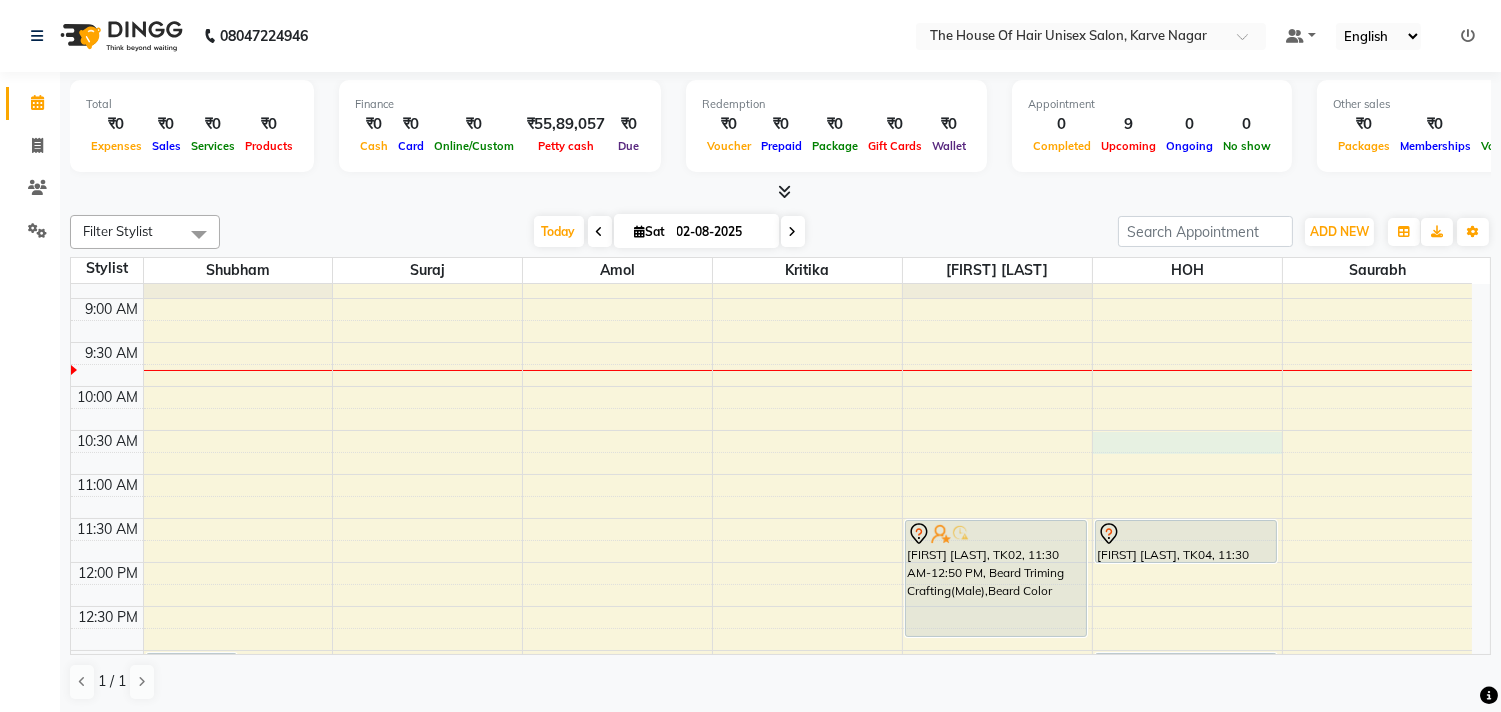 click on "7:00 AM 7:30 AM 8:00 AM 8:30 AM 9:00 AM 9:30 AM 10:00 AM 10:30 AM 11:00 AM 11:30 AM 12:00 PM 12:30 PM 1:00 PM 1:30 PM 2:00 PM 2:30 PM 3:00 PM 3:30 PM 4:00 PM 4:30 PM 5:00 PM 5:30 PM 6:00 PM 6:30 PM 7:00 PM 7:30 PM 8:00 PM 8:30 PM 9:00 PM 9:30 PM             [FIRST], TK01, 01:00 PM-03:30 PM, Global Colour (Male),Haircut by [NAME] (Male),Beard Triming Crafting(Male),Hair spa (Male)             [FIRST] [LAST], TK07, 03:00 PM-03:30 PM, Haircut by [NAME] (Male)             [FIRST], TK03, 04:00 PM-05:00 PM, HairCut [Male] without wash,Haircut without wash (female)             [FIRST] [LAST], TK08, 05:30 PM-06:30 PM, HairCut [Male] without wash,Beard Triming Crafting(Male)             [FIRST] [LAST], TK02, 11:30 AM-12:50 PM, Beard Triming Crafting(Male),Beard Color             [FIRST] [LAST], TK04, 11:30 AM-12:00 PM, Haircut without wash (female)             [FIRST], TK01, 01:00 PM-01:45 PM, Hair spa (Female)                         [FIRST], TK05, 03:00 PM-03:30 PM, O3 De-Tan" at bounding box center (771, 782) 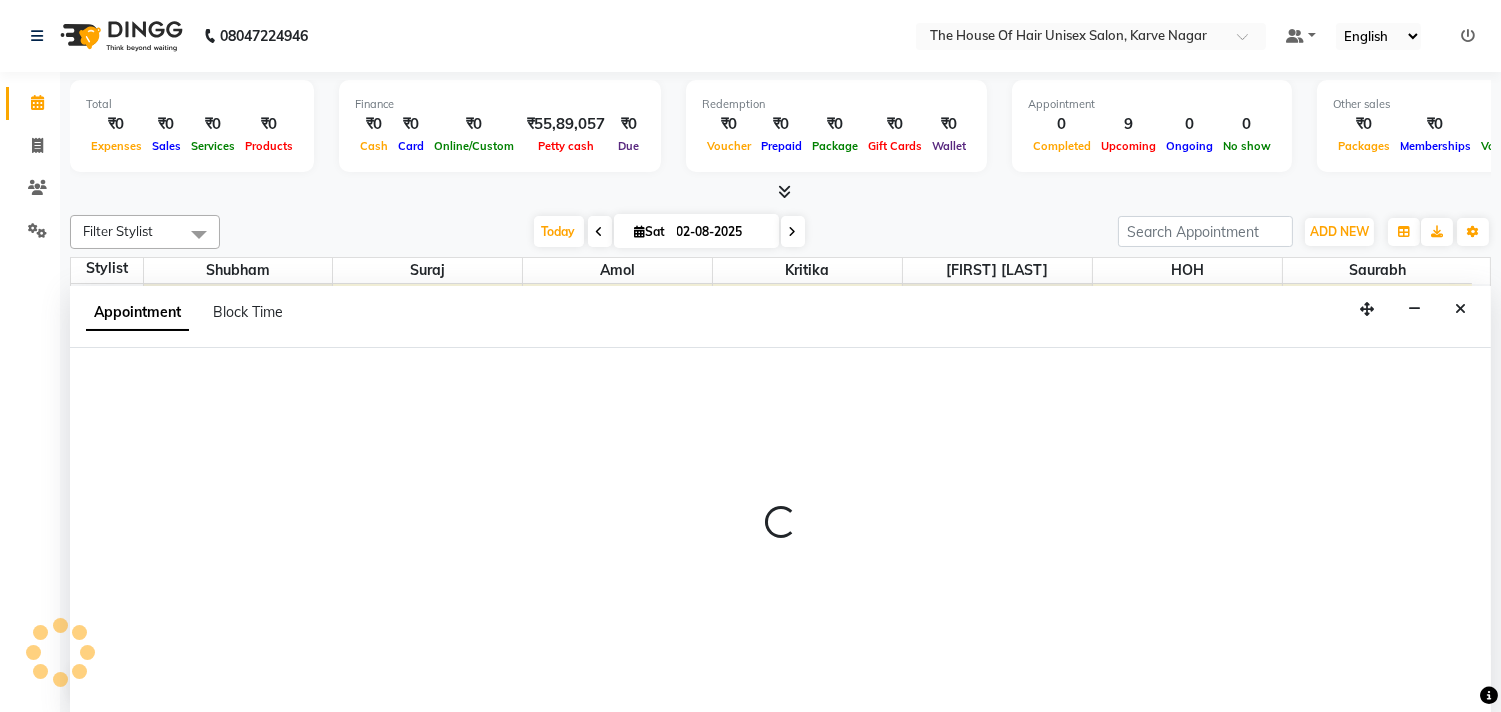select on "85989" 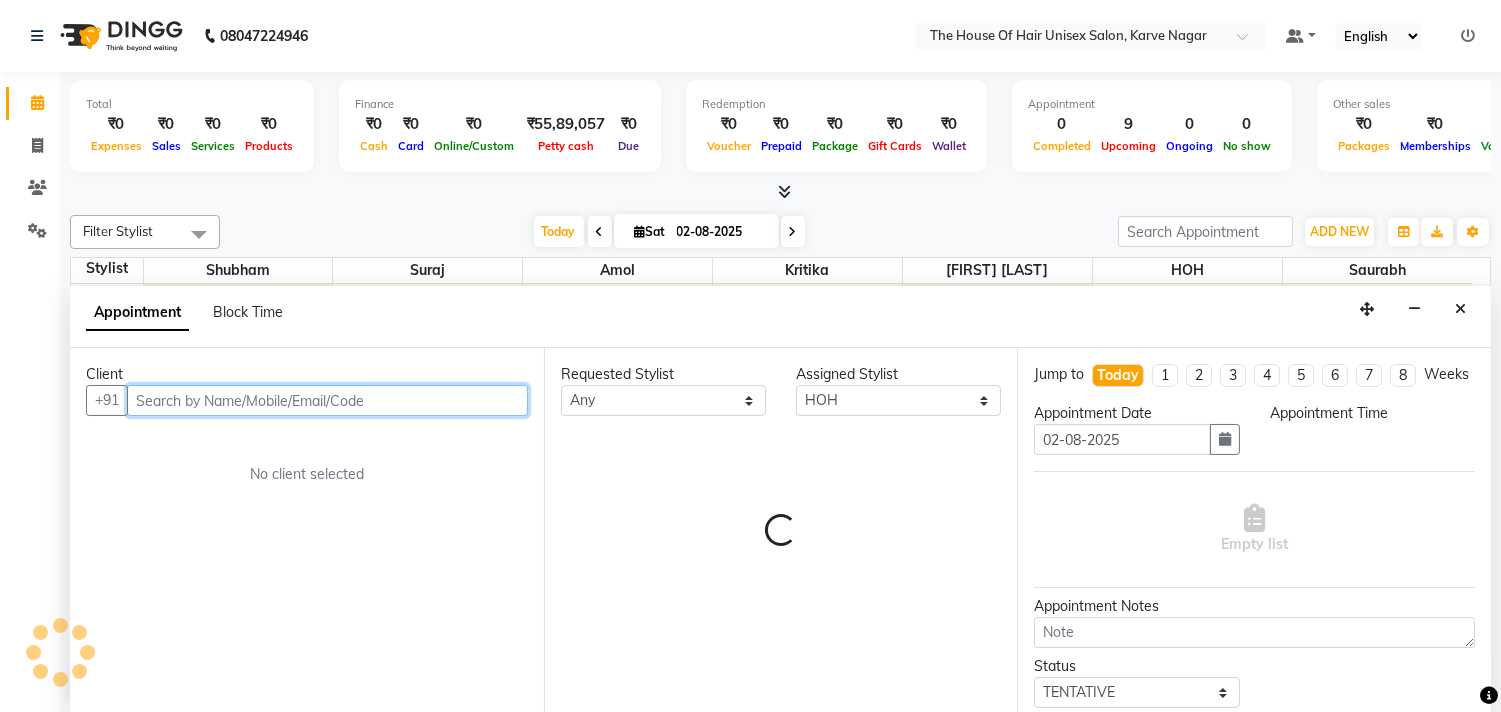 select on "630" 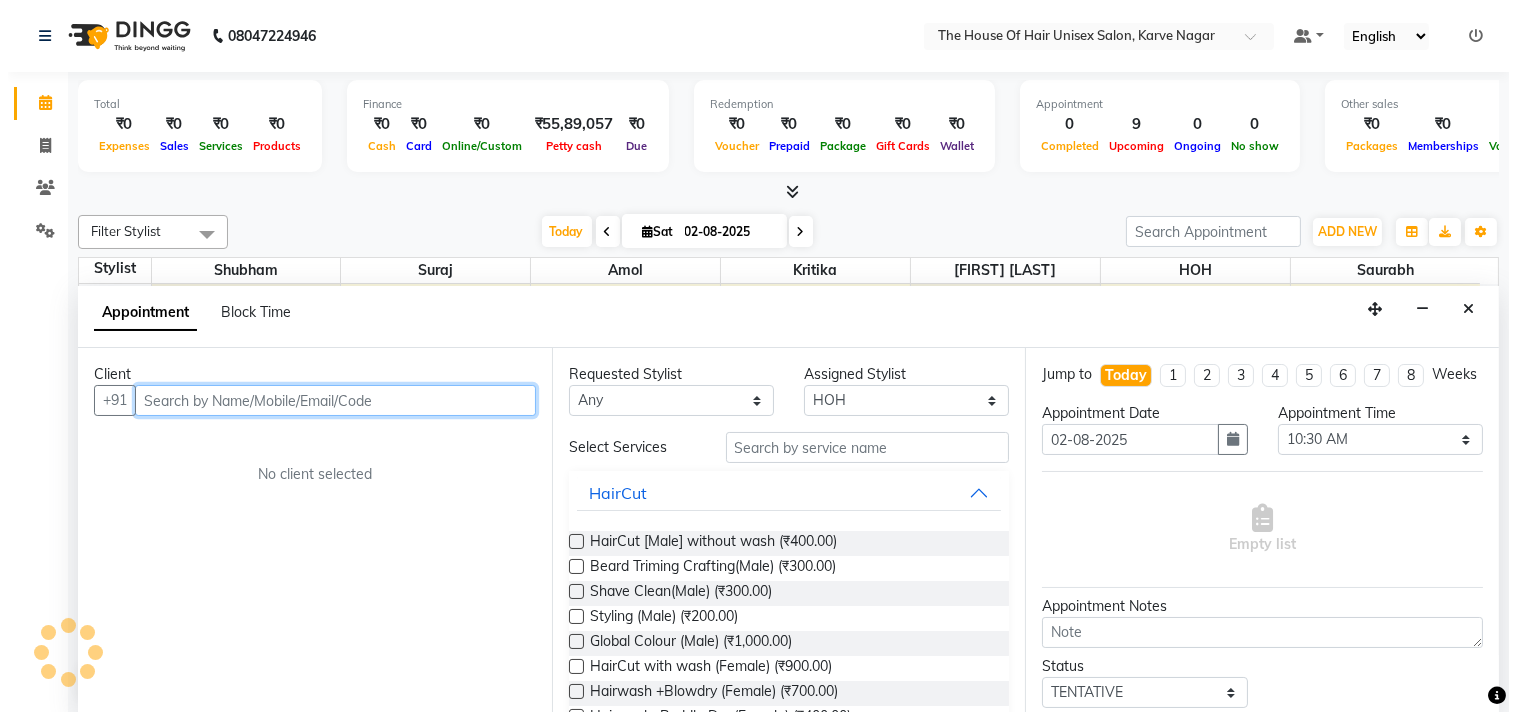 scroll, scrollTop: 1, scrollLeft: 0, axis: vertical 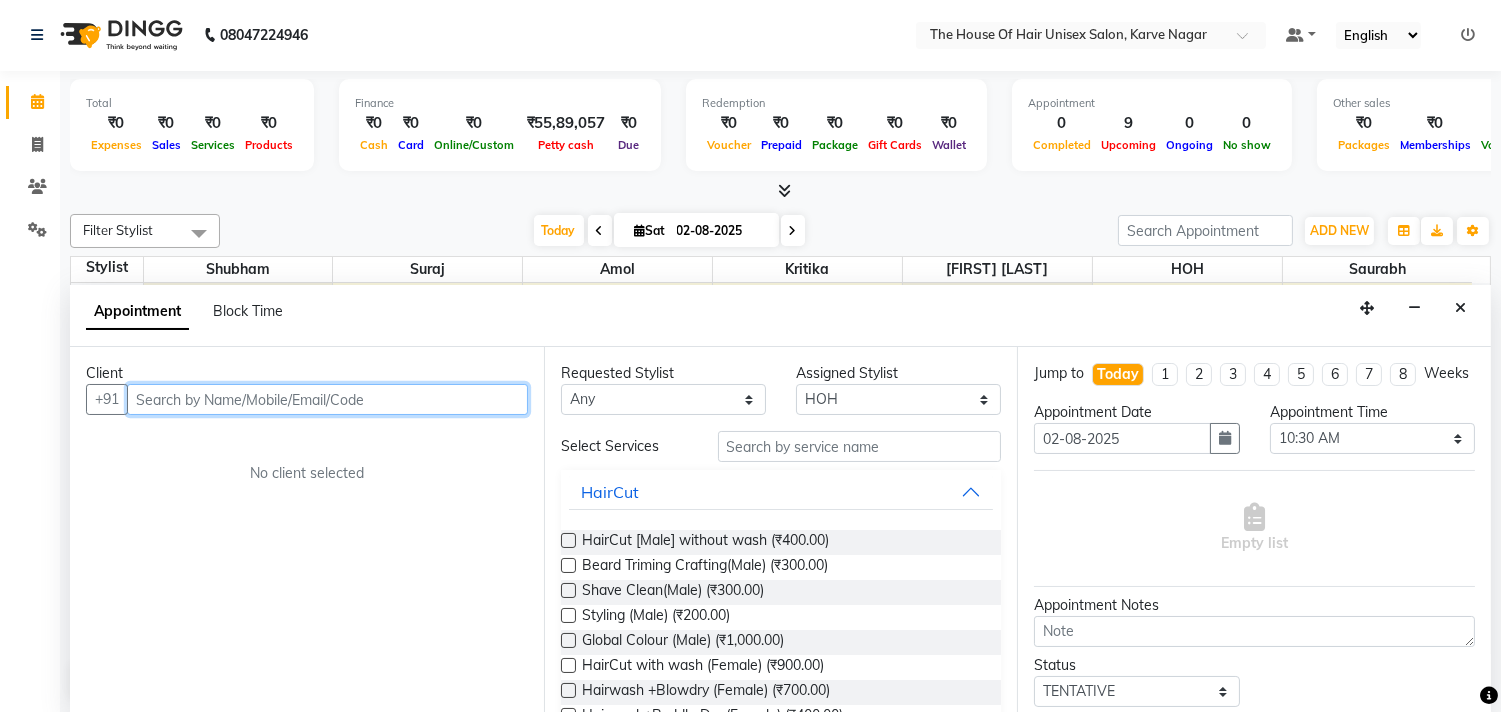 click at bounding box center (327, 399) 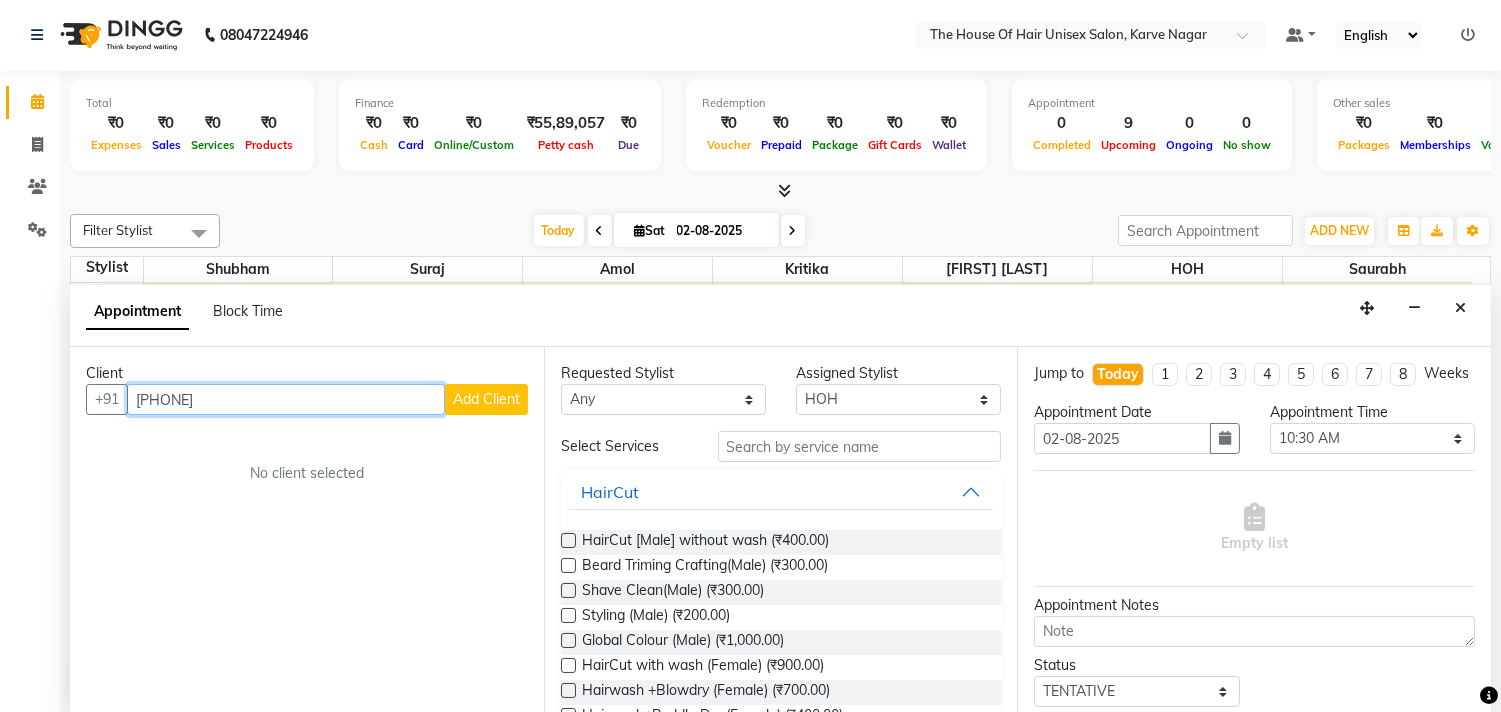 type on "[PHONE]" 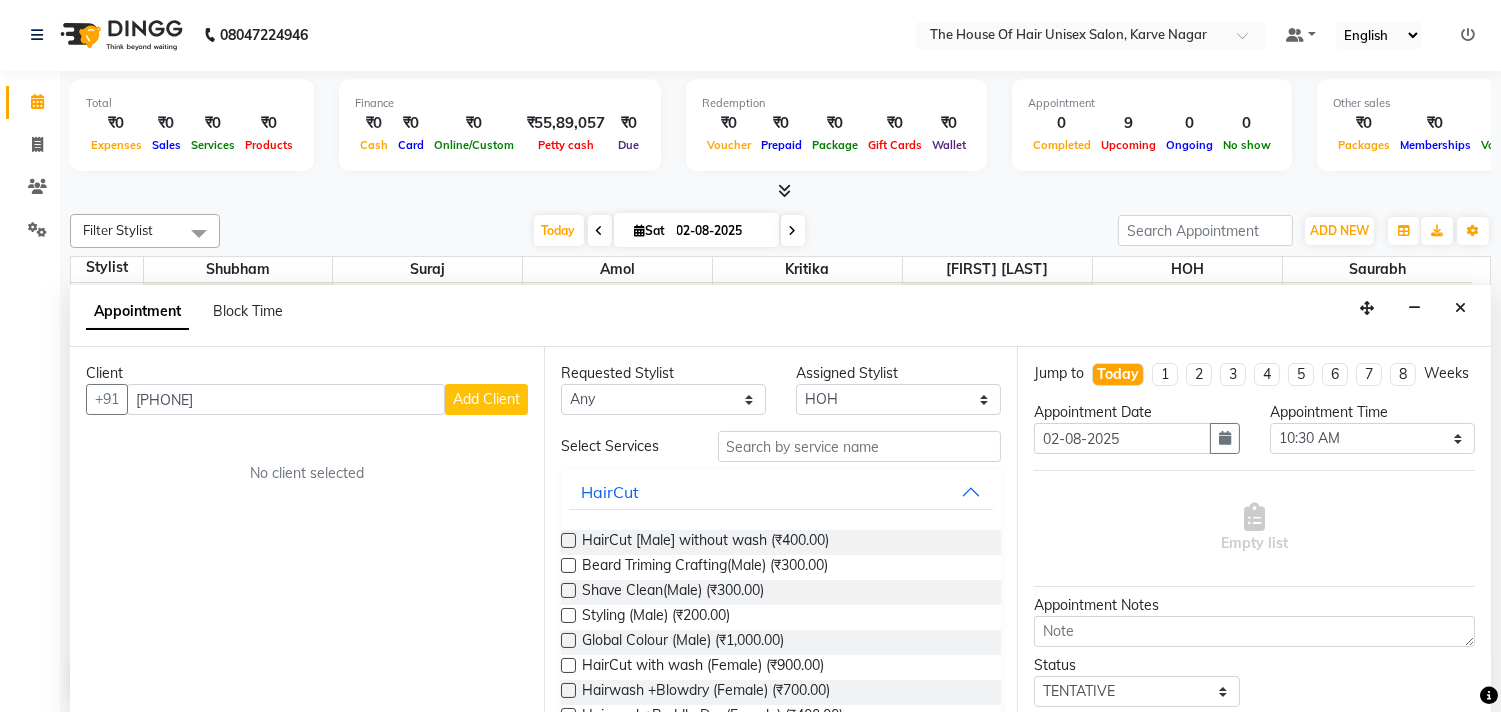click on "Add Client" at bounding box center [486, 399] 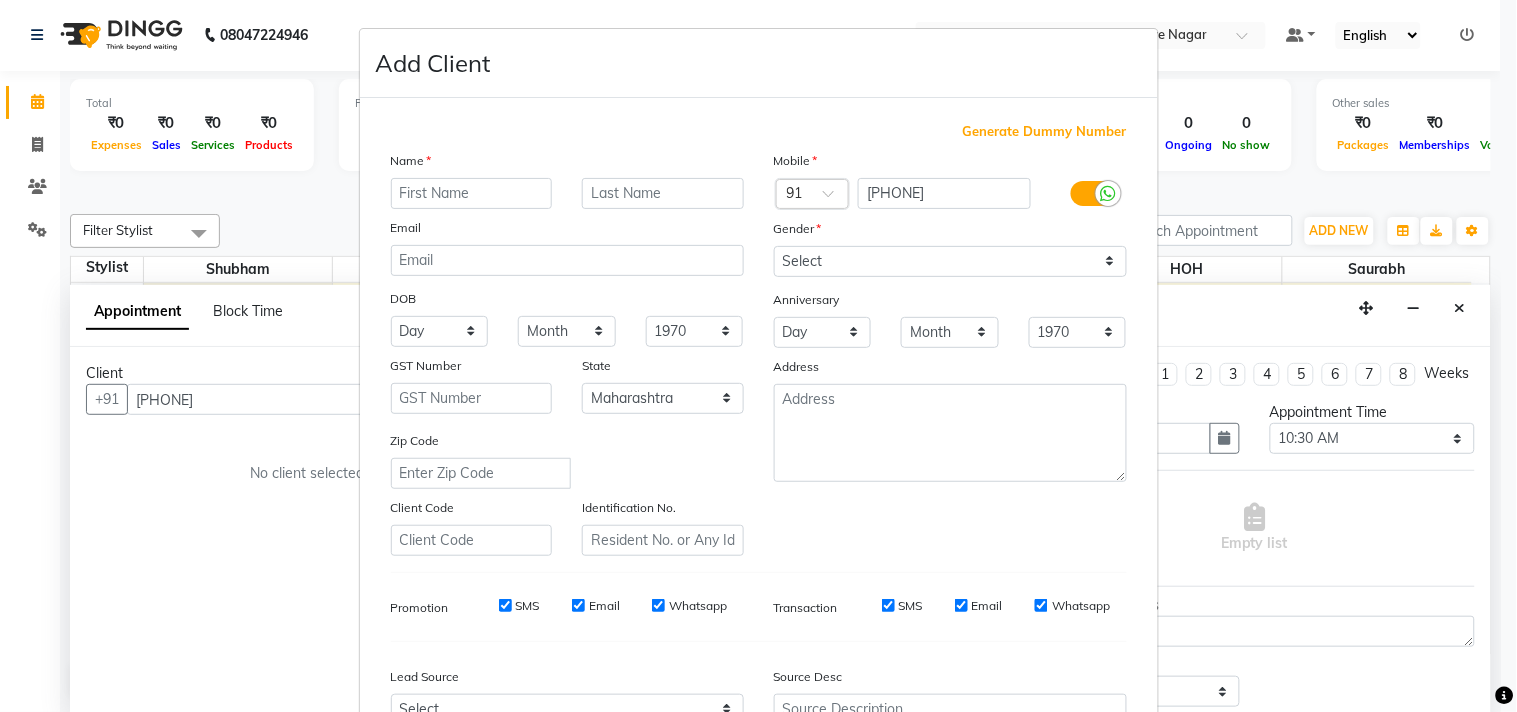 click at bounding box center [472, 193] 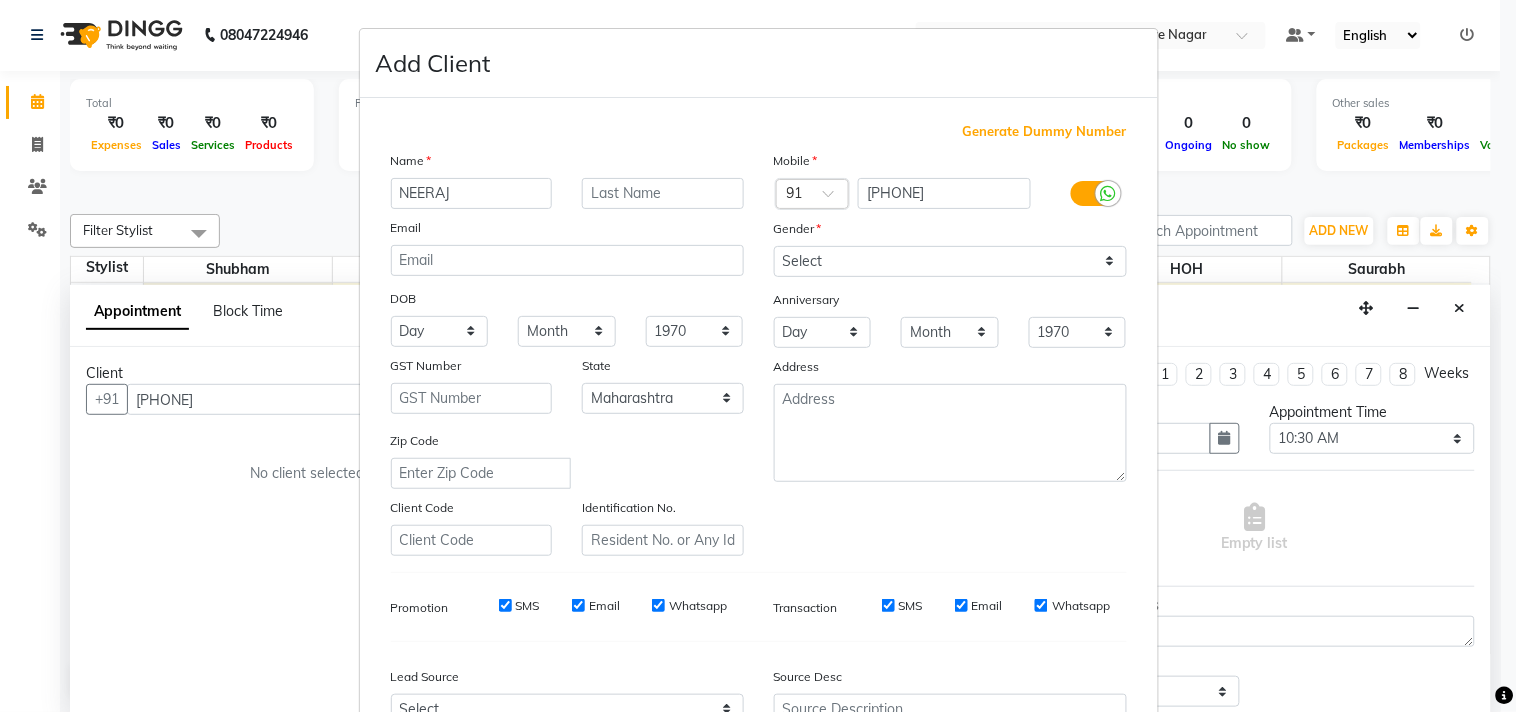 type on "NEERAJ" 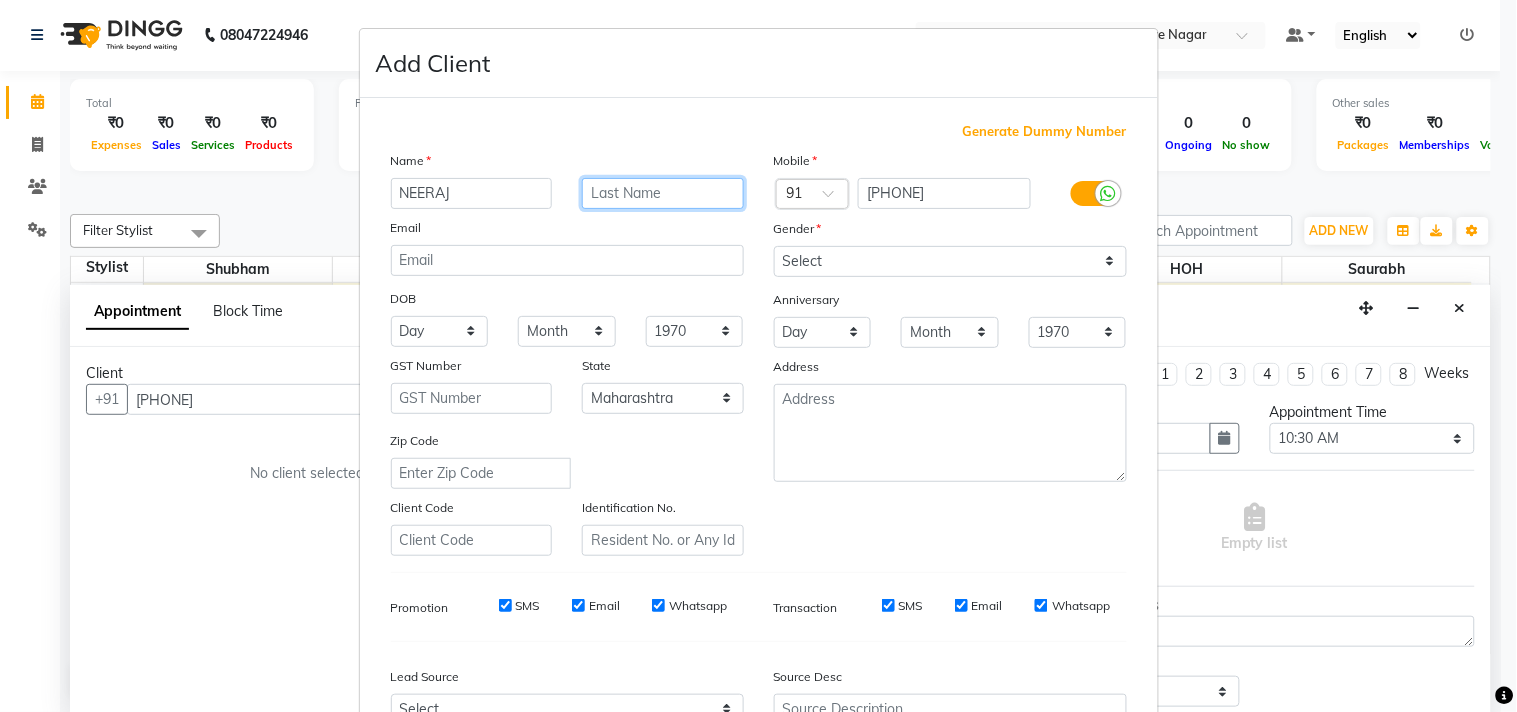 click at bounding box center (663, 193) 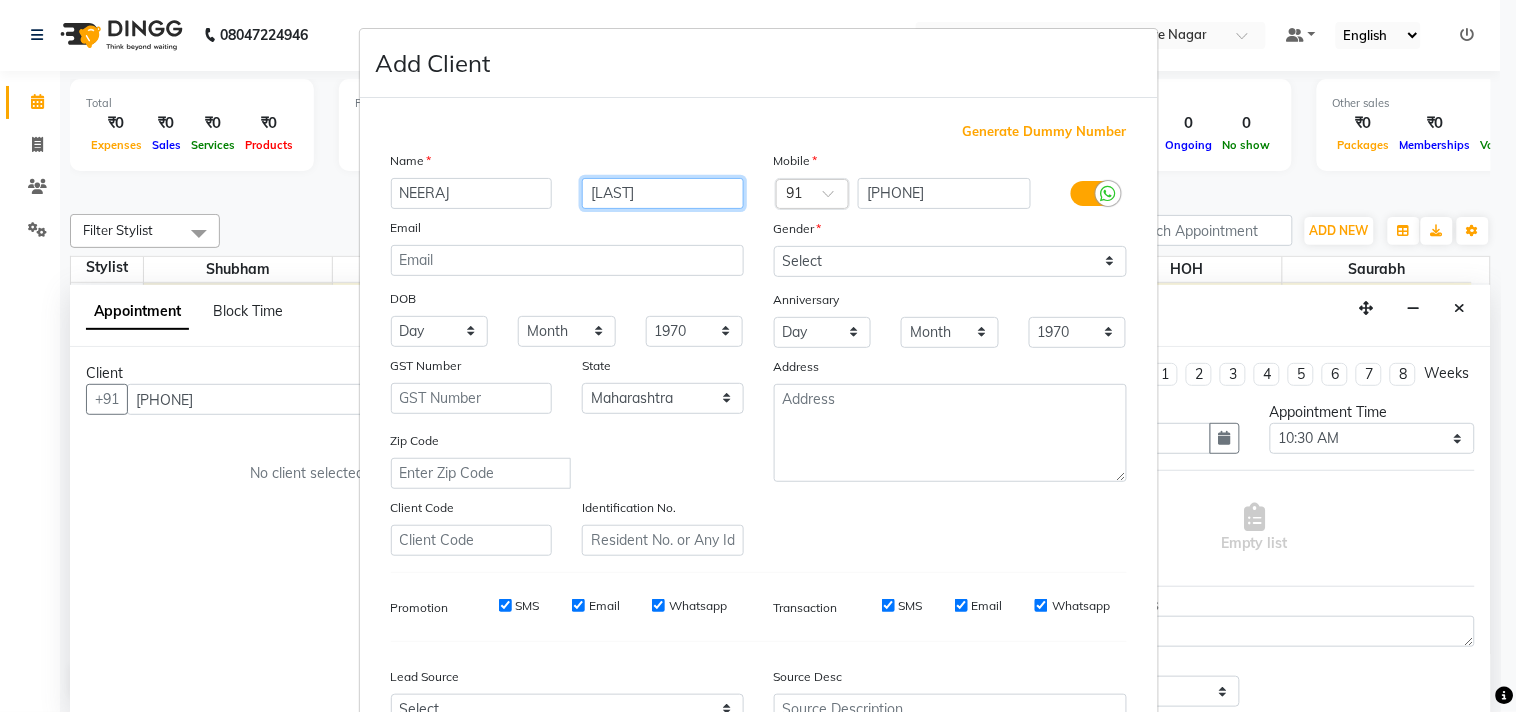 type on "[LAST]" 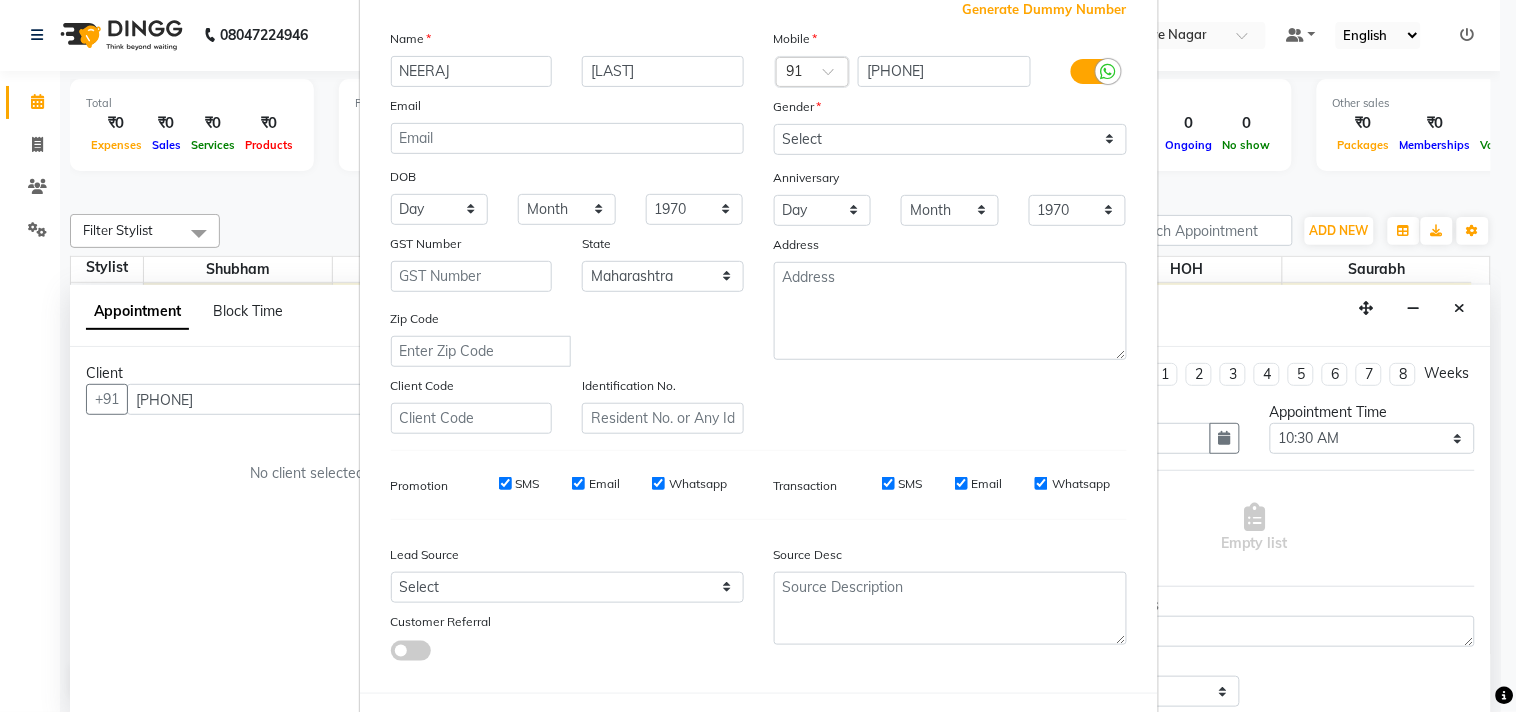 scroll, scrollTop: 135, scrollLeft: 0, axis: vertical 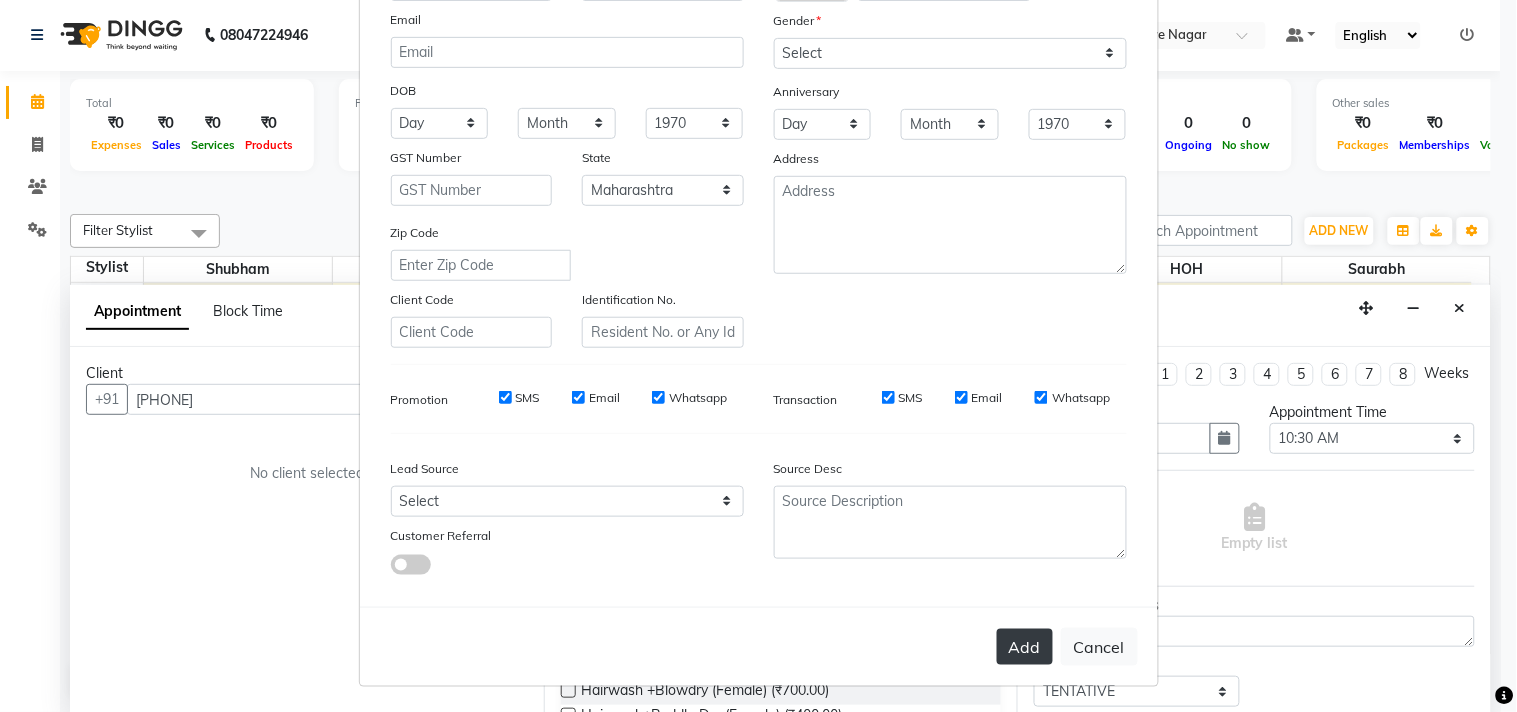 click on "Add" at bounding box center (1025, 647) 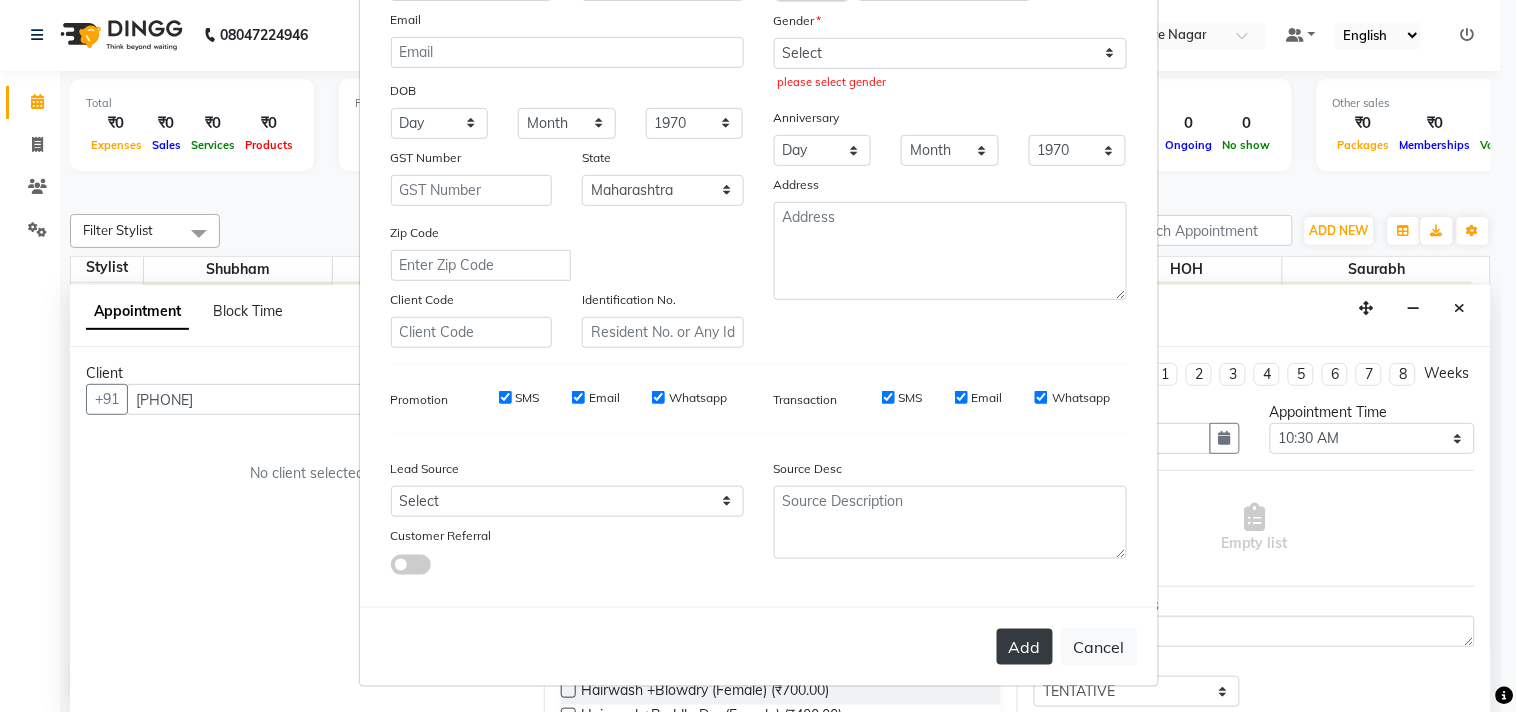 click on "Add" at bounding box center [1025, 647] 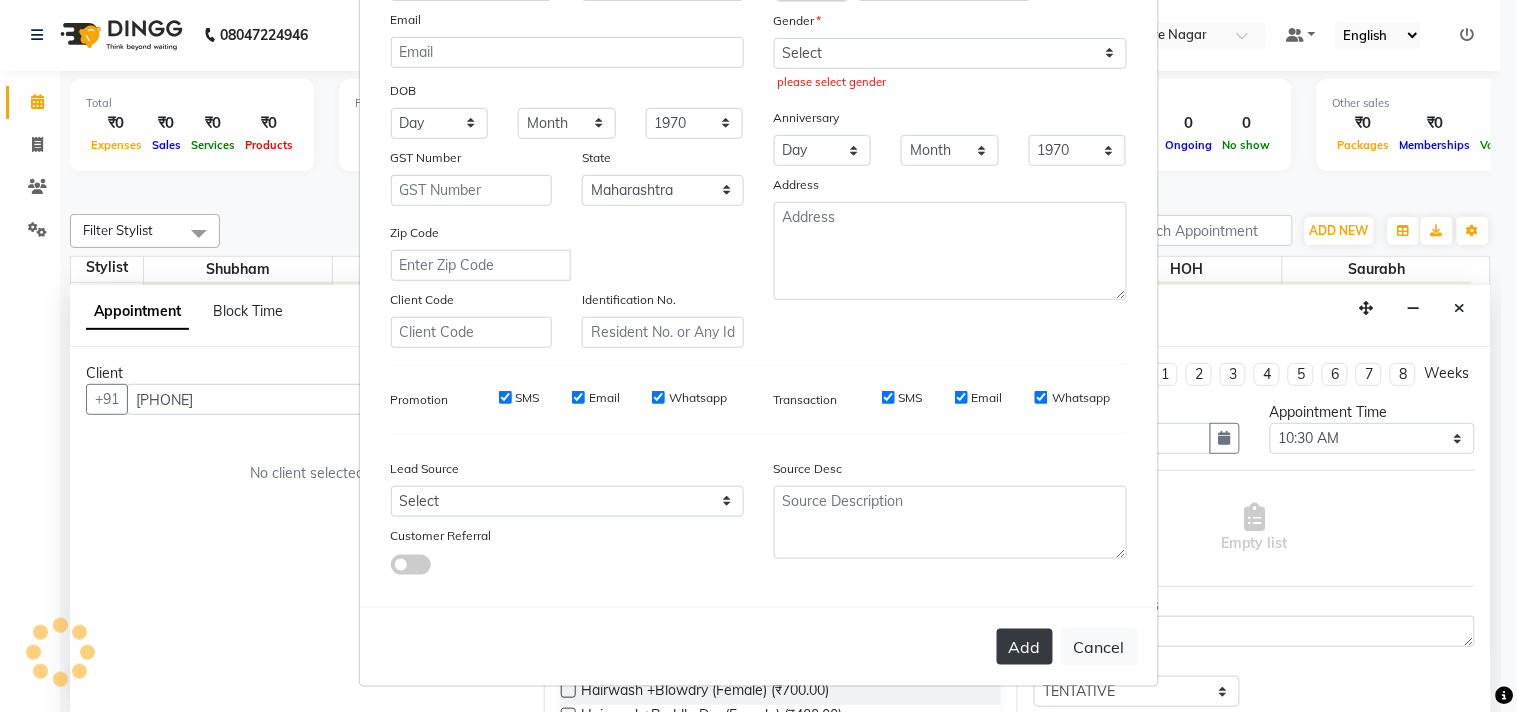 click on "Add" at bounding box center (1025, 647) 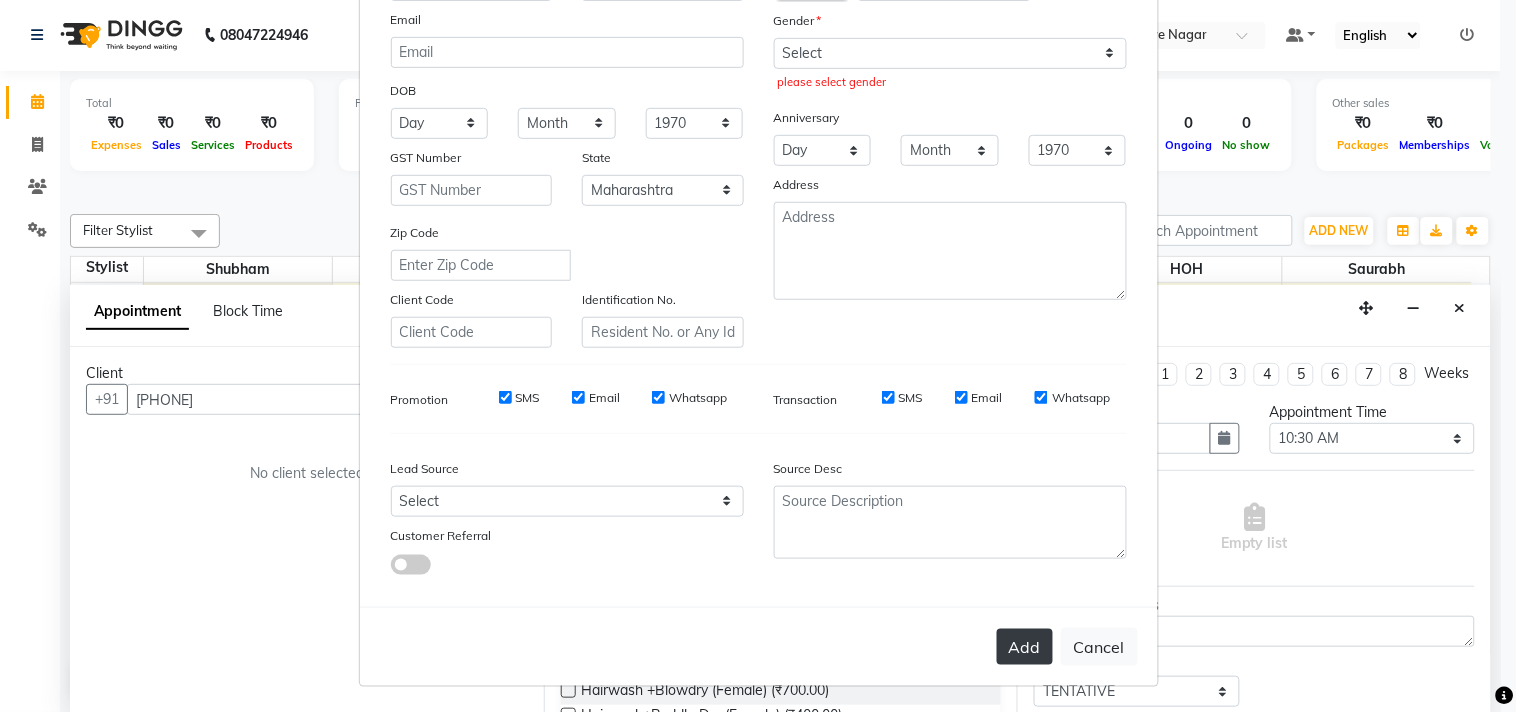 click on "Add" at bounding box center [1025, 647] 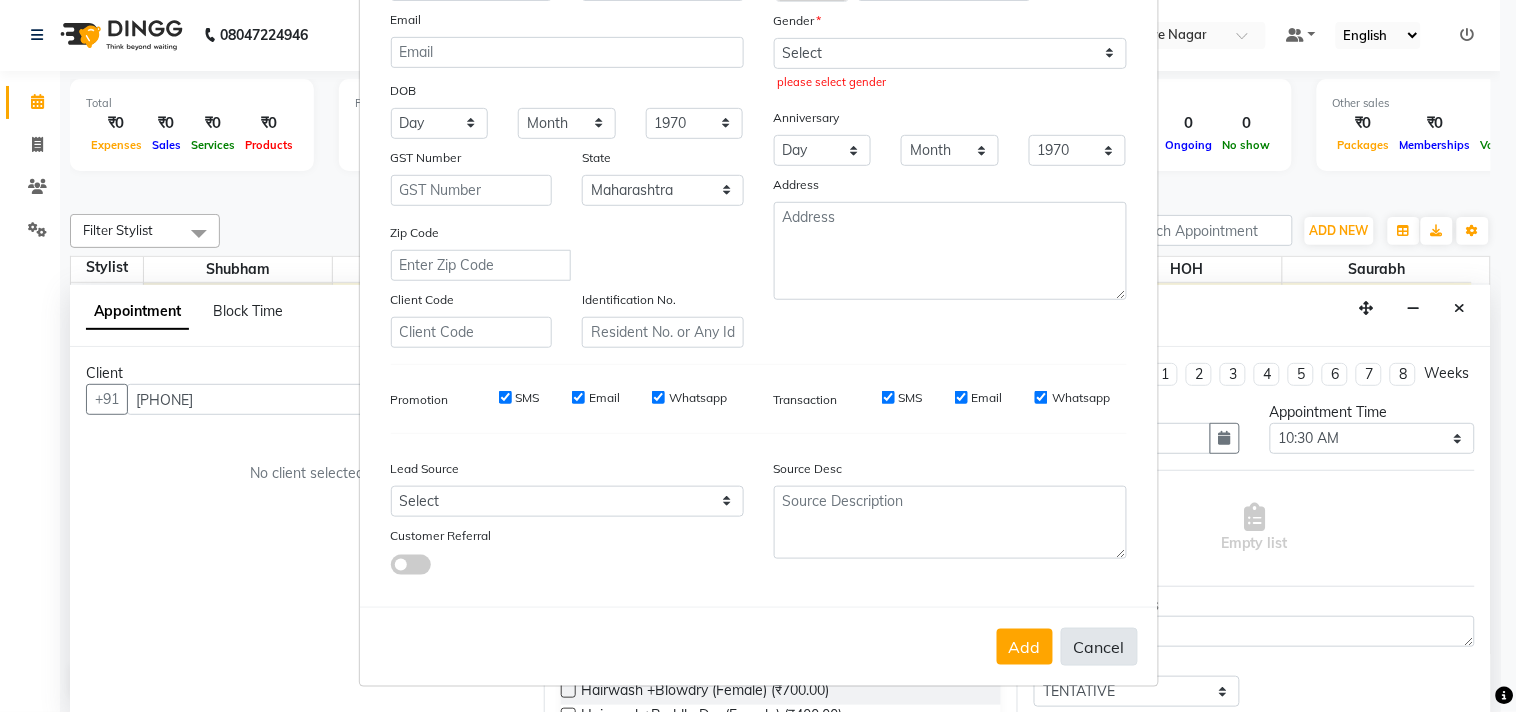 click on "Cancel" at bounding box center (1099, 647) 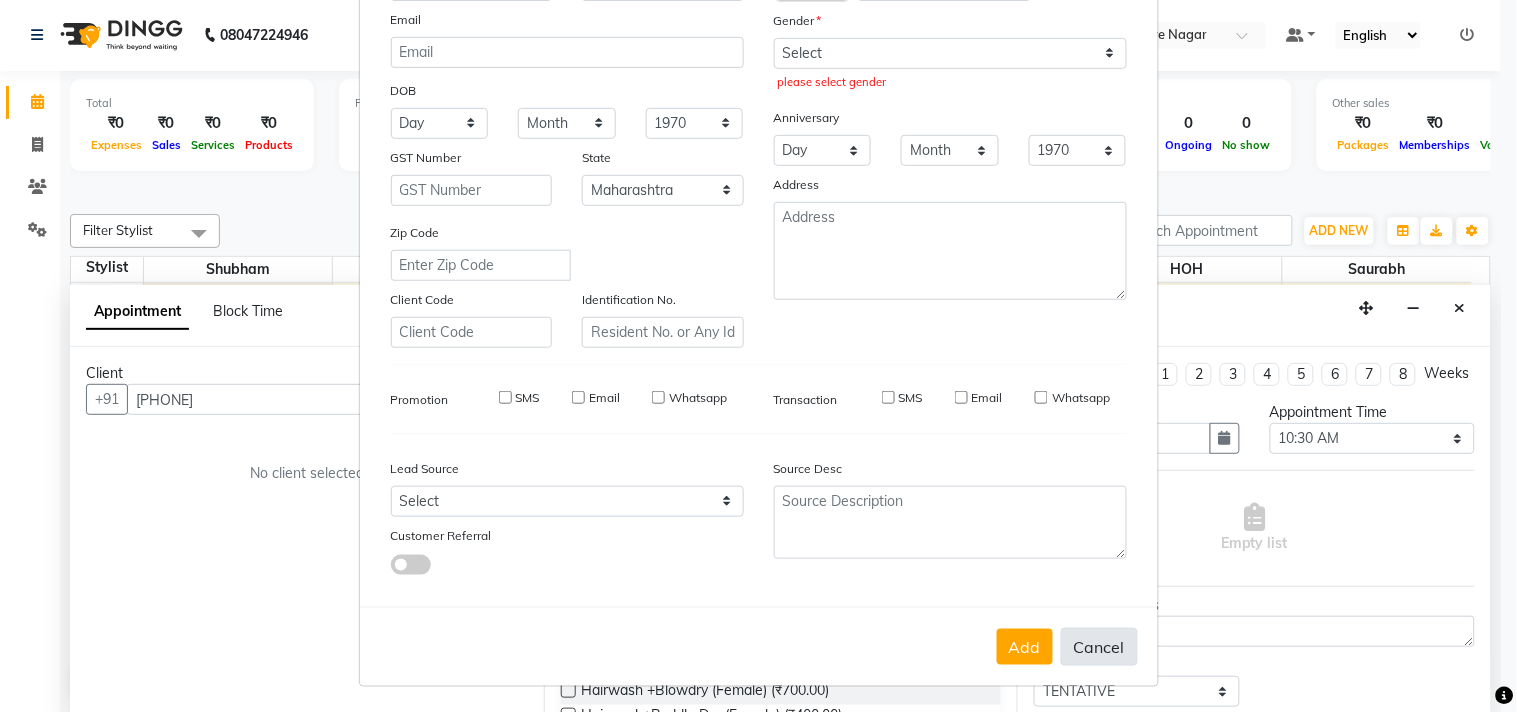 type 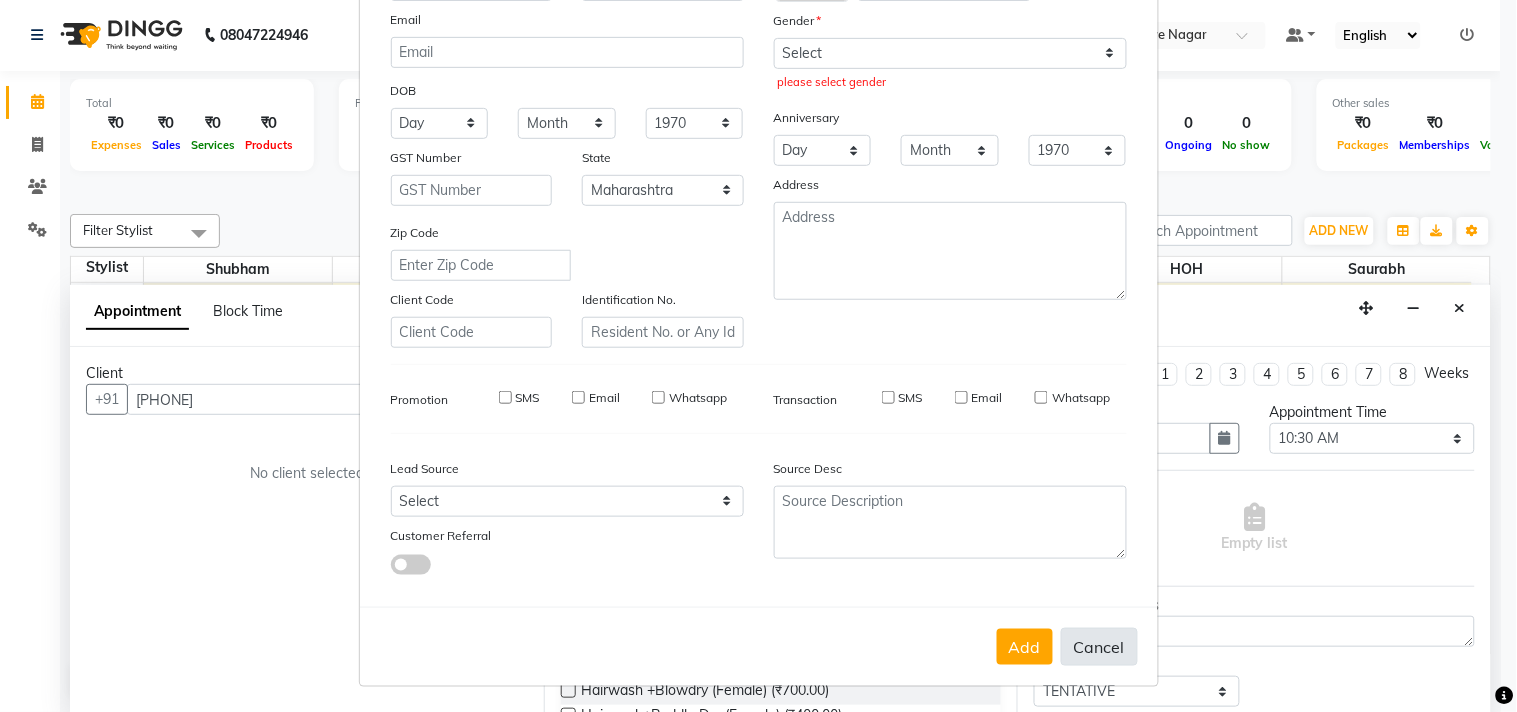 select 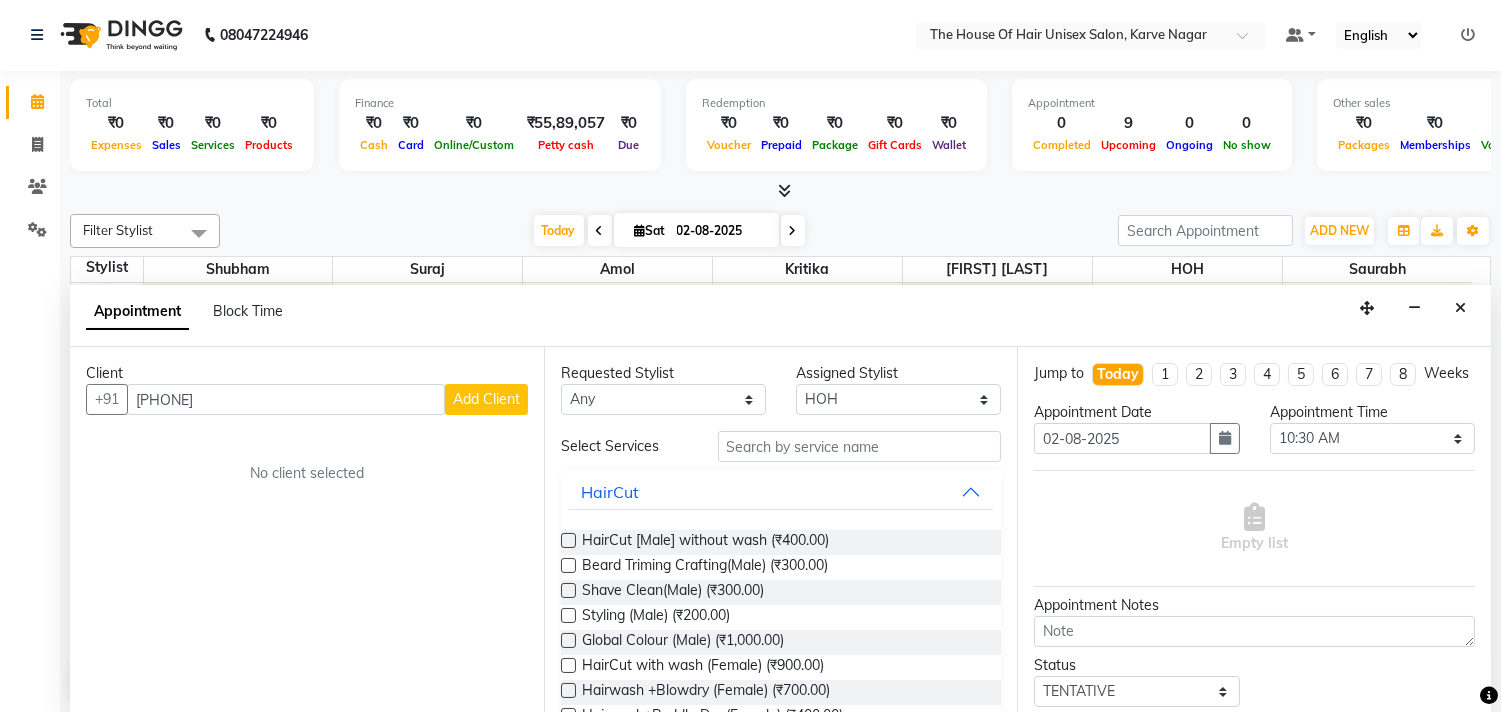 click on "Add Client" at bounding box center (486, 399) 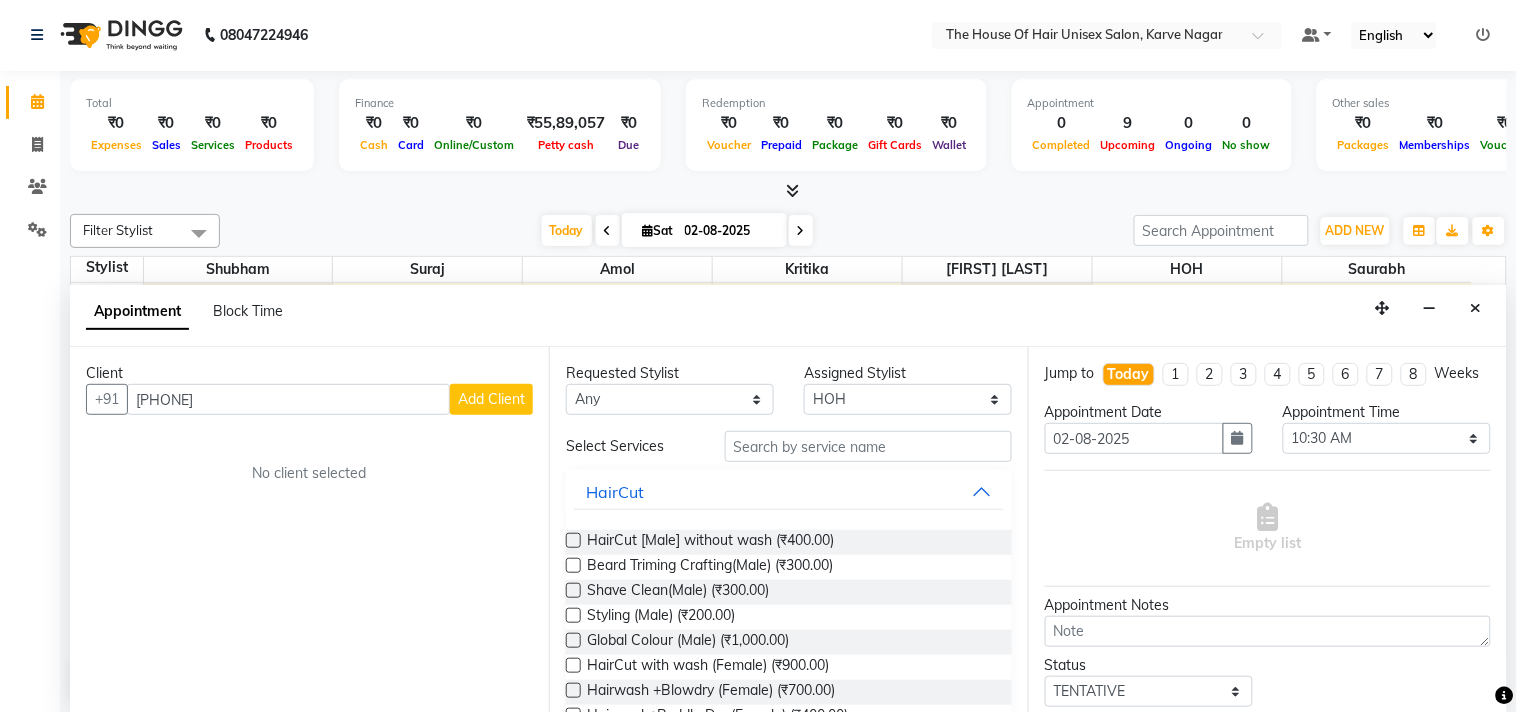 select on "22" 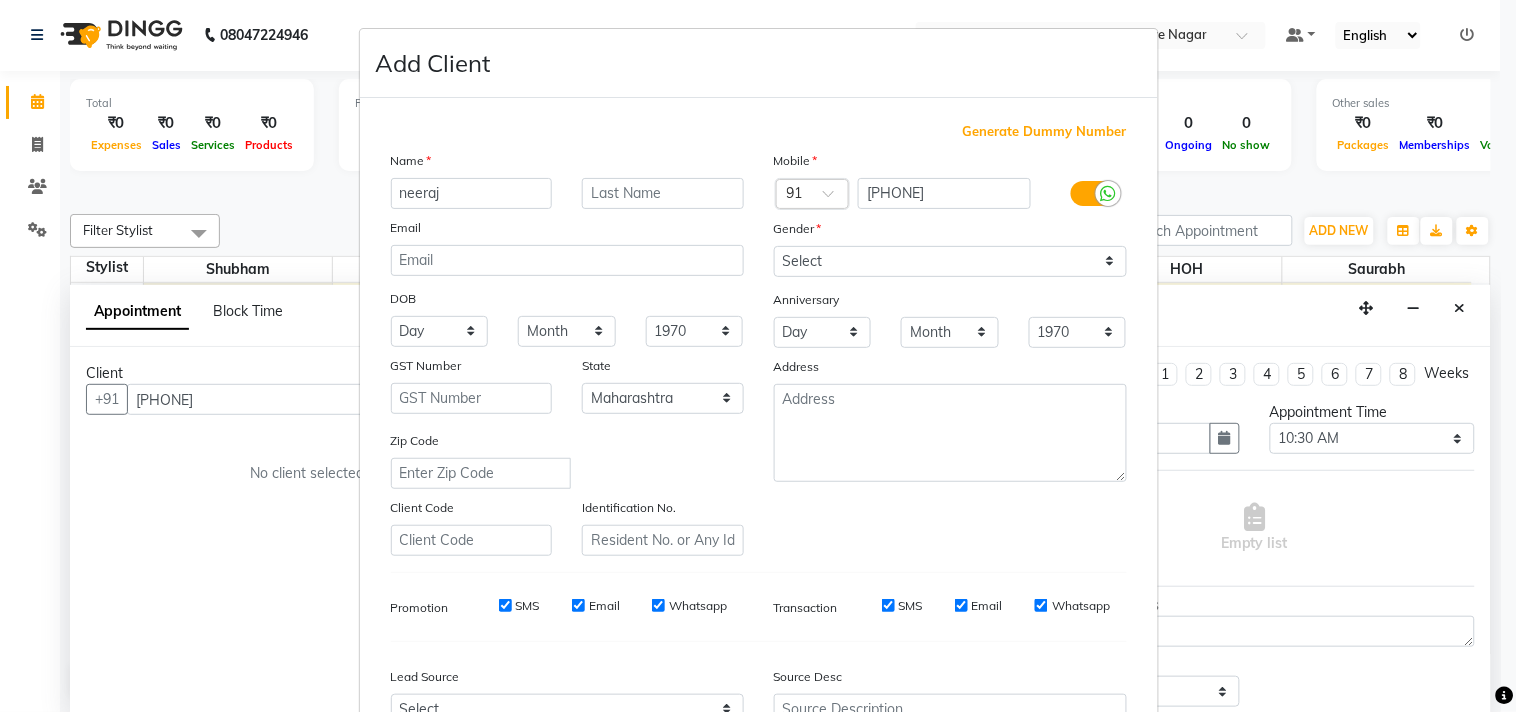 type on "neeraj" 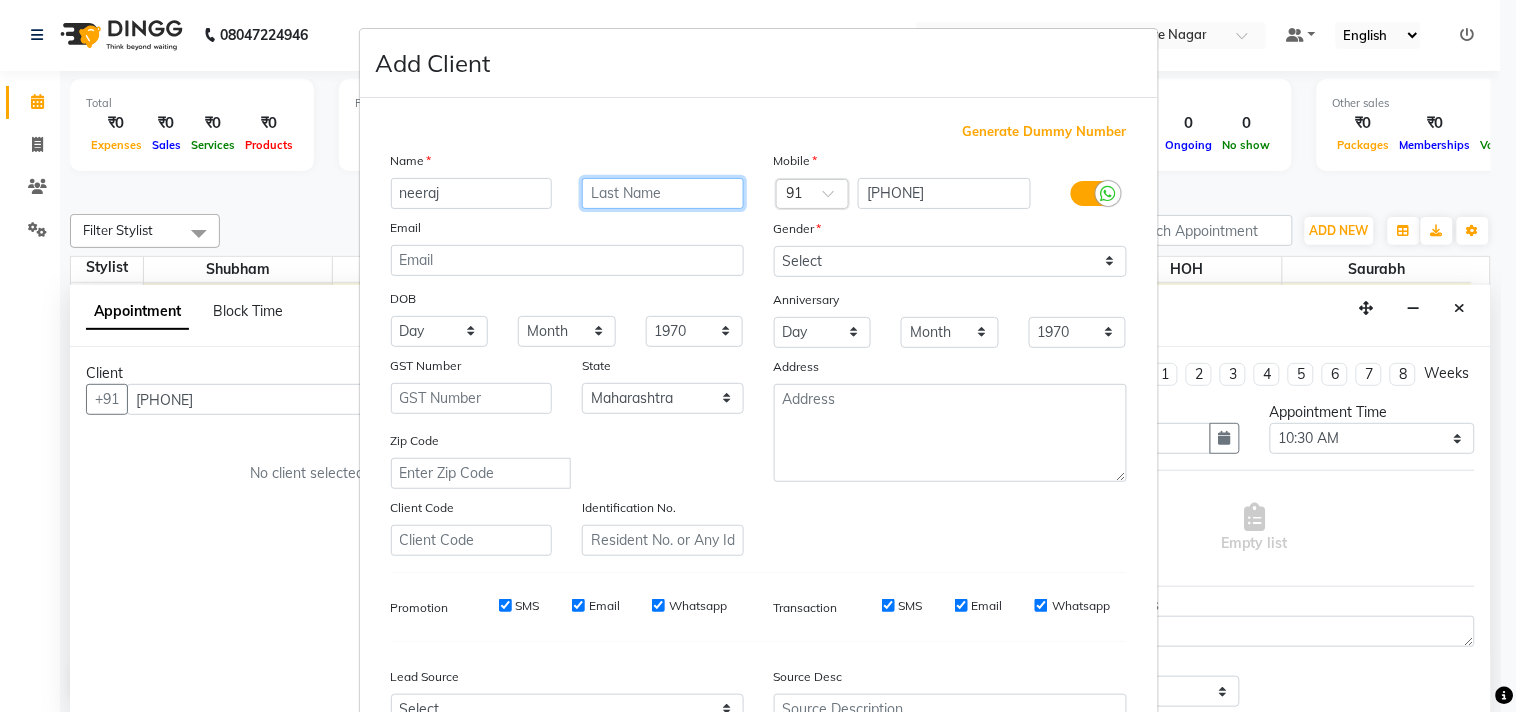 click at bounding box center [663, 193] 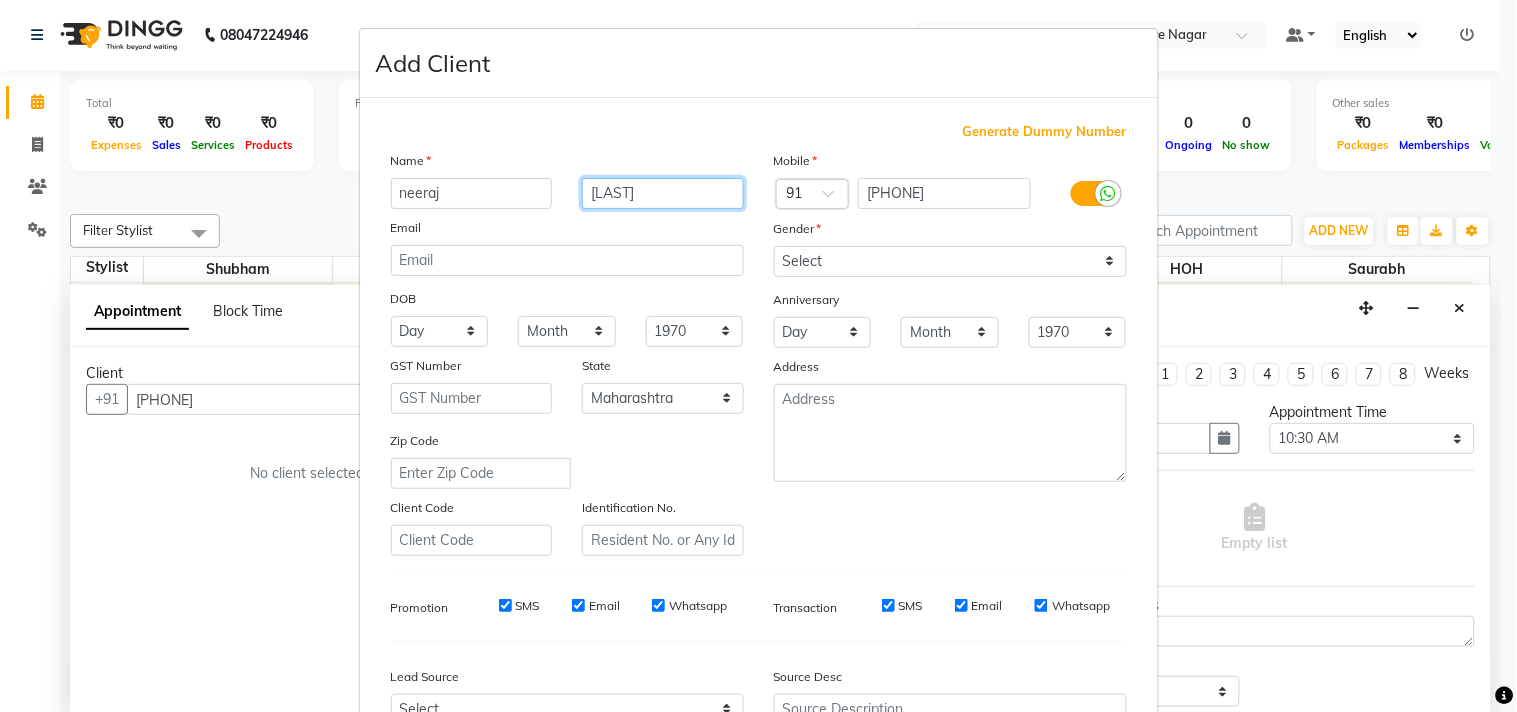 type on "[LAST]" 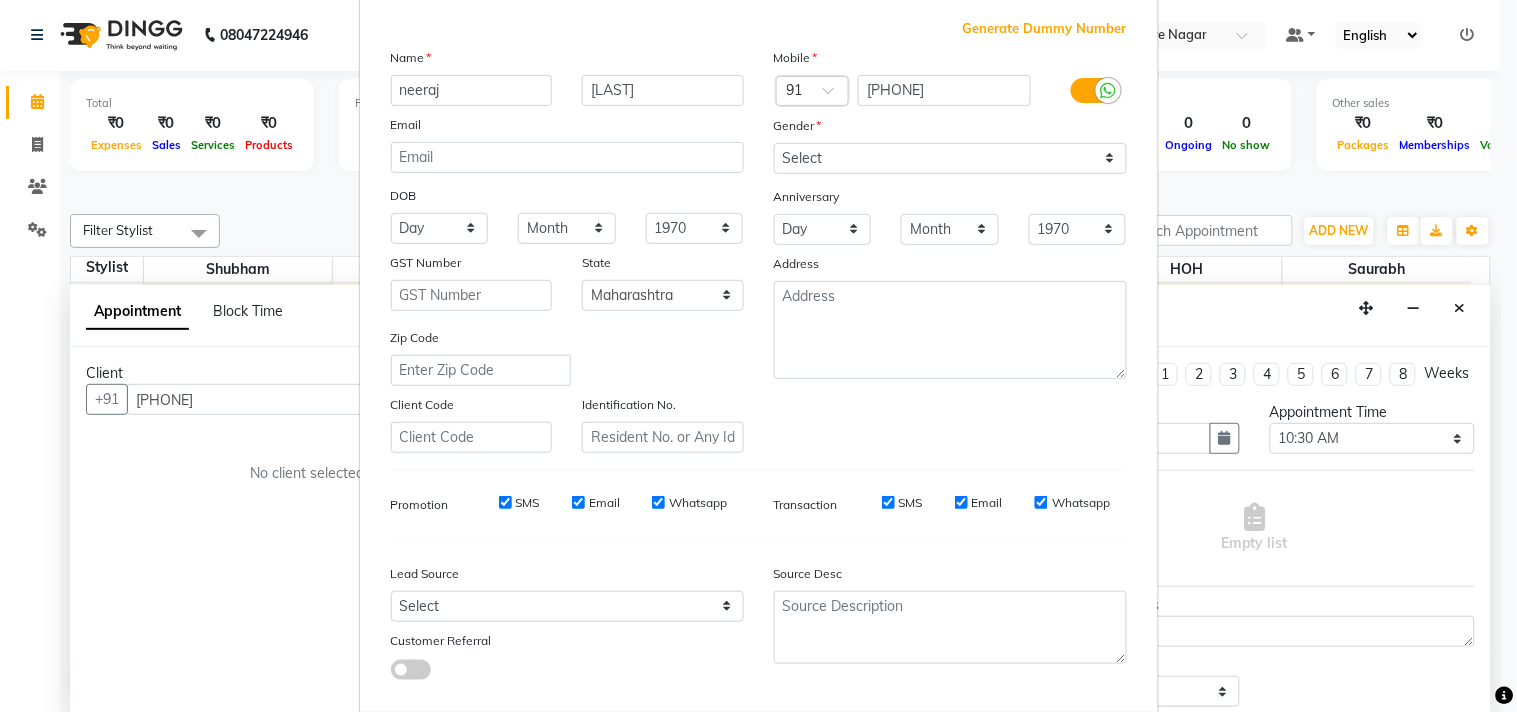 scroll, scrollTop: 115, scrollLeft: 0, axis: vertical 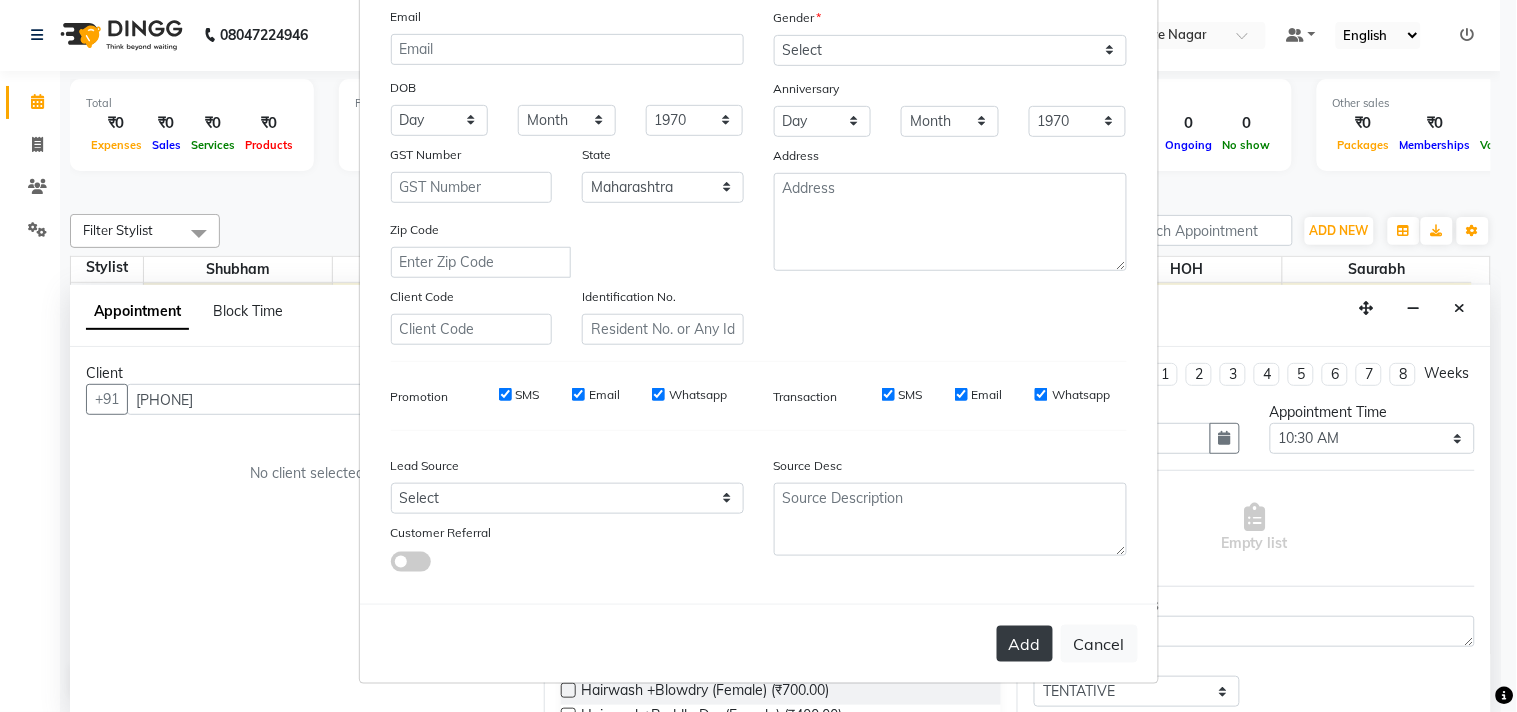 click on "Add" at bounding box center (1025, 644) 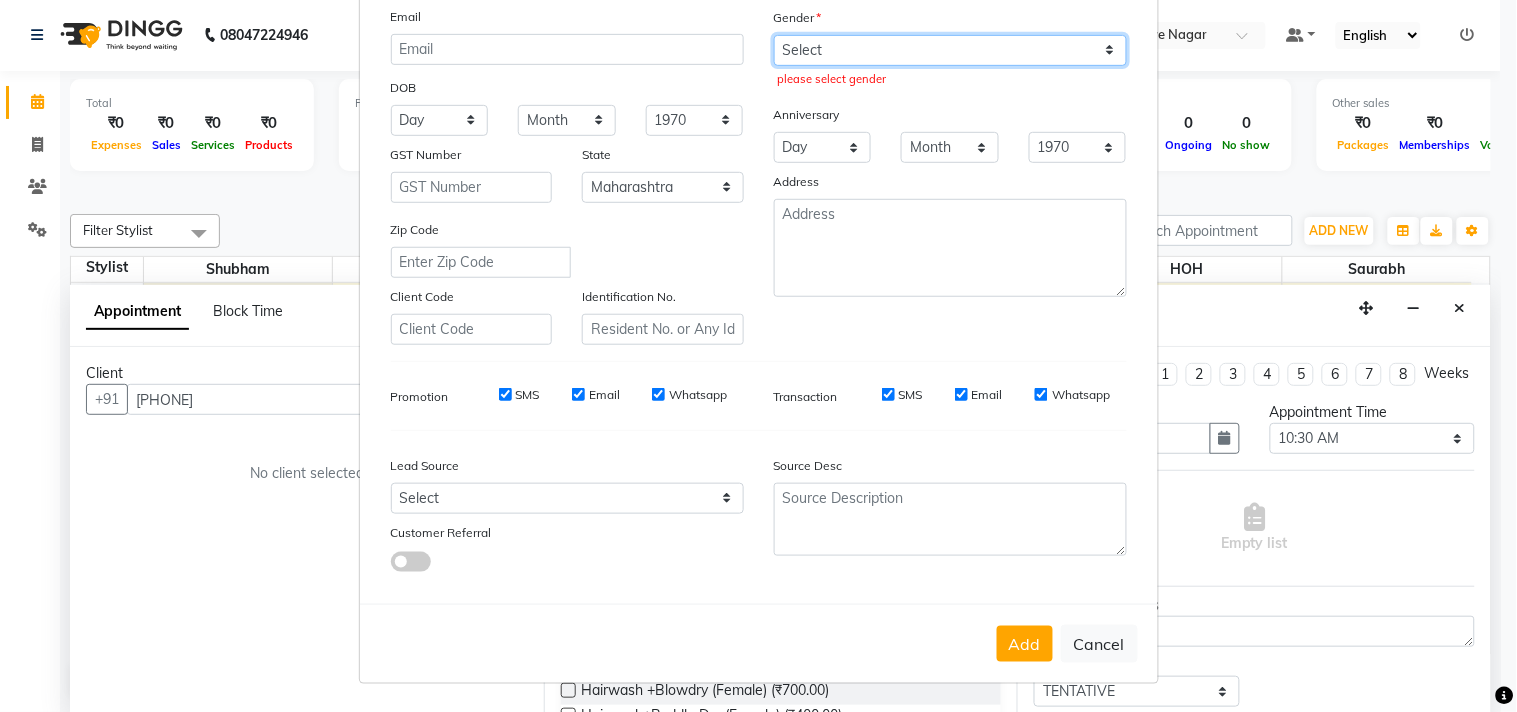 click on "Select Male Female Other Prefer Not To Say" at bounding box center [950, 50] 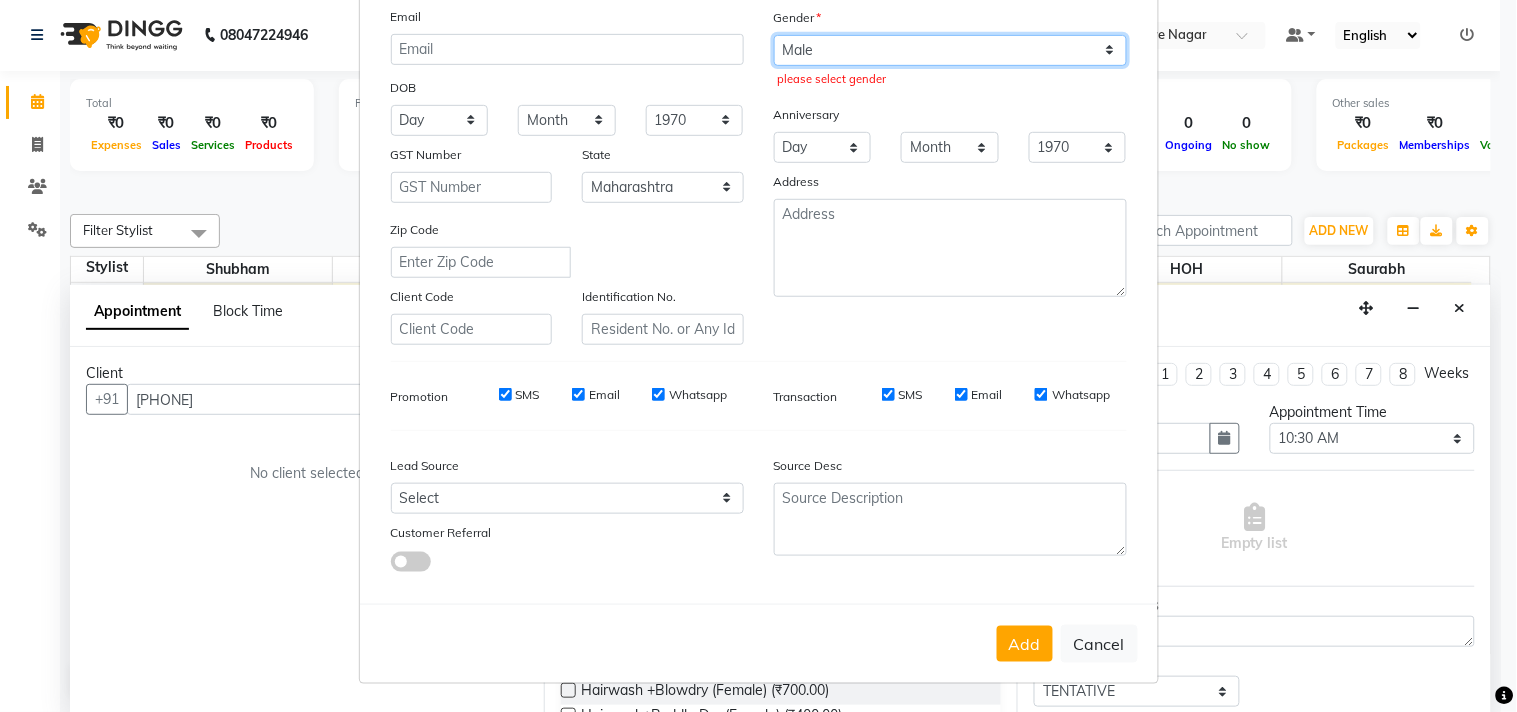 click on "Select Male Female Other Prefer Not To Say" at bounding box center (950, 50) 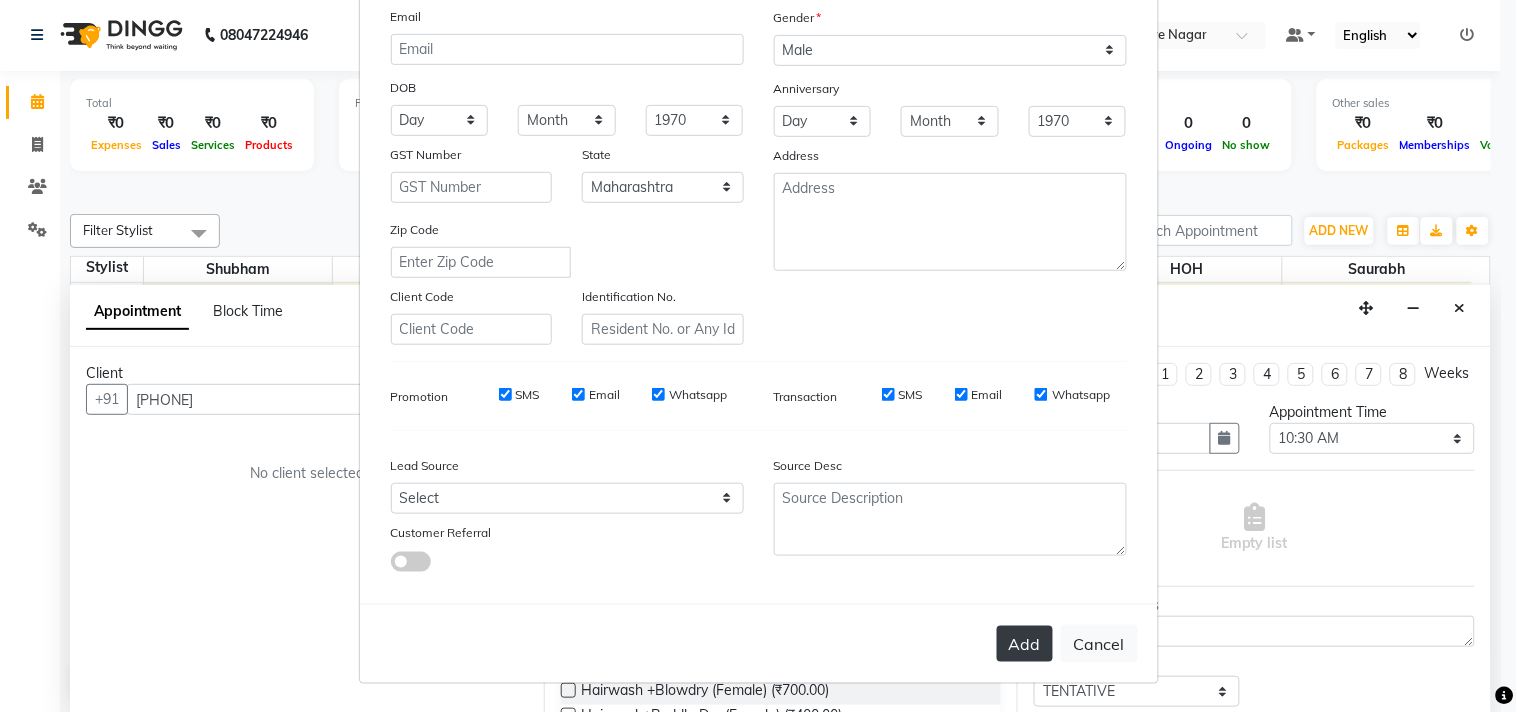 click on "Add" at bounding box center (1025, 644) 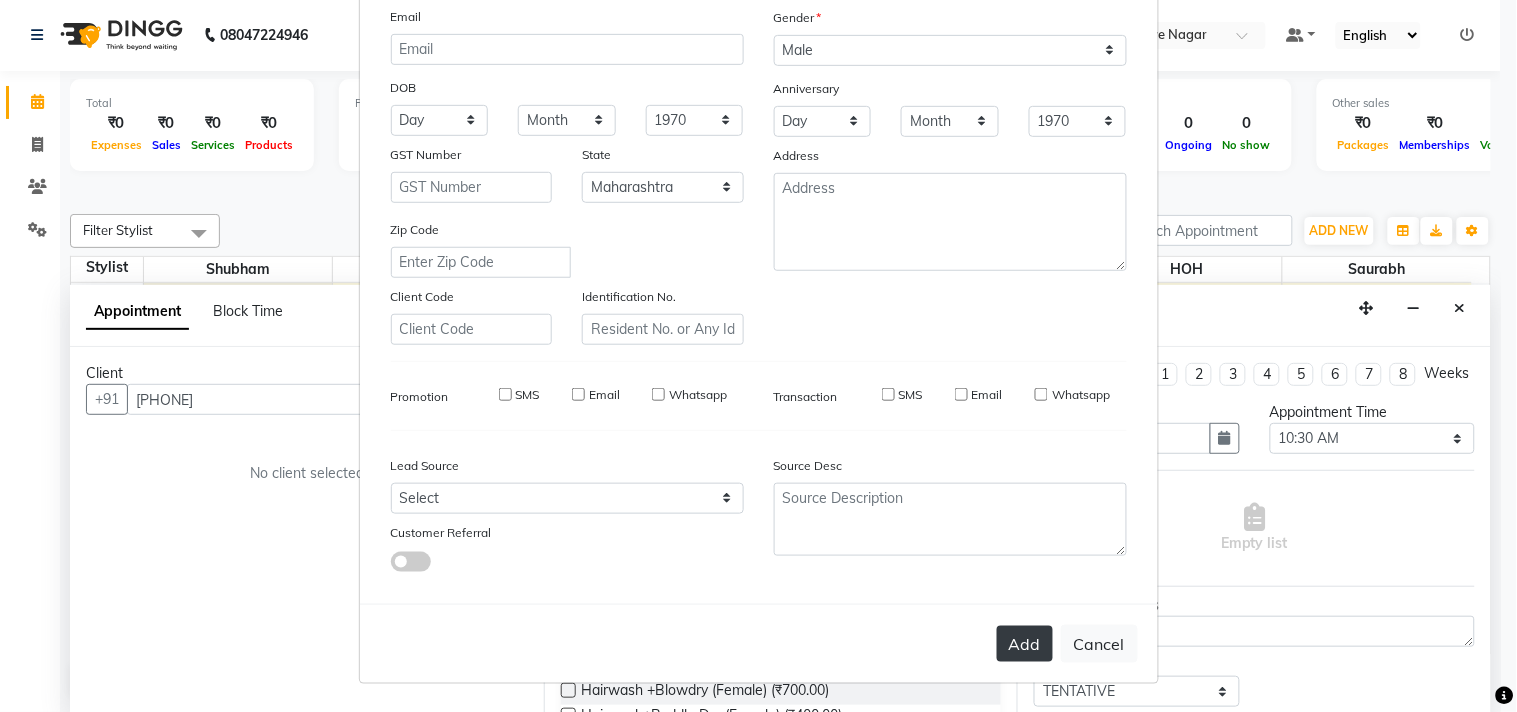 type 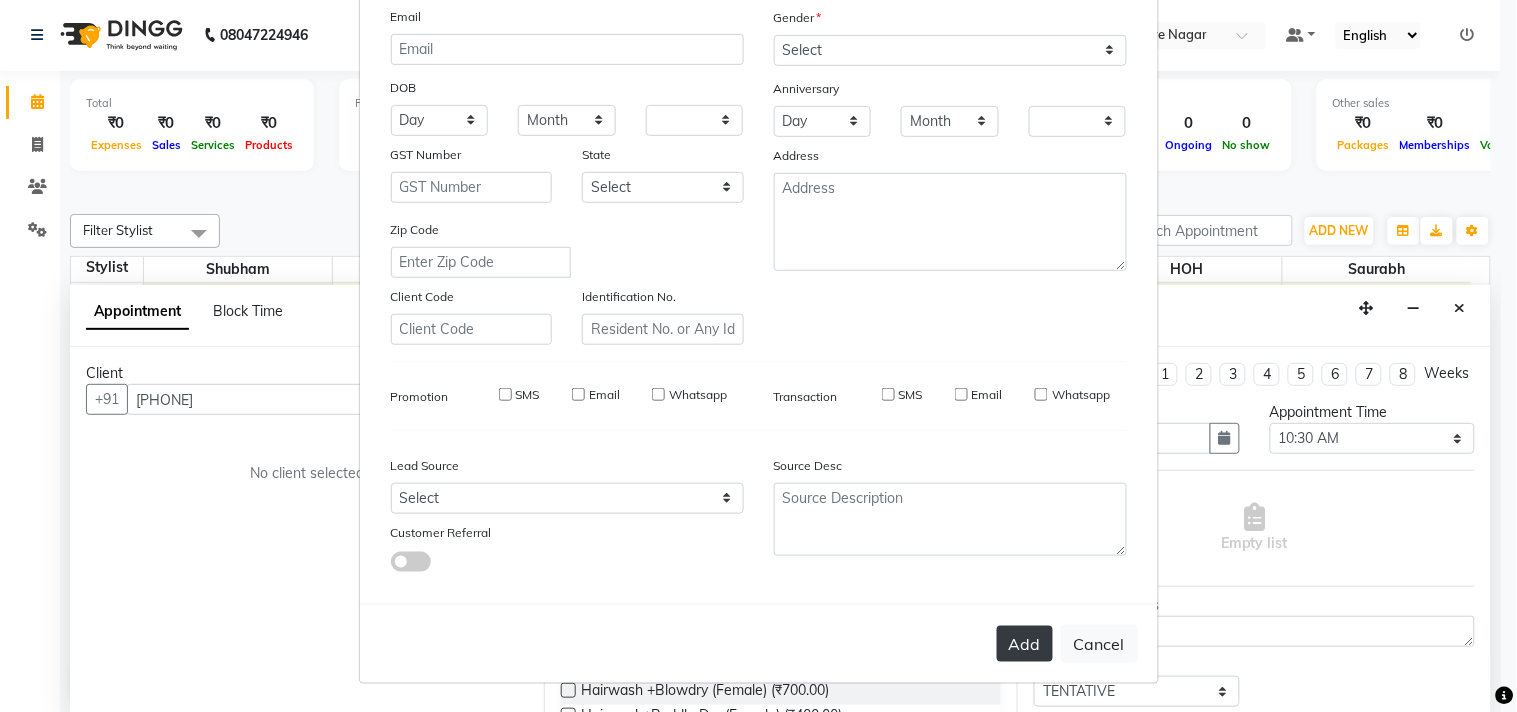 checkbox on "false" 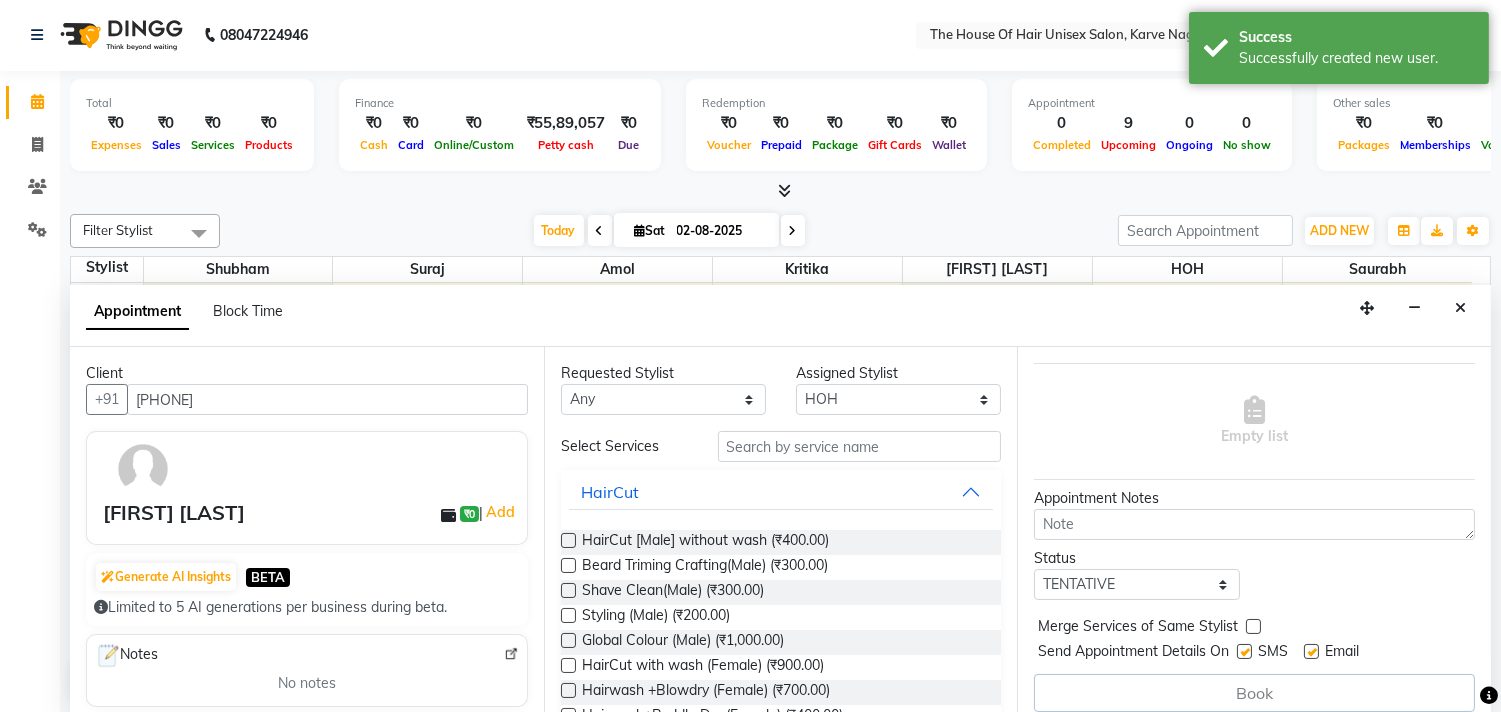scroll, scrollTop: 120, scrollLeft: 0, axis: vertical 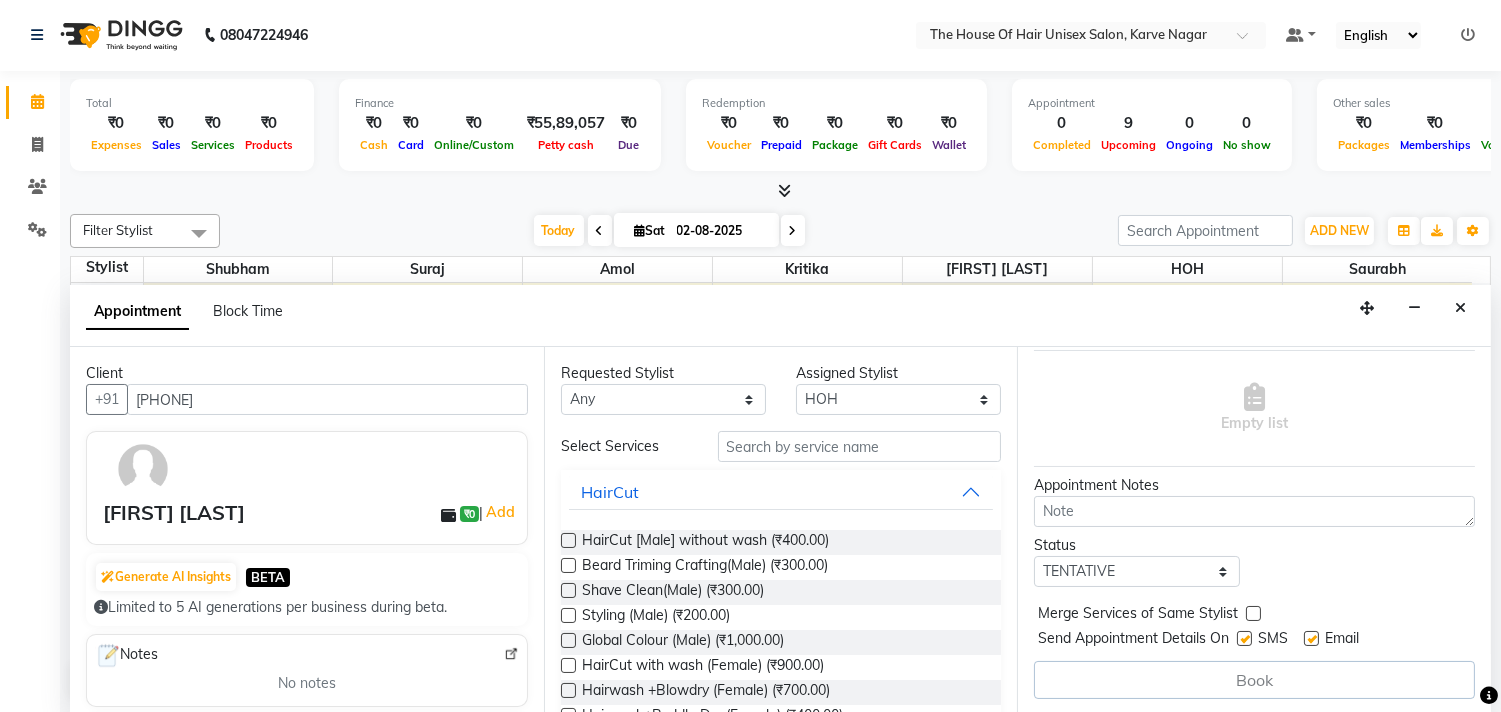 click at bounding box center [568, 540] 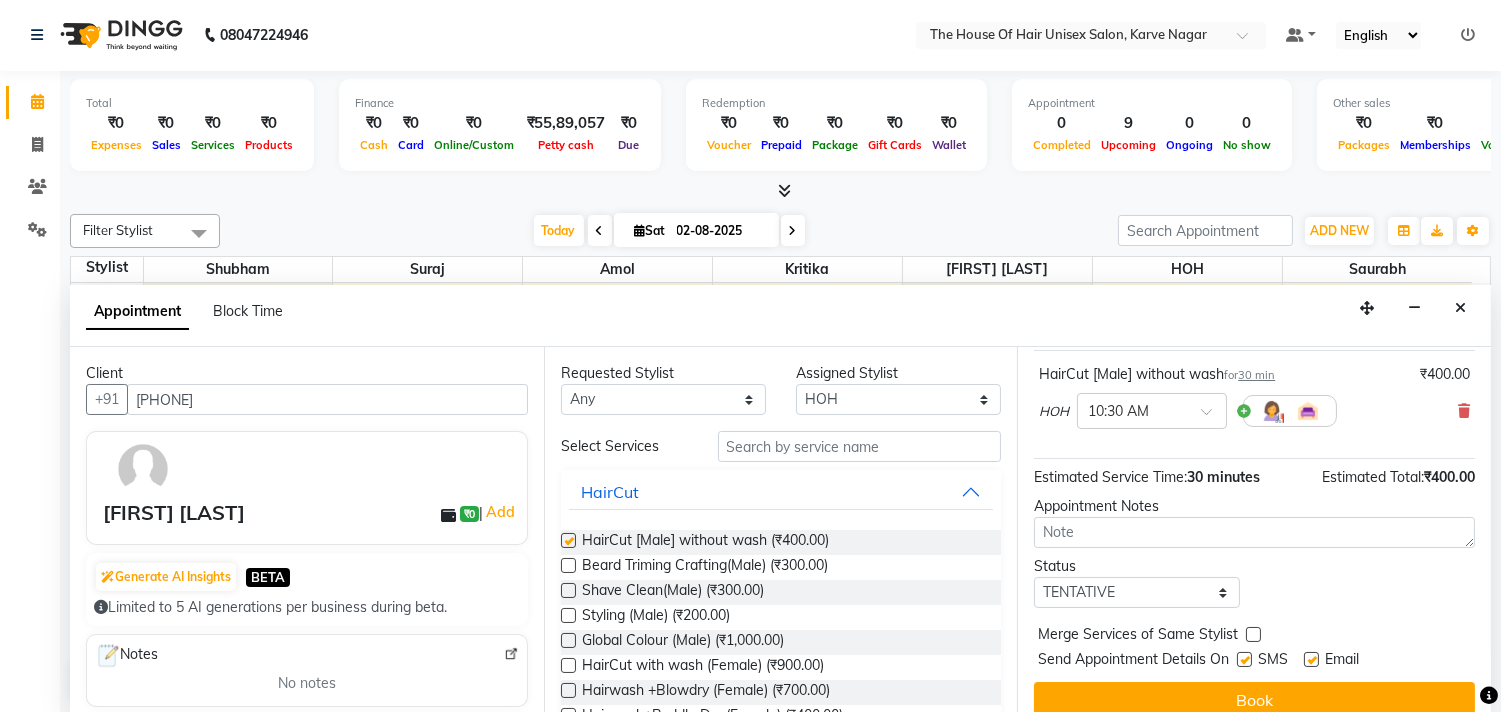 checkbox on "false" 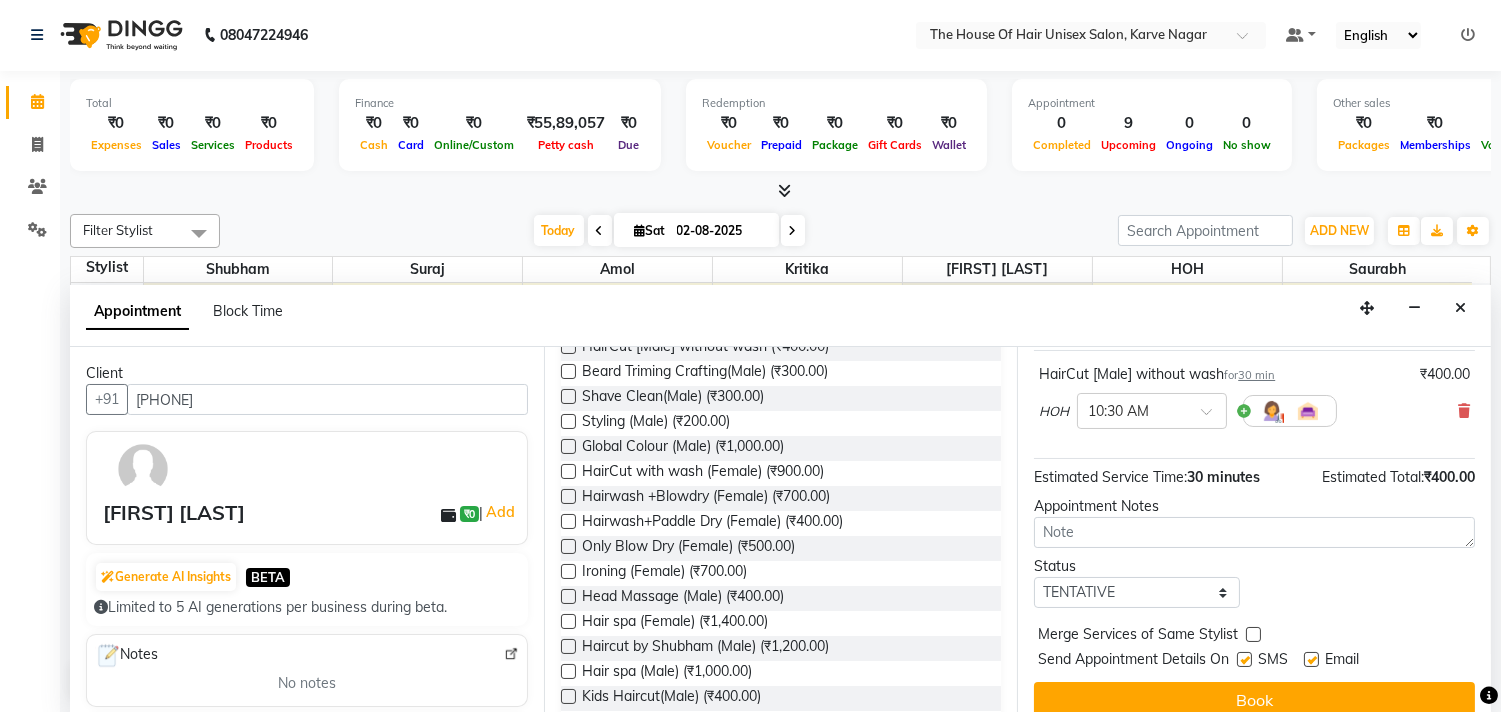 scroll, scrollTop: 204, scrollLeft: 0, axis: vertical 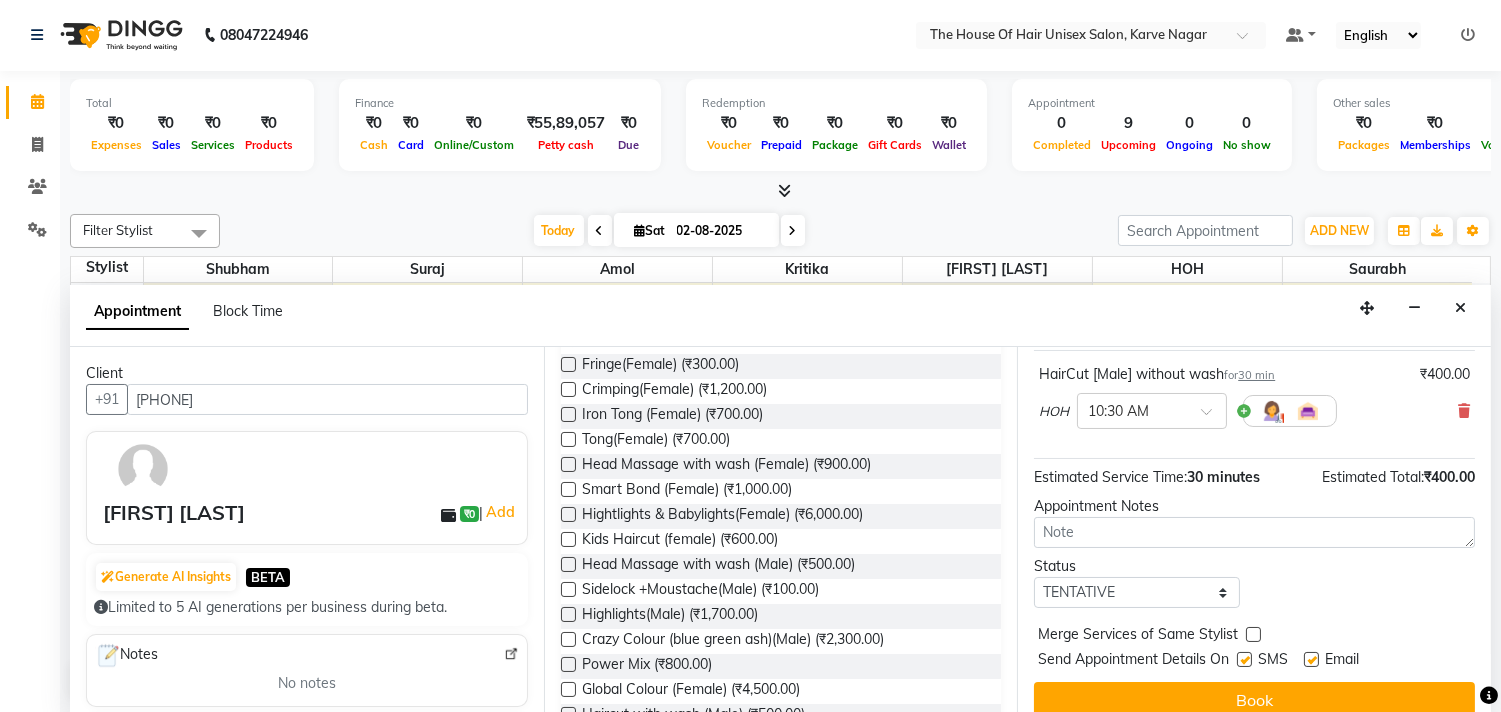 click on "Requested Stylist Any [FIRST] [LAST] [FIRST] [LAST] [FIRST] [LAST] [FIRST] [LAST] [FIRST] [LAST] [FIRST] [LAST] Select Services    HairCut HairCut [Male] without wash (₹400.00) Beard Triming Crafting(Male) (₹300.00) Shave Clean(Male) (₹300.00) Styling (Male) (₹200.00) Global Colour (Male) (₹1,000.00) HairCut with wash (Female) (₹900.00) Hairwash +Blowdry (Female) (₹700.00) Hairwash+Paddle Dry (Female) (₹400.00) Only Blow Dry (Female) (₹500.00) Ironing (Female) (₹700.00) Head Massage (Male) (₹400.00) Hair spa (Female) (₹1,400.00) Haircut by Shubham (Male) (₹1,200.00) Hair spa (Male) (₹1,000.00) Kids Haircut(Male) (₹400.00) Head massage(Female) (₹600.00) Hairwash(male) (₹200.00) Haircut by Shubham (Female) (₹1,800.00) Fringe(Female) (₹300.00) Crimping(Female) (₹1,200.00) Iron Tong (Female) (₹700.00) Tong(Female) (₹700.00) Head Massage with wash (Female) (₹900.00) Smart Bond (Female) (₹1,000.00) Kids Haircut (female) (₹600.00)" at bounding box center [781, 529] 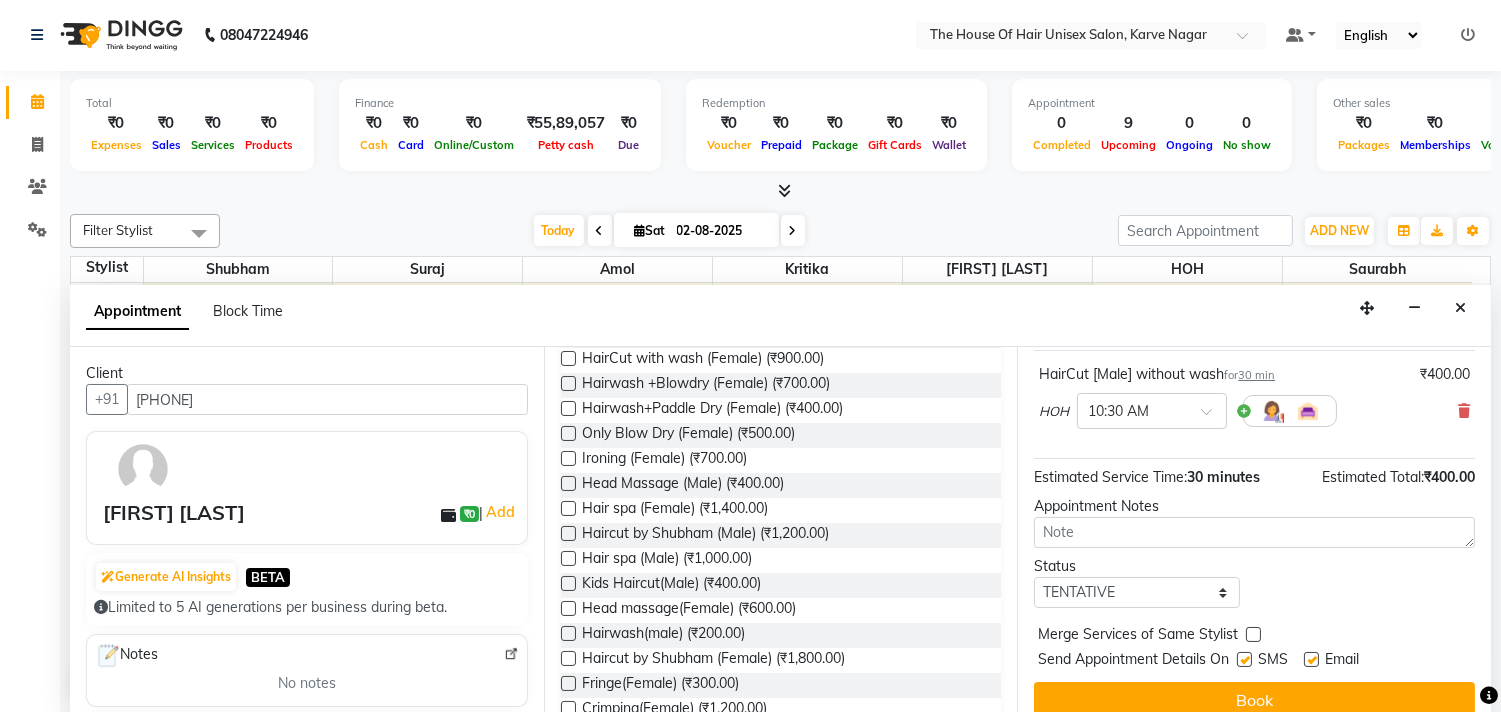 scroll, scrollTop: 37, scrollLeft: 0, axis: vertical 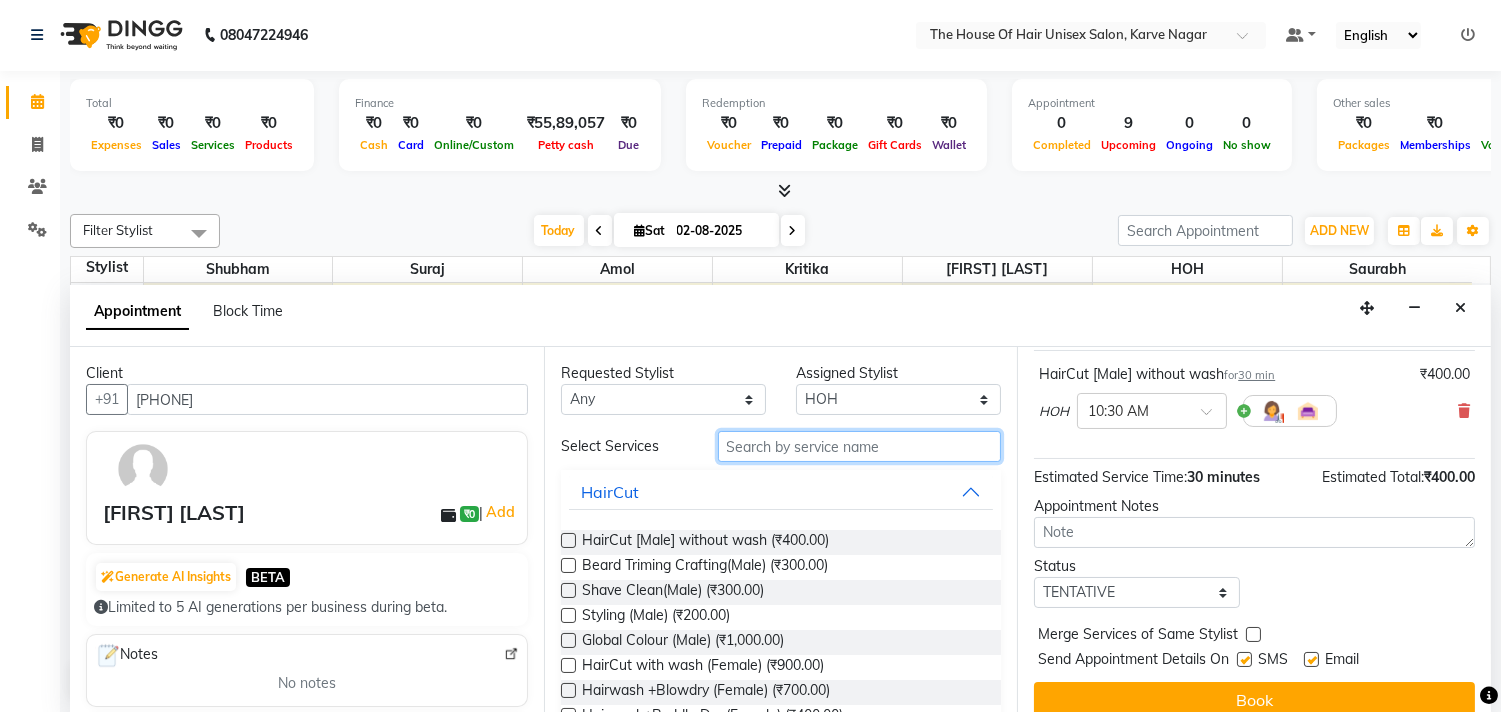 click at bounding box center [860, 446] 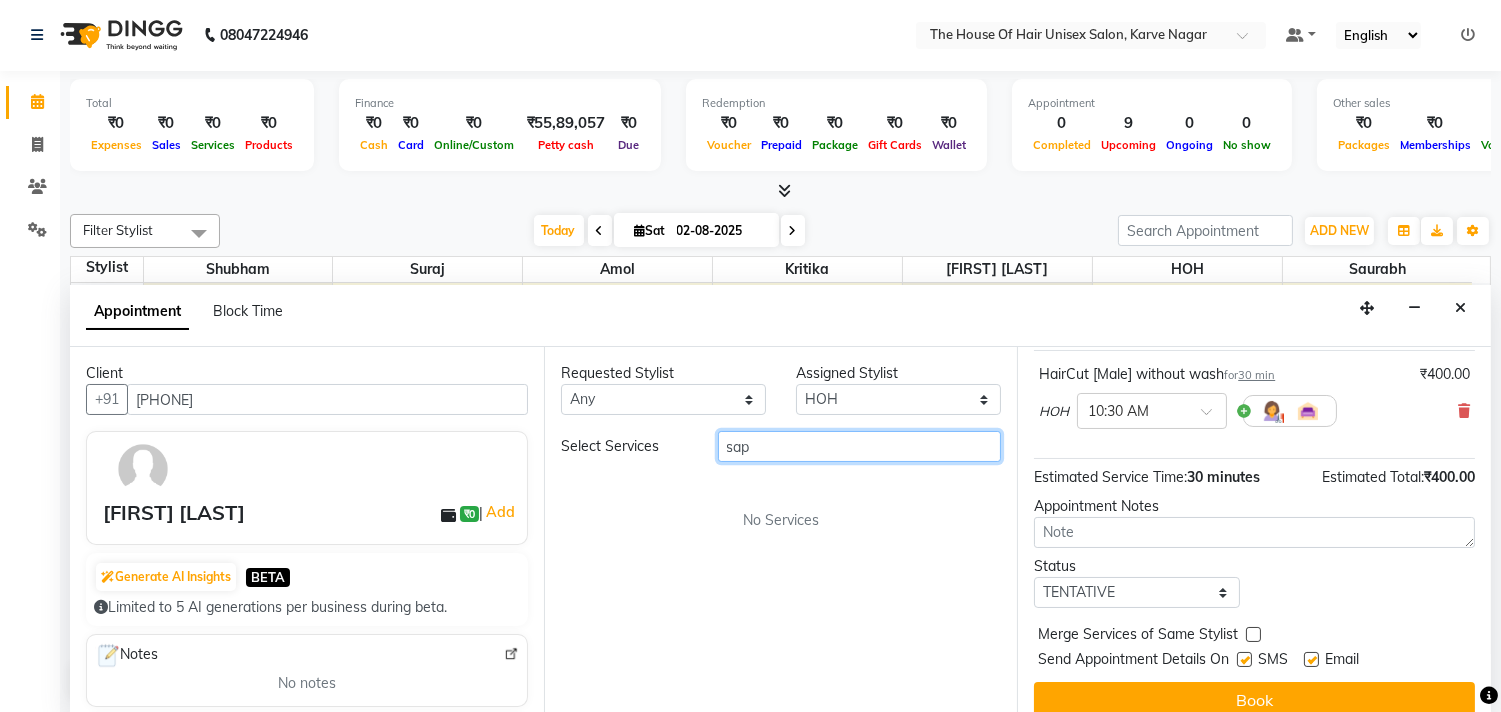 click on "sap" at bounding box center (860, 446) 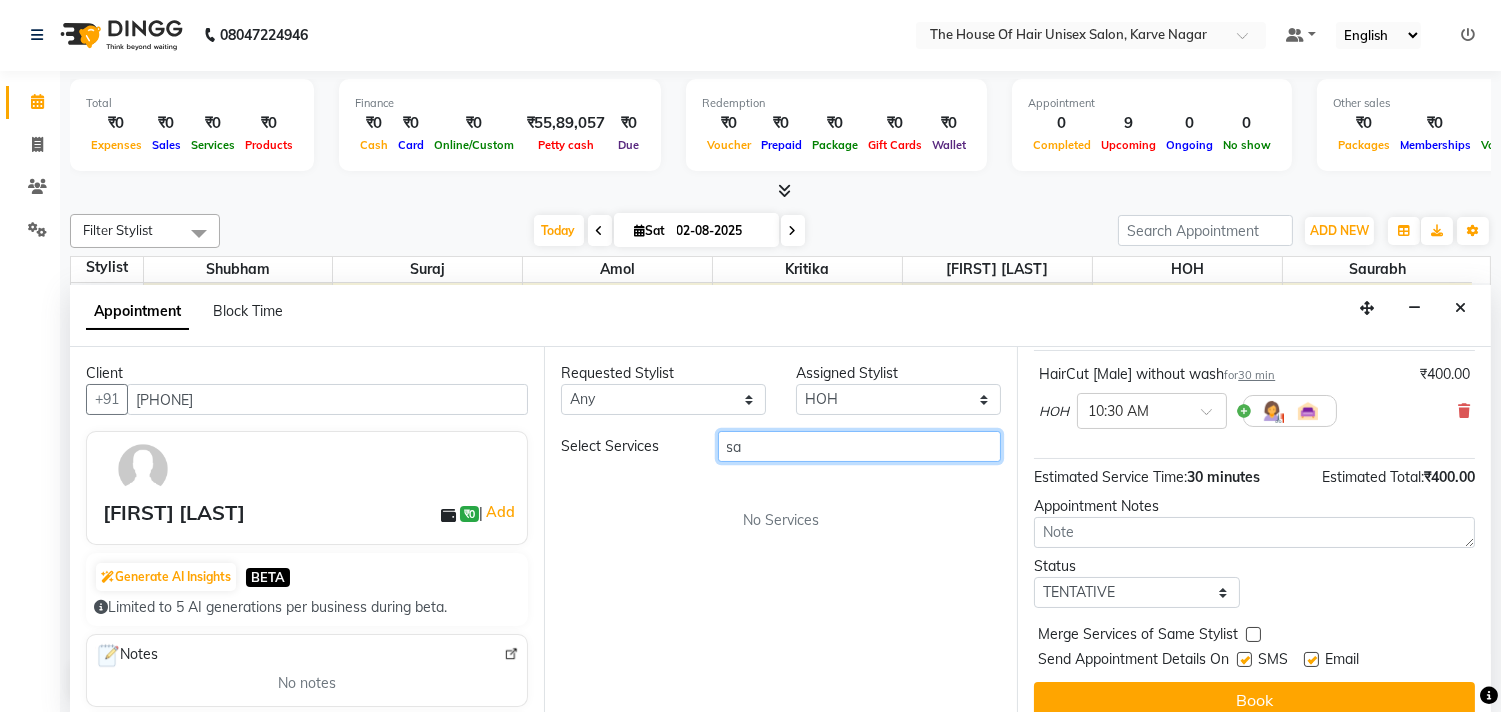 type on "s" 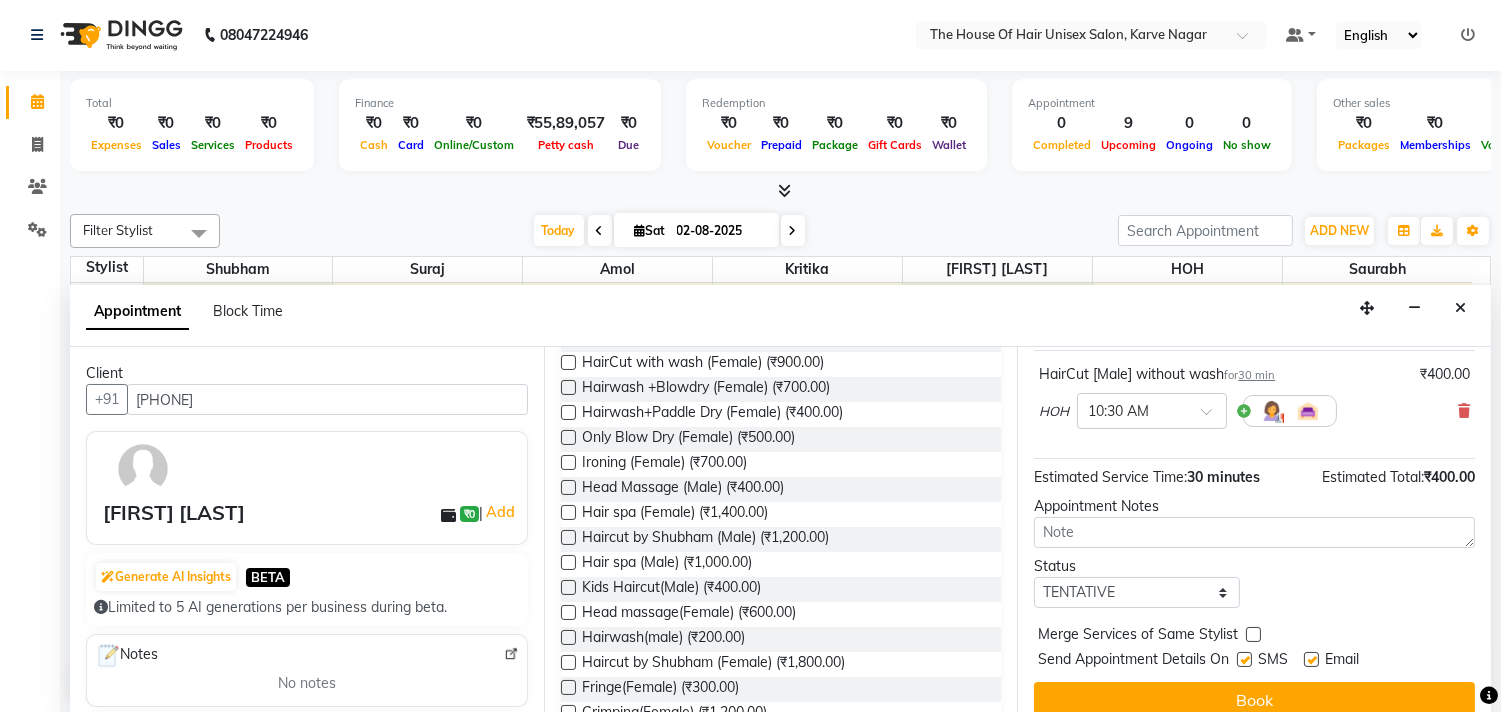 scroll, scrollTop: 423, scrollLeft: 0, axis: vertical 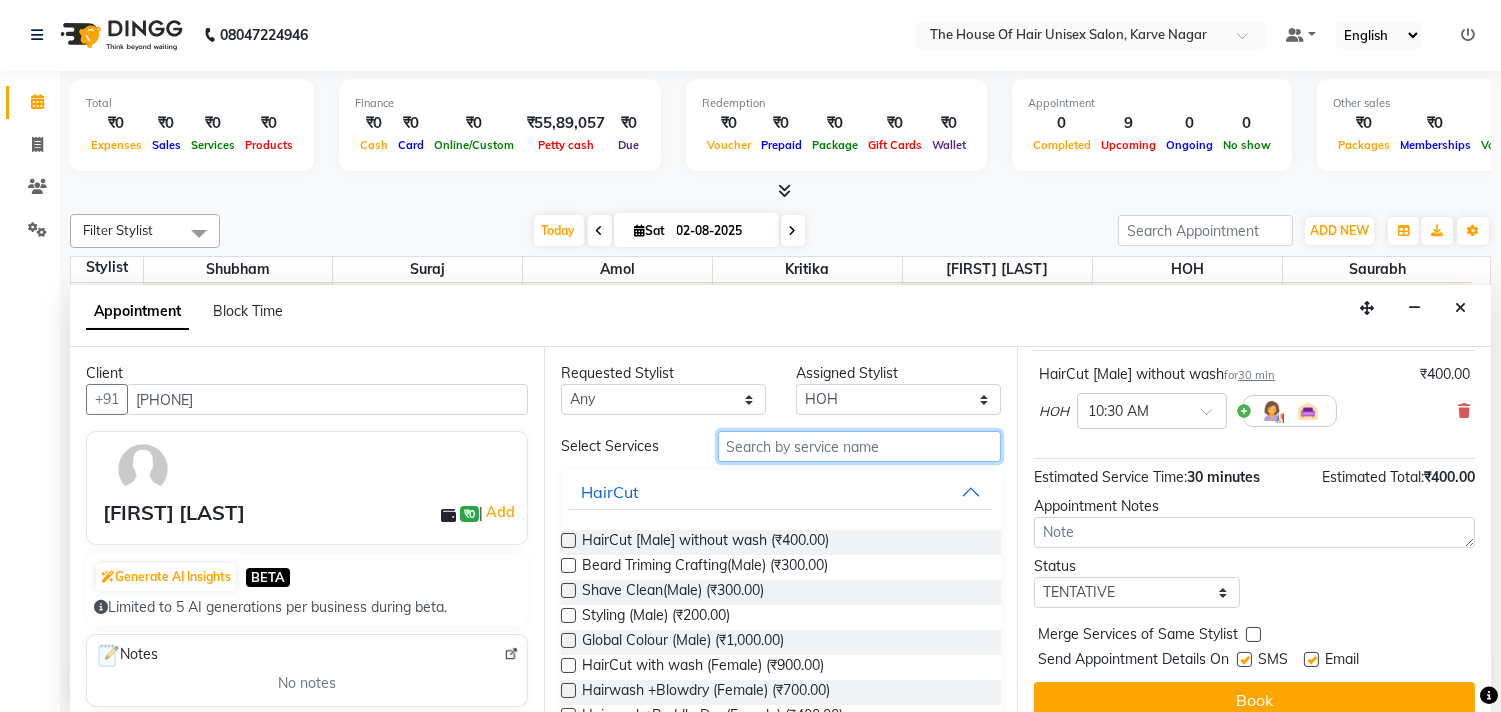 click at bounding box center (860, 446) 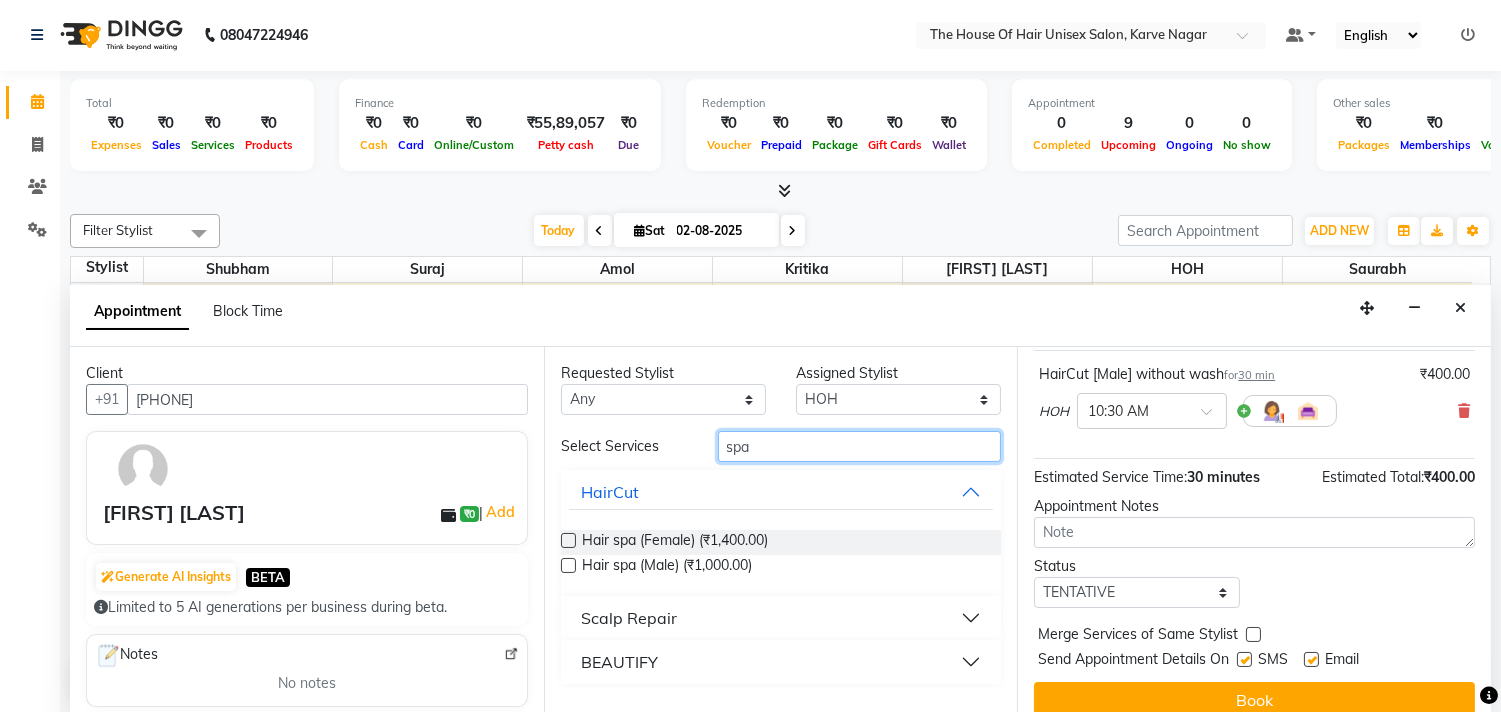 type on "spa" 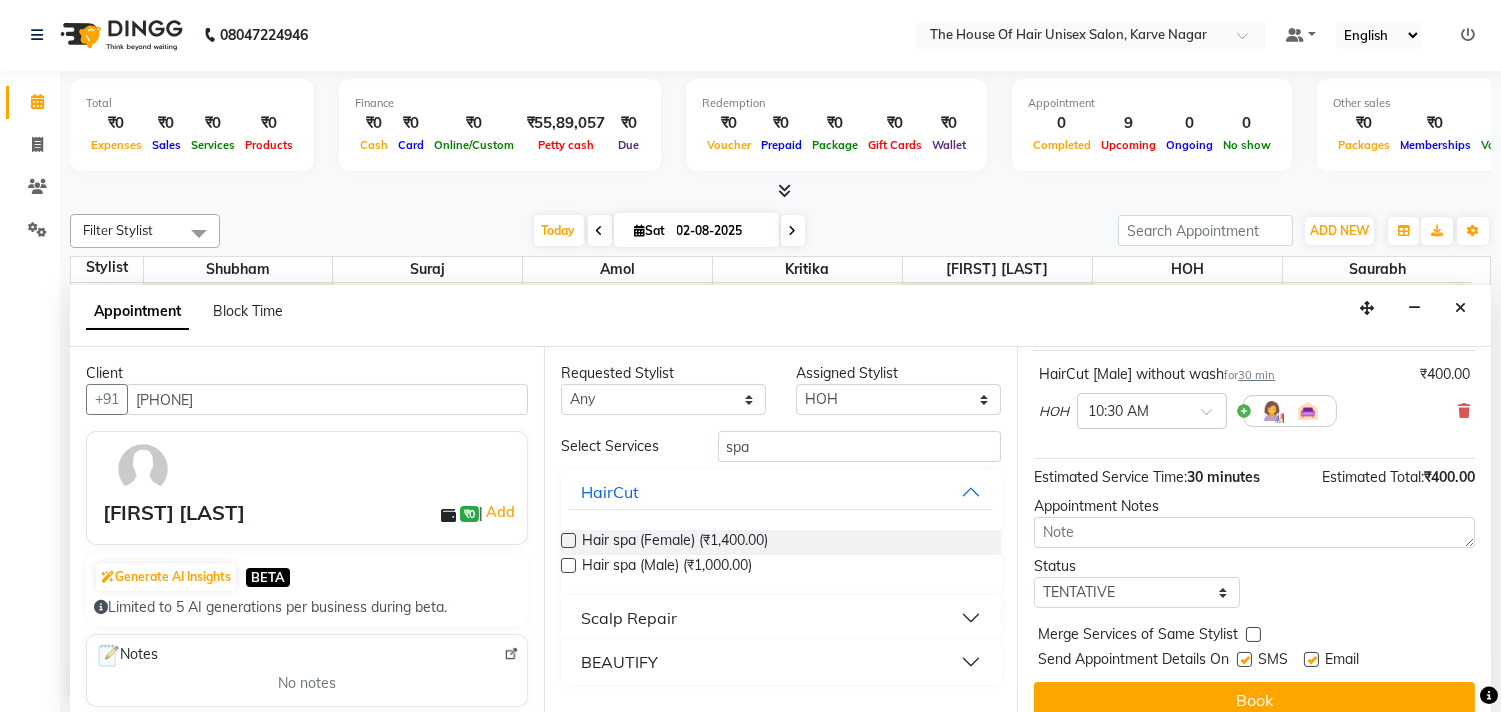 click at bounding box center [568, 540] 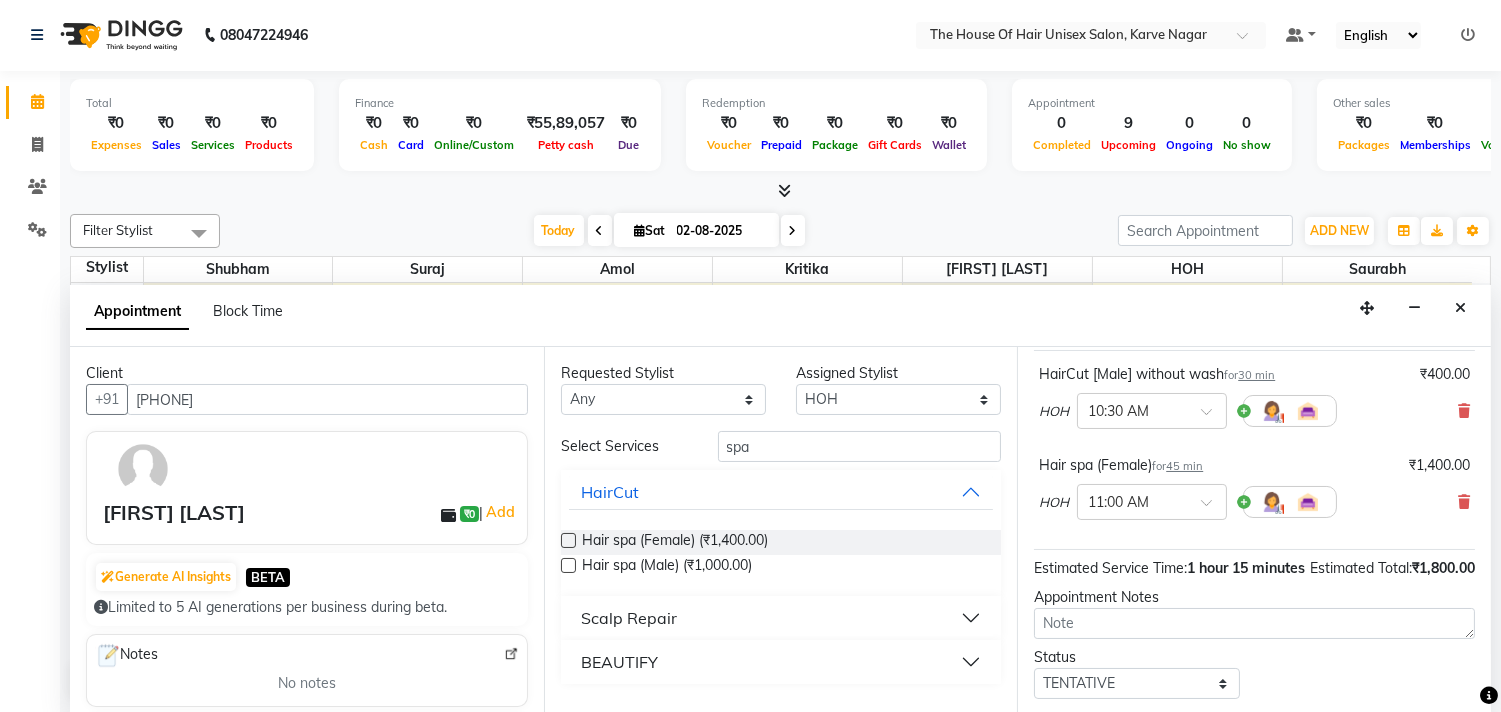 click at bounding box center [568, 540] 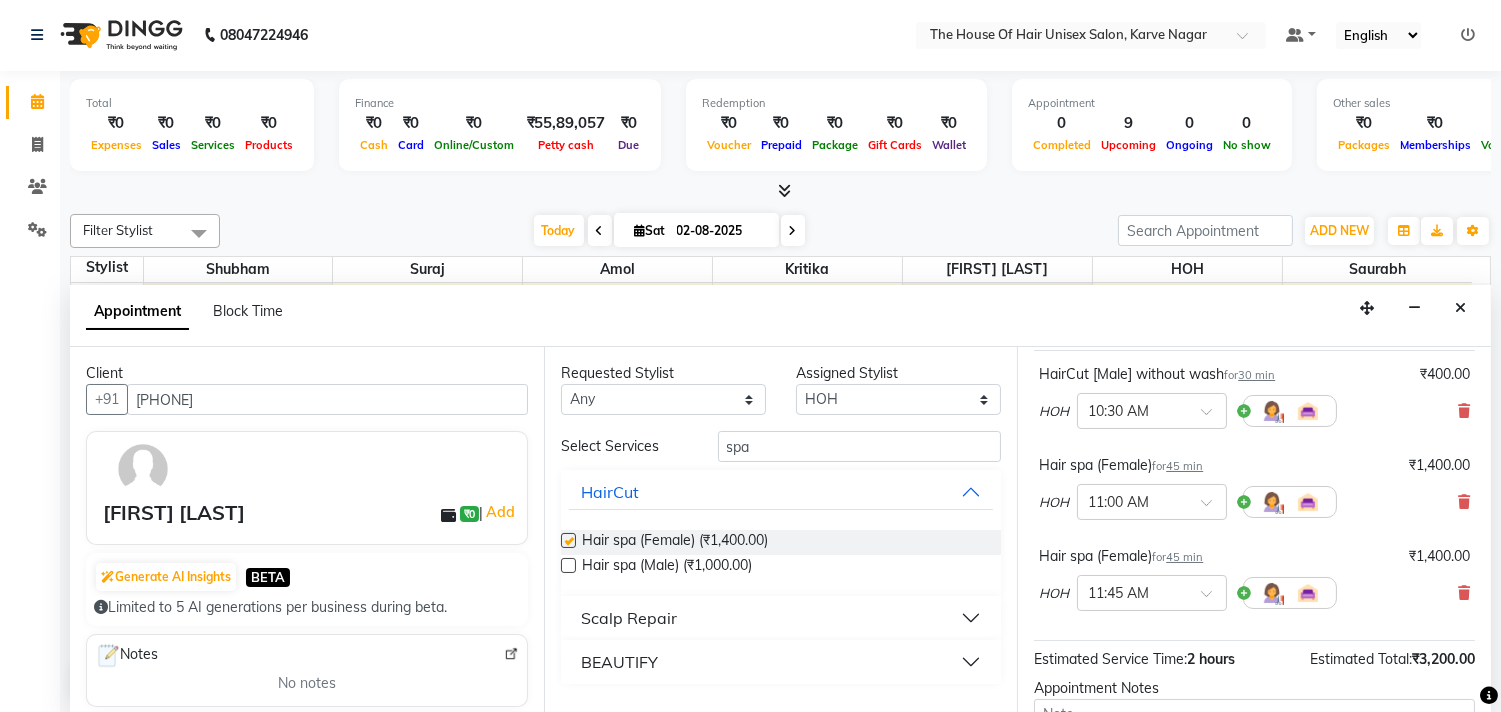 checkbox on "false" 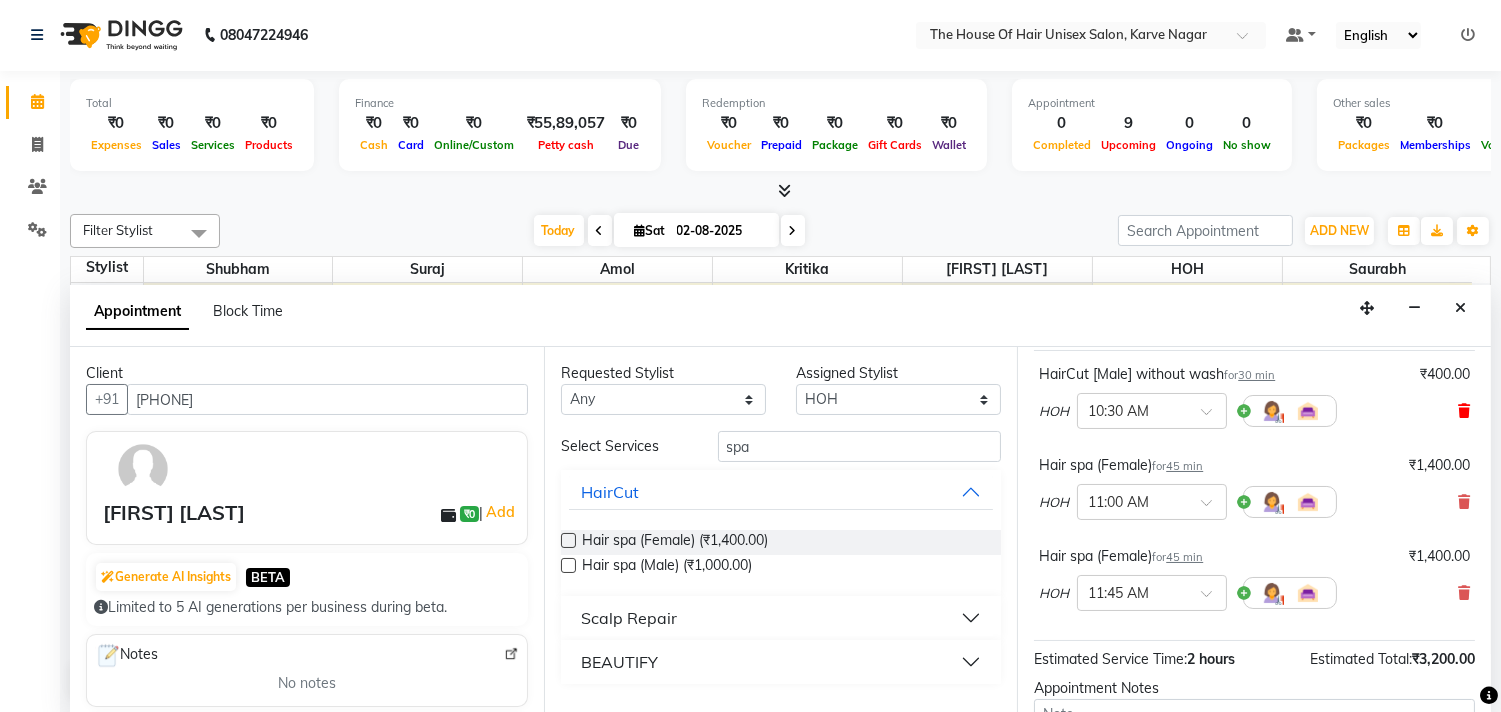 click at bounding box center (1464, 411) 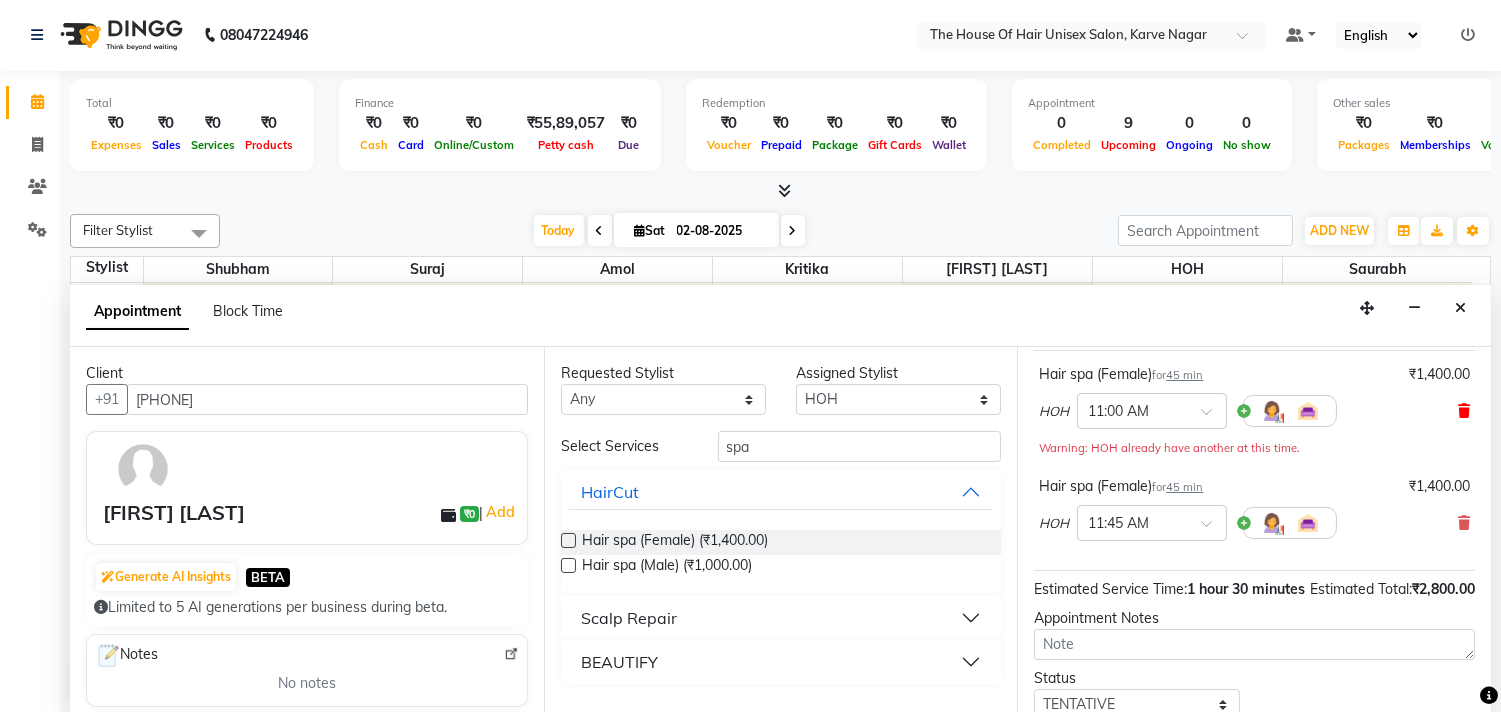 click at bounding box center (1464, 411) 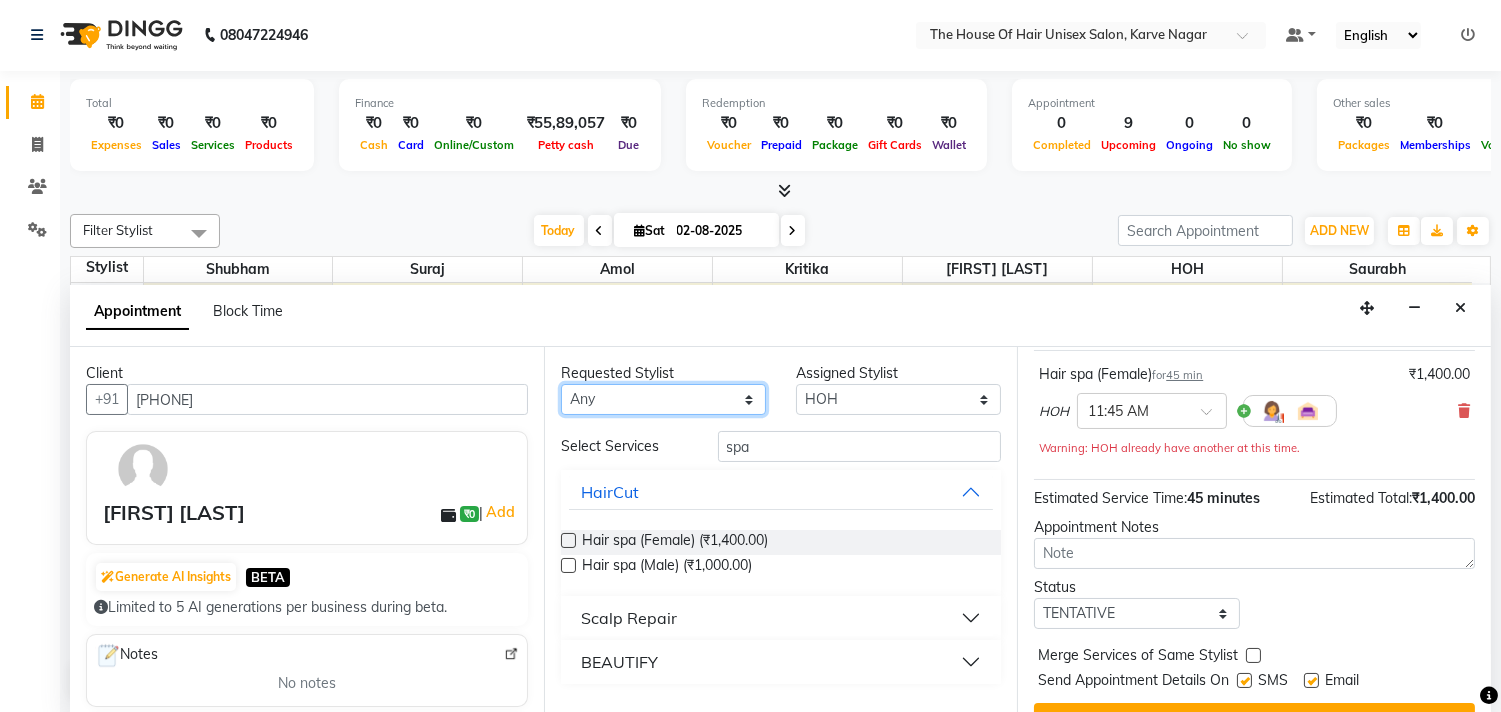 click on "Any [NAME] [NAME] [NAME] [NAME] [NAME] [NAME] [NAME]" at bounding box center (663, 399) 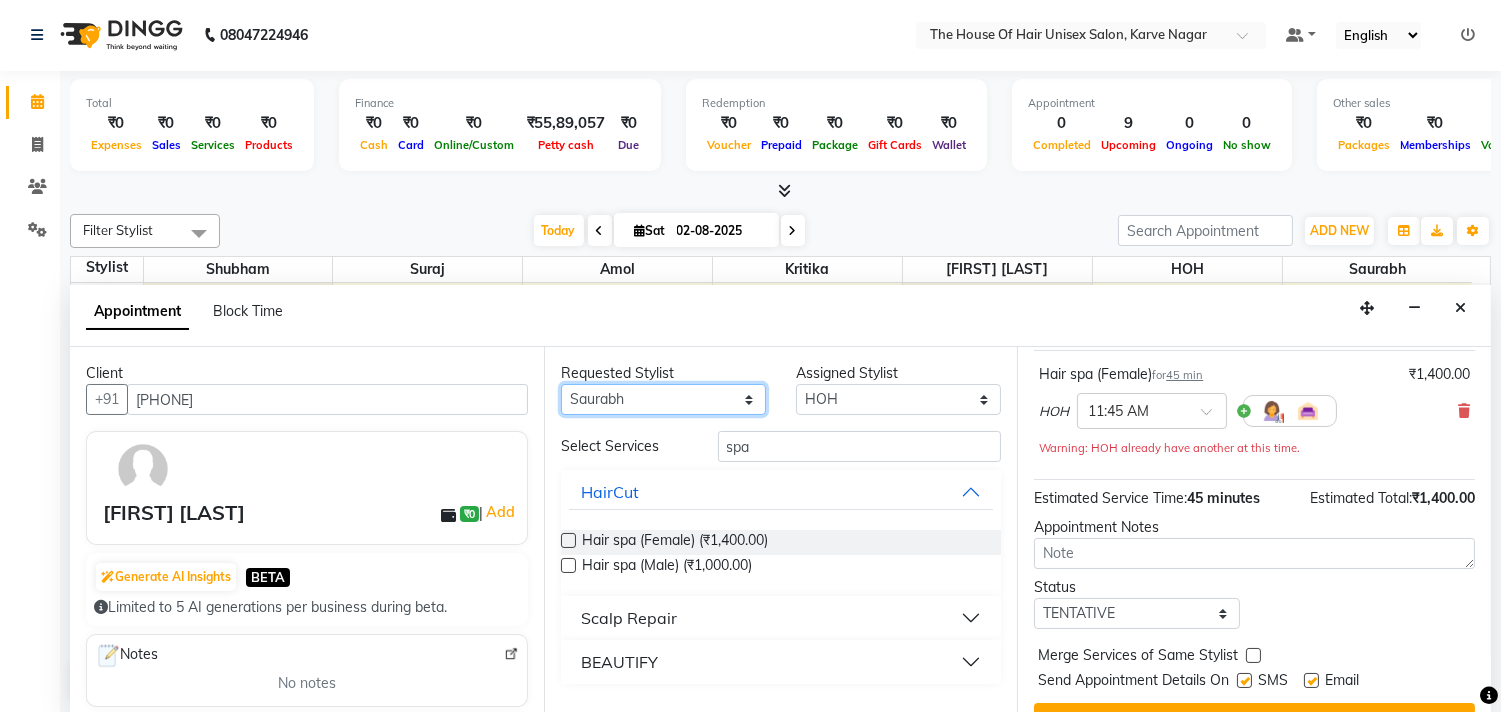 click on "Any [NAME] [NAME] [NAME] [NAME] [NAME] [NAME] [NAME]" at bounding box center (663, 399) 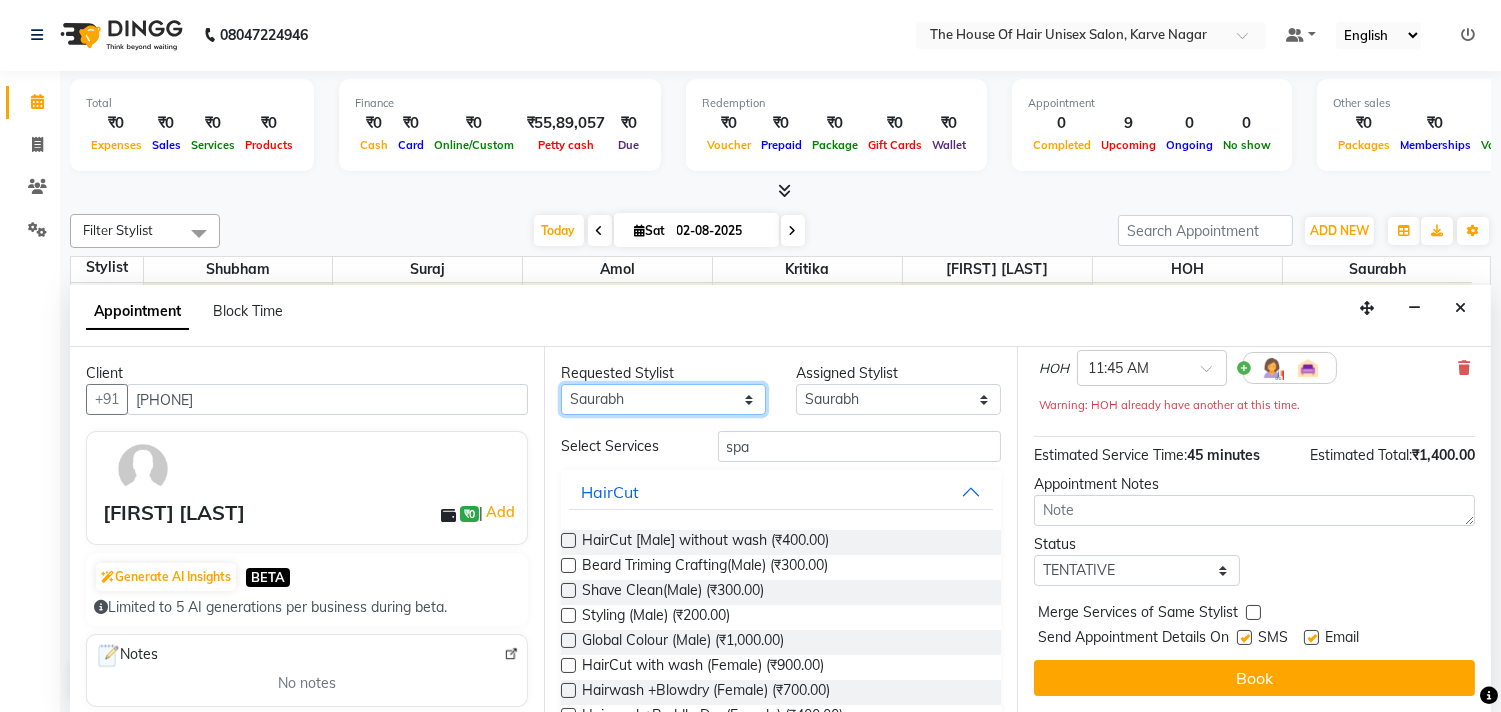 scroll, scrollTop: 181, scrollLeft: 0, axis: vertical 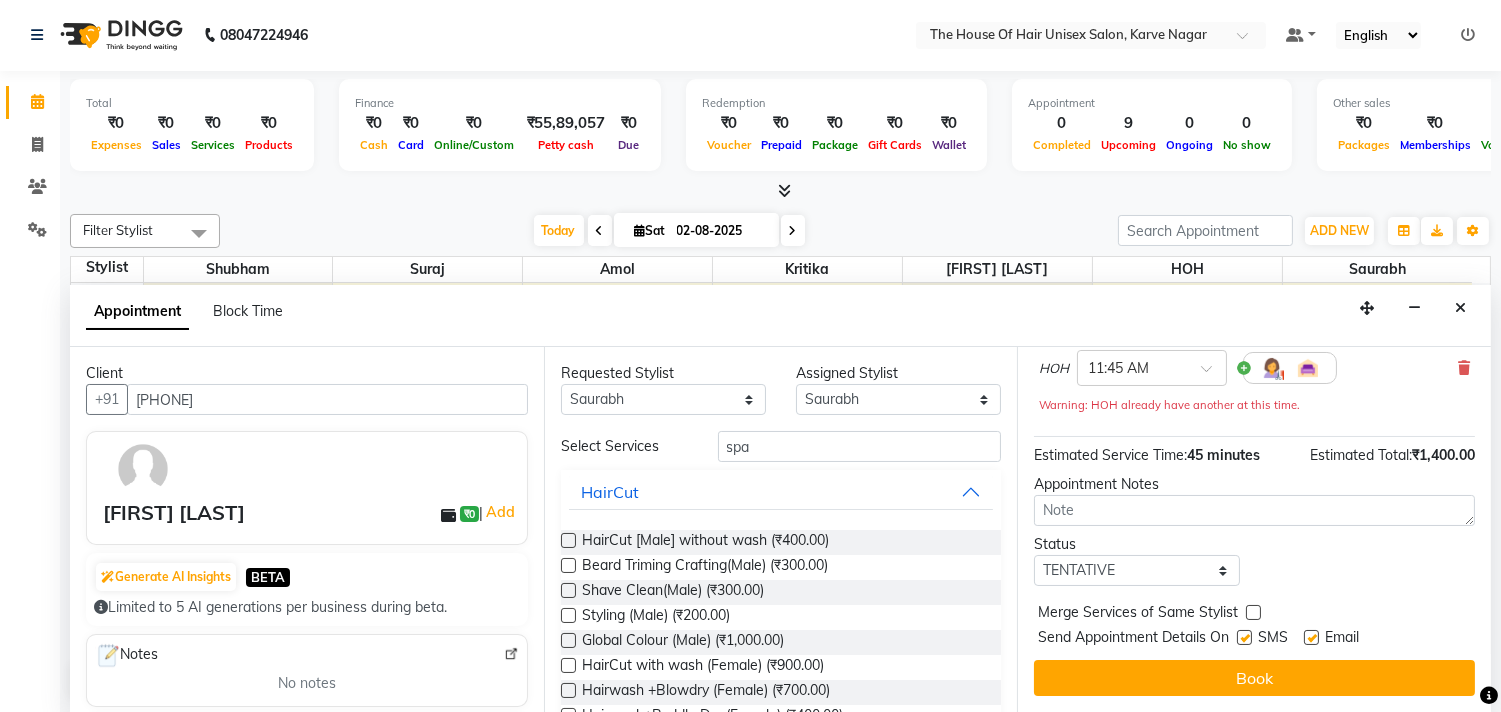 click at bounding box center (1253, 612) 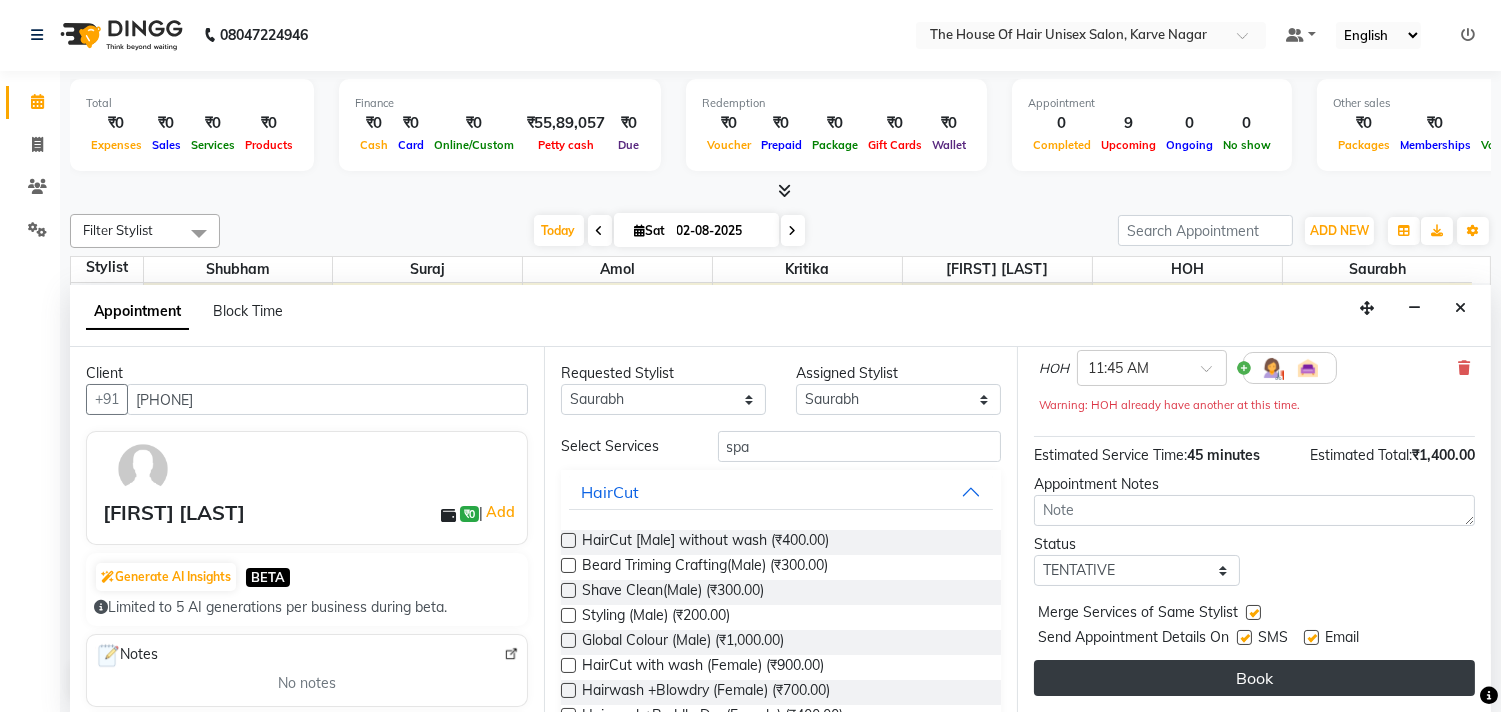 click on "Book" at bounding box center [1254, 678] 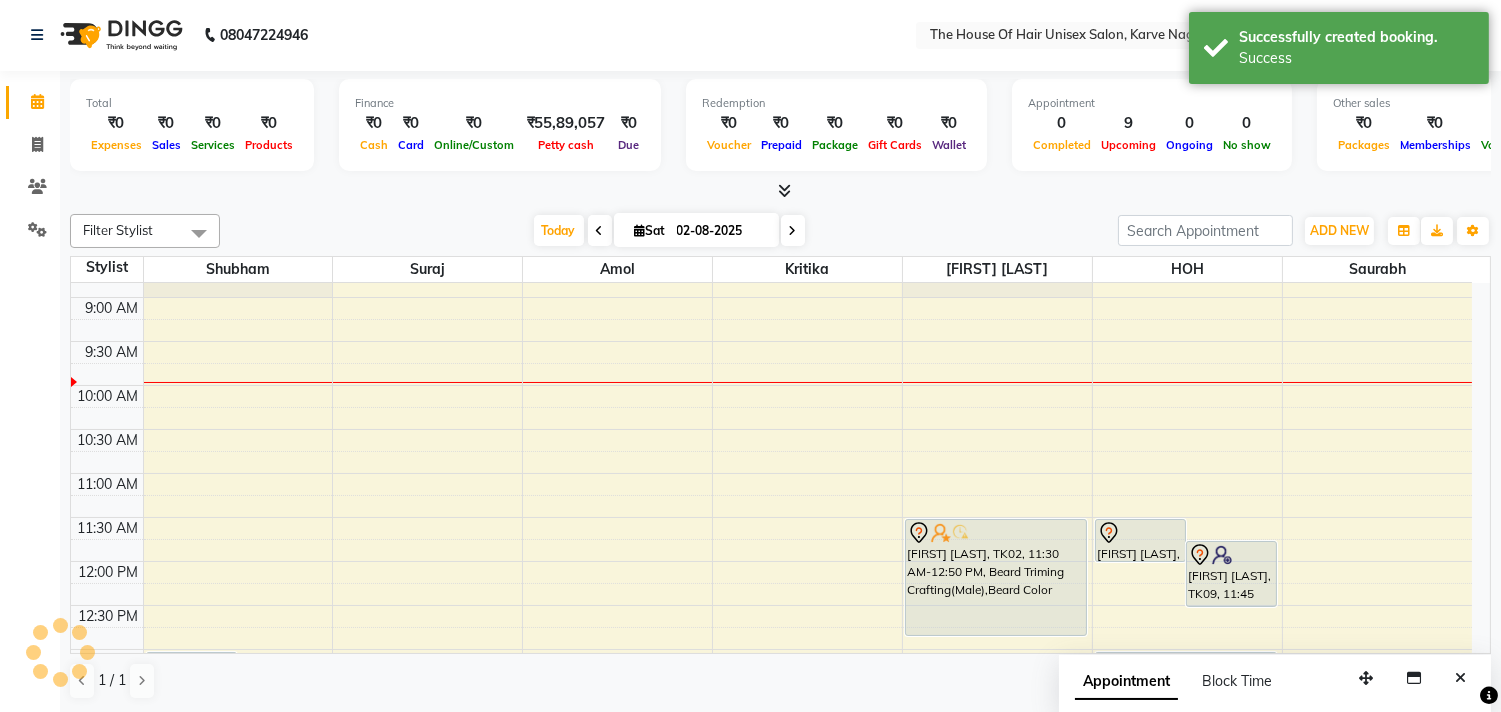 scroll, scrollTop: 0, scrollLeft: 0, axis: both 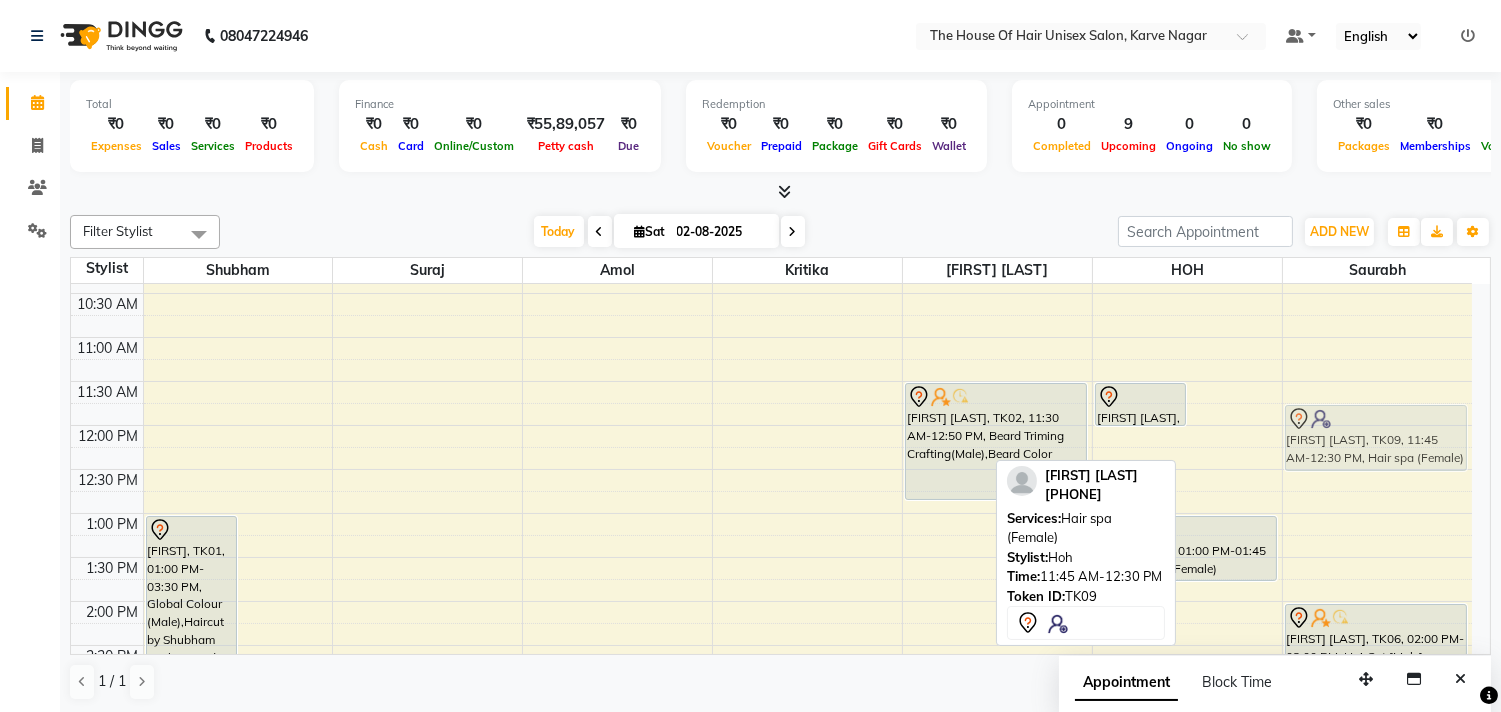 drag, startPoint x: 1213, startPoint y: 417, endPoint x: 1301, endPoint y: 408, distance: 88.45903 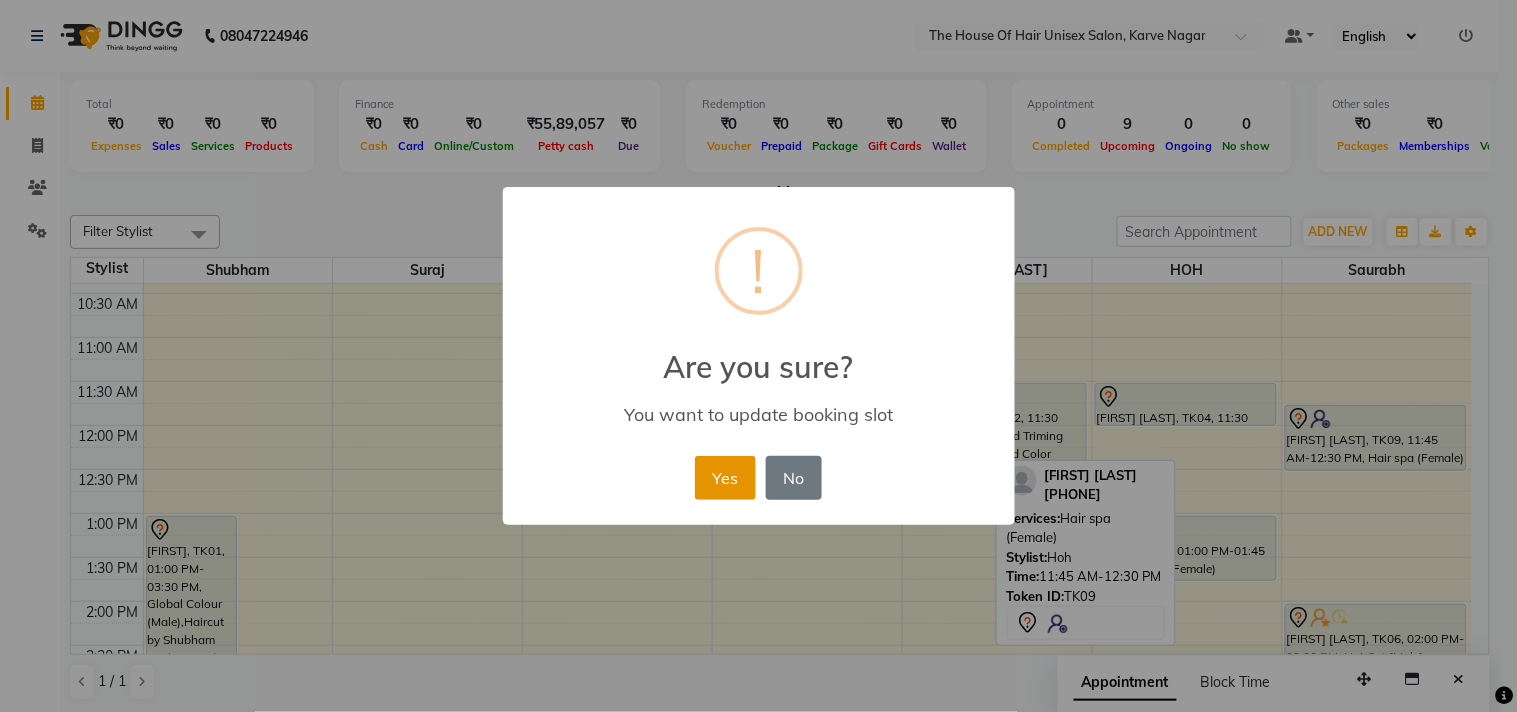 click on "Yes" at bounding box center [725, 478] 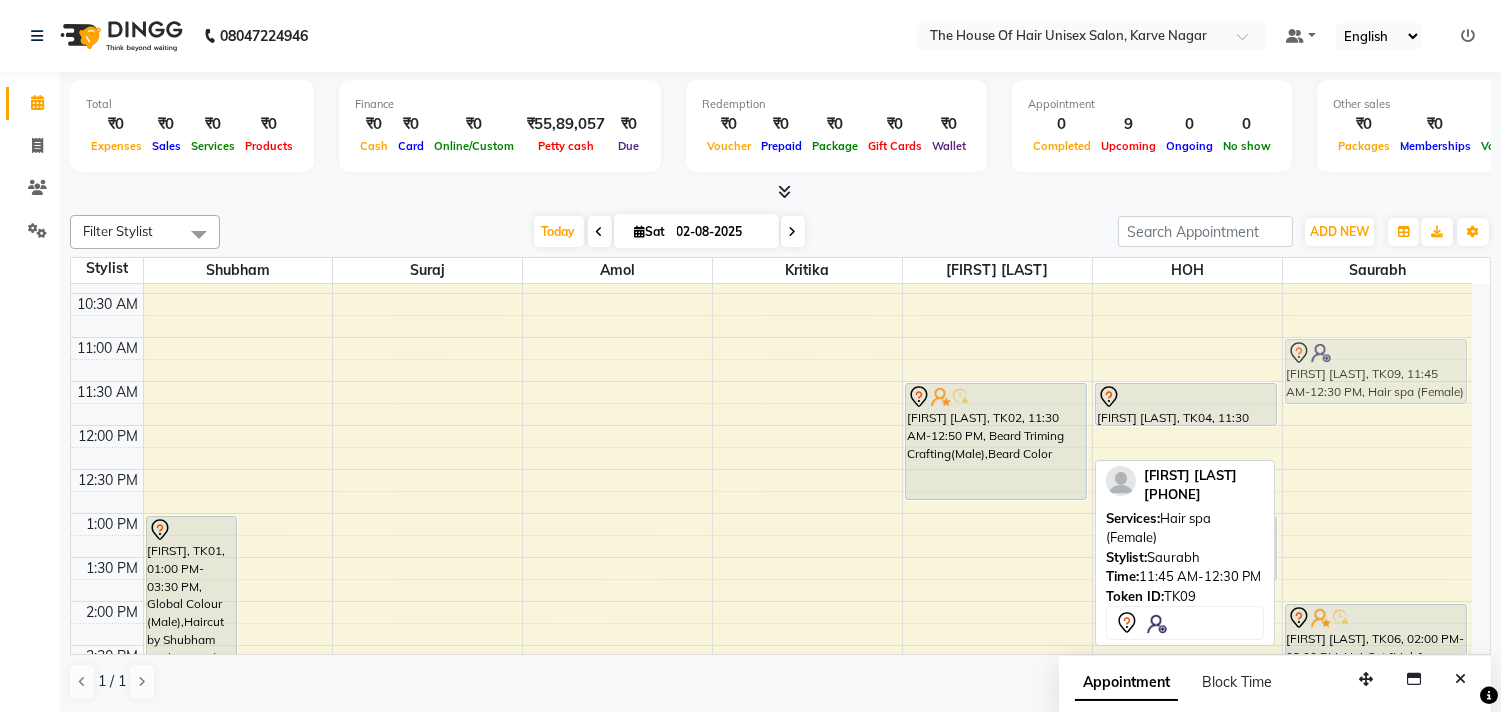 drag, startPoint x: 1352, startPoint y: 423, endPoint x: 1341, endPoint y: 360, distance: 63.953106 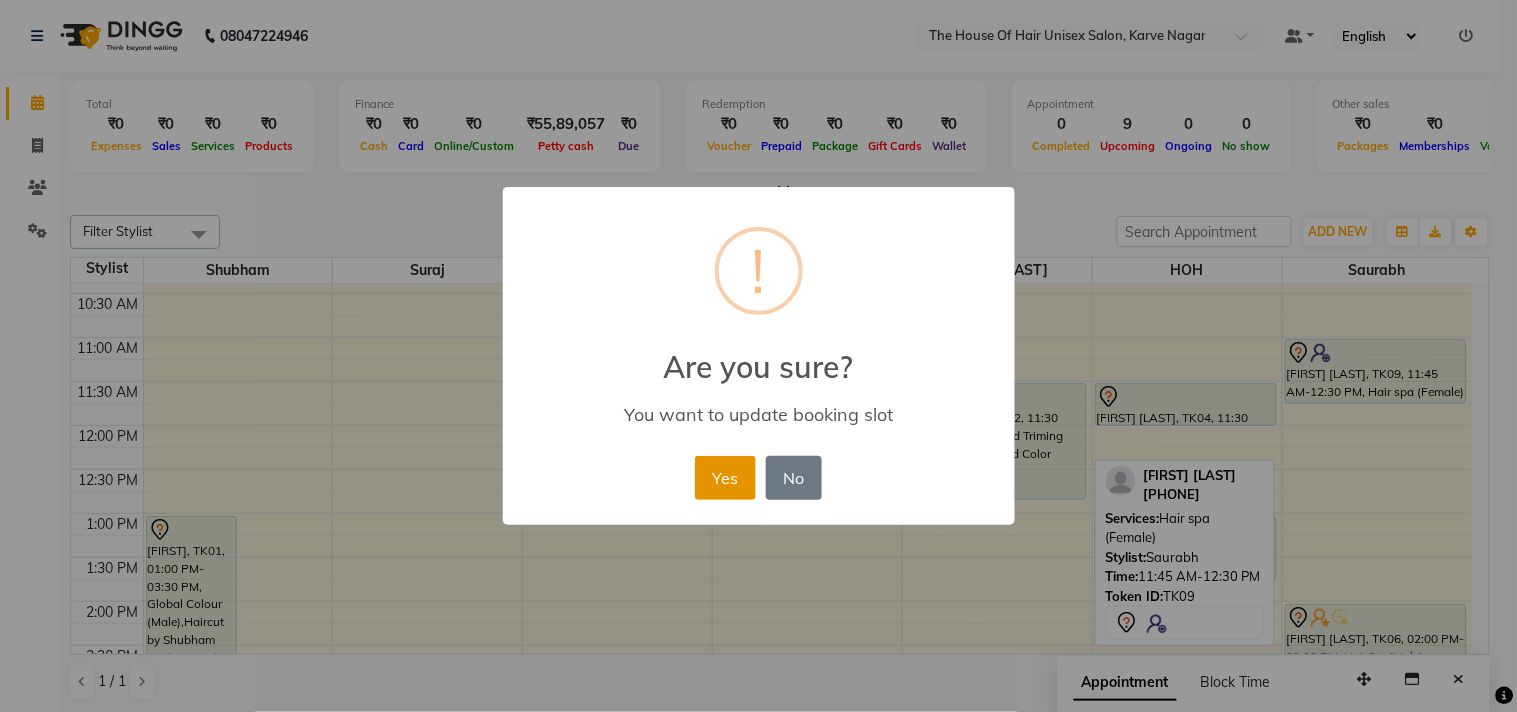 click on "Yes" at bounding box center [725, 478] 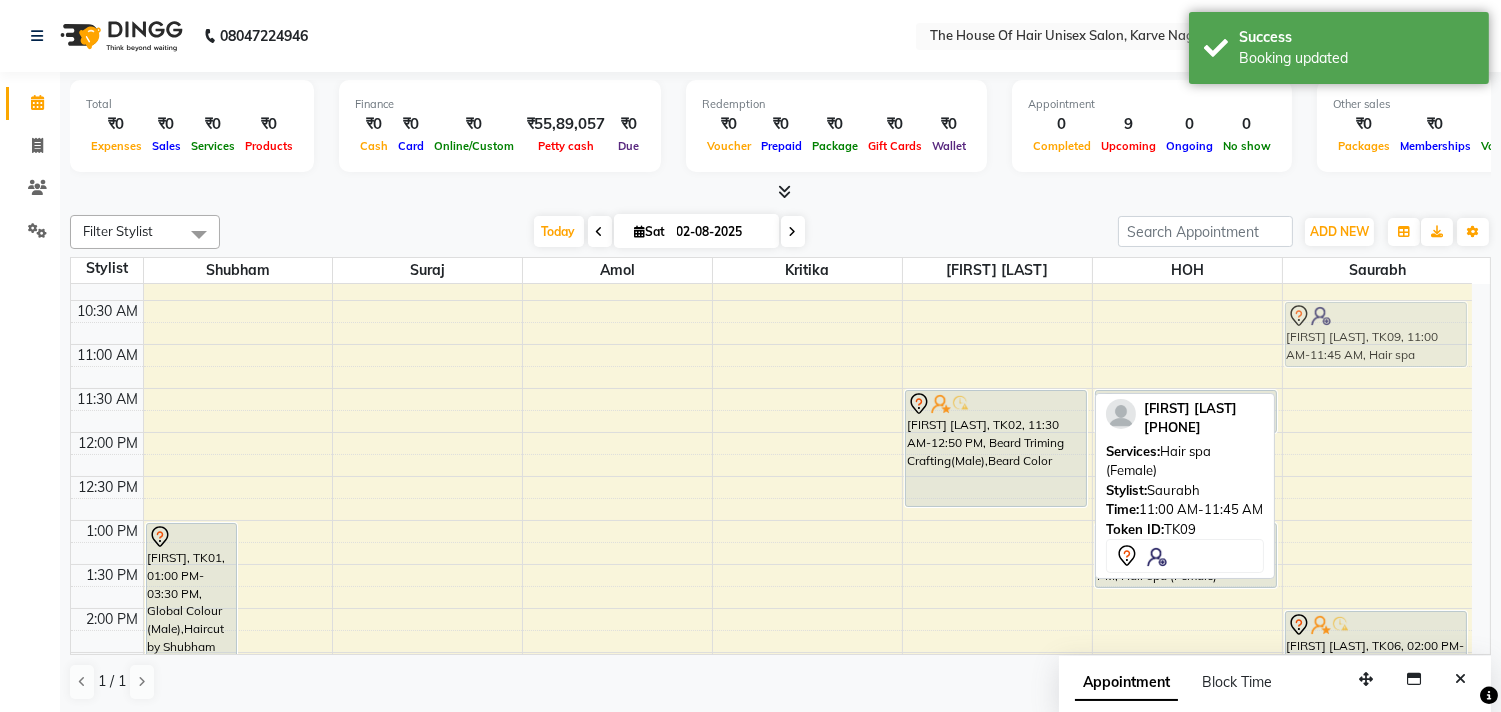 drag, startPoint x: 1352, startPoint y: 358, endPoint x: 1348, endPoint y: 323, distance: 35.22783 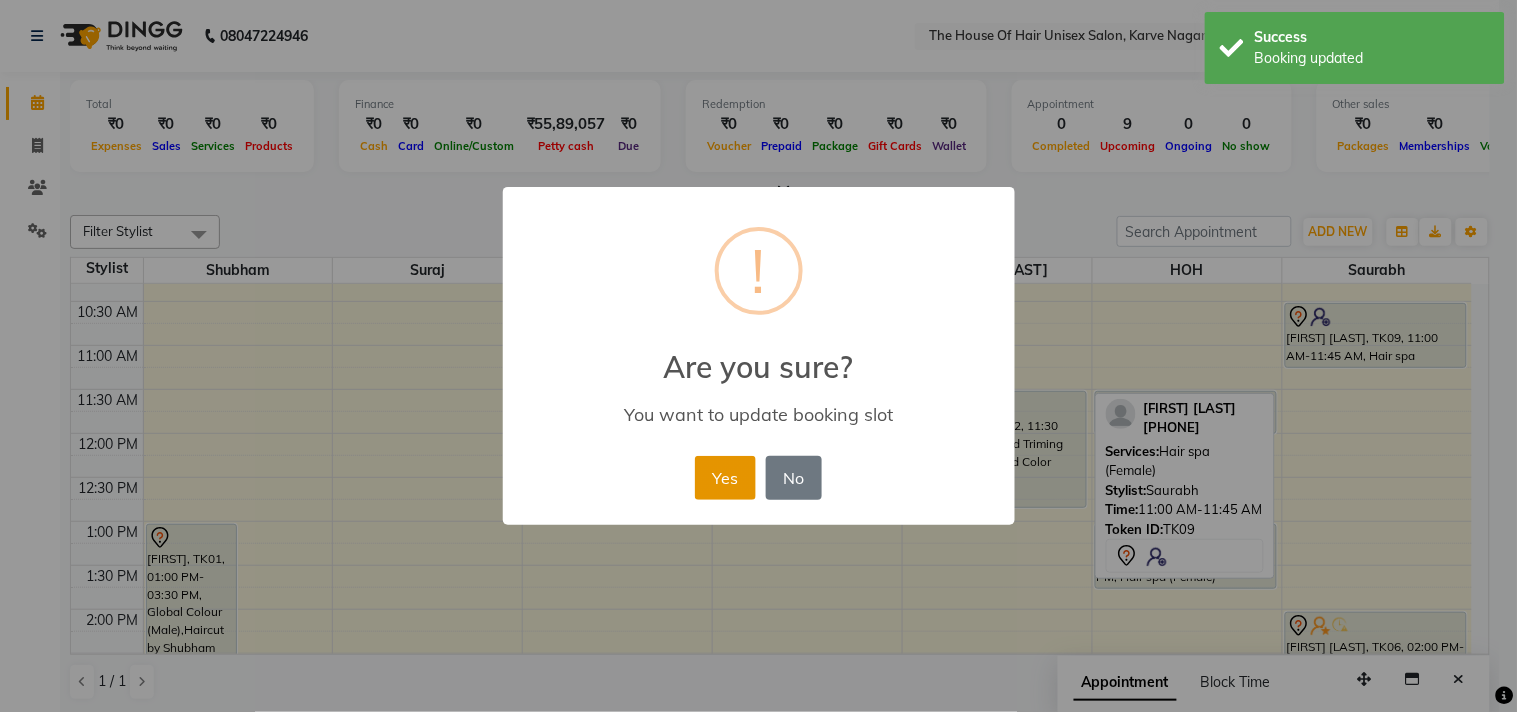 click on "Yes" at bounding box center [725, 478] 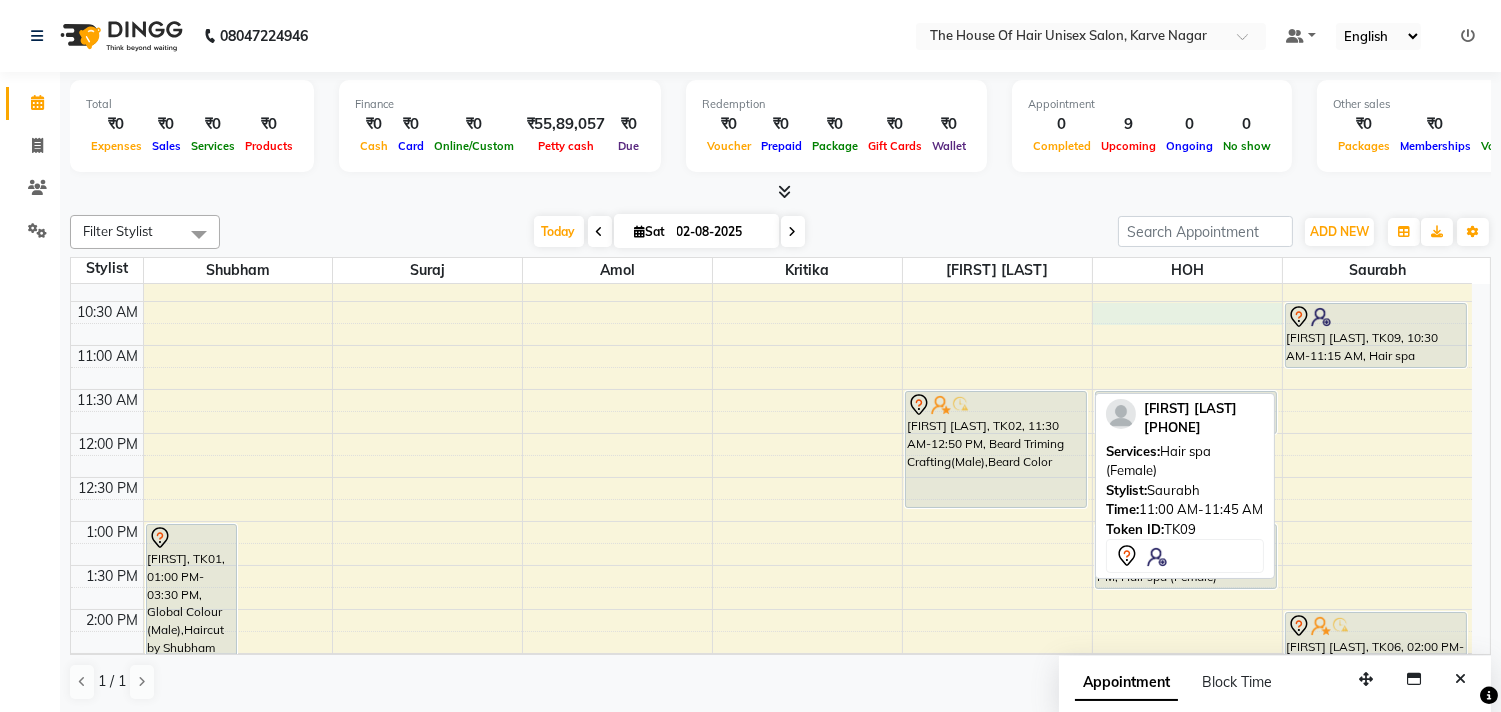 click on "7:00 AM 7:30 AM 8:00 AM 8:30 AM 9:00 AM 9:30 AM 10:00 AM 10:30 AM 11:00 AM 11:30 AM 12:00 PM 12:30 PM 1:00 PM 1:30 PM 2:00 PM 2:30 PM 3:00 PM 3:30 PM 4:00 PM 4:30 PM 5:00 PM 5:30 PM 6:00 PM 6:30 PM 7:00 PM 7:30 PM 8:00 PM 8:30 PM 9:00 PM 9:30 PM             [FIRST] [LAST], TK01, 01:00 PM-03:30 PM, Global Colour (Male),Haircut by Shubham (Male),Beard Triming Crafting(Male),Hair spa (Male)             [FIRST] [LAST], TK07, 03:00 PM-03:30 PM, Haircut by Shubham (Male)             [FIRST], TK03, 04:00 PM-05:00 PM, HairCut [Male] without wash,Haircut without wash (female)             [FIRST] [LAST], TK08, 05:30 PM-06:30 PM, HairCut [Male] without wash,Beard Triming Crafting(Male)             [FIRST] [LAST], TK02, 11:30 AM-12:50 PM, Beard Triming Crafting(Male),Beard Color             [FIRST] [LAST], TK04, 11:30 AM-12:00 PM, Haircut without wash (female)             [FIRST] [LAST], TK01, 01:00 PM-01:45 PM, Hair spa (Female)             [FIRST] [LAST], TK09, 10:30 AM-11:15 AM, Hair spa (Female)             [FIRST] [LAST], TK06, 02:00 PM-03:00 PM, HairCut [Male] without wash,Beard Triming Crafting(Male)             [FIRST], TK05, 03:00 PM-03:30 PM, O3 De-Tan             [FIRST] [LAST], TK09, 11:45 AM-12:30 PM, Hair spa (Female)" at bounding box center (771, 653) 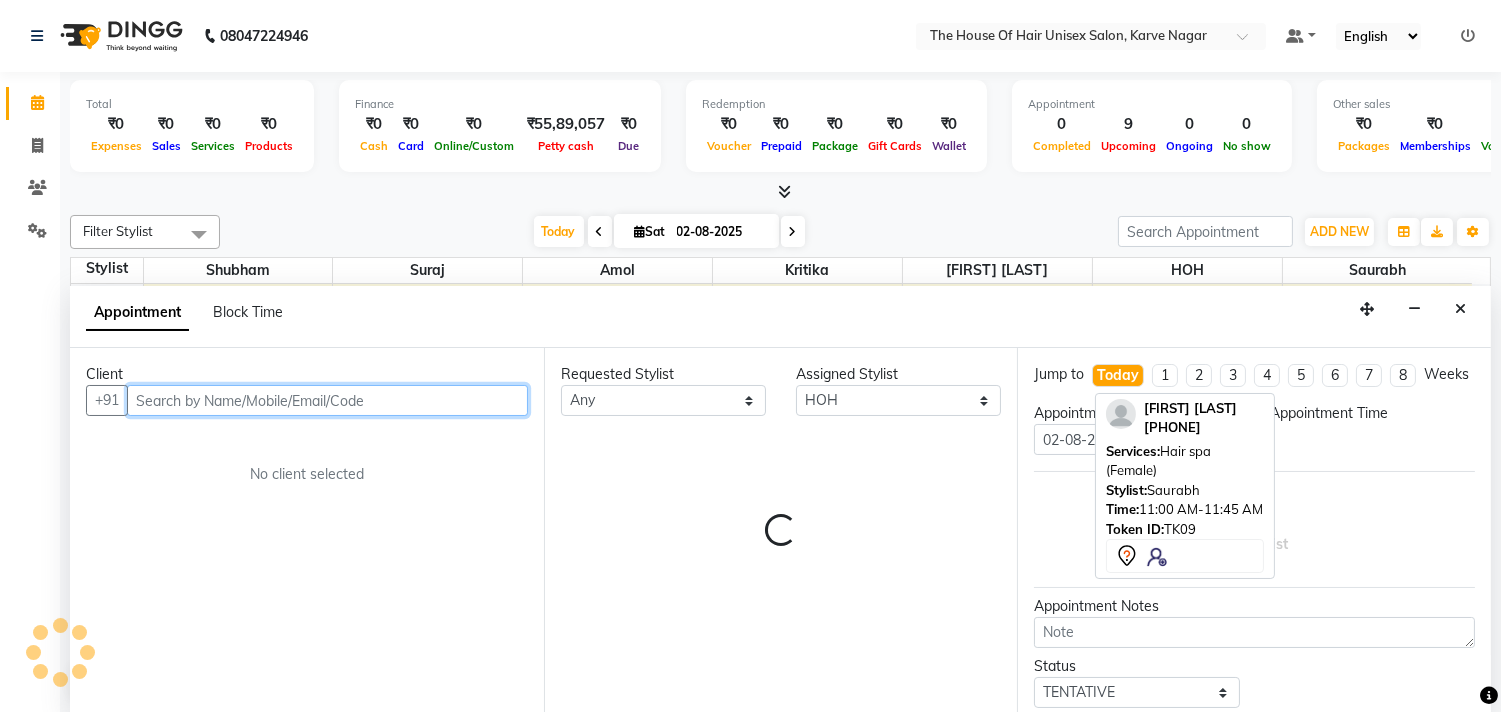 select on "630" 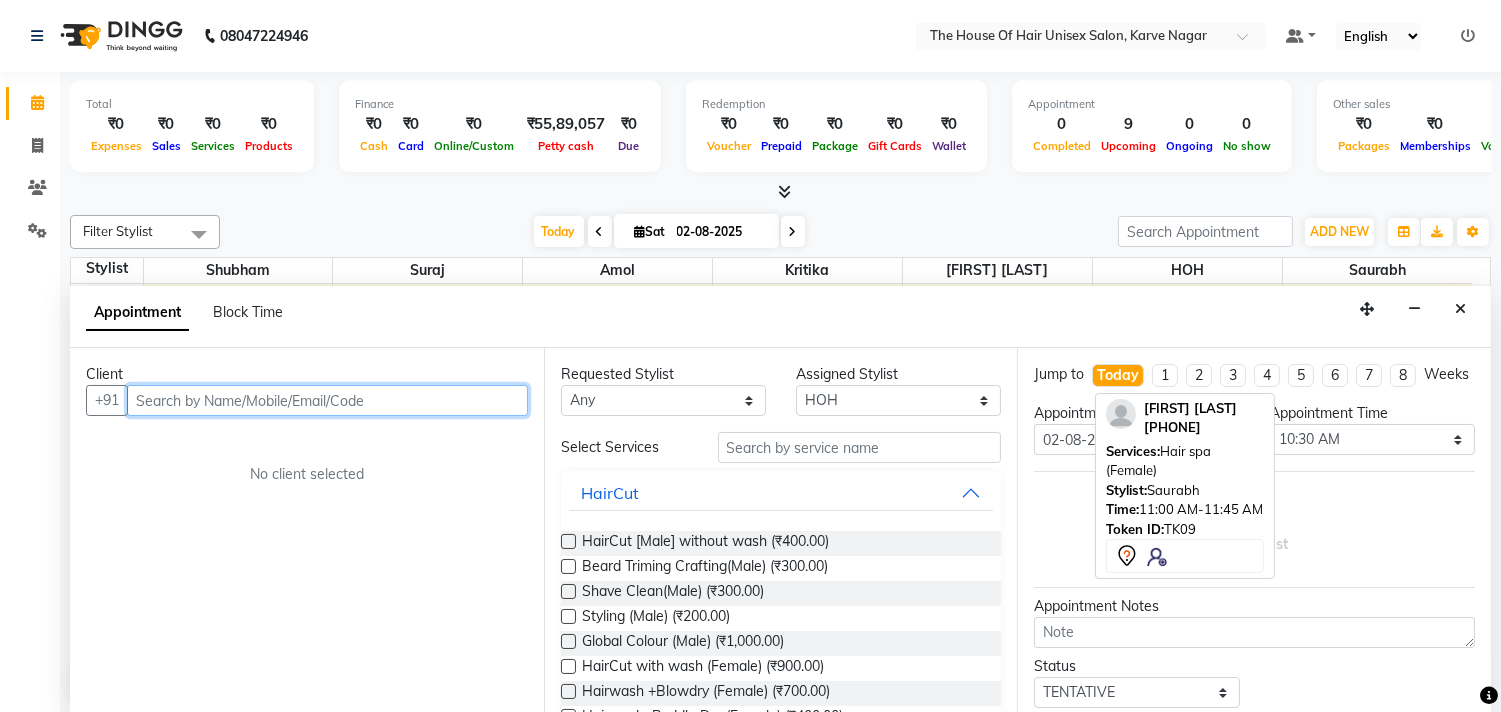 scroll, scrollTop: 1, scrollLeft: 0, axis: vertical 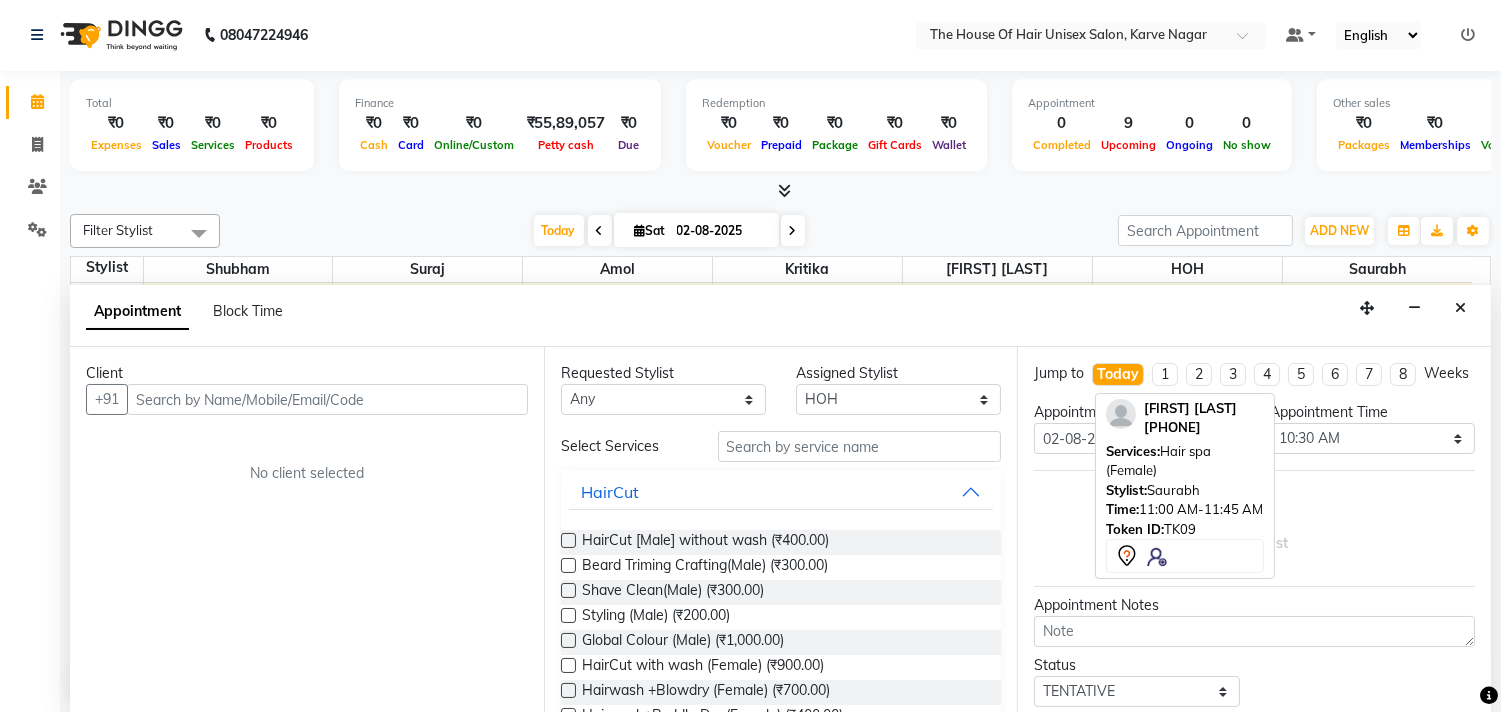 click at bounding box center [568, 540] 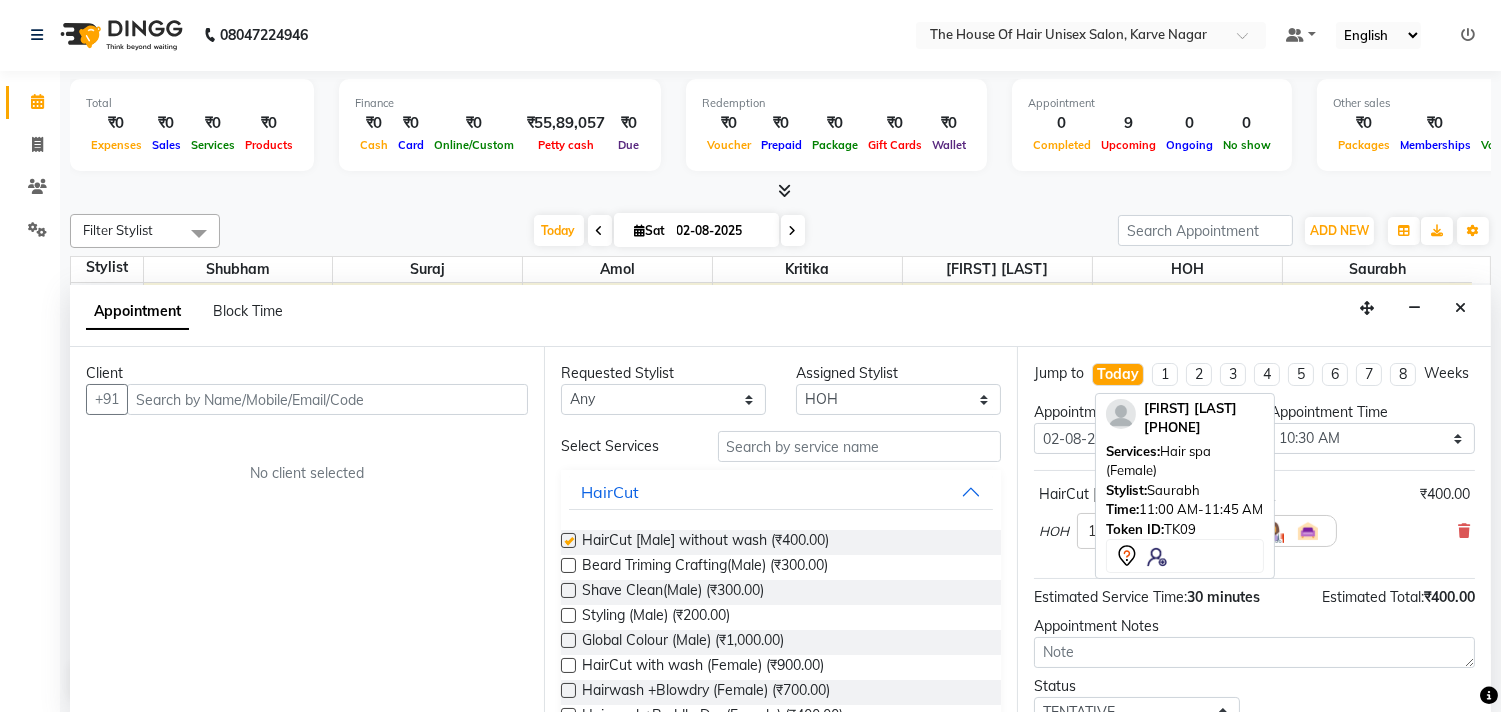 checkbox on "false" 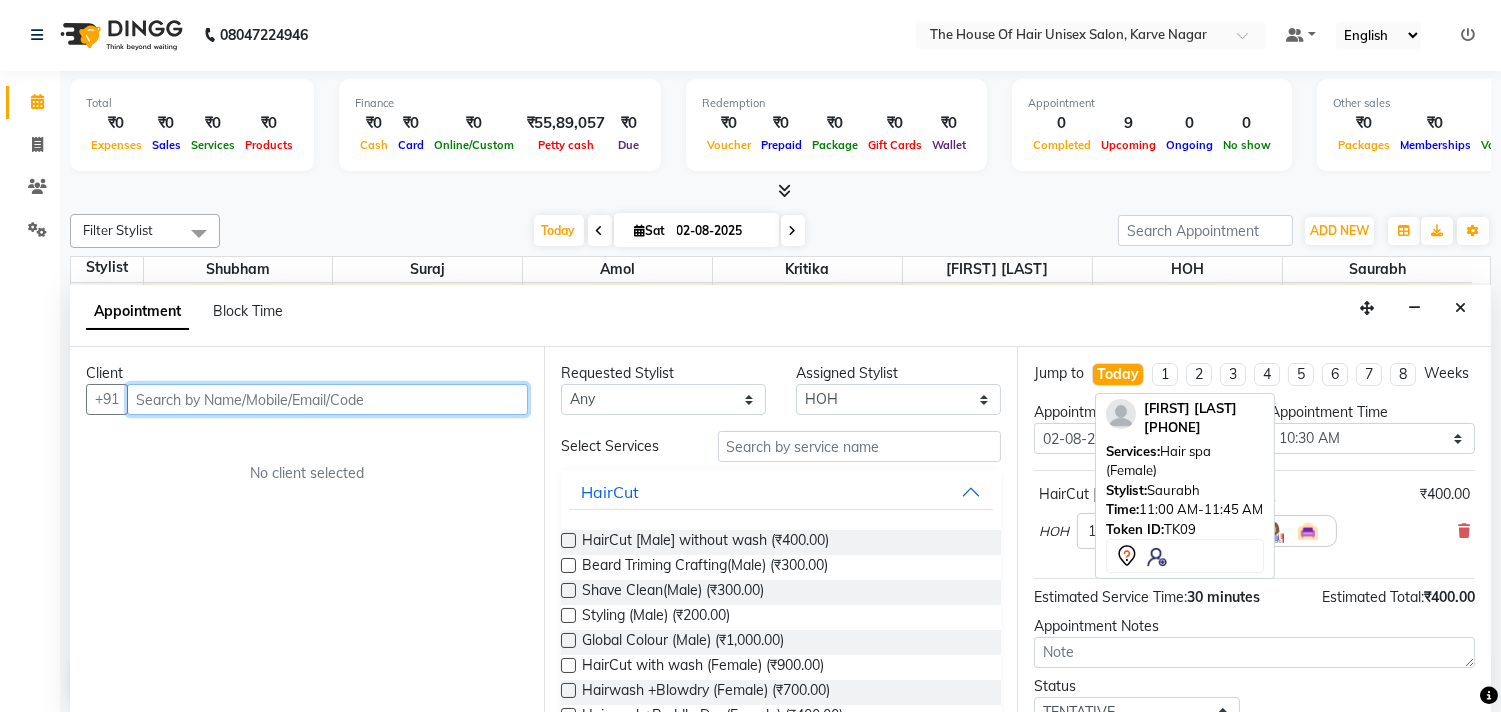 click at bounding box center [327, 399] 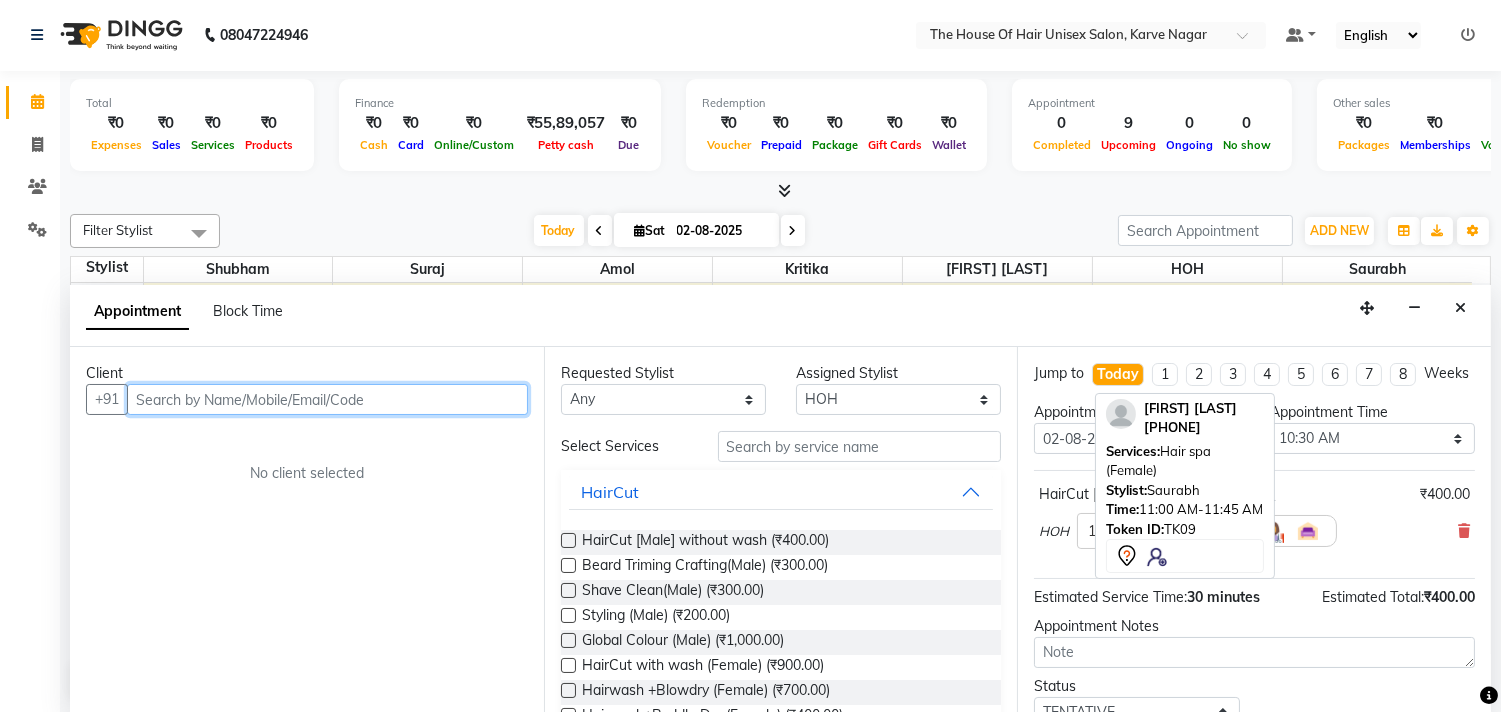 click at bounding box center [327, 399] 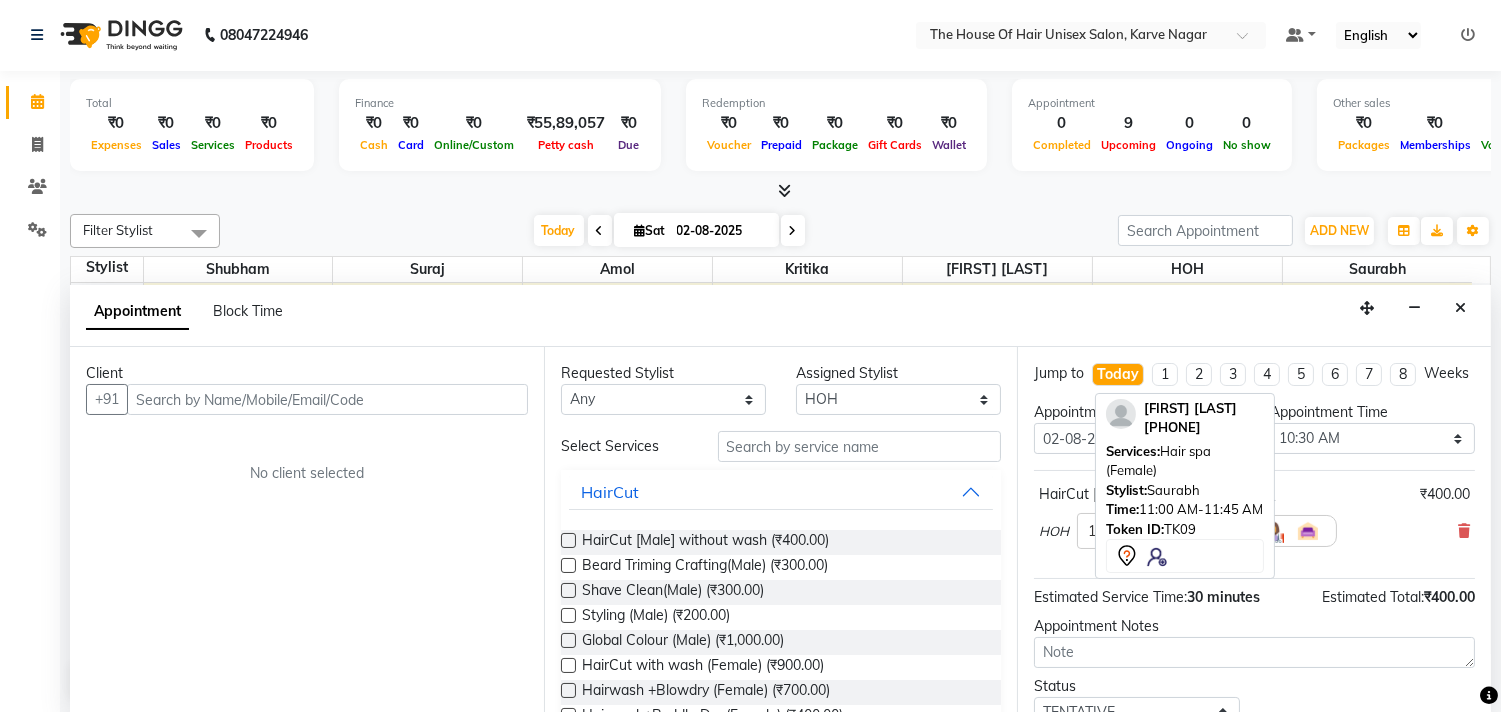 click on "Jump to Today 1 2 3 4 5 6 7 8 Weeks" at bounding box center [1254, 382] 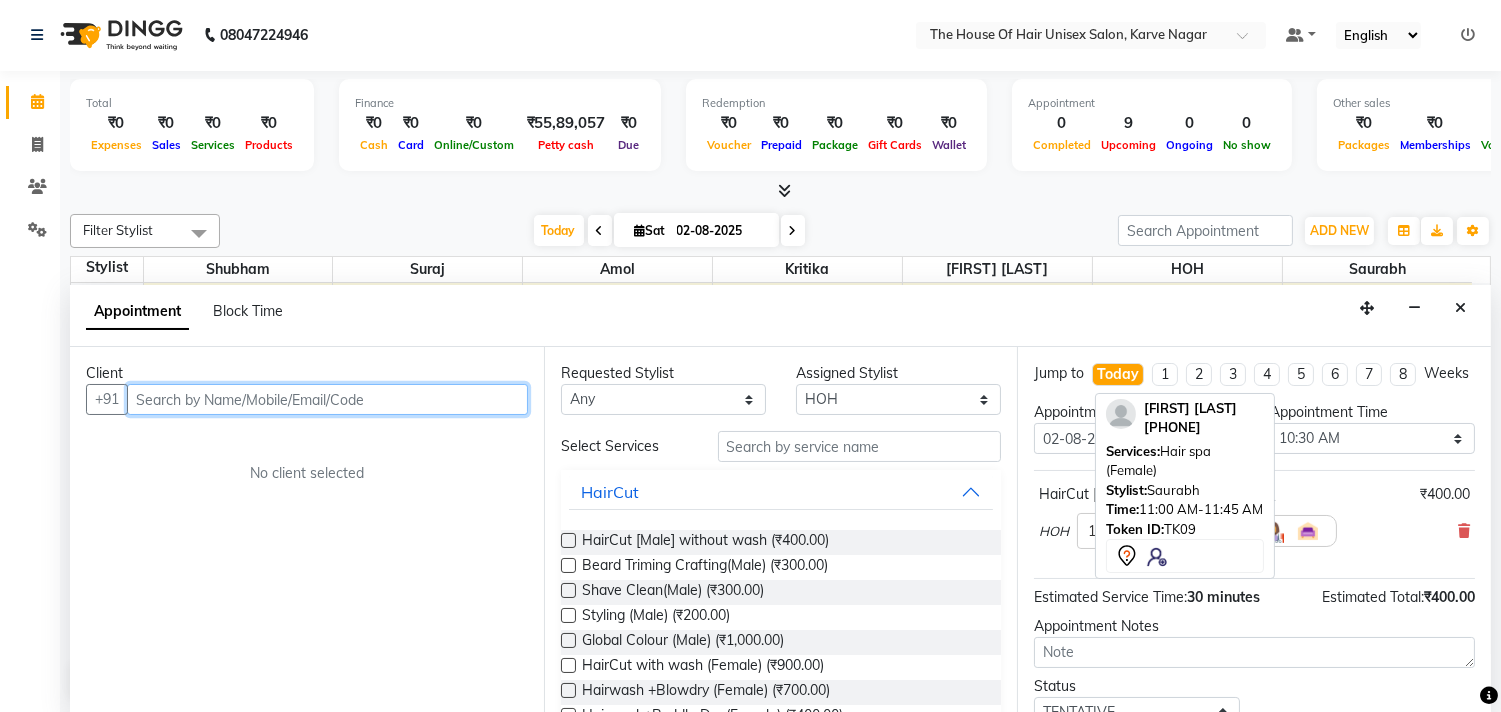 click at bounding box center (327, 399) 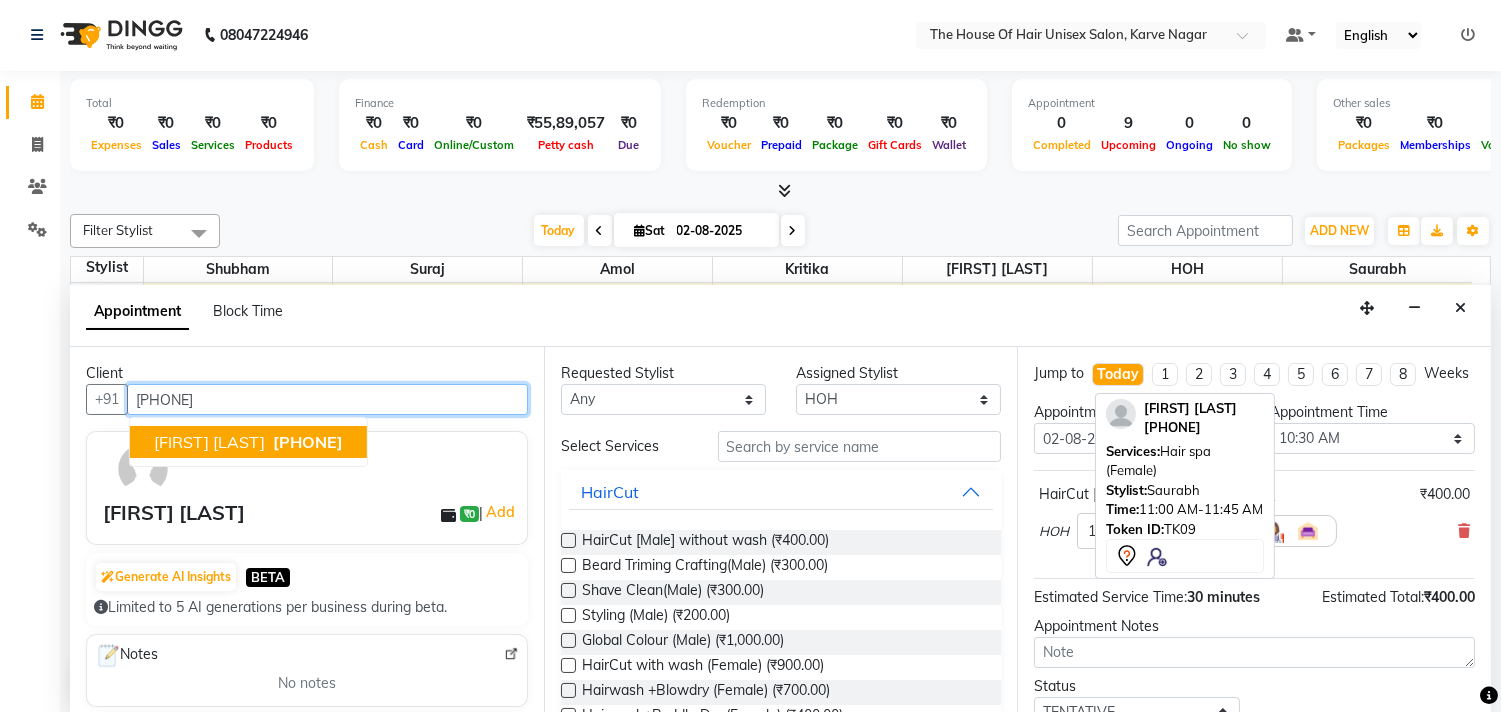 click on "[PHONE]" at bounding box center (308, 442) 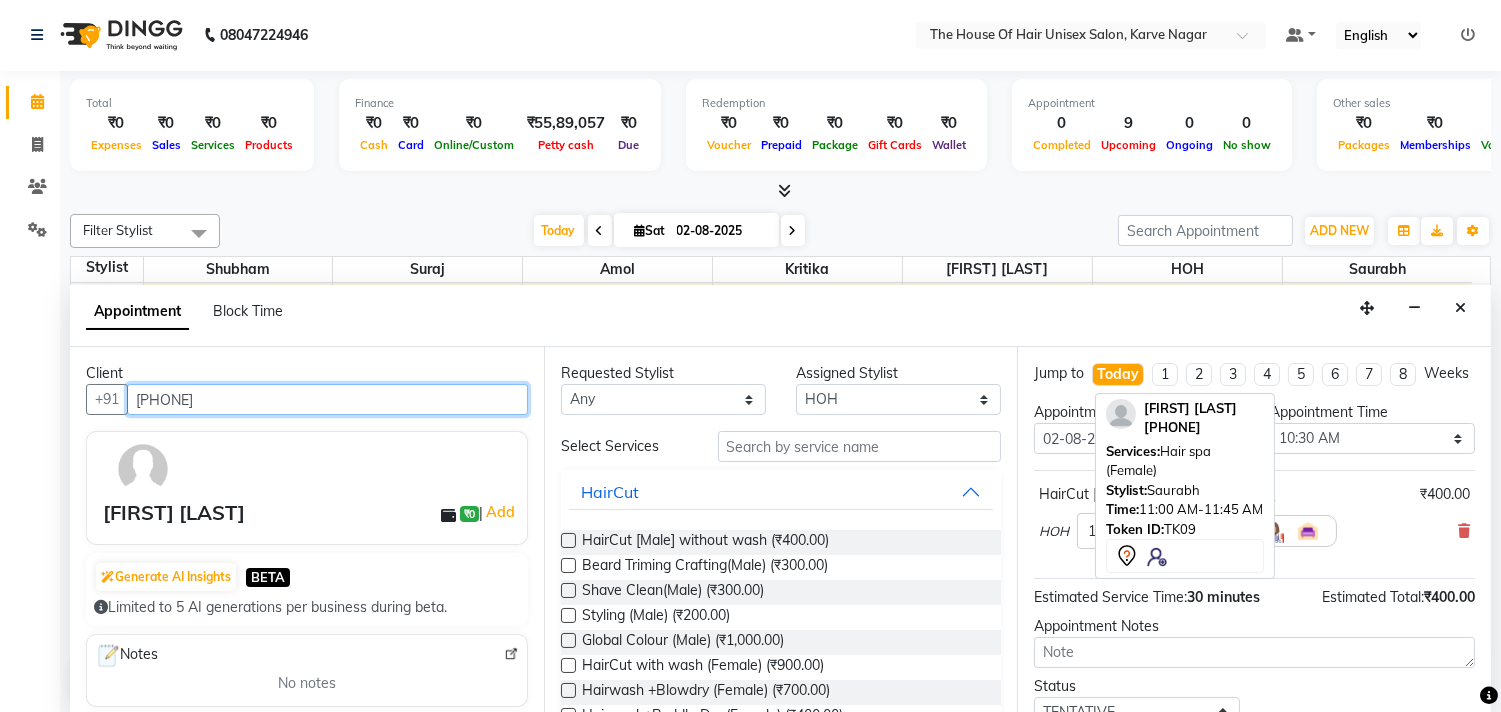 type on "[PHONE]" 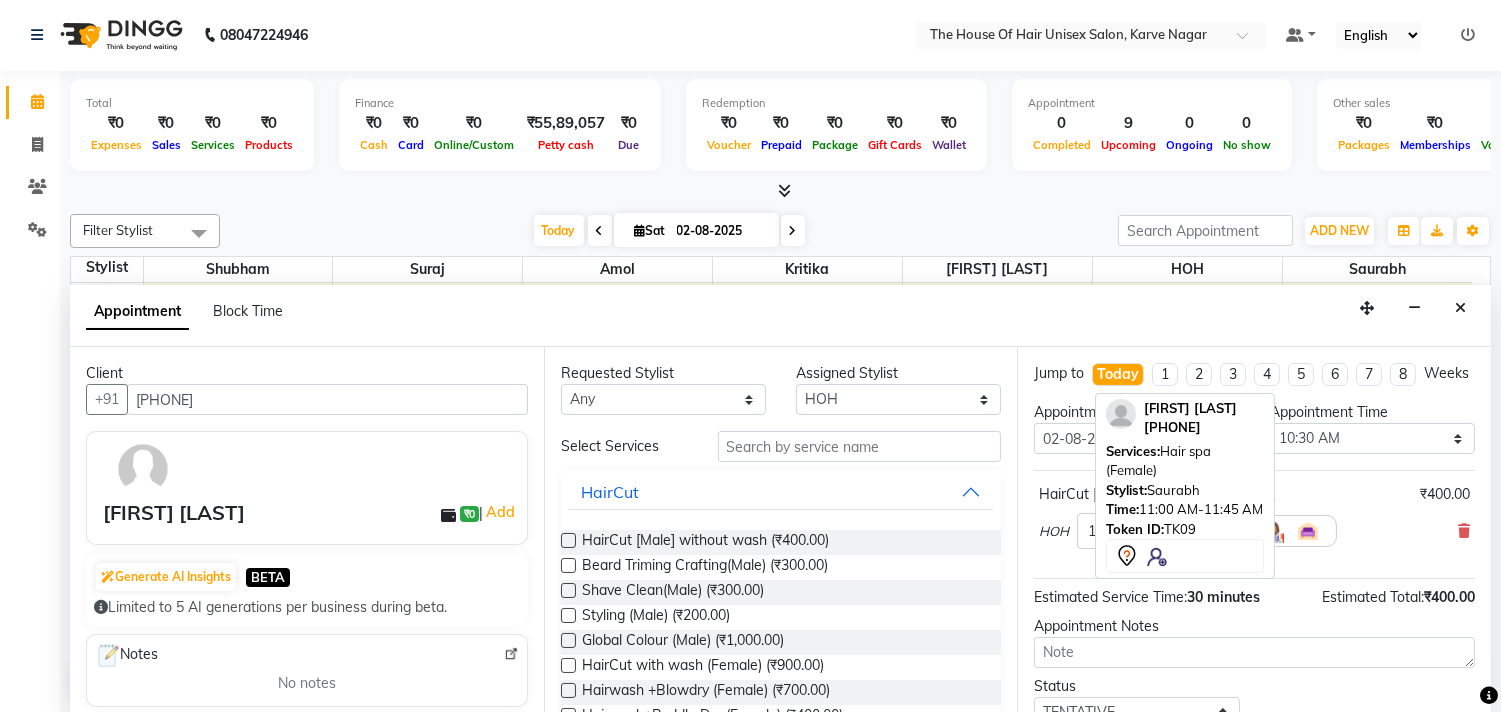 click on "HairCut [Male] without wash (₹400.00)" at bounding box center [781, 542] 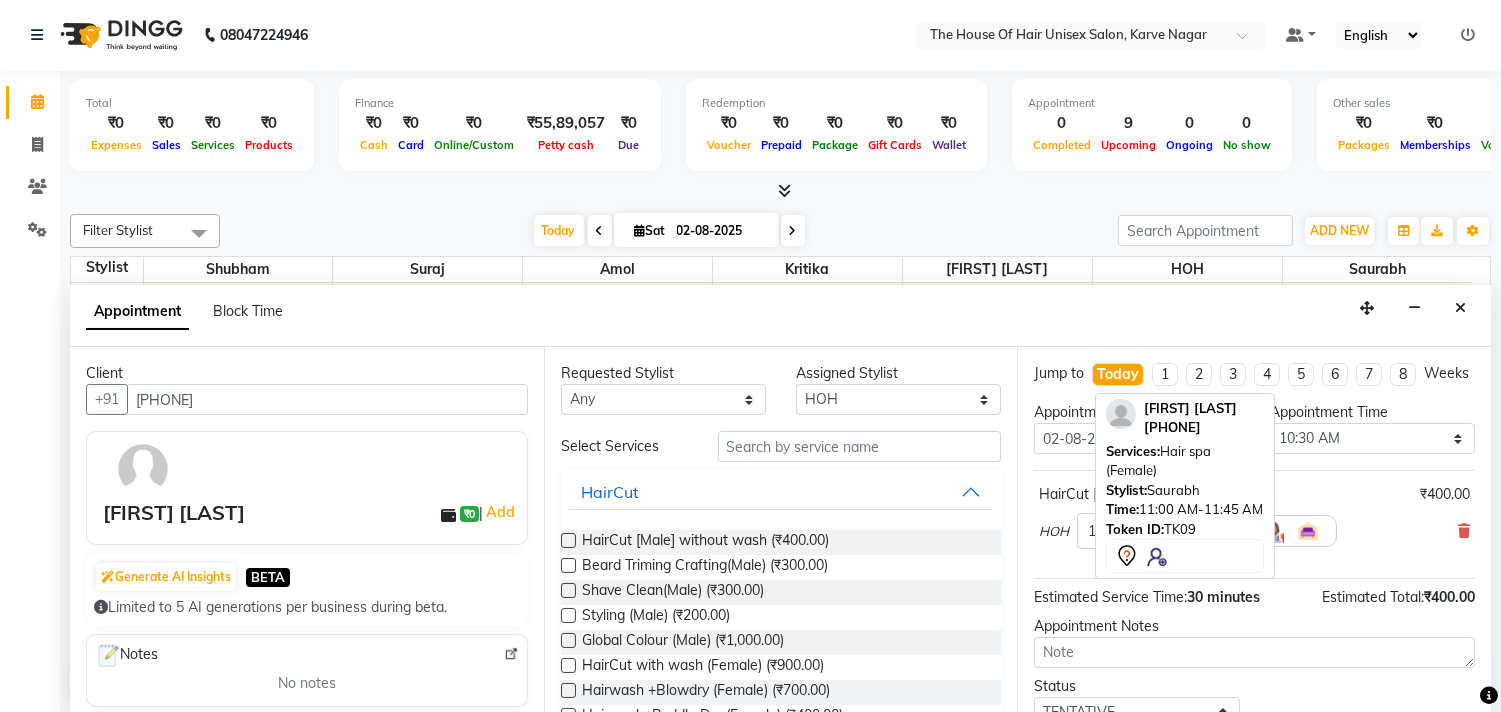 click at bounding box center [568, 540] 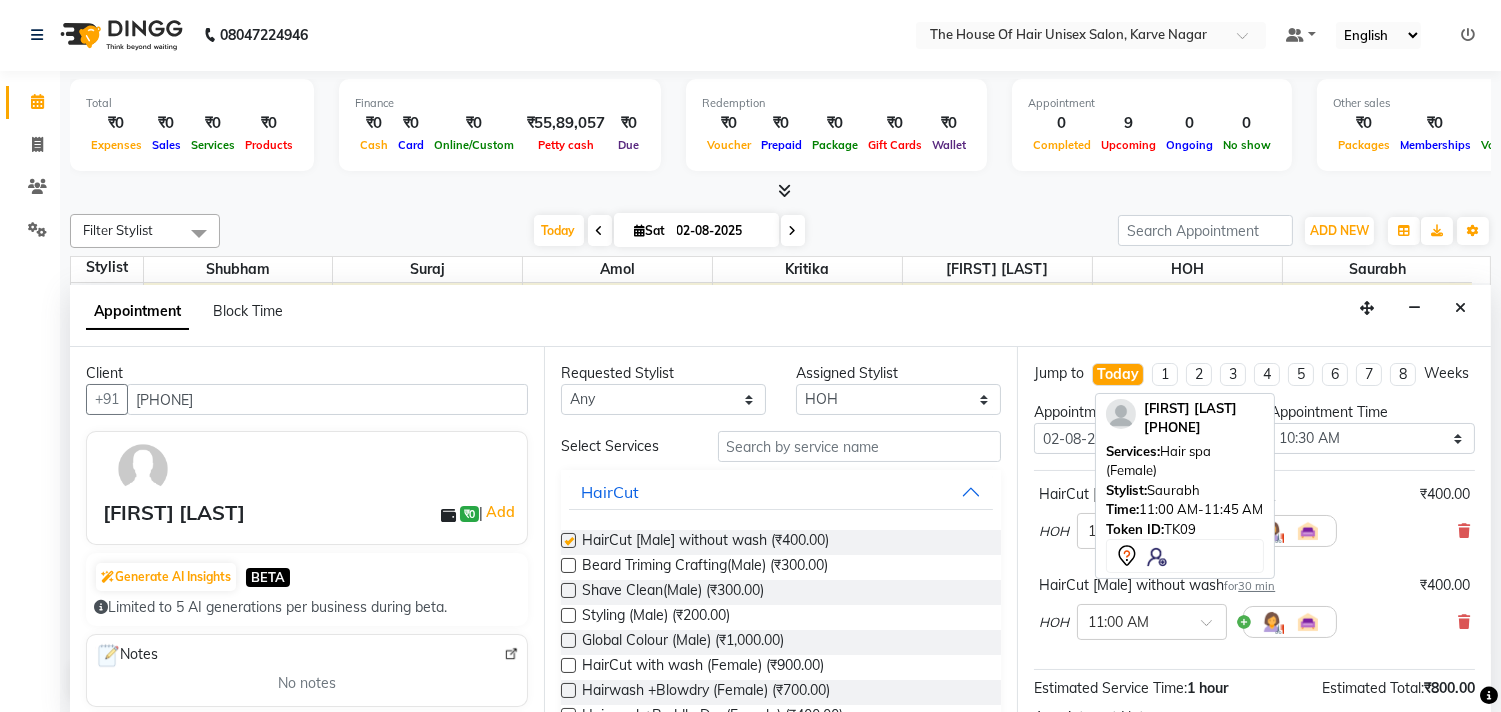 checkbox on "false" 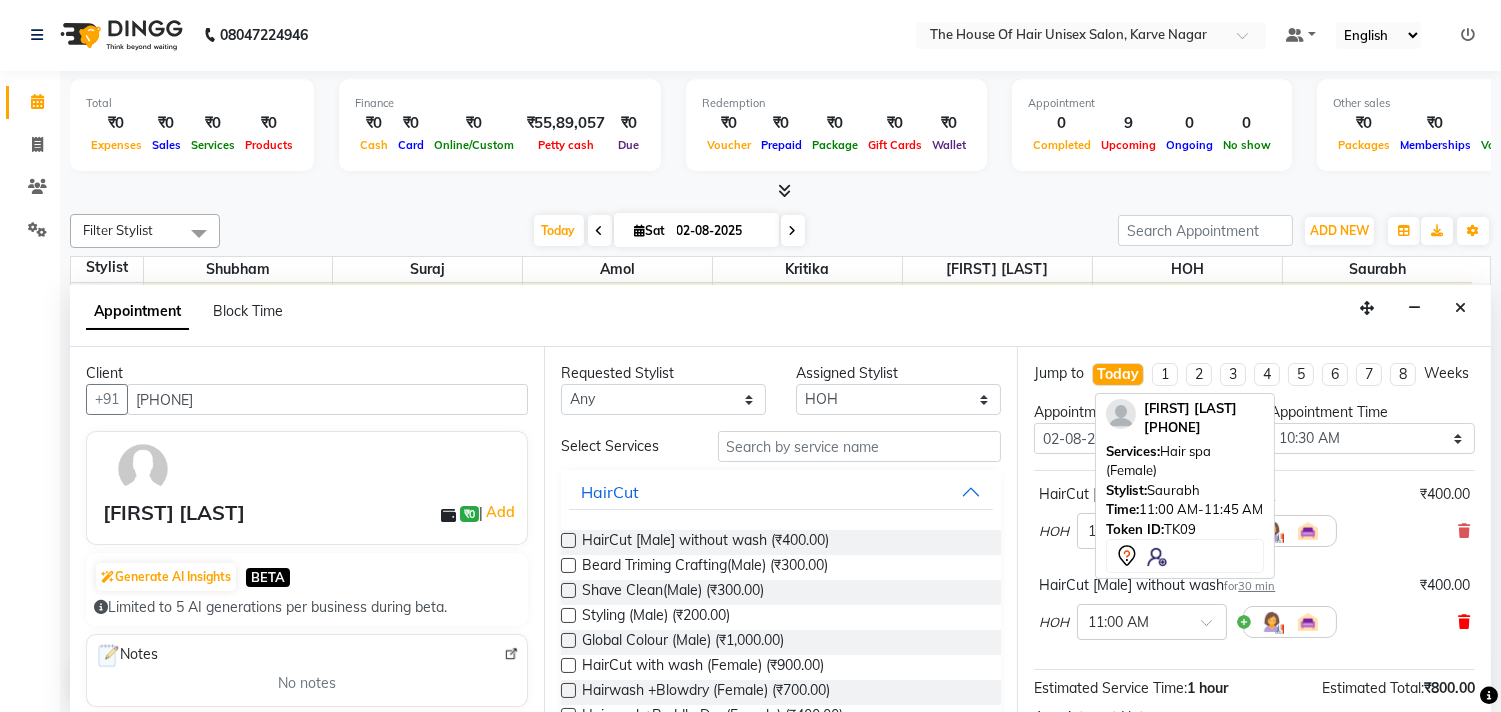 click at bounding box center (1464, 622) 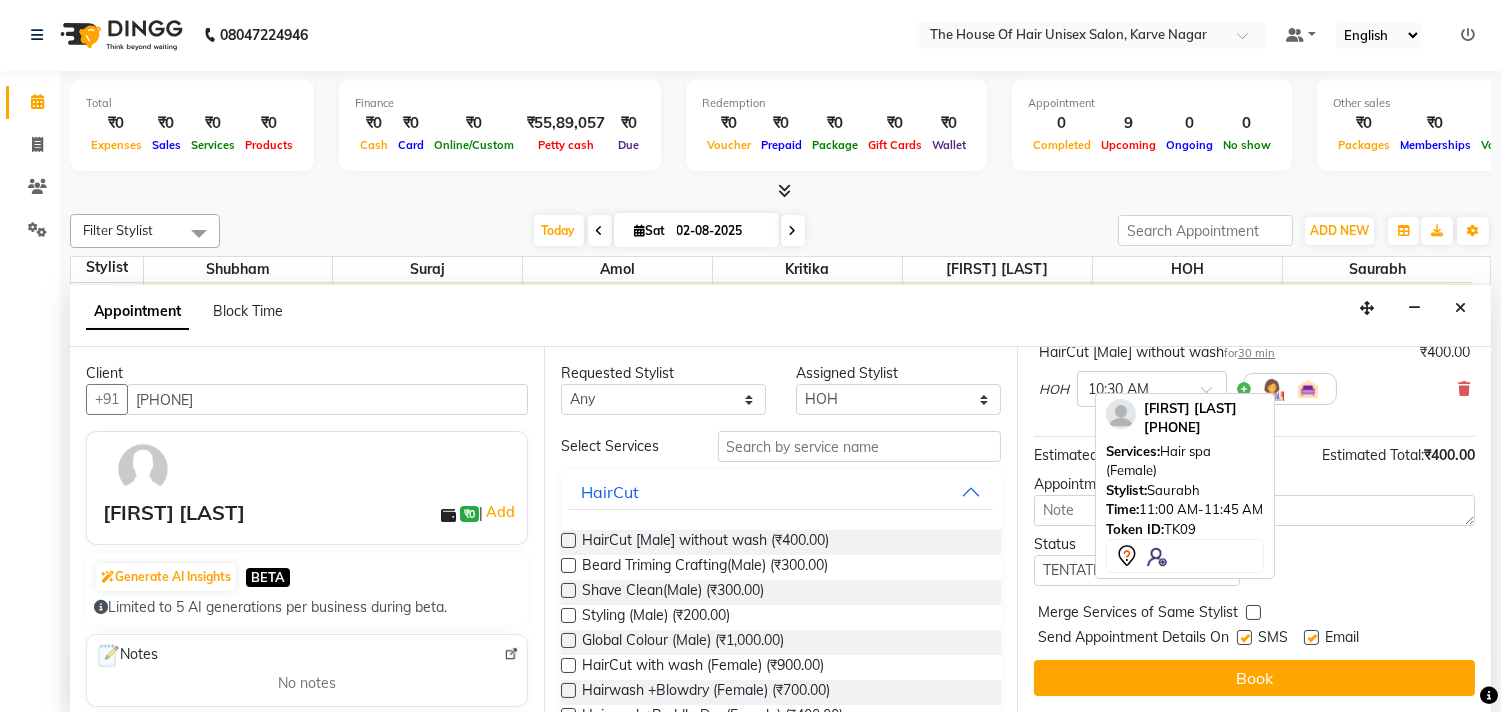 scroll, scrollTop: 161, scrollLeft: 0, axis: vertical 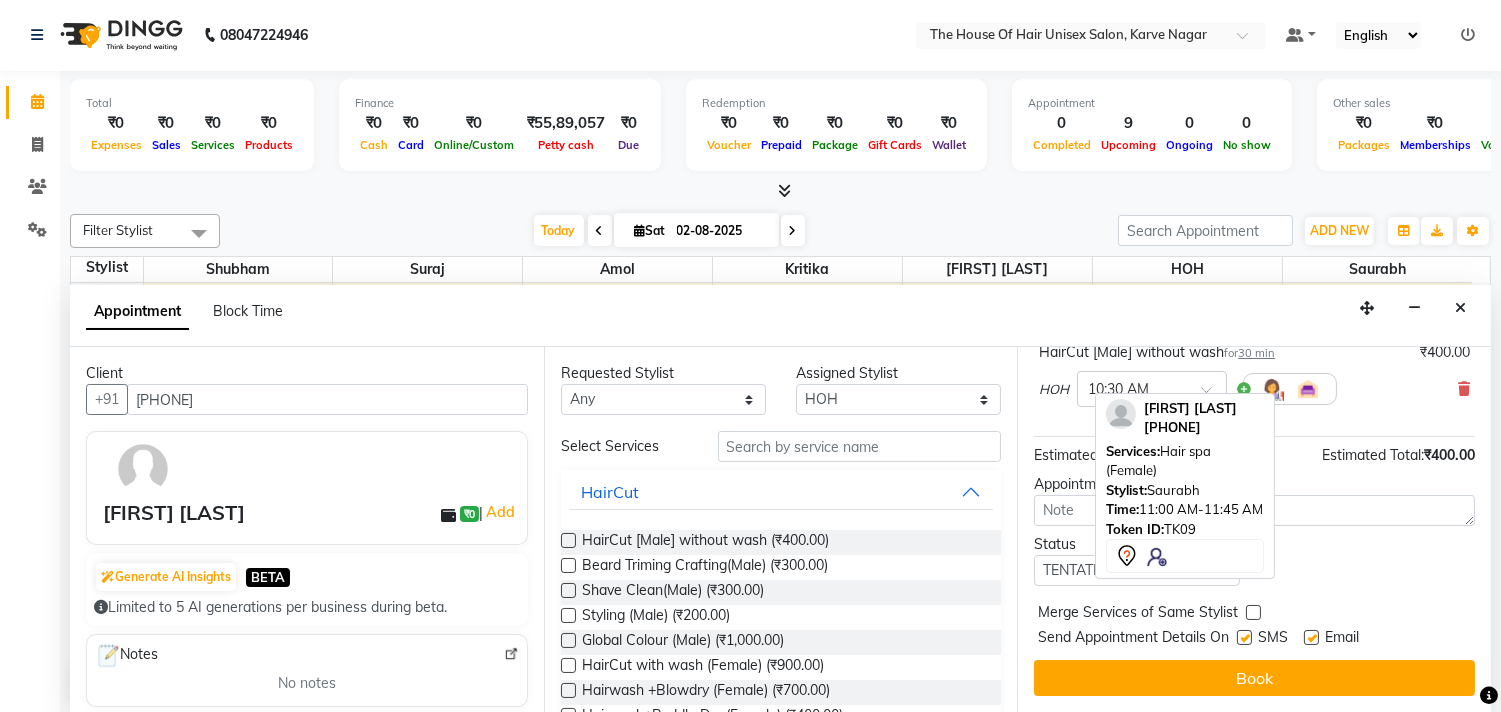 click at bounding box center [1253, 612] 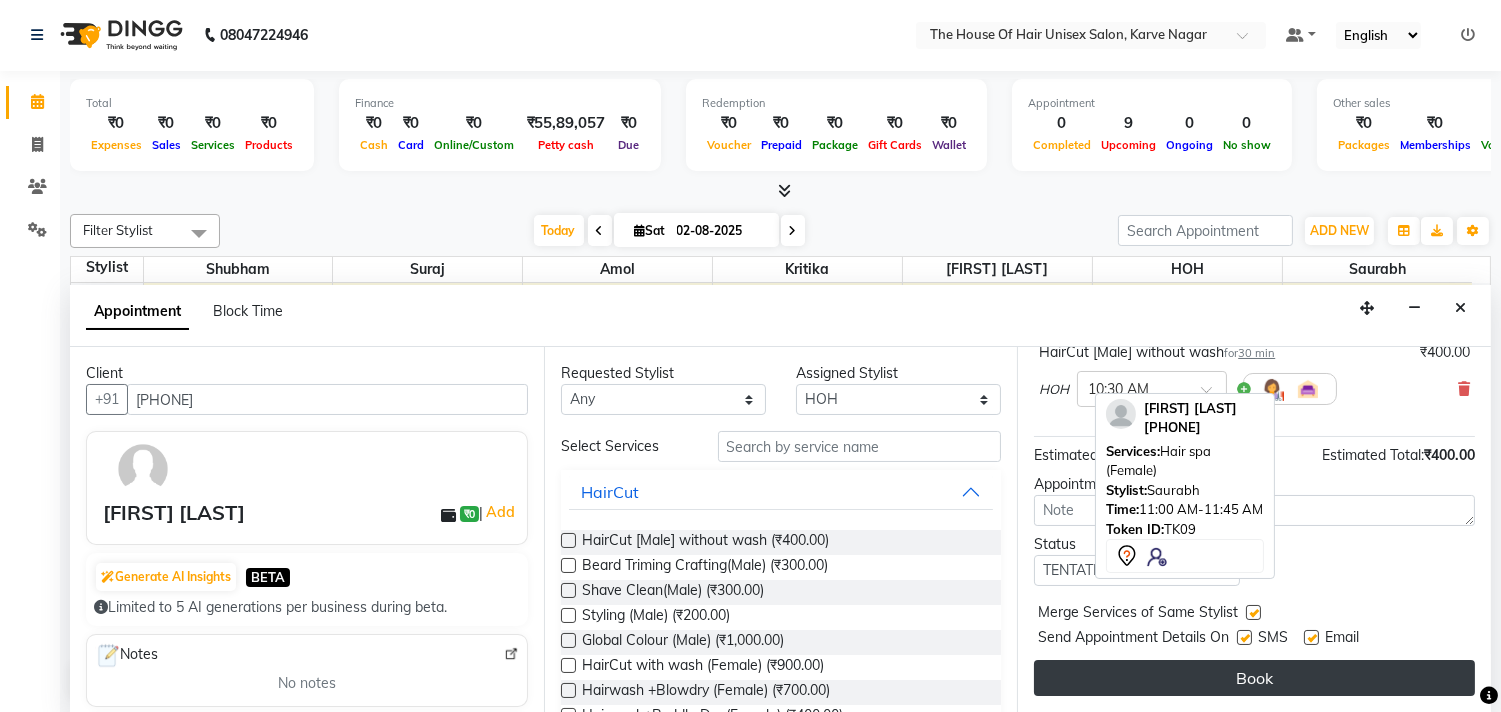 click on "Book" at bounding box center [1254, 678] 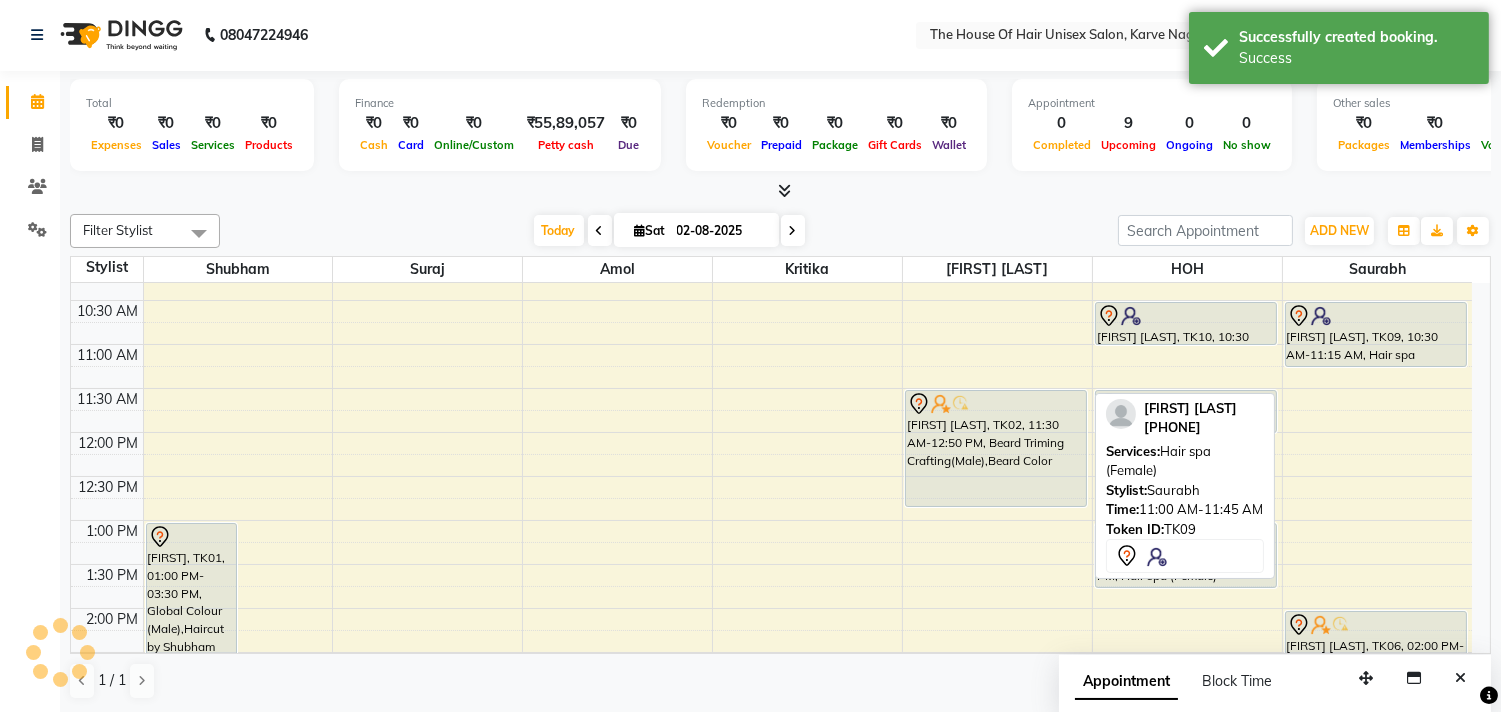 scroll, scrollTop: 0, scrollLeft: 0, axis: both 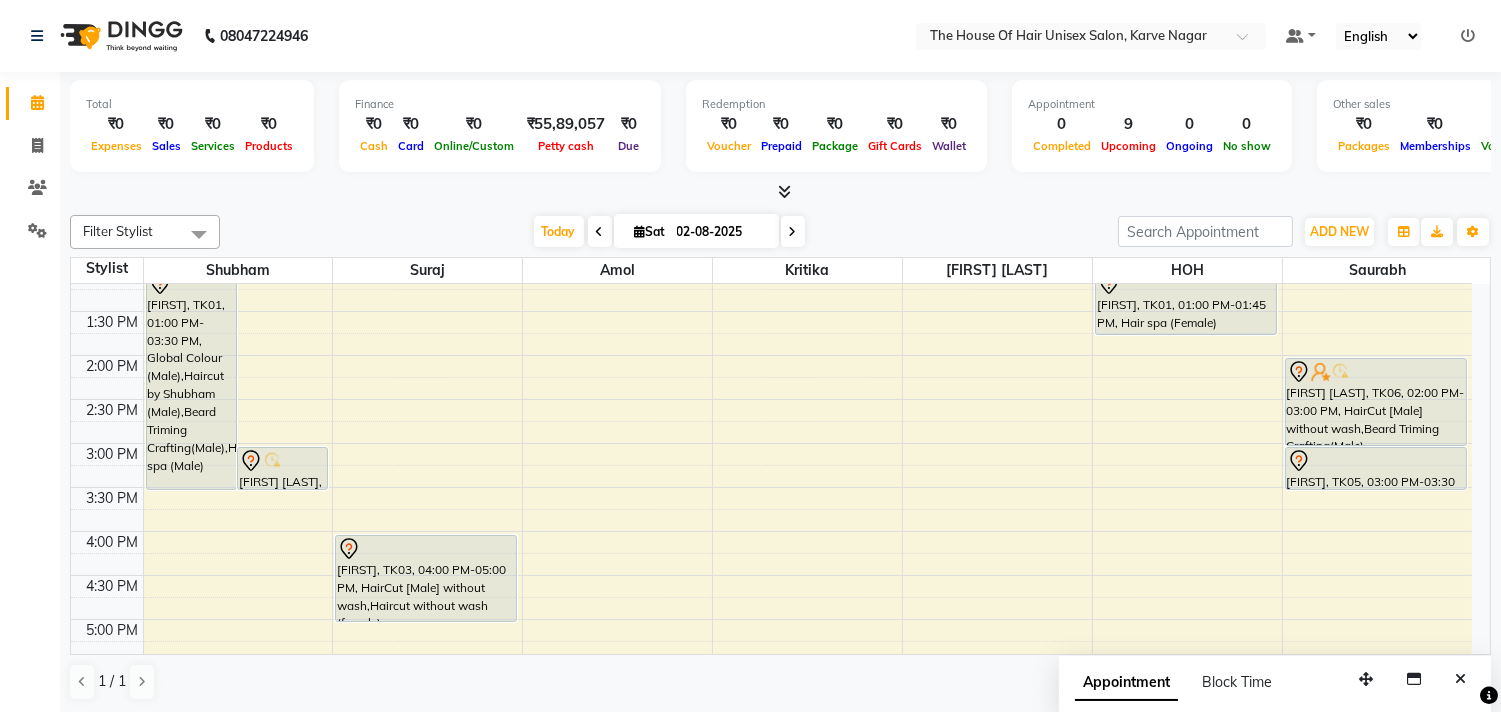 drag, startPoint x: 1472, startPoint y: 477, endPoint x: 1477, endPoint y: 468, distance: 10.29563 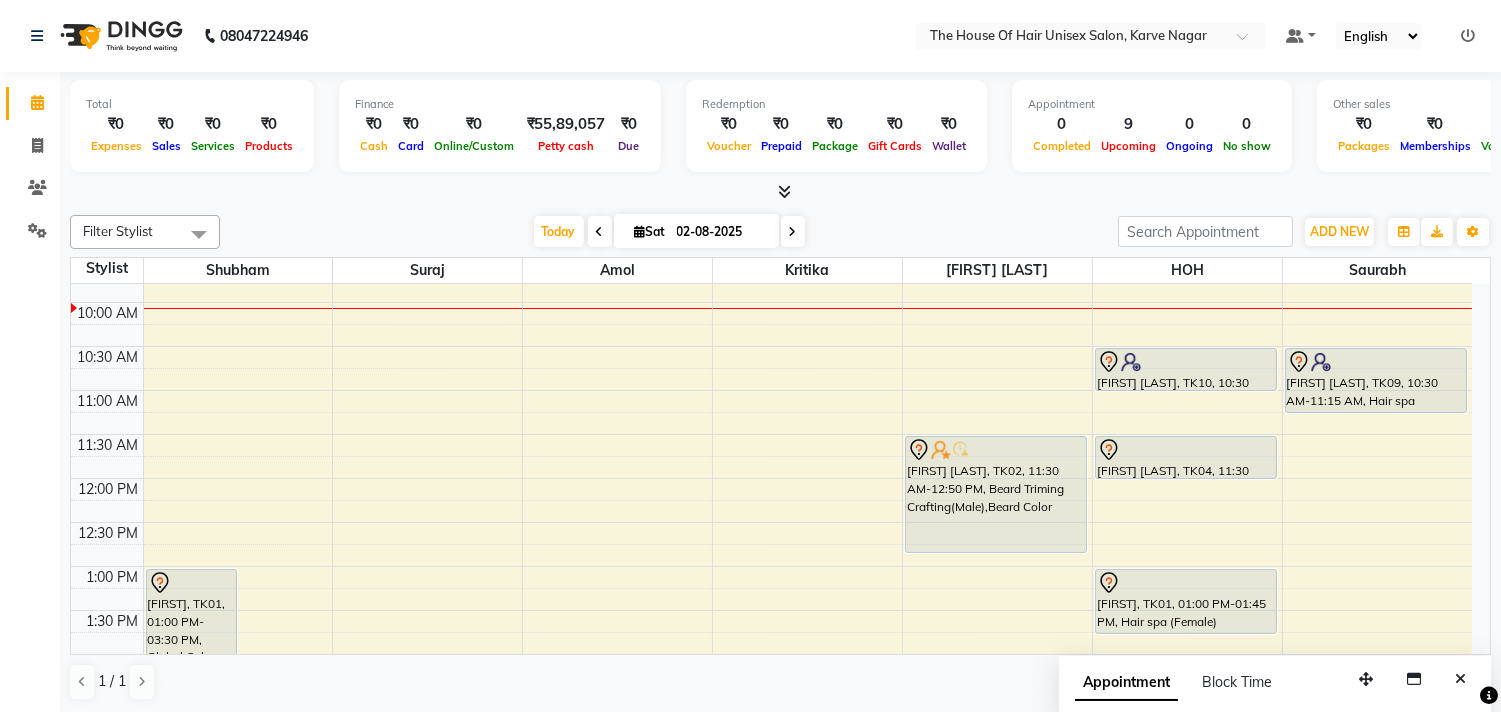 scroll, scrollTop: 205, scrollLeft: 0, axis: vertical 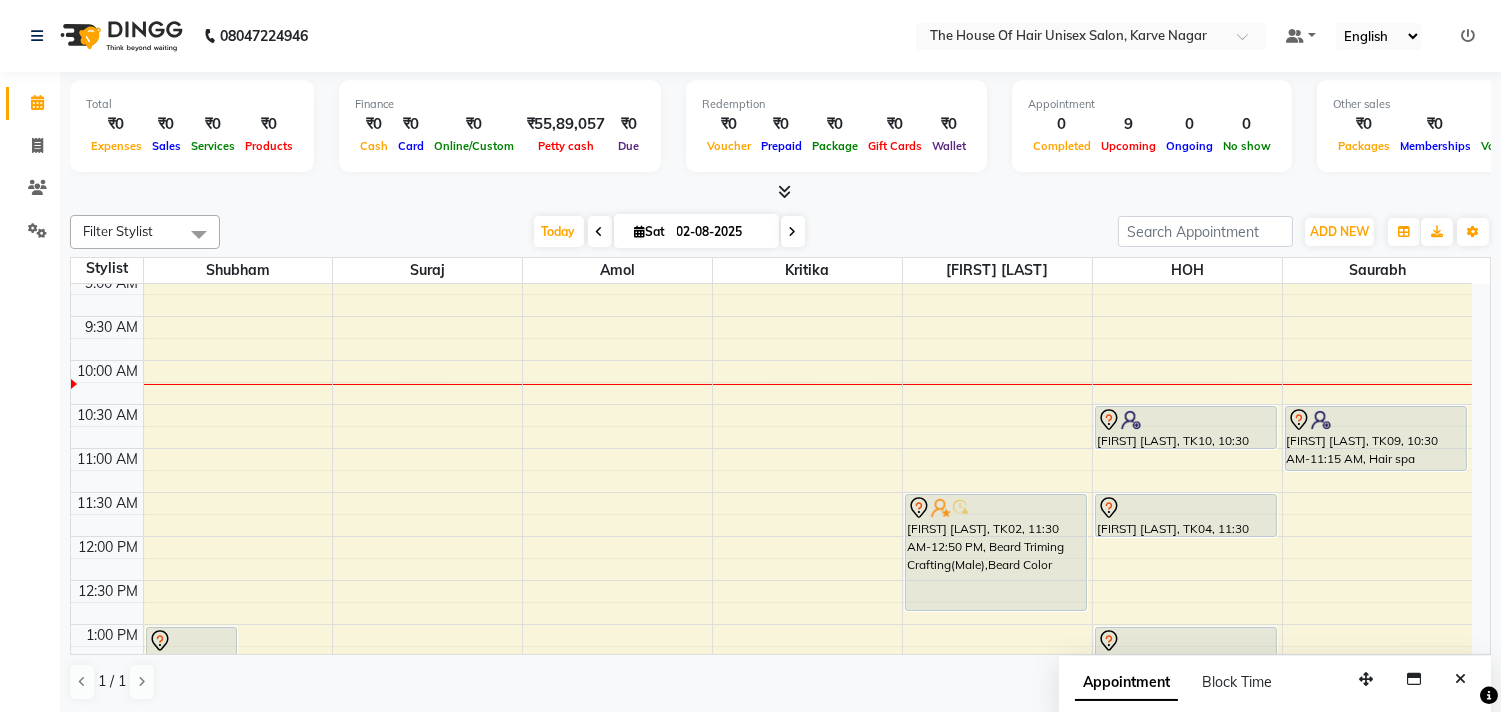 click on "7:00 AM 7:30 AM 8:00 AM 8:30 AM 9:00 AM 9:30 AM 10:00 AM 10:30 AM 11:00 AM 11:30 AM 12:00 PM 12:30 PM 1:00 PM 1:30 PM 2:00 PM 2:30 PM 3:00 PM 3:30 PM 4:00 PM 4:30 PM 5:00 PM 5:30 PM 6:00 PM 6:30 PM 7:00 PM 7:30 PM 8:00 PM 8:30 PM 9:00 PM 9:30 PM             [FIRST] [LAST], TK01, 01:00 PM-03:30 PM, Global Colour (Male),Haircut by [FIRST] (Male),Beard Triming Crafting(Male),Hair spa (Male)             [FIRST] [LAST], TK07, 03:00 PM-03:30 PM, Haircut by [FIRST] (Male)             [FIRST], TK03, 04:00 PM-05:00 PM, HairCut [Male] without wash,Haircut without wash (female)             [FIRST] [LAST], TK08, 05:30 PM-06:30 PM, HairCut [Male] without wash,Beard Triming Crafting(Male)             [FIRST] [LAST], TK02, 11:30 AM-12:50 PM, Beard Triming Crafting(Male),Beard Color     [FIRST] [LAST], TK10, 10:30 AM-11:00 AM, HairCut [Male] without wash    [FIRST] [LAST], TK04, 11:30 AM-12:00 PM, Haircut without wash (female)             [FIRST] [LAST], TK01, 01:00 PM-01:45 PM, Hair spa (Female)" at bounding box center [771, 756] 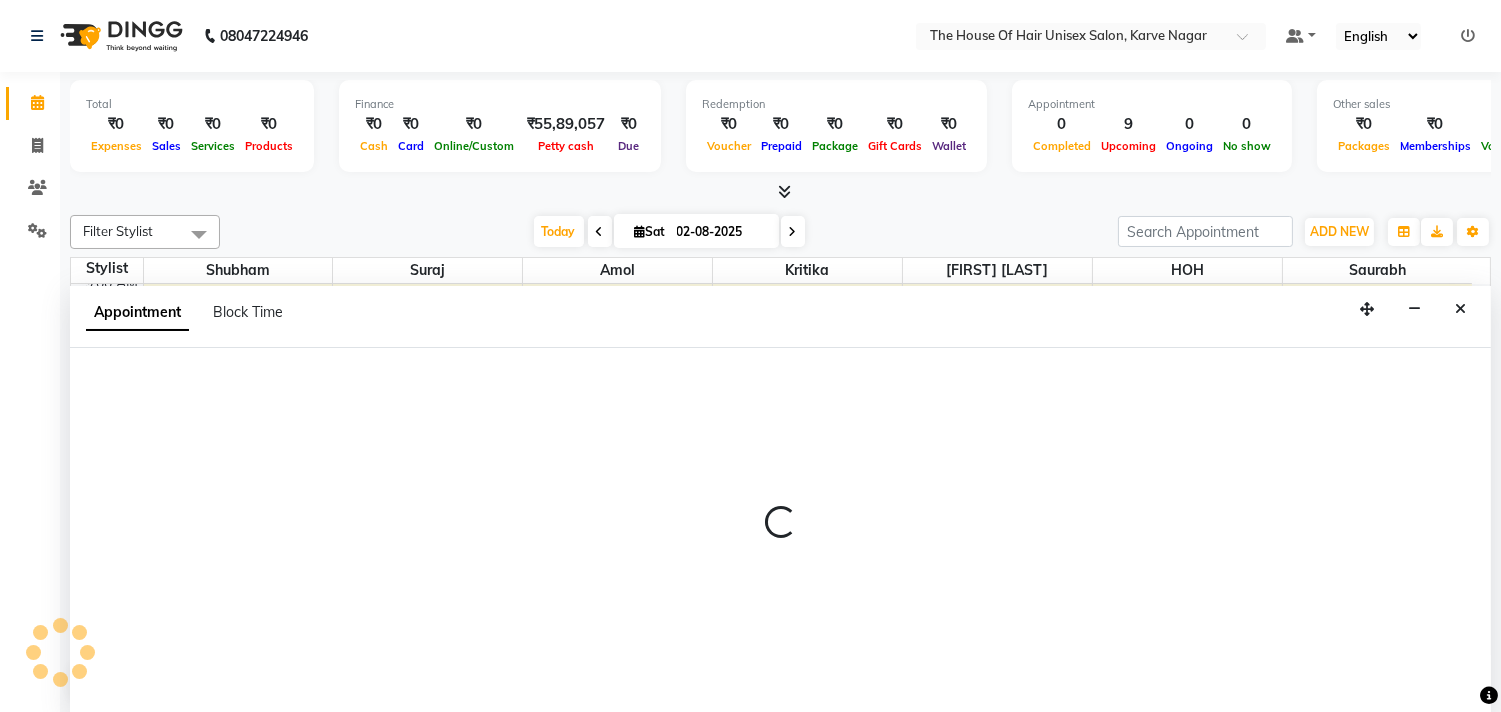select on "13497" 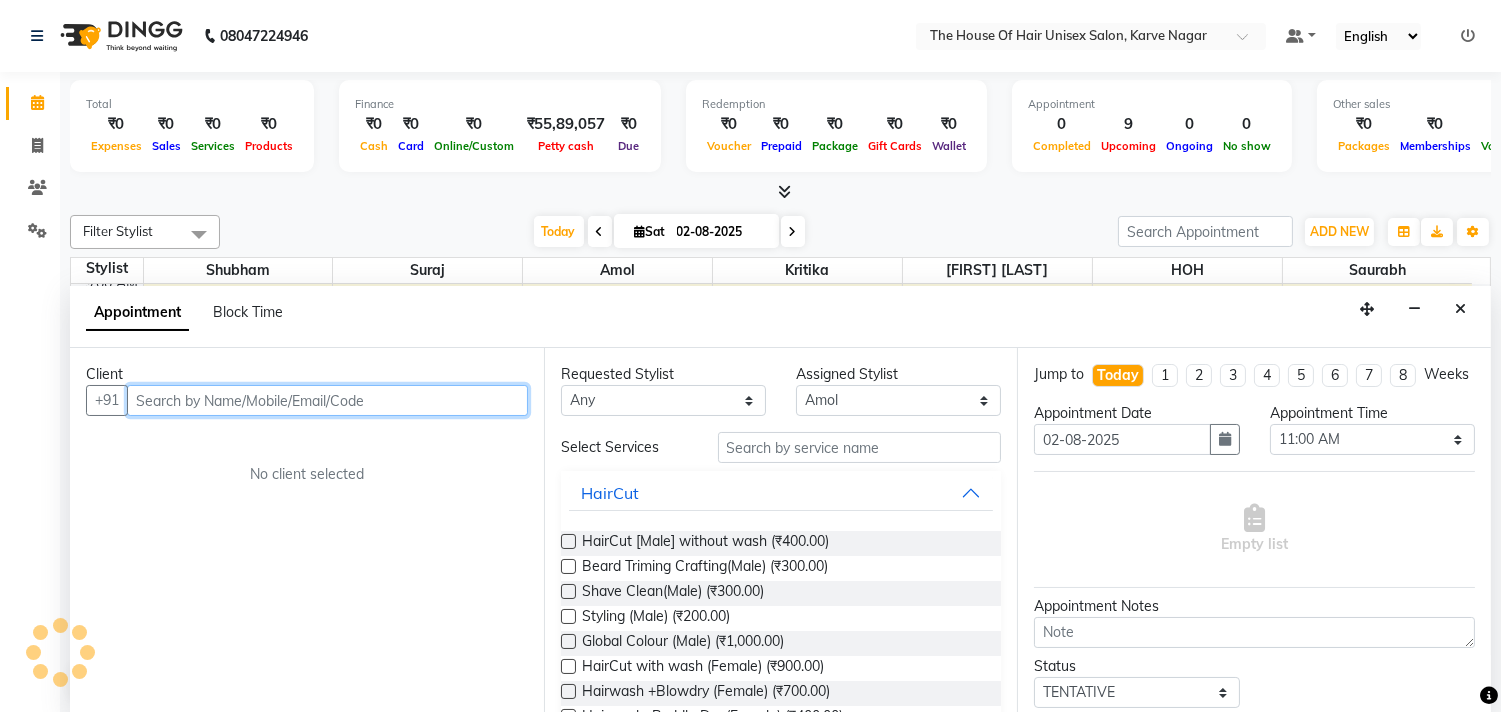 scroll, scrollTop: 1, scrollLeft: 0, axis: vertical 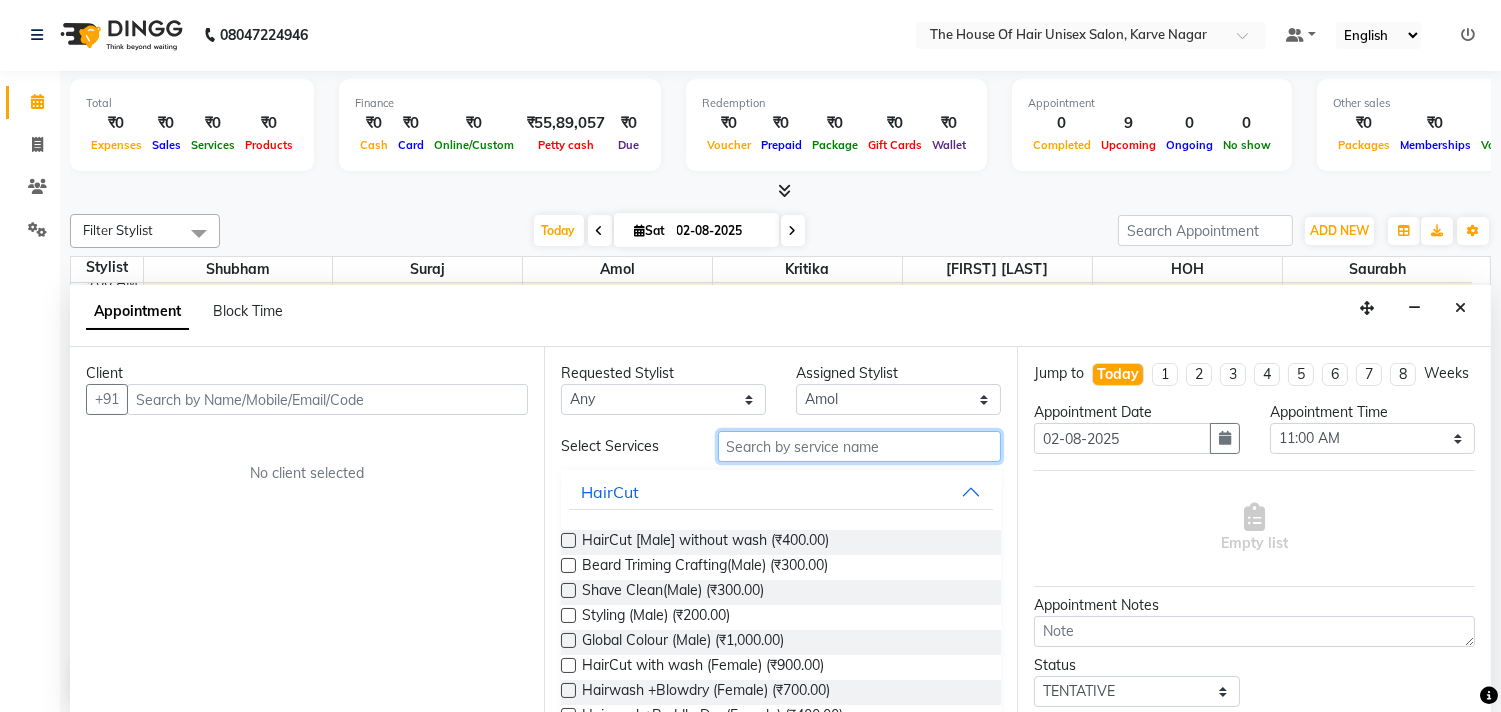 click at bounding box center [860, 446] 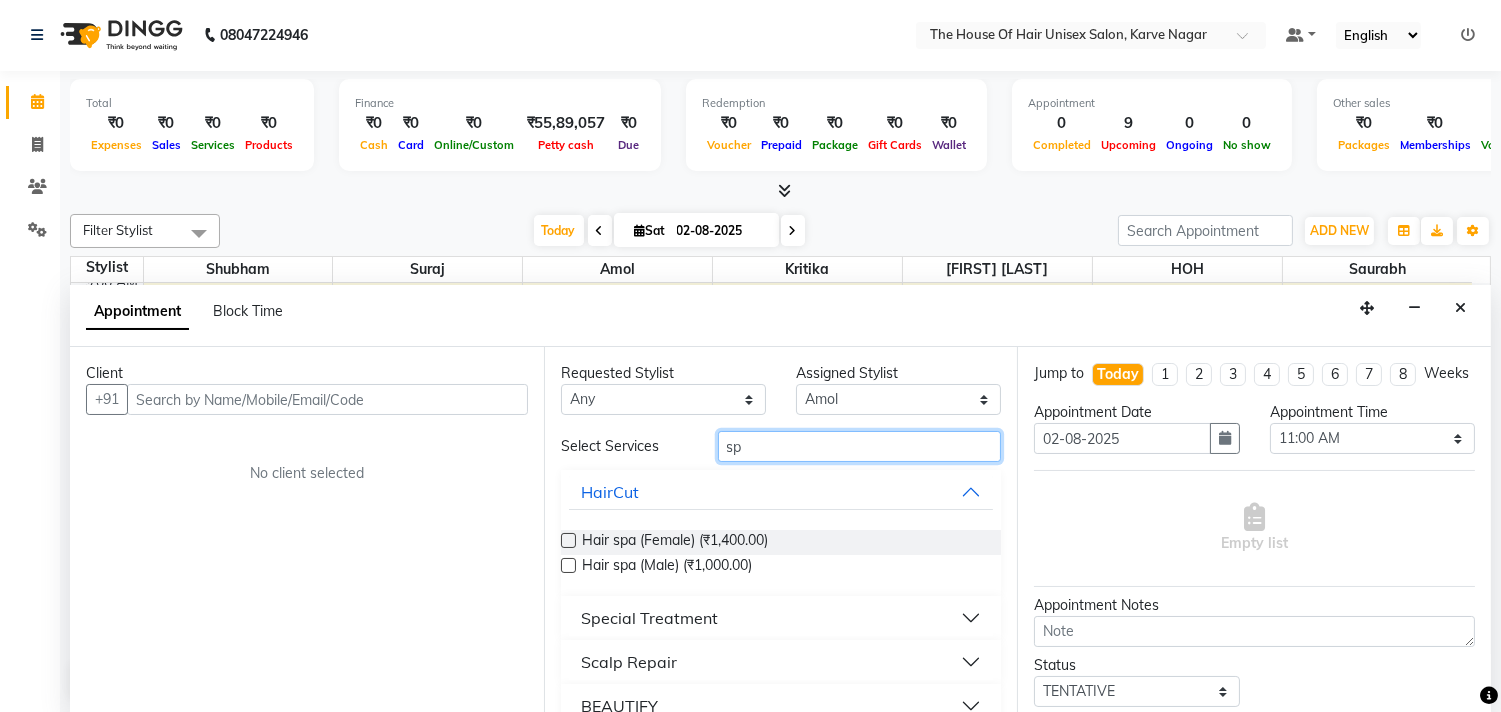 type on "s" 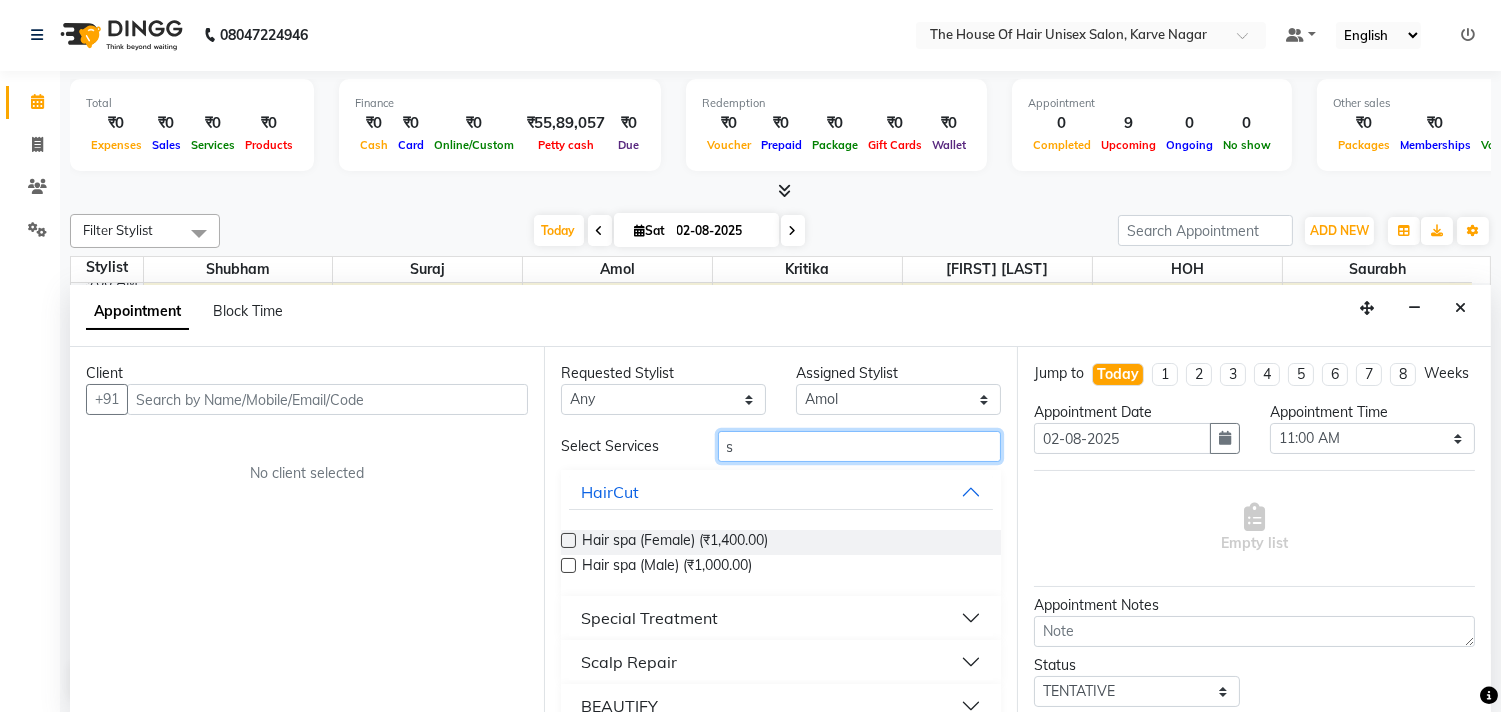 type 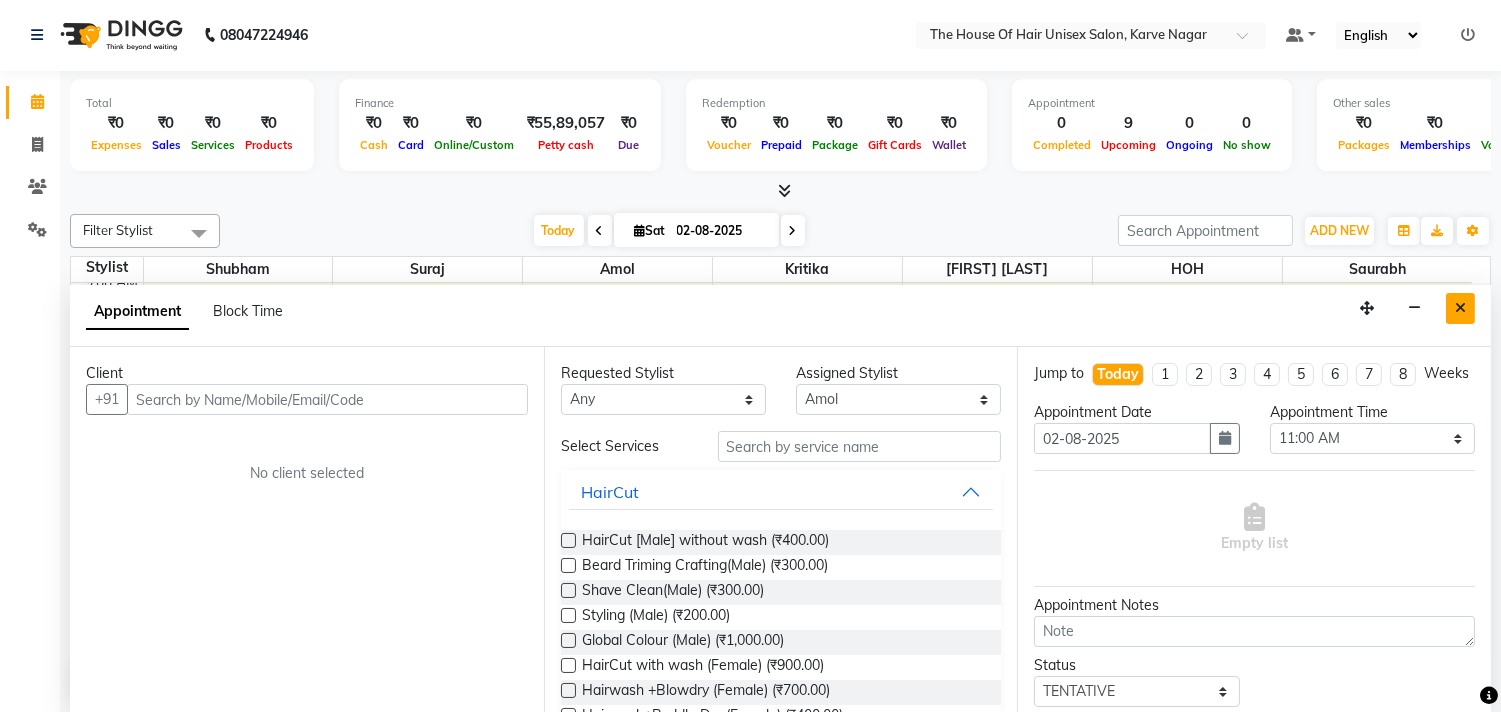 click at bounding box center (1460, 308) 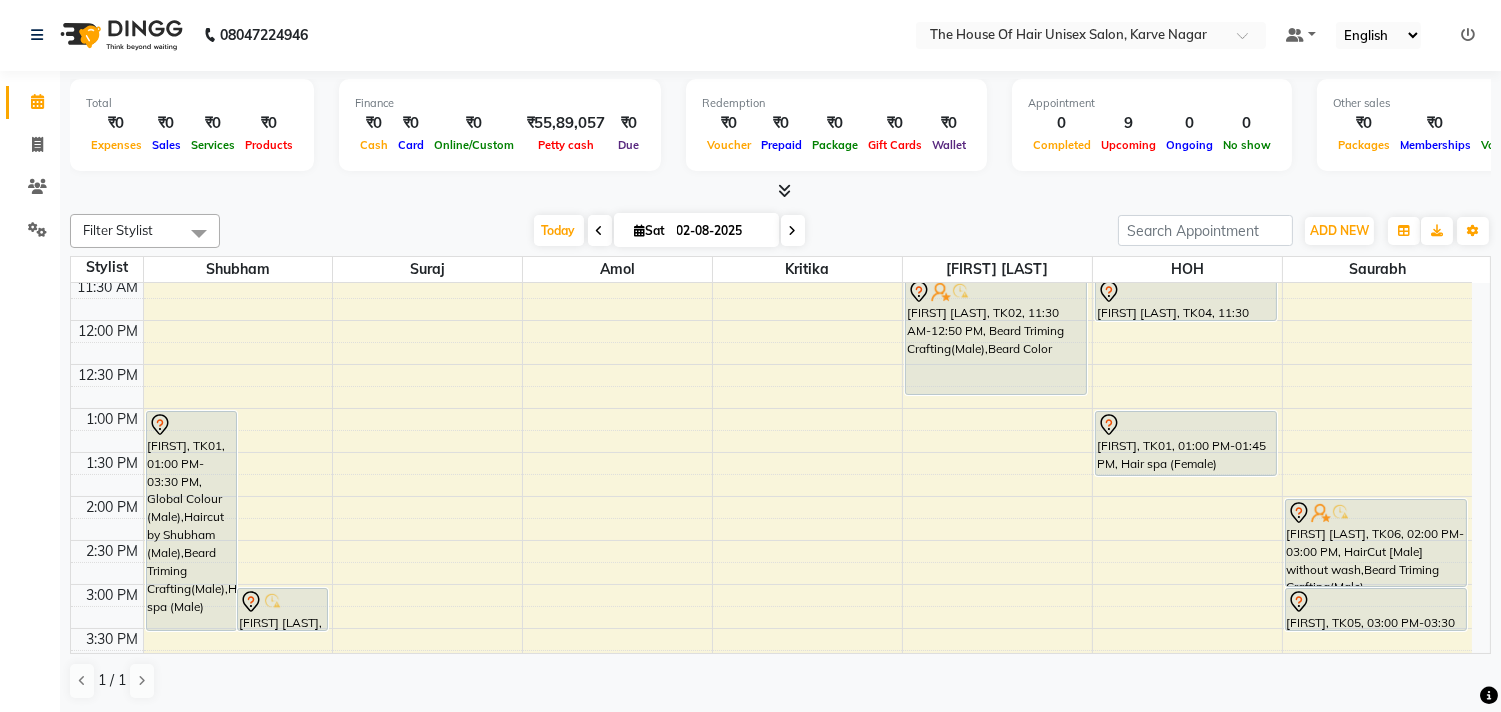 scroll, scrollTop: 411, scrollLeft: 0, axis: vertical 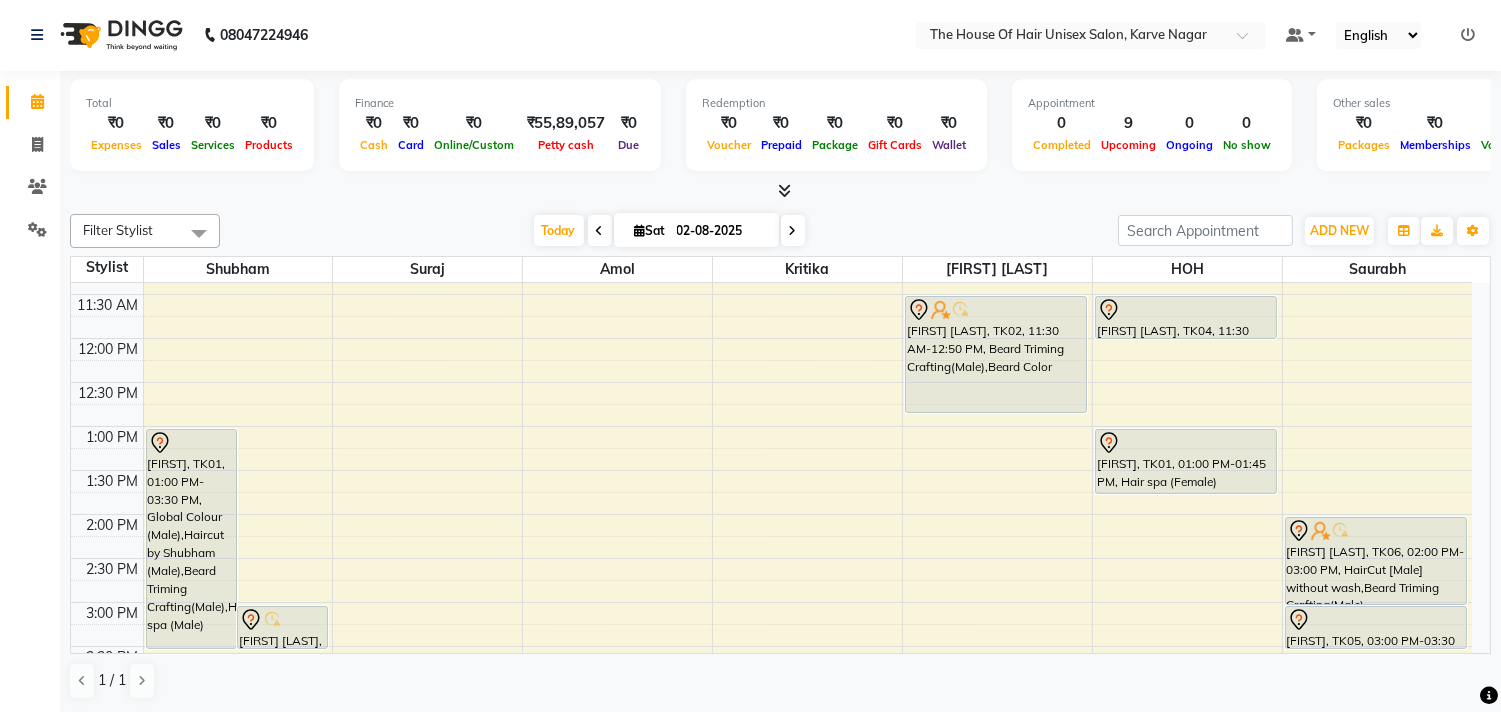 click on "7:00 AM 7:30 AM 8:00 AM 8:30 AM 9:00 AM 9:30 AM 10:00 AM 10:30 AM 11:00 AM 11:30 AM 12:00 PM 12:30 PM 1:00 PM 1:30 PM 2:00 PM 2:30 PM 3:00 PM 3:30 PM 4:00 PM 4:30 PM 5:00 PM 5:30 PM 6:00 PM 6:30 PM 7:00 PM 7:30 PM 8:00 PM 8:30 PM 9:00 PM 9:30 PM             [FIRST] [LAST], TK01, 01:00 PM-03:30 PM, Global Colour (Male),Haircut by [FIRST] (Male),Beard Triming Crafting(Male),Hair spa (Male)             [FIRST] [LAST], TK07, 03:00 PM-03:30 PM, Haircut by [FIRST] (Male)             [FIRST], TK03, 04:00 PM-05:00 PM, HairCut [Male] without wash,Haircut without wash (female)             [FIRST] [LAST], TK08, 05:30 PM-06:30 PM, HairCut [Male] without wash,Beard Triming Crafting(Male)             [FIRST] [LAST], TK02, 11:30 AM-12:50 PM, Beard Triming Crafting(Male),Beard Color     [FIRST] [LAST], TK10, 10:30 AM-11:00 AM, HairCut [Male] without wash    [FIRST] [LAST], TK04, 11:30 AM-12:00 PM, Haircut without wash (female)             [FIRST] [LAST], TK01, 01:00 PM-01:45 PM, Hair spa (Female)" at bounding box center [771, 558] 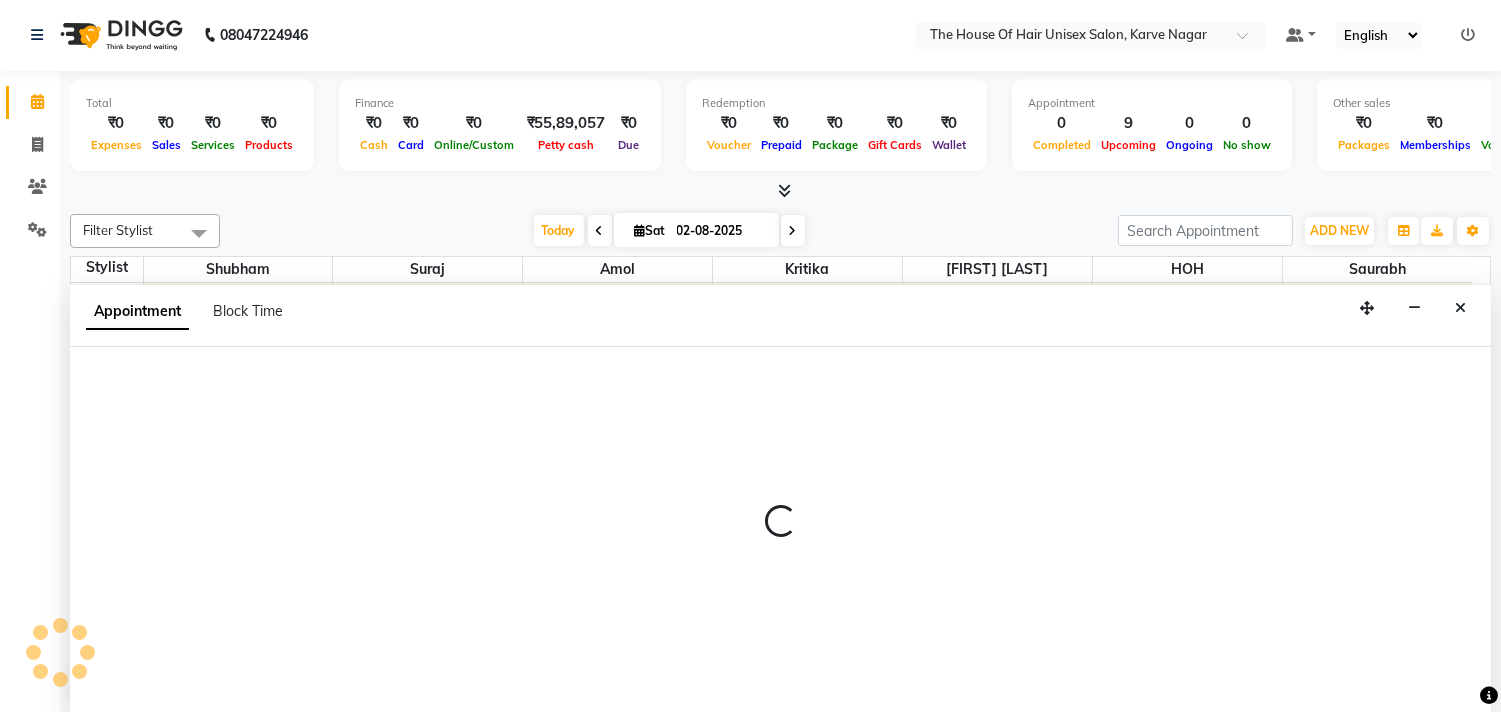 select on "13497" 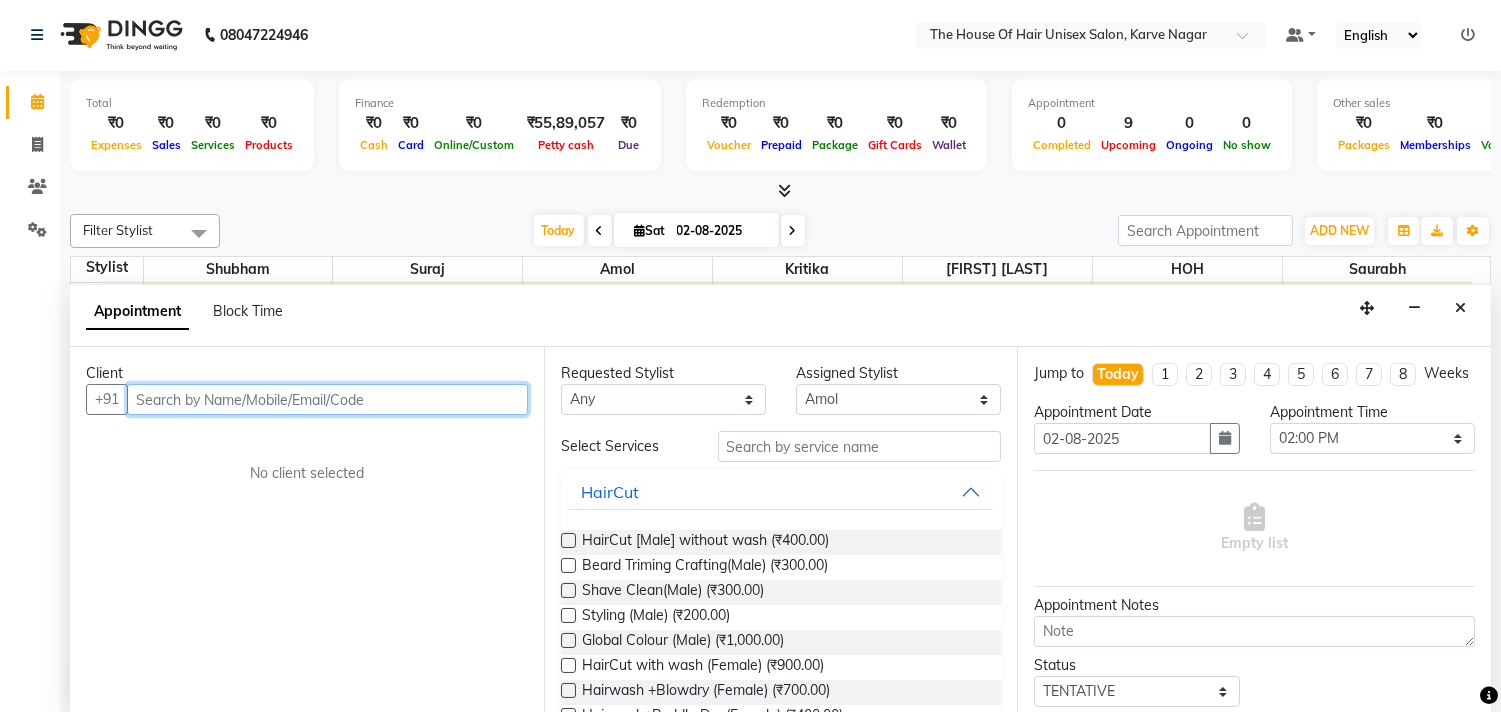 click at bounding box center [327, 399] 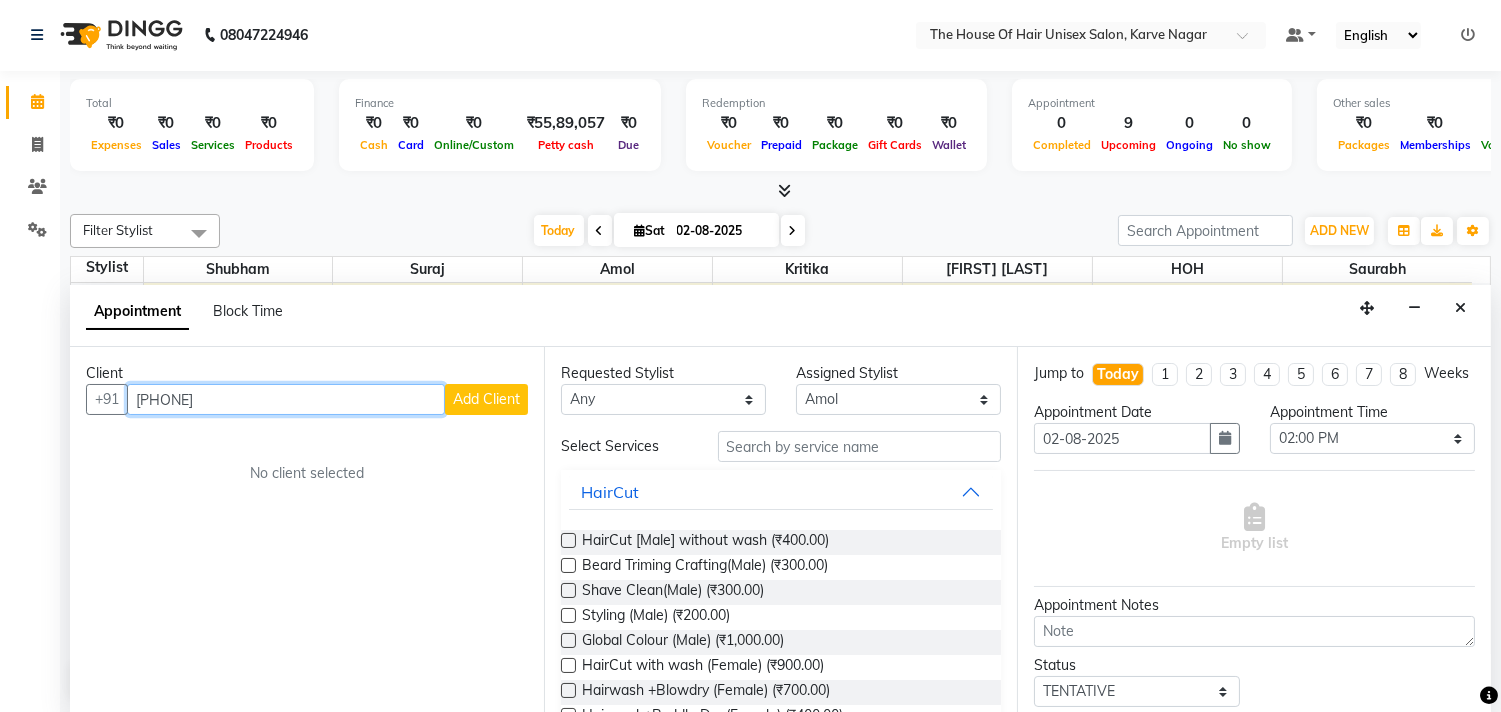 click on "[PHONE]" at bounding box center [286, 399] 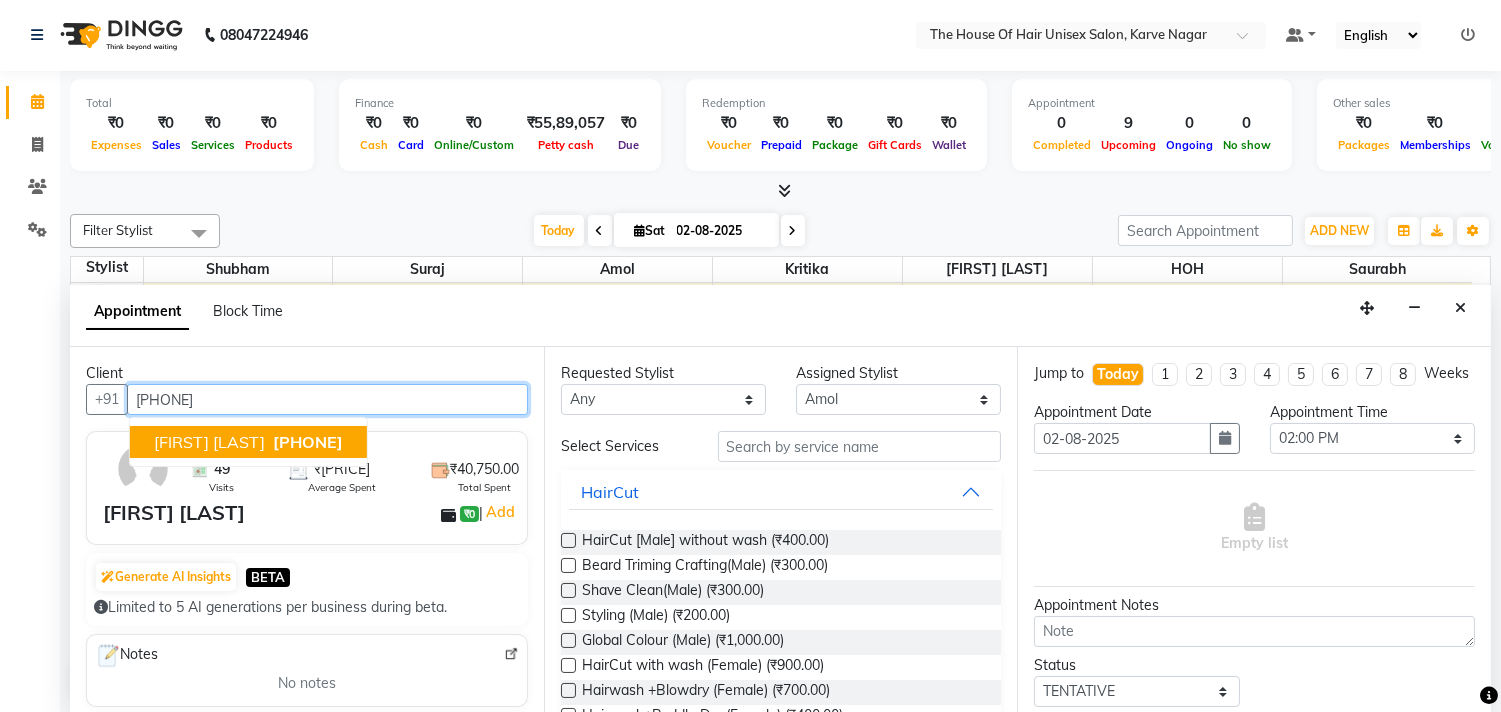 click on "[FIRST] [LAST]   [PHONE]" at bounding box center [248, 442] 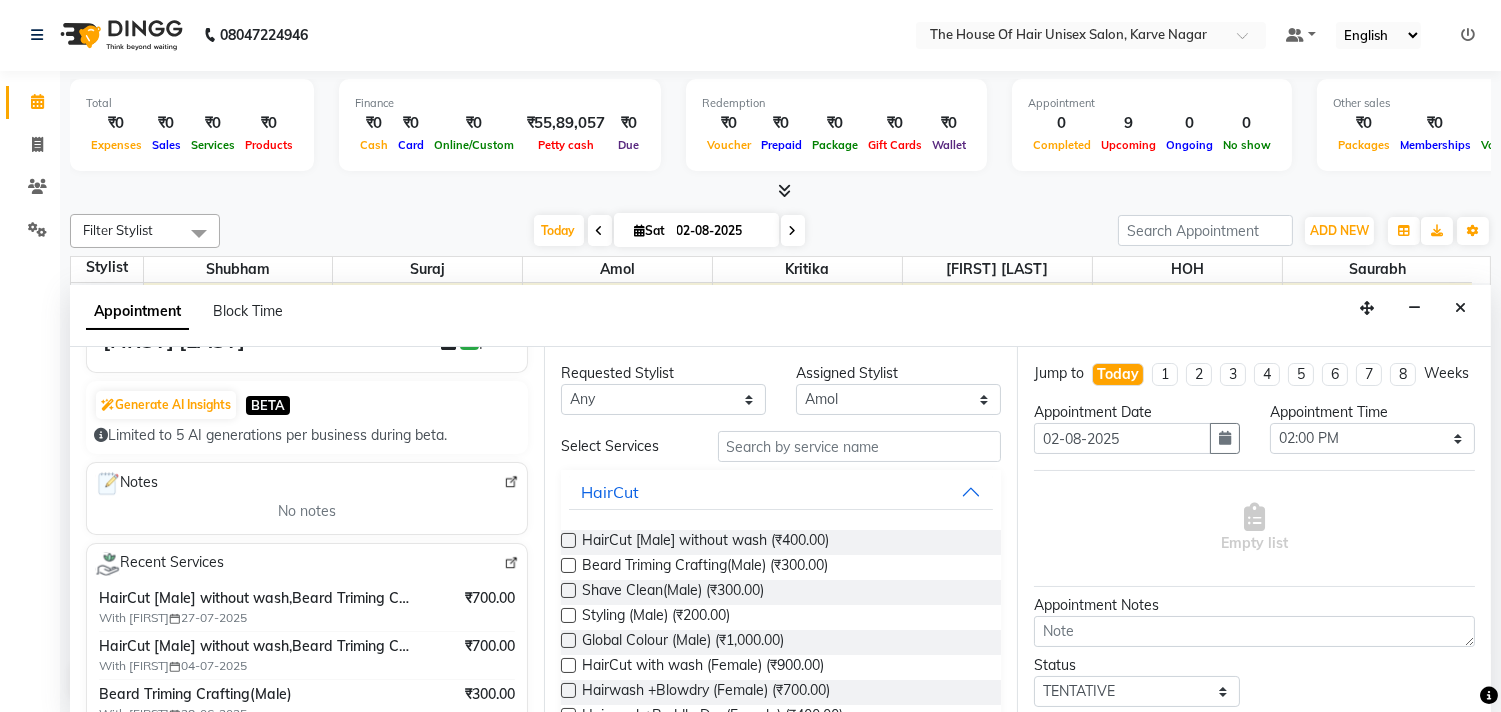 scroll, scrollTop: 186, scrollLeft: 0, axis: vertical 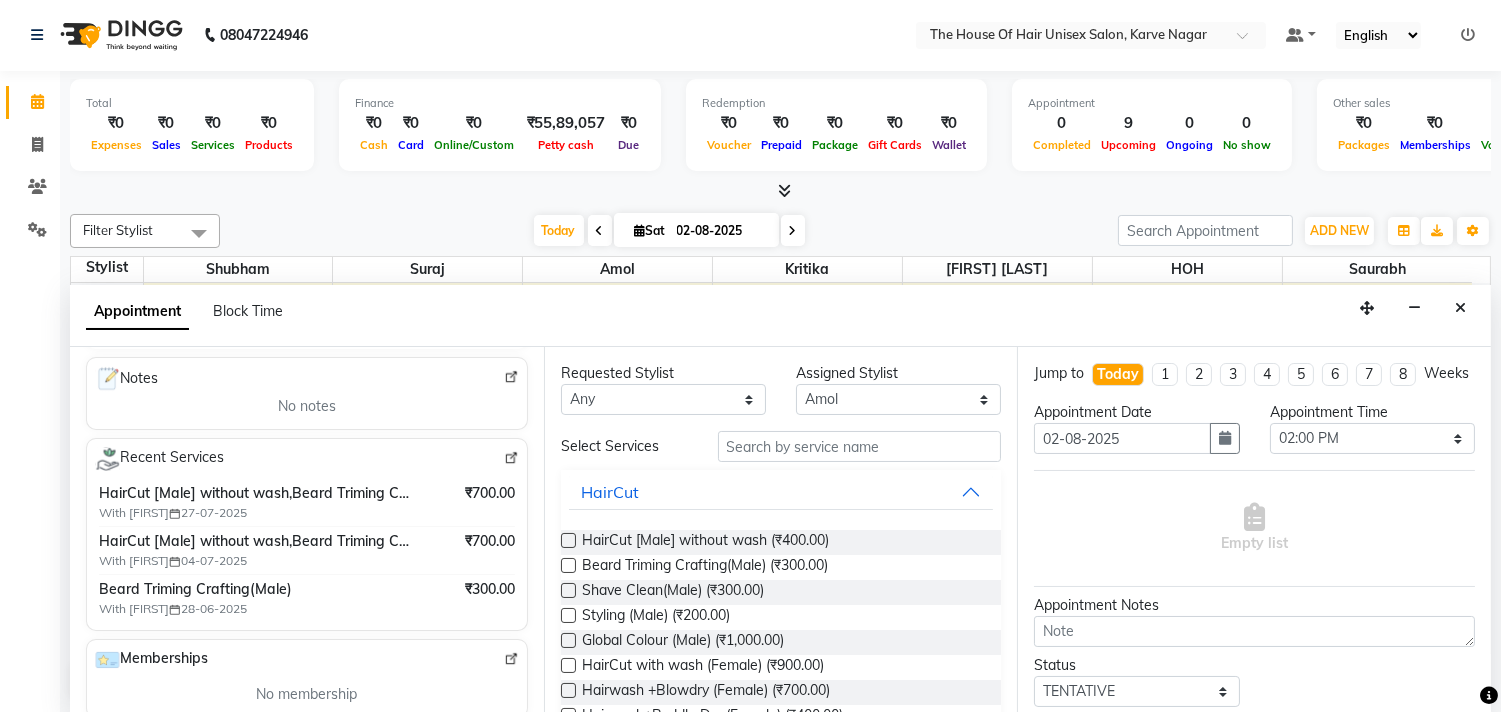 type on "[PHONE]" 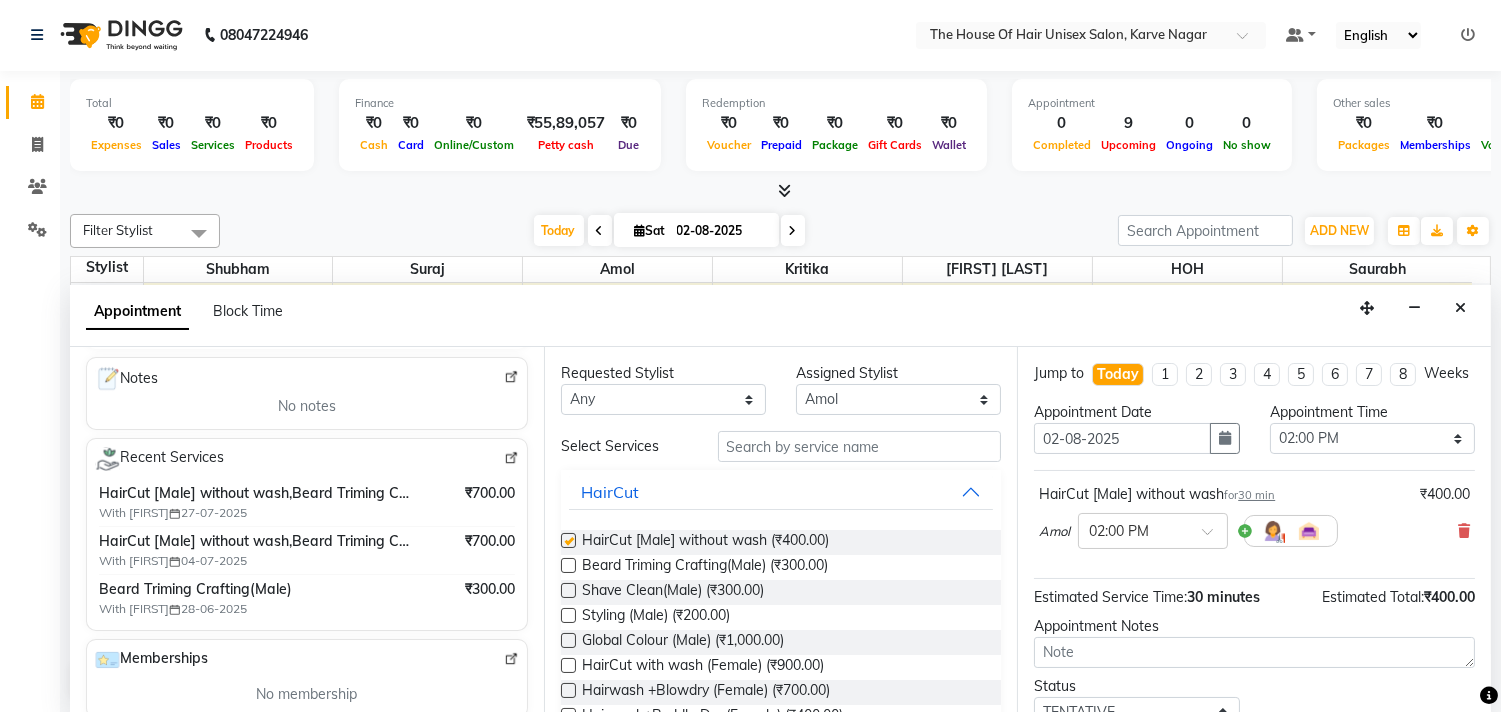 checkbox on "false" 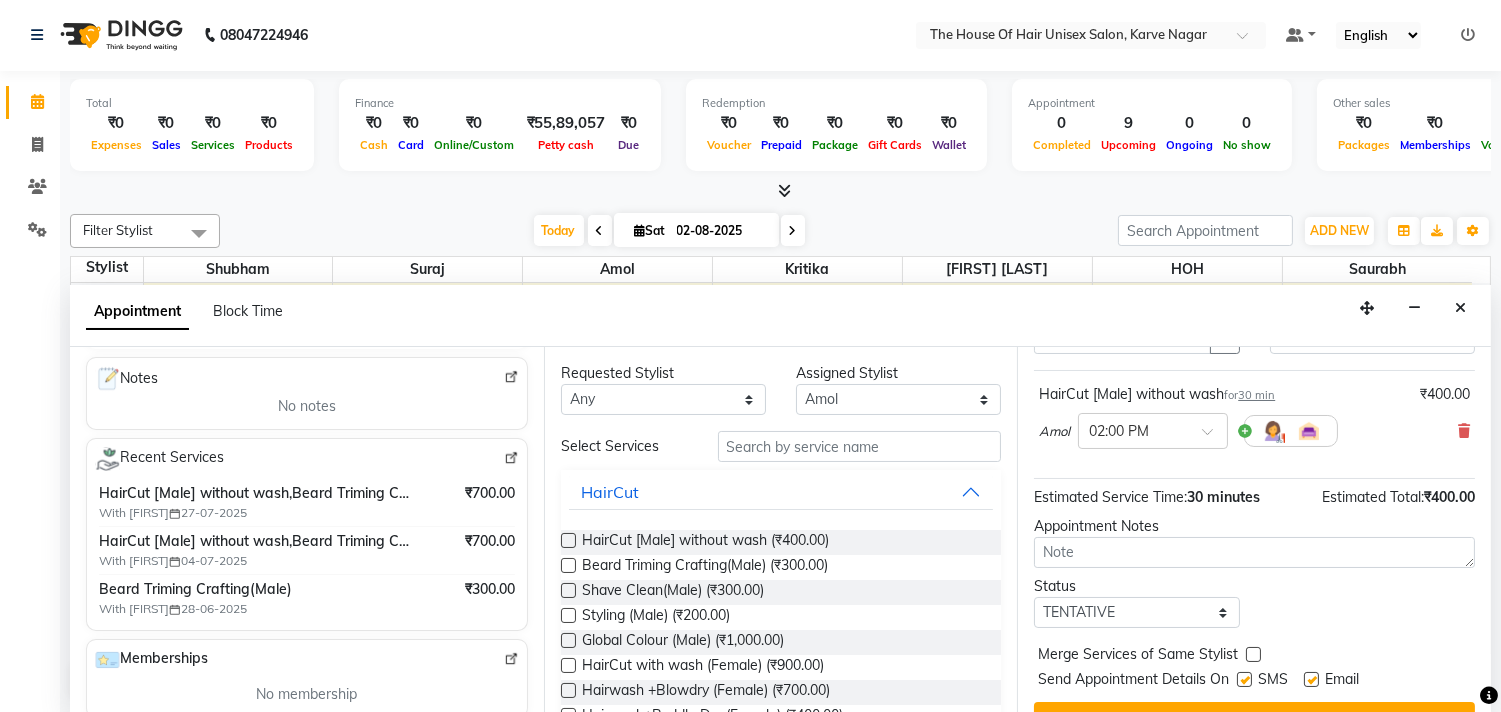 scroll, scrollTop: 122, scrollLeft: 0, axis: vertical 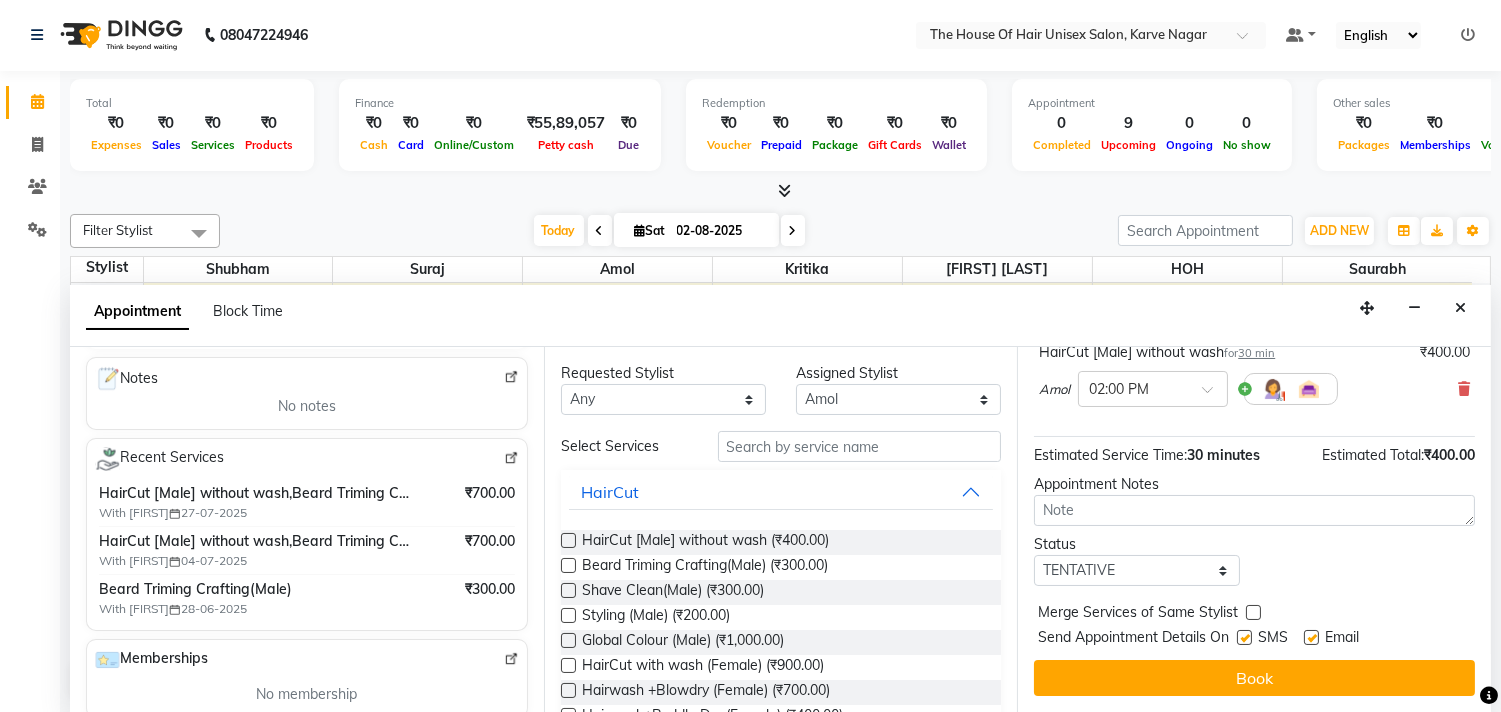 click at bounding box center [1253, 612] 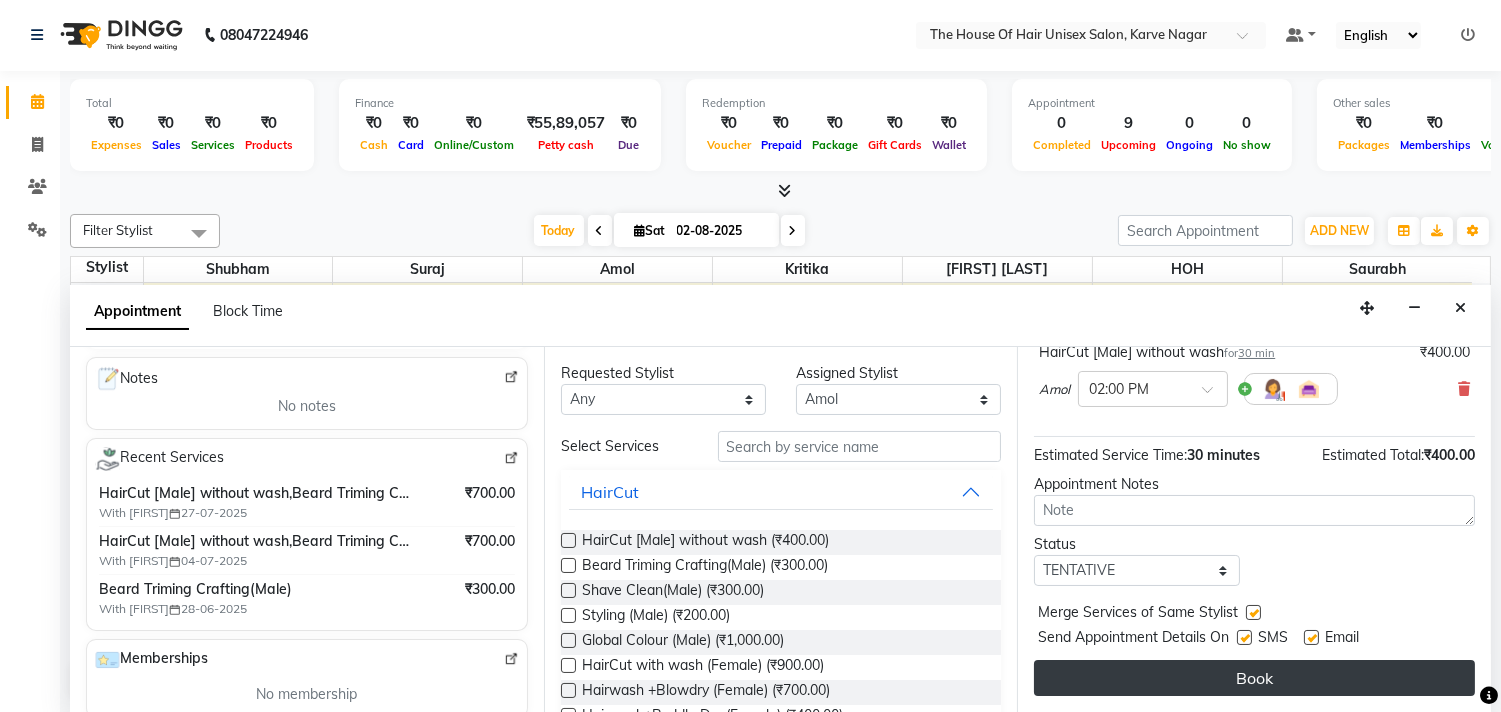 click on "Book" at bounding box center (1254, 678) 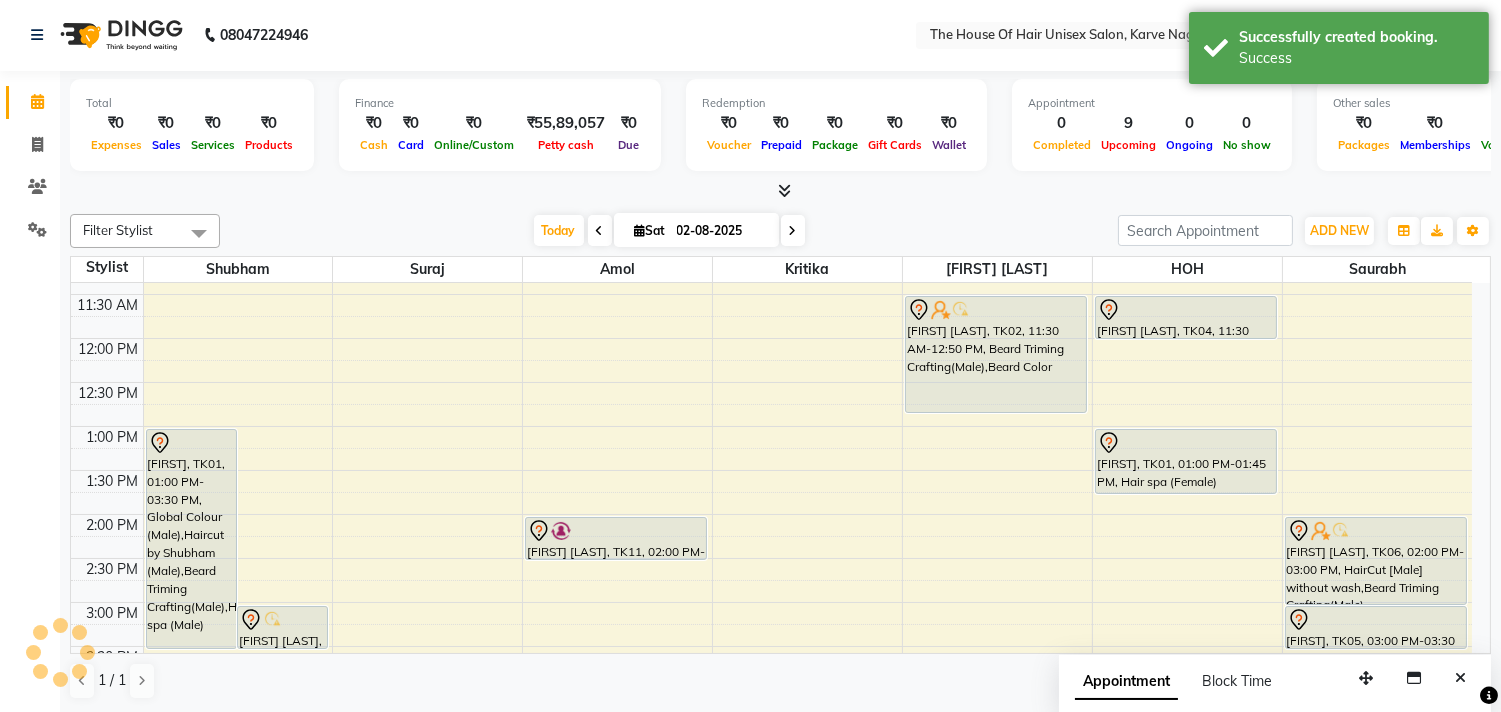 scroll, scrollTop: 0, scrollLeft: 0, axis: both 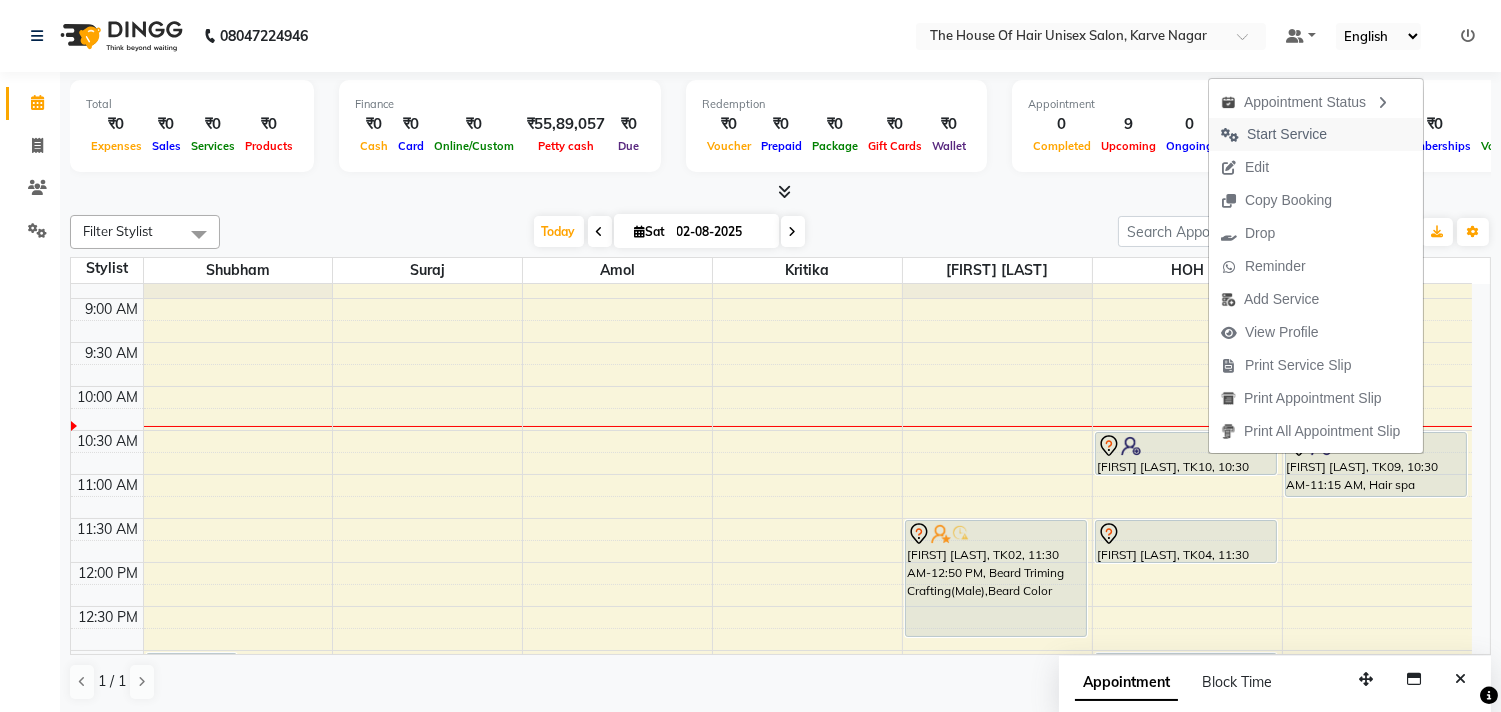 click on "Start Service" at bounding box center (1287, 134) 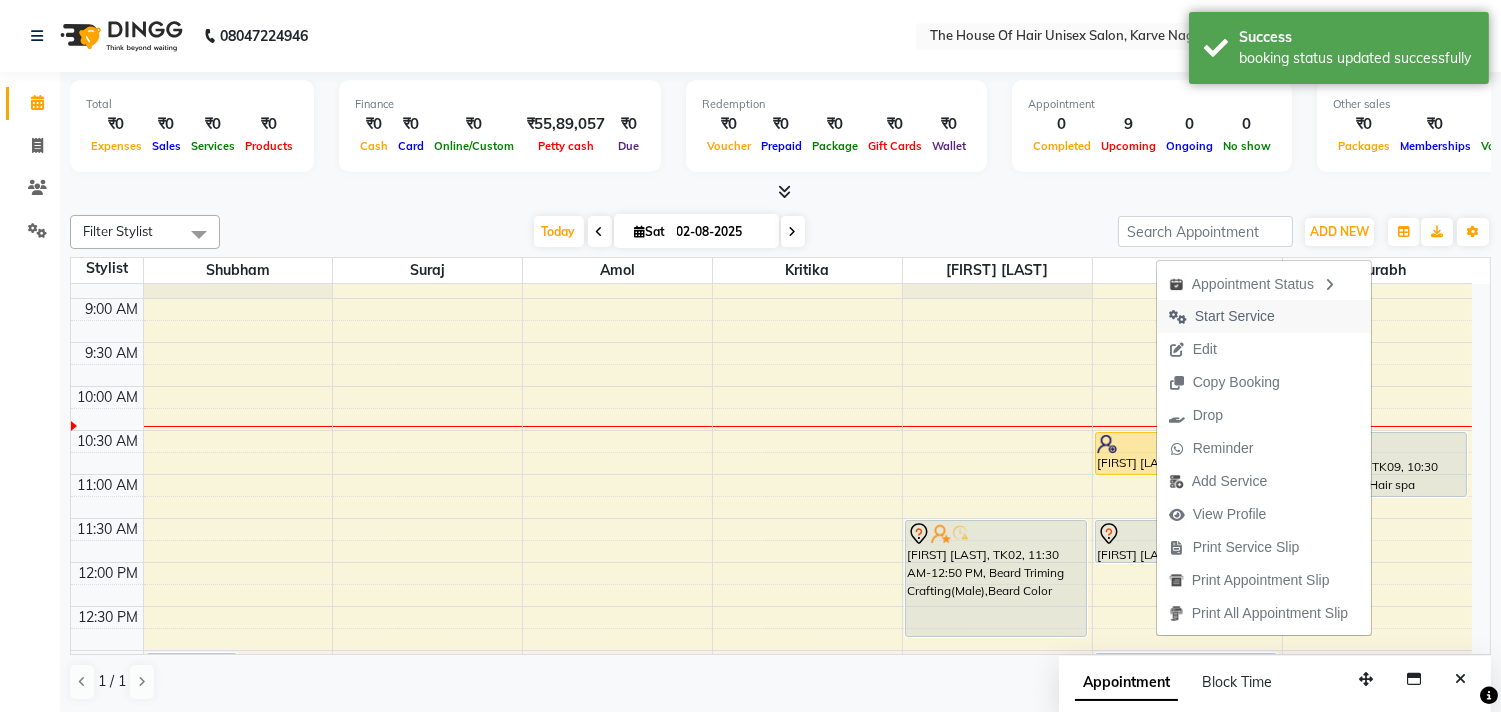 click on "Start Service" at bounding box center (1222, 316) 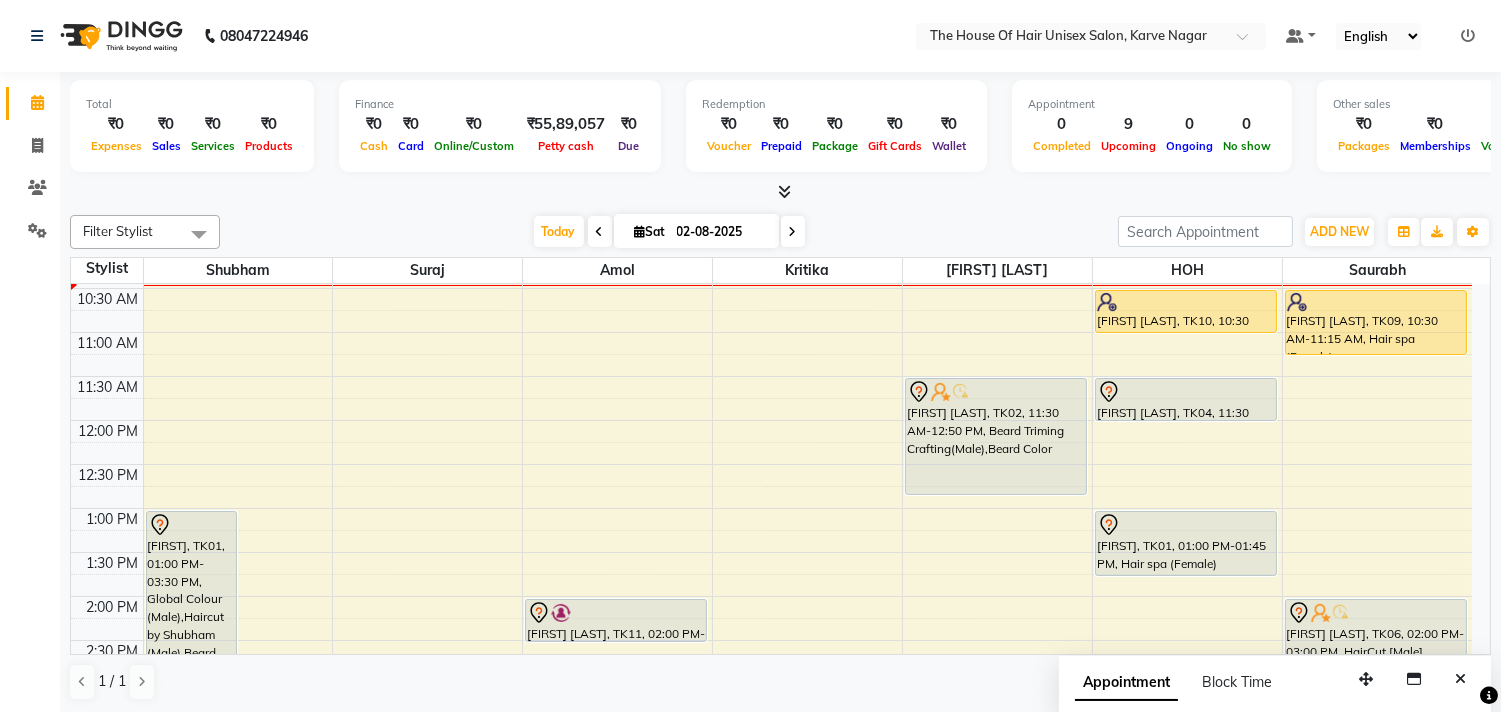 scroll, scrollTop: 307, scrollLeft: 0, axis: vertical 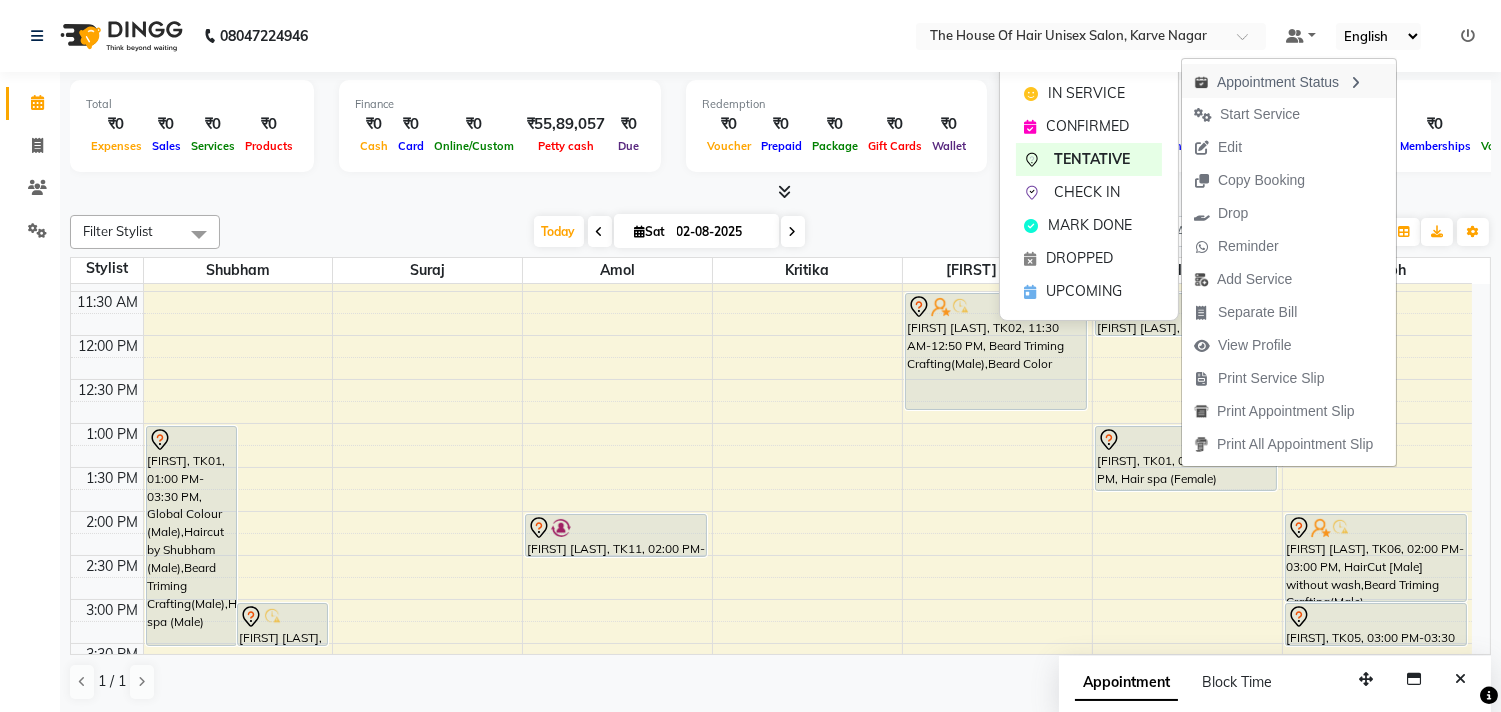 click on "Appointment Status" at bounding box center [1289, 81] 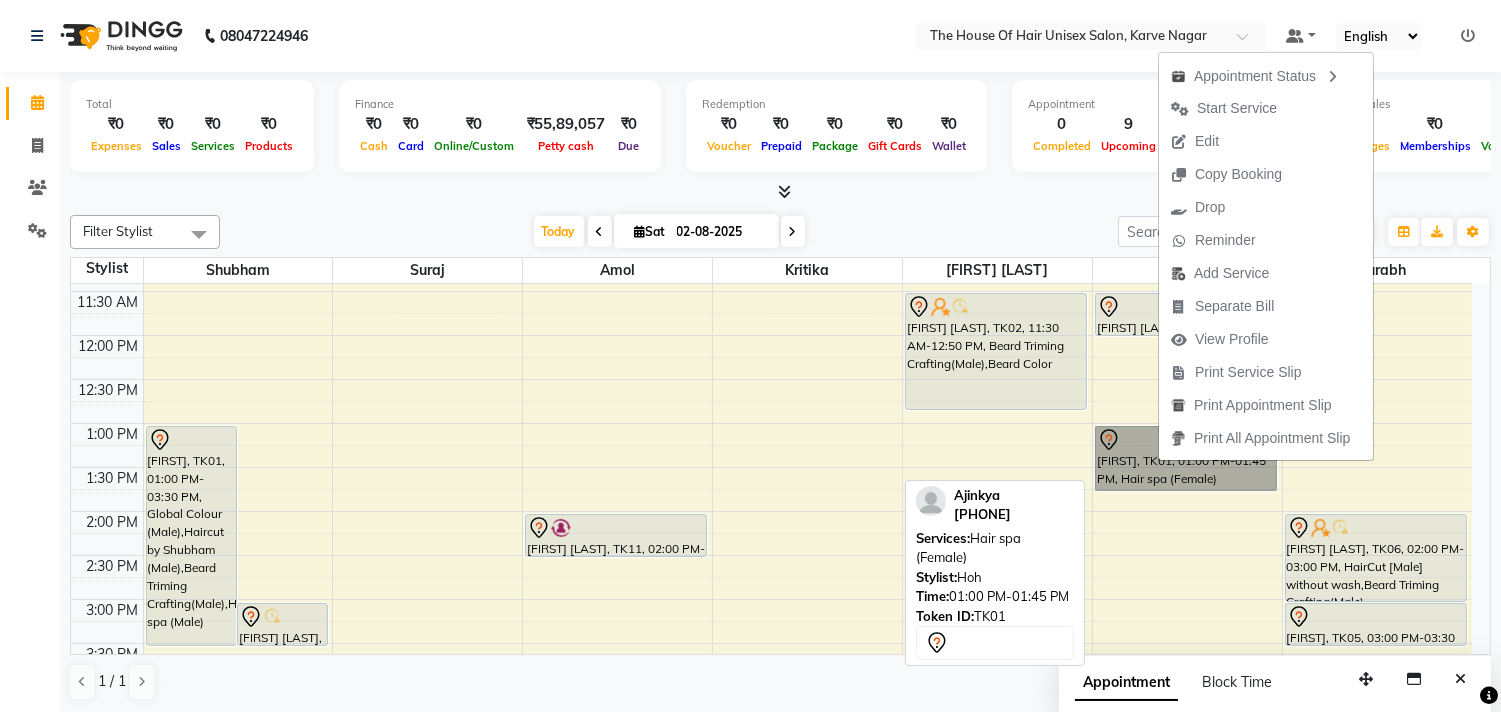 click on "[FIRST], TK01, 01:00 PM-01:45 PM, Hair spa (Female)" at bounding box center [1186, 458] 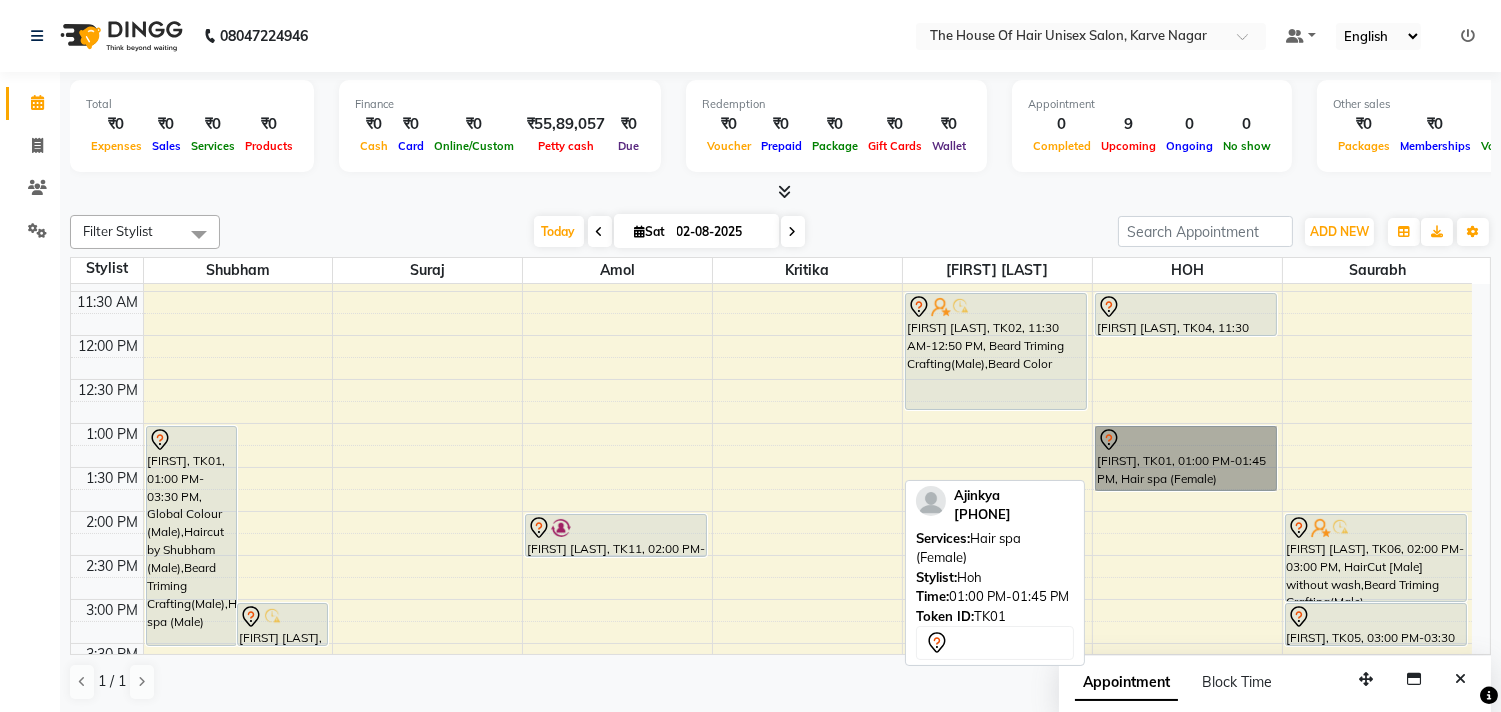 click on "[FIRST], TK01, 01:00 PM-01:45 PM, Hair spa (Female)" at bounding box center [1186, 458] 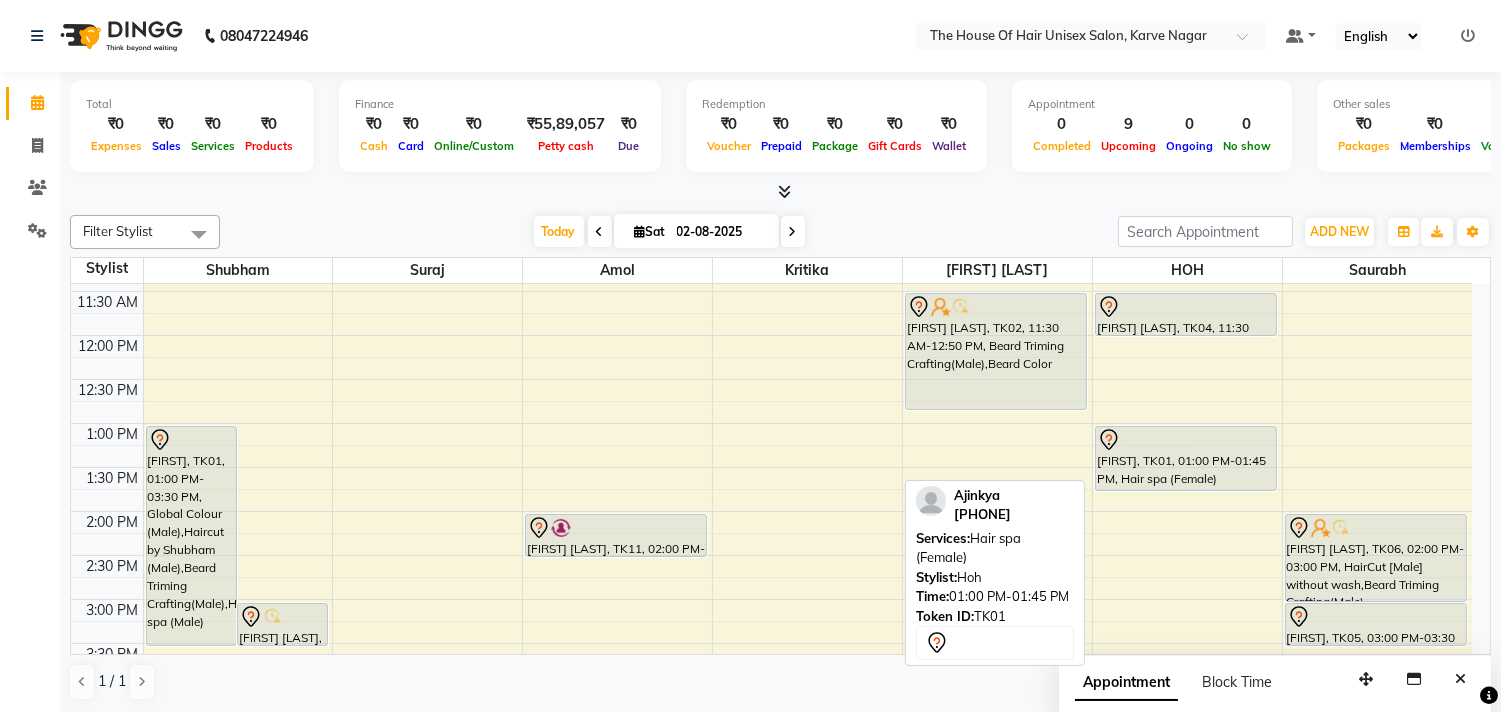 select on "7" 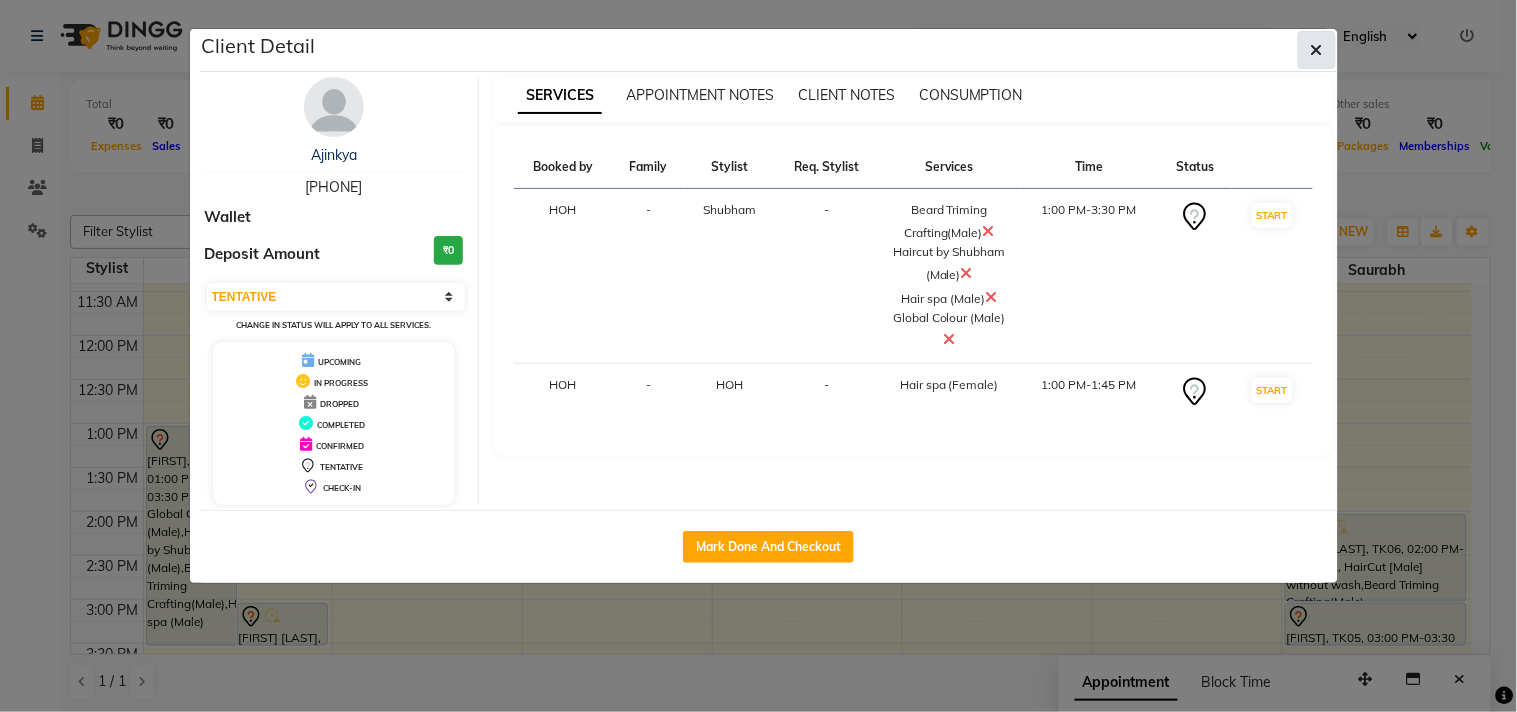 click 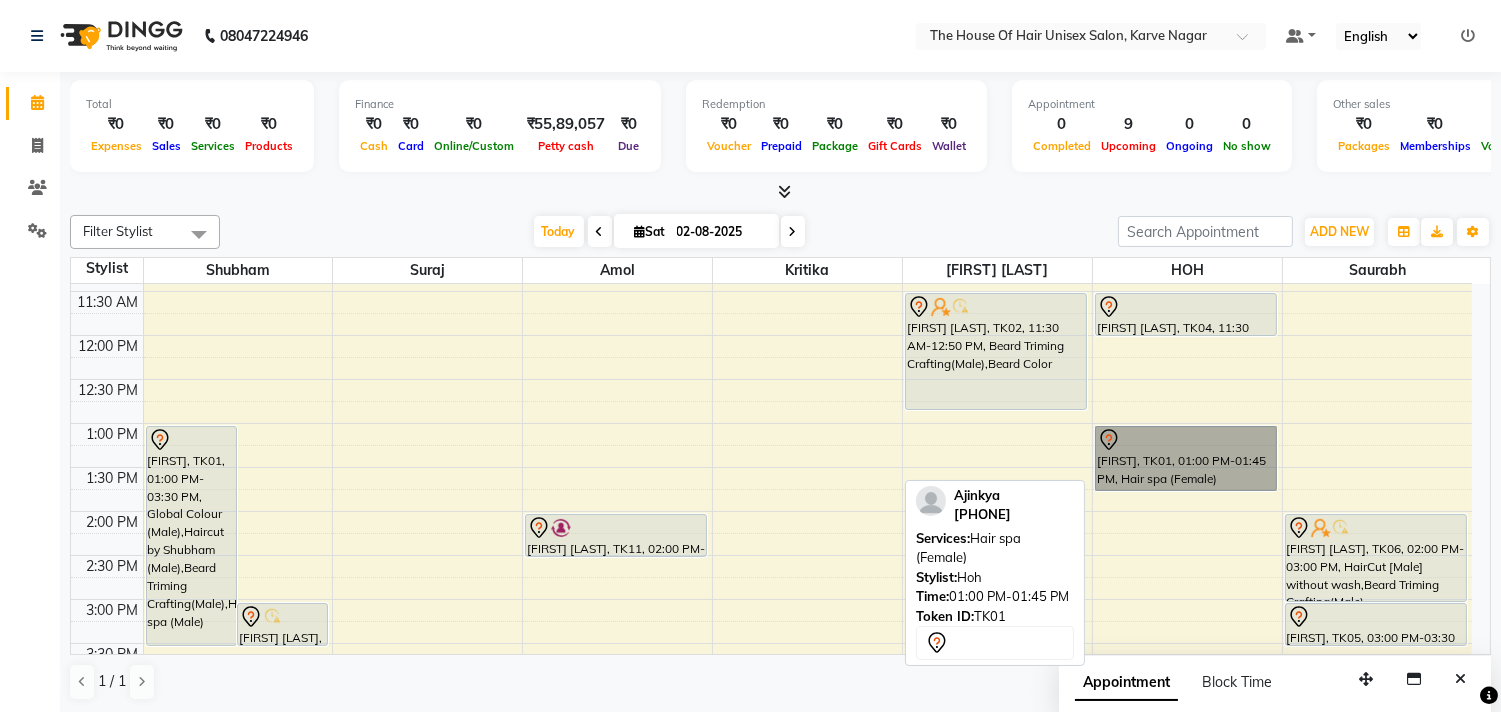 click on "[FIRST], TK01, 01:00 PM-01:45 PM, Hair spa (Female)" at bounding box center (1186, 458) 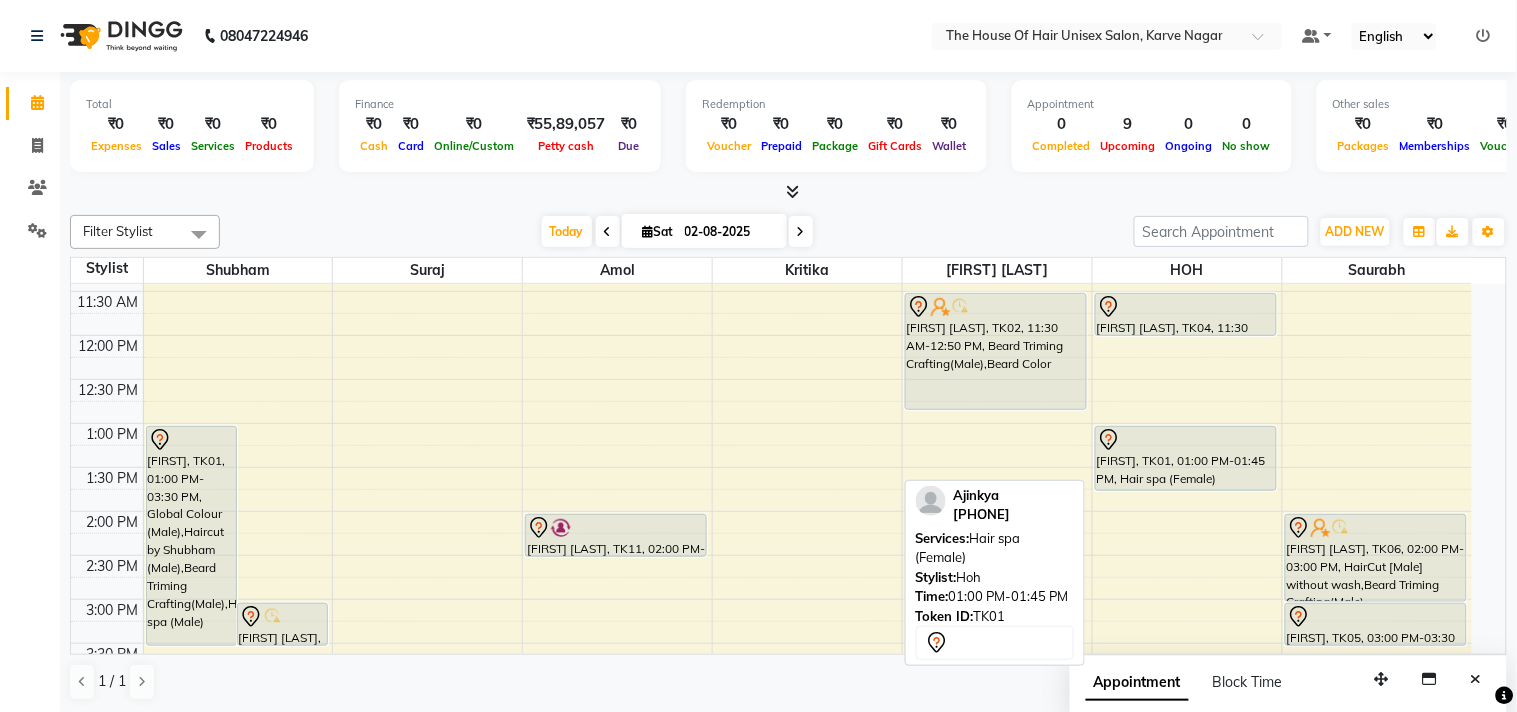 select on "7" 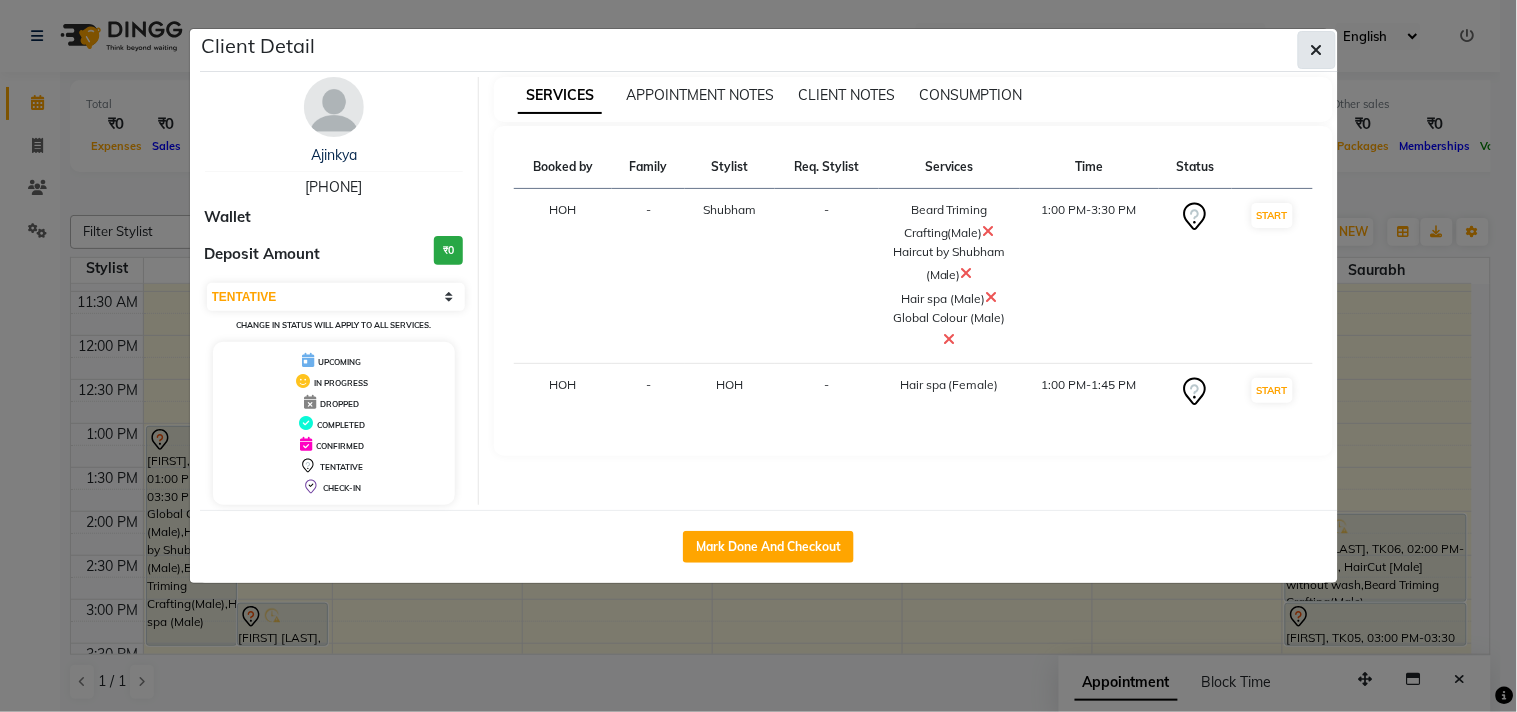 click 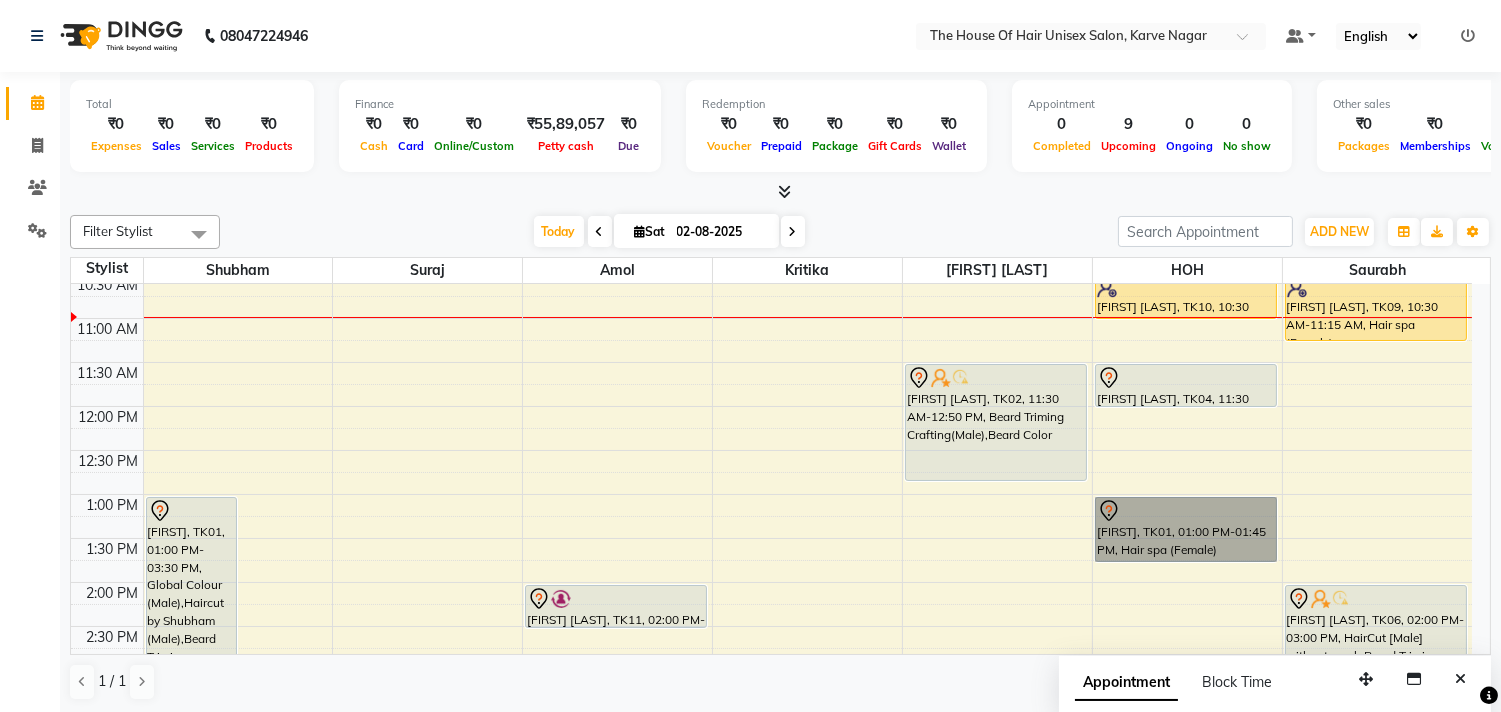 scroll, scrollTop: 353, scrollLeft: 0, axis: vertical 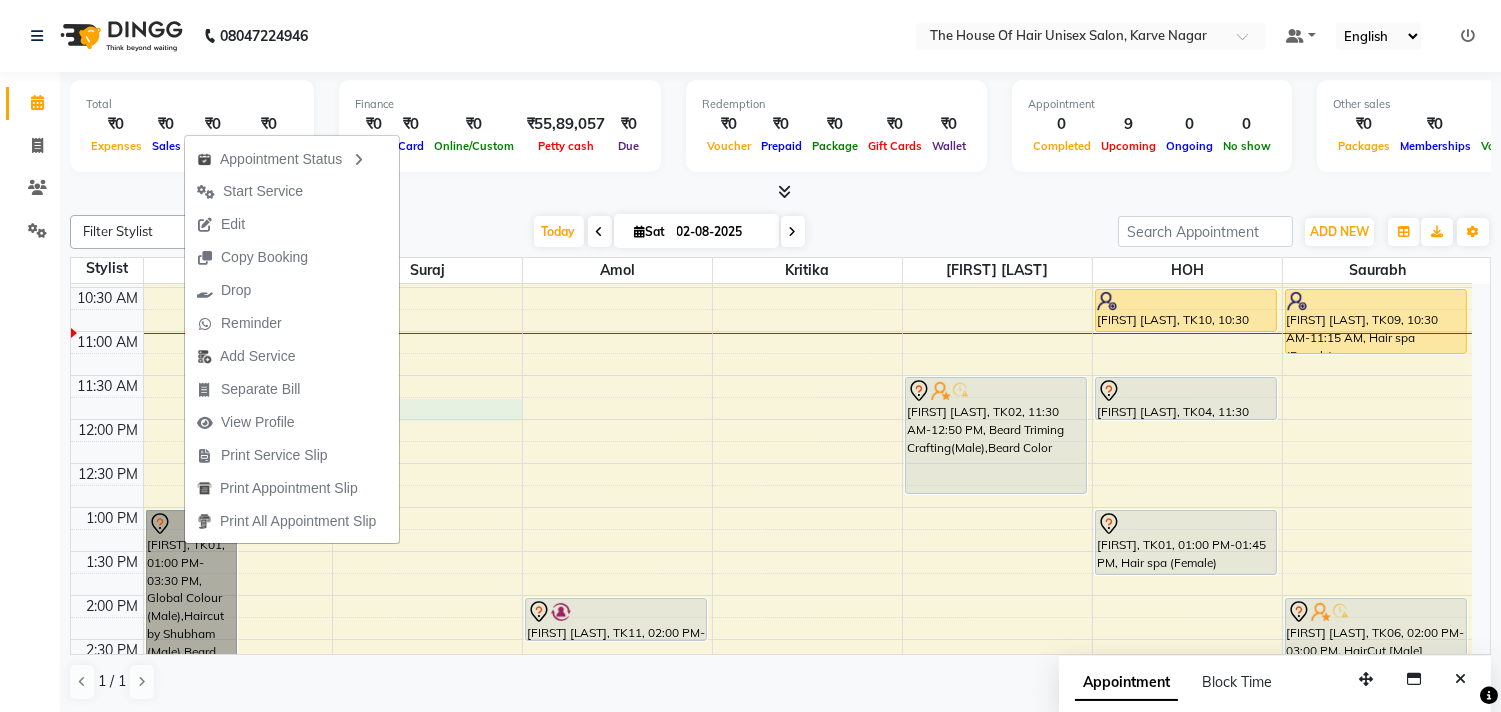 click on "7:00 AM 7:30 AM 8:00 AM 8:30 AM 9:00 AM 9:30 AM 10:00 AM 10:30 AM 11:00 AM 11:30 AM 12:00 PM 12:30 PM 1:00 PM 1:30 PM 2:00 PM 2:30 PM 3:00 PM 3:30 PM 4:00 PM 4:30 PM 5:00 PM 5:30 PM 6:00 PM 6:30 PM 7:00 PM 7:30 PM 8:00 PM 8:30 PM 9:00 PM 9:30 PM             [FIRST], TK01, 01:00 PM-03:30 PM, Global Colour (Male),Haircut by Shubham (Male),Beard Triming Crafting(Male),Hair spa (Male)             [FIRST] [LAST], TK07, 03:00 PM-03:30 PM, Haircut by Shubham (Male)             [FIRST], TK03, 04:00 PM-05:00 PM, HairCut [Male] without wash,Haircut without wash (female)             [FIRST] [LAST], TK08, 05:30 PM-06:30 PM, HairCut [Male] without wash,Beard Triming Crafting(Male)             [FIRST] [LAST], TK11, 02:00 PM-02:30 PM, HairCut [Male] without wash             [FIRST] [LAST], TK02, 11:30 AM-12:50 PM, Beard Triming Crafting(Male),Beard Color     [FIRST] [LAST], TK10, 10:30 AM-11:00 AM, HairCut [Male] without wash             [FIRST] [LAST], TK04, 11:30 AM-12:00 PM, Haircut without wash (female)" at bounding box center (771, 639) 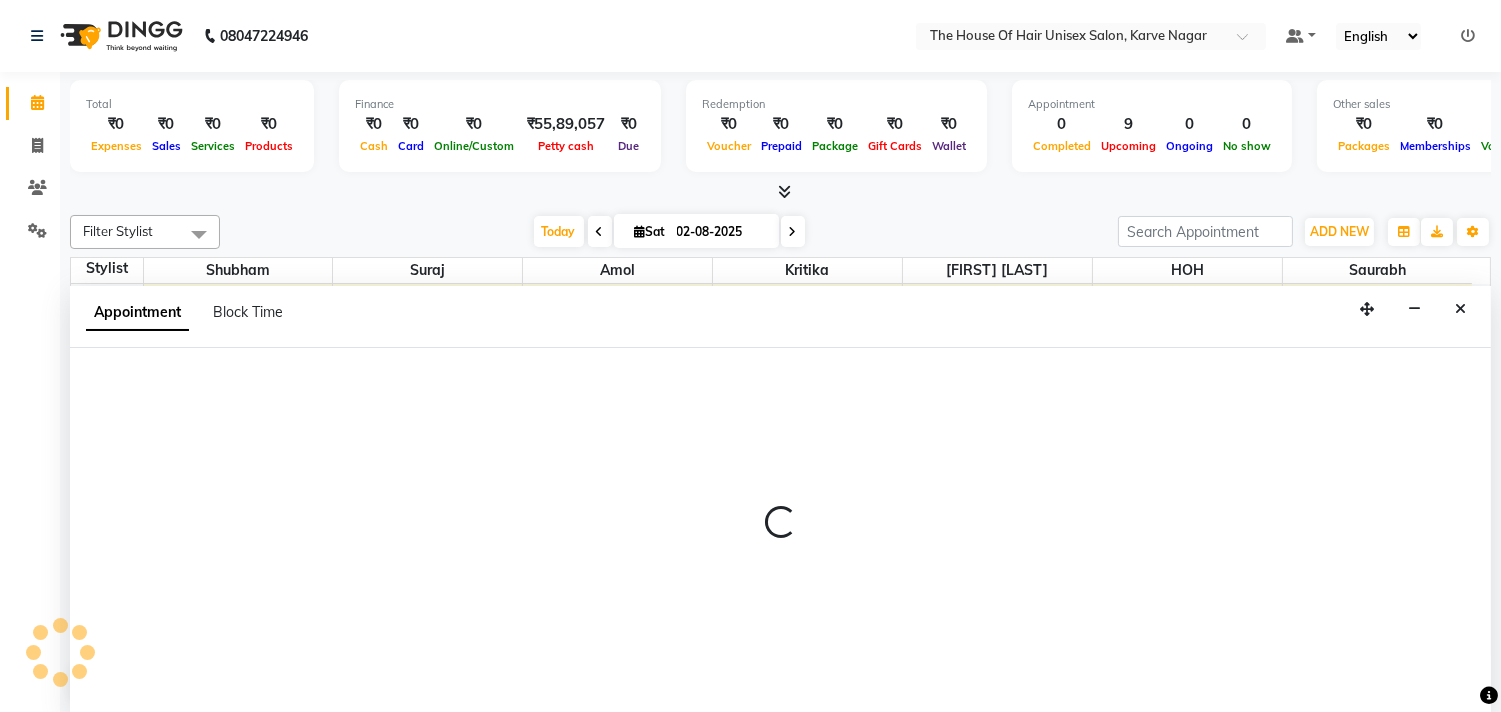 select on "[NUMBER]" 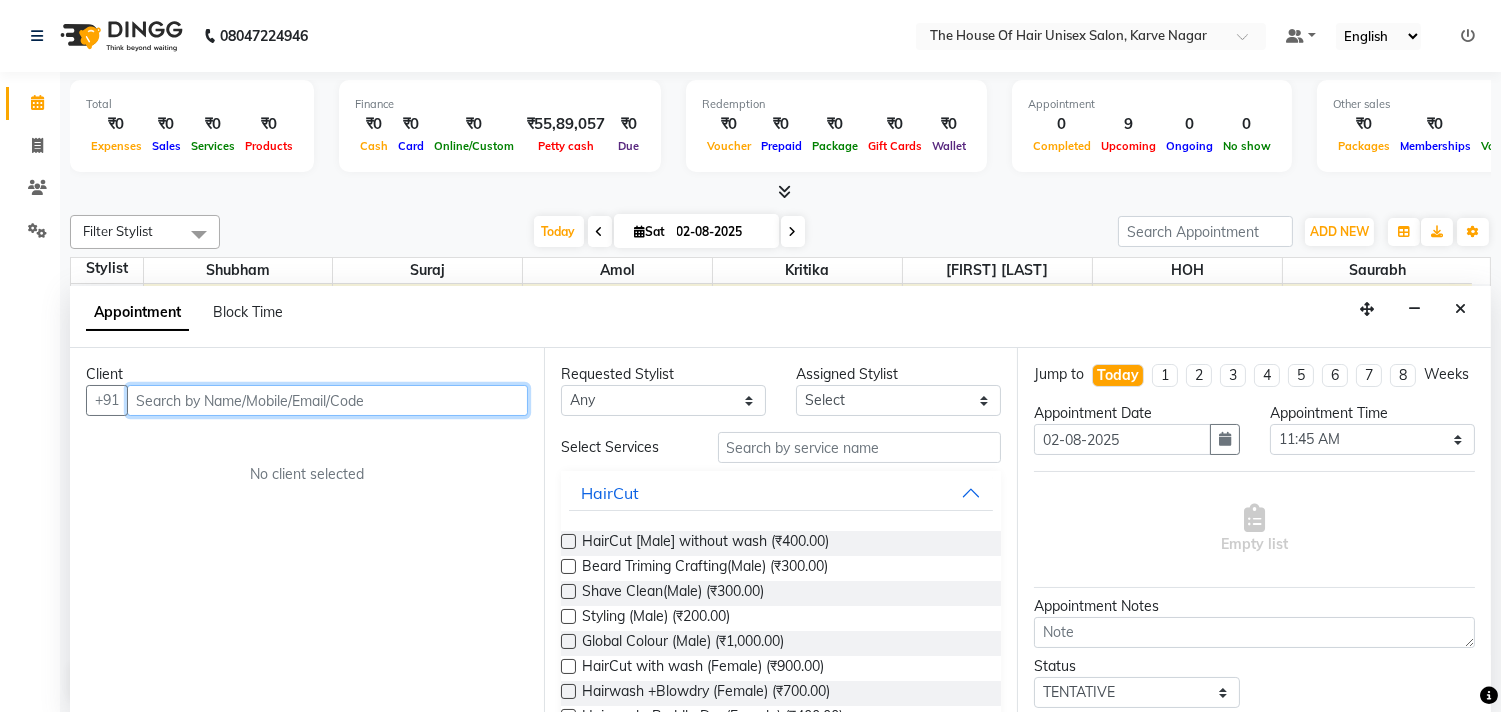 scroll, scrollTop: 1, scrollLeft: 0, axis: vertical 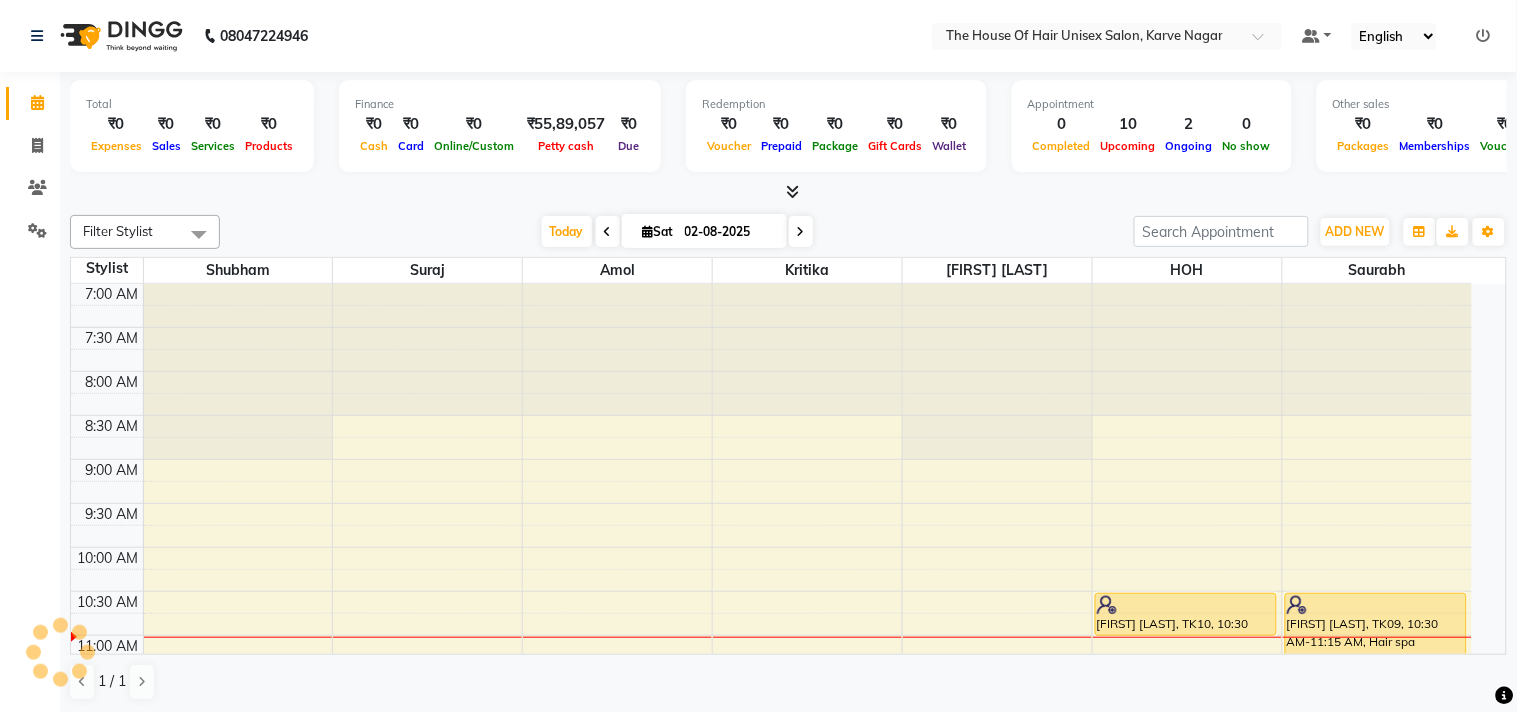 select on "en" 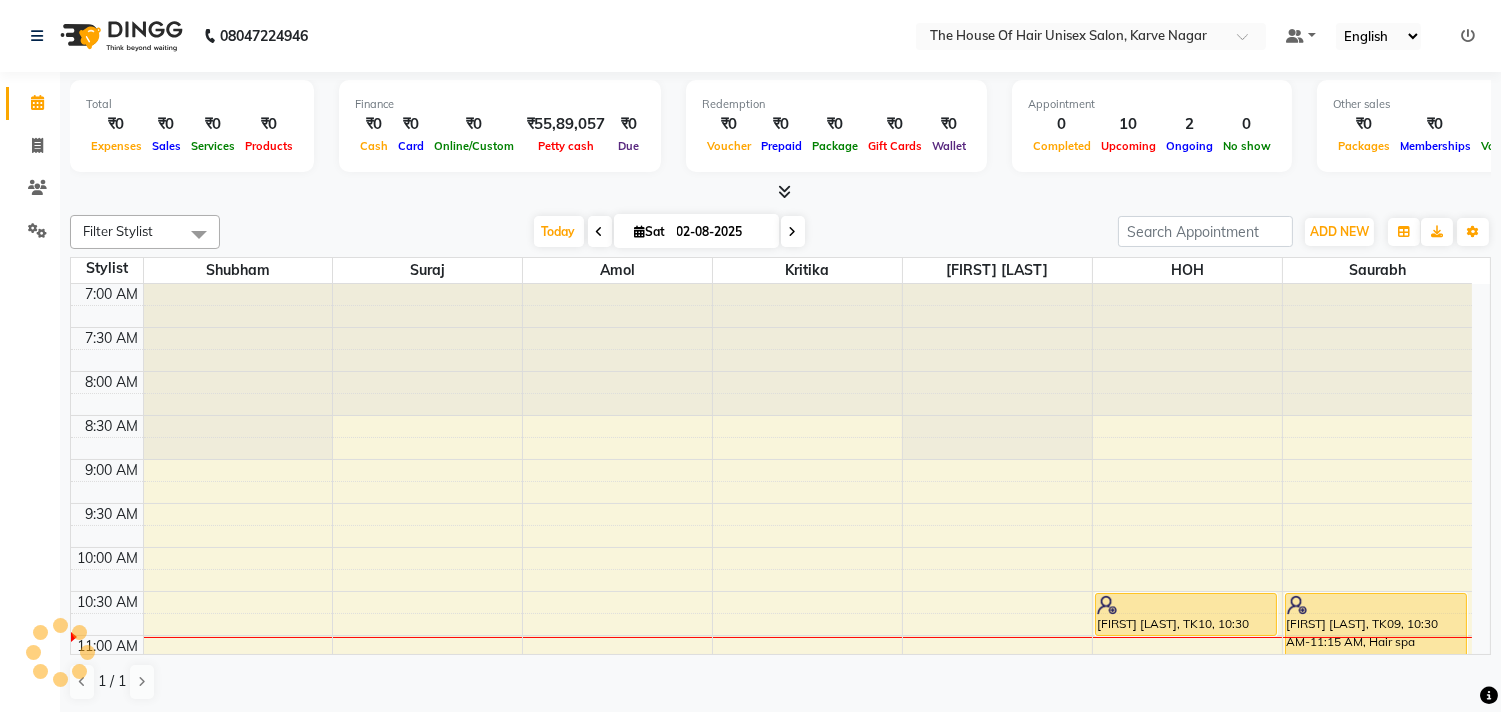 scroll, scrollTop: 355, scrollLeft: 0, axis: vertical 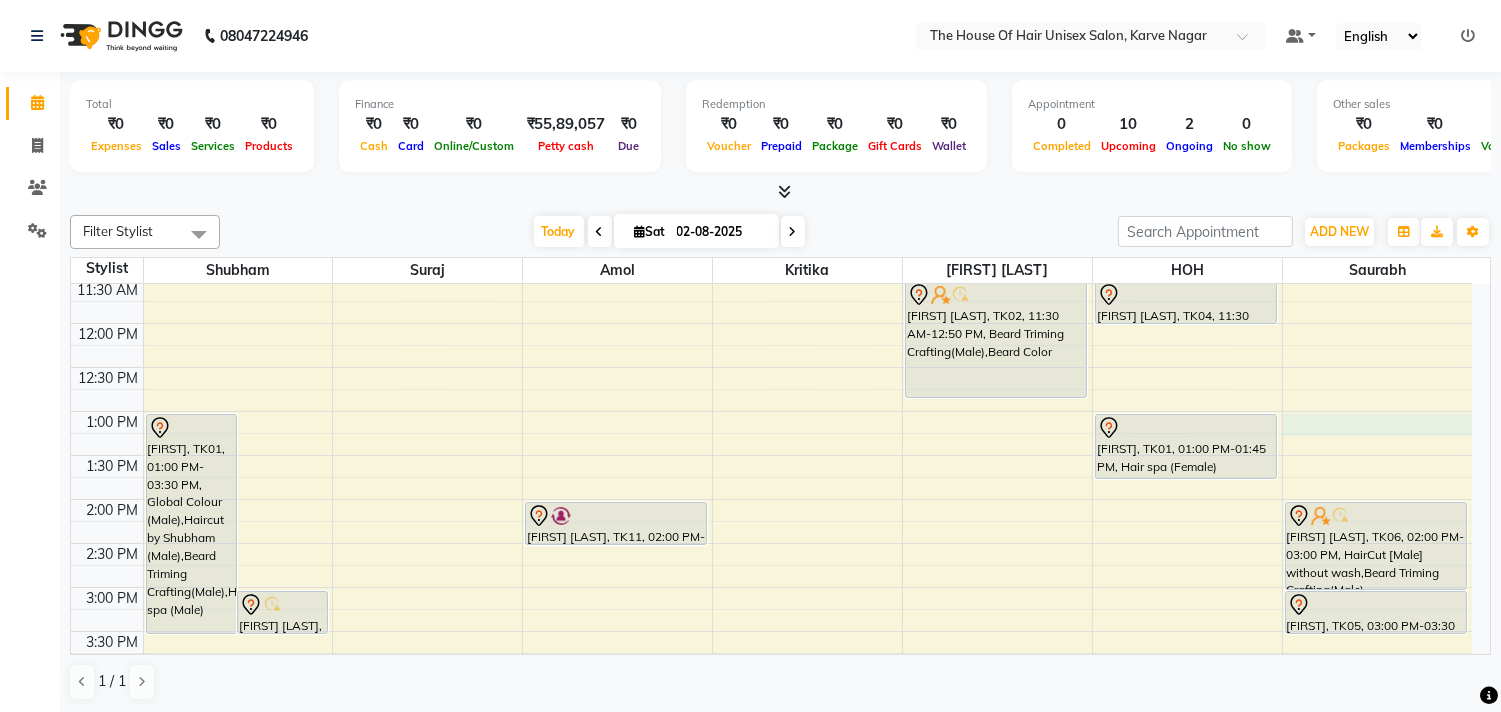 click on "7:00 AM 7:30 AM 8:00 AM 8:30 AM 9:00 AM 9:30 AM 10:00 AM 10:30 AM 11:00 AM 11:30 AM 12:00 PM 12:30 PM 1:00 PM 1:30 PM 2:00 PM 2:30 PM 3:00 PM 3:30 PM 4:00 PM 4:30 PM 5:00 PM 5:30 PM 6:00 PM 6:30 PM 7:00 PM 7:30 PM 8:00 PM 8:30 PM 9:00 PM 9:30 PM             [FIRST], TK01, 01:00 PM-03:30 PM, Global Colour (Male),Haircut by Shubham (Male),Beard Triming Crafting(Male),Hair spa (Male)             [FIRST] [LAST], TK07, 03:00 PM-03:30 PM, Haircut by Shubham (Male)             [FIRST], TK03, 04:00 PM-05:00 PM, HairCut [Male] without wash,Haircut without wash (female)             [FIRST] [LAST], TK08, 05:30 PM-06:30 PM, HairCut [Male] without wash,Beard Triming Crafting(Male)             [FIRST] [LAST], TK11, 02:00 PM-02:30 PM, HairCut [Male] without wash             [FIRST] [LAST], TK02, 11:30 AM-12:50 PM, Beard Triming Crafting(Male),Beard Color     [FIRST] [LAST], TK10, 10:30 AM-11:00 AM, HairCut [Male] without wash             [FIRST] [LAST], TK04, 11:30 AM-12:00 PM, Haircut without wash (female)" at bounding box center [771, 543] 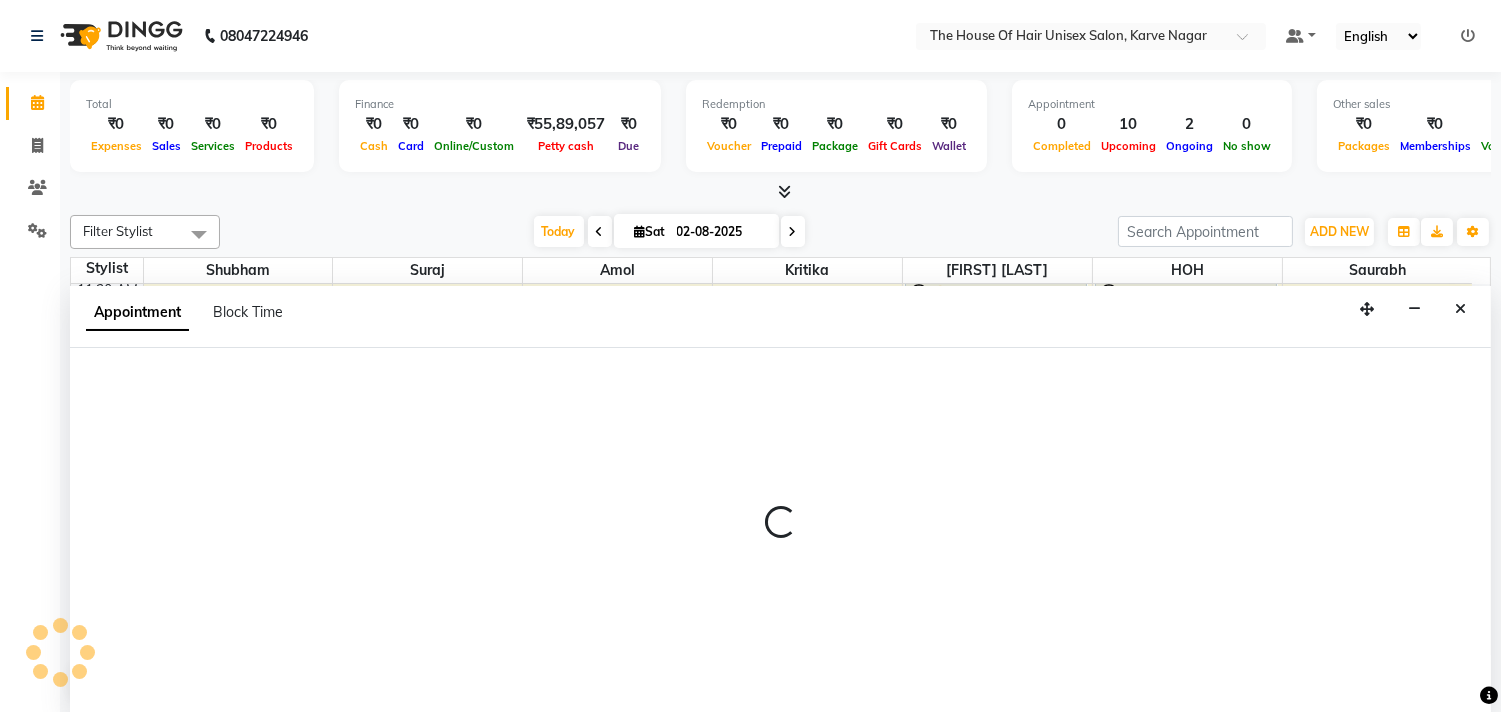 scroll, scrollTop: 1, scrollLeft: 0, axis: vertical 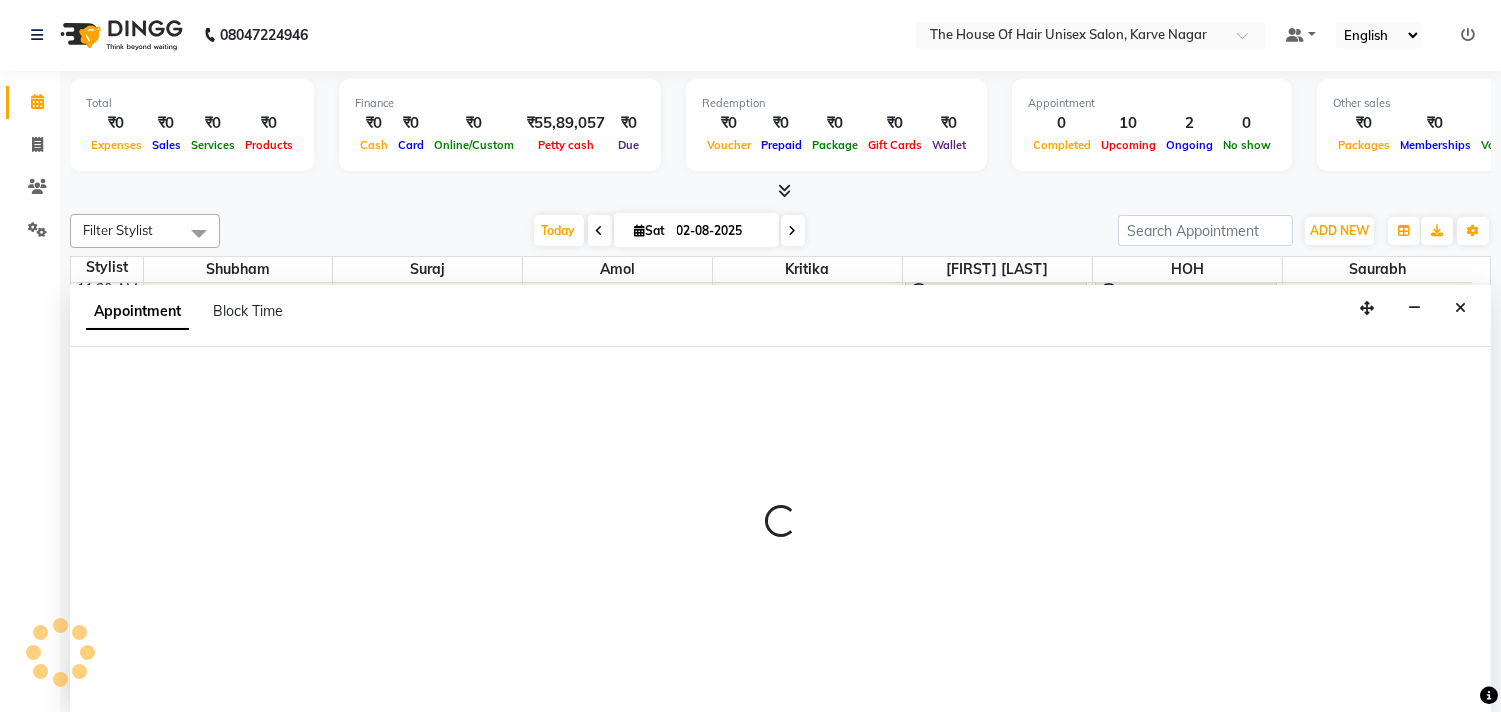 select on "86145" 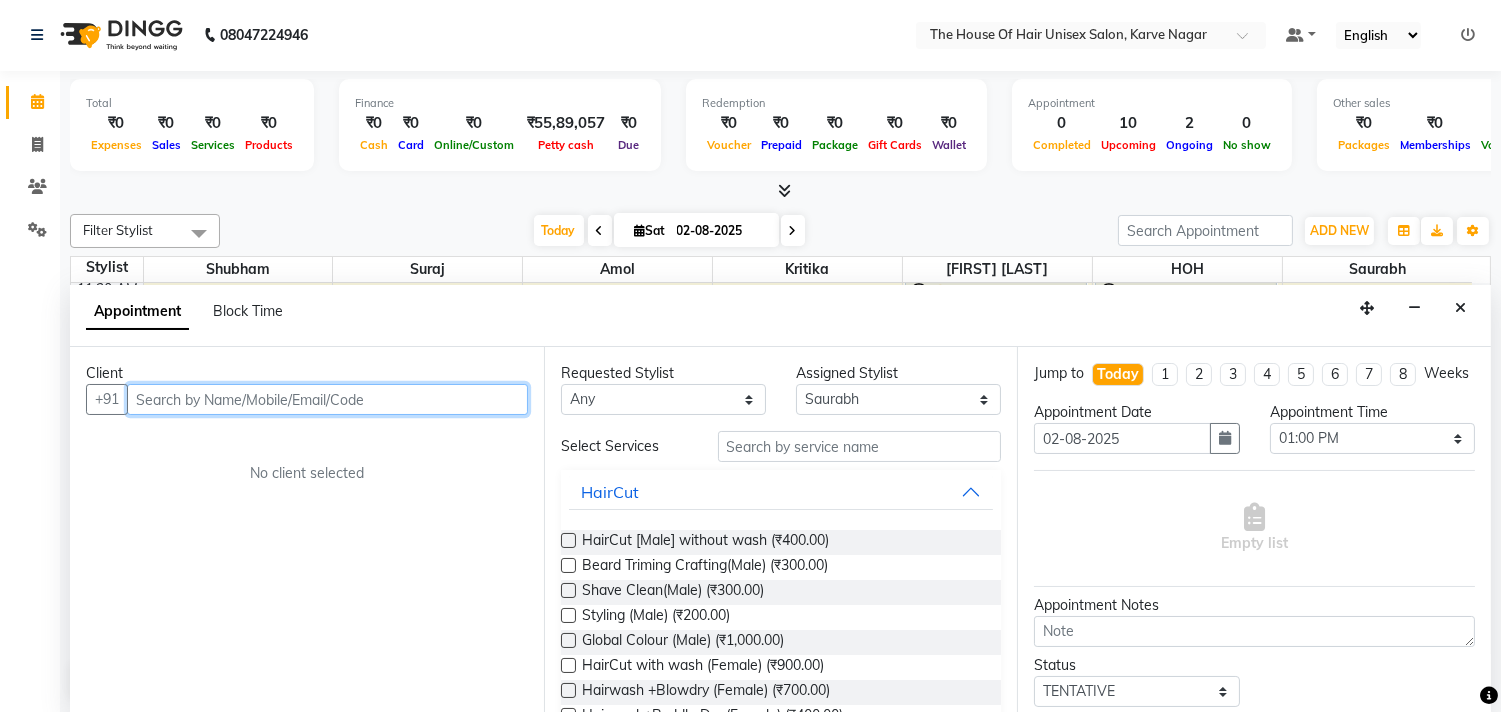 click at bounding box center [327, 399] 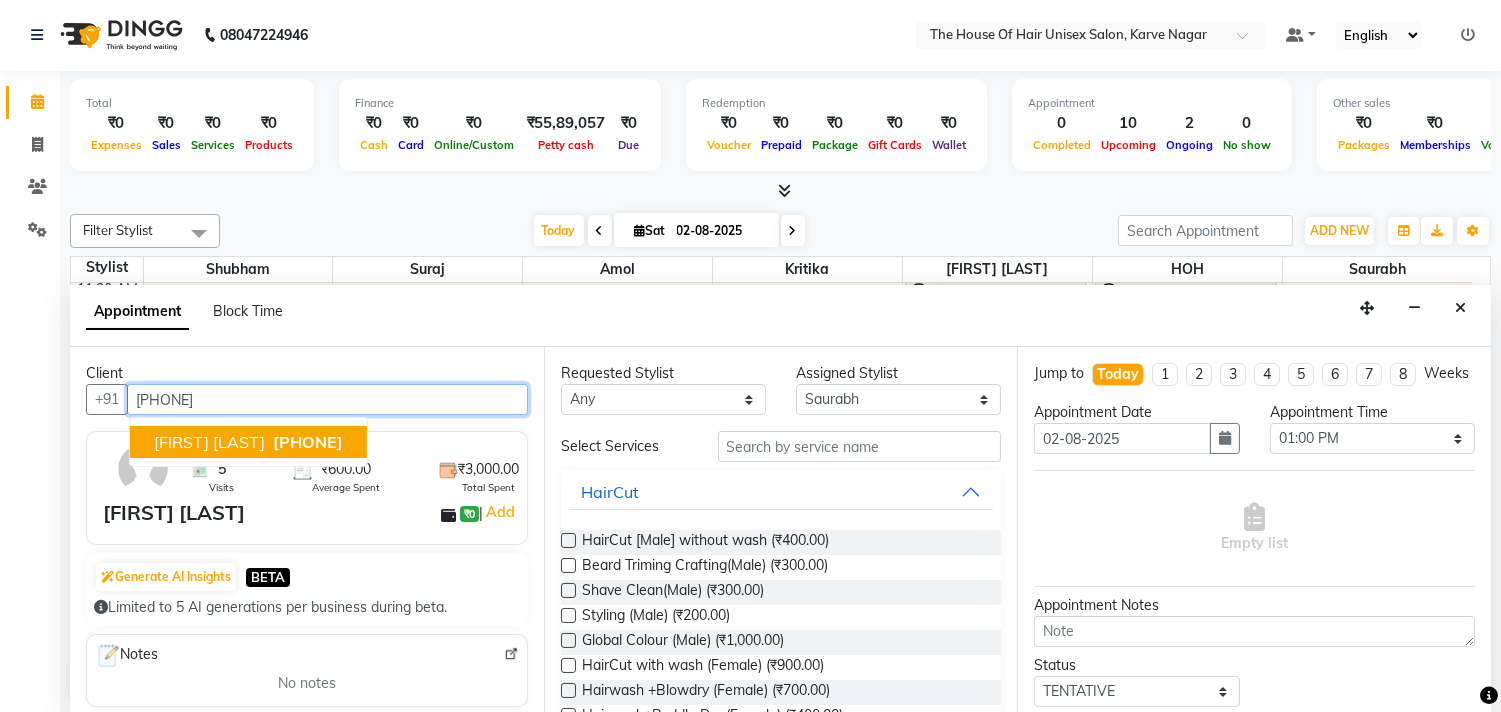 click on "[FIRST] [LAST]" at bounding box center (209, 442) 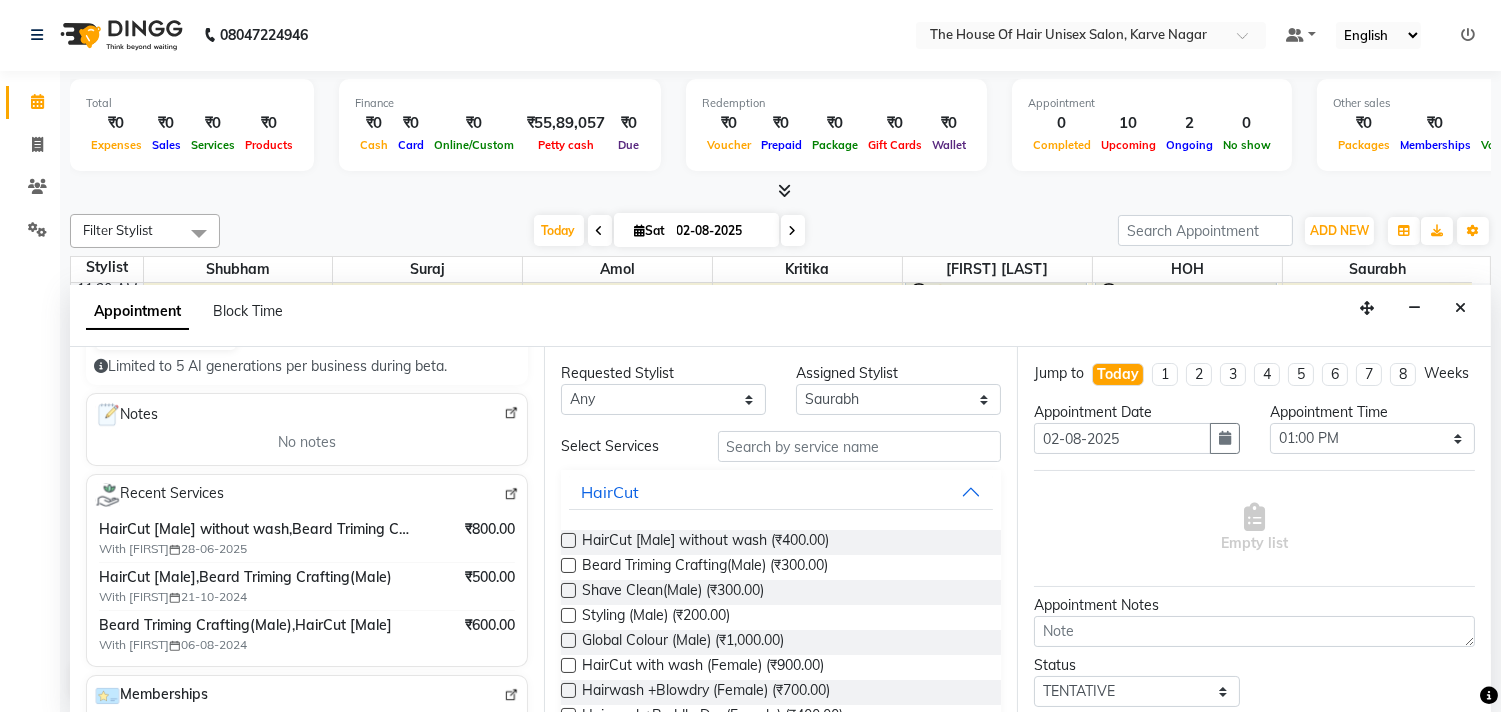 scroll, scrollTop: 250, scrollLeft: 0, axis: vertical 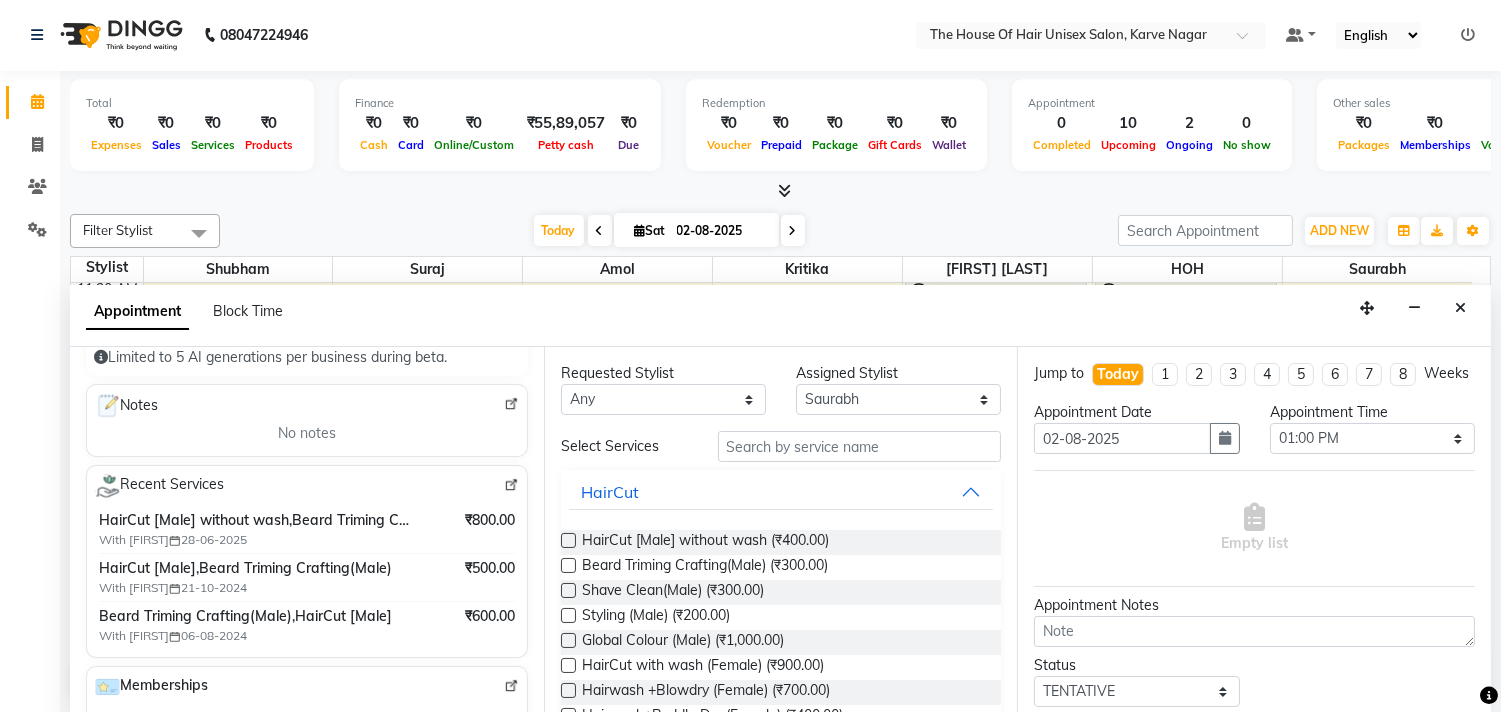 type on "[PHONE]" 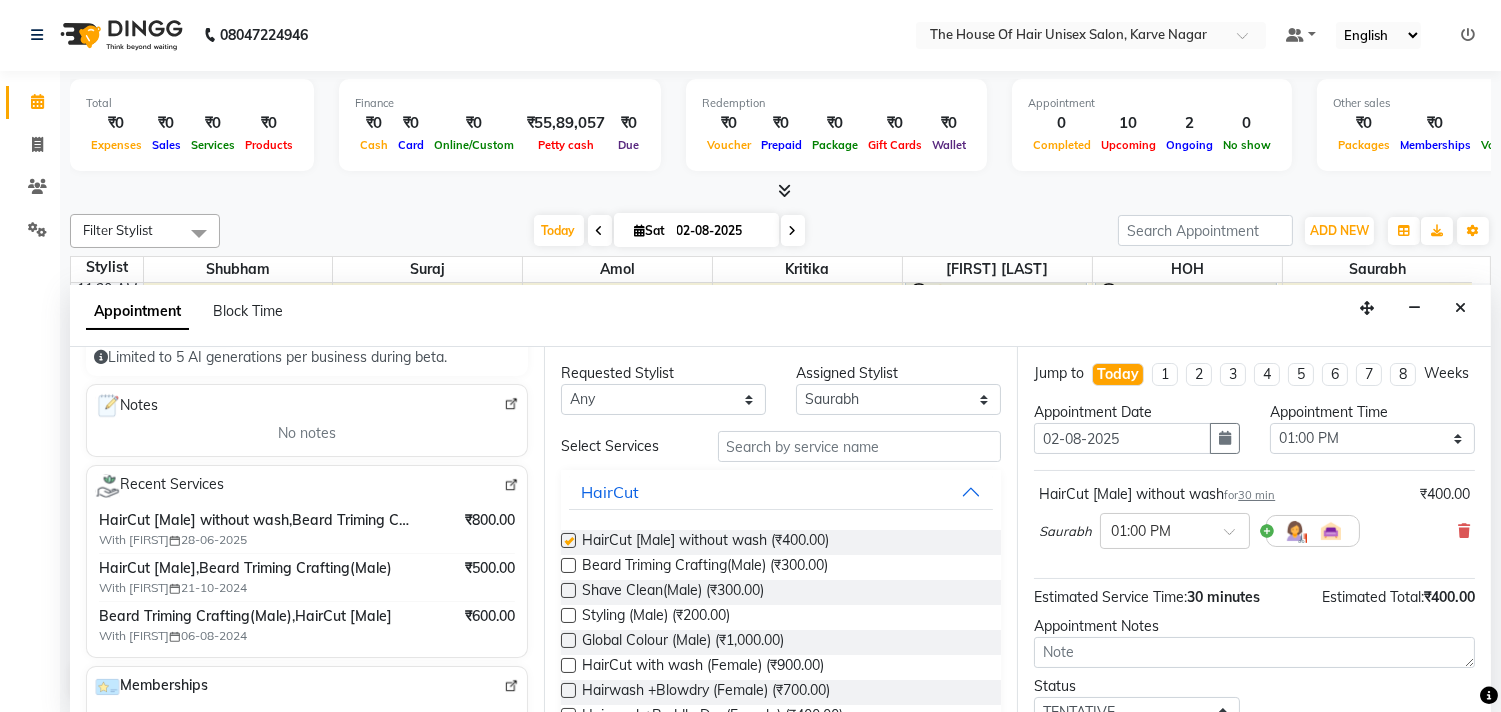 checkbox on "false" 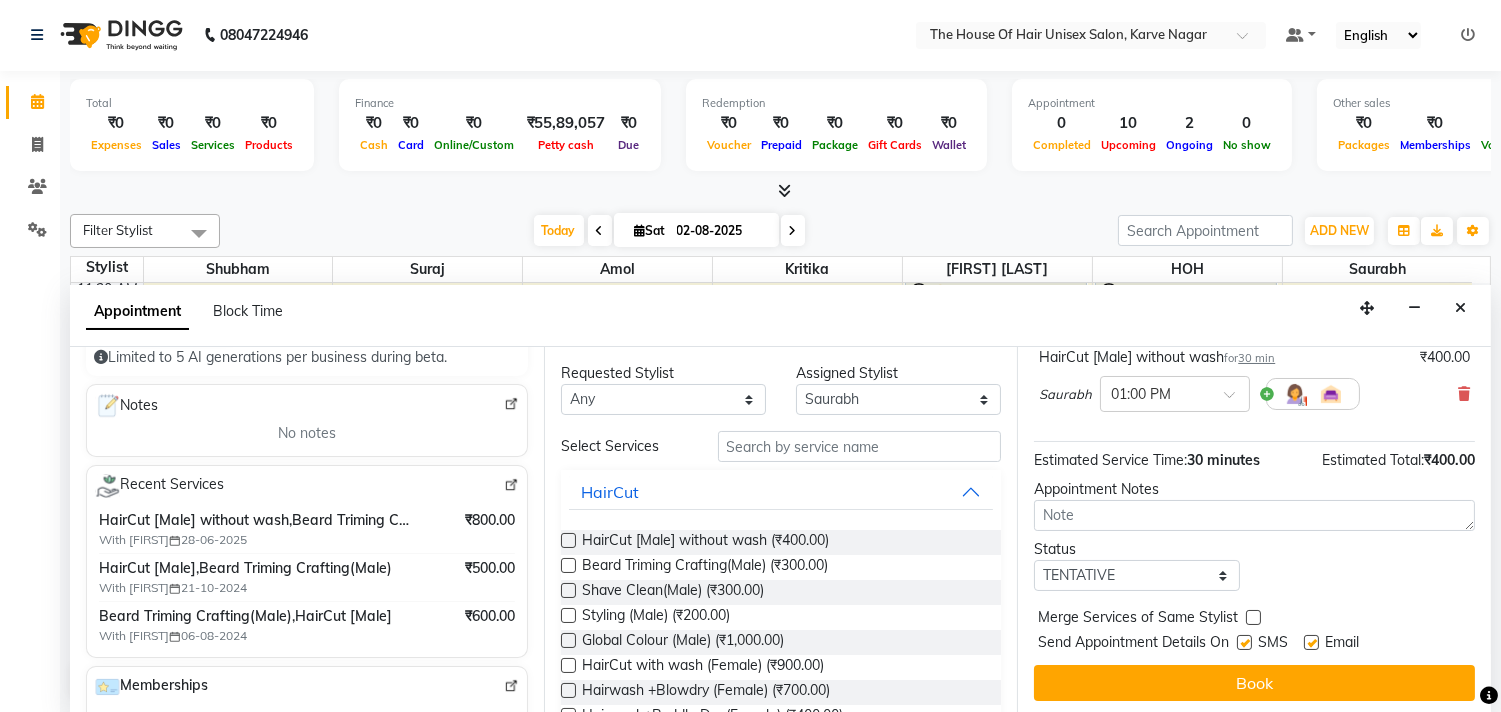 scroll, scrollTop: 161, scrollLeft: 0, axis: vertical 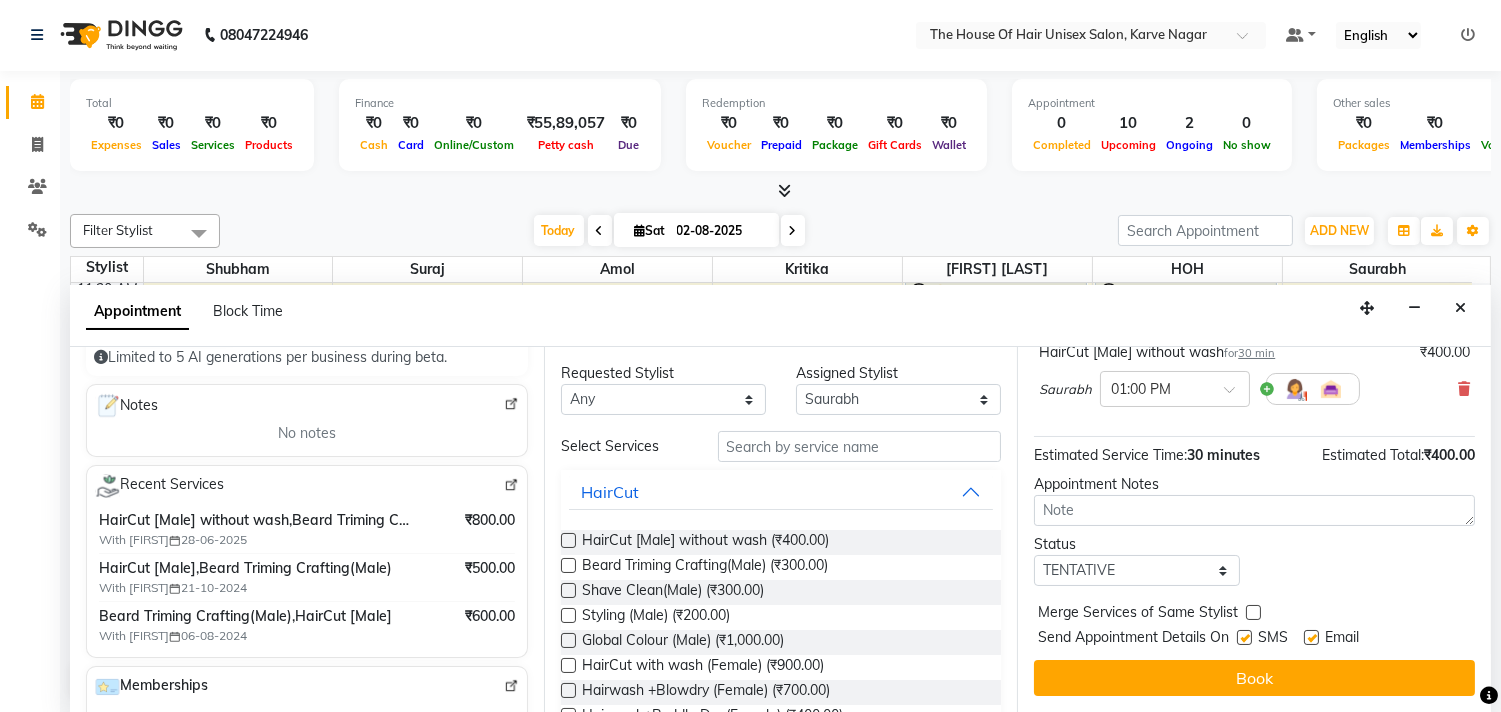 click at bounding box center [1253, 612] 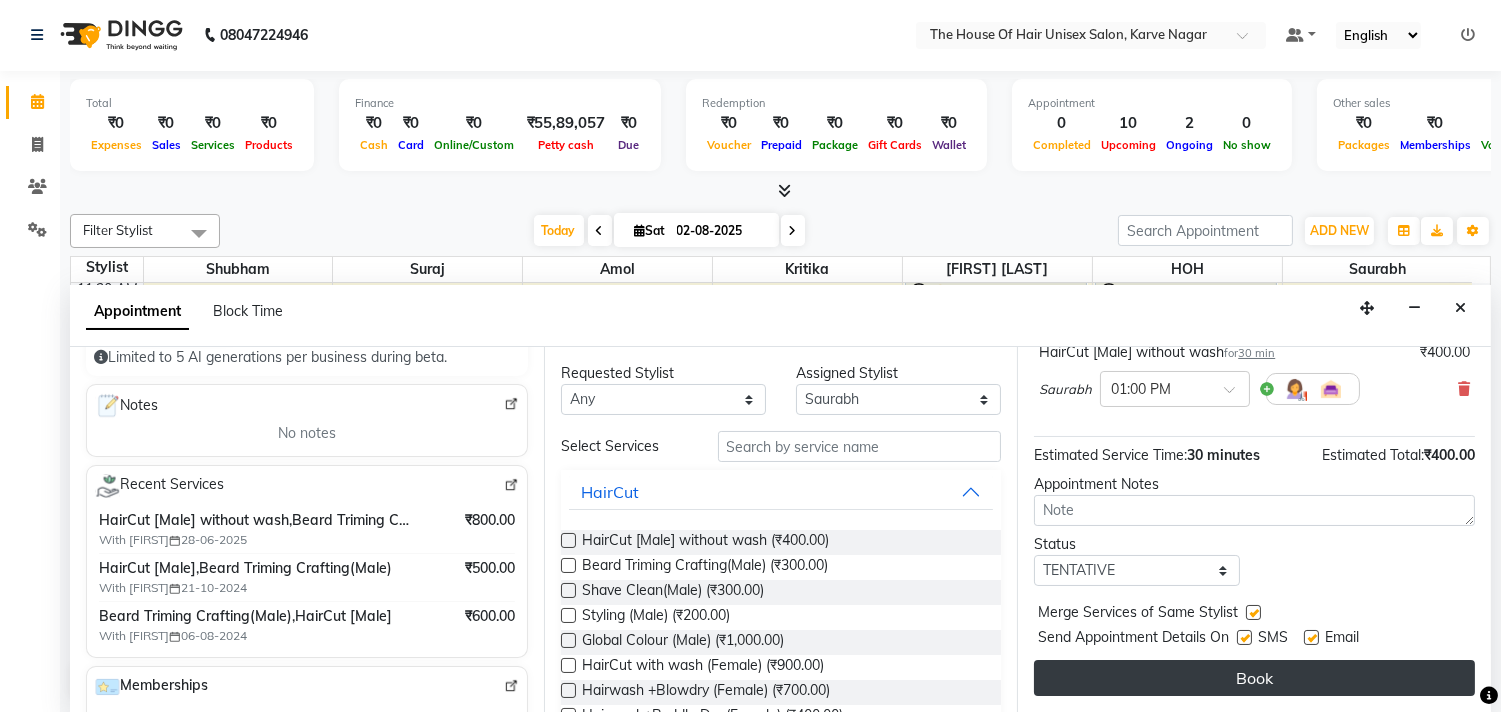 click on "Book" at bounding box center [1254, 678] 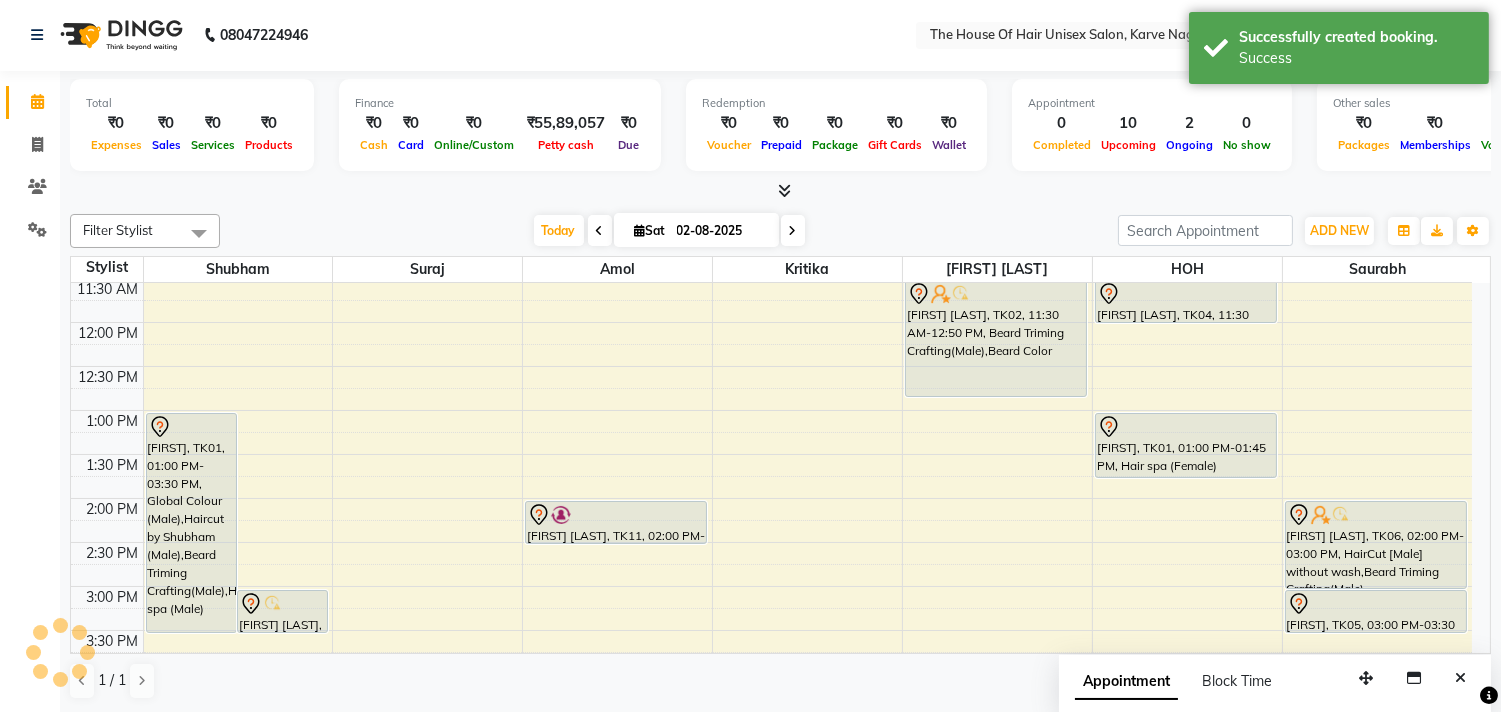 scroll, scrollTop: 0, scrollLeft: 0, axis: both 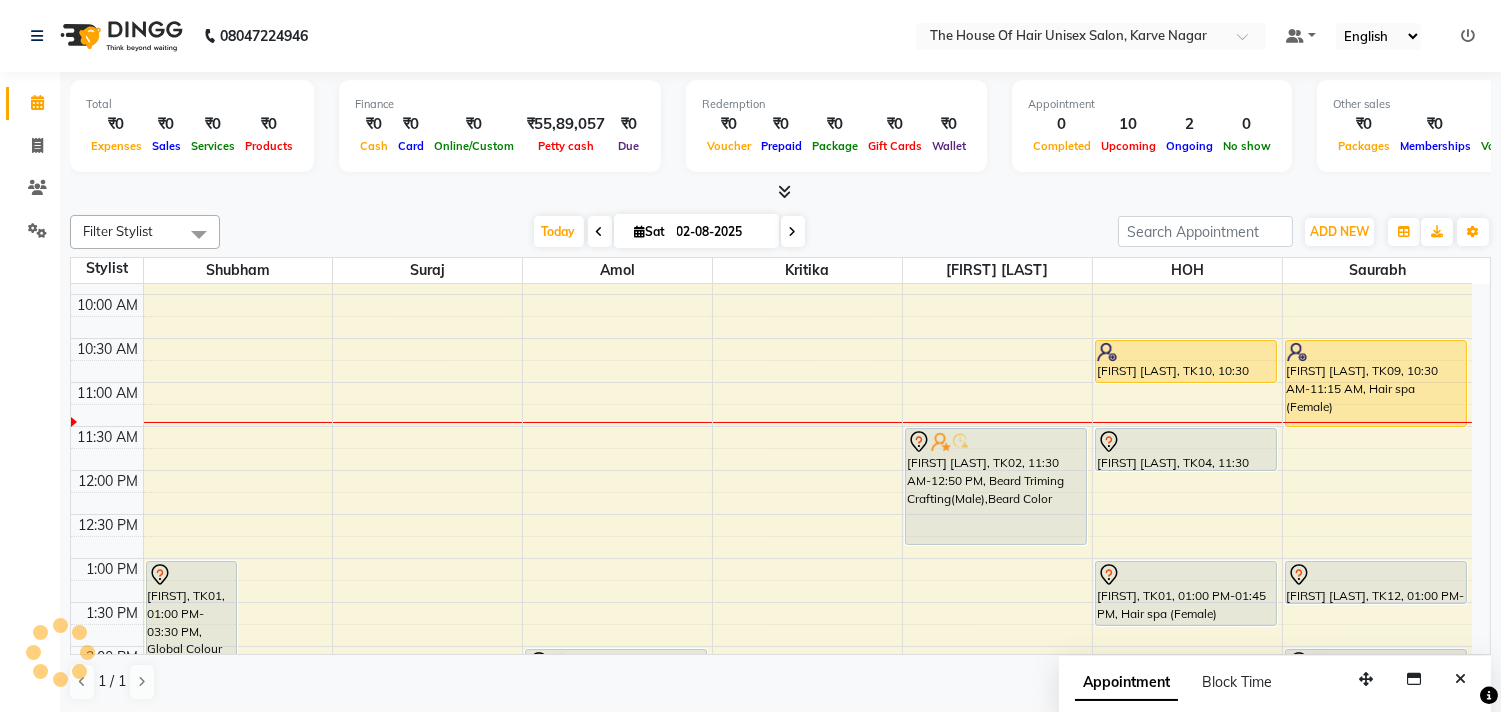 drag, startPoint x: 1394, startPoint y: 402, endPoint x: 1394, endPoint y: 420, distance: 18 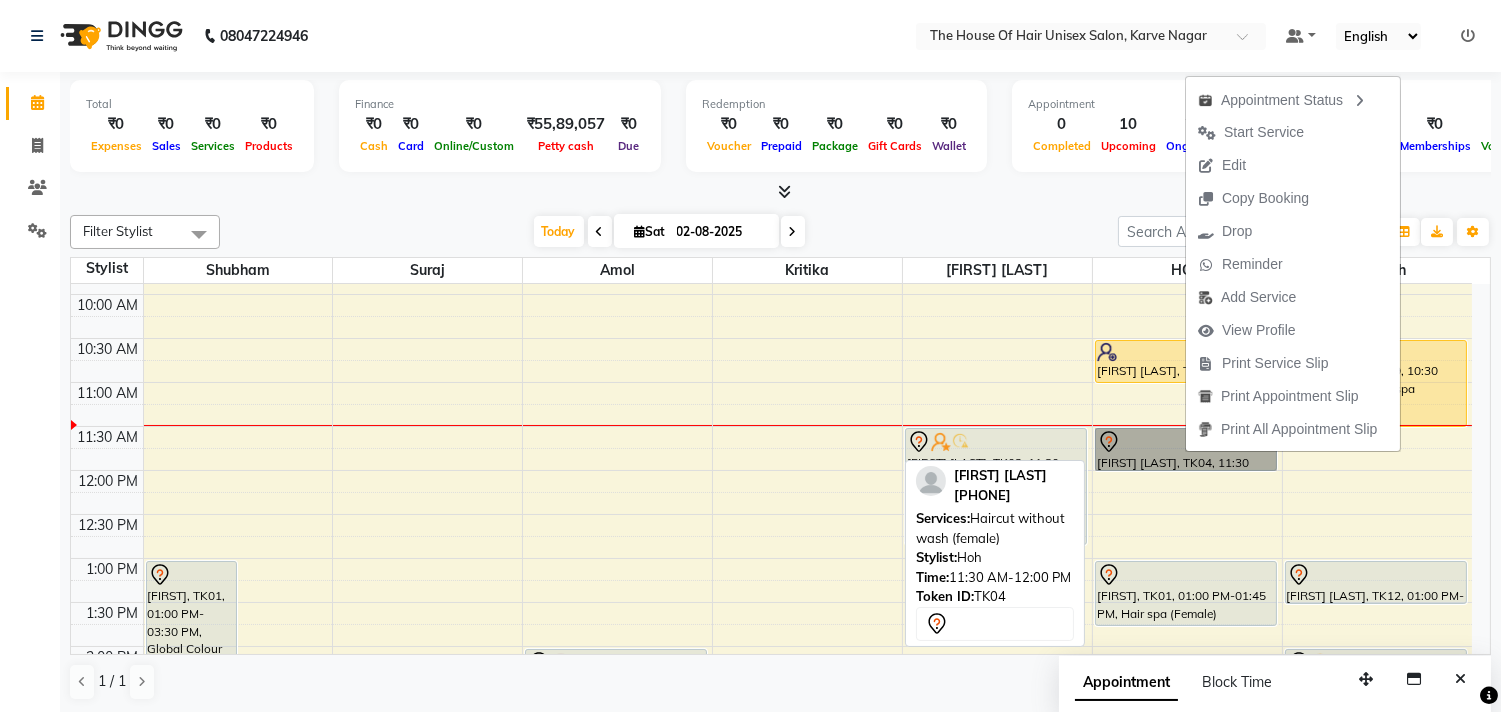 click on "[FIRST] [LAST], TK04, 11:30 AM-12:00 PM, Haircut without wash (female)" at bounding box center [1186, 449] 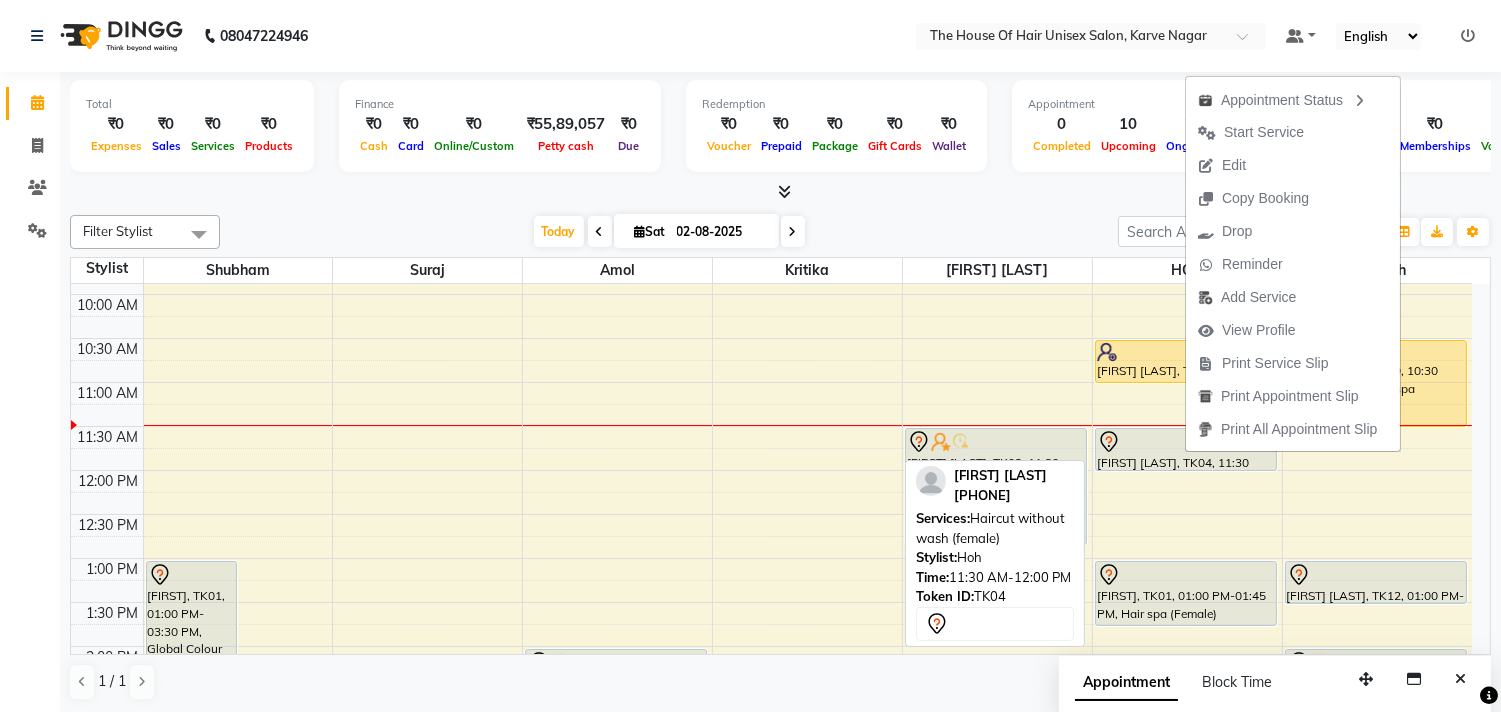 select on "7" 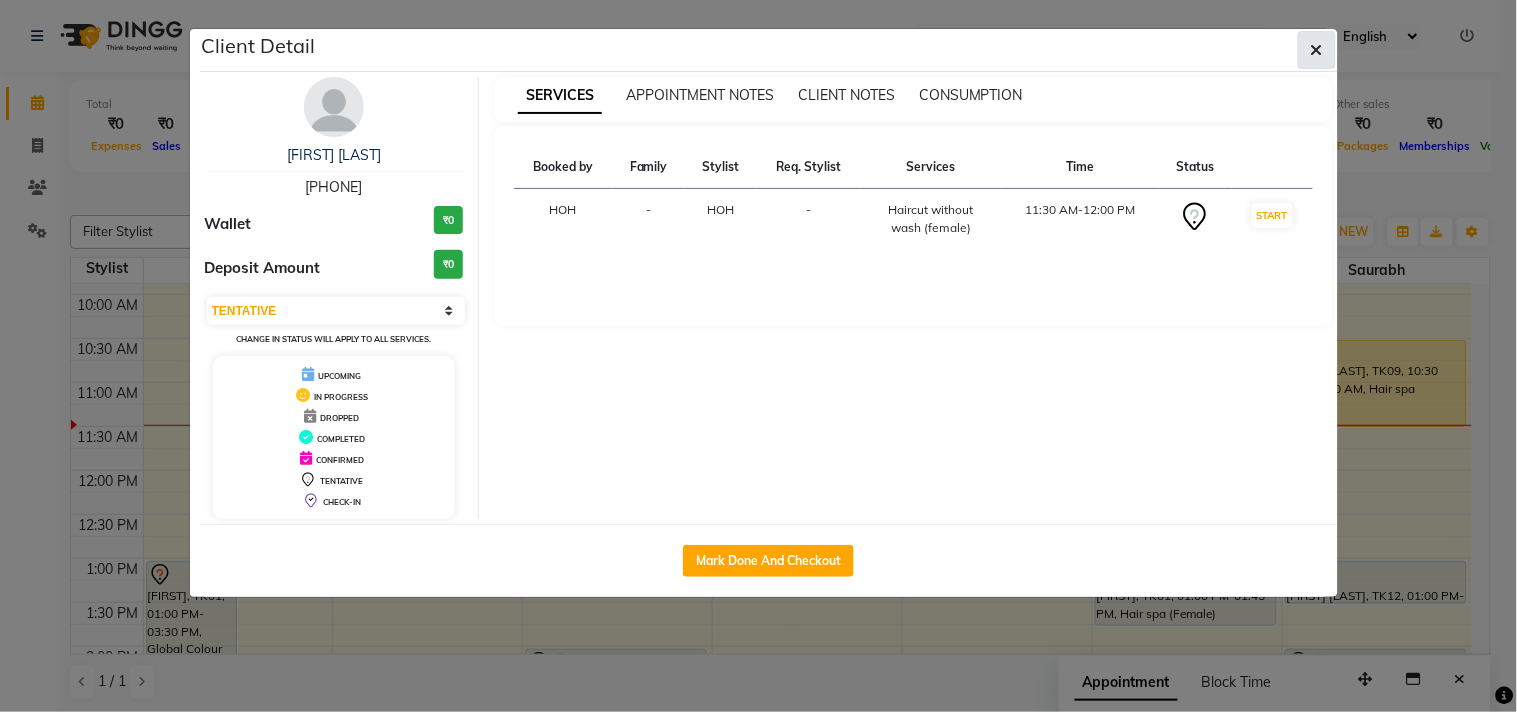 click 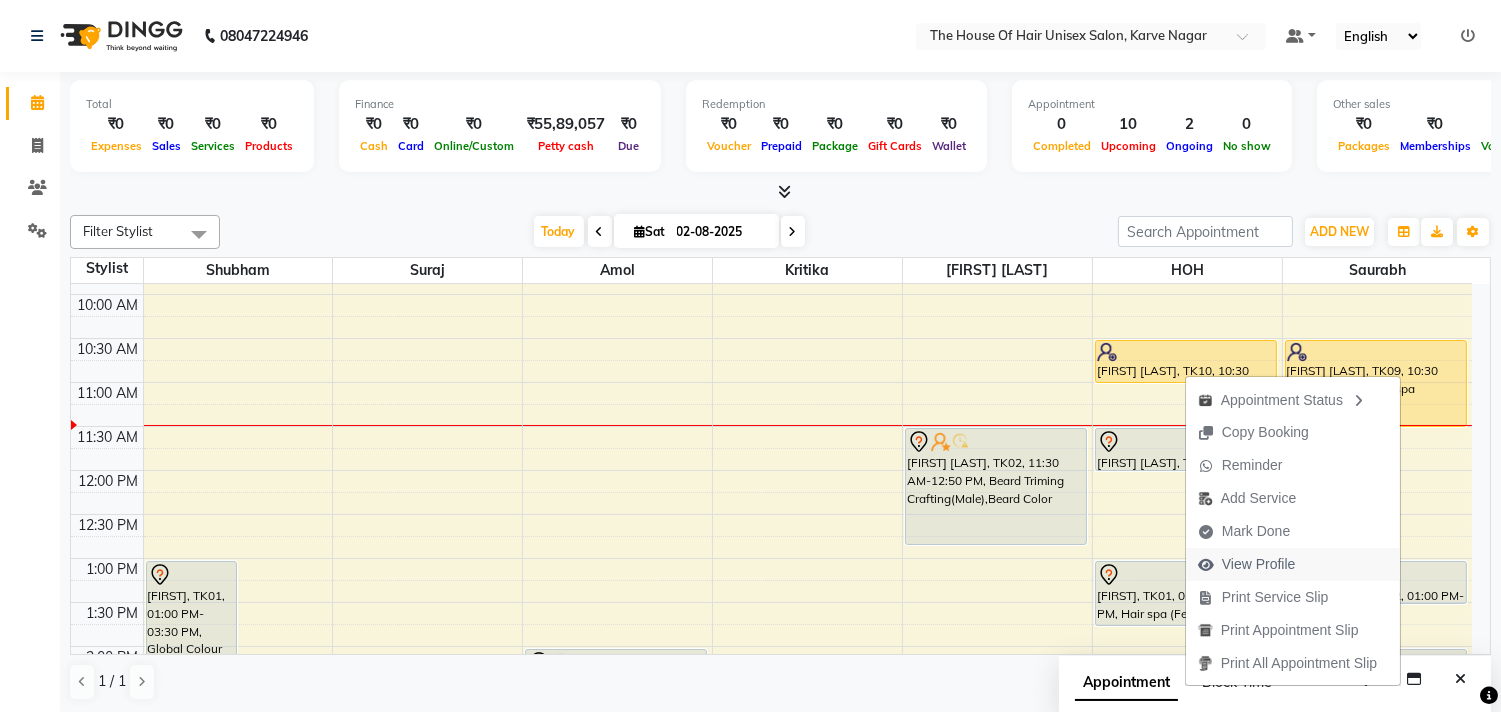 click on "View Profile" at bounding box center (1259, 564) 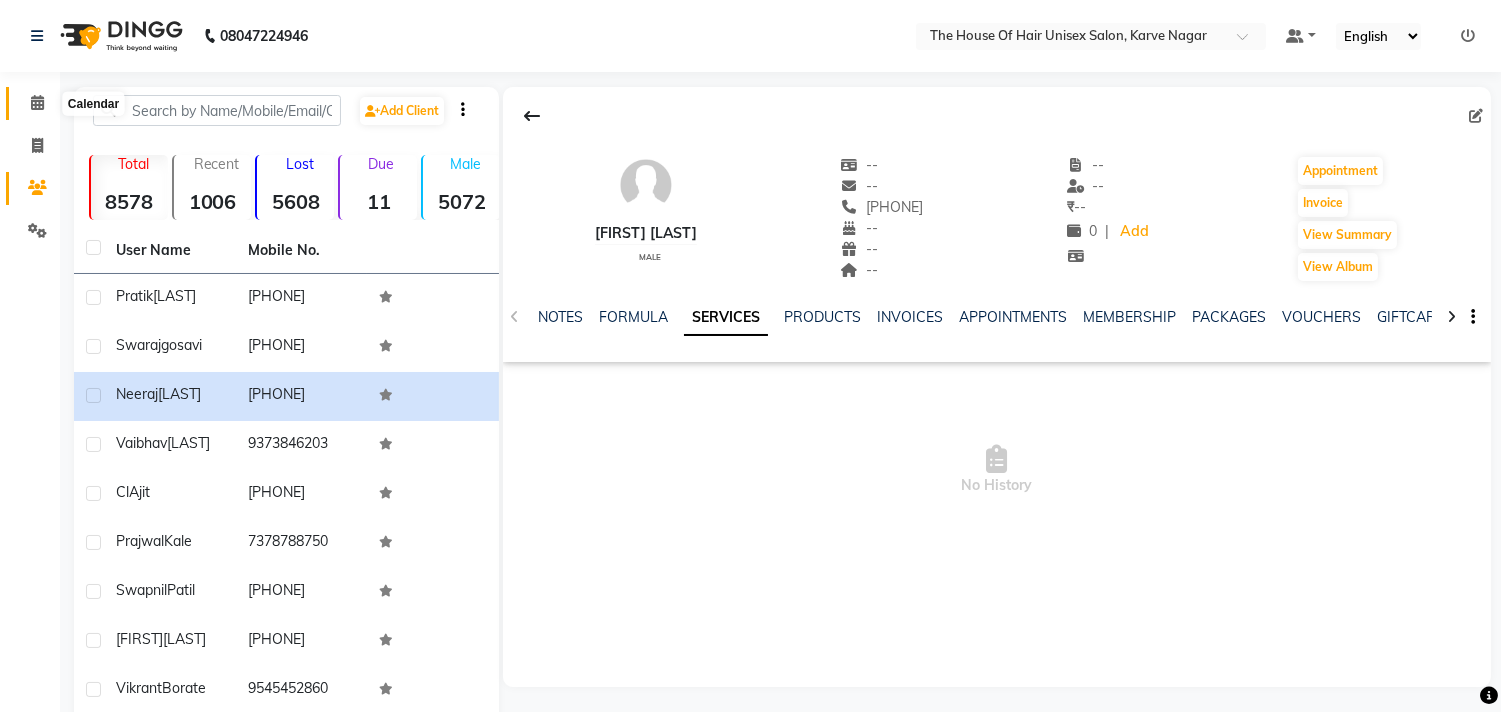 click 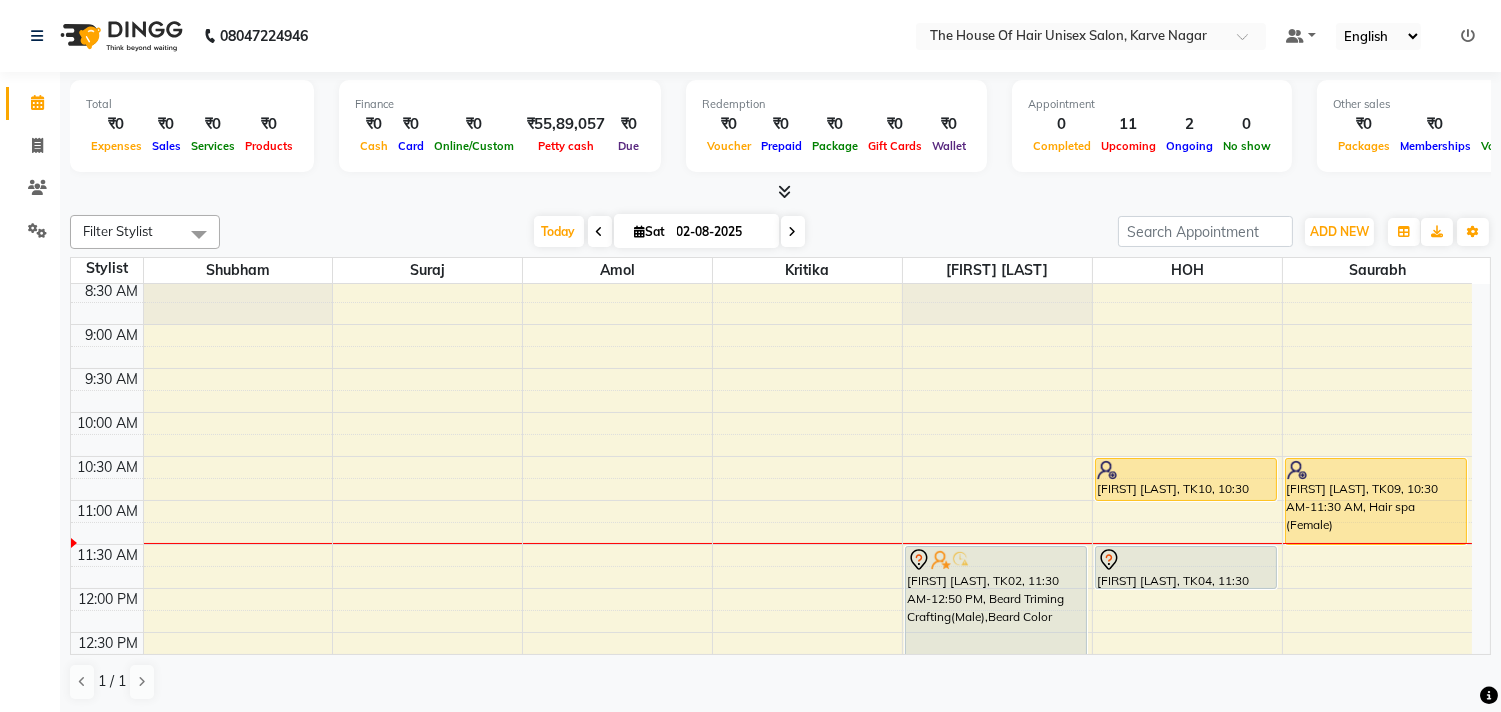 scroll, scrollTop: 136, scrollLeft: 0, axis: vertical 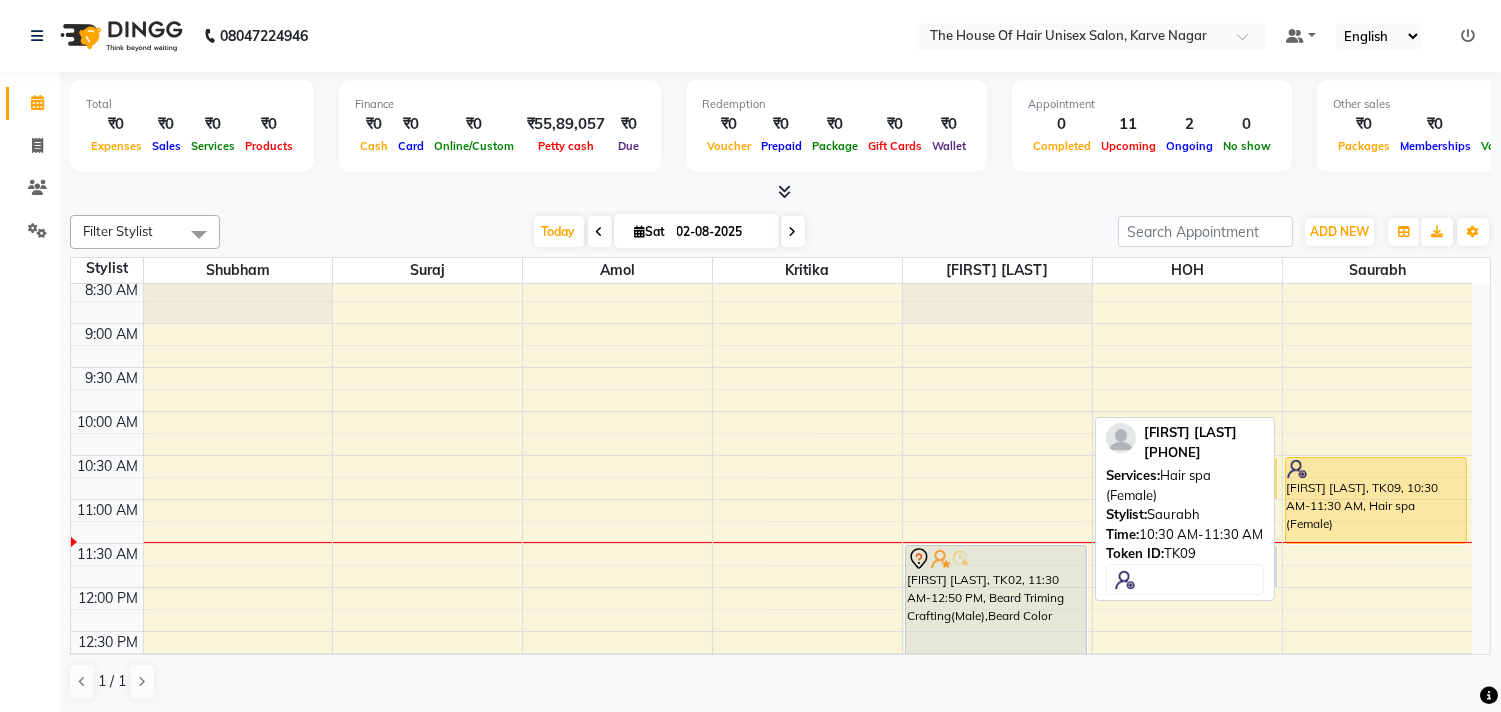 click on "[FIRST] [LAST], TK09, 10:30 AM-11:30 AM, Hair spa (Female)" at bounding box center (1376, 500) 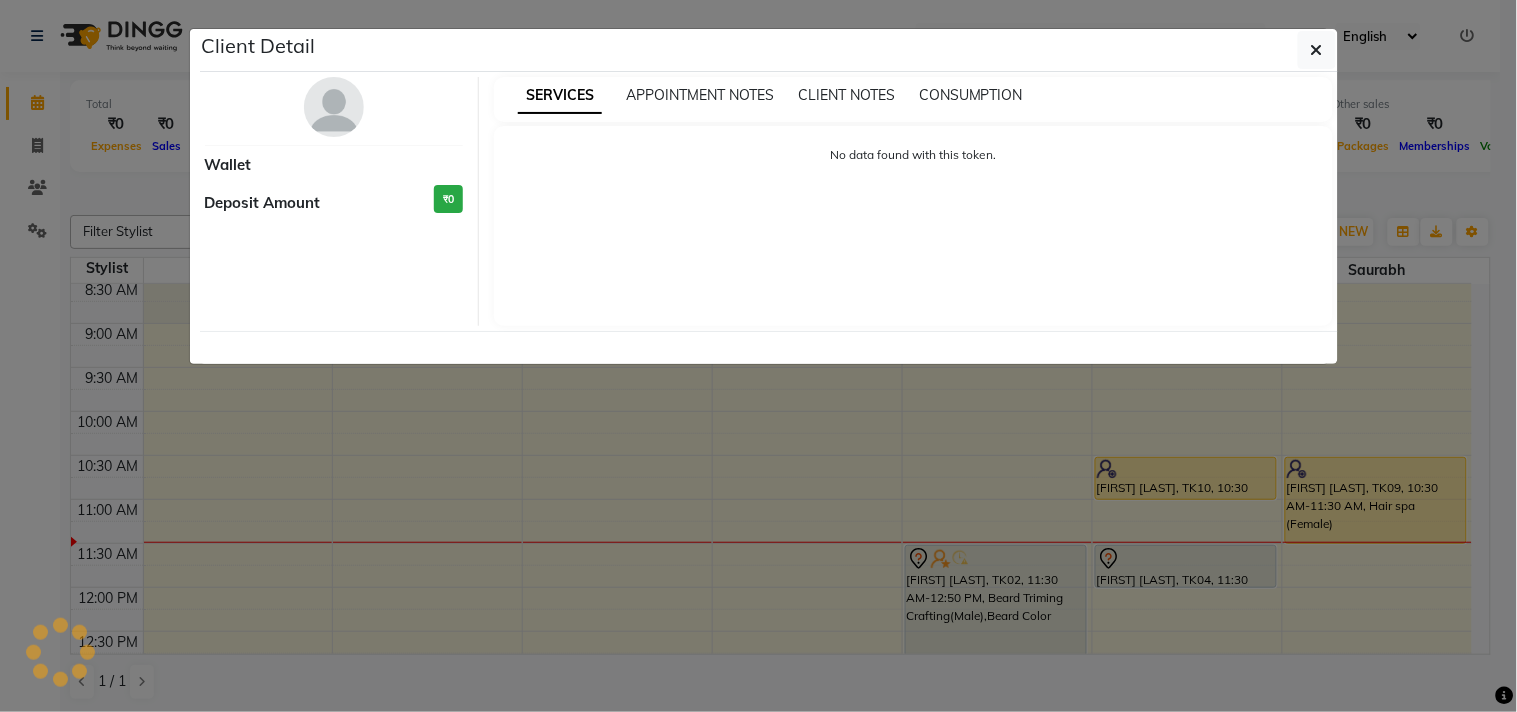 select on "1" 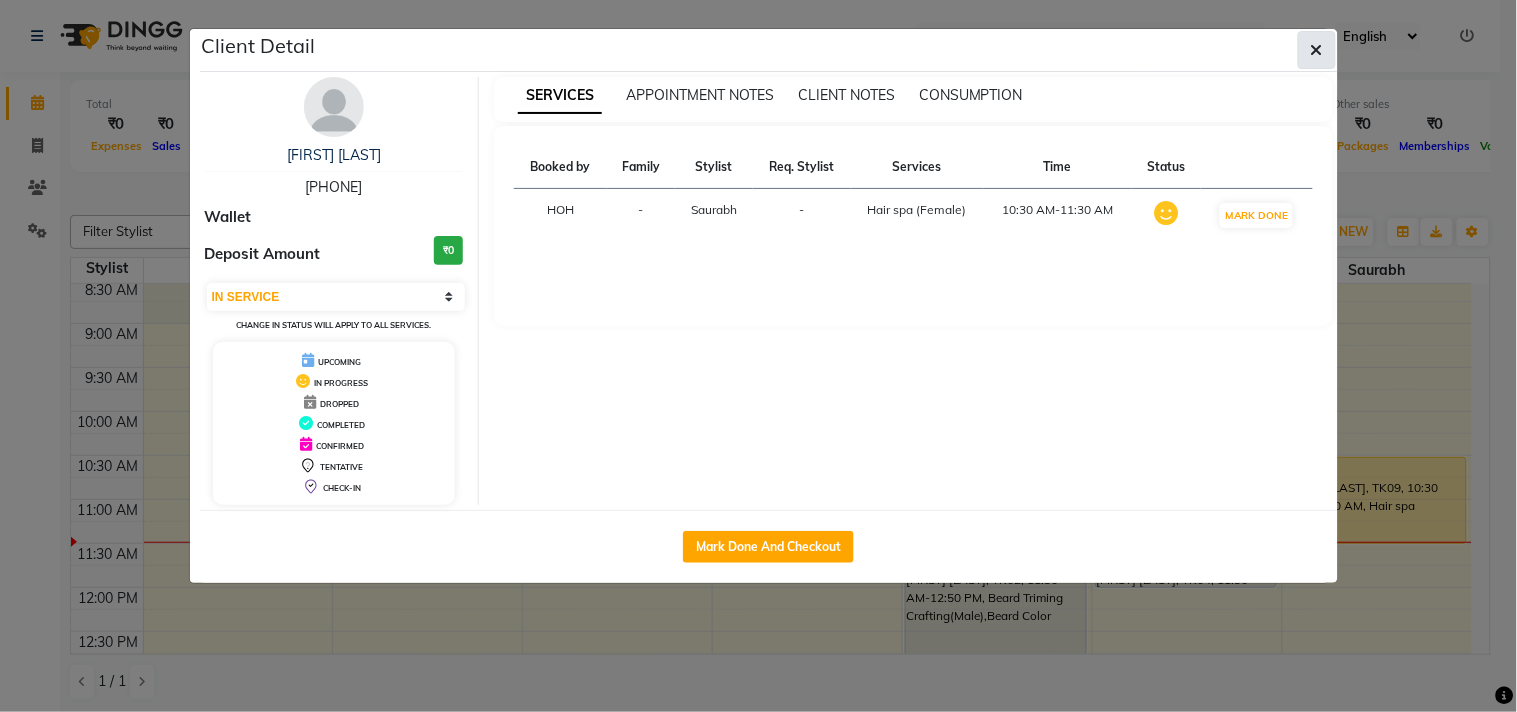 click 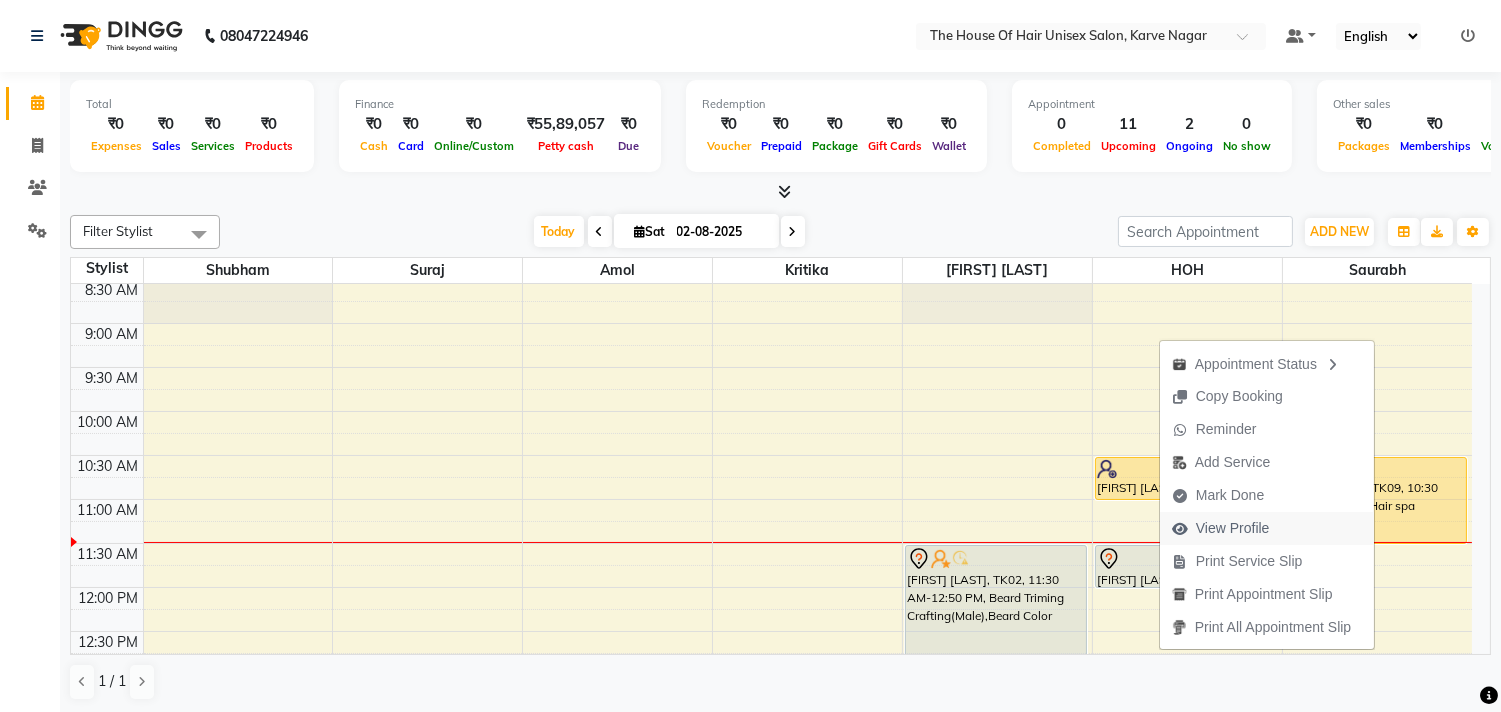 click on "View Profile" at bounding box center (1233, 528) 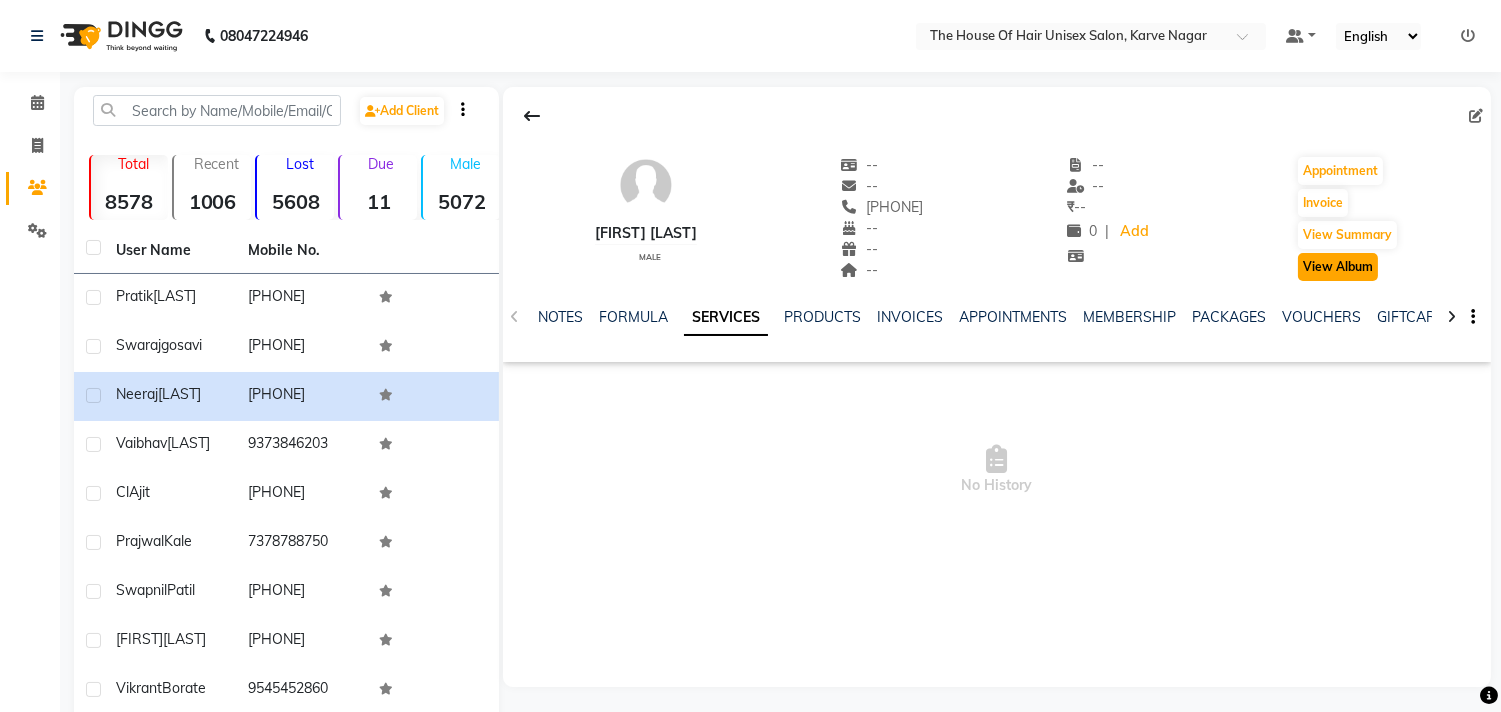click on "View Album" 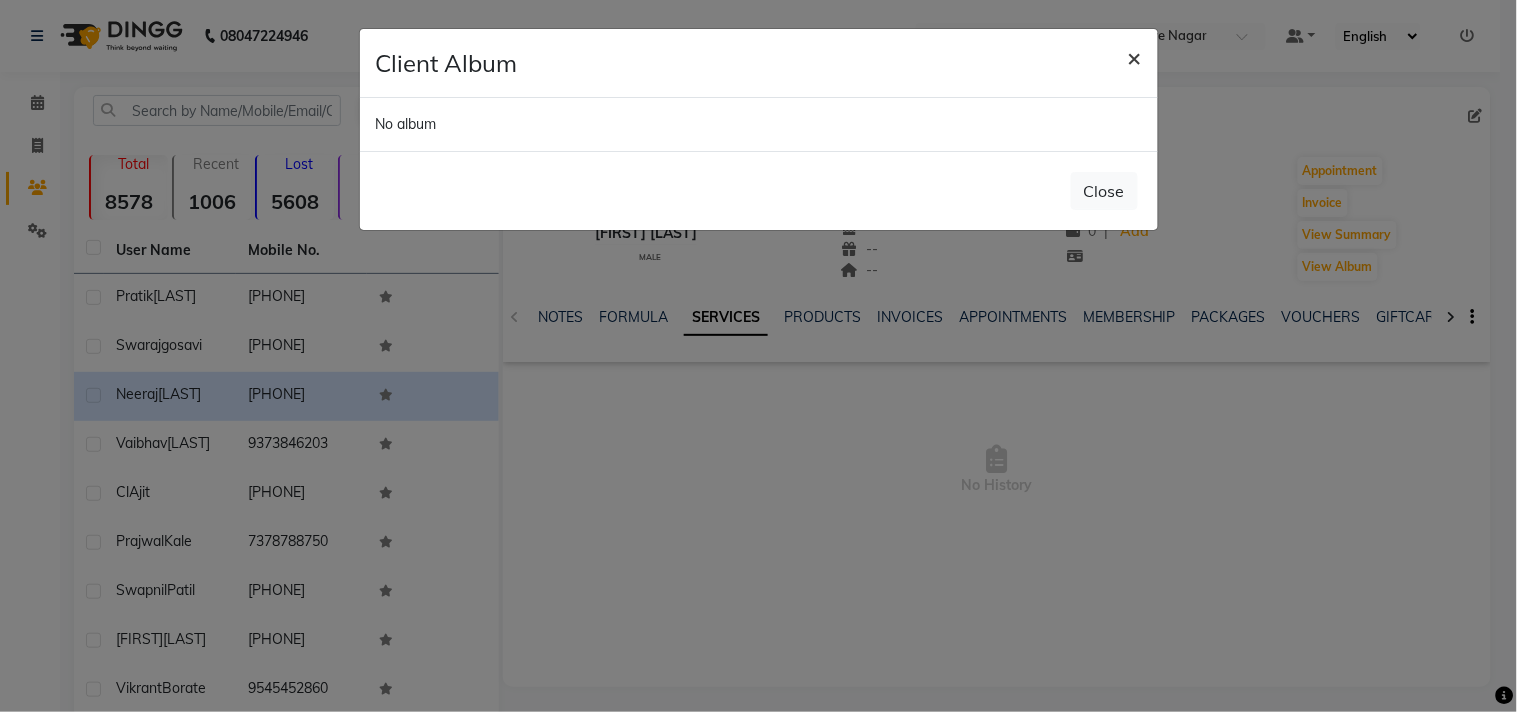 click on "×" 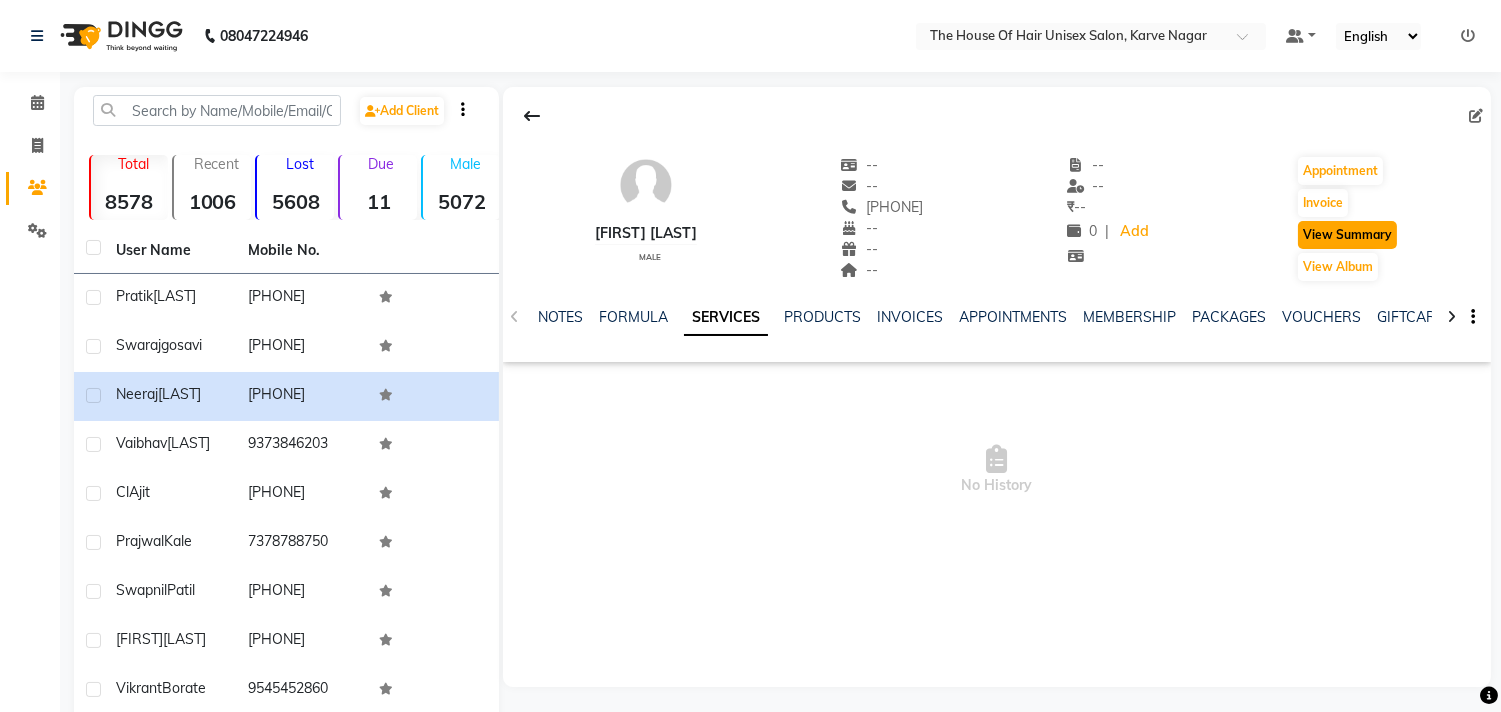 click on "View Summary" 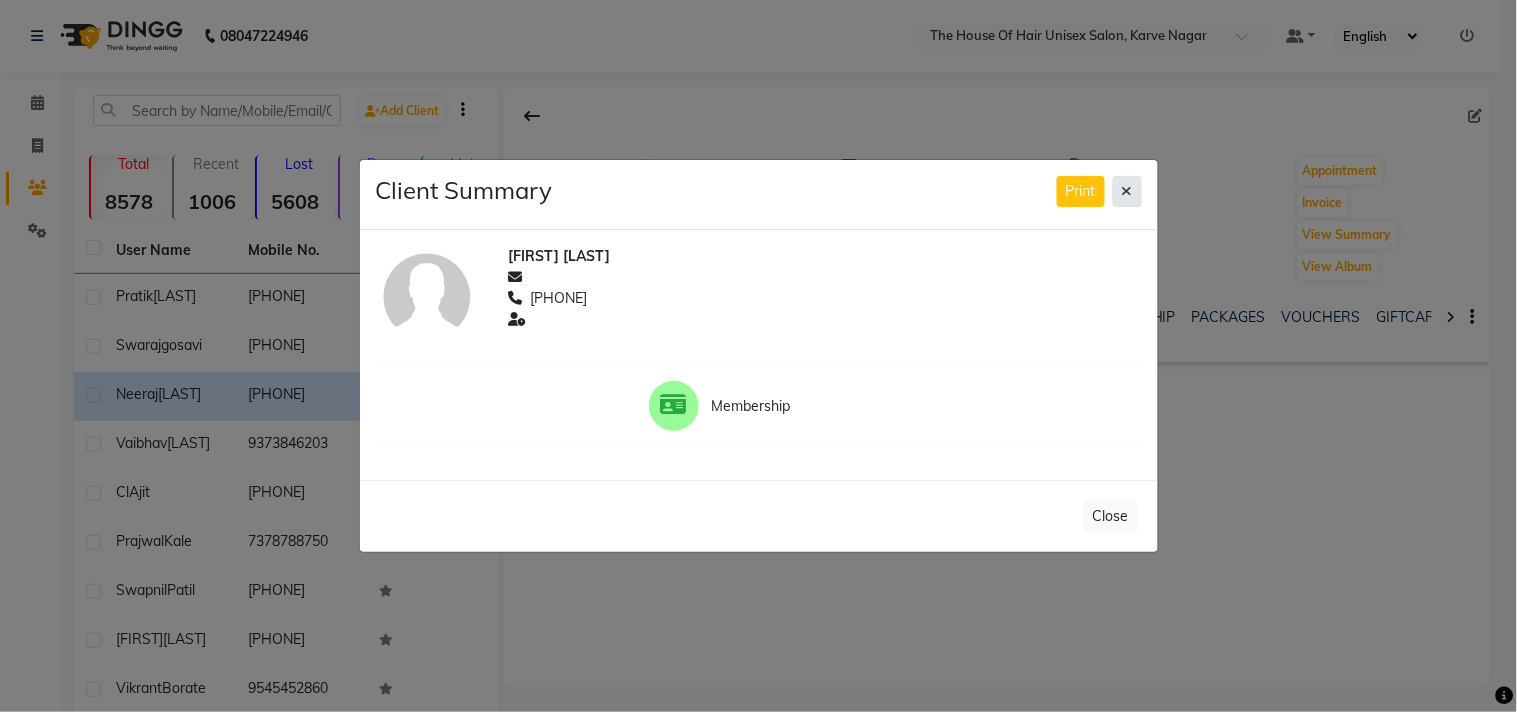 click 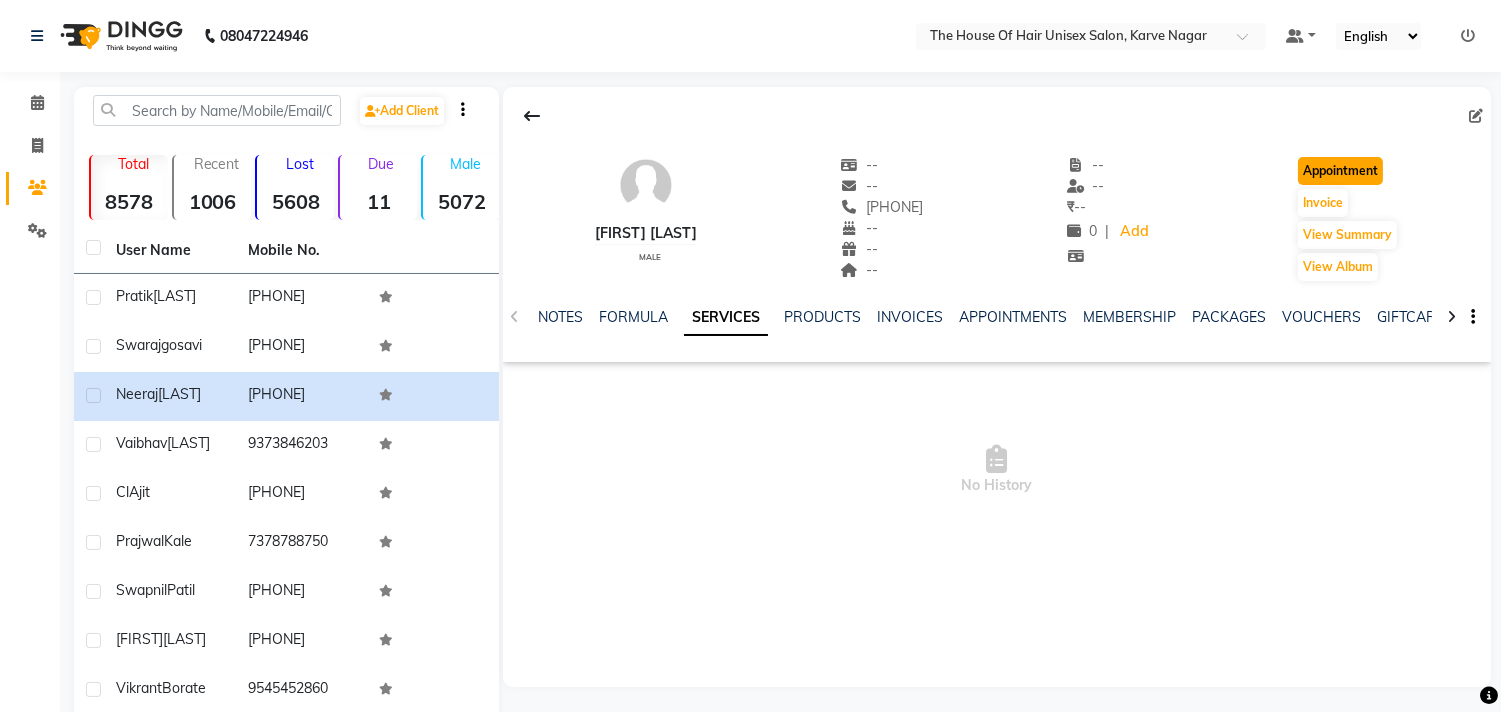 click on "Appointment" 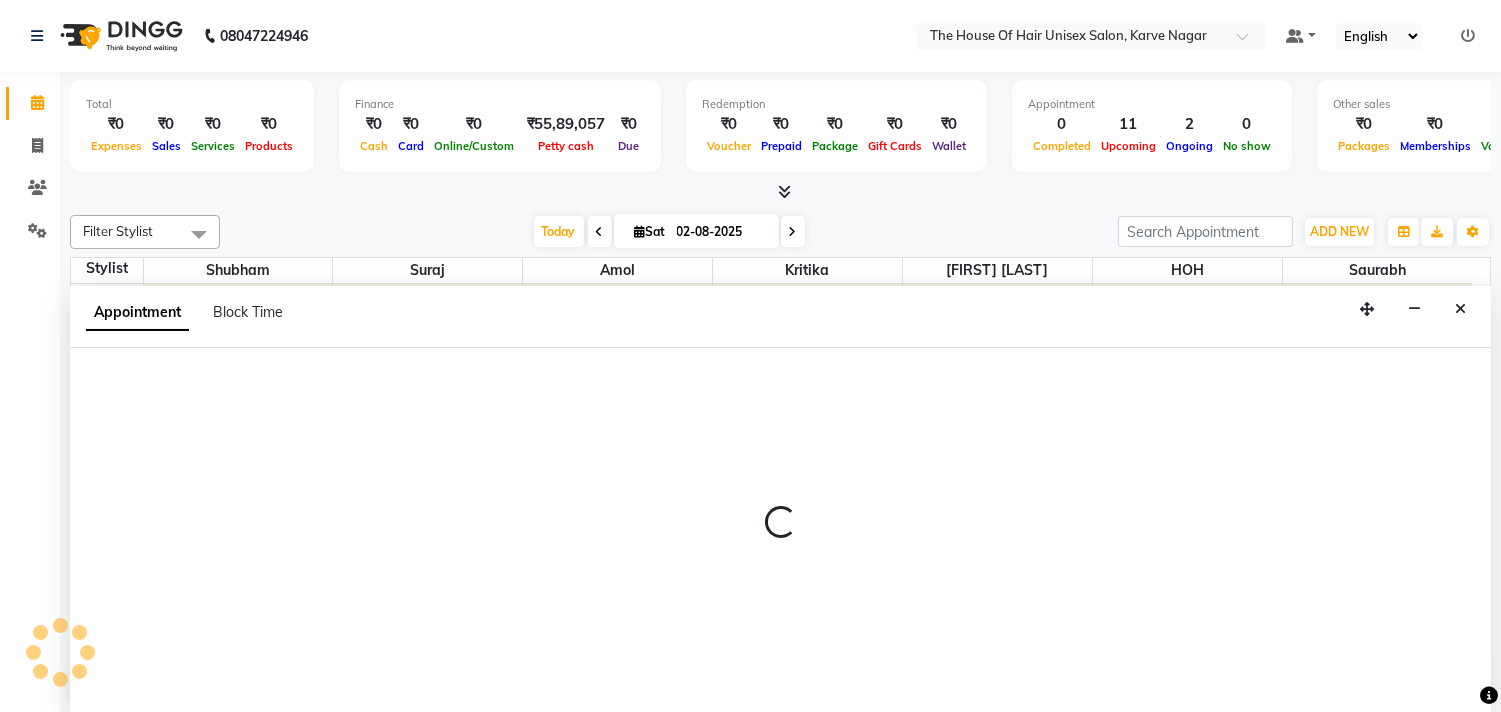 scroll, scrollTop: 0, scrollLeft: 0, axis: both 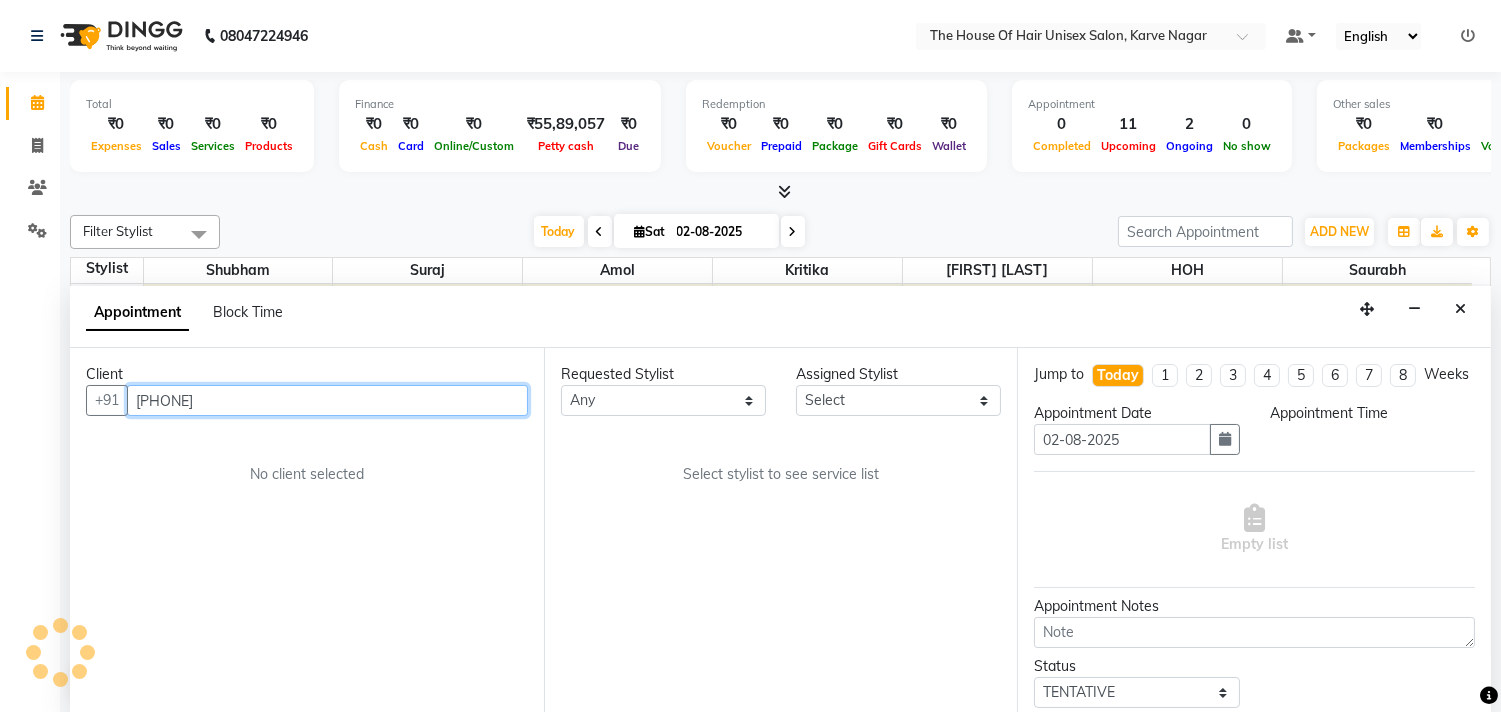 select on "480" 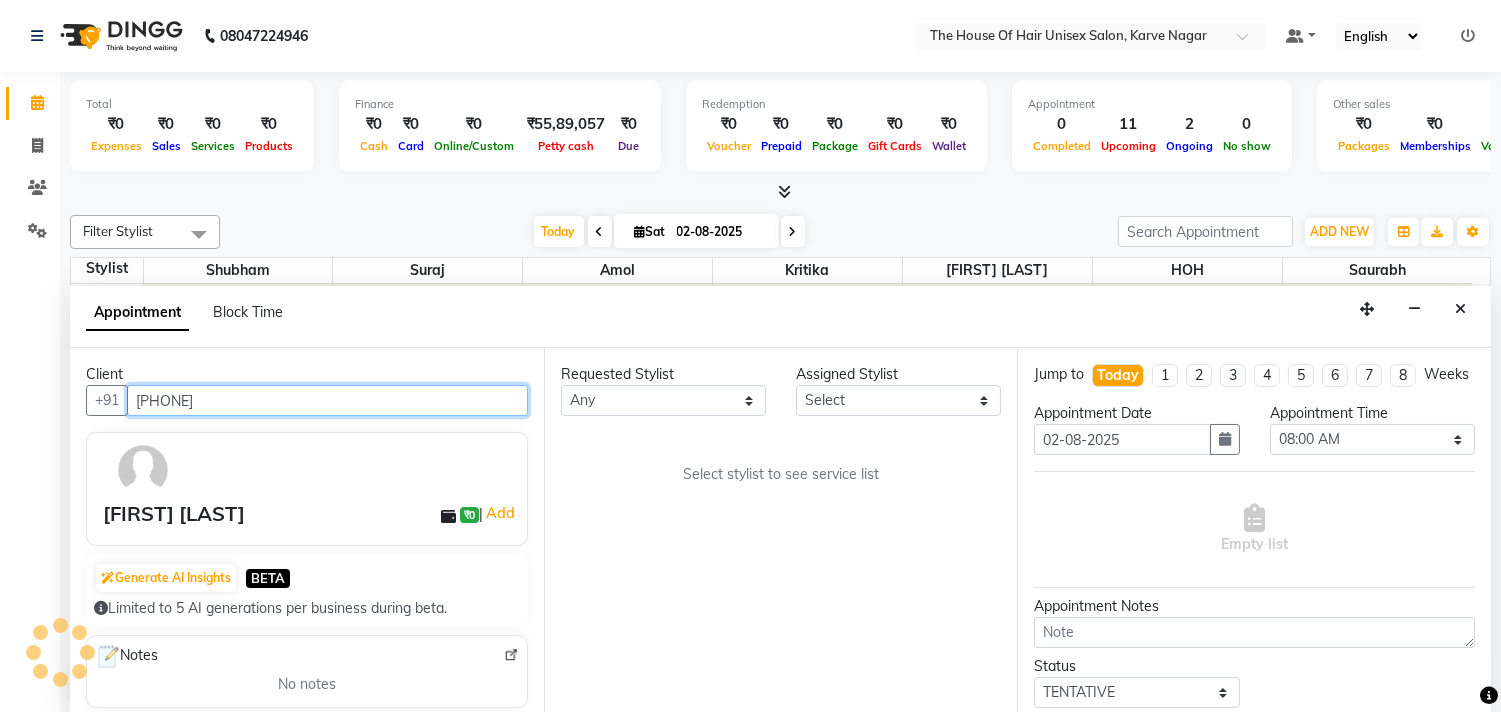 scroll, scrollTop: 1, scrollLeft: 0, axis: vertical 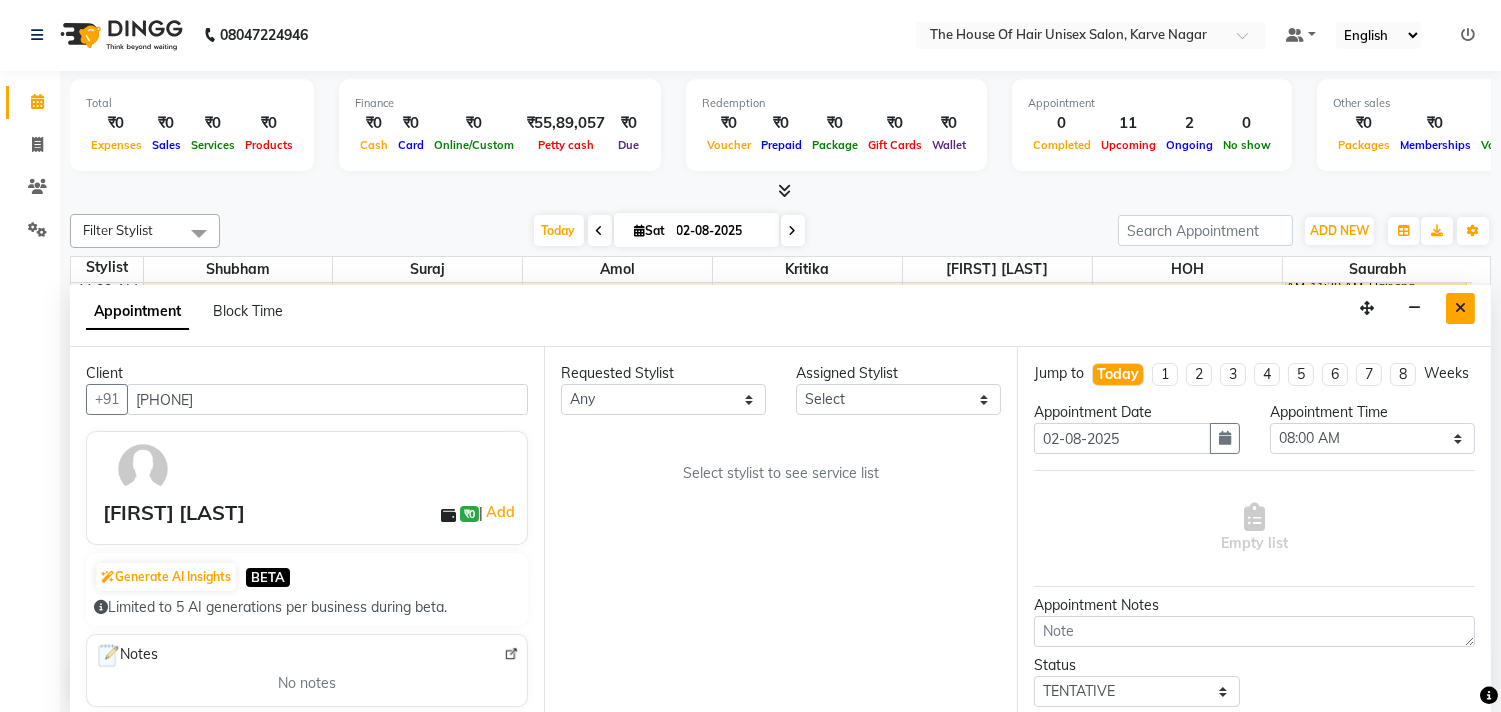 click at bounding box center (1460, 308) 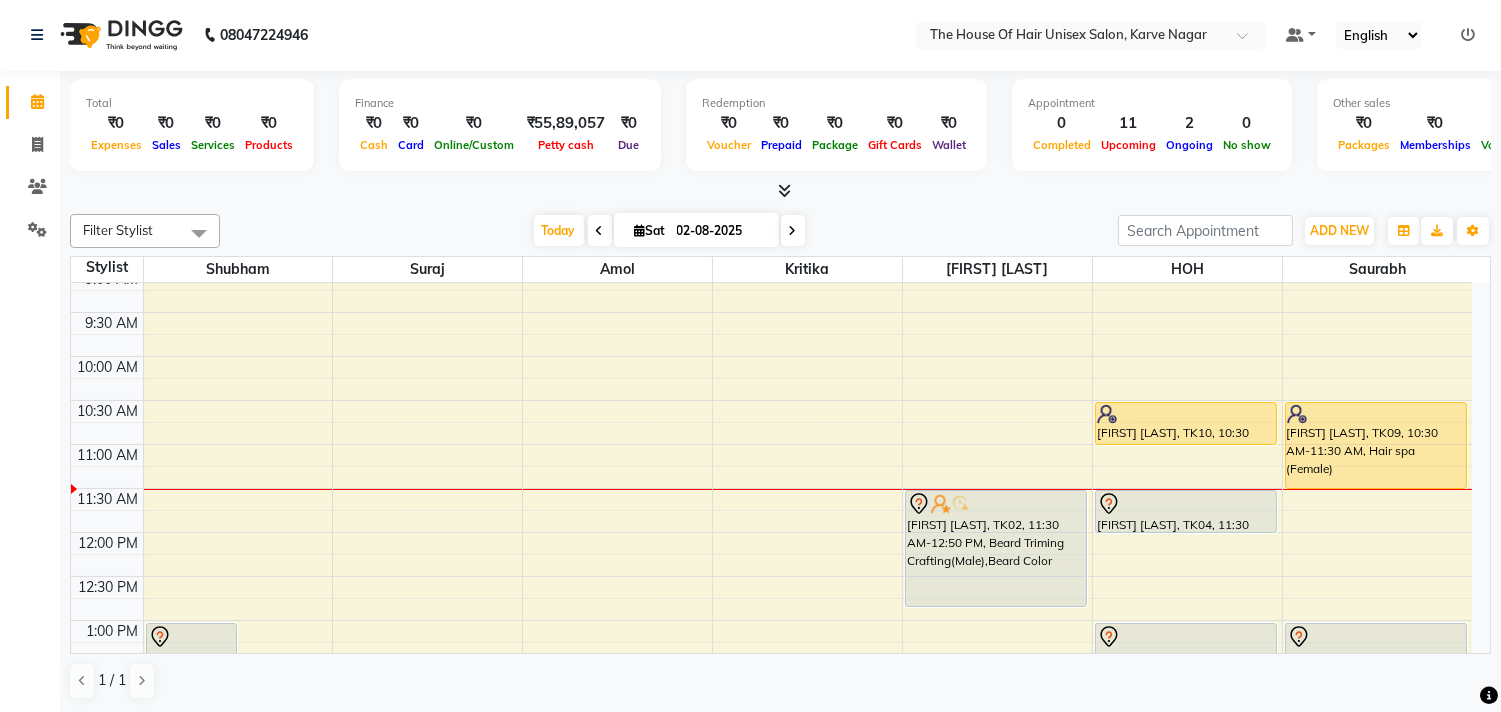 scroll, scrollTop: 191, scrollLeft: 0, axis: vertical 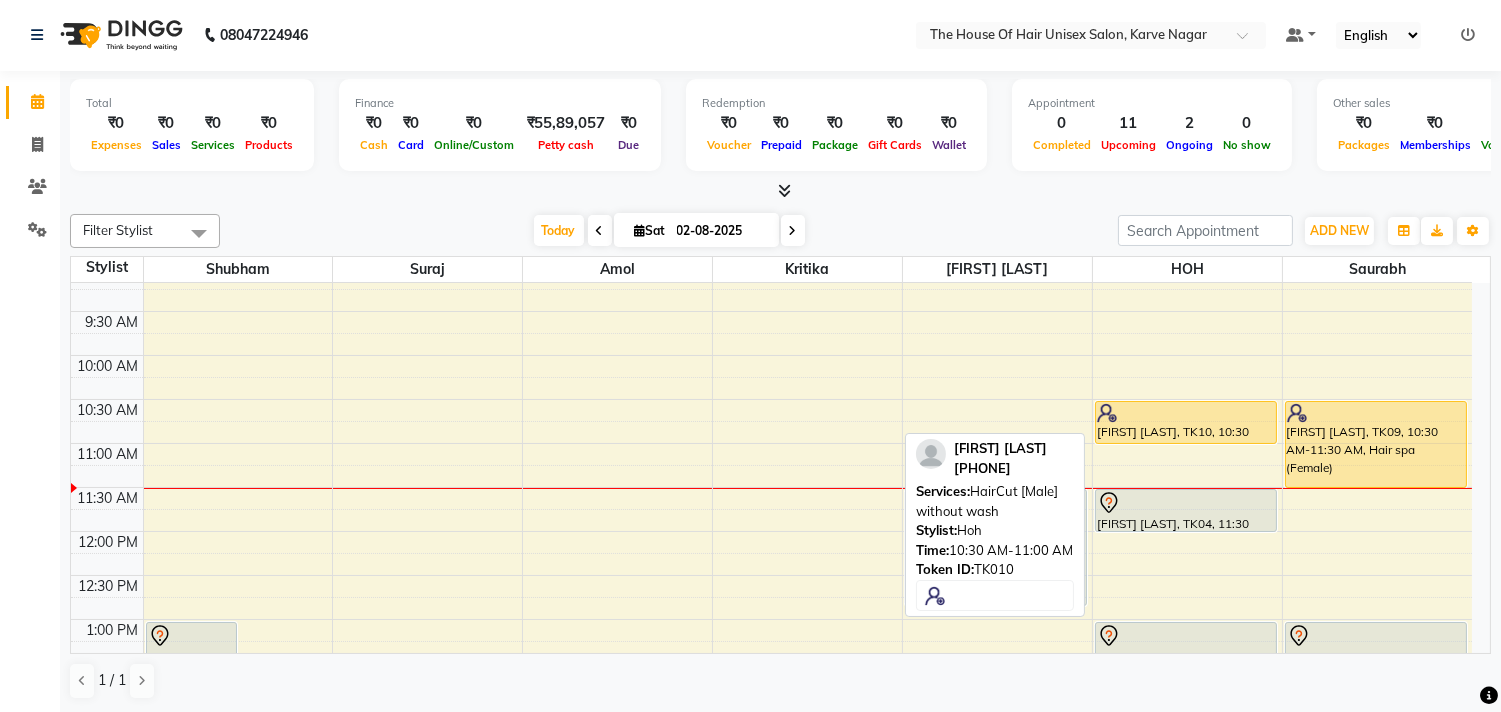 click on "[FIRST] [LAST], TK10, 10:30 AM-11:00 AM, HairCut [Male] without wash" at bounding box center (1186, 422) 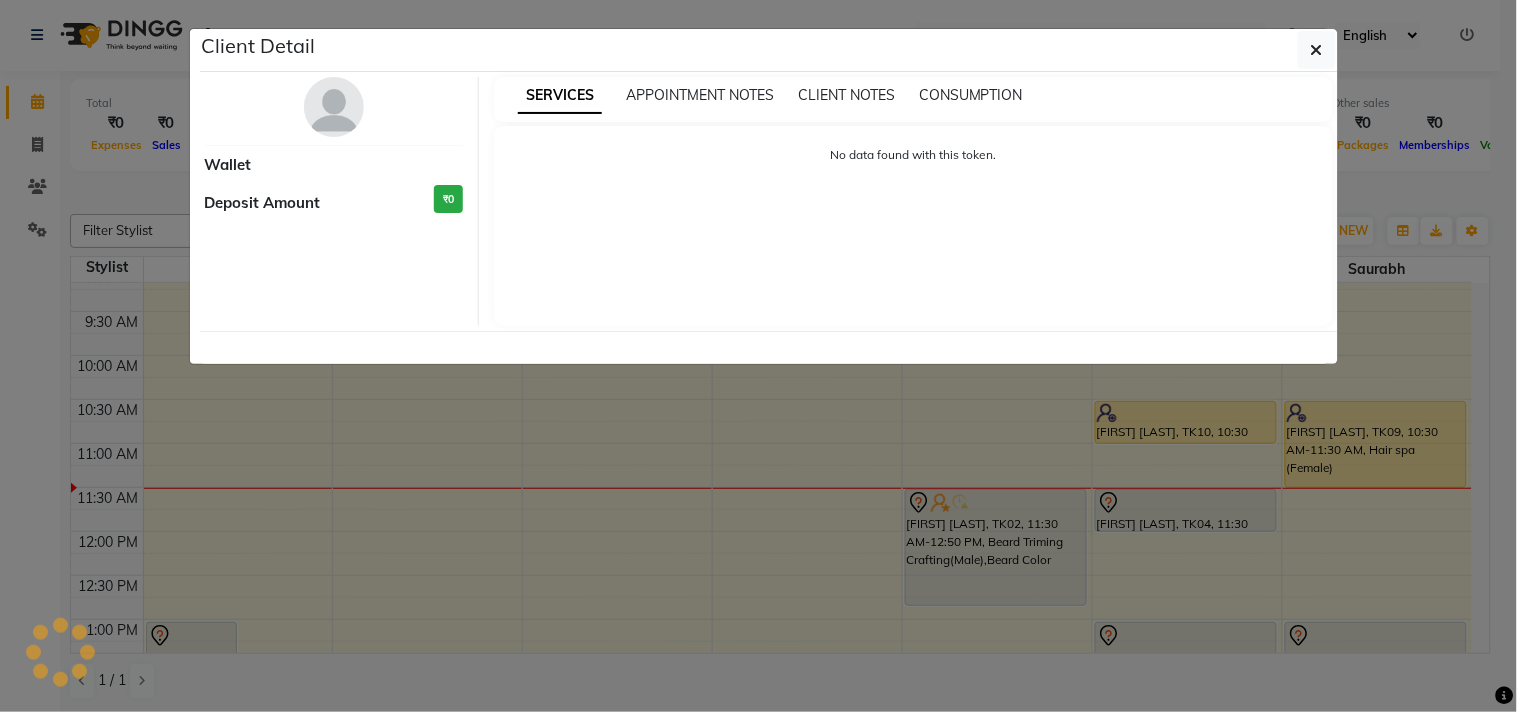 select on "1" 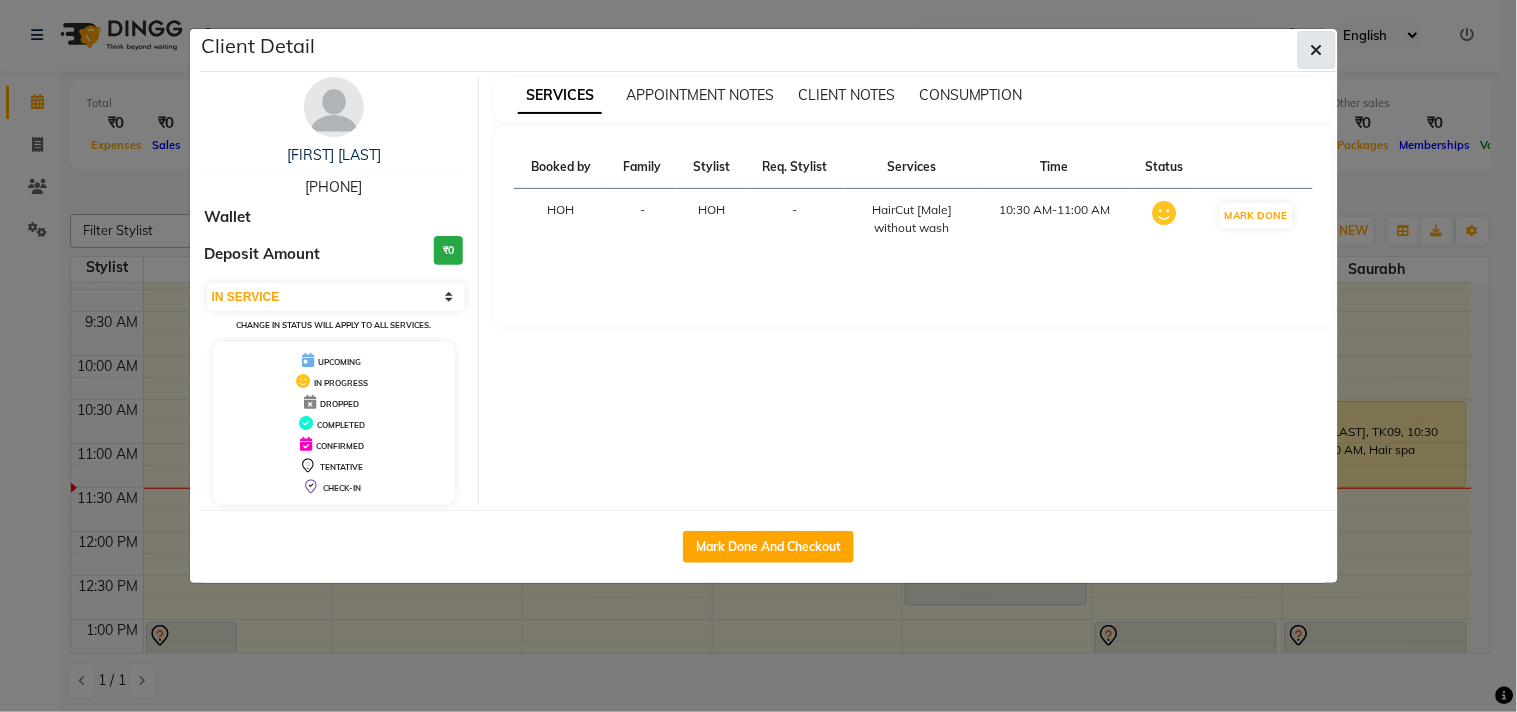 click 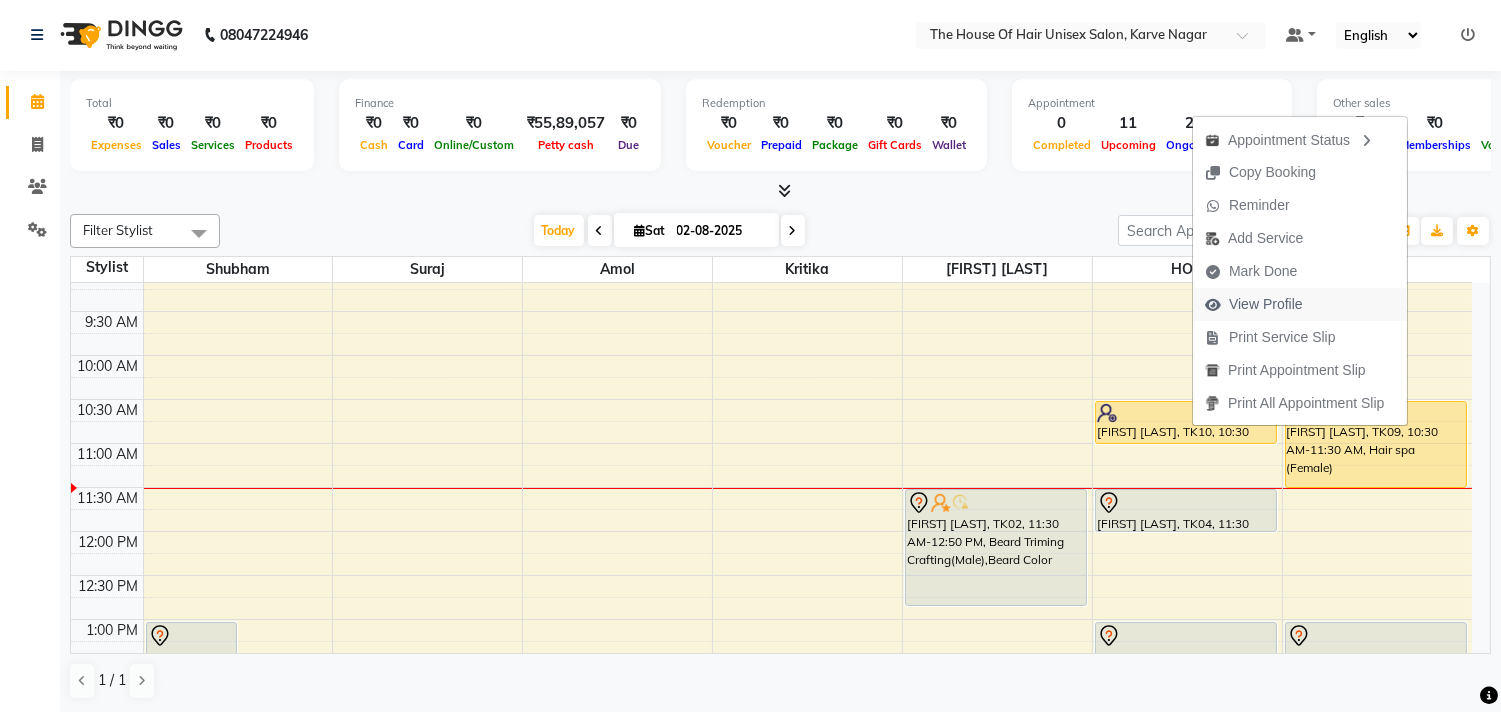 click on "View Profile" at bounding box center [1266, 304] 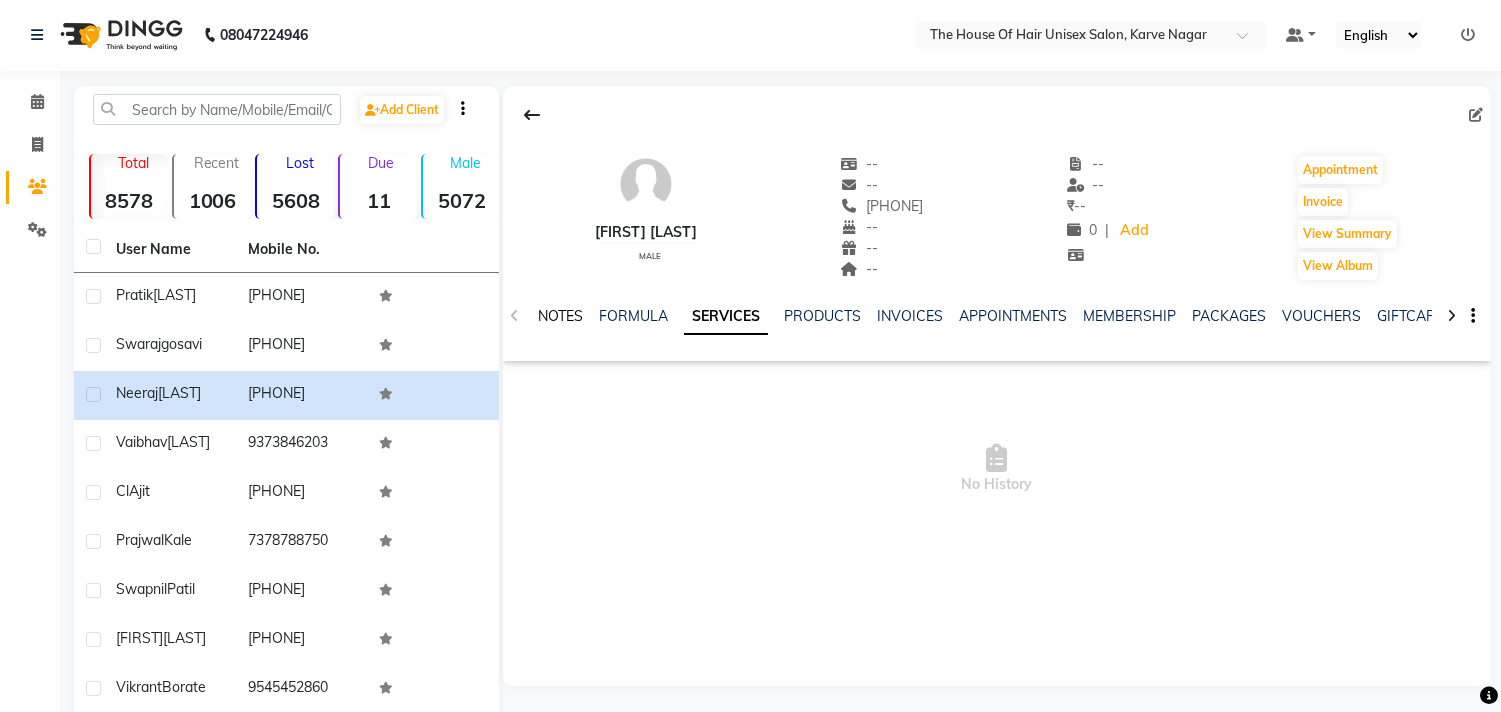 click on "NOTES" 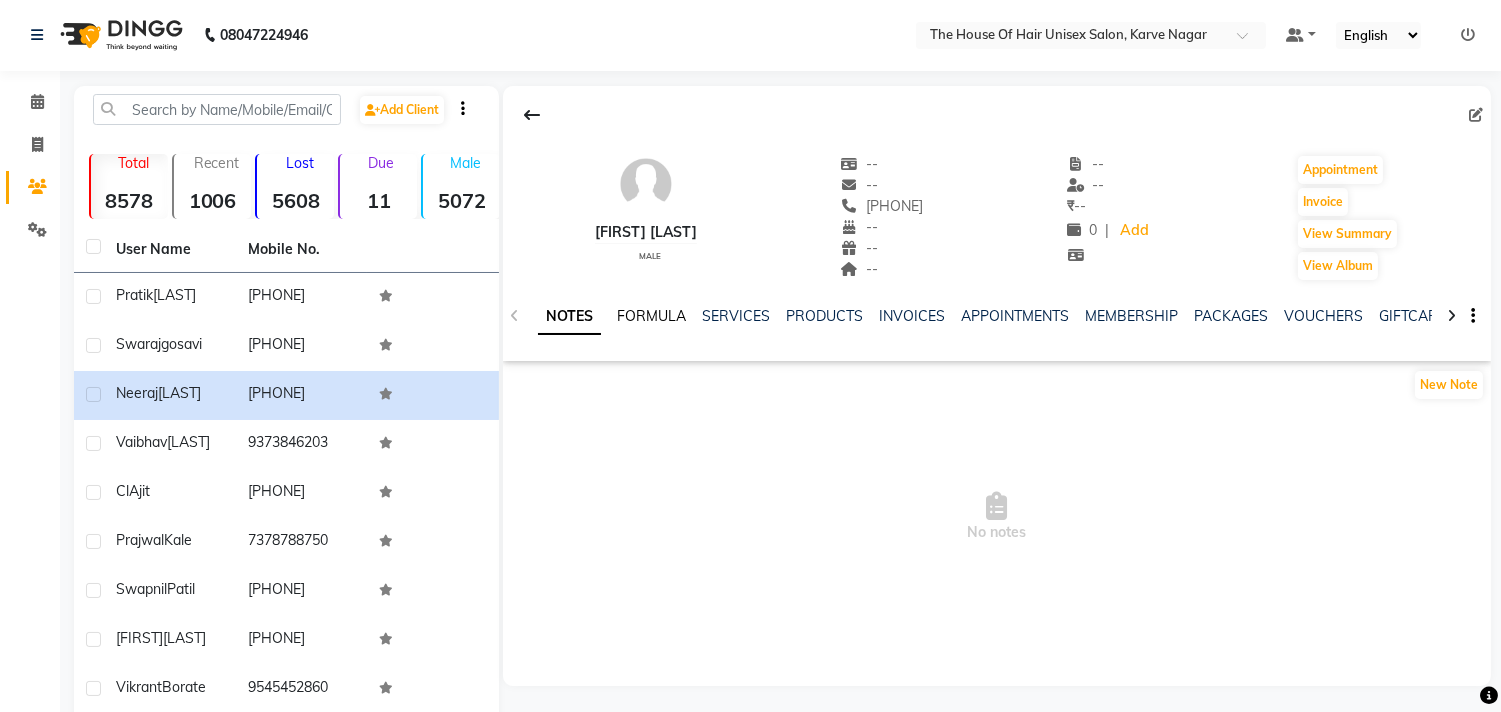 click on "FORMULA" 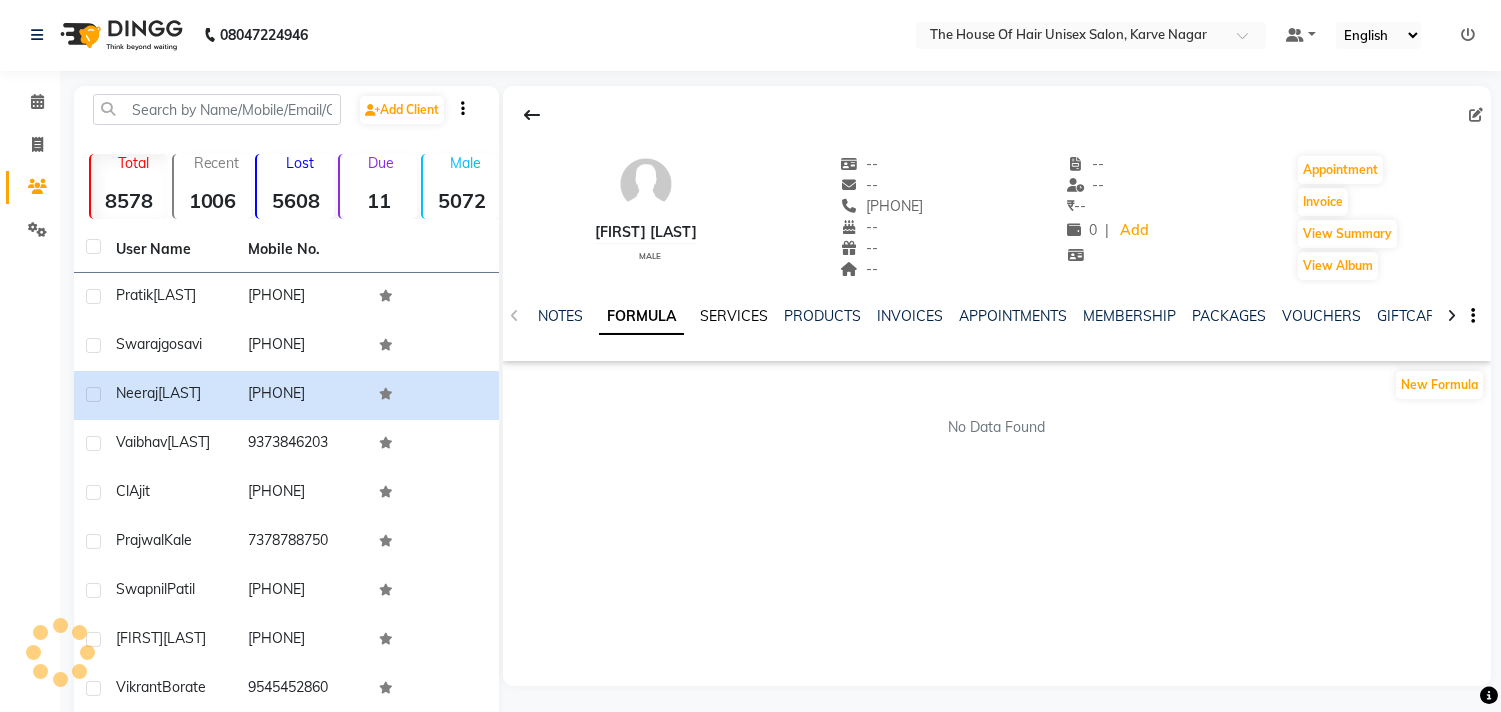 click on "SERVICES" 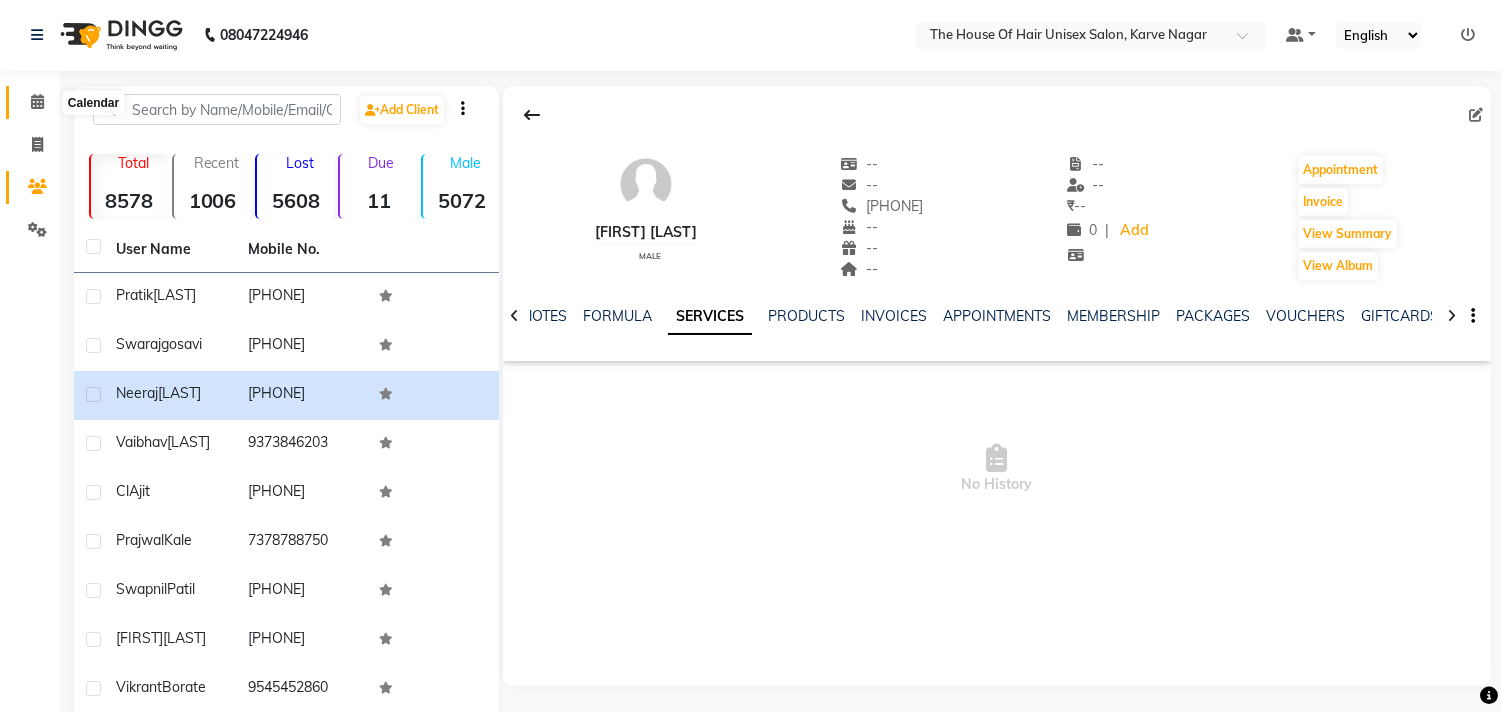 click 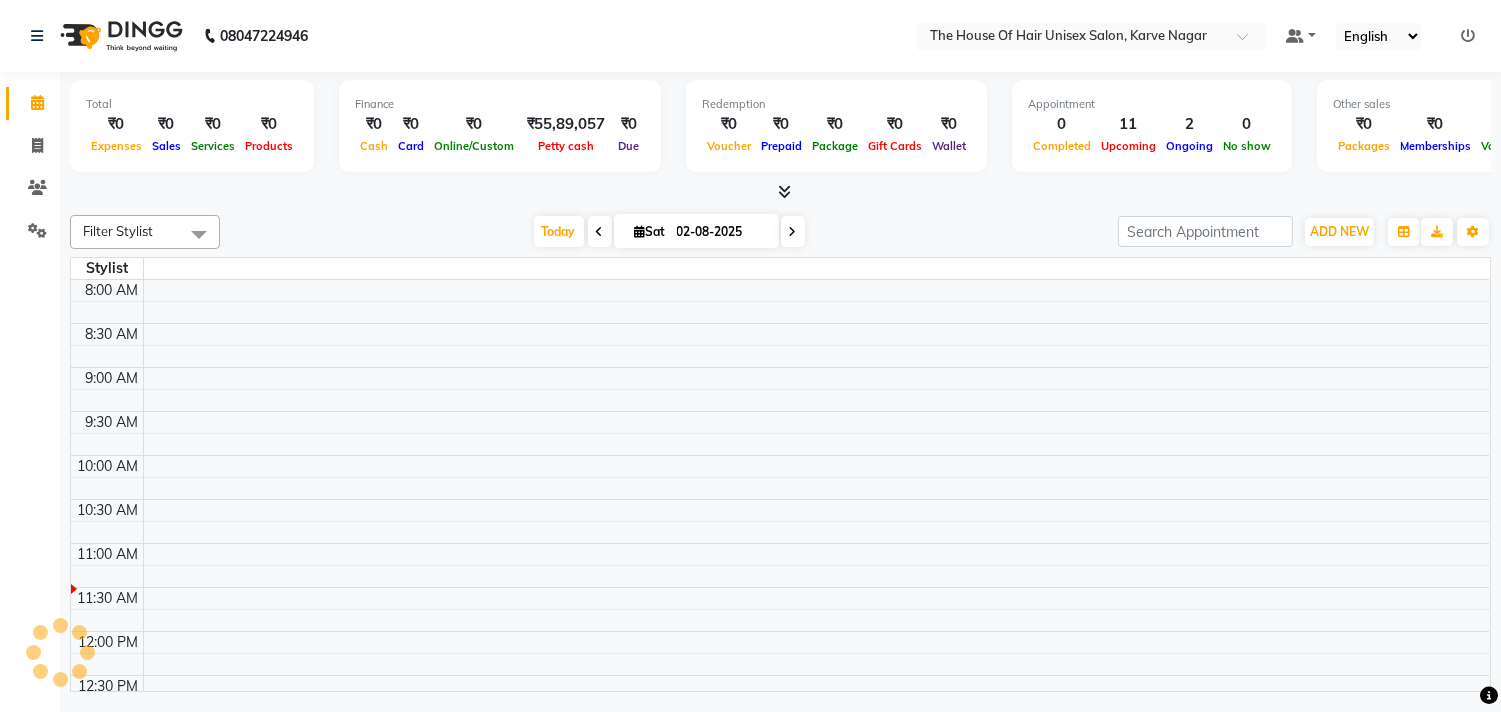 scroll, scrollTop: 0, scrollLeft: 0, axis: both 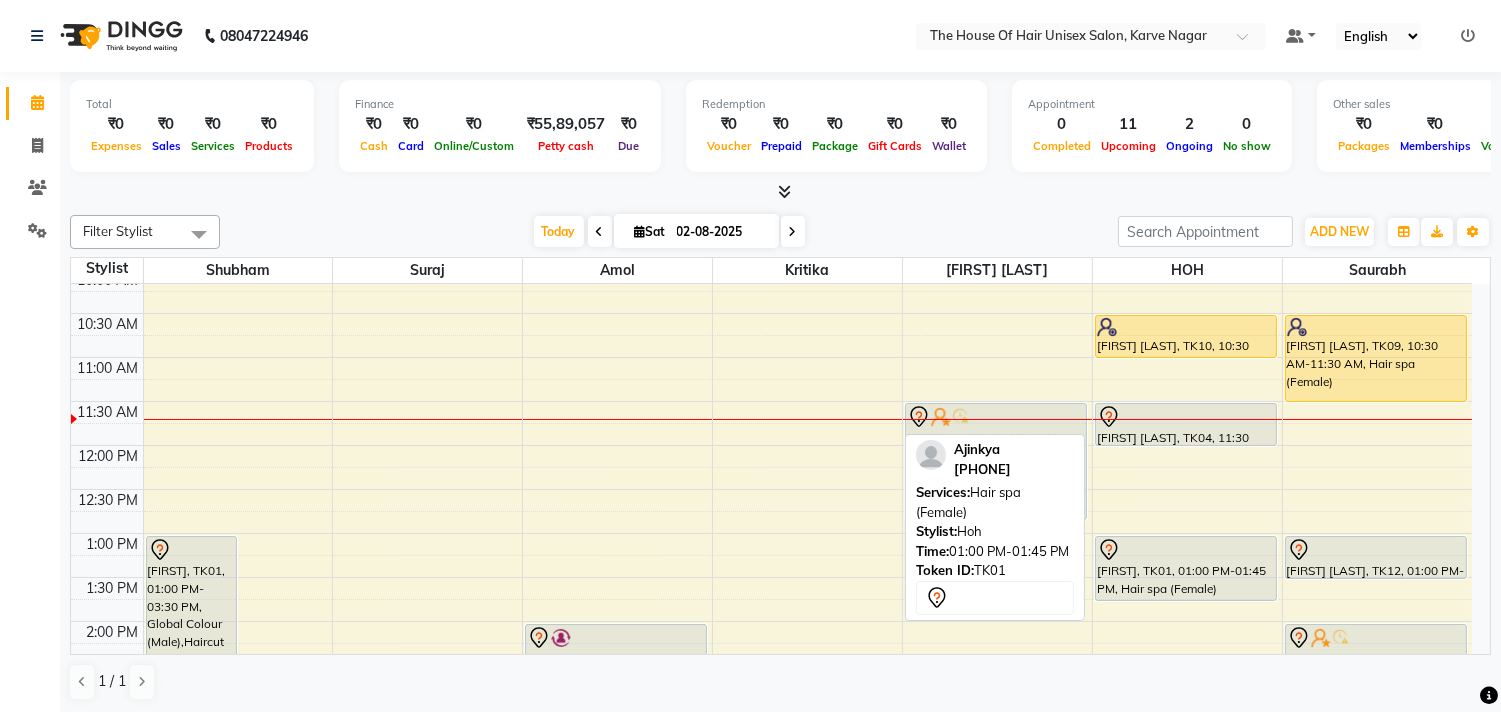 click on "[FIRST], TK01, 01:00 PM-01:45 PM, Hair spa (Female)" at bounding box center [1186, 568] 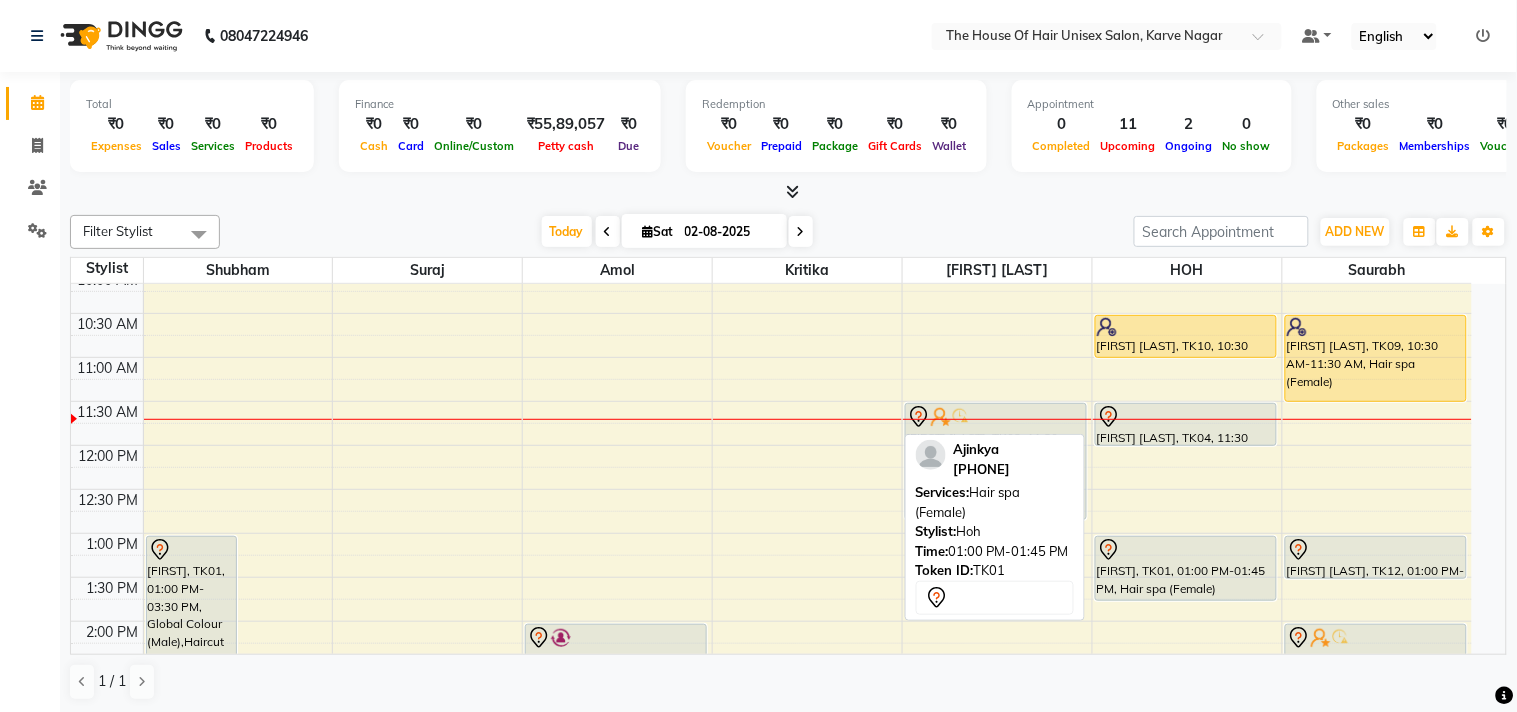select on "7" 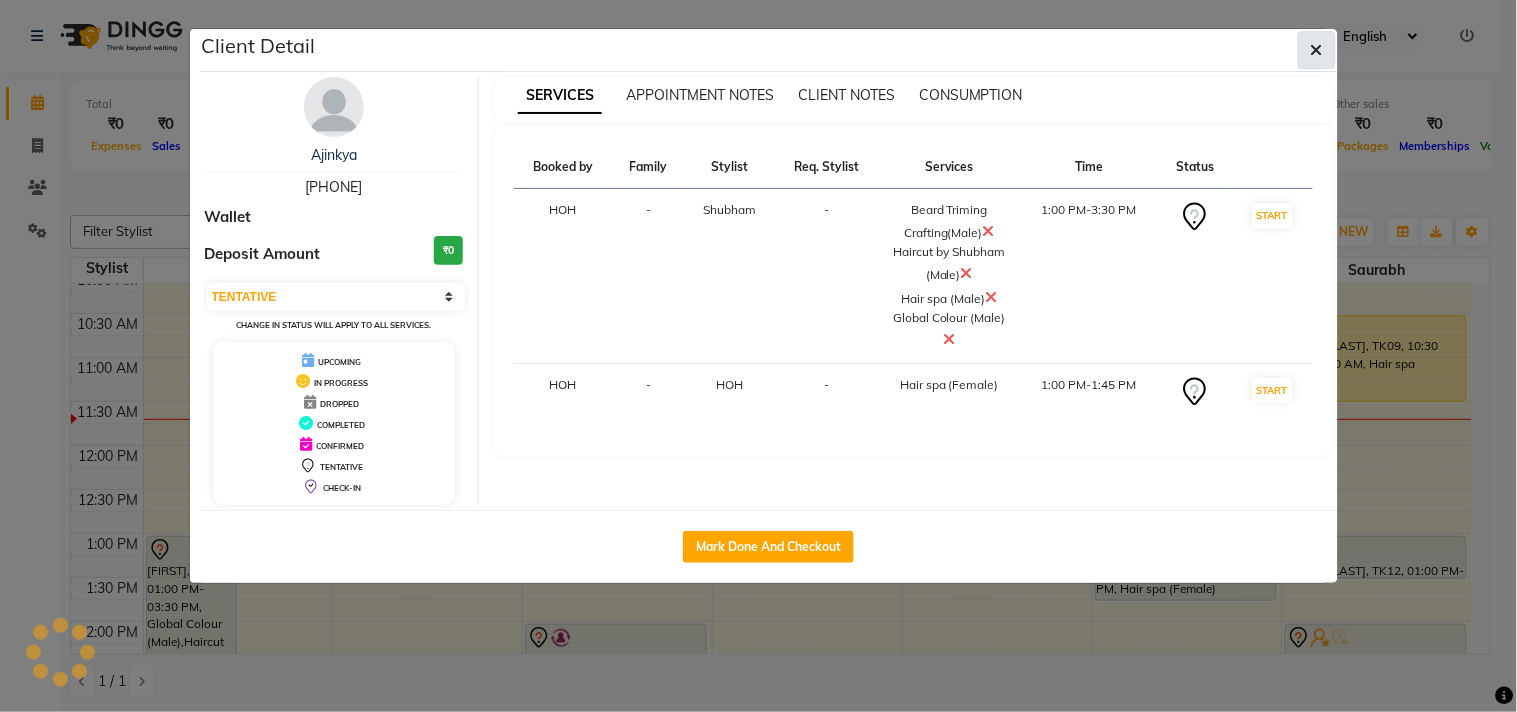 click 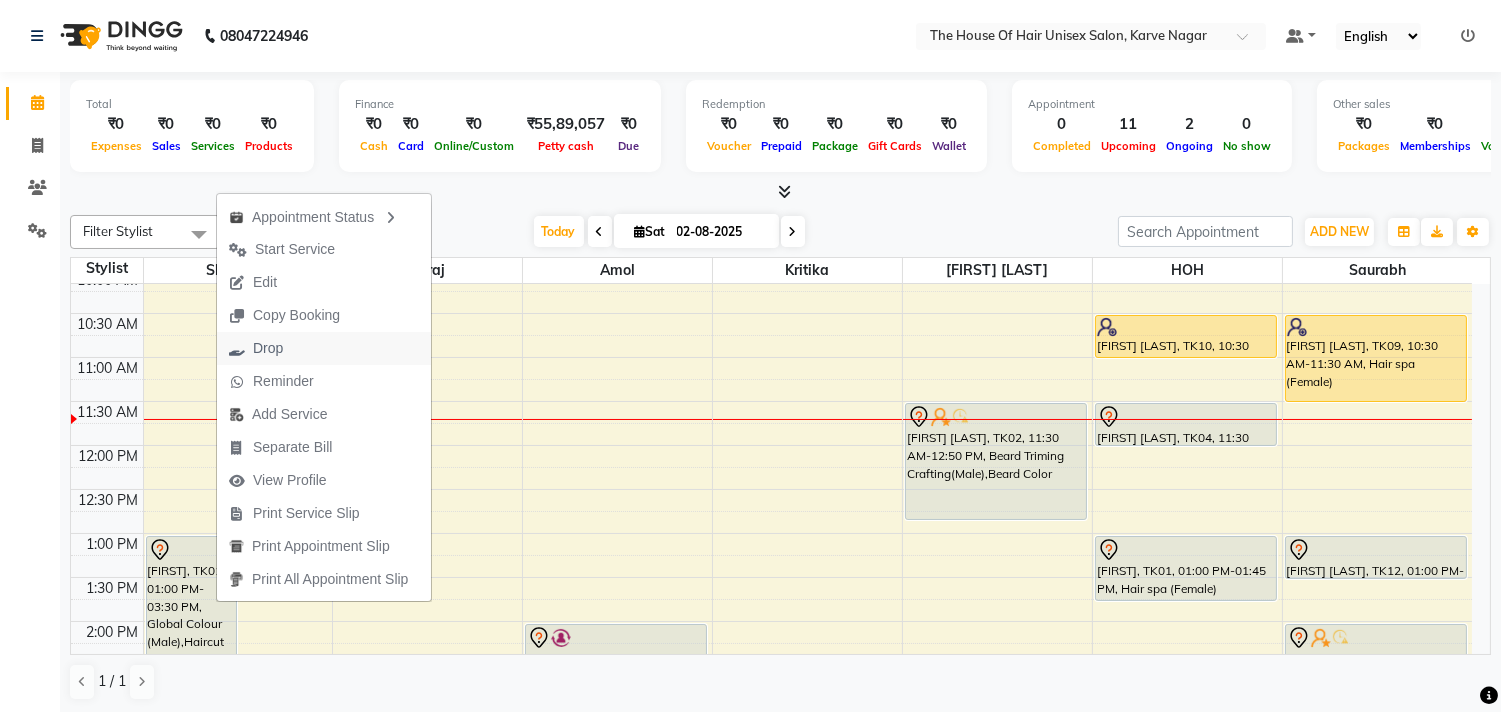 click on "Drop" at bounding box center (268, 348) 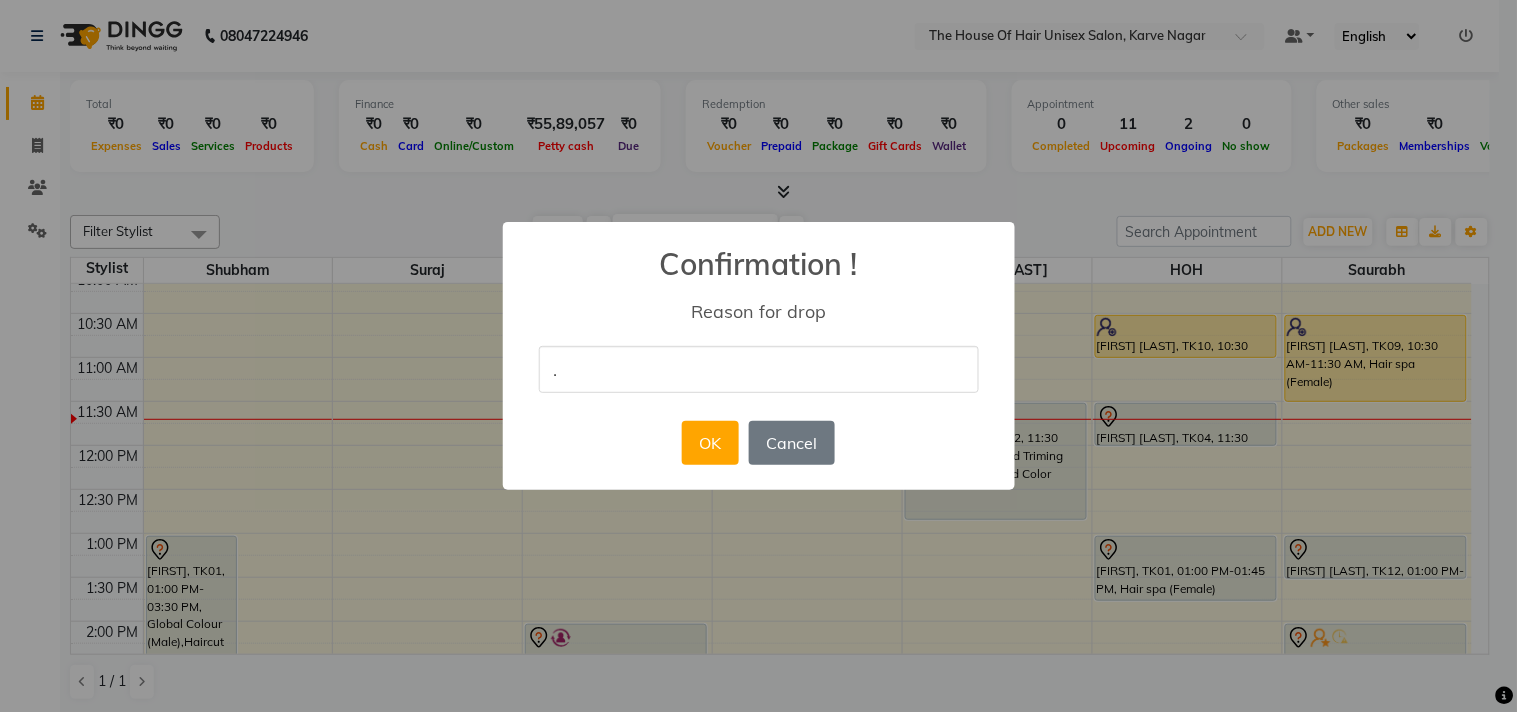 type on "." 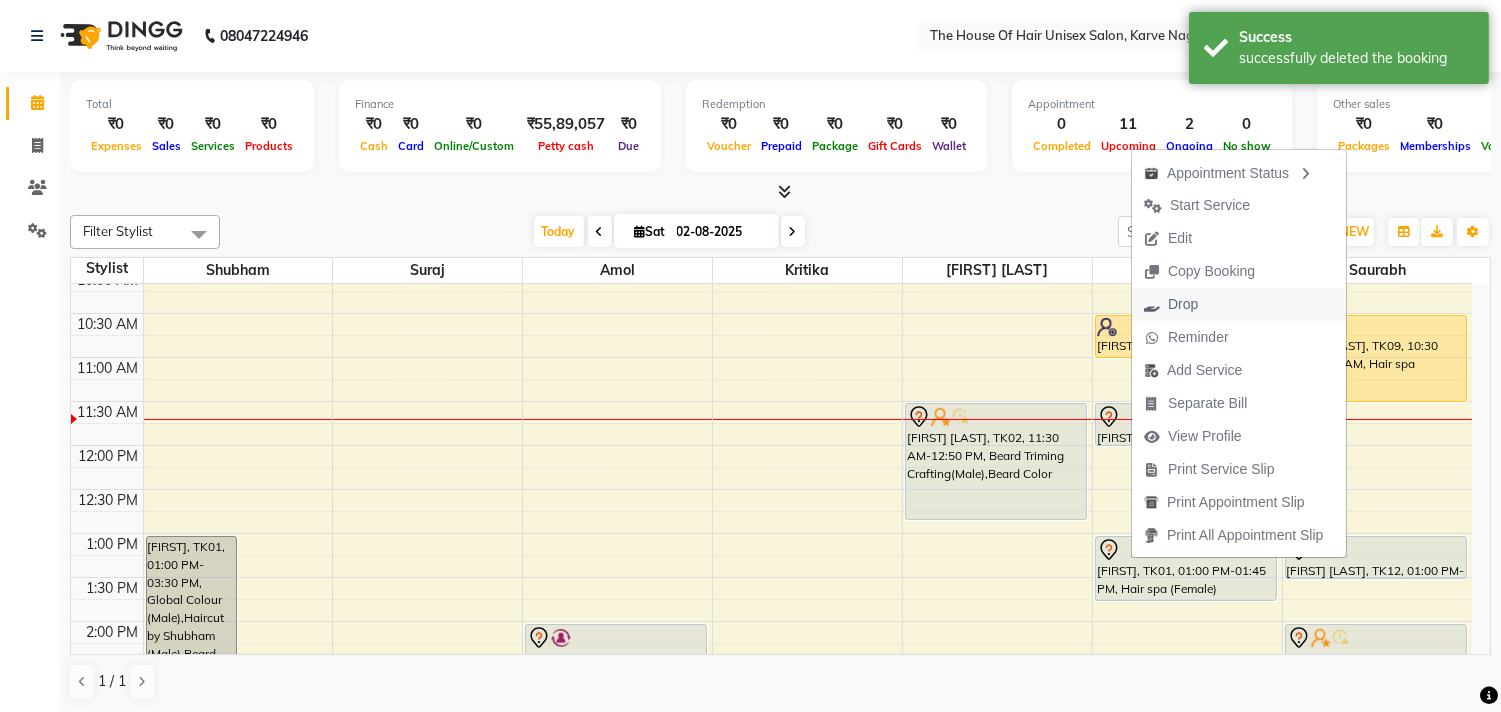 click on "Drop" at bounding box center (1183, 304) 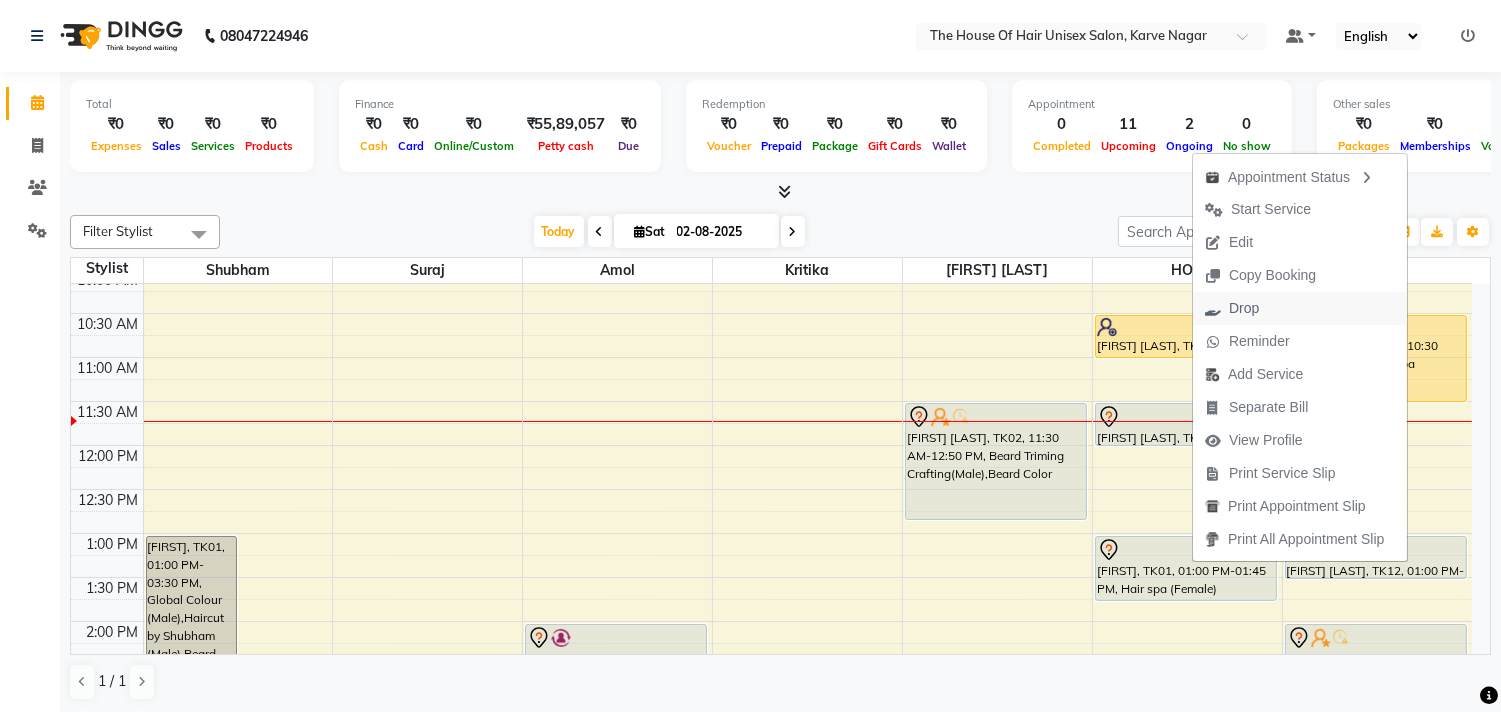 click on "Drop" at bounding box center [1244, 308] 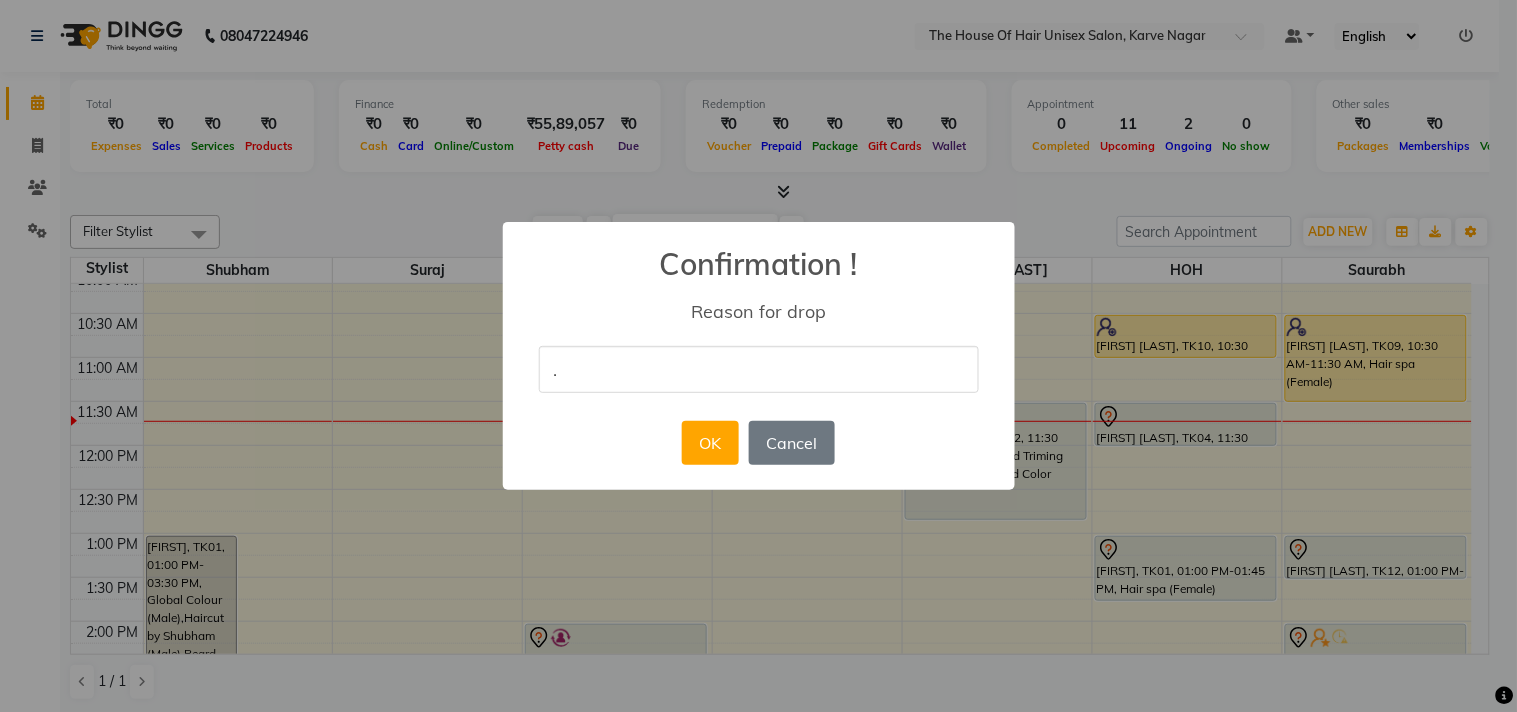 type on "." 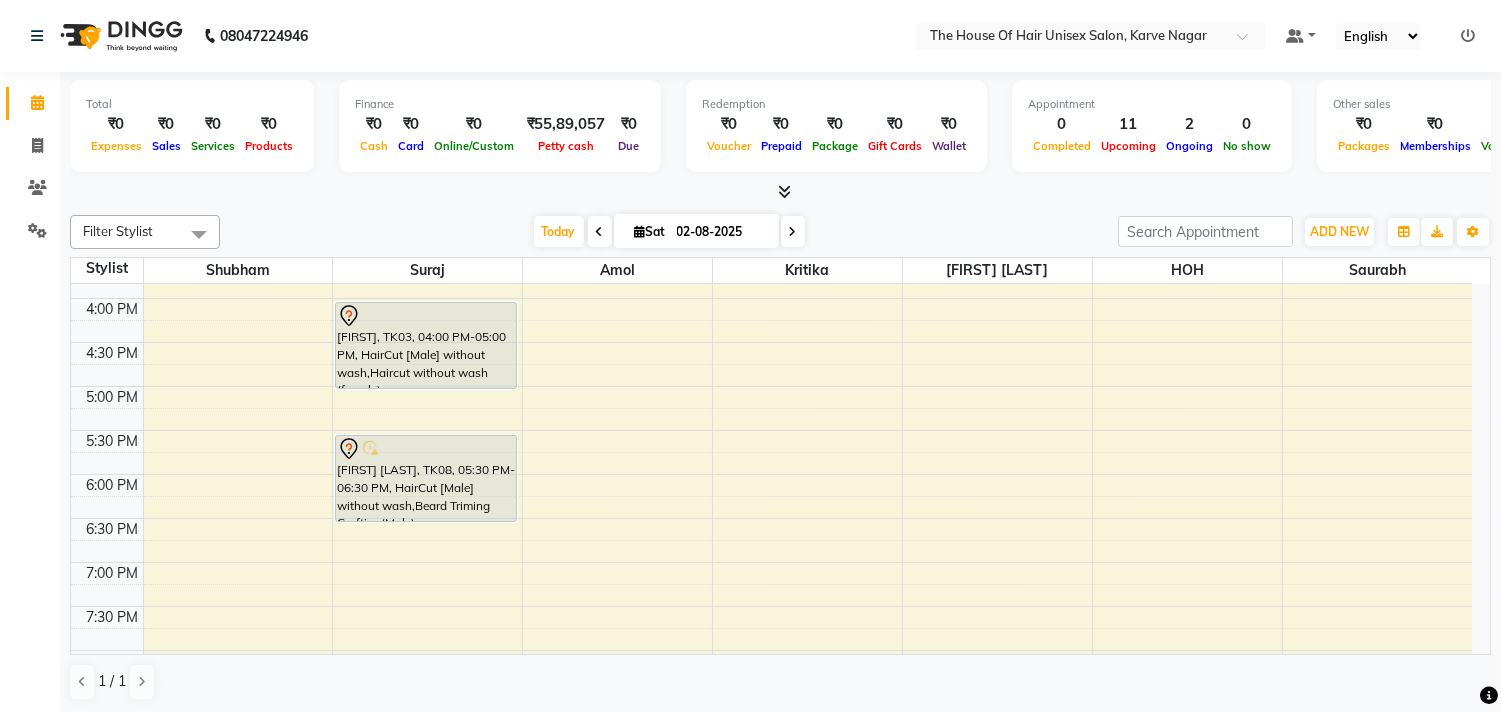 scroll, scrollTop: 801, scrollLeft: 0, axis: vertical 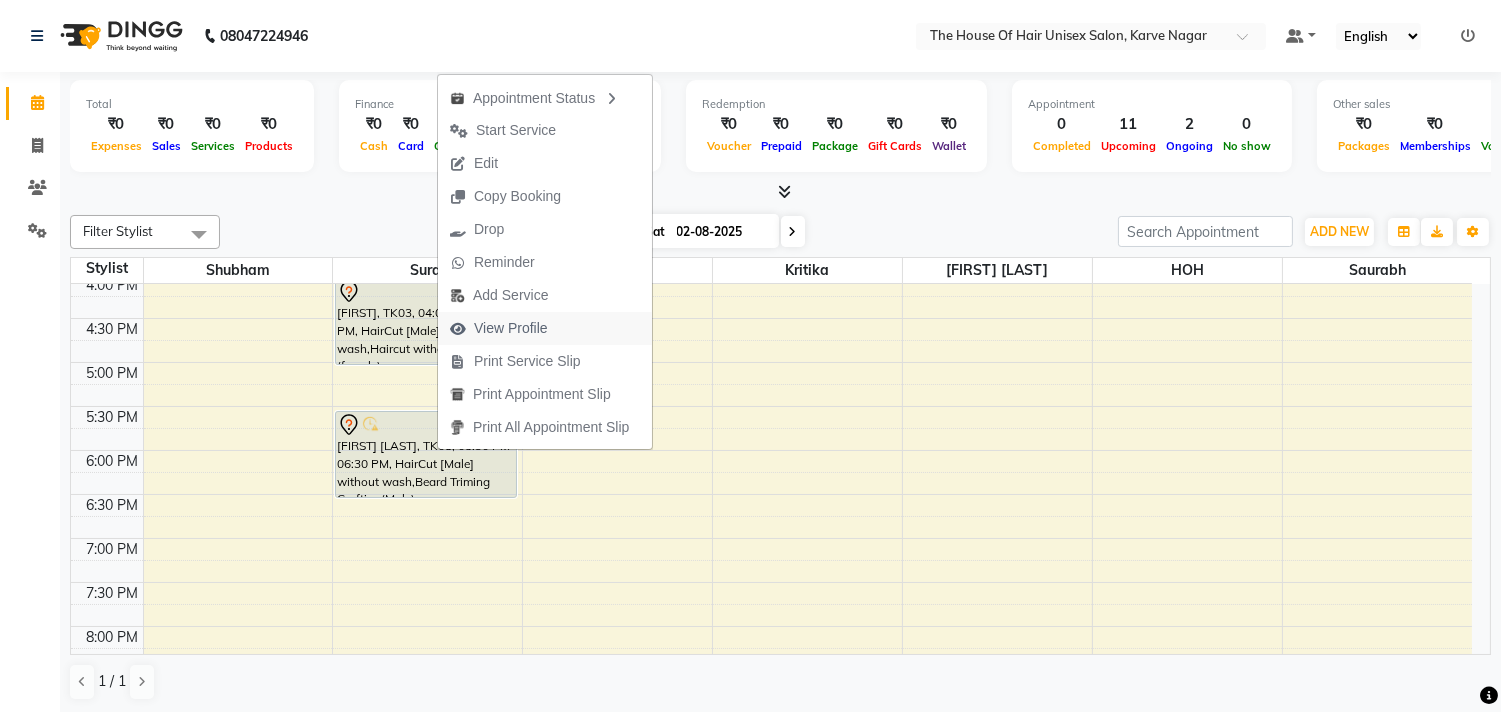 click on "View Profile" at bounding box center [511, 328] 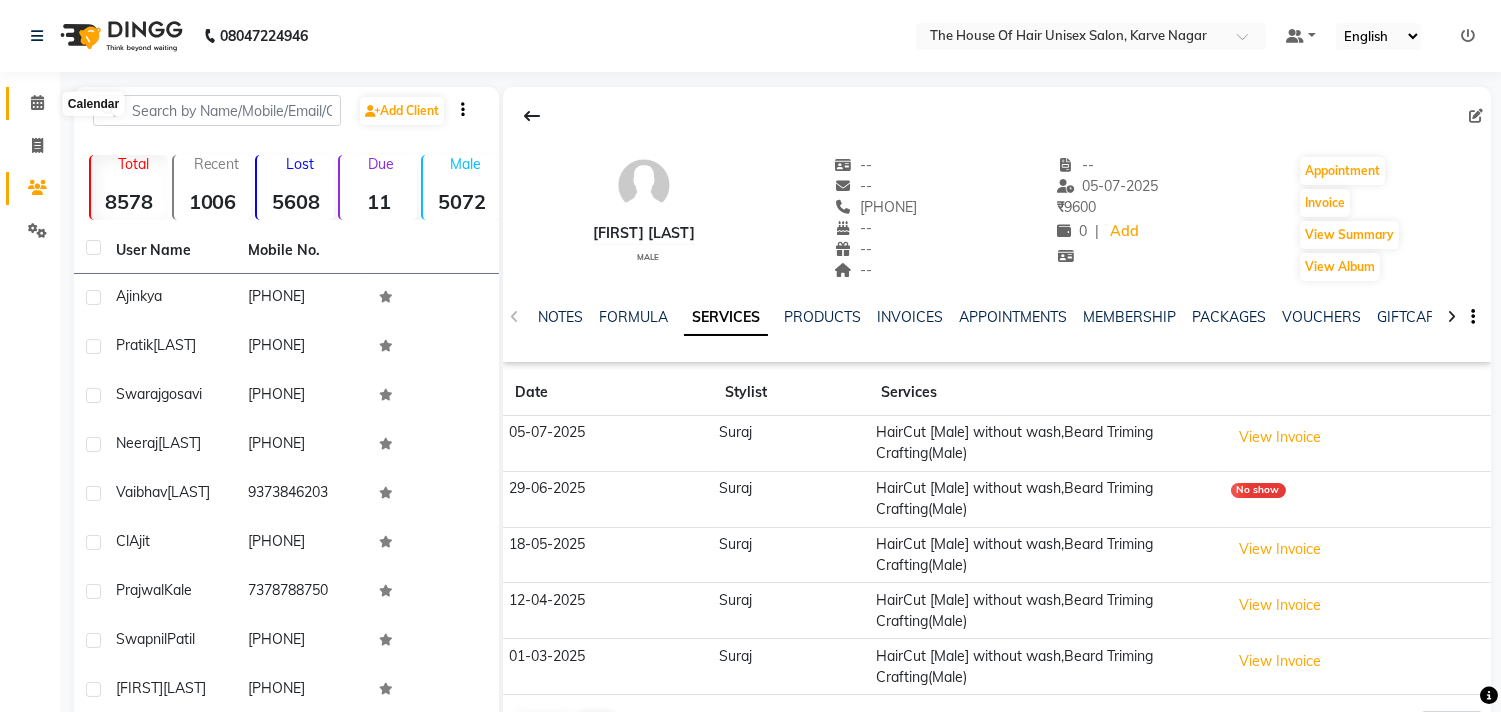 click 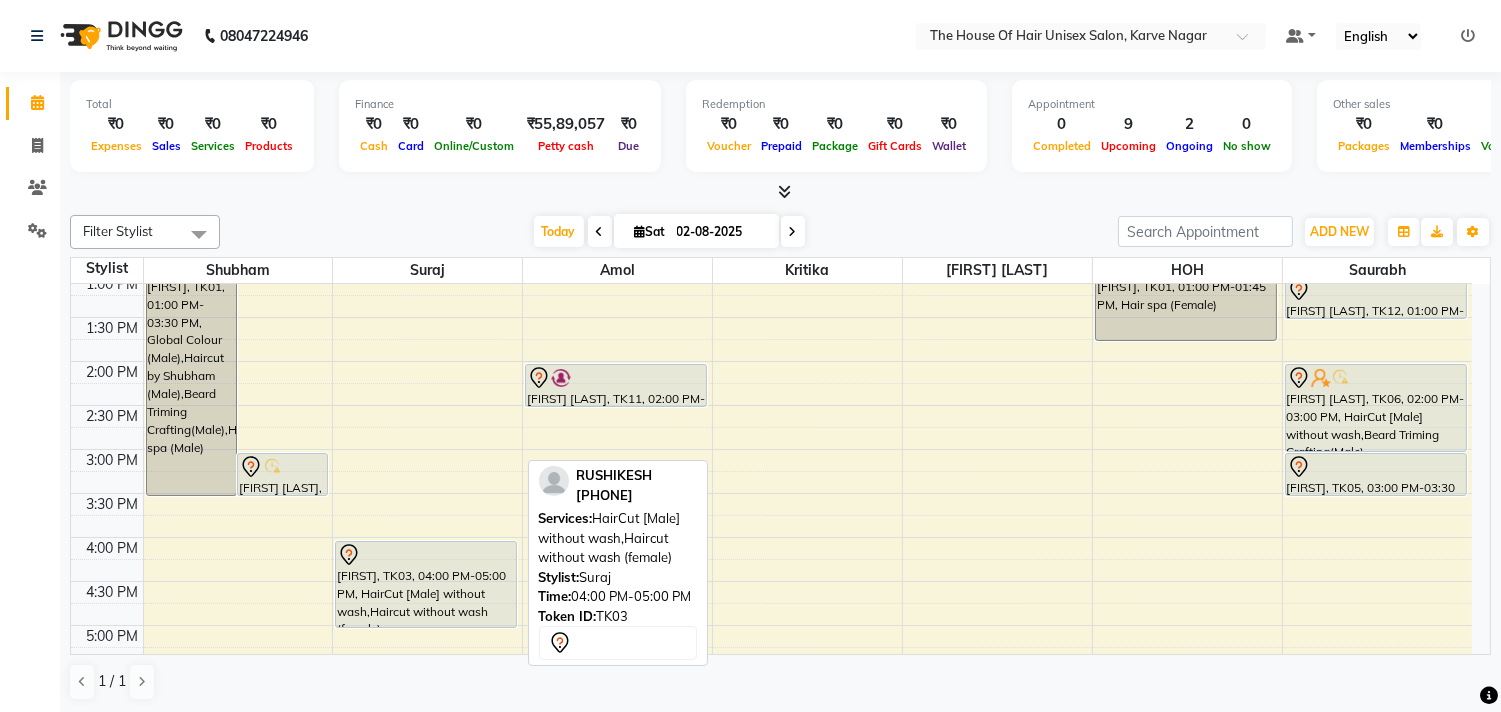 scroll, scrollTop: 534, scrollLeft: 0, axis: vertical 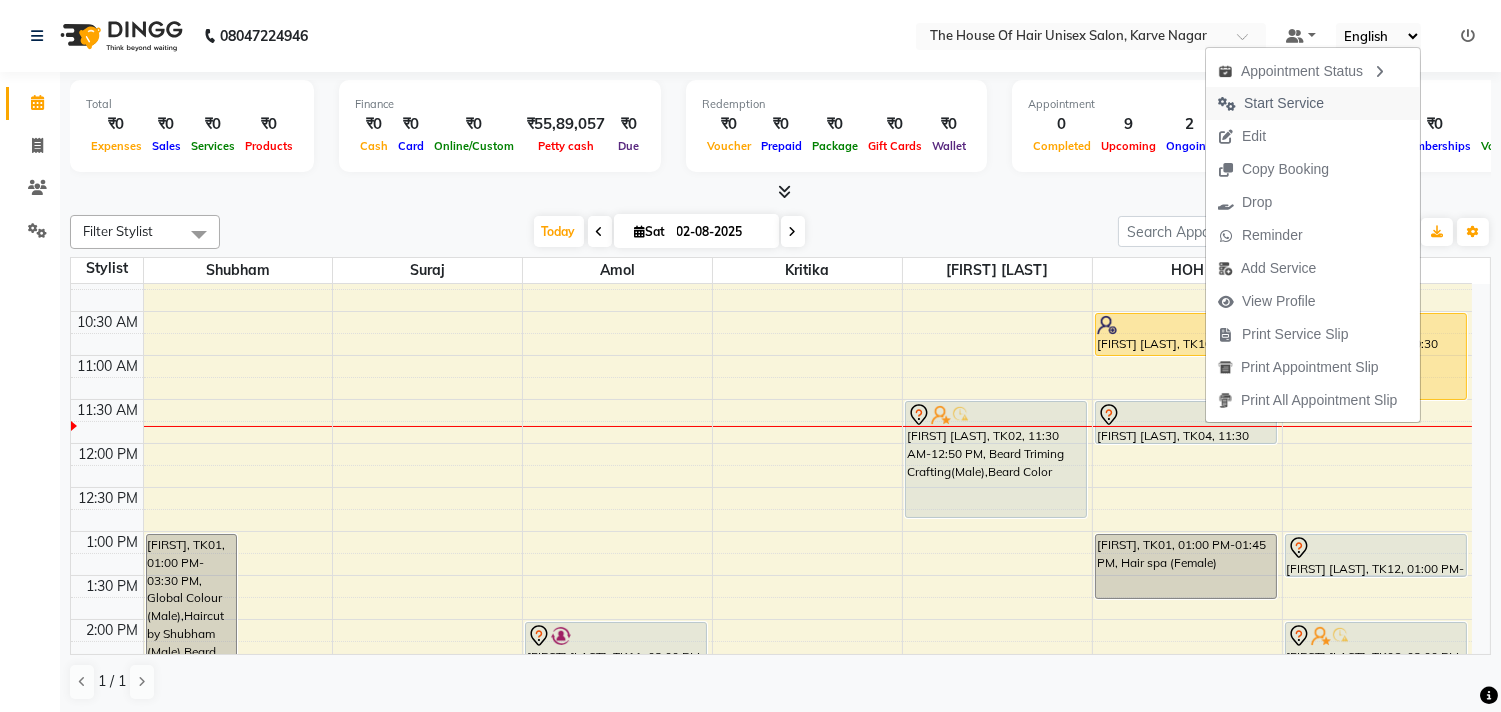 click on "Start Service" at bounding box center (1284, 103) 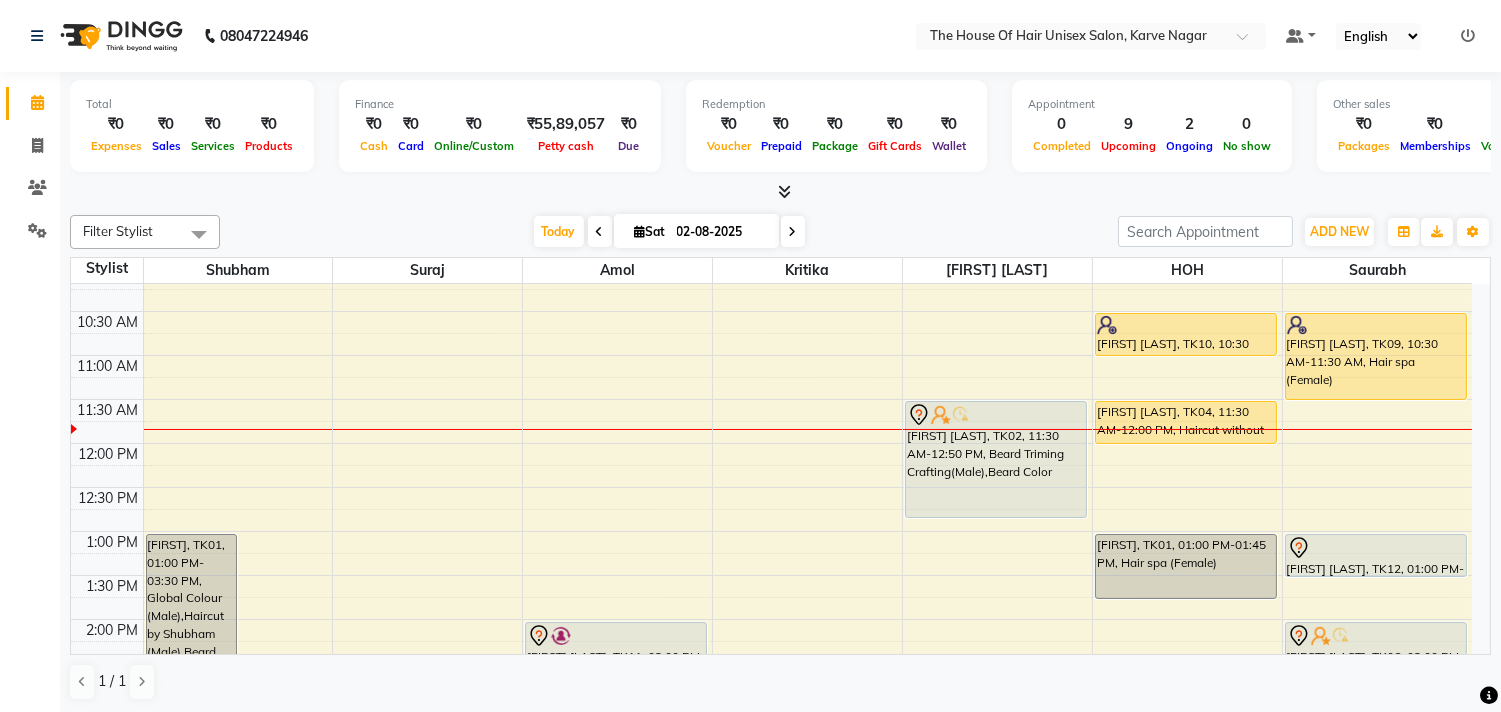 click on "7:00 AM 7:30 AM 8:00 AM 8:30 AM 9:00 AM 9:30 AM 10:00 AM 10:30 AM 11:00 AM 11:30 AM 12:00 PM 12:30 PM 1:00 PM 1:30 PM 2:00 PM 2:30 PM 3:00 PM 3:30 PM 4:00 PM 4:30 PM 5:00 PM 5:30 PM 6:00 PM 6:30 PM 7:00 PM 7:30 PM 8:00 PM 8:30 PM 9:00 PM 9:30 PM    [FIRST], TK01, 01:00 PM-03:30 PM, Global Colour (Male),Haircut by [FIRST] (Male),Beard Triming Crafting(Male),Hair spa (Male)             [FIRST] [LAST], TK07, 03:00 PM-03:30 PM, Haircut by [FIRST] (Male)             [FIRST], TK03, 04:00 PM-05:00 PM, HairCut [Male] without wash,Haircut without wash (female)             [FIRST] [LAST], TK08, 05:30 PM-06:30 PM, HairCut [Male] without wash,Beard Triming Crafting(Male)             [FIRST] [LAST], TK11, 02:00 PM-02:30 PM, HairCut [Male] without wash             [FIRST] [LAST], TK02, 11:30 AM-12:50 PM, Beard Triming Crafting(Male),Beard Color     [FIRST] [LAST], TK10, 10:30 AM-11:00 AM, HairCut [Male] without wash    [FIRST] [LAST], TK04, 11:30 AM-12:00 PM, Haircut without wash (female)" at bounding box center [771, 663] 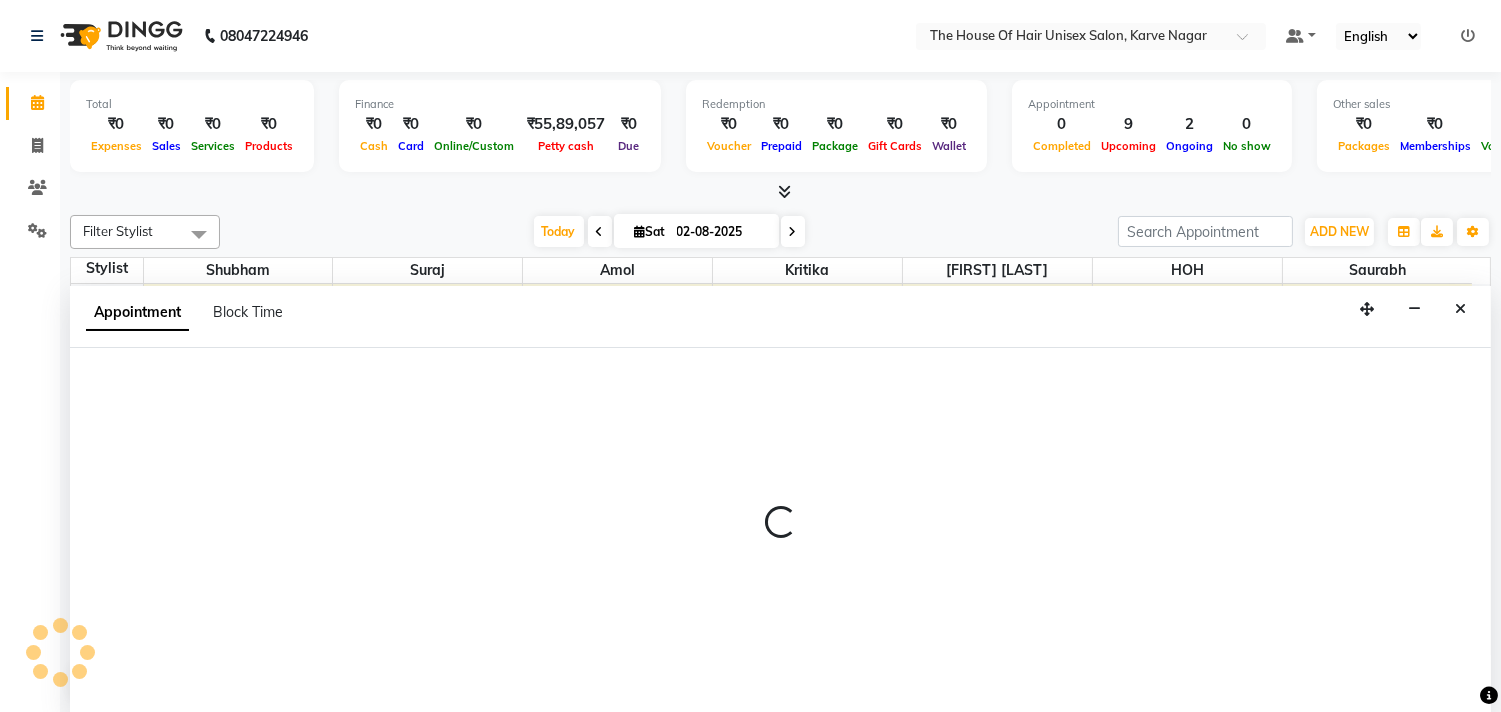 select on "85989" 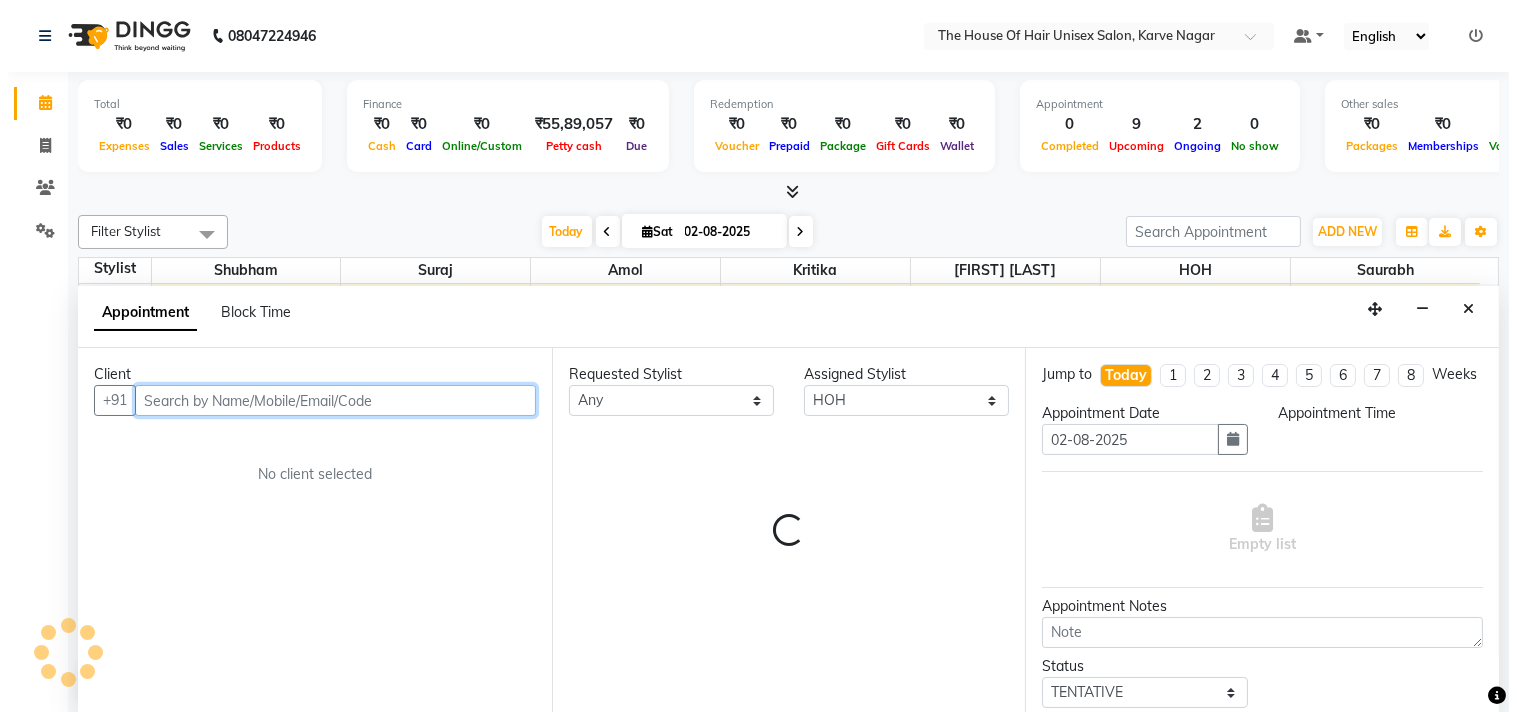 scroll, scrollTop: 1, scrollLeft: 0, axis: vertical 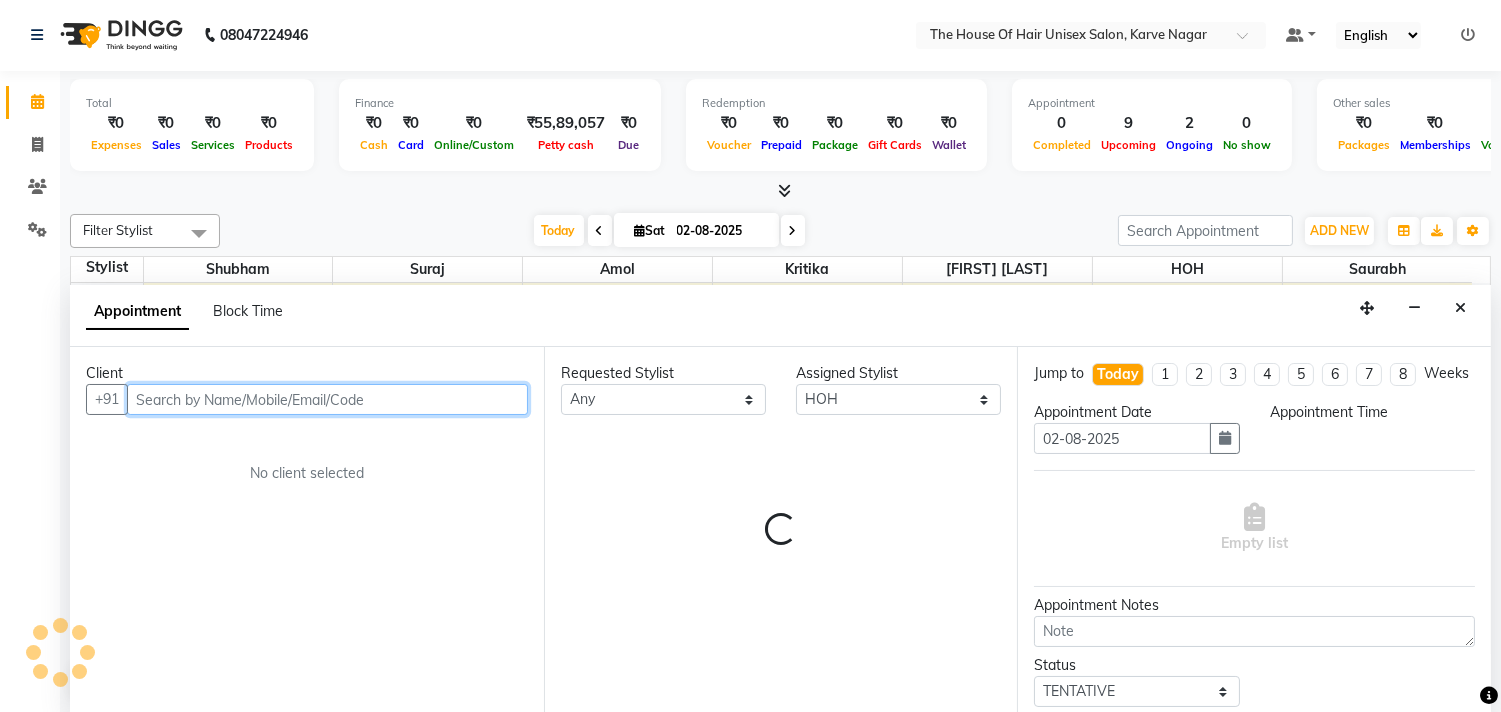 select on "720" 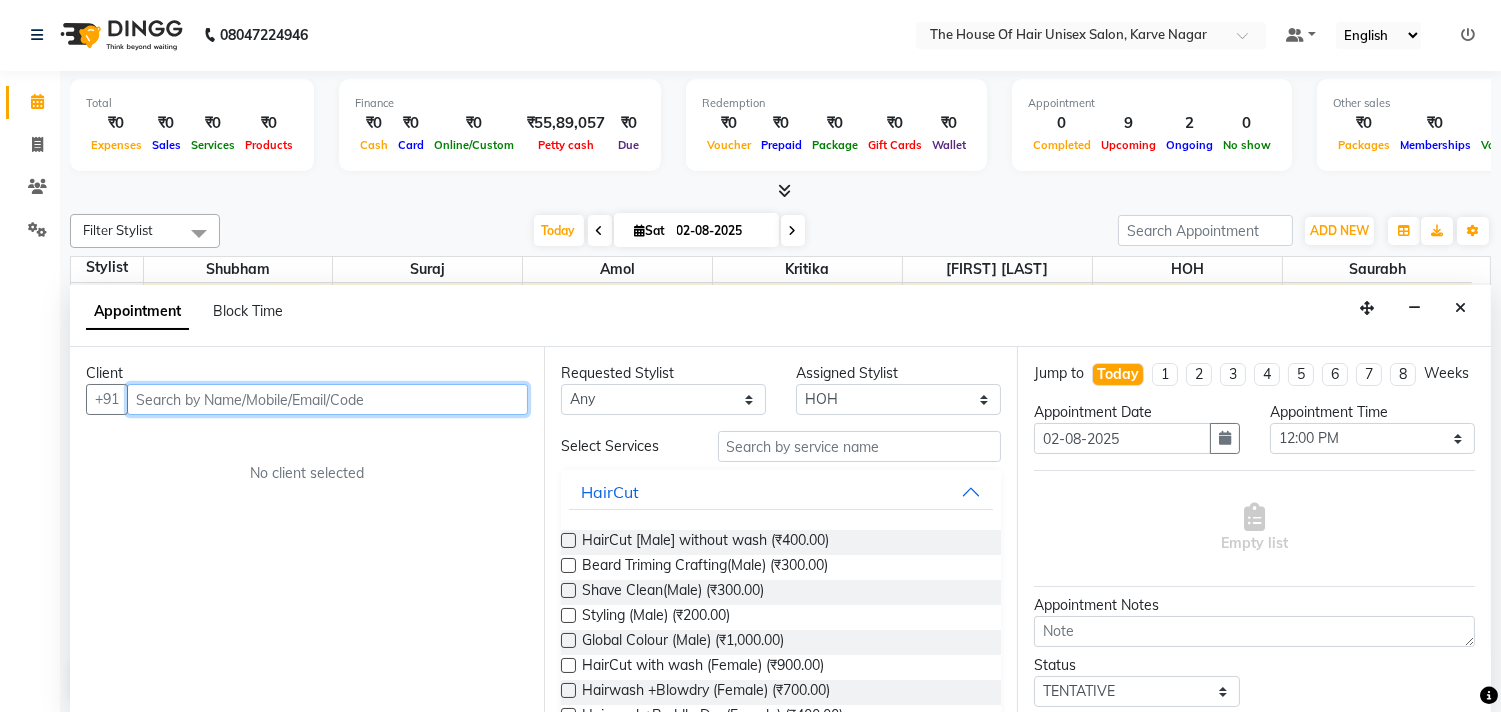 click at bounding box center [327, 399] 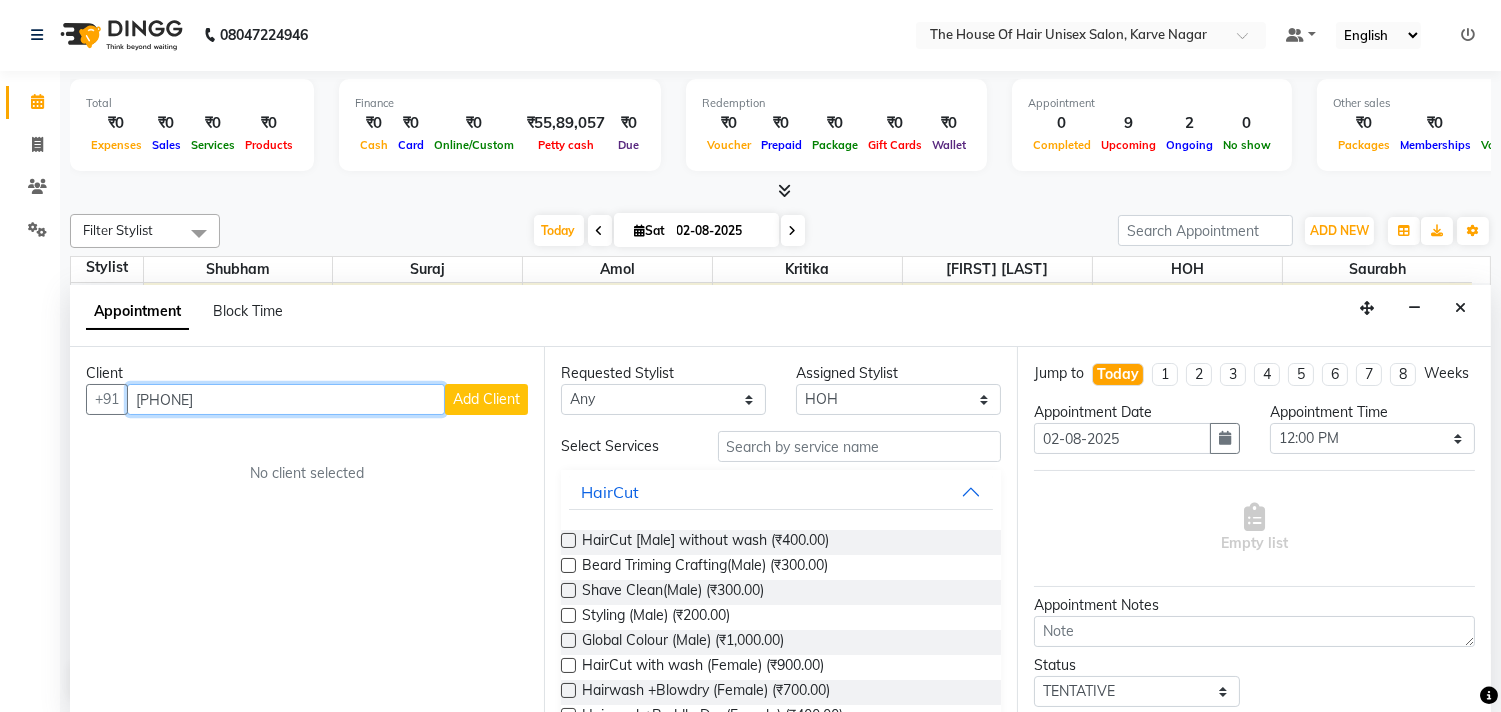type on "[PHONE]" 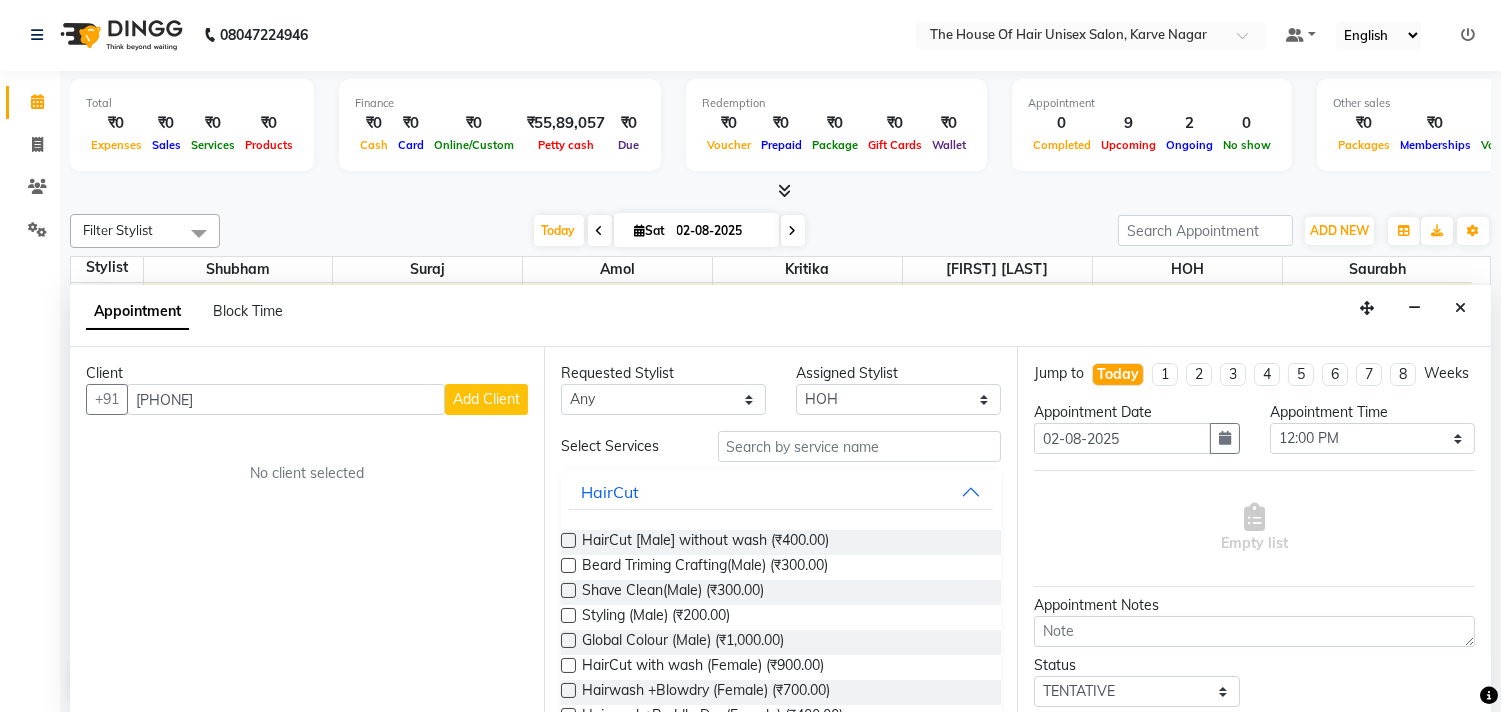 click on "Add Client" at bounding box center (486, 399) 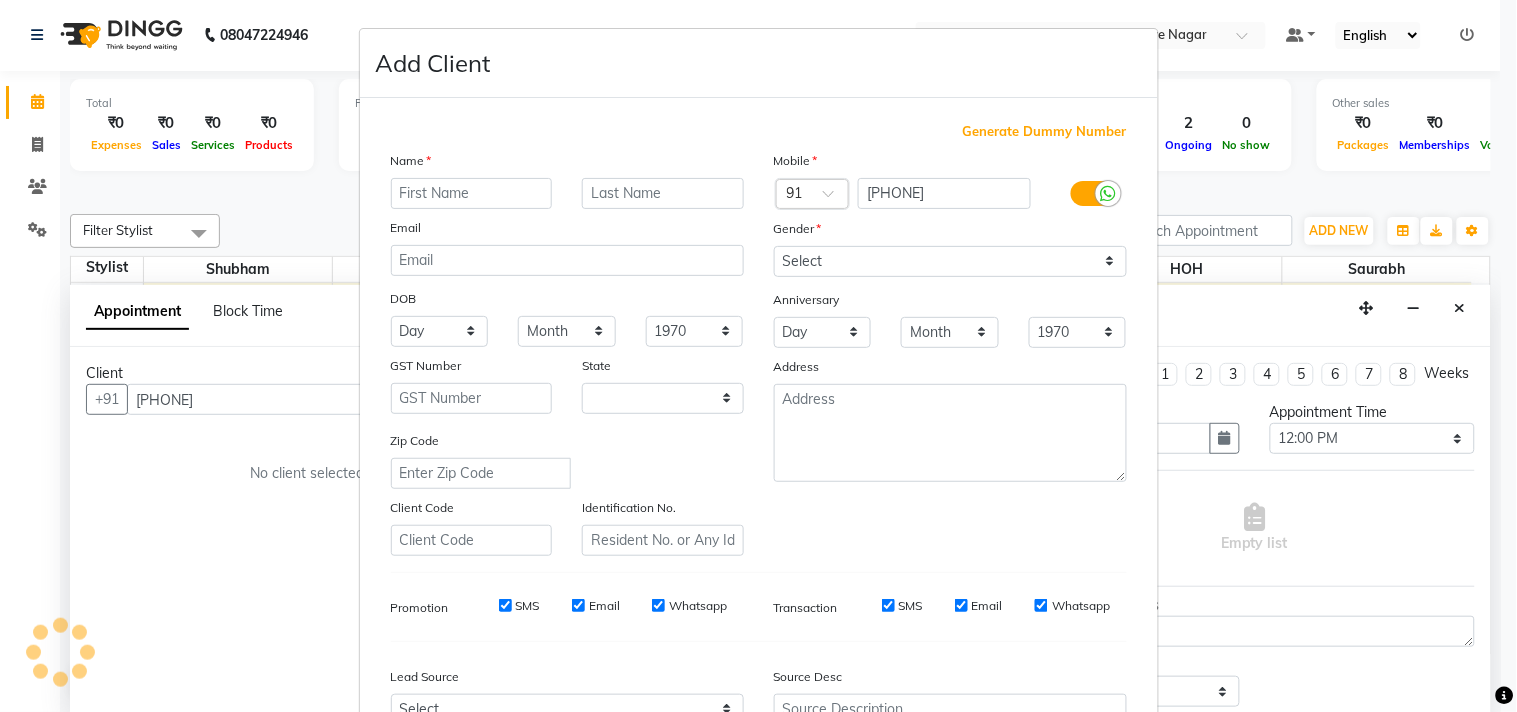 select on "22" 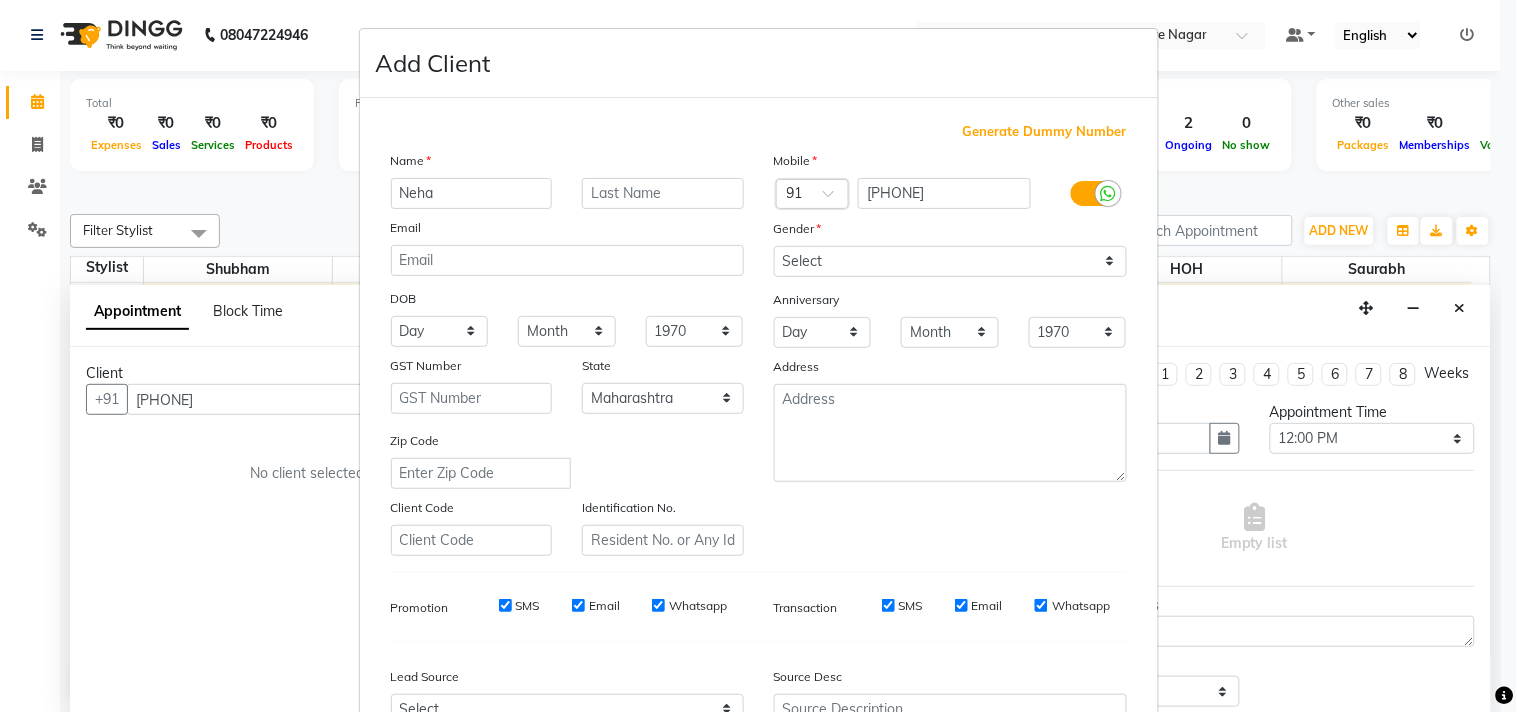 type on "Neha" 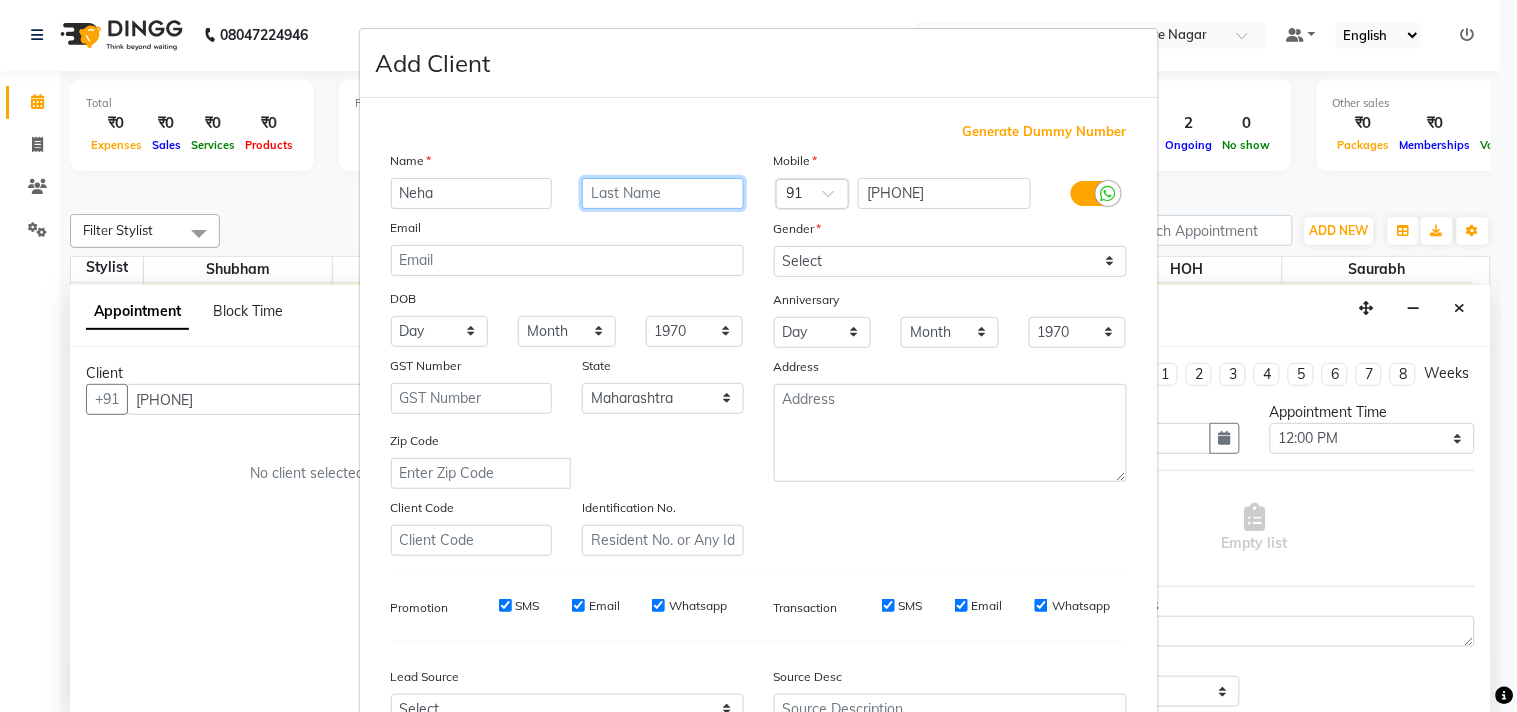 click at bounding box center [663, 193] 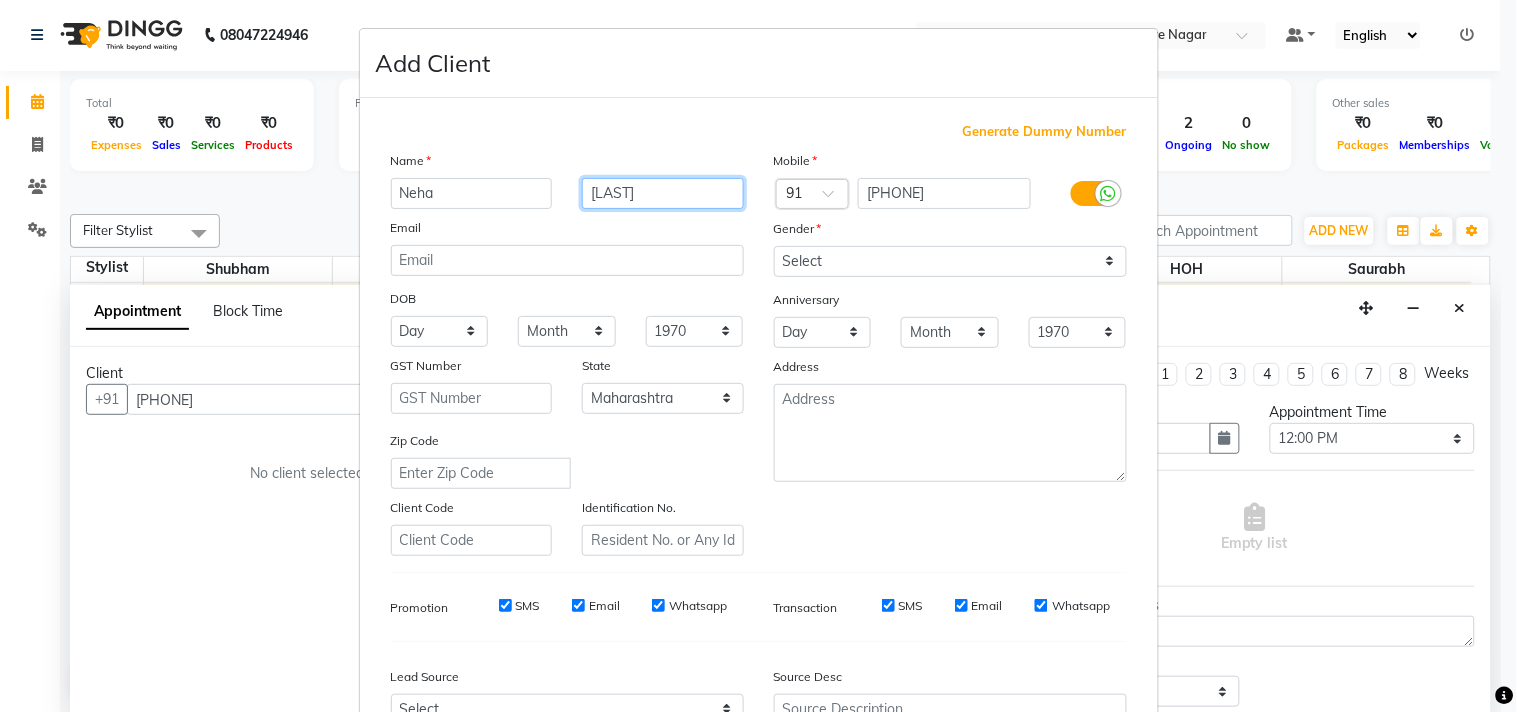 type on "[LAST]" 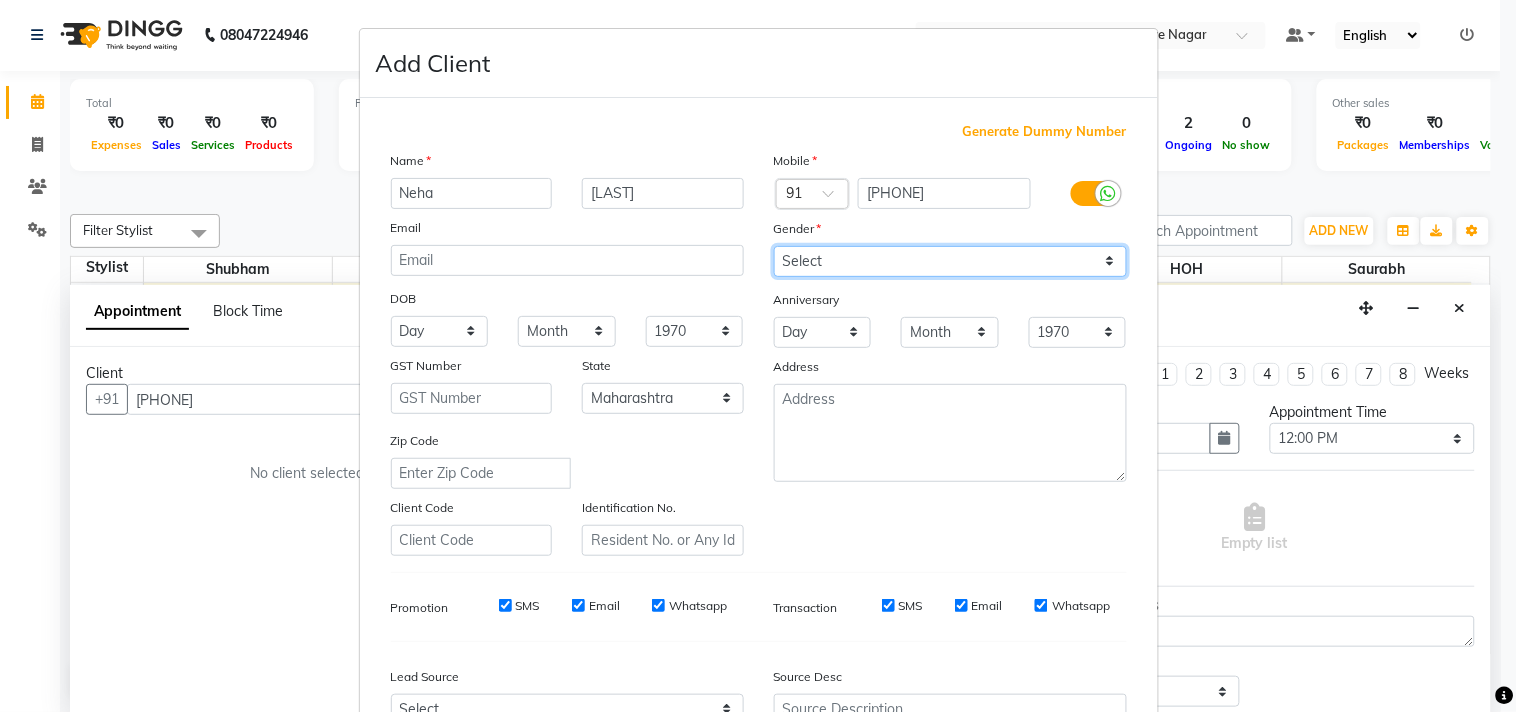 click on "Select Male Female Other Prefer Not To Say" at bounding box center (950, 261) 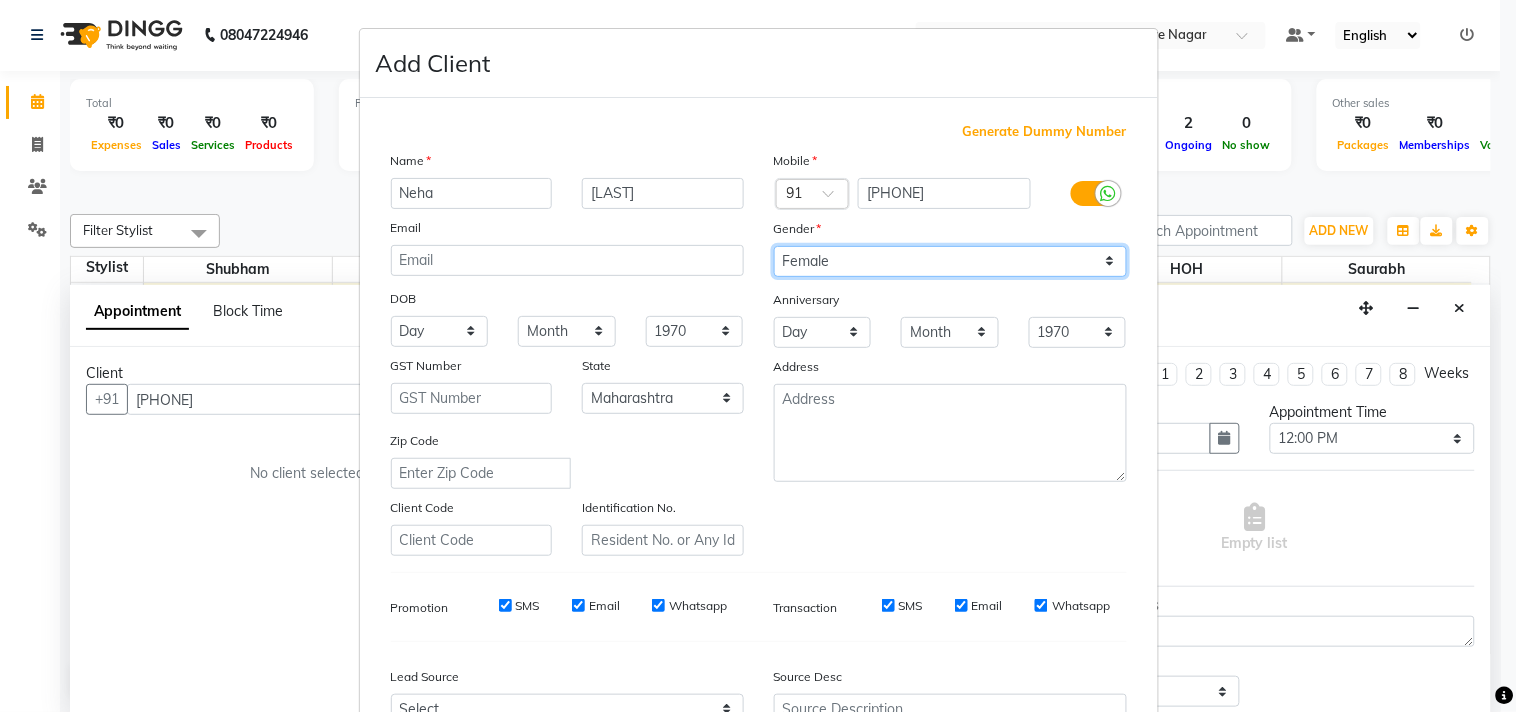 click on "Select Male Female Other Prefer Not To Say" at bounding box center (950, 261) 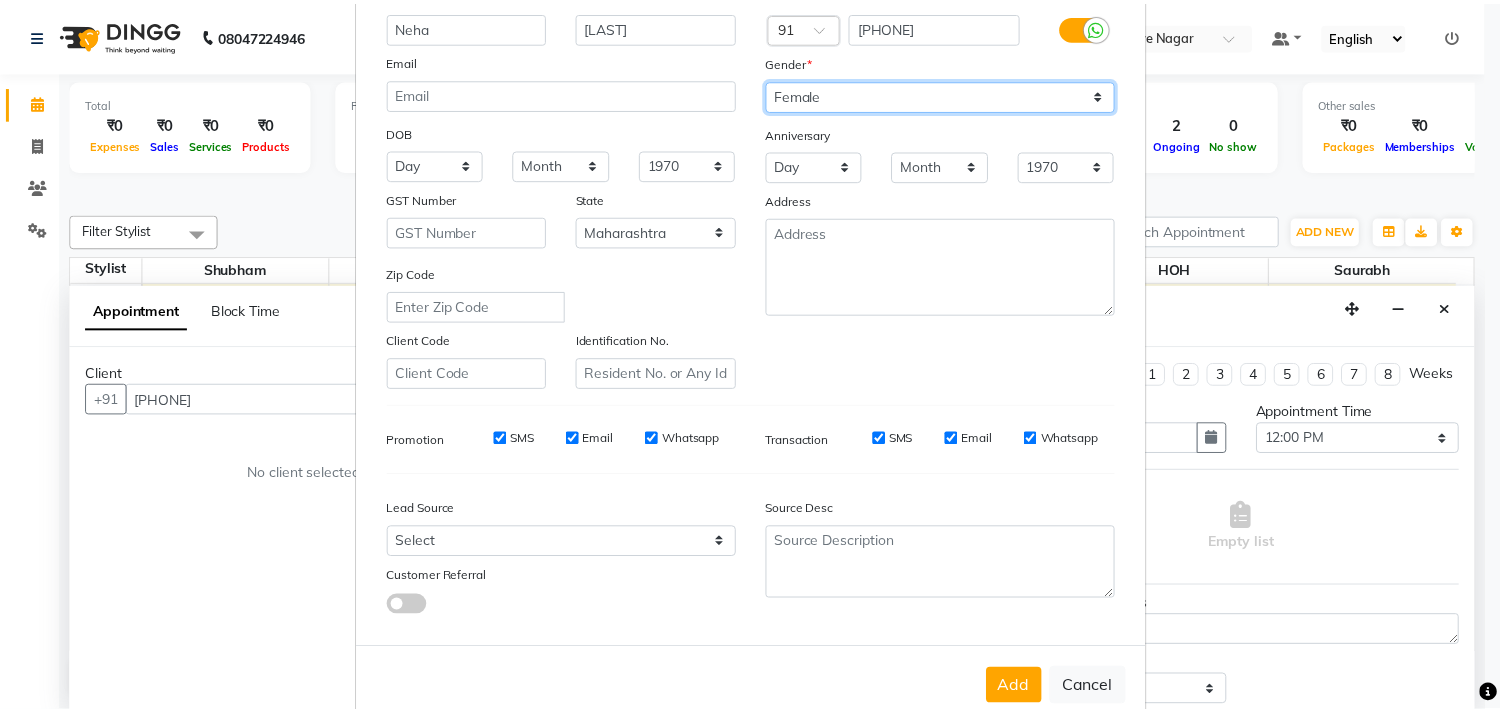 scroll, scrollTop: 212, scrollLeft: 0, axis: vertical 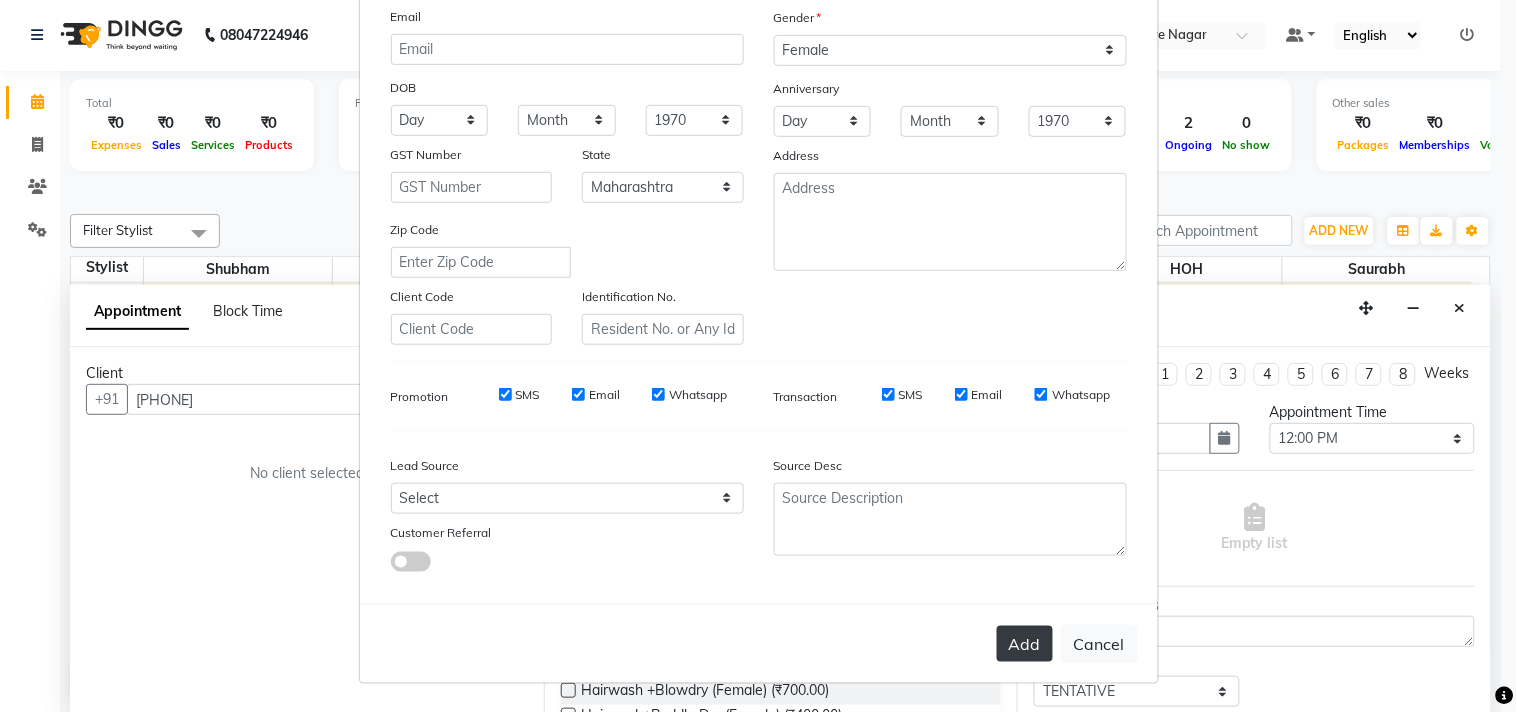 click on "Add" at bounding box center [1025, 644] 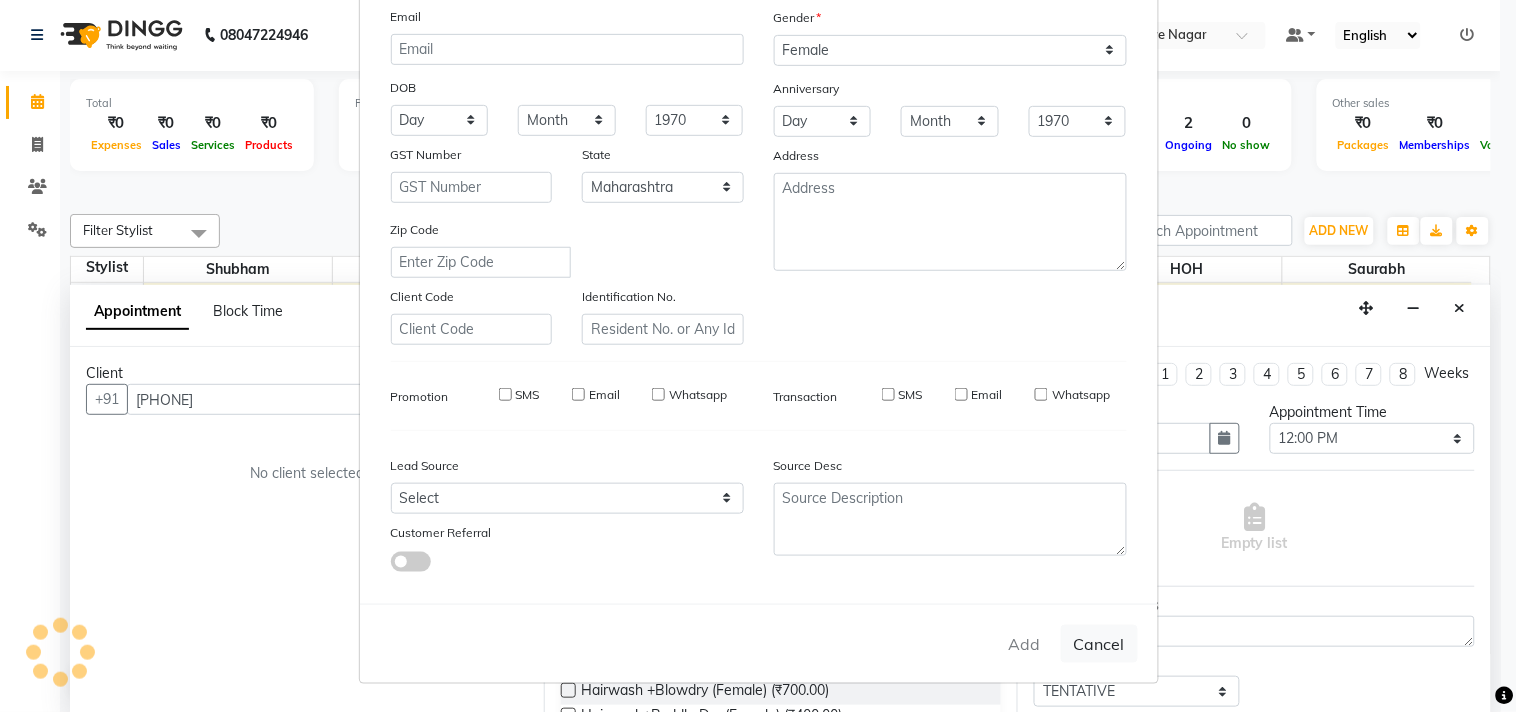 type 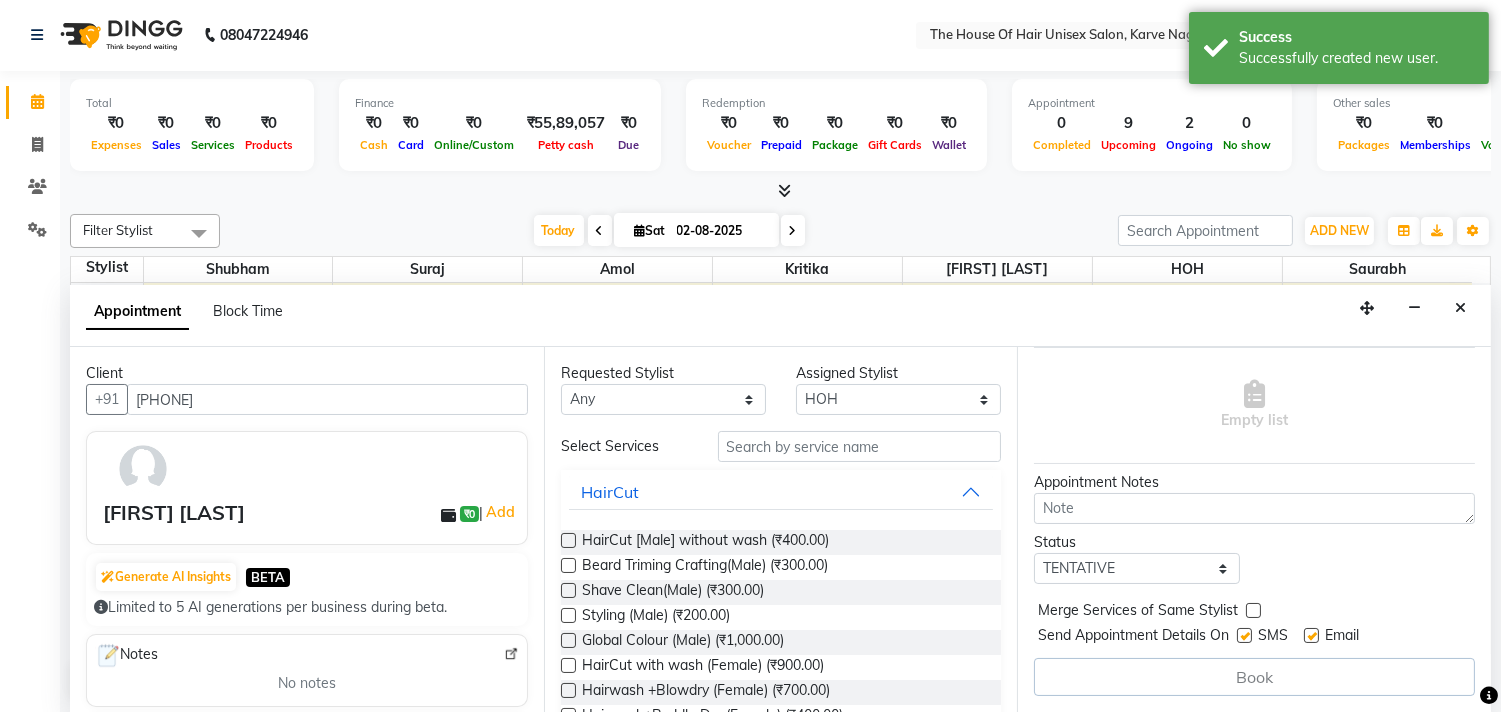 scroll, scrollTop: 142, scrollLeft: 0, axis: vertical 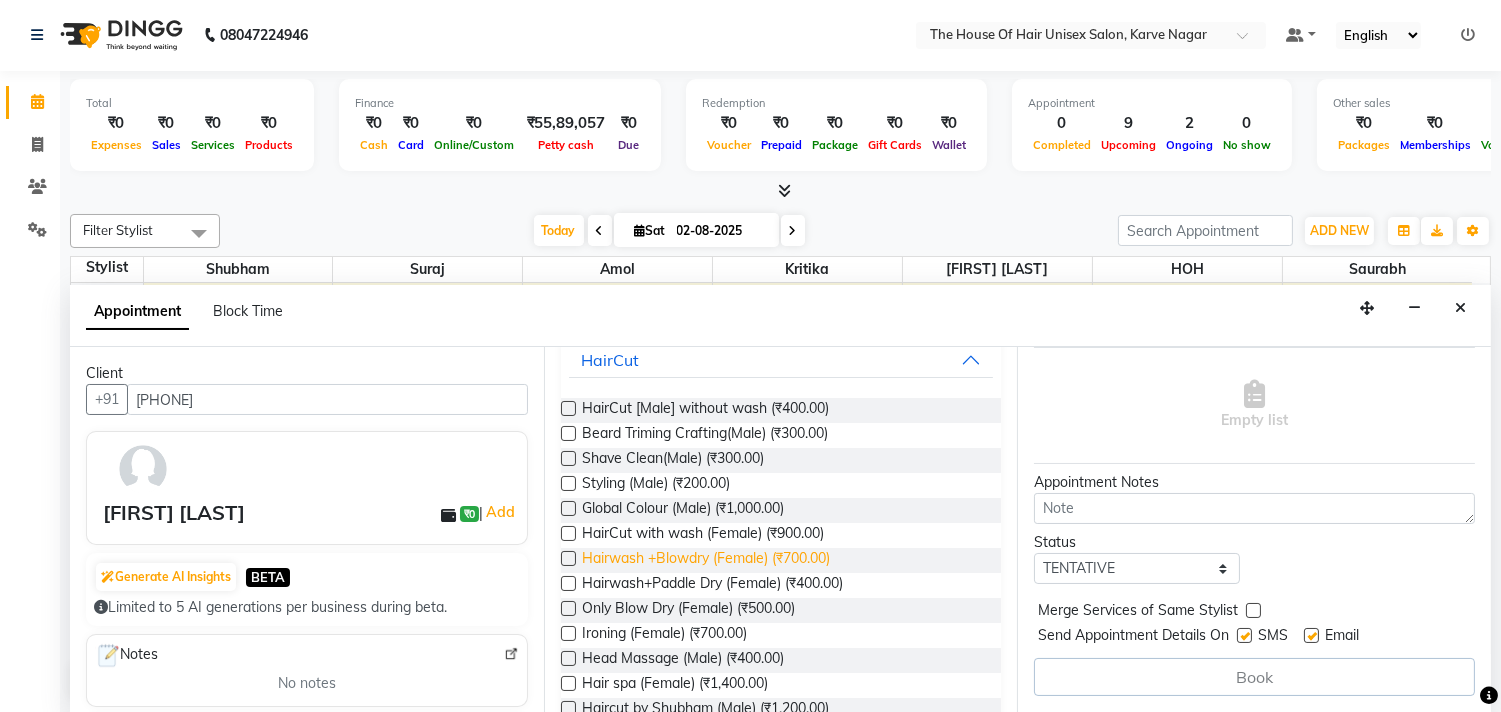 click on "Hairwash +Blowdry (Female) (₹700.00)" at bounding box center [706, 560] 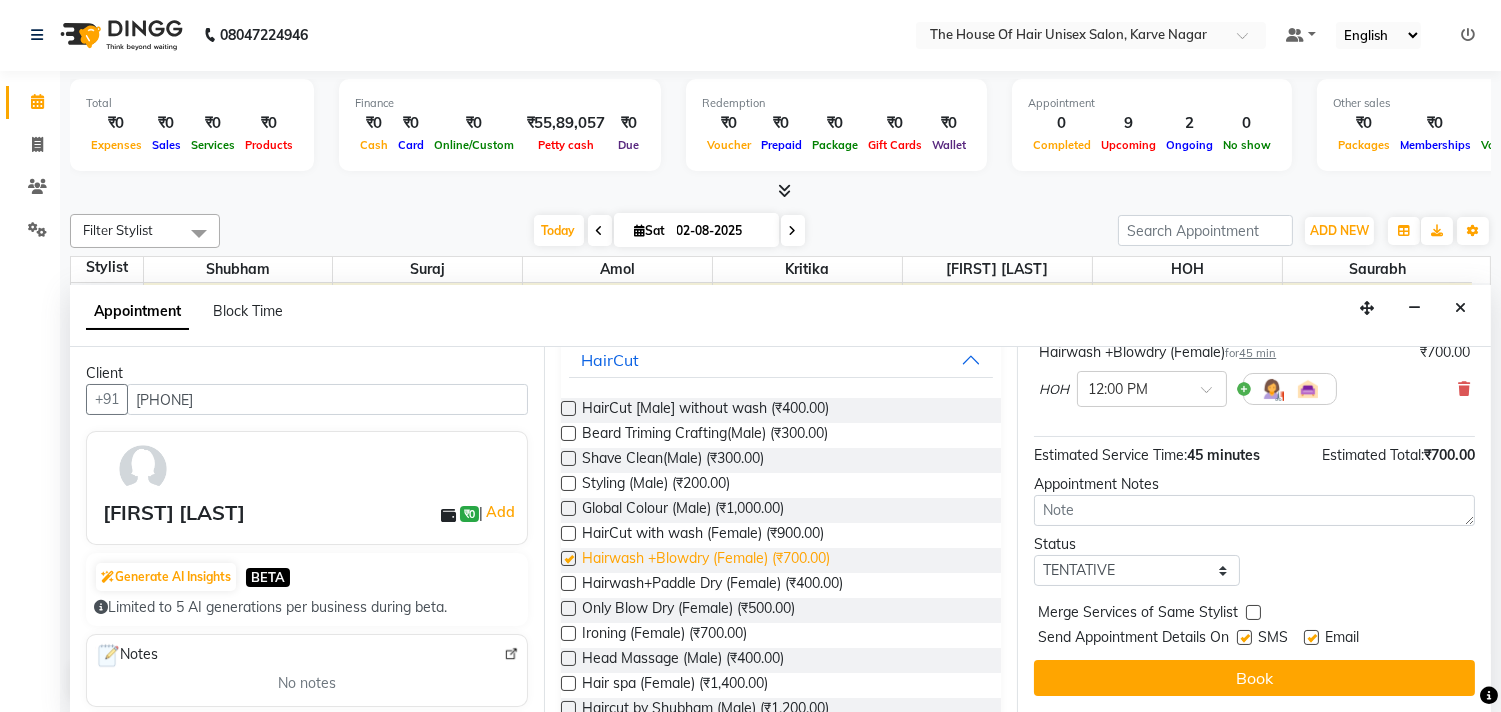 checkbox on "false" 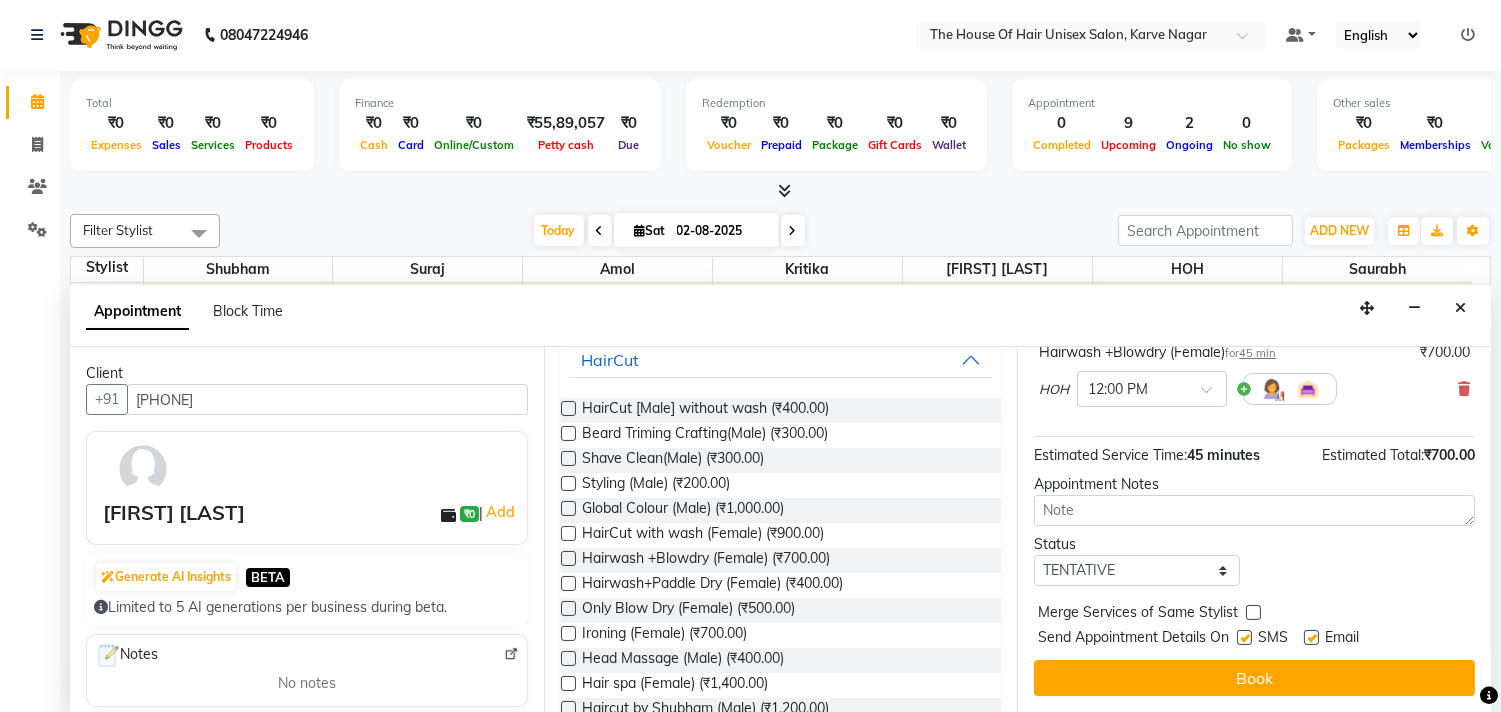 scroll, scrollTop: 161, scrollLeft: 0, axis: vertical 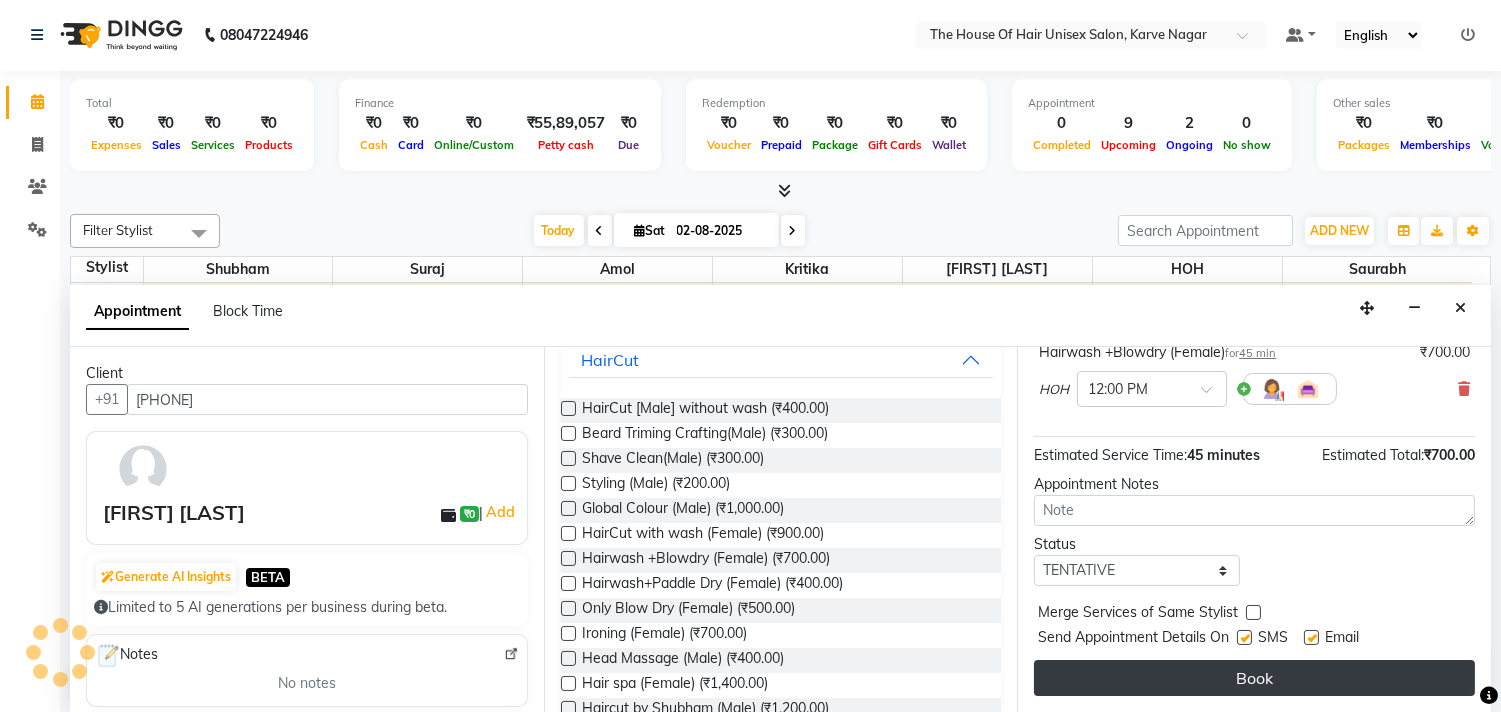click on "Book" at bounding box center [1254, 678] 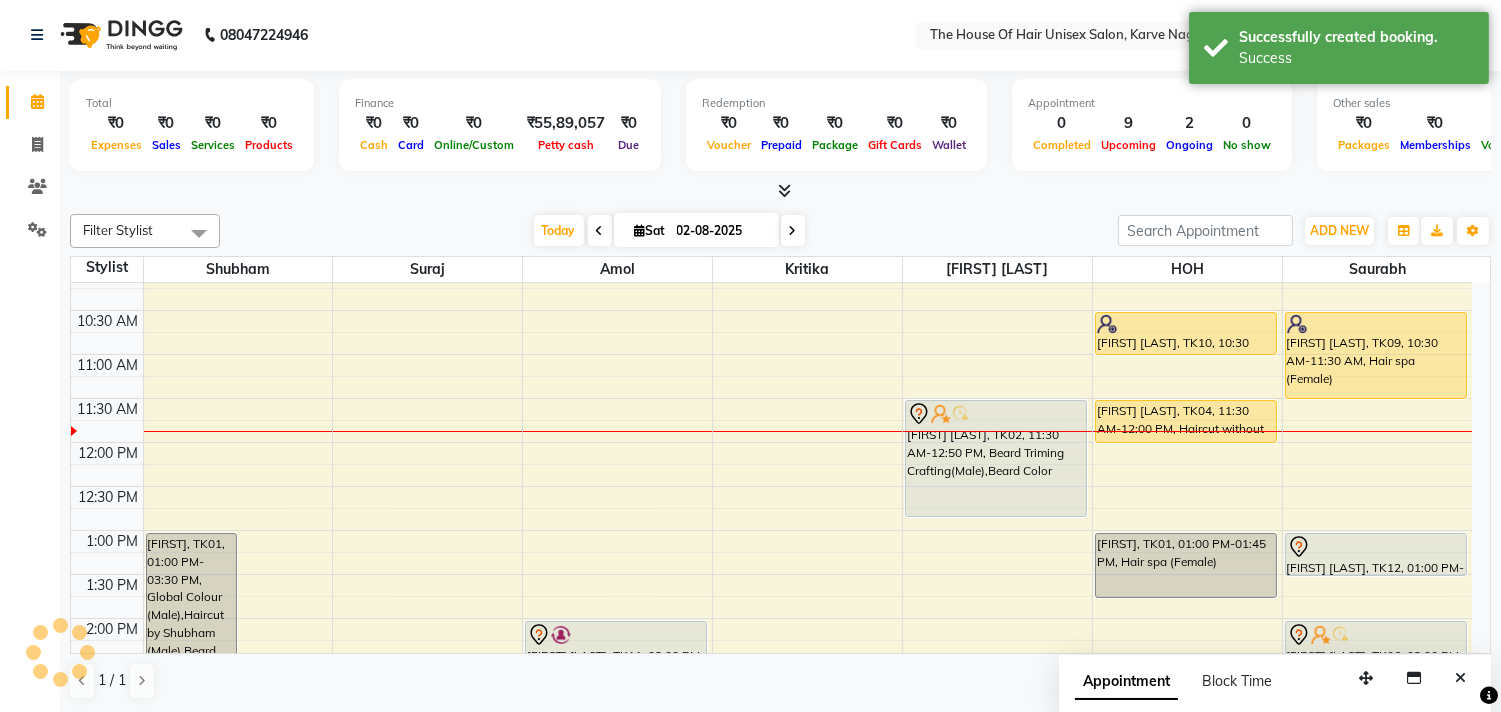 scroll, scrollTop: 0, scrollLeft: 0, axis: both 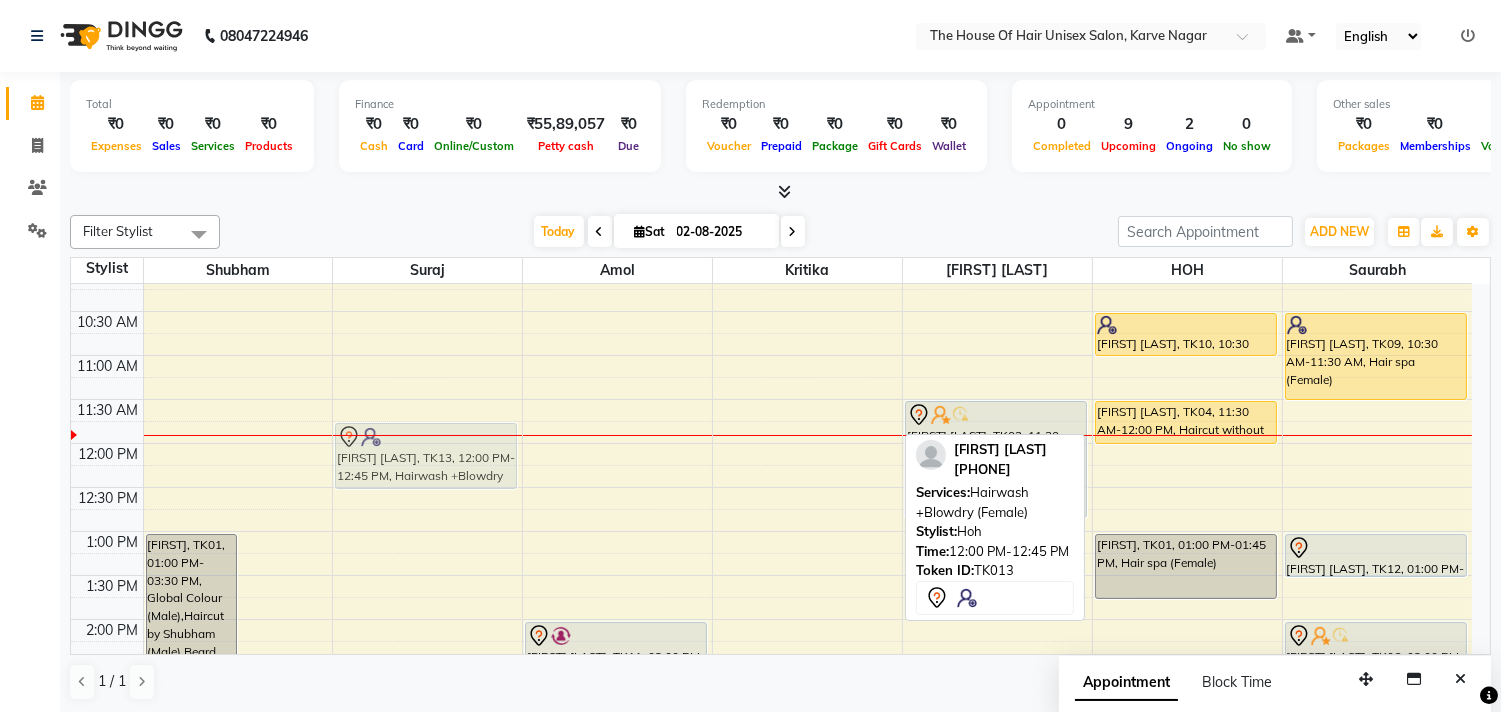 drag, startPoint x: 1186, startPoint y: 450, endPoint x: 391, endPoint y: 437, distance: 795.10626 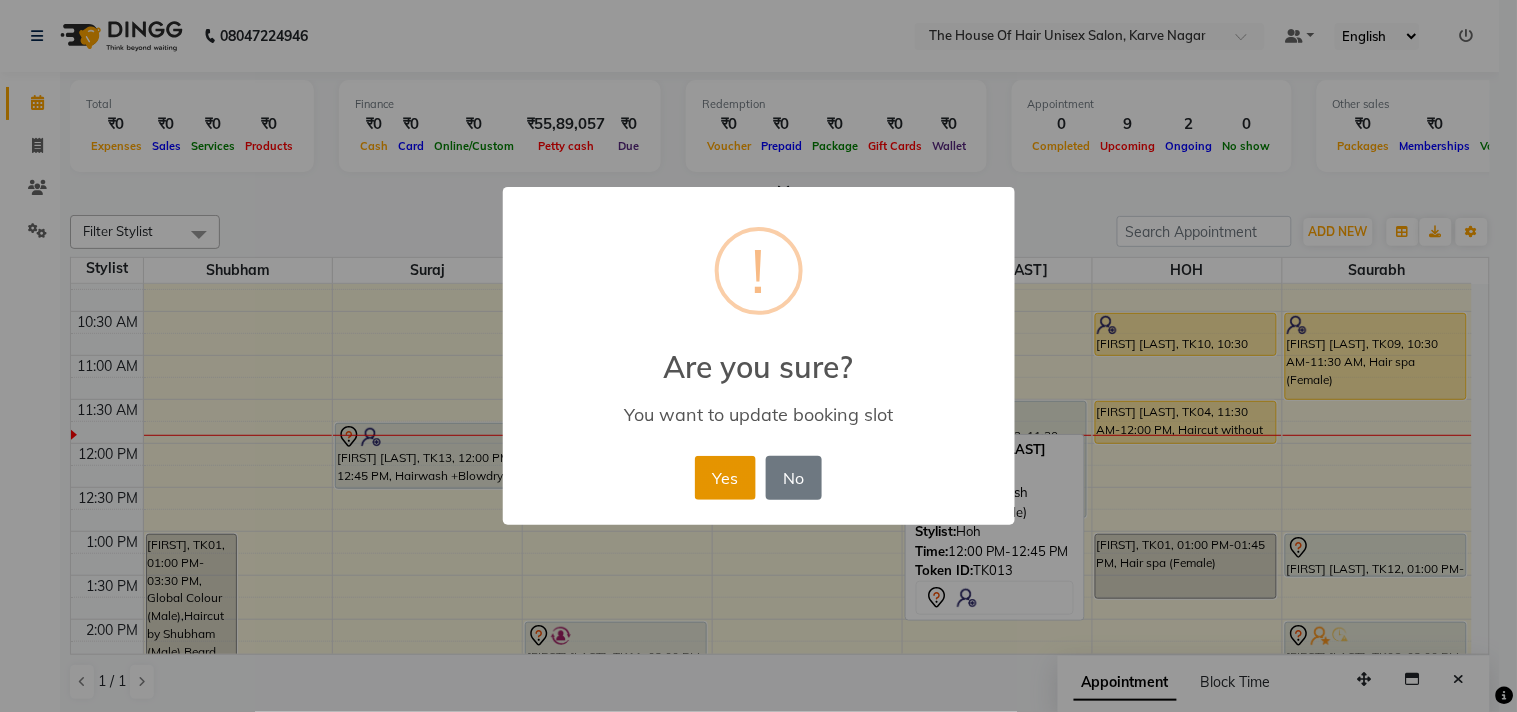 click on "Yes" at bounding box center [725, 478] 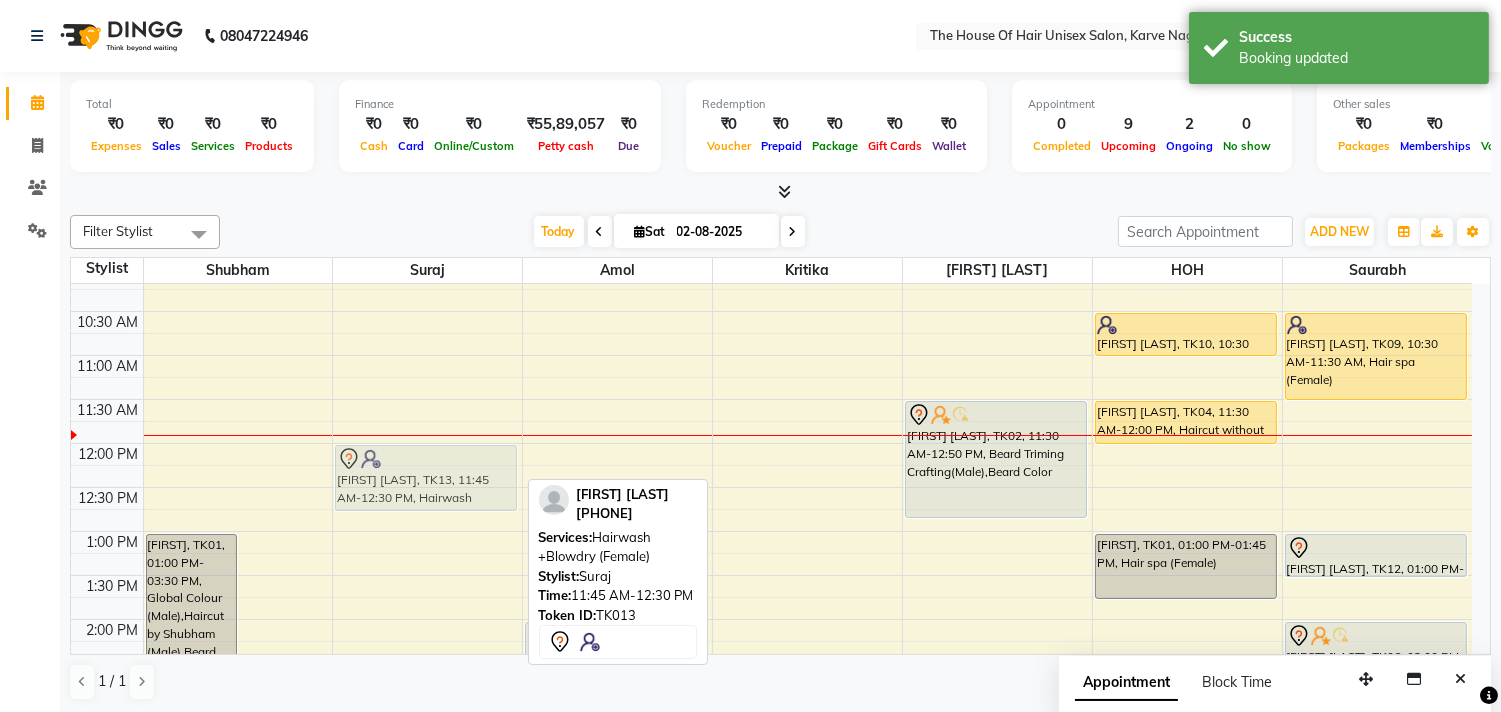drag, startPoint x: 462, startPoint y: 460, endPoint x: 462, endPoint y: 474, distance: 14 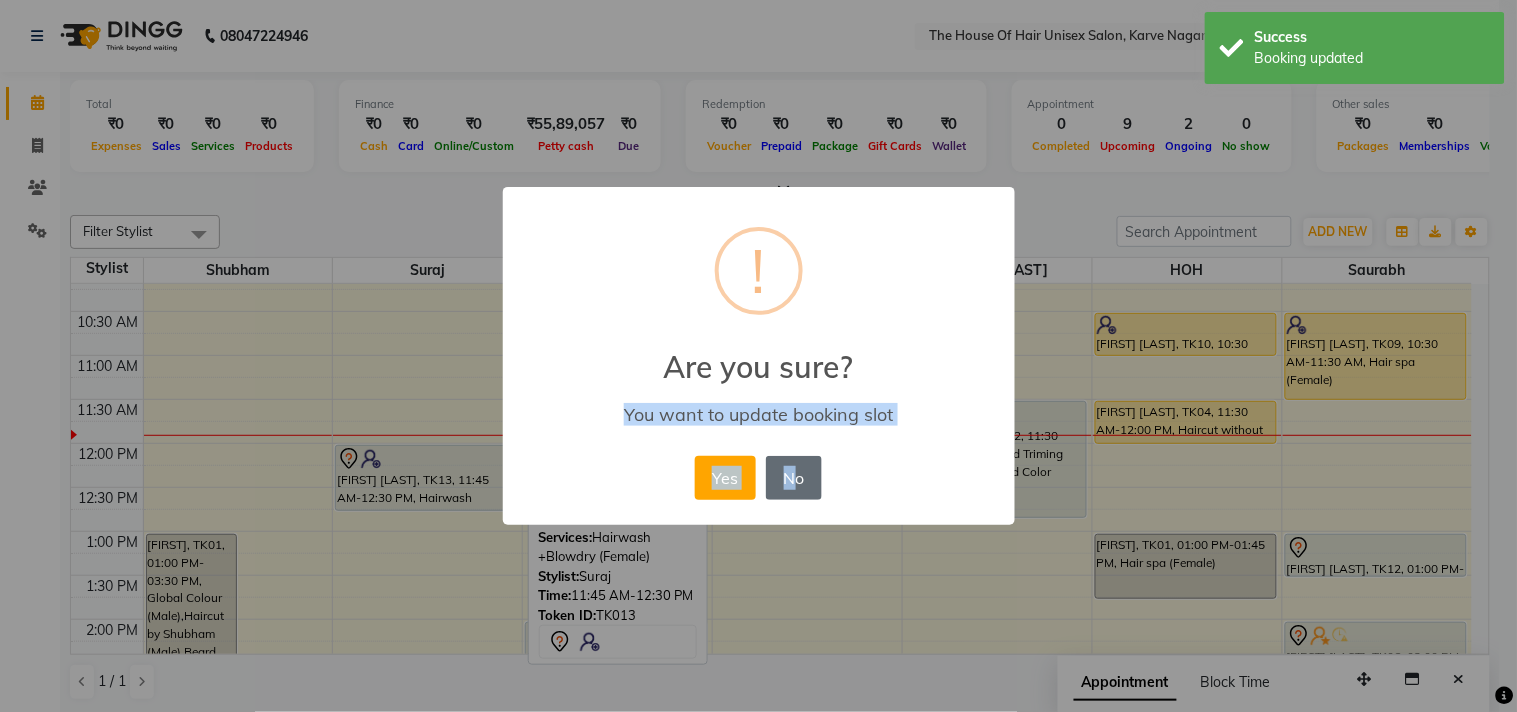 drag, startPoint x: 462, startPoint y: 474, endPoint x: 793, endPoint y: 472, distance: 331.00604 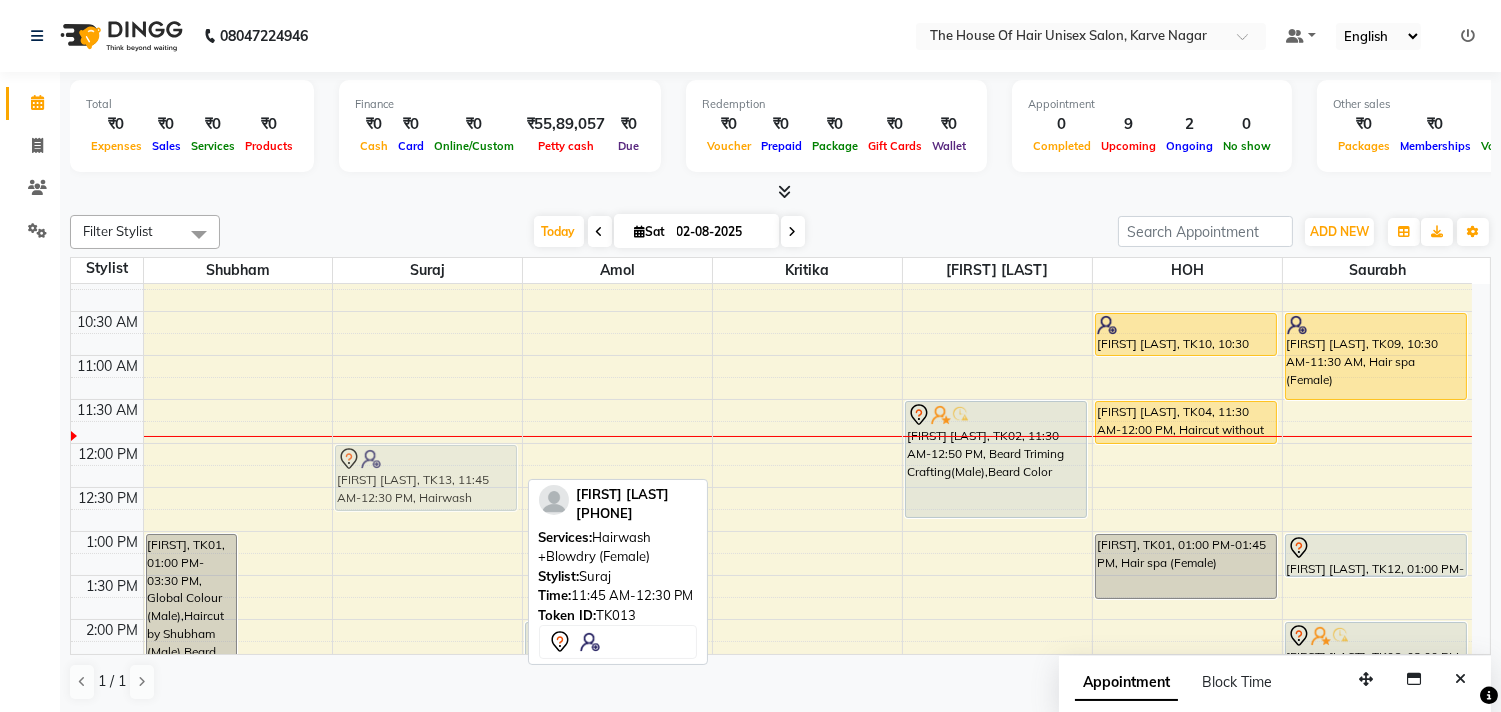 drag, startPoint x: 496, startPoint y: 458, endPoint x: 496, endPoint y: 472, distance: 14 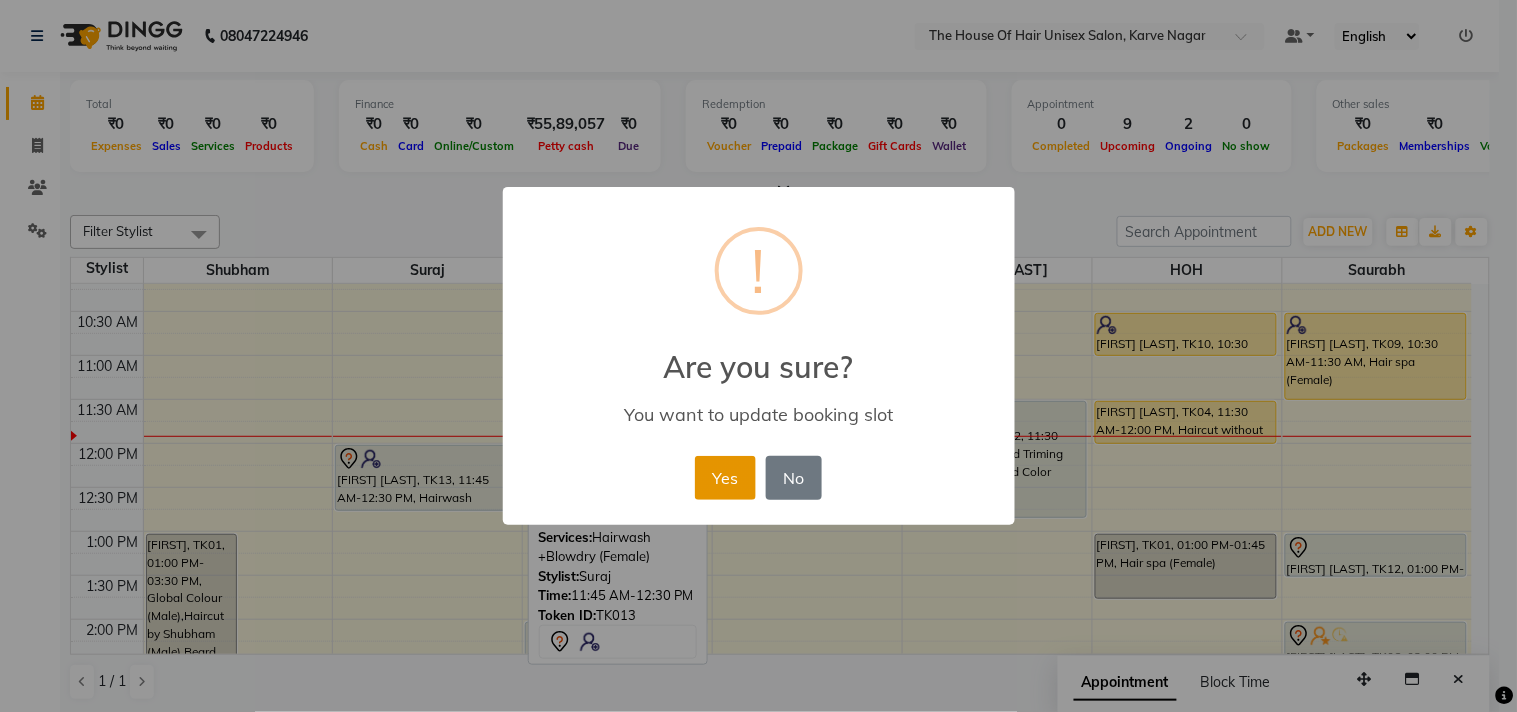 click on "Yes" at bounding box center [725, 478] 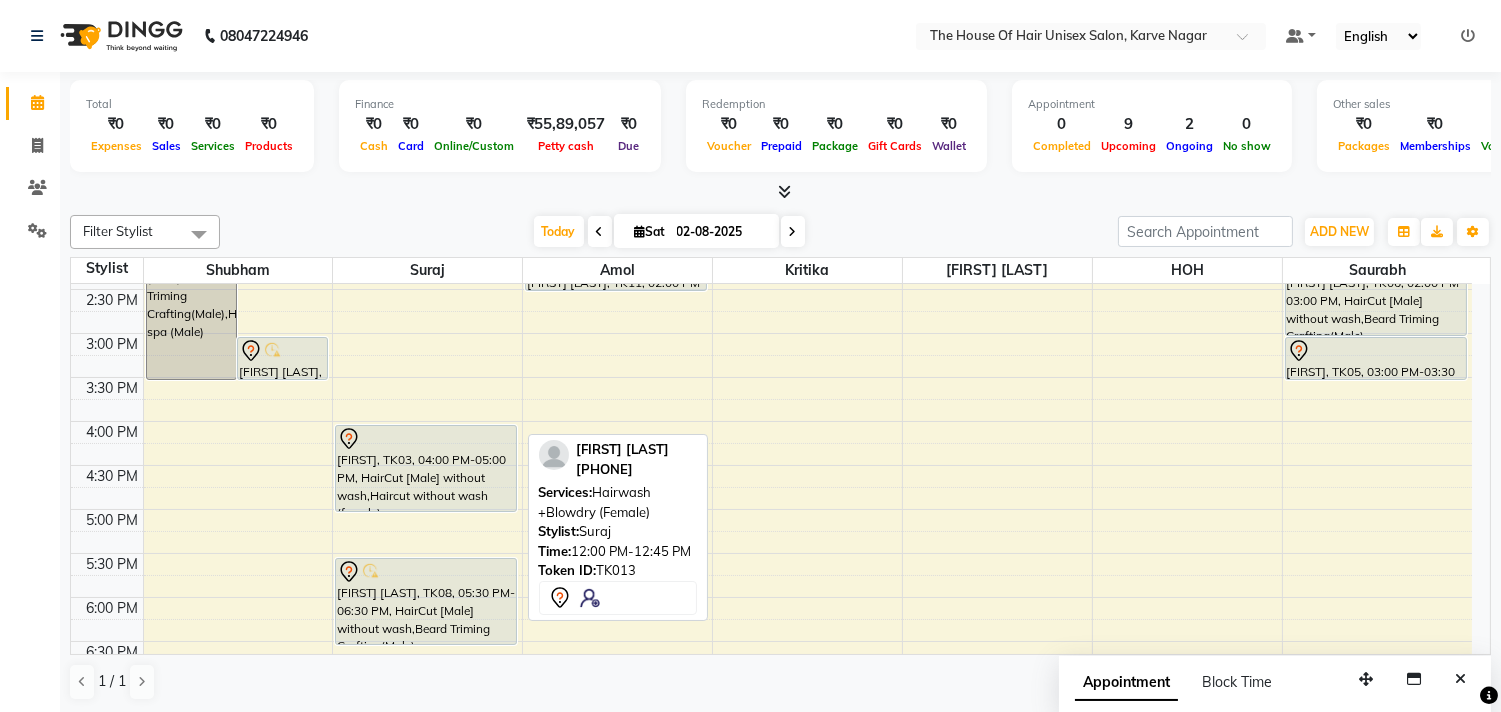 scroll, scrollTop: 750, scrollLeft: 0, axis: vertical 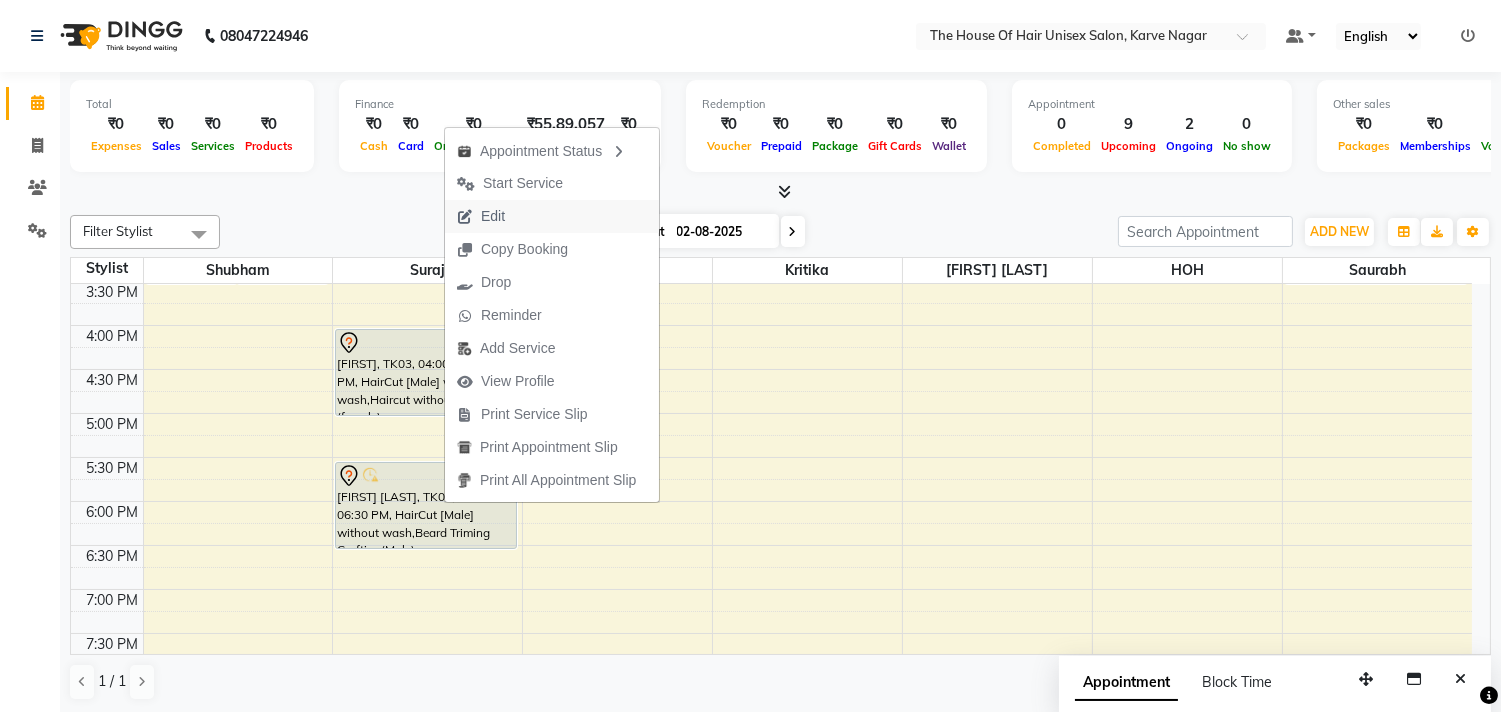 click on "Edit" at bounding box center (481, 216) 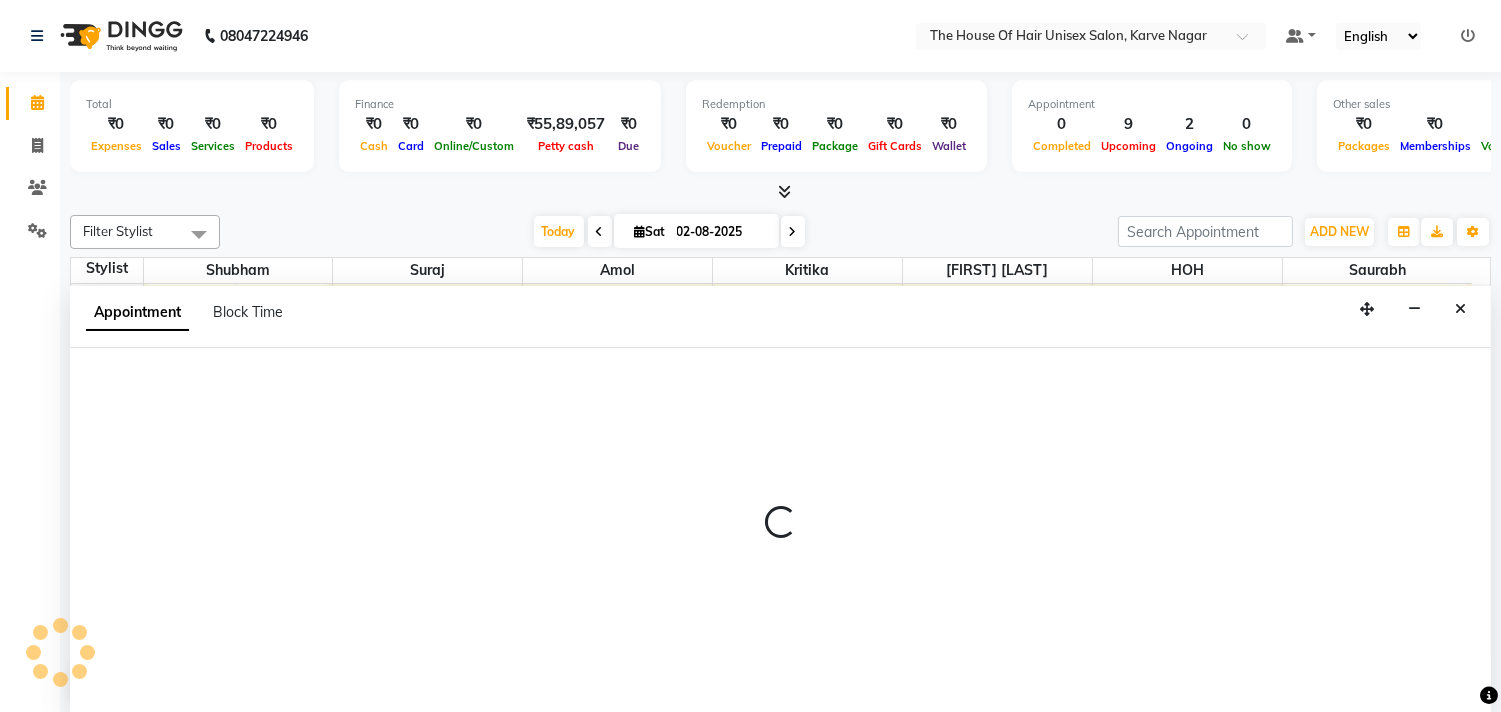 scroll, scrollTop: 1, scrollLeft: 0, axis: vertical 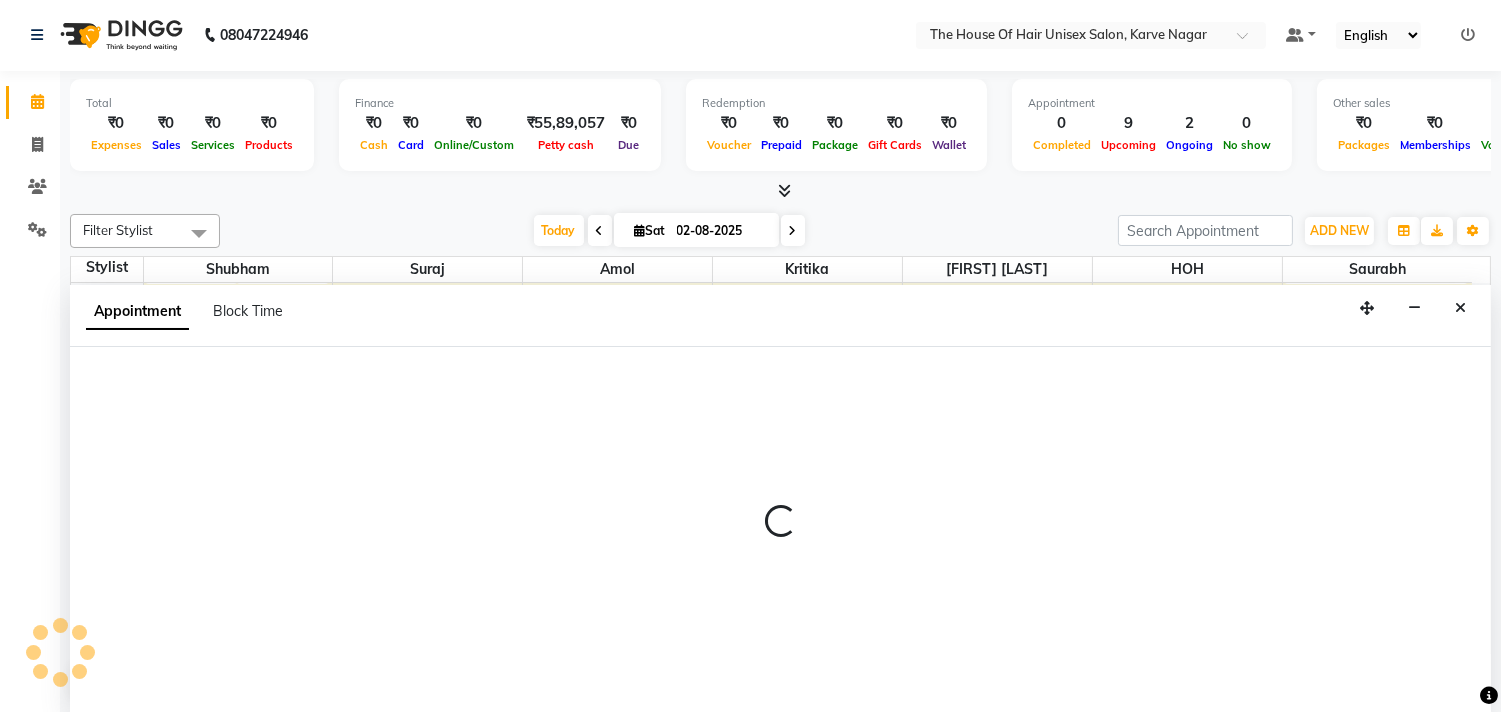 select on "tentative" 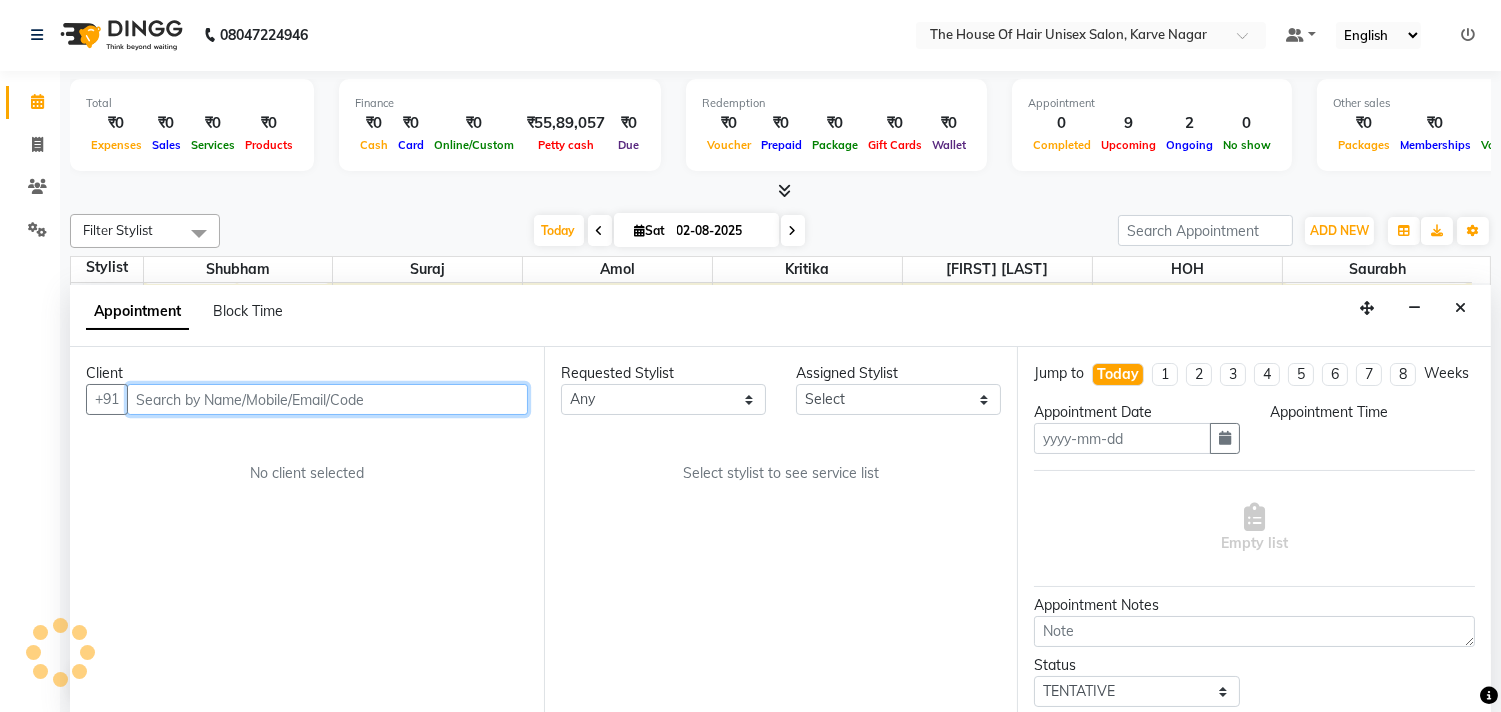 type on "02-08-2025" 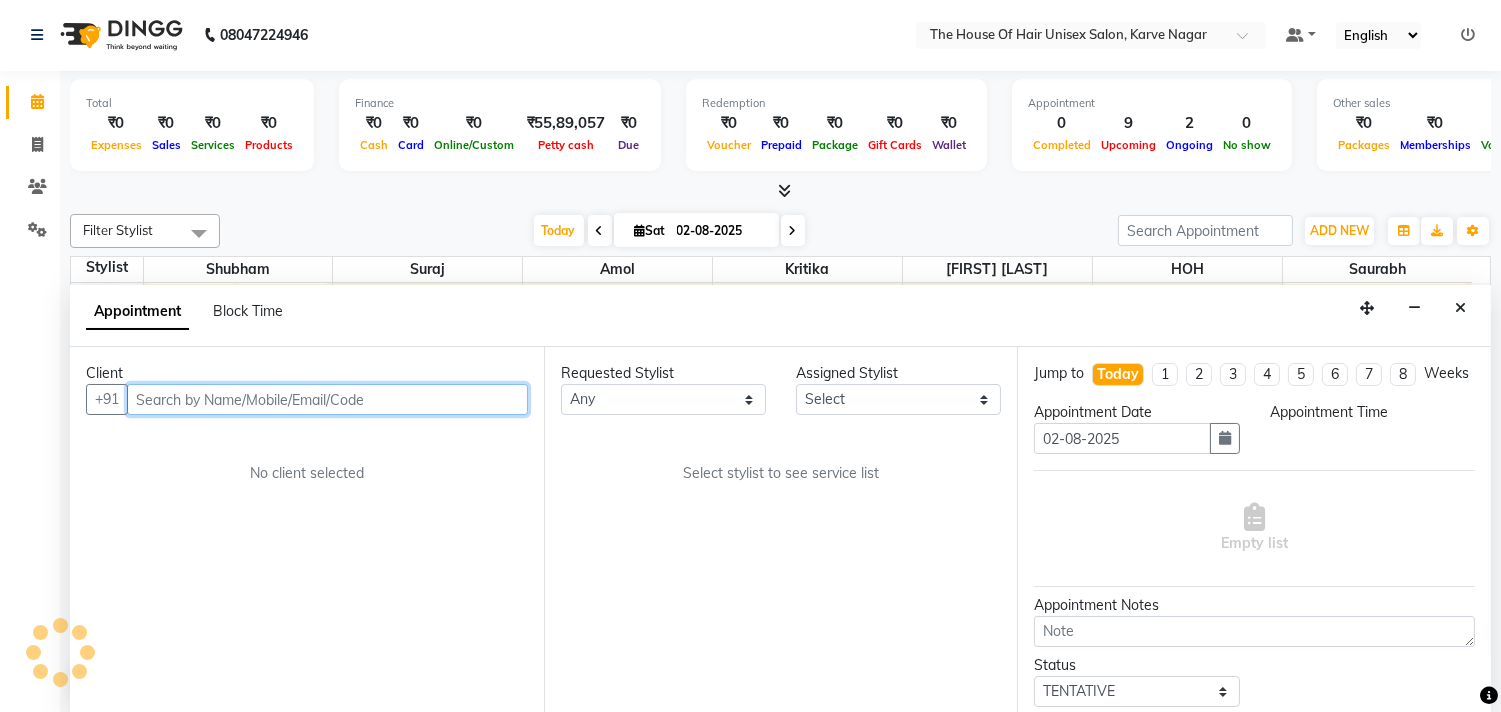scroll, scrollTop: 0, scrollLeft: 0, axis: both 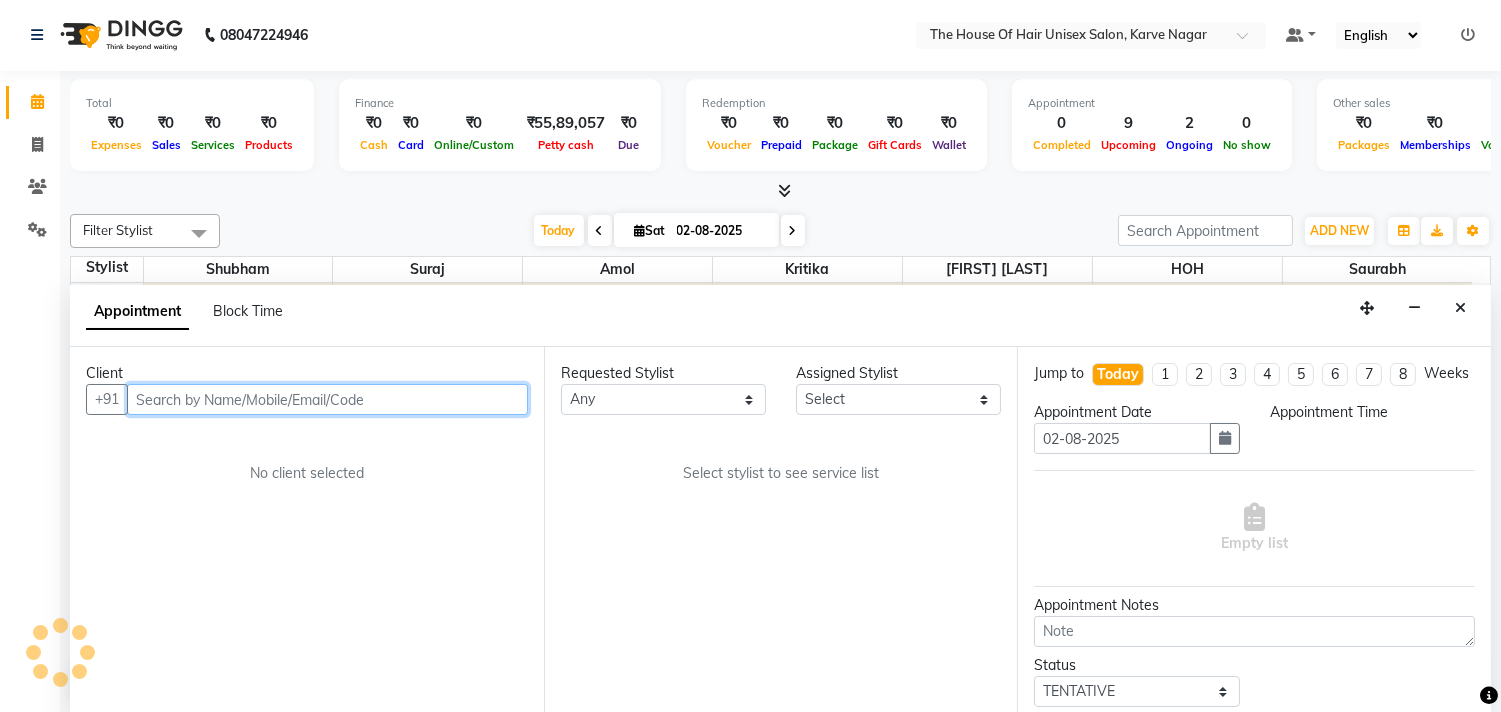 select on "1050" 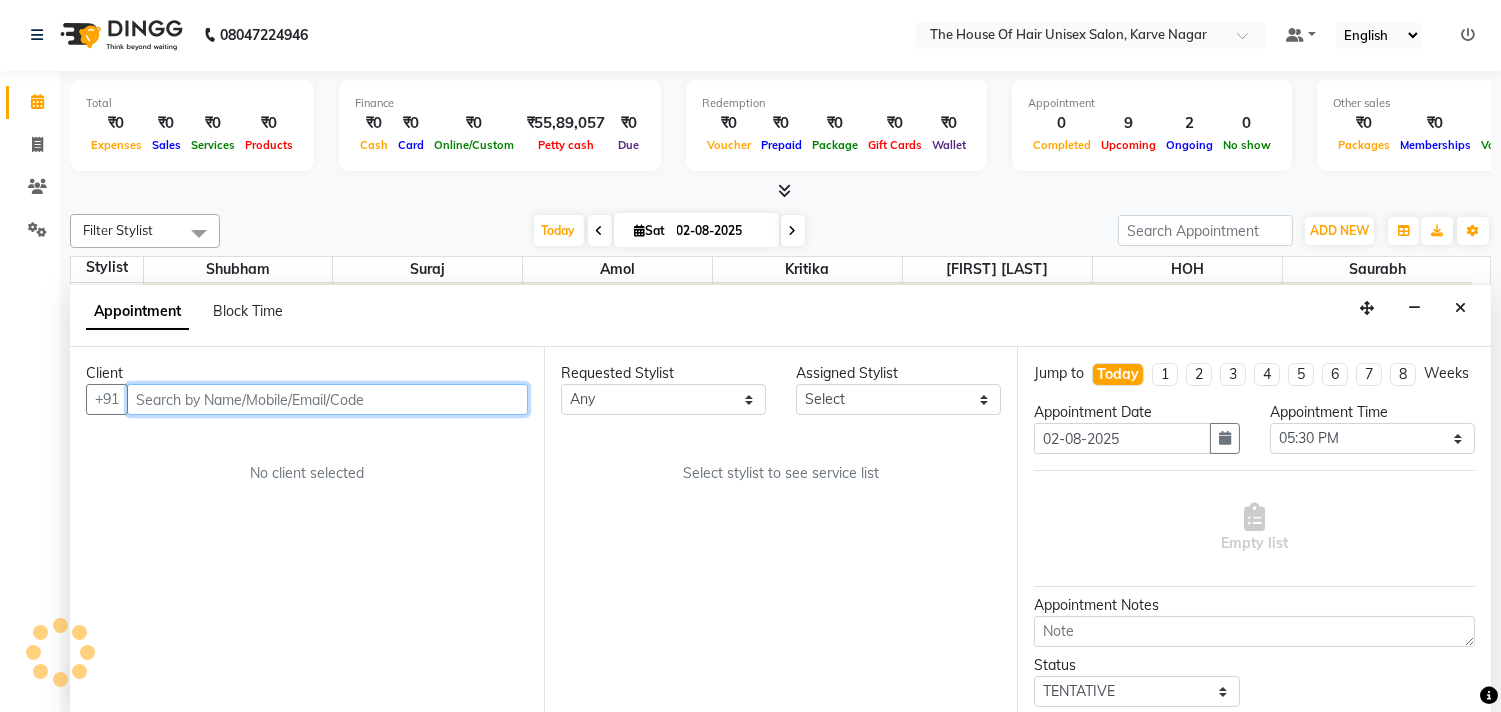 select on "[NUMBER]" 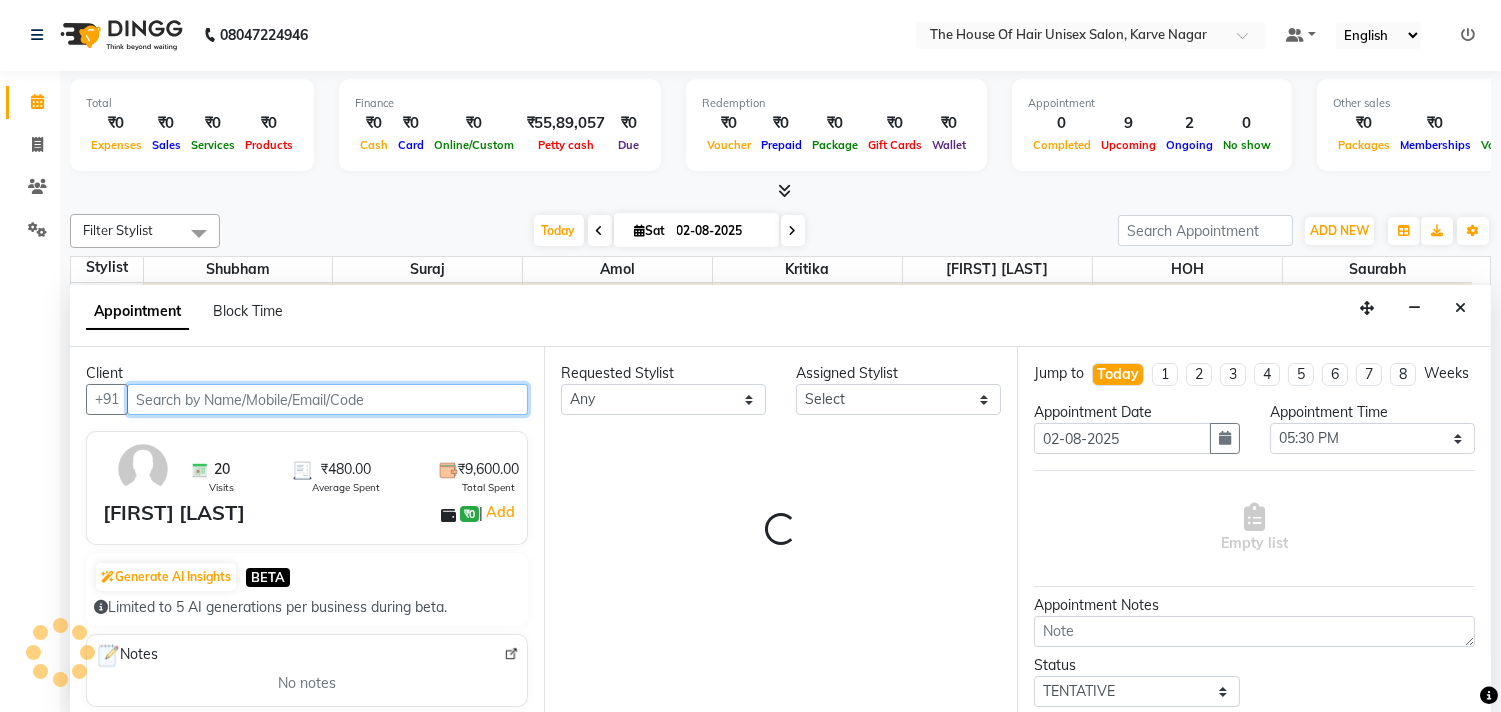 scroll, scrollTop: 355, scrollLeft: 0, axis: vertical 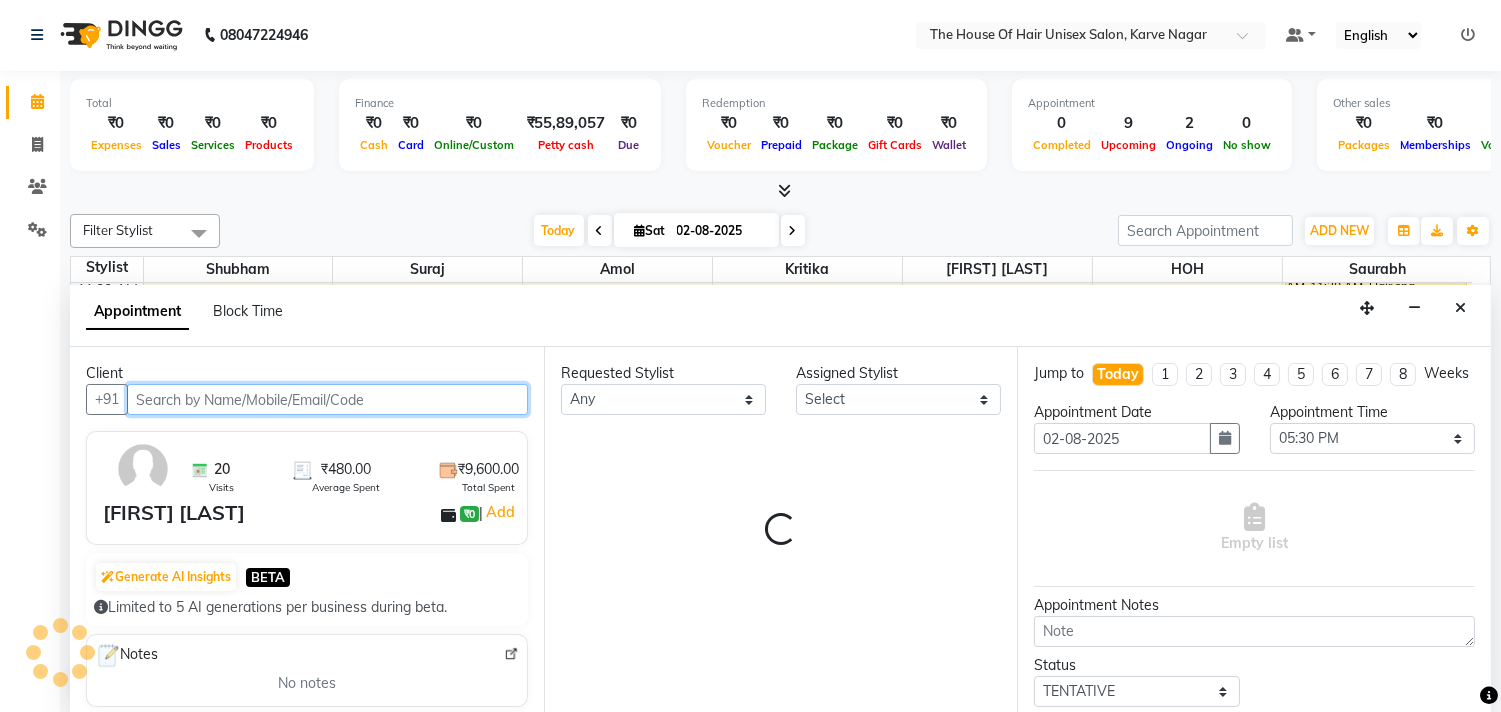 select on "160" 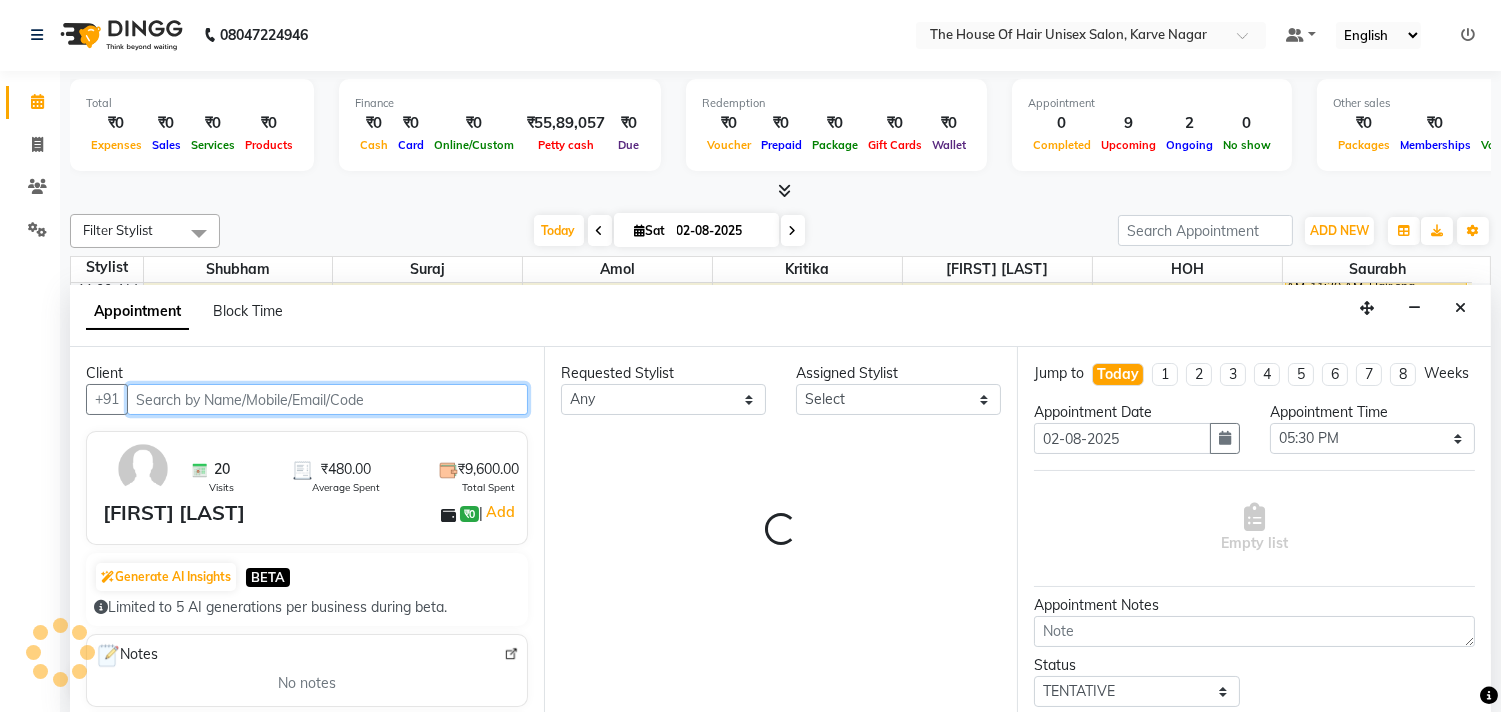 select on "160" 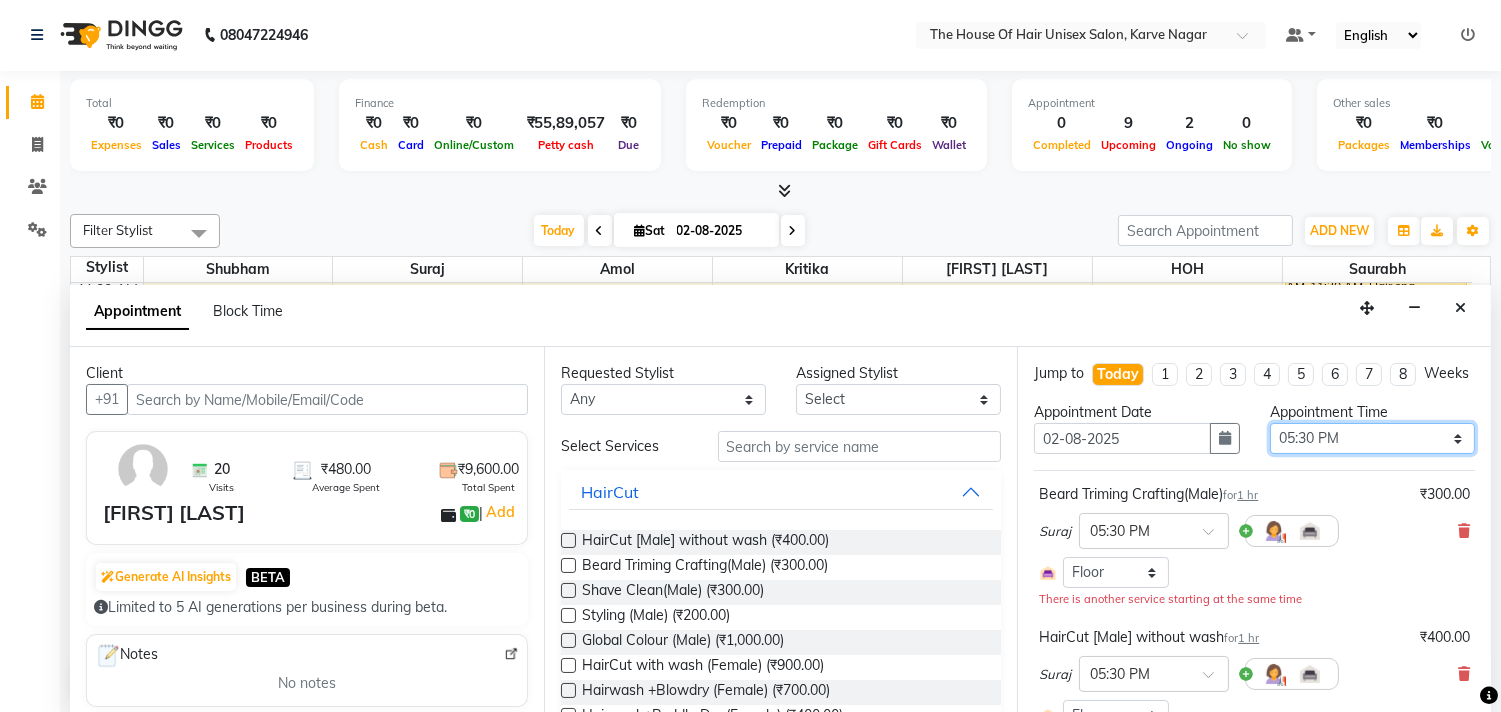 click on "Select 08:00 AM 08:15 AM 08:30 AM 08:45 AM 09:00 AM 09:15 AM 09:30 AM 09:45 AM 10:00 AM 10:15 AM 10:30 AM 10:45 AM 11:00 AM 11:15 AM 11:30 AM 11:45 AM 12:00 PM 12:15 PM 12:30 PM 12:45 PM 01:00 PM 01:15 PM 01:30 PM 01:45 PM 02:00 PM 02:15 PM 02:30 PM 02:45 PM 03:00 PM 03:15 PM 03:30 PM 03:45 PM 04:00 PM 04:15 PM 04:30 PM 04:45 PM 05:00 PM 05:15 PM 05:30 PM 05:45 PM 06:00 PM 06:15 PM 06:30 PM 06:45 PM 07:00 PM 07:15 PM 07:30 PM 07:45 PM 08:00 PM 08:15 PM 08:30 PM 08:45 PM 09:00 PM 09:15 PM 09:30 PM" at bounding box center (1372, 438) 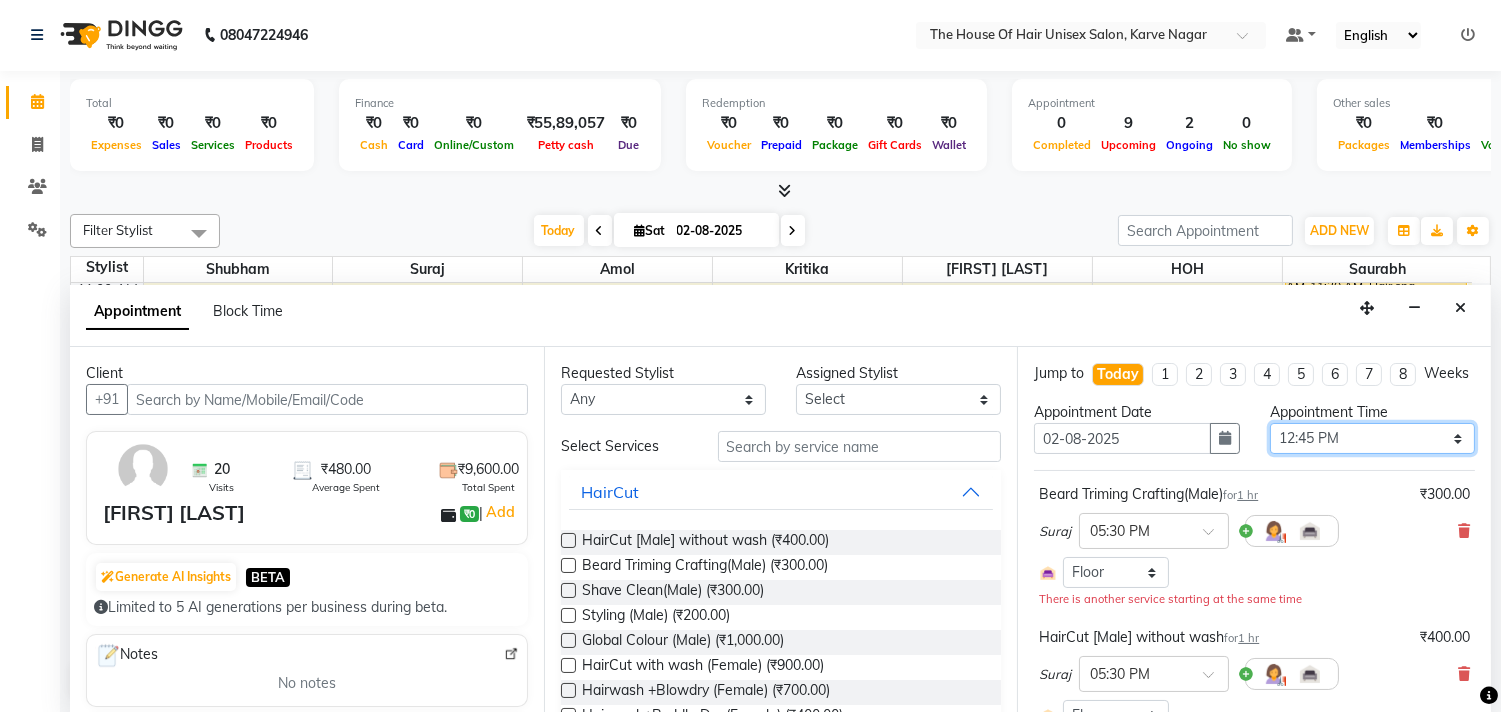 click on "Select 08:00 AM 08:15 AM 08:30 AM 08:45 AM 09:00 AM 09:15 AM 09:30 AM 09:45 AM 10:00 AM 10:15 AM 10:30 AM 10:45 AM 11:00 AM 11:15 AM 11:30 AM 11:45 AM 12:00 PM 12:15 PM 12:30 PM 12:45 PM 01:00 PM 01:15 PM 01:30 PM 01:45 PM 02:00 PM 02:15 PM 02:30 PM 02:45 PM 03:00 PM 03:15 PM 03:30 PM 03:45 PM 04:00 PM 04:15 PM 04:30 PM 04:45 PM 05:00 PM 05:15 PM 05:30 PM 05:45 PM 06:00 PM 06:15 PM 06:30 PM 06:45 PM 07:00 PM 07:15 PM 07:30 PM 07:45 PM 08:00 PM 08:15 PM 08:30 PM 08:45 PM 09:00 PM 09:15 PM 09:30 PM" at bounding box center (1372, 438) 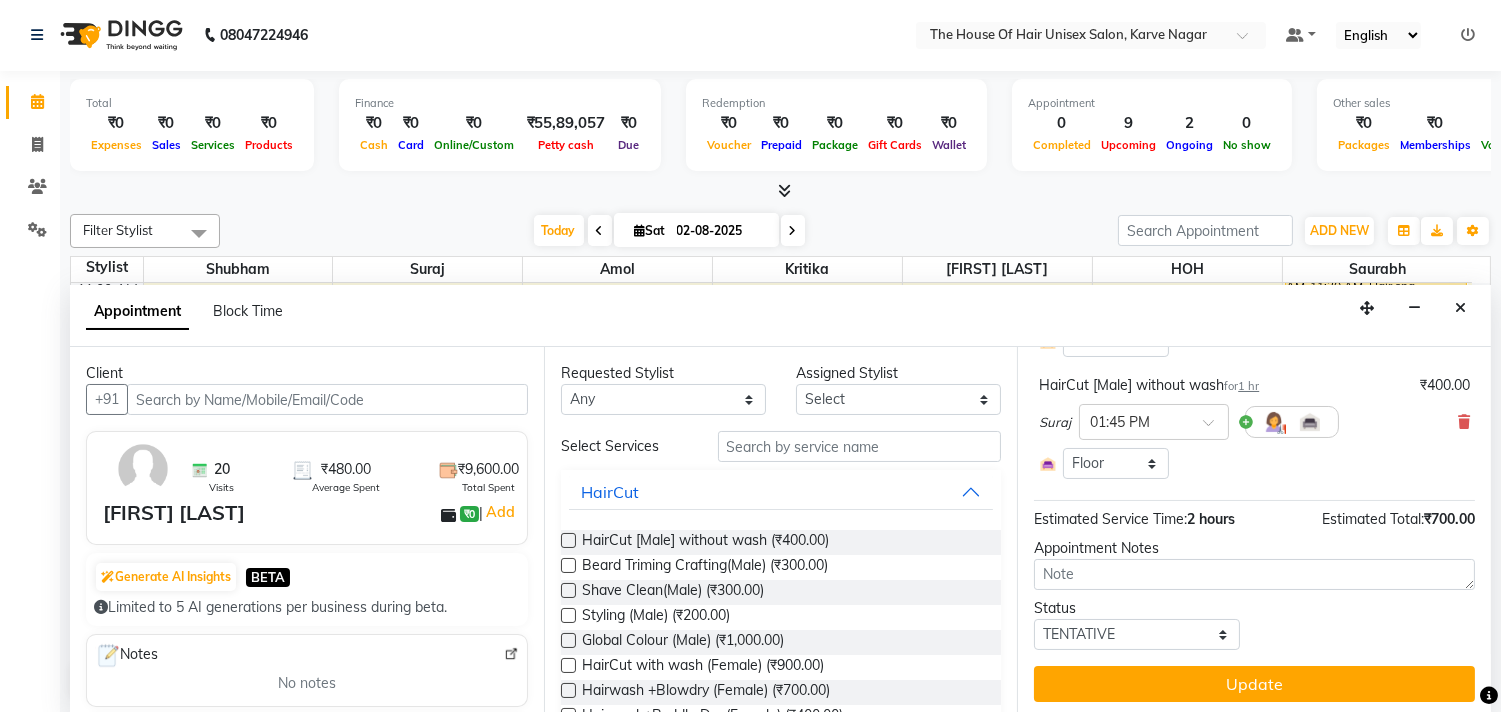 scroll, scrollTop: 255, scrollLeft: 0, axis: vertical 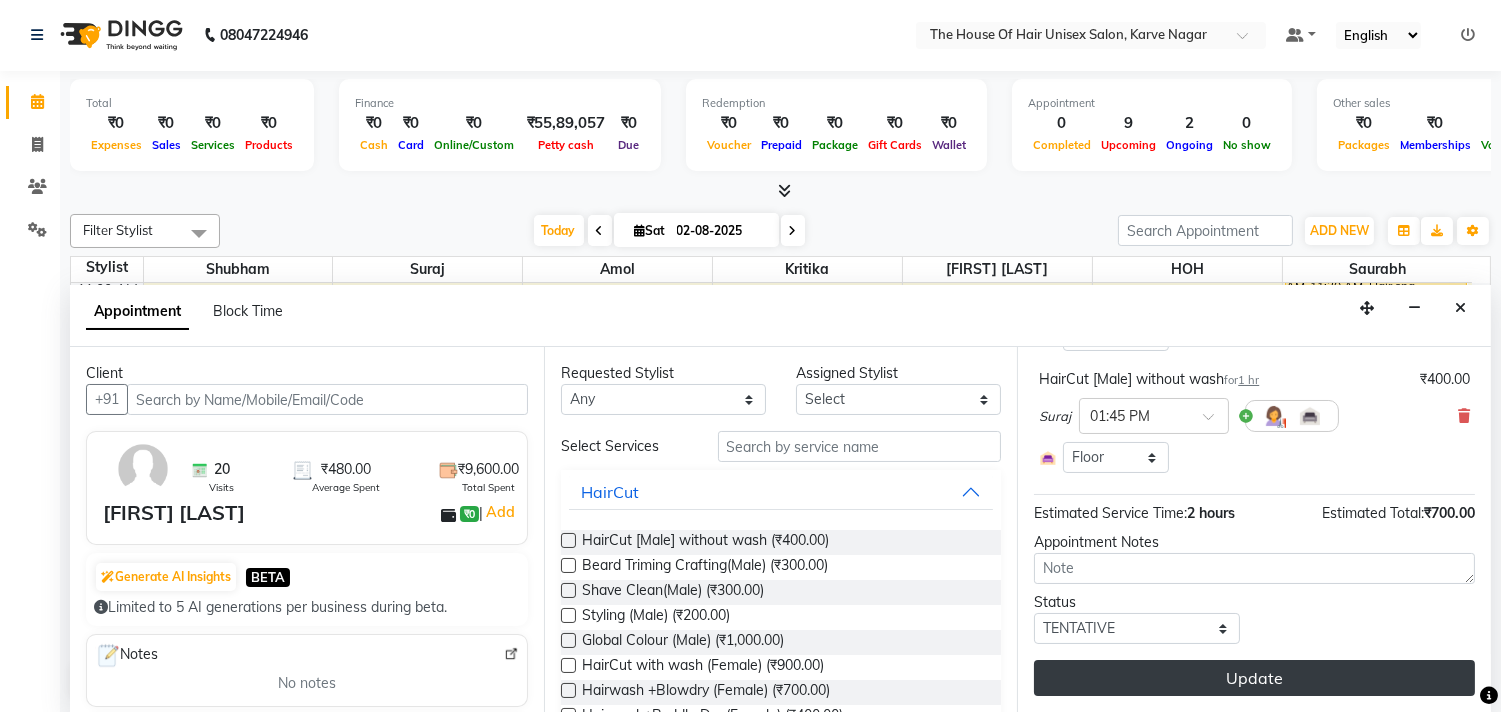 click on "Update" at bounding box center (1254, 678) 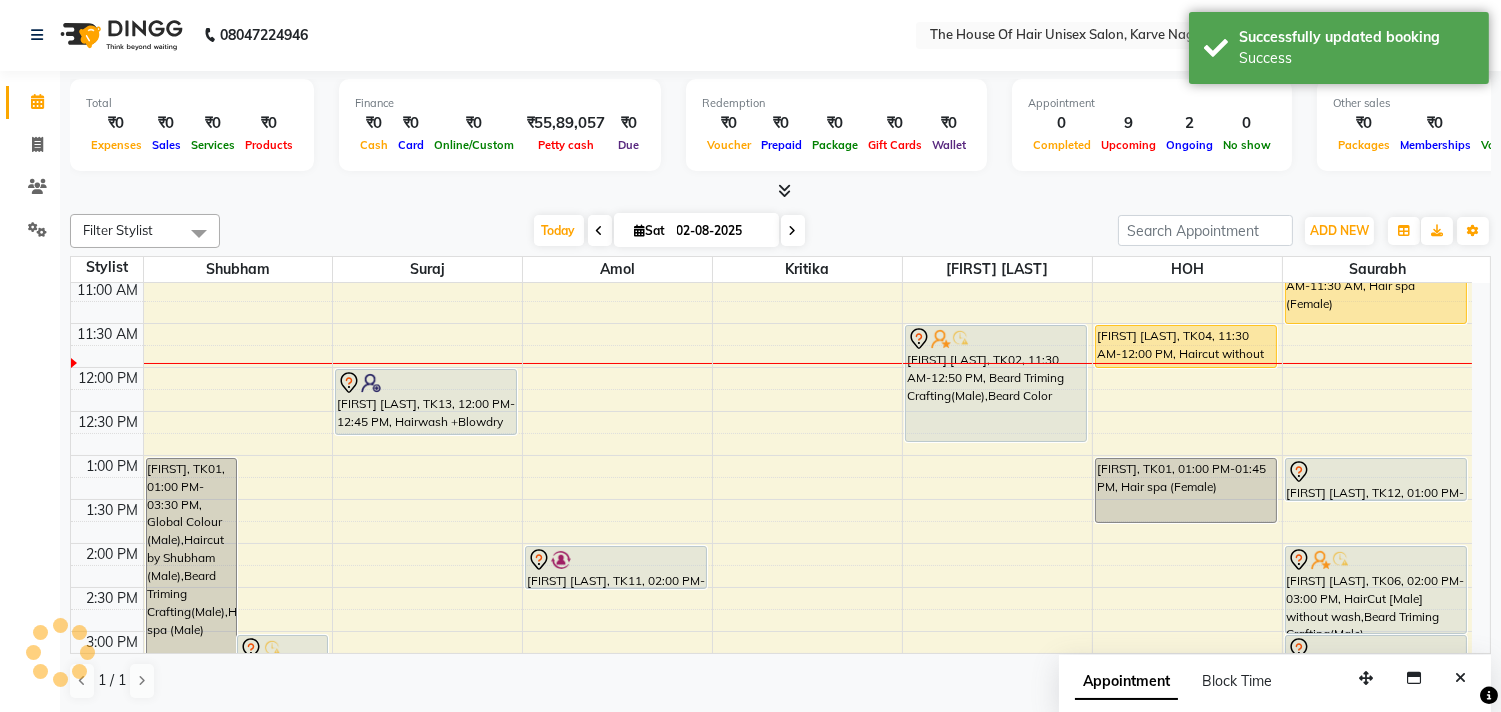 scroll, scrollTop: 0, scrollLeft: 0, axis: both 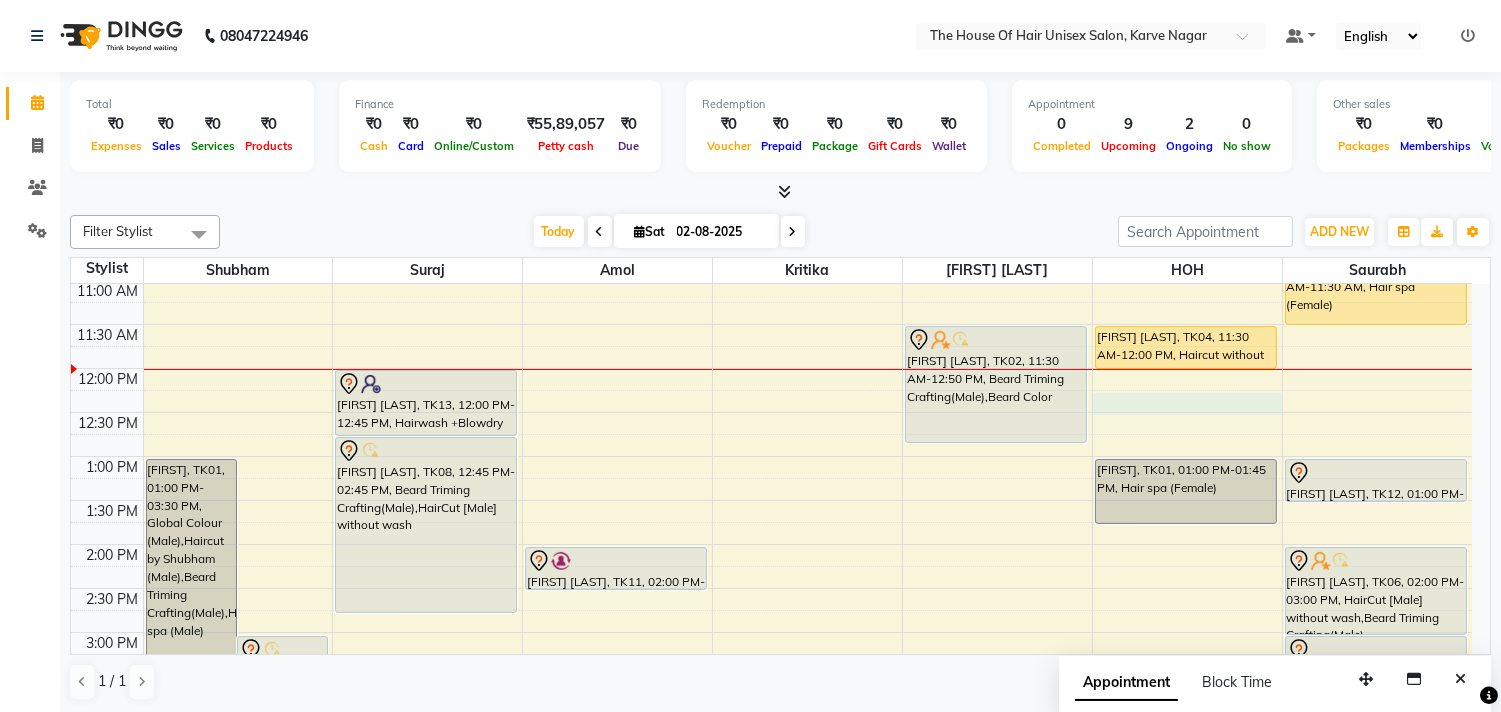 click on "7:00 AM 7:30 AM 8:00 AM 8:30 AM 9:00 AM 9:30 AM 10:00 AM 10:30 AM 11:00 AM 11:30 AM 12:00 PM 12:30 PM 1:00 PM 1:30 PM 2:00 PM 2:30 PM 3:00 PM 3:30 PM 4:00 PM 4:30 PM 5:00 PM 5:30 PM 6:00 PM 6:30 PM 7:00 PM 7:30 PM 8:00 PM 8:30 PM 9:00 PM 9:30 PM    [FIRST] [LAST], TK01, 01:00 PM-03:30 PM, Global Colour (Male),Haircut by Shubham (Male),Beard Triming Crafting(Male),Hair spa (Male)             [FIRST] [LAST], TK07, 03:00 PM-03:30 PM, Haircut by Shubham (Male)             [FIRST] [LAST], TK13, 12:00 PM-12:45 PM, Hairwash +Blowdry (Female)             [FIRST] [LAST], TK08, 12:45 PM-02:45 PM, Beard Triming Crafting(Male),HairCut [Male] without wash             [FIRST], TK03, 04:00 PM-05:00 PM, HairCut [Male] without wash,Haircut without wash (female)             [FIRST] [LAST], TK11, 02:00 PM-02:30 PM, HairCut [Male] without wash     [FIRST] [LAST], TK02, 11:30 AM-12:50 PM, Beard Triming Crafting(Male),Beard Color    [FIRST] [LAST], TK10, 10:30 AM-11:00 AM, HairCut [Male] without wash" at bounding box center (771, 588) 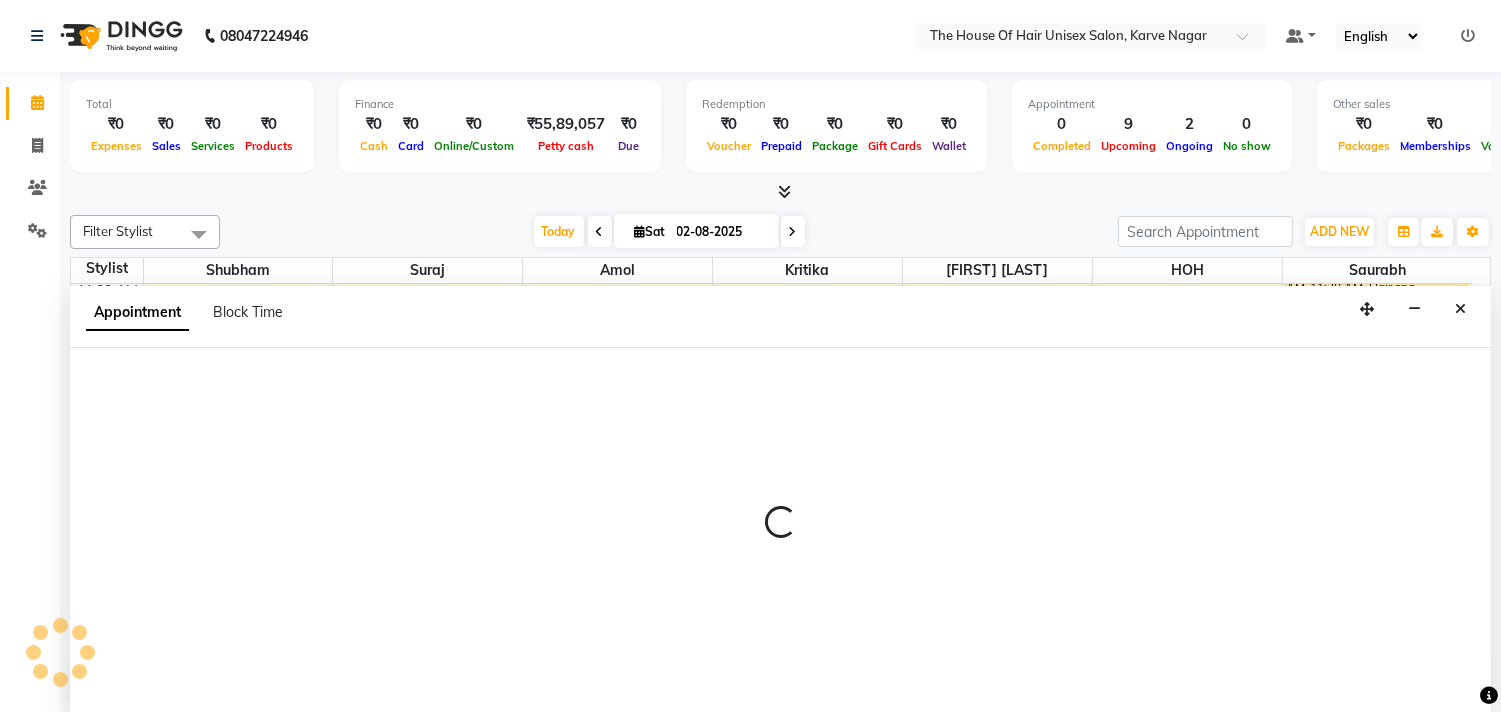 scroll, scrollTop: 1, scrollLeft: 0, axis: vertical 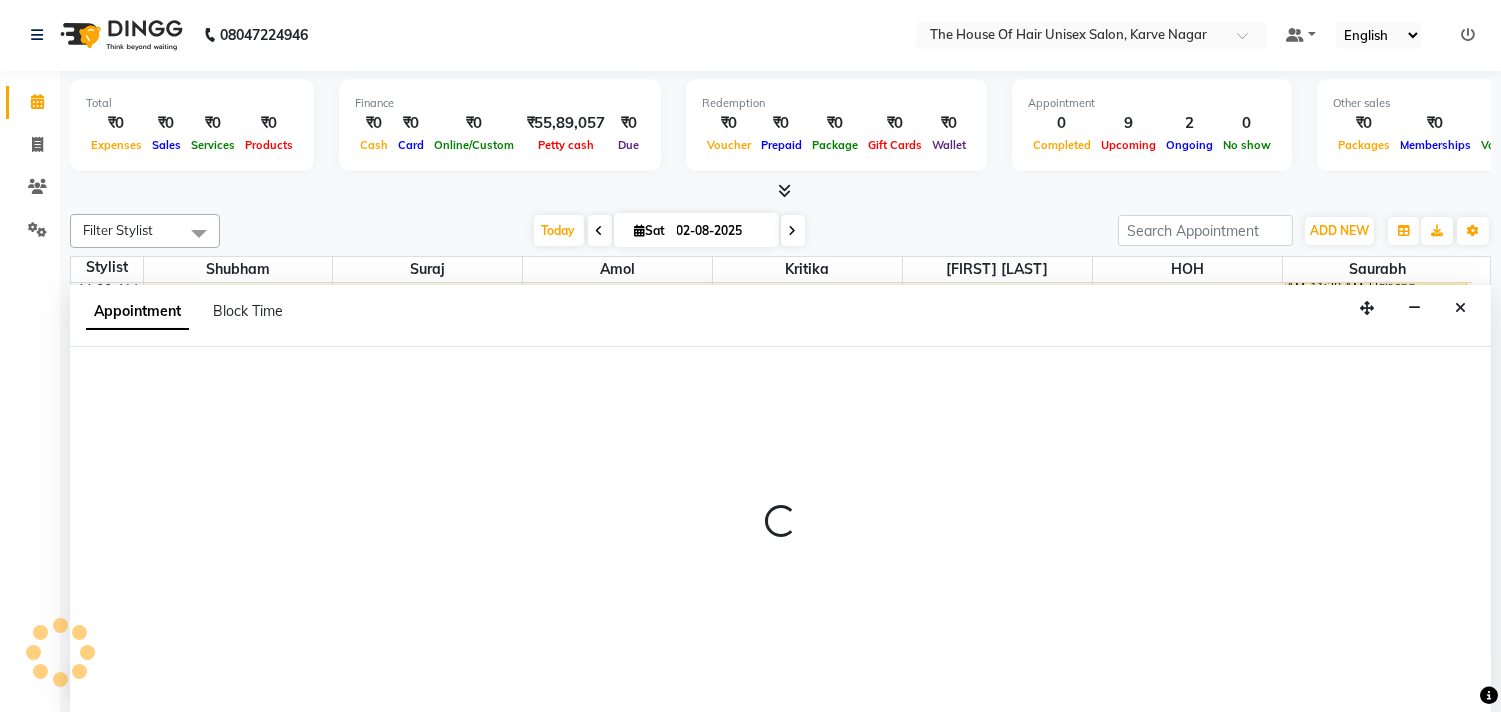 select on "85989" 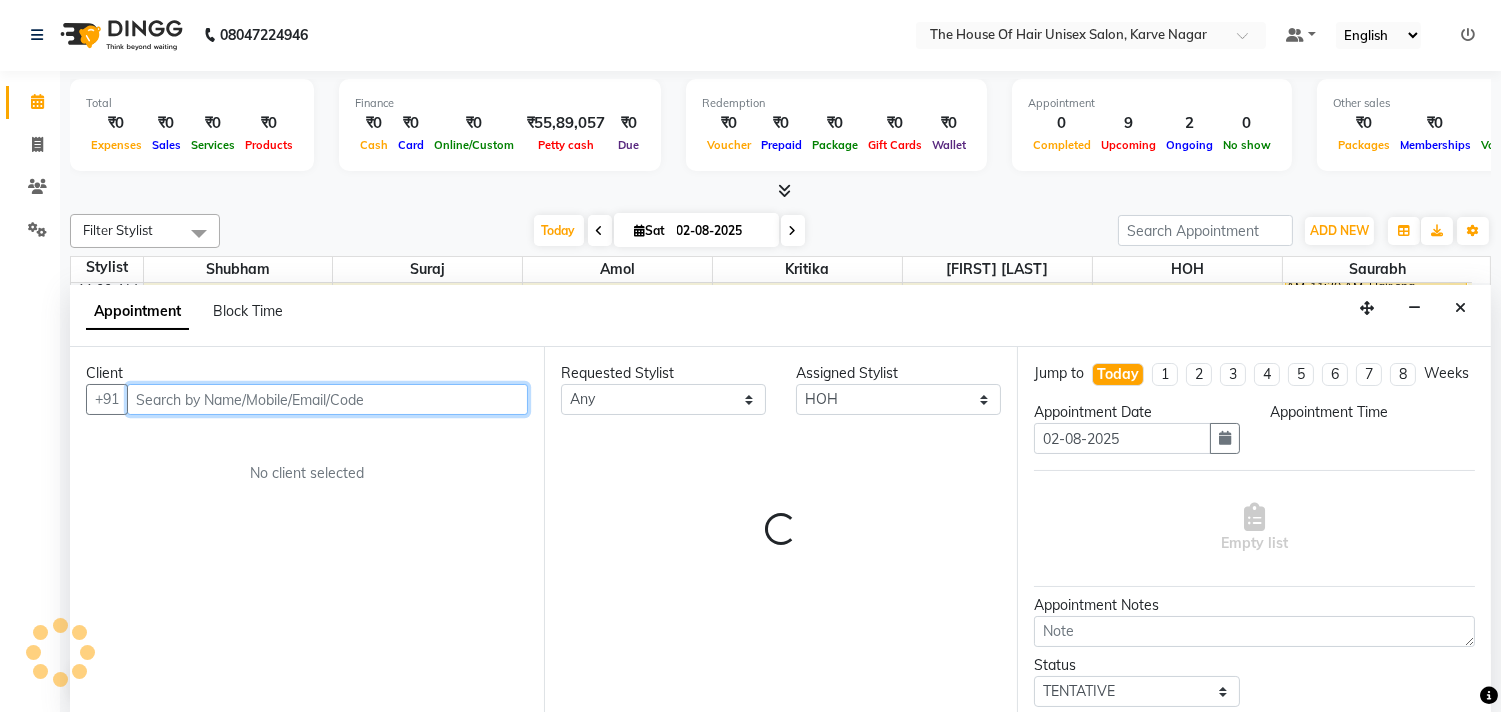 click on "Today" at bounding box center [1118, 374] 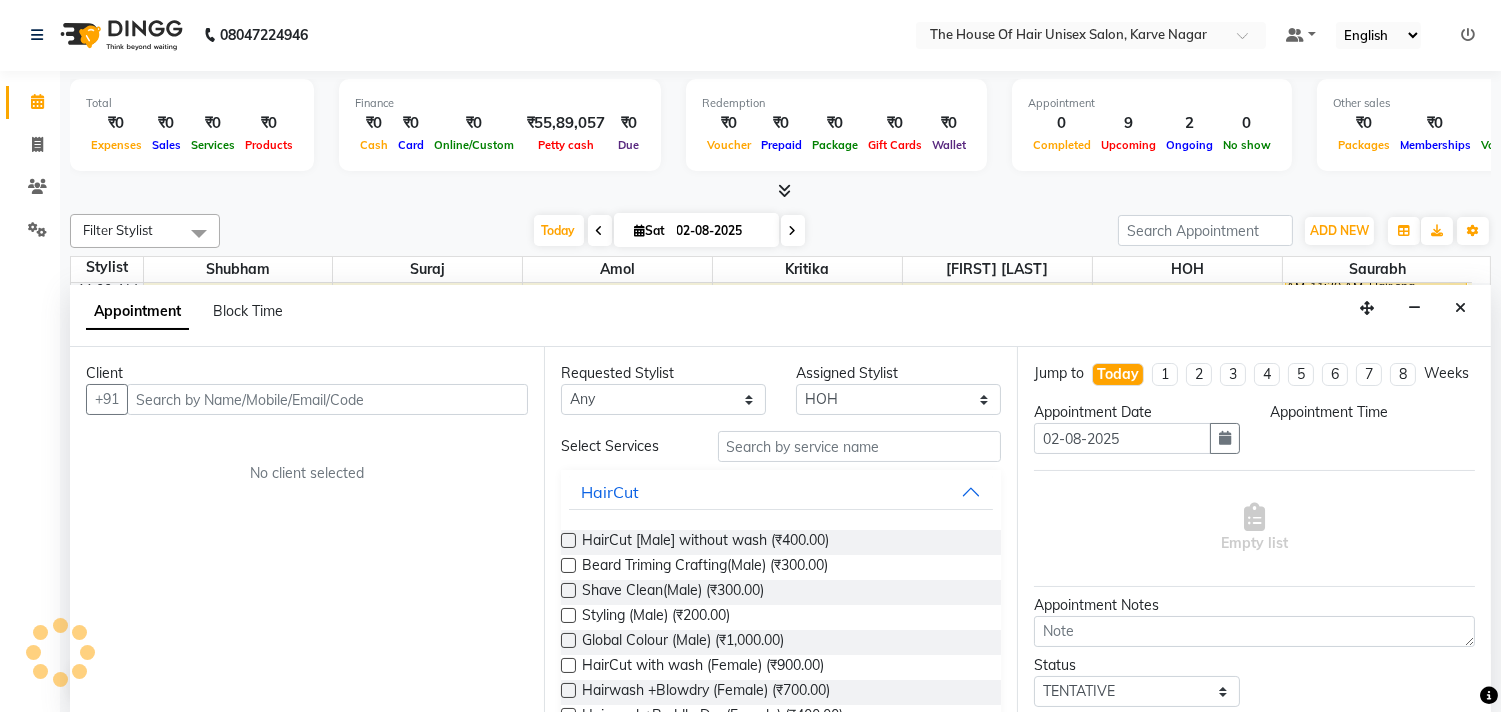 scroll, scrollTop: 355, scrollLeft: 0, axis: vertical 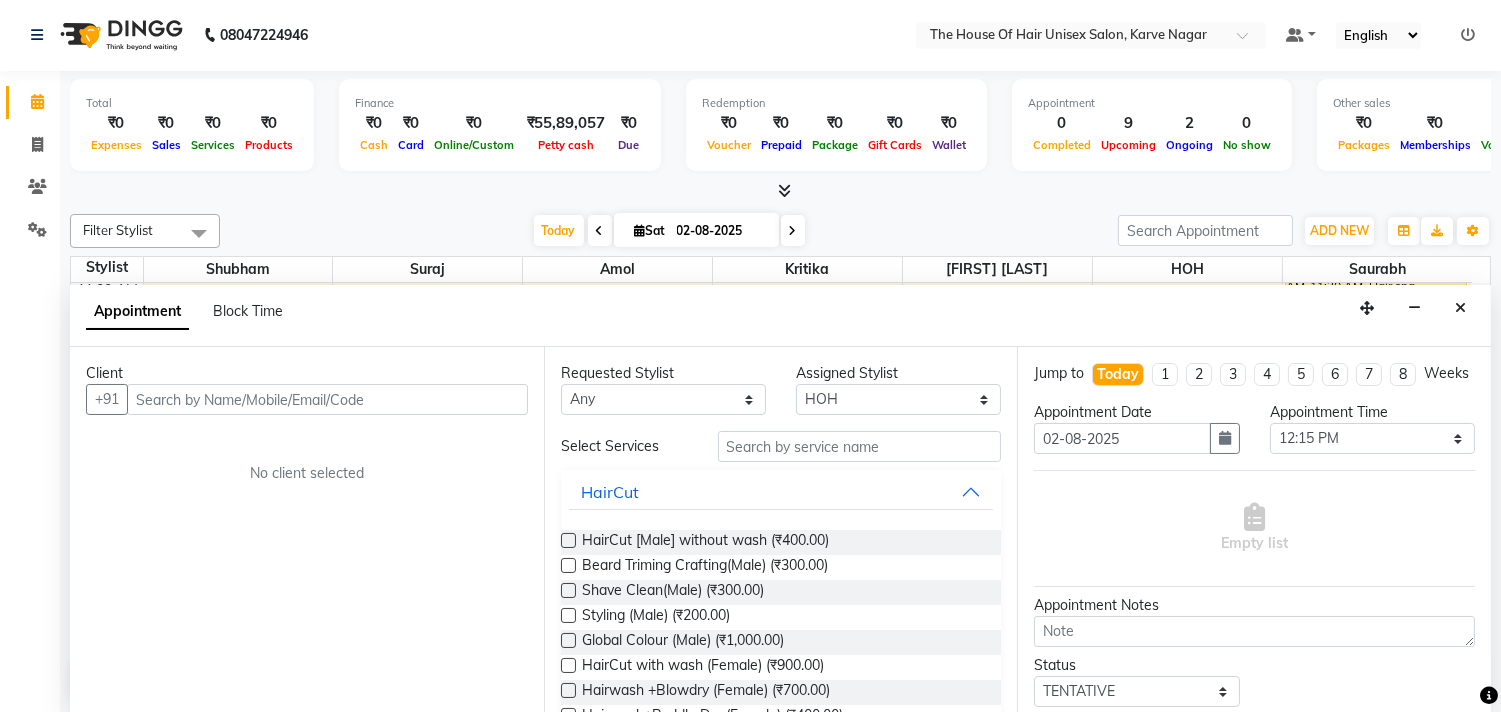 click on "Today" at bounding box center [1118, 374] 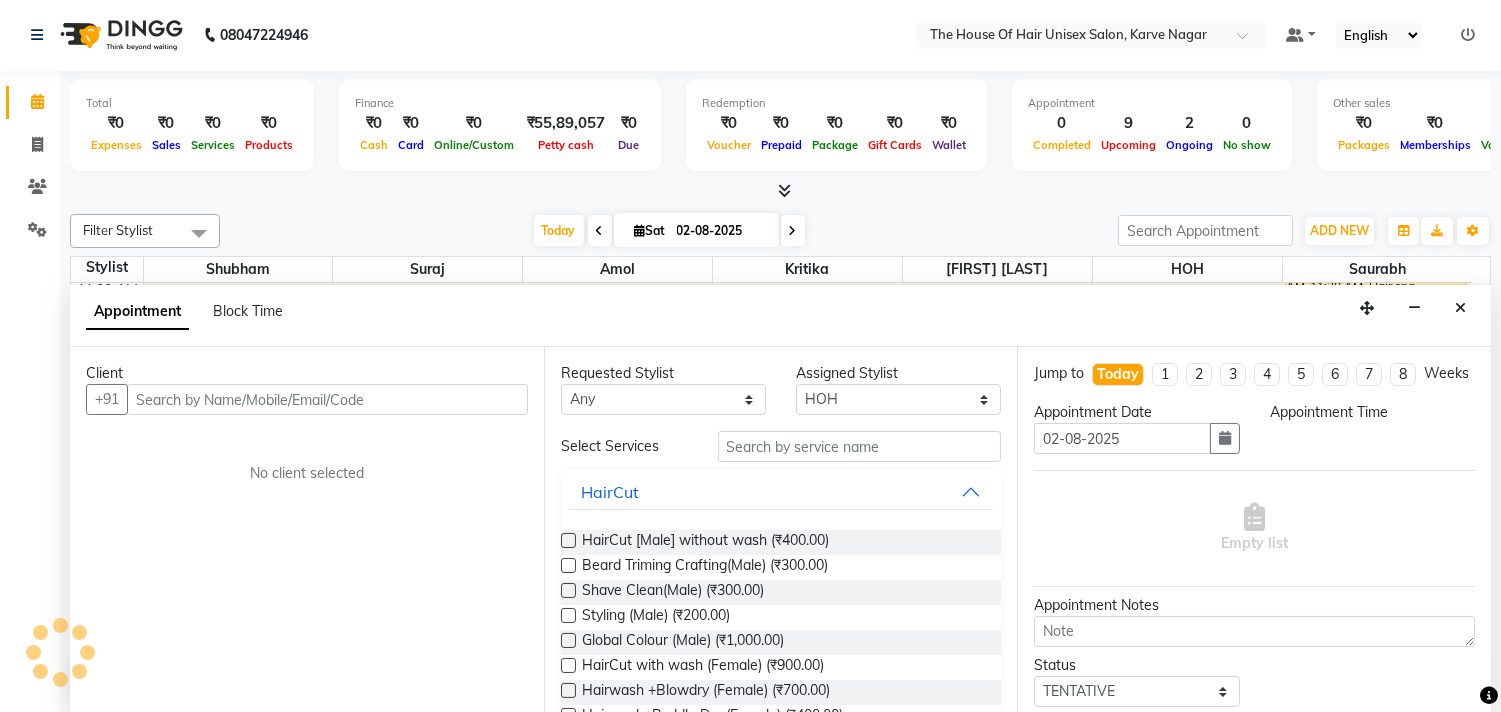 scroll, scrollTop: 355, scrollLeft: 0, axis: vertical 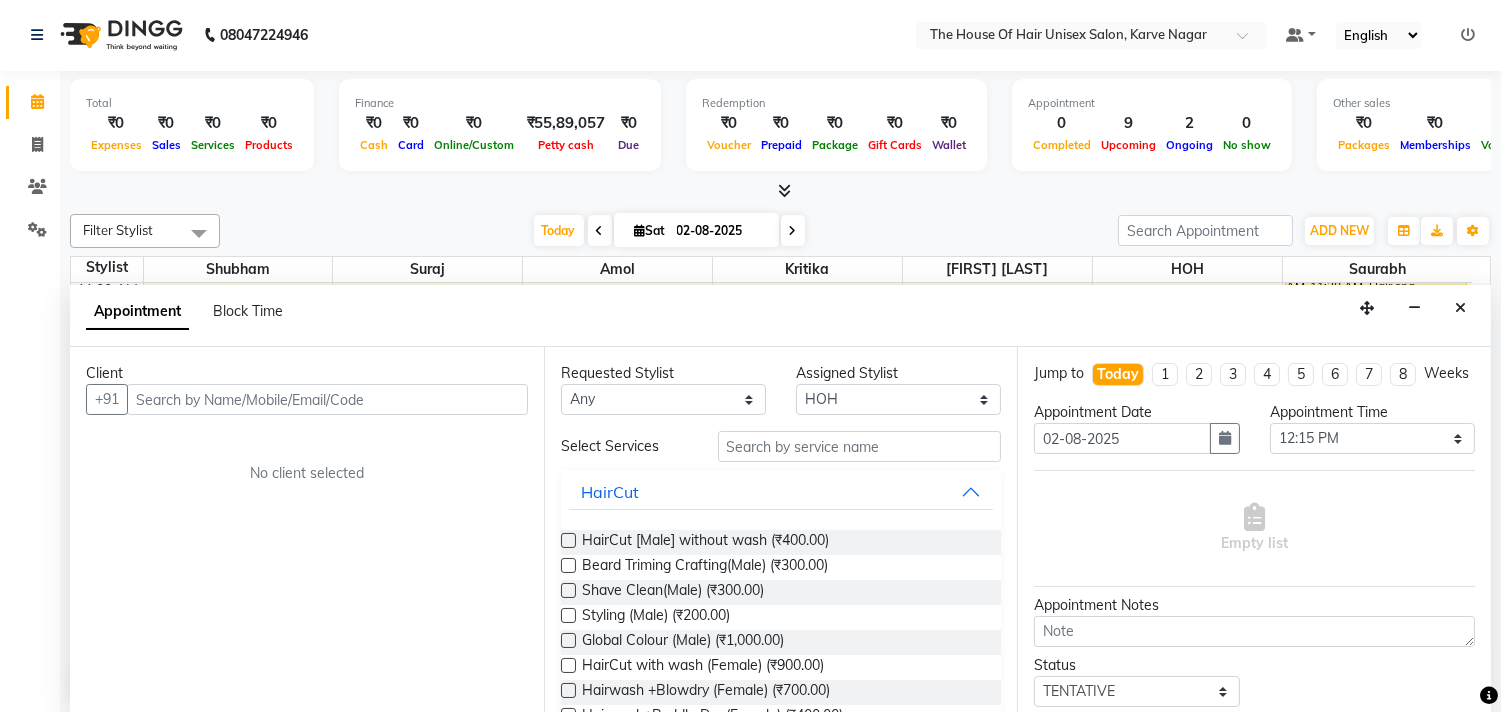 click on "Today" at bounding box center (1118, 374) 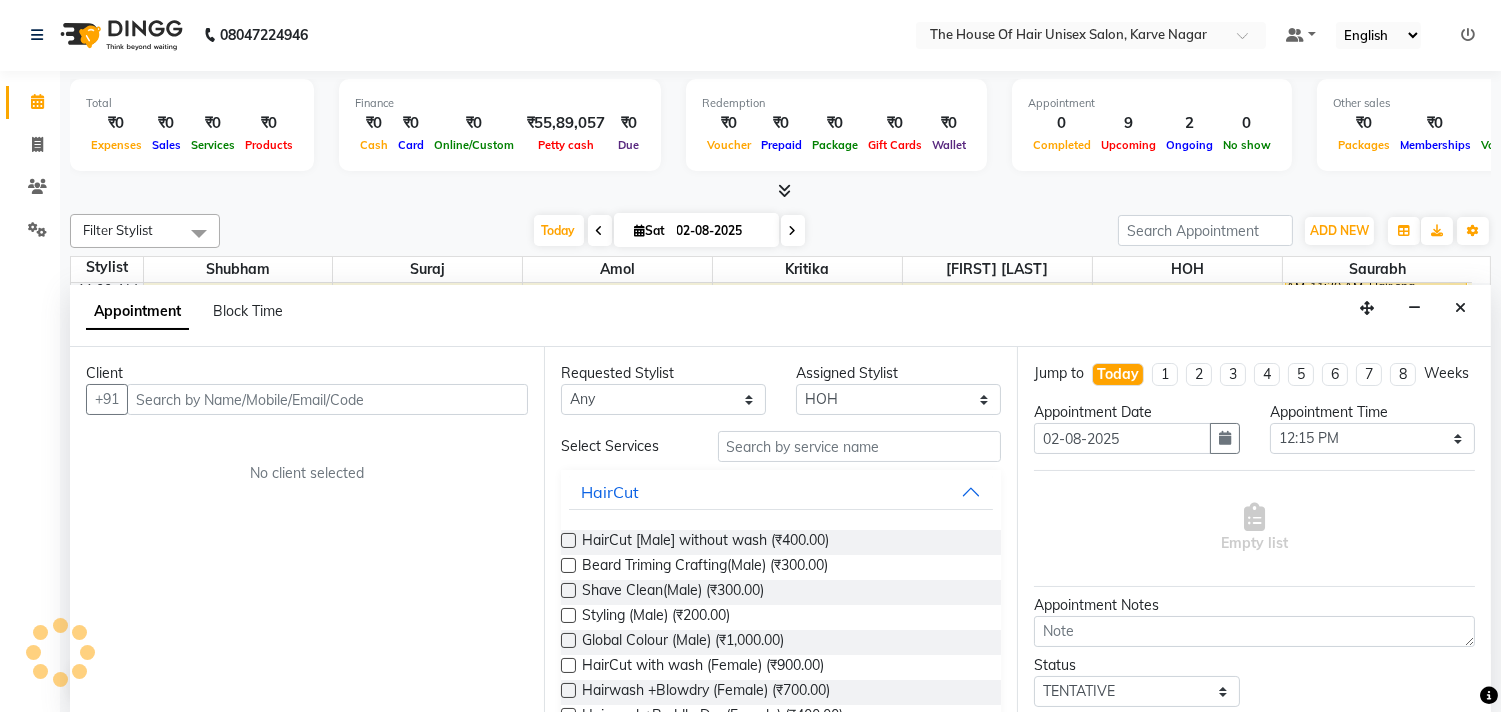 scroll, scrollTop: 355, scrollLeft: 0, axis: vertical 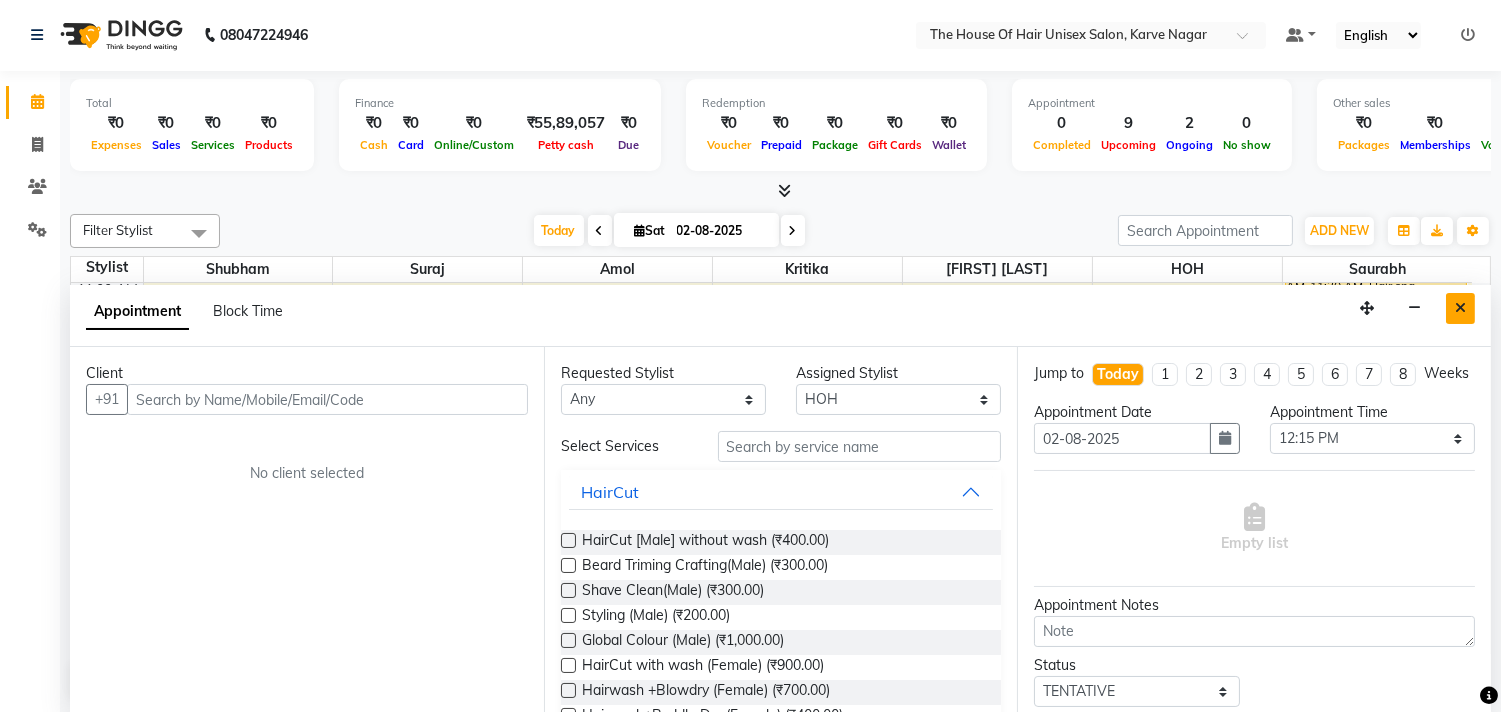 click at bounding box center (1460, 308) 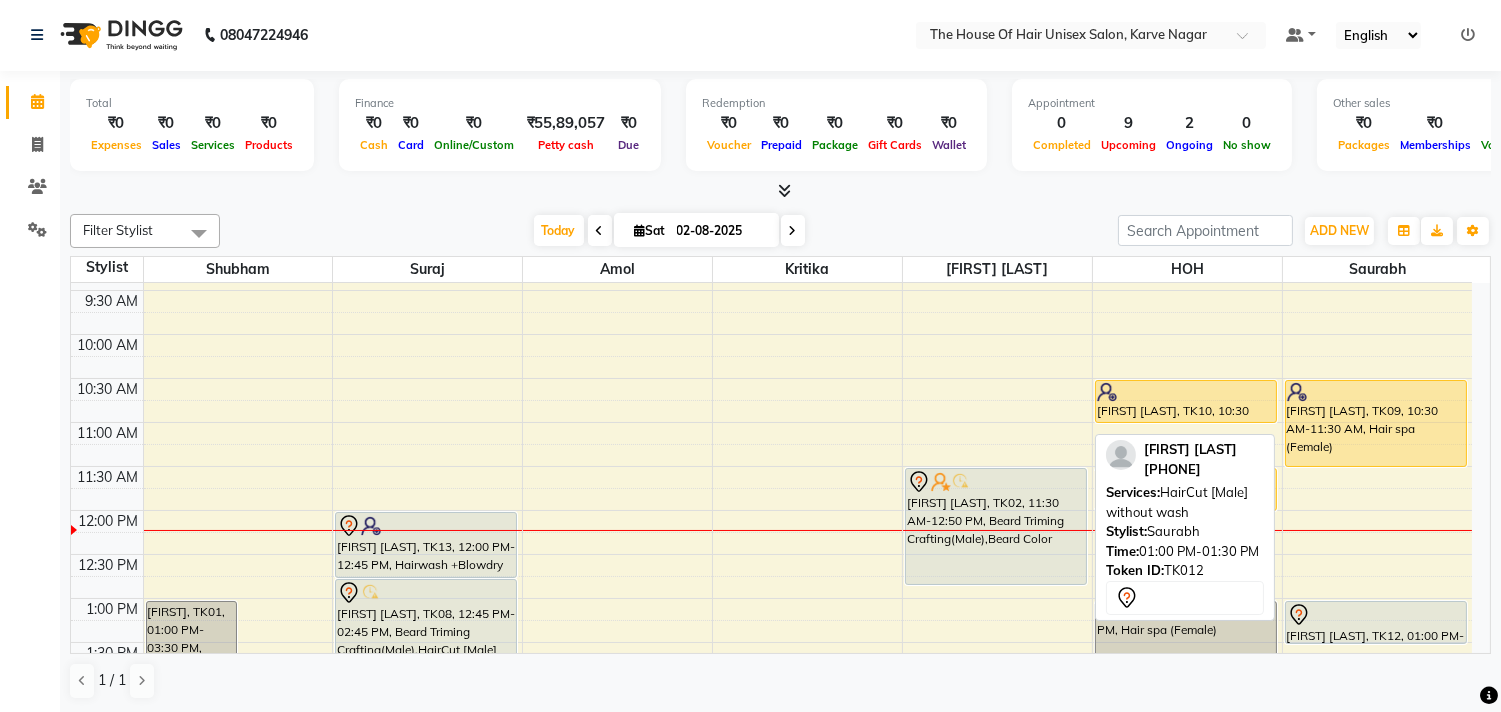 scroll, scrollTop: 182, scrollLeft: 0, axis: vertical 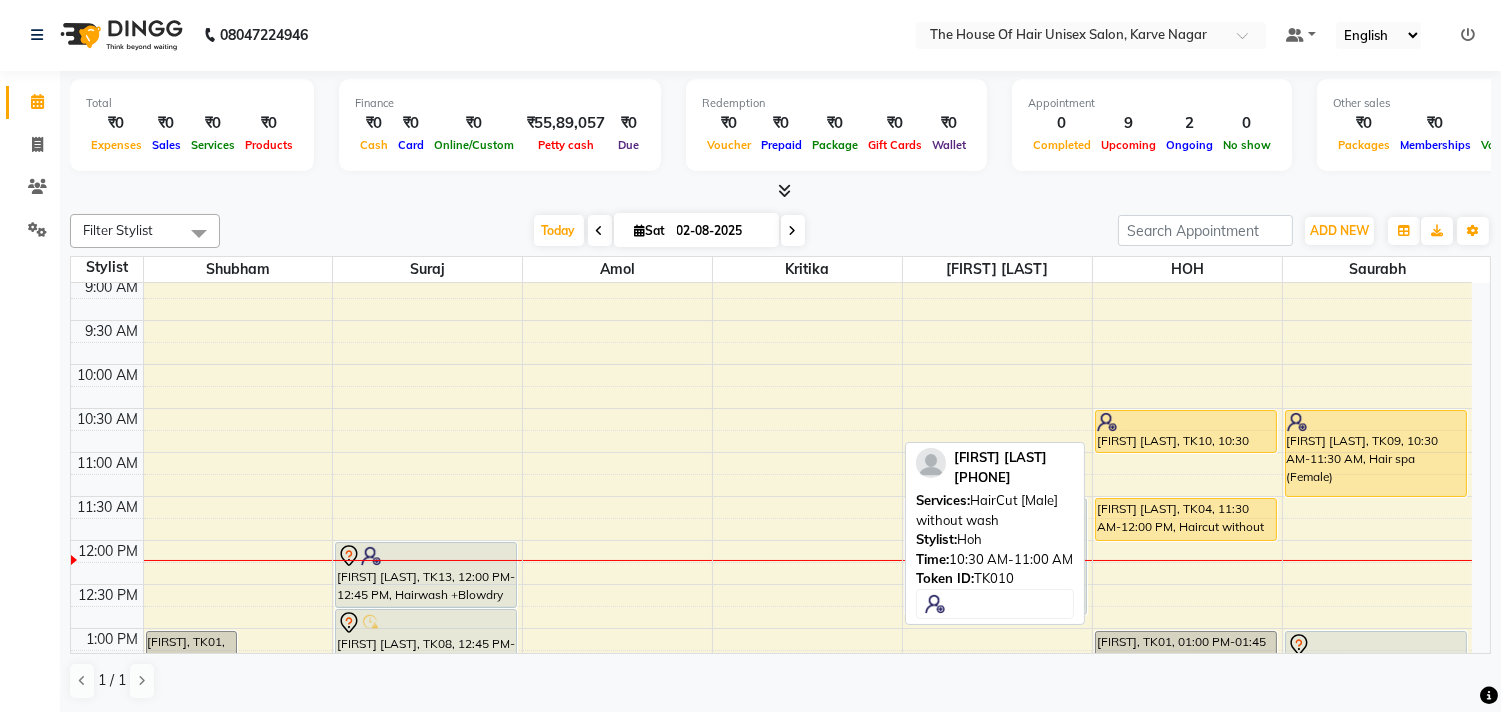 click at bounding box center (1186, 422) 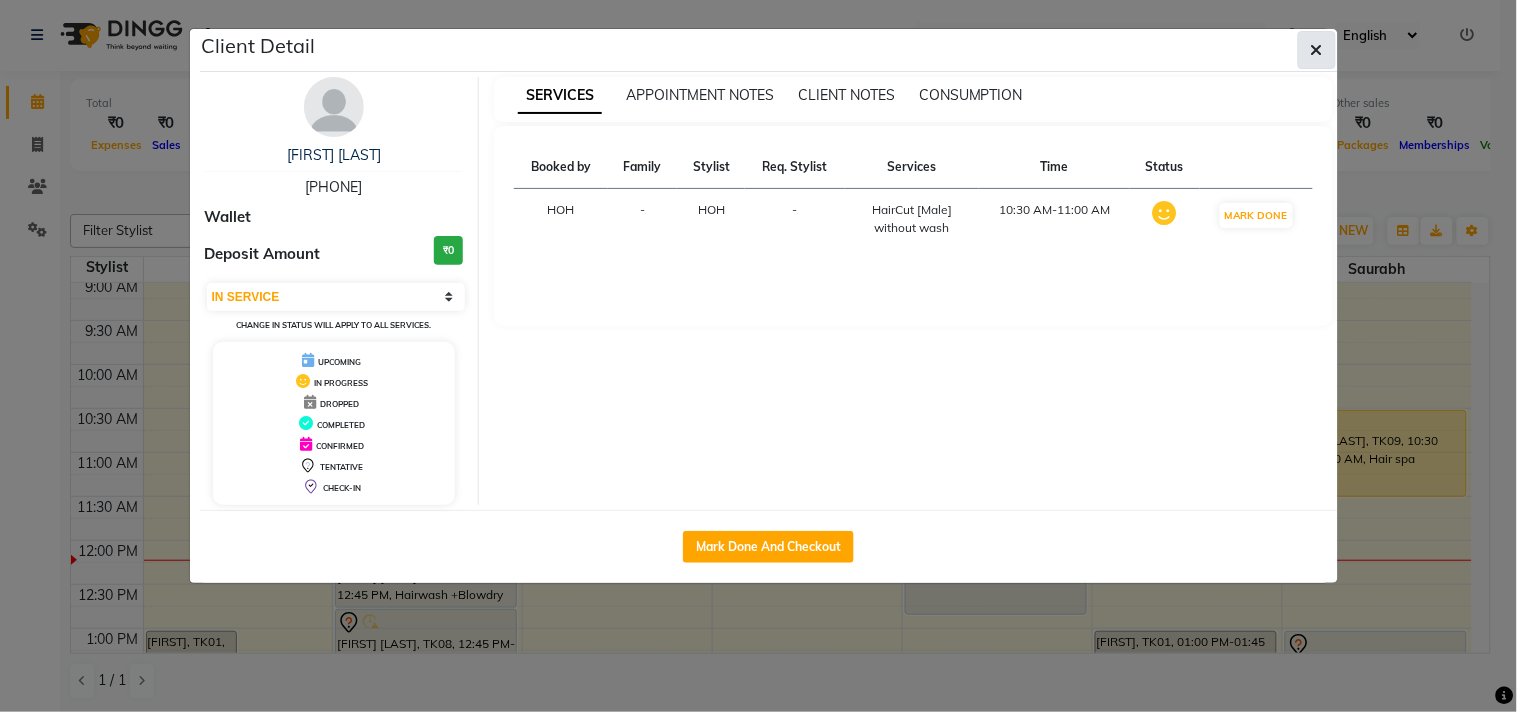 click 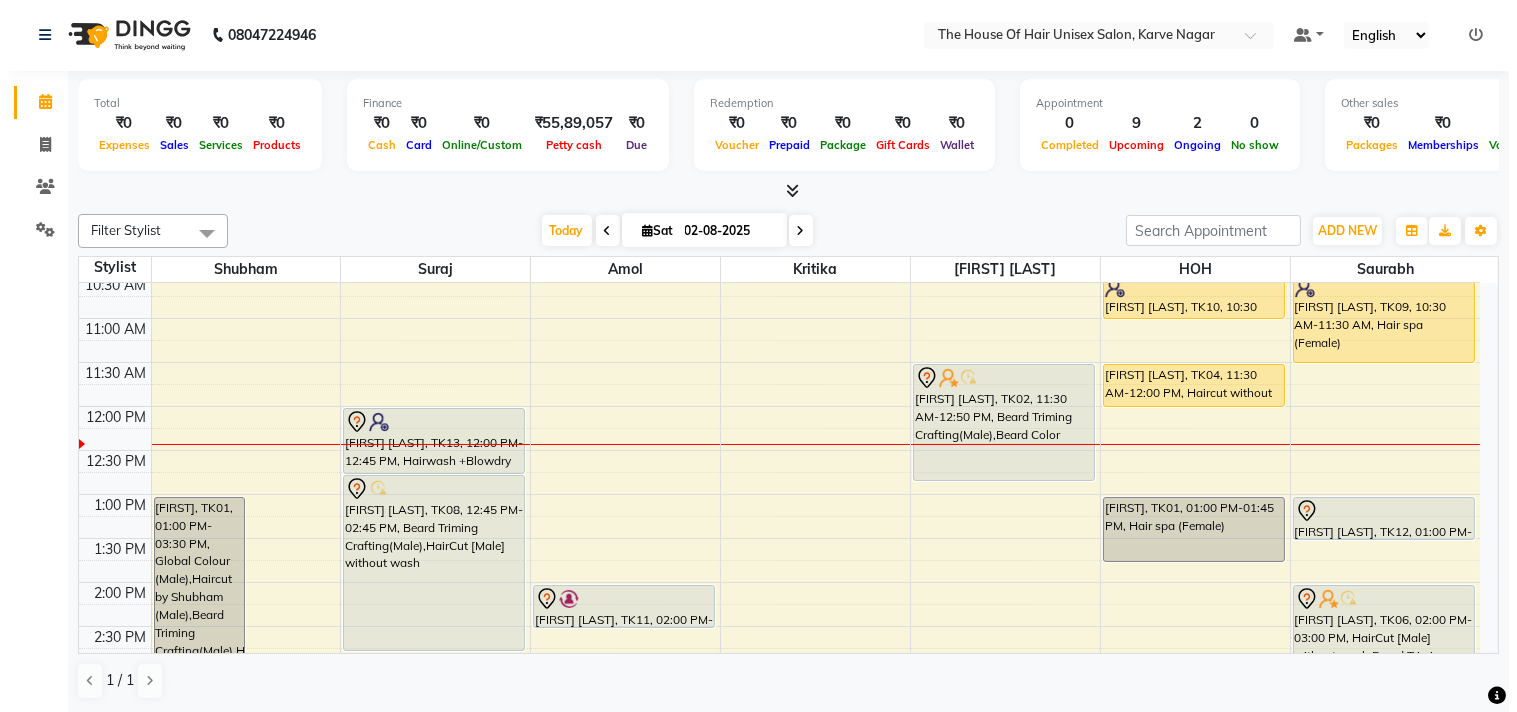 scroll, scrollTop: 294, scrollLeft: 0, axis: vertical 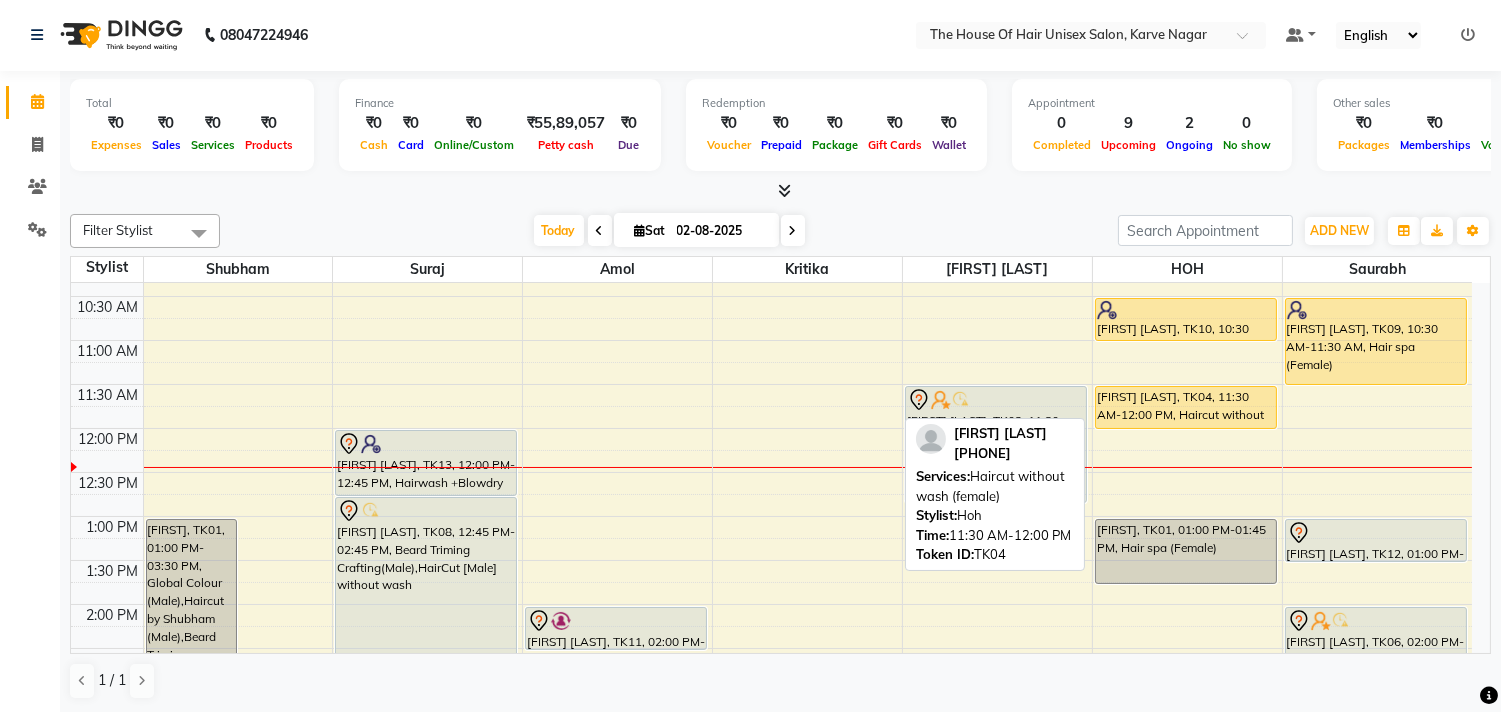 click on "[FIRST] [LAST], TK04, 11:30 AM-12:00 PM, Haircut without wash (female)" at bounding box center (1186, 407) 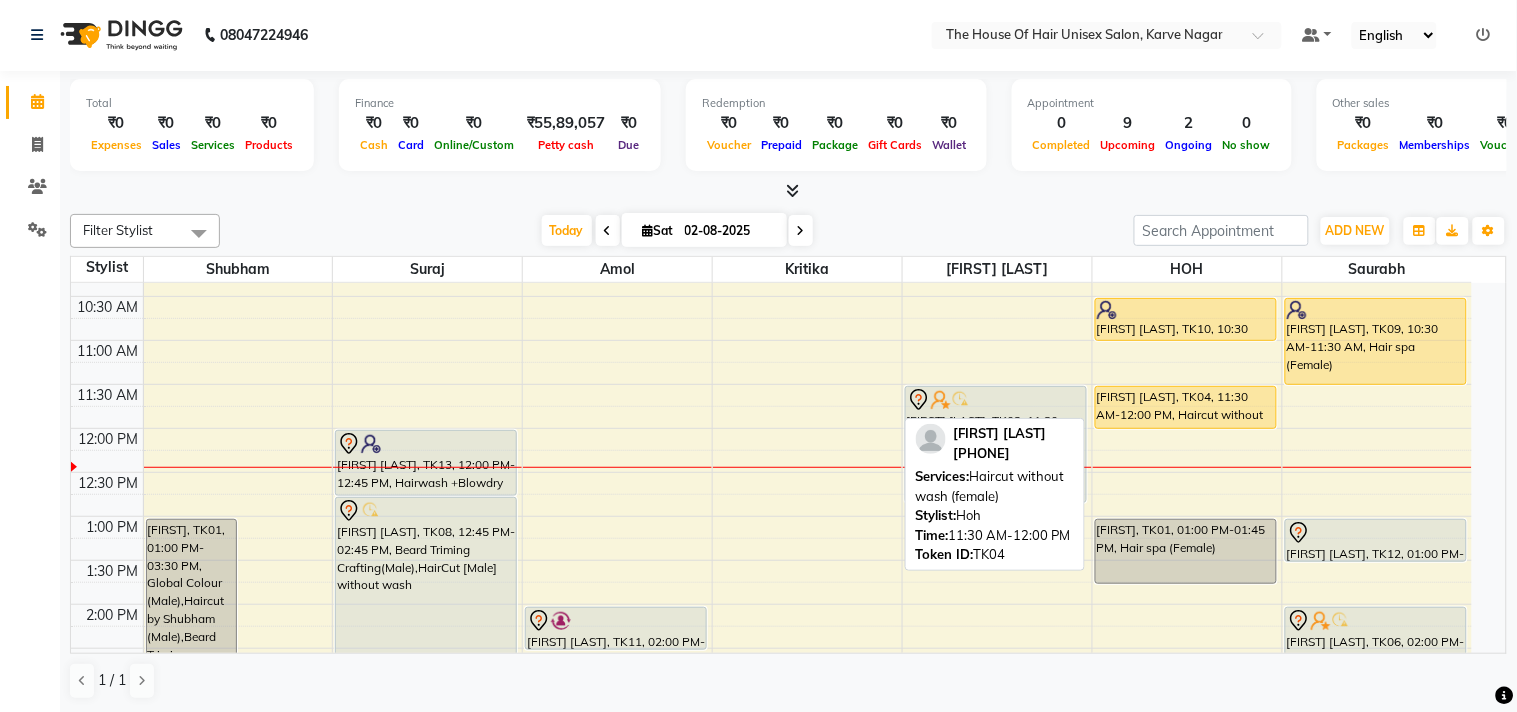 select on "1" 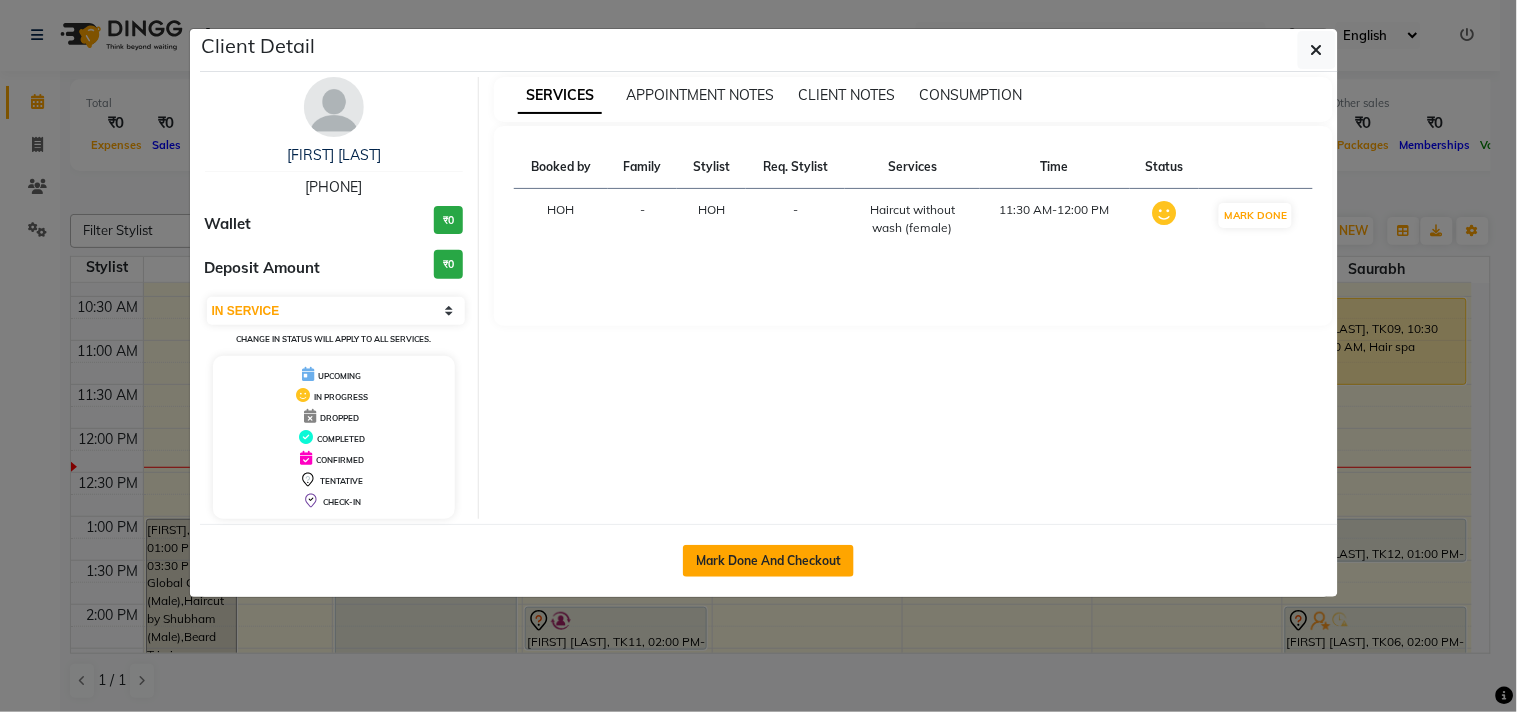 click on "Mark Done And Checkout" 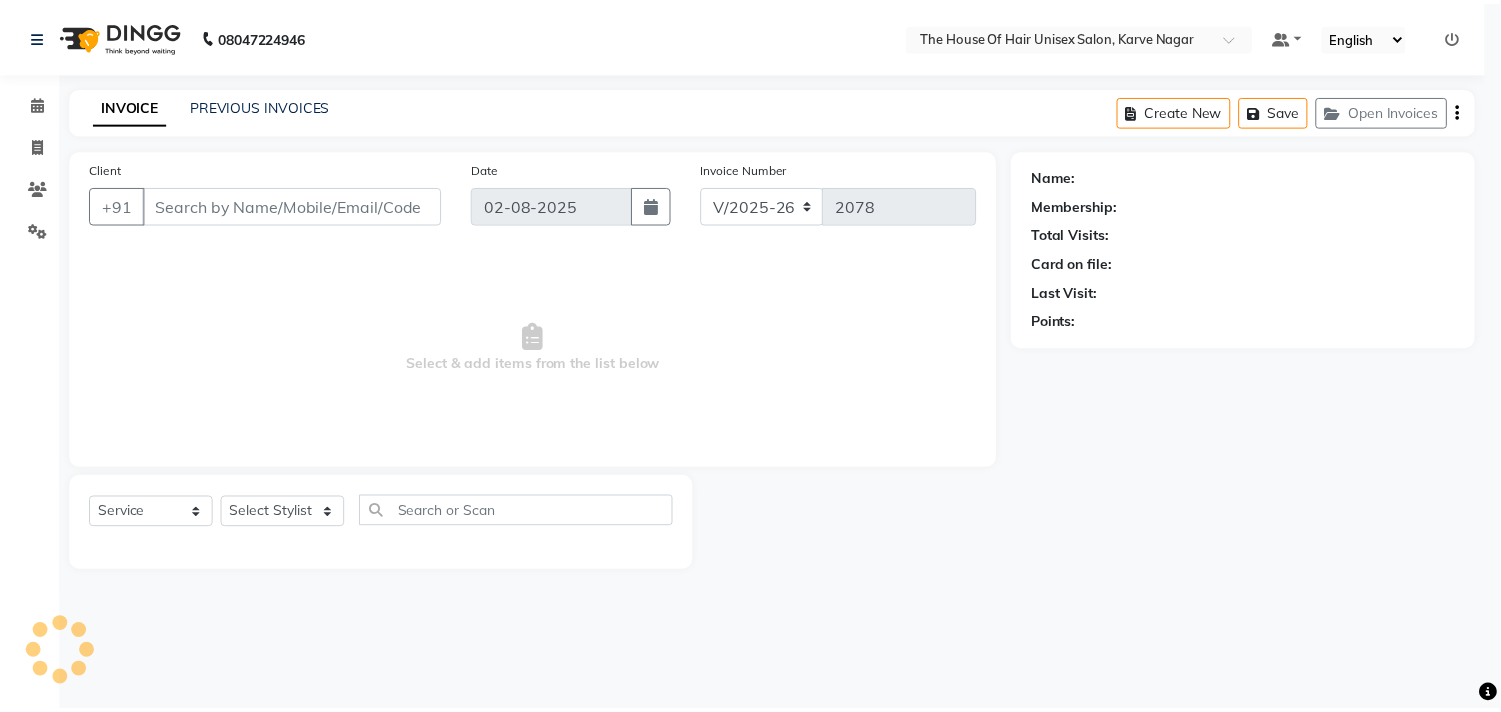 scroll, scrollTop: 0, scrollLeft: 0, axis: both 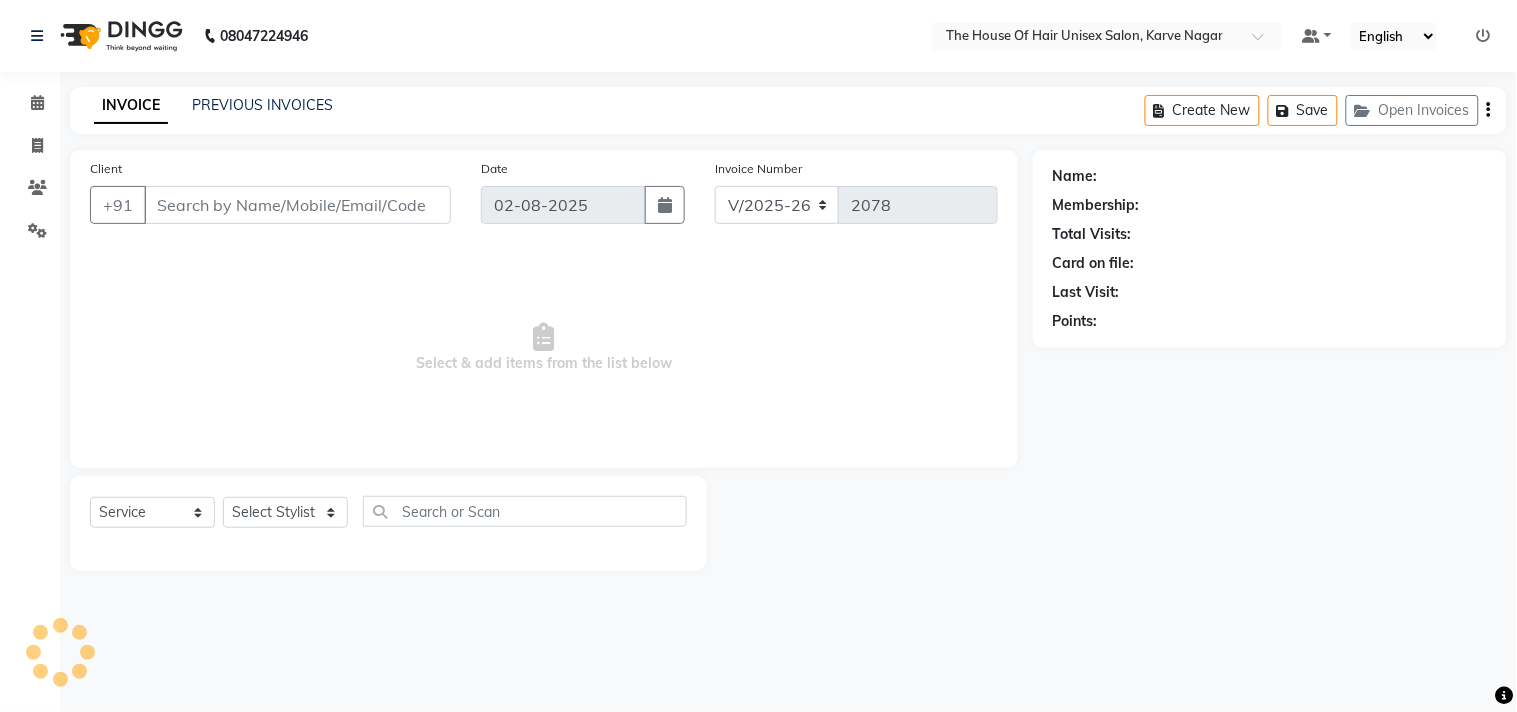type on "[PHONE]" 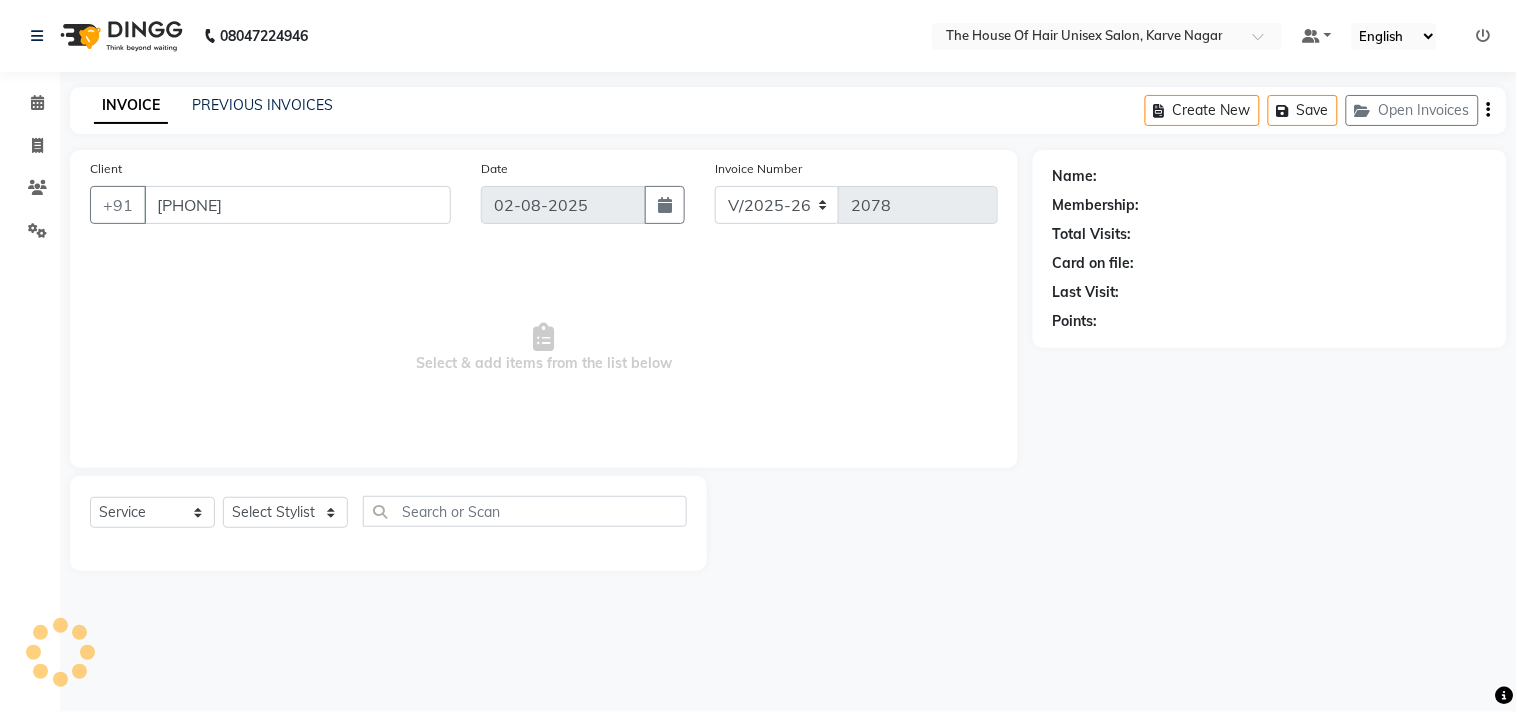 select on "85989" 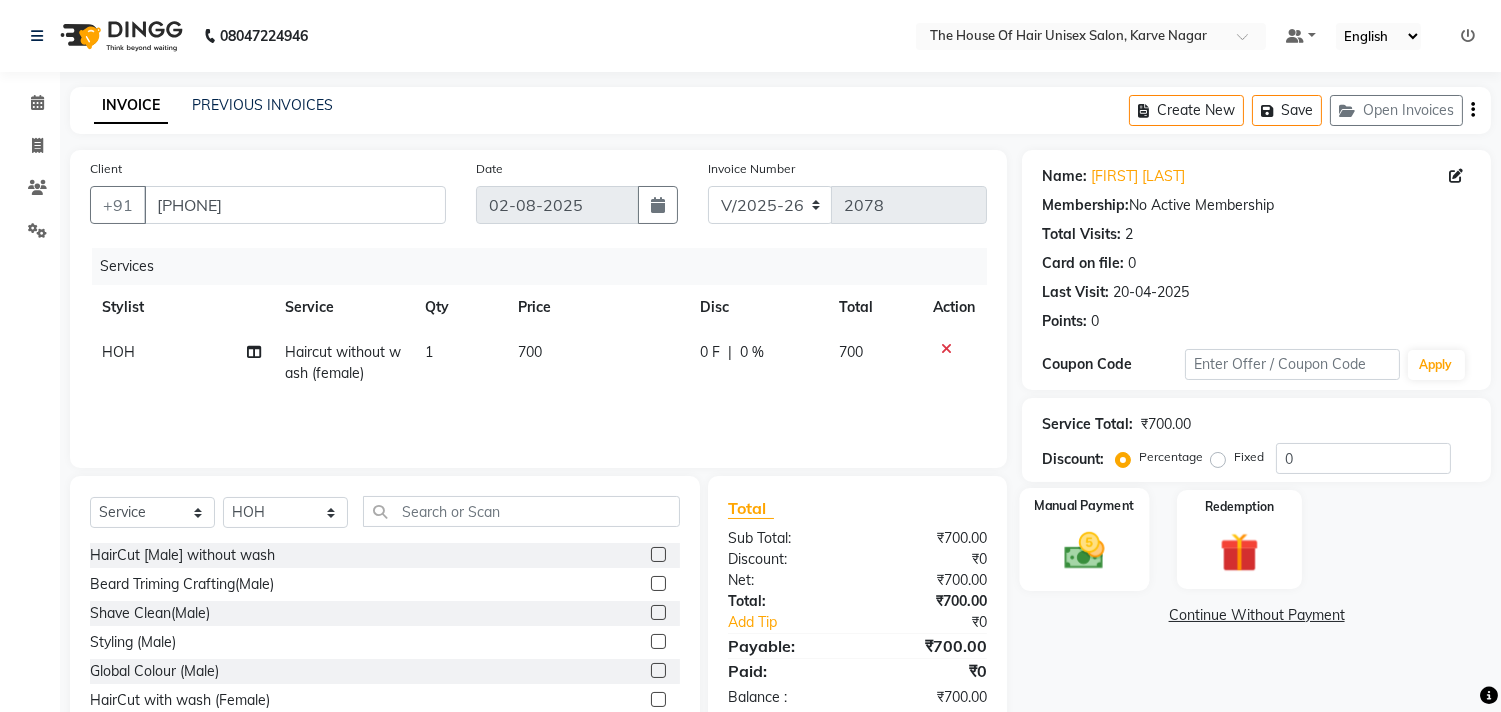 click 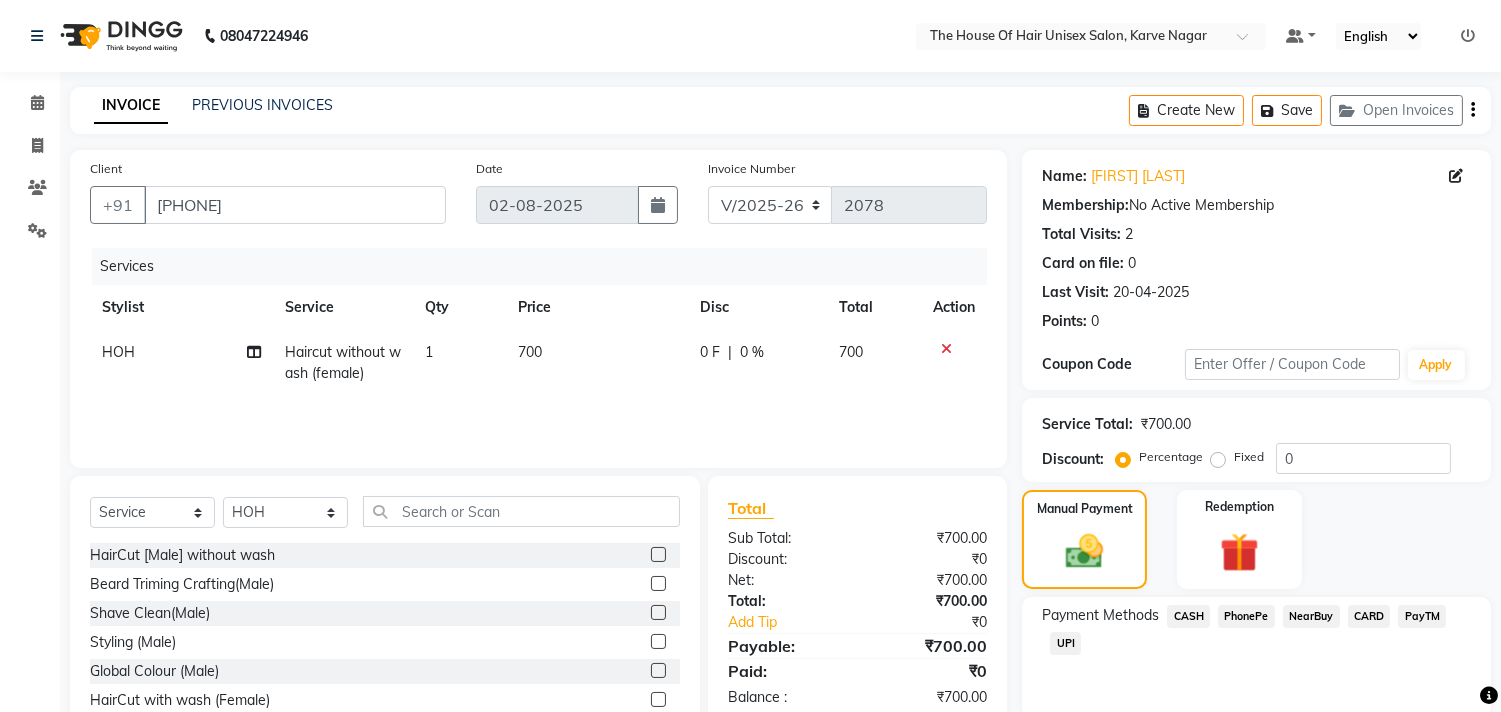 click on "UPI" 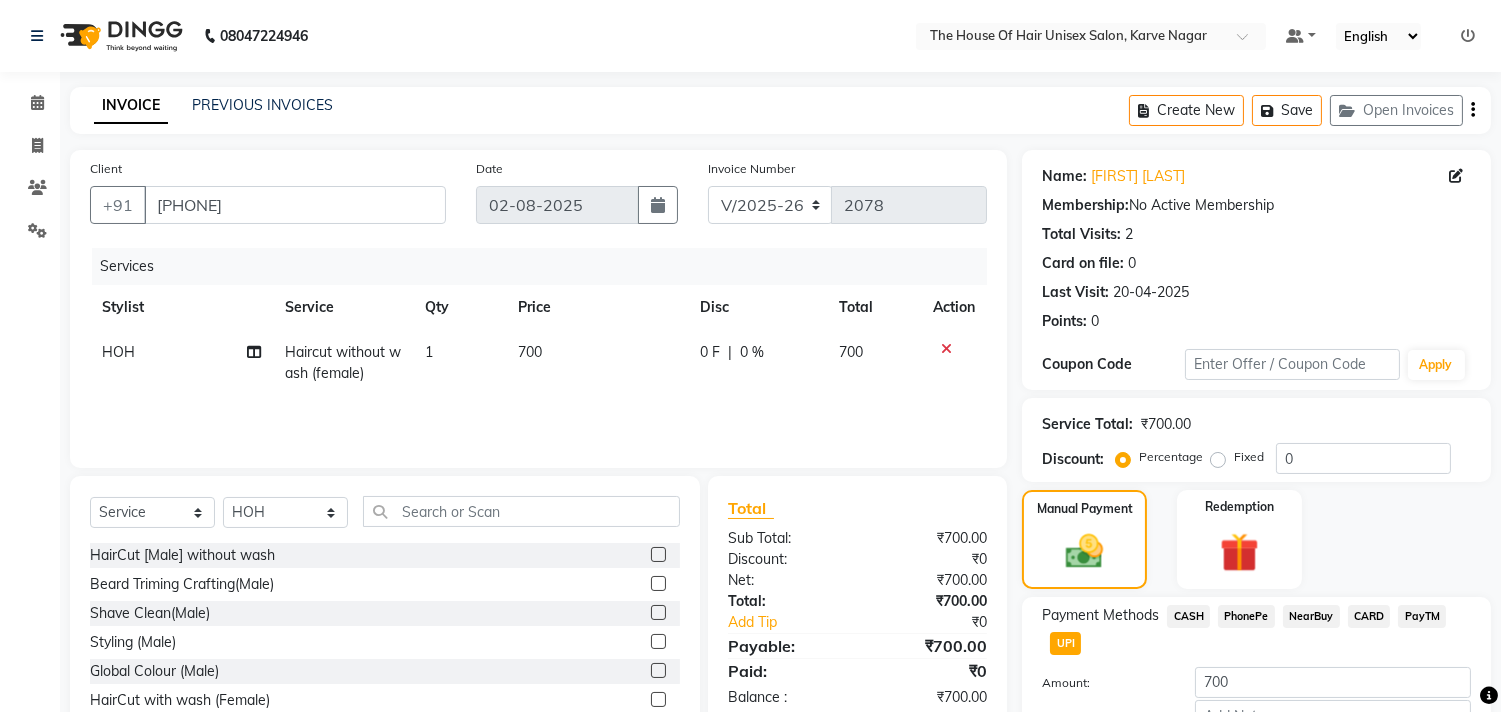 scroll, scrollTop: 132, scrollLeft: 0, axis: vertical 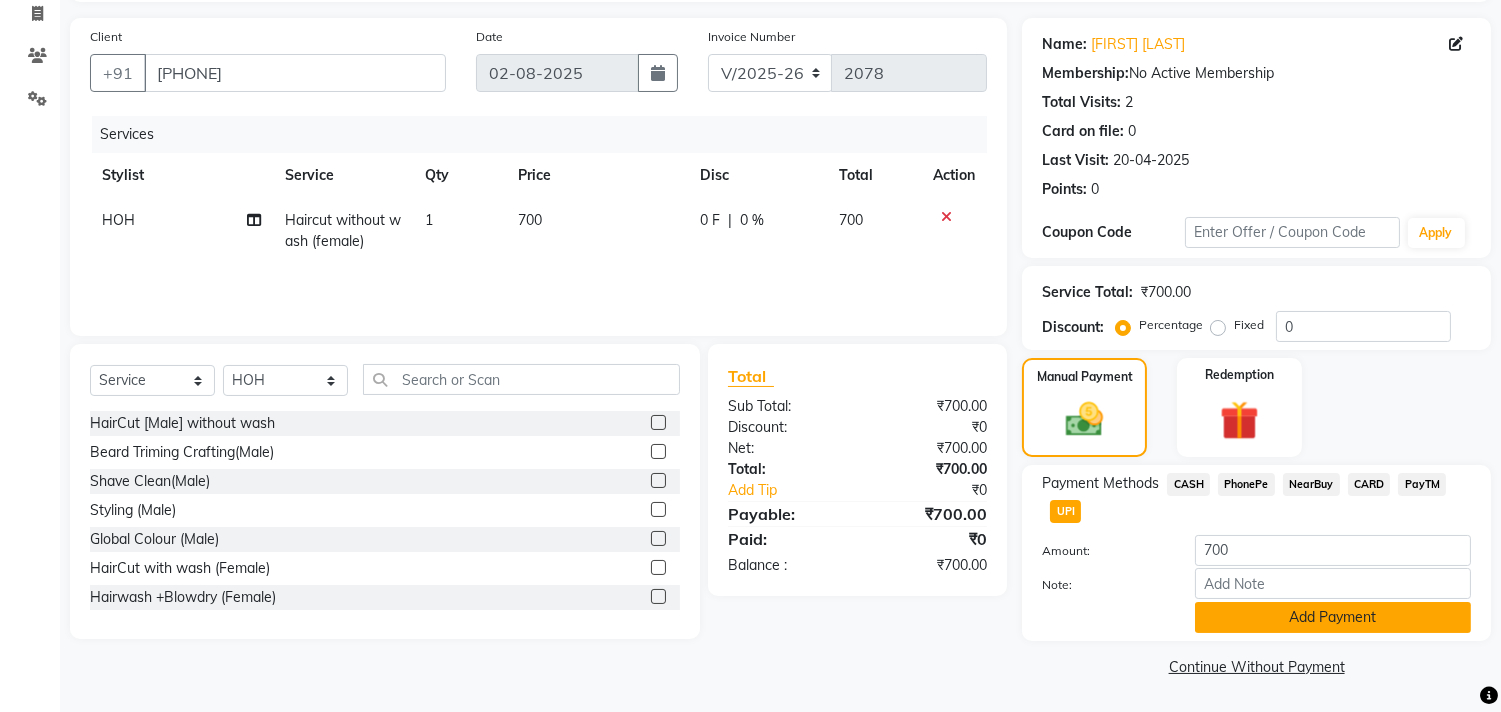 click on "Add Payment" 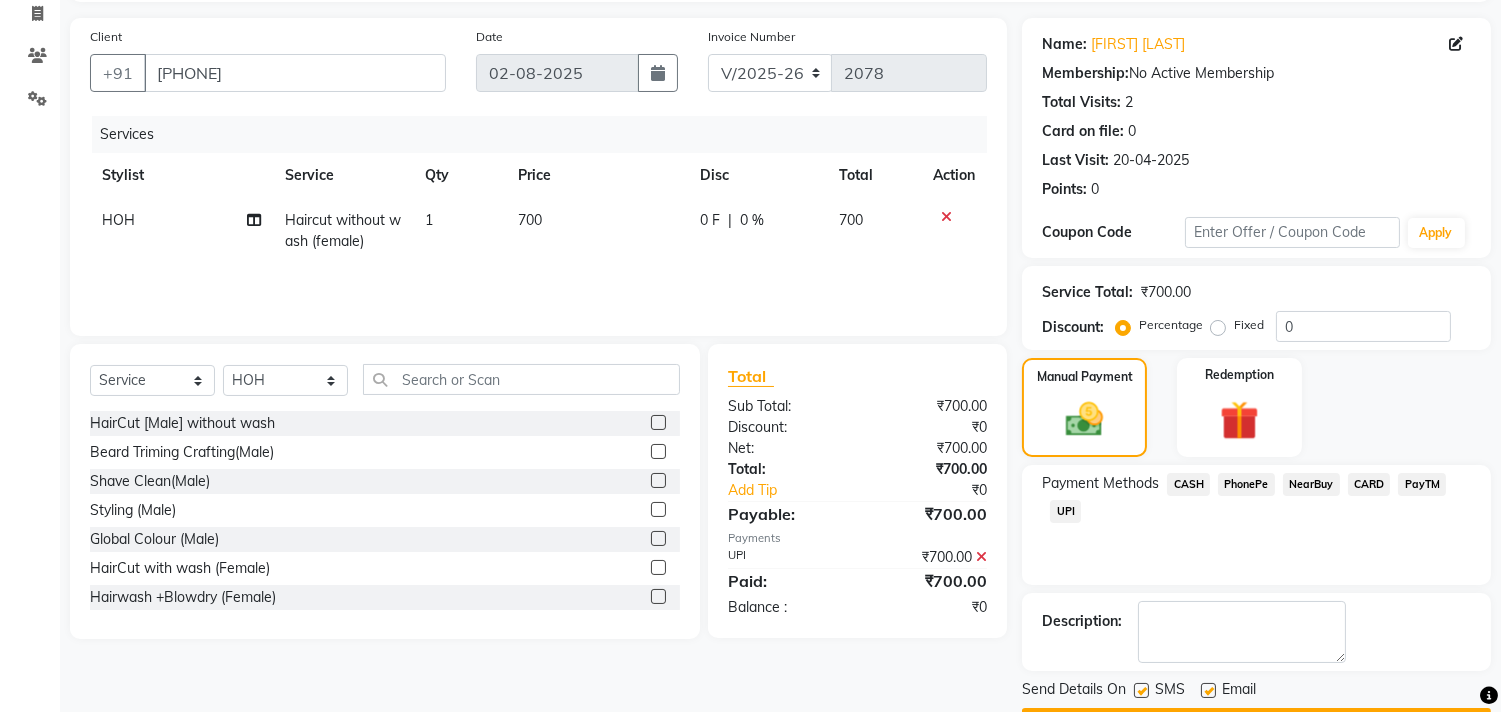 scroll, scrollTop: 187, scrollLeft: 0, axis: vertical 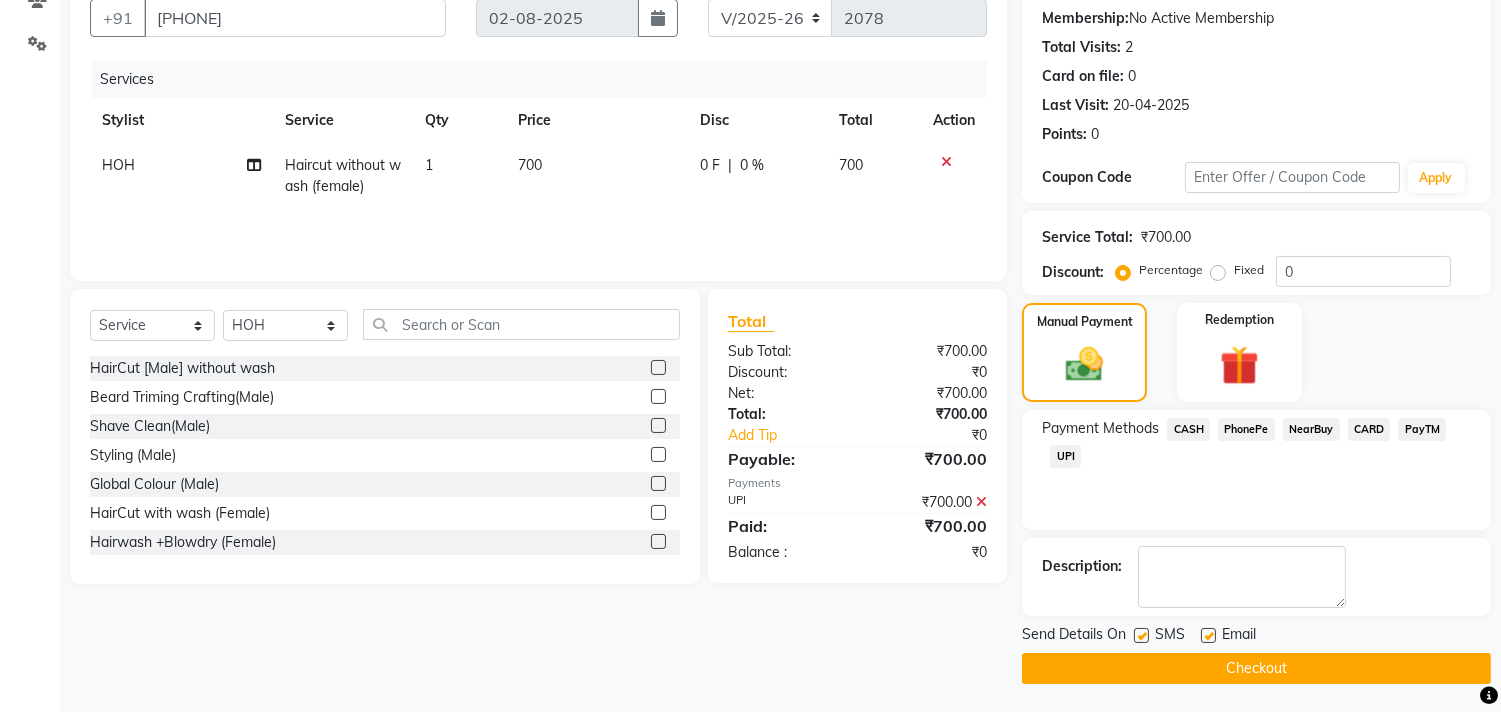 click on "Checkout" 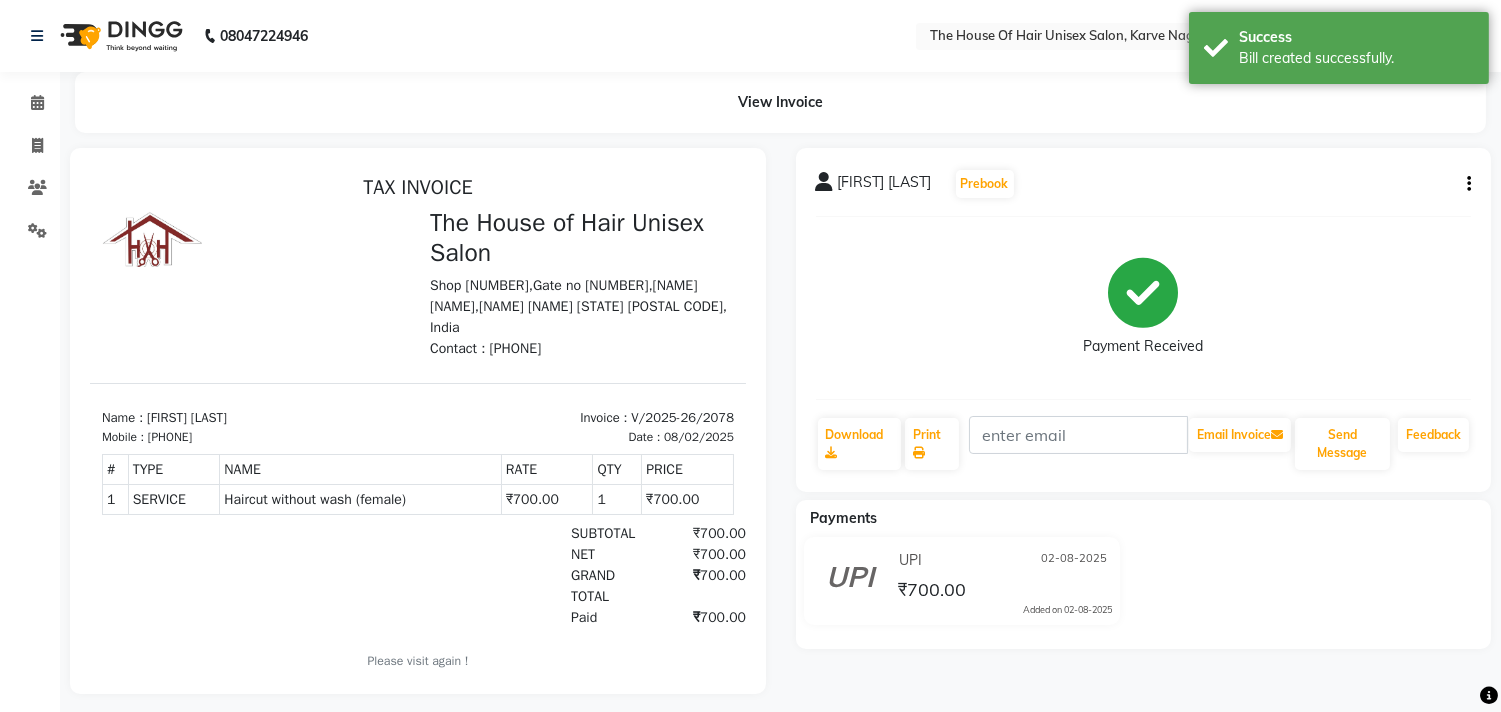 scroll, scrollTop: 0, scrollLeft: 0, axis: both 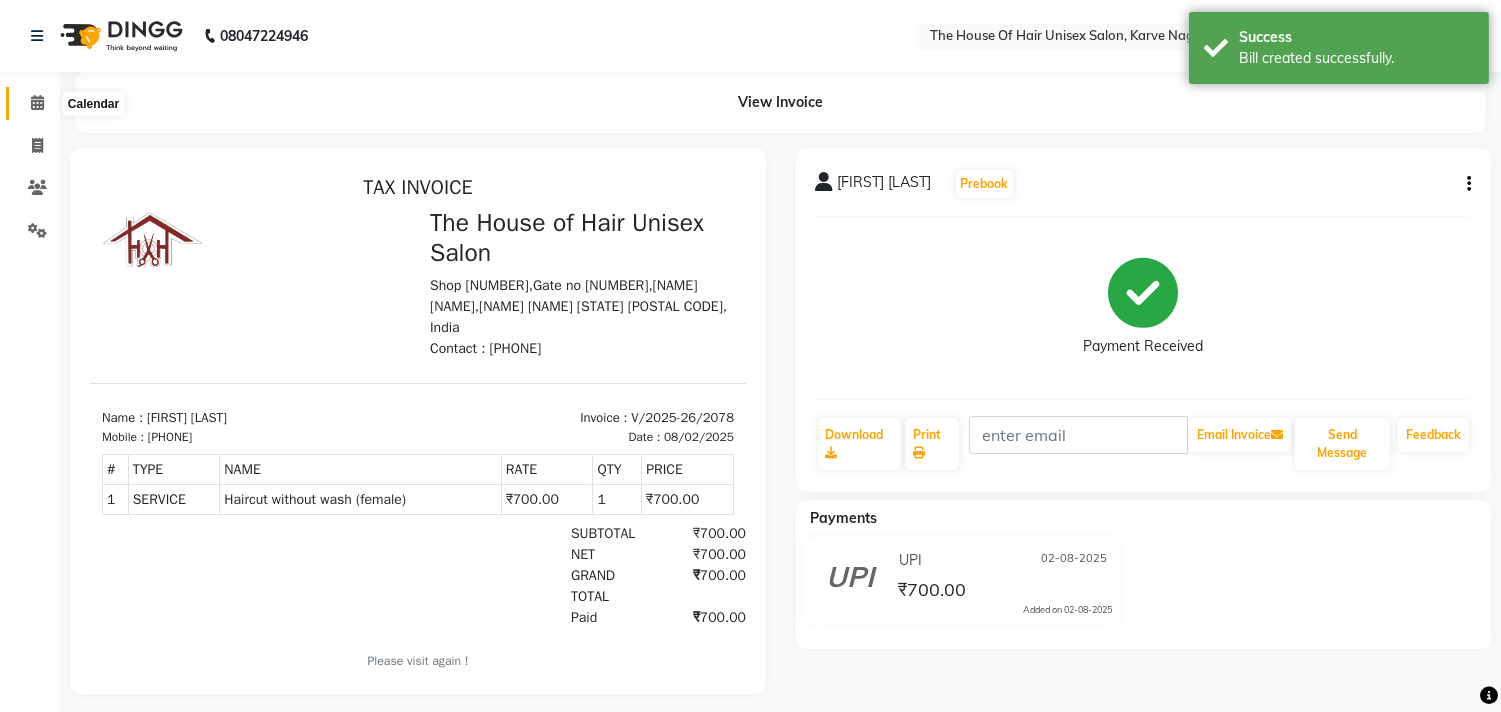 click 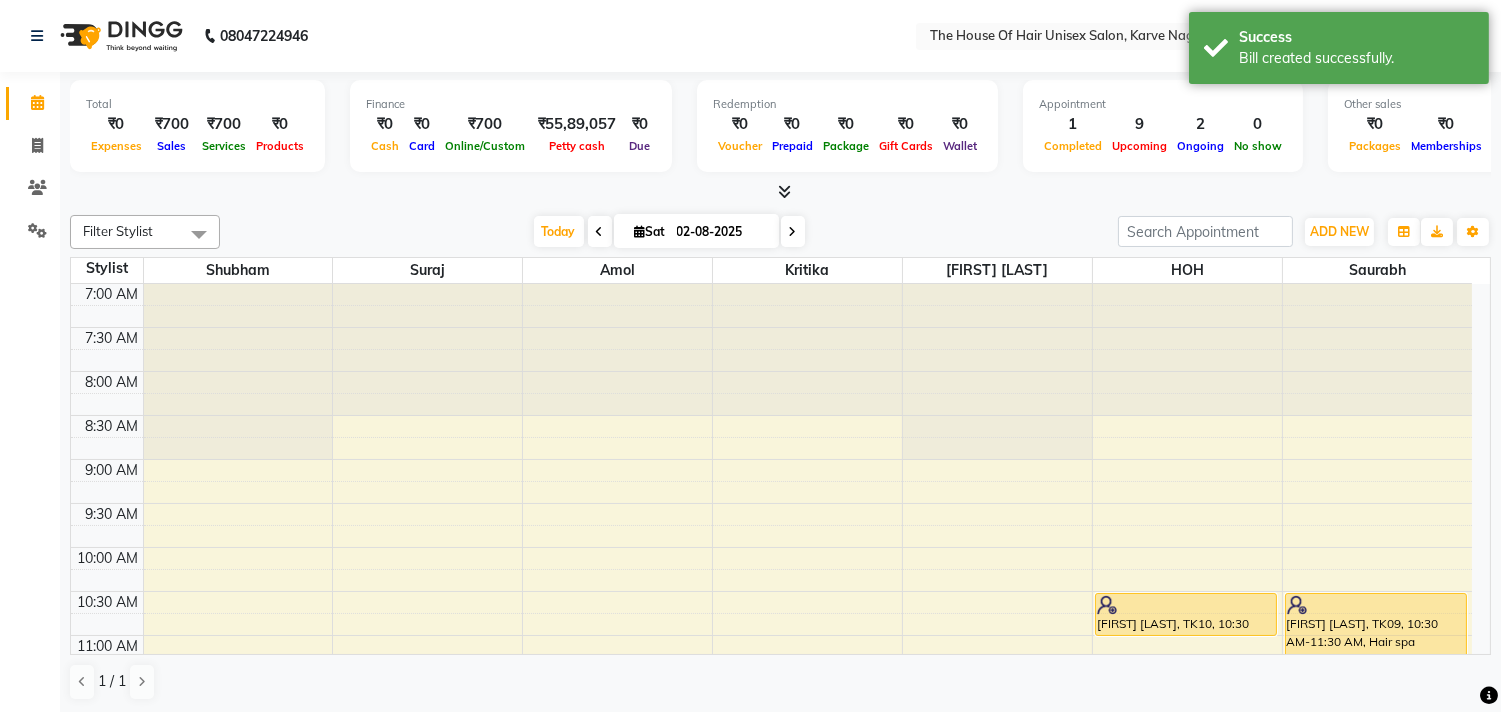 scroll, scrollTop: 1, scrollLeft: 0, axis: vertical 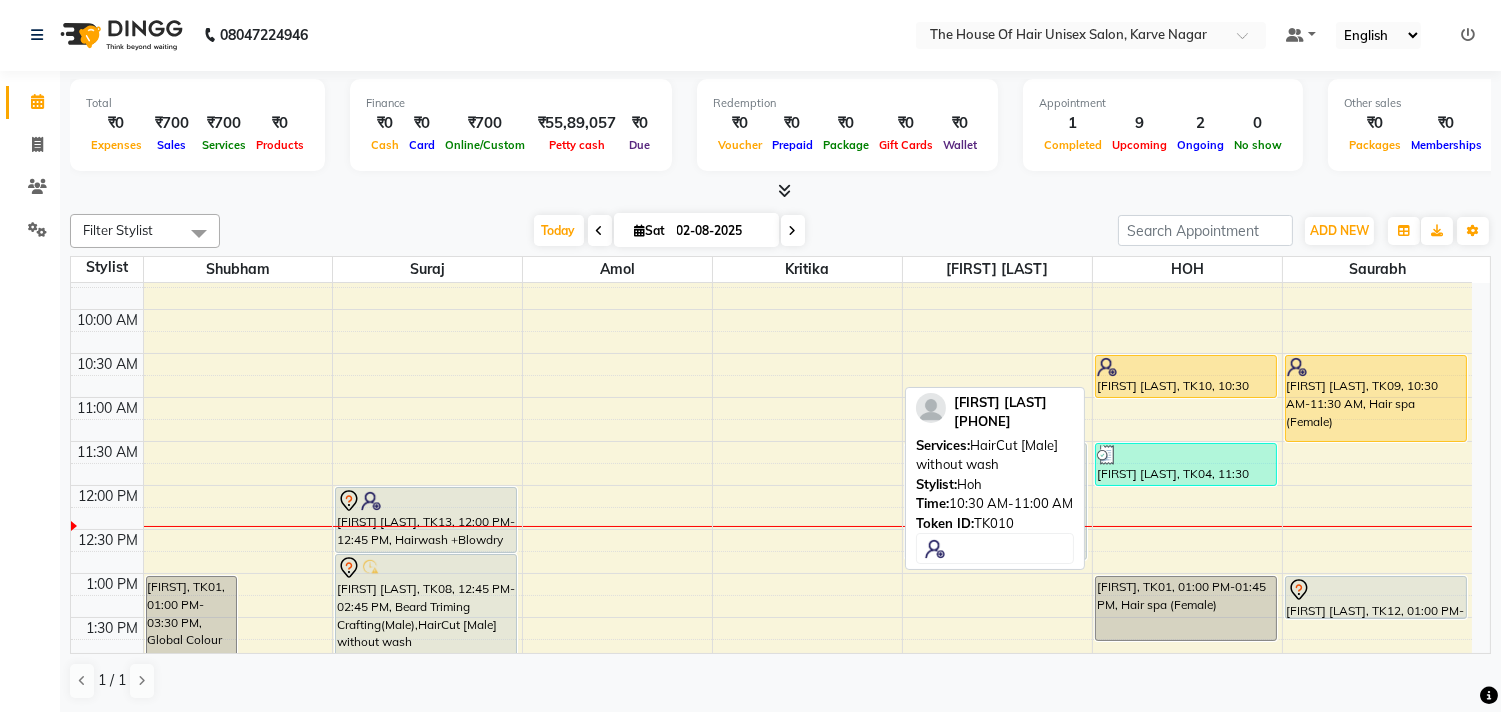 click on "[FIRST] [LAST], TK10, 10:30 AM-11:00 AM, HairCut [Male] without wash" at bounding box center (1186, 376) 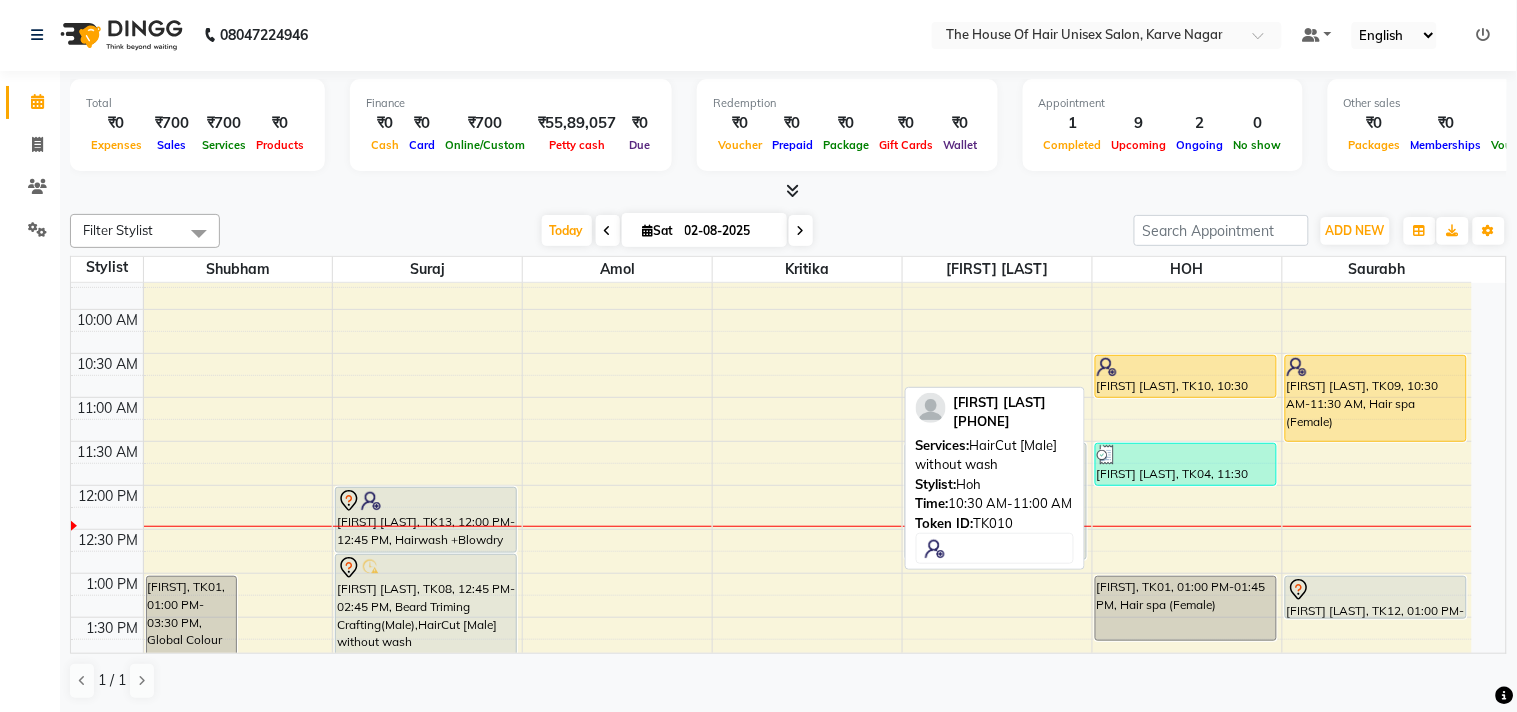 select on "1" 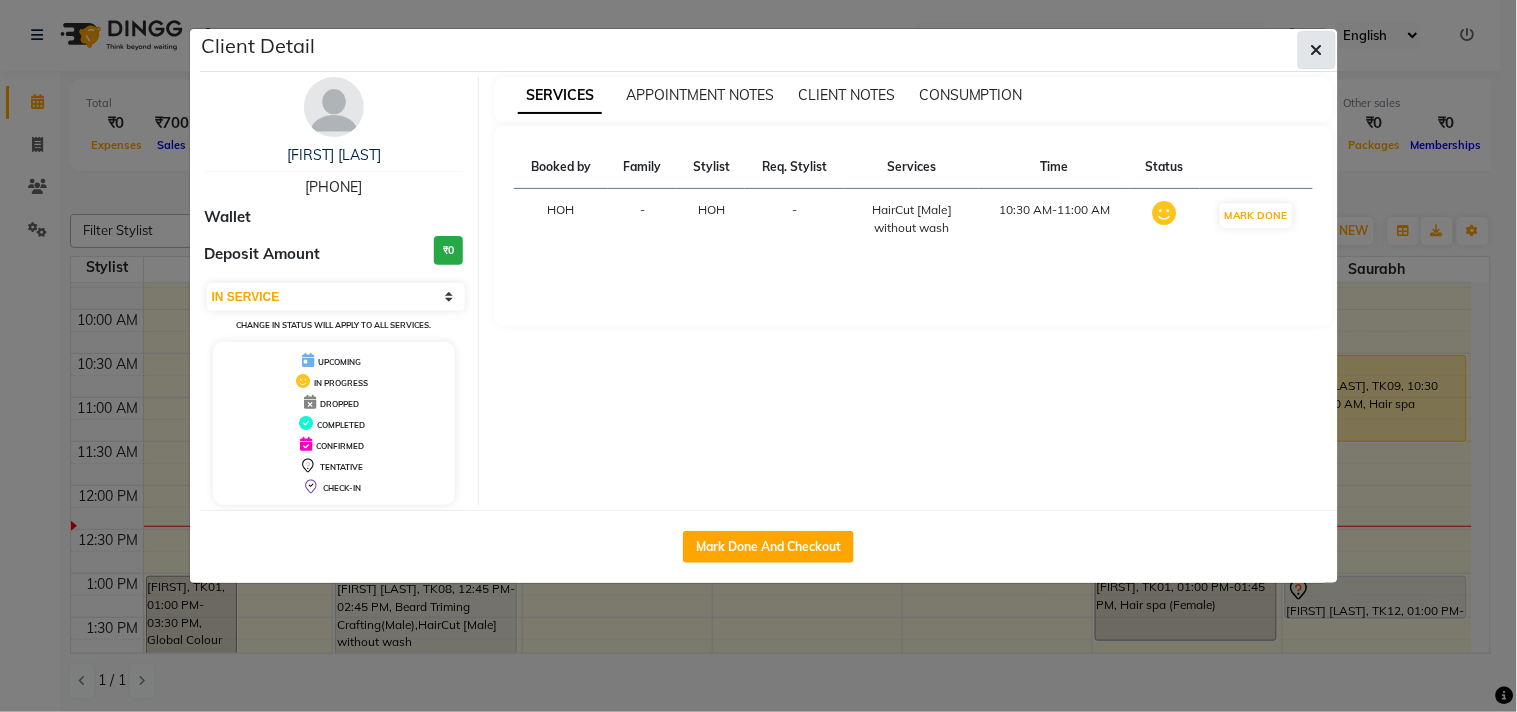 click 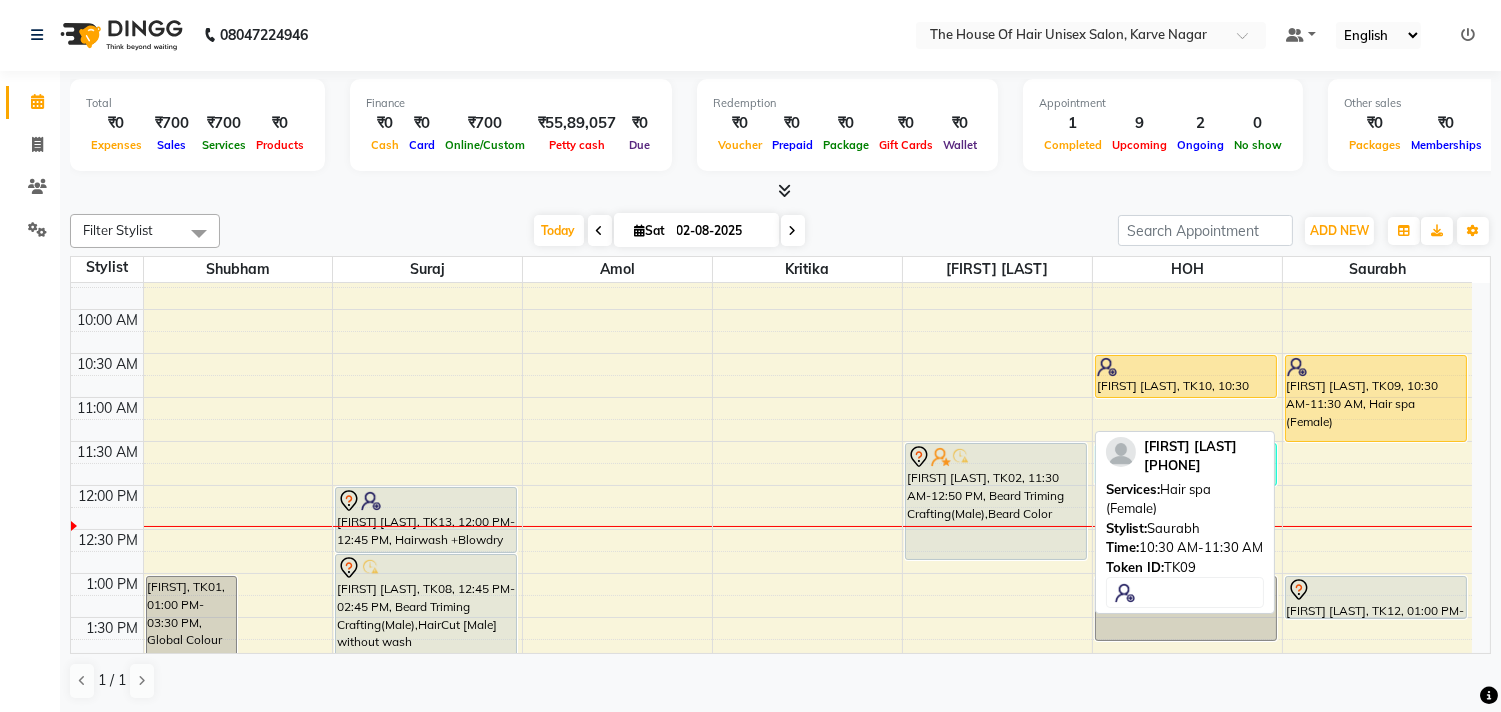 click on "[FIRST] [LAST], TK09, 10:30 AM-11:30 AM, Hair spa (Female)" at bounding box center (1376, 398) 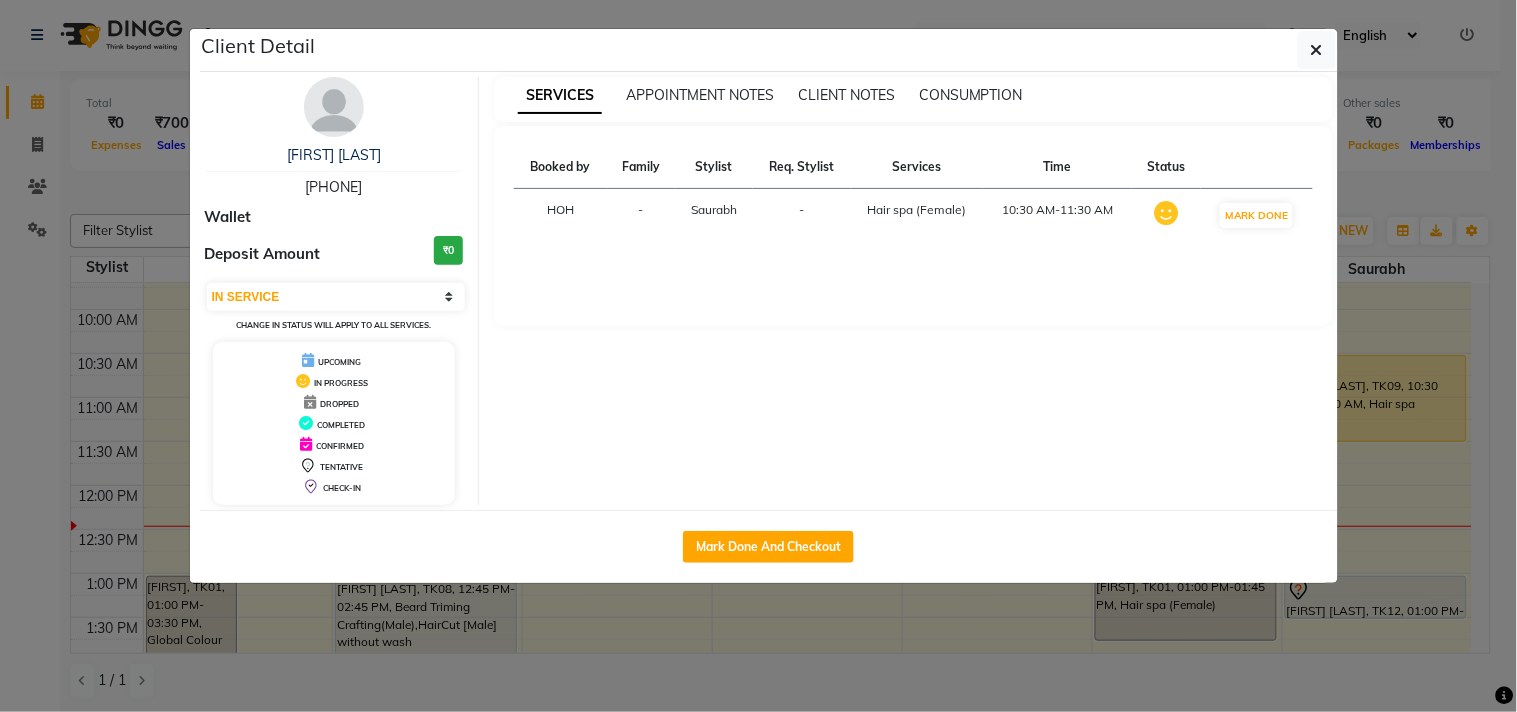 click on "Client Detail  [FIRST] [LAST]   [PHONE] Wallet Deposit Amount  ₹0  Select IN SERVICE CONFIRMED TENTATIVE CHECK IN MARK DONE DROPPED UPCOMING Change in status will apply to all services. UPCOMING IN PROGRESS DROPPED COMPLETED CONFIRMED TENTATIVE CHECK-IN SERVICES APPOINTMENT NOTES CLIENT NOTES CONSUMPTION Booked by Family Stylist Req. Stylist Services Time Status  HOH  - [FIRST] -  Hair spa (Female)   10:30 AM-11:30 AM   MARK DONE   Mark Done And Checkout" 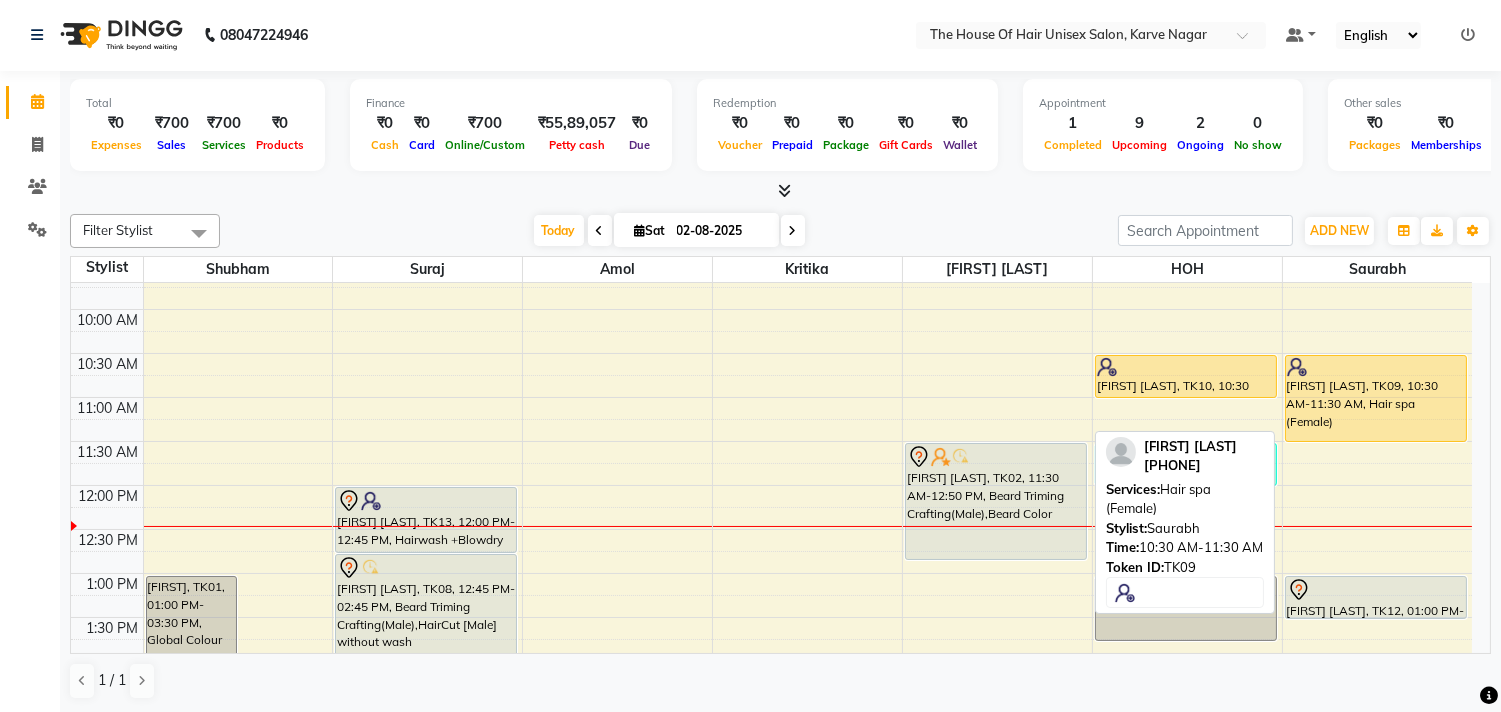 click on "[FIRST] [LAST], TK09, 10:30 AM-11:30 AM, Hair spa (Female)" at bounding box center (1376, 398) 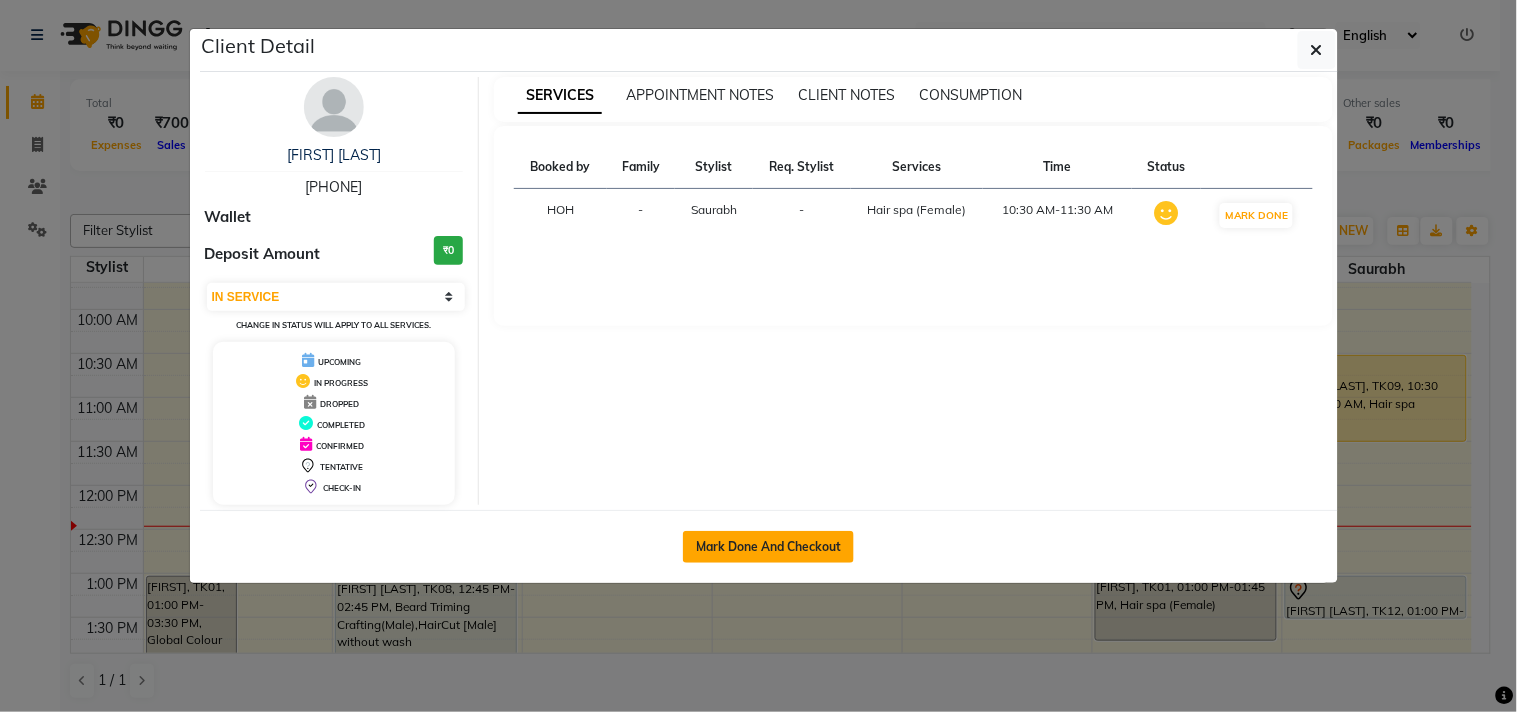 click on "Mark Done And Checkout" 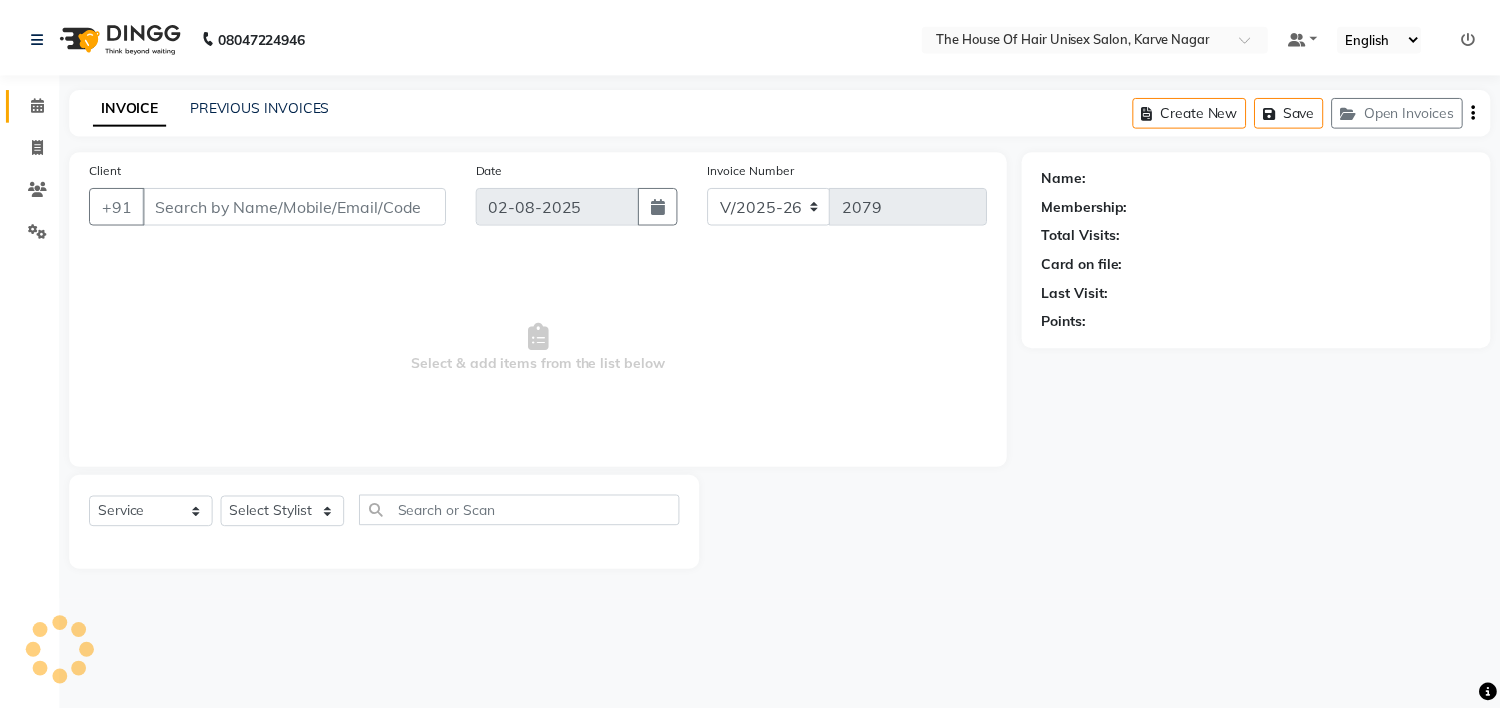scroll, scrollTop: 0, scrollLeft: 0, axis: both 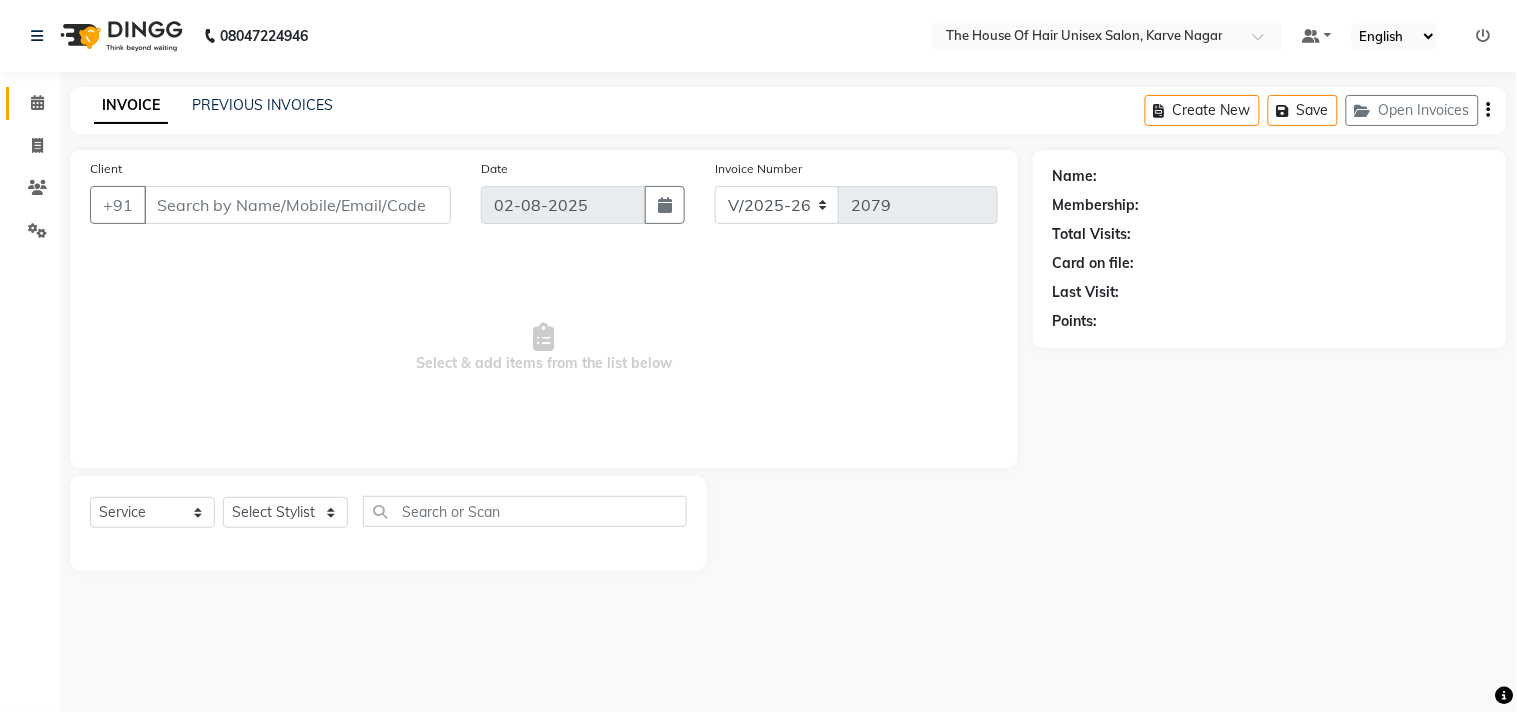 type on "[PHONE]" 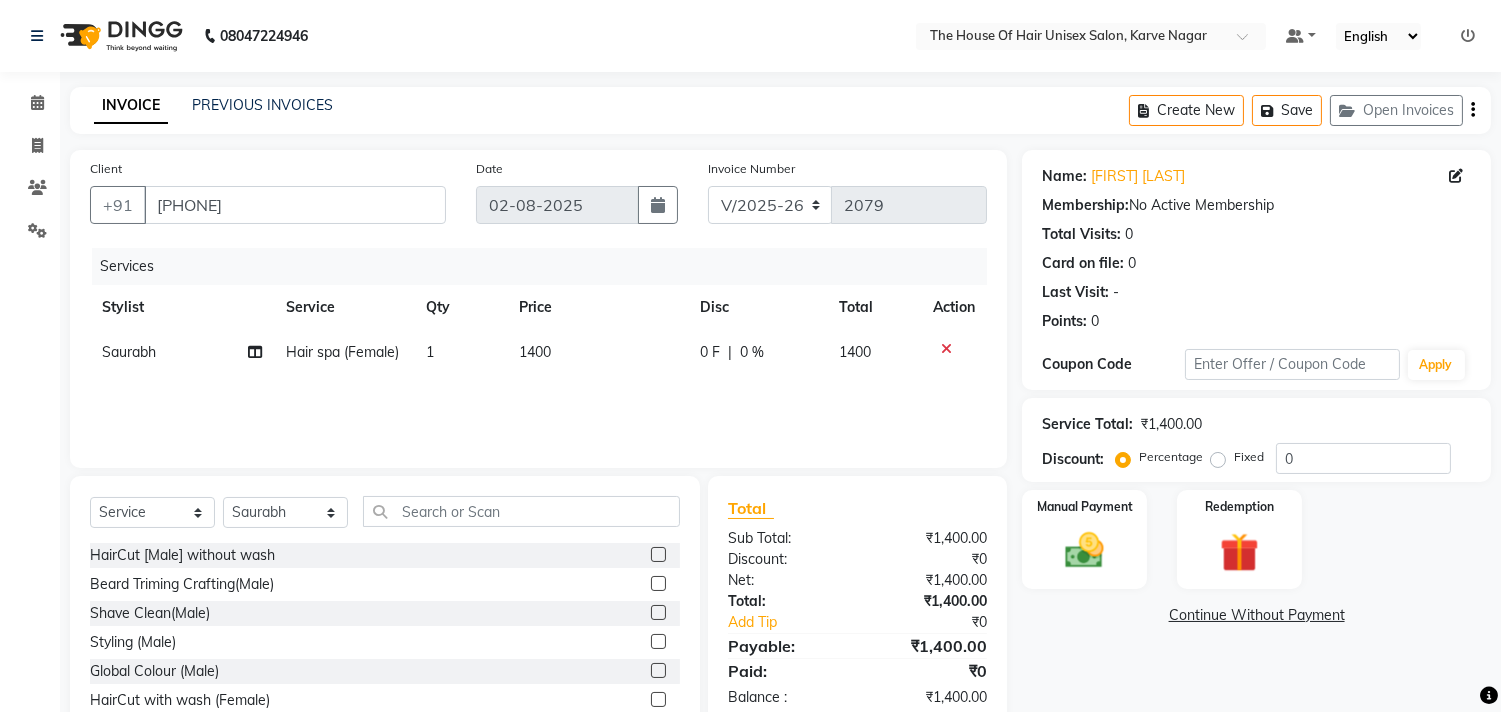 click on "1400" 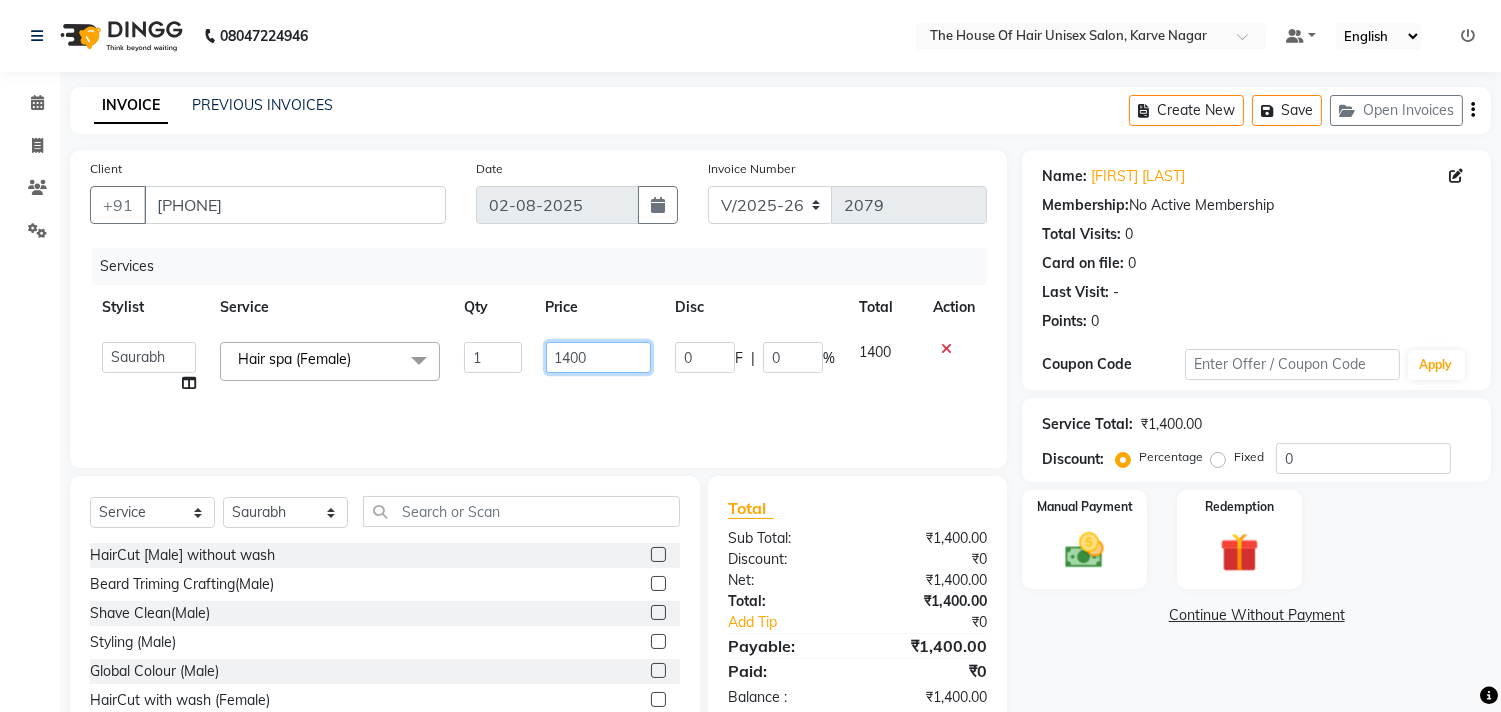 click on "1400" 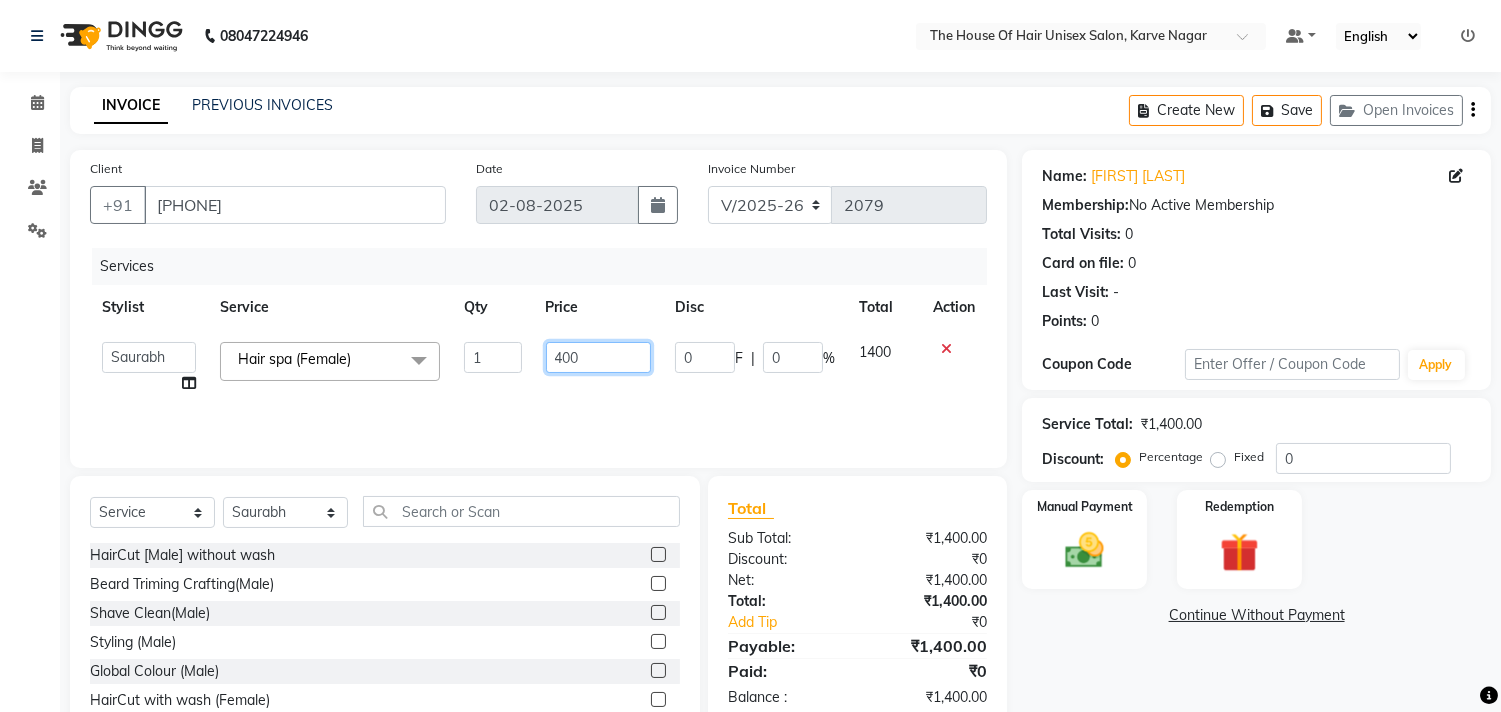 click on "400" 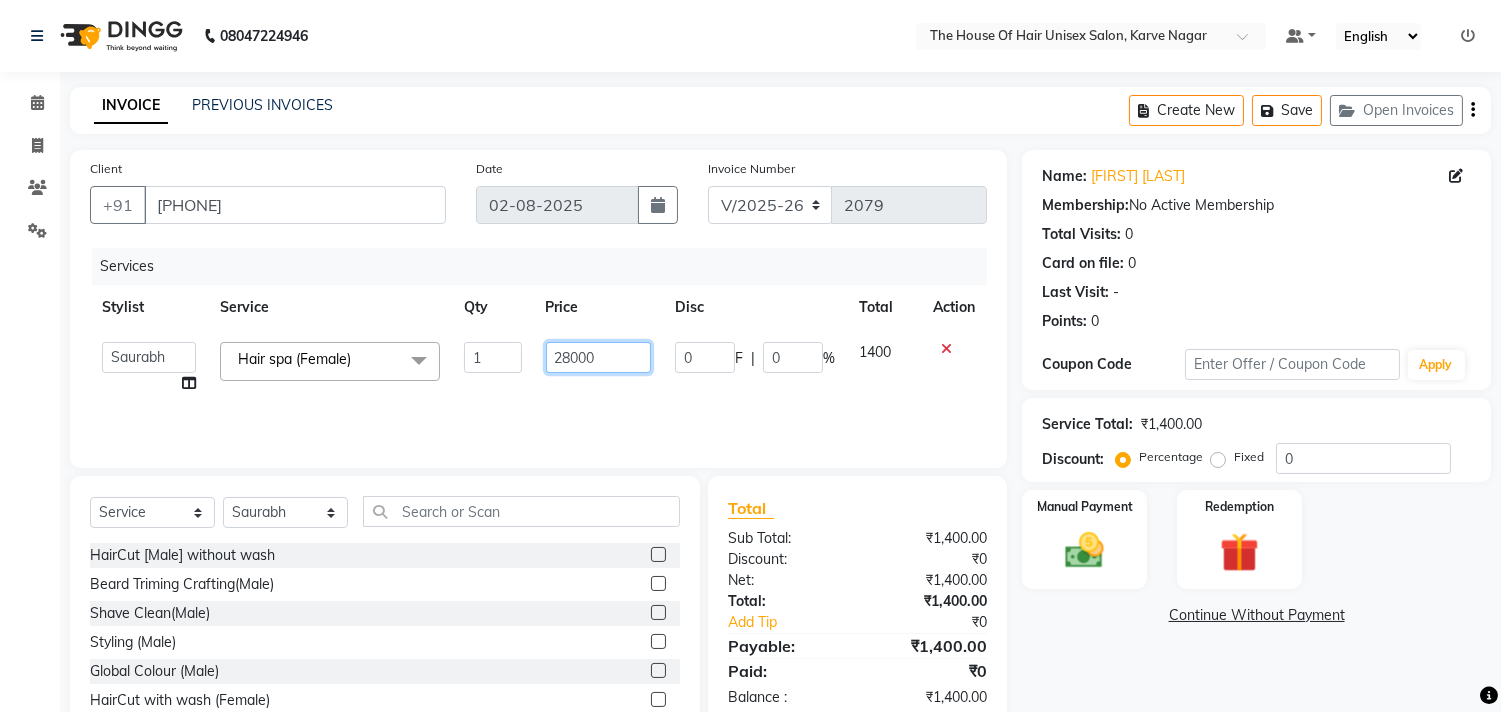 type on "2800" 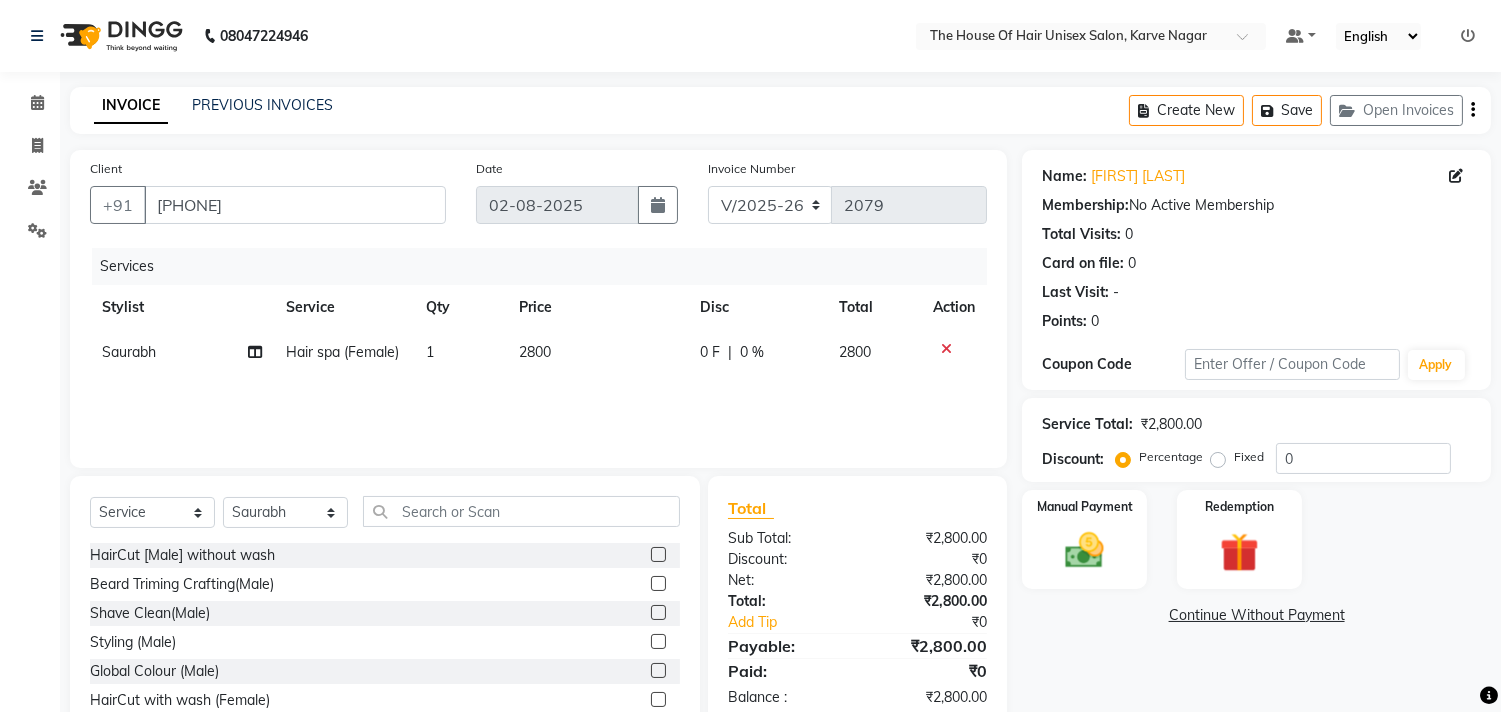 click on "Manual Payment Redemption" 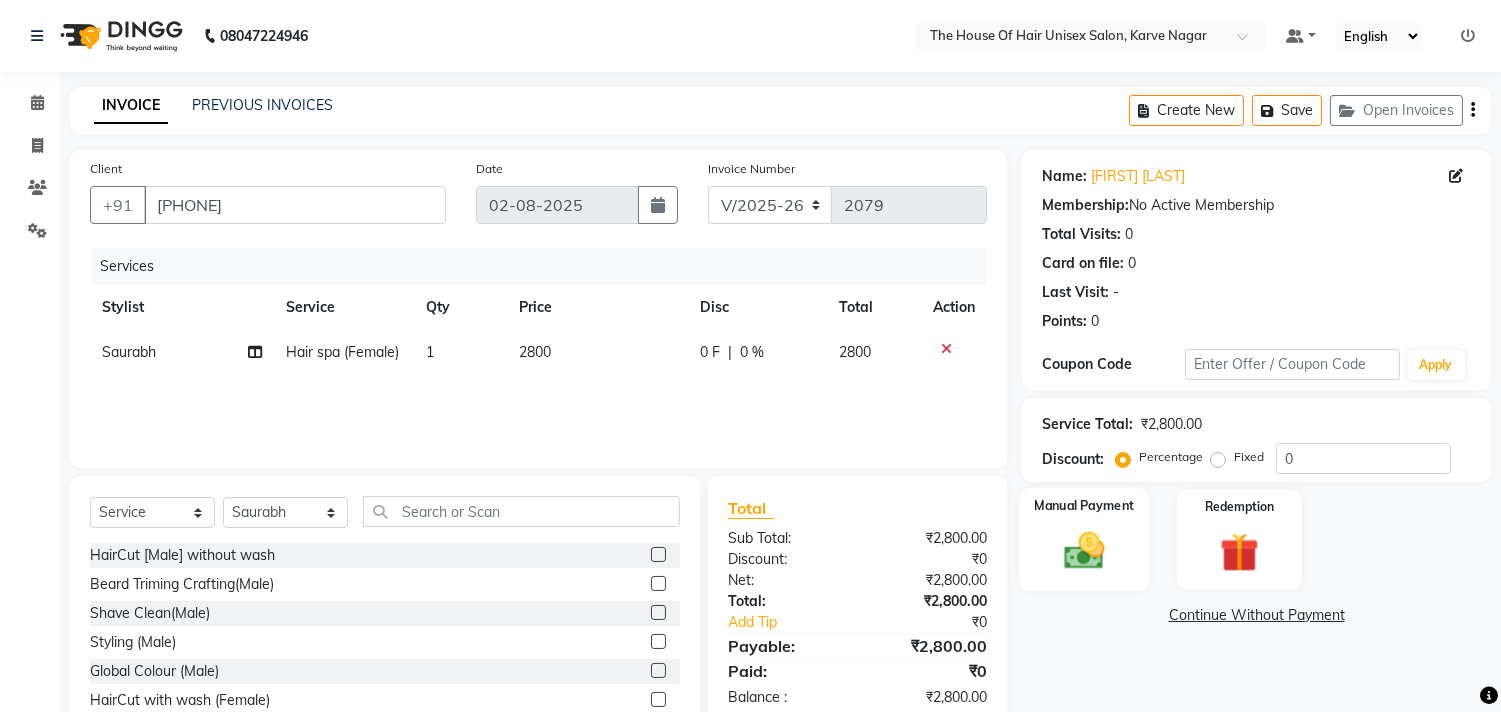 click 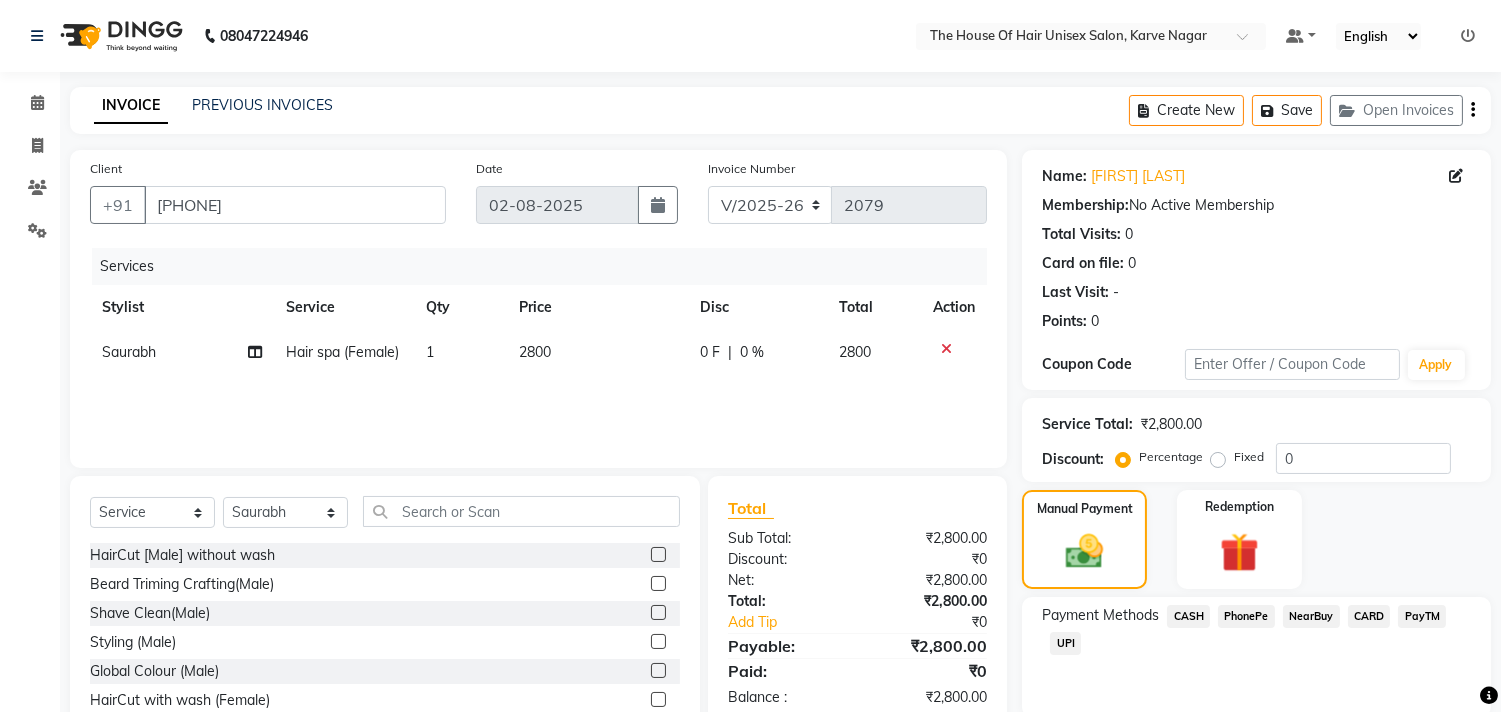 click on "UPI" 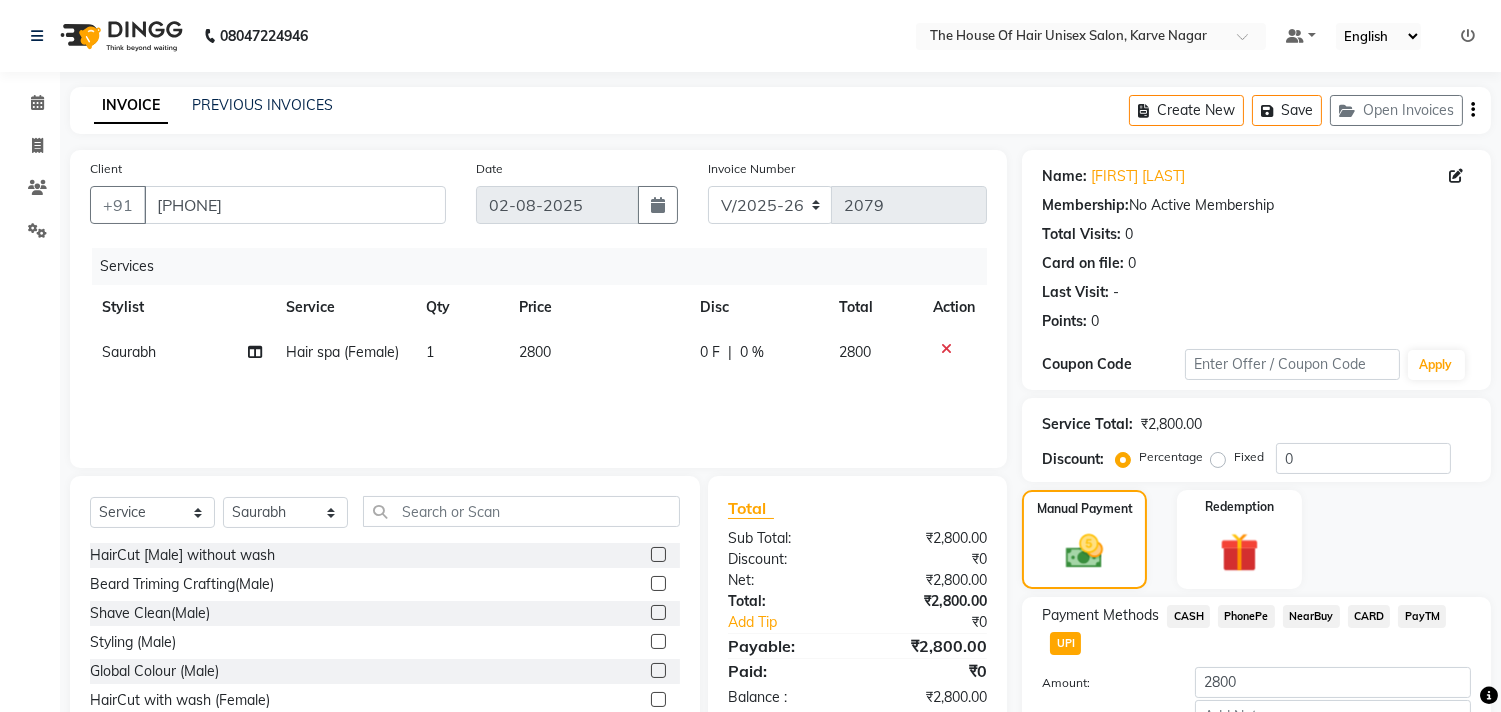 scroll, scrollTop: 132, scrollLeft: 0, axis: vertical 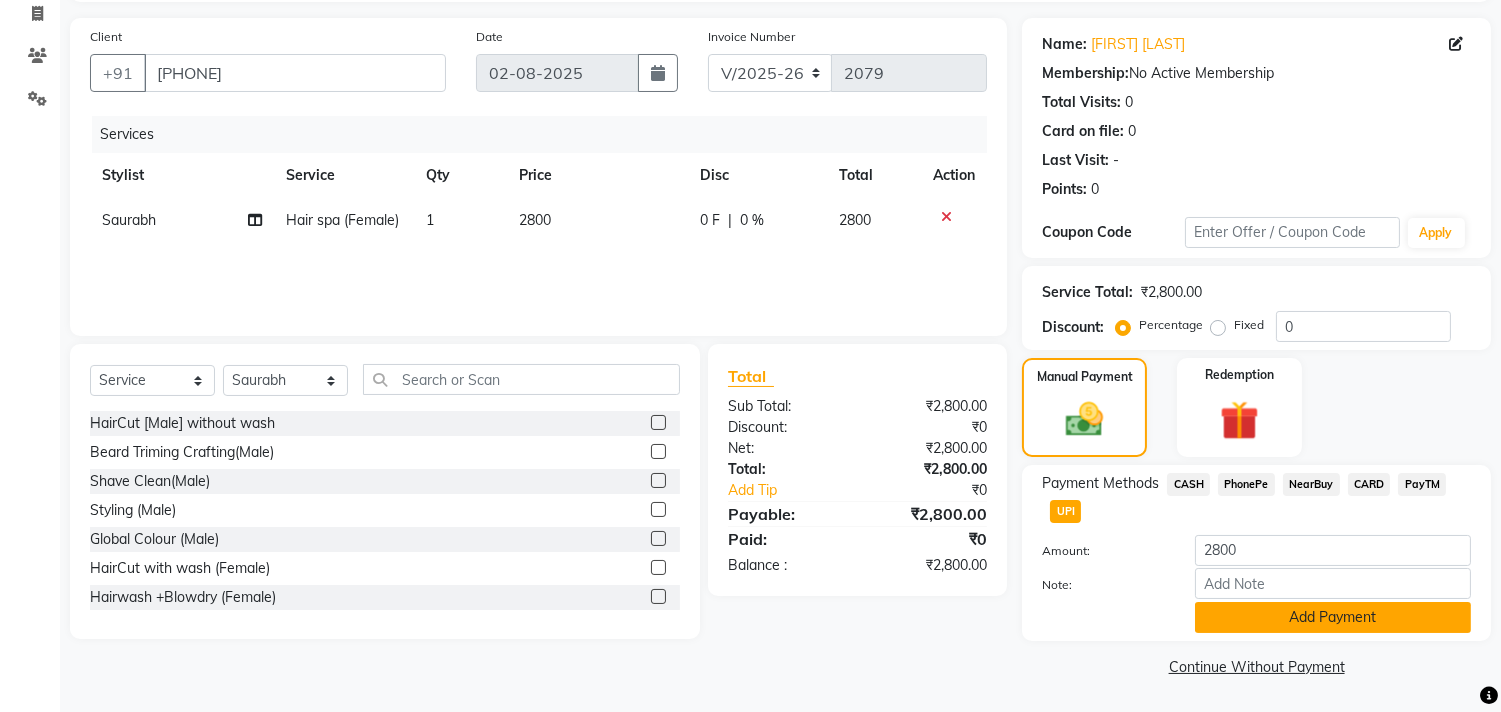 click on "Add Payment" 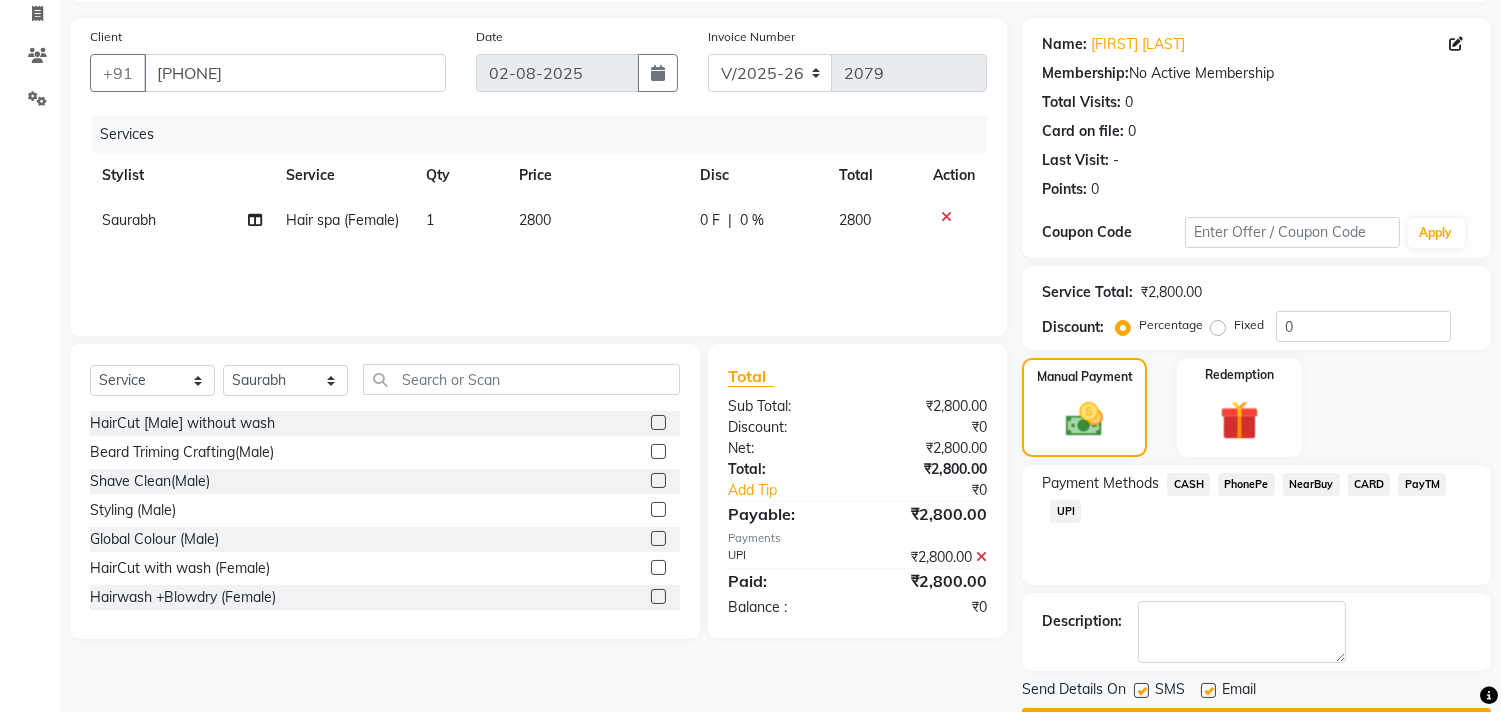 scroll, scrollTop: 187, scrollLeft: 0, axis: vertical 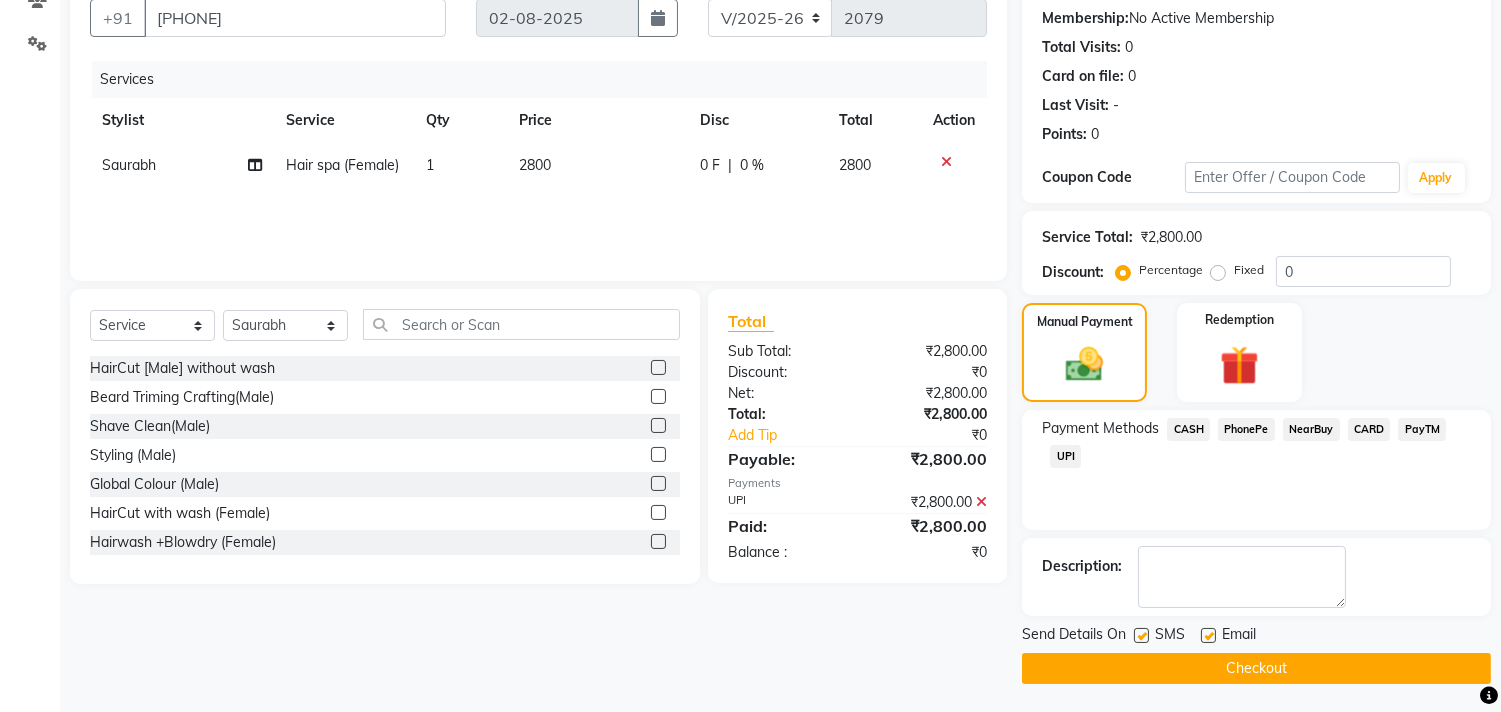 click on "Checkout" 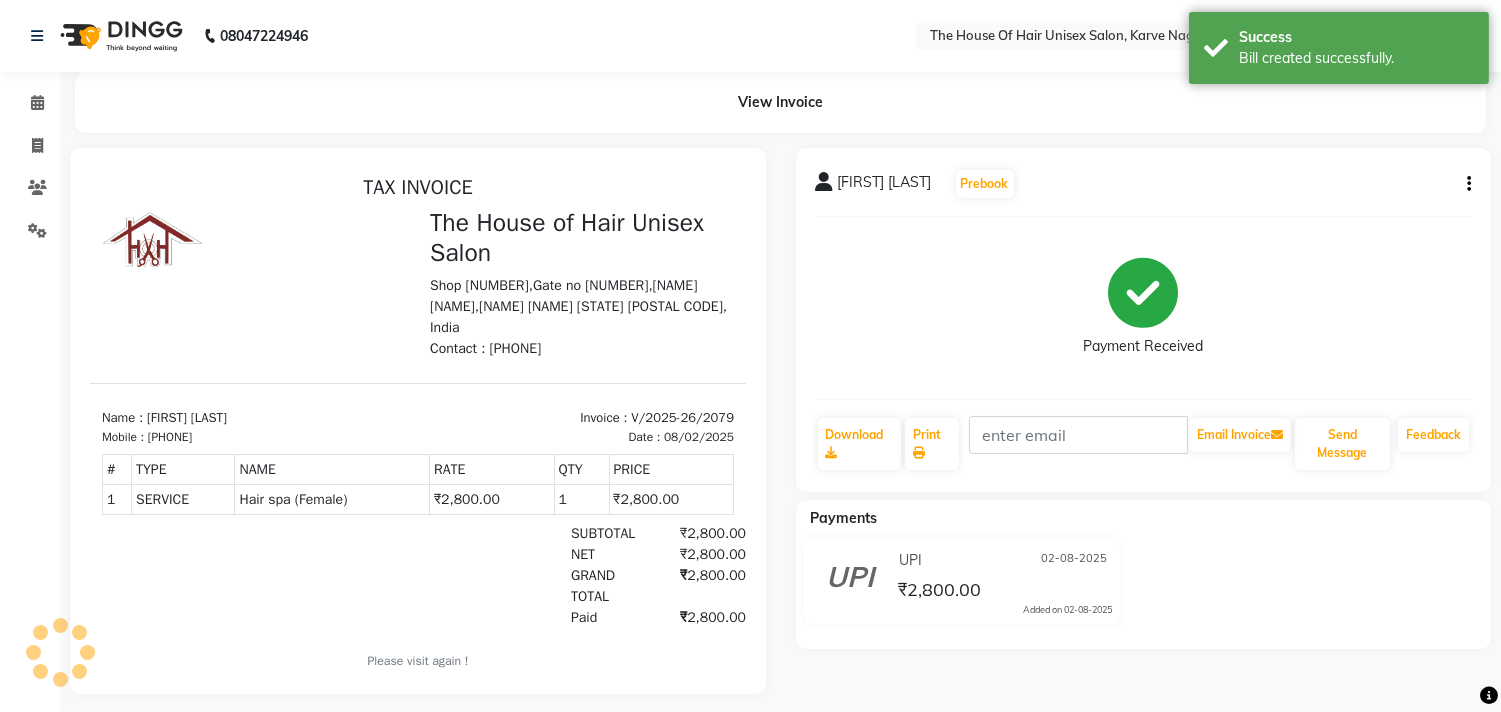 scroll, scrollTop: 0, scrollLeft: 0, axis: both 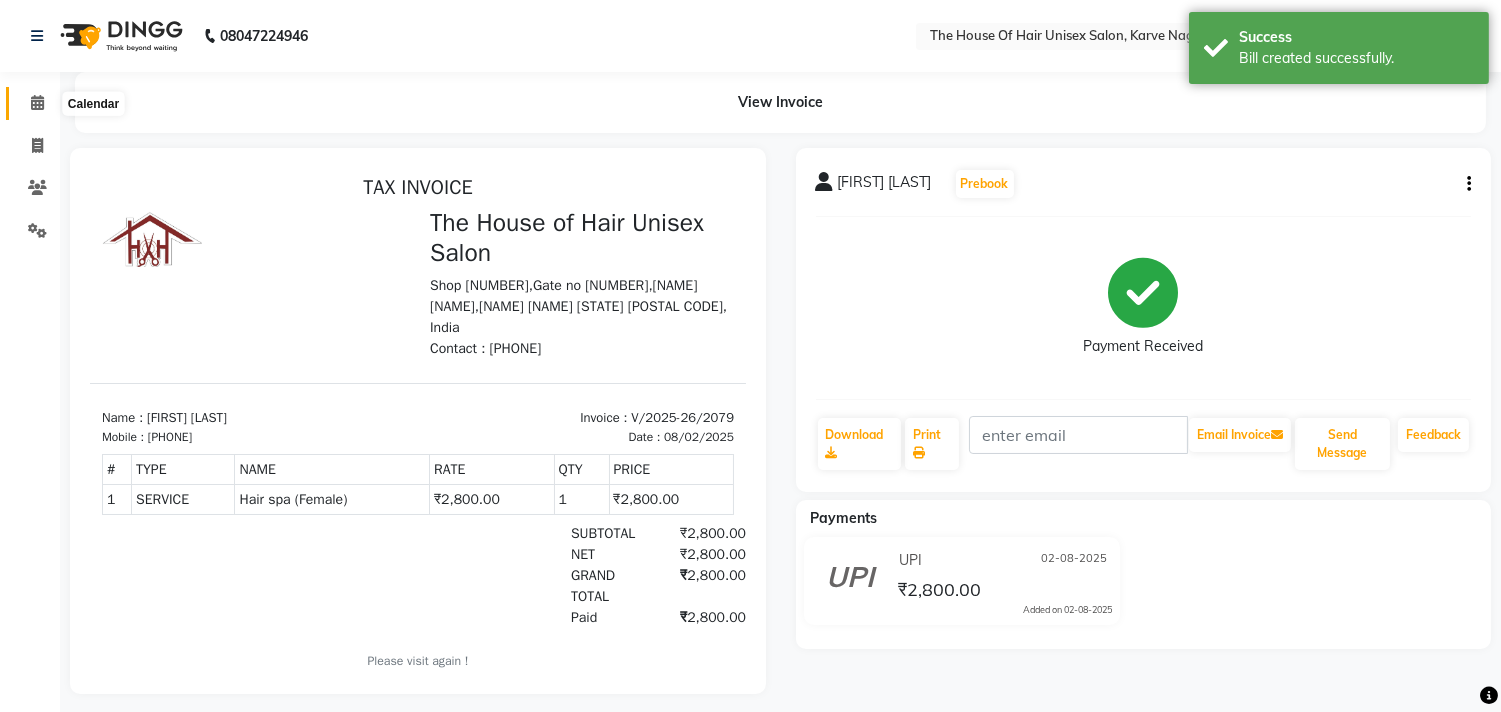 click 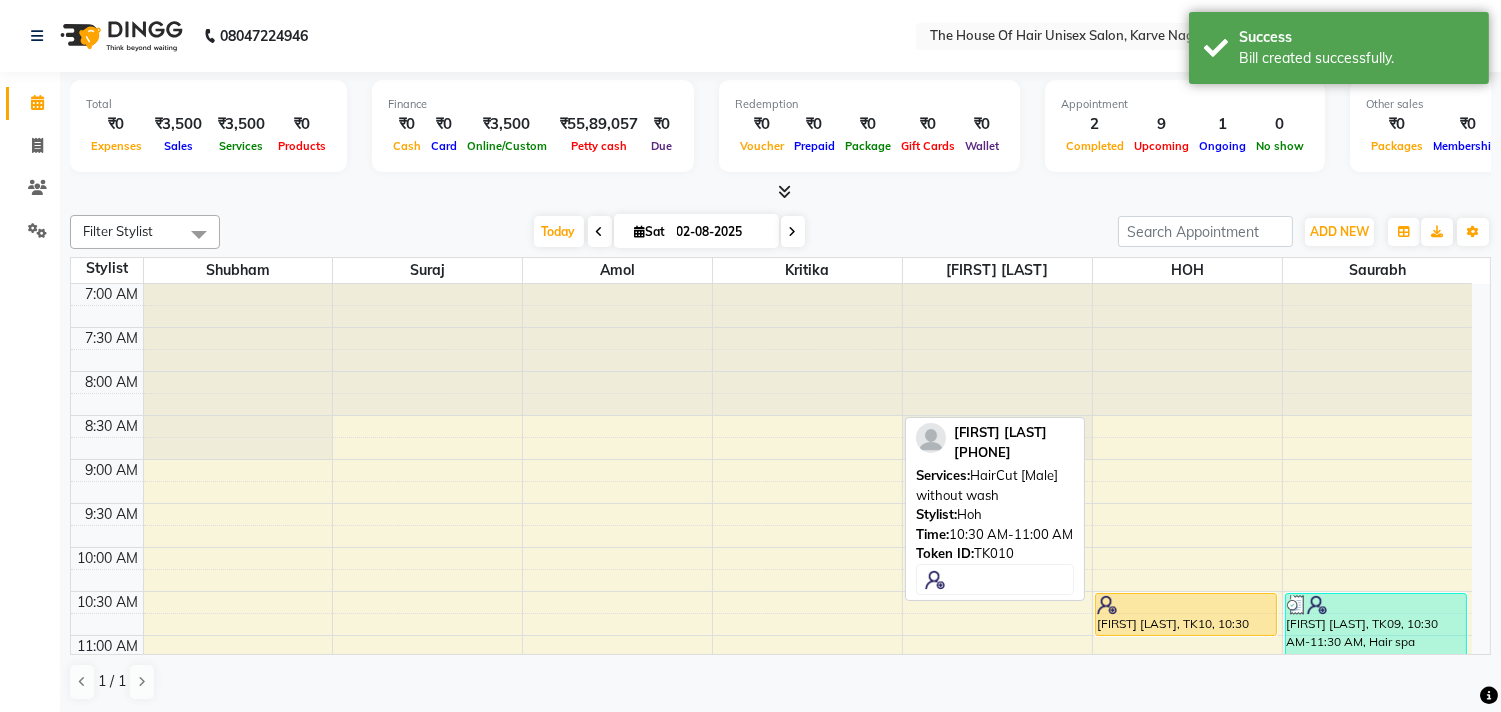 click at bounding box center [1186, 605] 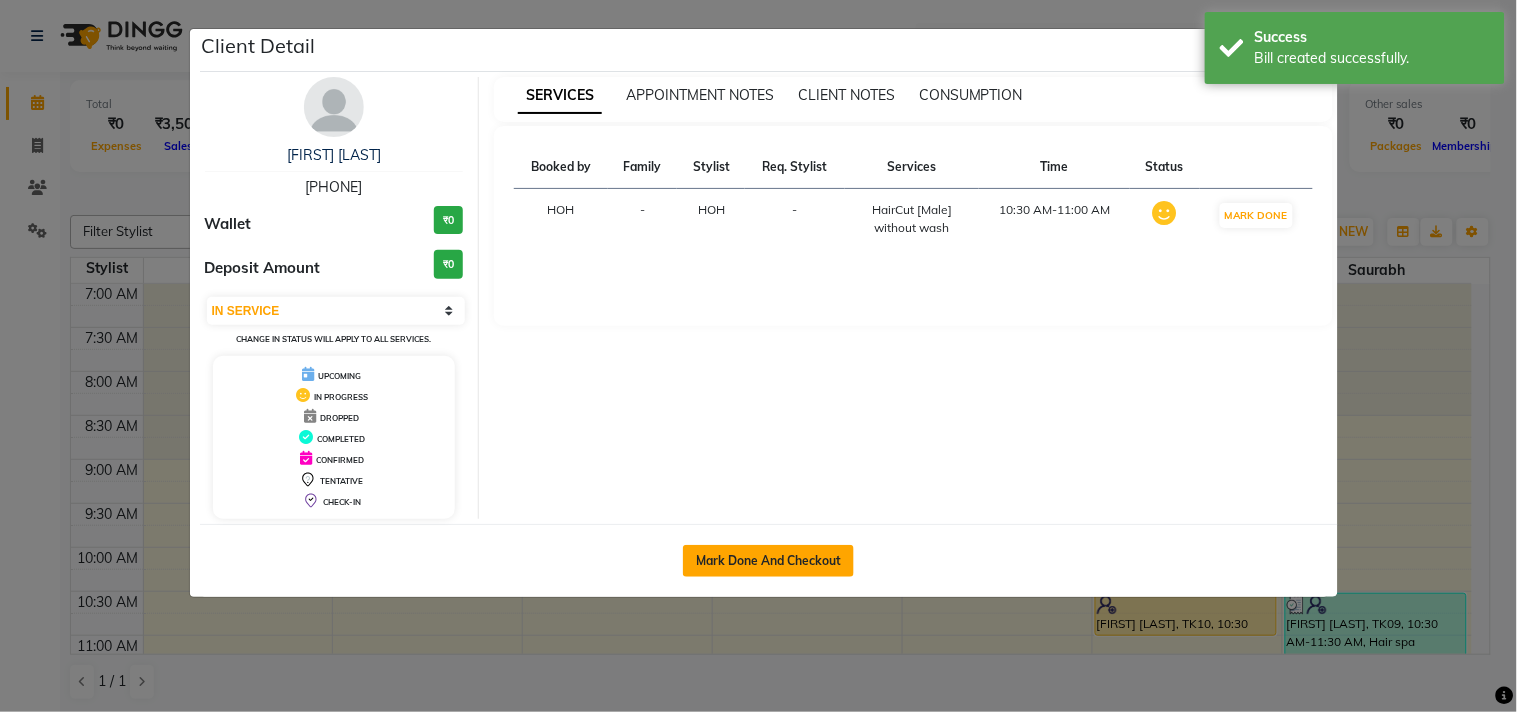 click on "Mark Done And Checkout" 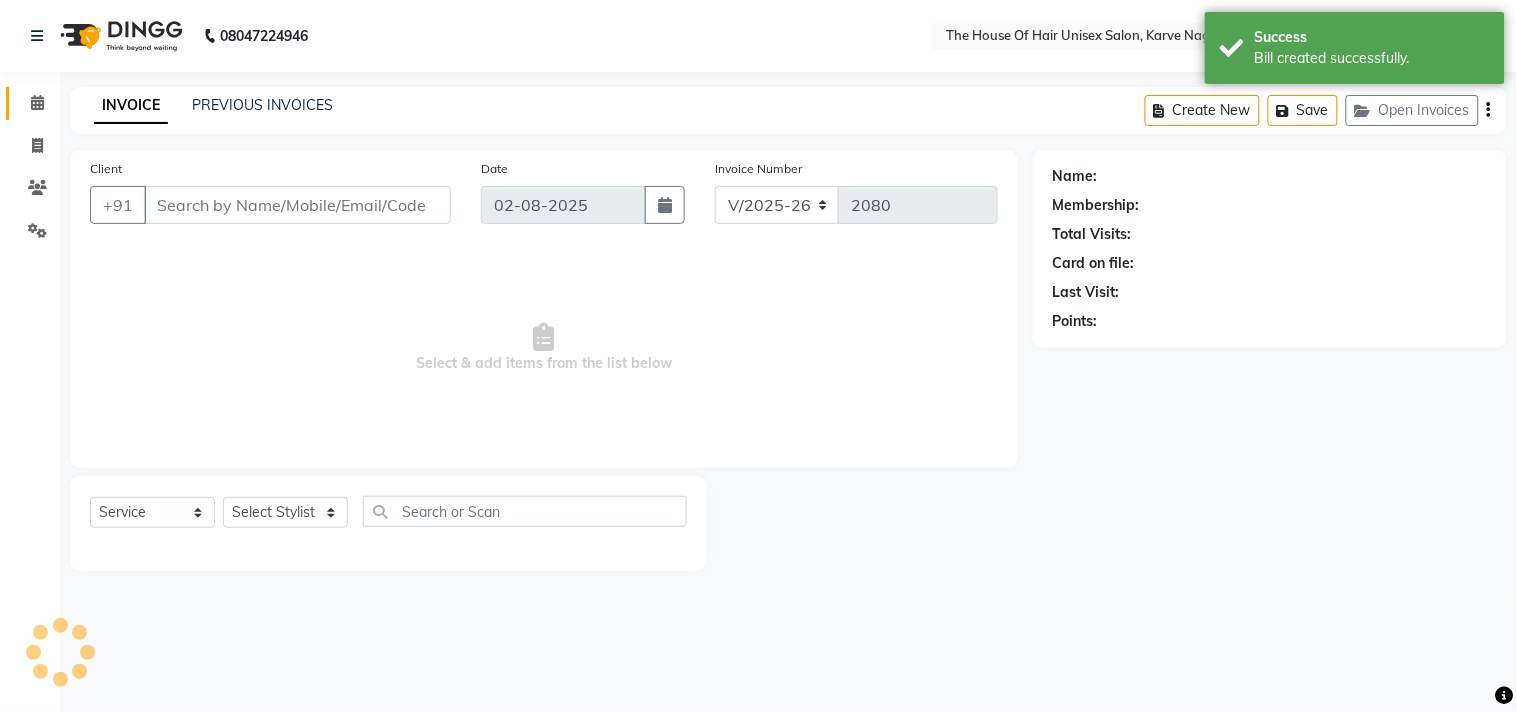 type on "[PHONE]" 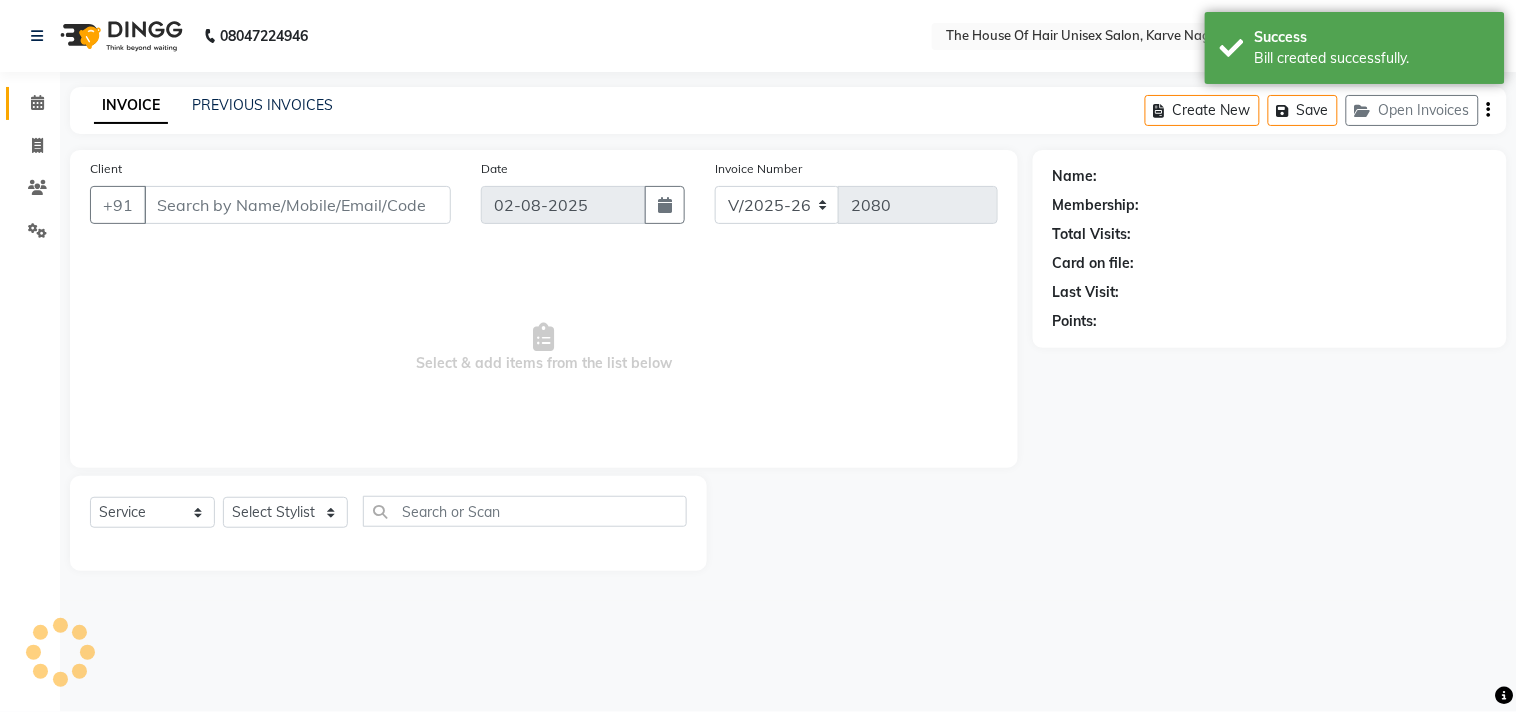 select on "85989" 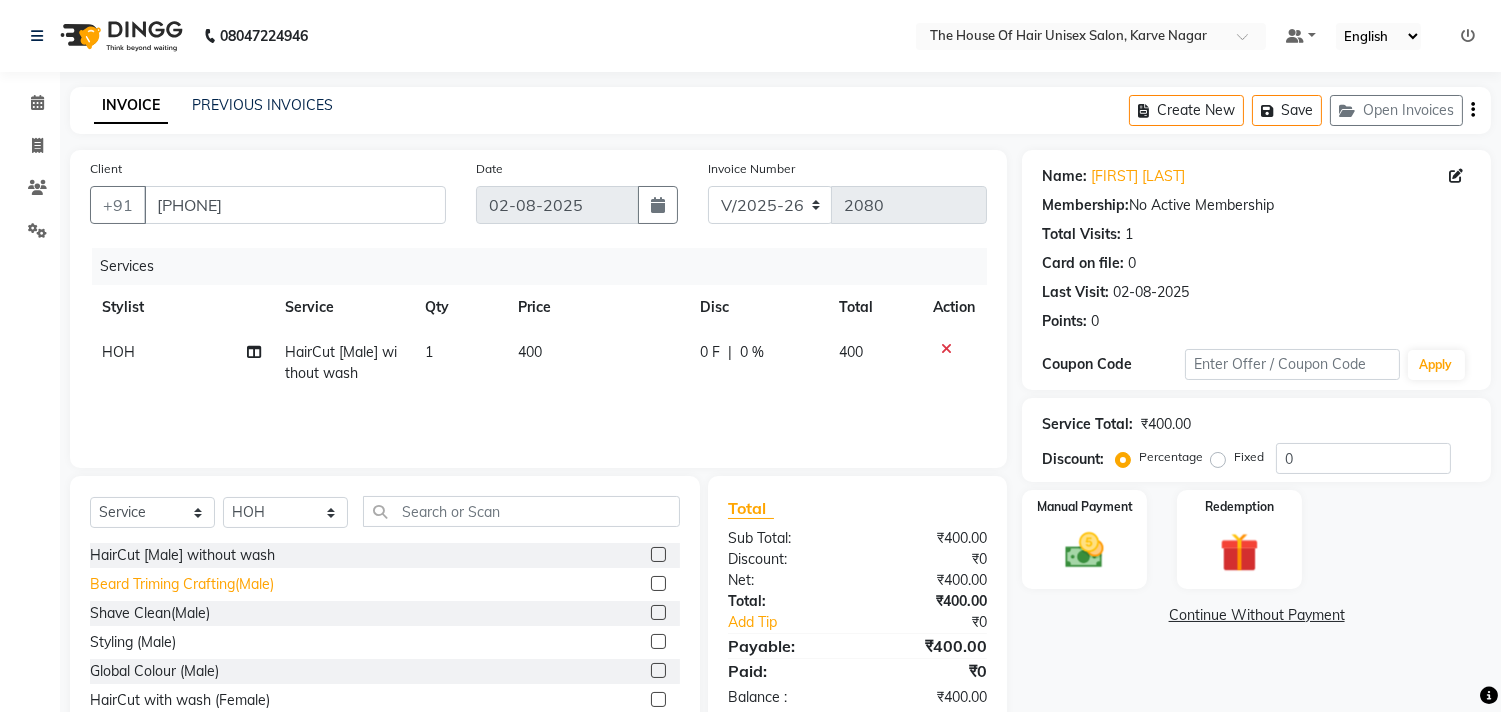 click on "Beard Triming Crafting(Male)" 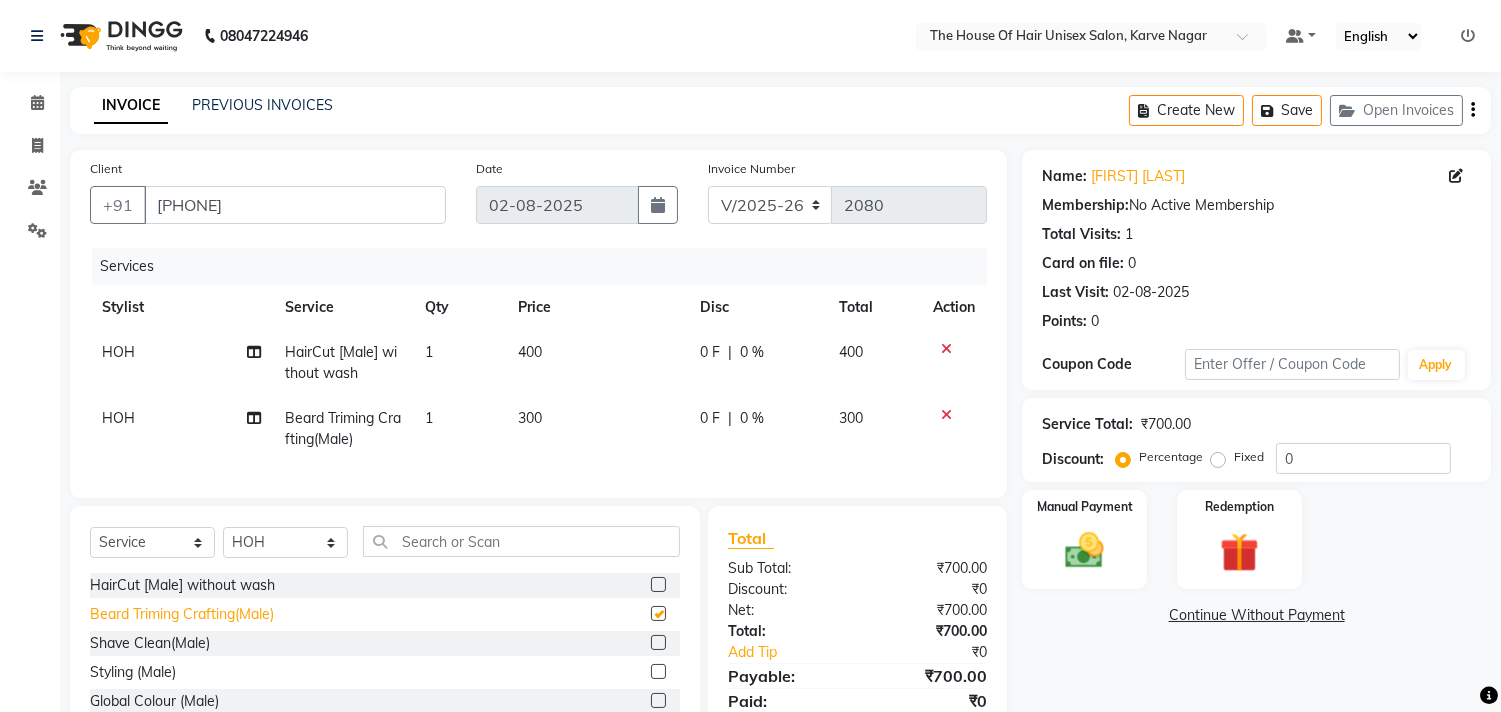checkbox on "false" 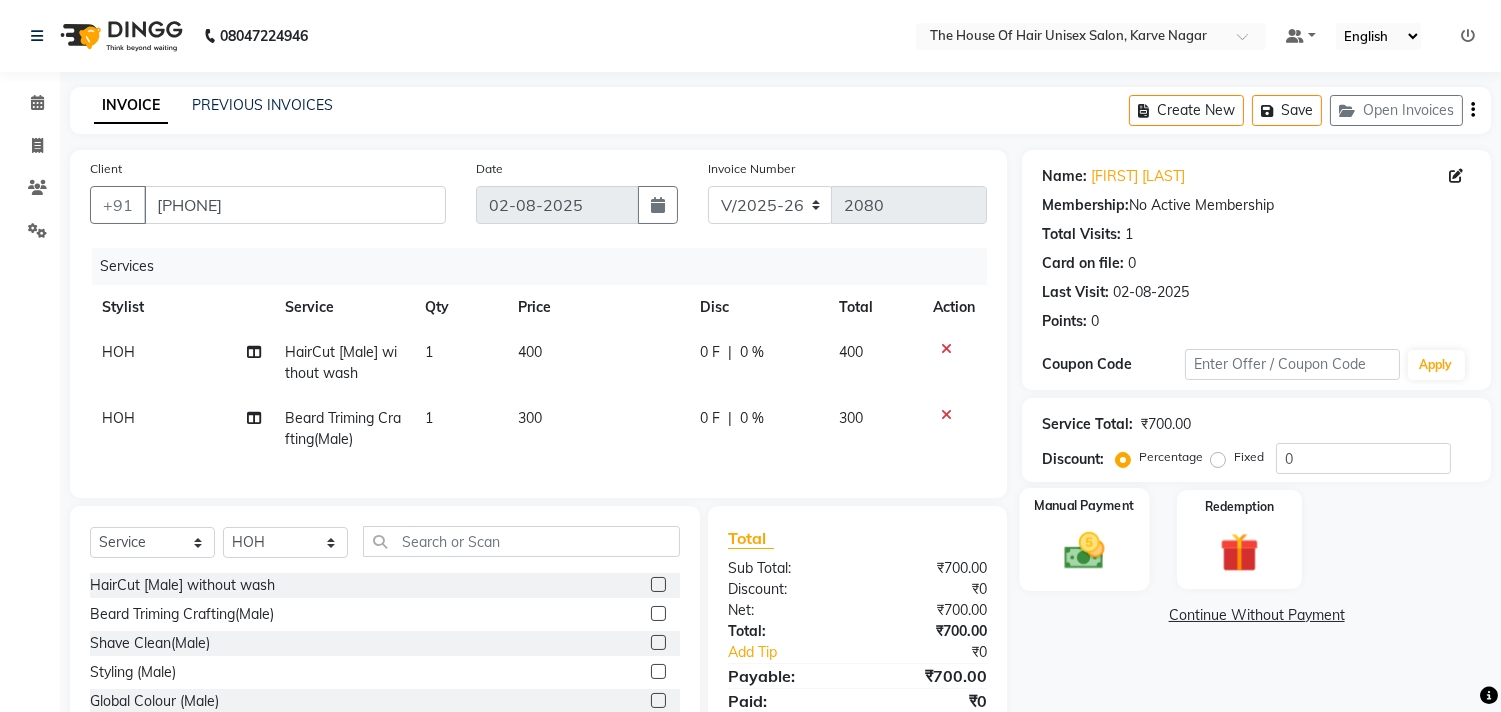 click 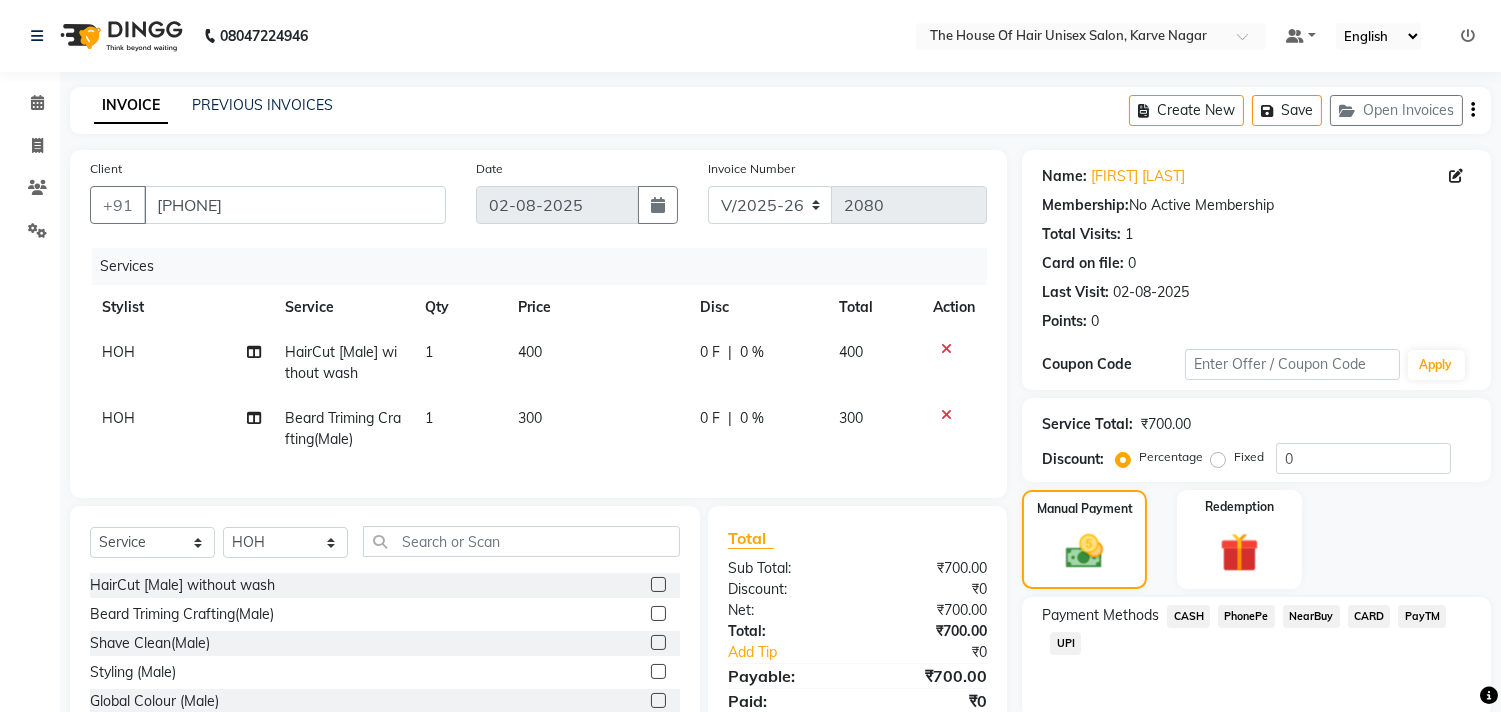 click on "UPI" 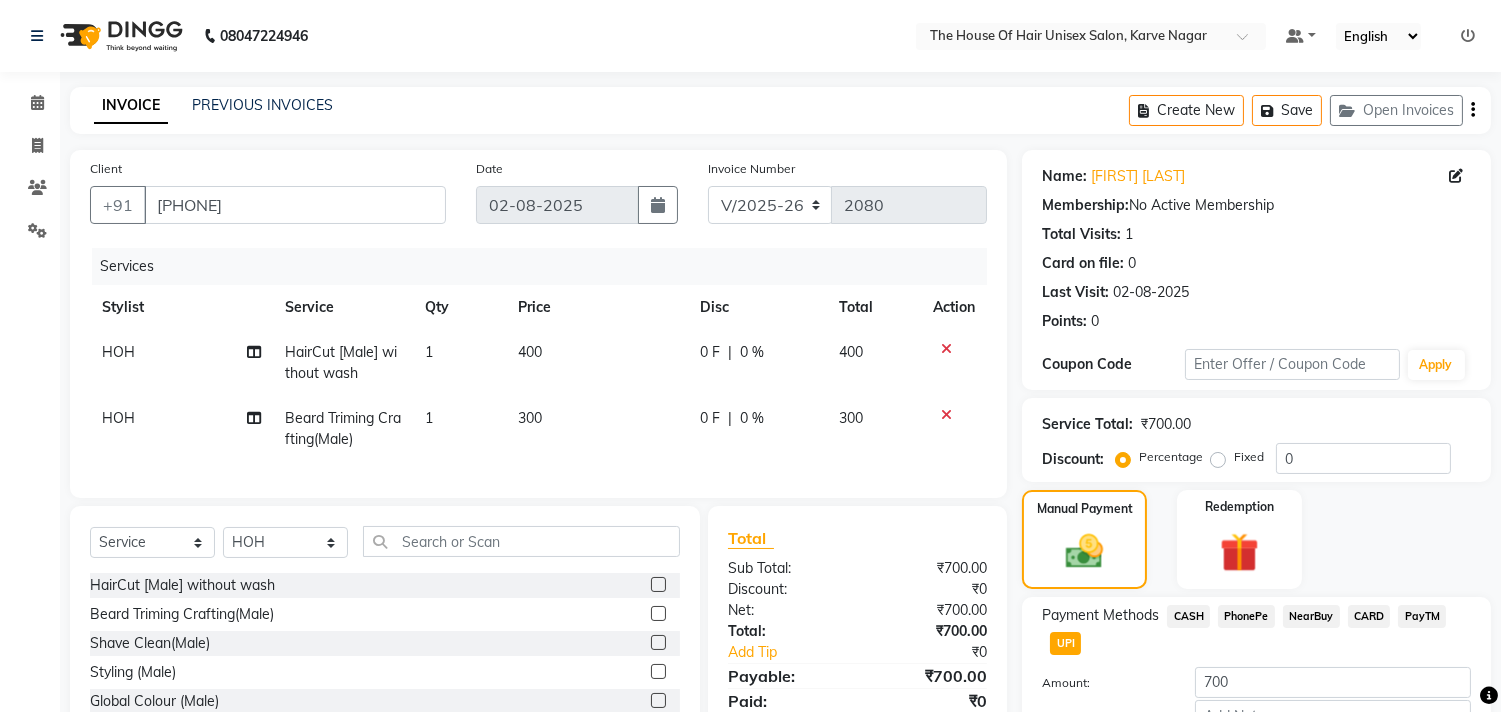 scroll, scrollTop: 135, scrollLeft: 0, axis: vertical 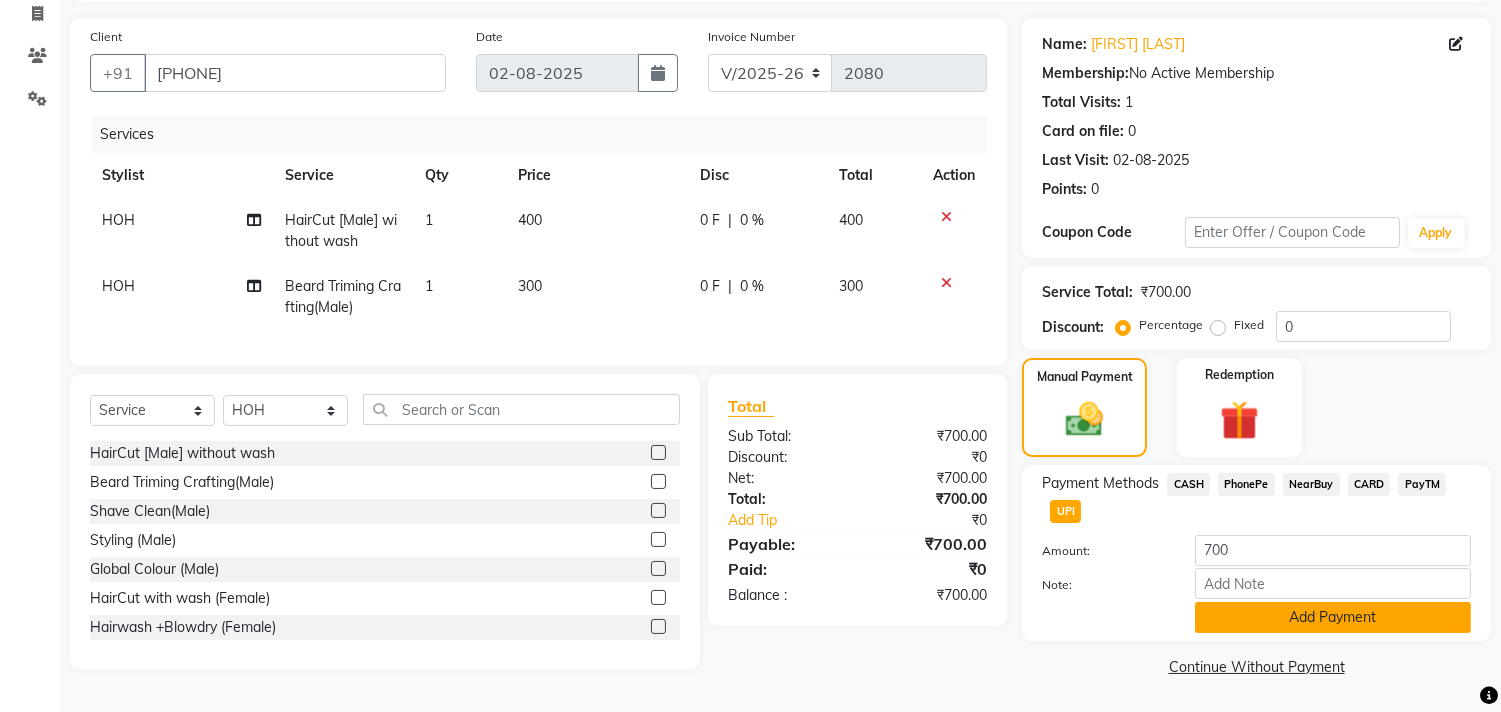 click on "Add Payment" 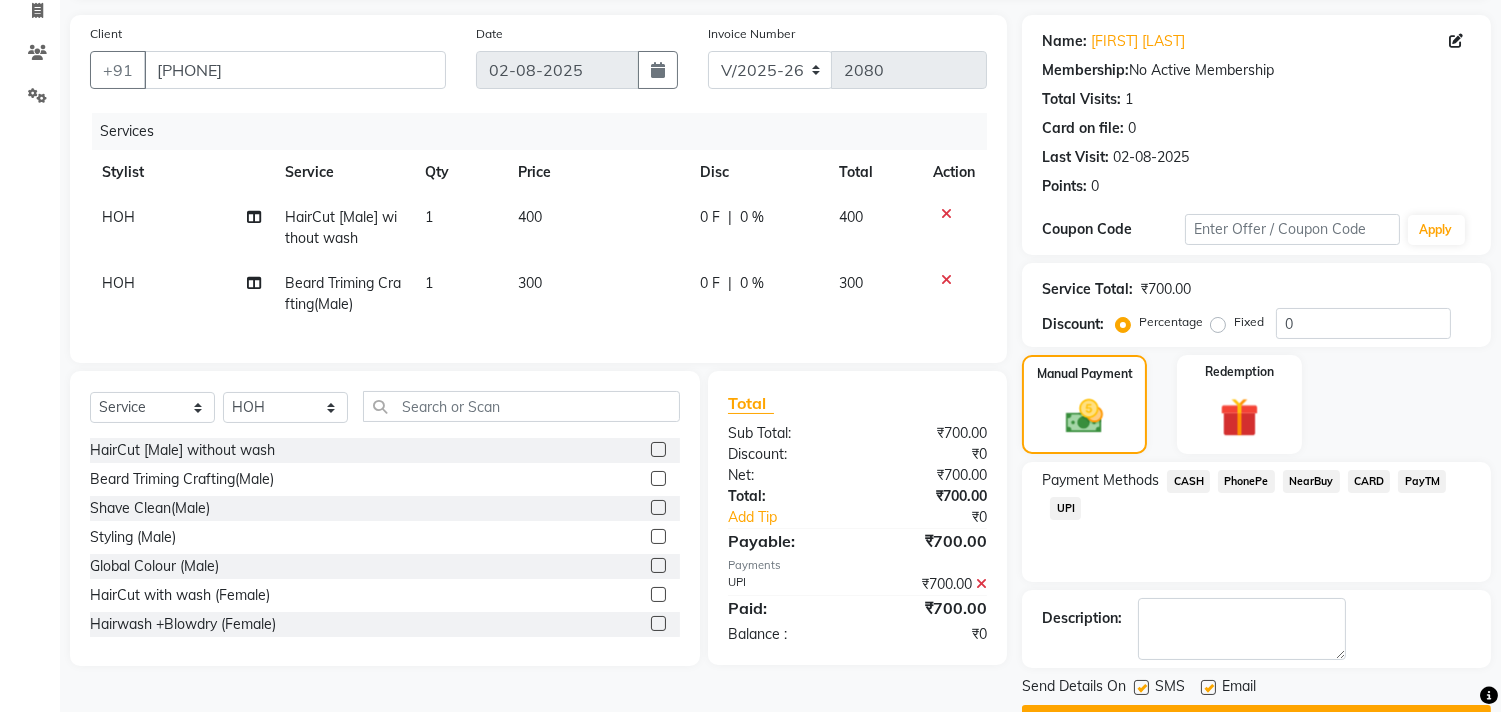 scroll, scrollTop: 187, scrollLeft: 0, axis: vertical 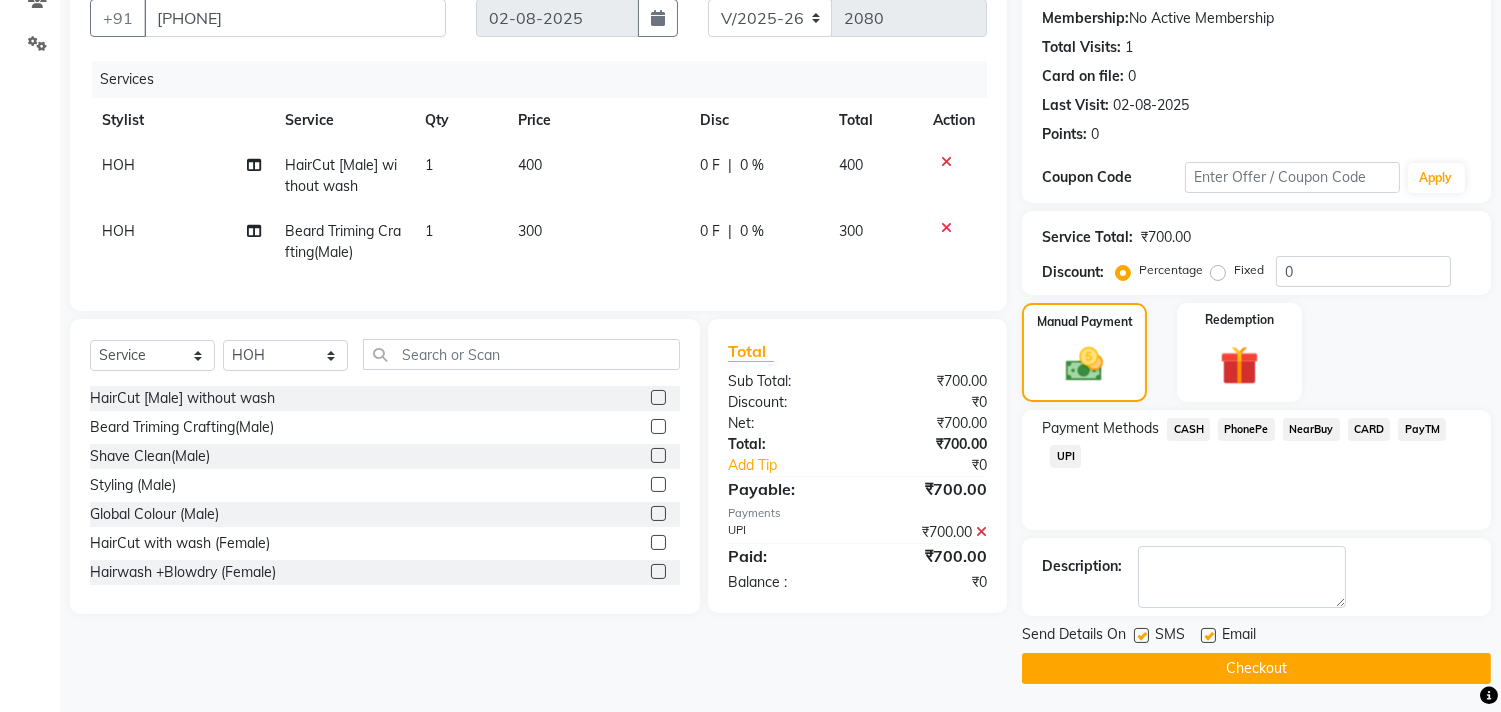 click on "Checkout" 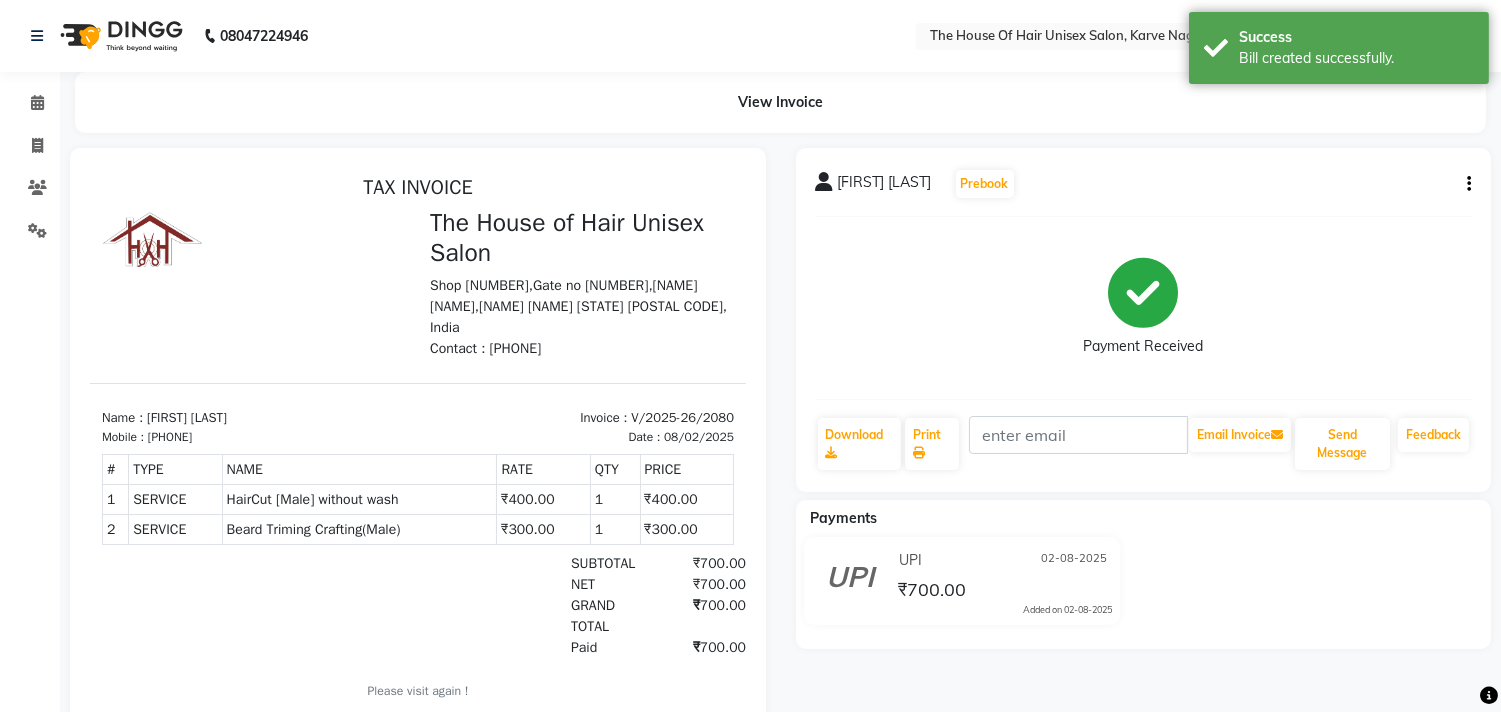 scroll, scrollTop: 0, scrollLeft: 0, axis: both 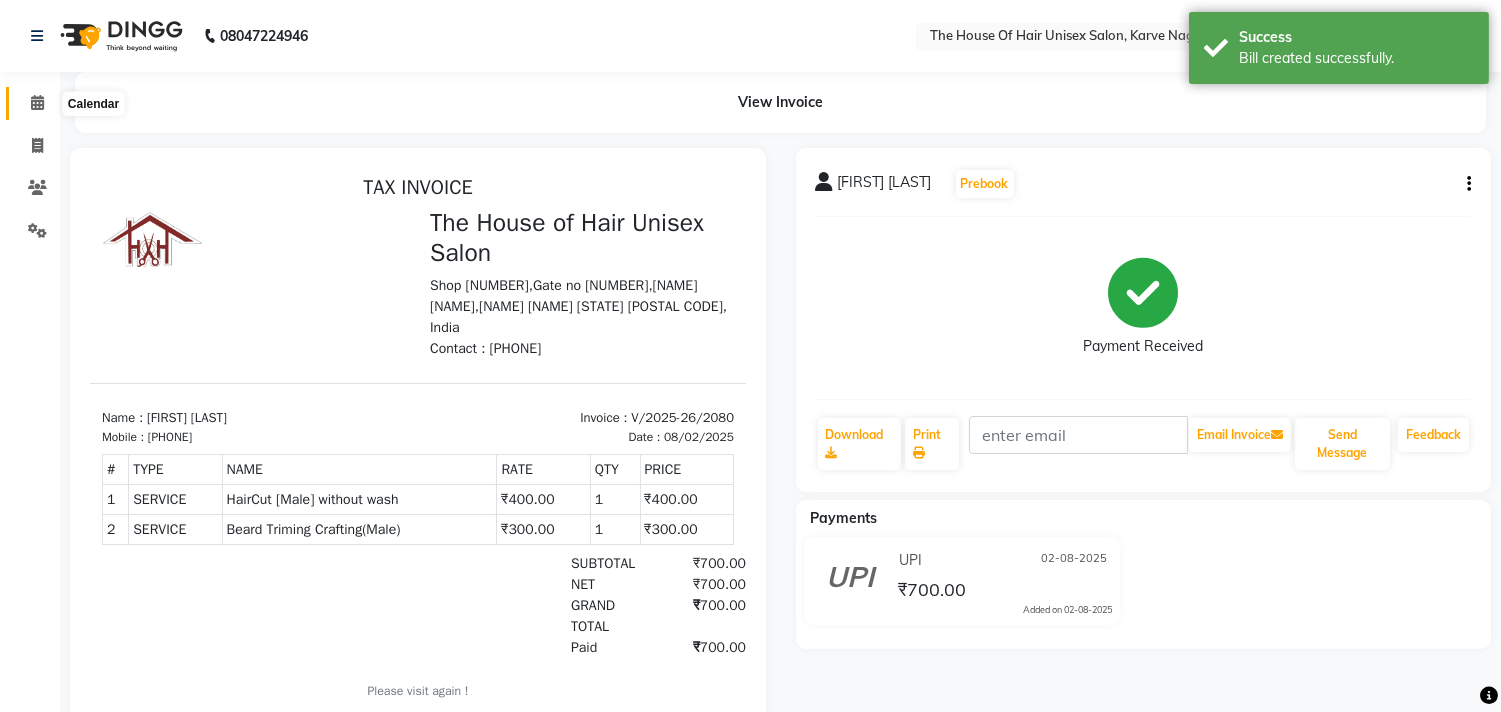 click 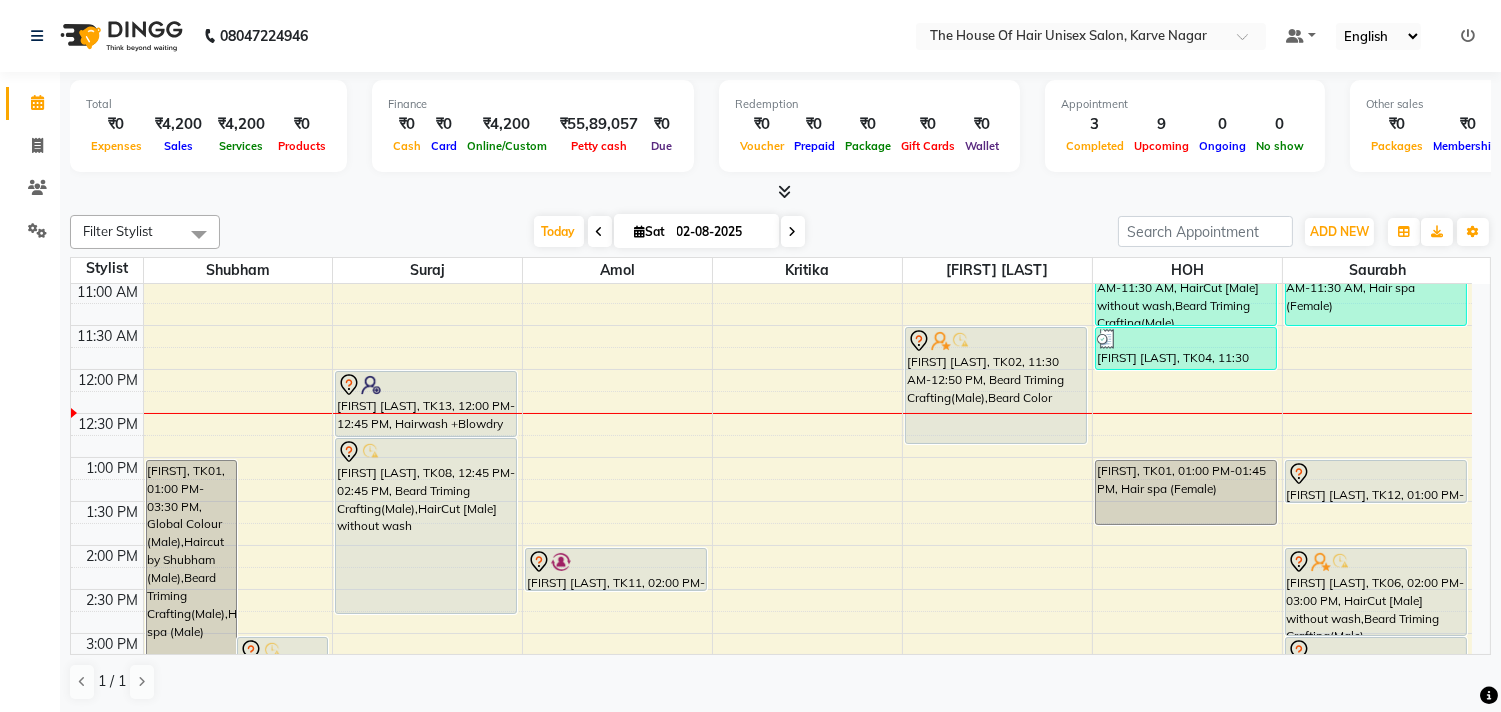 scroll, scrollTop: 356, scrollLeft: 0, axis: vertical 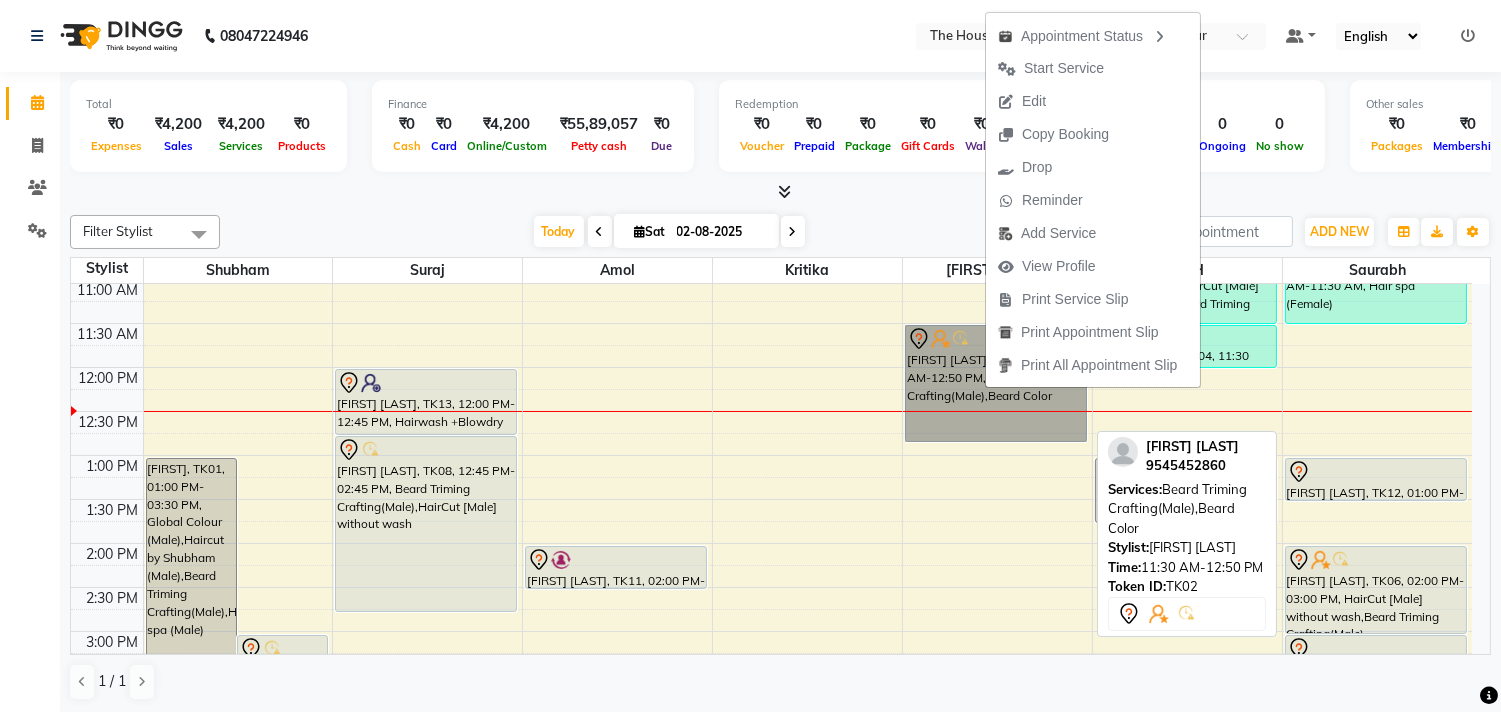 click on "[FIRST] [LAST], TK02, 11:30 AM-12:50 PM, Beard Triming Crafting(Male),Beard Color" at bounding box center (996, 383) 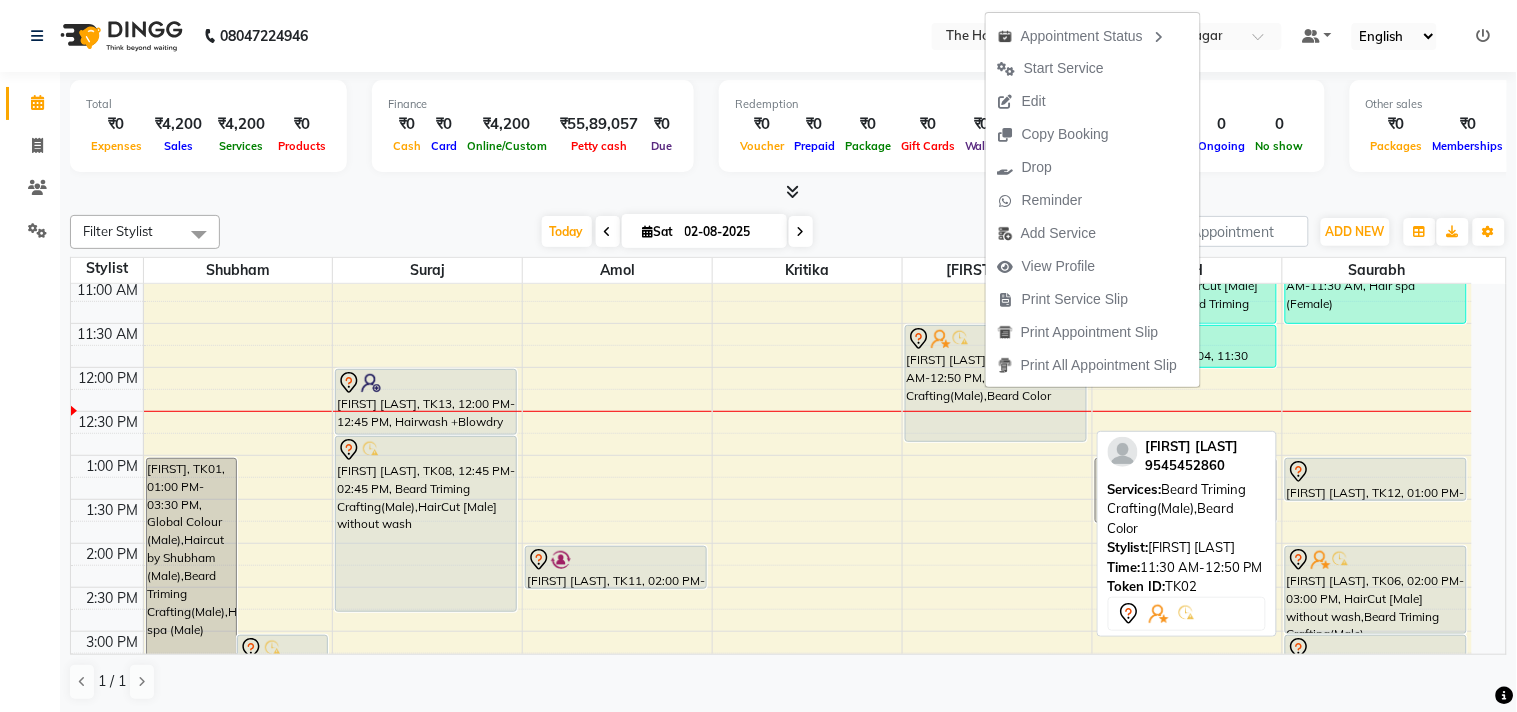 select on "7" 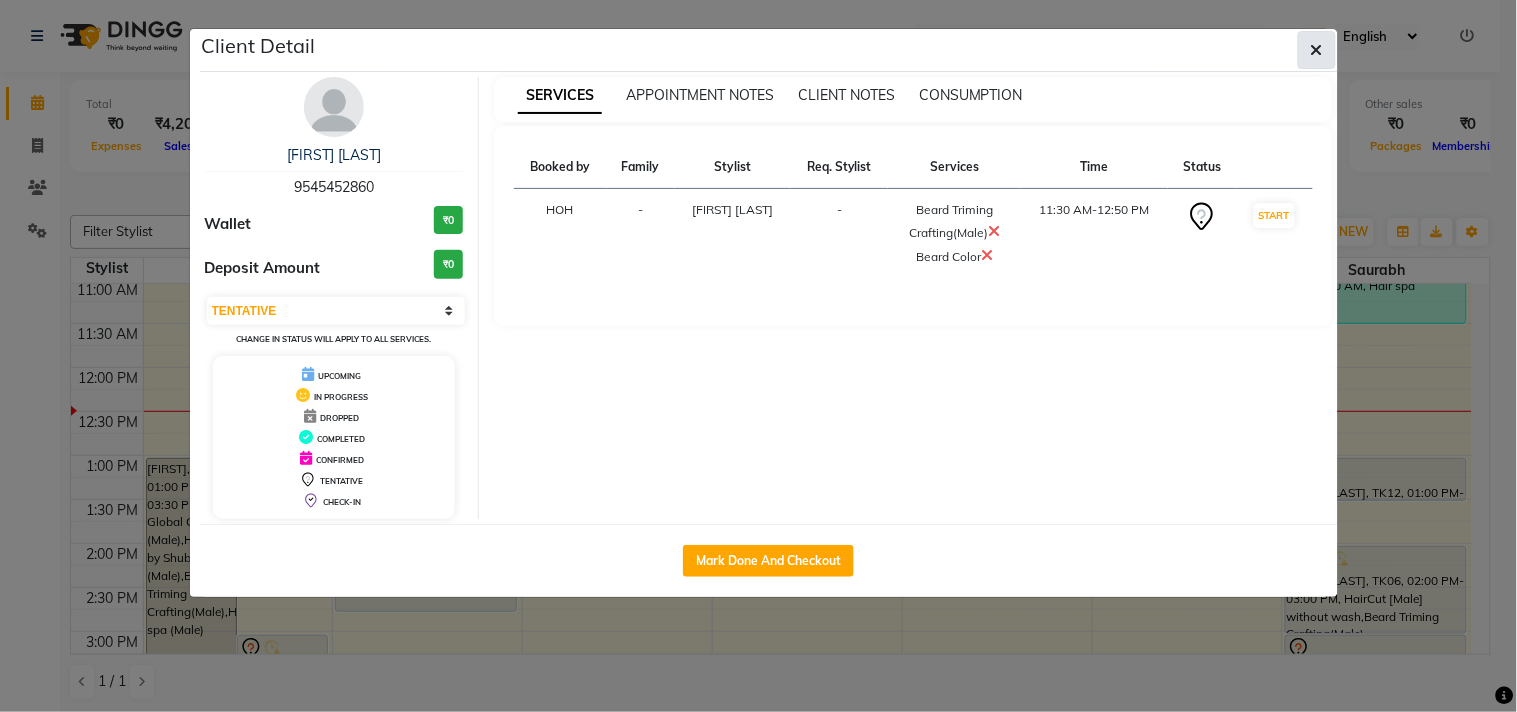 click 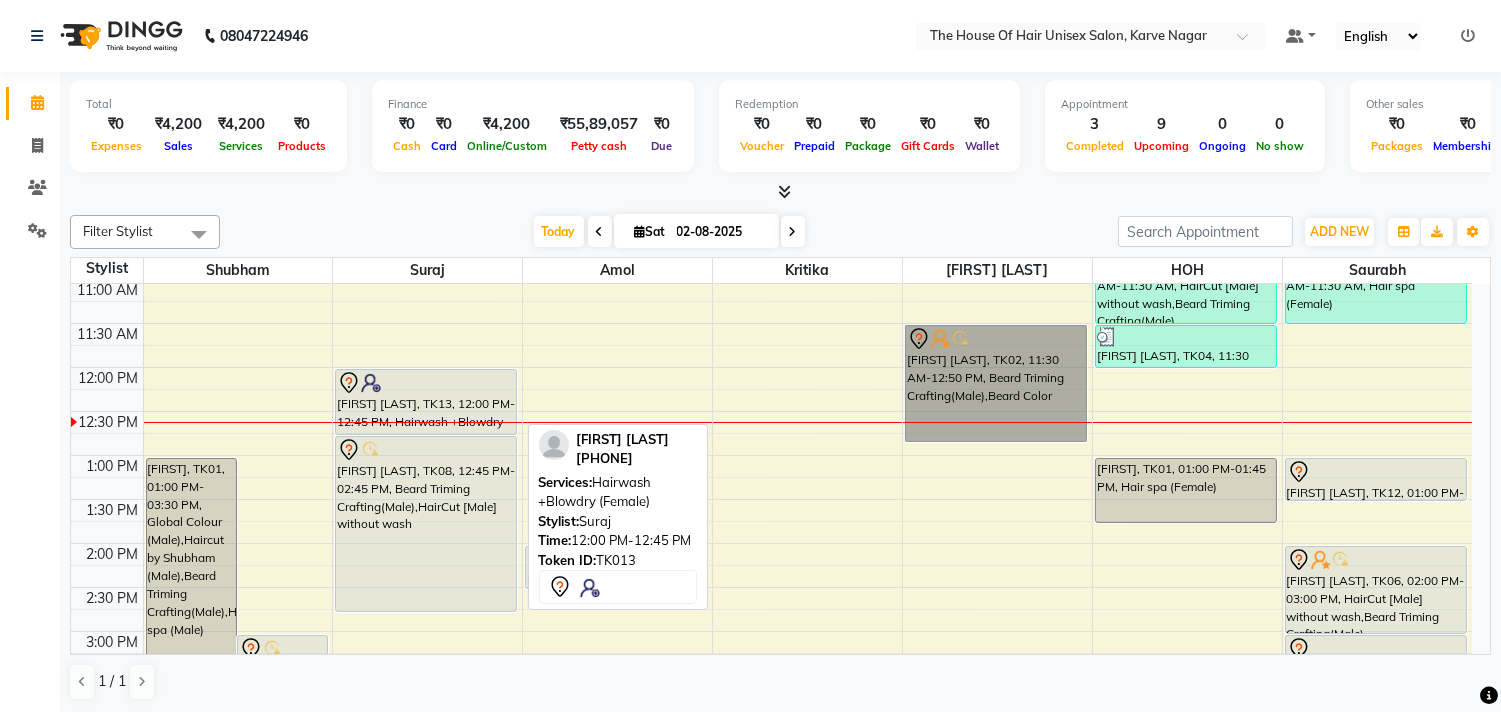 click at bounding box center (426, 383) 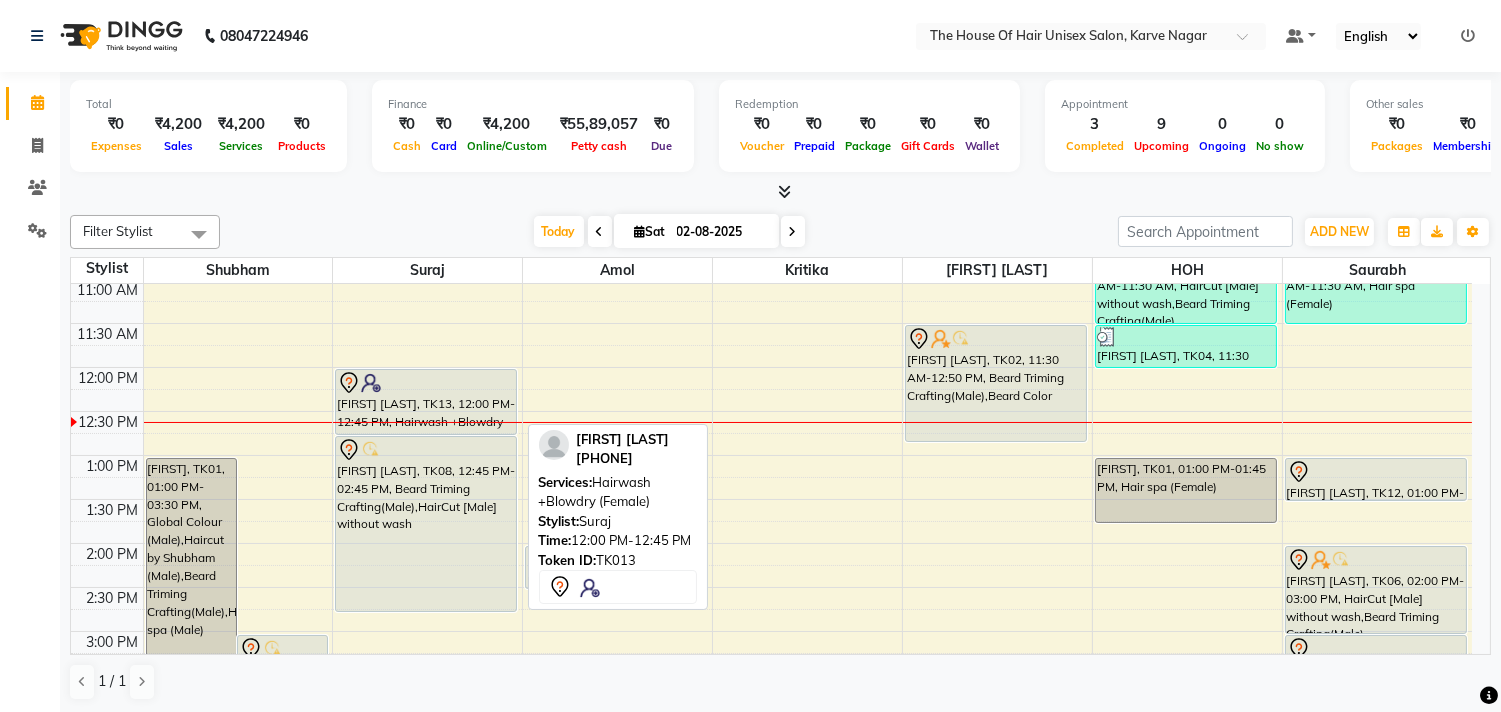 select on "7" 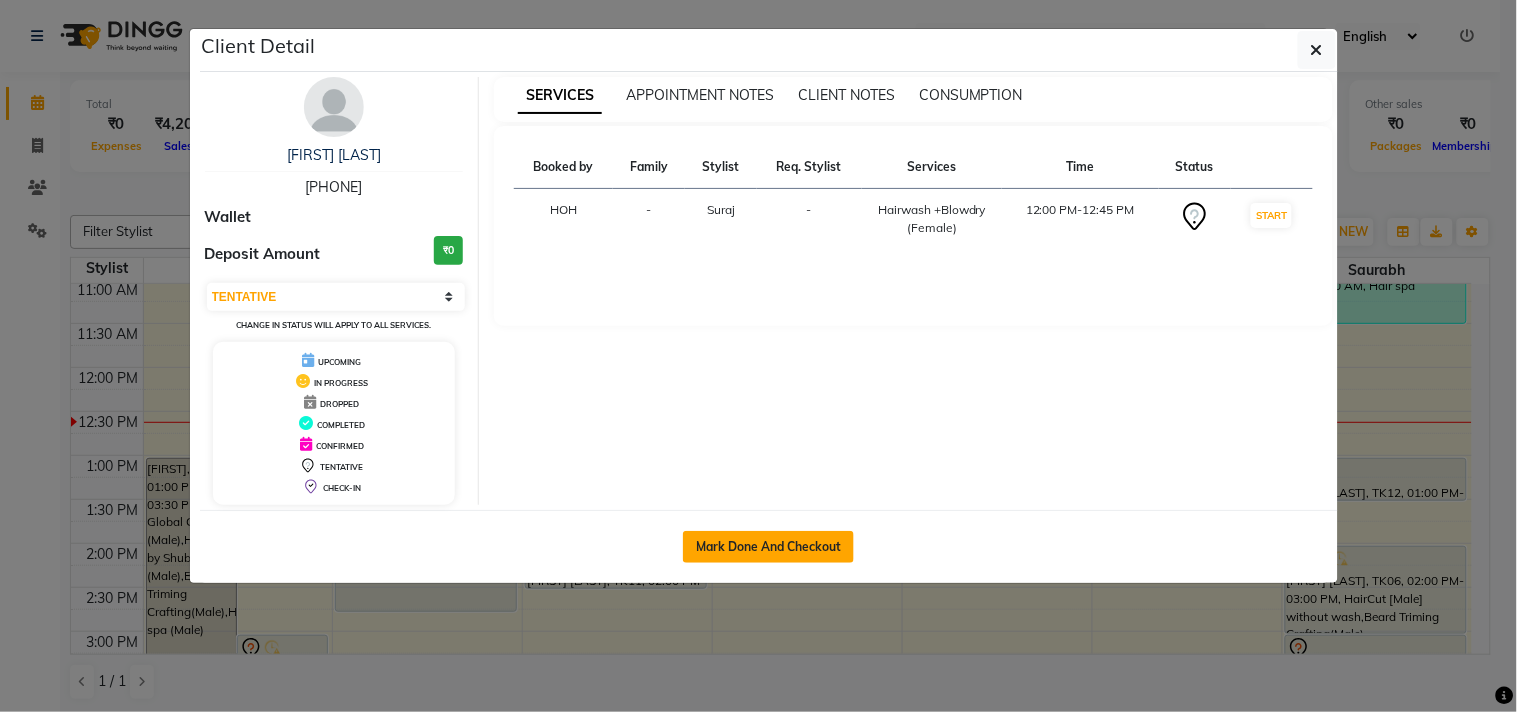 click on "Mark Done And Checkout" 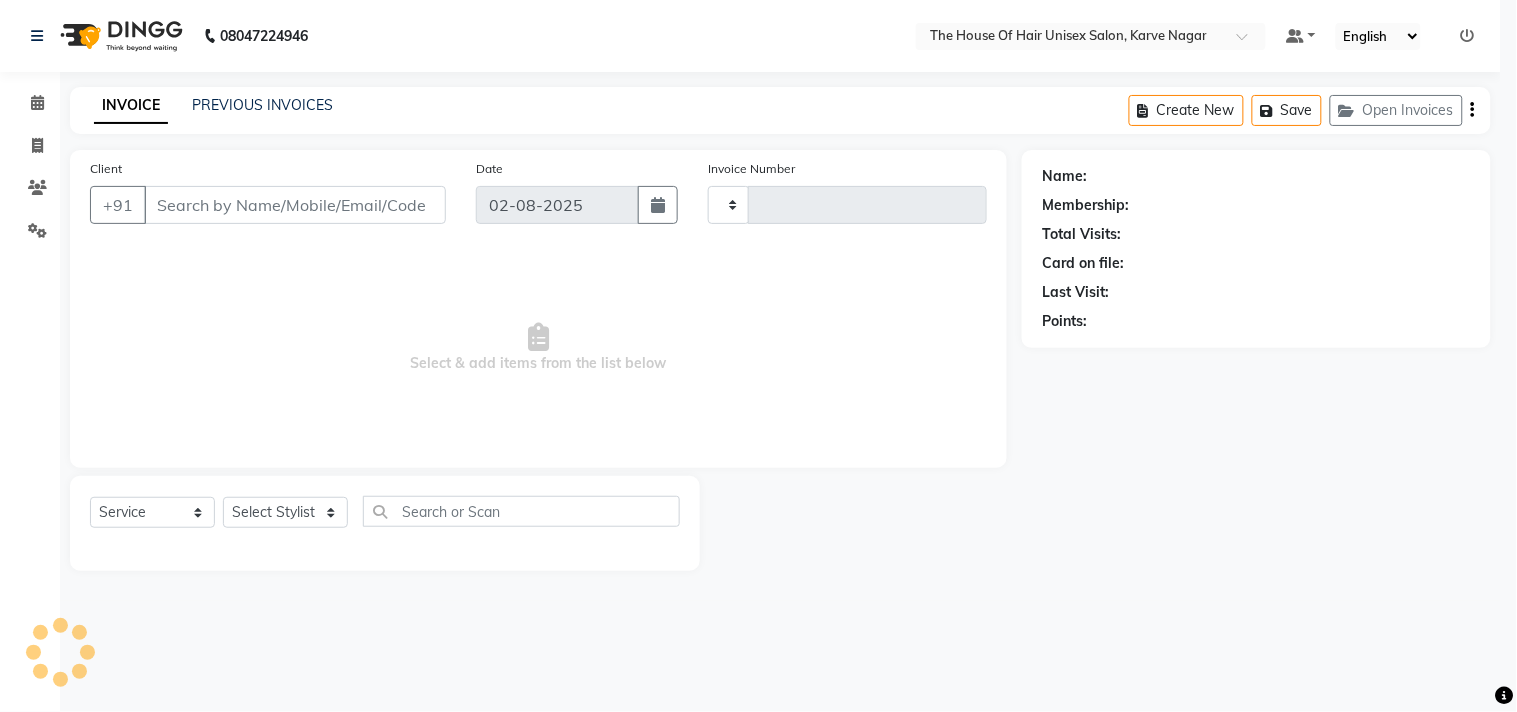 type on "2081" 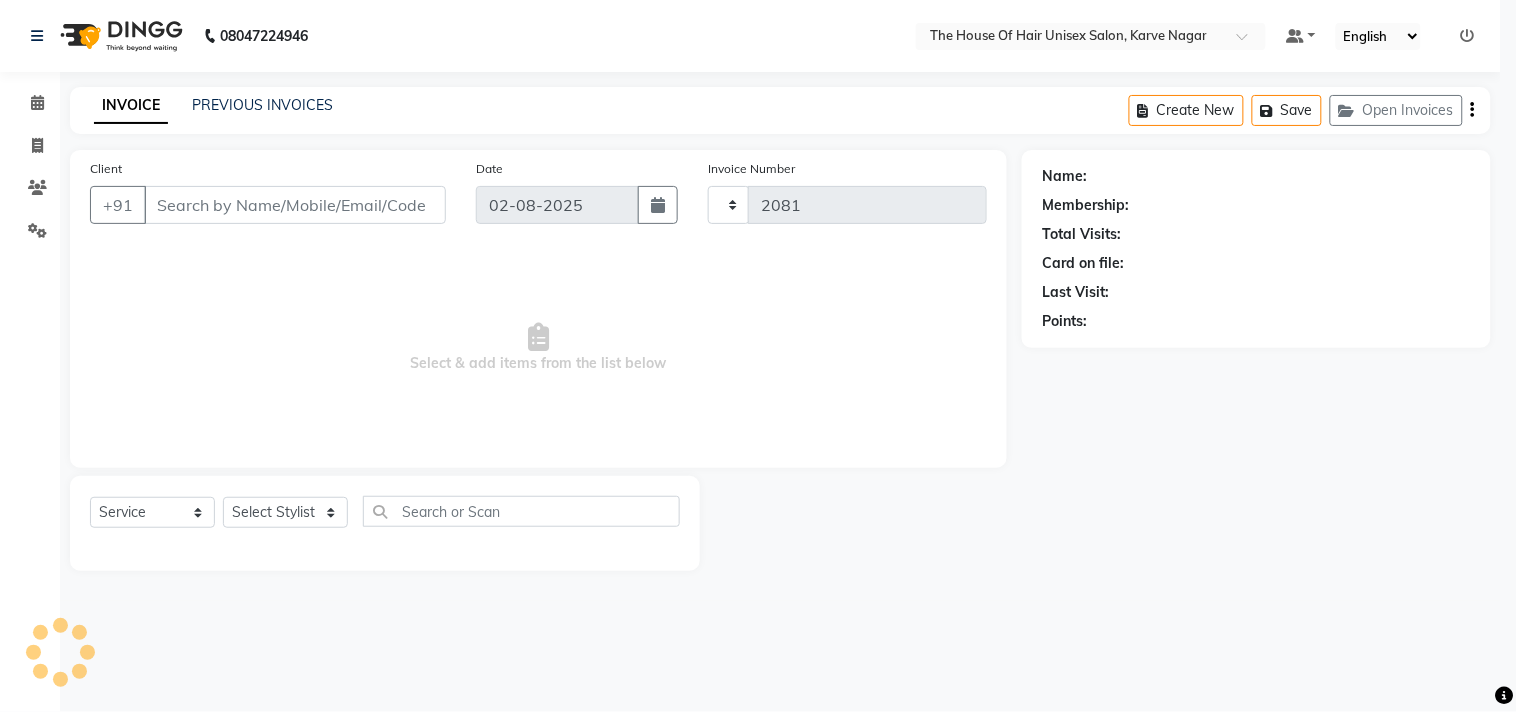 select on "598" 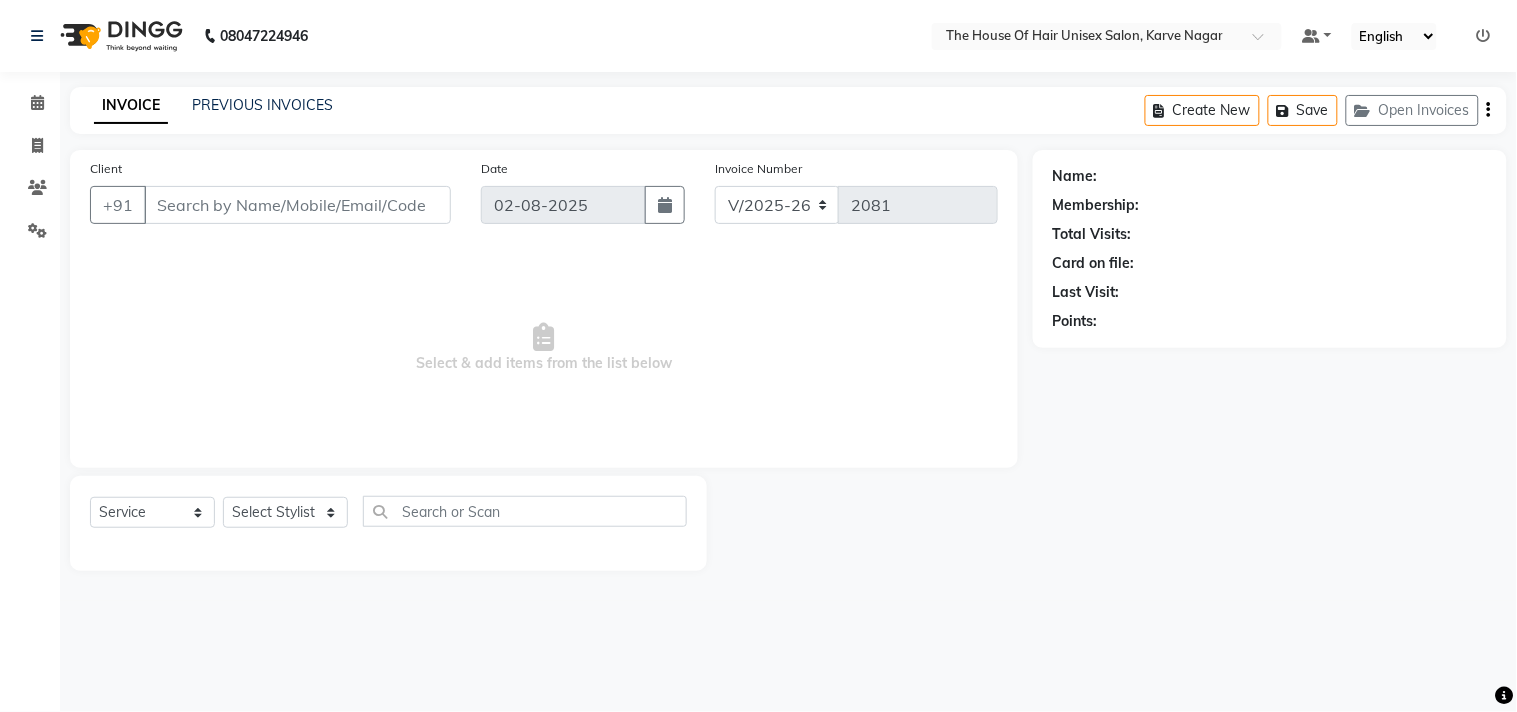 type on "[PHONE]" 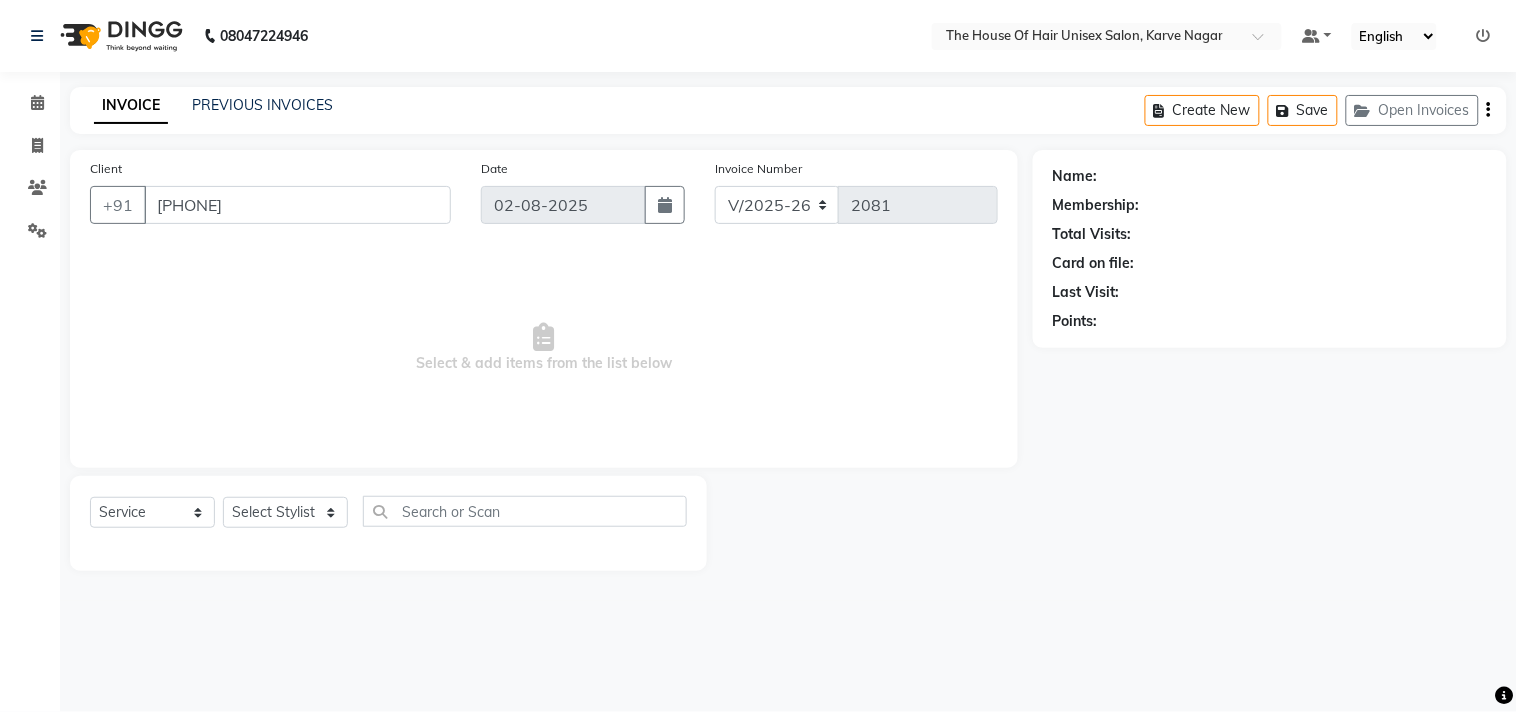 select on "[NUMBER]" 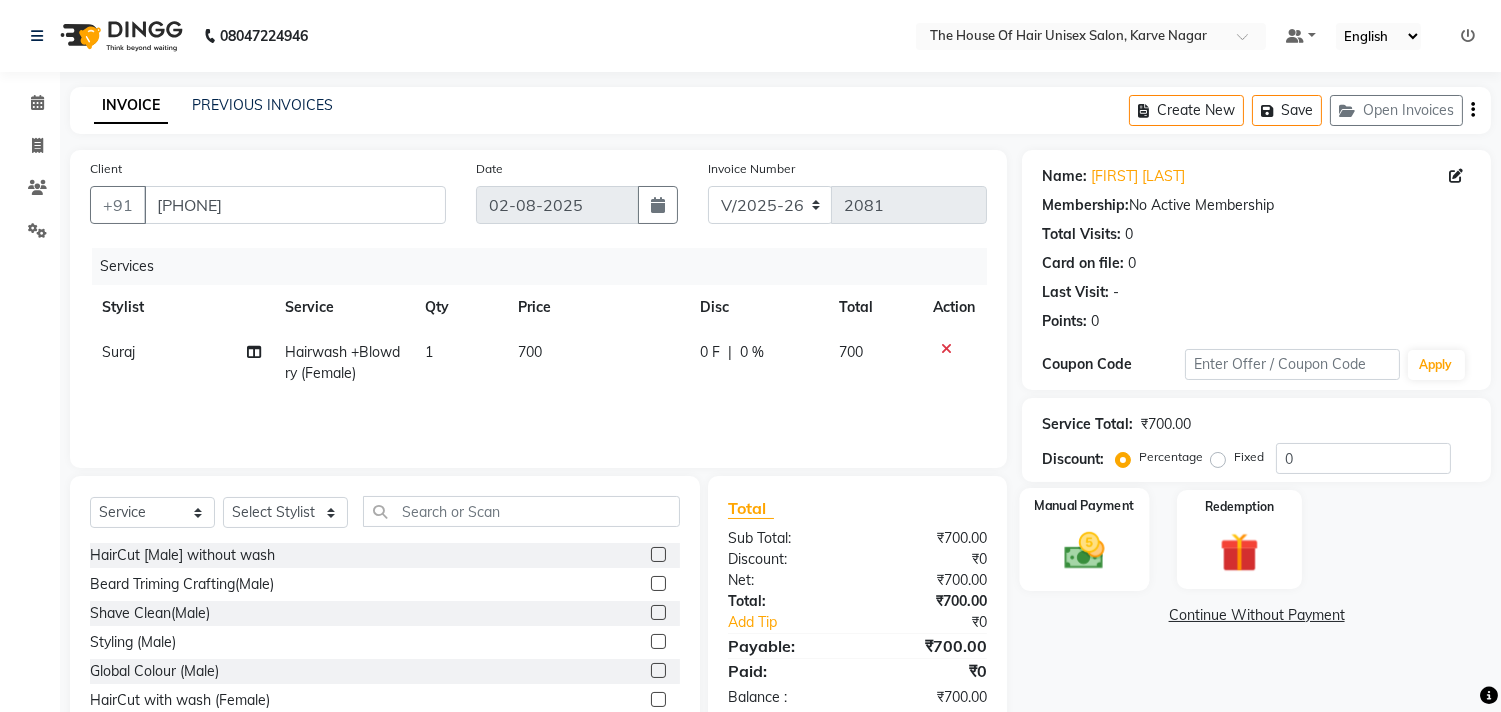 click 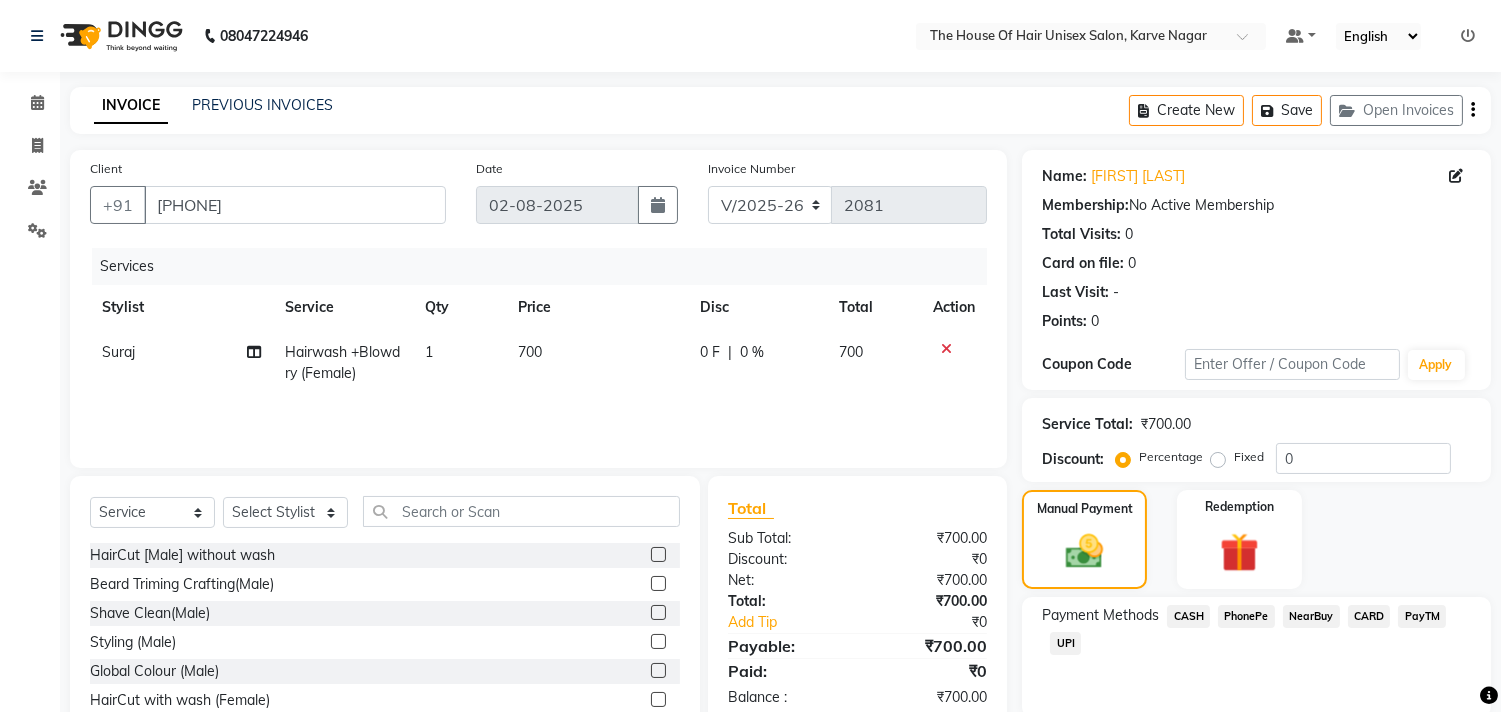 click on "UPI" 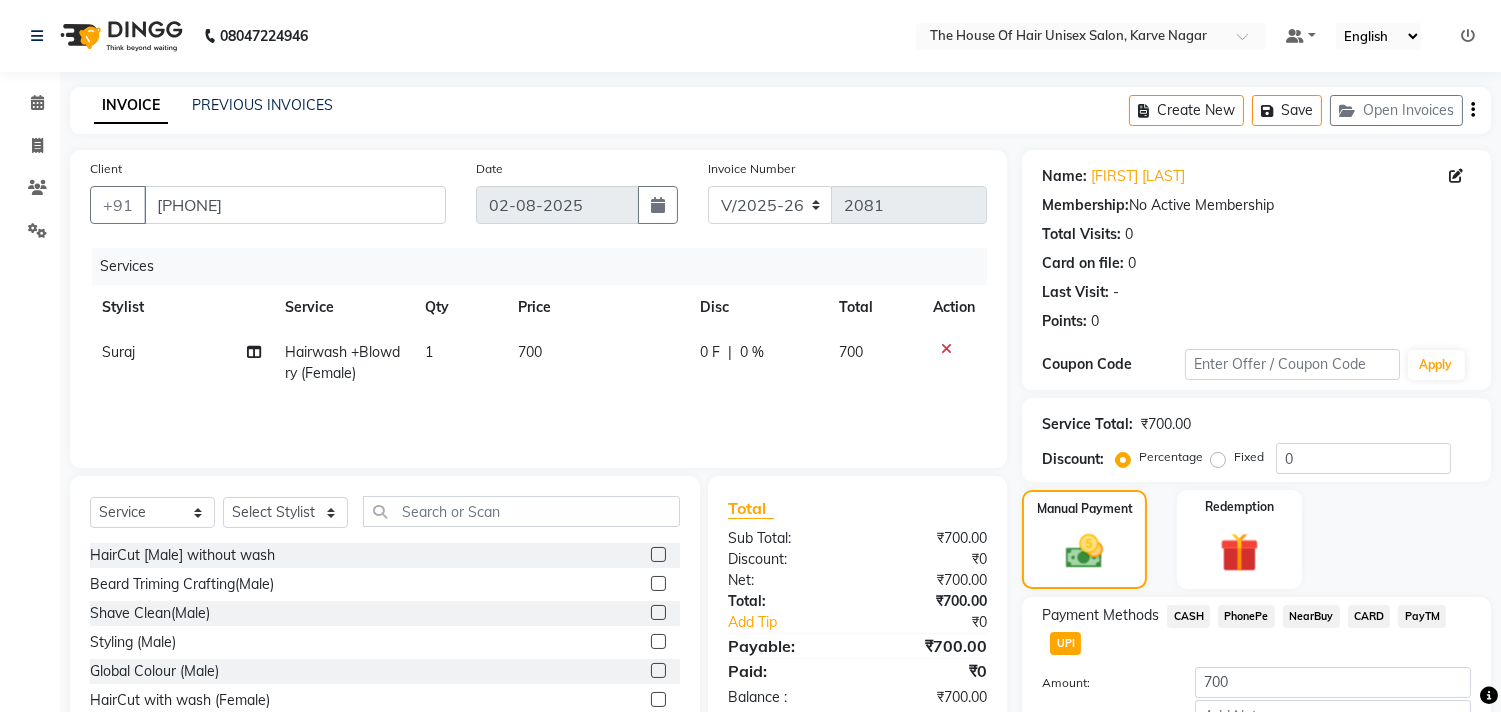 scroll, scrollTop: 132, scrollLeft: 0, axis: vertical 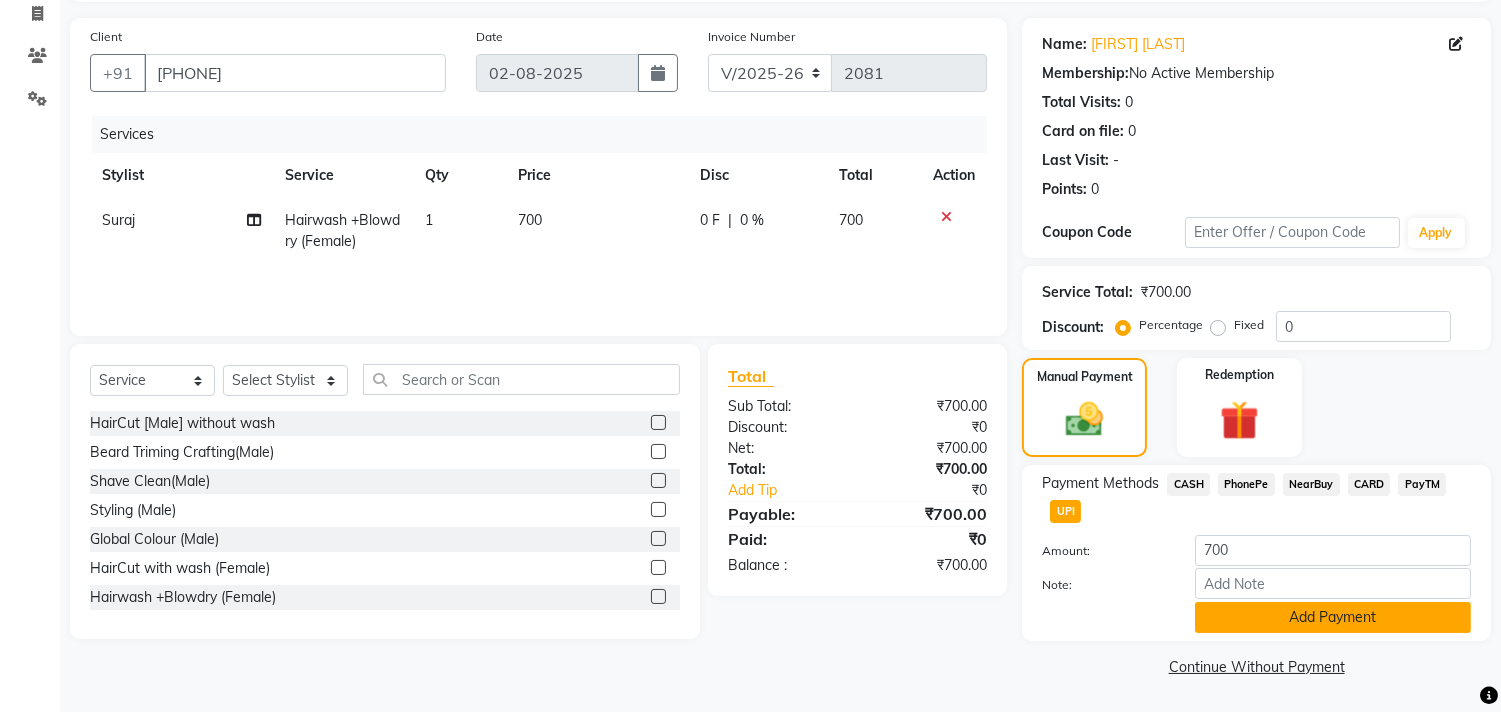 click on "Add Payment" 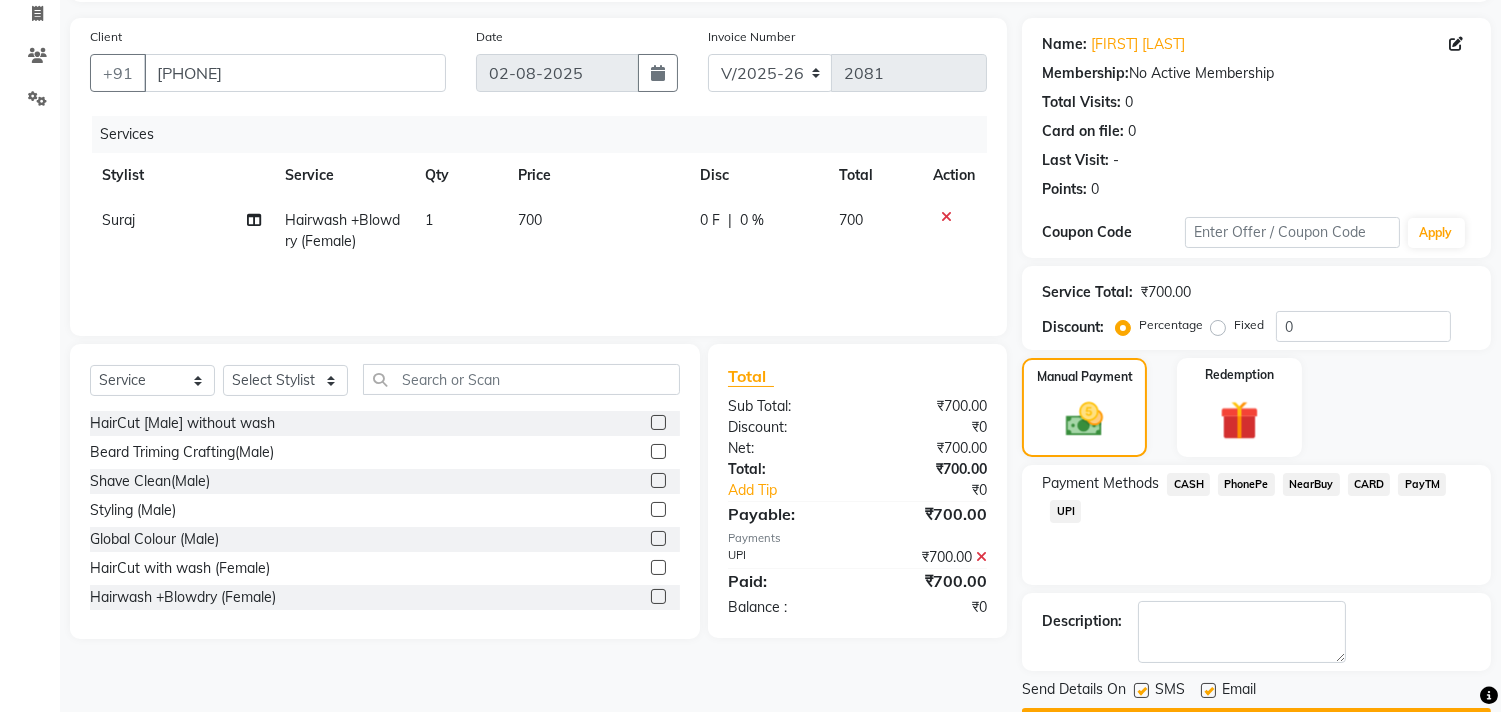 scroll, scrollTop: 187, scrollLeft: 0, axis: vertical 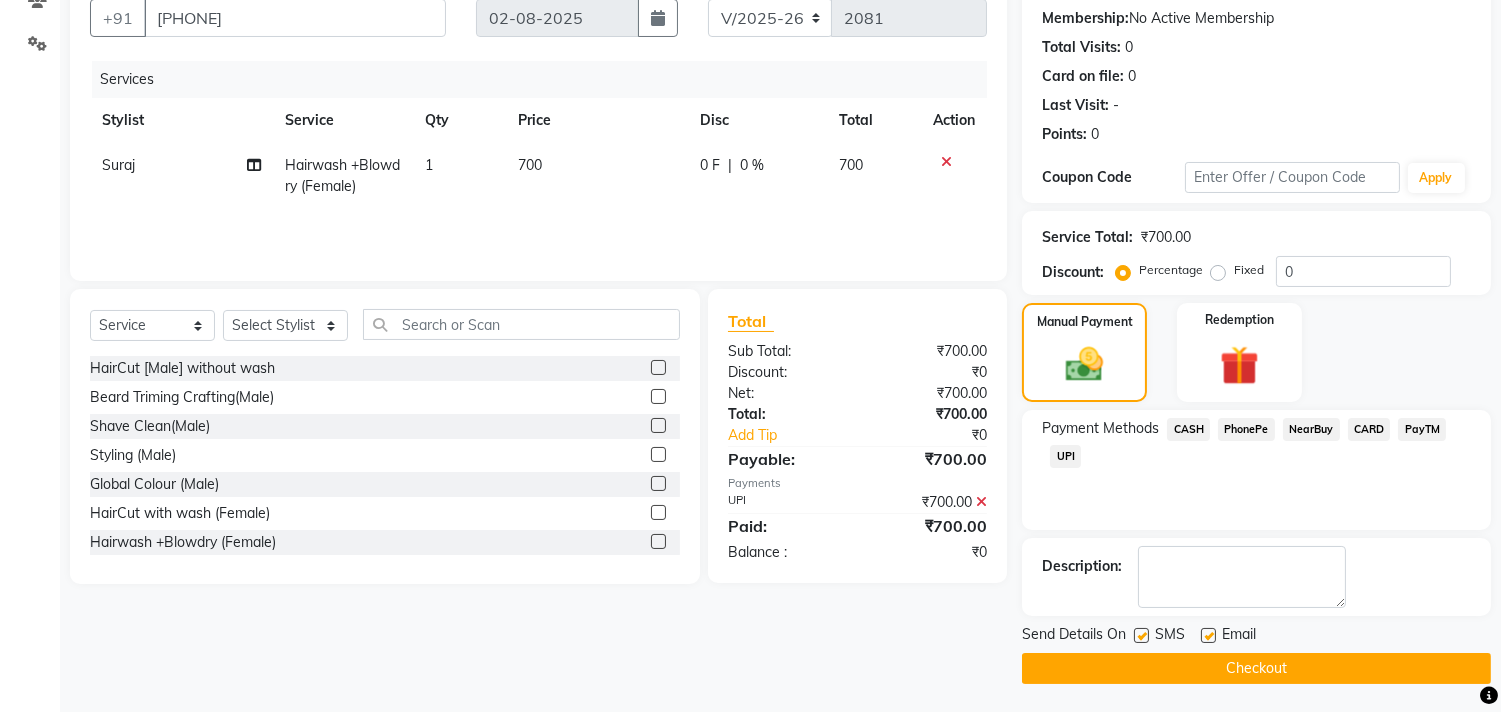 click on "Checkout" 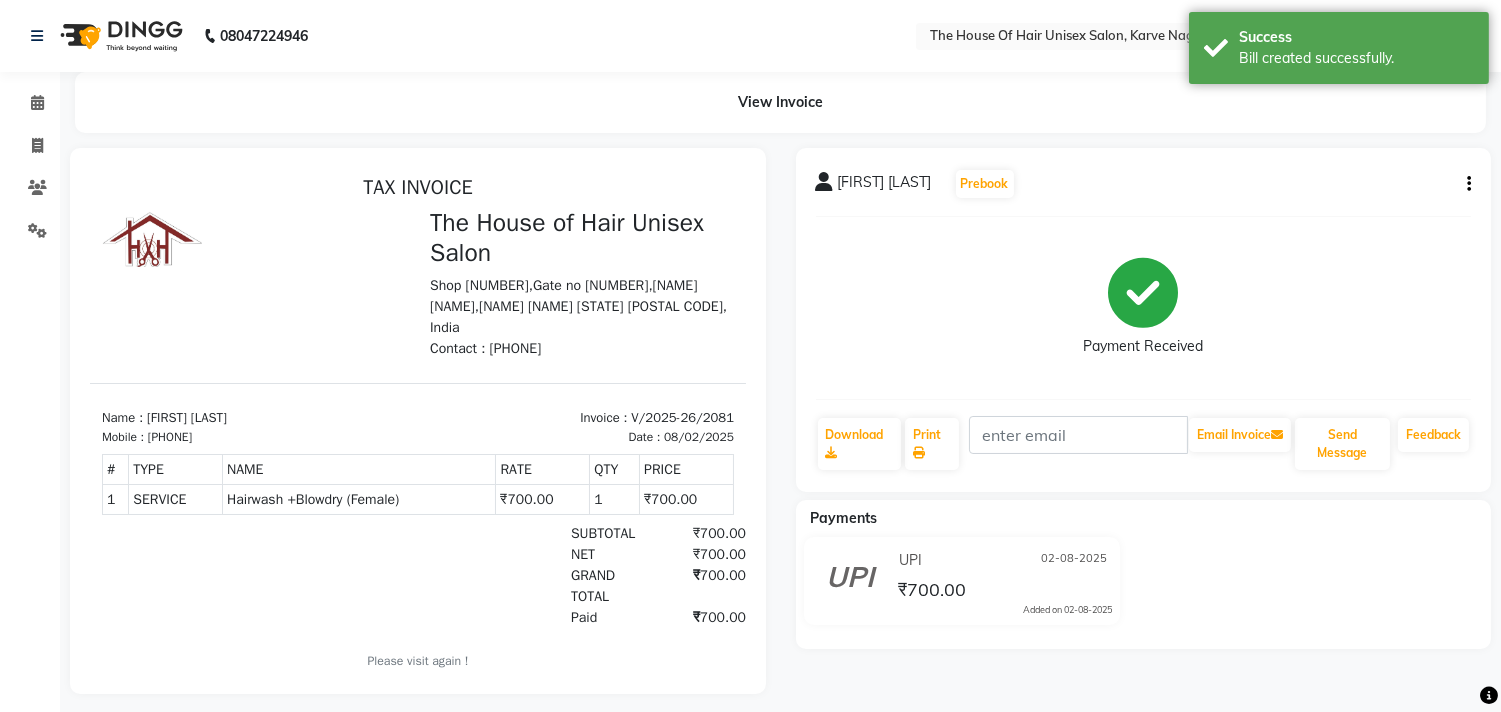 scroll, scrollTop: 0, scrollLeft: 0, axis: both 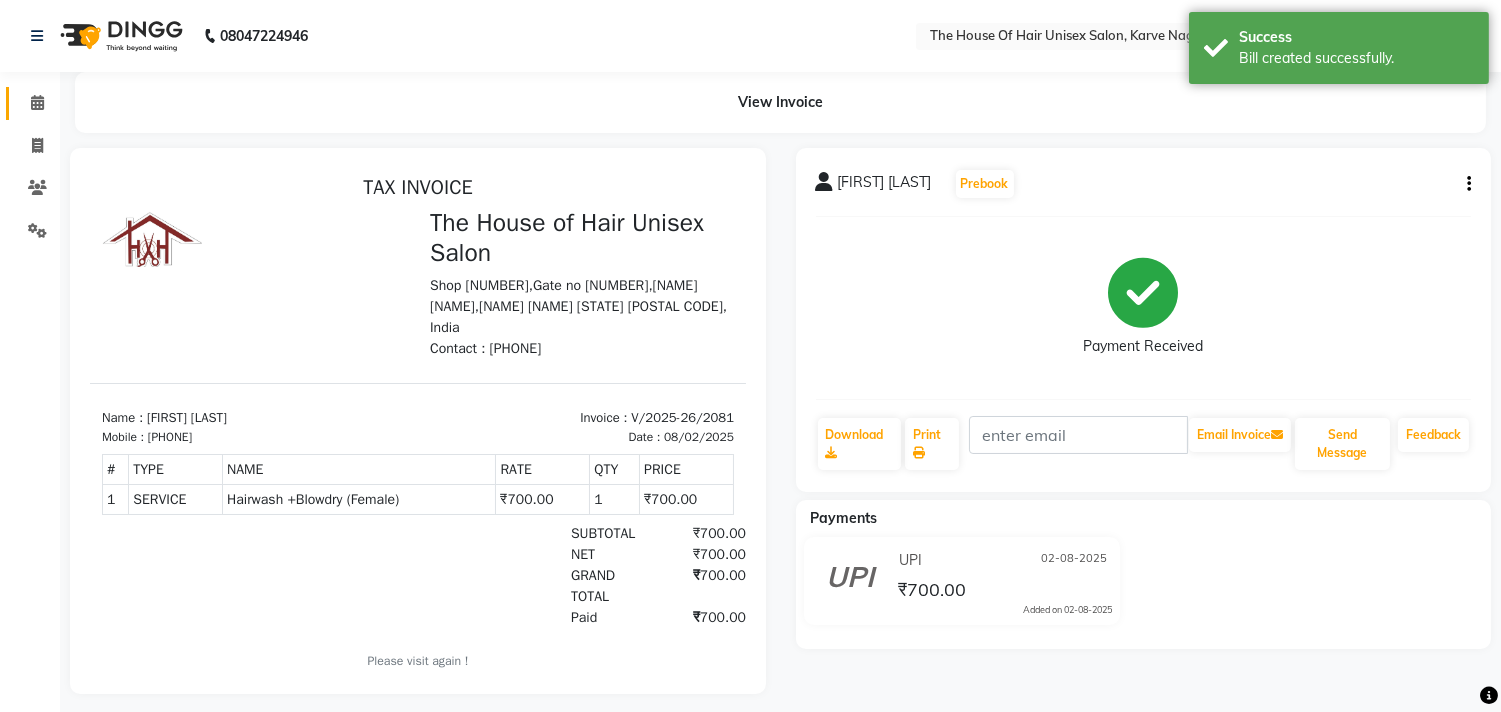 click 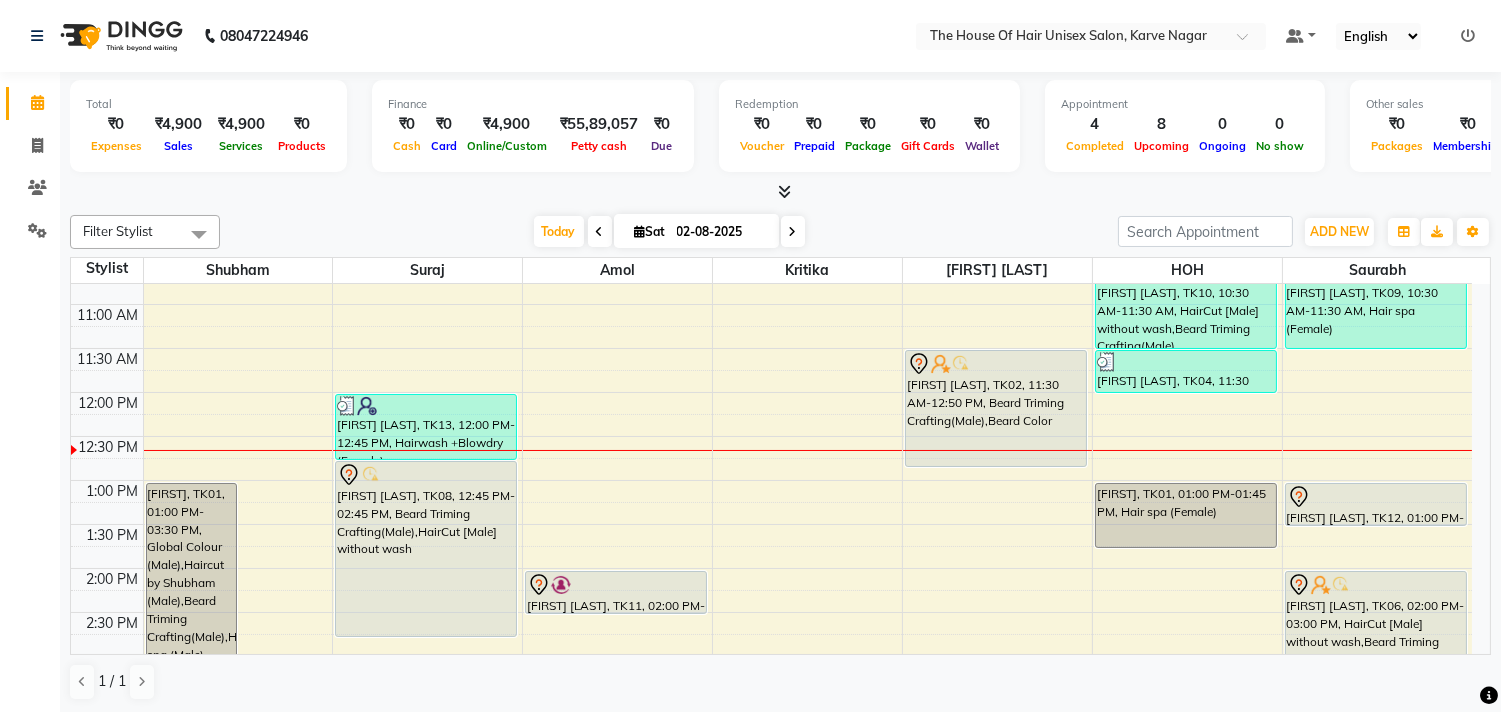 scroll, scrollTop: 352, scrollLeft: 0, axis: vertical 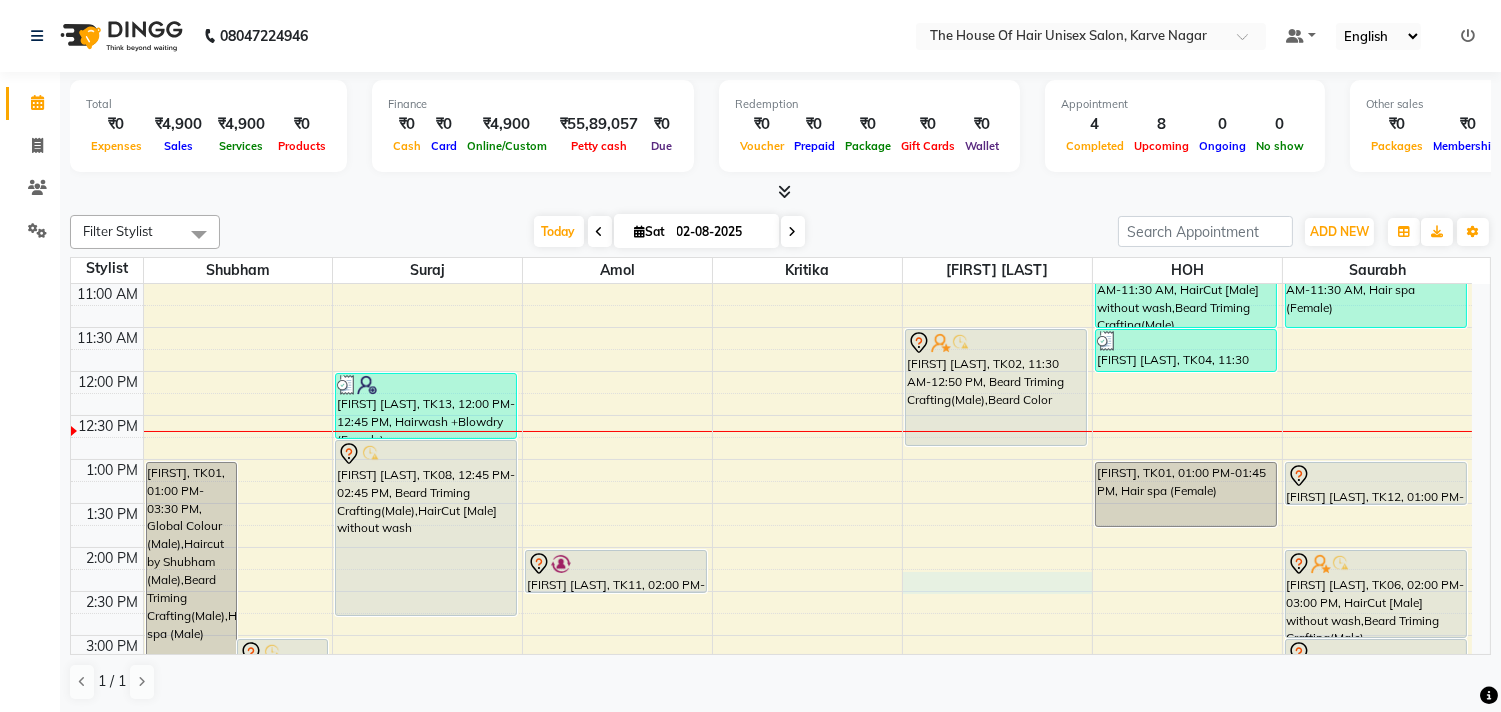 click on "7:00 AM 7:30 AM 8:00 AM 8:30 AM 9:00 AM 9:30 AM 10:00 AM 10:30 AM 11:00 AM 11:30 AM 12:00 PM 12:30 PM 1:00 PM 1:30 PM 2:00 PM 2:30 PM 3:00 PM 3:30 PM 4:00 PM 4:30 PM 5:00 PM 5:30 PM 6:00 PM 6:30 PM 7:00 PM 7:30 PM 8:00 PM 8:30 PM 9:00 PM 9:30 PM    [FIRST], TK01, 01:00 PM-03:30 PM, Global Colour (Male),Haircut by [NAME] (Male),Beard Triming Crafting(Male),Hair spa (Male)             [FIRST] [LAST], TK07, 03:00 PM-03:30 PM, Haircut by [NAME] (Male)     [FIRST] [LAST], TK13, 12:00 PM-12:45 PM, Hairwash +Blowdry (Female)             [FIRST] [LAST], TK08, 12:45 PM-02:45 PM, Beard Triming Crafting(Male),HairCut [Male] without wash             [FIRST], TK03, 04:00 PM-05:00 PM, HairCut [Male] without wash,Haircut without wash (female)             [FIRST] [LAST], TK11, 02:00 PM-02:30 PM, HairCut [Male] without wash     [FIRST] [LAST], TK02, 11:30 AM-12:50 PM, Beard Triming Crafting(Male),Beard Color    [FIRST] [LAST], TK10, 10:30 AM-11:30 AM, HairCut [Male] without wash,Beard Triming Crafting(Male)" at bounding box center [771, 591] 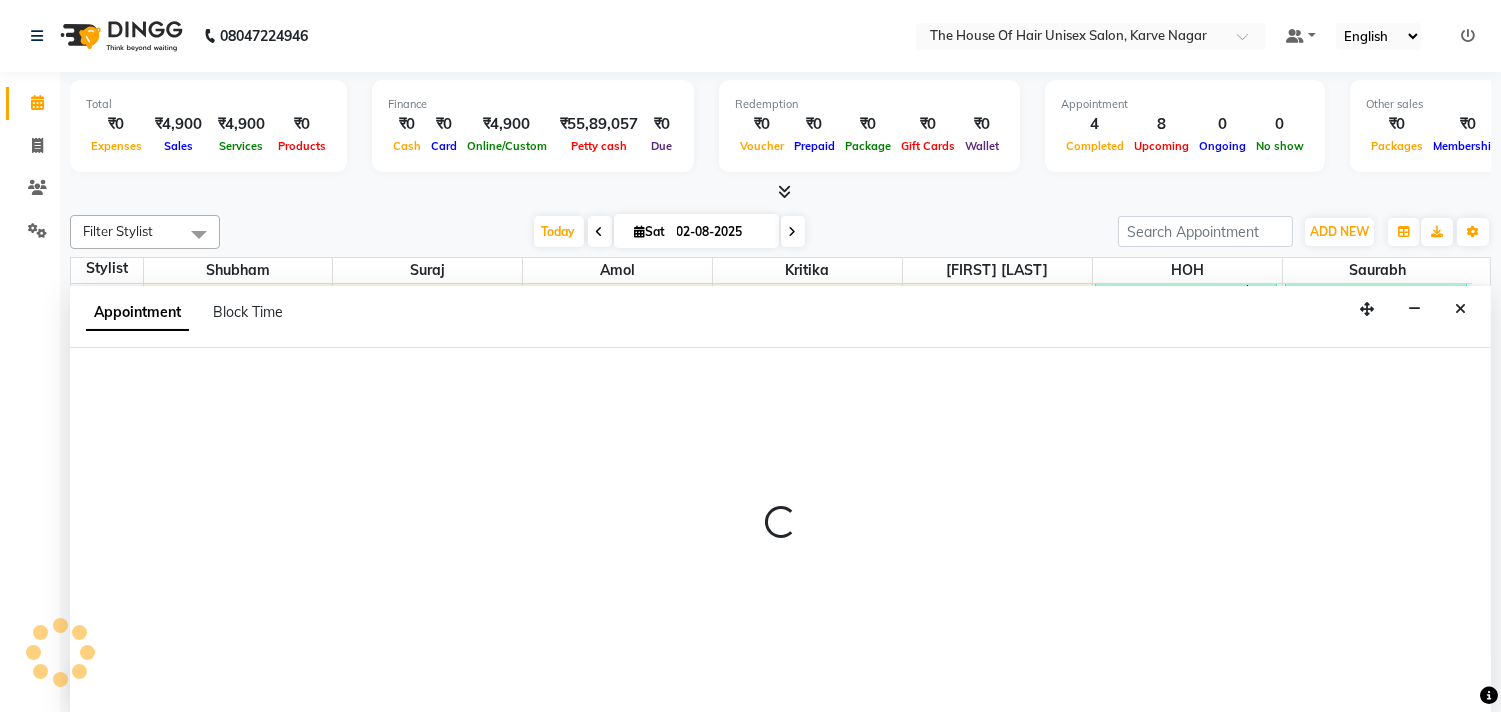 select on "42814" 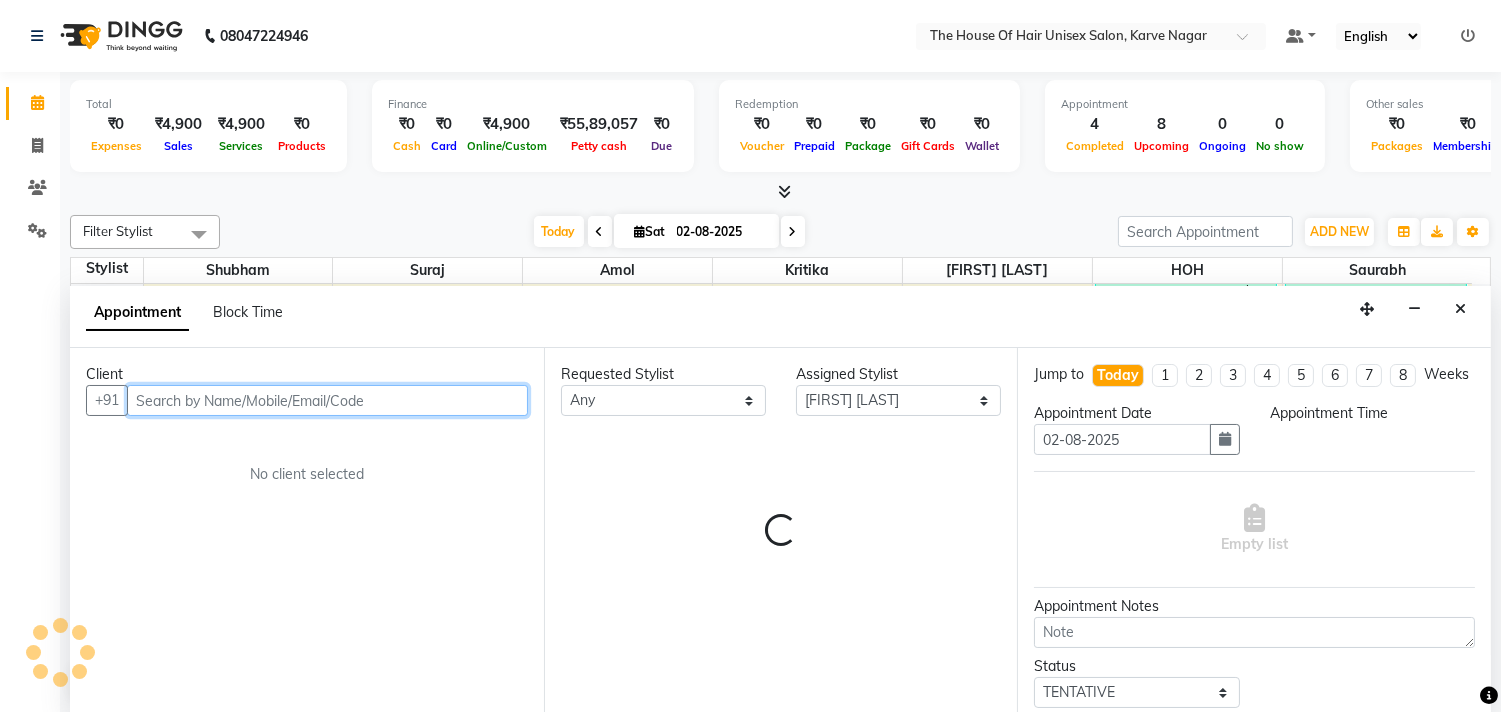 scroll, scrollTop: 1, scrollLeft: 0, axis: vertical 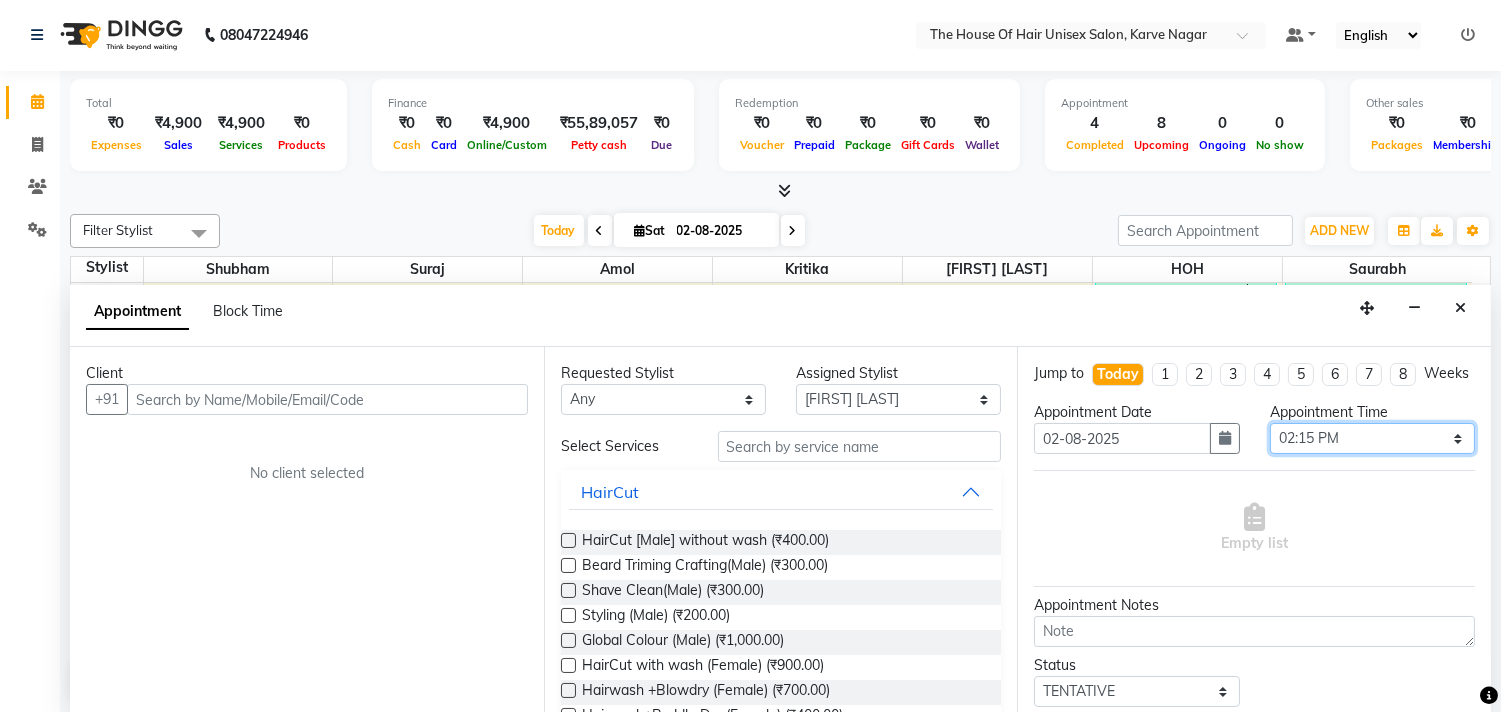 click on "Select 08:00 AM 08:15 AM 08:30 AM 08:45 AM 09:00 AM 09:15 AM 09:30 AM 09:45 AM 10:00 AM 10:15 AM 10:30 AM 10:45 AM 11:00 AM 11:15 AM 11:30 AM 11:45 AM 12:00 PM 12:15 PM 12:30 PM 12:45 PM 01:00 PM 01:15 PM 01:30 PM 01:45 PM 02:00 PM 02:15 PM 02:30 PM 02:45 PM 03:00 PM 03:15 PM 03:30 PM 03:45 PM 04:00 PM 04:15 PM 04:30 PM 04:45 PM 05:00 PM 05:15 PM 05:30 PM 05:45 PM 06:00 PM 06:15 PM 06:30 PM 06:45 PM 07:00 PM 07:15 PM 07:30 PM 07:45 PM 08:00 PM 08:15 PM 08:30 PM 08:45 PM 09:00 PM 09:15 PM 09:30 PM" at bounding box center (1372, 438) 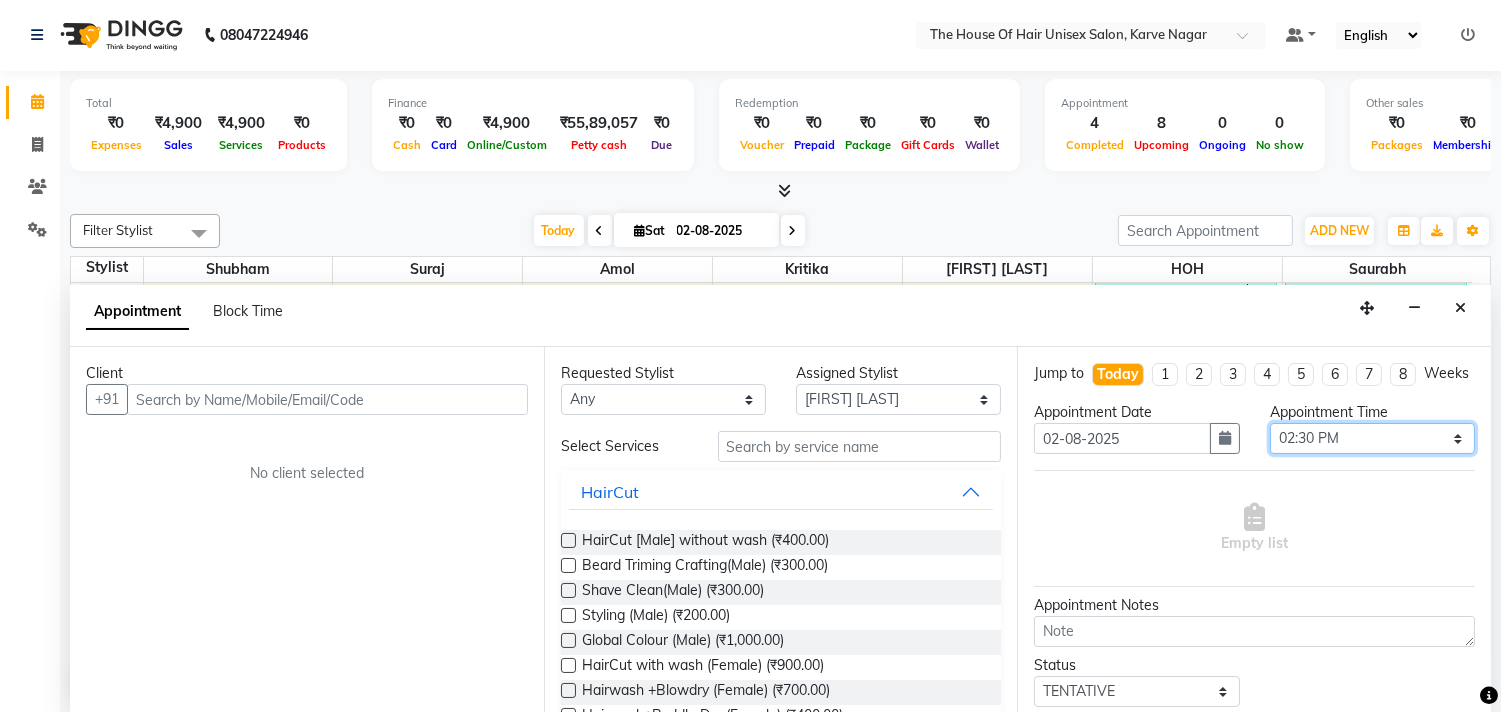 click on "Select 08:00 AM 08:15 AM 08:30 AM 08:45 AM 09:00 AM 09:15 AM 09:30 AM 09:45 AM 10:00 AM 10:15 AM 10:30 AM 10:45 AM 11:00 AM 11:15 AM 11:30 AM 11:45 AM 12:00 PM 12:15 PM 12:30 PM 12:45 PM 01:00 PM 01:15 PM 01:30 PM 01:45 PM 02:00 PM 02:15 PM 02:30 PM 02:45 PM 03:00 PM 03:15 PM 03:30 PM 03:45 PM 04:00 PM 04:15 PM 04:30 PM 04:45 PM 05:00 PM 05:15 PM 05:30 PM 05:45 PM 06:00 PM 06:15 PM 06:30 PM 06:45 PM 07:00 PM 07:15 PM 07:30 PM 07:45 PM 08:00 PM 08:15 PM 08:30 PM 08:45 PM 09:00 PM 09:15 PM 09:30 PM" at bounding box center (1372, 438) 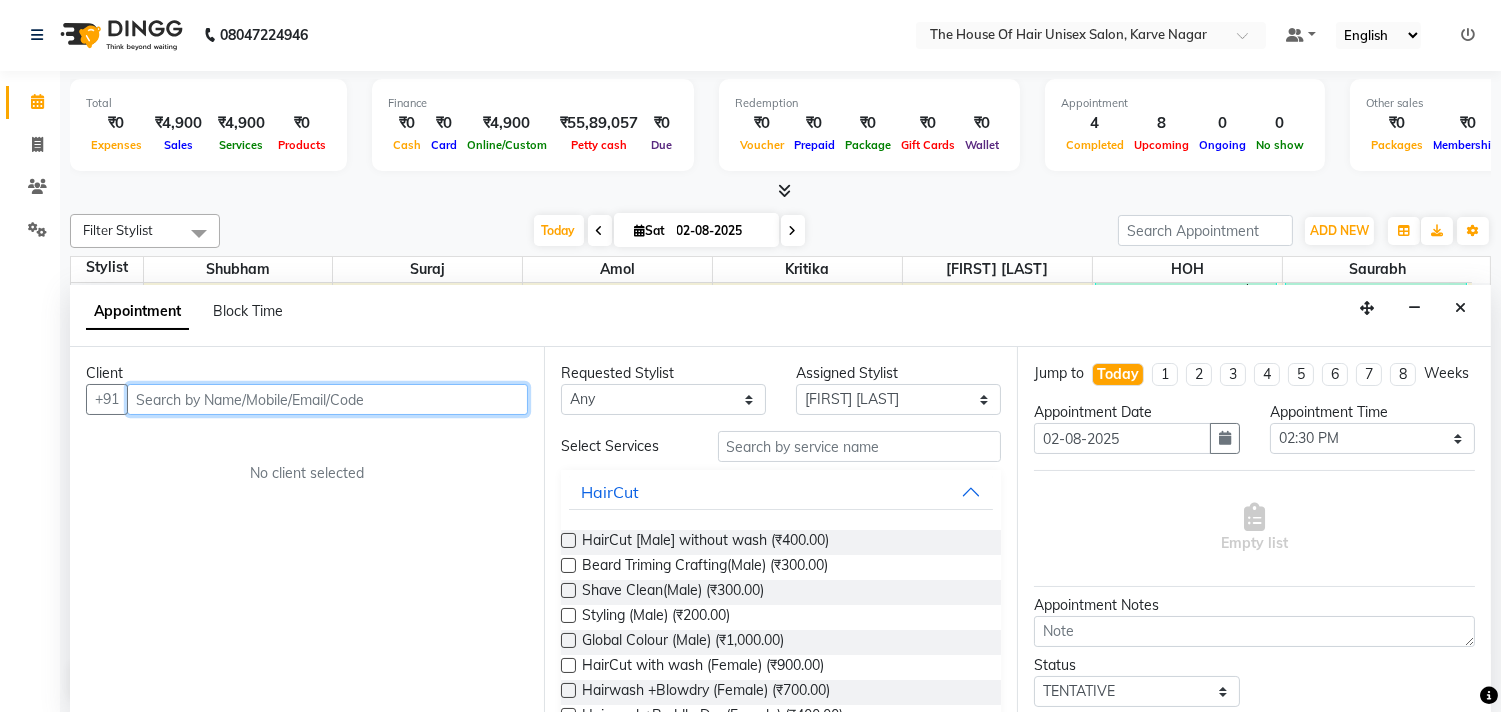 click at bounding box center (327, 399) 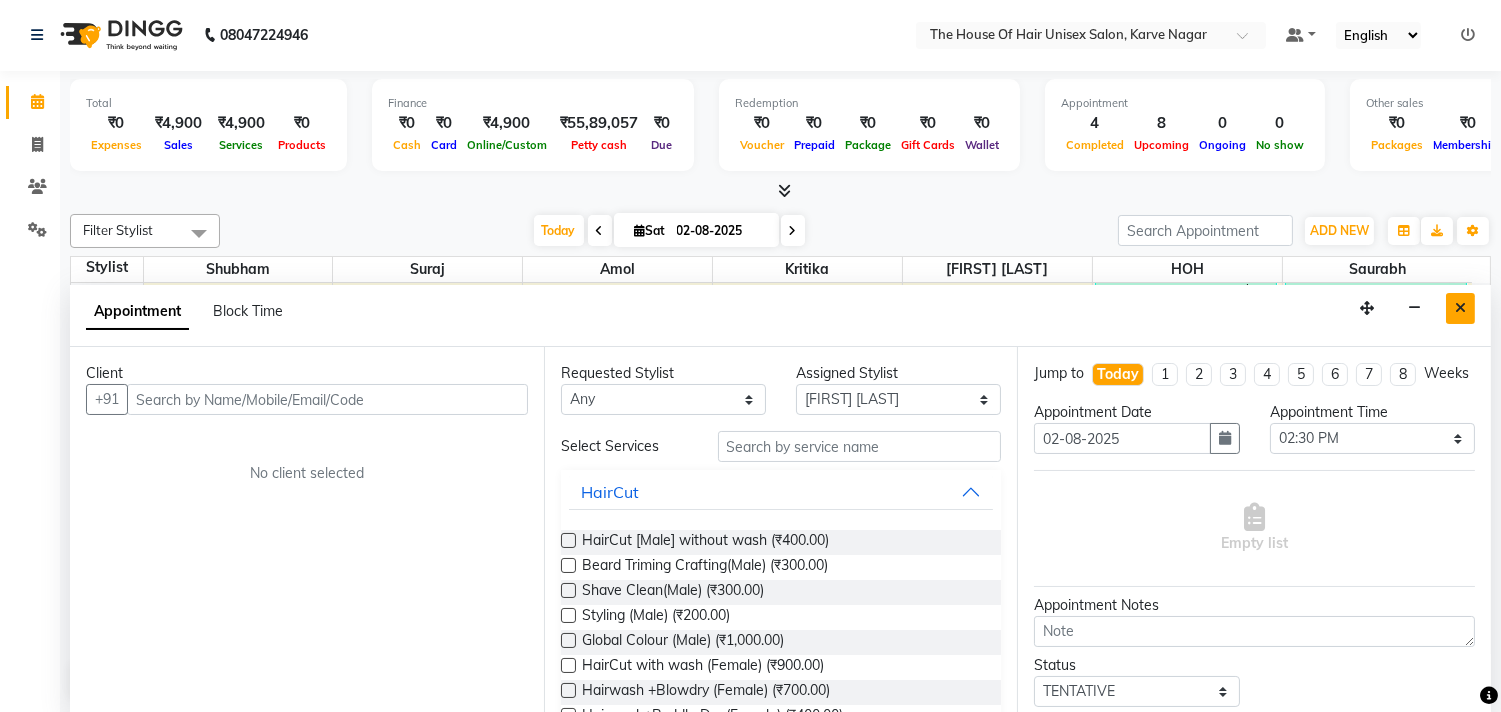 click at bounding box center (1460, 308) 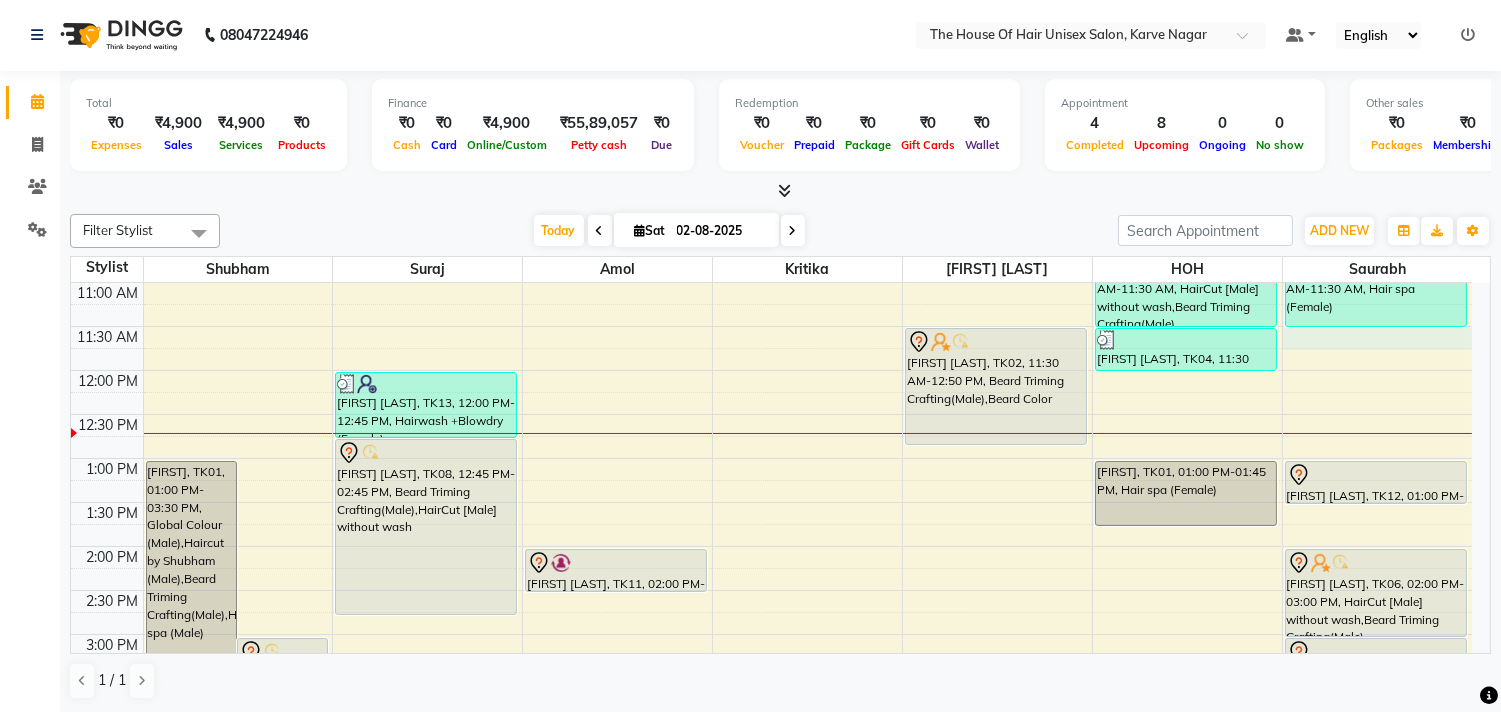 click on "7:00 AM 7:30 AM 8:00 AM 8:30 AM 9:00 AM 9:30 AM 10:00 AM 10:30 AM 11:00 AM 11:30 AM 12:00 PM 12:30 PM 1:00 PM 1:30 PM 2:00 PM 2:30 PM 3:00 PM 3:30 PM 4:00 PM 4:30 PM 5:00 PM 5:30 PM 6:00 PM 6:30 PM 7:00 PM 7:30 PM 8:00 PM 8:30 PM 9:00 PM 9:30 PM    [FIRST], TK01, 01:00 PM-03:30 PM, Global Colour (Male),Haircut by [NAME] (Male),Beard Triming Crafting(Male),Hair spa (Male)             [FIRST] [LAST], TK07, 03:00 PM-03:30 PM, Haircut by [NAME] (Male)     [FIRST] [LAST], TK13, 12:00 PM-12:45 PM, Hairwash +Blowdry (Female)             [FIRST] [LAST], TK08, 12:45 PM-02:45 PM, Beard Triming Crafting(Male),HairCut [Male] without wash             [FIRST], TK03, 04:00 PM-05:00 PM, HairCut [Male] without wash,Haircut without wash (female)             [FIRST] [LAST], TK11, 02:00 PM-02:30 PM, HairCut [Male] without wash     [FIRST] [LAST], TK02, 11:30 AM-12:50 PM, Beard Triming Crafting(Male),Beard Color    [FIRST] [LAST], TK10, 10:30 AM-11:30 AM, HairCut [Male] without wash,Beard Triming Crafting(Male)" at bounding box center (771, 590) 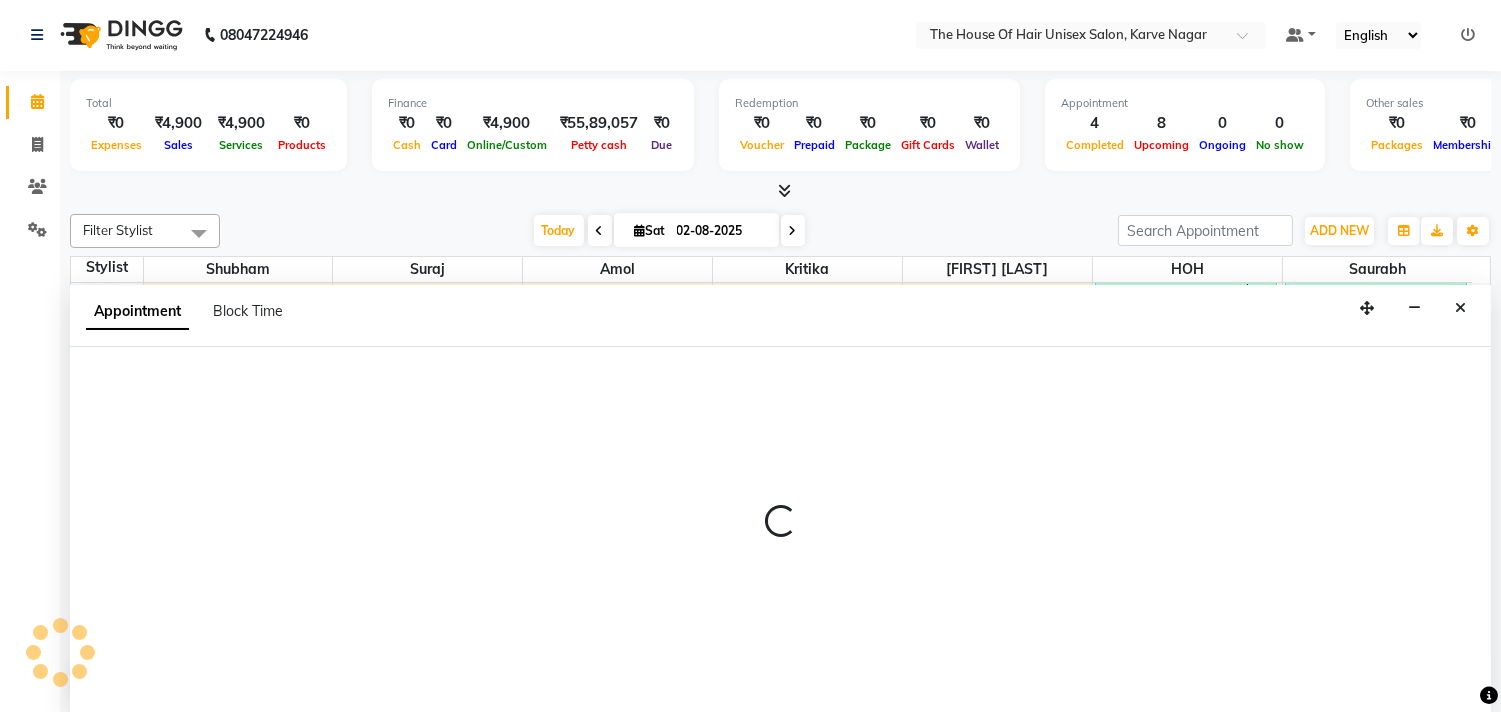 select on "86145" 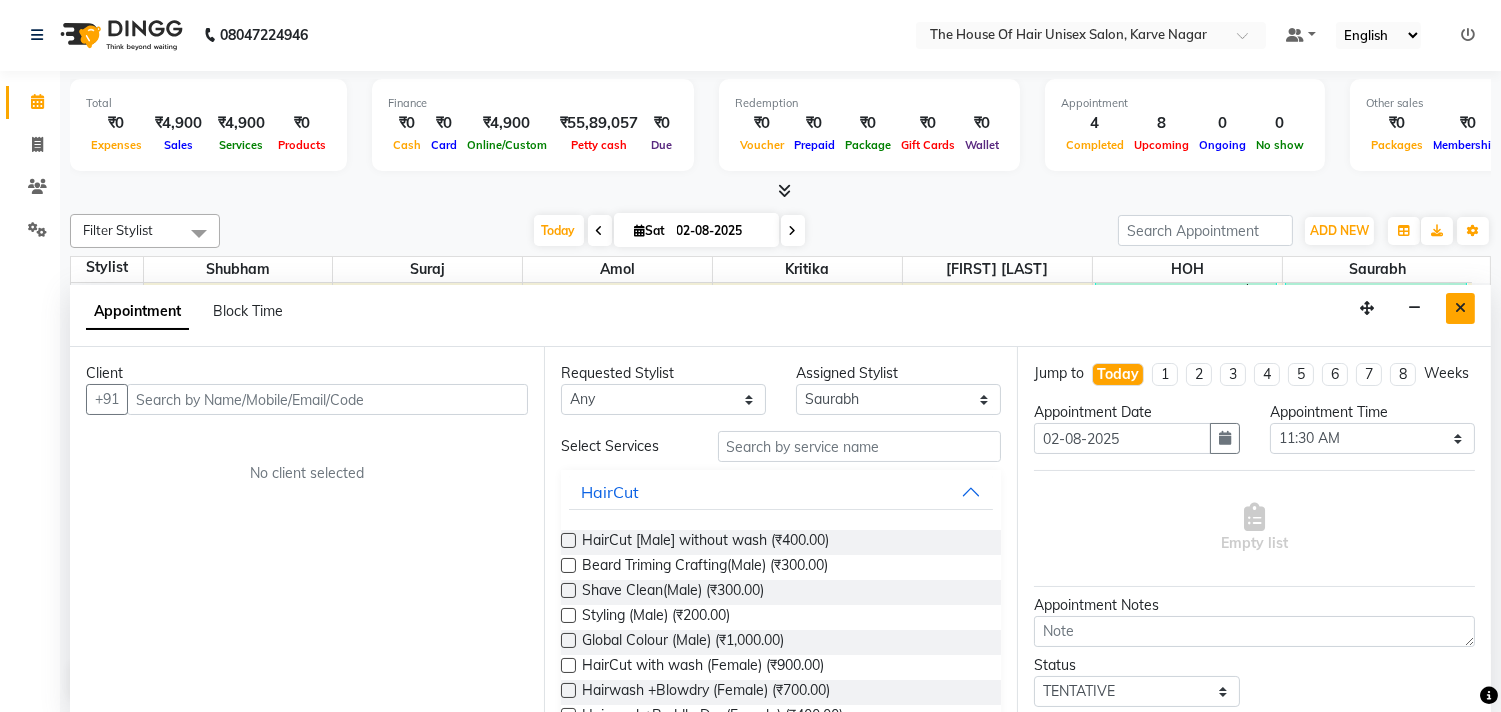 click at bounding box center [1460, 308] 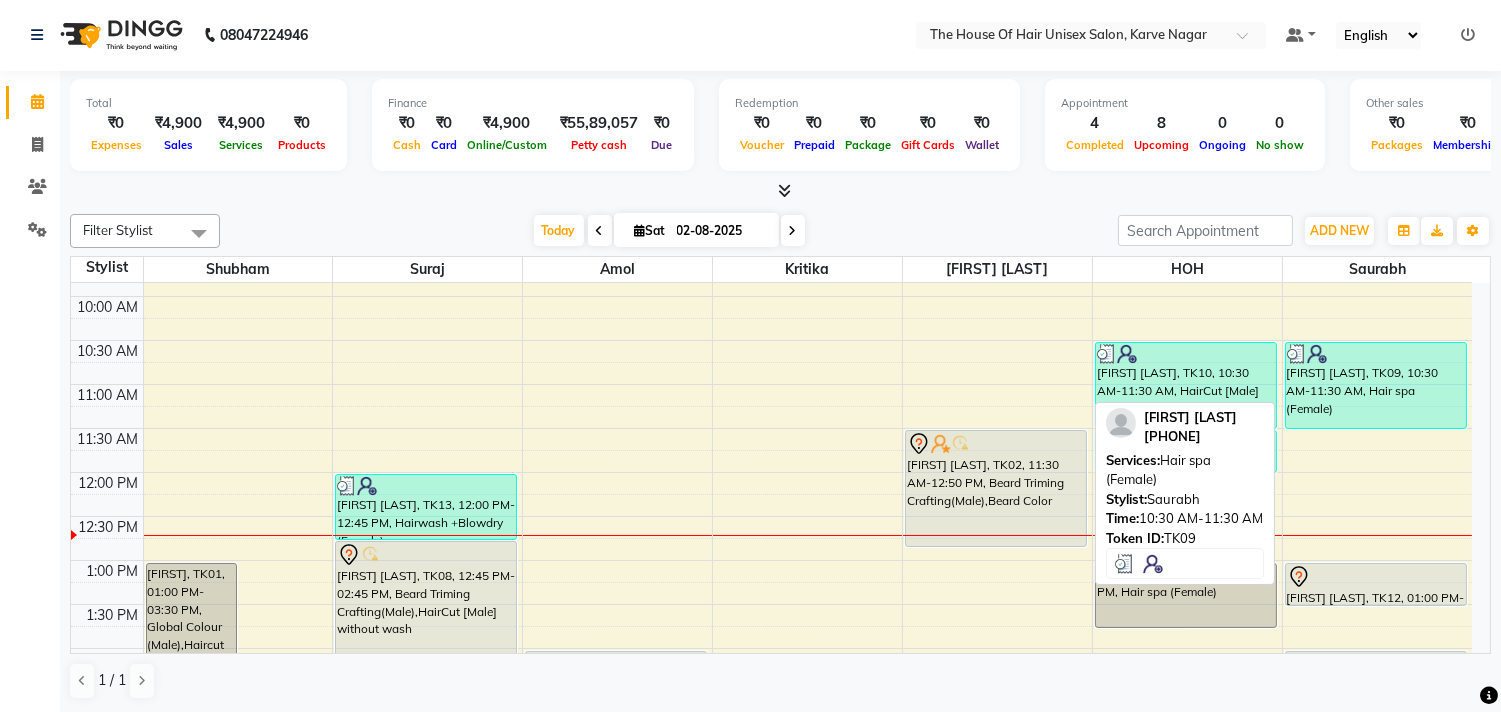 scroll, scrollTop: 257, scrollLeft: 0, axis: vertical 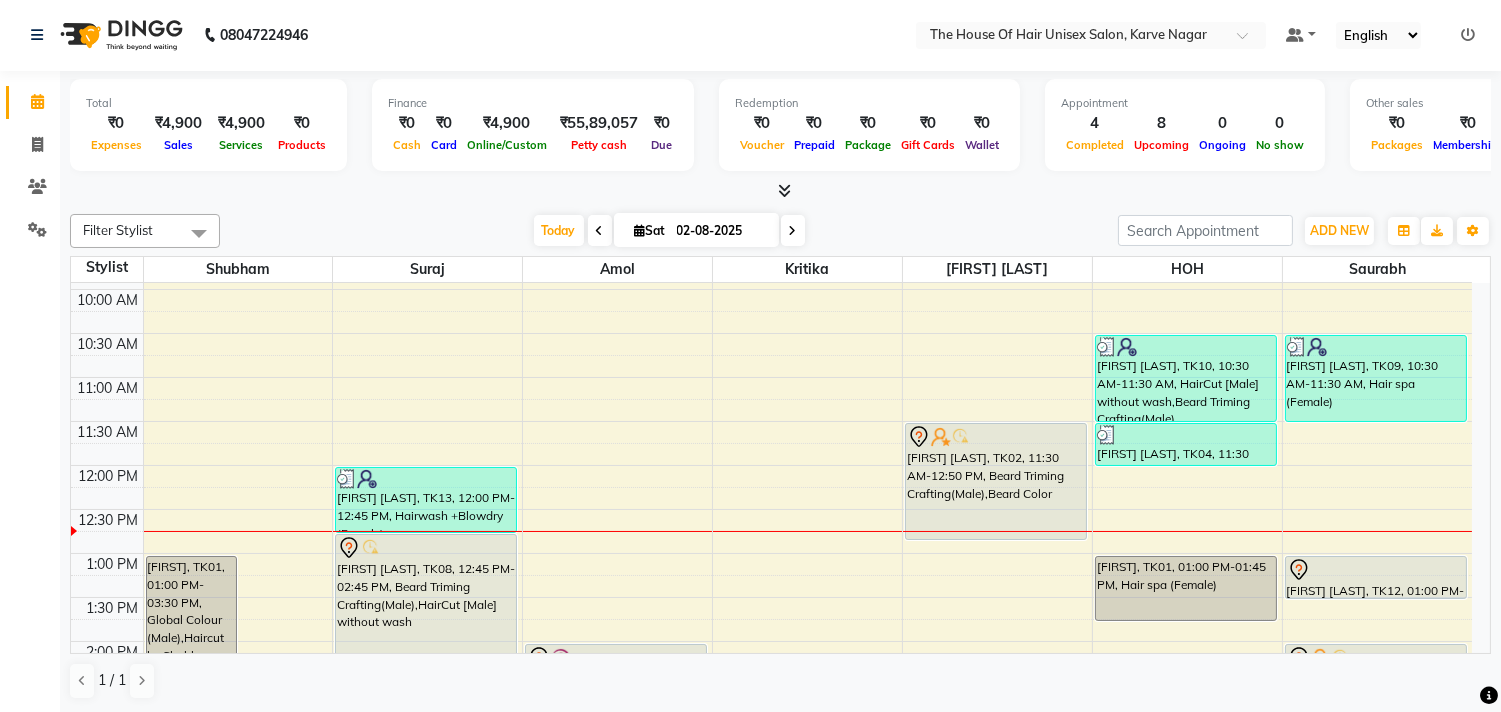 click on "Total  ₹0  Expenses ₹4,900  Sales ₹4,900  Services ₹0  Products Finance  ₹0  Cash ₹0  Card ₹4,900  Online/Custom ₹55,89,057 Petty cash ₹0 Due  Redemption  ₹0 Voucher ₹0 Prepaid ₹0 Package ₹0  Gift Cards ₹0  Wallet  Appointment  4 Completed 8 Upcoming 0 Ongoing 0 No show  Other sales  ₹0  Packages ₹0  Memberships ₹0  Vouchers ₹0  Prepaids ₹0  Gift Cards Filter Stylist Select All [NAME] [NAME] [NAME] [NAME] [NAME] [NAME] [NAME] Today  Sat 02-08-2025 Toggle Dropdown Add Appointment Add Invoice Add Attendance Add Client Add Transaction Toggle Dropdown Add Appointment Add Invoice Add Attendance Add Client ADD NEW Toggle Dropdown Add Appointment Add Invoice Add Attendance Add Client Add Transaction Filter Stylist Select All [NAME] [NAME] [NAME] [NAME] [NAME] [NAME] [NAME] Group By  Staff View   Room View  View as Vertical  Vertical - Week View  Horizontal  Horizontal - Week View  List  Toggle Dropdown Calendar Settings Manage Tags   Arrange Stylists   Reset Stylists  Zoom 7" 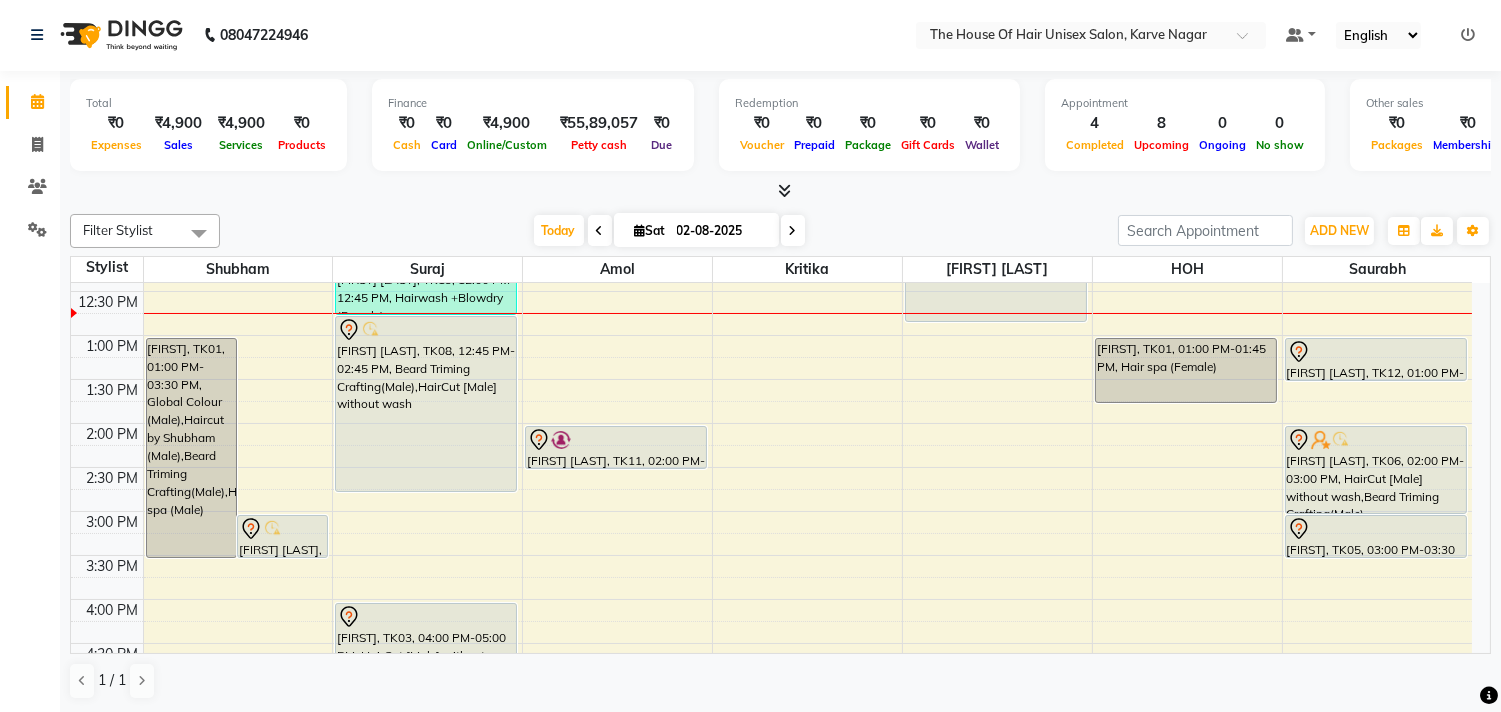 scroll, scrollTop: 471, scrollLeft: 0, axis: vertical 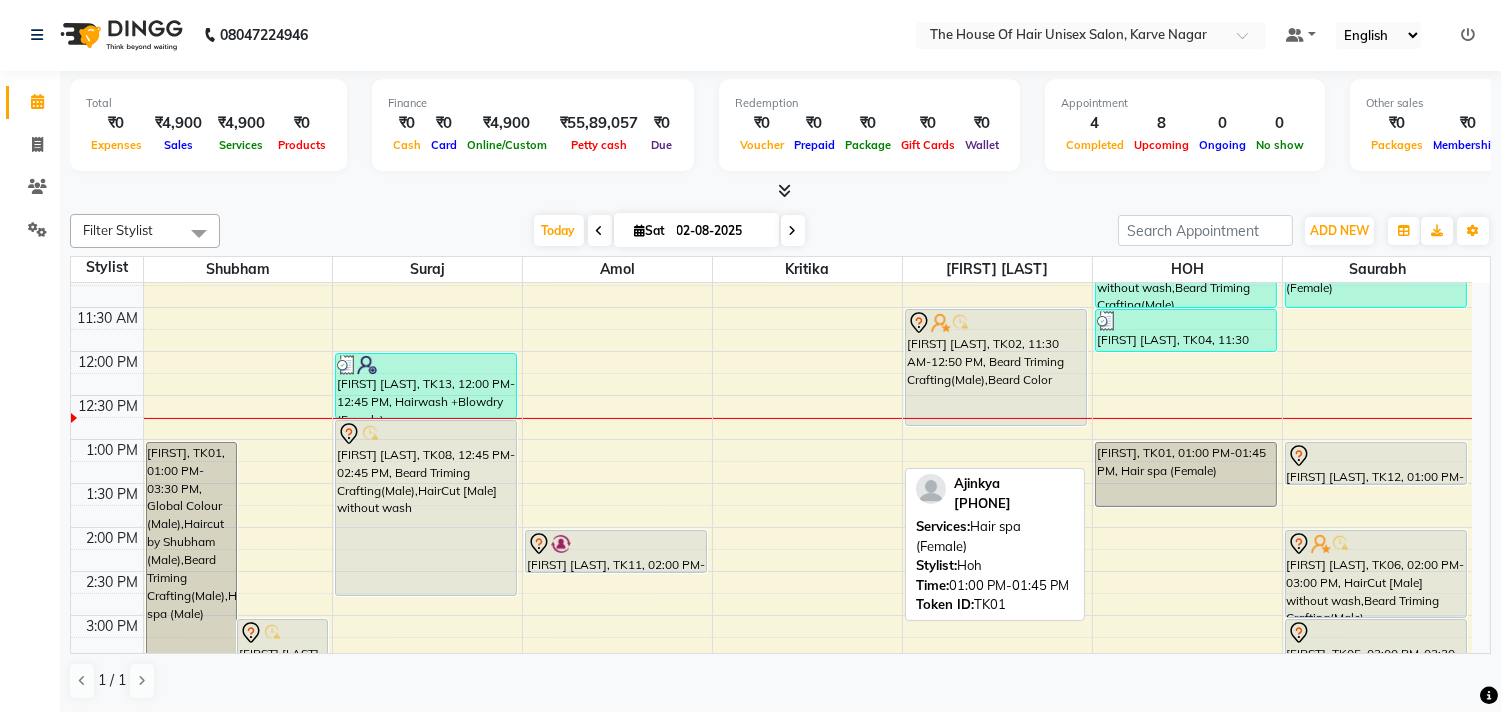 click on "[FIRST], TK01, 01:00 PM-01:45 PM, Hair spa (Female)" at bounding box center (1186, 474) 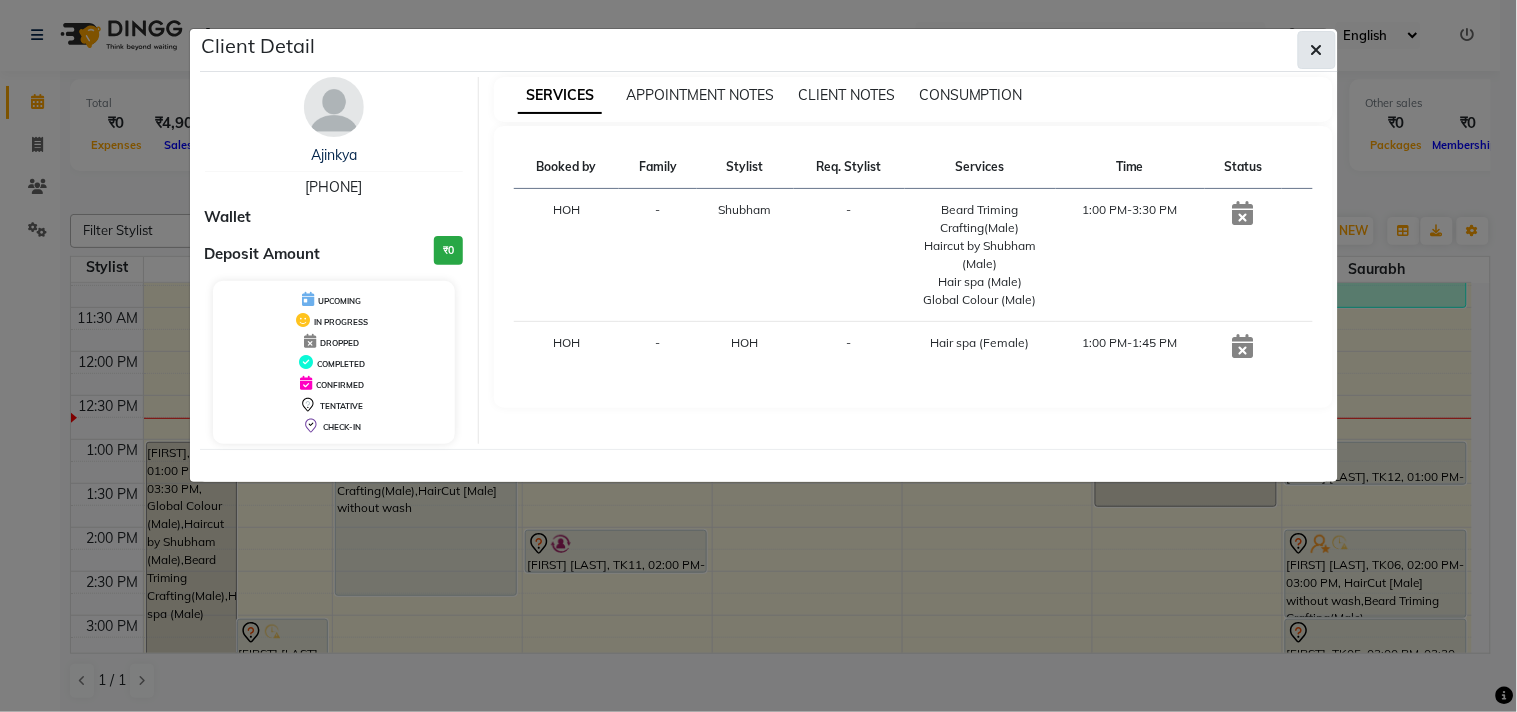 click 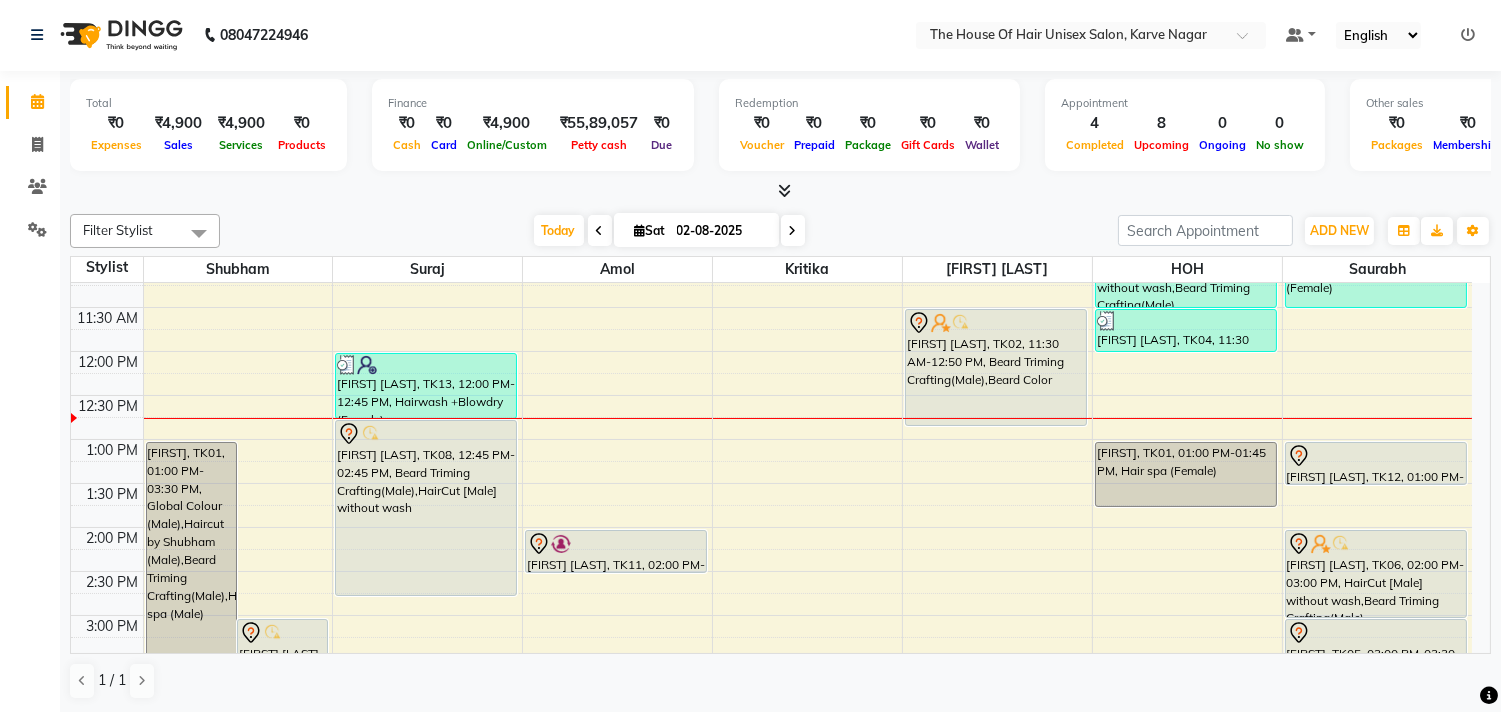click on "7:00 AM 7:30 AM 8:00 AM 8:30 AM 9:00 AM 9:30 AM 10:00 AM 10:30 AM 11:00 AM 11:30 AM 12:00 PM 12:30 PM 1:00 PM 1:30 PM 2:00 PM 2:30 PM 3:00 PM 3:30 PM 4:00 PM 4:30 PM 5:00 PM 5:30 PM 6:00 PM 6:30 PM 7:00 PM 7:30 PM 8:00 PM 8:30 PM 9:00 PM 9:30 PM    [FIRST], TK01, 01:00 PM-03:30 PM, Global Colour (Male),Haircut by [NAME] (Male),Beard Triming Crafting(Male),Hair spa (Male)             [FIRST] [LAST], TK07, 03:00 PM-03:30 PM, Haircut by [NAME] (Male)     [FIRST] [LAST], TK13, 12:00 PM-12:45 PM, Hairwash +Blowdry (Female)             [FIRST] [LAST], TK08, 12:45 PM-02:45 PM, Beard Triming Crafting(Male),HairCut [Male] without wash             [FIRST], TK03, 04:00 PM-05:00 PM, HairCut [Male] without wash,Haircut without wash (female)             [FIRST] [LAST], TK11, 02:00 PM-02:30 PM, HairCut [Male] without wash     [FIRST] [LAST], TK02, 11:30 AM-12:50 PM, Beard Triming Crafting(Male),Beard Color    [FIRST] [LAST], TK10, 10:30 AM-11:30 AM, HairCut [Male] without wash,Beard Triming Crafting(Male)" at bounding box center (771, 571) 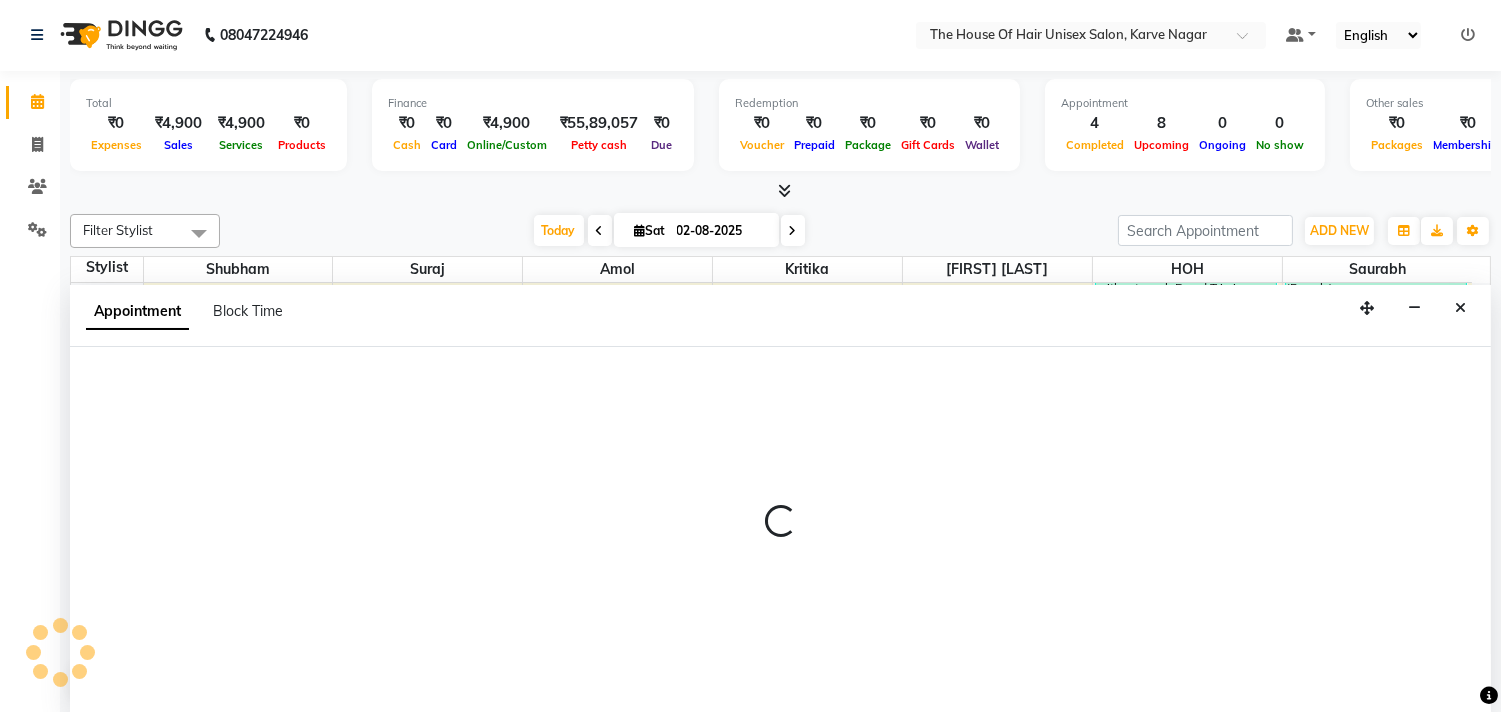 select on "42814" 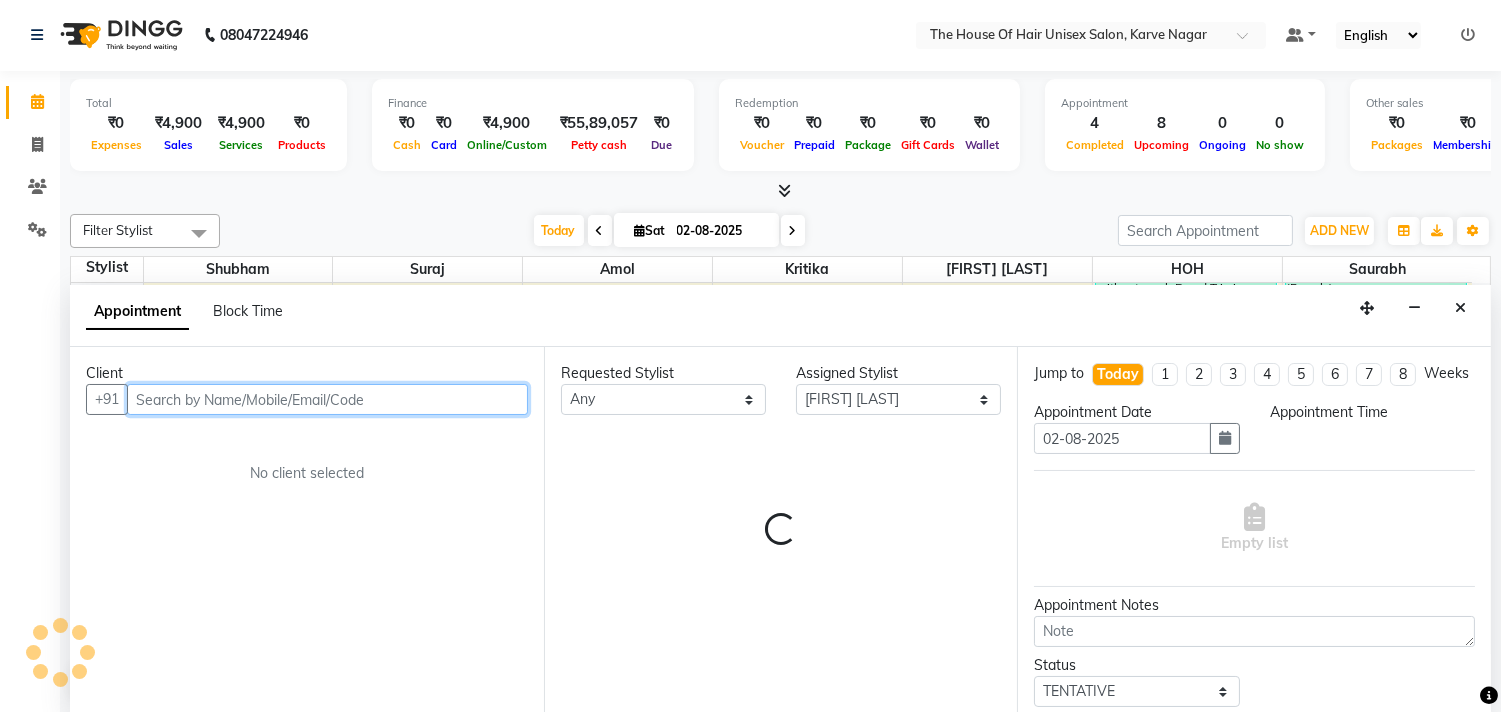 select on "780" 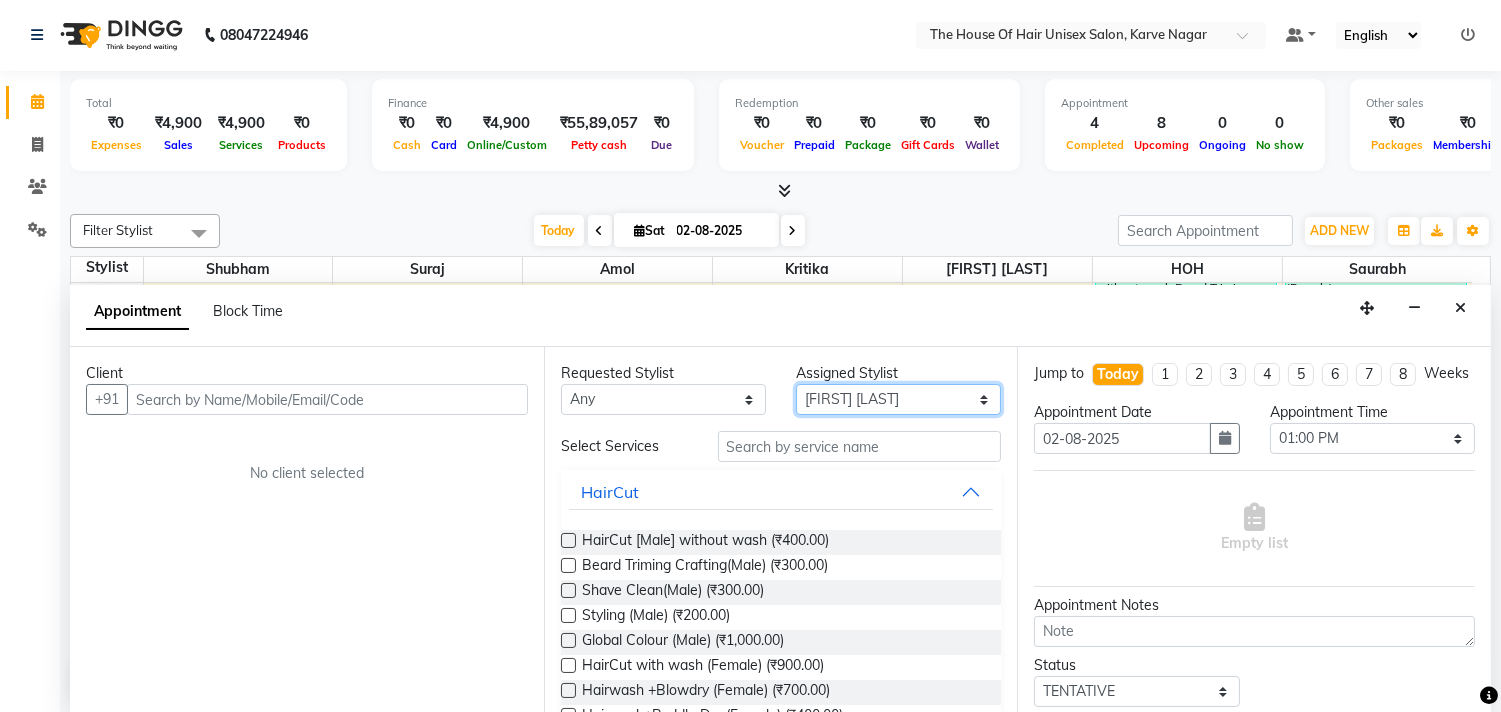 click on "Select [FIRST] [FIRST] [FIRST] [FIRST] [FIRST] [FIRST] [FIRST]" at bounding box center [898, 399] 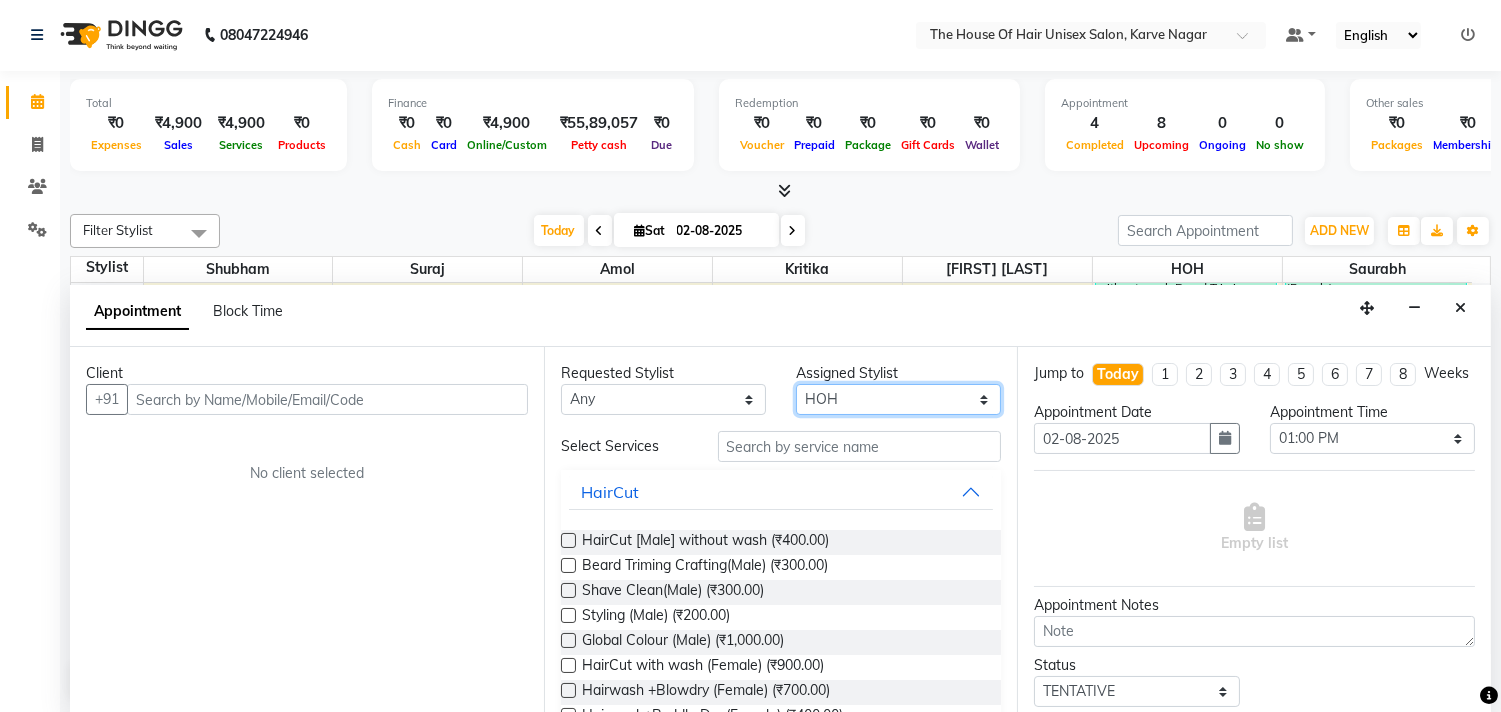 click on "Select [FIRST] [FIRST] [FIRST] [FIRST] [FIRST] [FIRST] [FIRST]" at bounding box center (898, 399) 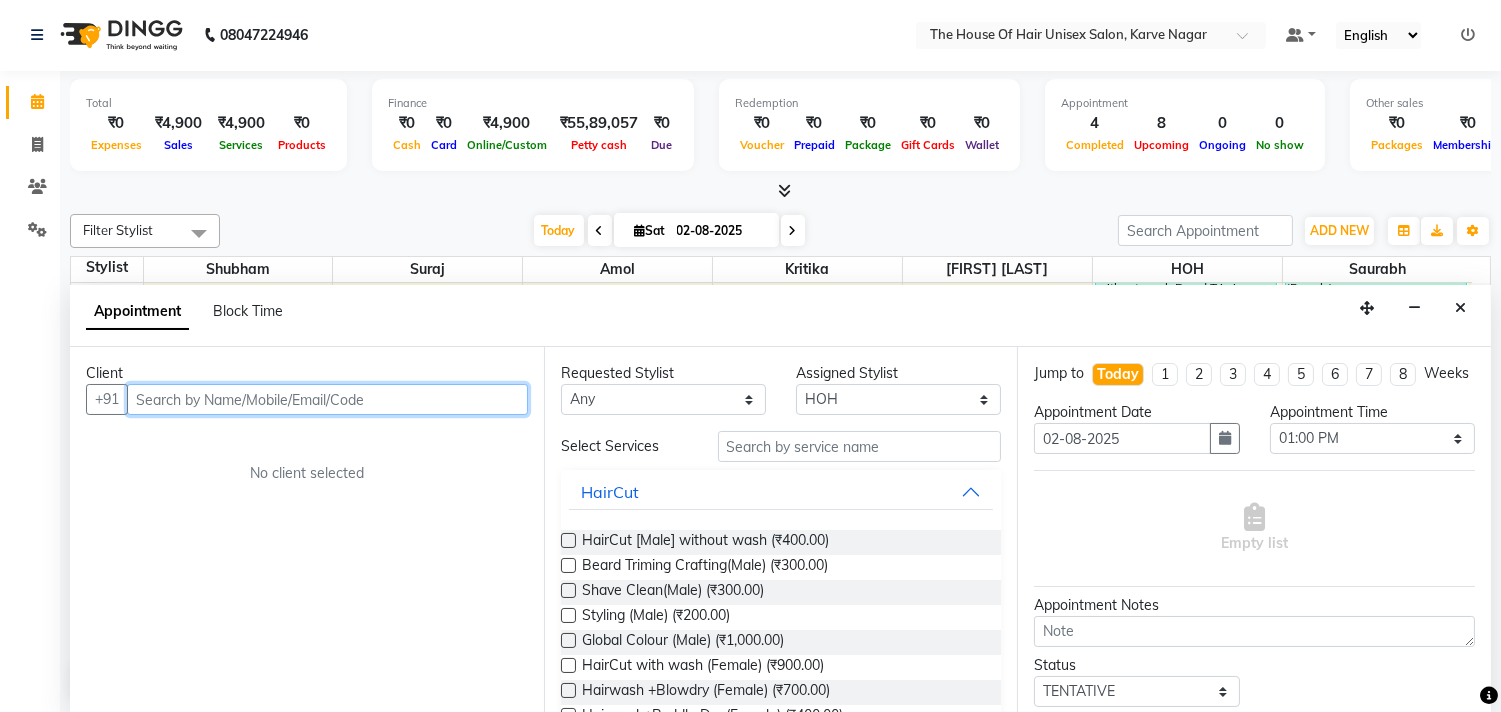 click at bounding box center [327, 399] 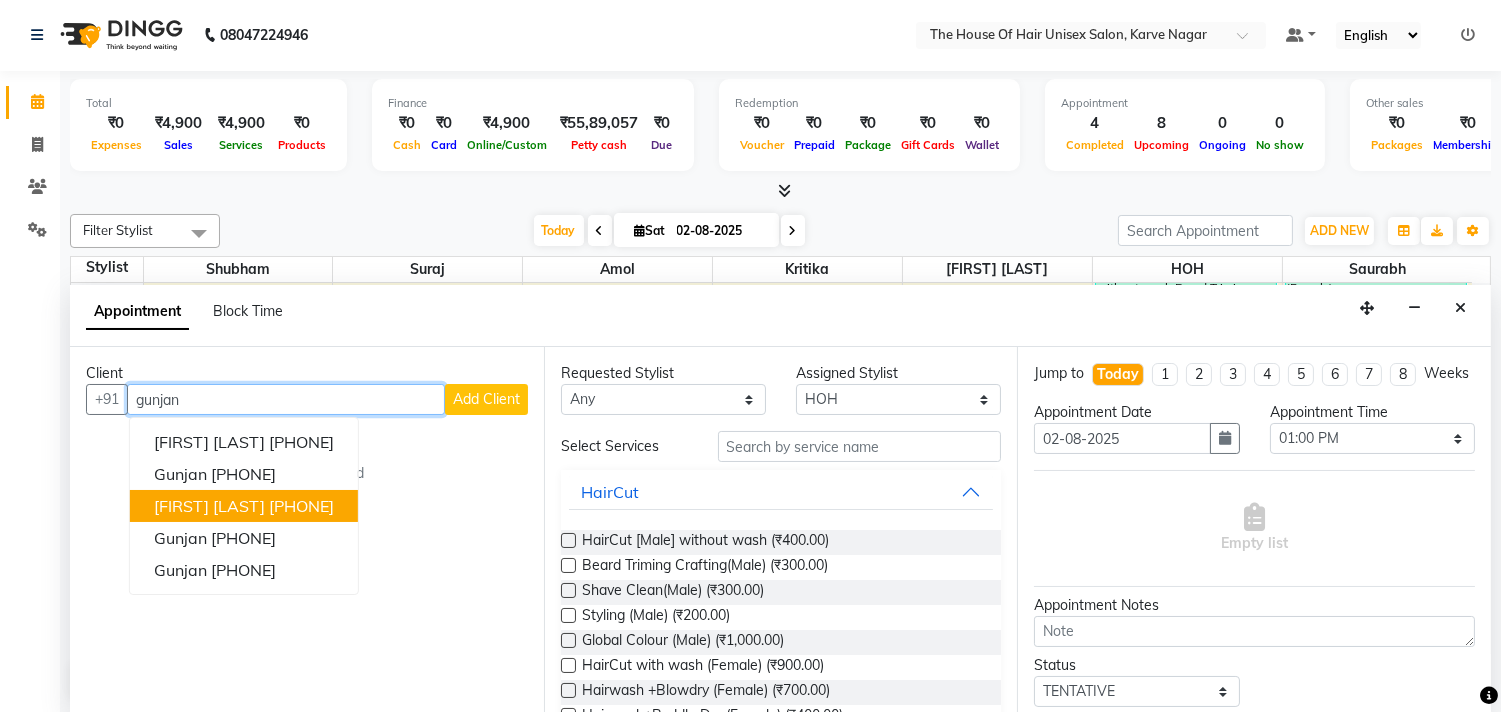 click on "[PHONE]" at bounding box center (301, 506) 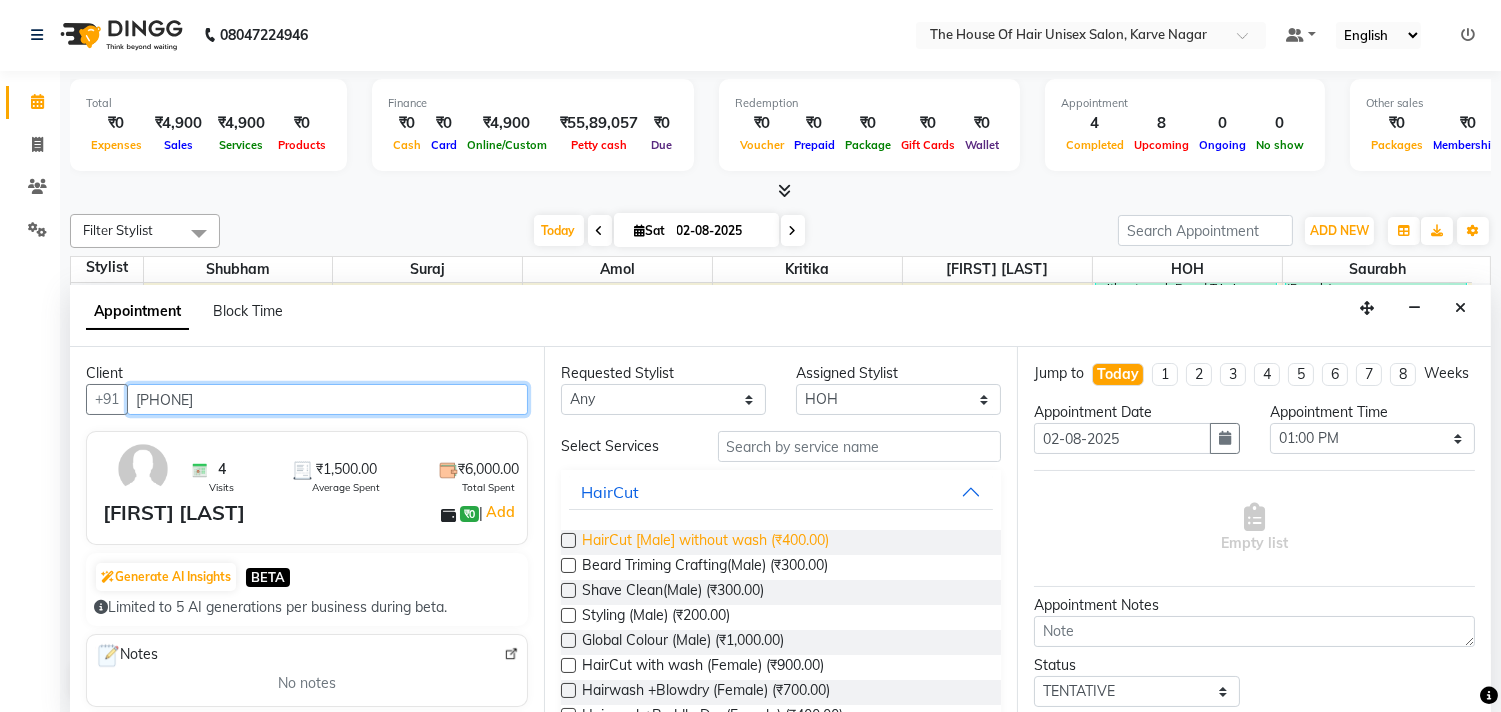 type on "[PHONE]" 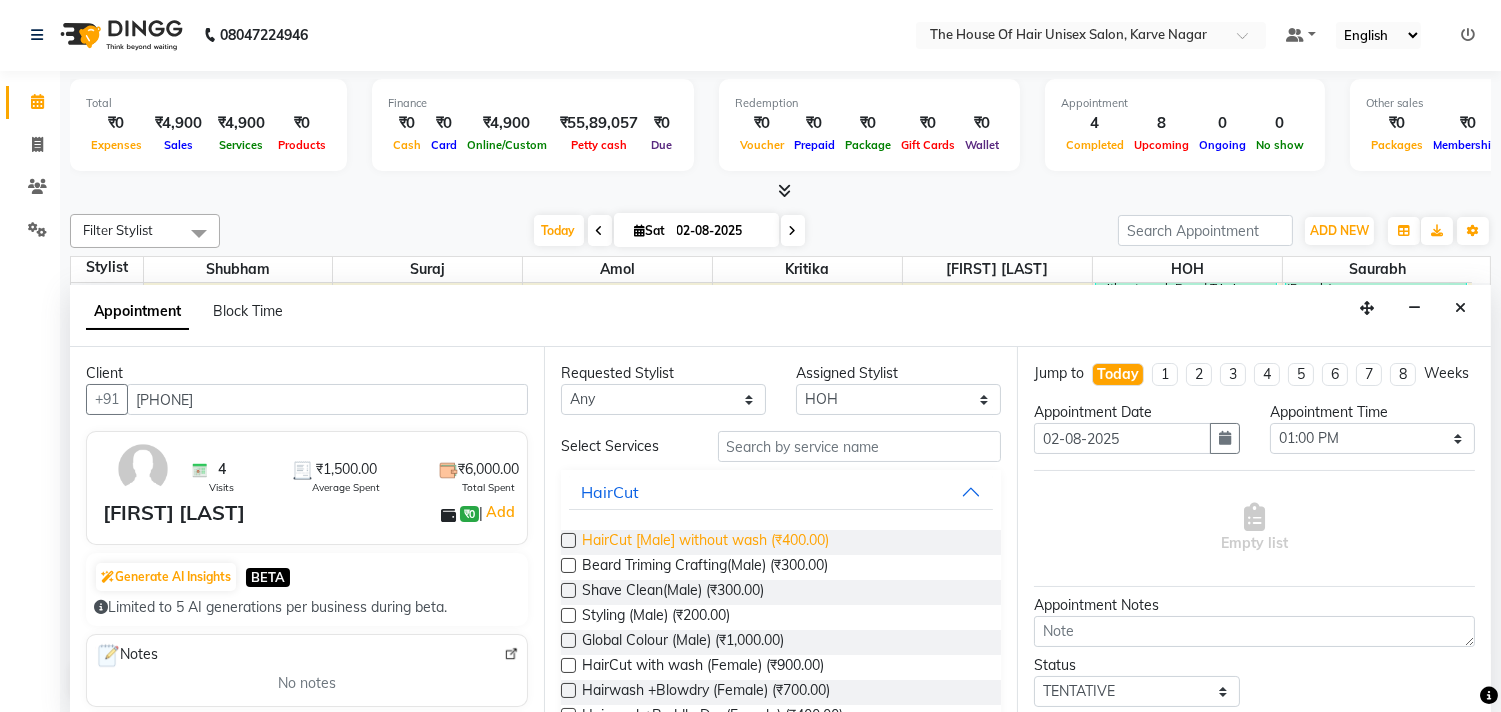 click on "HairCut [Male] without wash (₹400.00)" at bounding box center [705, 542] 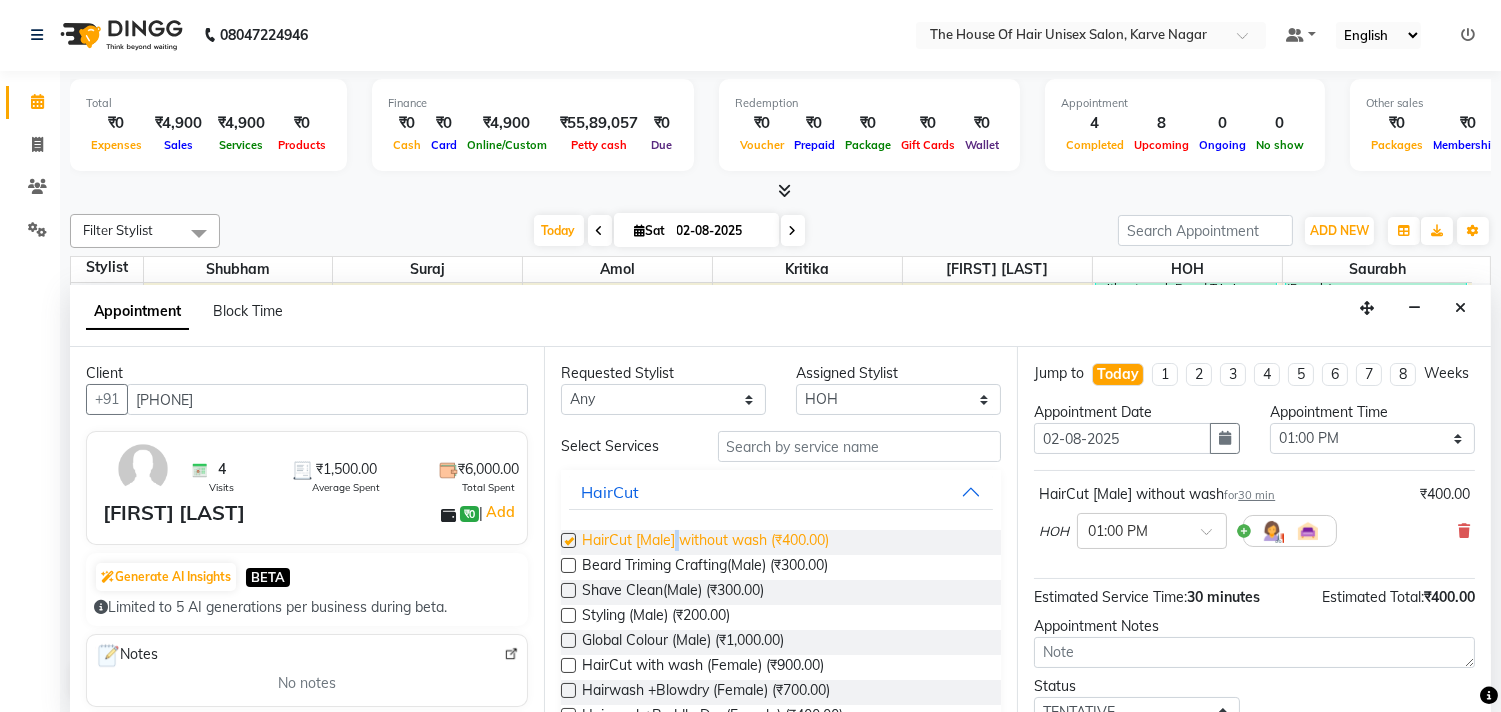 click on "HairCut [Male] without wash (₹400.00)" at bounding box center [705, 542] 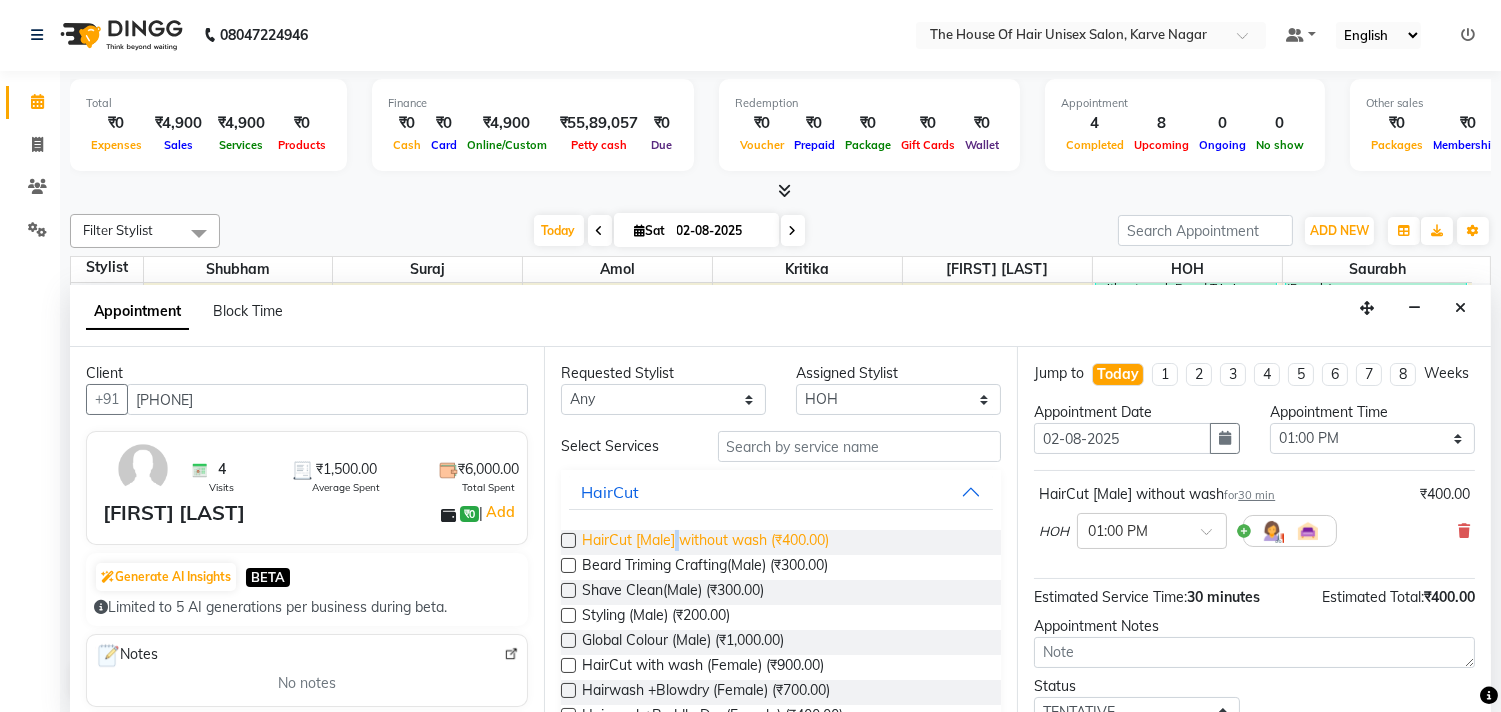 checkbox on "false" 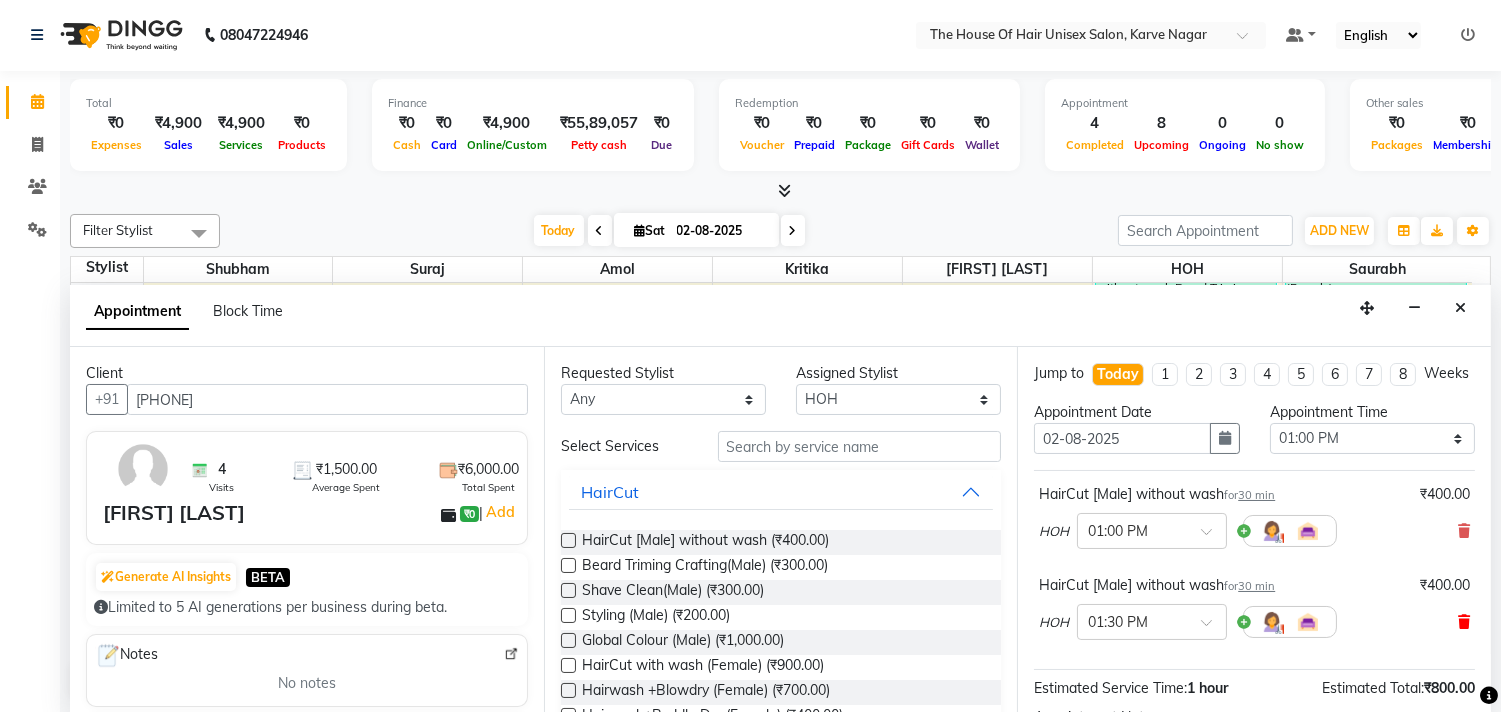 click at bounding box center (1464, 622) 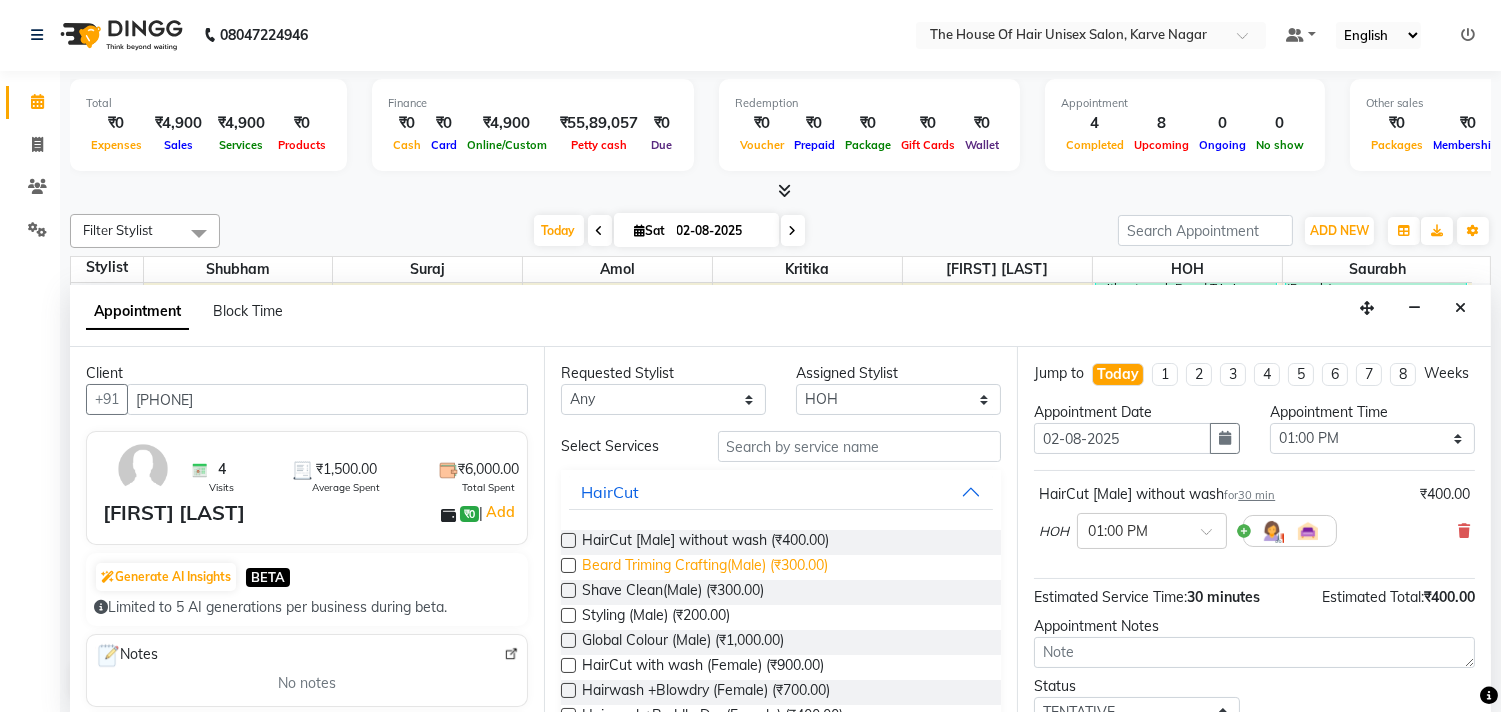 click on "Beard Triming Crafting(Male) (₹300.00)" at bounding box center (705, 567) 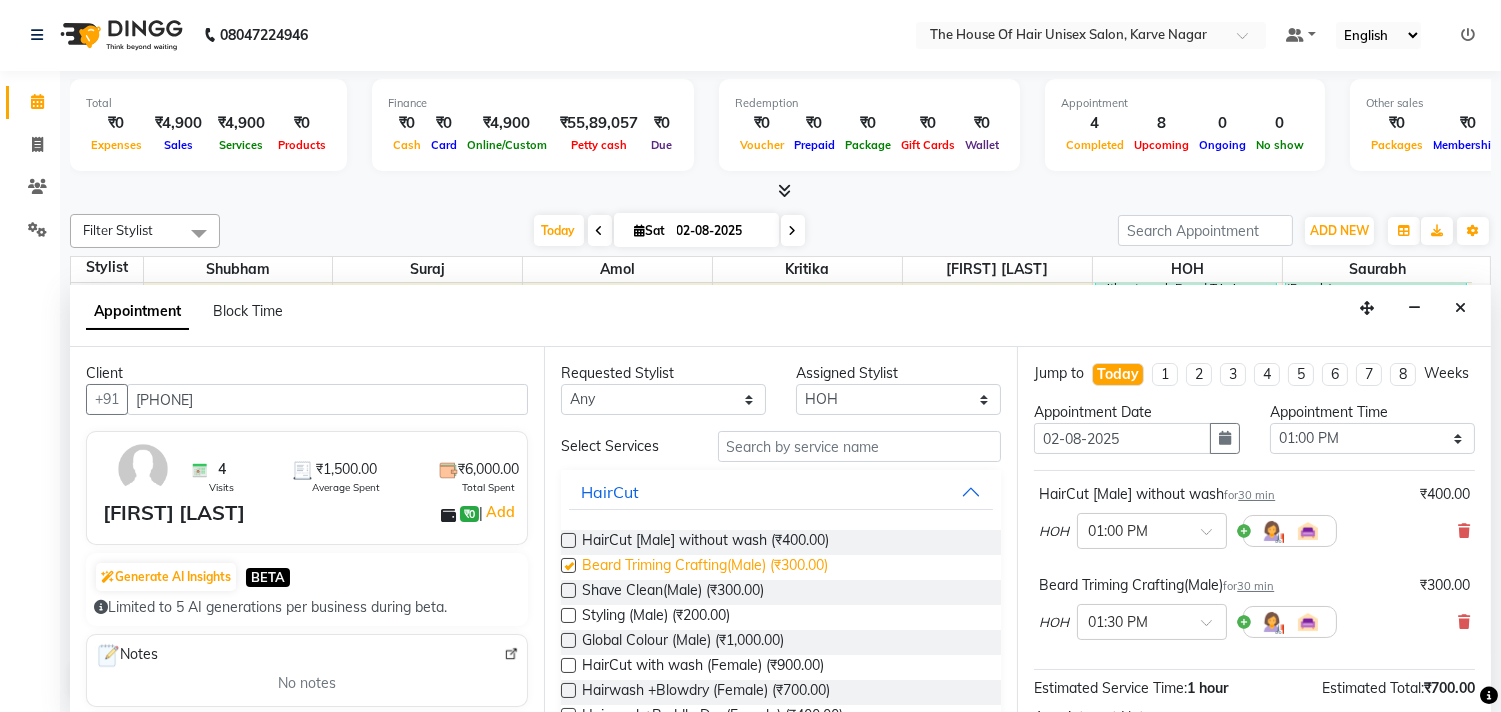 checkbox on "false" 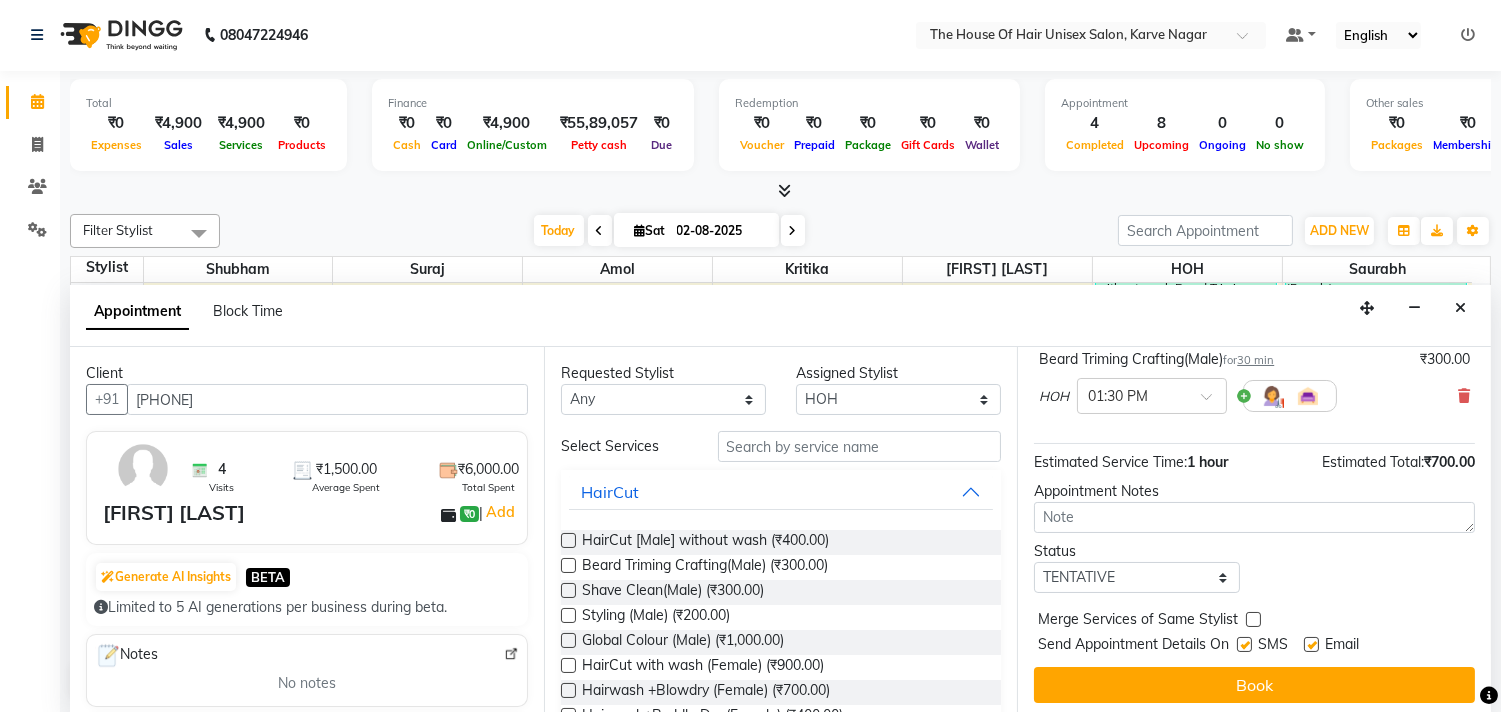 scroll, scrollTop: 251, scrollLeft: 0, axis: vertical 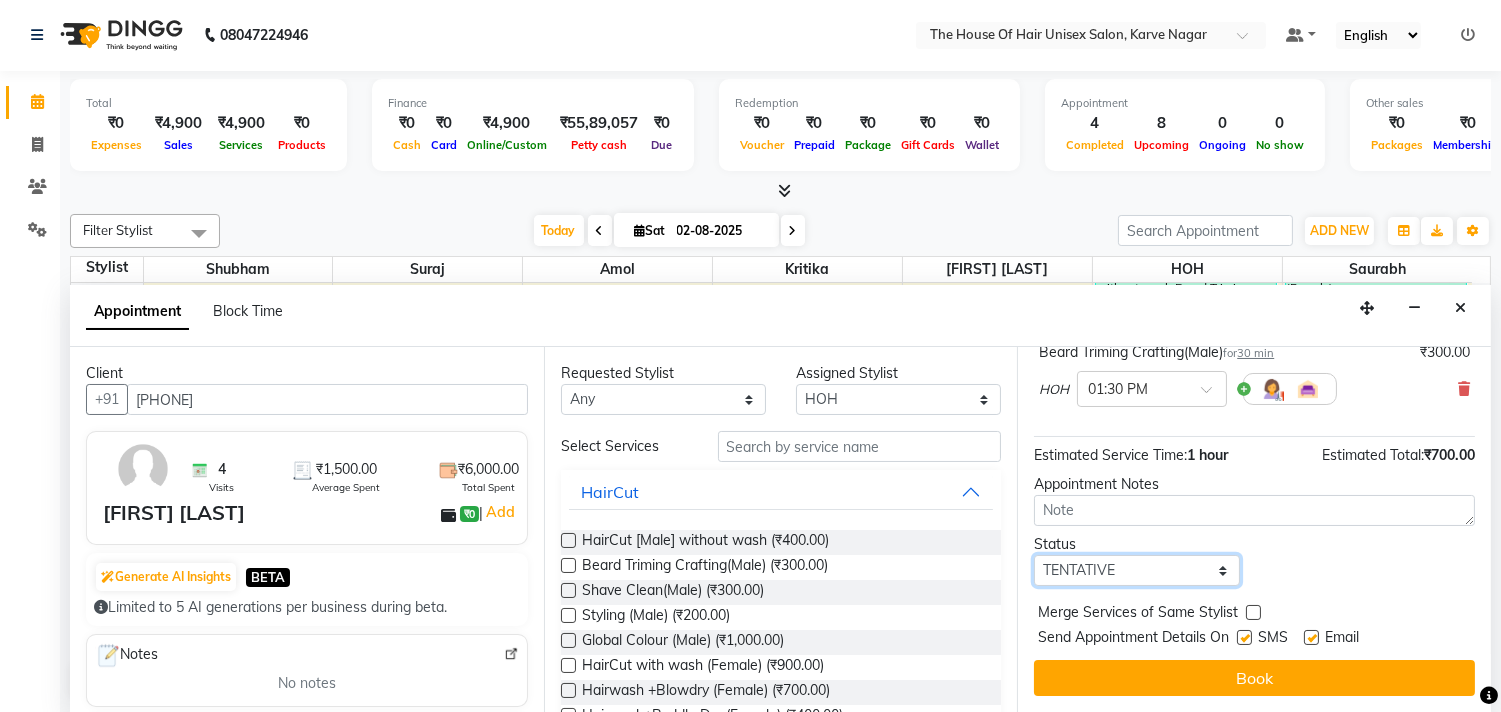 click on "Select TENTATIVE CONFIRM CHECK-IN UPCOMING" at bounding box center (1136, 570) 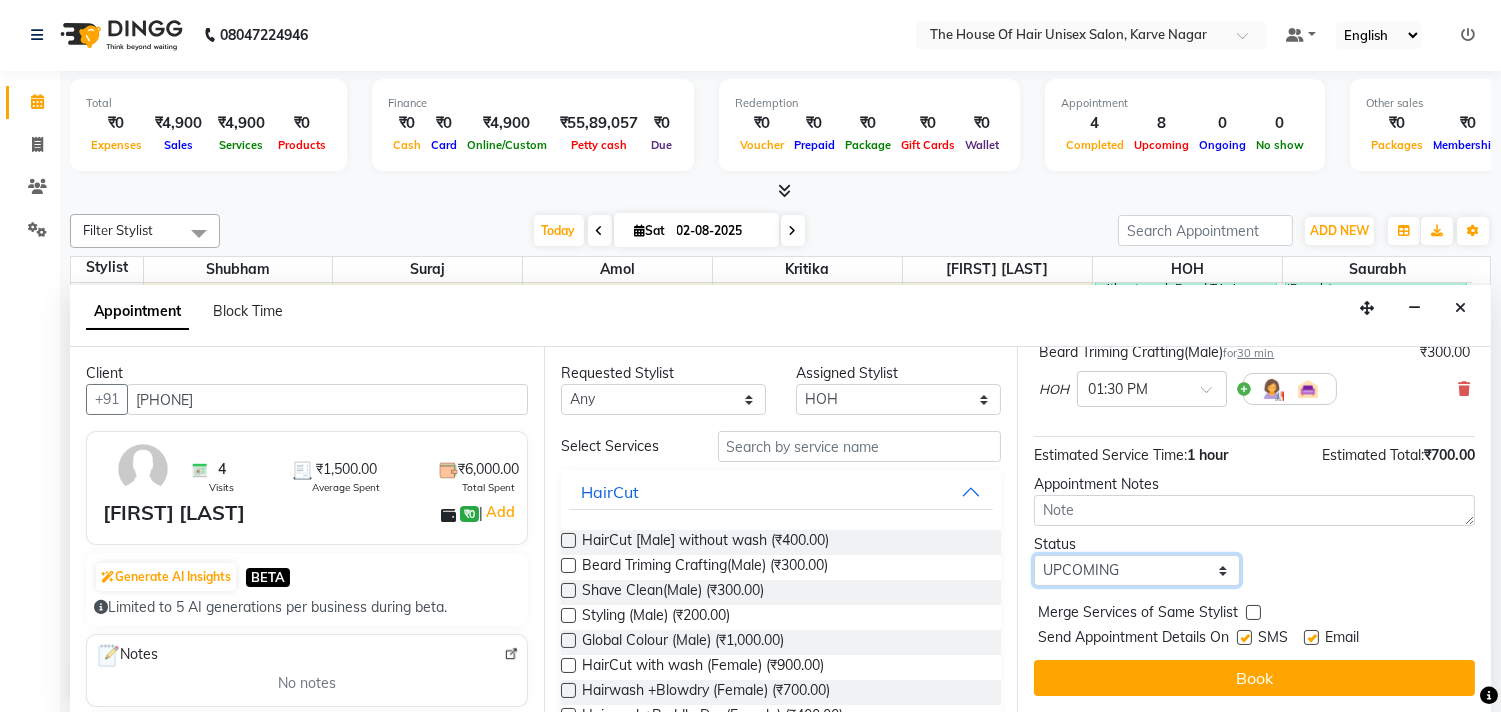 click on "Select TENTATIVE CONFIRM CHECK-IN UPCOMING" at bounding box center [1136, 570] 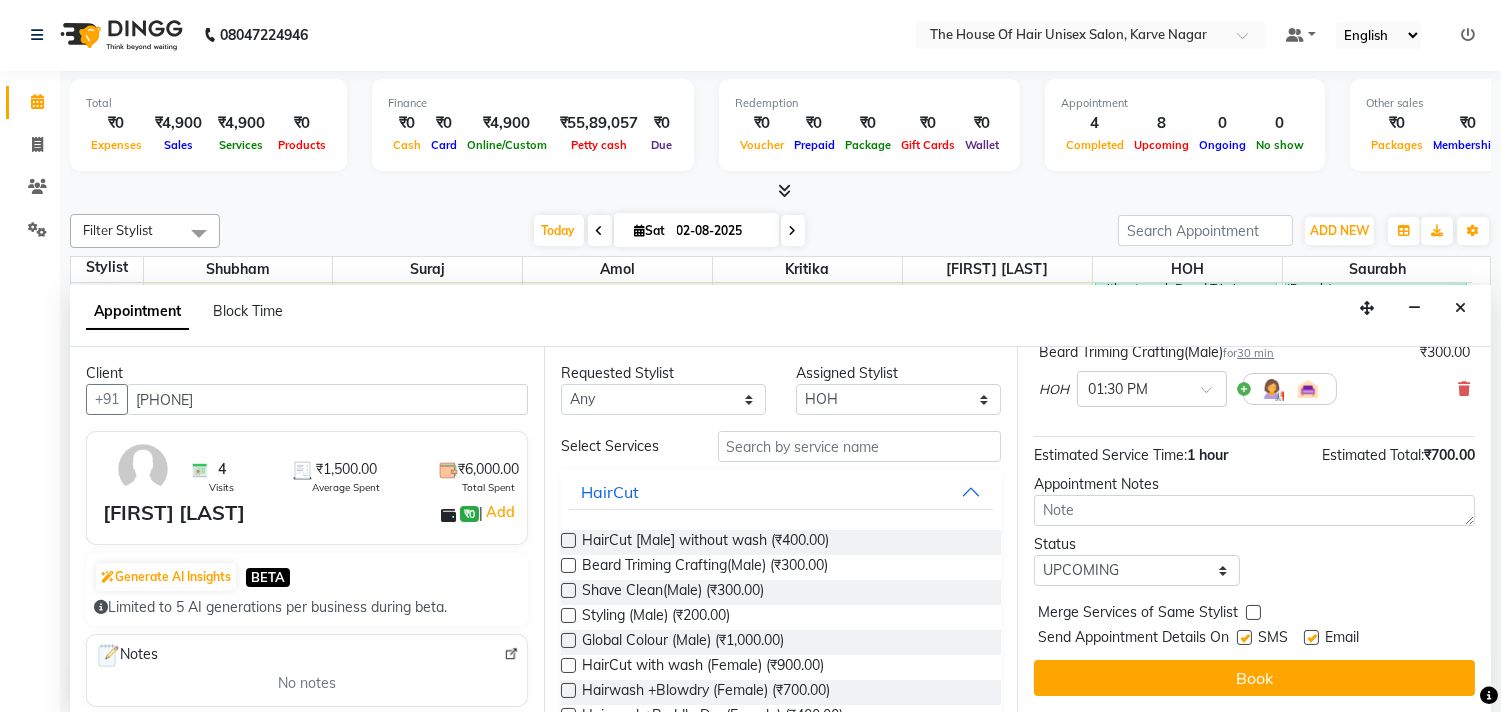 click at bounding box center (1253, 612) 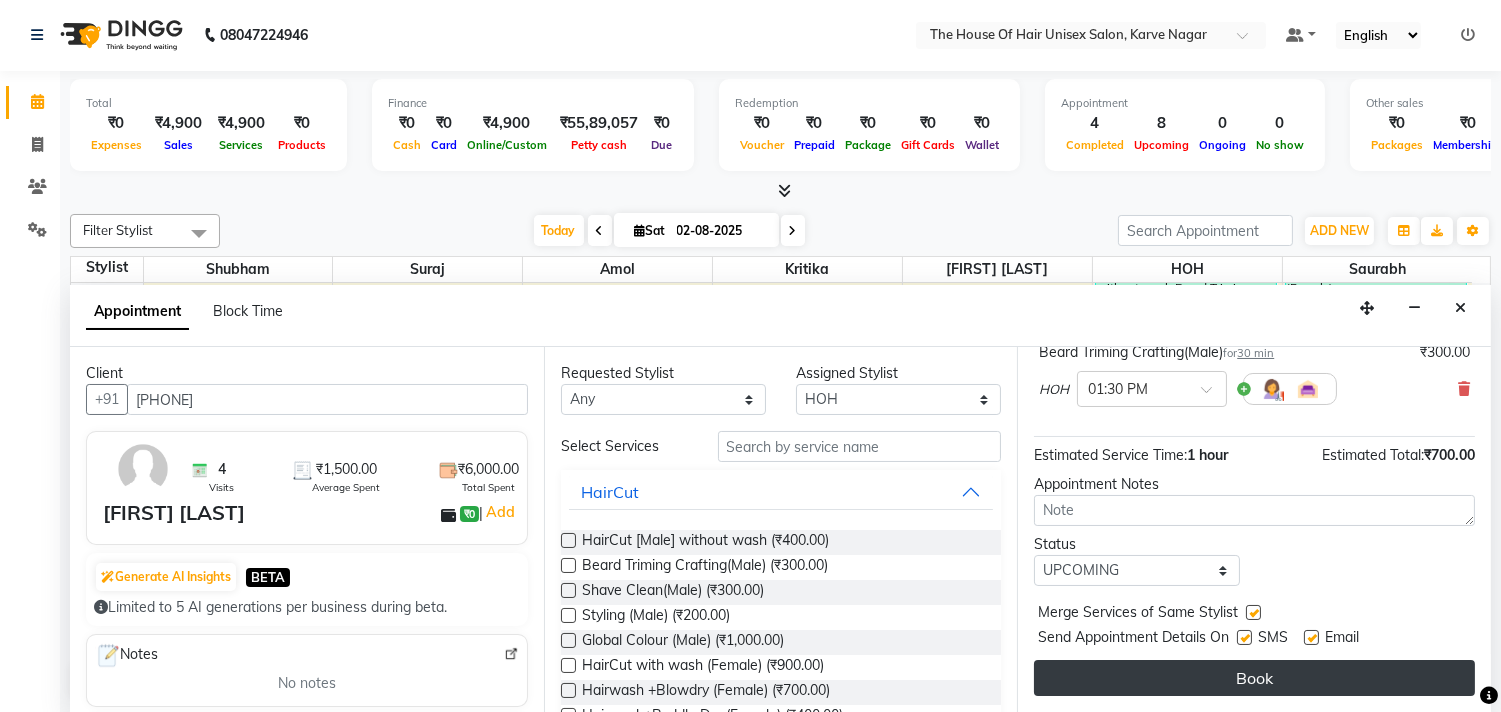 click on "Book" at bounding box center [1254, 678] 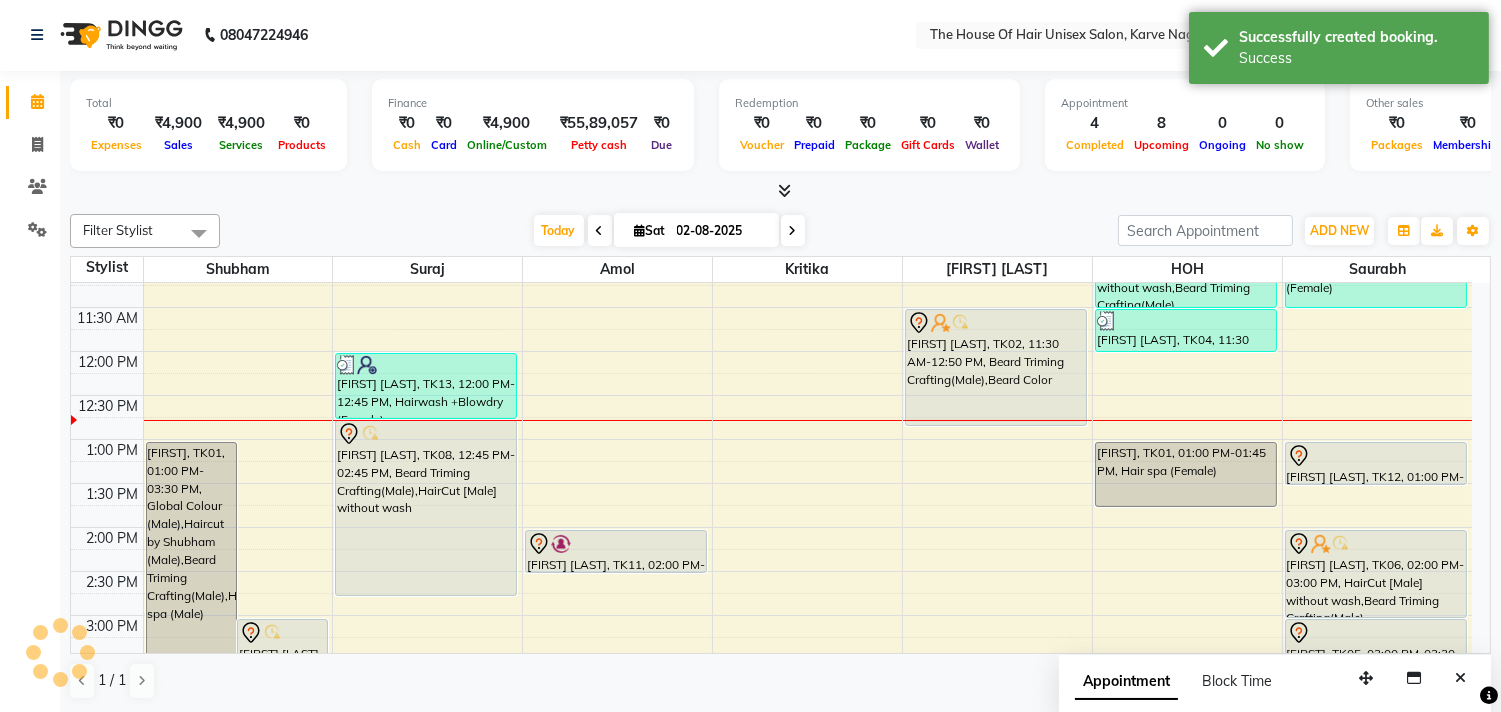 scroll, scrollTop: 0, scrollLeft: 0, axis: both 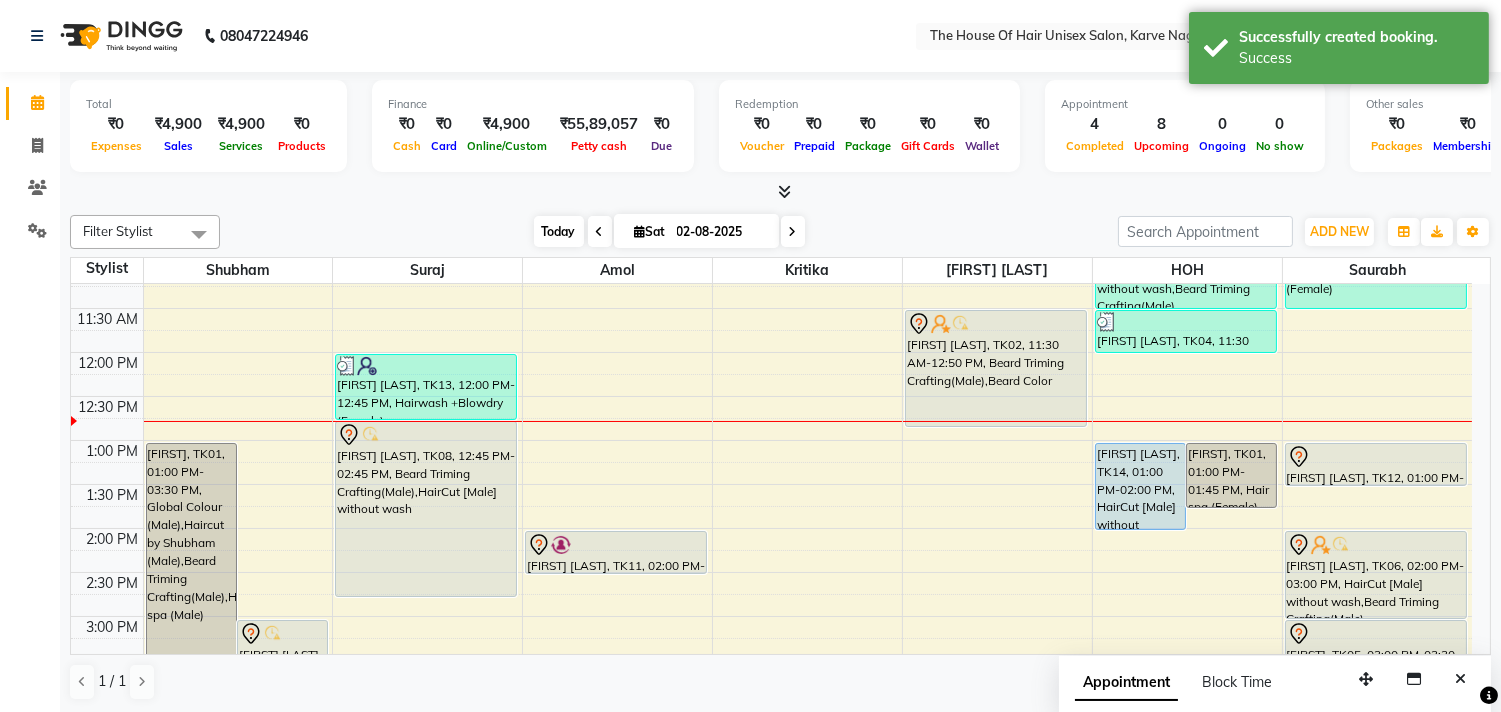 click on "Today" at bounding box center (559, 231) 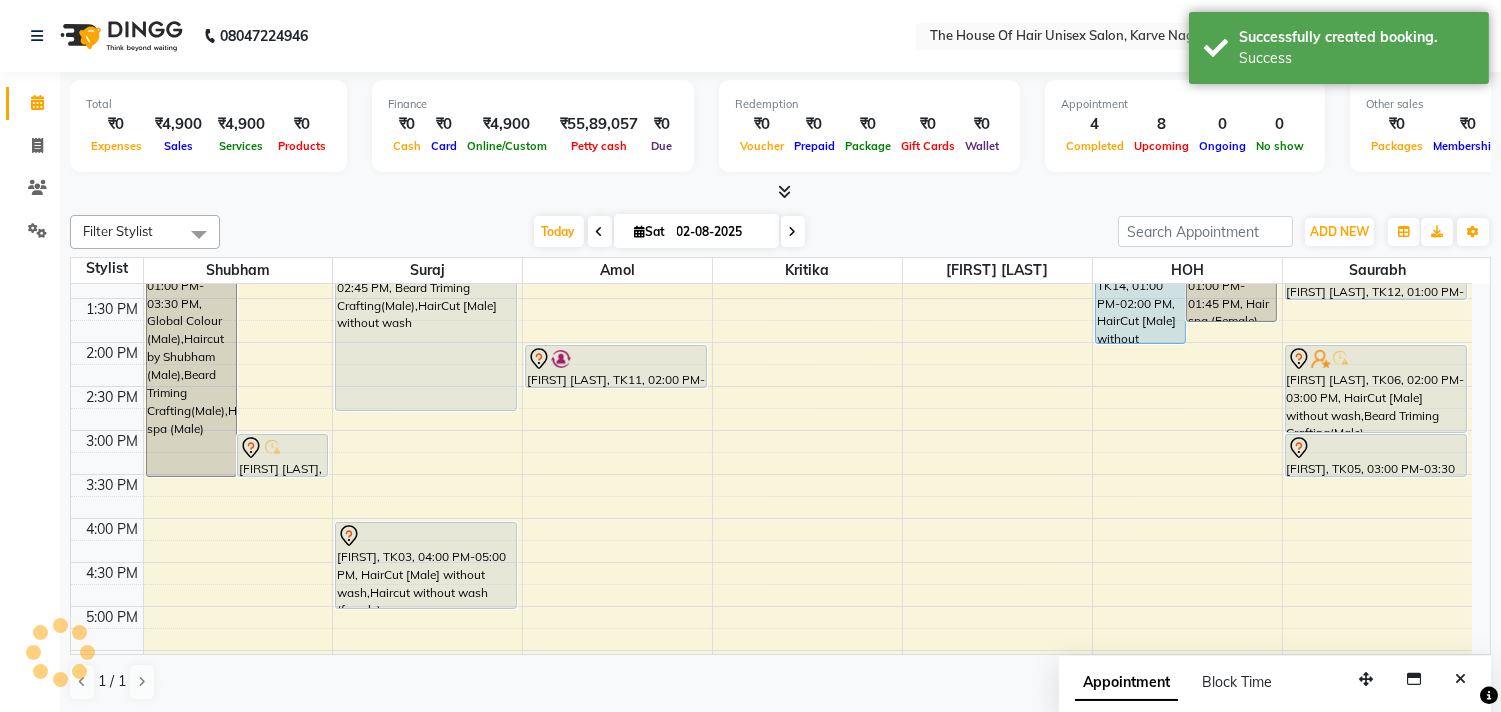 scroll, scrollTop: 551, scrollLeft: 0, axis: vertical 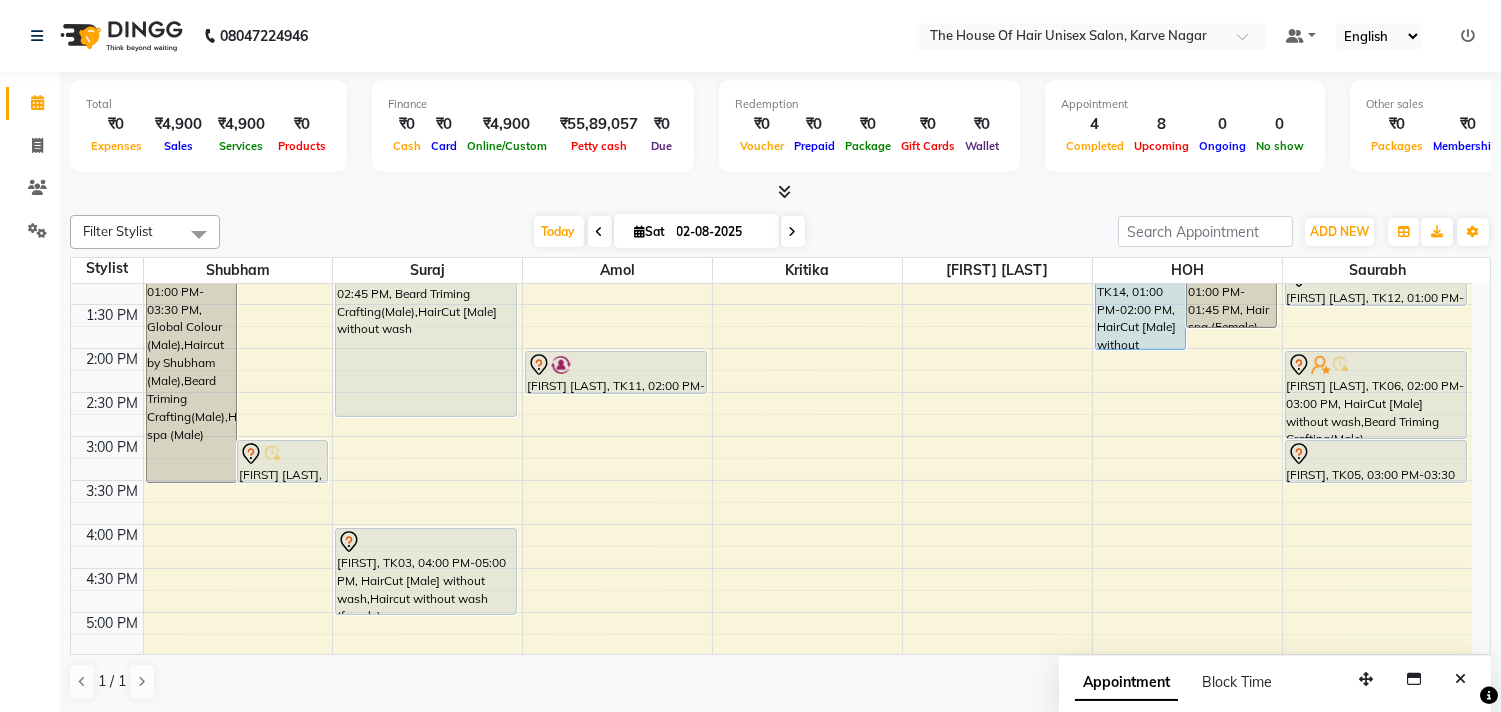 click on "7:00 AM 7:30 AM 8:00 AM 8:30 AM 9:00 AM 9:30 AM 10:00 AM 10:30 AM 11:00 AM 11:30 AM 12:00 PM 12:30 PM 1:00 PM 1:30 PM 2:00 PM 2:30 PM 3:00 PM 3:30 PM 4:00 PM 4:30 PM 5:00 PM 5:30 PM 6:00 PM 6:30 PM 7:00 PM 7:30 PM 8:00 PM 8:30 PM 9:00 PM 9:30 PM    [FIRST] [LAST], TK01, 01:00 PM-03:30 PM, Global Colour (Male),Haircut by Shubham (Male),Beard Triming Crafting(Male),Hair spa (Male)             [FIRST] [LAST], TK07, 03:00 PM-03:30 PM, Haircut by Shubham (Male)             [FIRST] [LAST], TK13, 12:00 PM-12:45 PM, Hairwash +Blowdry (Female)             [FIRST] [LAST], TK08, 12:45 PM-02:45 PM, Beard Triming Crafting(Male),HairCut [Male] without wash             [FIRST], TK03, 04:00 PM-05:00 PM, HairCut [Male] without wash,Haircut without wash (female)             [FIRST] [LAST], TK11, 02:00 PM-02:30 PM, HairCut [Male] without wash             [FIRST] [LAST], TK02, 11:30 AM-12:50 PM, Beard Triming Crafting(Male),Beard Color    [FIRST] [LAST], TK14, 01:00 PM-02:00 PM, HairCut [Male] without wash,Beard Triming Crafting(Male)" at bounding box center [771, 392] 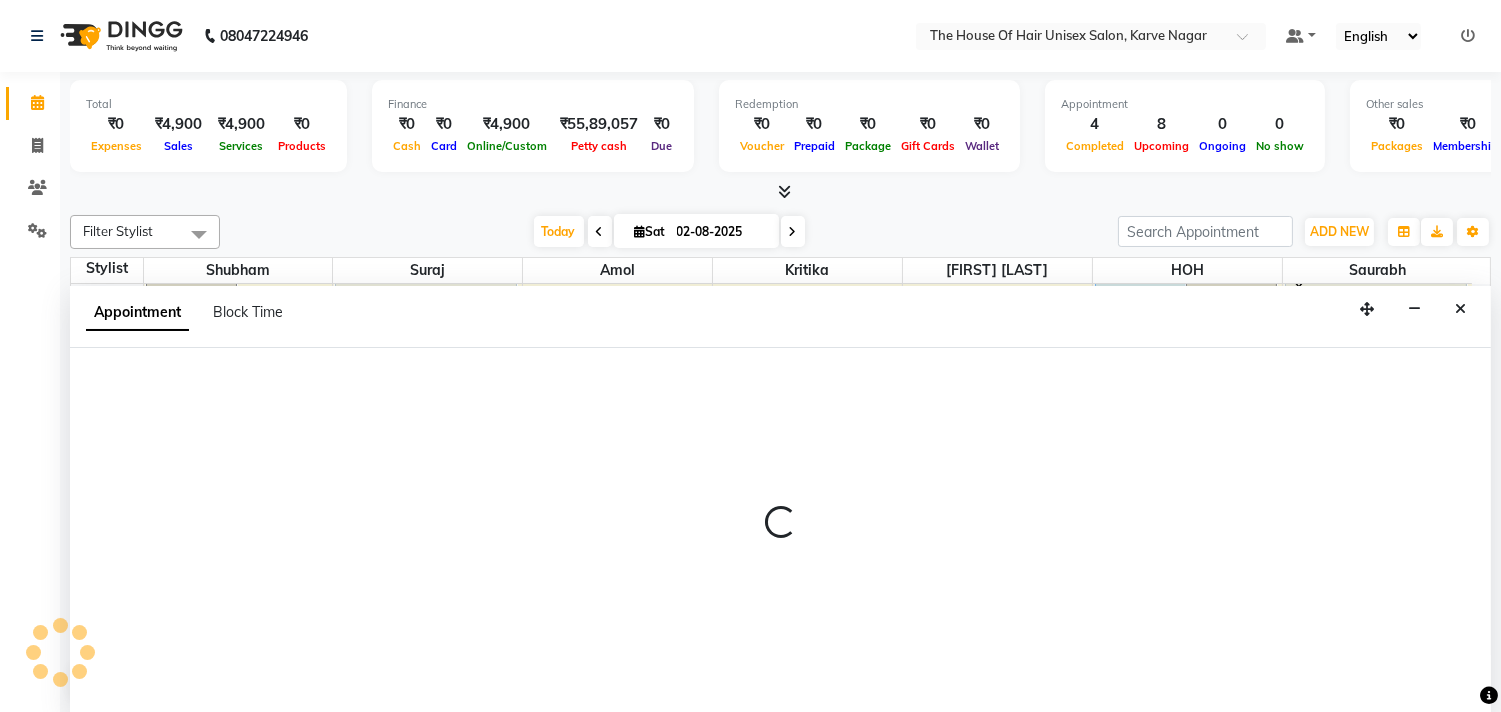 scroll, scrollTop: 1, scrollLeft: 0, axis: vertical 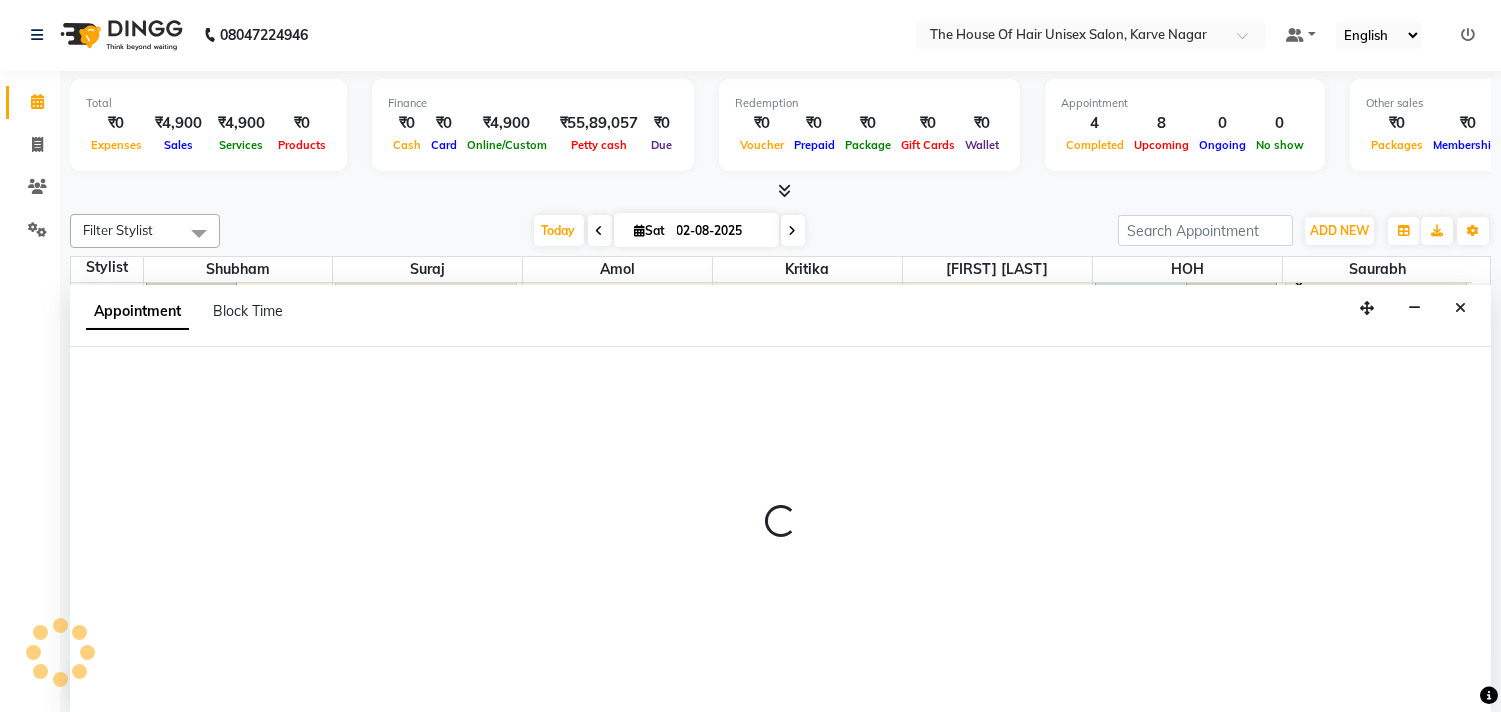 select on "85989" 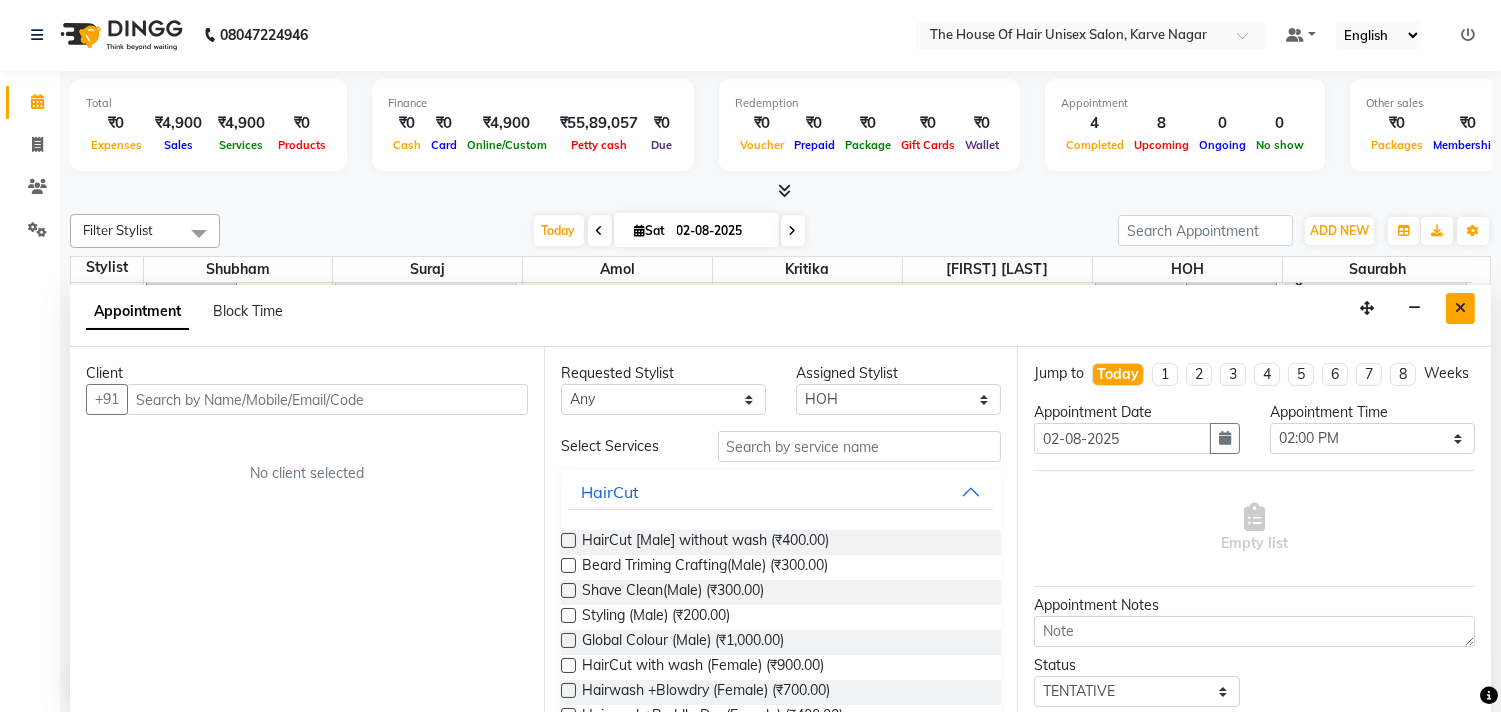 click at bounding box center [1460, 308] 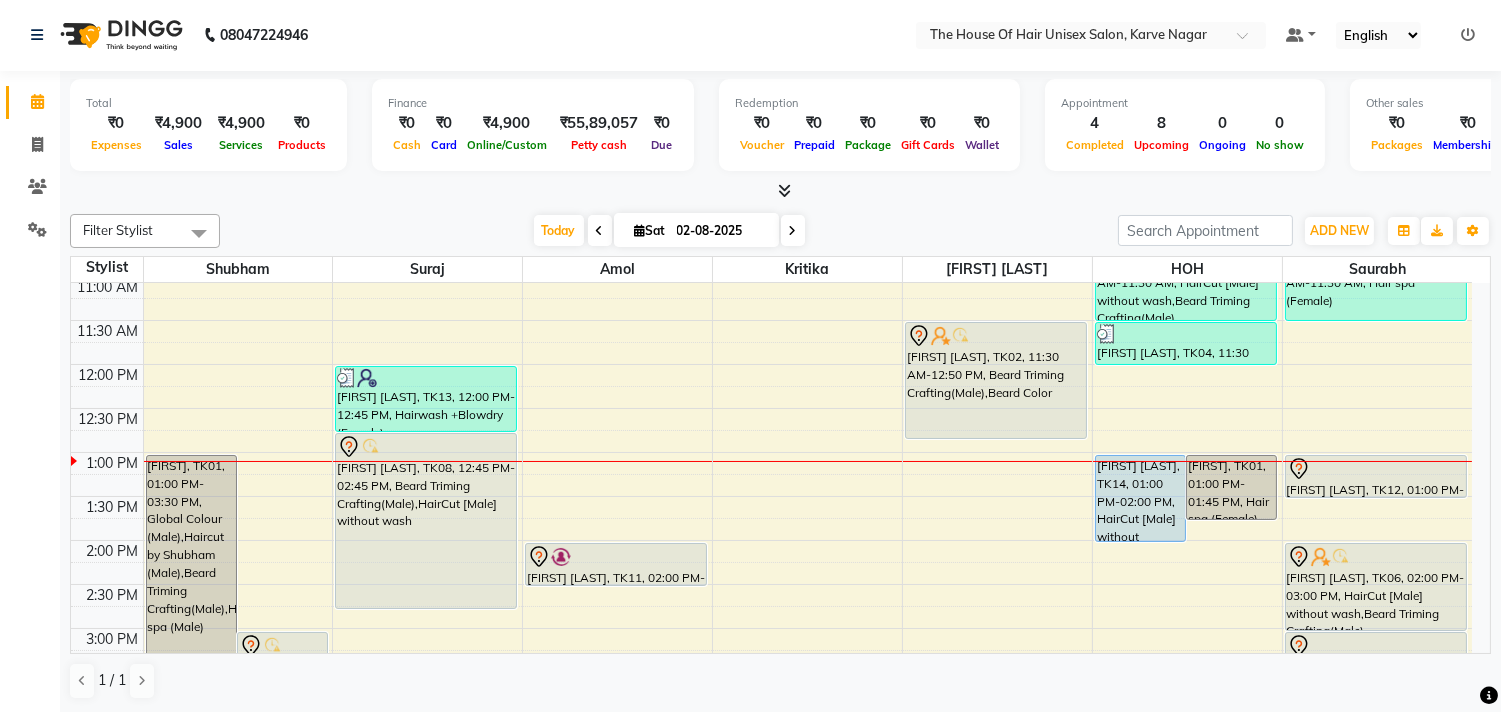 scroll, scrollTop: 360, scrollLeft: 0, axis: vertical 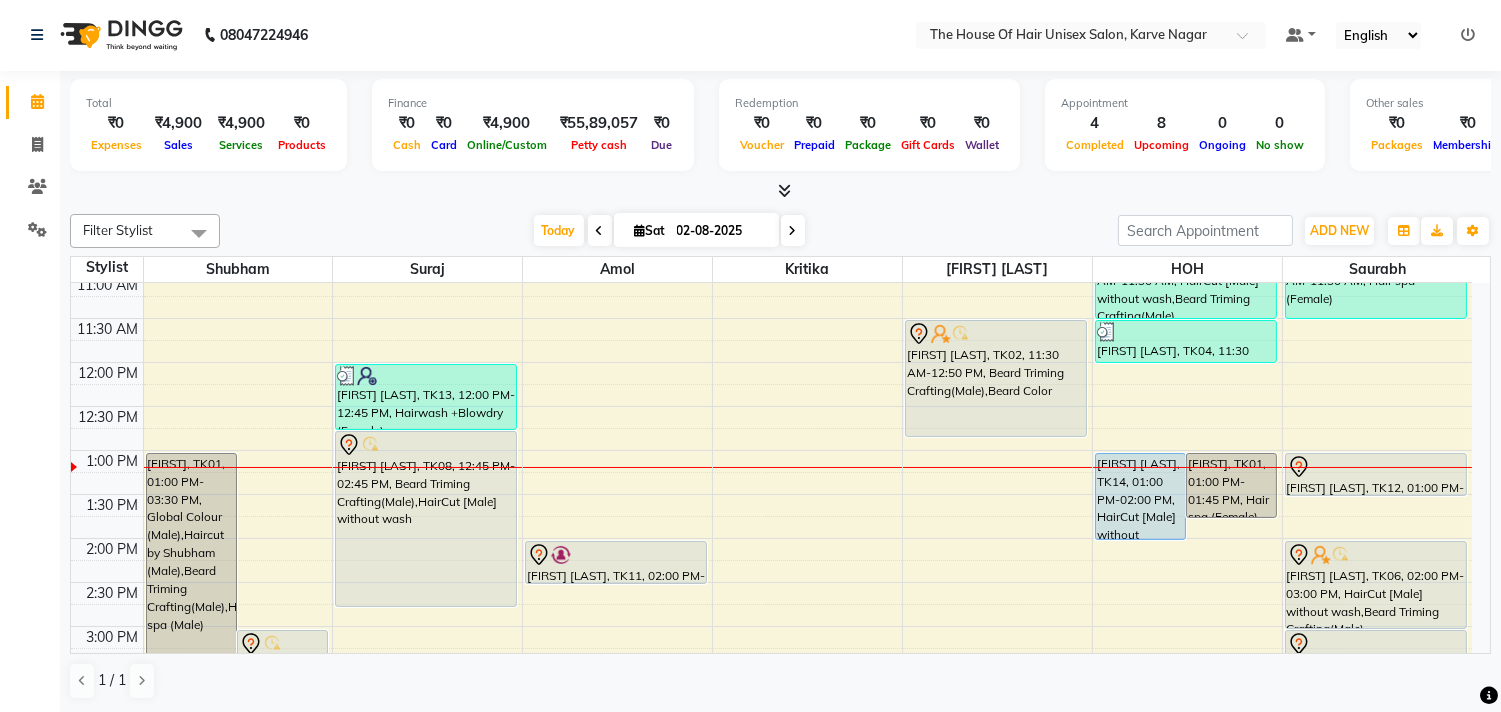 click at bounding box center (640, 230) 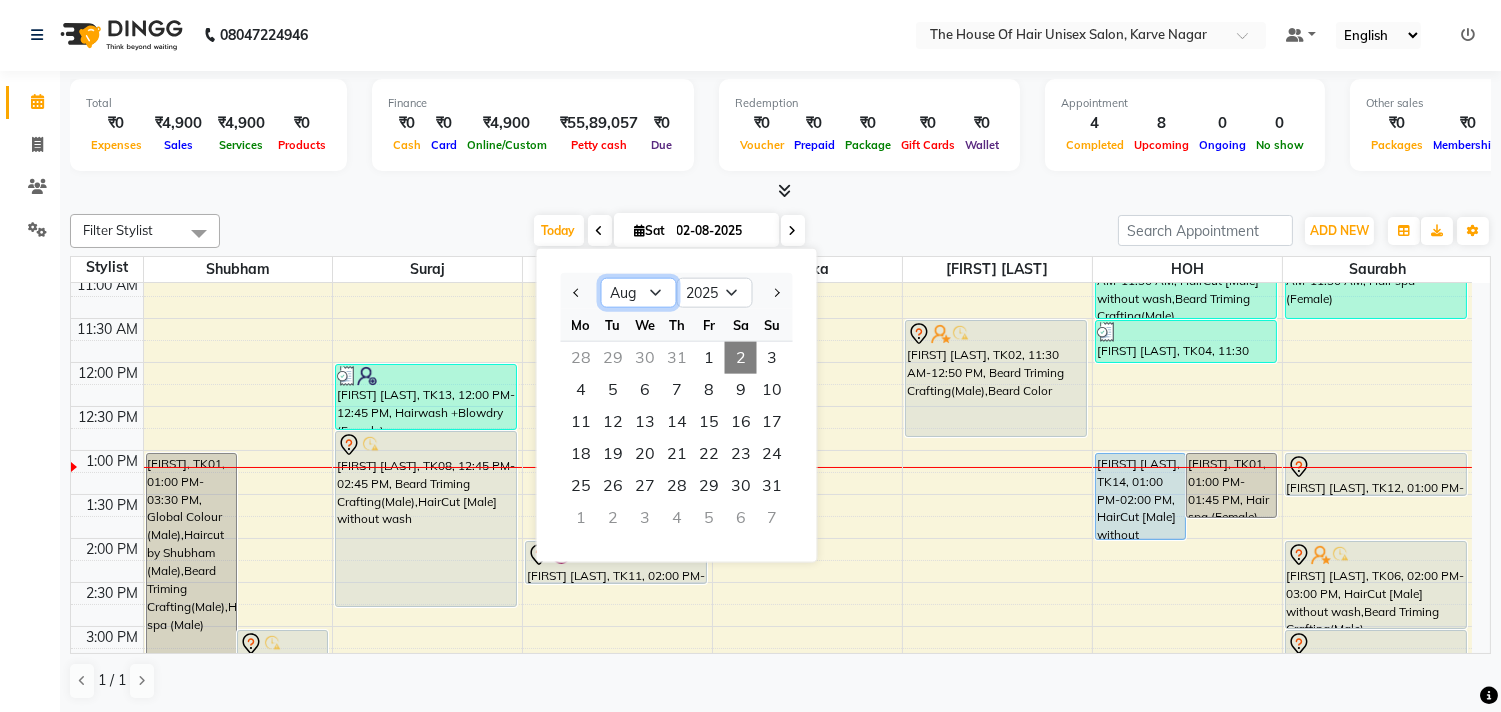 click on "Jan Feb Mar Apr May Jun Jul Aug Sep Oct Nov Dec" at bounding box center [639, 293] 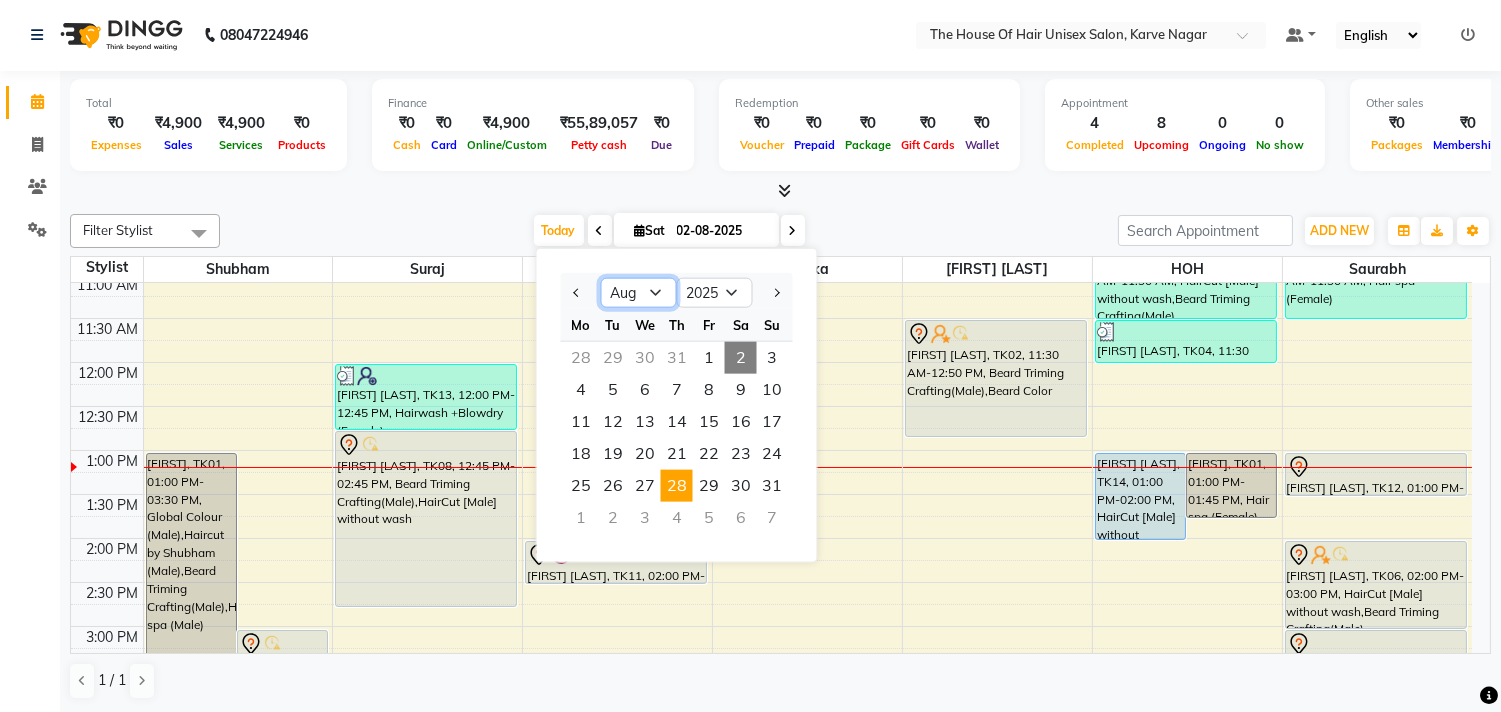select on "7" 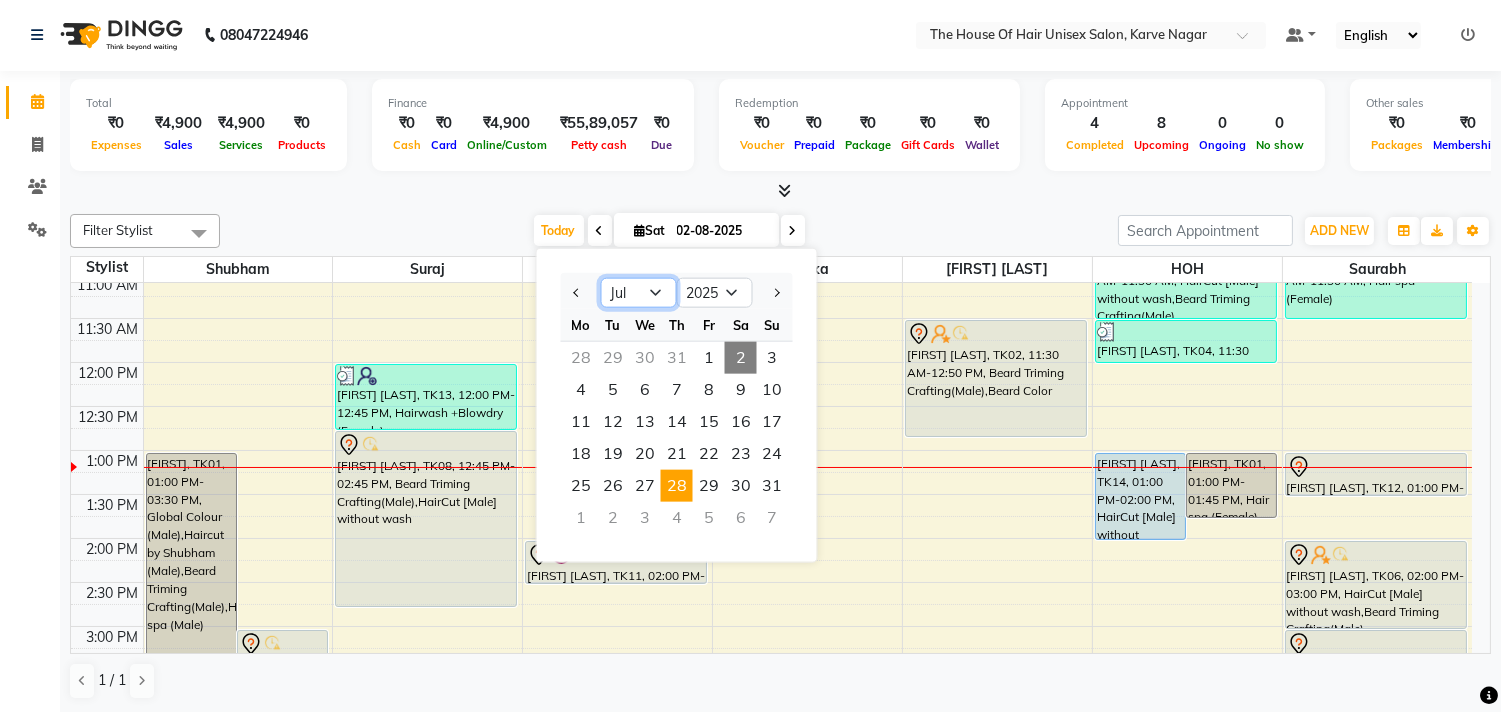 click on "Jan Feb Mar Apr May Jun Jul Aug Sep Oct Nov Dec" at bounding box center (639, 293) 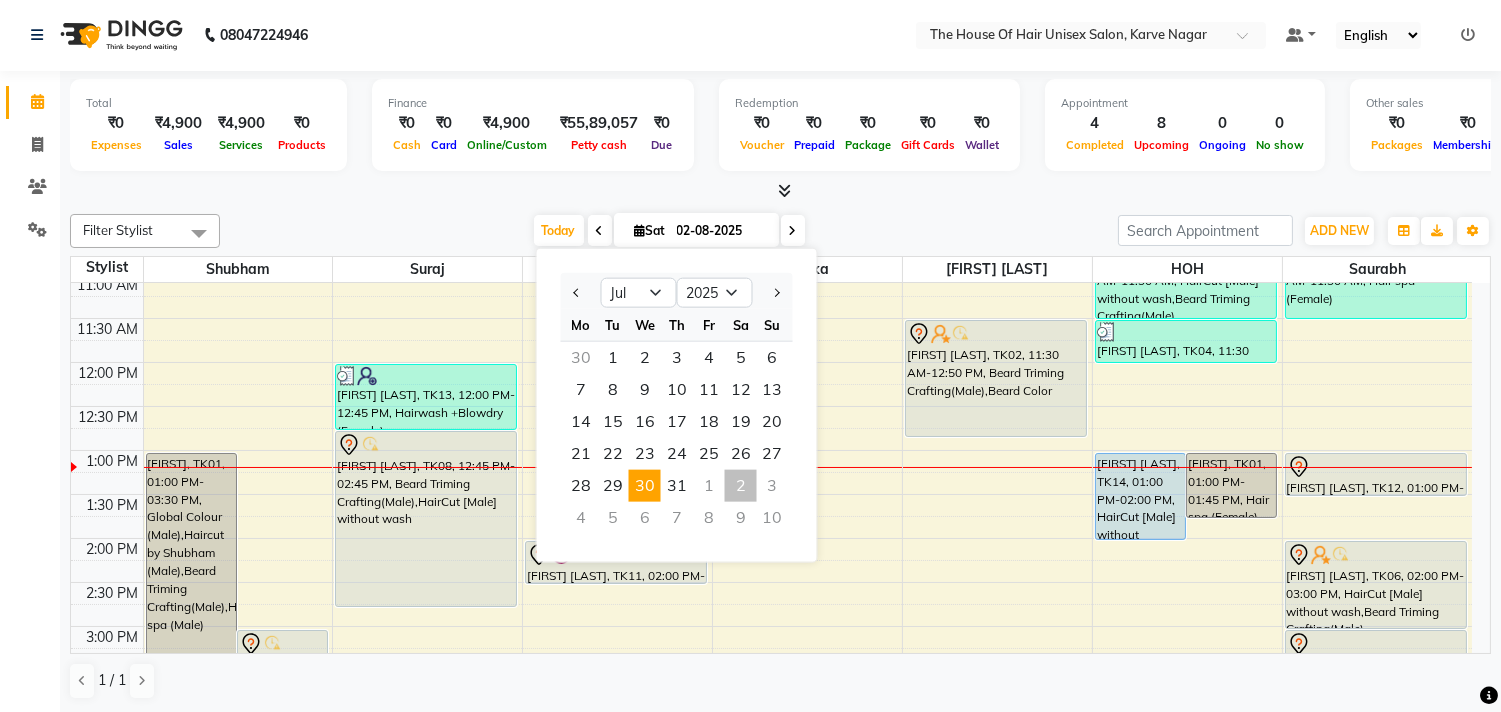click on "30" at bounding box center [645, 486] 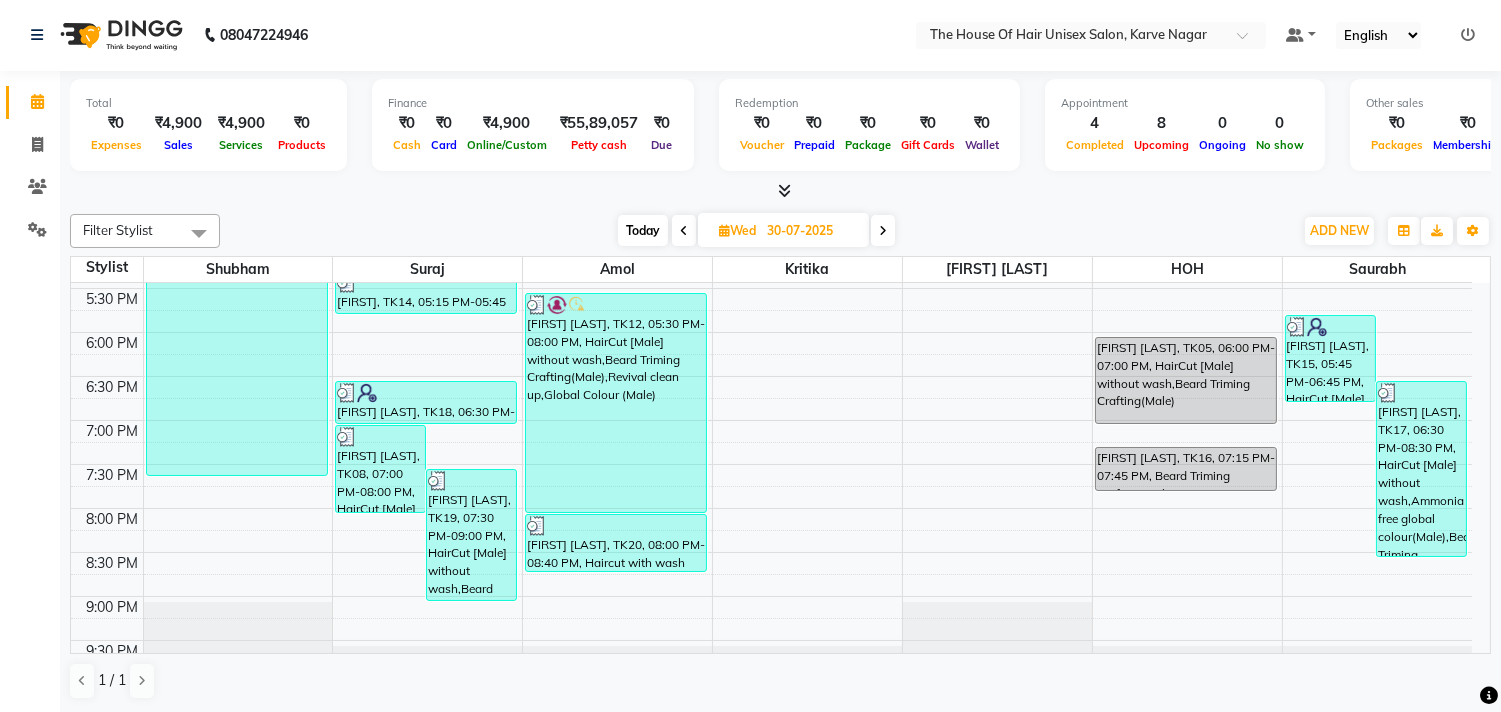 scroll, scrollTop: 955, scrollLeft: 0, axis: vertical 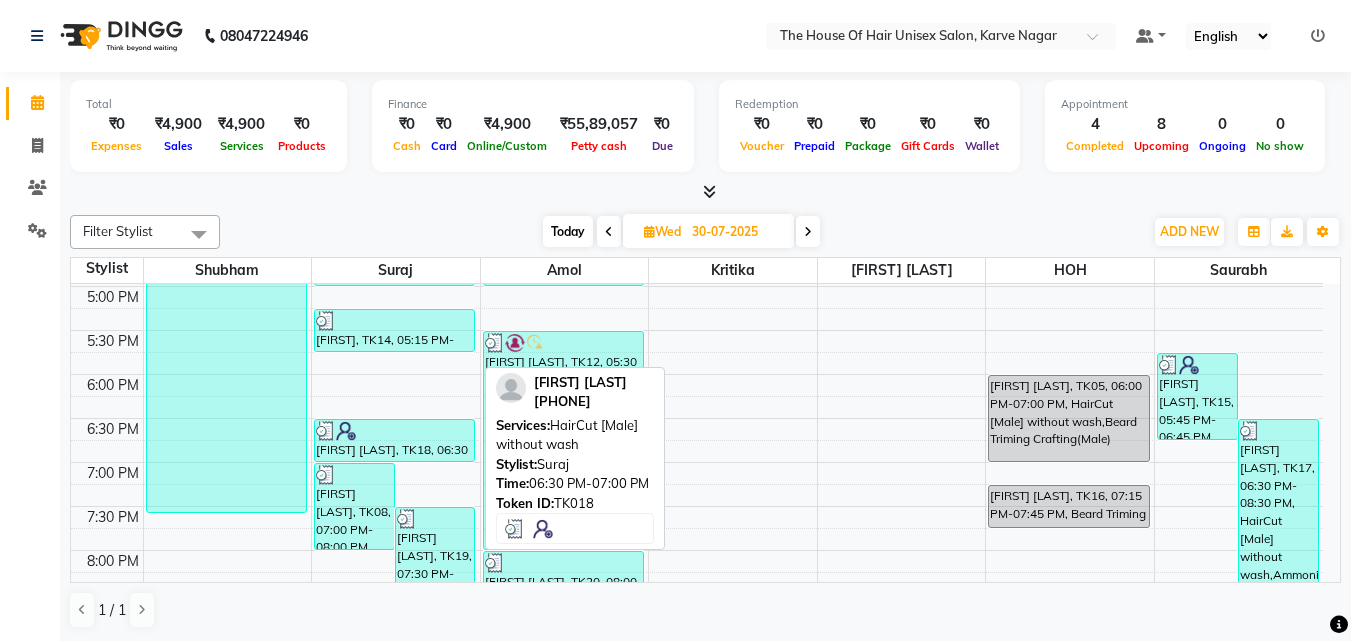 click at bounding box center (394, 431) 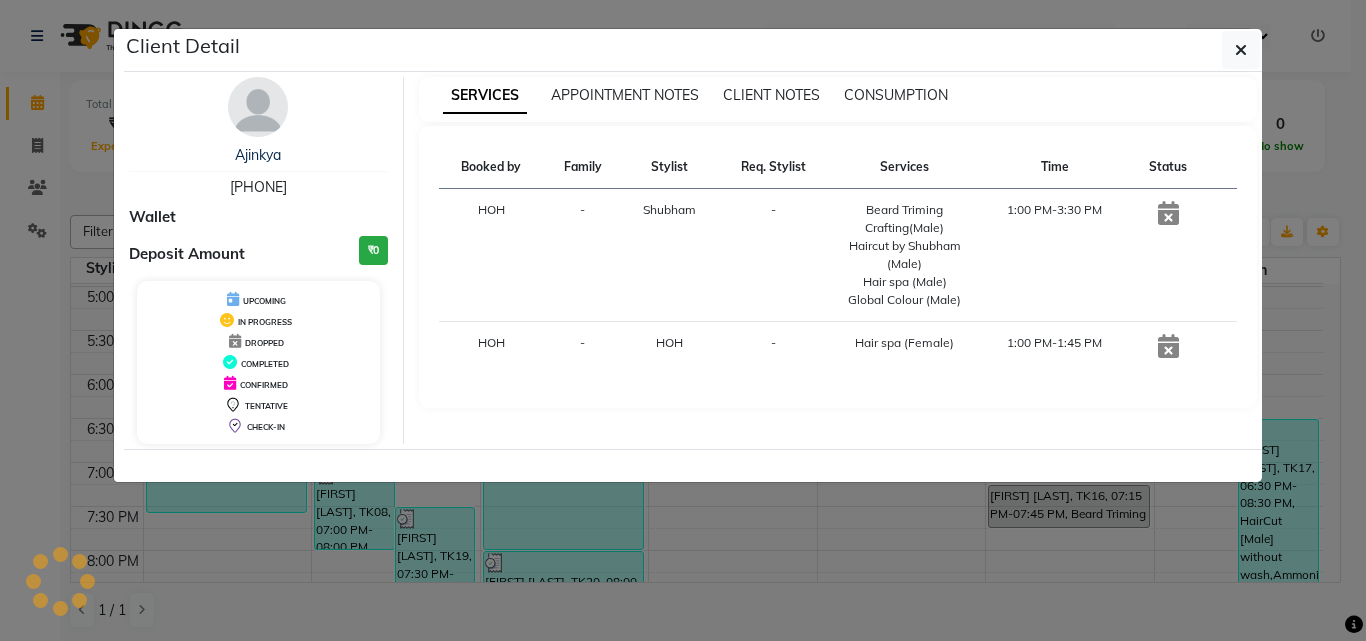 select on "3" 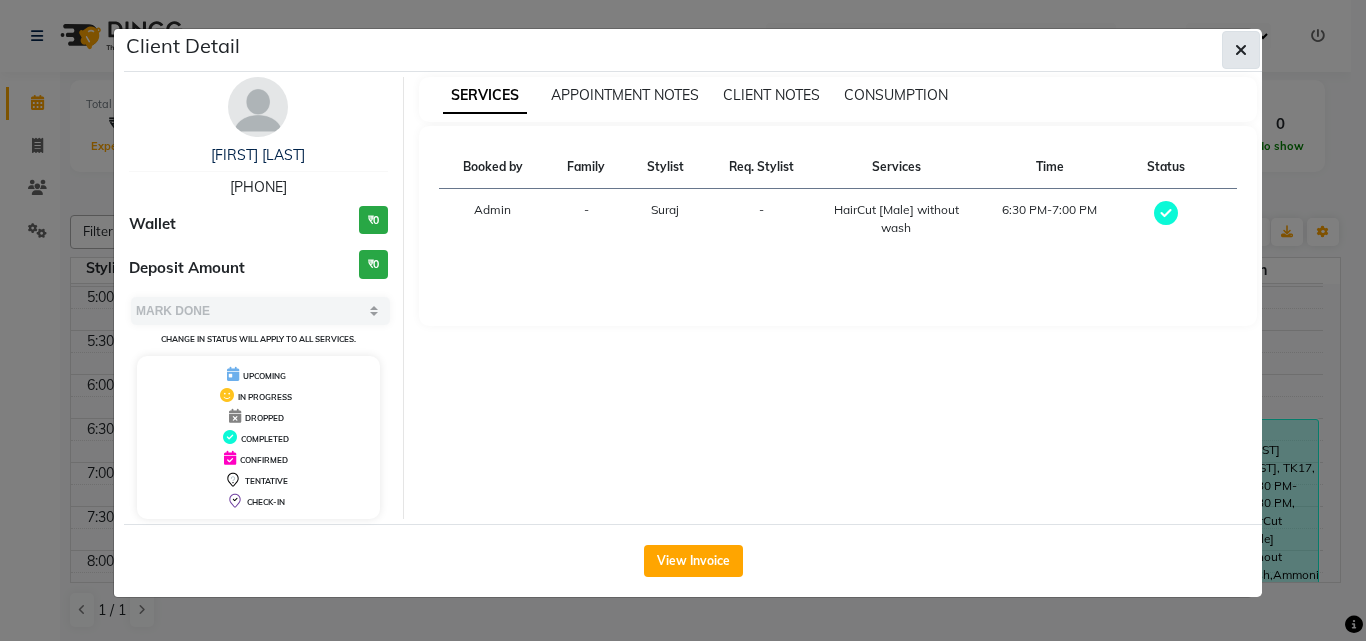 click 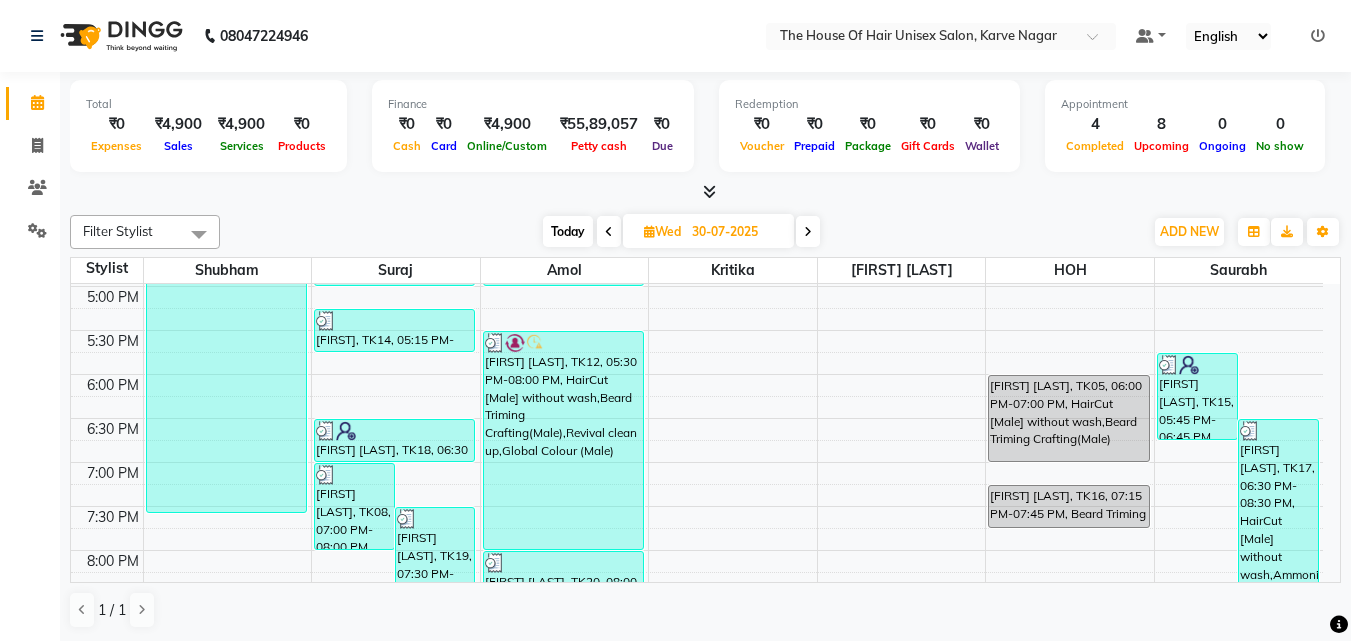 drag, startPoint x: 1182, startPoint y: 406, endPoint x: 722, endPoint y: 397, distance: 460.08804 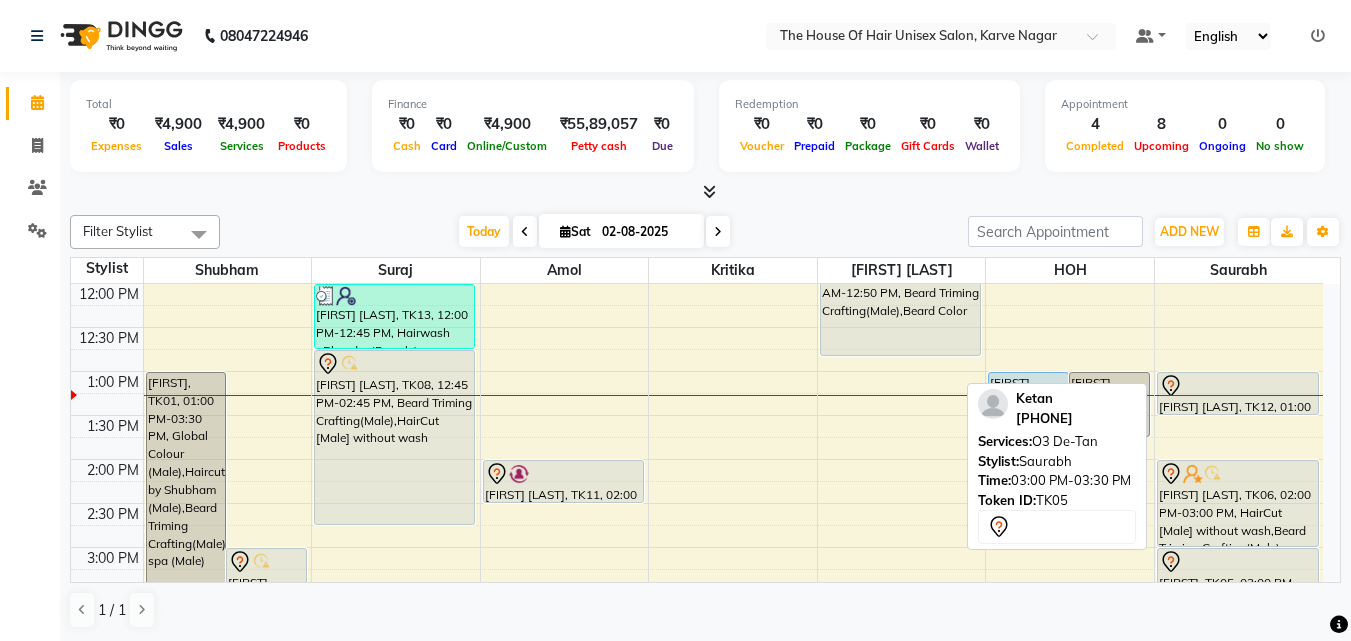 scroll, scrollTop: 441, scrollLeft: 0, axis: vertical 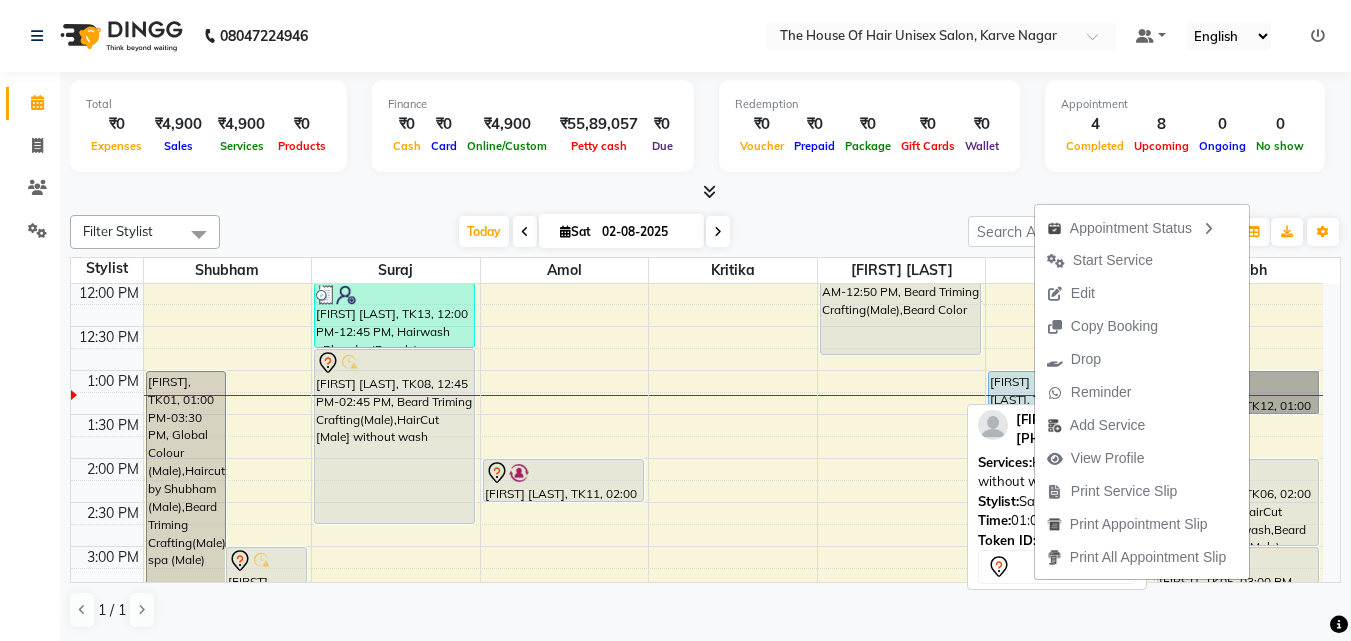 click on "[FIRST] [LAST], TK12, 01:00 PM-01:30 PM, HairCut [Male] without wash" at bounding box center [1238, 392] 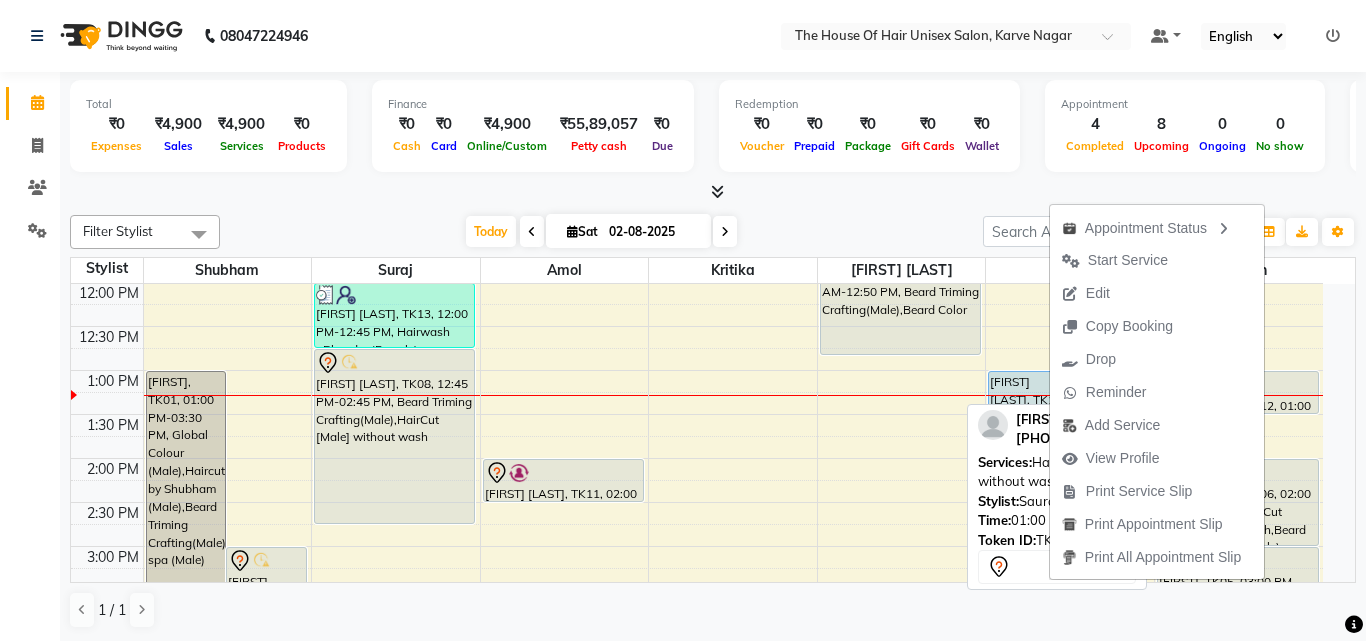select on "7" 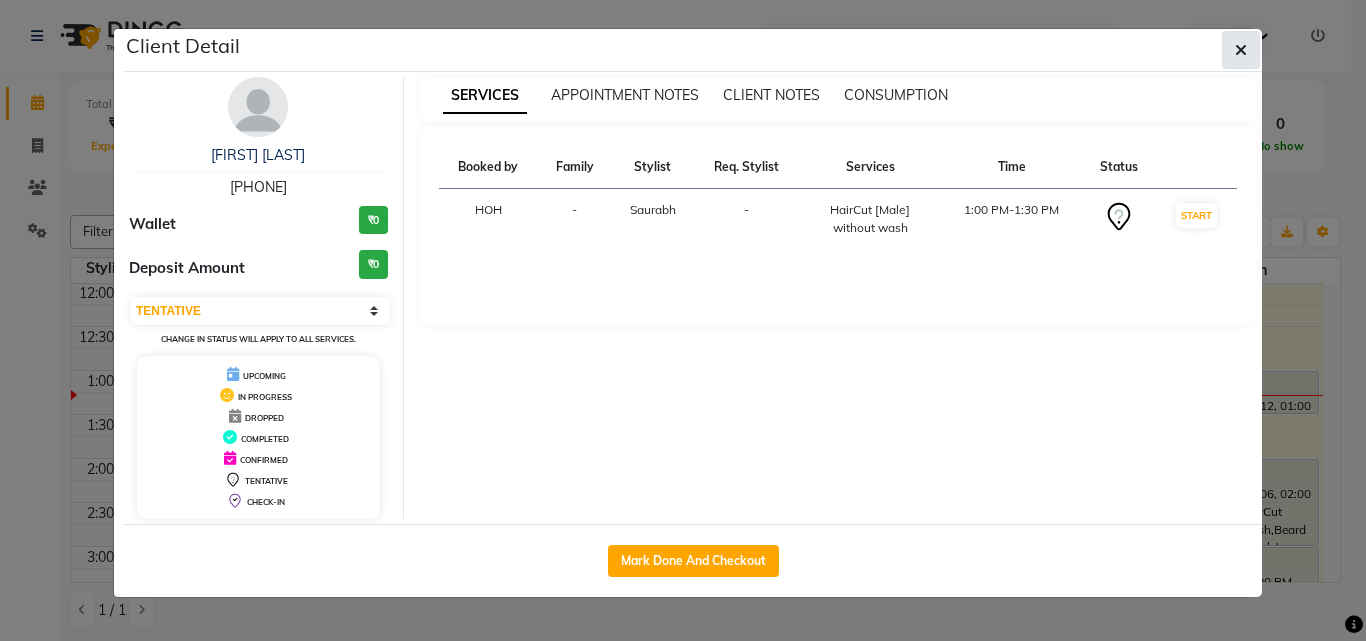 click 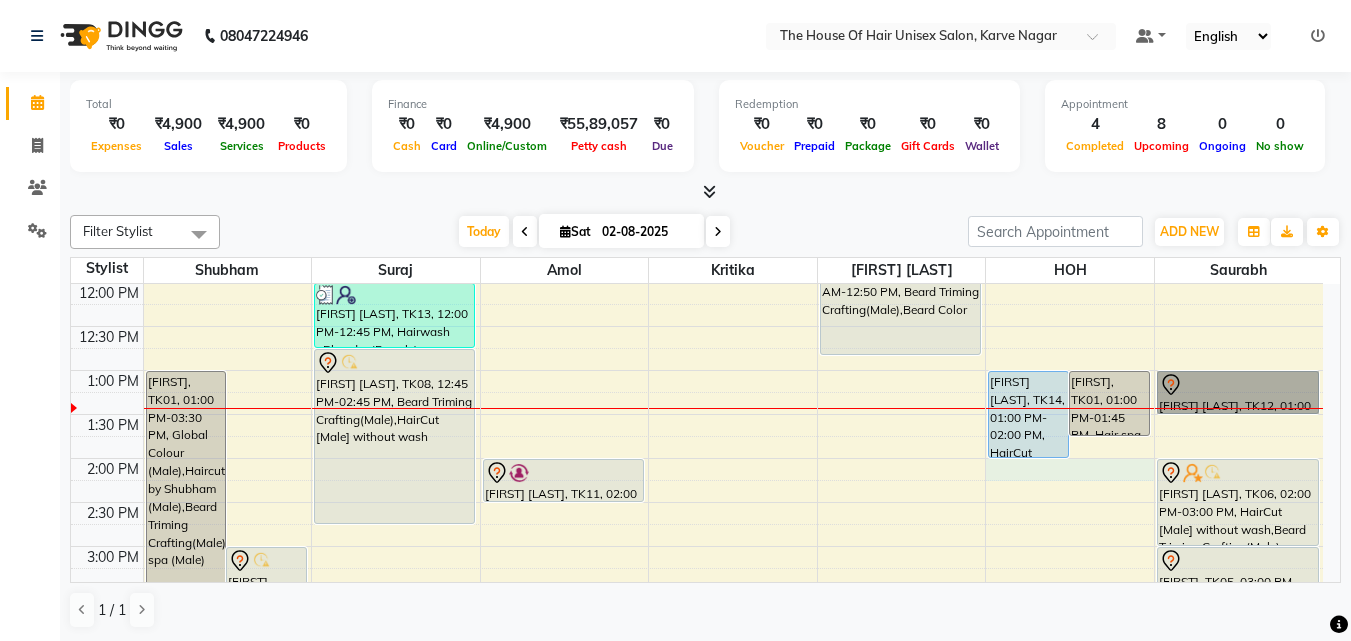click on "7:00 AM 7:30 AM 8:00 AM 8:30 AM 9:00 AM 9:30 AM 10:00 AM 10:30 AM 11:00 AM 11:30 AM 12:00 PM 12:30 PM 1:00 PM 1:30 PM 2:00 PM 2:30 PM 3:00 PM 3:30 PM 4:00 PM 4:30 PM 5:00 PM 5:30 PM 6:00 PM 6:30 PM 7:00 PM 7:30 PM 8:00 PM 8:30 PM 9:00 PM 9:30 PM    [FIRST] [LAST], TK01, 01:00 PM-03:30 PM, Global Colour (Male),Haircut by Shubham (Male),Beard Triming Crafting(Male),Hair spa (Male)             [FIRST] [LAST], TK07, 03:00 PM-03:30 PM, Haircut by Shubham (Male)             [FIRST] [LAST], TK13, 12:00 PM-12:45 PM, Hairwash +Blowdry (Female)             [FIRST] [LAST], TK08, 12:45 PM-02:45 PM, Beard Triming Crafting(Male),HairCut [Male] without wash             [FIRST], TK03, 04:00 PM-05:00 PM, HairCut [Male] without wash,Haircut without wash (female)             [FIRST] [LAST], TK11, 02:00 PM-02:30 PM, HairCut [Male] without wash             [FIRST] [LAST], TK02, 11:30 AM-12:50 PM, Beard Triming Crafting(Male),Beard Color    [FIRST] [LAST], TK14, 01:00 PM-02:00 PM, HairCut [Male] without wash,Beard Triming Crafting(Male)" at bounding box center (697, 502) 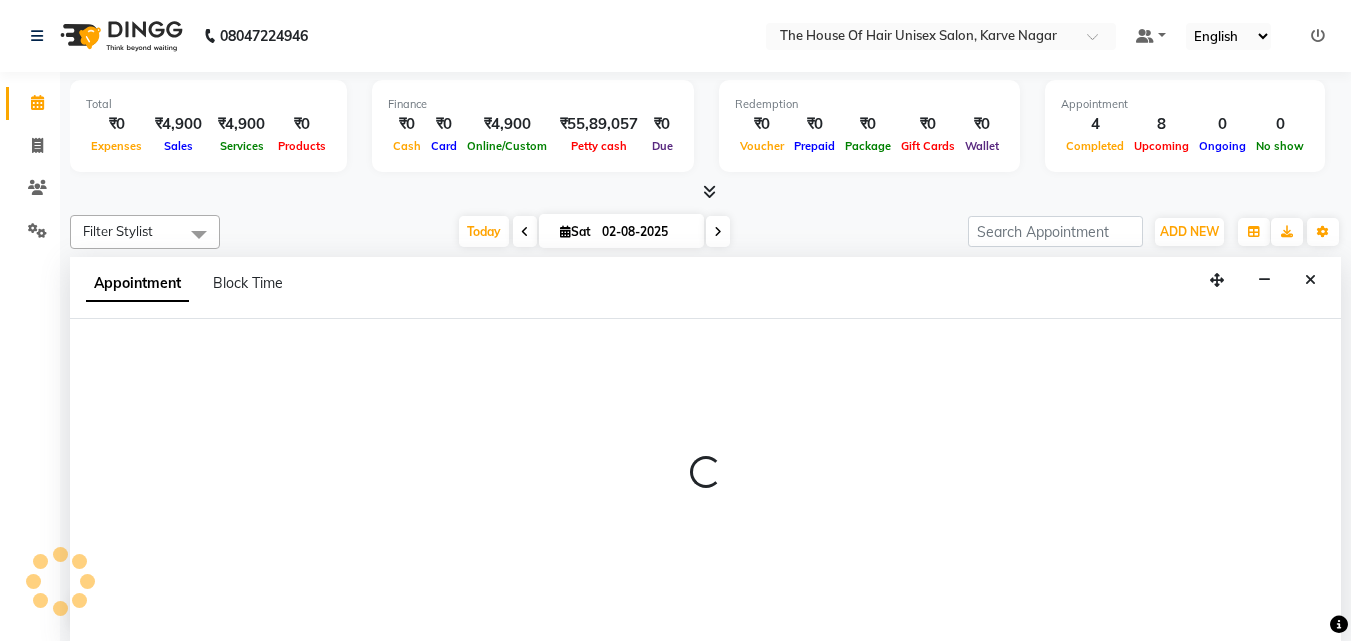 select on "85989" 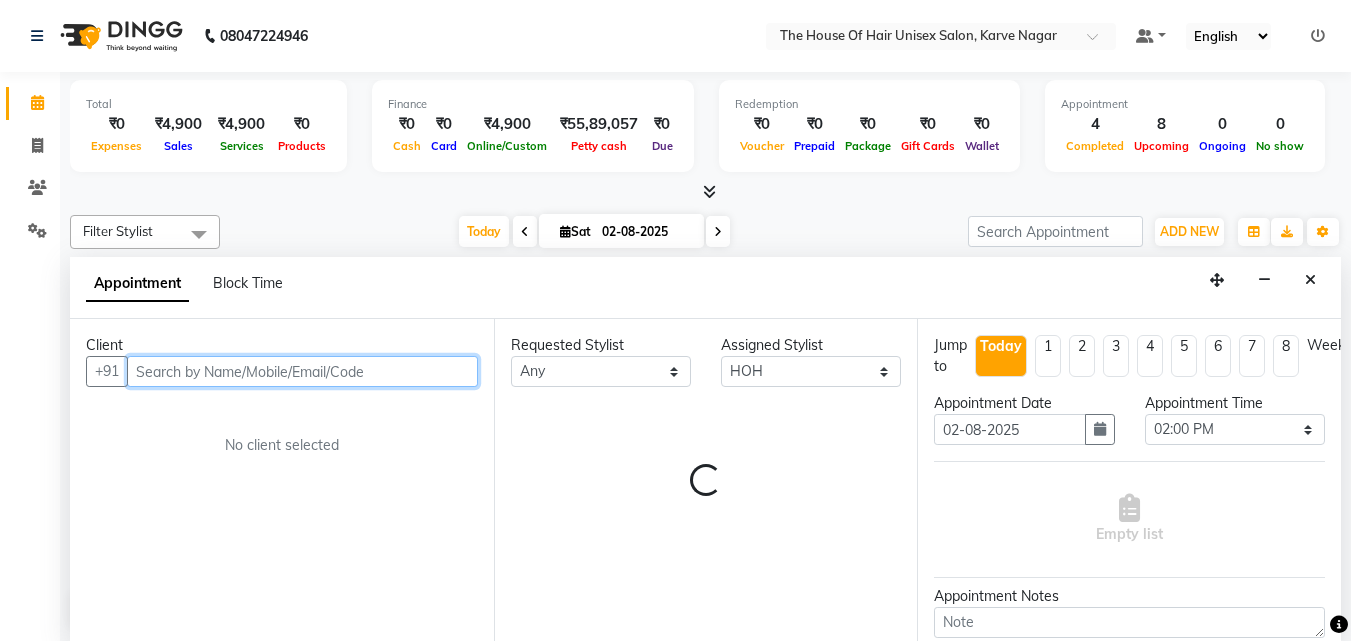 scroll, scrollTop: 1, scrollLeft: 0, axis: vertical 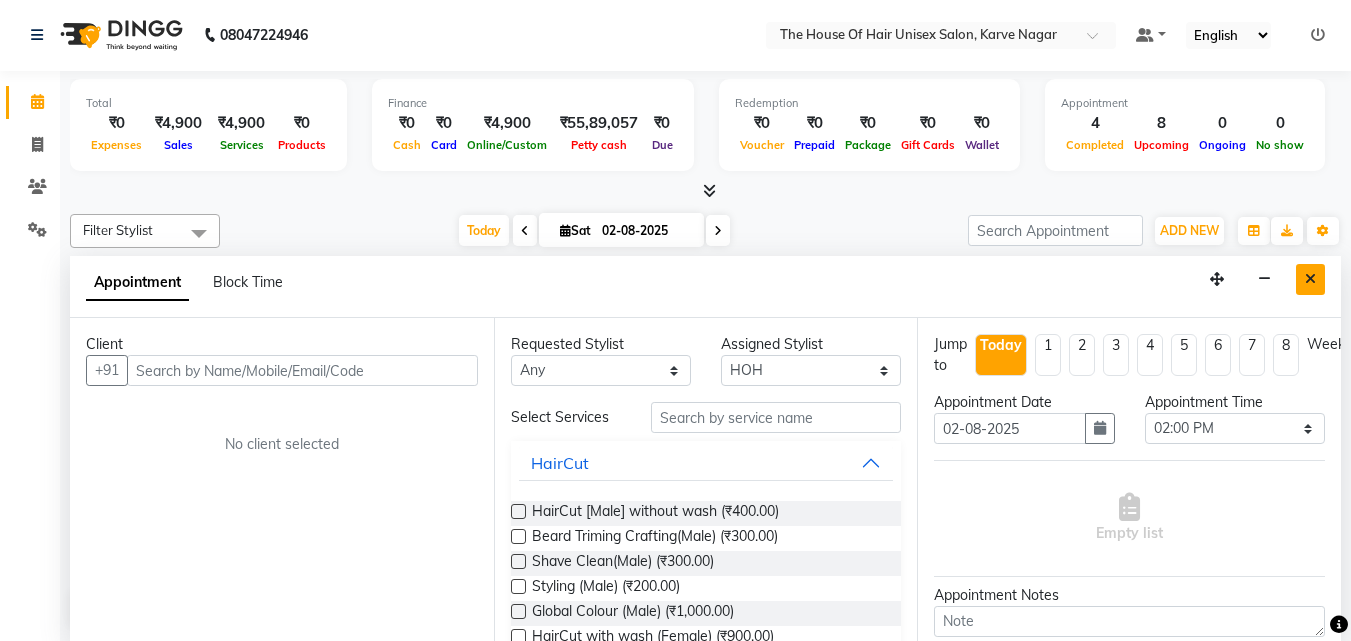 click at bounding box center (1310, 279) 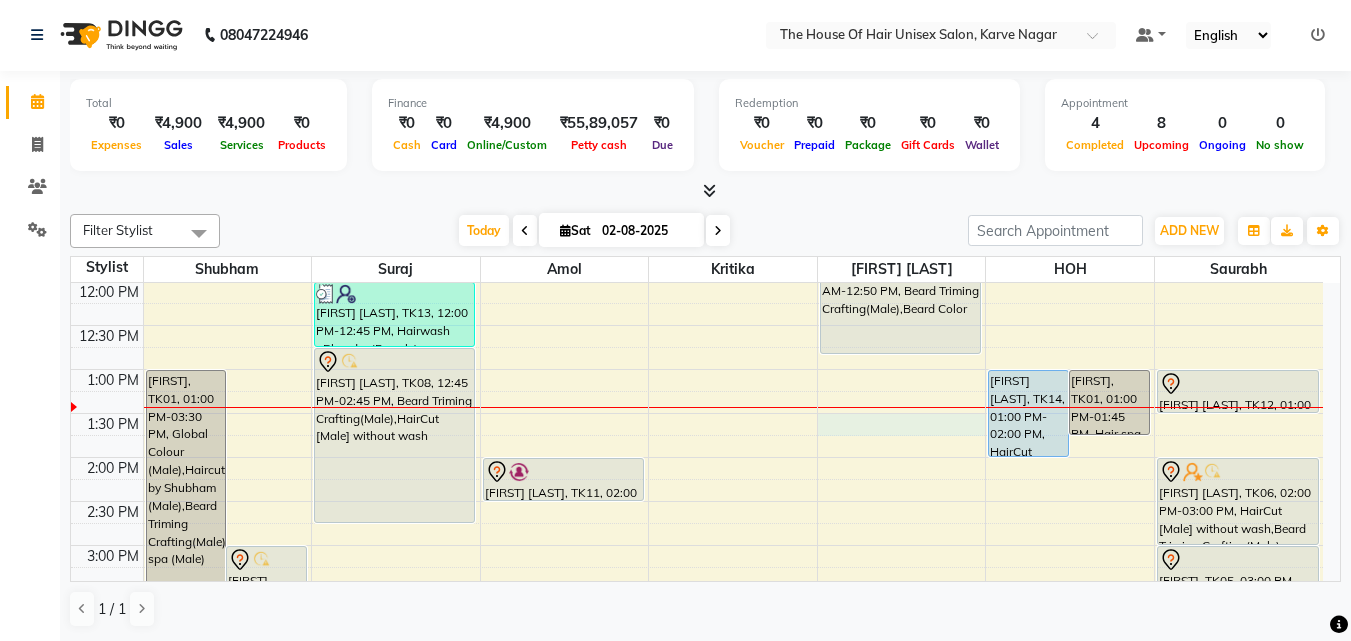 click on "7:00 AM 7:30 AM 8:00 AM 8:30 AM 9:00 AM 9:30 AM 10:00 AM 10:30 AM 11:00 AM 11:30 AM 12:00 PM 12:30 PM 1:00 PM 1:30 PM 2:00 PM 2:30 PM 3:00 PM 3:30 PM 4:00 PM 4:30 PM 5:00 PM 5:30 PM 6:00 PM 6:30 PM 7:00 PM 7:30 PM 8:00 PM 8:30 PM 9:00 PM 9:30 PM    [FIRST] [LAST], TK01, 01:00 PM-03:30 PM, Global Colour (Male),Haircut by Shubham (Male),Beard Triming Crafting(Male),Hair spa (Male)             [FIRST] [LAST], TK07, 03:00 PM-03:30 PM, Haircut by Shubham (Male)             [FIRST] [LAST], TK13, 12:00 PM-12:45 PM, Hairwash +Blowdry (Female)             [FIRST] [LAST], TK08, 12:45 PM-02:45 PM, Beard Triming Crafting(Male),HairCut [Male] without wash             [FIRST], TK03, 04:00 PM-05:00 PM, HairCut [Male] without wash,Haircut without wash (female)             [FIRST] [LAST], TK11, 02:00 PM-02:30 PM, HairCut [Male] without wash             [FIRST] [LAST], TK02, 11:30 AM-12:50 PM, Beard Triming Crafting(Male),Beard Color    [FIRST] [LAST], TK14, 01:00 PM-02:00 PM, HairCut [Male] without wash,Beard Triming Crafting(Male)" at bounding box center [697, 501] 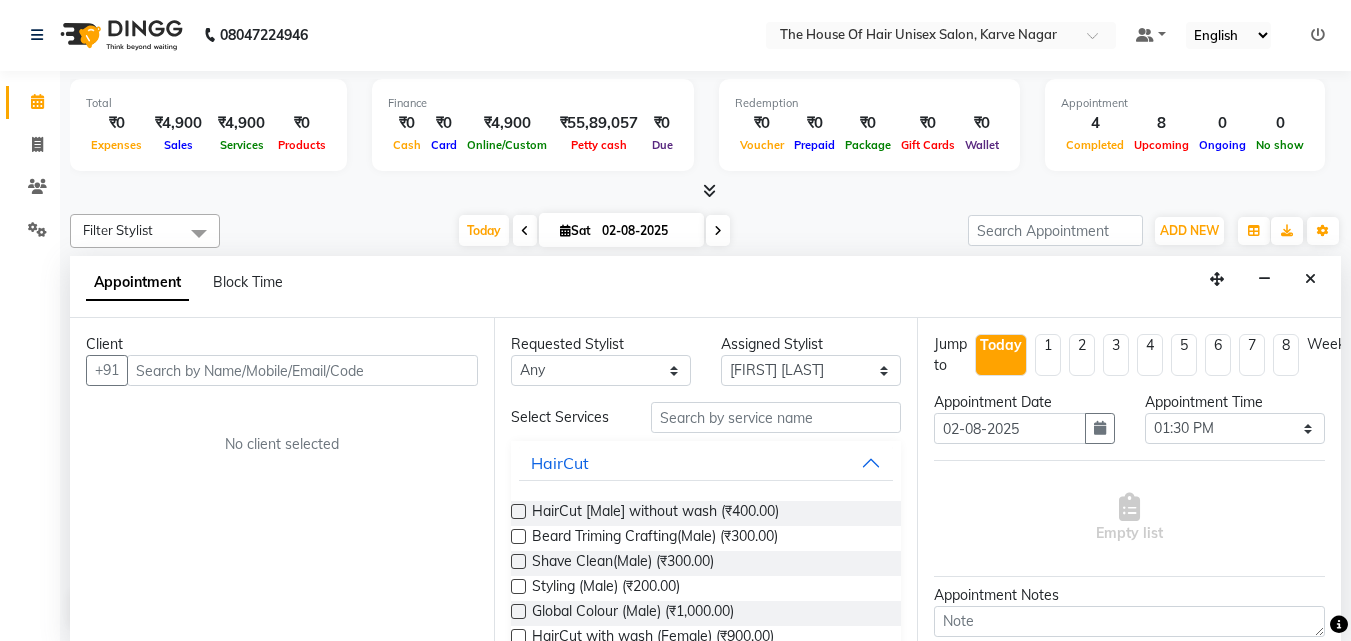 click at bounding box center [302, 370] 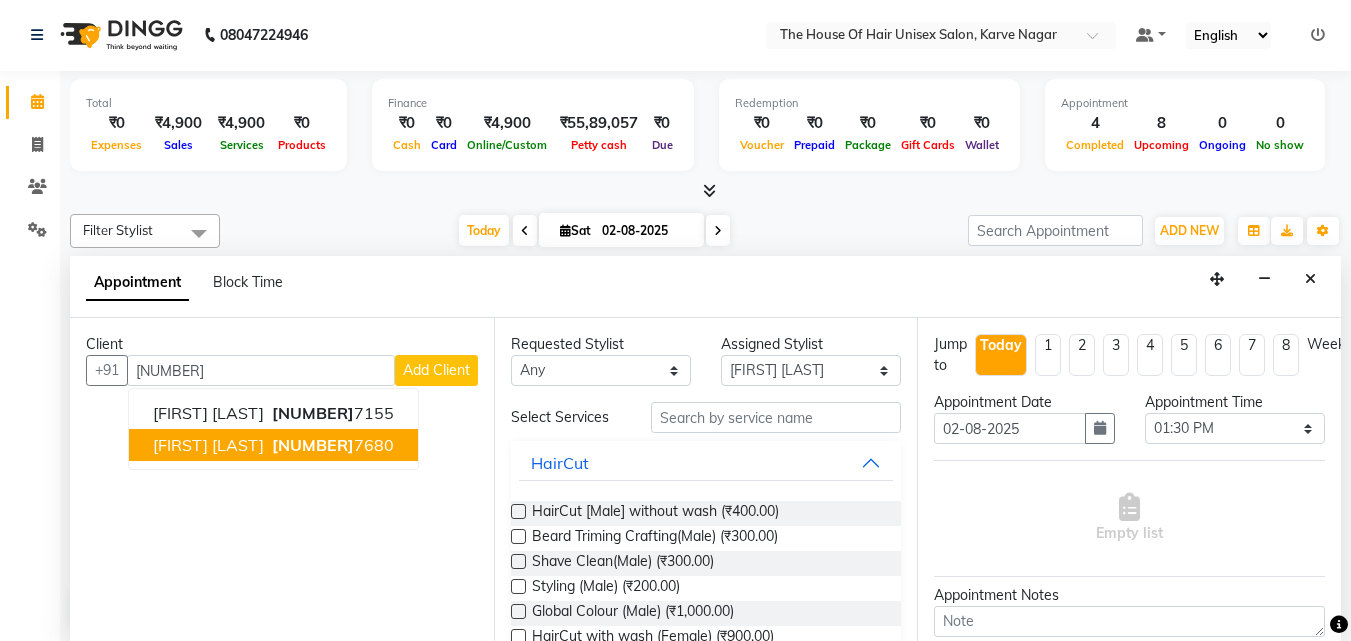 click on "[PHONE]" at bounding box center [331, 445] 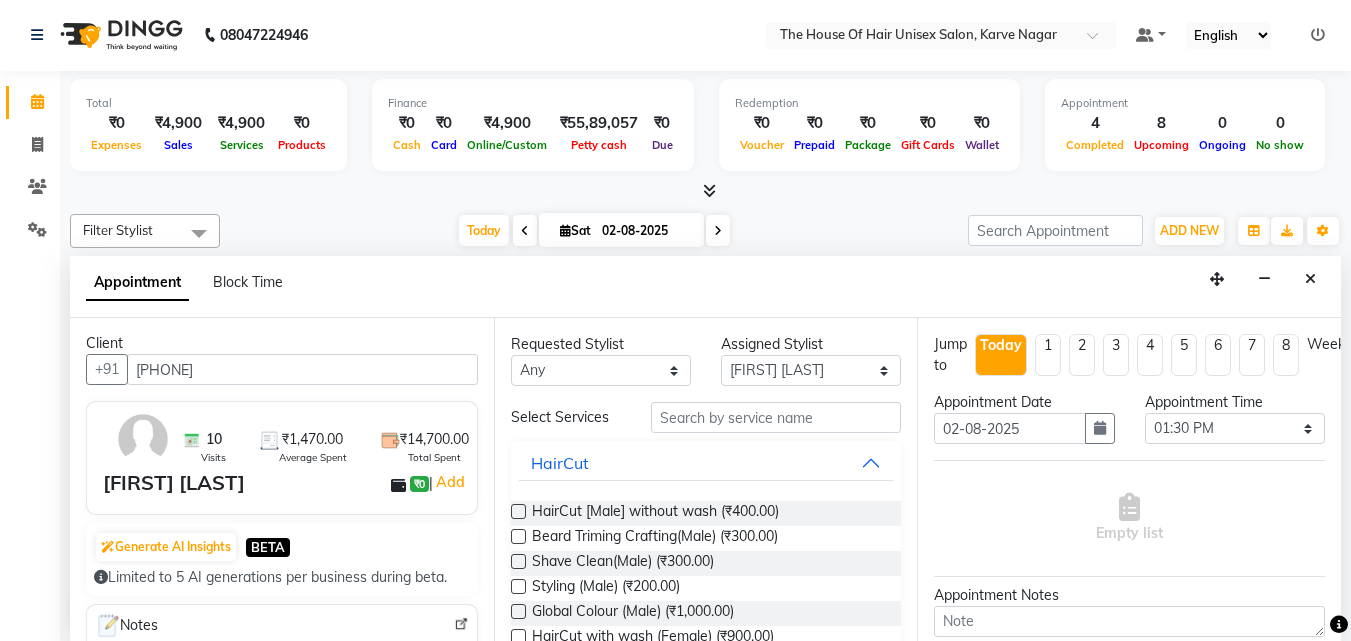 scroll, scrollTop: 0, scrollLeft: 0, axis: both 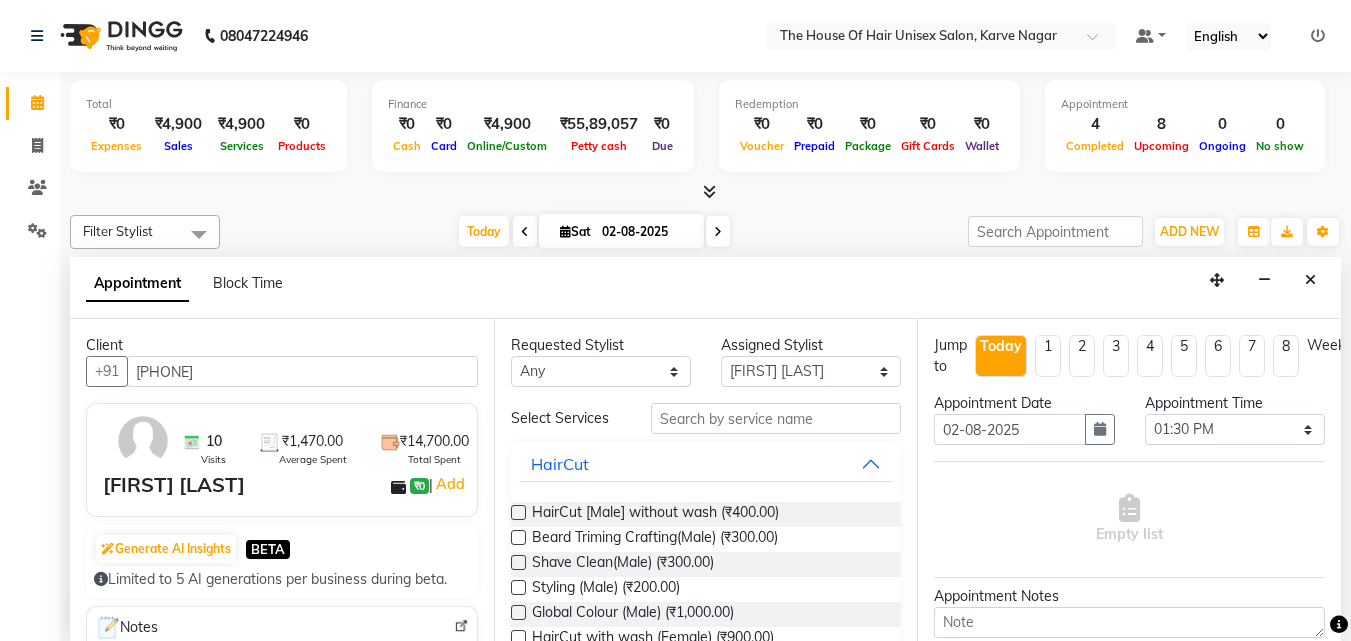 click on "[PHONE]" at bounding box center (302, 371) 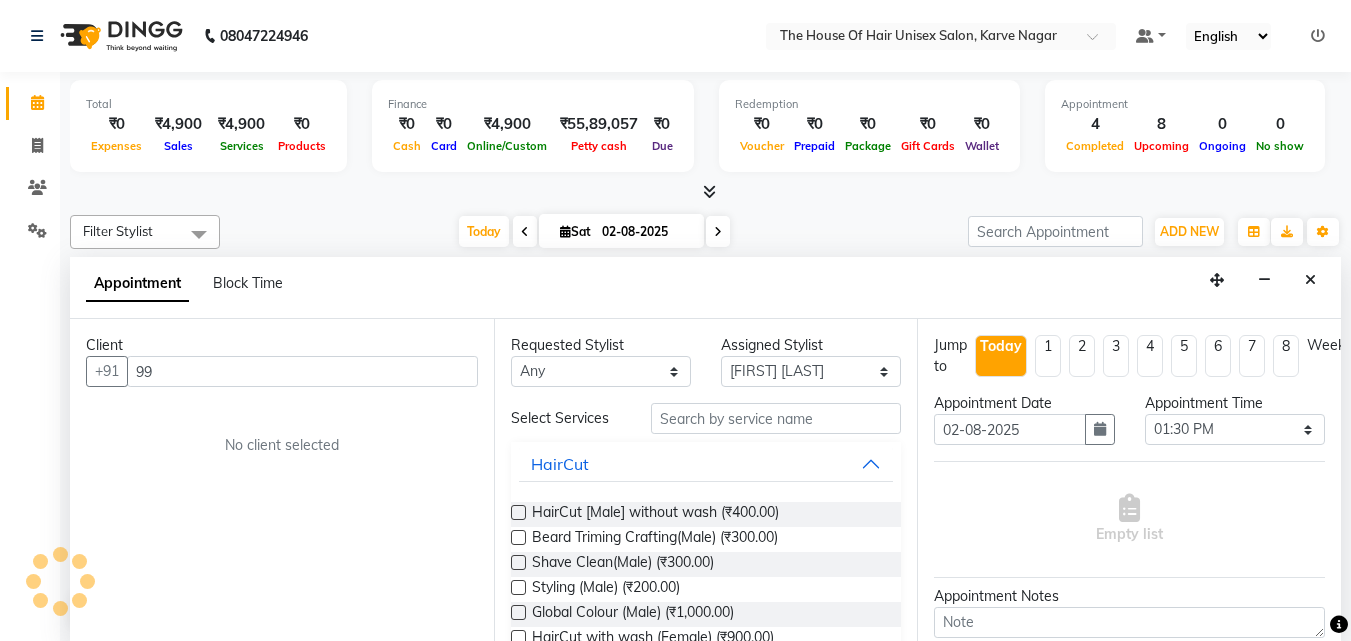 type on "9" 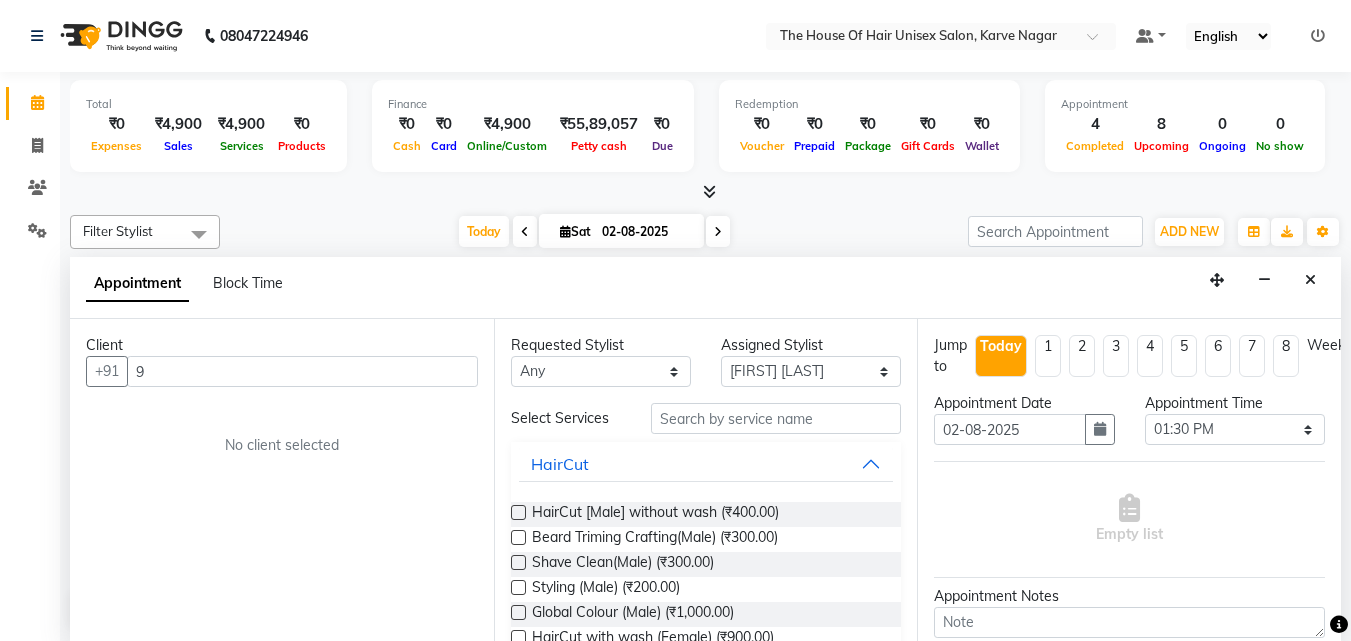 type 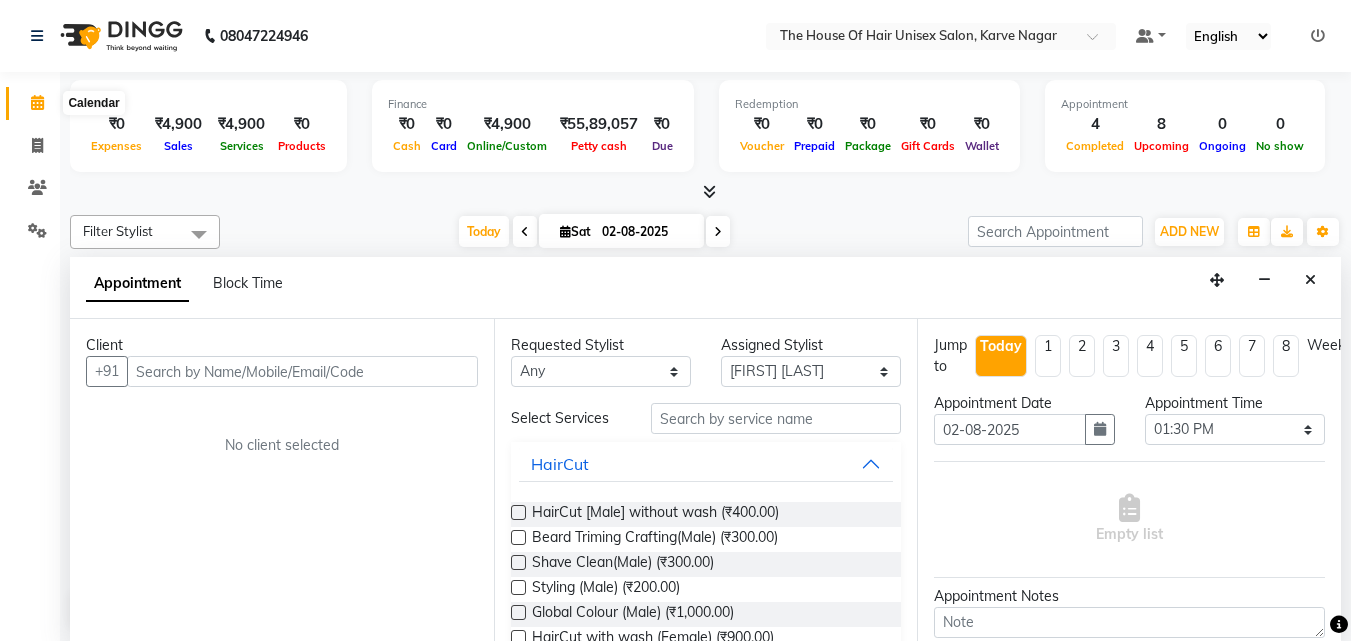 click 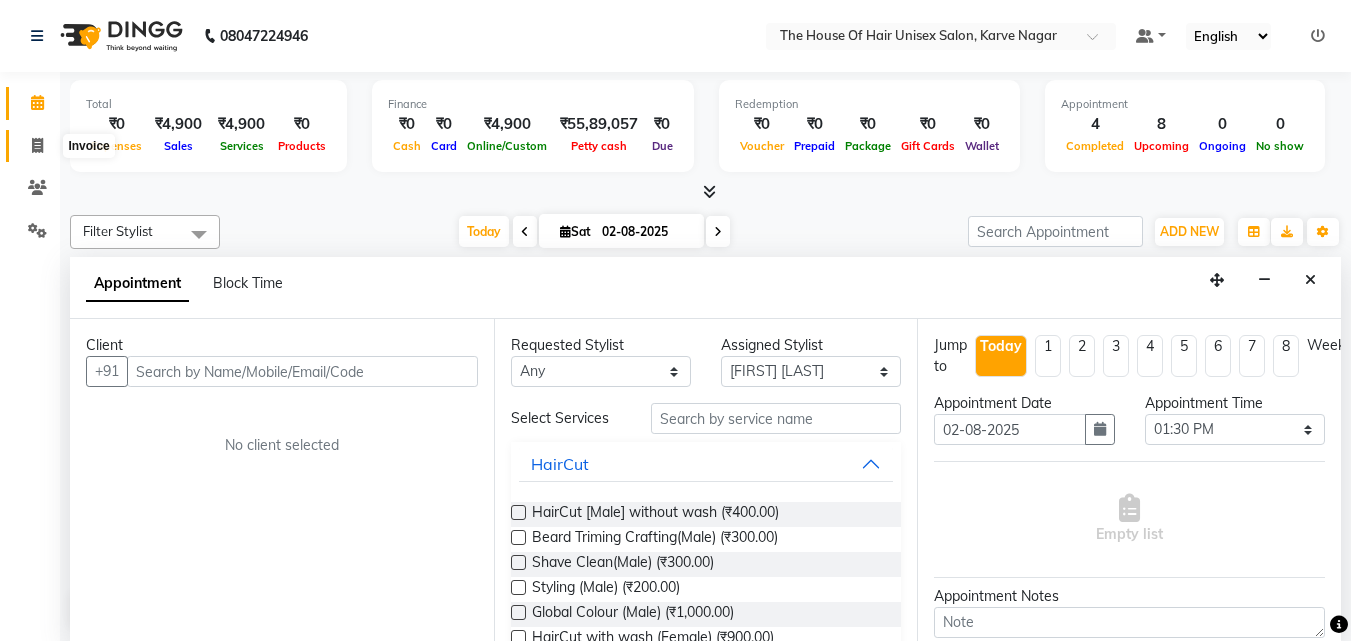 click 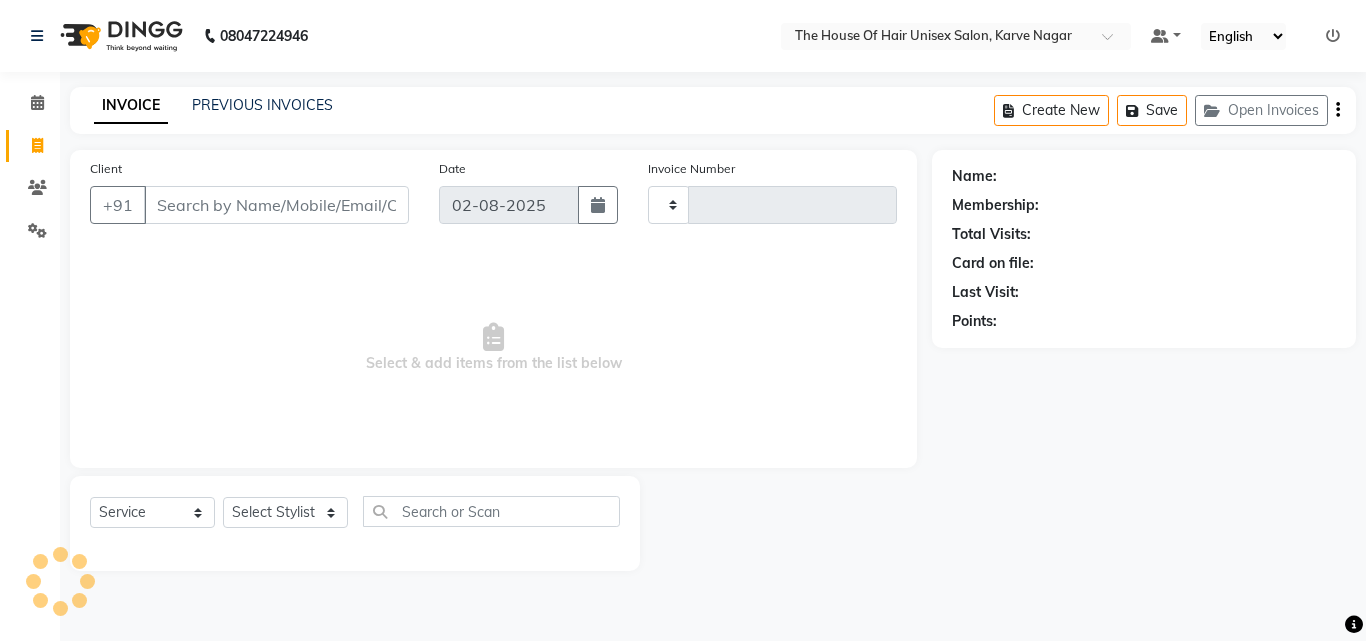 type on "2082" 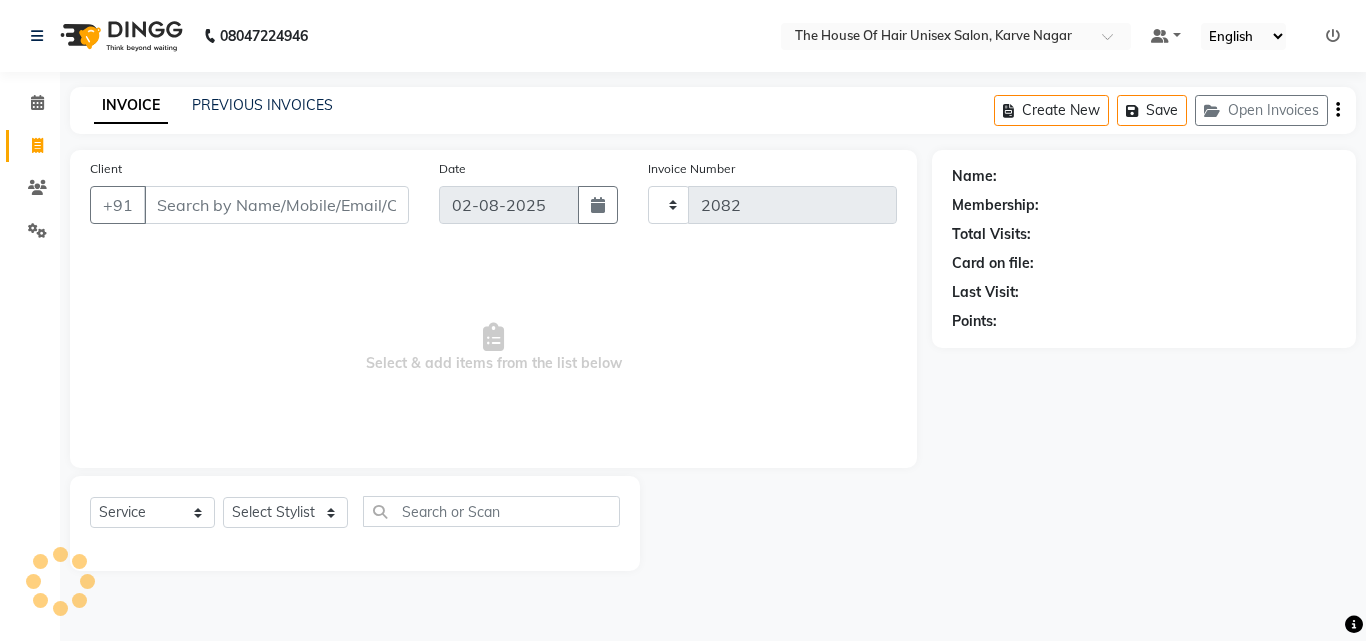 select on "598" 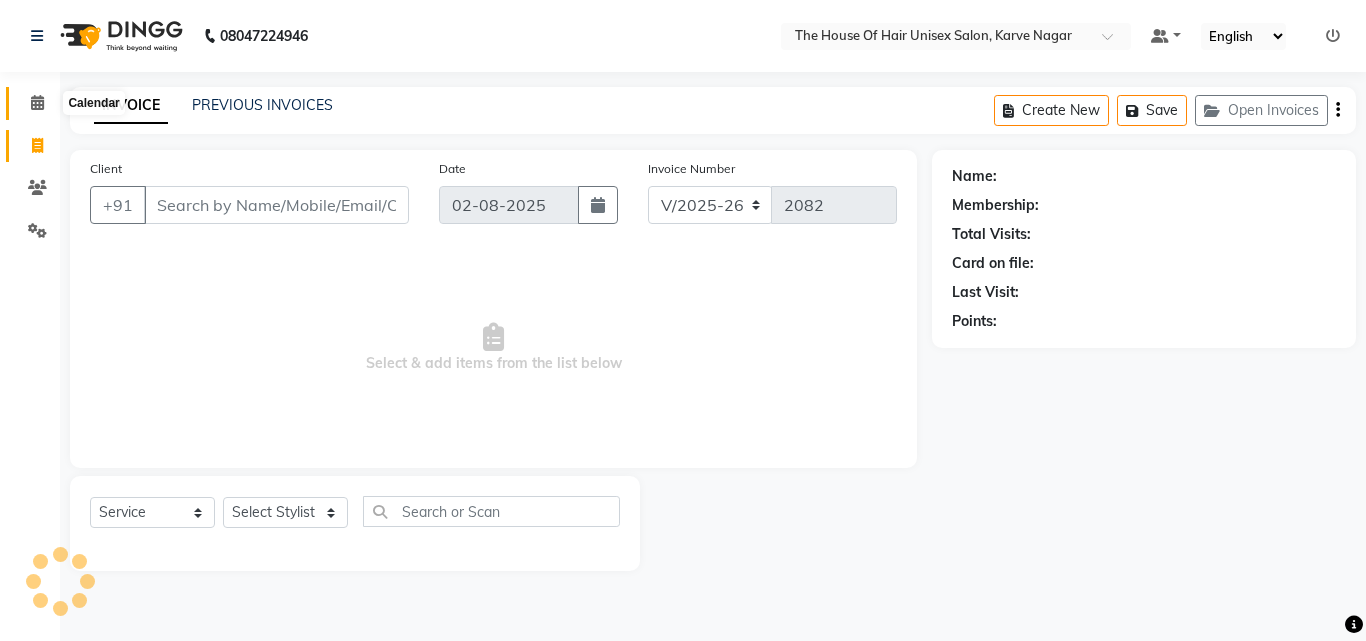 click 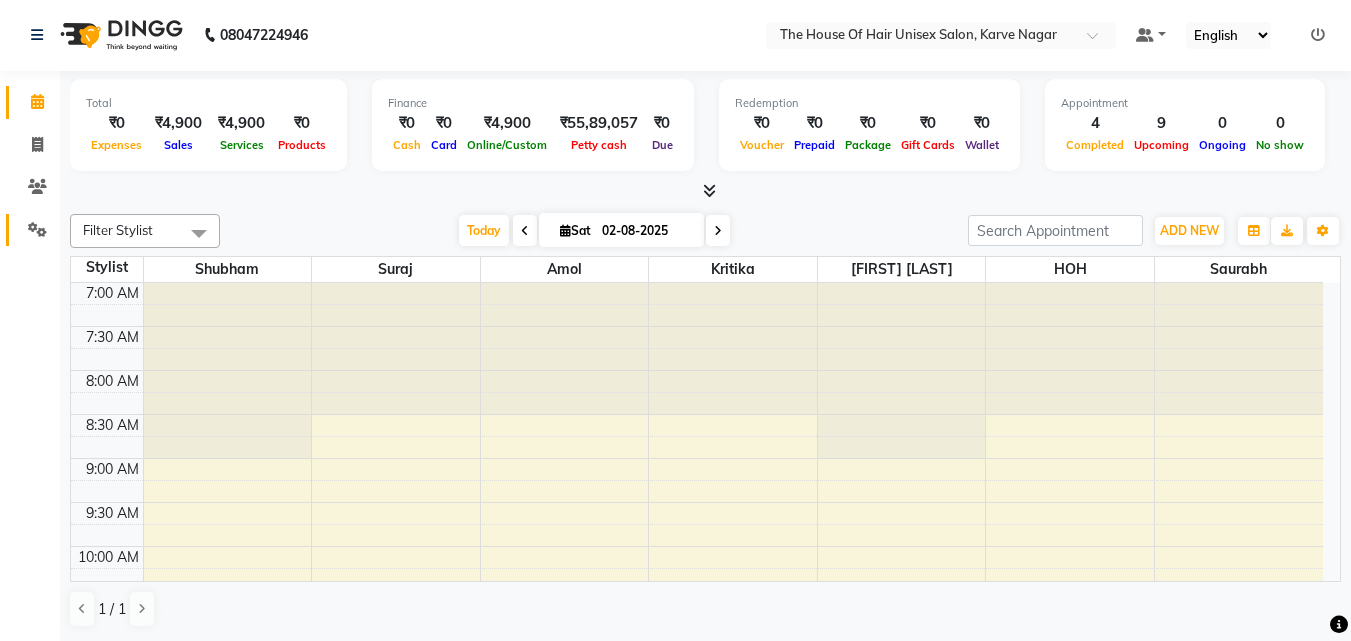 scroll, scrollTop: 0, scrollLeft: 0, axis: both 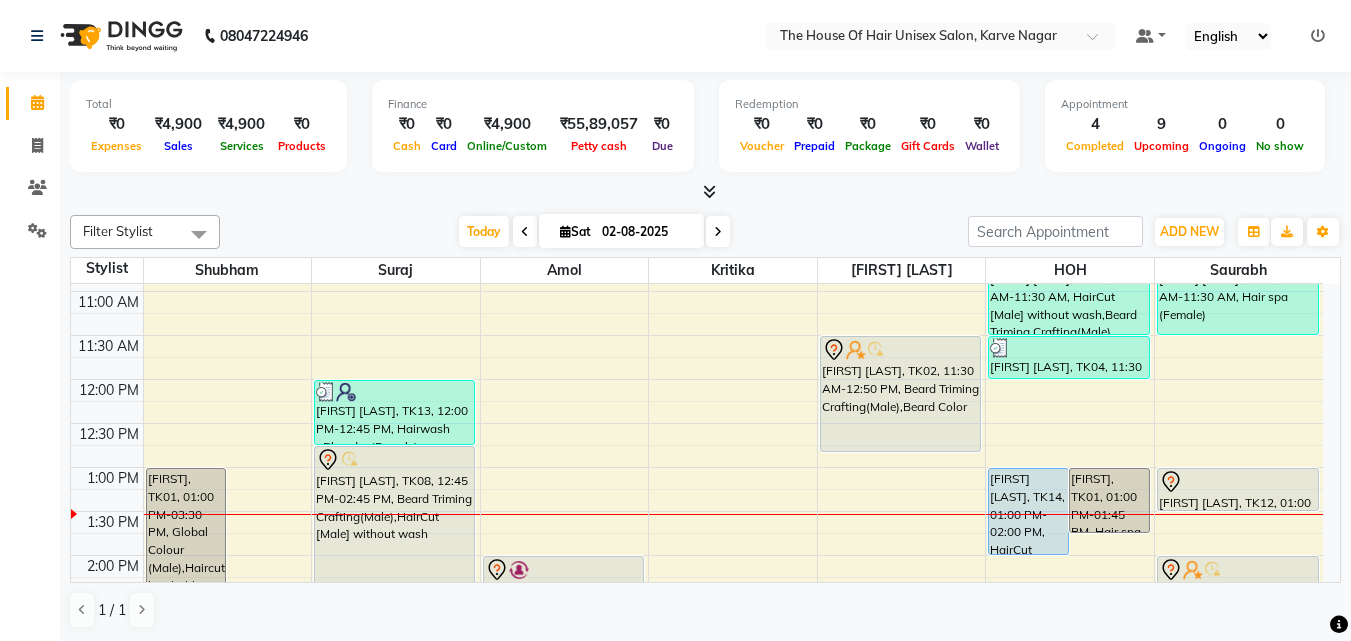 click at bounding box center (718, 232) 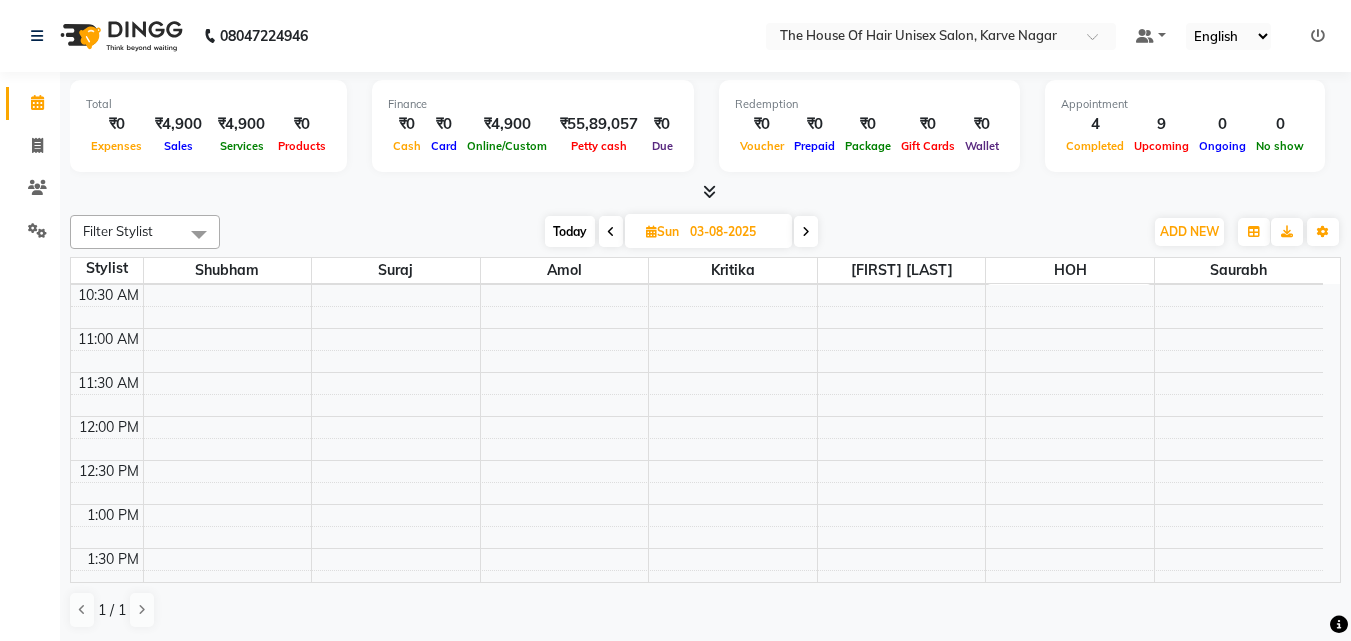 scroll, scrollTop: 307, scrollLeft: 0, axis: vertical 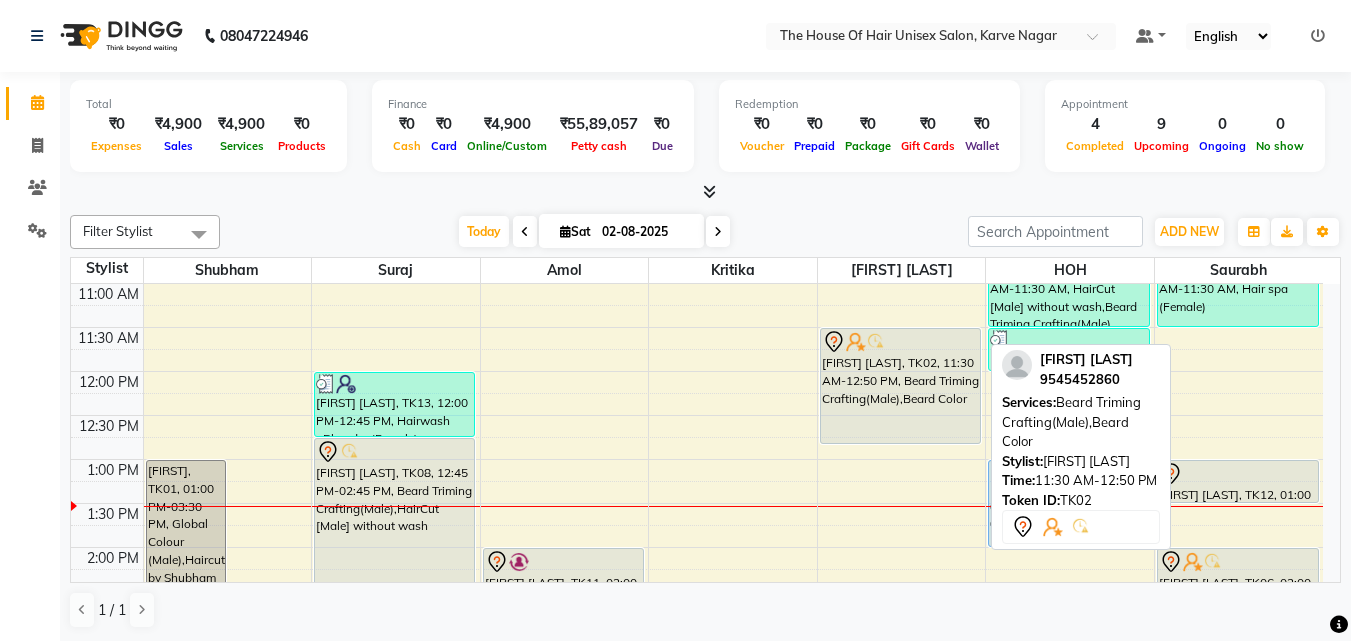 click on "[FIRST] [LAST], TK02, 11:30 AM-12:50 PM, Beard Triming Crafting(Male),Beard Color" at bounding box center (900, 386) 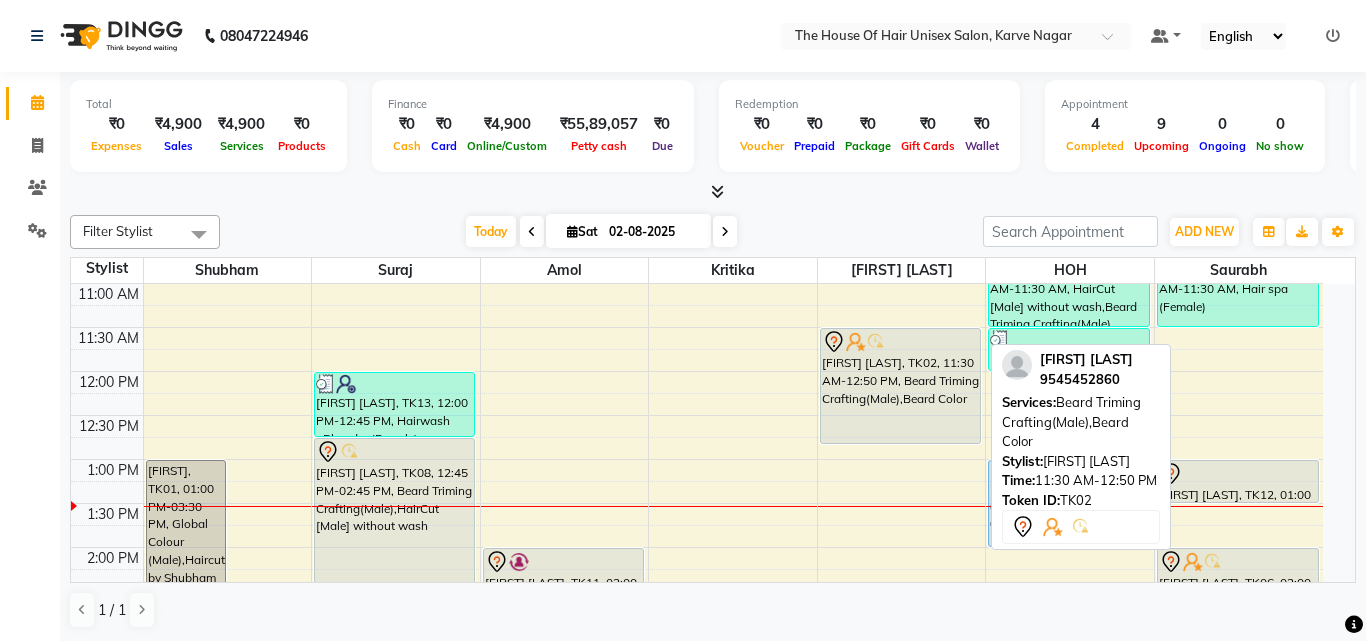select on "7" 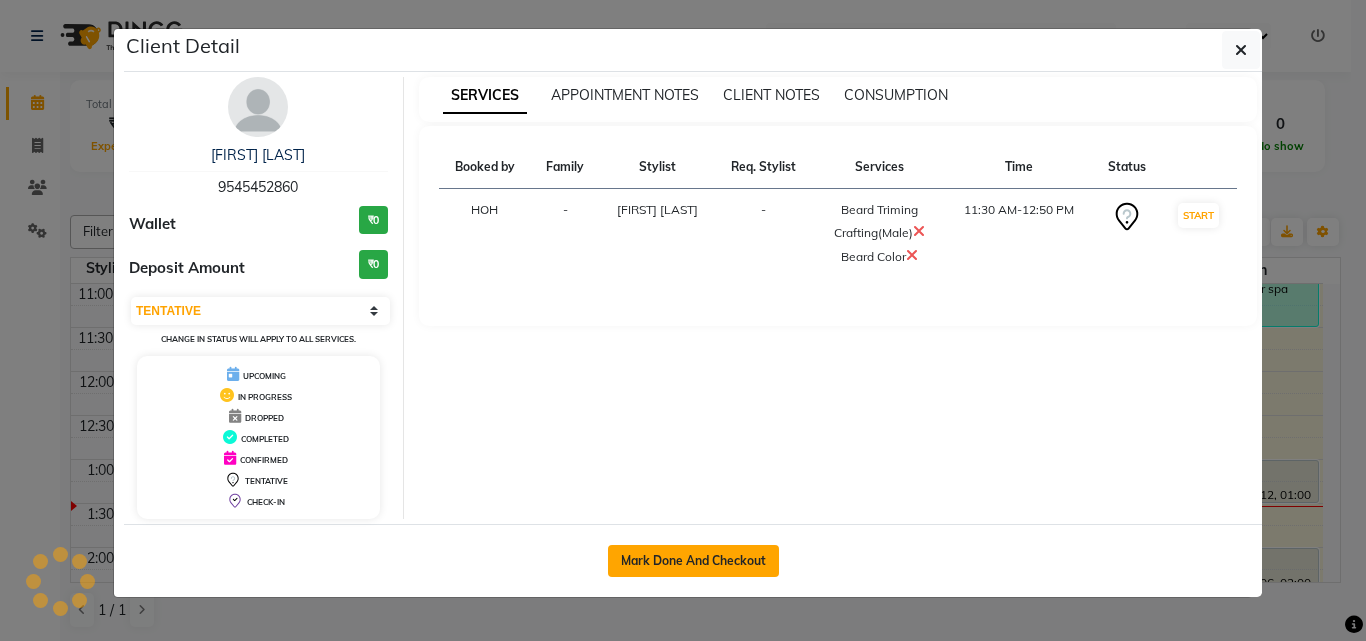 click on "Mark Done And Checkout" 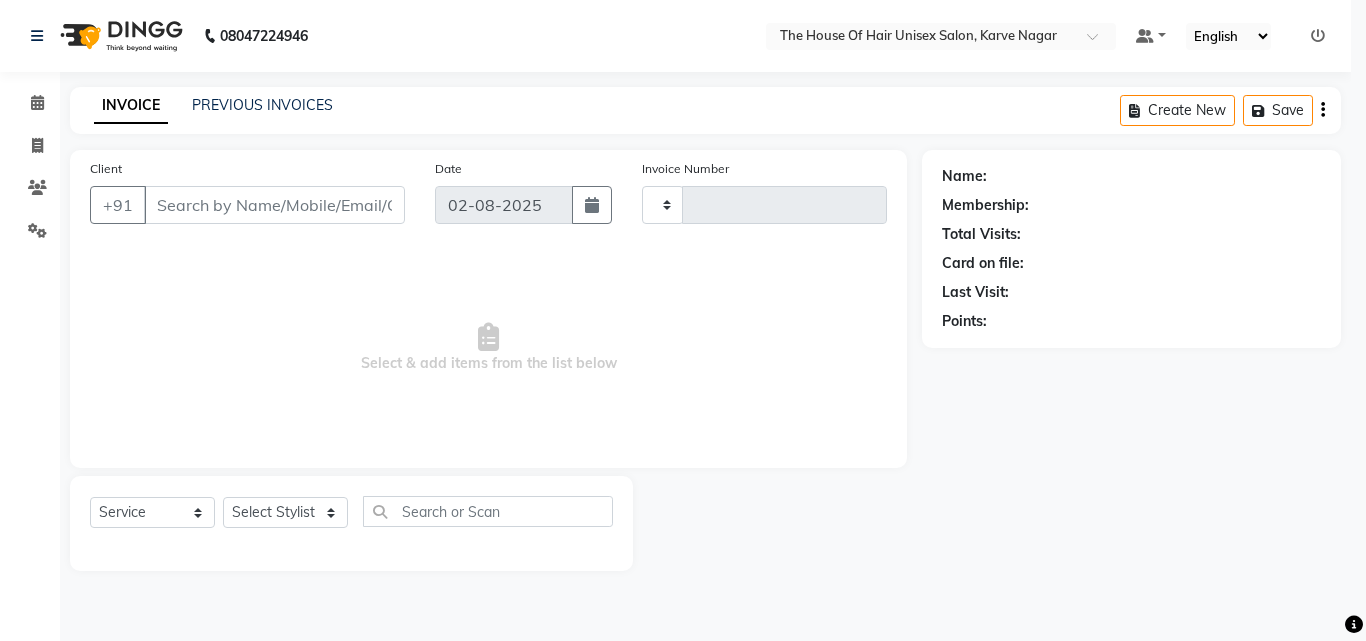 type on "2082" 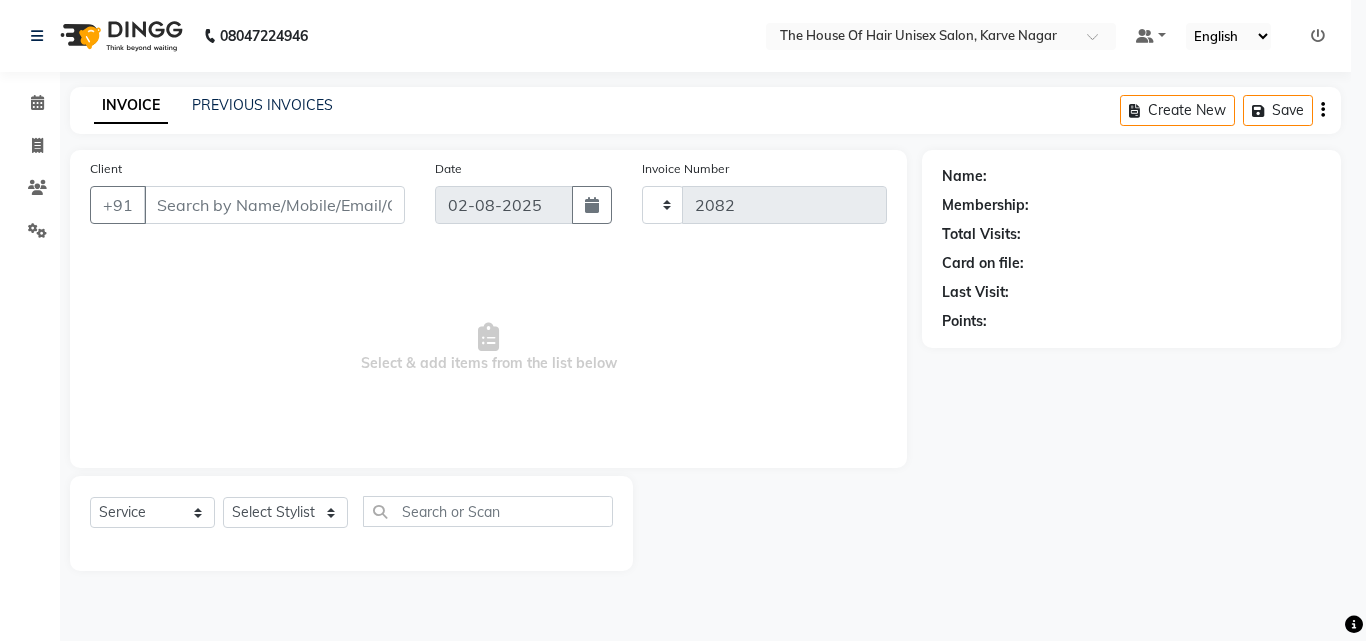 select on "598" 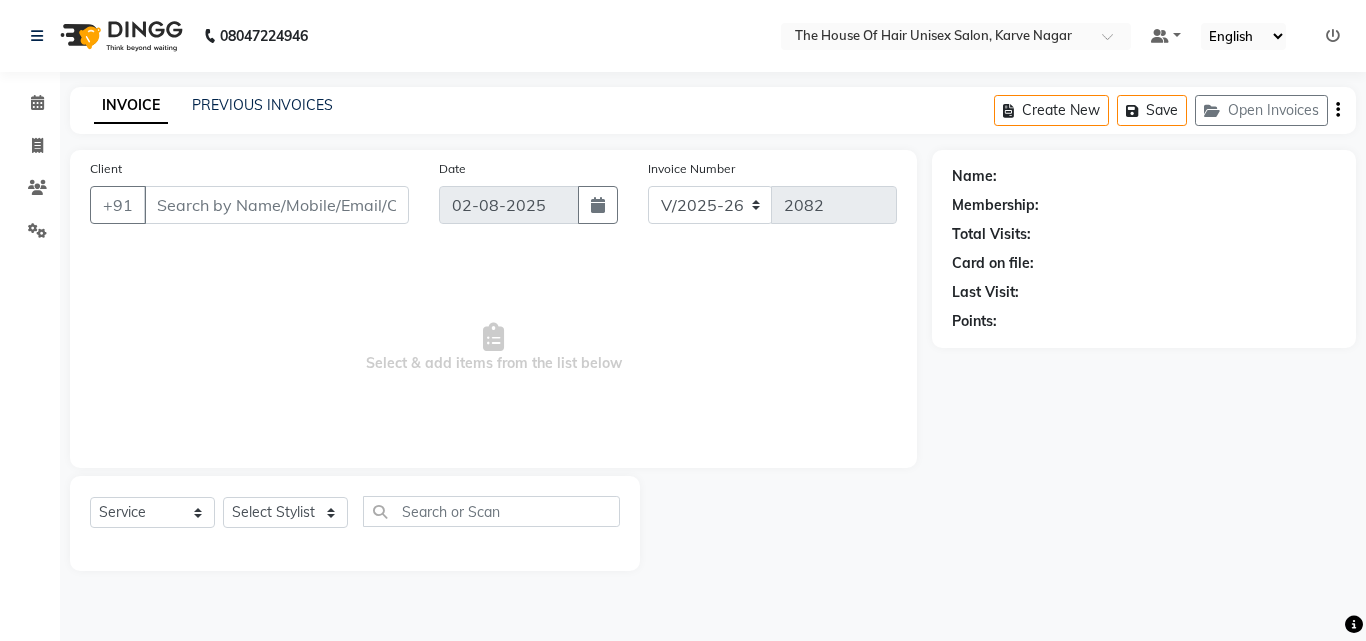 type on "9545452860" 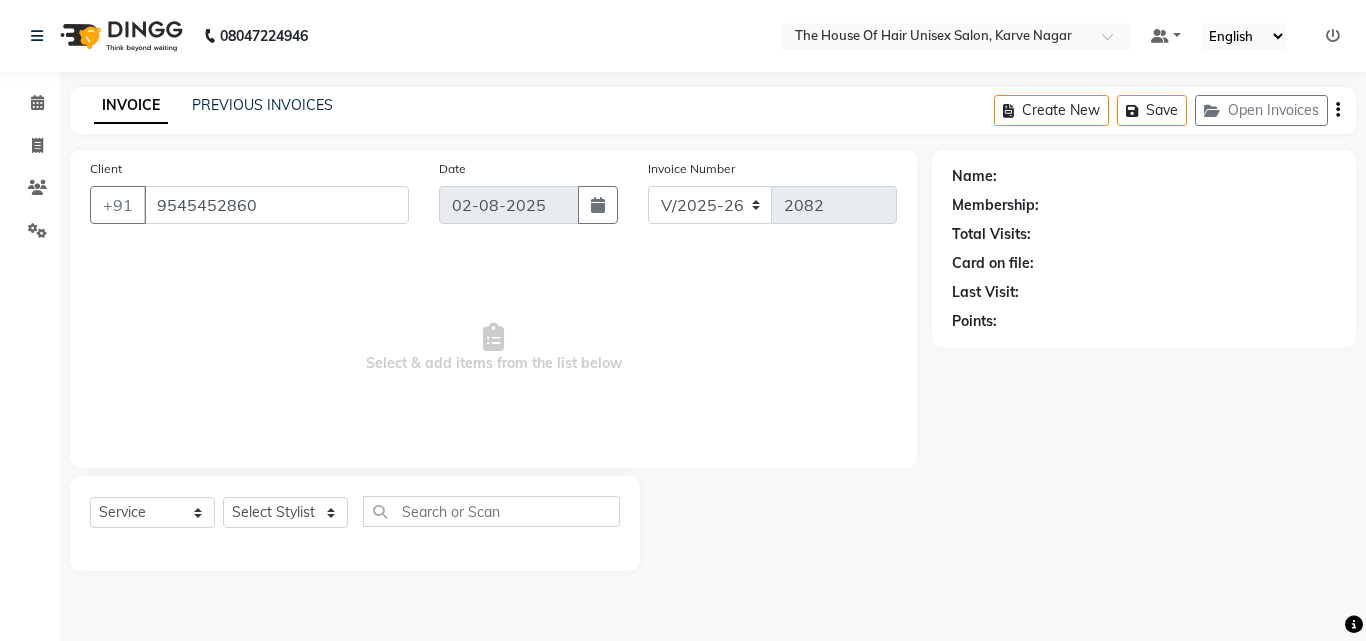 select on "42814" 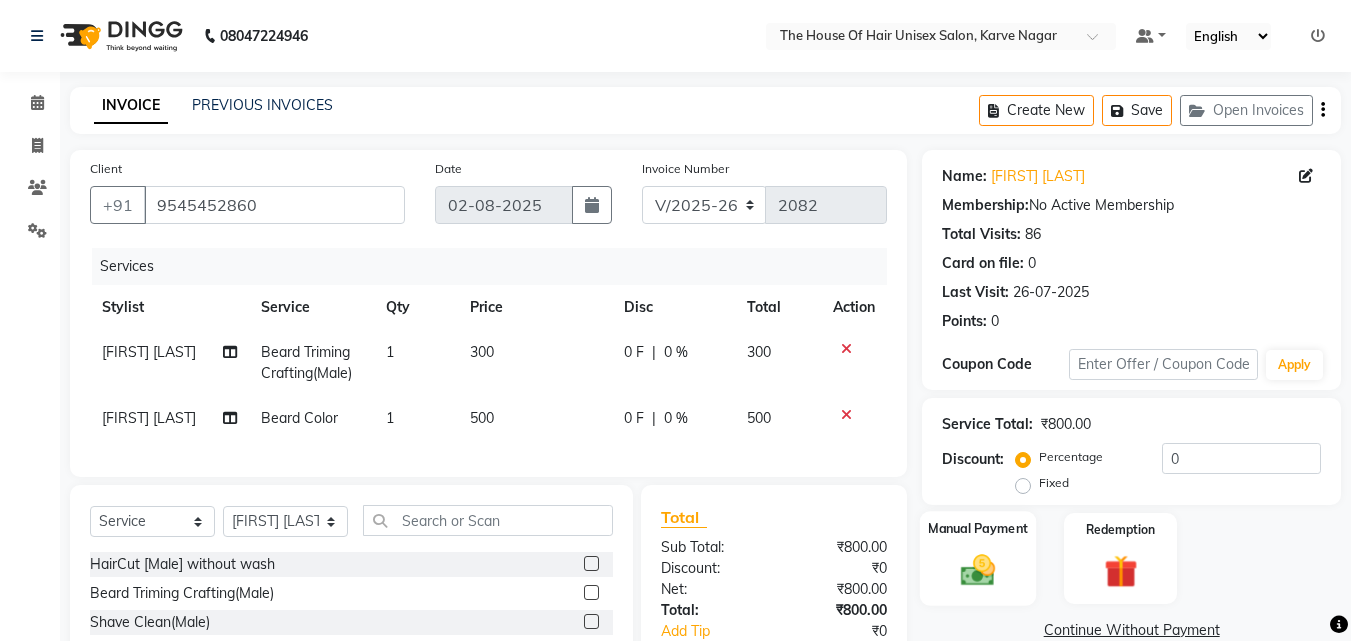 click 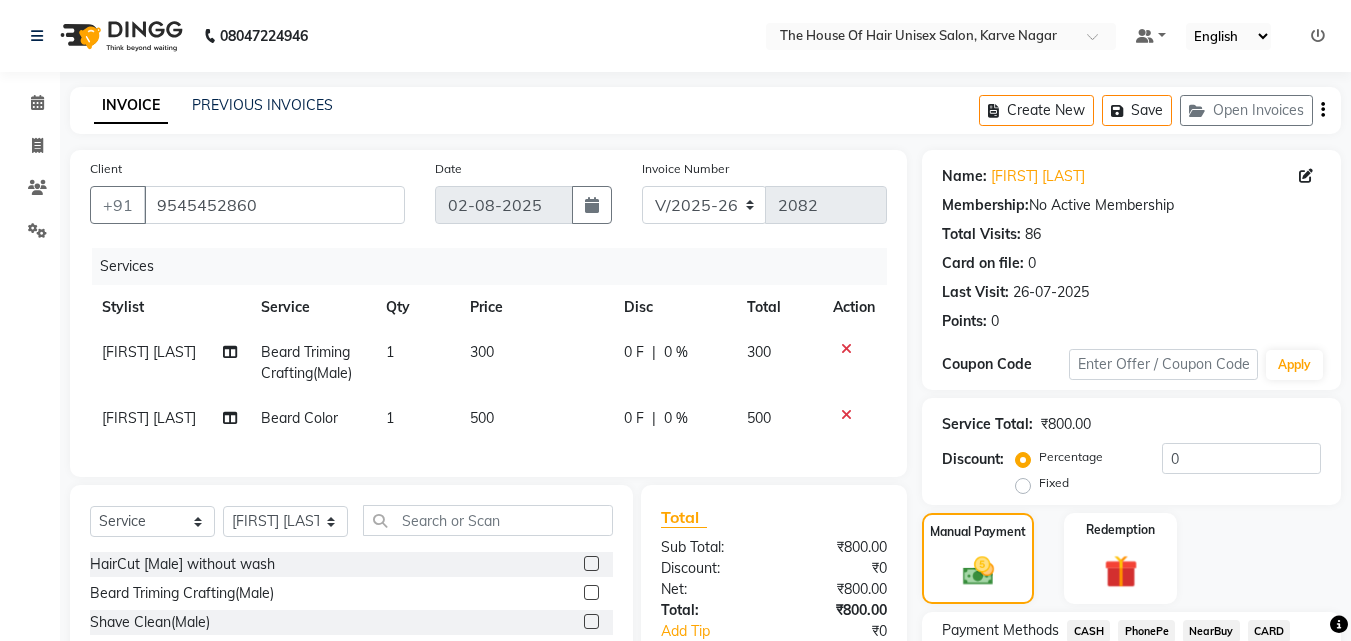 scroll, scrollTop: 184, scrollLeft: 0, axis: vertical 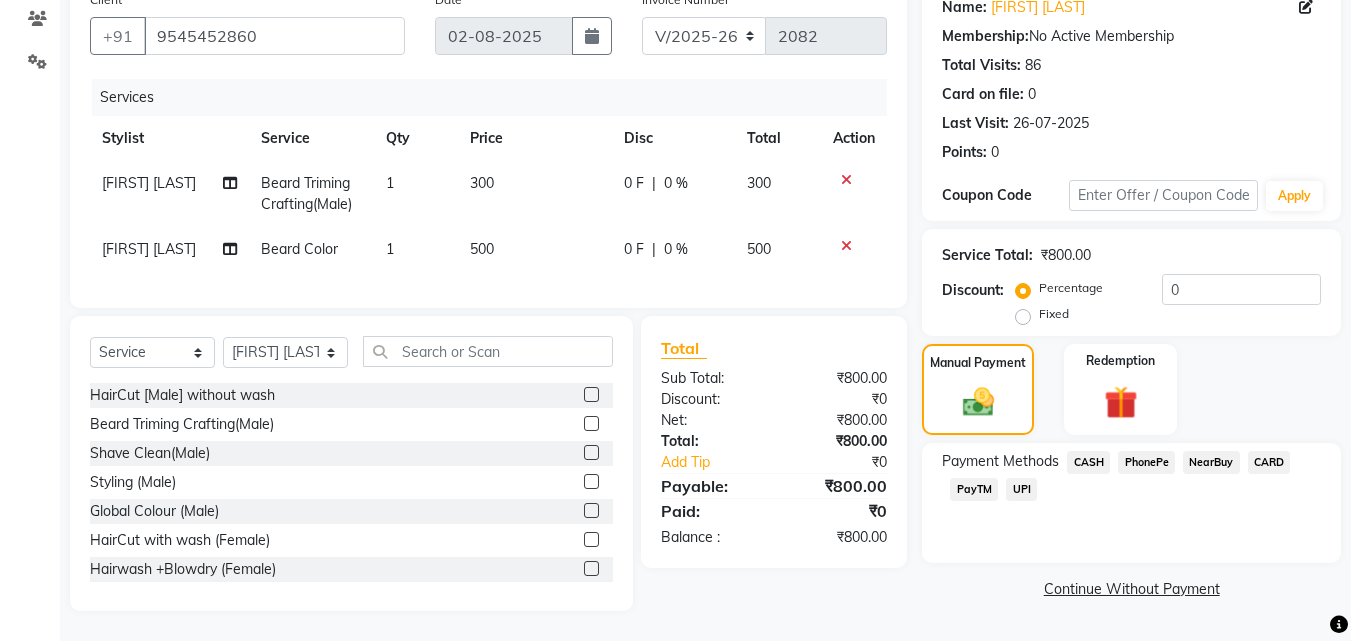 click on "UPI" 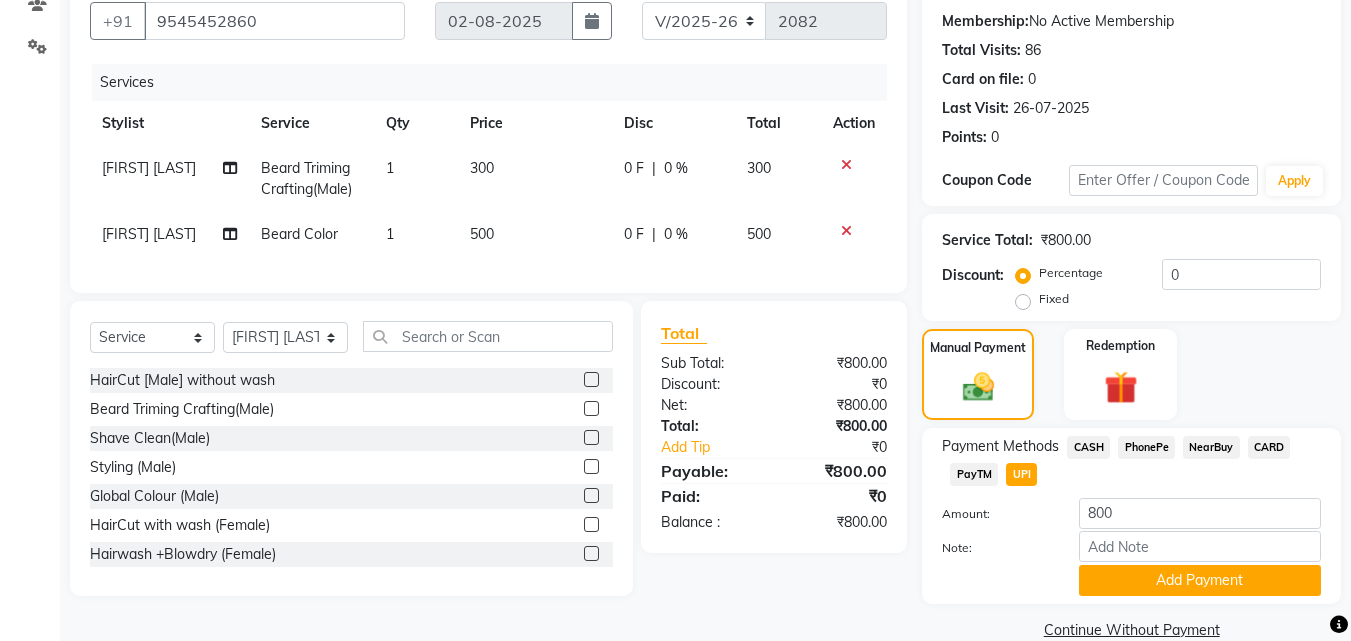 scroll, scrollTop: 218, scrollLeft: 0, axis: vertical 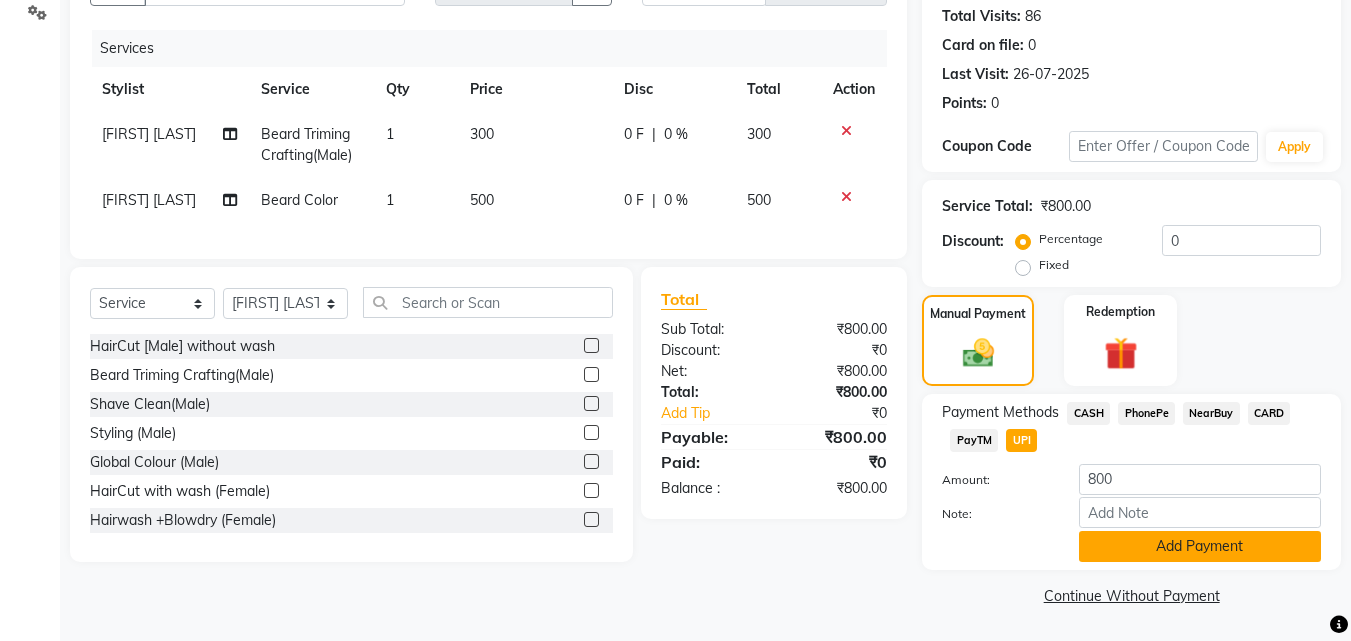 click on "Add Payment" 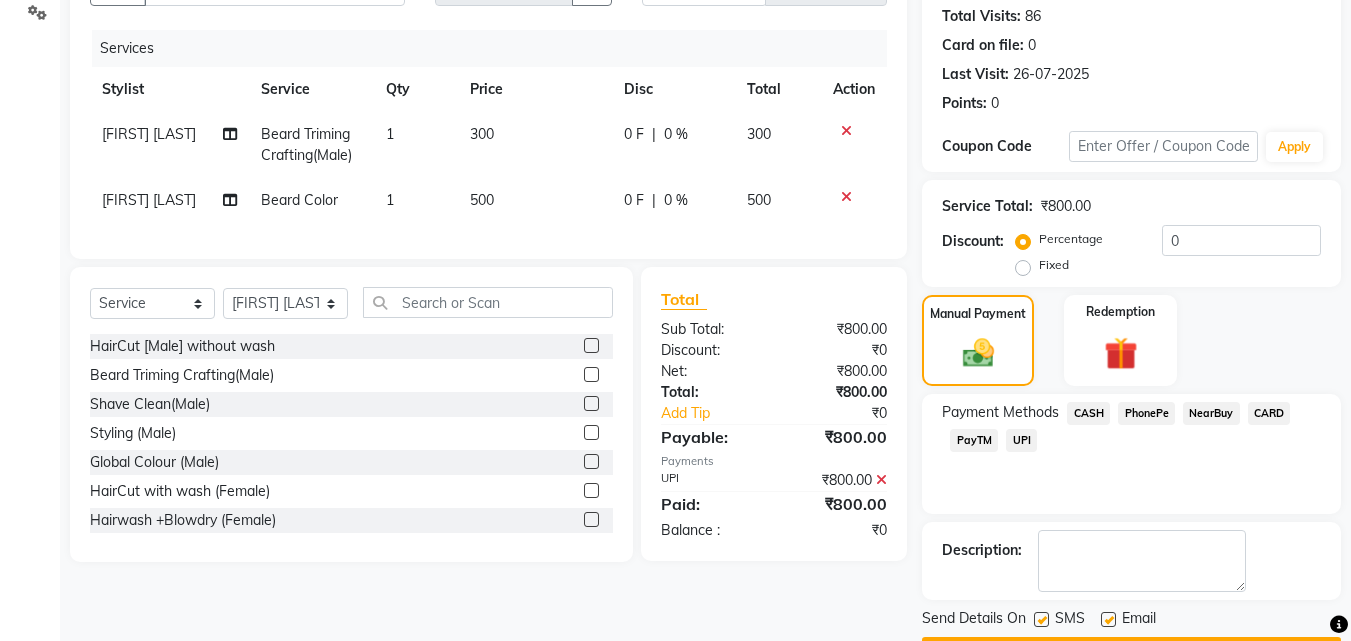 scroll, scrollTop: 275, scrollLeft: 0, axis: vertical 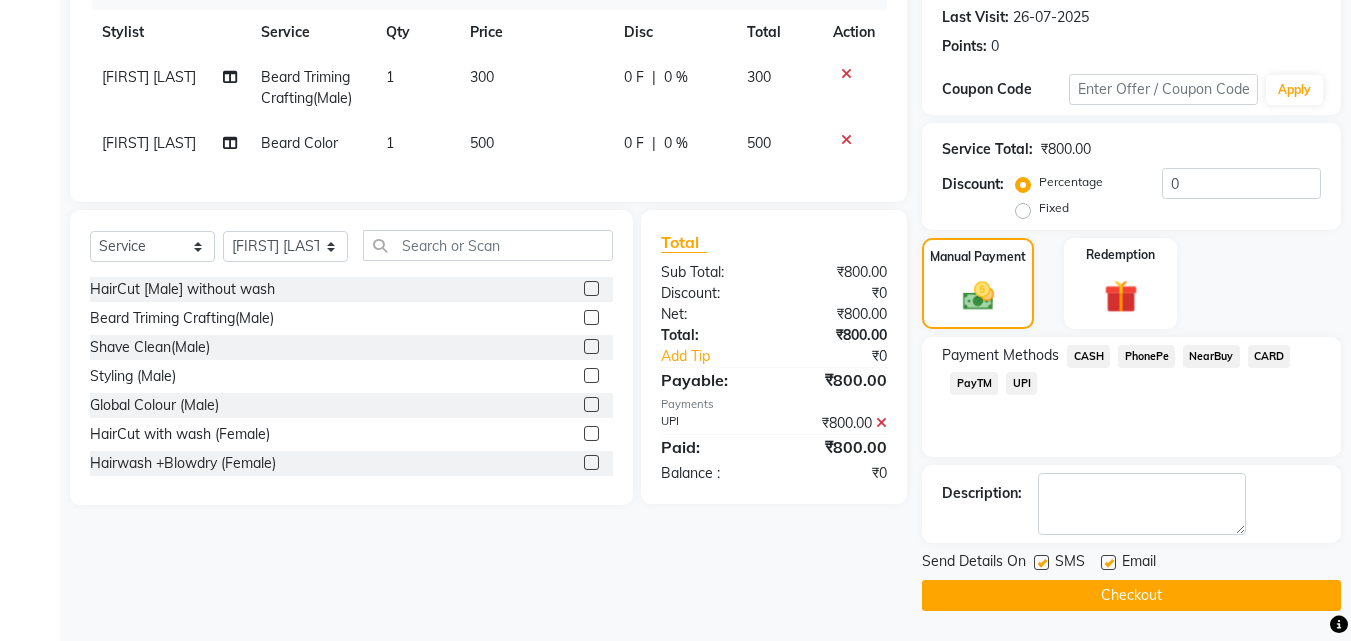 click on "Checkout" 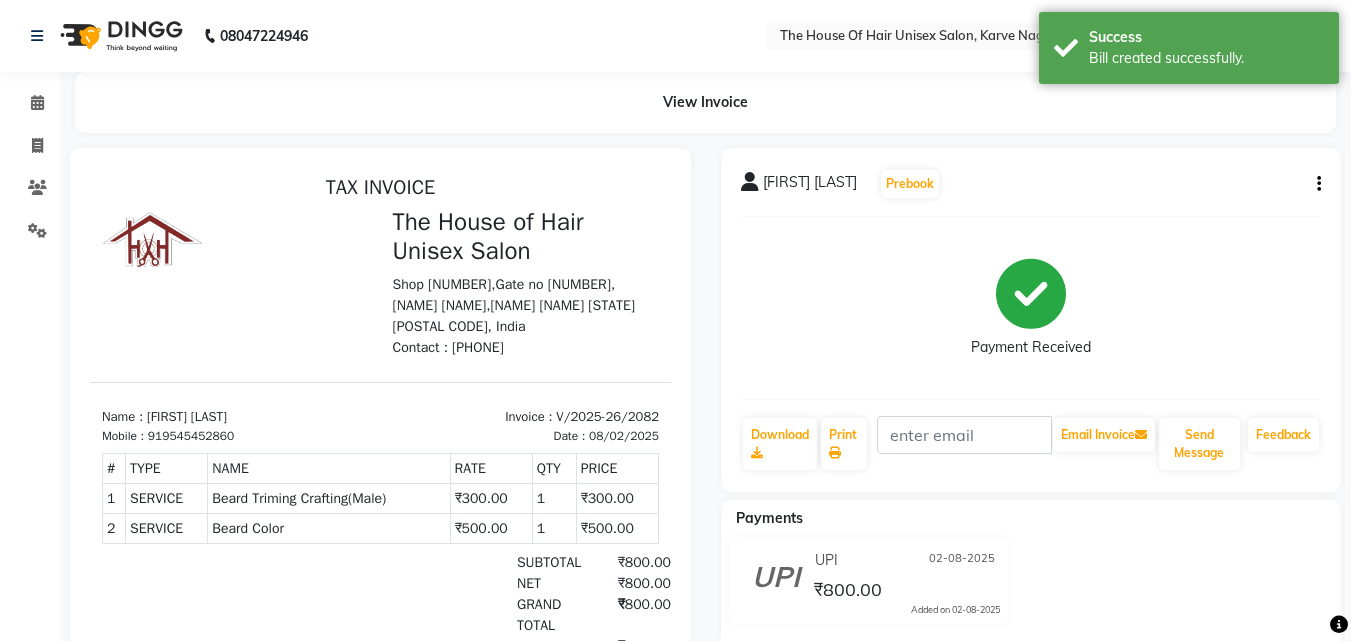 scroll, scrollTop: 0, scrollLeft: 0, axis: both 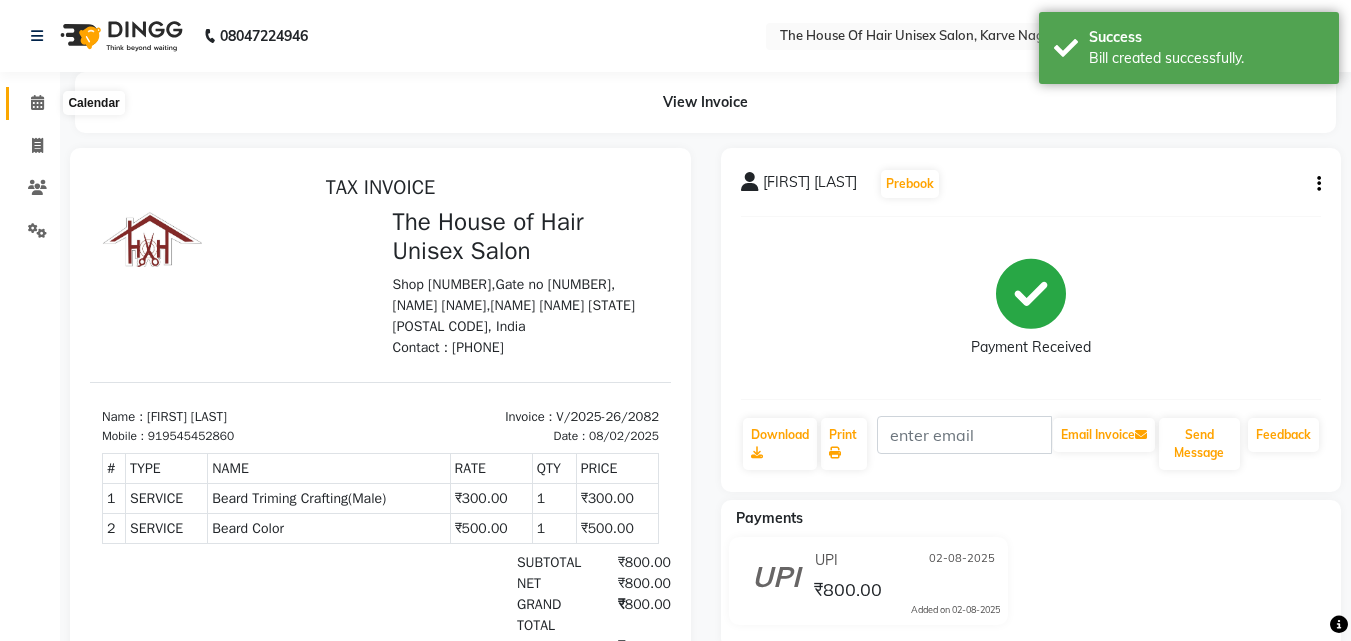 click 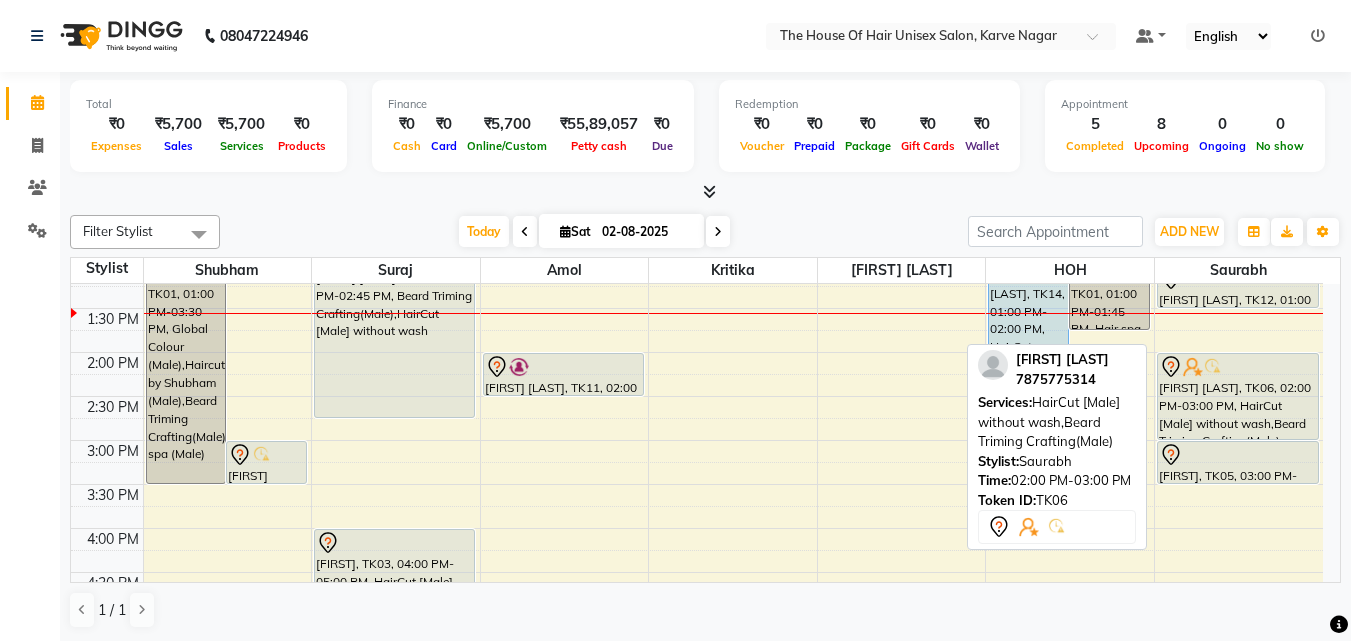 scroll, scrollTop: 548, scrollLeft: 0, axis: vertical 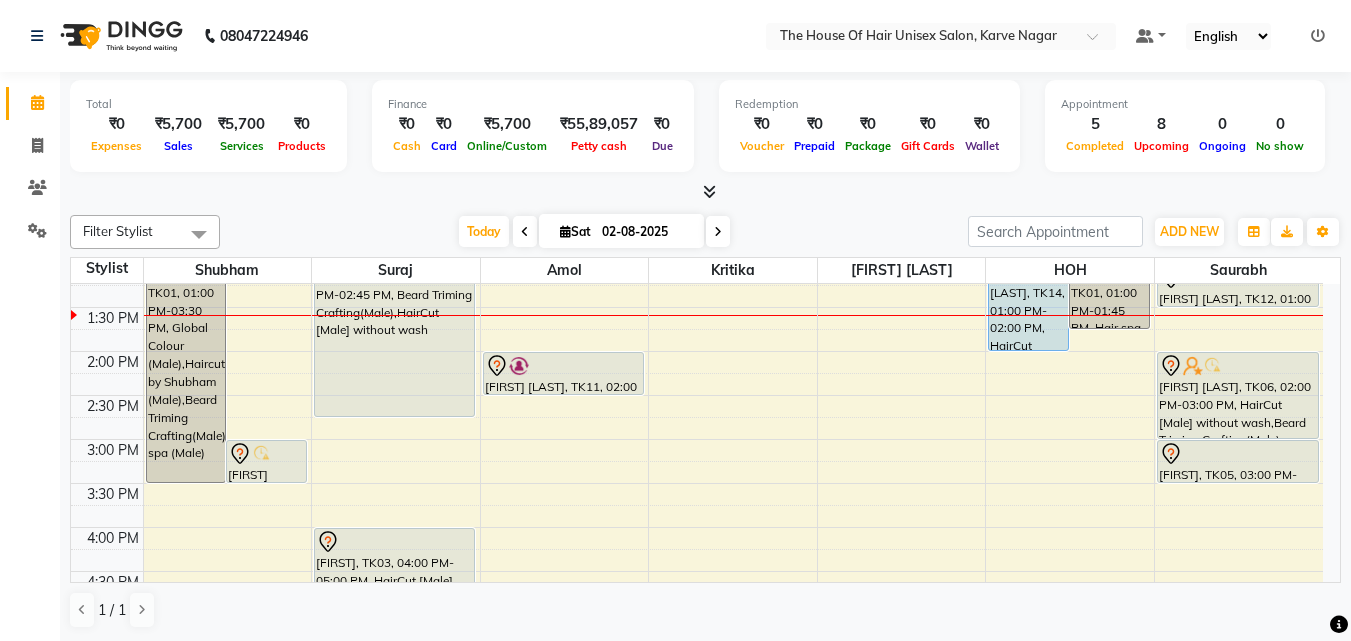 click on "7:00 AM 7:30 AM 8:00 AM 8:30 AM 9:00 AM 9:30 AM 10:00 AM 10:30 AM 11:00 AM 11:30 AM 12:00 PM 12:30 PM 1:00 PM 1:30 PM 2:00 PM 2:30 PM 3:00 PM 3:30 PM 4:00 PM 4:30 PM 5:00 PM 5:30 PM 6:00 PM 6:30 PM 7:00 PM 7:30 PM 8:00 PM 8:30 PM 9:00 PM 9:30 PM    [FIRST] [LAST], TK01, 01:00 PM-03:30 PM, Global Colour (Male),Haircut by Shubham (Male),Beard Triming Crafting(Male),Hair spa (Male)             [FIRST] [LAST], TK07, 03:00 PM-03:30 PM, Haircut by Shubham (Male)     [FIRST] [LAST], TK13, 12:00 PM-12:45 PM, Hairwash +Blowdry (Female)             [FIRST] [LAST], TK08, 12:45 PM-02:45 PM, Beard Triming Crafting(Male),HairCut [Male] without wash             [FIRST], TK03, 04:00 PM-05:00 PM, HairCut [Male] without wash,Haircut without wash (female)             [FIRST] [LAST], TK11, 02:00 PM-02:30 PM, HairCut [Male] without wash     [FIRST] [LAST], TK02, 11:30 AM-12:50 PM, Beard Triming Crafting(Male),Beard Color    [FIRST] [LAST], TK14, 01:00 PM-02:00 PM, HairCut [Male] without wash,Beard Triming Crafting(Male)" at bounding box center (697, 395) 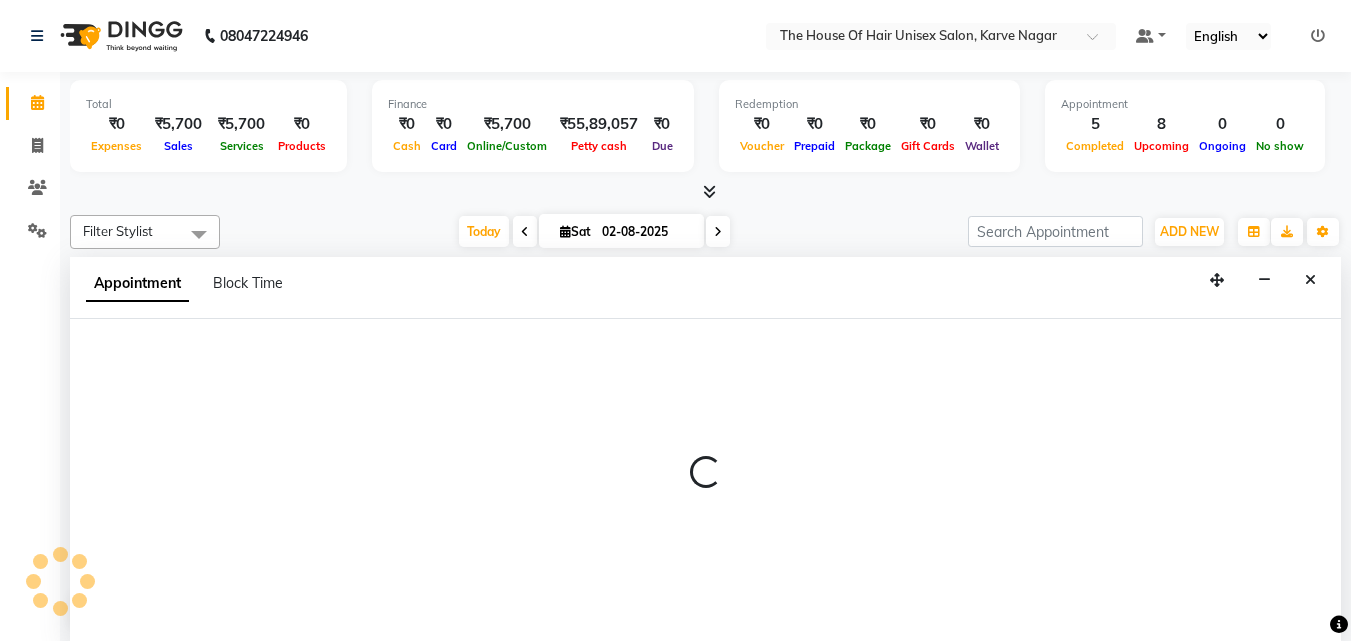 scroll, scrollTop: 1, scrollLeft: 0, axis: vertical 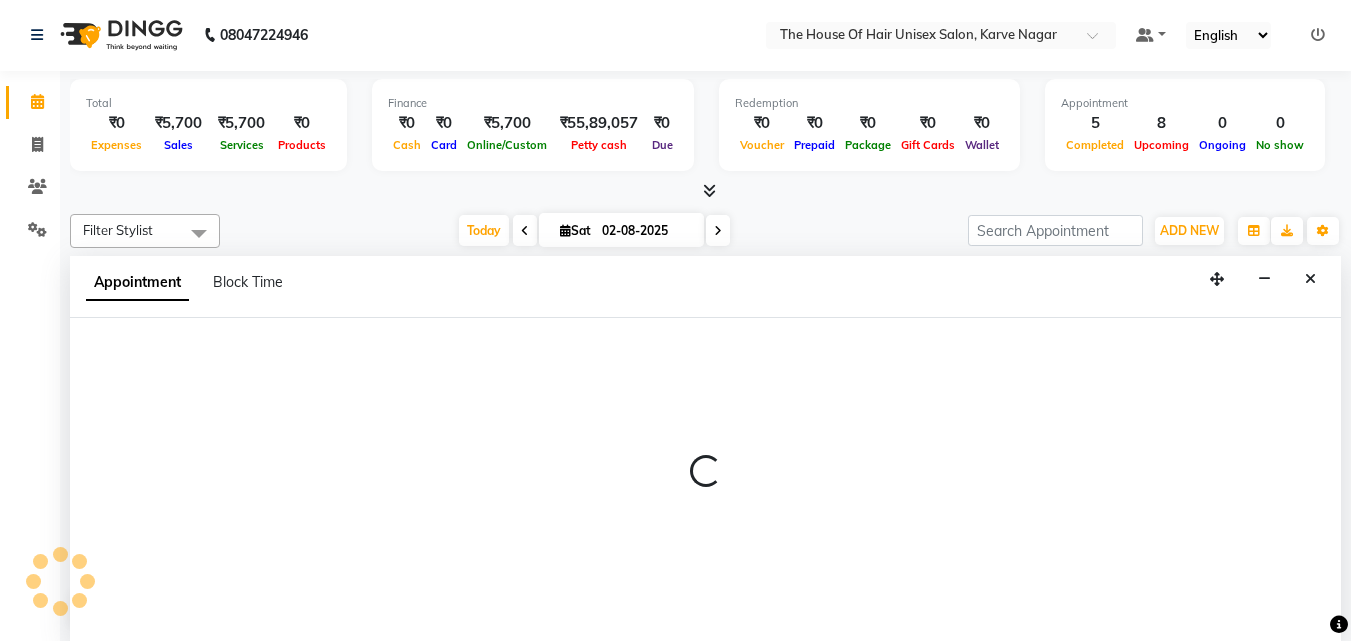 select on "85989" 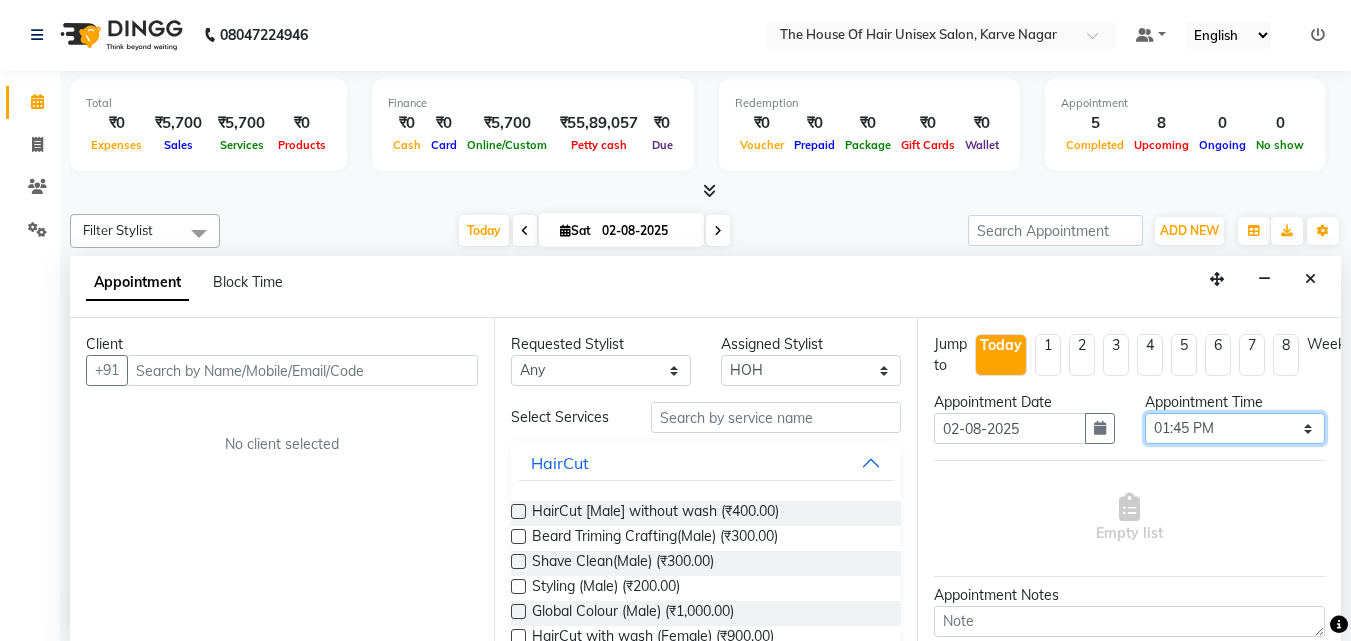 click on "Select 08:00 AM 08:15 AM 08:30 AM 08:45 AM 09:00 AM 09:15 AM 09:30 AM 09:45 AM 10:00 AM 10:15 AM 10:30 AM 10:45 AM 11:00 AM 11:15 AM 11:30 AM 11:45 AM 12:00 PM 12:15 PM 12:30 PM 12:45 PM 01:00 PM 01:15 PM 01:30 PM 01:45 PM 02:00 PM 02:15 PM 02:30 PM 02:45 PM 03:00 PM 03:15 PM 03:30 PM 03:45 PM 04:00 PM 04:15 PM 04:30 PM 04:45 PM 05:00 PM 05:15 PM 05:30 PM 05:45 PM 06:00 PM 06:15 PM 06:30 PM 06:45 PM 07:00 PM 07:15 PM 07:30 PM 07:45 PM 08:00 PM 08:15 PM 08:30 PM 08:45 PM 09:00 PM 09:15 PM 09:30 PM" at bounding box center (1235, 428) 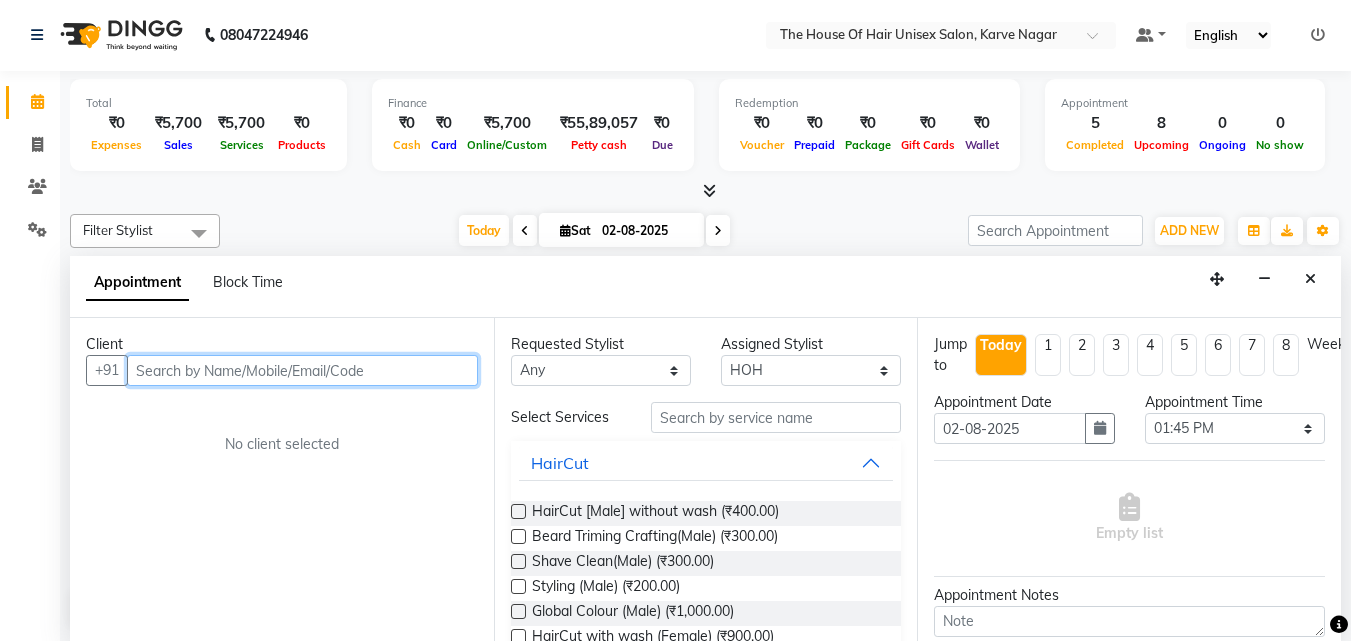 click at bounding box center (302, 370) 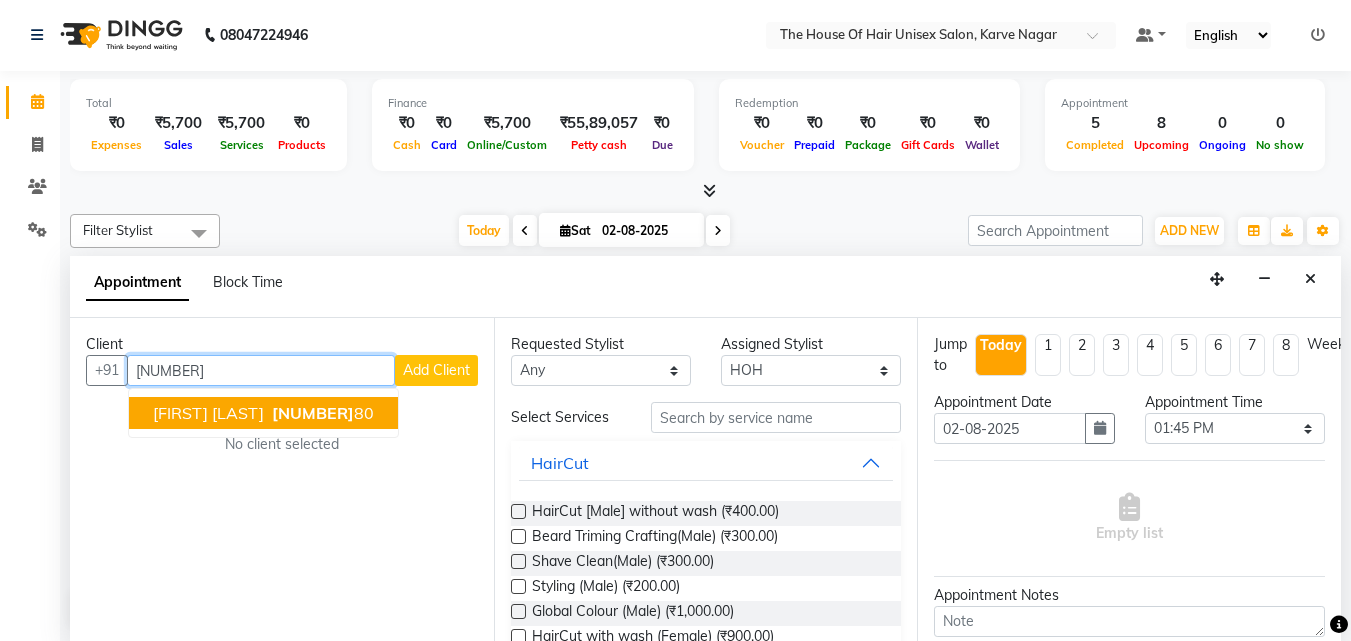 click on "[NUMBER]" at bounding box center (313, 413) 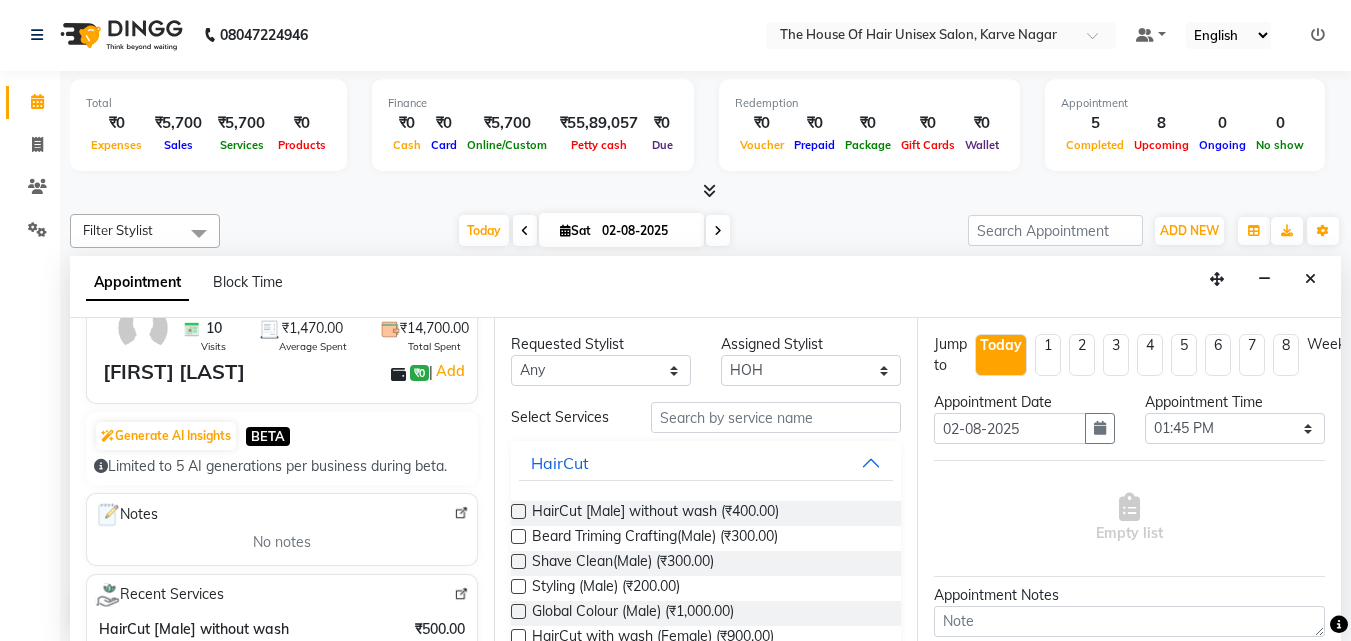 scroll, scrollTop: 119, scrollLeft: 0, axis: vertical 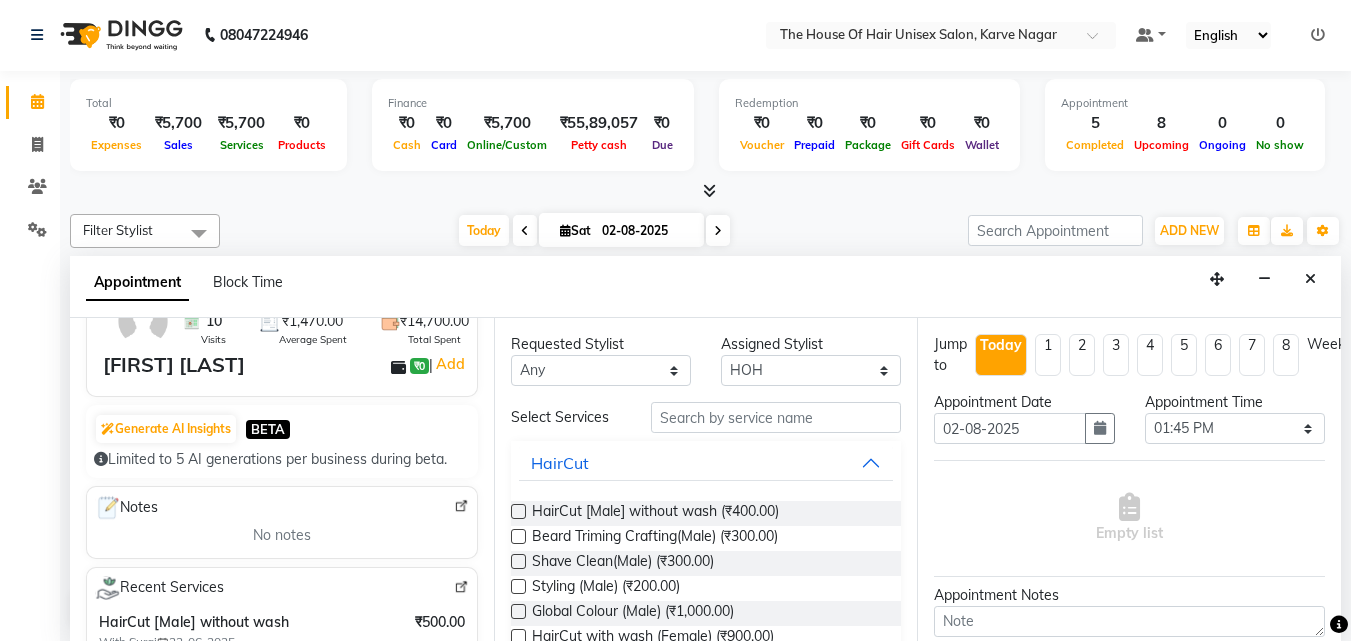 type on "[PHONE]" 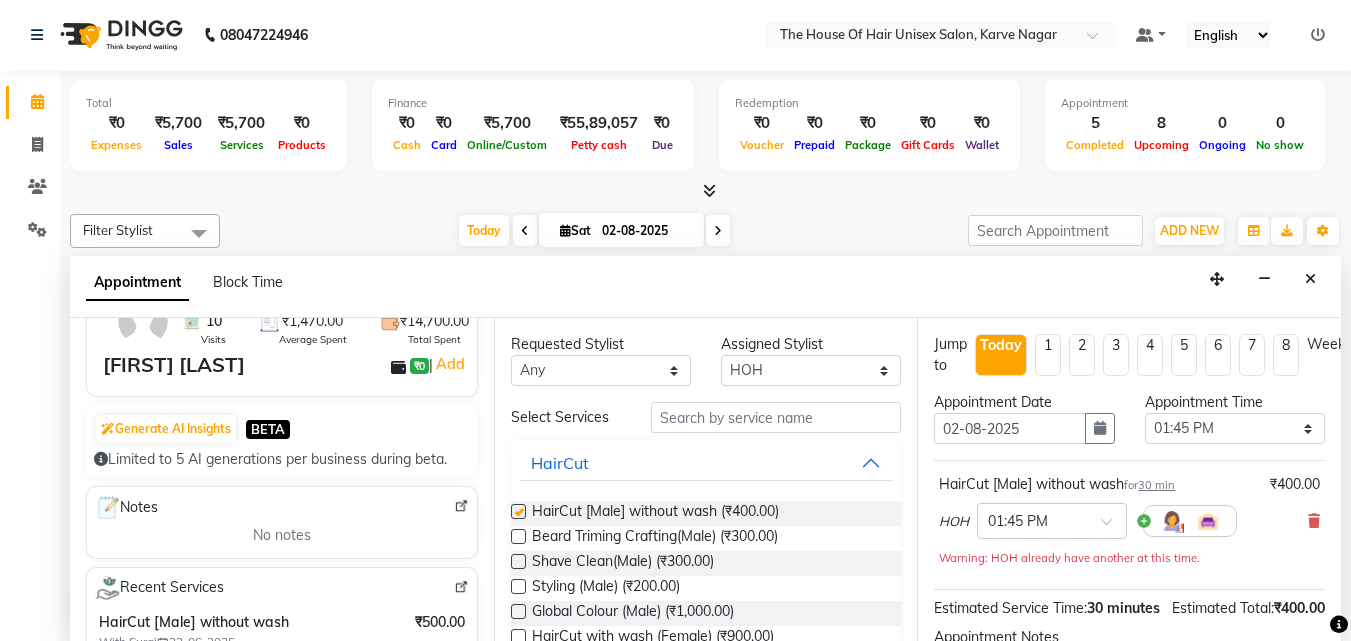 checkbox on "false" 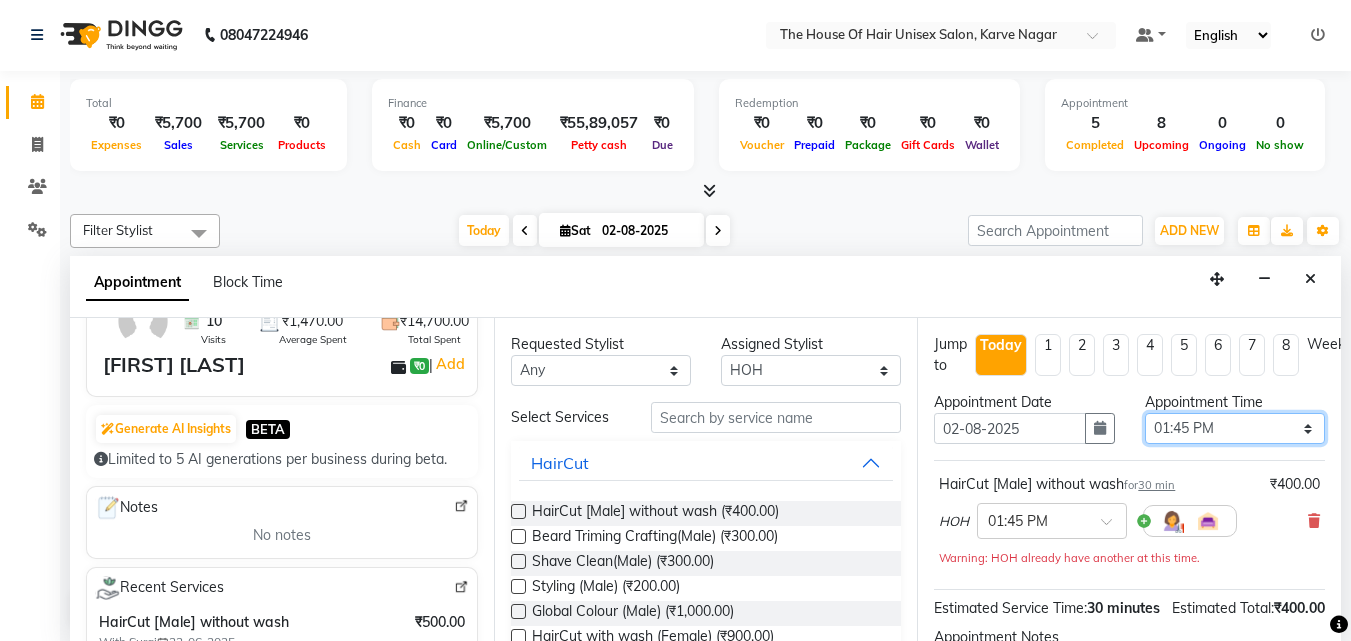 click on "Select 08:00 AM 08:15 AM 08:30 AM 08:45 AM 09:00 AM 09:15 AM 09:30 AM 09:45 AM 10:00 AM 10:15 AM 10:30 AM 10:45 AM 11:00 AM 11:15 AM 11:30 AM 11:45 AM 12:00 PM 12:15 PM 12:30 PM 12:45 PM 01:00 PM 01:15 PM 01:30 PM 01:45 PM 02:00 PM 02:15 PM 02:30 PM 02:45 PM 03:00 PM 03:15 PM 03:30 PM 03:45 PM 04:00 PM 04:15 PM 04:30 PM 04:45 PM 05:00 PM 05:15 PM 05:30 PM 05:45 PM 06:00 PM 06:15 PM 06:30 PM 06:45 PM 07:00 PM 07:15 PM 07:30 PM 07:45 PM 08:00 PM 08:15 PM 08:30 PM 08:45 PM 09:00 PM 09:15 PM 09:30 PM" at bounding box center (1235, 428) 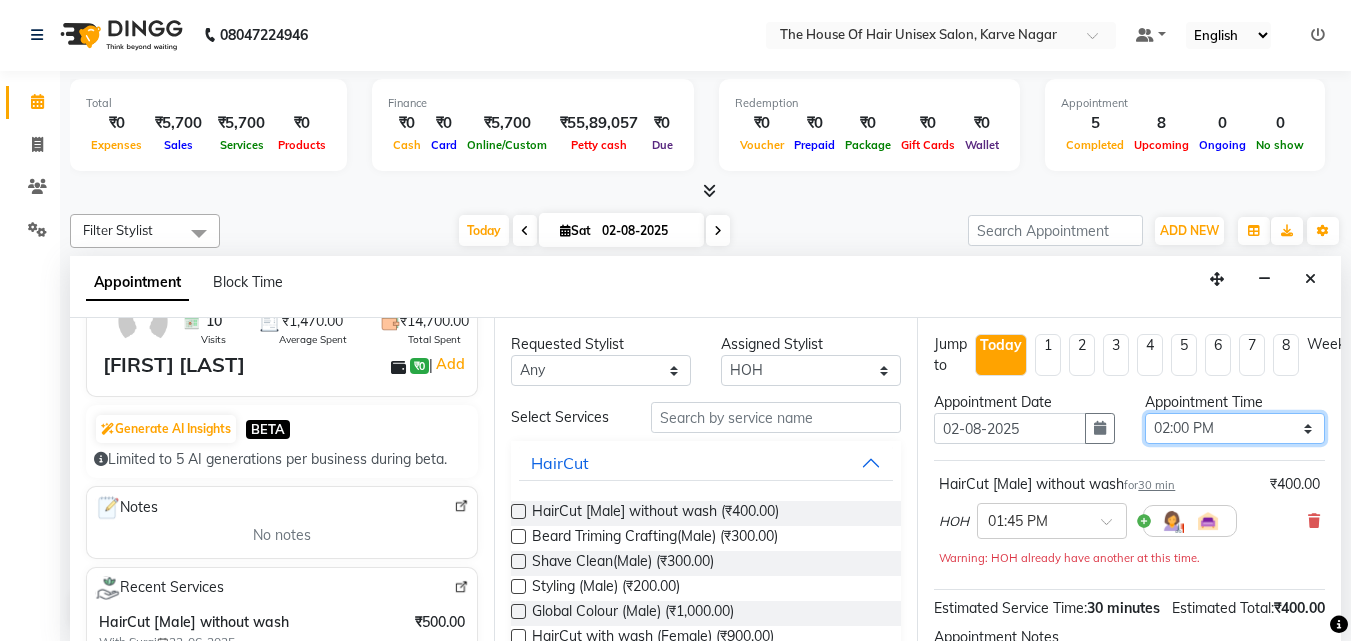 click on "Select 08:00 AM 08:15 AM 08:30 AM 08:45 AM 09:00 AM 09:15 AM 09:30 AM 09:45 AM 10:00 AM 10:15 AM 10:30 AM 10:45 AM 11:00 AM 11:15 AM 11:30 AM 11:45 AM 12:00 PM 12:15 PM 12:30 PM 12:45 PM 01:00 PM 01:15 PM 01:30 PM 01:45 PM 02:00 PM 02:15 PM 02:30 PM 02:45 PM 03:00 PM 03:15 PM 03:30 PM 03:45 PM 04:00 PM 04:15 PM 04:30 PM 04:45 PM 05:00 PM 05:15 PM 05:30 PM 05:45 PM 06:00 PM 06:15 PM 06:30 PM 06:45 PM 07:00 PM 07:15 PM 07:30 PM 07:45 PM 08:00 PM 08:15 PM 08:30 PM 08:45 PM 09:00 PM 09:15 PM 09:30 PM" at bounding box center (1235, 428) 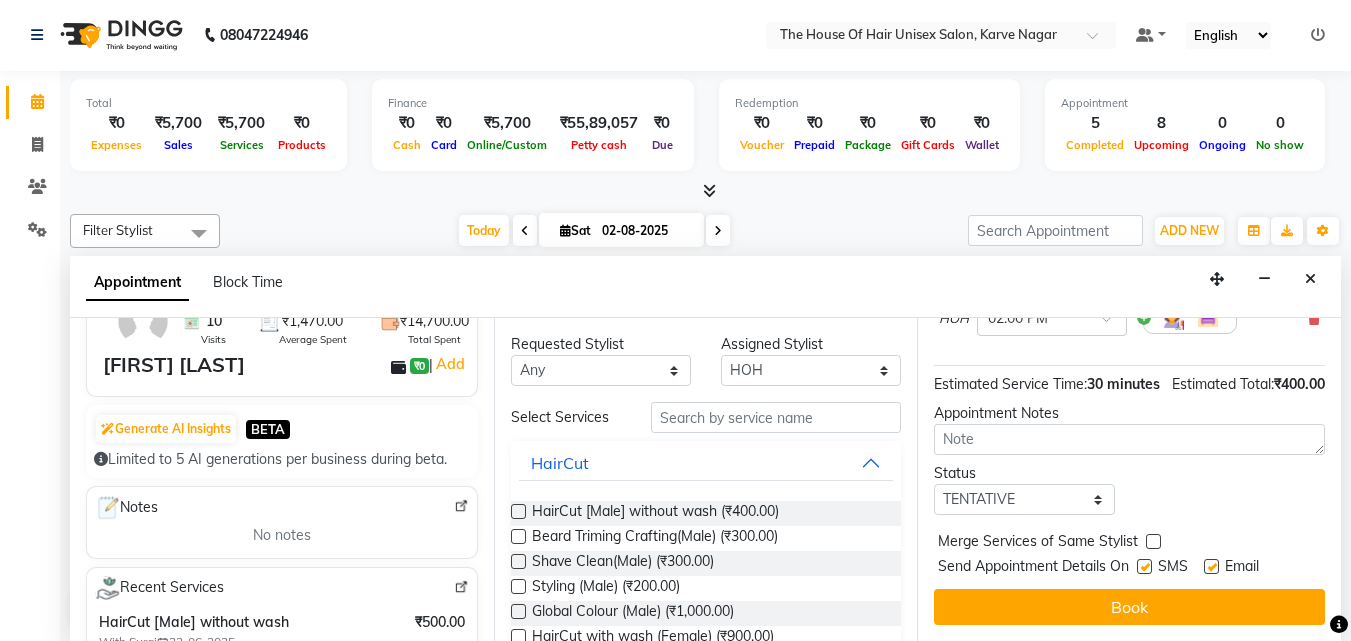 scroll, scrollTop: 239, scrollLeft: 0, axis: vertical 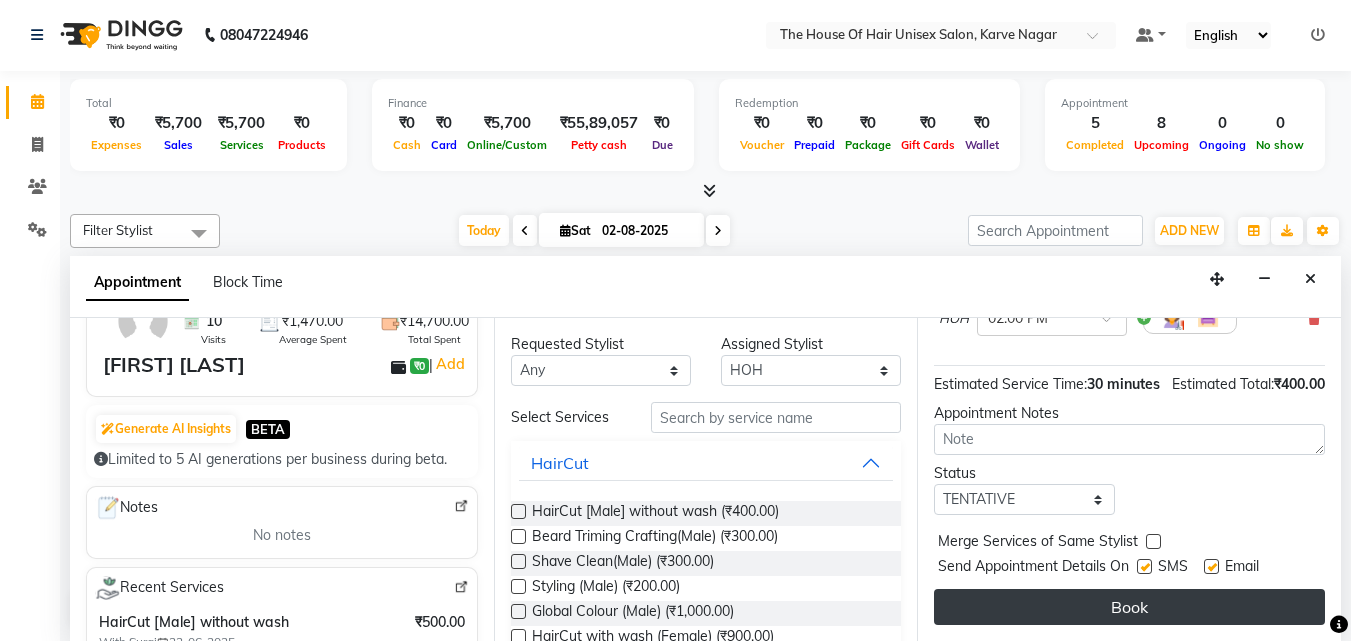 click on "Book" at bounding box center (1129, 607) 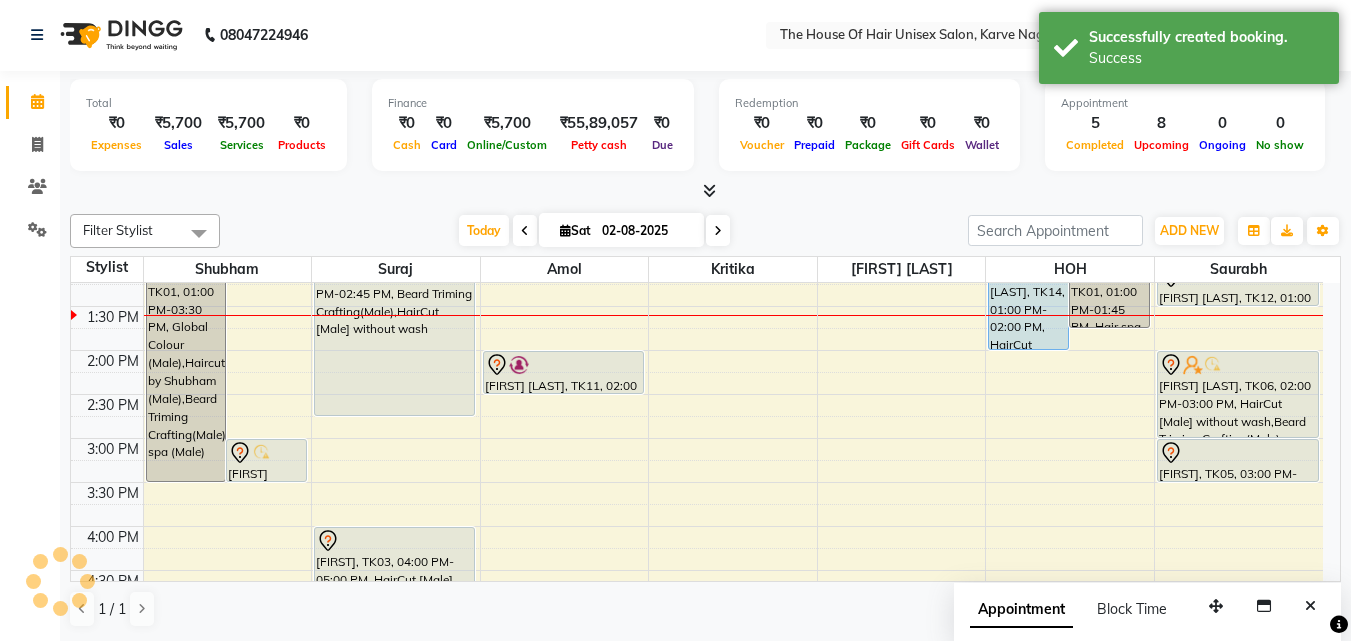 scroll, scrollTop: 0, scrollLeft: 0, axis: both 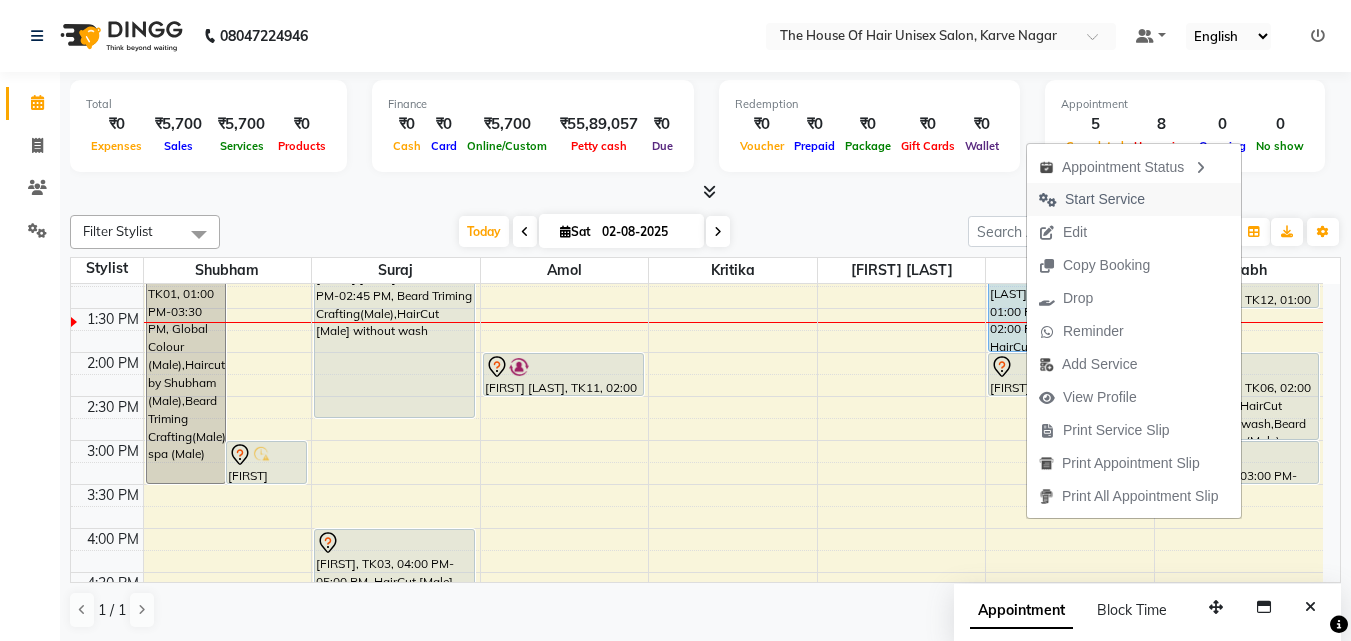 click on "Start Service" at bounding box center (1105, 199) 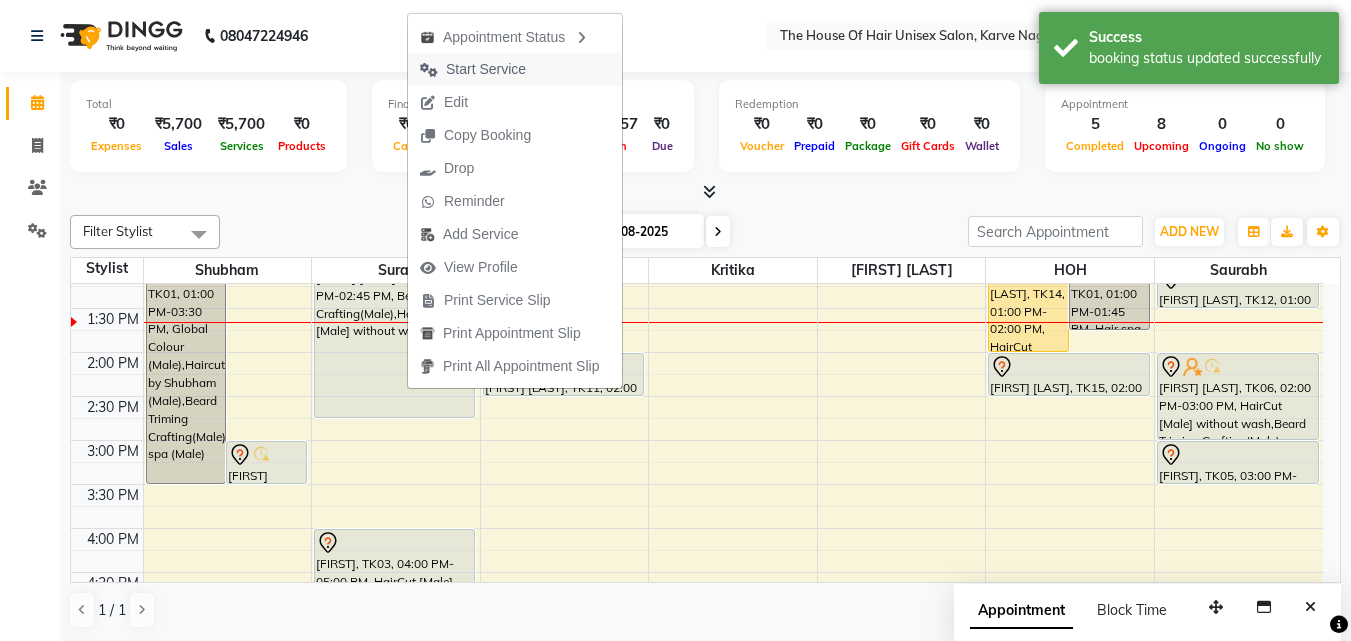 click on "Start Service" at bounding box center [486, 69] 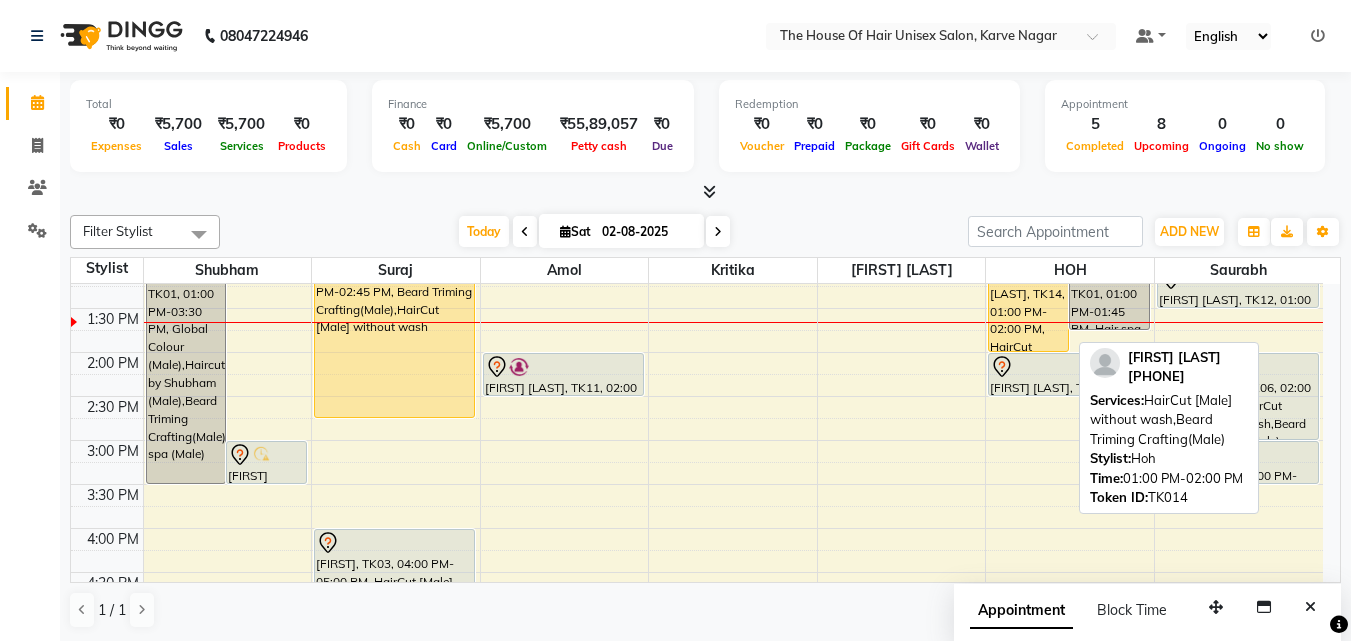 click on "[FIRST] [LAST], TK14, 01:00 PM-02:00 PM, HairCut [Male] without wash,Beard Triming Crafting(Male)" at bounding box center [1028, 308] 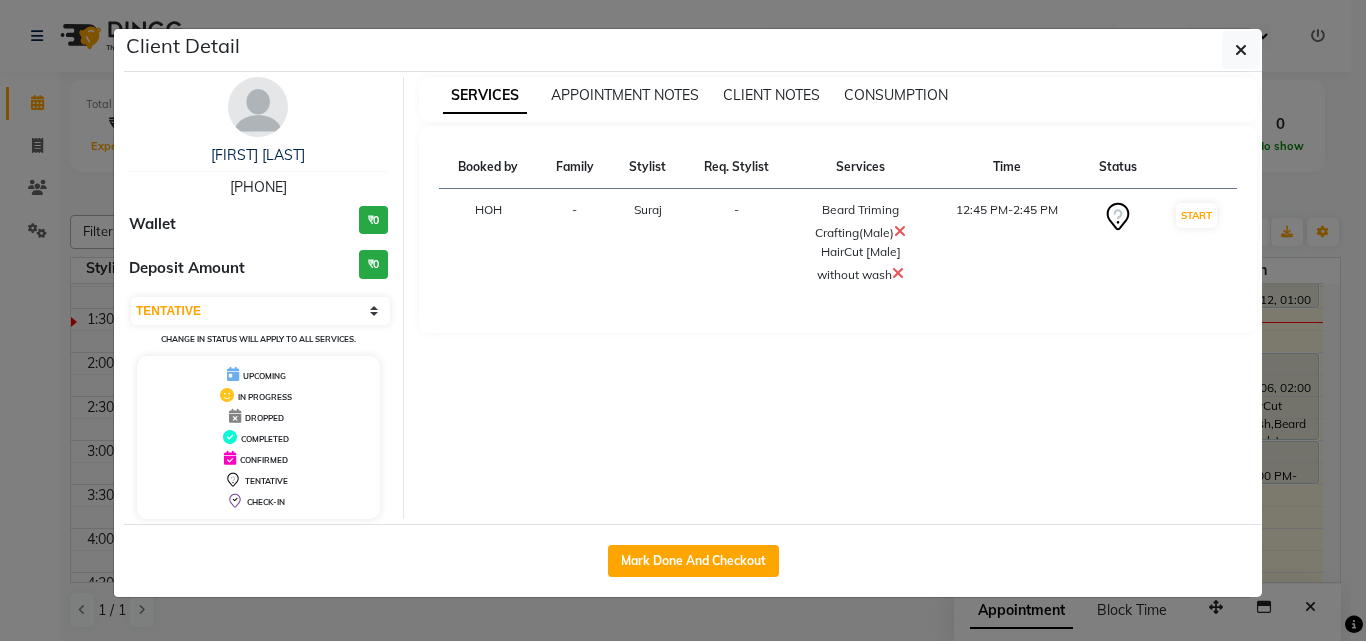 type 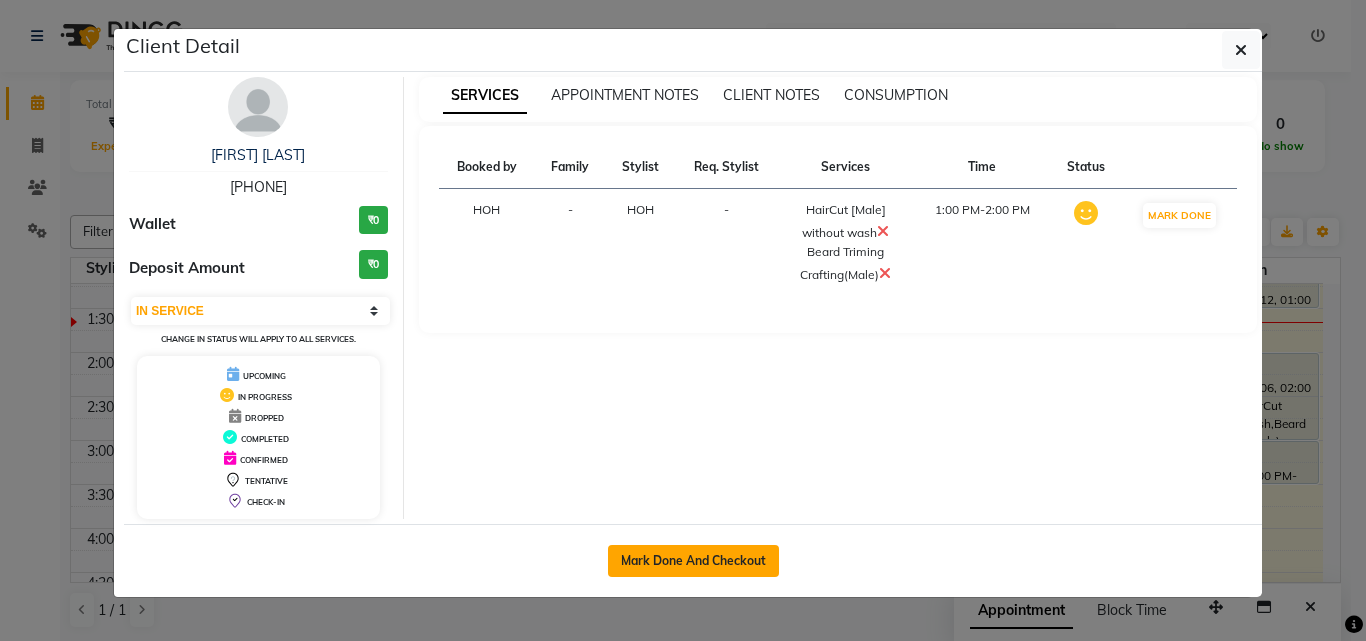 click on "Mark Done And Checkout" 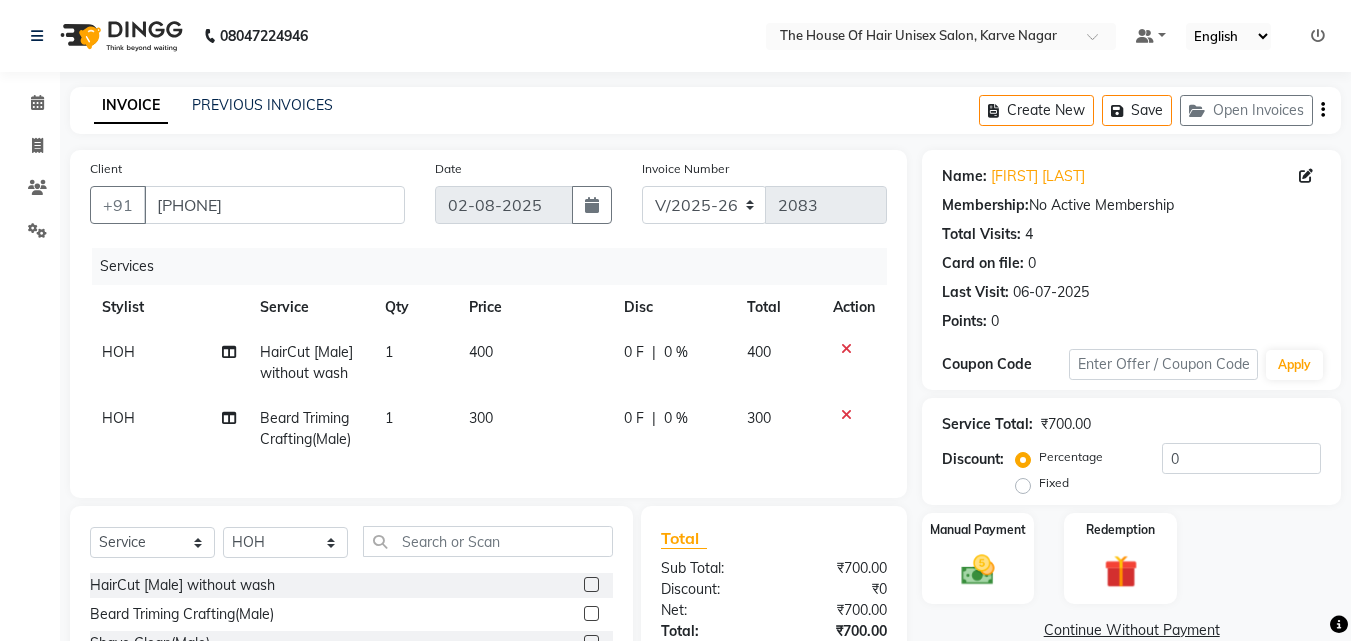 click 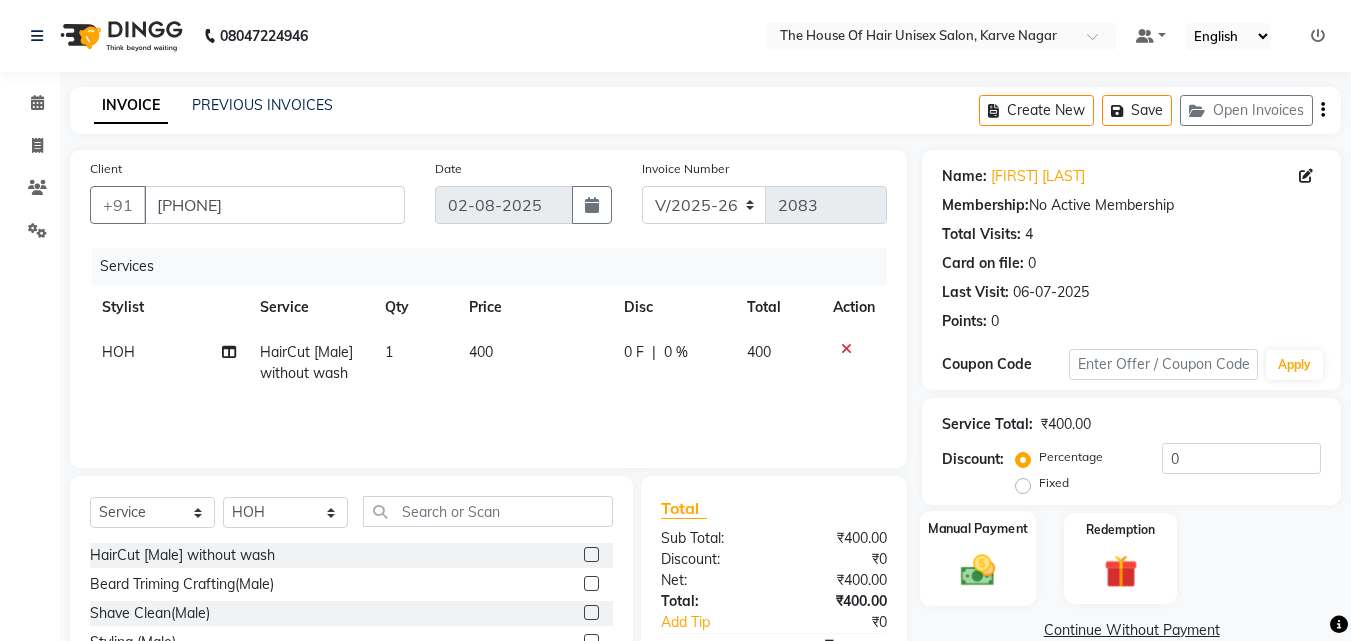 click 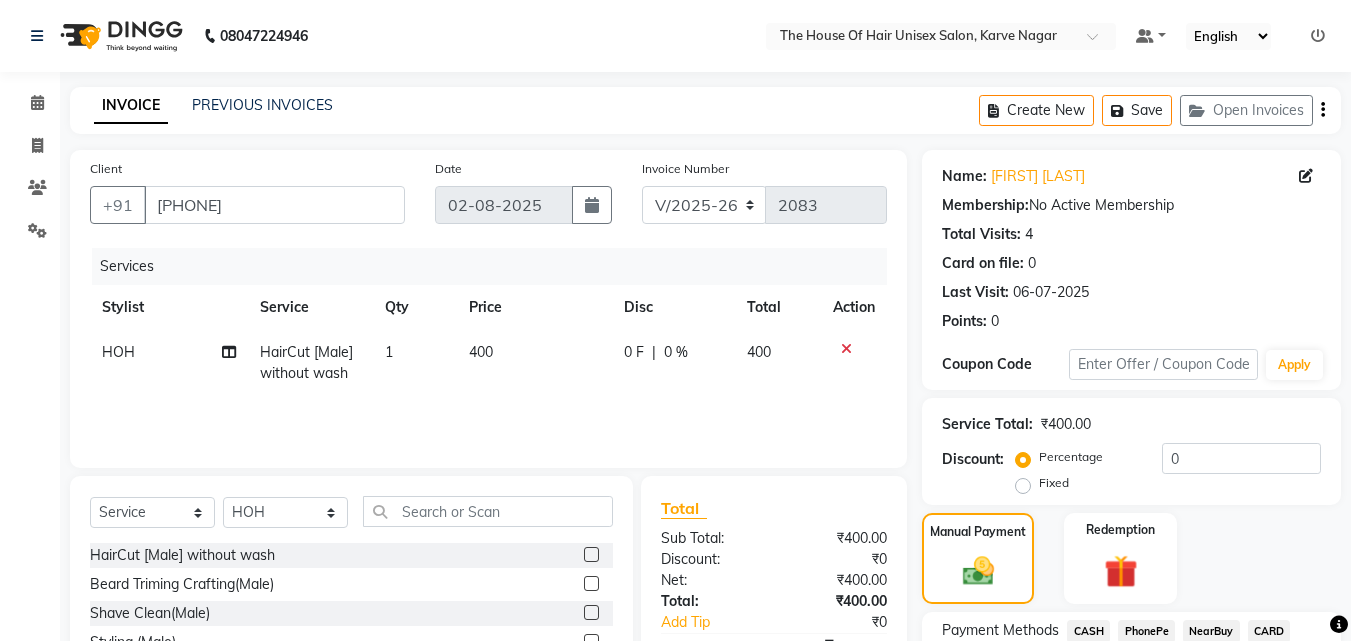 scroll, scrollTop: 162, scrollLeft: 0, axis: vertical 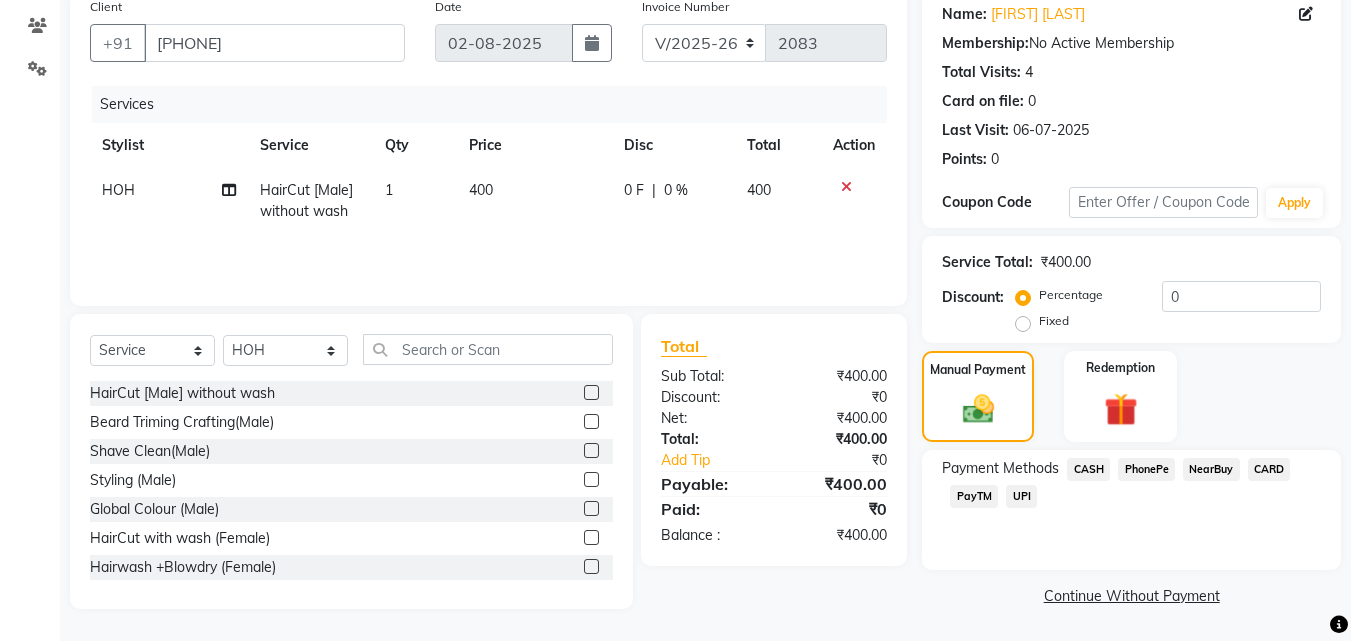click on "CASH" 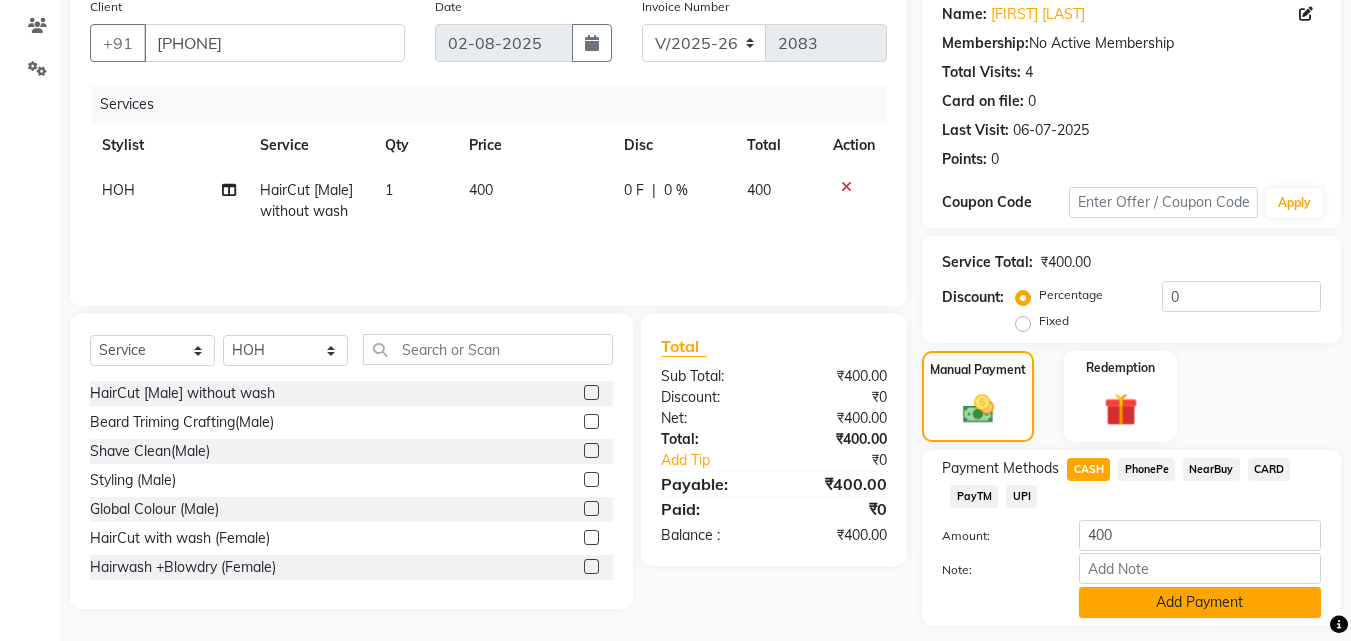 click on "Add Payment" 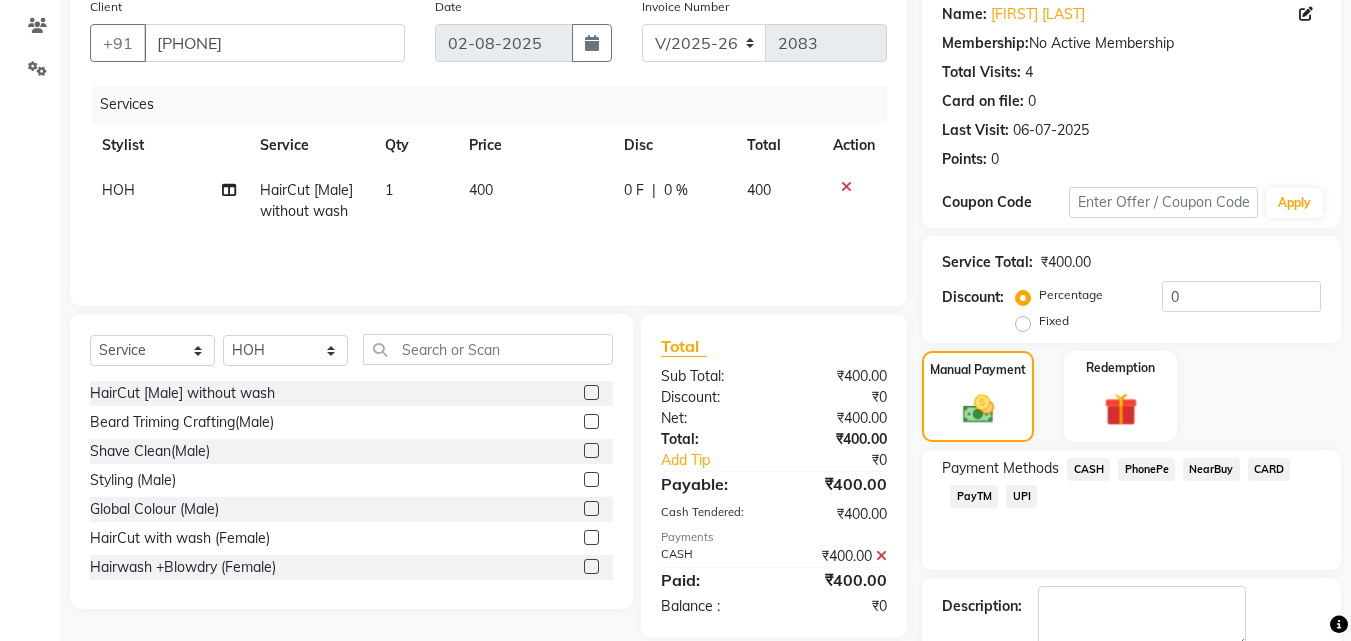 scroll, scrollTop: 275, scrollLeft: 0, axis: vertical 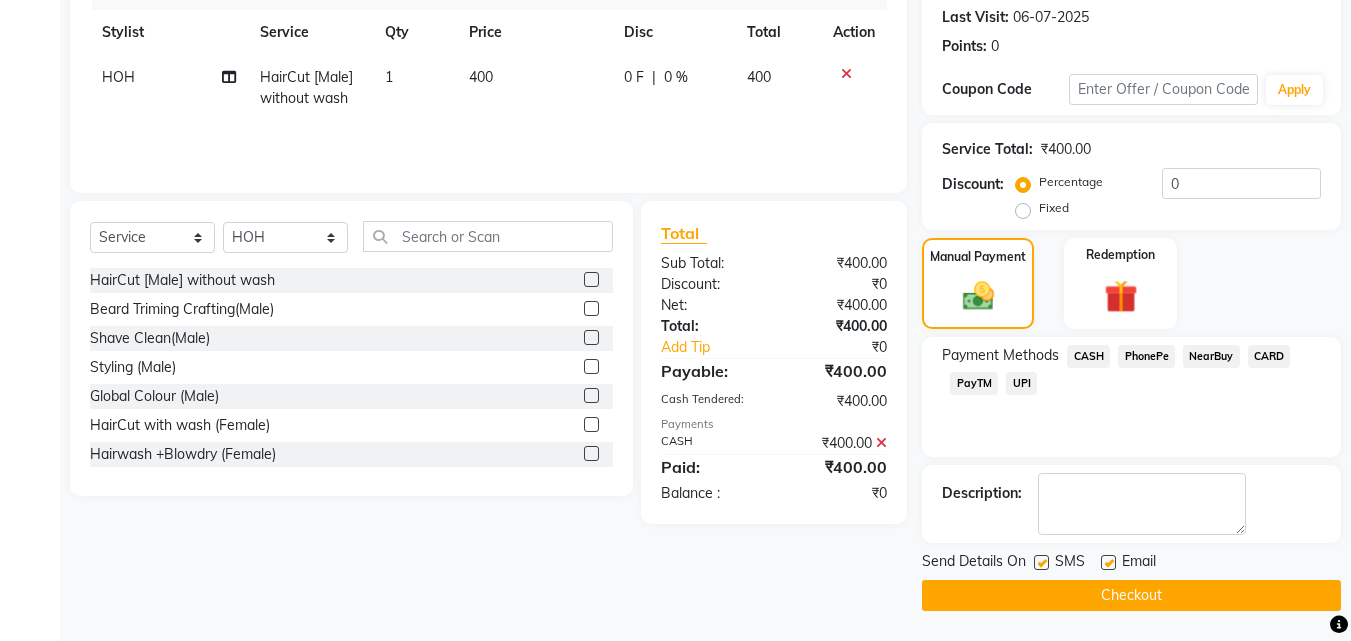 click on "Checkout" 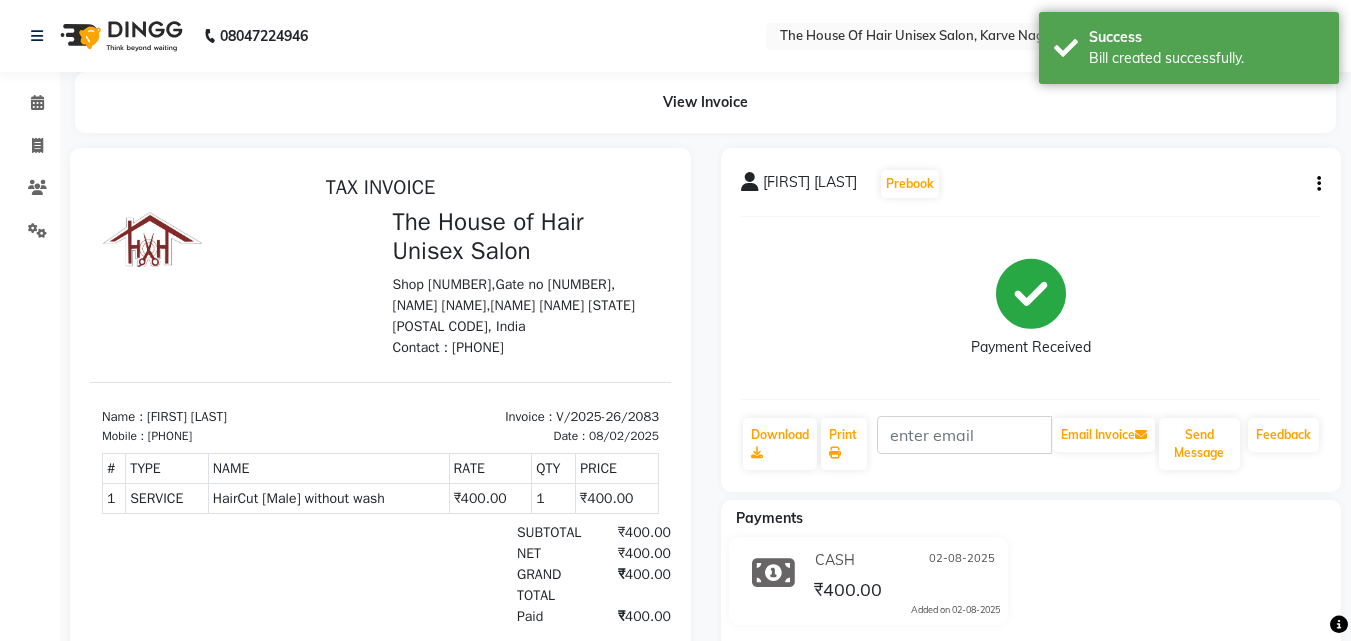 scroll, scrollTop: 0, scrollLeft: 0, axis: both 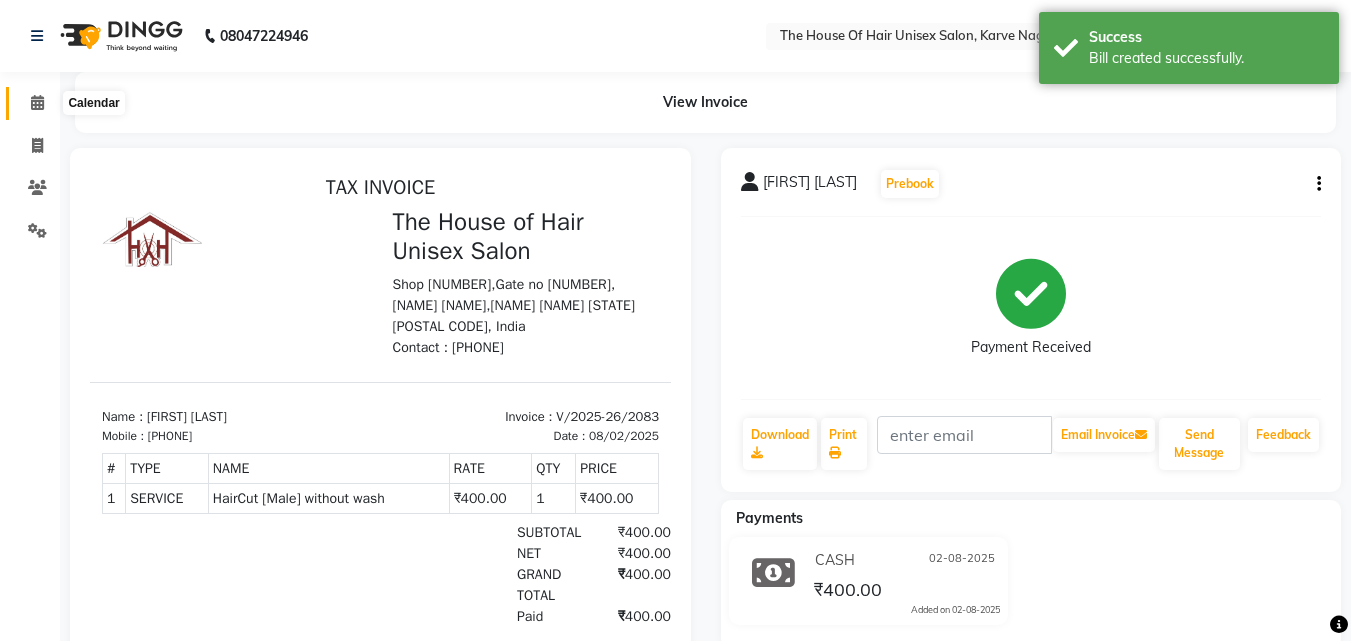 click 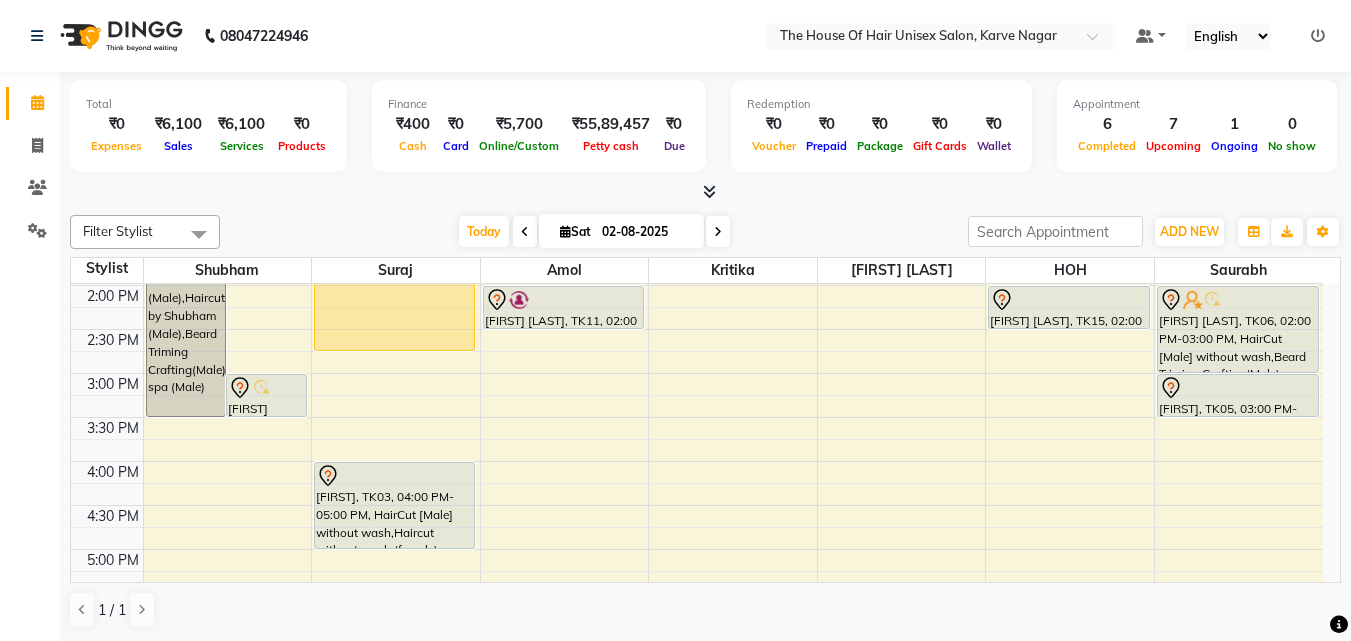 scroll, scrollTop: 616, scrollLeft: 0, axis: vertical 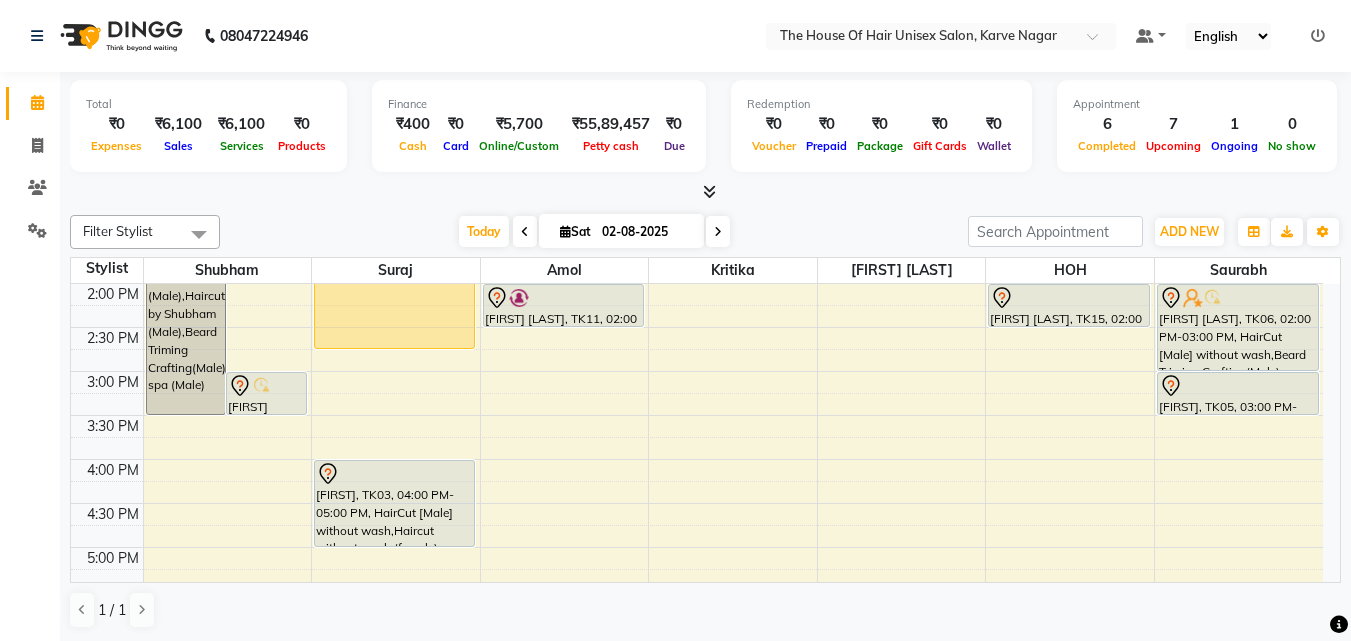 click at bounding box center (718, 232) 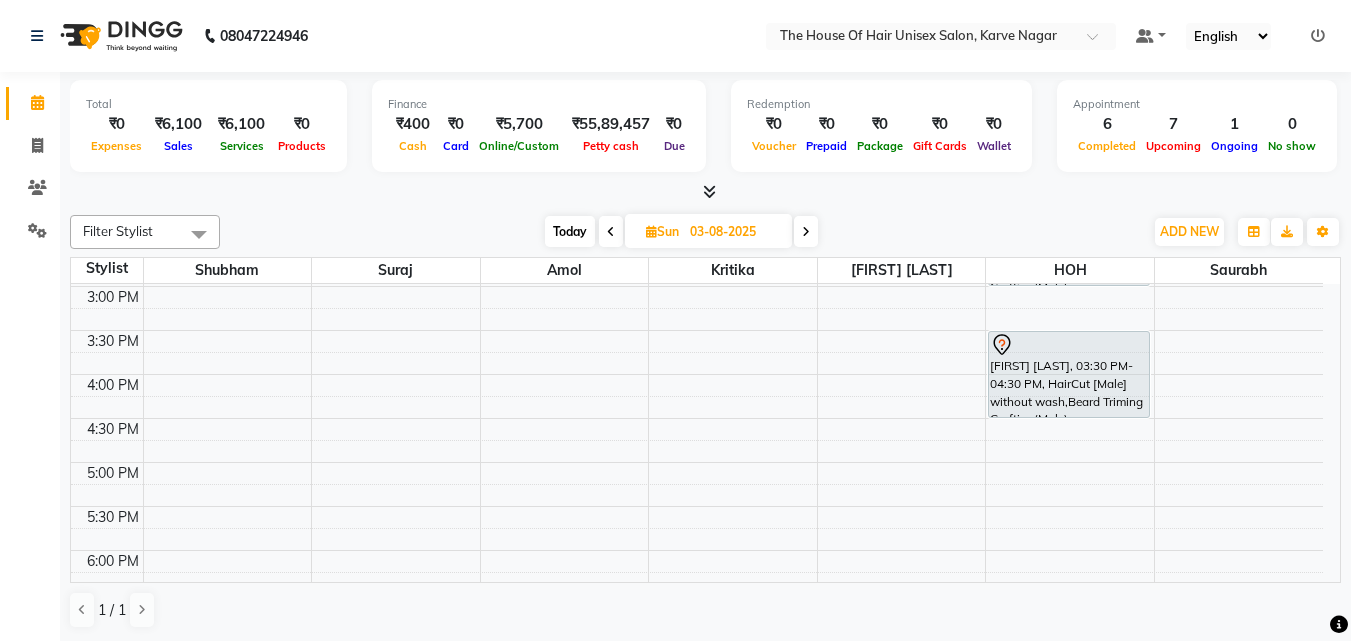 scroll, scrollTop: 687, scrollLeft: 0, axis: vertical 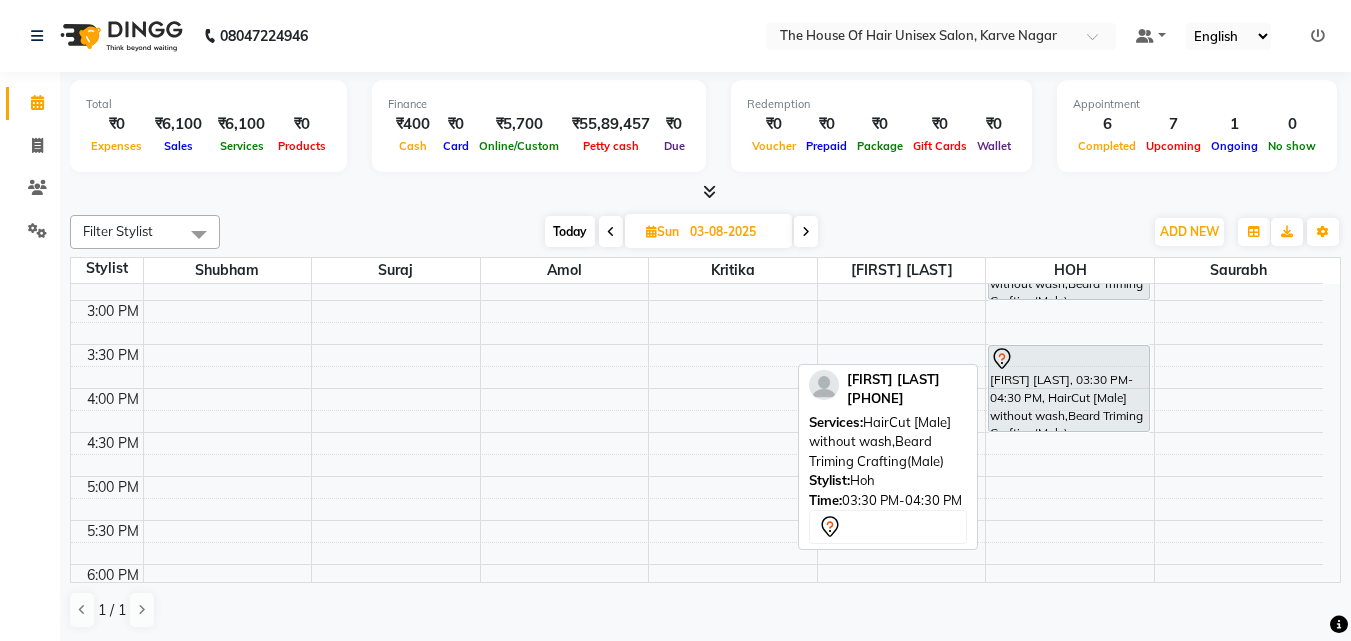 click on "[FIRST] [LAST], 03:30 PM-04:30 PM, HairCut [Male] without wash,Beard Triming Crafting(Male)" at bounding box center [1068, 388] 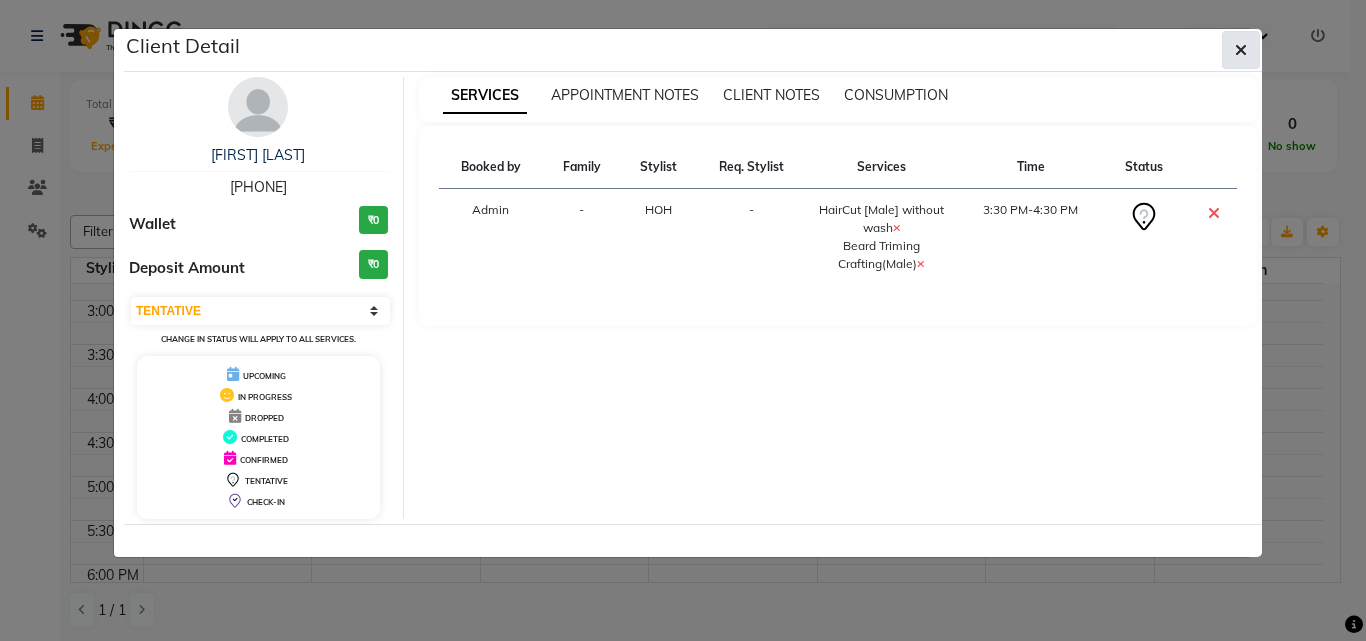 click 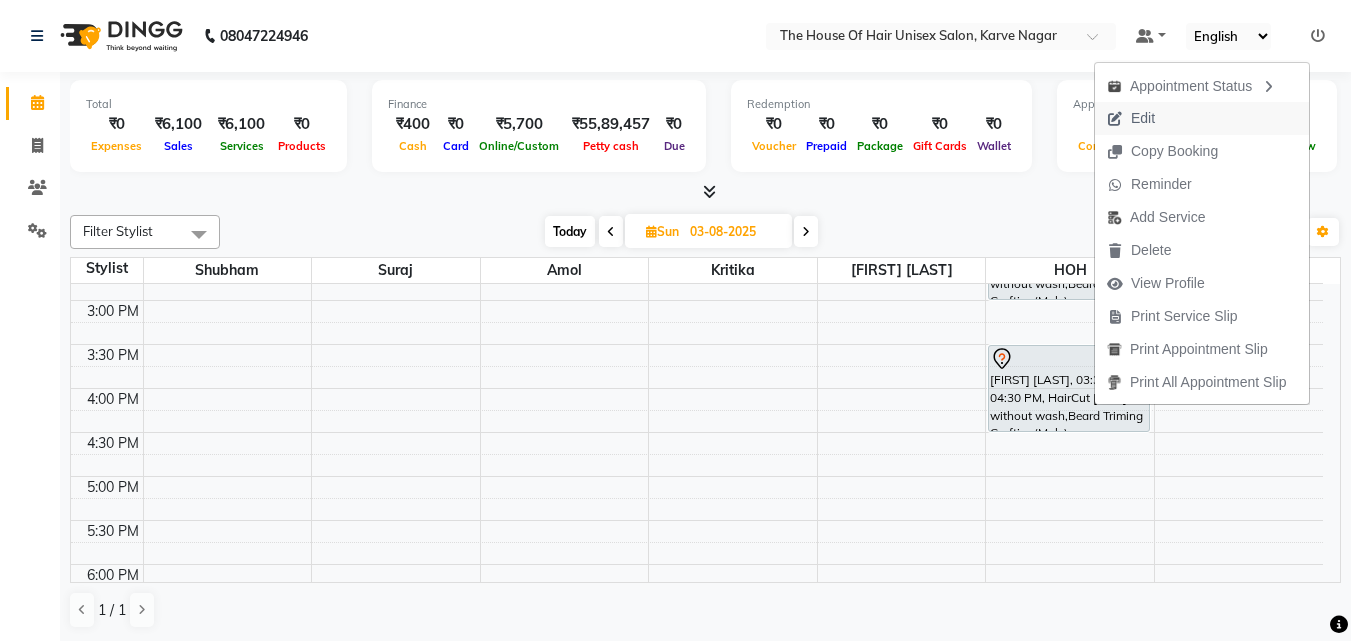 click on "Edit" at bounding box center [1143, 118] 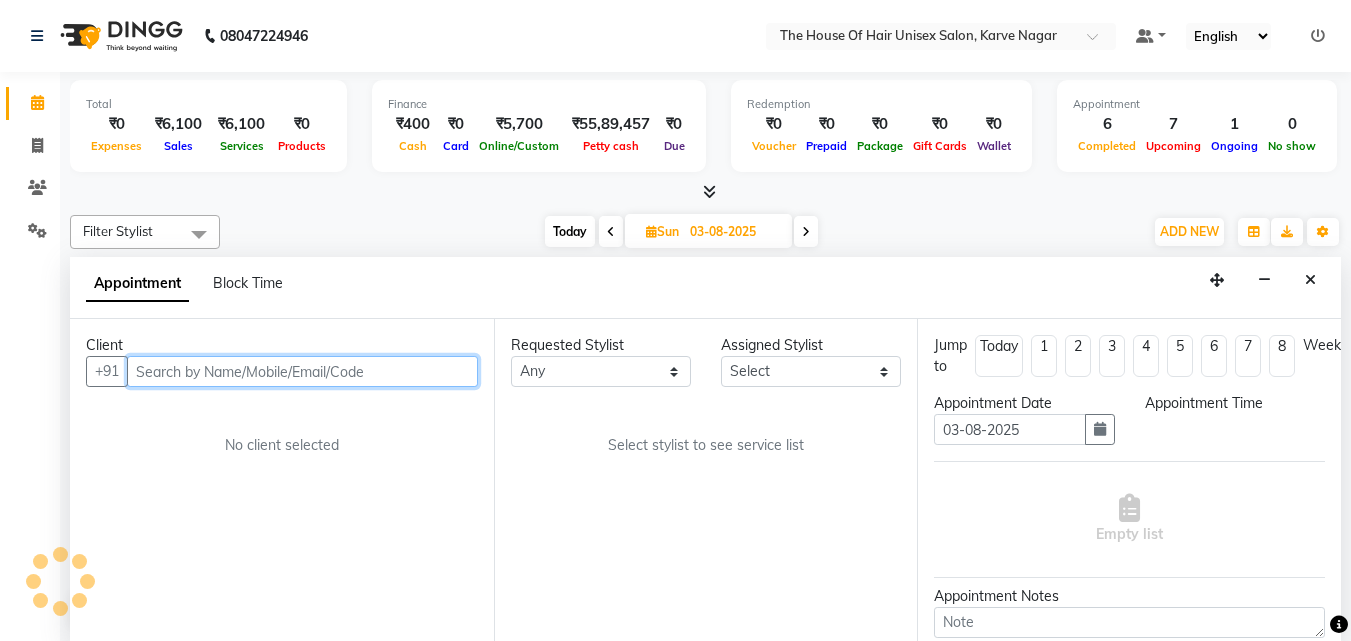 scroll, scrollTop: 1, scrollLeft: 0, axis: vertical 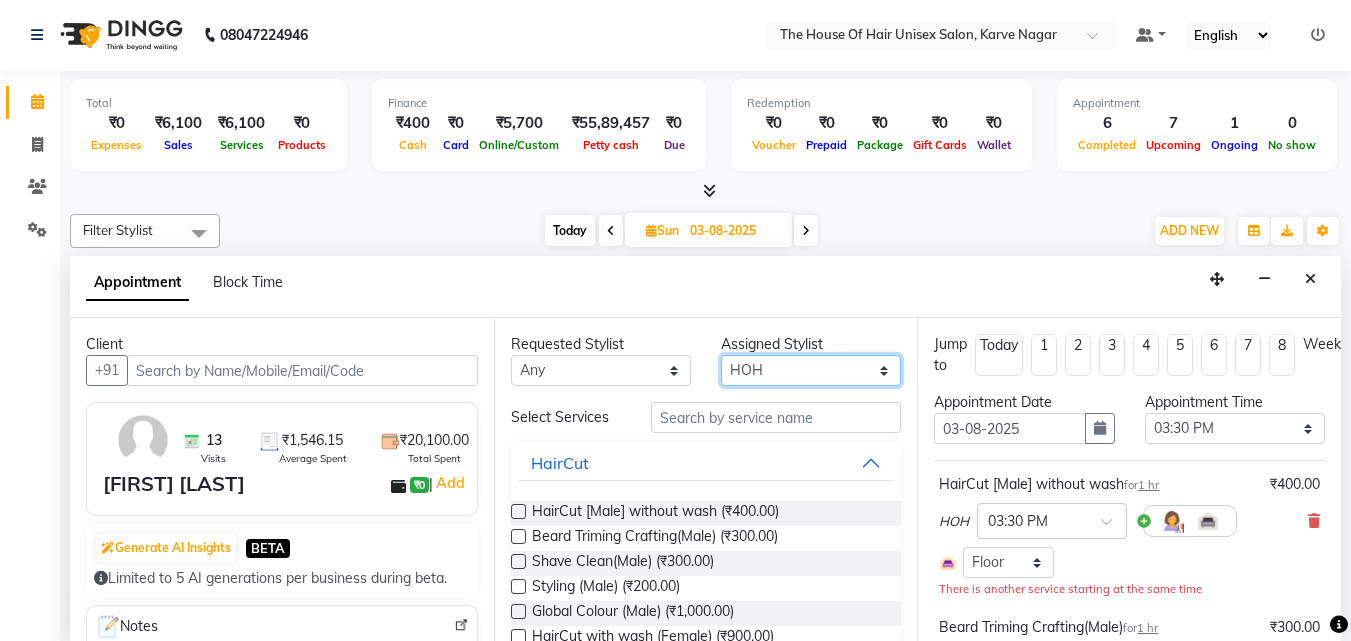 click on "Select [FIRST] [FIRST] [FIRST] [FIRST] [FIRST] [FIRST] [FIRST]" at bounding box center [811, 370] 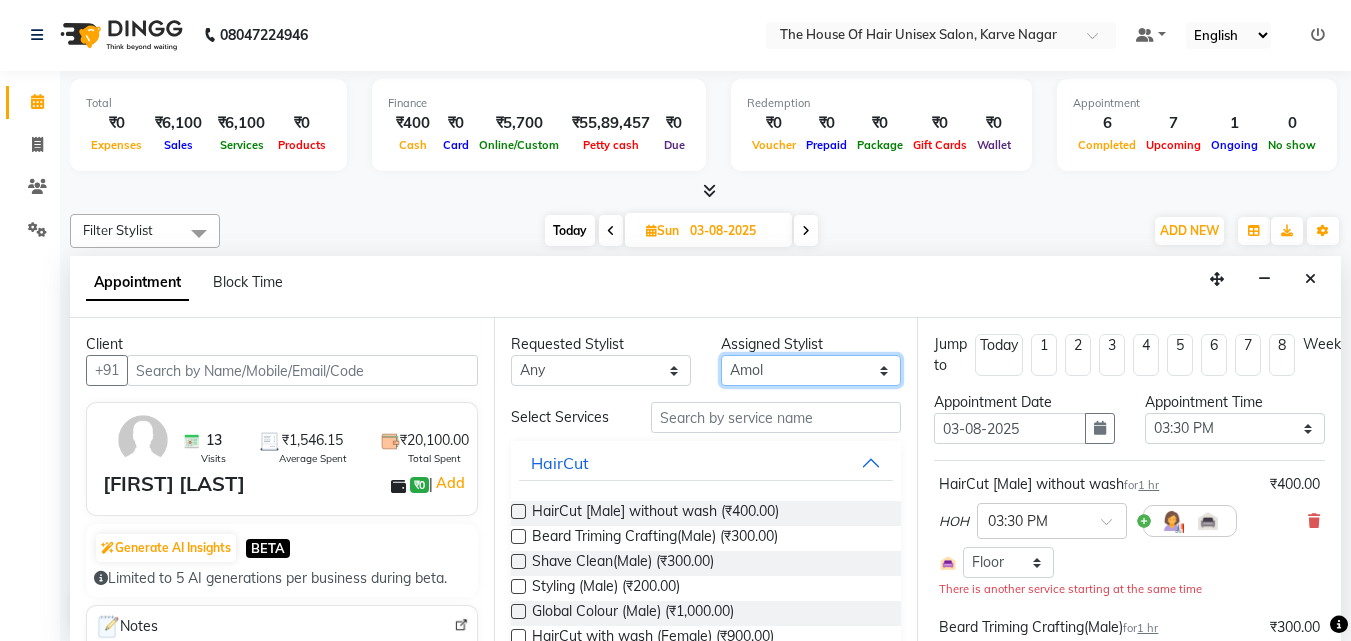 click on "Select [FIRST] [FIRST] [FIRST] [FIRST] [FIRST] [FIRST] [FIRST]" at bounding box center [811, 370] 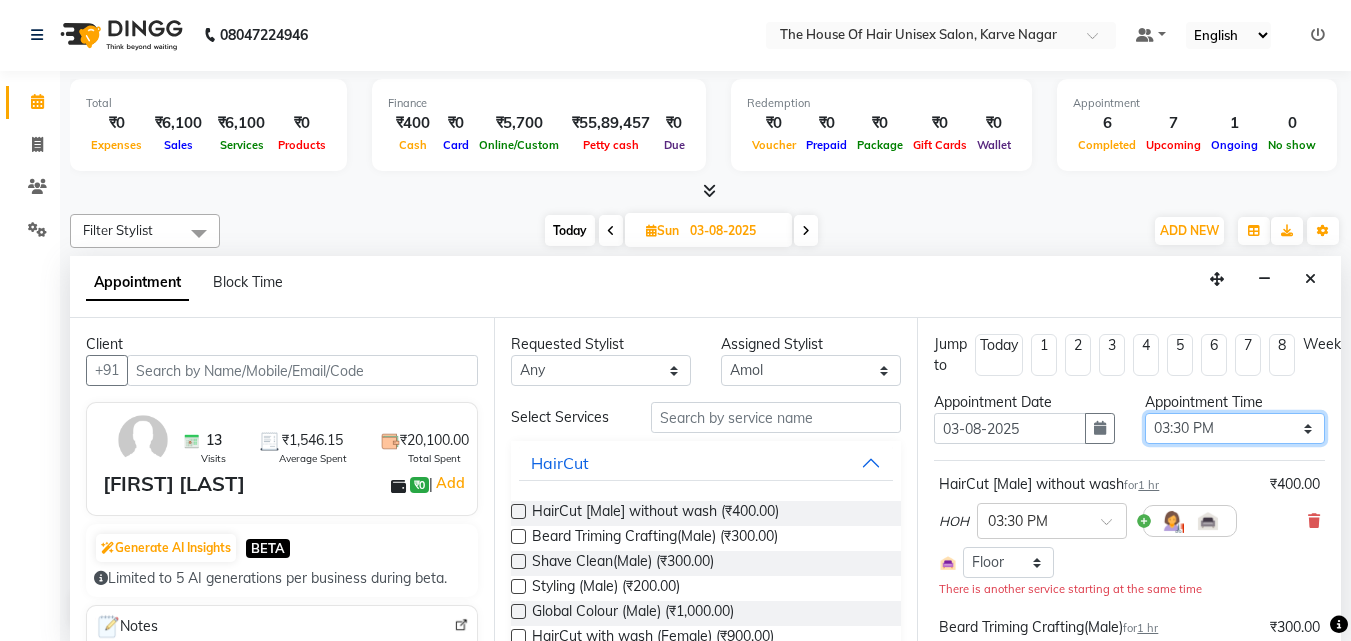 click on "Select 08:00 AM 08:15 AM 08:30 AM 08:45 AM 09:00 AM 09:15 AM 09:30 AM 09:45 AM 10:00 AM 10:15 AM 10:30 AM 10:45 AM 11:00 AM 11:15 AM 11:30 AM 11:45 AM 12:00 PM 12:15 PM 12:30 PM 12:45 PM 01:00 PM 01:15 PM 01:30 PM 01:45 PM 02:00 PM 02:15 PM 02:30 PM 02:45 PM 03:00 PM 03:15 PM 03:30 PM 03:45 PM 04:00 PM 04:15 PM 04:30 PM 04:45 PM 05:00 PM 05:15 PM 05:30 PM 05:45 PM 06:00 PM 06:15 PM 06:30 PM 06:45 PM 07:00 PM 07:15 PM 07:30 PM 07:45 PM 08:00 PM 08:15 PM 08:30 PM 08:45 PM 09:00 PM 09:15 PM 09:30 PM" at bounding box center (1235, 428) 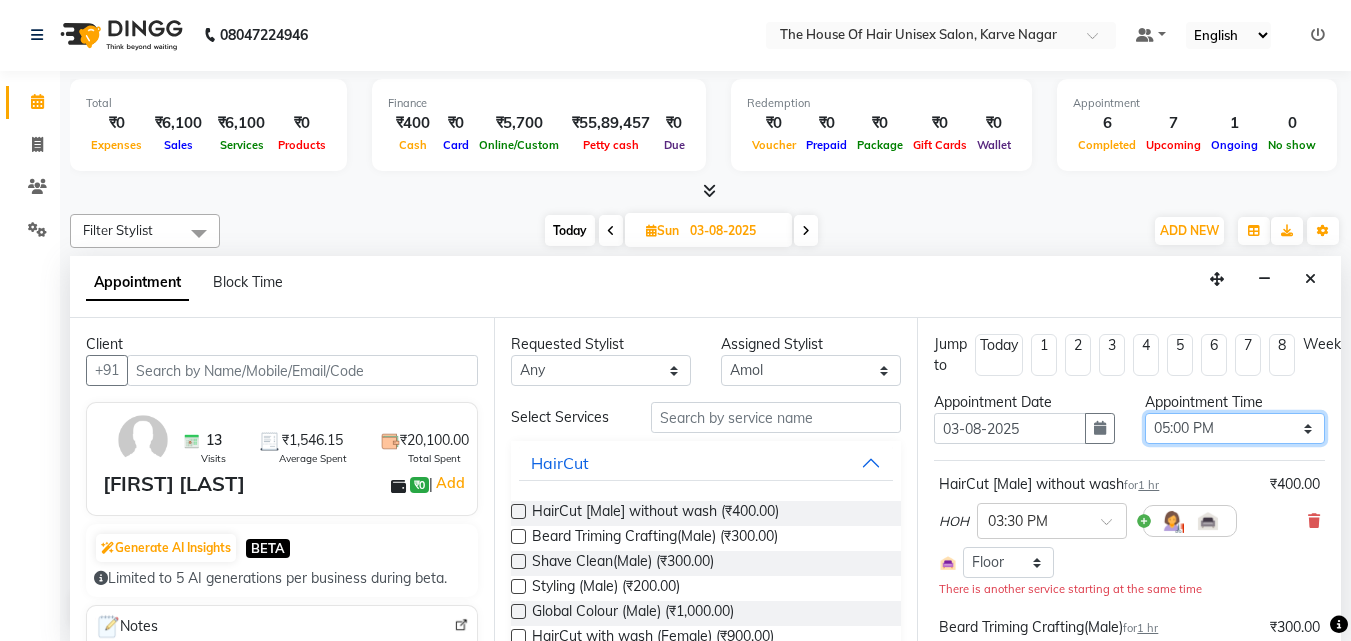 click on "Select 08:00 AM 08:15 AM 08:30 AM 08:45 AM 09:00 AM 09:15 AM 09:30 AM 09:45 AM 10:00 AM 10:15 AM 10:30 AM 10:45 AM 11:00 AM 11:15 AM 11:30 AM 11:45 AM 12:00 PM 12:15 PM 12:30 PM 12:45 PM 01:00 PM 01:15 PM 01:30 PM 01:45 PM 02:00 PM 02:15 PM 02:30 PM 02:45 PM 03:00 PM 03:15 PM 03:30 PM 03:45 PM 04:00 PM 04:15 PM 04:30 PM 04:45 PM 05:00 PM 05:15 PM 05:30 PM 05:45 PM 06:00 PM 06:15 PM 06:30 PM 06:45 PM 07:00 PM 07:15 PM 07:30 PM 07:45 PM 08:00 PM 08:15 PM 08:30 PM 08:45 PM 09:00 PM 09:15 PM 09:30 PM" at bounding box center (1235, 428) 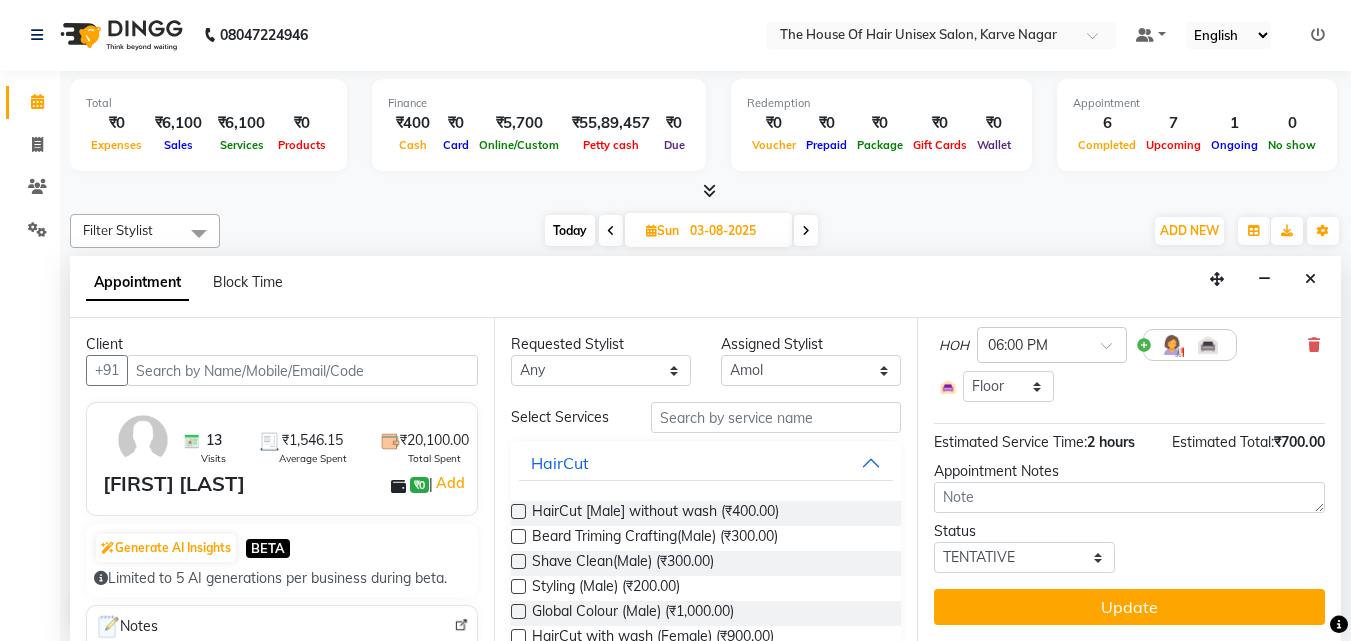 scroll, scrollTop: 313, scrollLeft: 0, axis: vertical 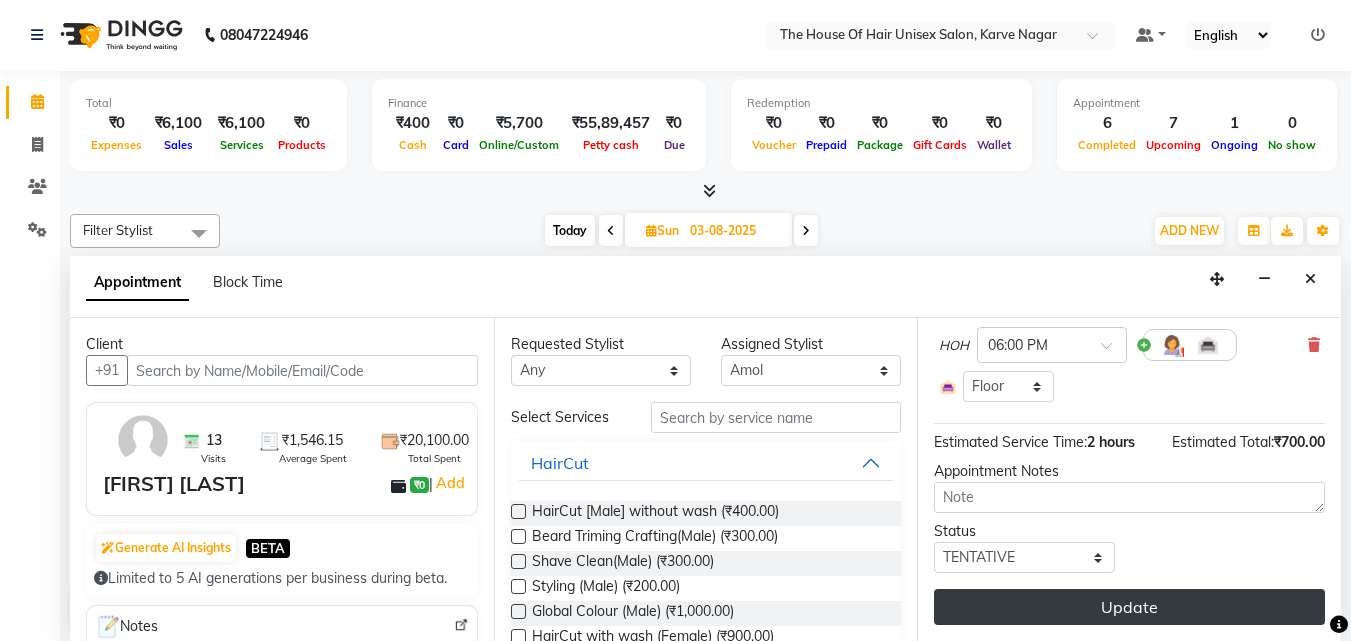 click on "Update" at bounding box center [1129, 607] 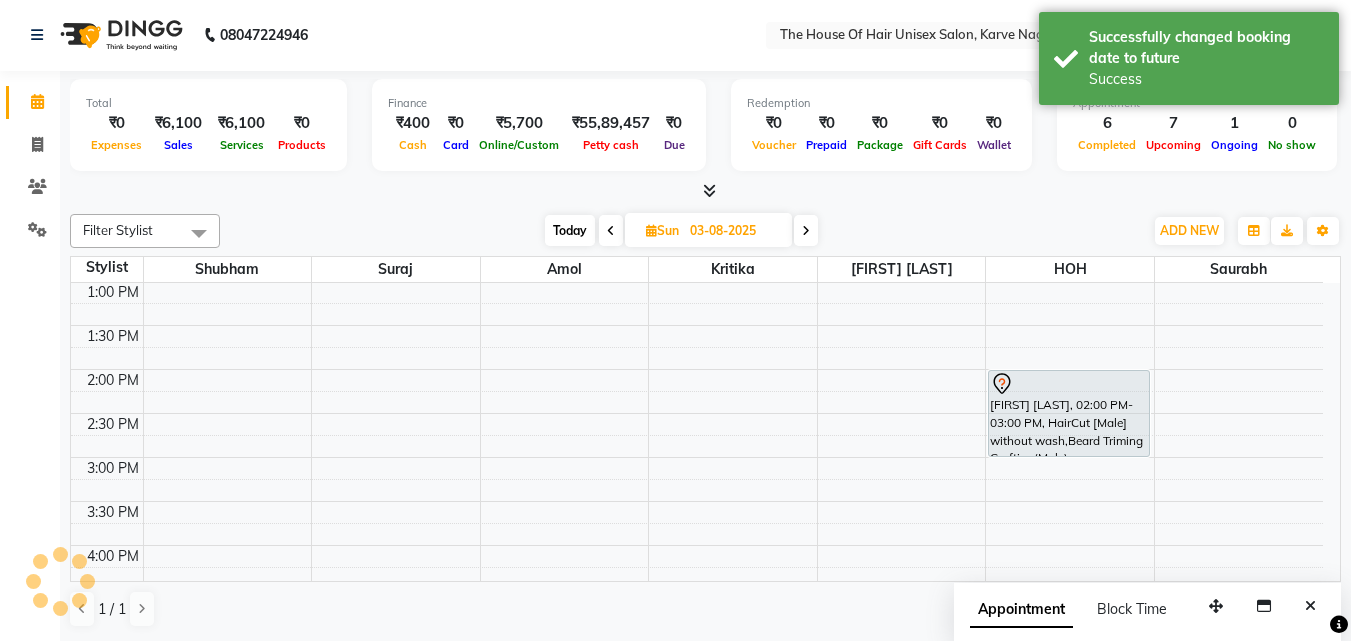 scroll, scrollTop: 0, scrollLeft: 0, axis: both 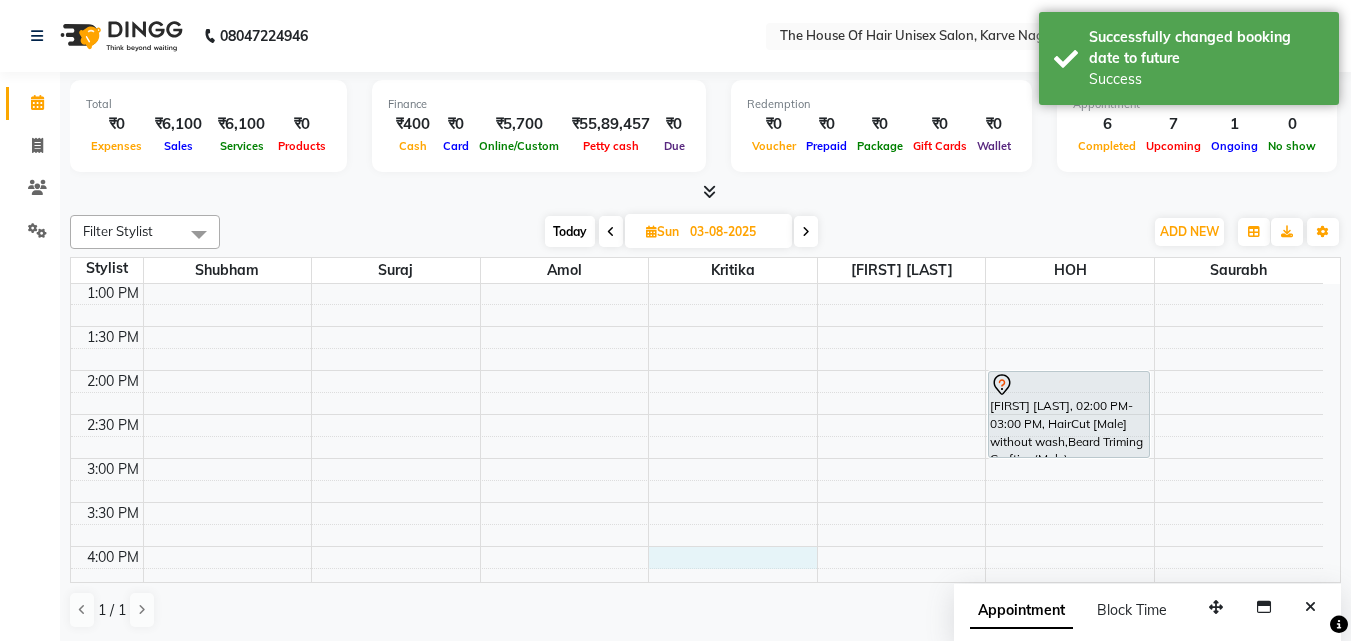 click on "7:00 AM 7:30 AM 8:00 AM 8:30 AM 9:00 AM 9:30 AM 10:00 AM 10:30 AM 11:00 AM 11:30 AM 12:00 PM 12:30 PM 1:00 PM 1:30 PM 2:00 PM 2:30 PM 3:00 PM 3:30 PM 4:00 PM 4:30 PM 5:00 PM 5:30 PM 6:00 PM 6:30 PM 7:00 PM 7:30 PM 8:00 PM 8:30 PM 9:00 PM 9:30 PM             [FIRST] [LAST], 10:00 AM-10:30 AM, HairCut [Male] without wash             [FIRST] [LAST], 02:00 PM-03:00 PM, HairCut [Male] without wash,Beard Triming Crafting(Male)             [FIRST] [LAST], 05:00 PM-07:00 PM, HairCut [Male] without wash,Beard Triming Crafting(Male)" at bounding box center [697, 414] 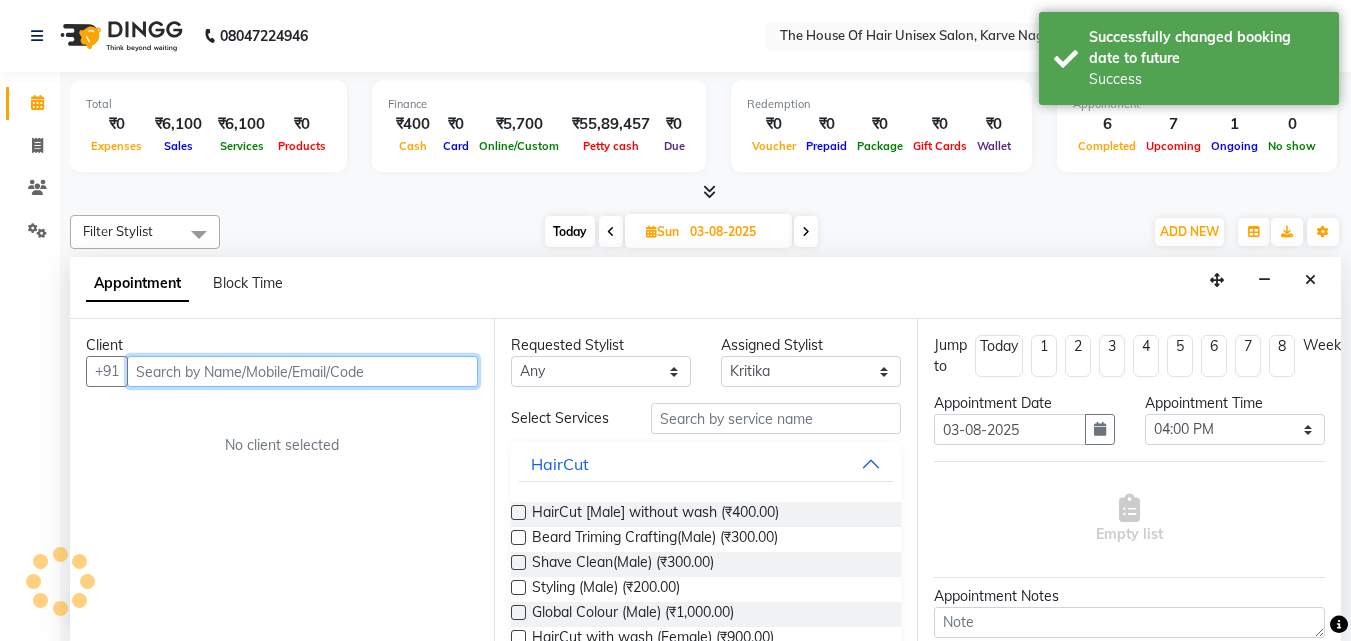 scroll, scrollTop: 1, scrollLeft: 0, axis: vertical 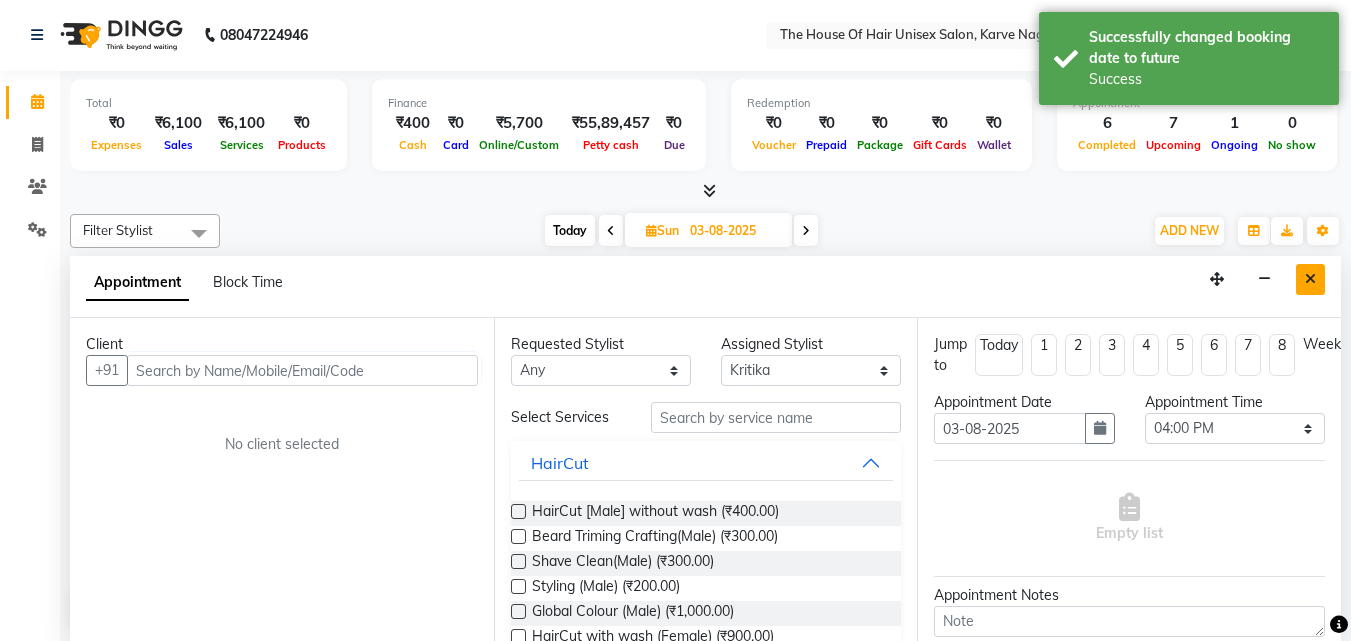 click at bounding box center [1310, 279] 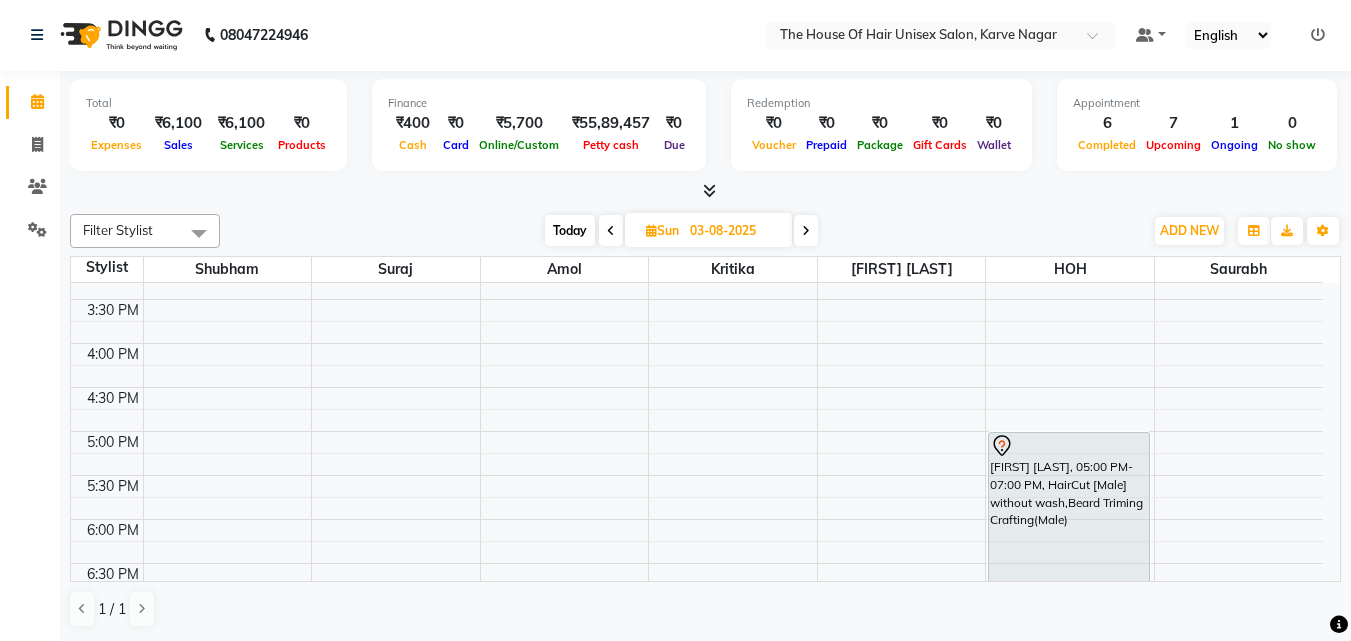scroll, scrollTop: 735, scrollLeft: 0, axis: vertical 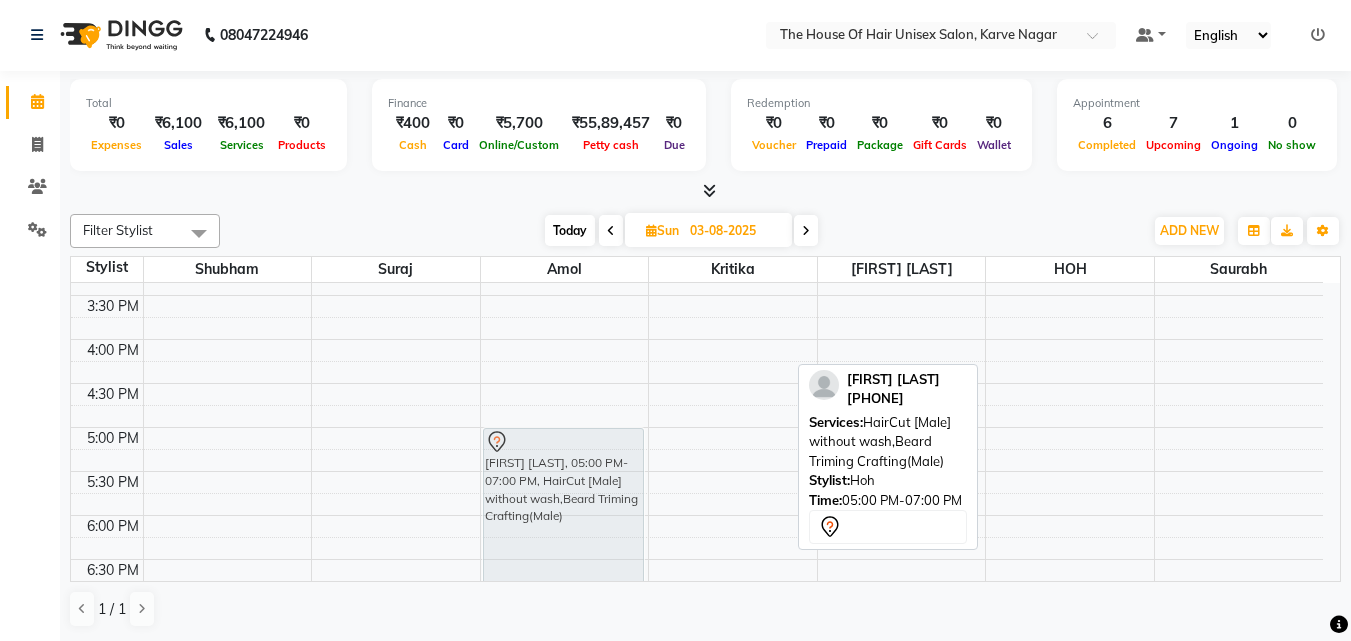 drag, startPoint x: 1096, startPoint y: 443, endPoint x: 534, endPoint y: 440, distance: 562.008 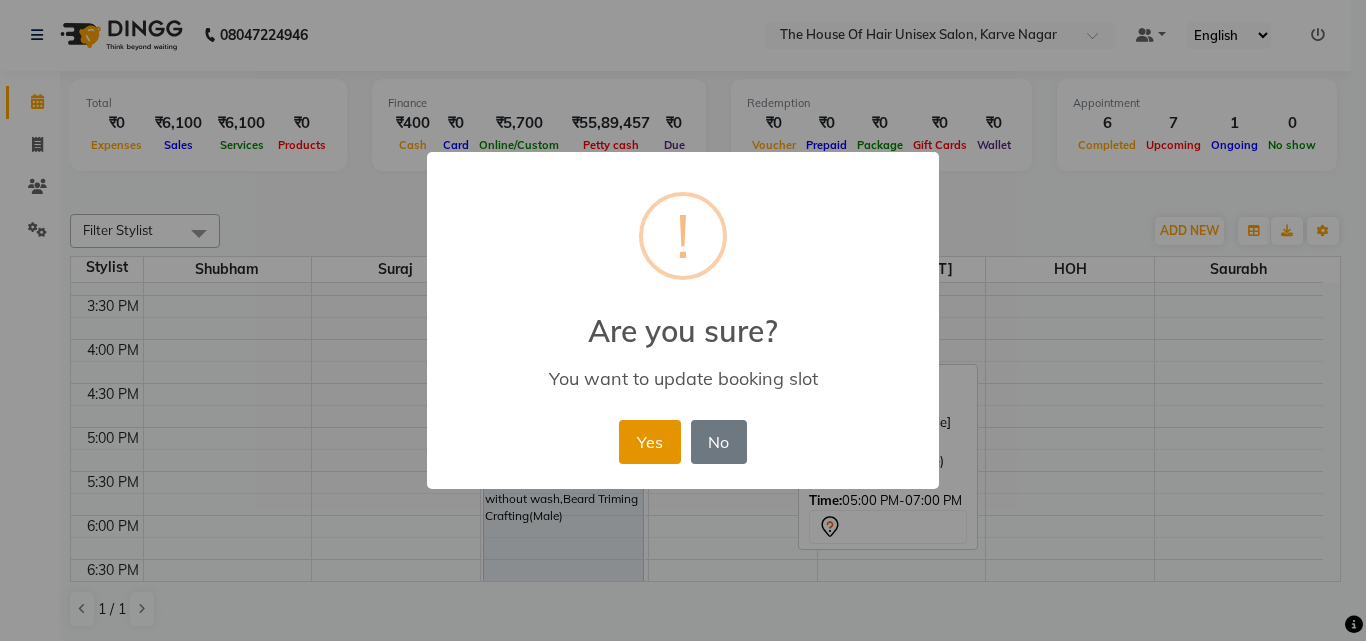 click on "Yes" at bounding box center (649, 442) 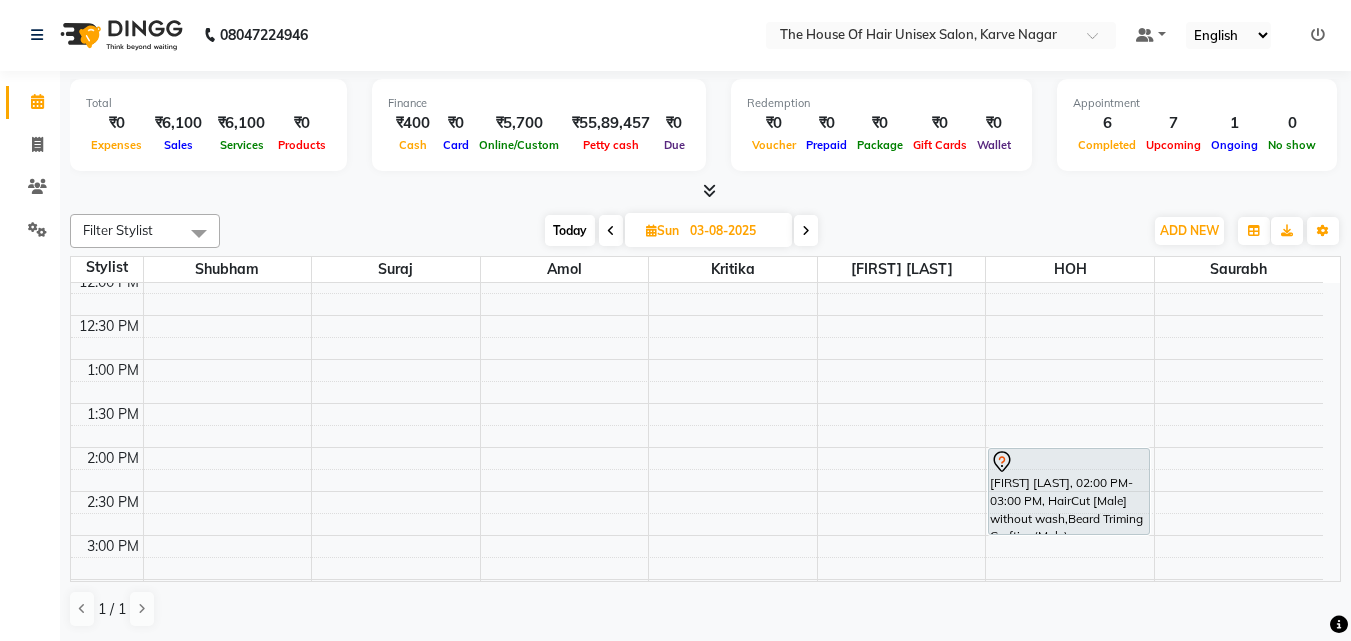 scroll, scrollTop: 454, scrollLeft: 0, axis: vertical 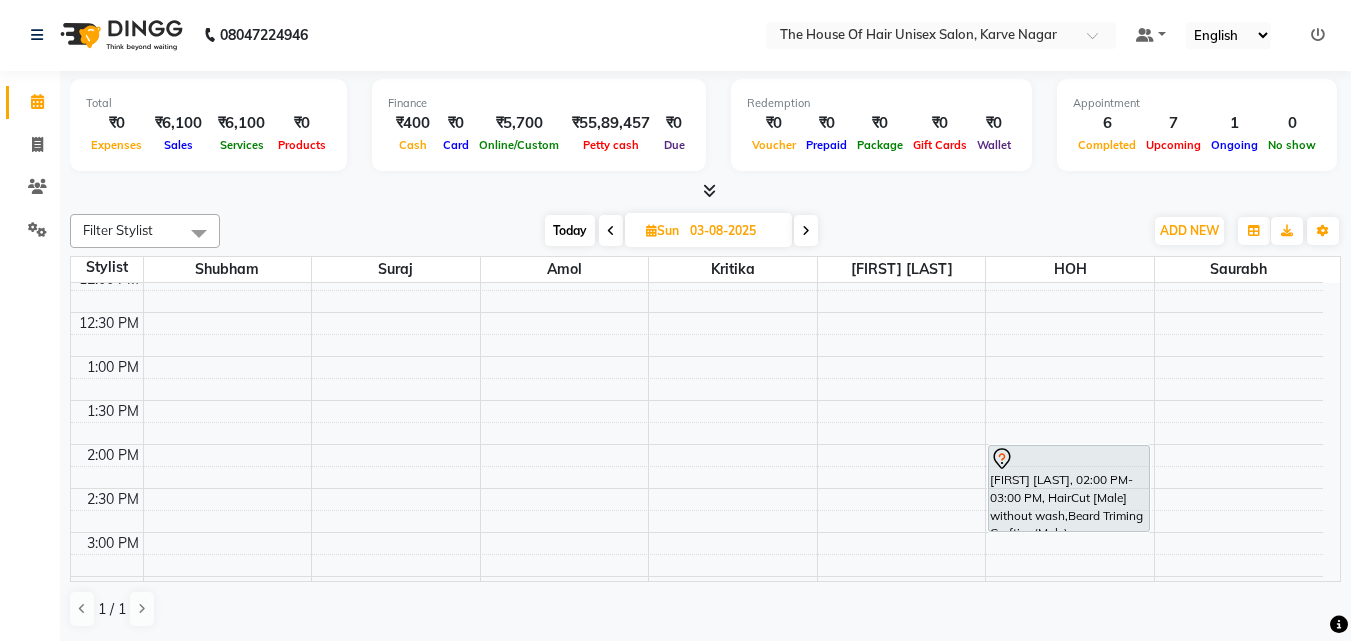 click on "Today" at bounding box center (570, 230) 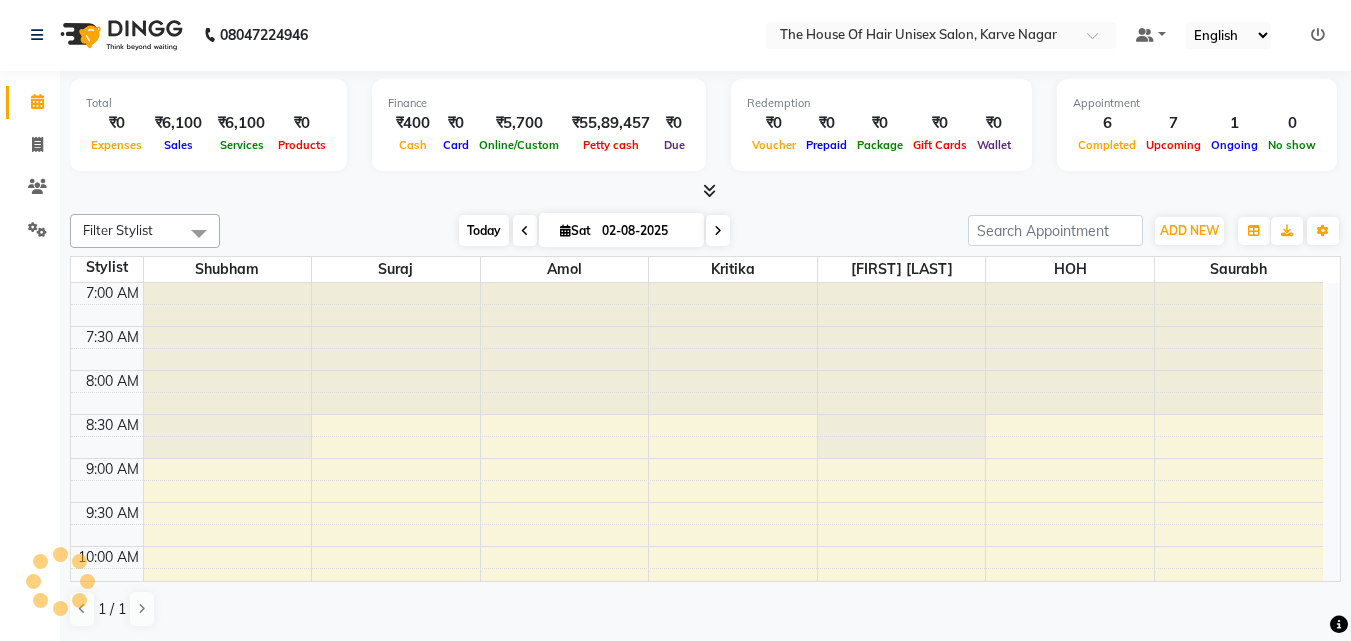scroll, scrollTop: 529, scrollLeft: 0, axis: vertical 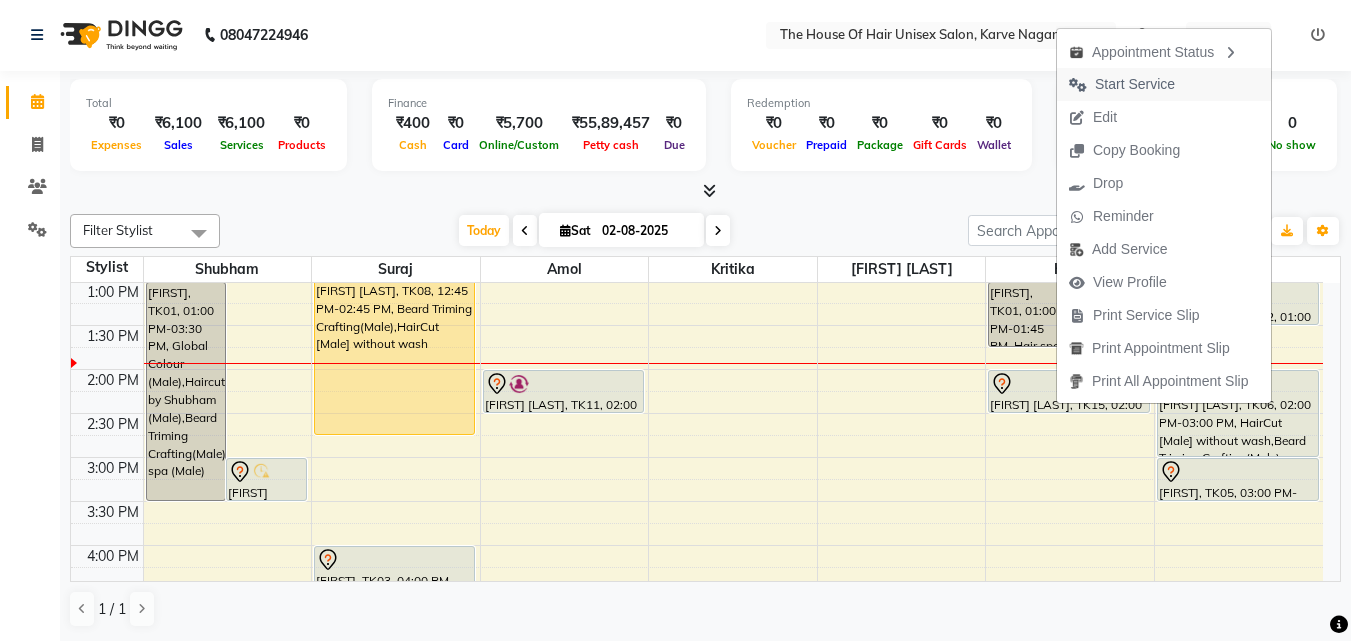 click on "Start Service" at bounding box center [1135, 84] 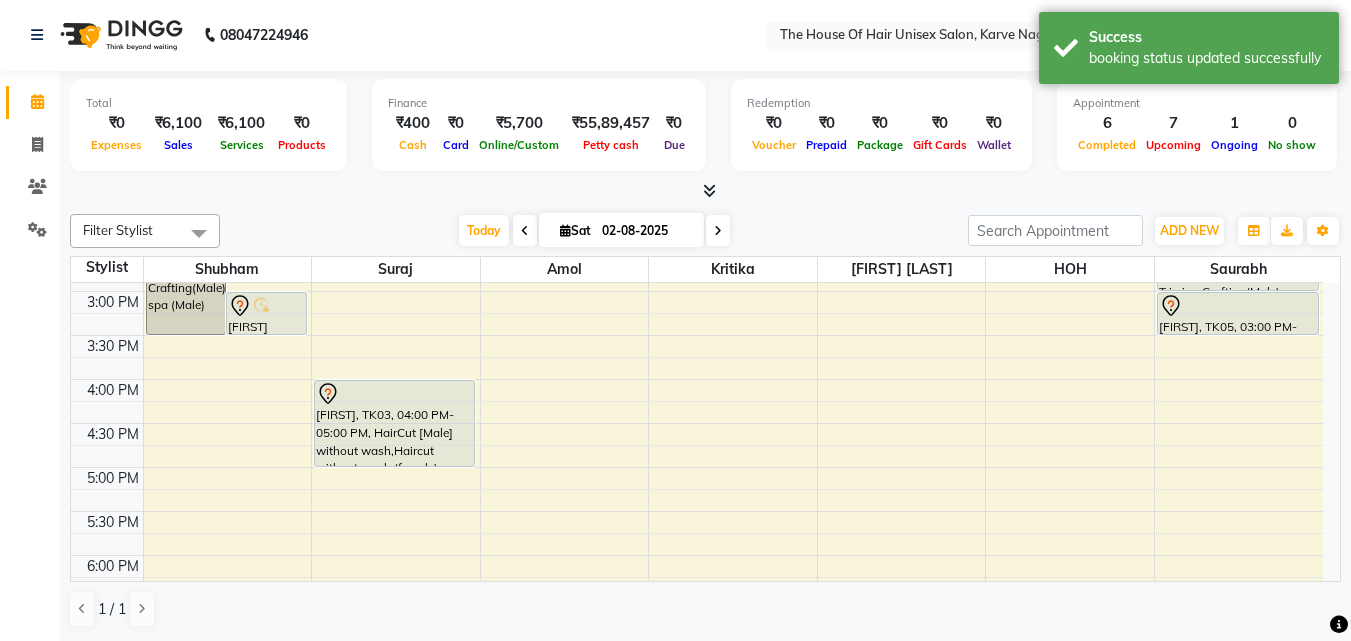 scroll, scrollTop: 705, scrollLeft: 0, axis: vertical 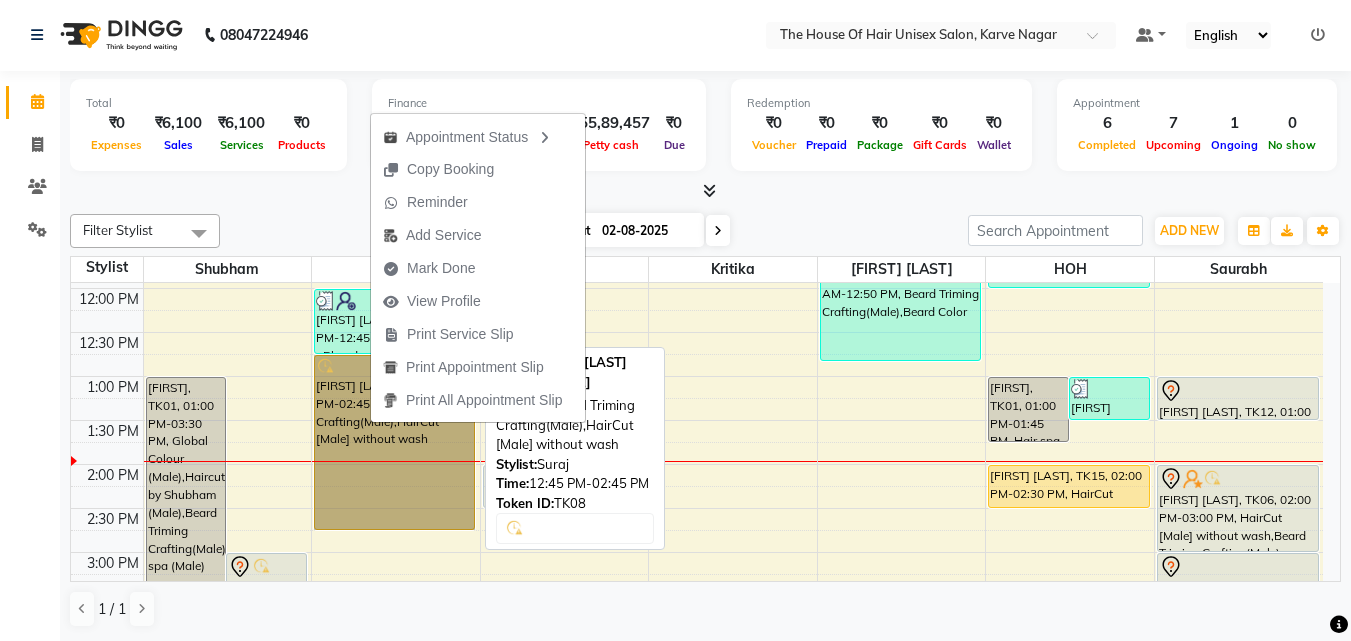click on "[FIRST] [LAST], TK08, 12:45 PM-02:45 PM, Beard Triming Crafting(Male),HairCut [Male] without wash" at bounding box center [394, 442] 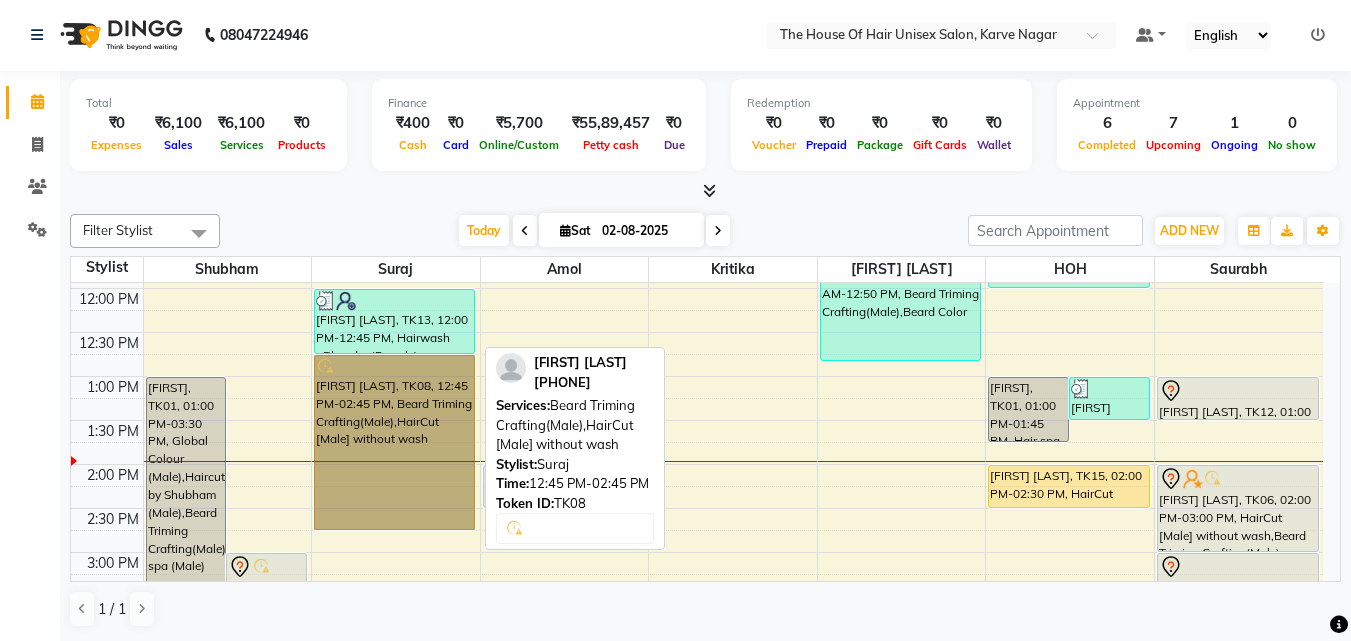 click on "[FIRST] [LAST], TK08, 12:45 PM-02:45 PM, Beard Triming Crafting(Male),HairCut [Male] without wash" at bounding box center (394, 442) 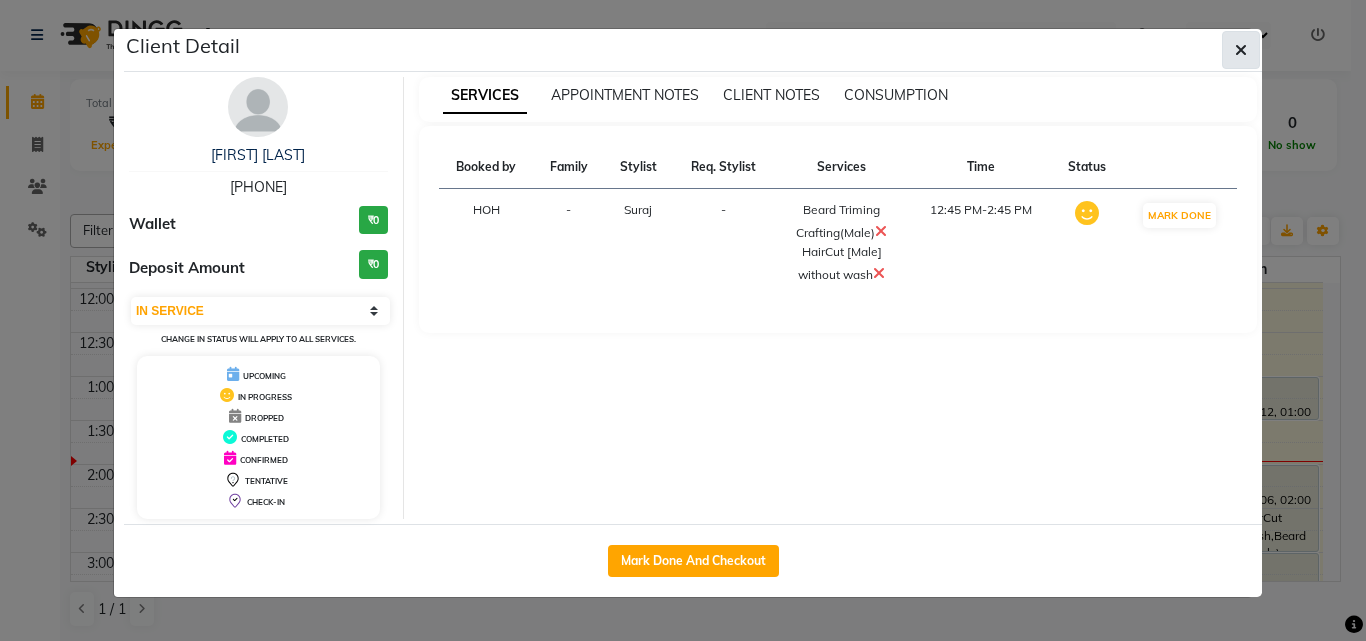 click 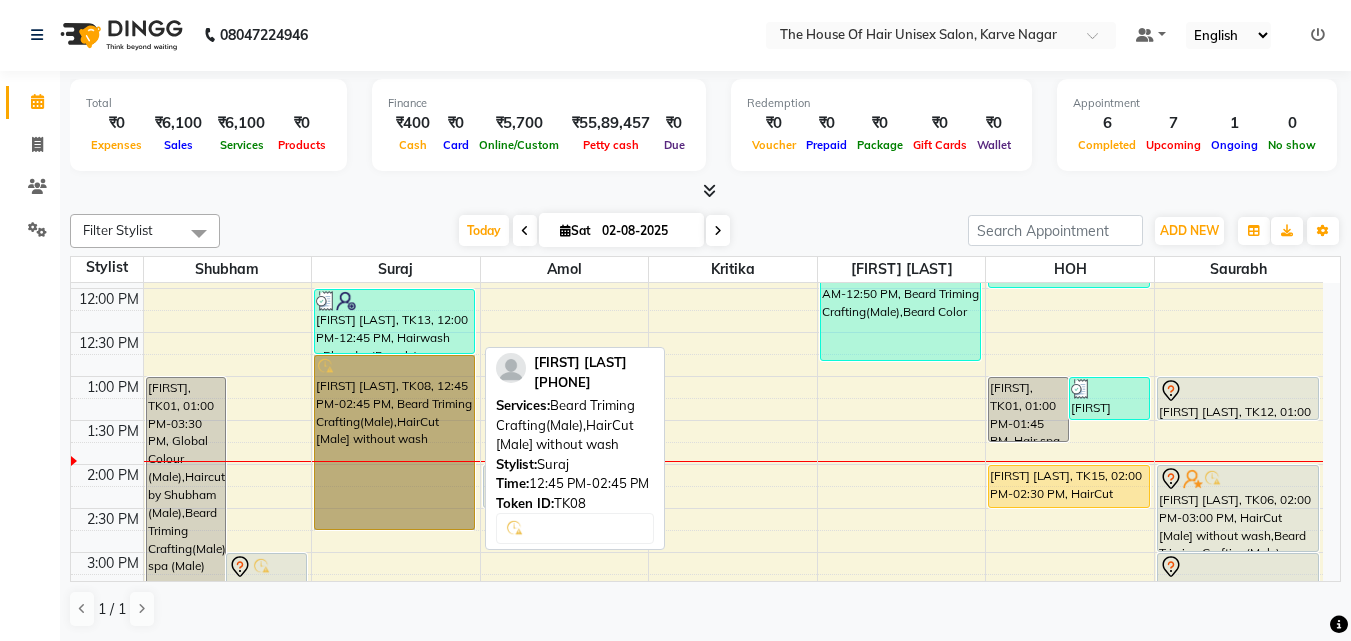 click on "[FIRST] [LAST], TK08, 12:45 PM-02:45 PM, Beard Triming Crafting(Male),HairCut [Male] without wash" at bounding box center (394, 442) 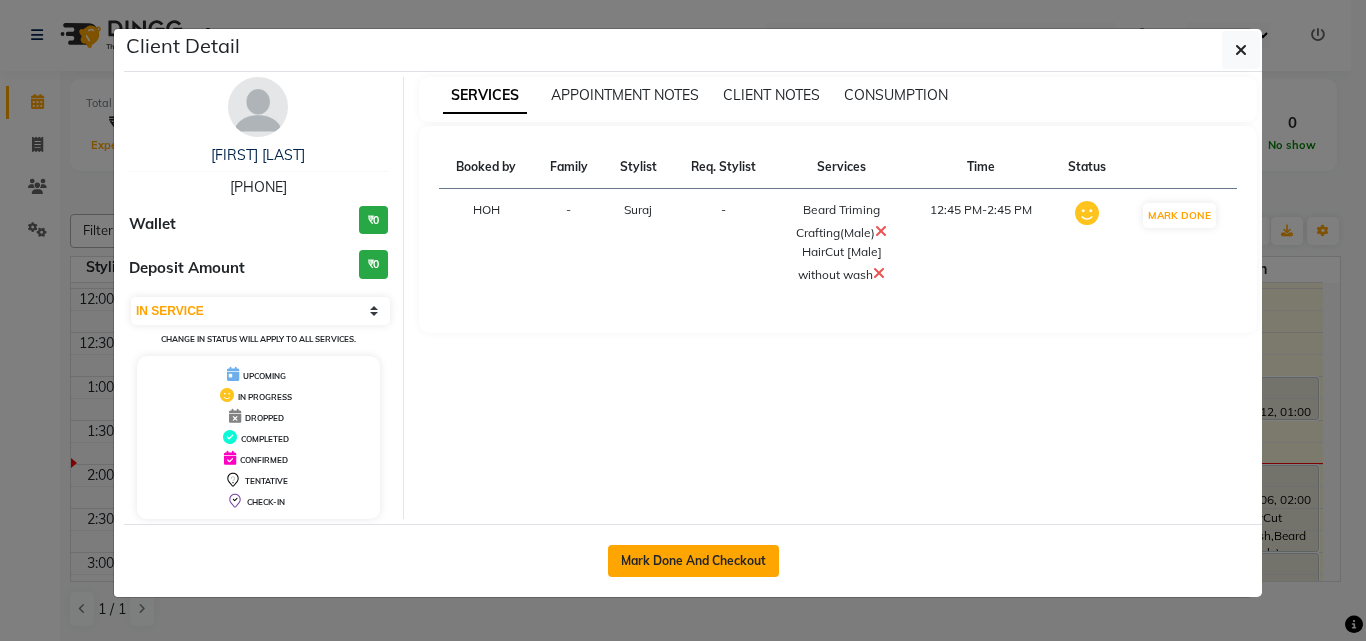 click on "Mark Done And Checkout" 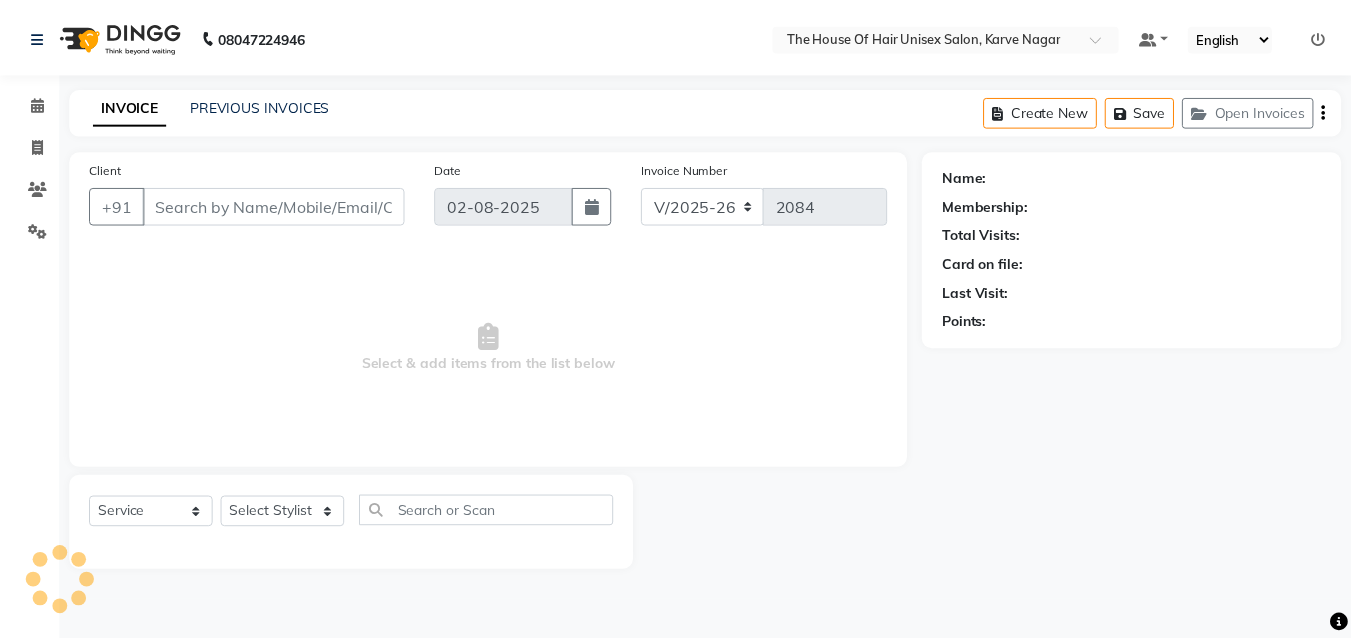scroll, scrollTop: 0, scrollLeft: 0, axis: both 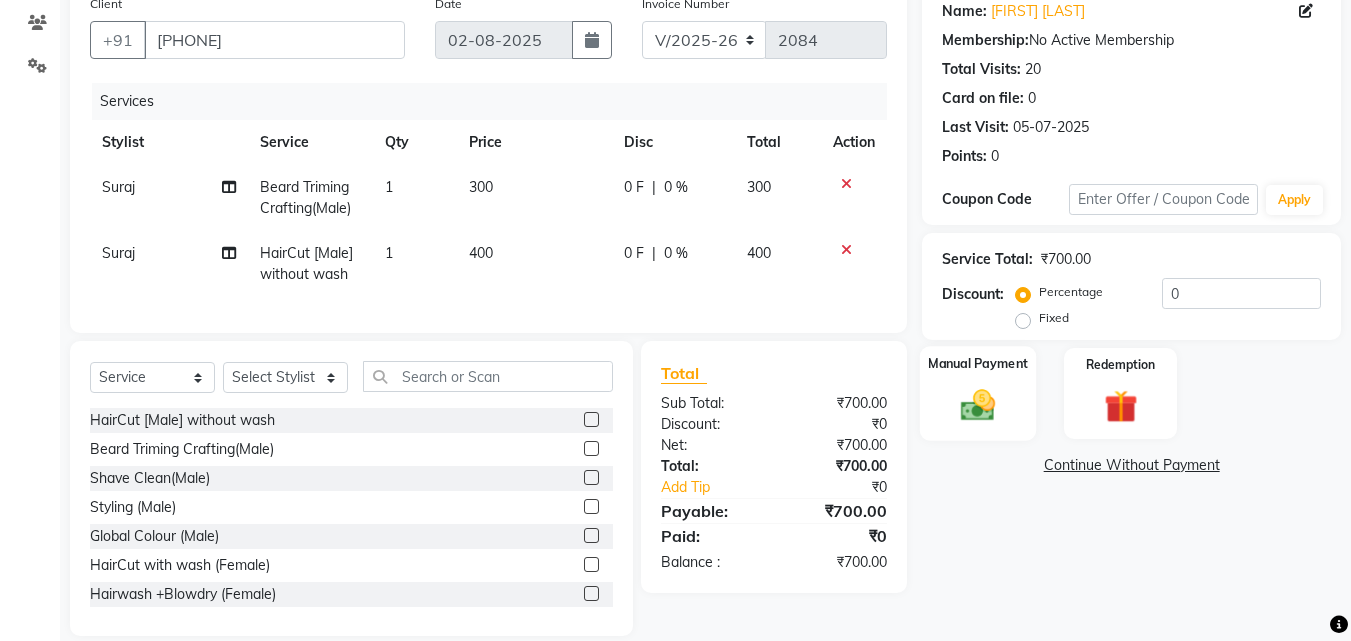 click on "Manual Payment" 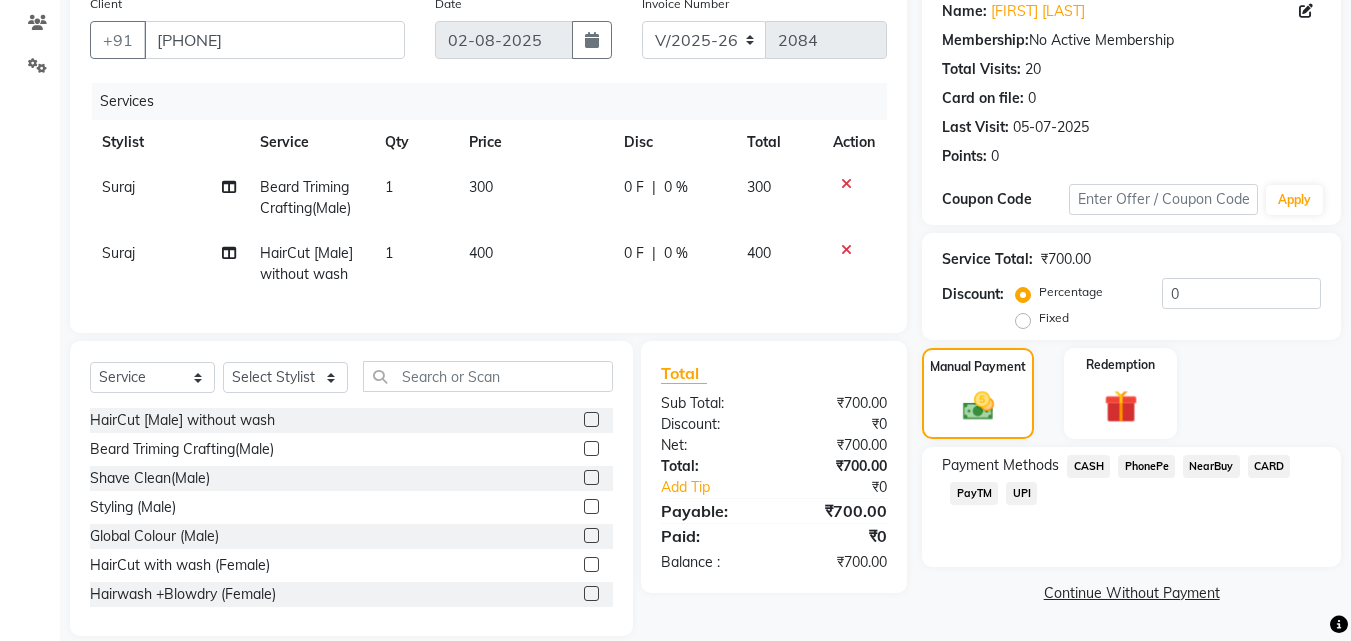 click on "CARD" 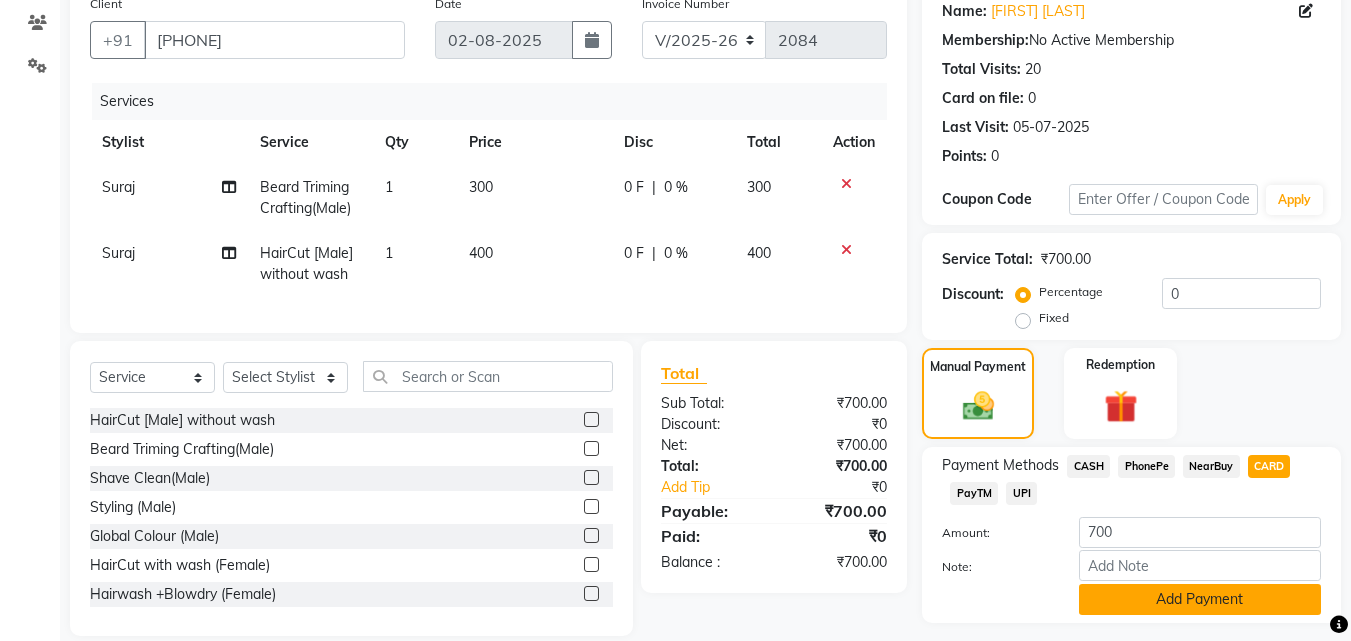 click on "Add Payment" 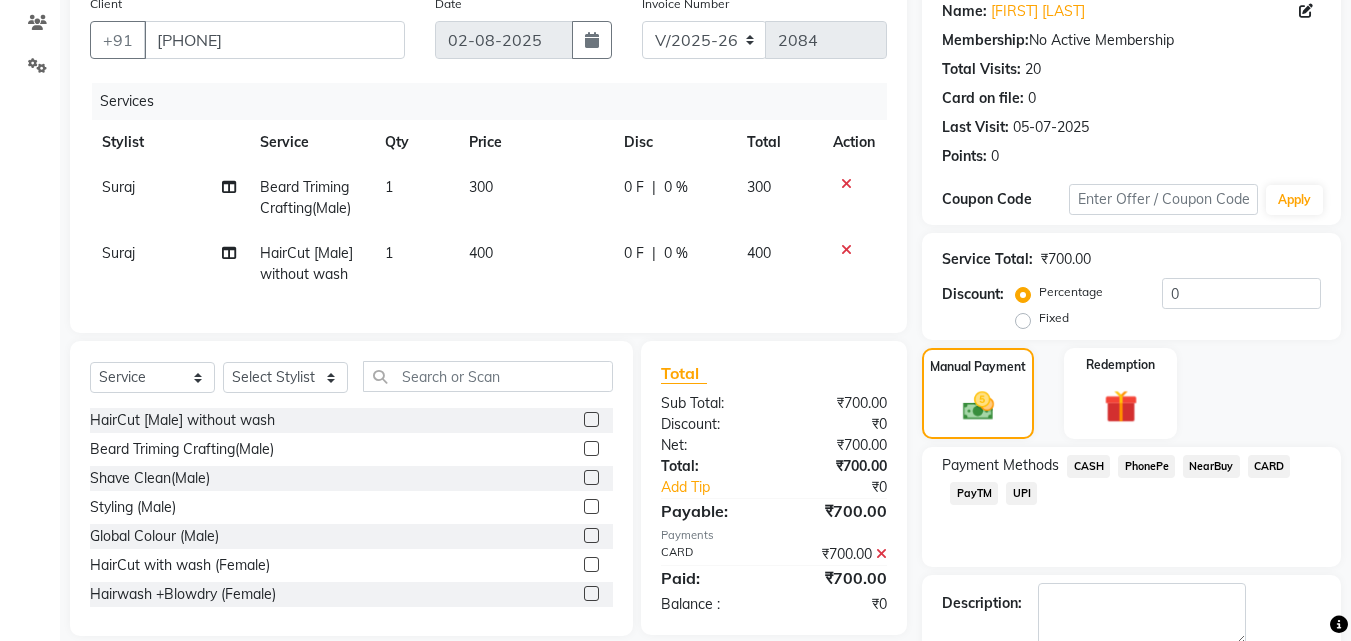 scroll, scrollTop: 275, scrollLeft: 0, axis: vertical 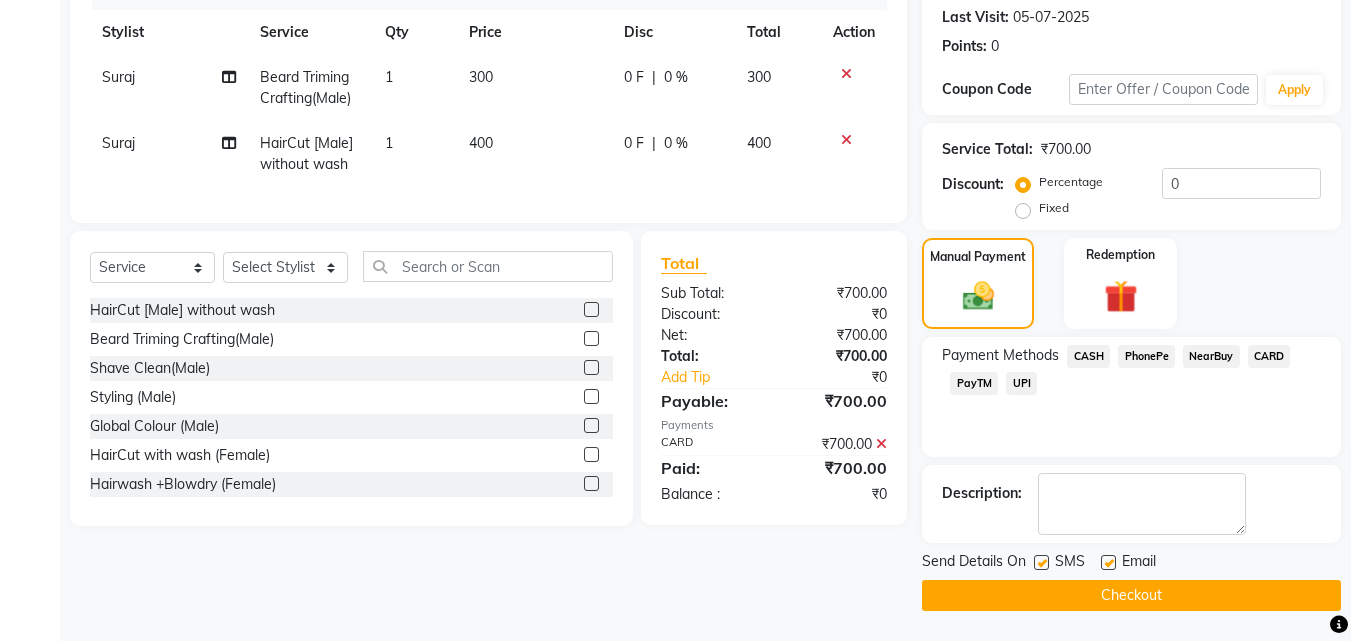 click on "Checkout" 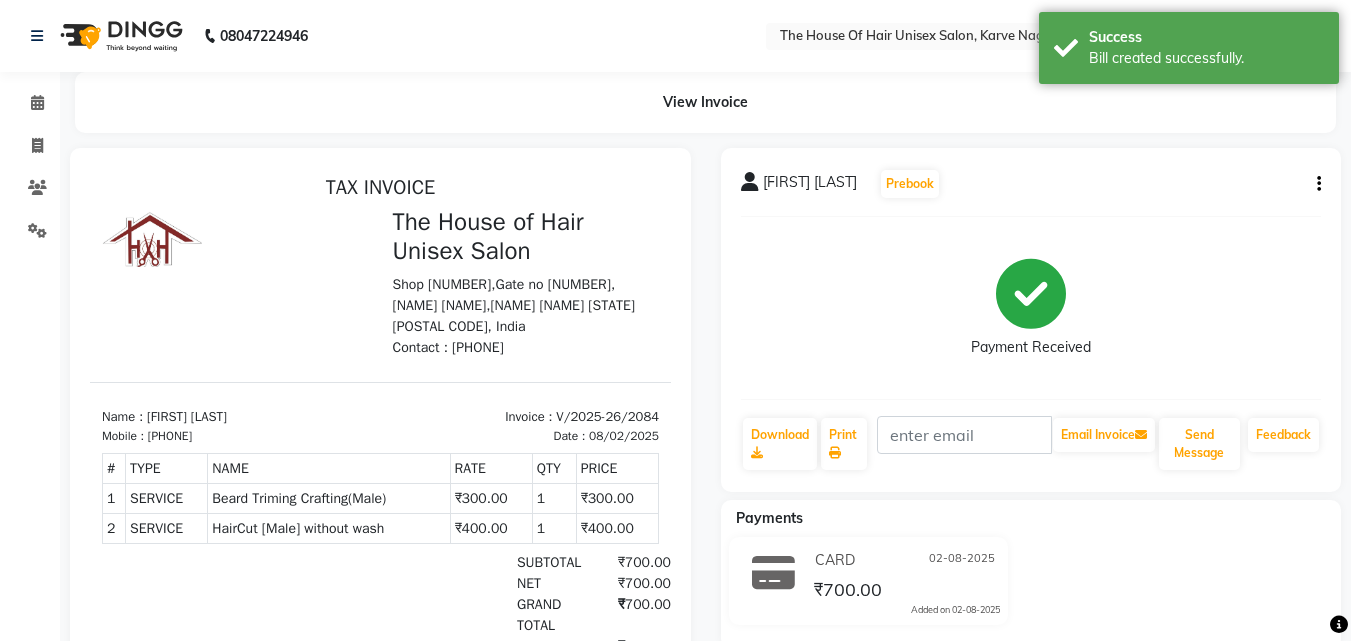scroll, scrollTop: 0, scrollLeft: 0, axis: both 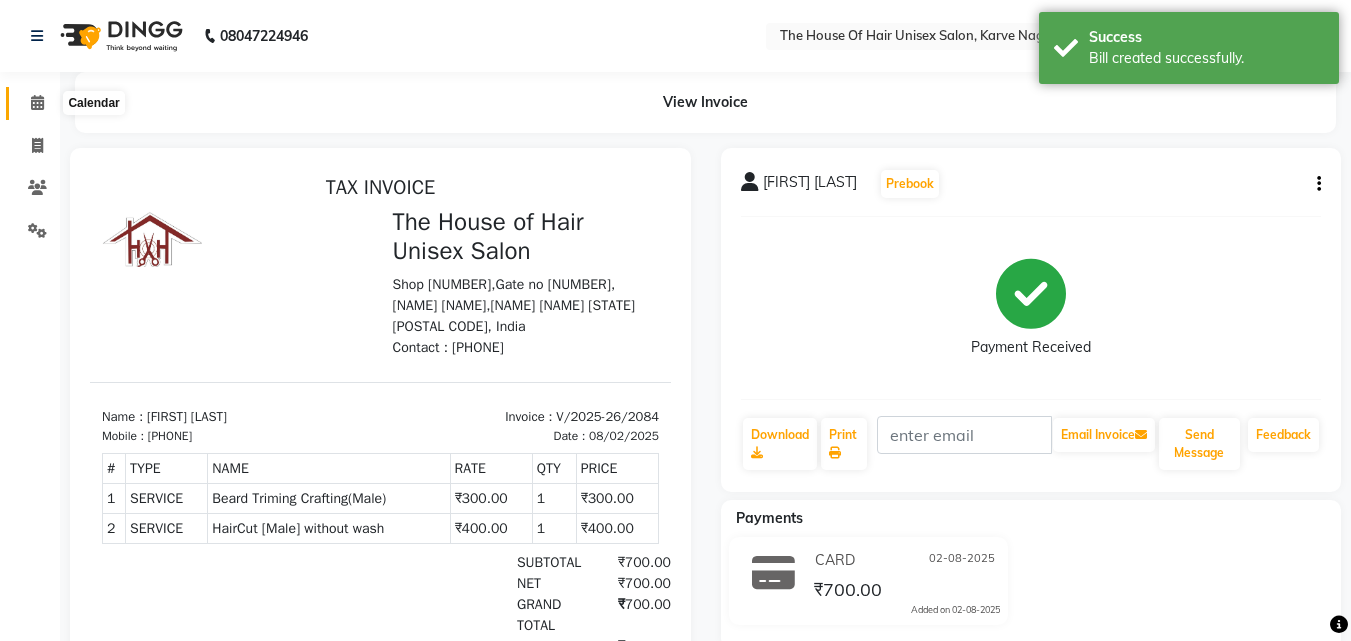 click 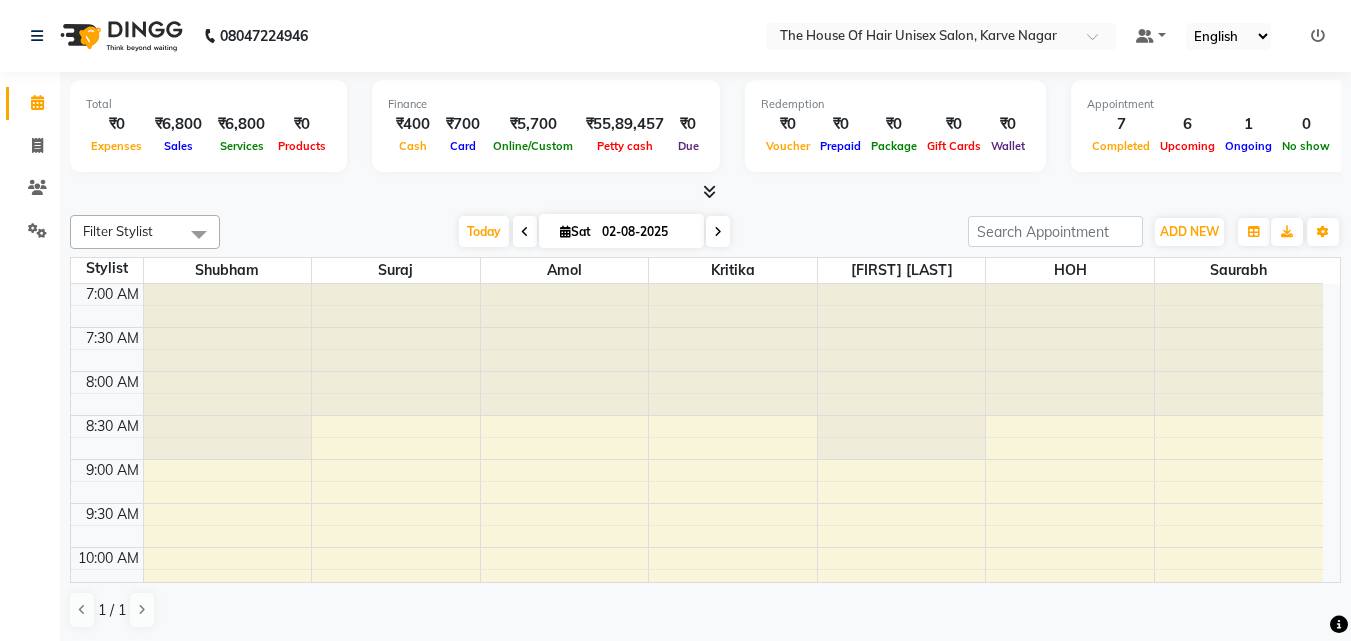 scroll, scrollTop: 5, scrollLeft: 0, axis: vertical 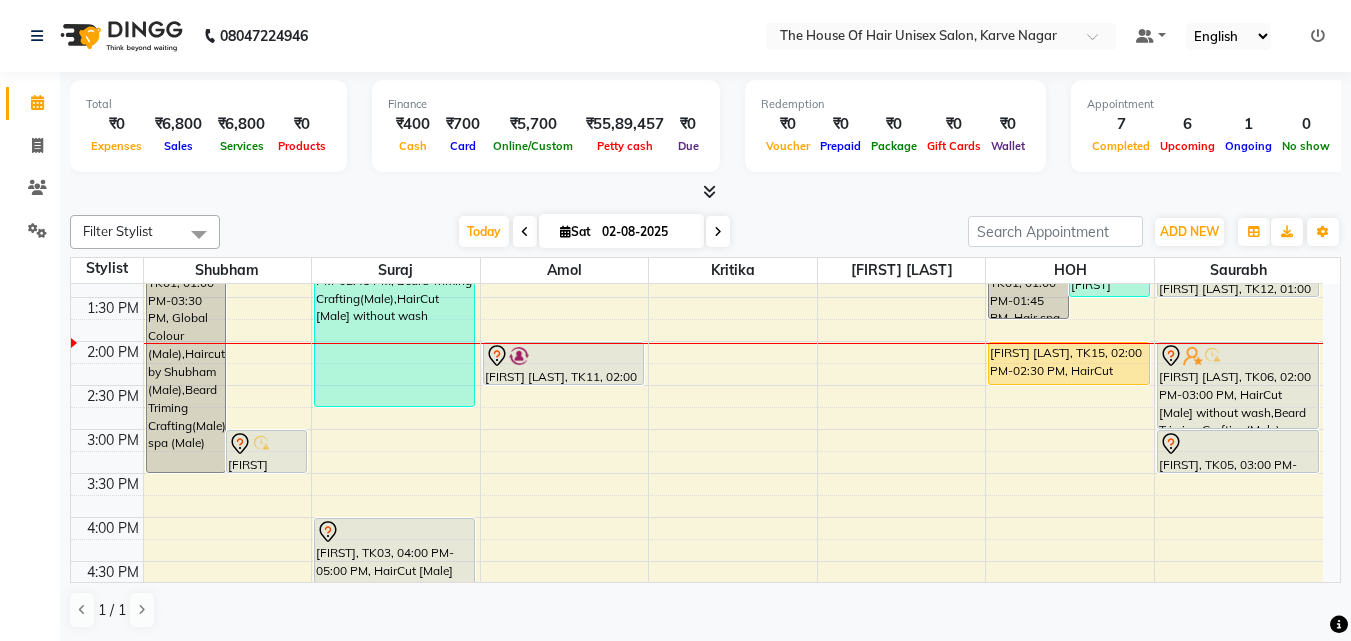 click on "7:00 AM 7:30 AM 8:00 AM 8:30 AM 9:00 AM 9:30 AM 10:00 AM 10:30 AM 11:00 AM 11:30 AM 12:00 PM 12:30 PM 1:00 PM 1:30 PM 2:00 PM 2:30 PM 3:00 PM 3:30 PM 4:00 PM 4:30 PM 5:00 PM 5:30 PM 6:00 PM 6:30 PM 7:00 PM 7:30 PM 8:00 PM 8:30 PM 9:00 PM 9:30 PM    [FIRST], TK01, 01:00 PM-03:30 PM, Global Colour (Male),Haircut by [NAME] (Male),Beard Triming Crafting(Male),Hair spa (Male)             [FIRST] [LAST], TK07, 03:00 PM-03:30 PM, Haircut by [NAME] (Male)     [FIRST] [LAST], TK13, 12:00 PM-12:45 PM, Hairwash +Blowdry (Female)     [FIRST] [LAST], TK08, 12:45 PM-02:45 PM, Beard Triming Crafting(Male),HairCut [Male] without wash             [FIRST], TK03, 04:00 PM-05:00 PM, HairCut [Male] without wash,Haircut without wash (female)             [FIRST] [LAST], TK11, 02:00 PM-02:30 PM, HairCut [Male] without wash     [FIRST] [LAST], TK02, 11:30 AM-12:50 PM, Beard Triming Crafting(Male),Beard Color    [FIRST], TK01, 01:00 PM-01:45 PM, Hair spa (Female)" at bounding box center [697, 385] 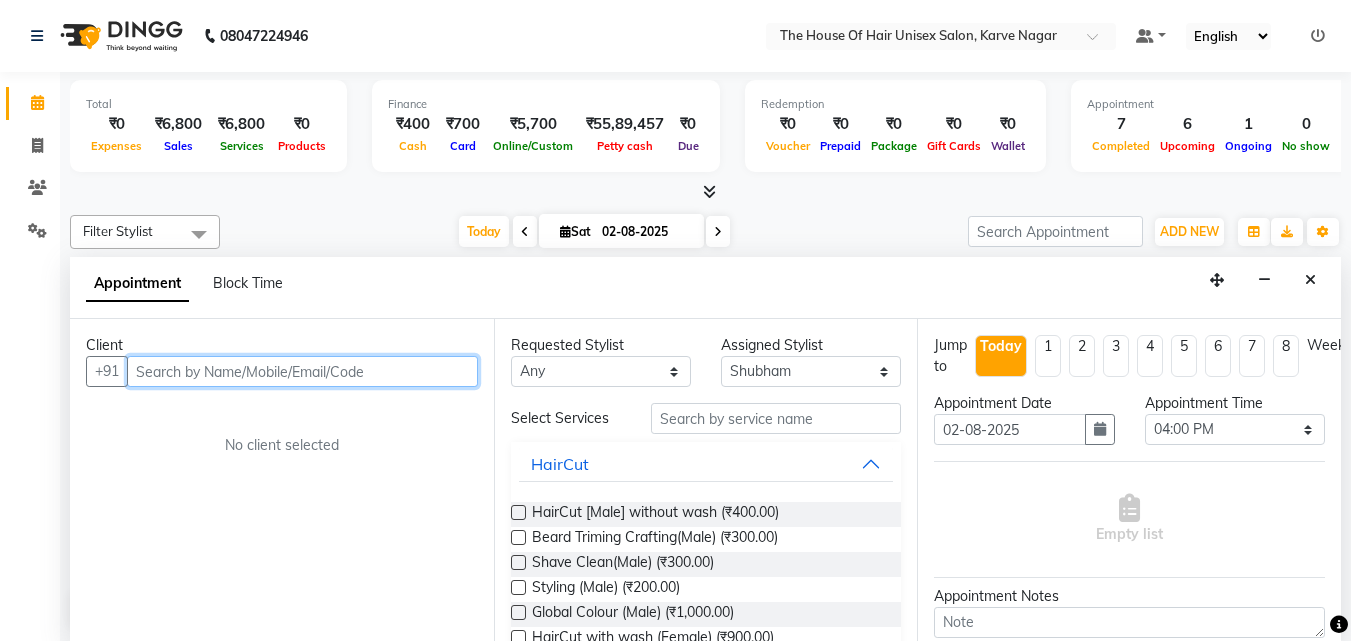 scroll, scrollTop: 1, scrollLeft: 0, axis: vertical 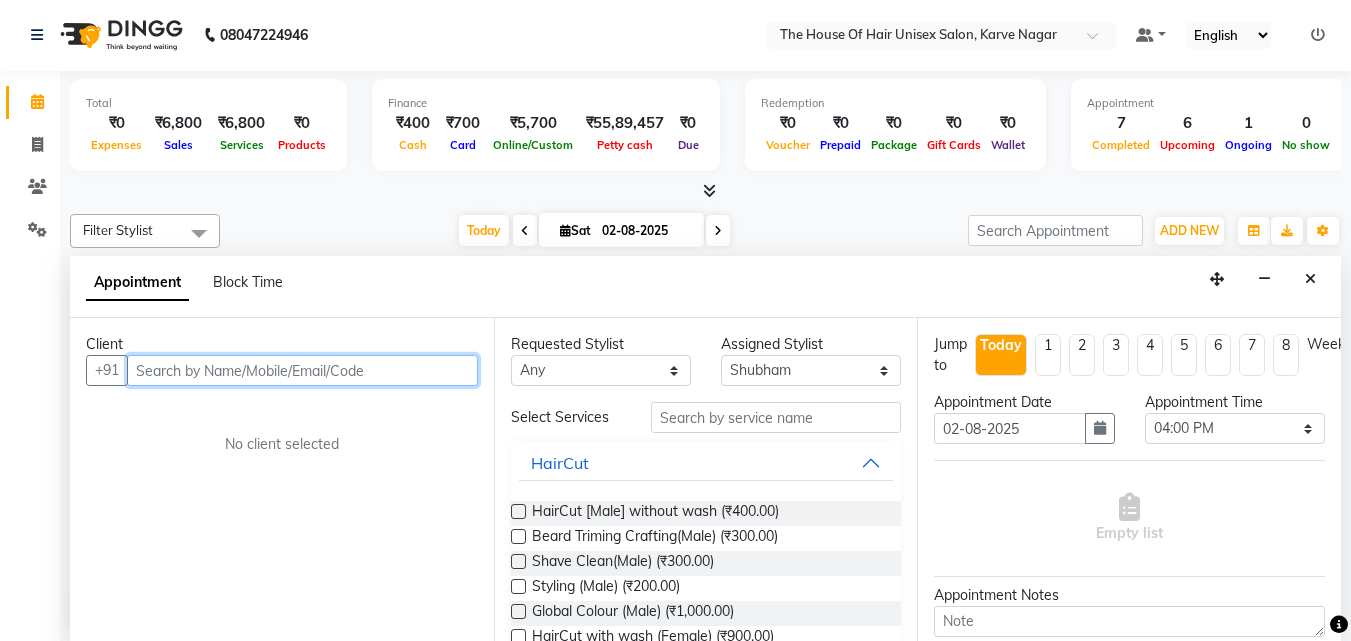 click at bounding box center [302, 370] 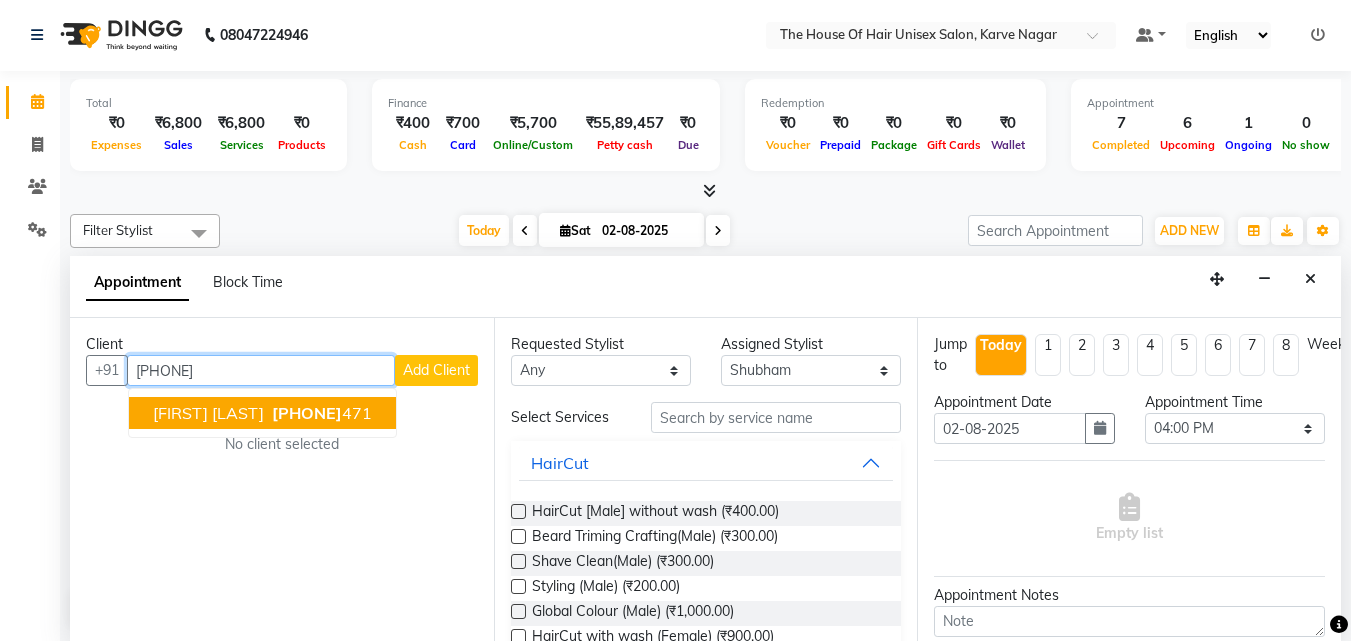 click on "[FIRST] [LAST]" at bounding box center [208, 413] 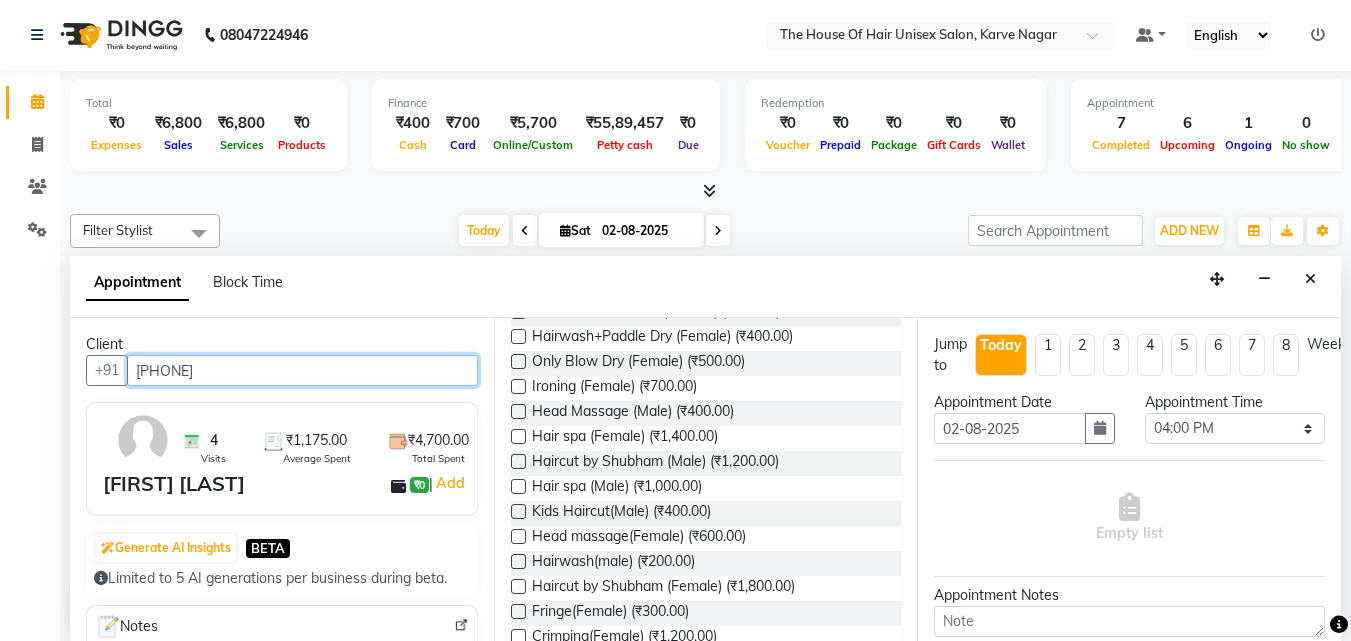 scroll, scrollTop: 355, scrollLeft: 0, axis: vertical 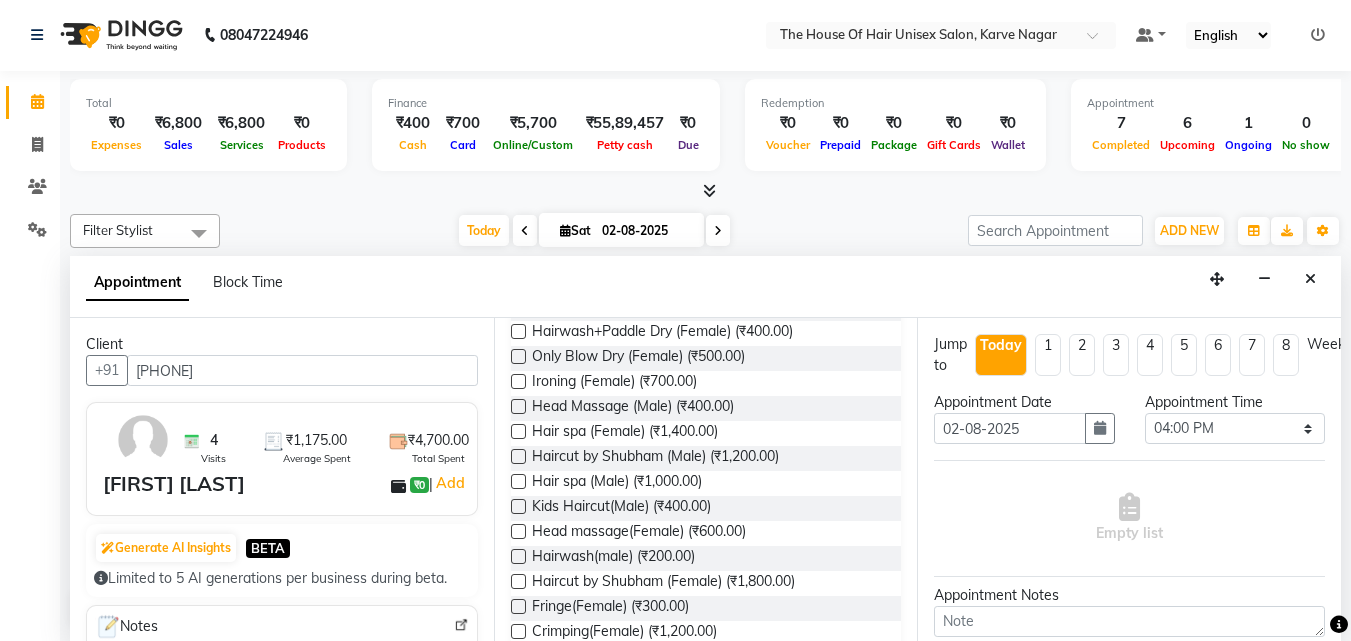 click at bounding box center (518, 456) 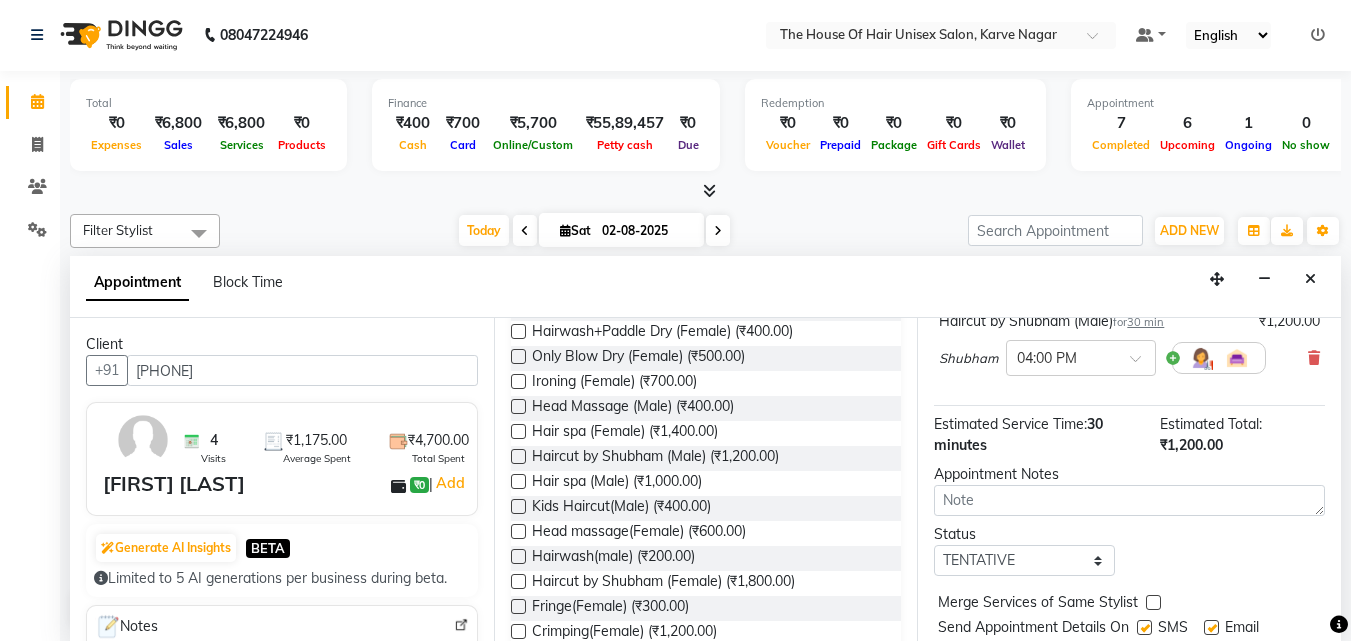 scroll, scrollTop: 179, scrollLeft: 0, axis: vertical 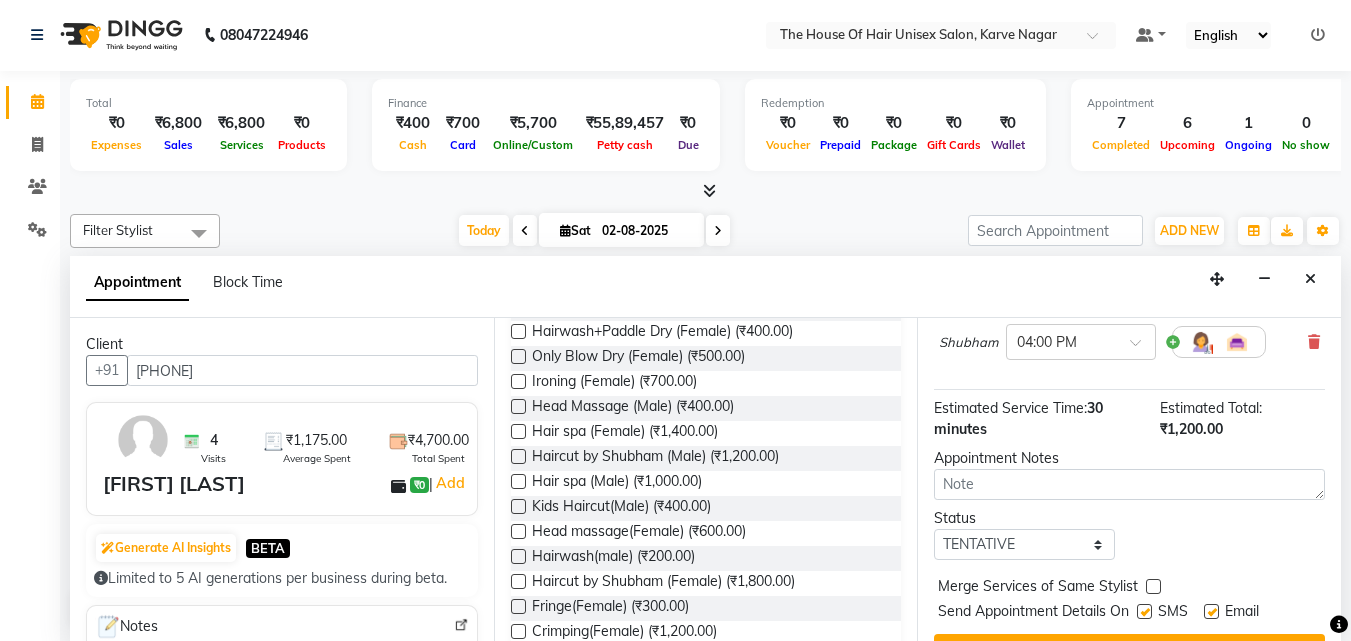 click at bounding box center (1153, 586) 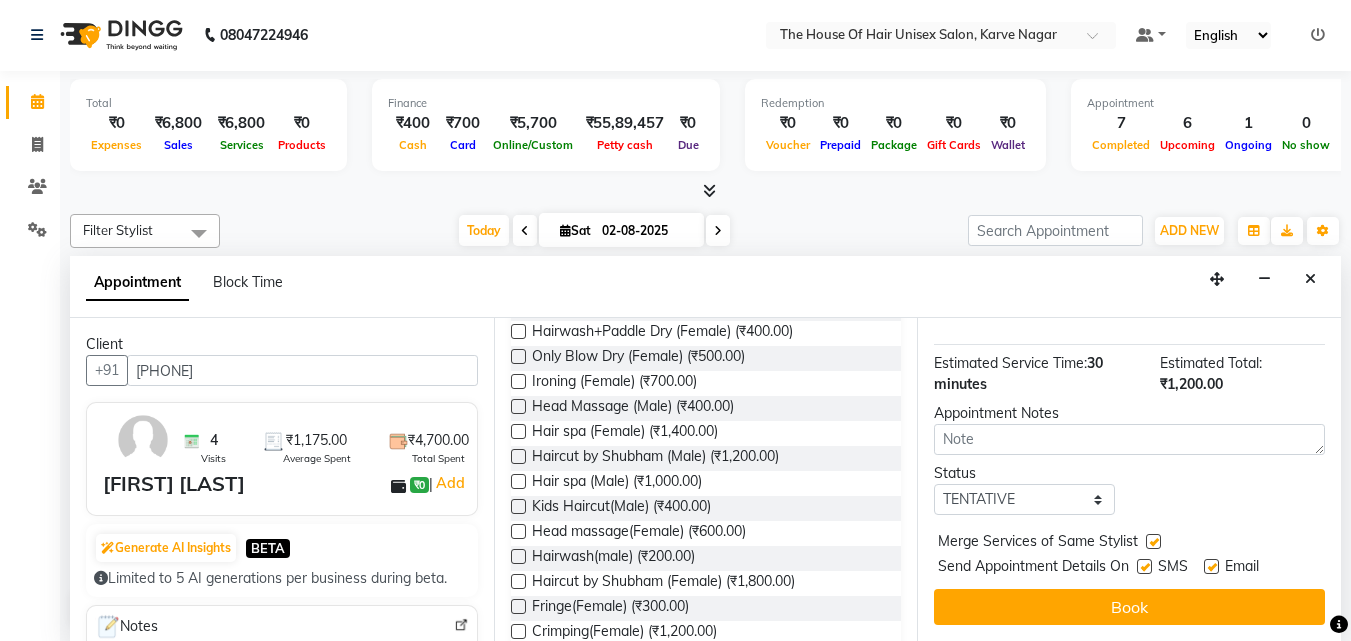 scroll, scrollTop: 239, scrollLeft: 0, axis: vertical 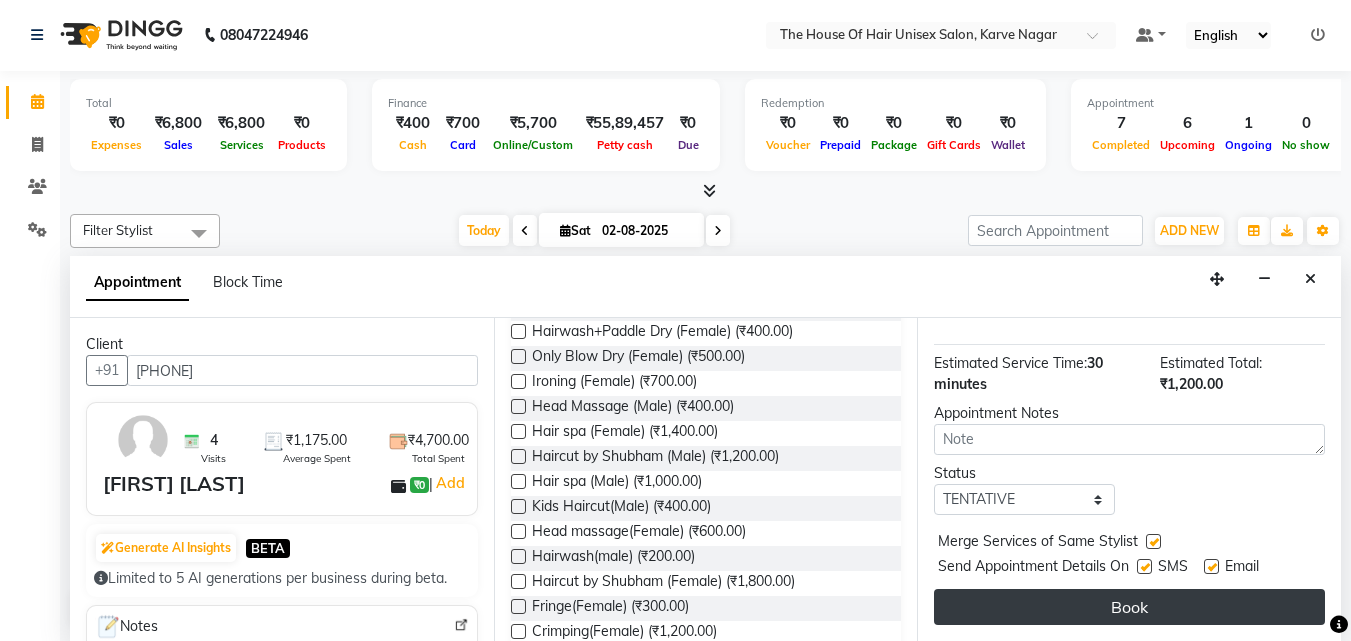click on "Book" at bounding box center (1129, 607) 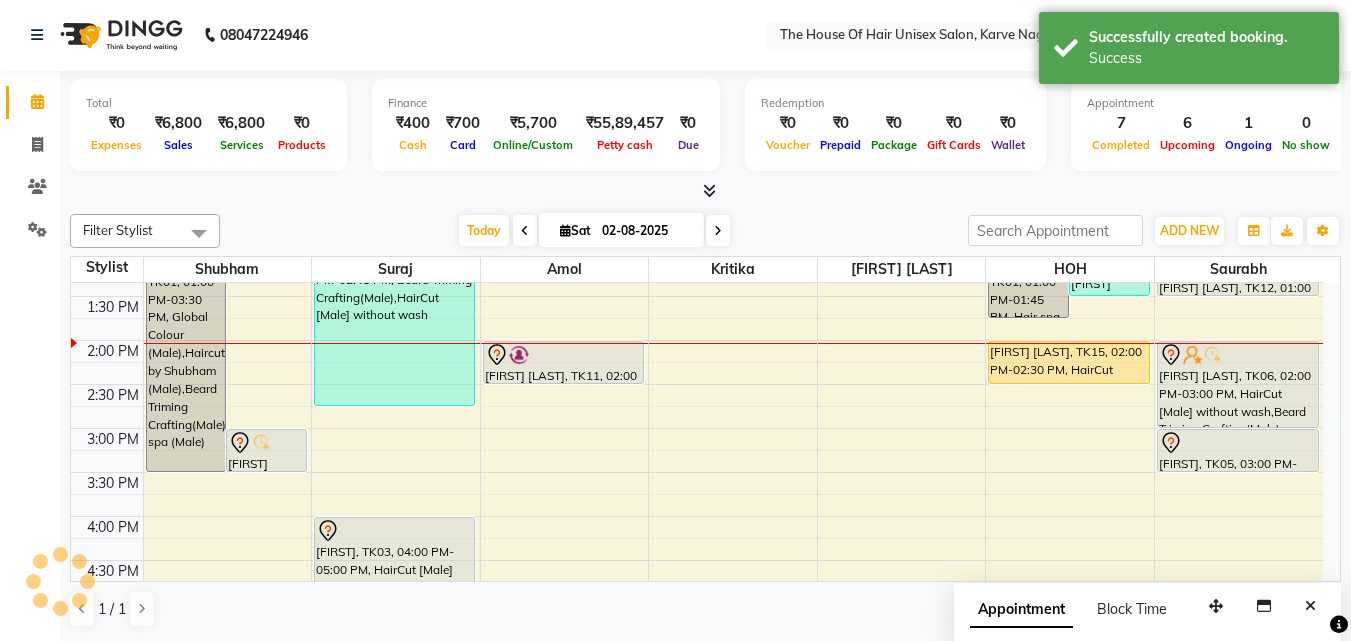 scroll, scrollTop: 0, scrollLeft: 0, axis: both 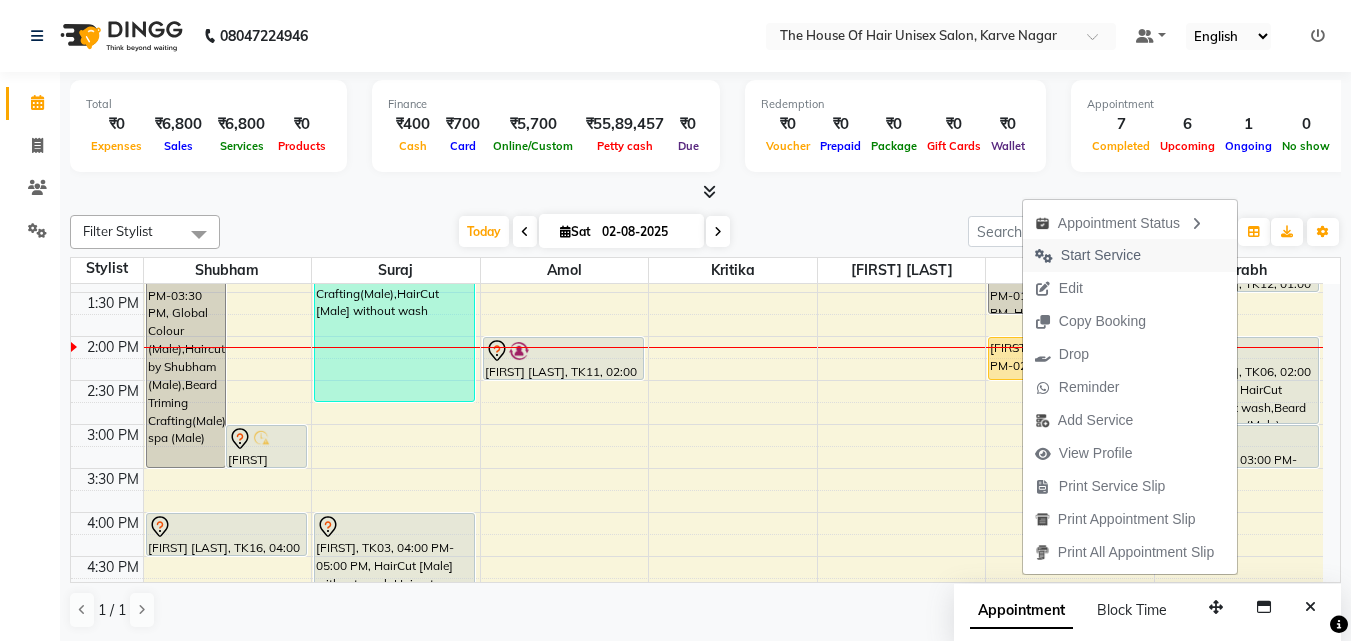click on "Start Service" at bounding box center (1101, 255) 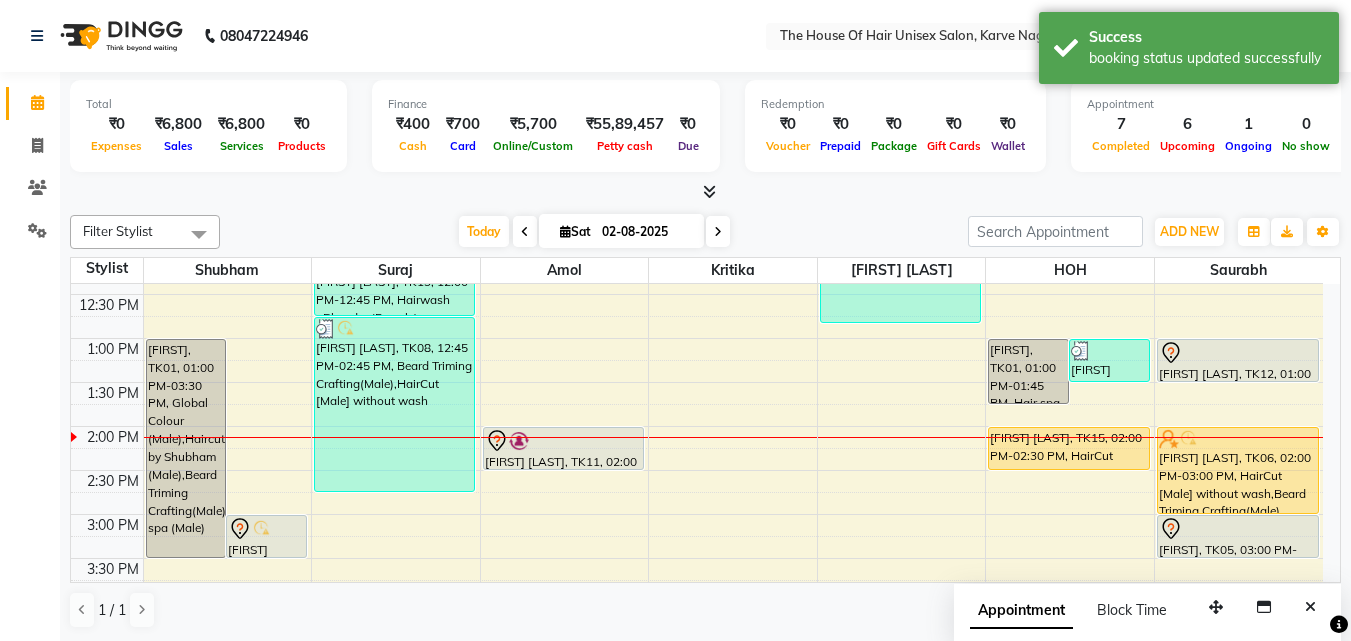 scroll, scrollTop: 468, scrollLeft: 0, axis: vertical 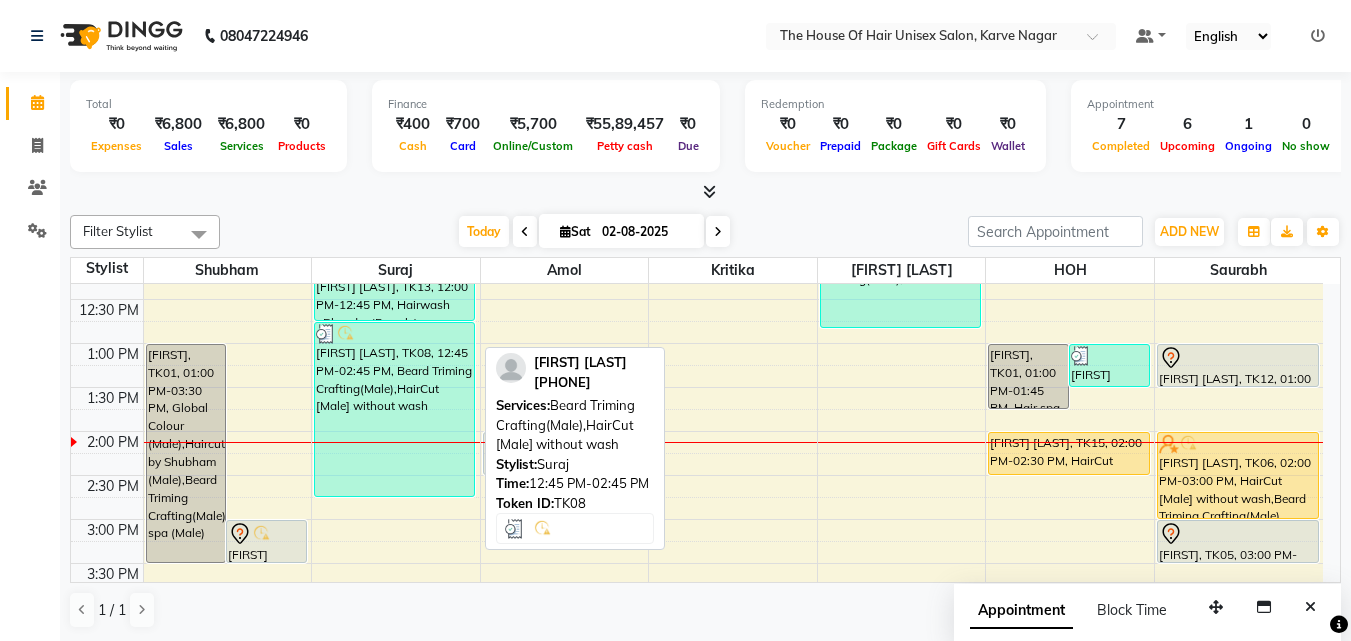 drag, startPoint x: 389, startPoint y: 427, endPoint x: 384, endPoint y: 409, distance: 18.681541 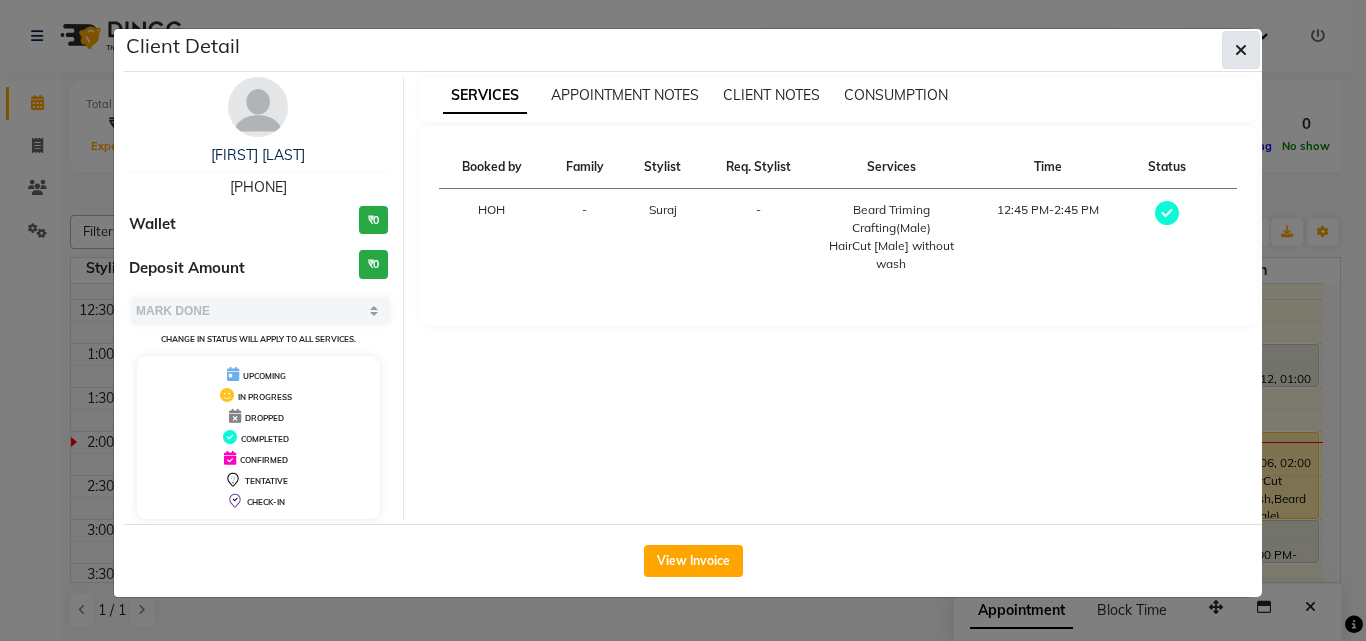 click 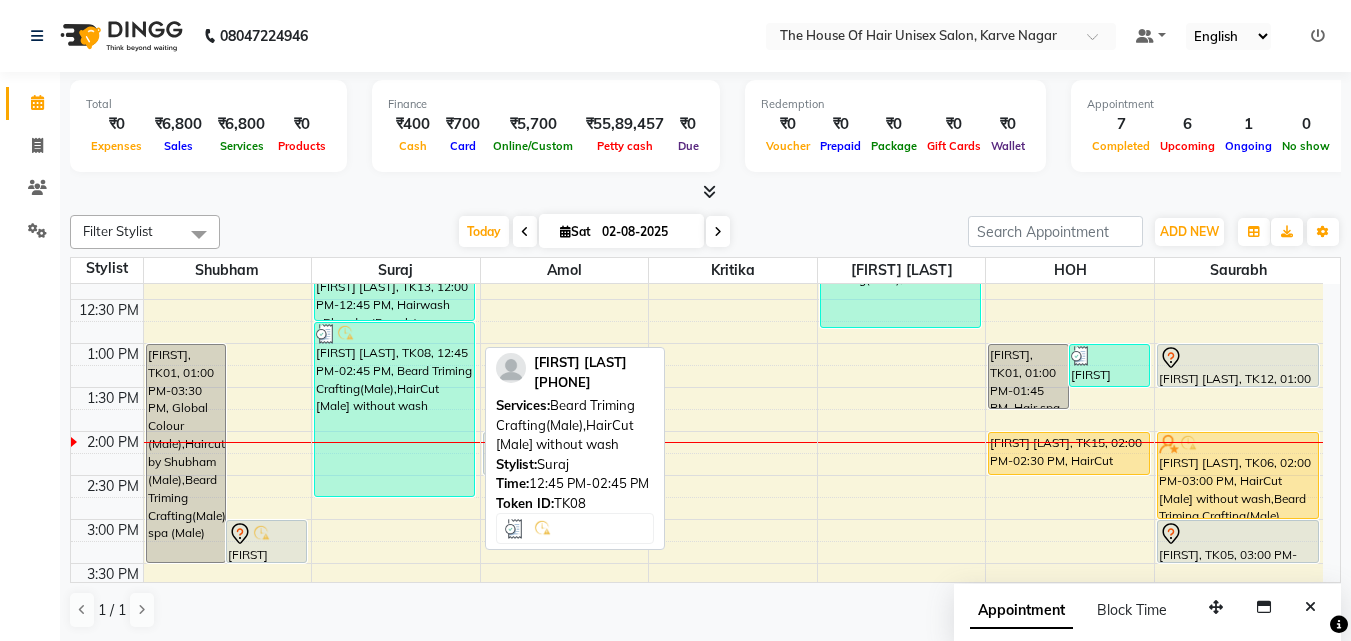 drag, startPoint x: 380, startPoint y: 402, endPoint x: 380, endPoint y: 375, distance: 27 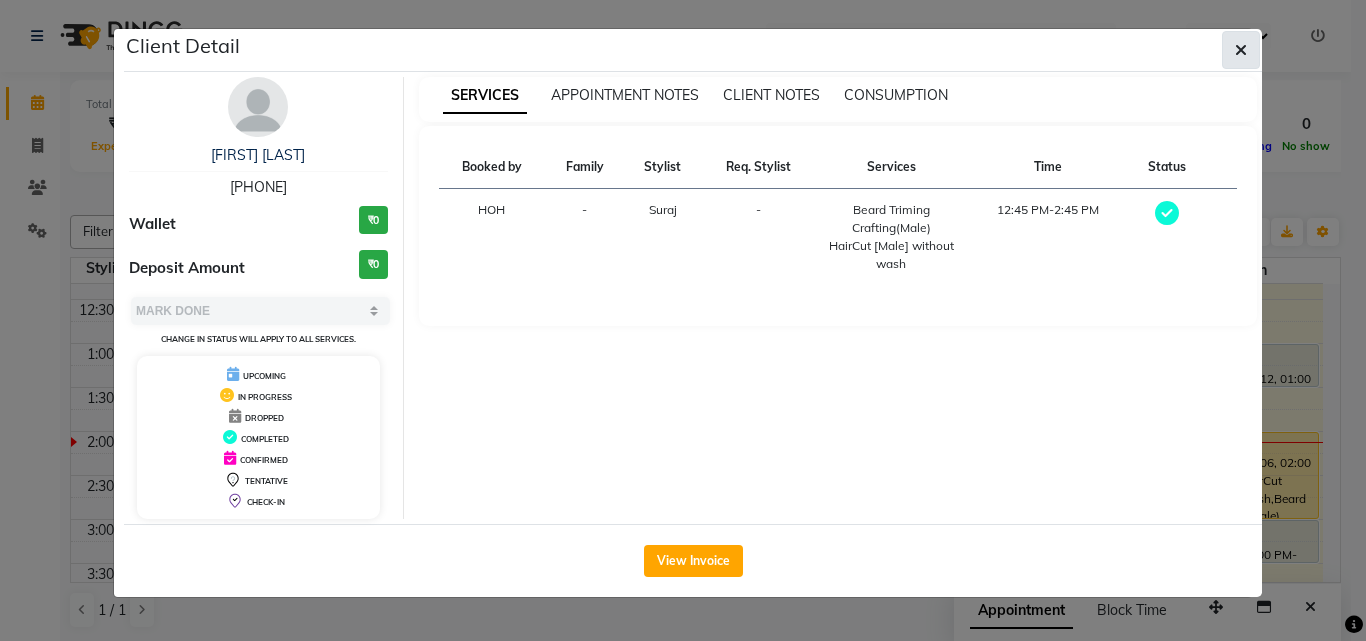 click 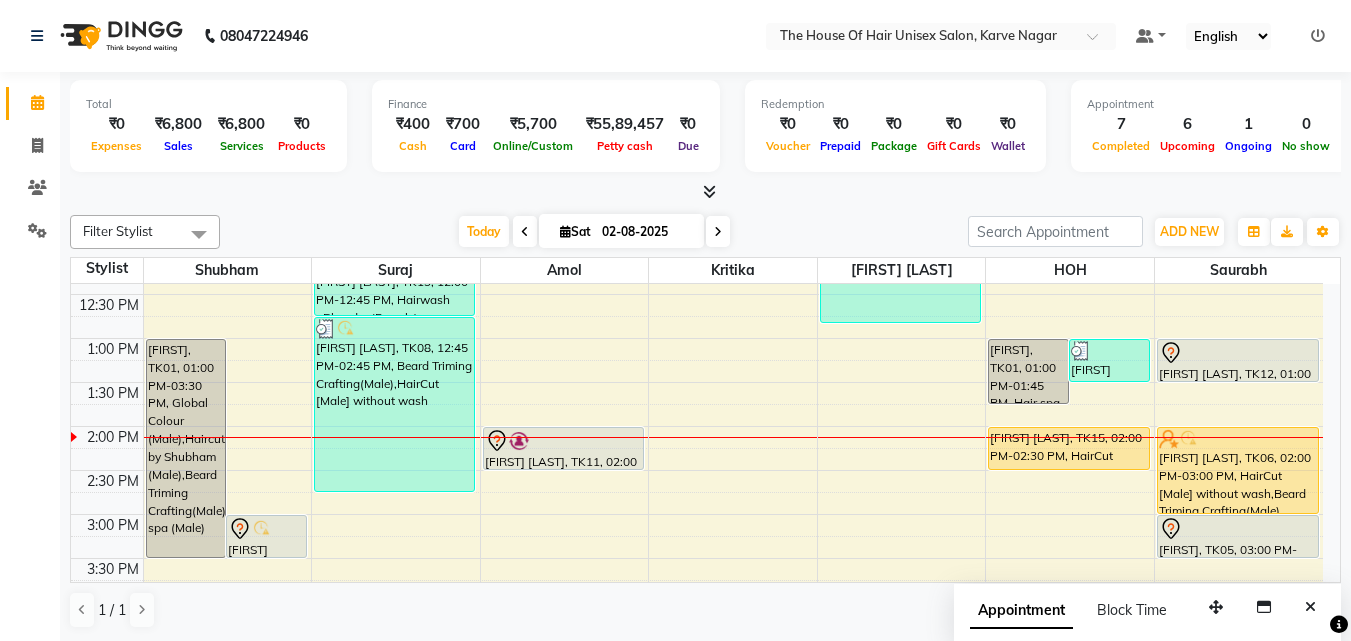 scroll, scrollTop: 478, scrollLeft: 0, axis: vertical 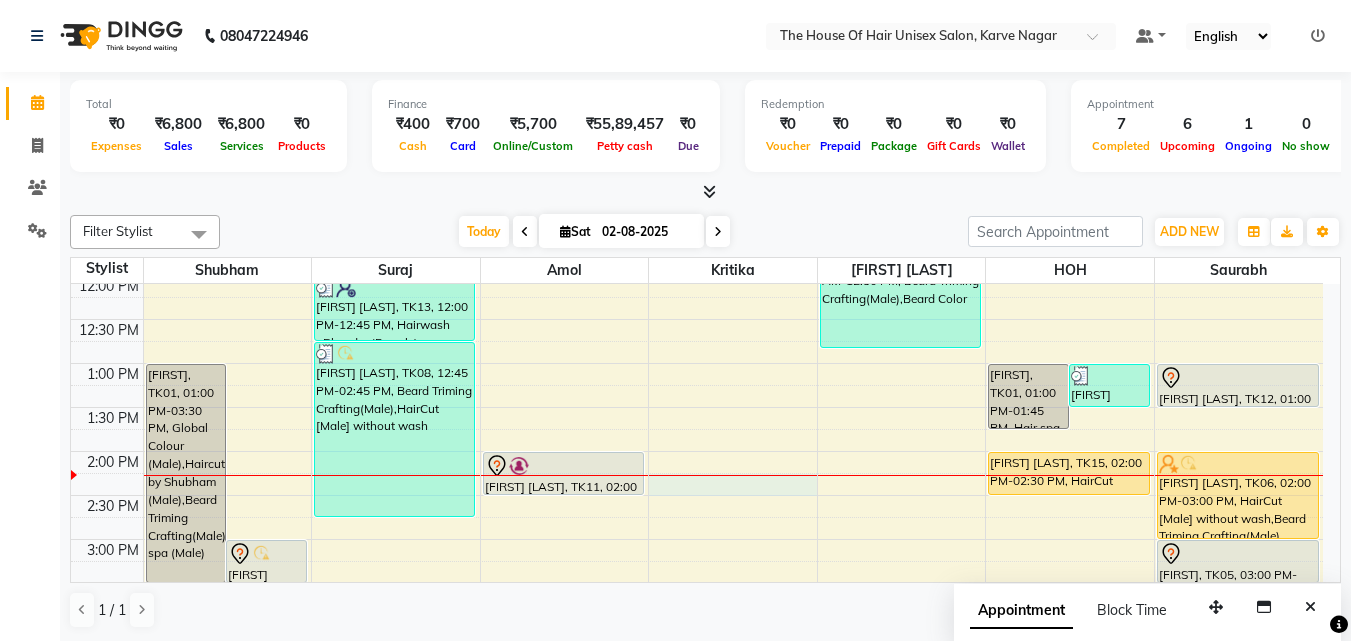 click on "7:00 AM 7:30 AM 8:00 AM 8:30 AM 9:00 AM 9:30 AM 10:00 AM 10:30 AM 11:00 AM 11:30 AM 12:00 PM 12:30 PM 1:00 PM 1:30 PM 2:00 PM 2:30 PM 3:00 PM 3:30 PM 4:00 PM 4:30 PM 5:00 PM 5:30 PM 6:00 PM 6:30 PM 7:00 PM 7:30 PM 8:00 PM 8:30 PM 9:00 PM 9:30 PM    [FIRST] [LAST], TK01, 01:00 PM-03:30 PM, Global Colour (Male),Haircut by Shubham (Male),Beard Triming Crafting(Male),Hair spa (Male)             [FIRST] [LAST], TK07, 03:00 PM-03:30 PM, Haircut by Shubham (Male)             [FIRST] [LAST], TK16, 04:00 PM-04:30 PM, Haircut by Shubham (Male)     [FIRST] [LAST], TK13, 12:00 PM-12:45 PM, Hairwash +Blowdry (Female)     [FIRST] [LAST], TK08, 12:45 PM-02:45 PM, Beard Triming Crafting(Male),HairCut [Male] without wash             [FIRST], TK03, 04:00 PM-05:00 PM, HairCut [Male] without wash,Haircut without wash (female)             [FIRST] [LAST], TK11, 02:00 PM-02:30 PM, HairCut [Male] without wash     [FIRST] [LAST], TK02, 11:30 AM-12:50 PM, Beard Triming Crafting(Male),Beard Color" at bounding box center [697, 495] 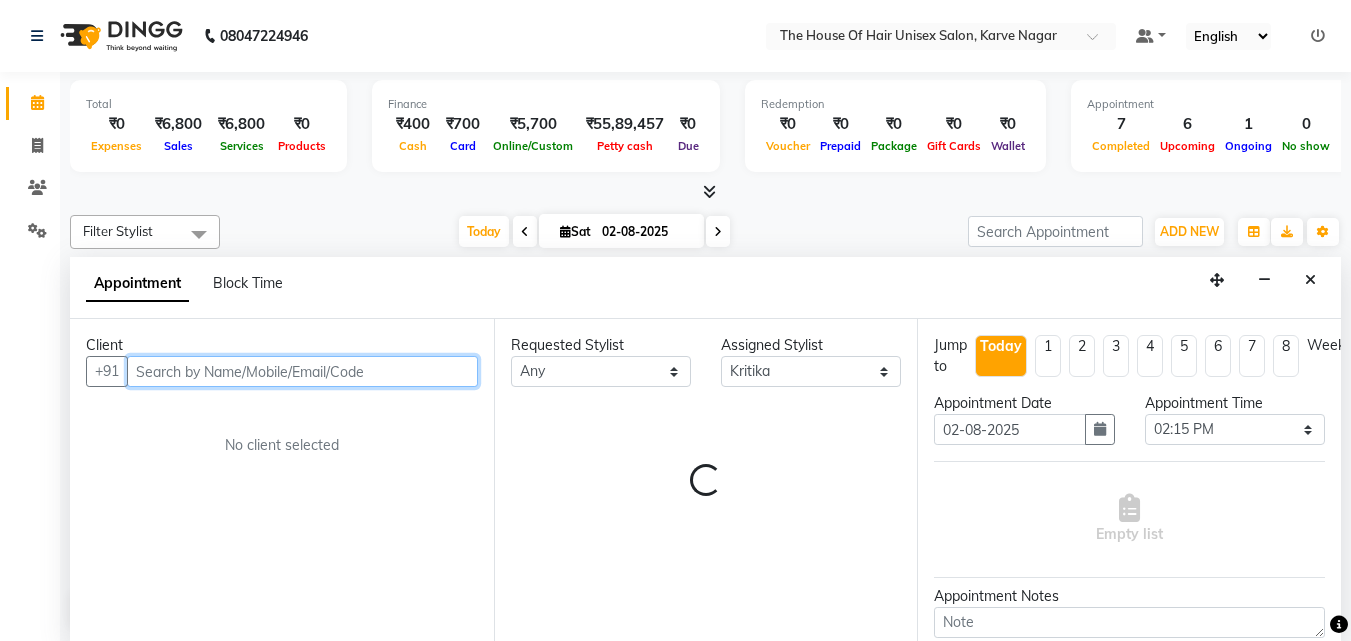 scroll, scrollTop: 1, scrollLeft: 0, axis: vertical 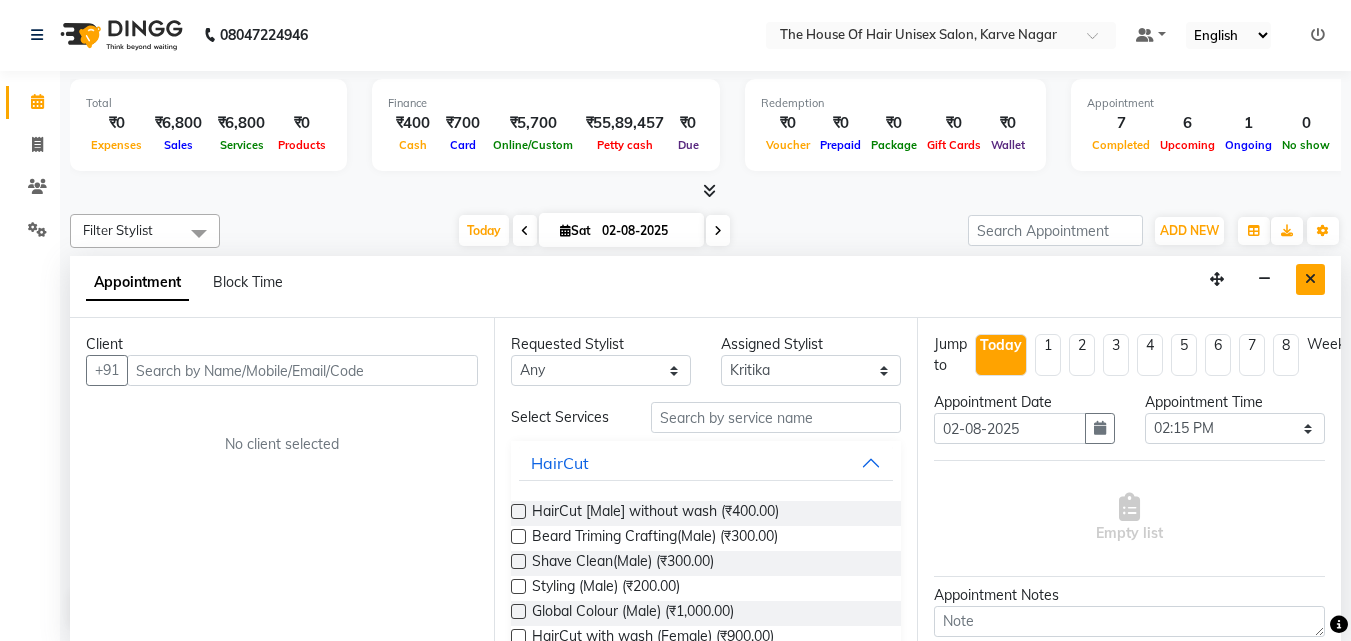 click at bounding box center [1310, 279] 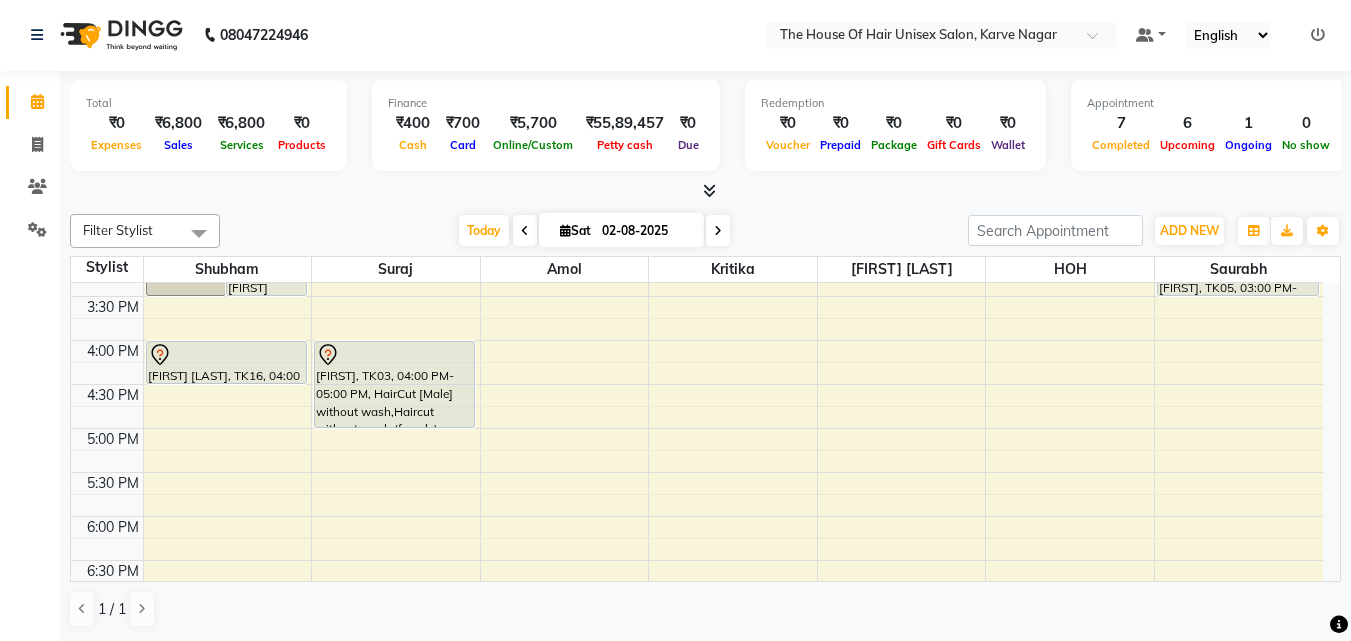 scroll, scrollTop: 744, scrollLeft: 0, axis: vertical 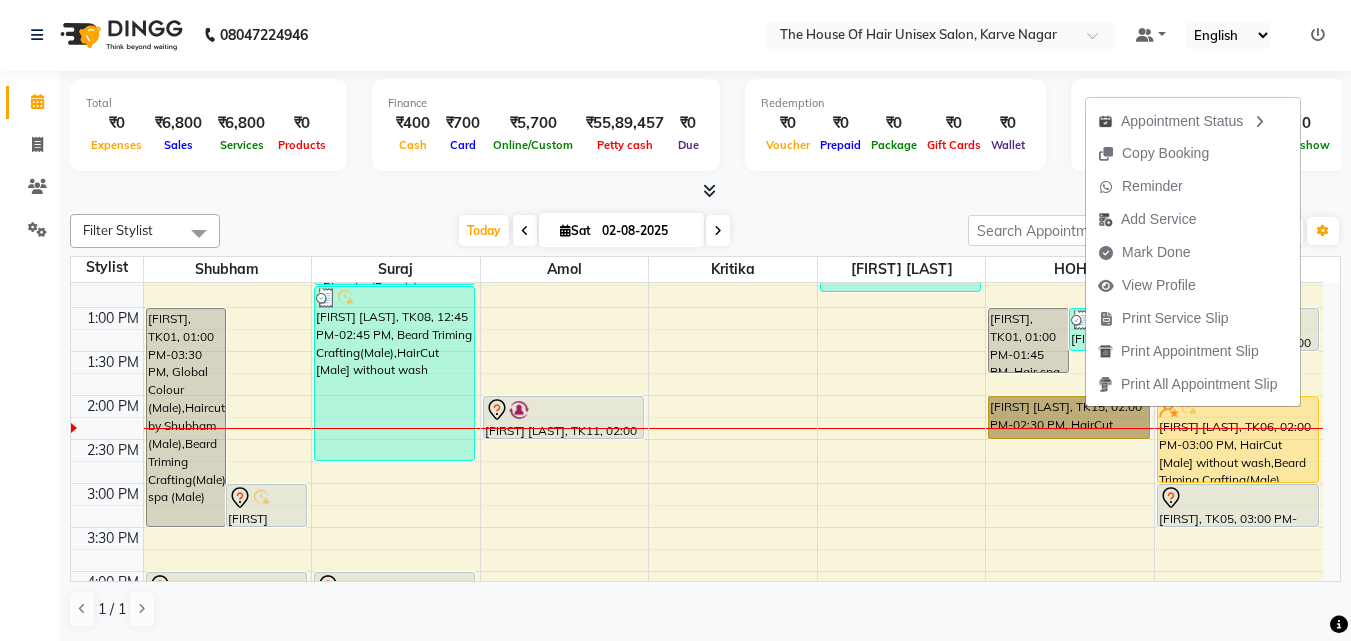 click on "7:00 AM 7:30 AM 8:00 AM 8:30 AM 9:00 AM 9:30 AM 10:00 AM 10:30 AM 11:00 AM 11:30 AM 12:00 PM 12:30 PM 1:00 PM 1:30 PM 2:00 PM 2:30 PM 3:00 PM 3:30 PM 4:00 PM 4:30 PM 5:00 PM 5:30 PM 6:00 PM 6:30 PM 7:00 PM 7:30 PM 8:00 PM 8:30 PM 9:00 PM 9:30 PM    [FIRST] [LAST], TK01, 01:00 PM-03:30 PM, Global Colour (Male),Haircut by Shubham (Male),Beard Triming Crafting(Male),Hair spa (Male)             [FIRST] [LAST], TK07, 03:00 PM-03:30 PM, Haircut by Shubham (Male)             [FIRST] [LAST], TK16, 04:00 PM-04:30 PM, Haircut by Shubham (Male)     [FIRST] [LAST], TK13, 12:00 PM-12:45 PM, Hairwash +Blowdry (Female)     [FIRST] [LAST], TK08, 12:45 PM-02:45 PM, Beard Triming Crafting(Male),HairCut [Male] without wash             [FIRST], TK03, 04:00 PM-05:00 PM, HairCut [Male] without wash,Haircut without wash (female)             [FIRST] [LAST], TK11, 02:00 PM-02:30 PM, HairCut [Male] without wash     [FIRST] [LAST], TK02, 11:30 AM-12:50 PM, Beard Triming Crafting(Male),Beard Color" at bounding box center (697, 439) 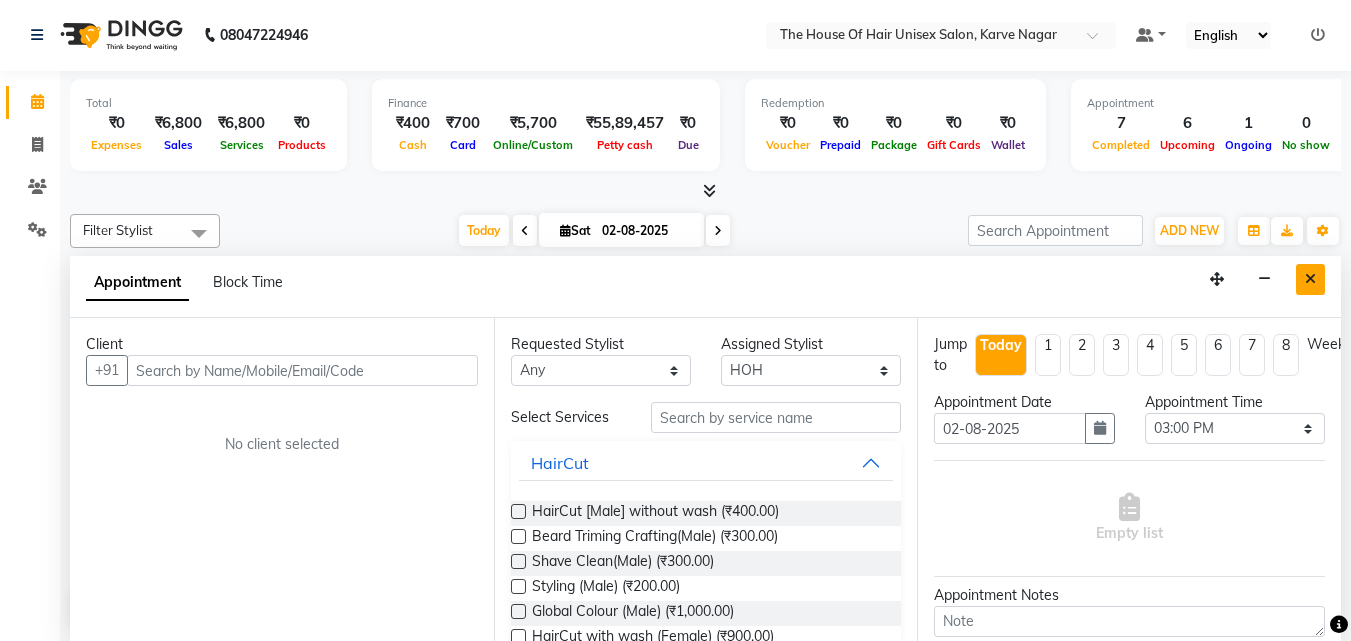 click at bounding box center [1310, 279] 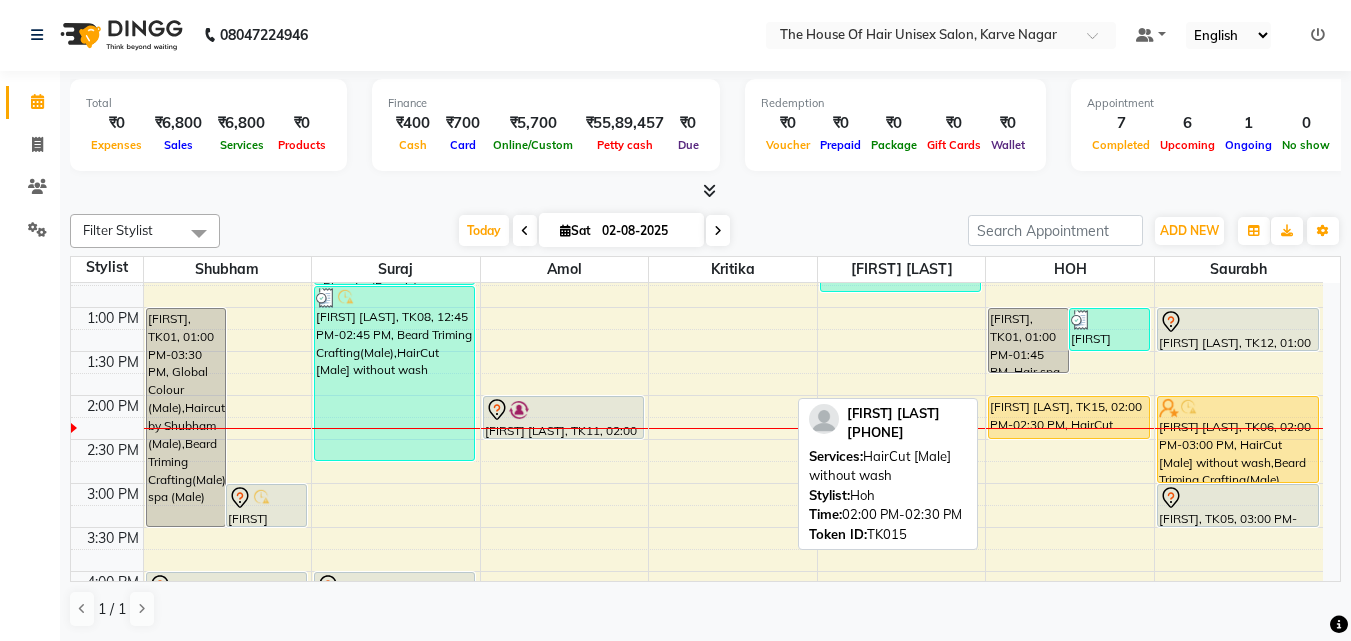 click on "[FIRST] [LAST], TK15, 02:00 PM-02:30 PM, HairCut [Male] without wash" at bounding box center [1068, 417] 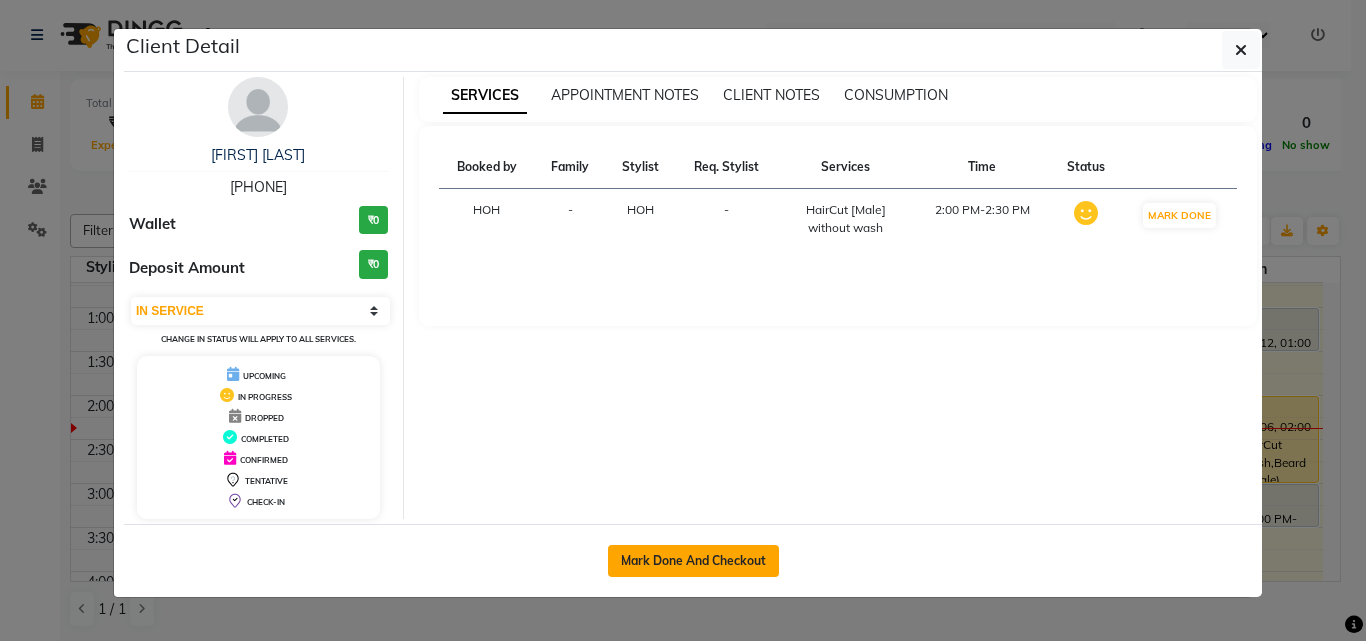 click on "Mark Done And Checkout" 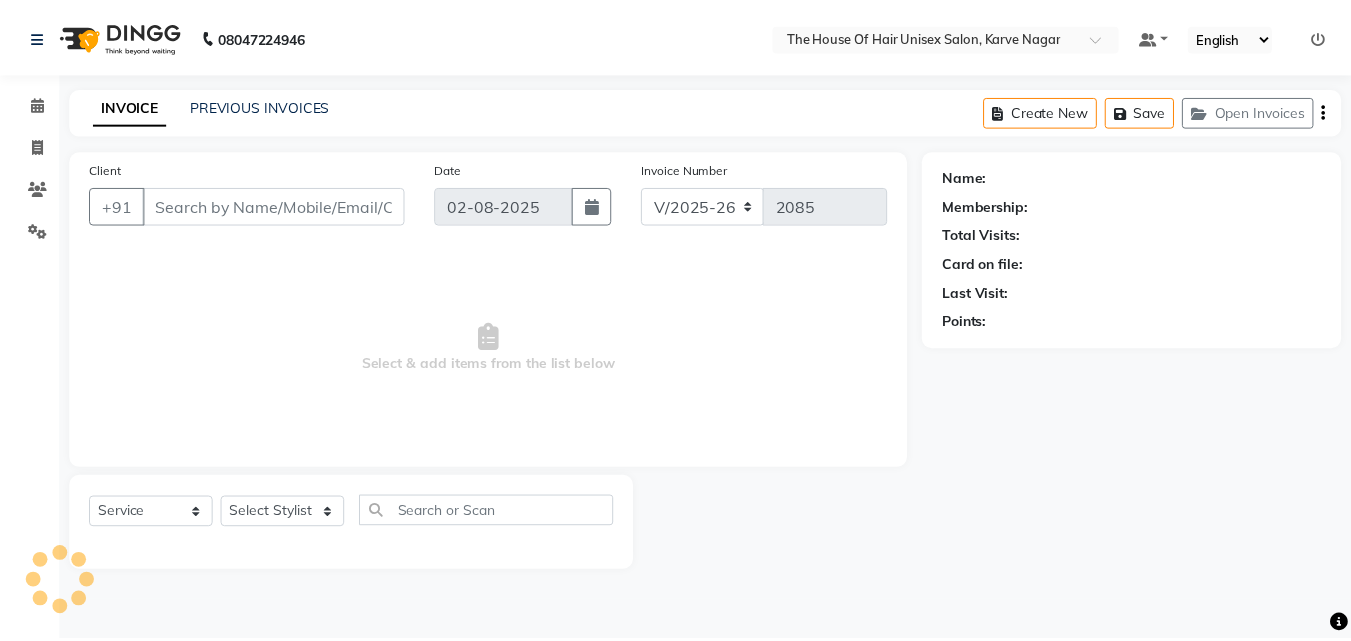 scroll, scrollTop: 0, scrollLeft: 0, axis: both 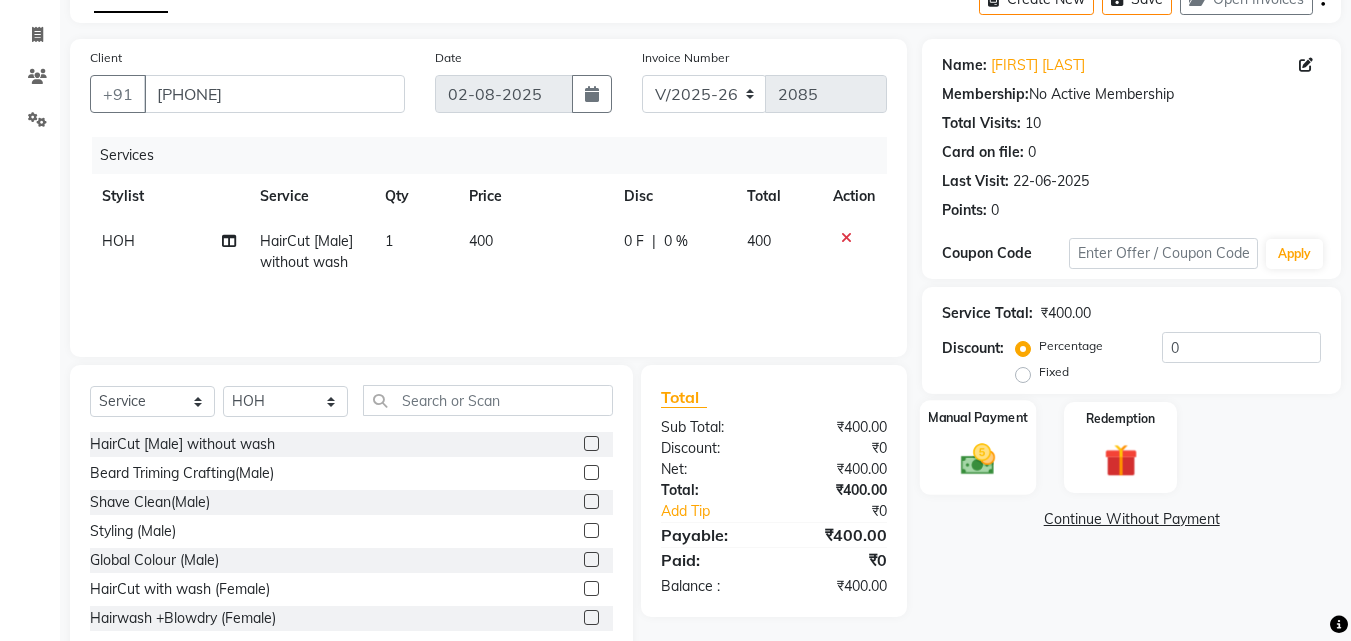click 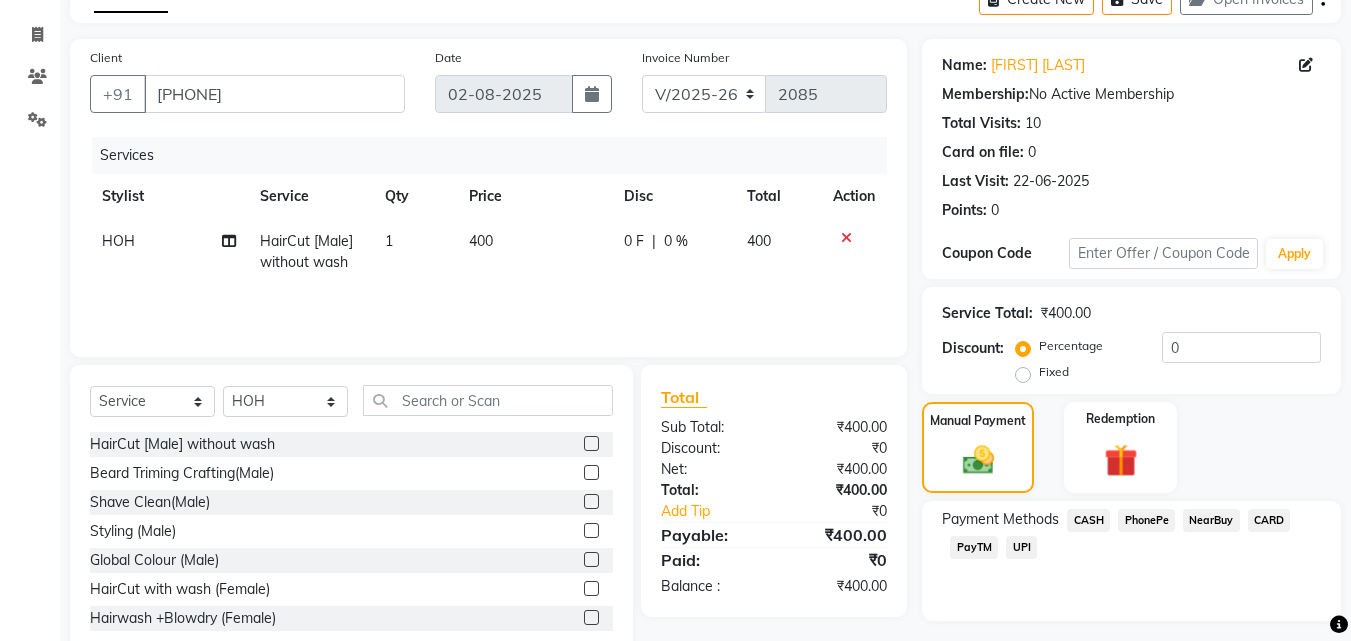 click on "UPI" 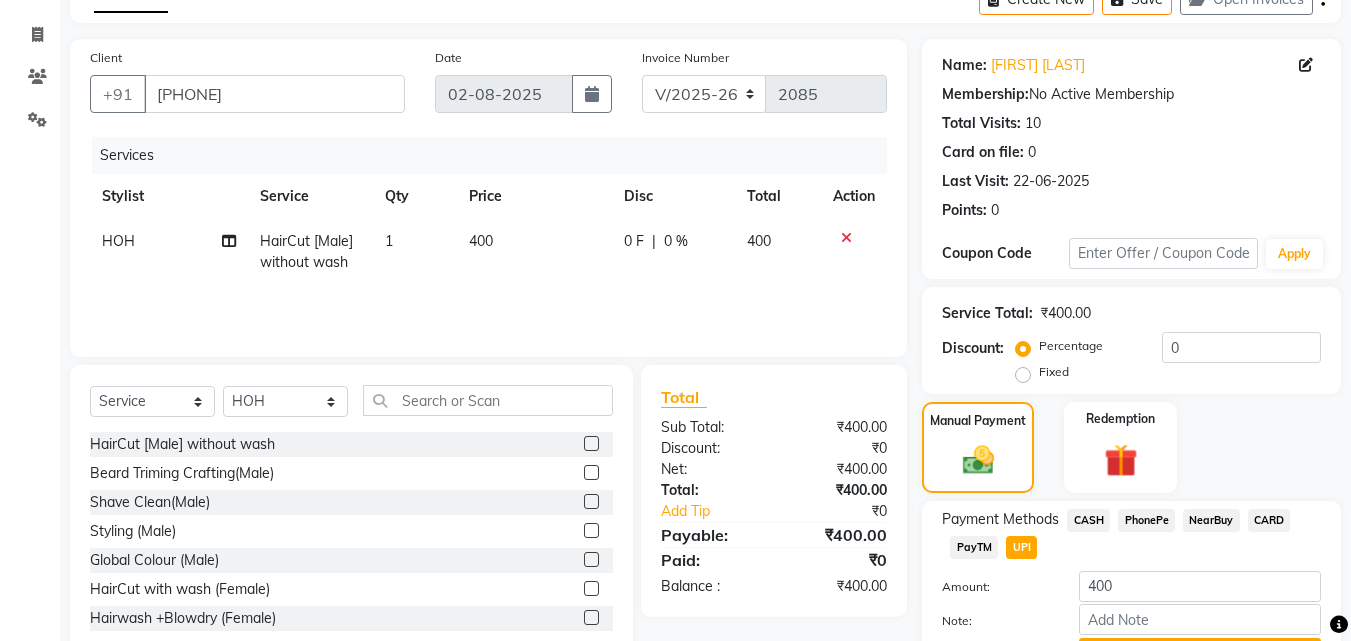 scroll, scrollTop: 173, scrollLeft: 0, axis: vertical 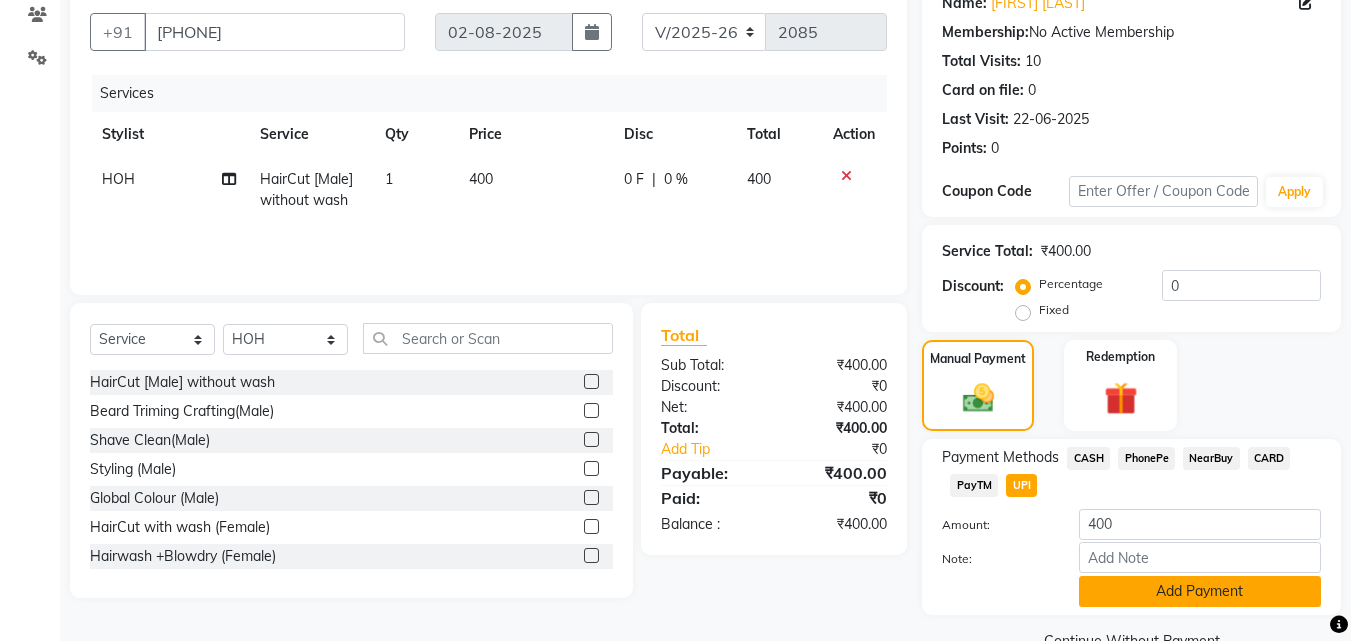 click on "Add Payment" 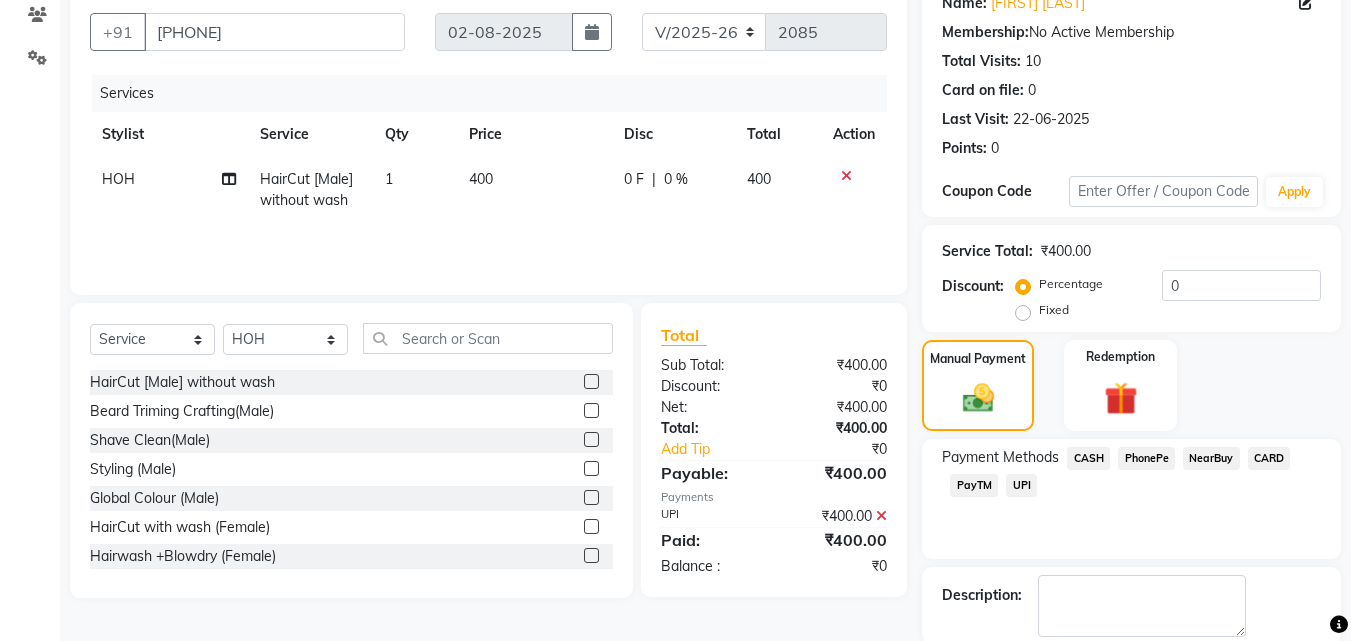 scroll, scrollTop: 269, scrollLeft: 0, axis: vertical 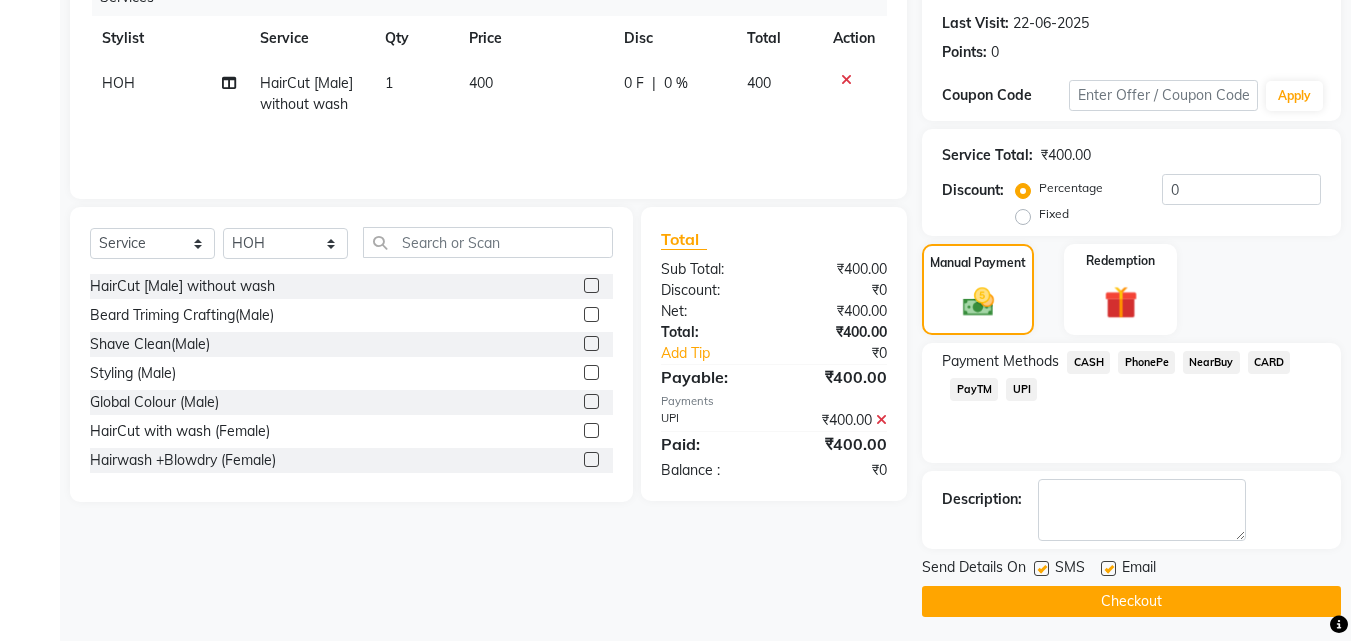click on "Checkout" 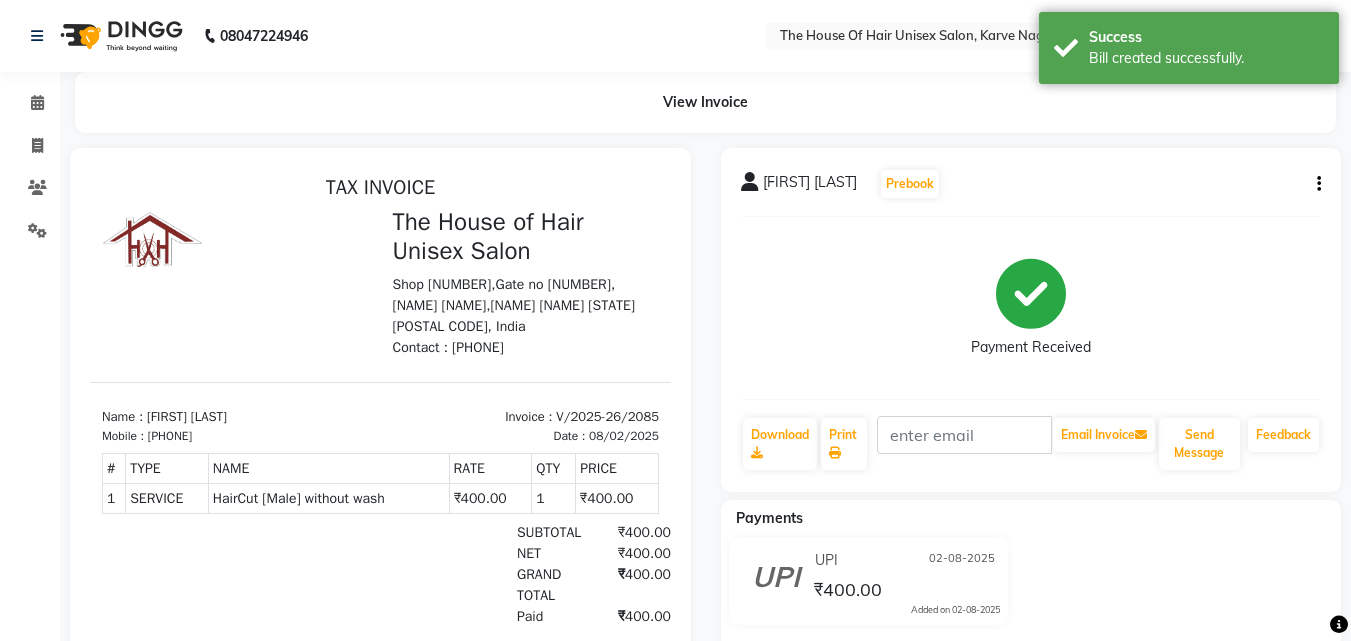 scroll, scrollTop: 0, scrollLeft: 0, axis: both 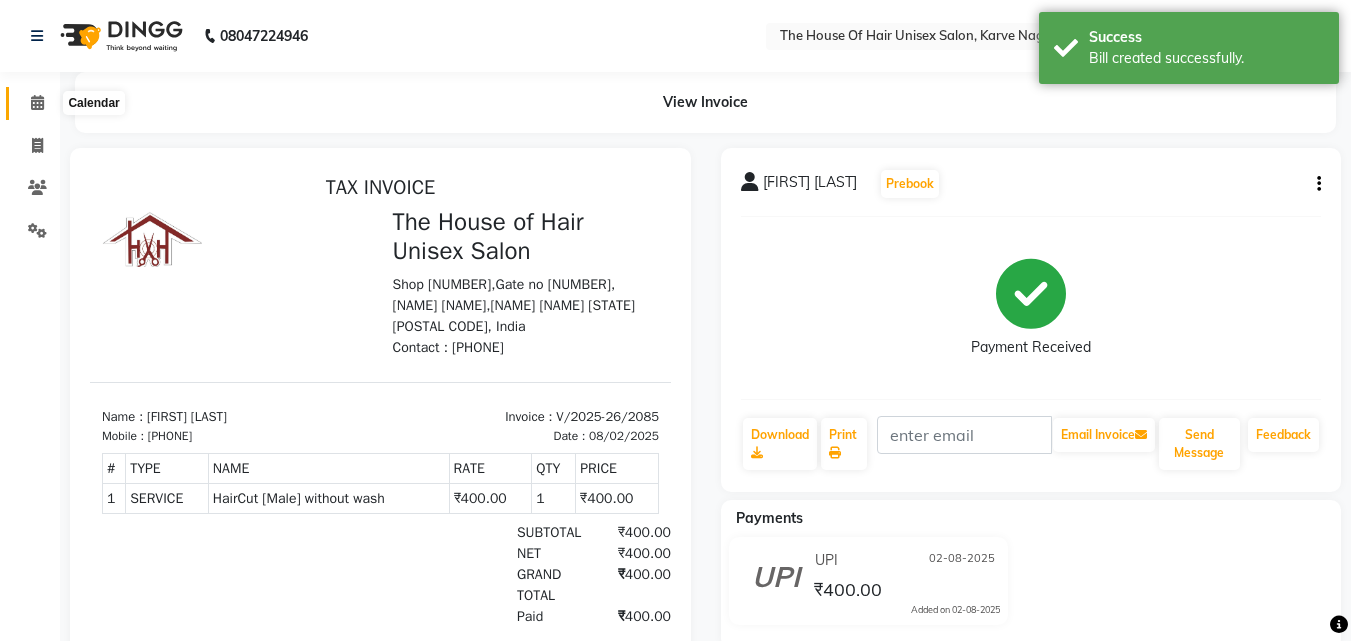 click 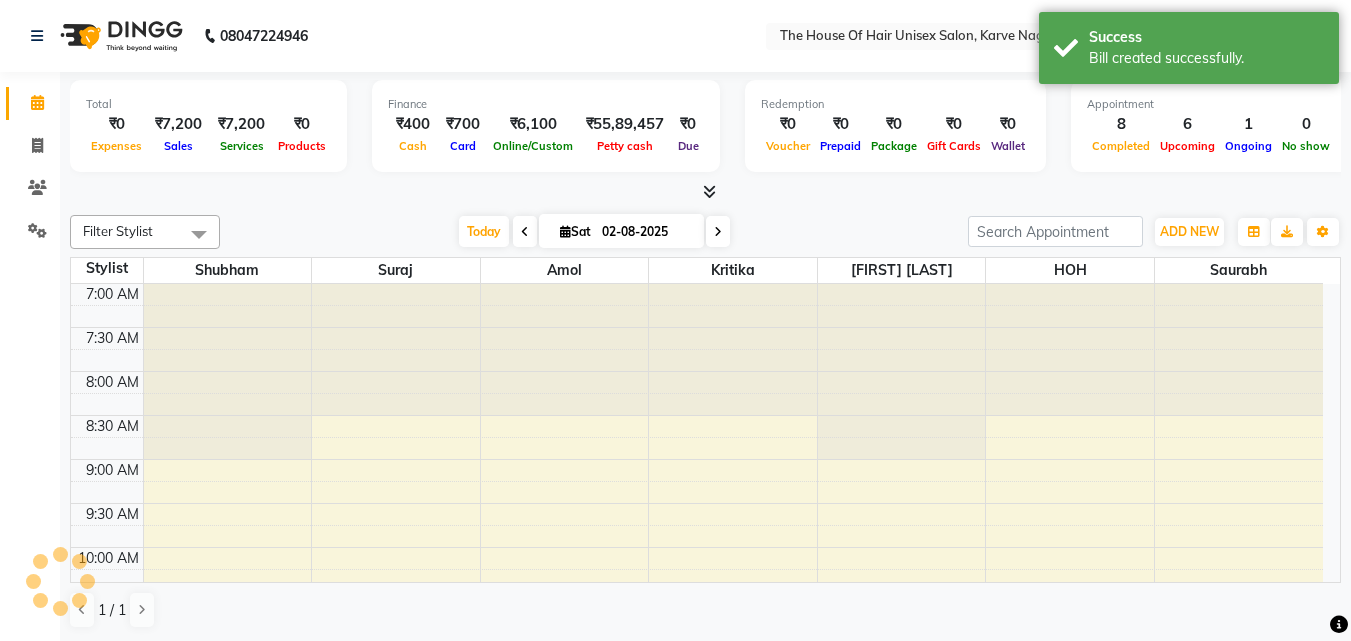 scroll, scrollTop: 617, scrollLeft: 0, axis: vertical 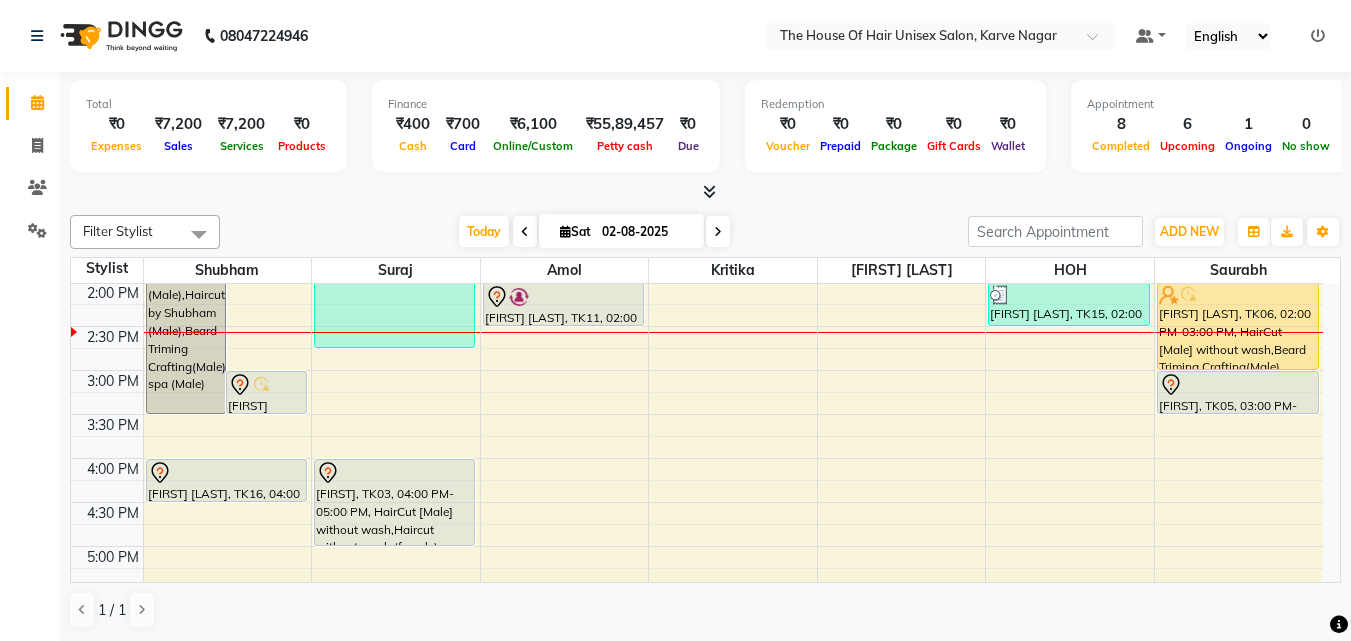 click on "Sat" at bounding box center [575, 231] 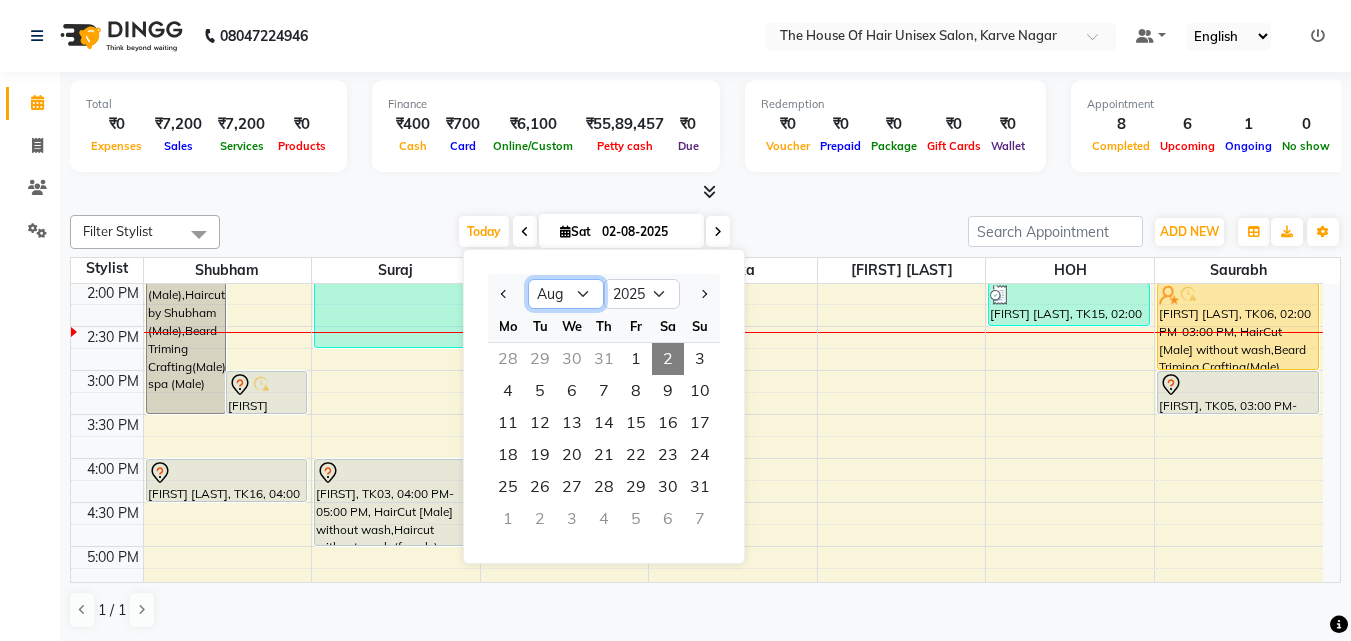 click on "Jan Feb Mar Apr May Jun Jul Aug Sep Oct Nov Dec" at bounding box center [566, 294] 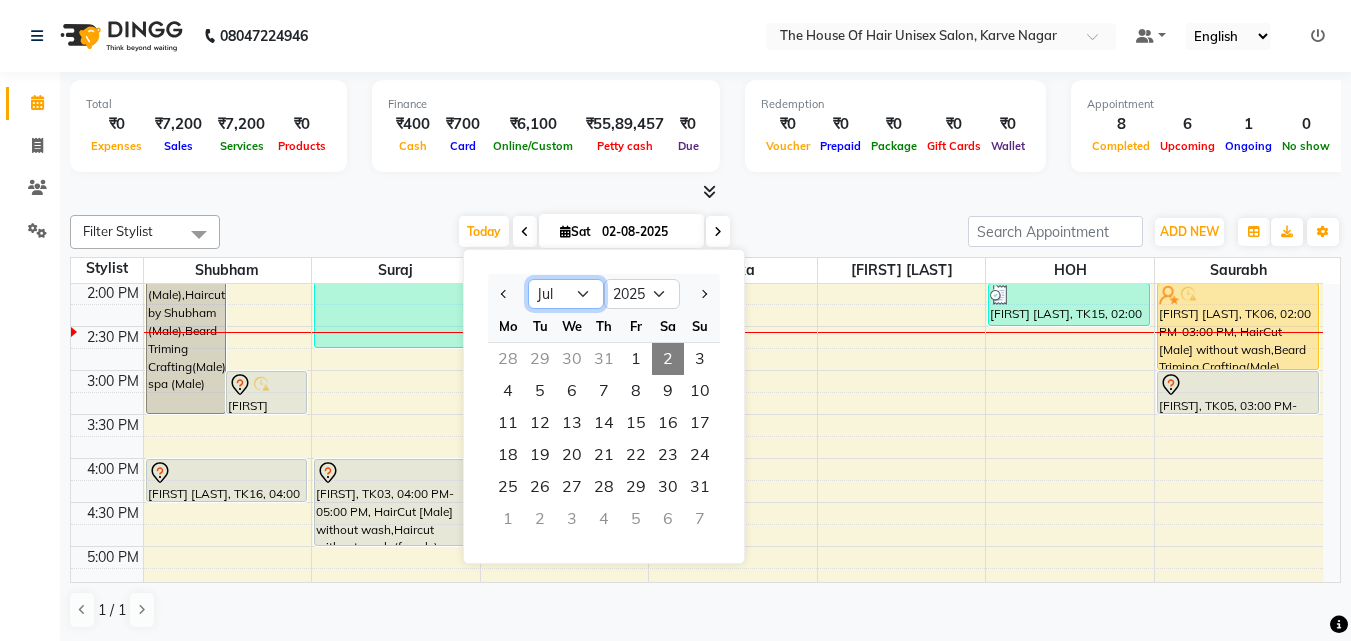 click on "Jan Feb Mar Apr May Jun Jul Aug Sep Oct Nov Dec" at bounding box center (566, 294) 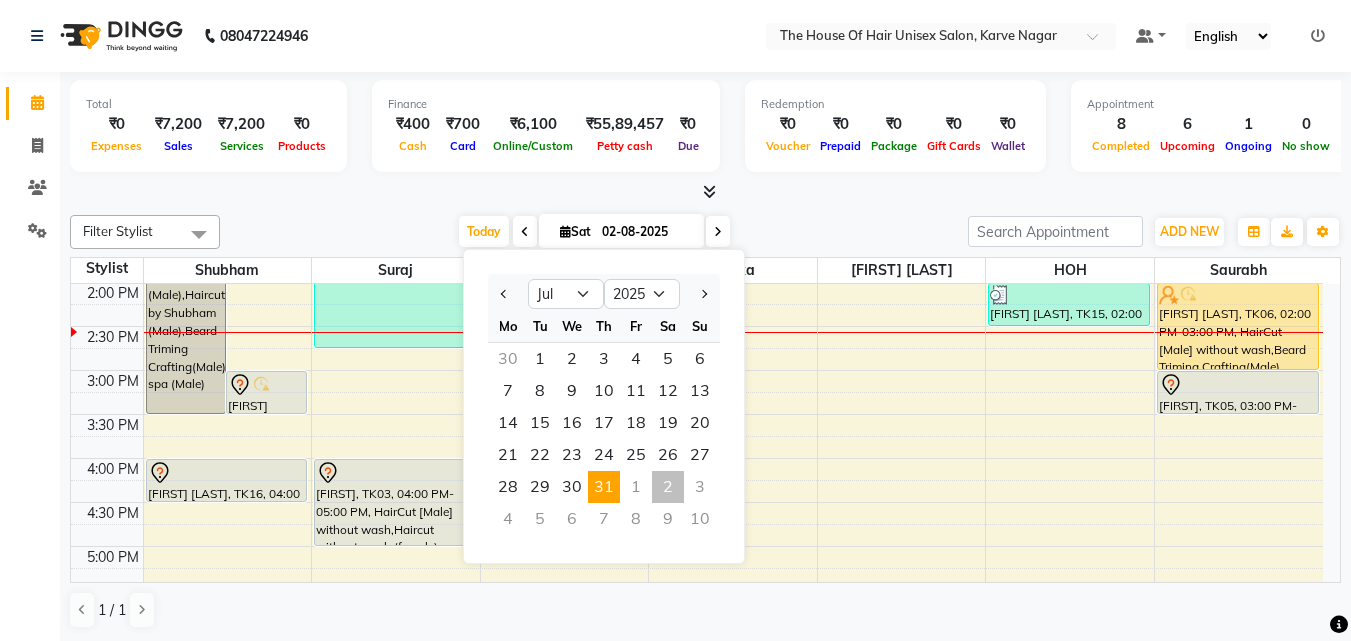 click on "31" at bounding box center (604, 487) 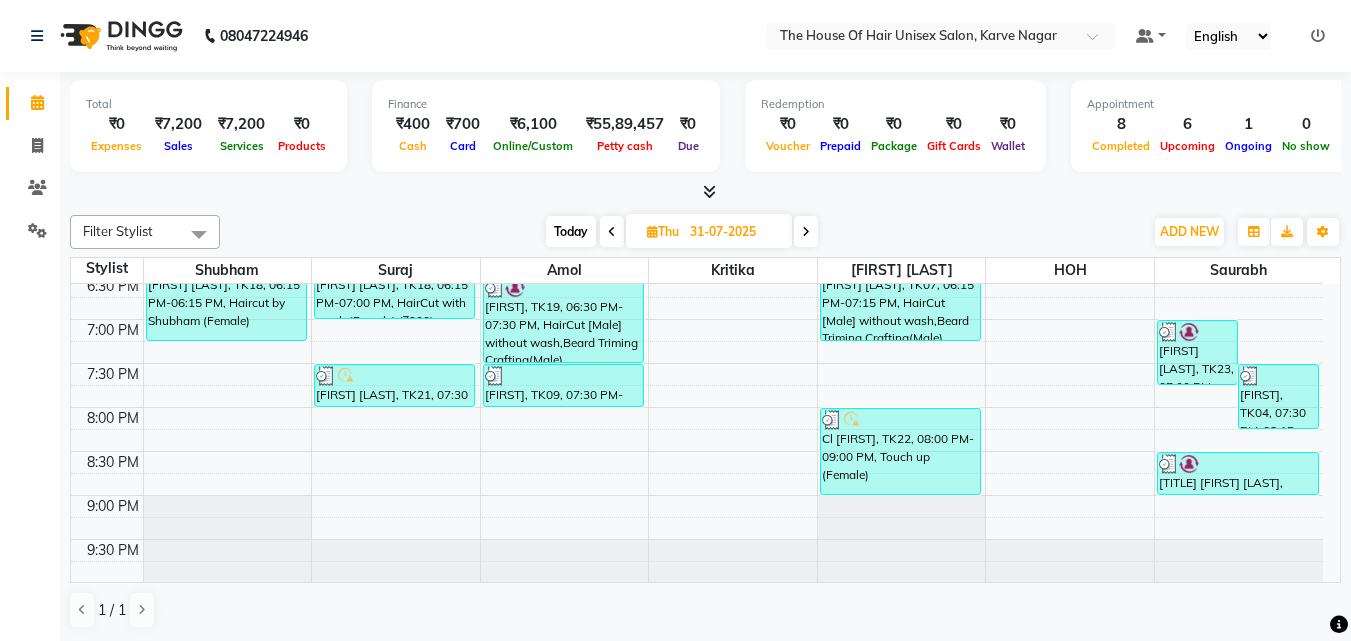 scroll, scrollTop: 1021, scrollLeft: 0, axis: vertical 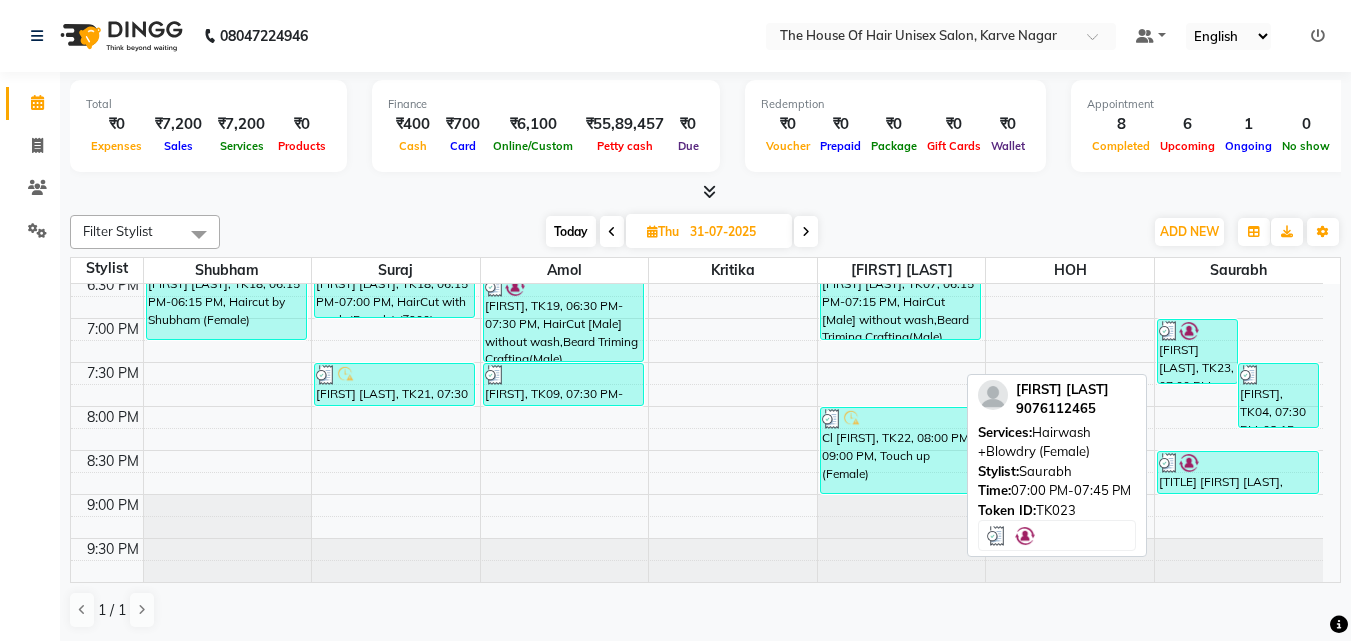 click on "[FIRST] [LAST], TK23, 07:00 PM-07:45 PM, Hairwash +Blowdry (Female)" at bounding box center [1197, 351] 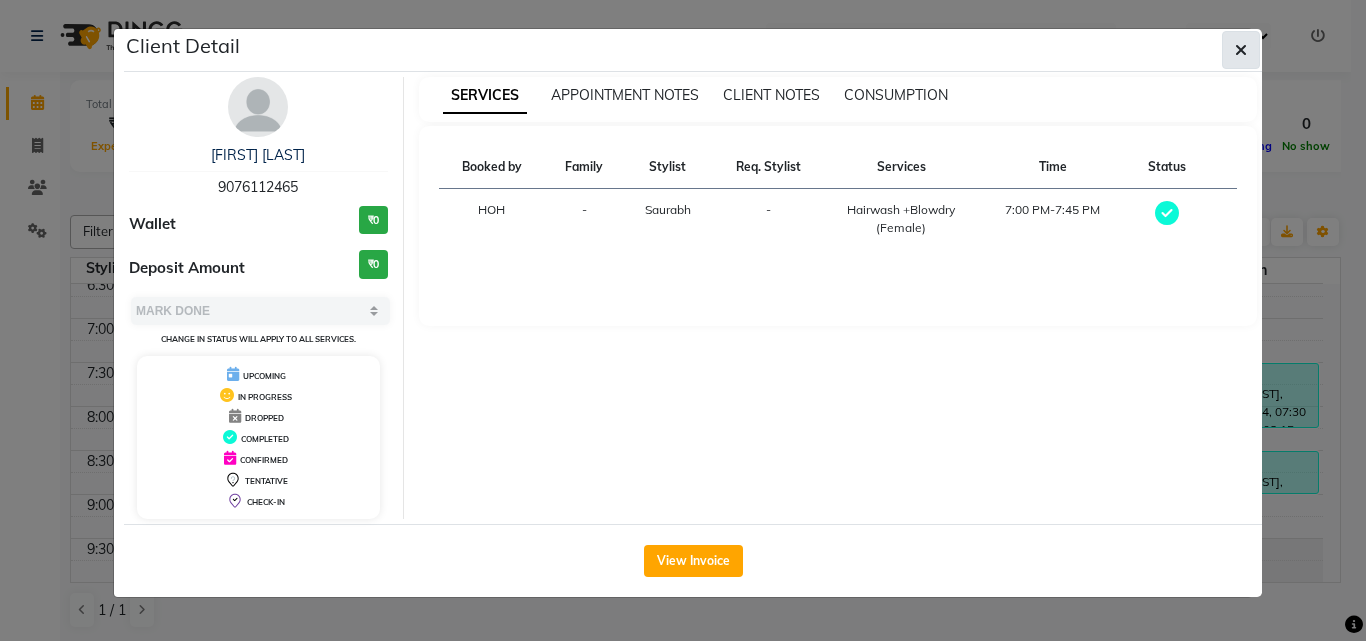 click 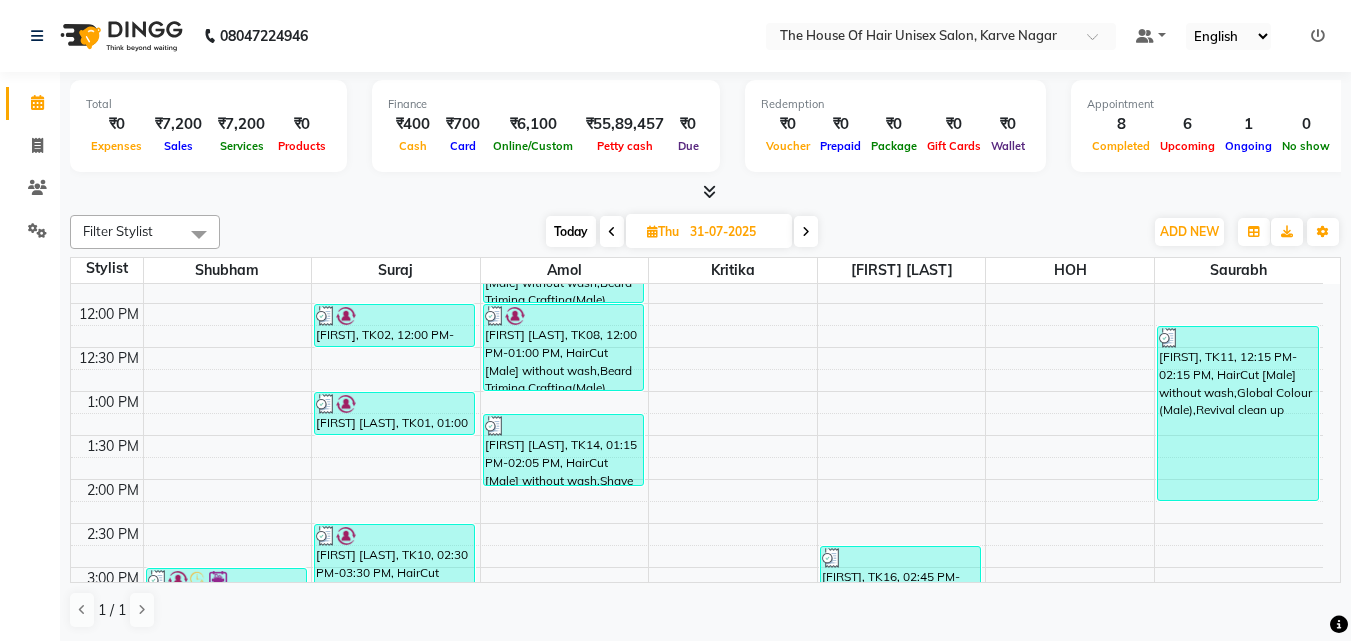 scroll, scrollTop: 409, scrollLeft: 0, axis: vertical 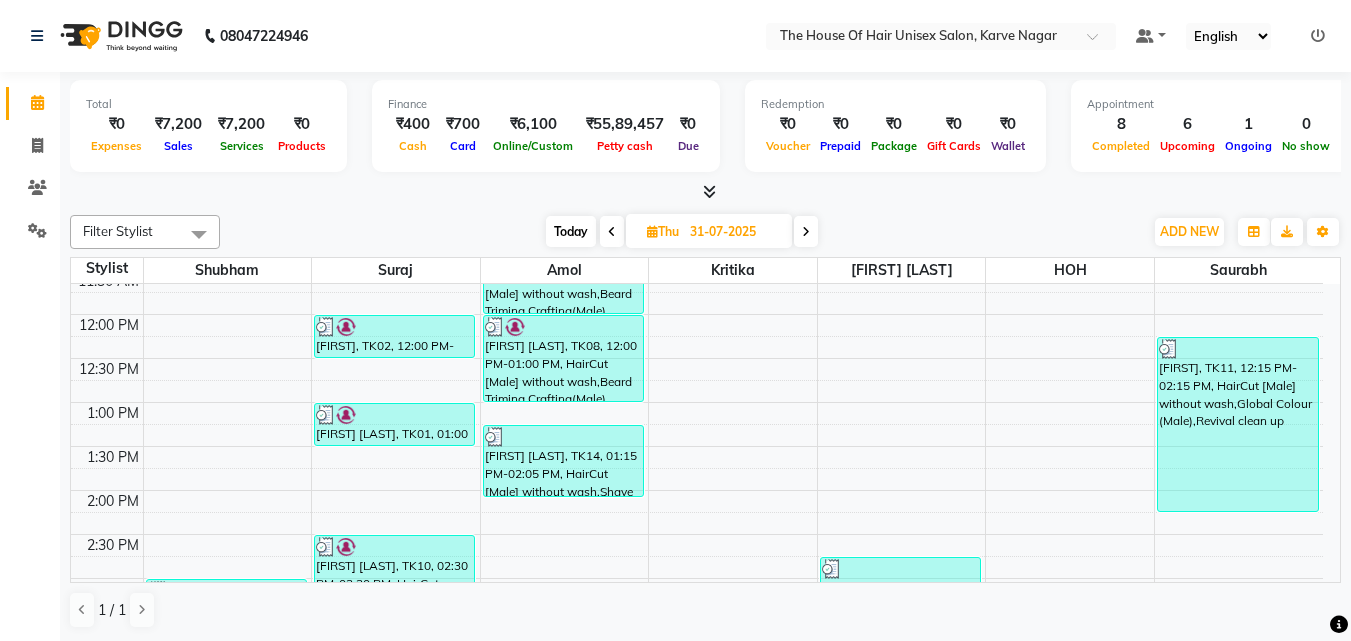 click at bounding box center [806, 232] 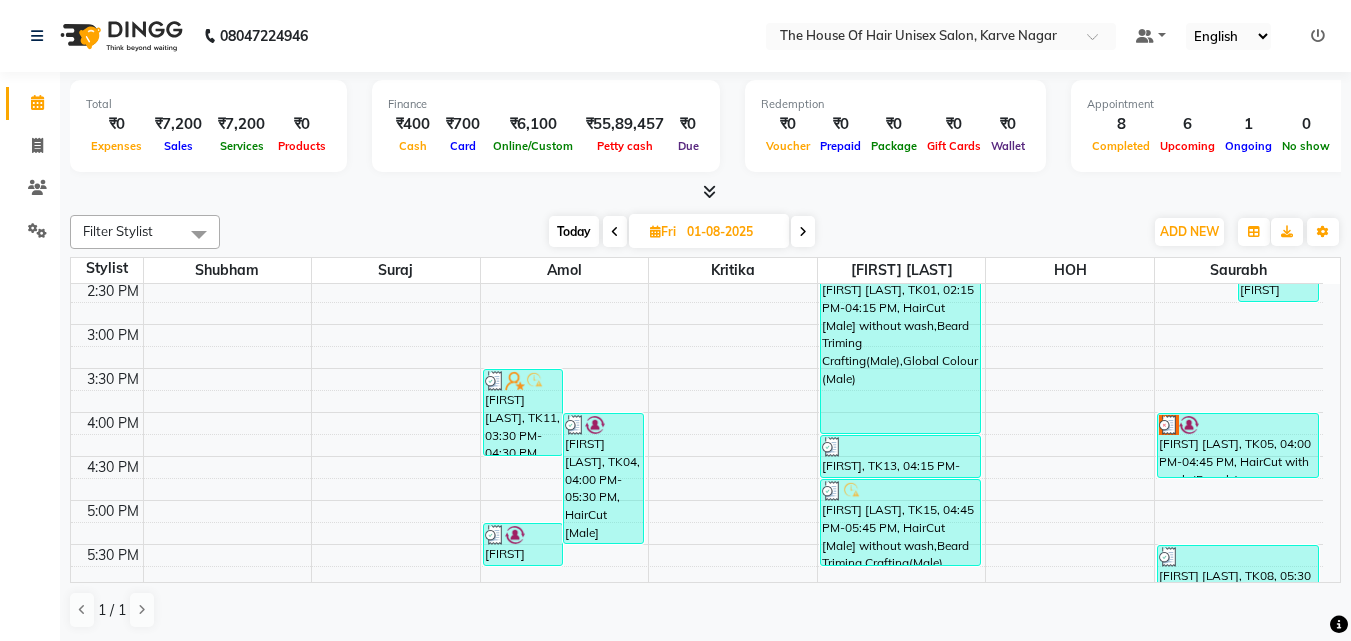 scroll, scrollTop: 662, scrollLeft: 0, axis: vertical 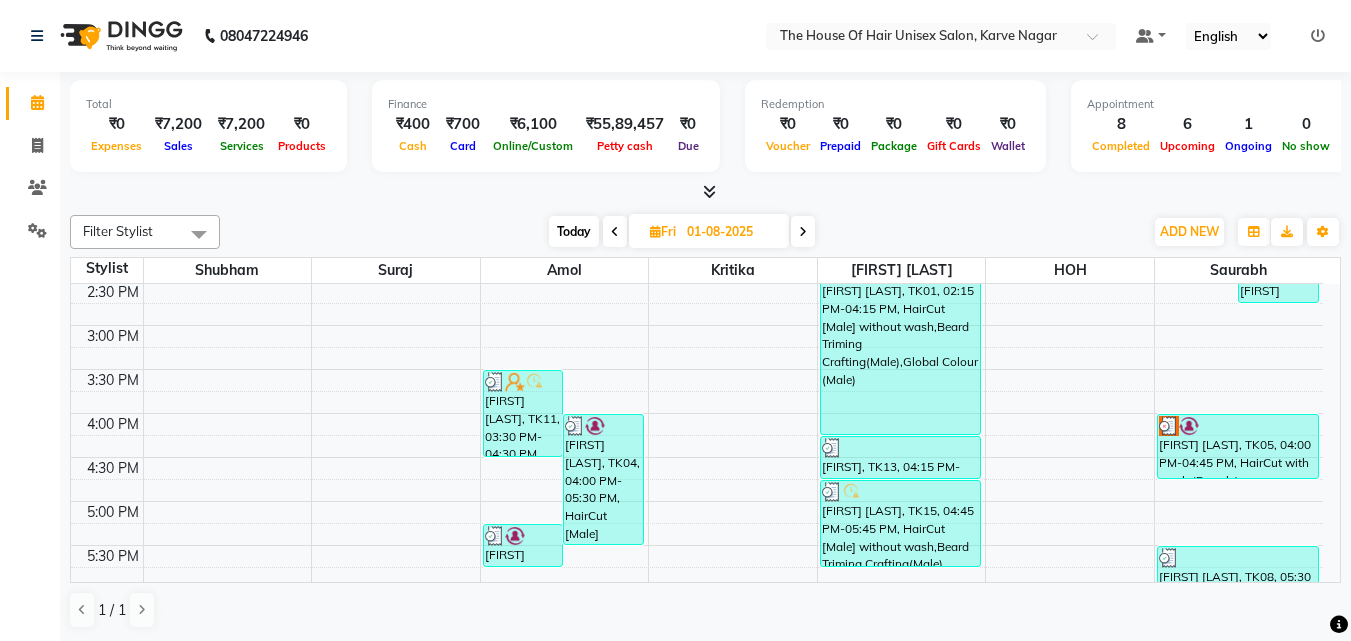 click at bounding box center (655, 231) 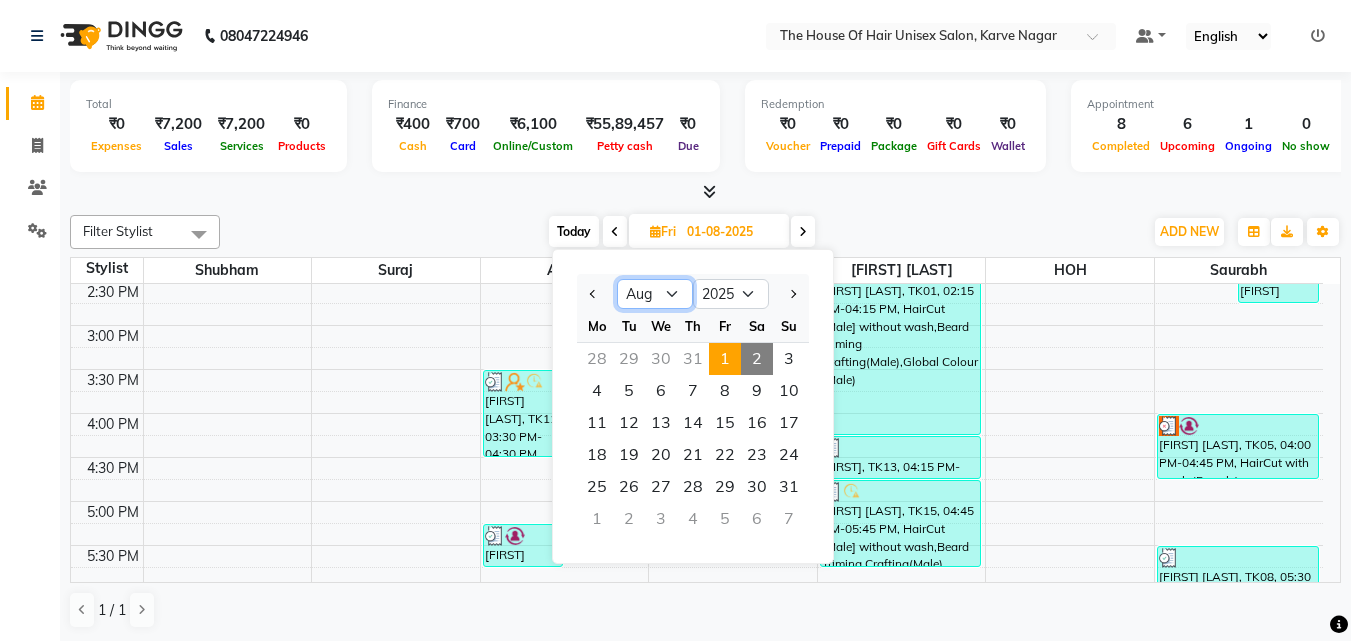 click on "Jan Feb Mar Apr May Jun Jul Aug Sep Oct Nov Dec" at bounding box center [655, 294] 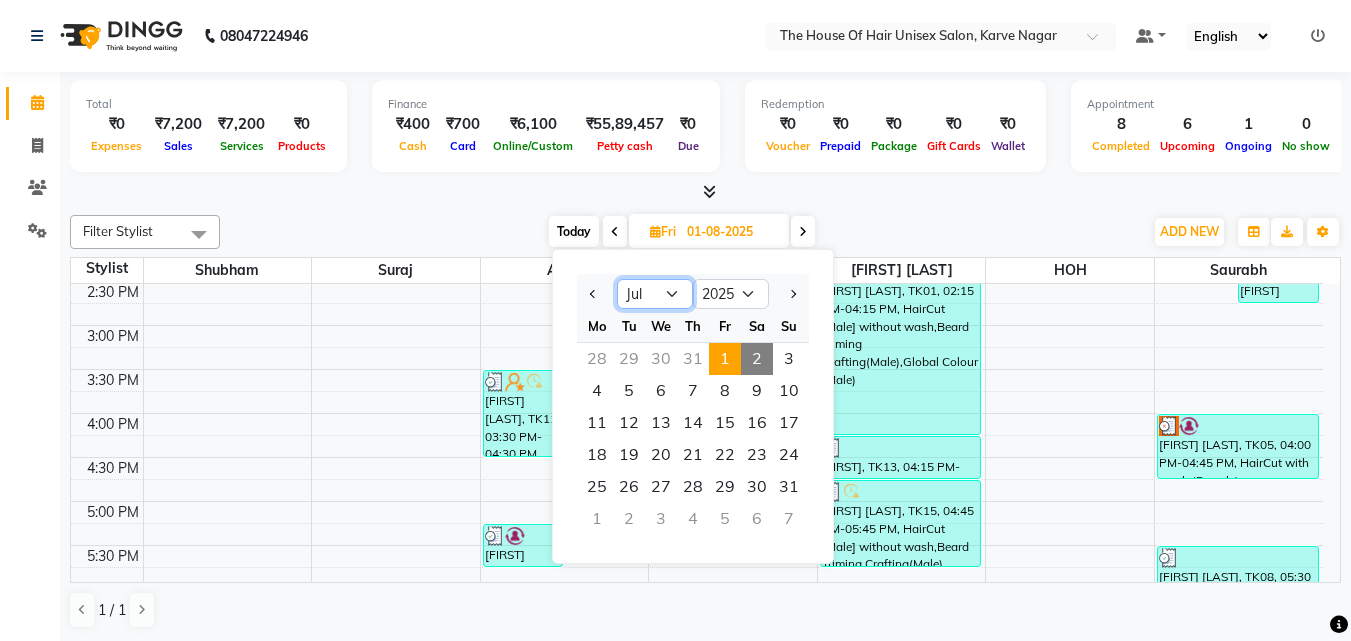 click on "Jan Feb Mar Apr May Jun Jul Aug Sep Oct Nov Dec" at bounding box center [655, 294] 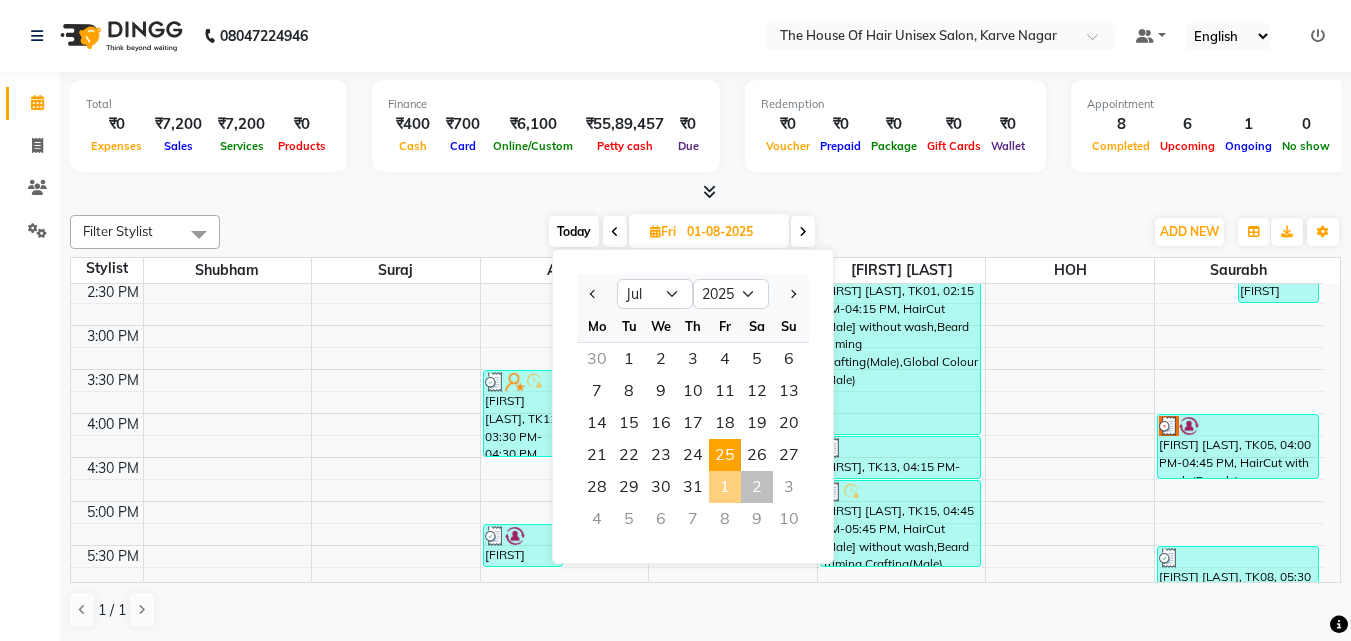 click on "25" at bounding box center [725, 455] 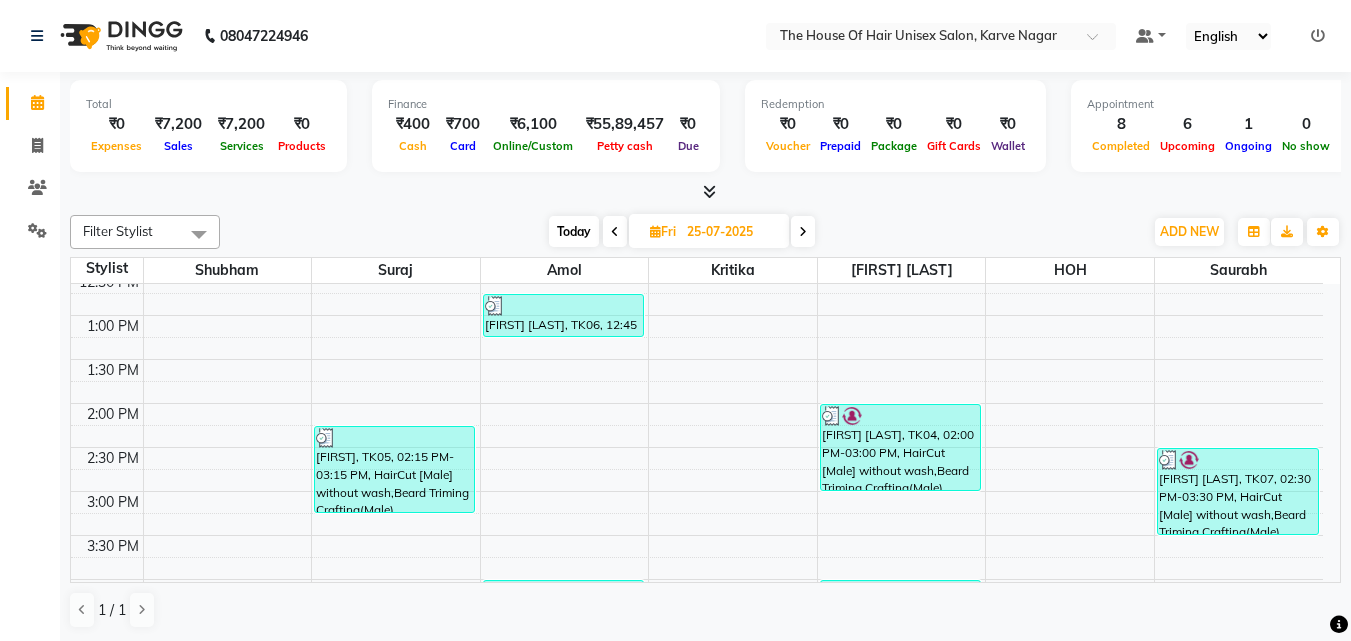 scroll, scrollTop: 565, scrollLeft: 0, axis: vertical 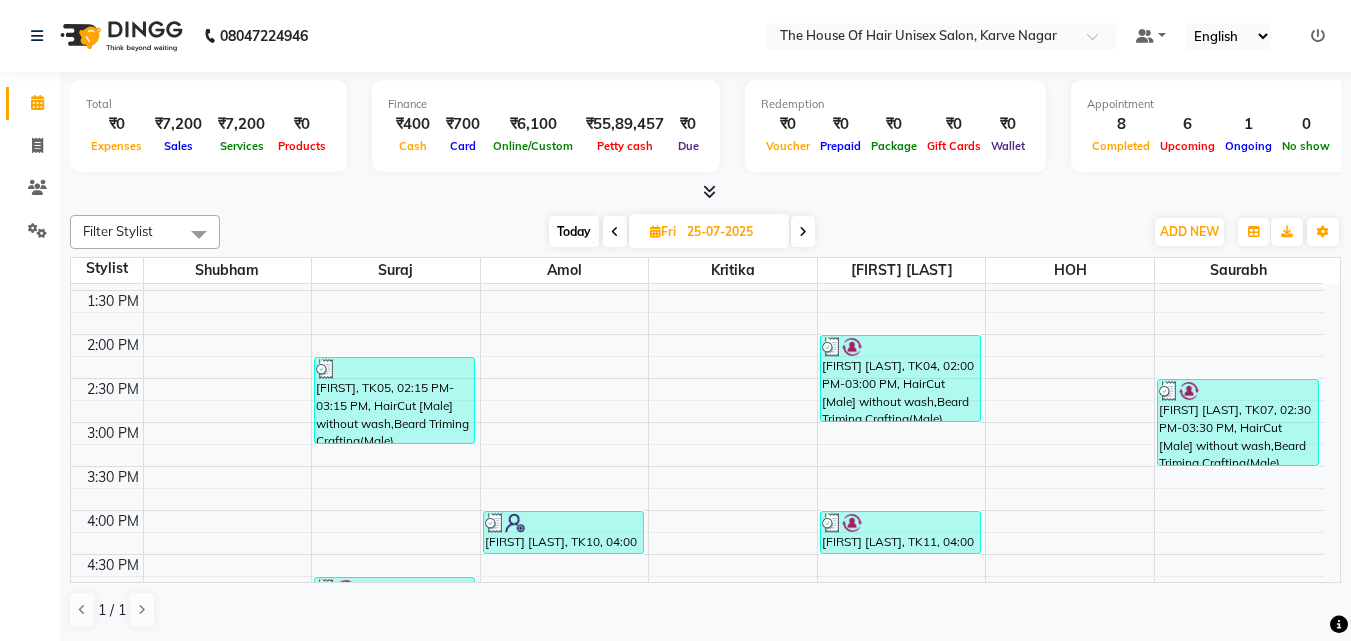 click on "Today" at bounding box center (574, 231) 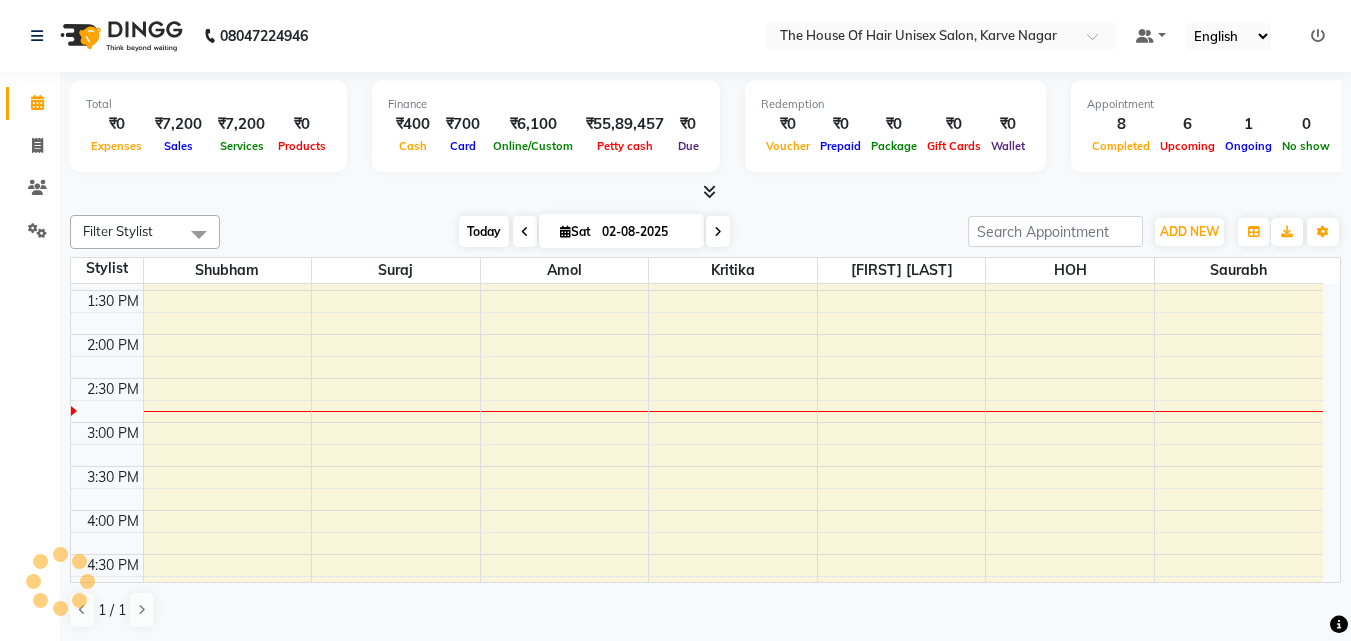 scroll, scrollTop: 617, scrollLeft: 0, axis: vertical 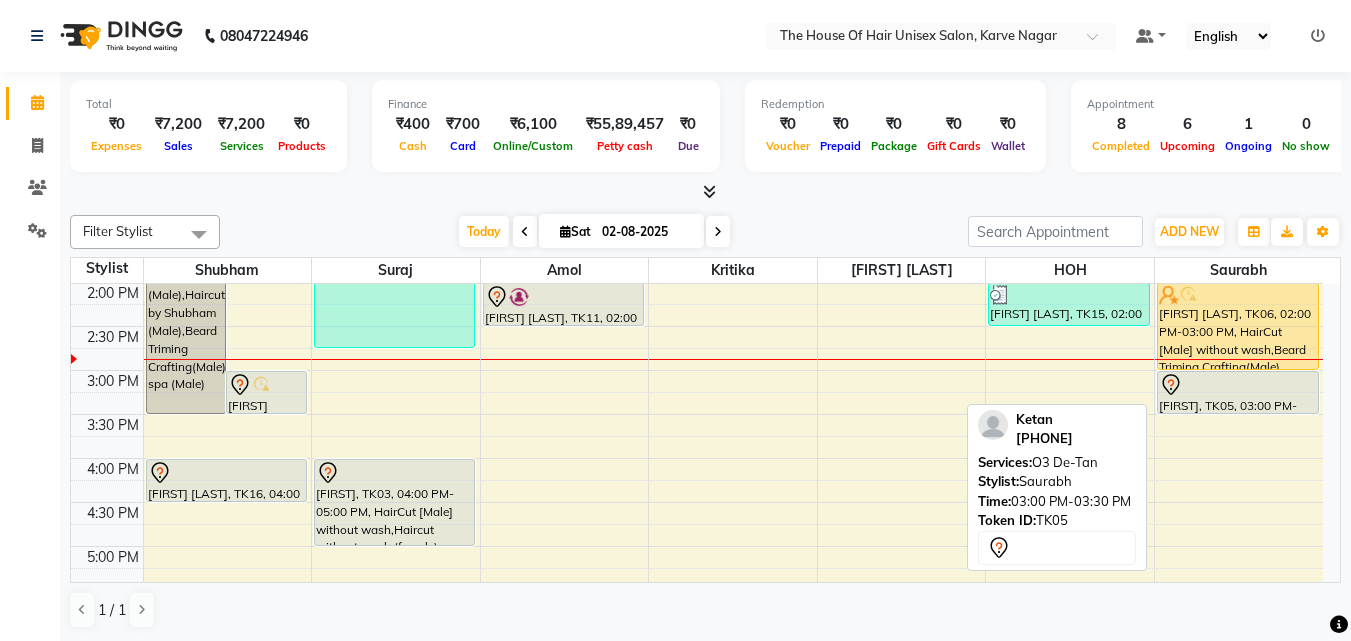 click at bounding box center [1238, 385] 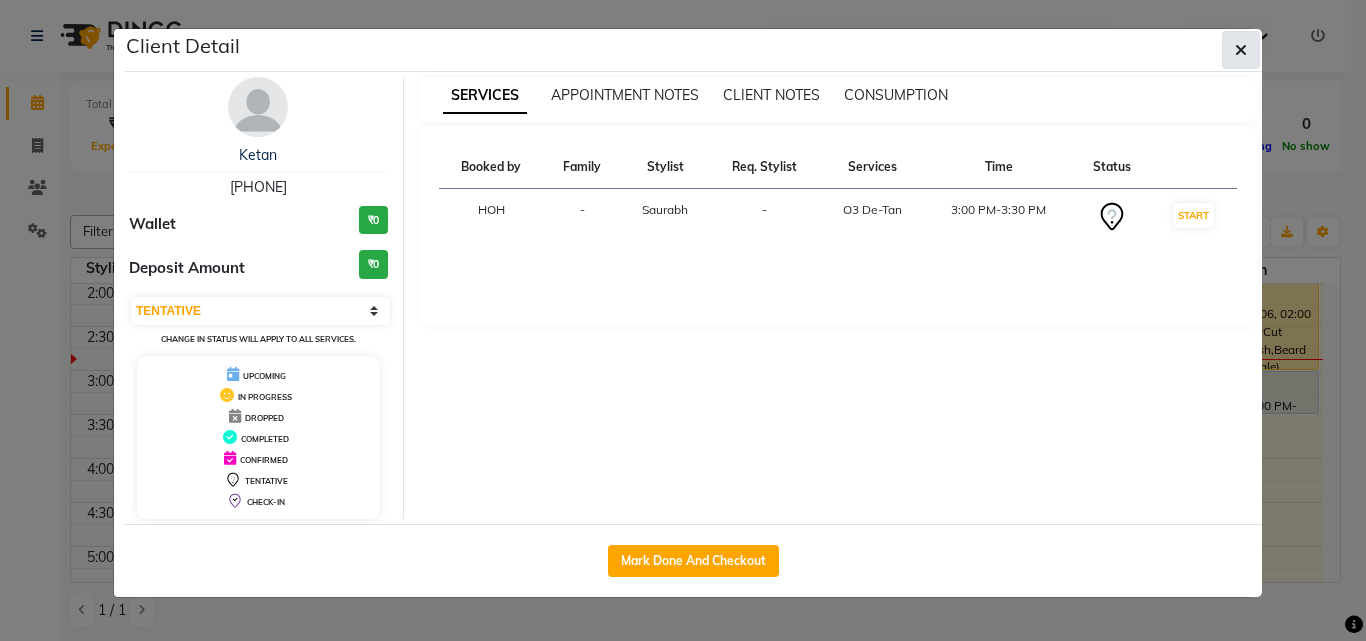 click 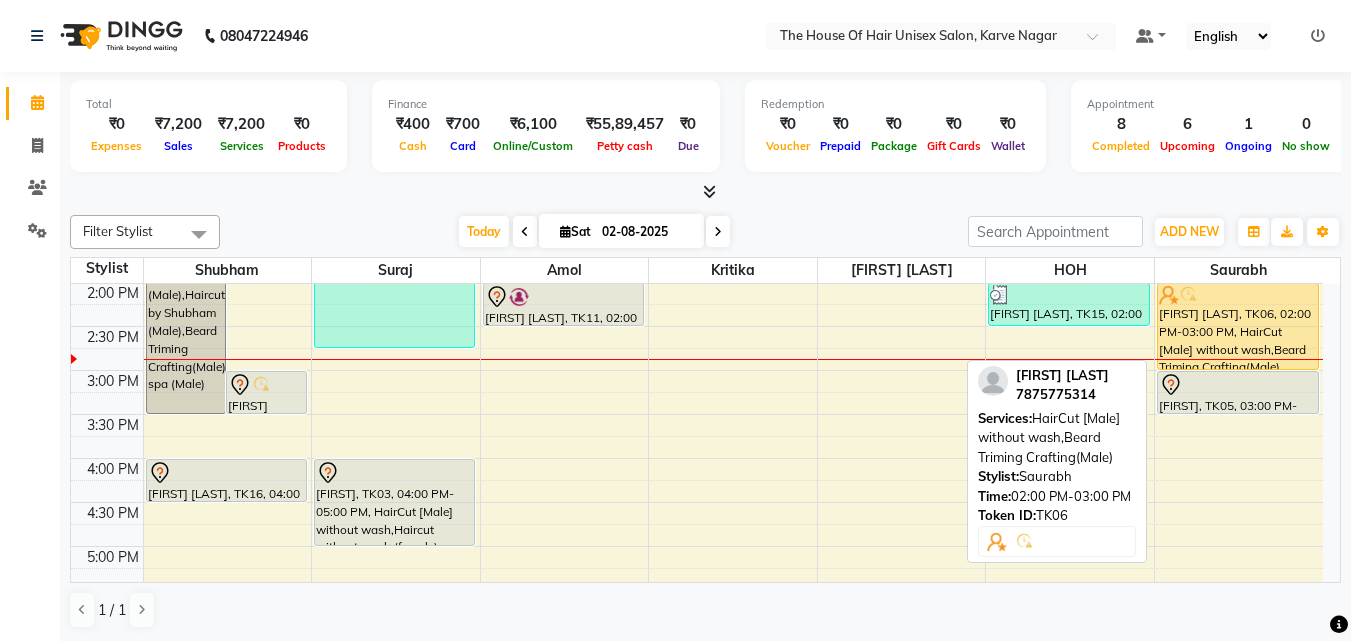click on "[FIRST] [LAST], TK06, 02:00 PM-03:00 PM, HairCut [Male] without wash,Beard Triming Crafting(Male)" at bounding box center (1238, 326) 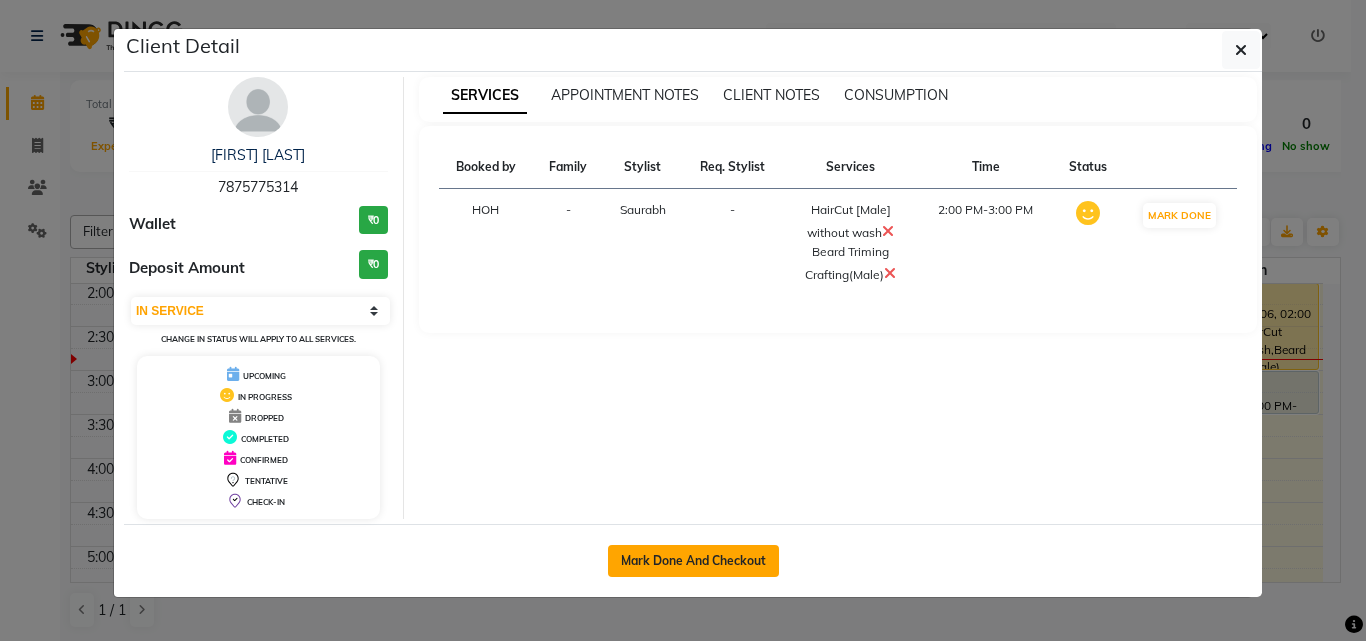 click on "Mark Done And Checkout" 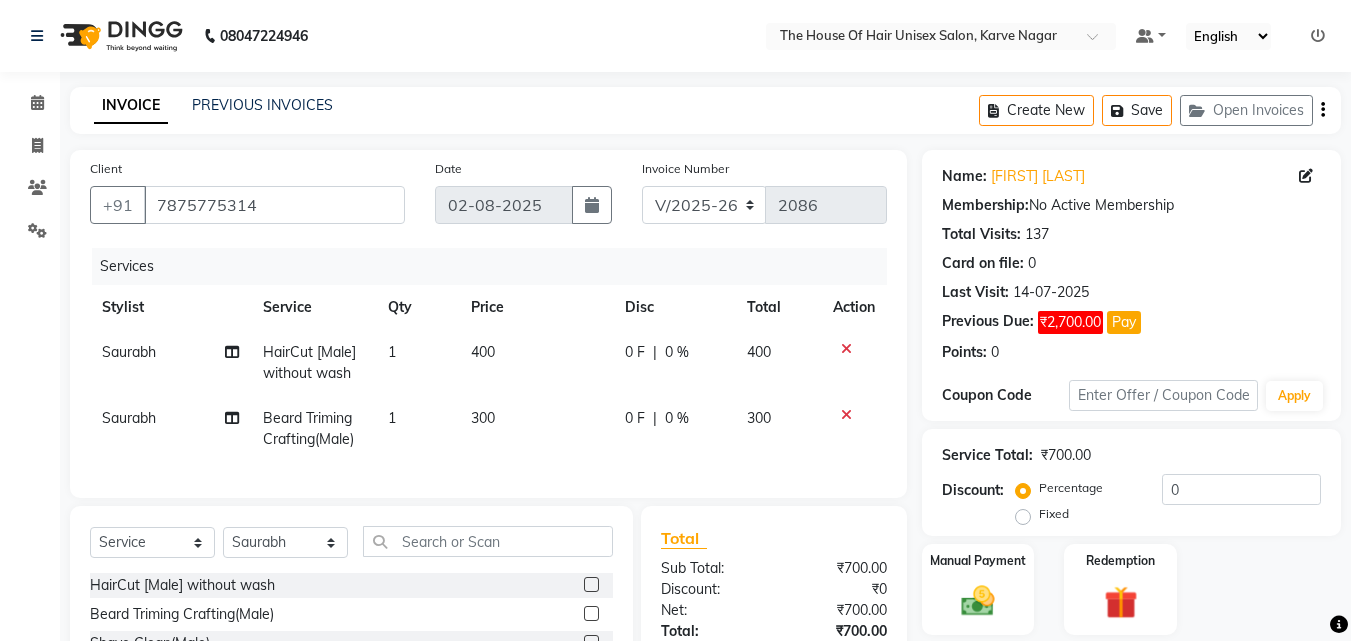 scroll, scrollTop: 204, scrollLeft: 0, axis: vertical 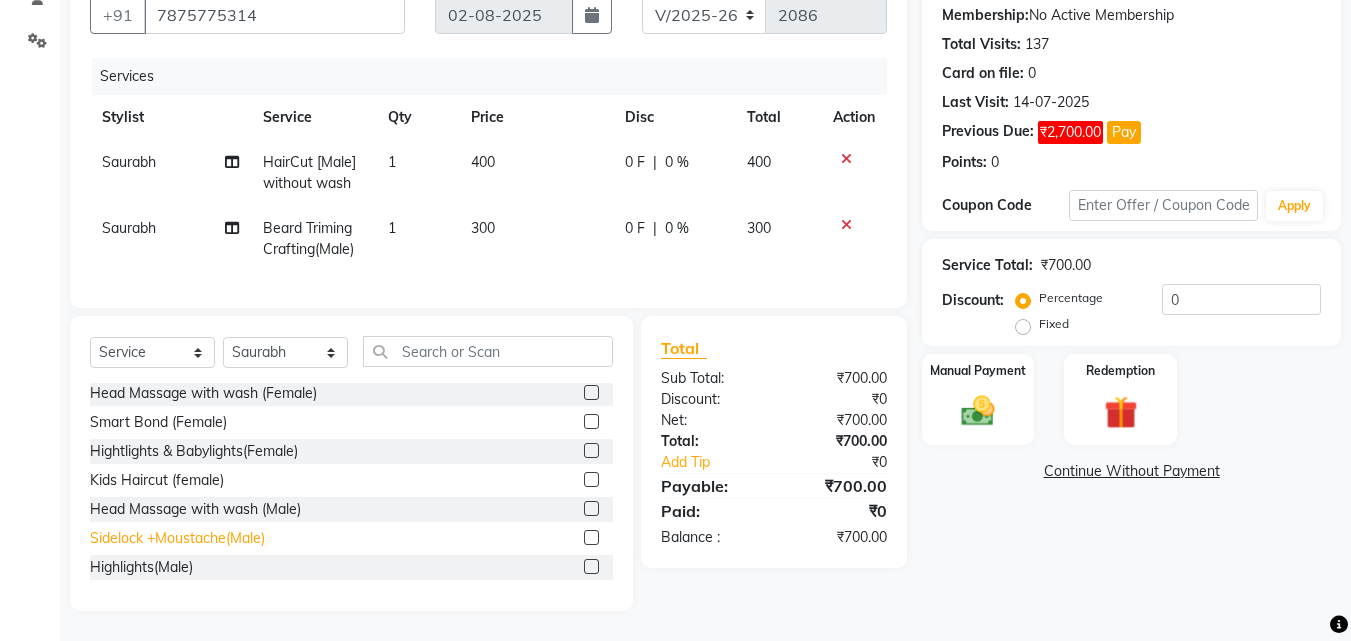 click on "Sidelock +Moustache(Male)" 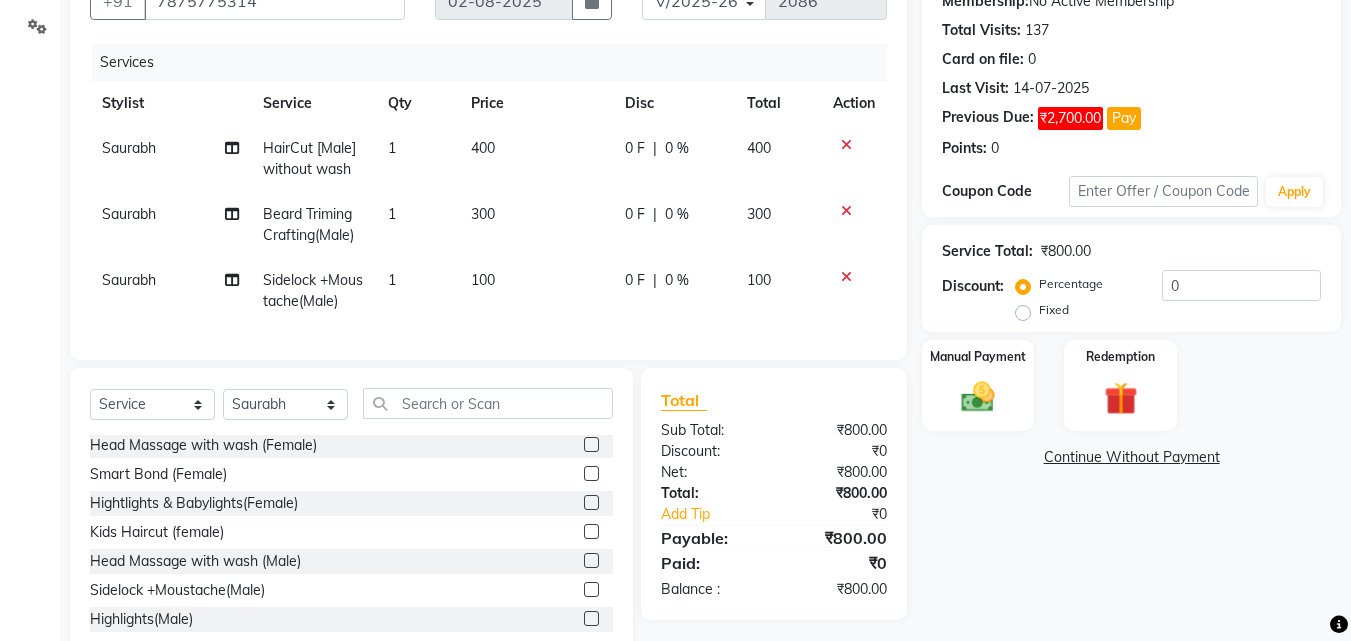 click 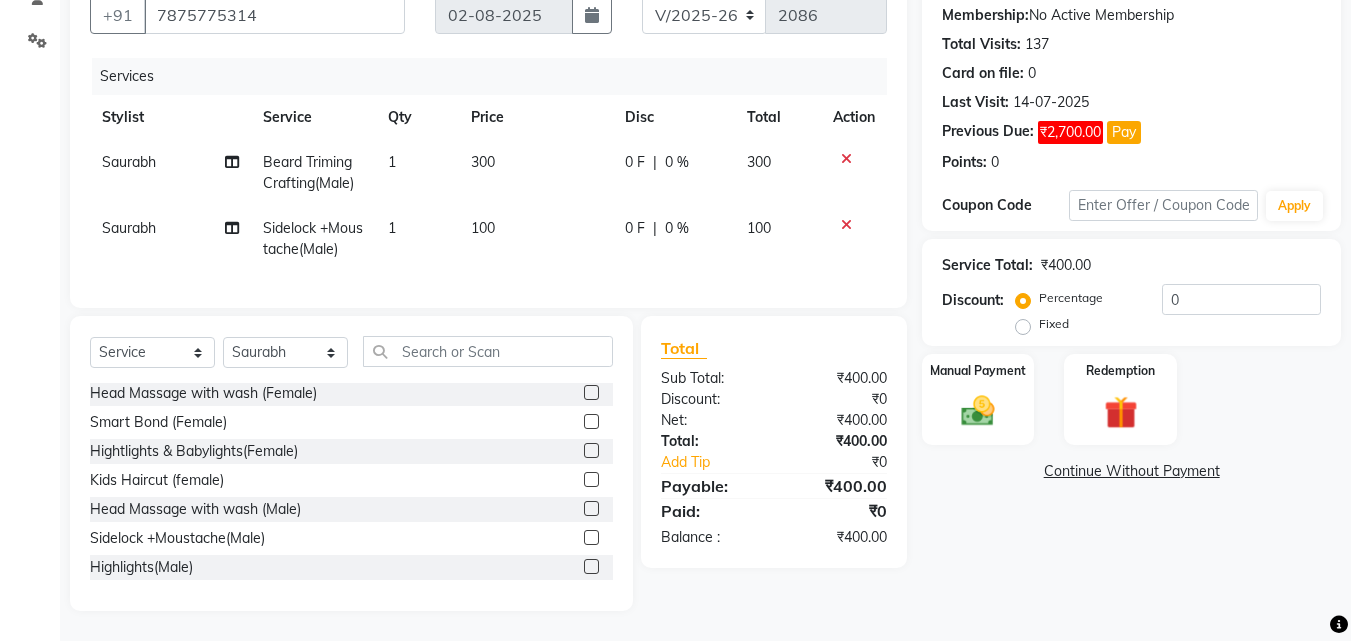 click 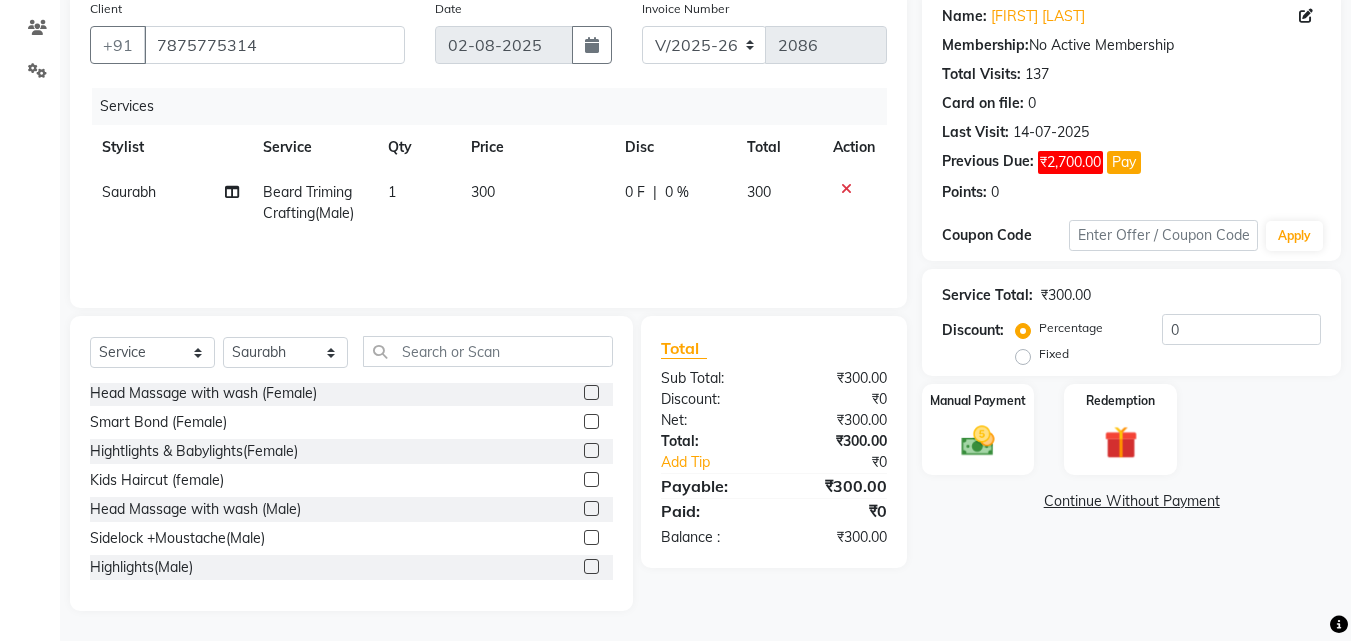 scroll, scrollTop: 160, scrollLeft: 0, axis: vertical 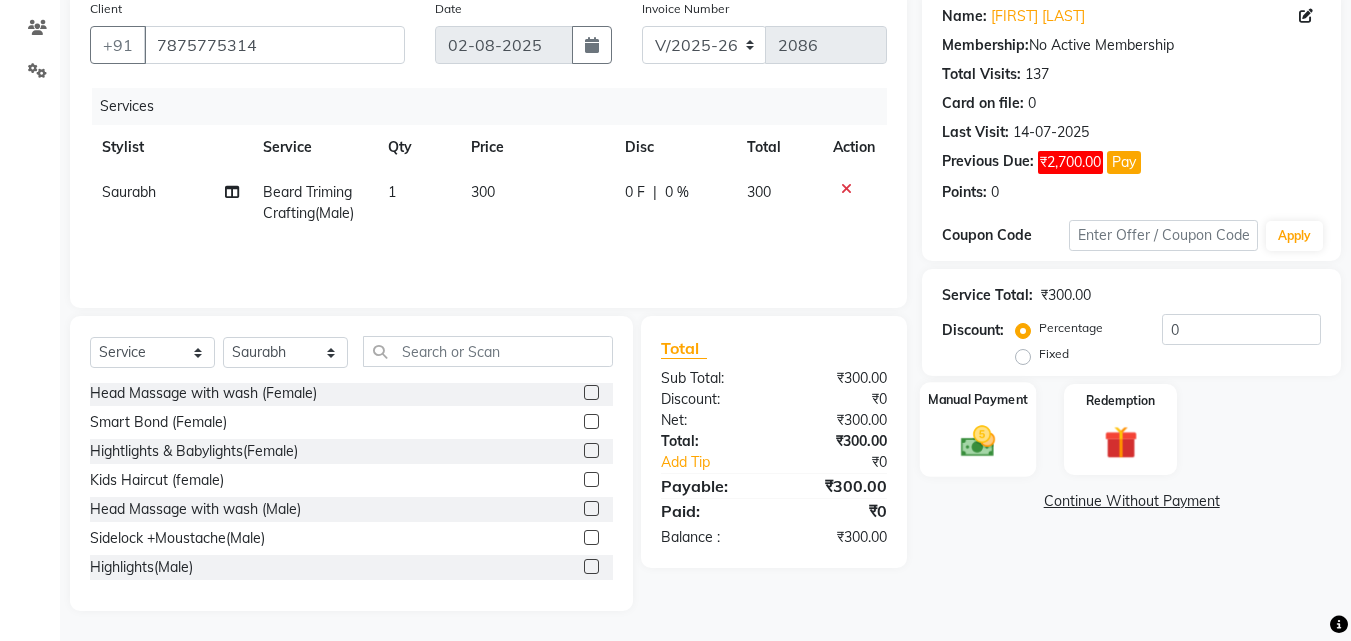 click 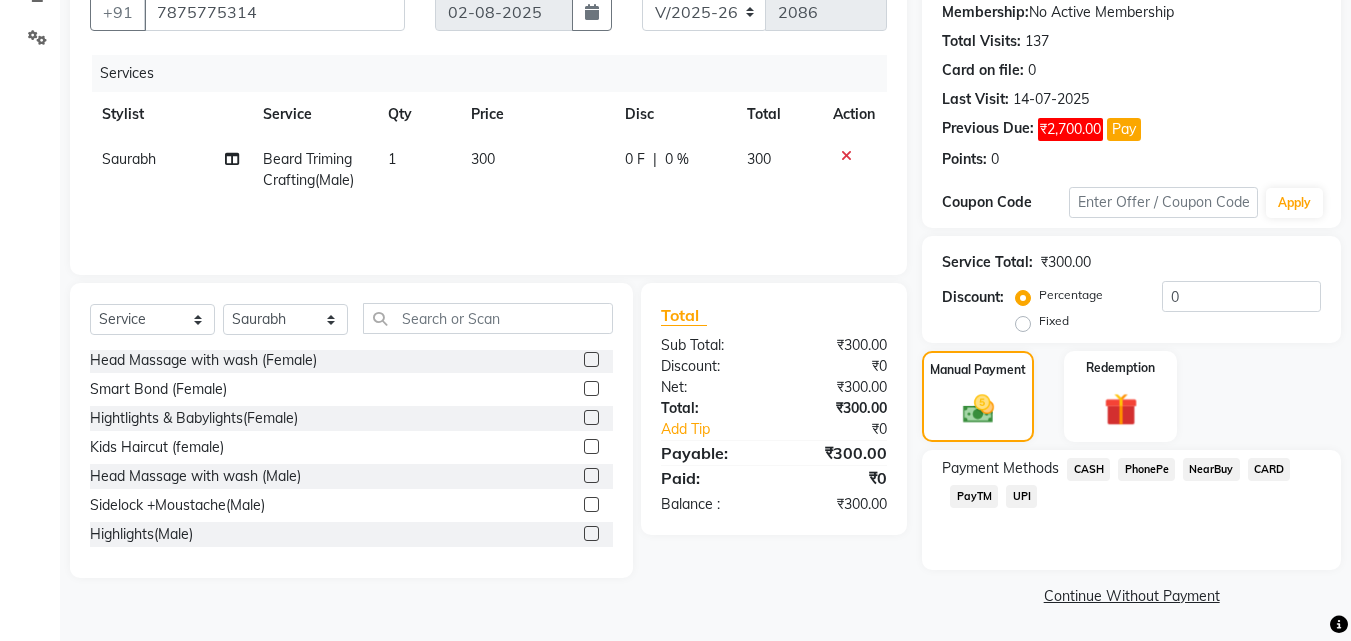 scroll, scrollTop: 185, scrollLeft: 0, axis: vertical 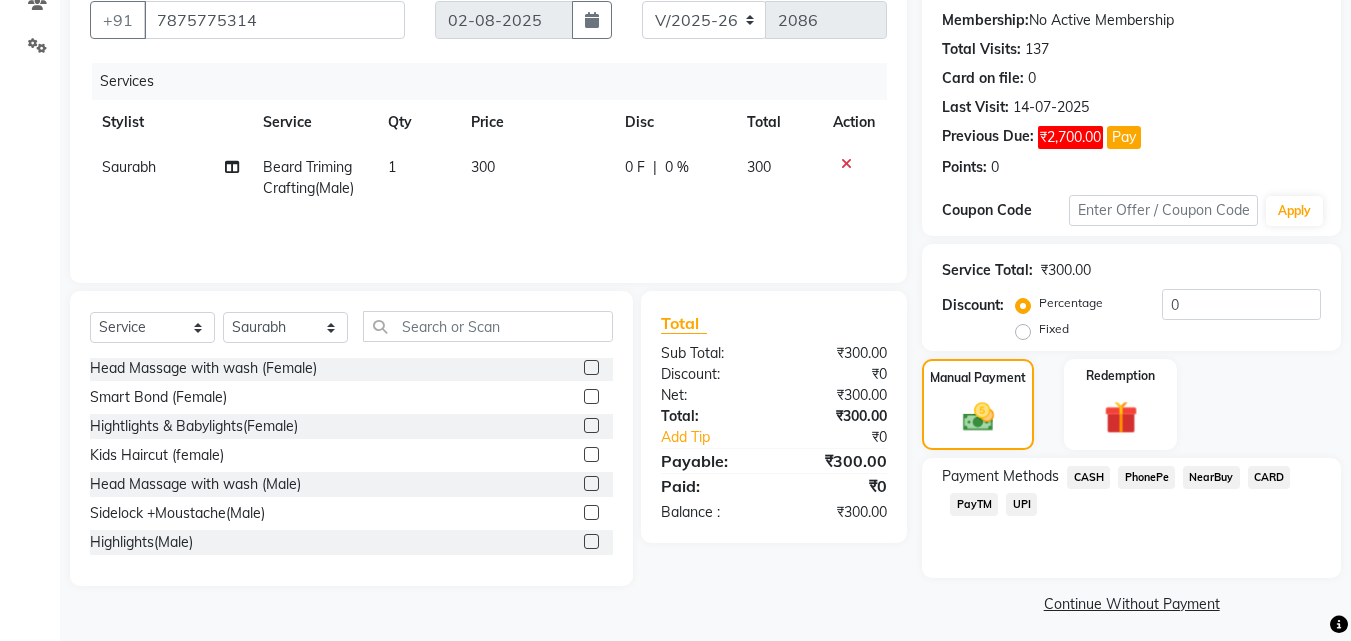 click on "UPI" 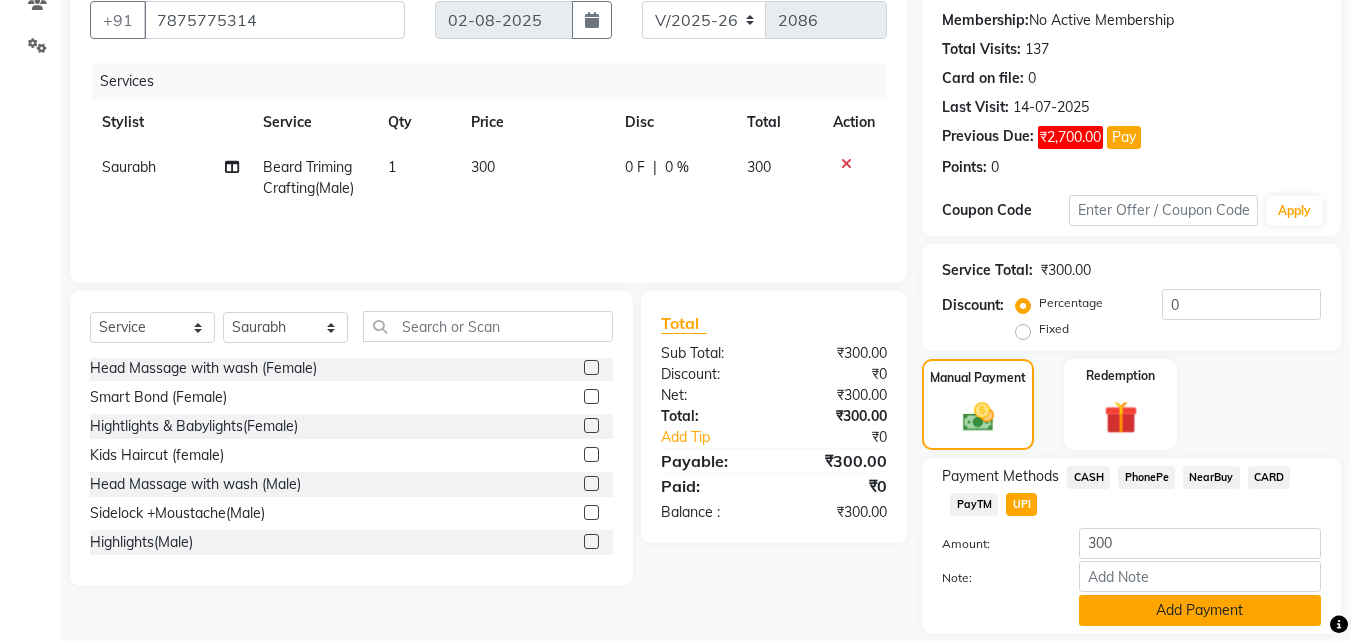 click on "Add Payment" 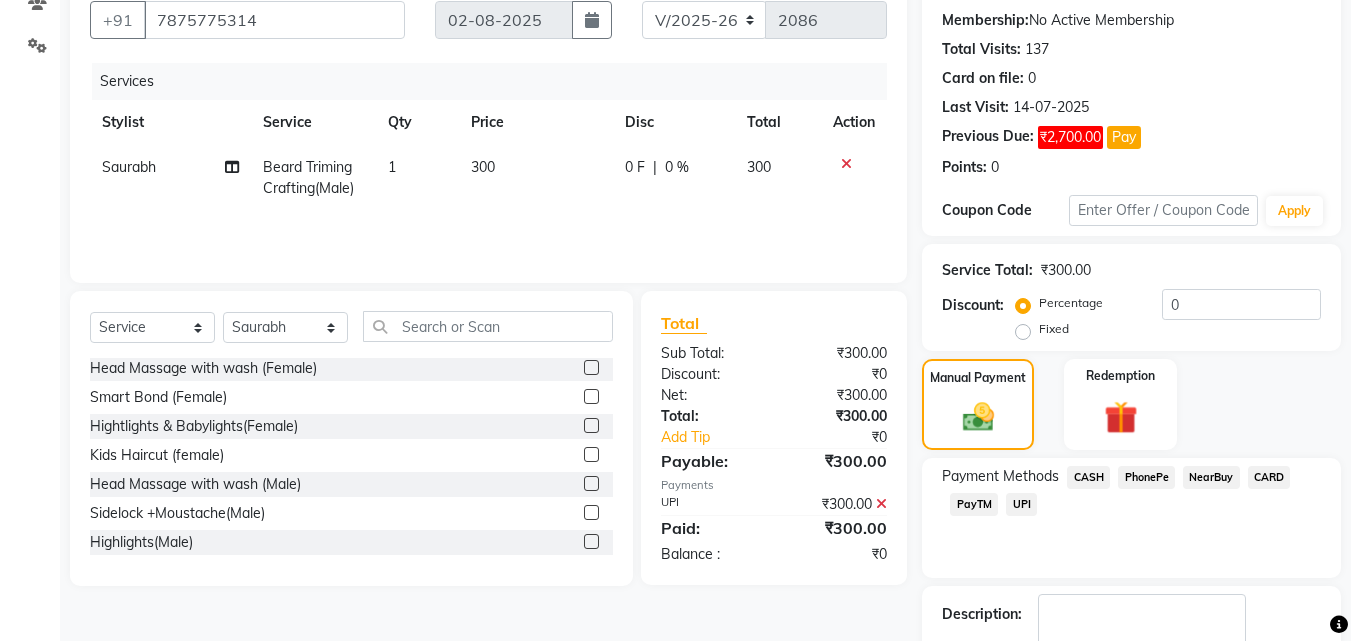 scroll, scrollTop: 306, scrollLeft: 0, axis: vertical 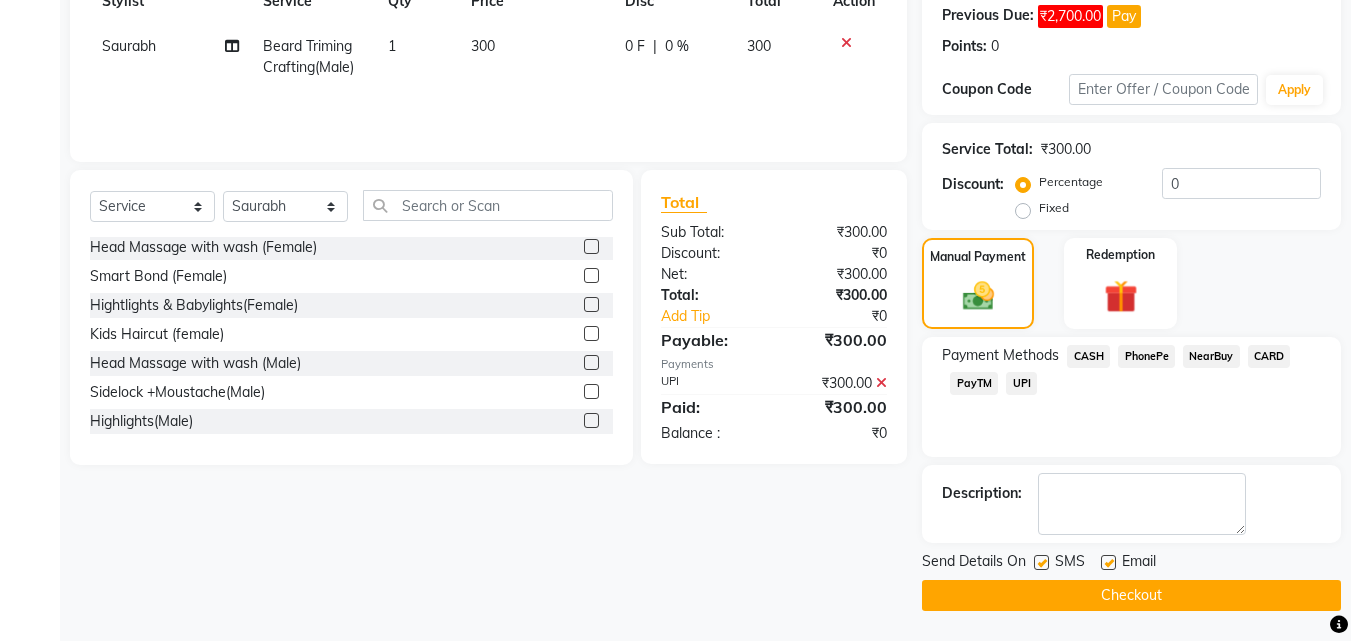 click on "Checkout" 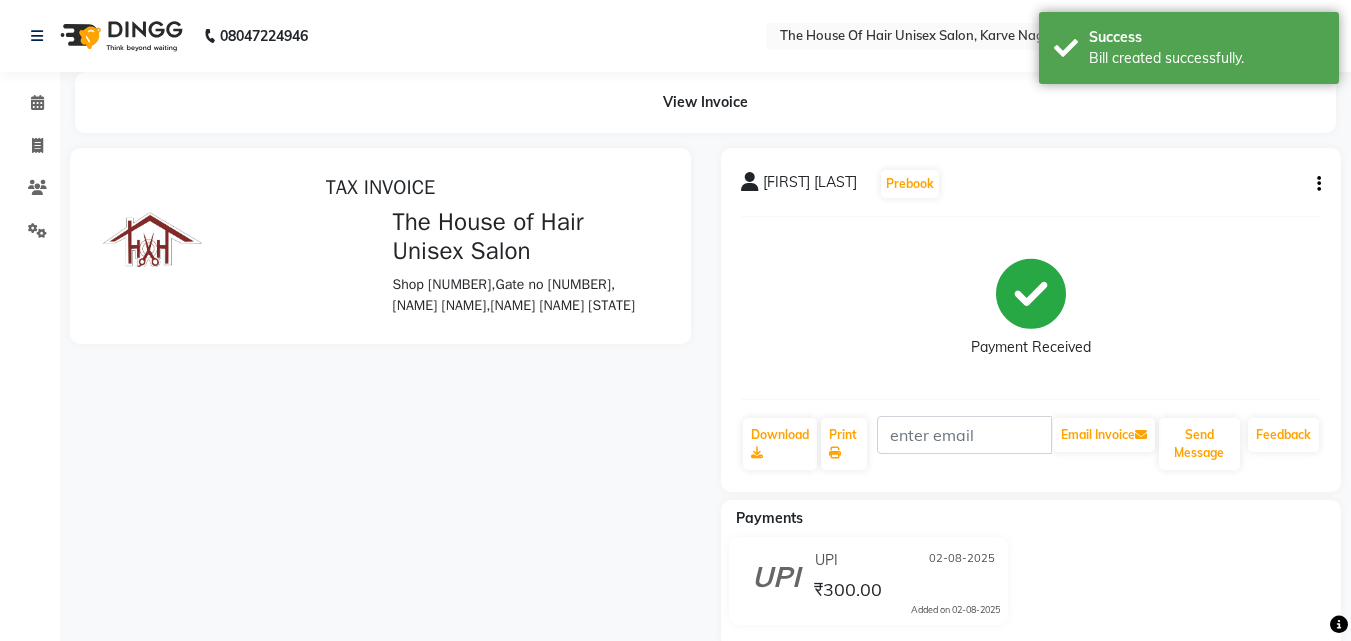 scroll, scrollTop: 0, scrollLeft: 0, axis: both 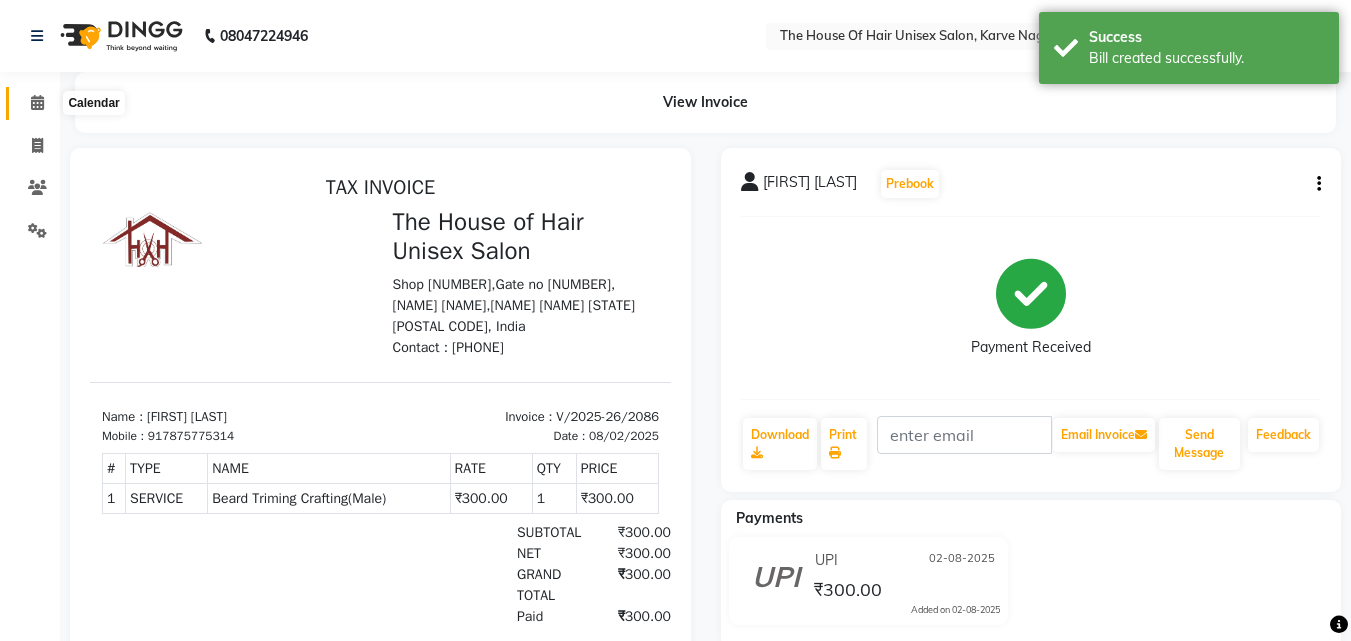 click 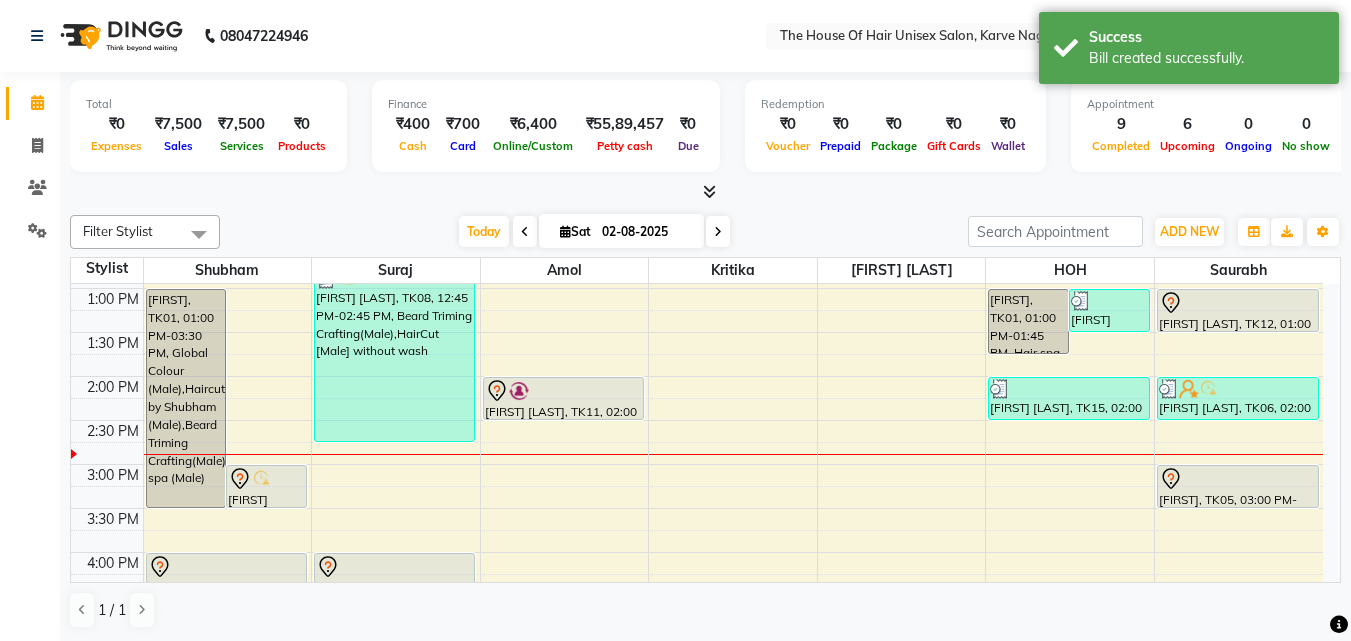 scroll, scrollTop: 521, scrollLeft: 0, axis: vertical 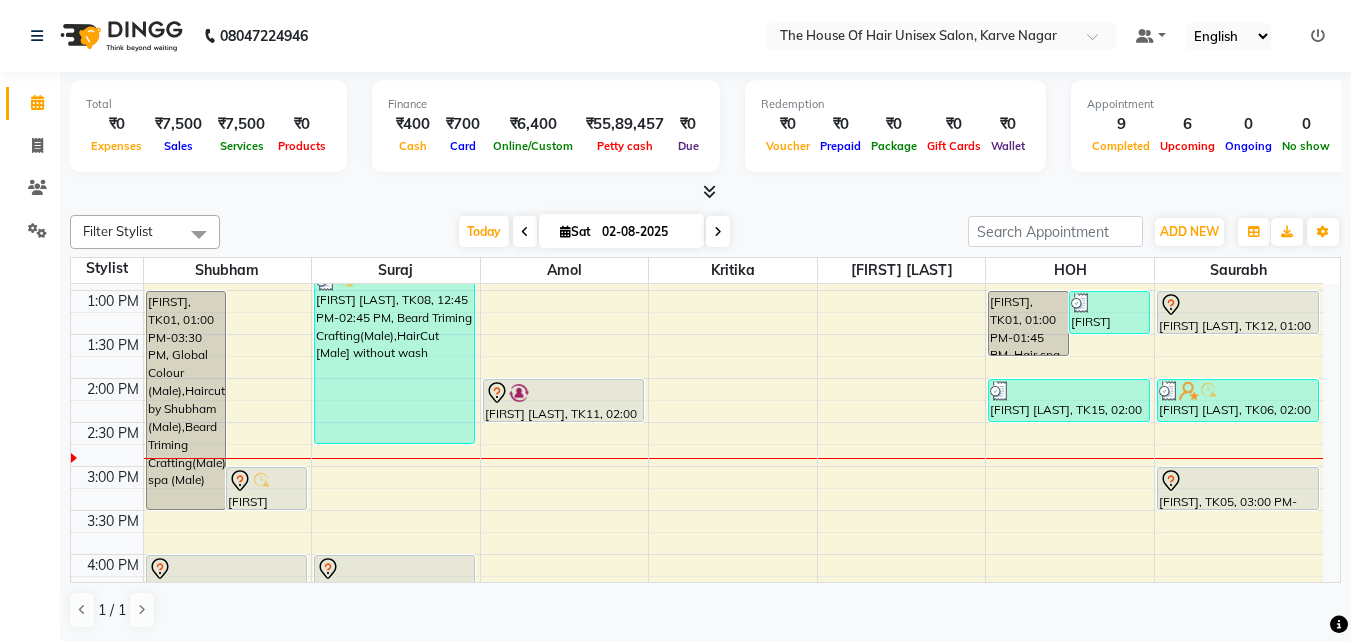 click at bounding box center [565, 231] 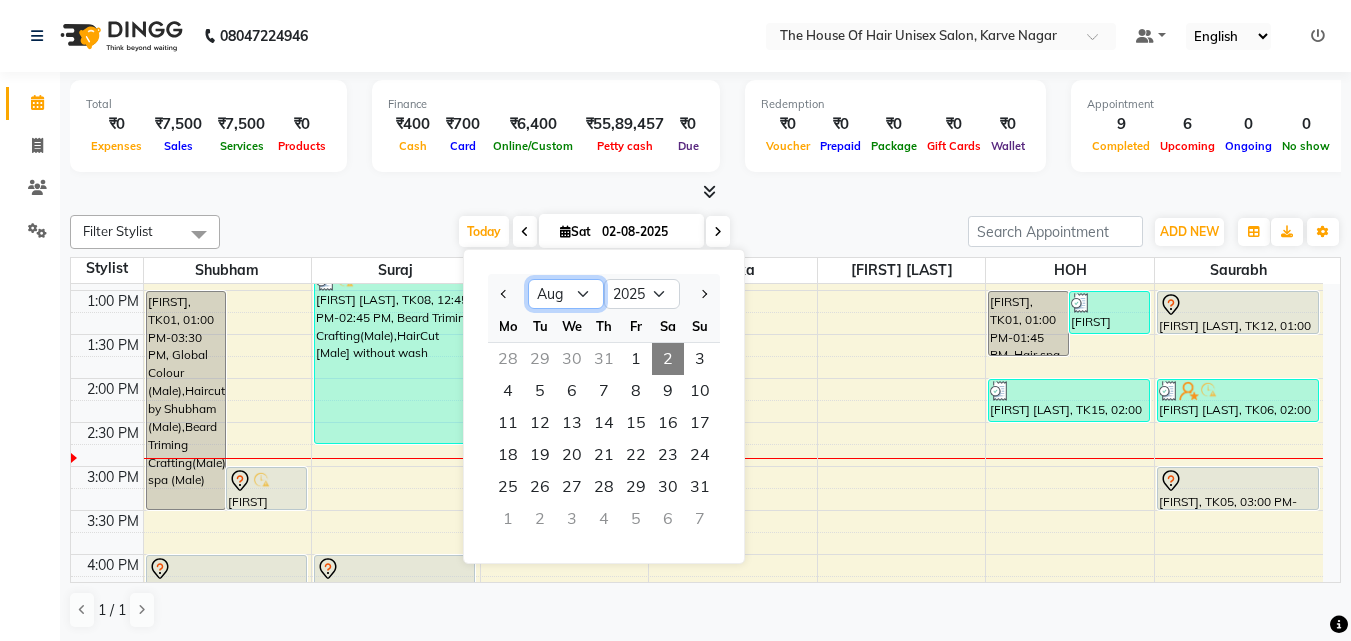 click on "Jan Feb Mar Apr May Jun Jul Aug Sep Oct Nov Dec" at bounding box center [566, 294] 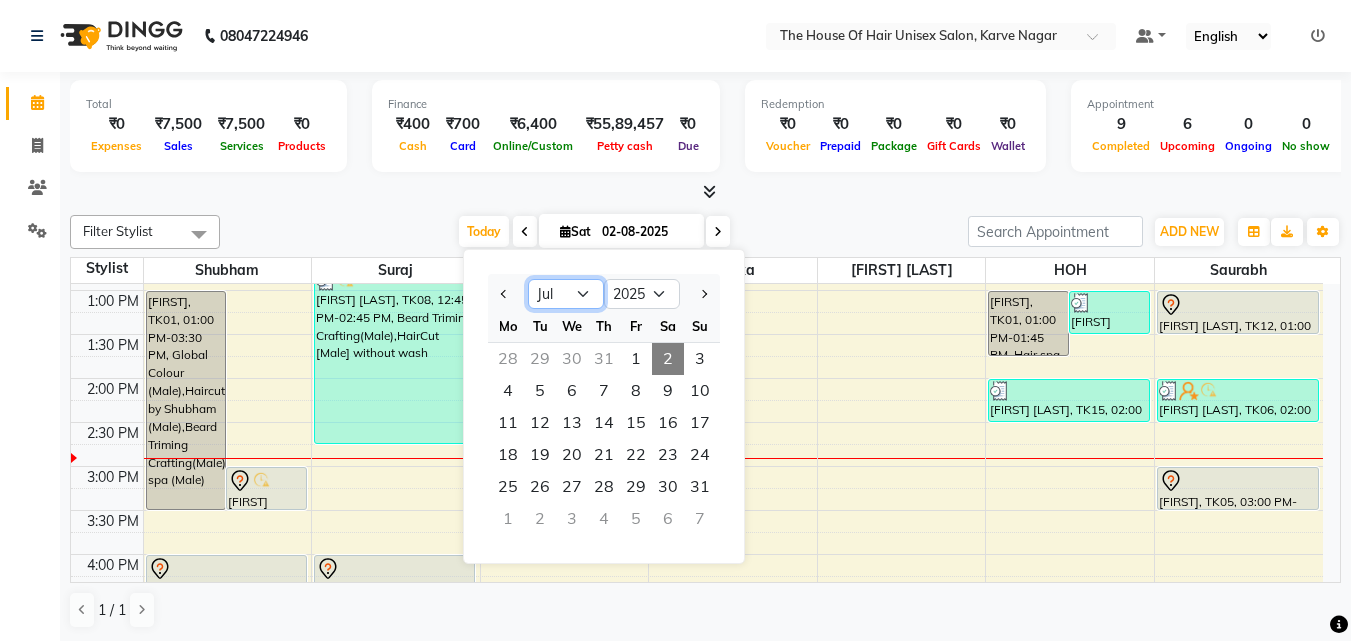 click on "Jan Feb Mar Apr May Jun Jul Aug Sep Oct Nov Dec" at bounding box center (566, 294) 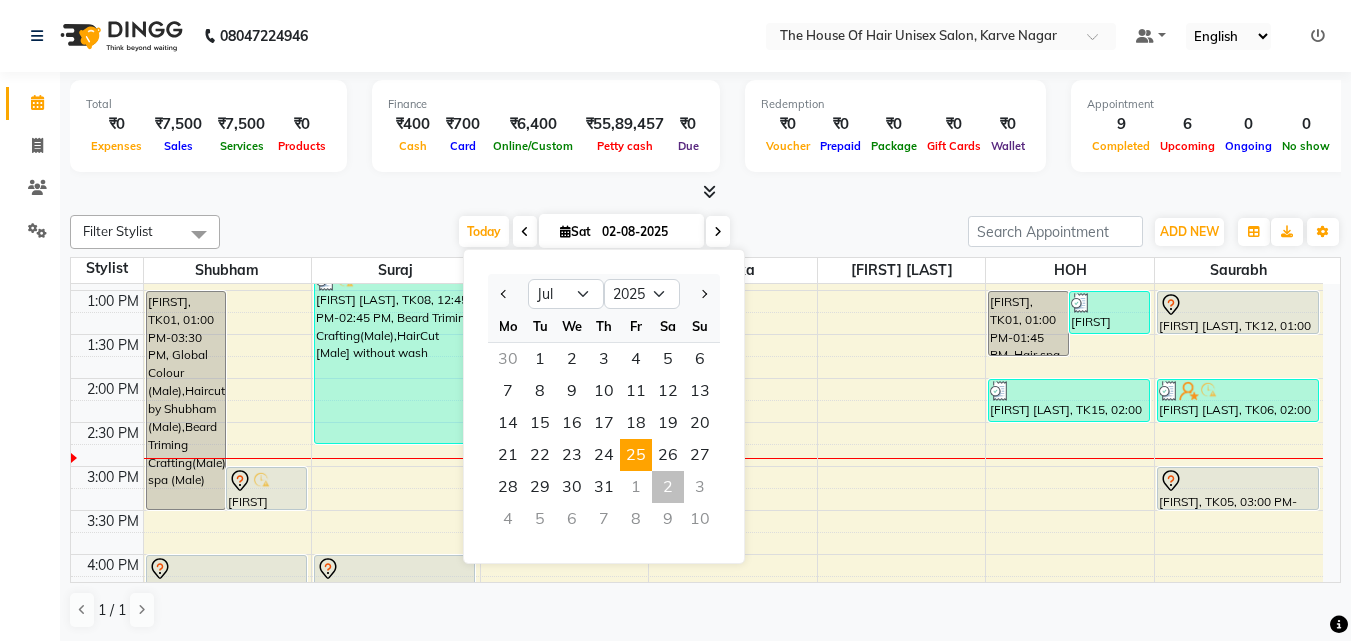 click on "25" at bounding box center [636, 455] 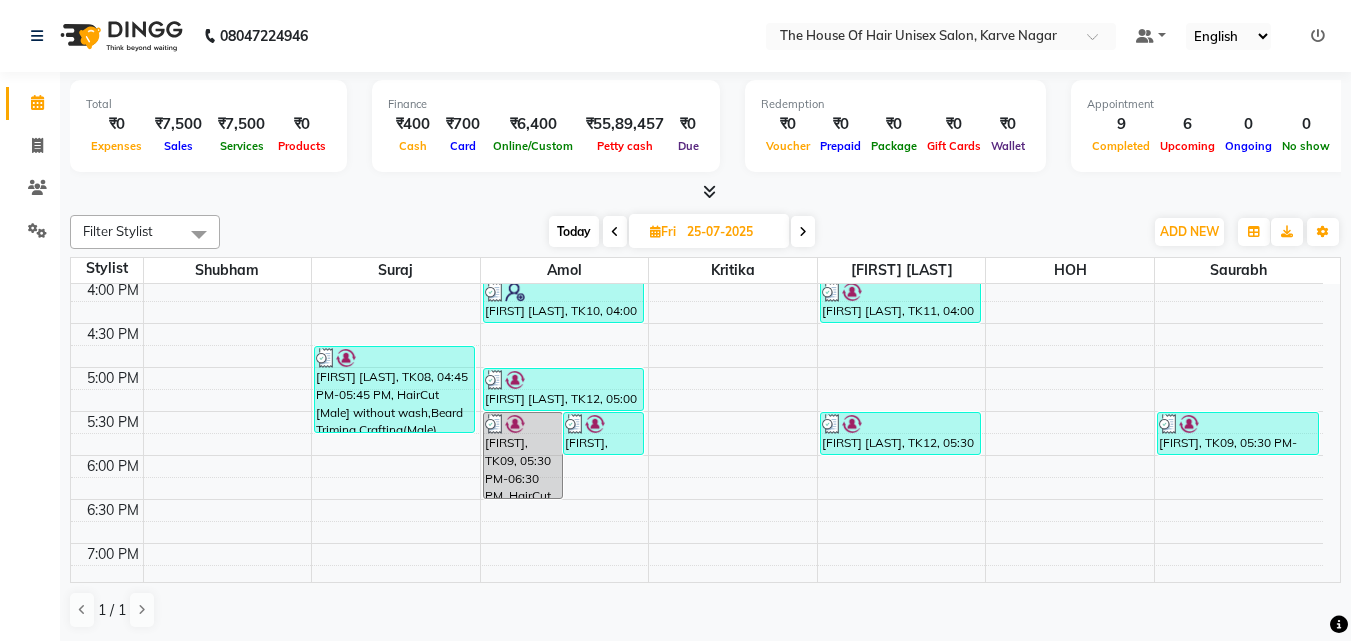 scroll, scrollTop: 796, scrollLeft: 0, axis: vertical 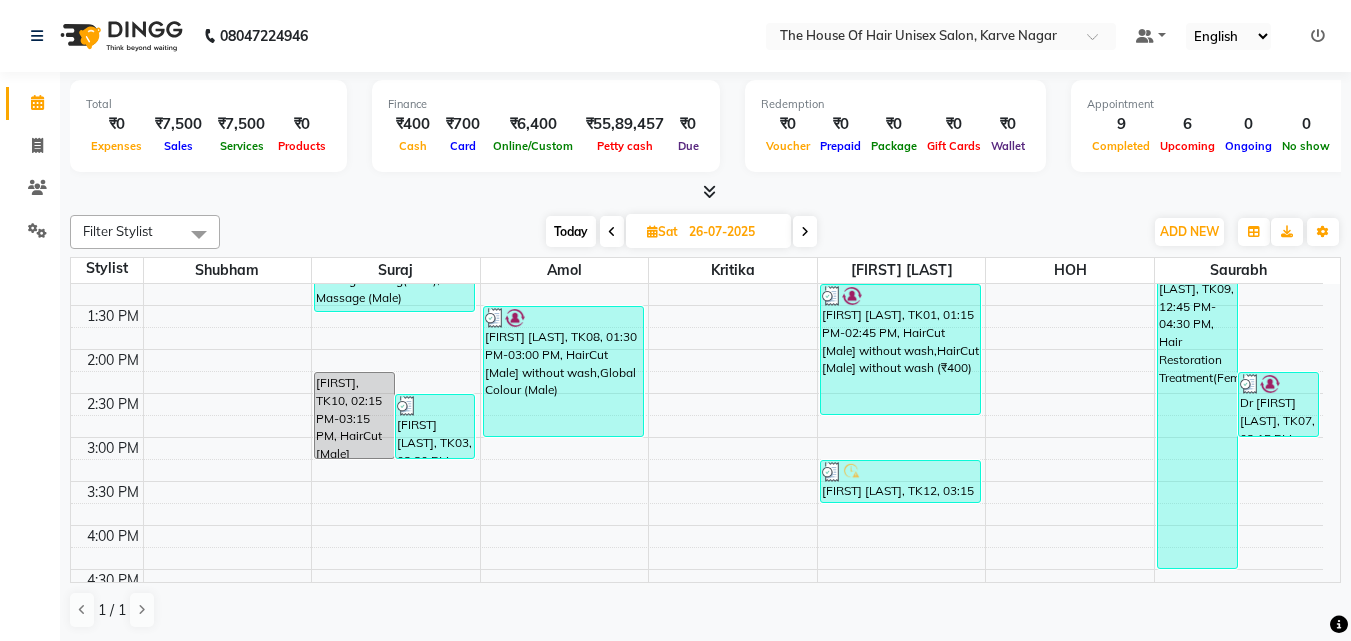click on "Today" at bounding box center [571, 231] 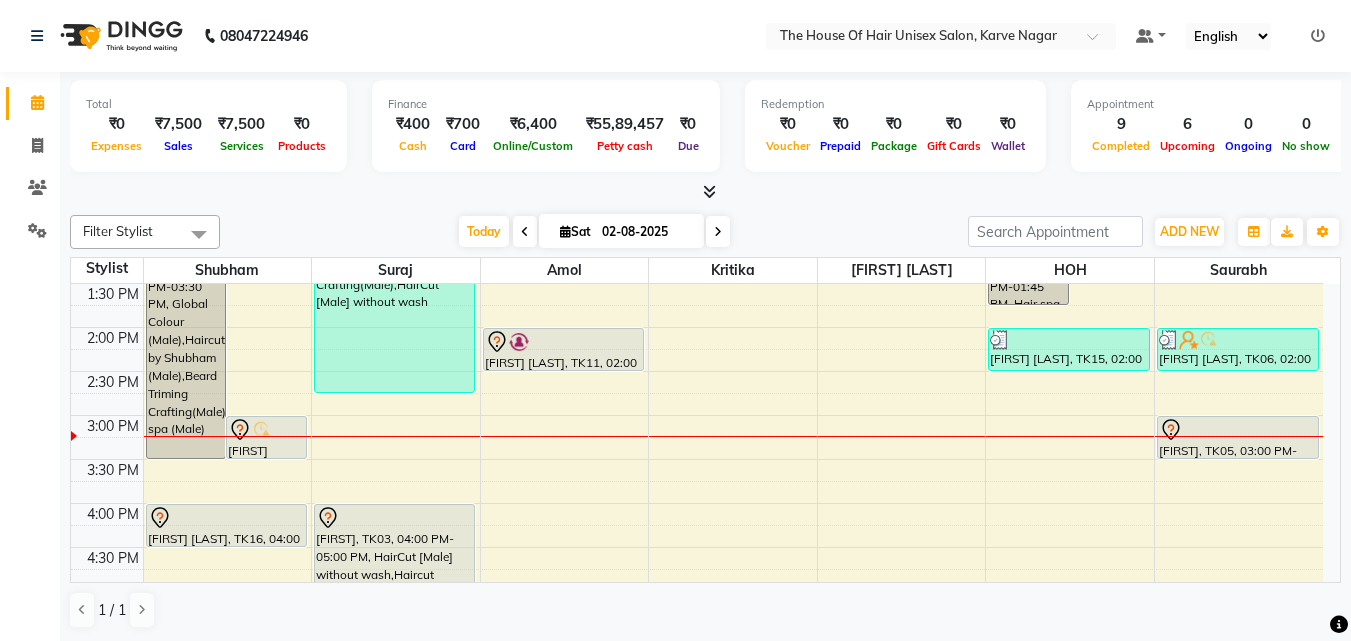 scroll, scrollTop: 573, scrollLeft: 0, axis: vertical 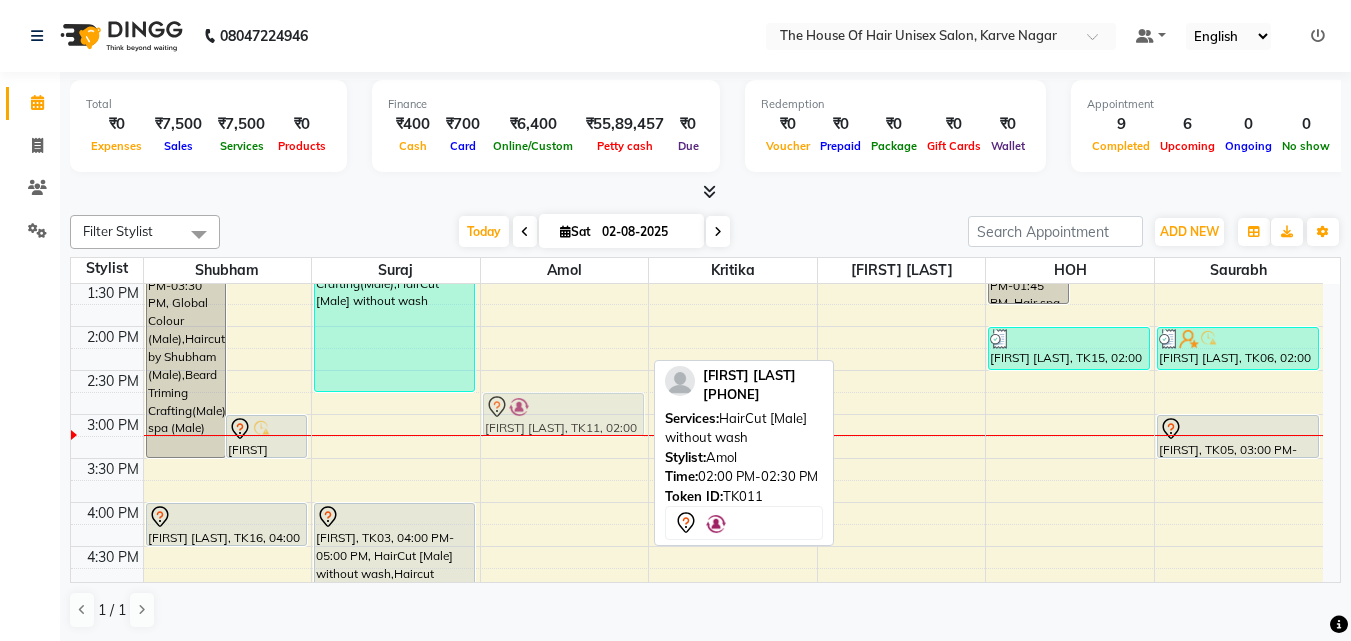 drag, startPoint x: 587, startPoint y: 351, endPoint x: 587, endPoint y: 410, distance: 59 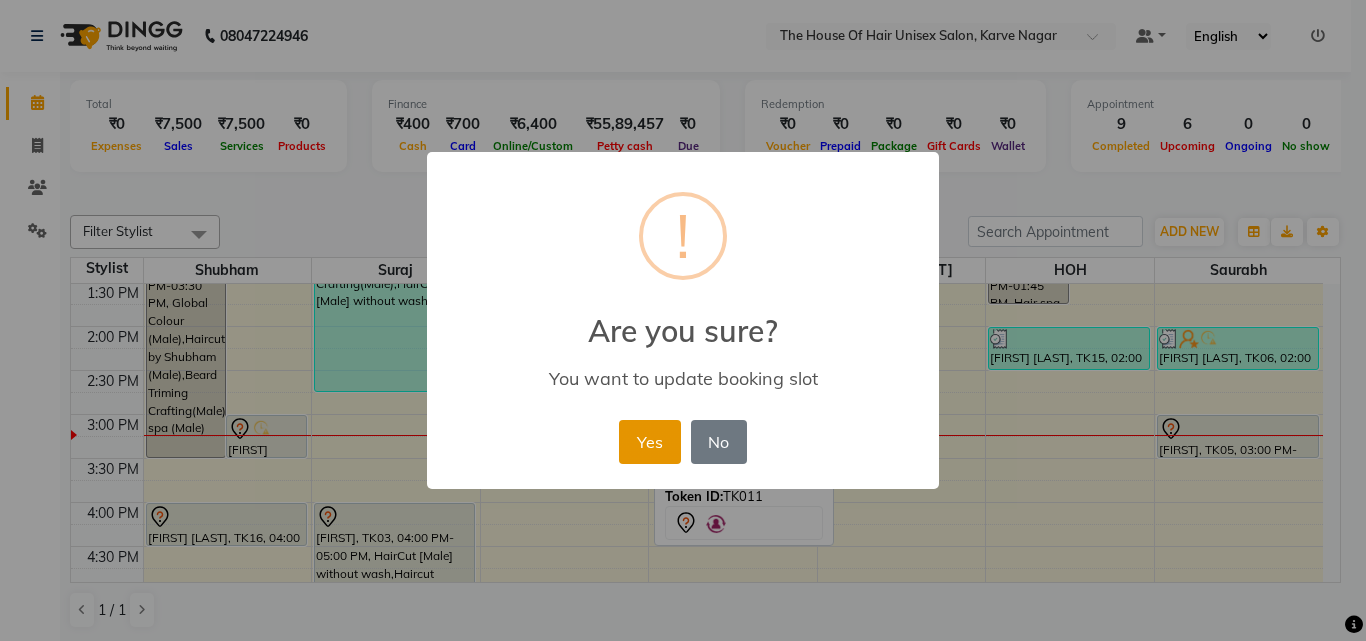 click on "Yes" at bounding box center (649, 442) 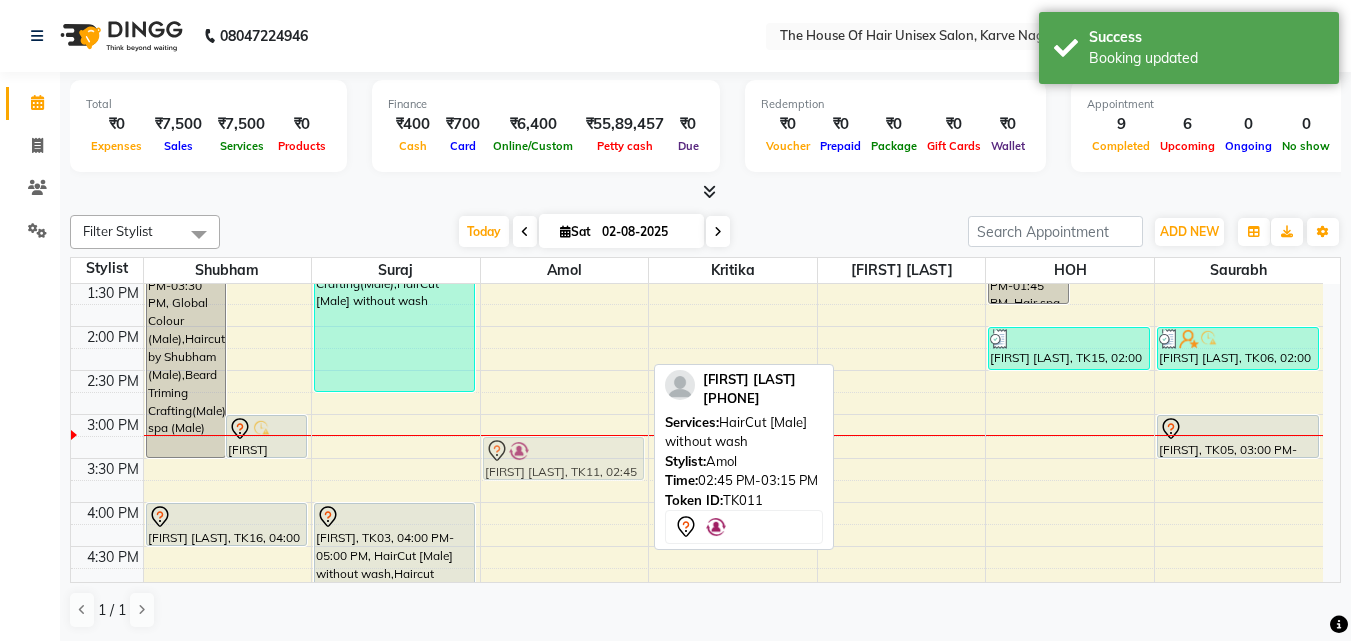 drag, startPoint x: 611, startPoint y: 417, endPoint x: 615, endPoint y: 452, distance: 35.22783 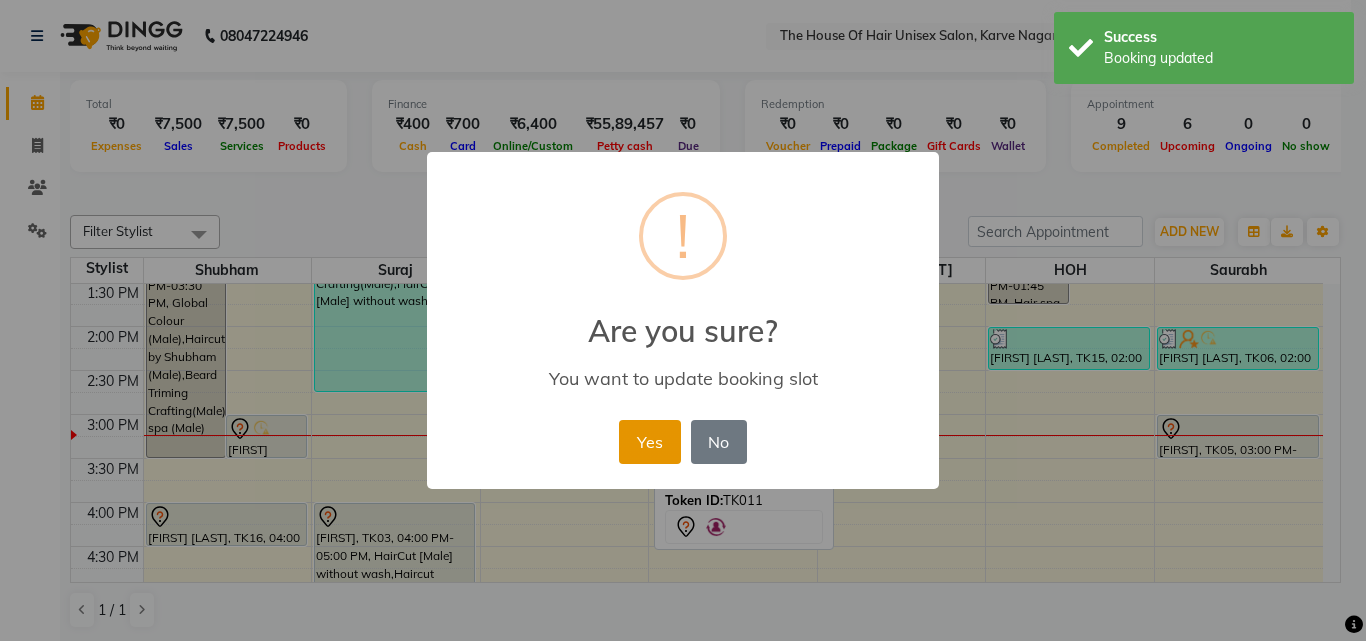 click on "Yes" at bounding box center (649, 442) 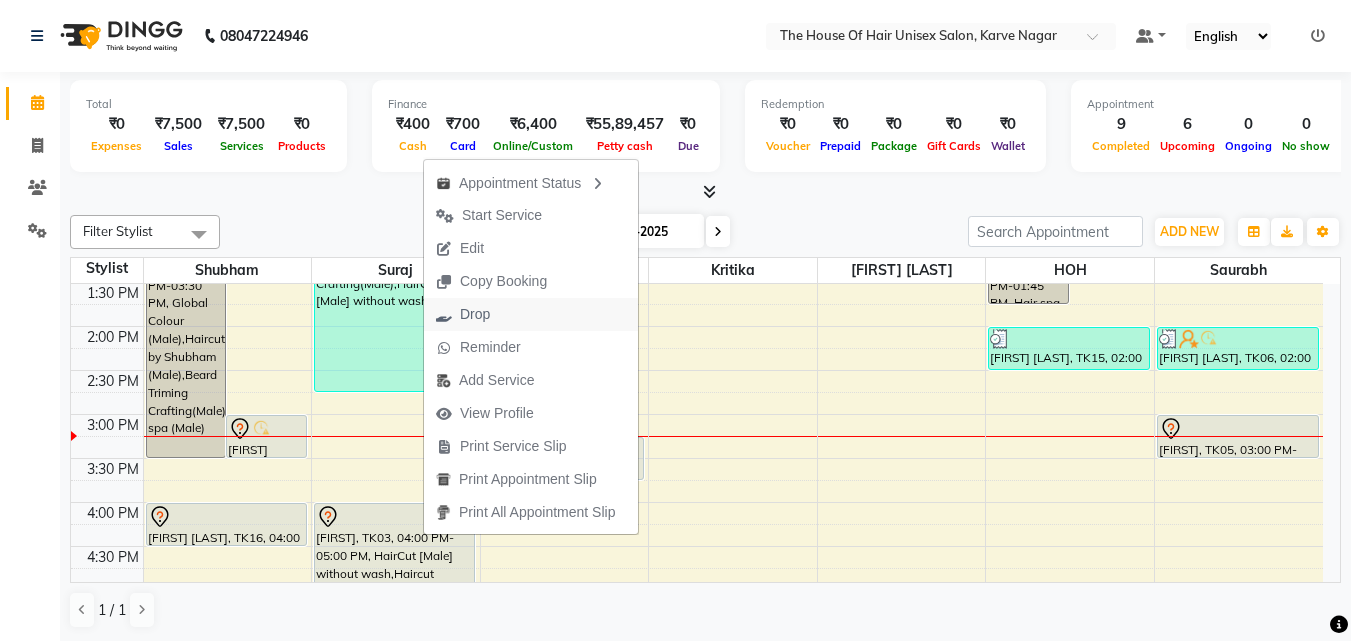 click on "Drop" at bounding box center (475, 314) 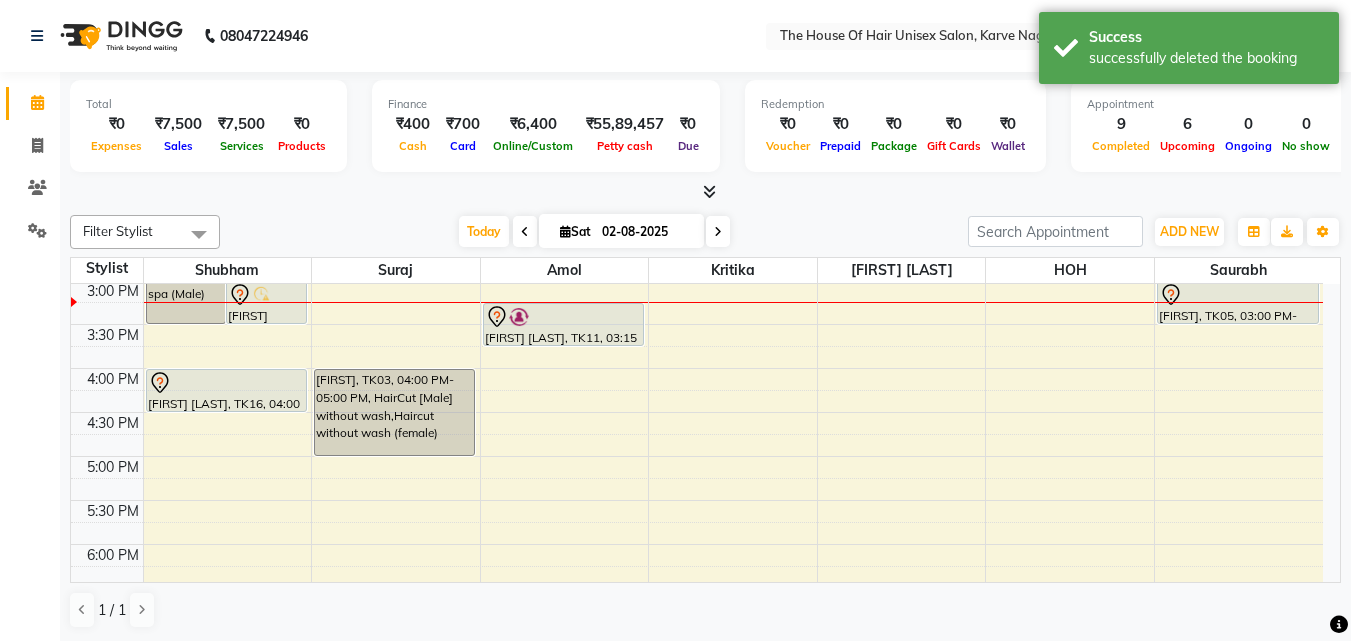 scroll, scrollTop: 709, scrollLeft: 0, axis: vertical 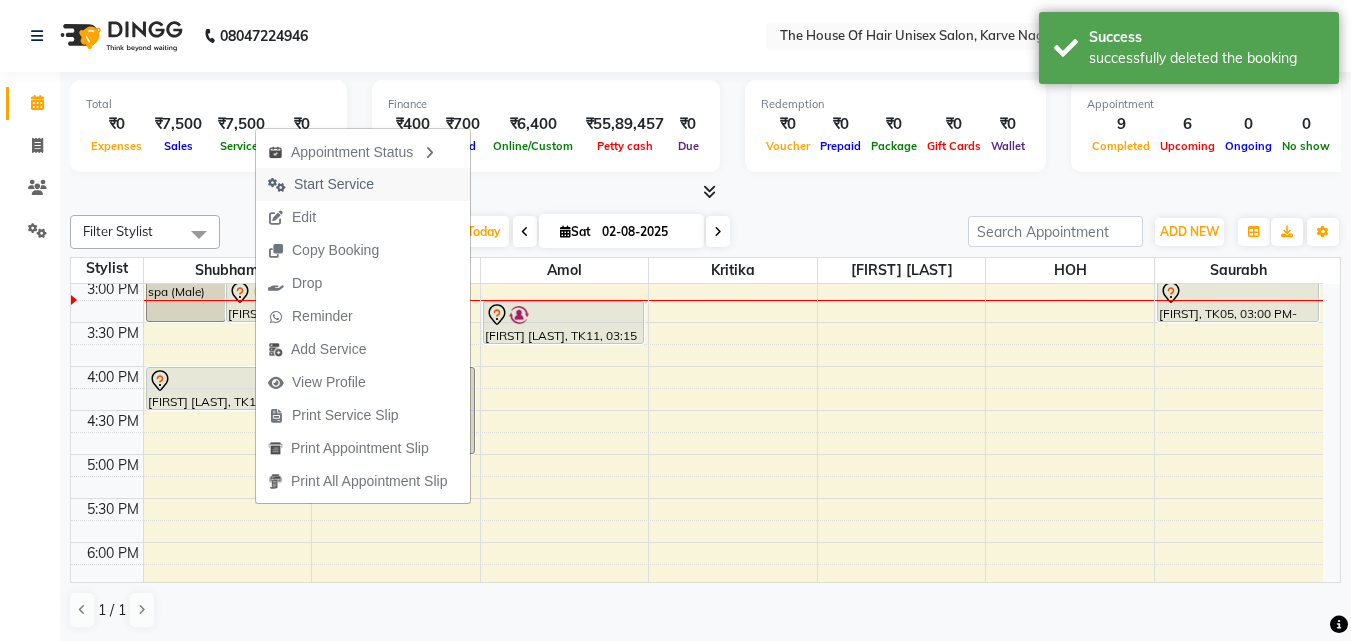click on "Start Service" at bounding box center (334, 184) 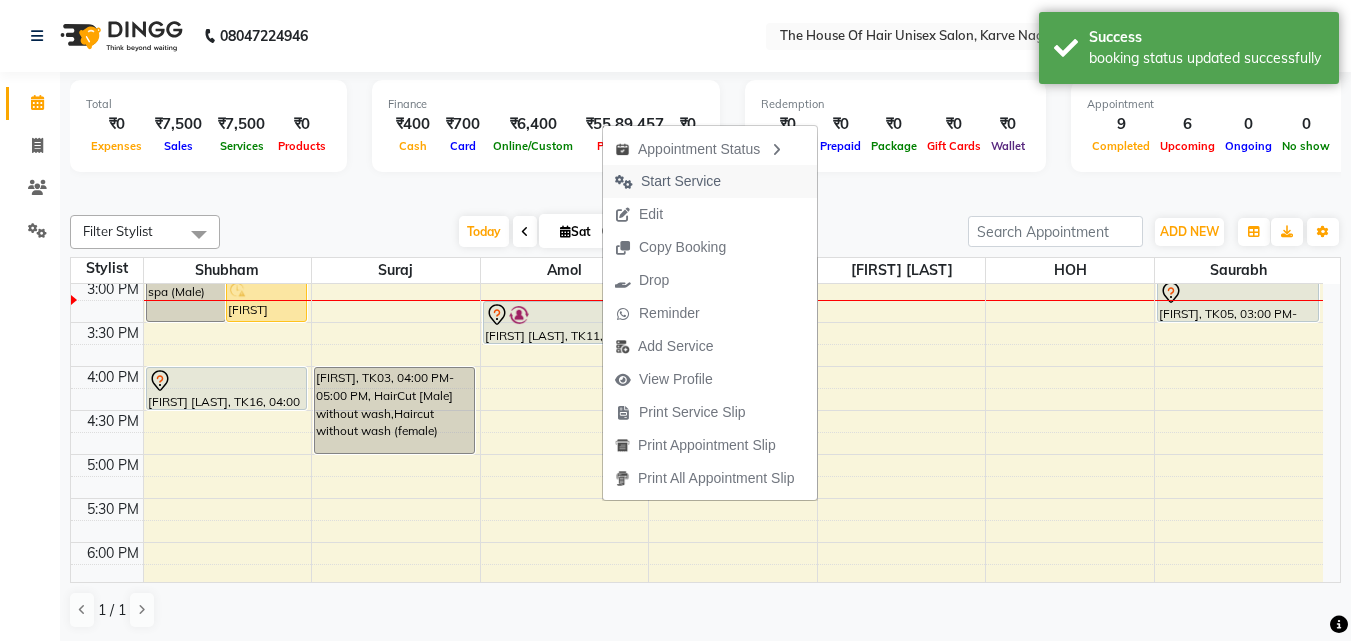 click on "Start Service" at bounding box center (681, 181) 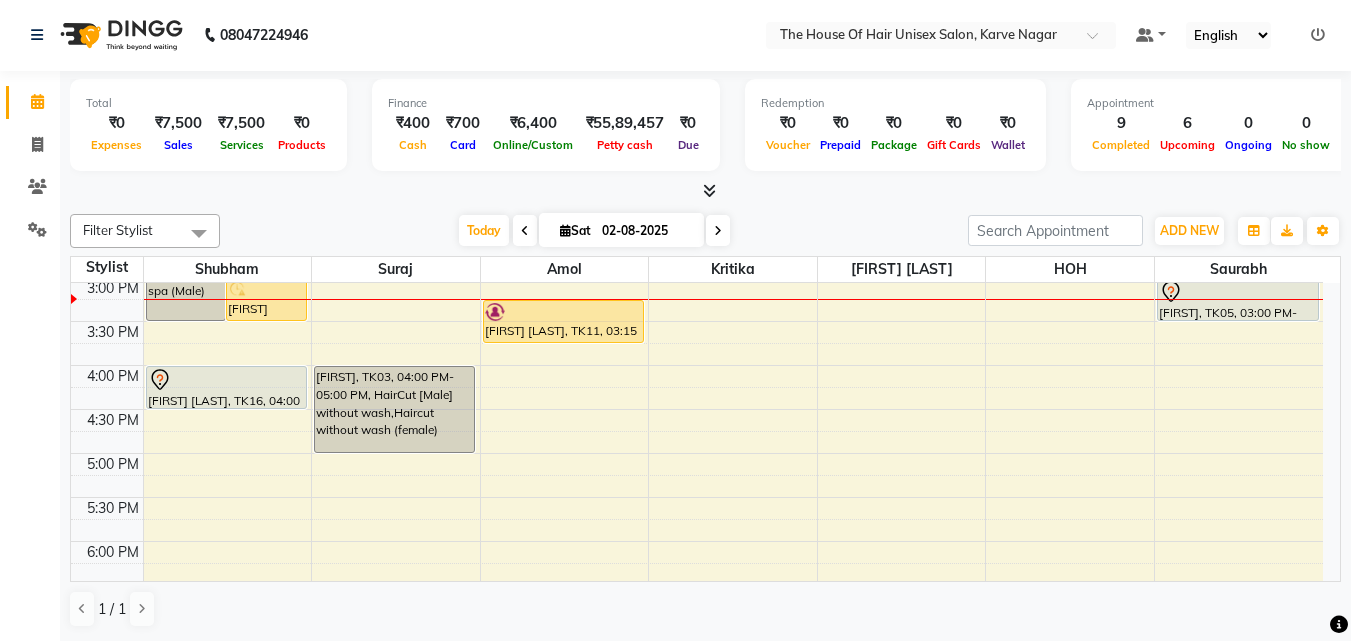 scroll, scrollTop: 0, scrollLeft: 0, axis: both 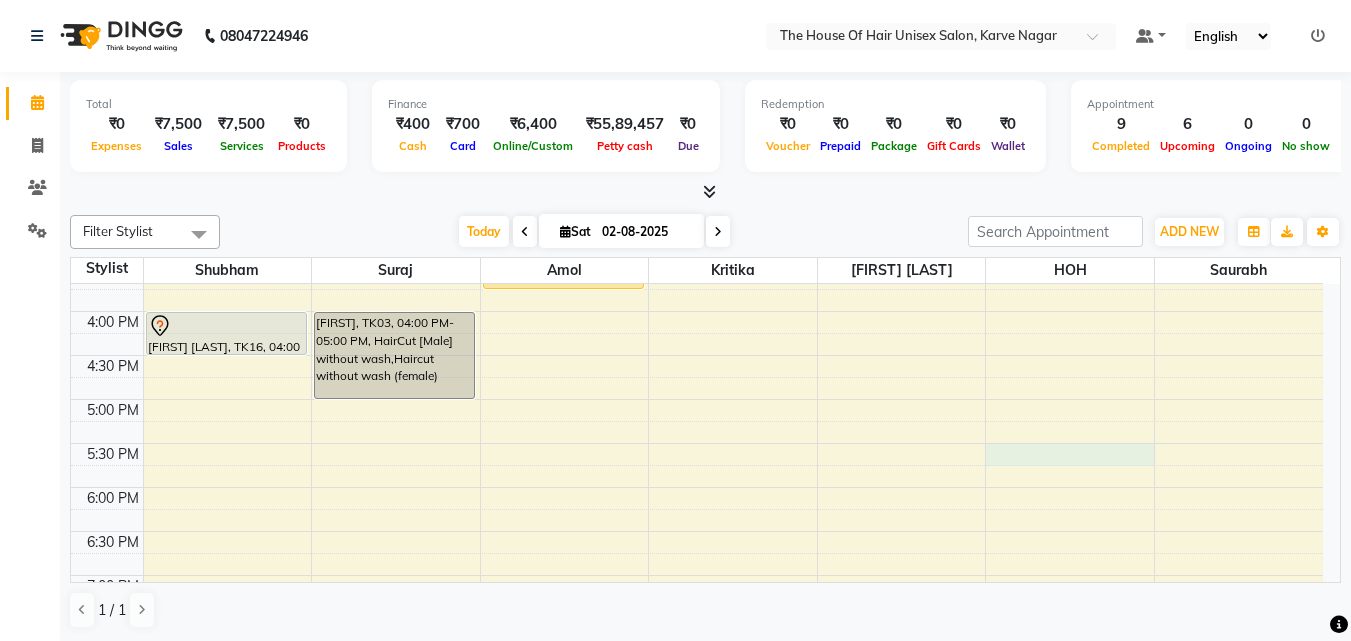 click on "7:00 AM 7:30 AM 8:00 AM 8:30 AM 9:00 AM 9:30 AM 10:00 AM 10:30 AM 11:00 AM 11:30 AM 12:00 PM 12:30 PM 1:00 PM 1:30 PM 2:00 PM 2:30 PM 3:00 PM 3:30 PM 4:00 PM 4:30 PM 5:00 PM 5:30 PM 6:00 PM 6:30 PM 7:00 PM 7:30 PM 8:00 PM 8:30 PM 9:00 PM 9:30 PM    [FIRST] [LAST], TK01, 01:00 PM-03:30 PM, Global Colour (Male),Haircut by Shubham (Male),Beard Triming Crafting(Male),Hair spa (Male)     [FIRST] [LAST], TK07, 03:00 PM-03:30 PM, Haircut by Shubham (Male)             [FIRST] [LAST], TK16, 04:00 PM-04:30 PM, Haircut by Shubham (Male)     [FIRST] [LAST], TK13, 12:00 PM-12:45 PM, Hairwash +Blowdry (Female)     [FIRST] [LAST], TK08, 12:45 PM-02:45 PM, Beard Triming Crafting(Male),HairCut [Male] without wash    [FIRST], TK03, 04:00 PM-05:00 PM, HairCut [Male] without wash,Haircut without wash (female)     [FIRST] [LAST], TK11, 03:15 PM-03:45 PM, HairCut [Male] without wash     [FIRST] [LAST], TK02, 11:30 AM-12:50 PM, Beard Triming Crafting(Male),Beard Color    [FIRST], TK01, 01:00 PM-01:45 PM, Hair spa (Female)" at bounding box center [697, 179] 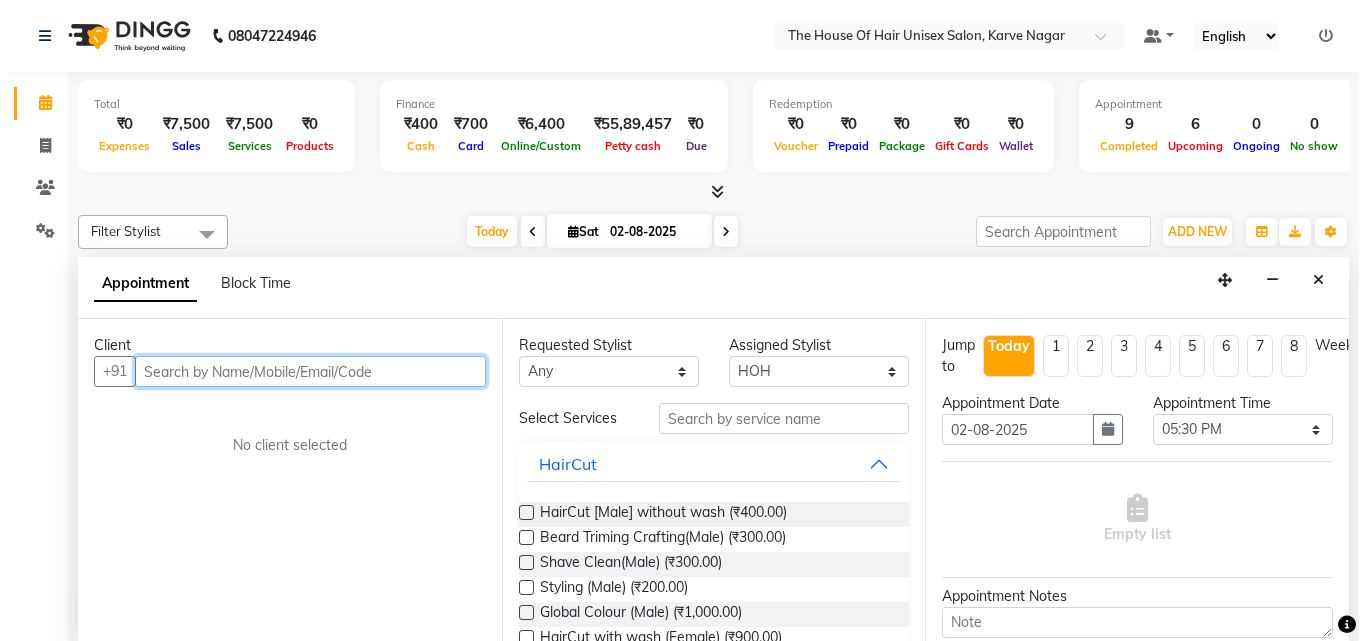 scroll, scrollTop: 1, scrollLeft: 0, axis: vertical 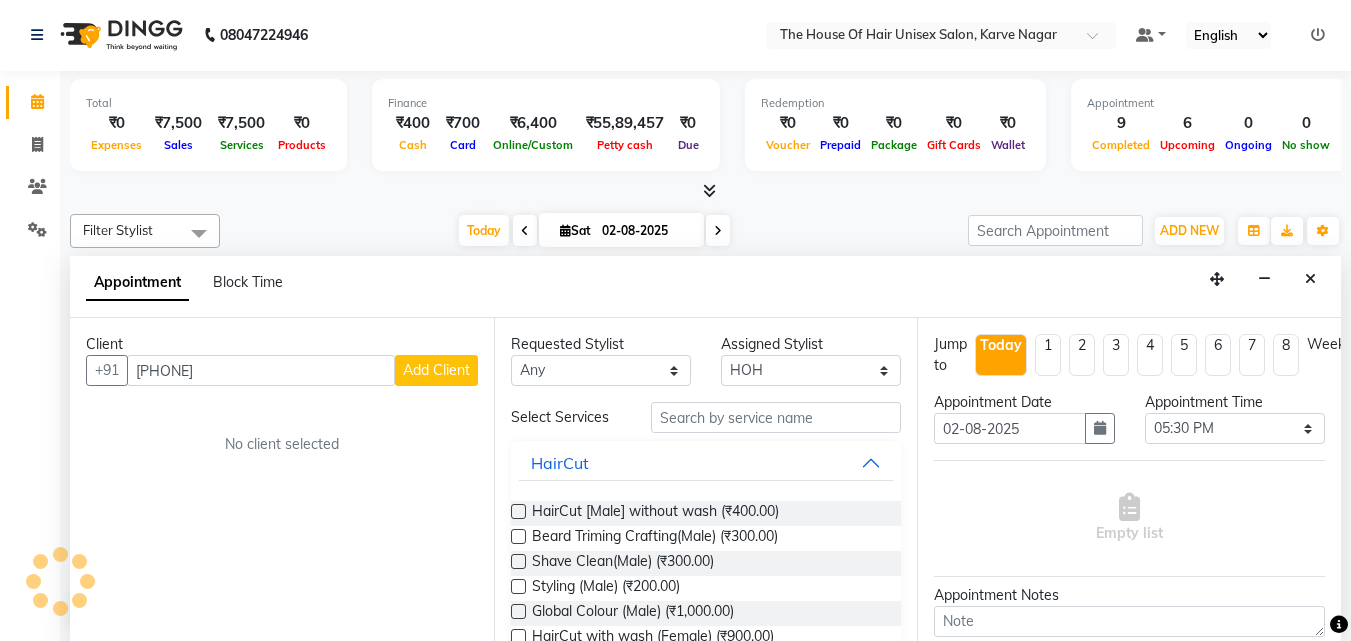 click on "Add Client" at bounding box center [436, 370] 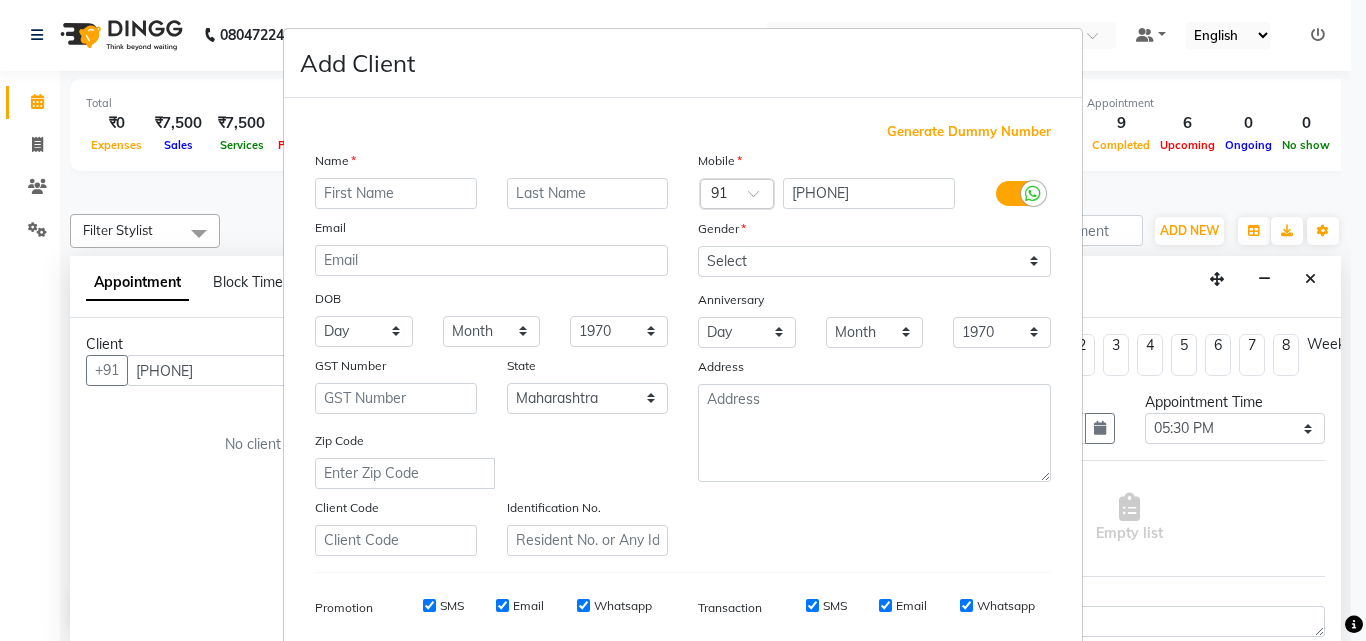 click at bounding box center (396, 193) 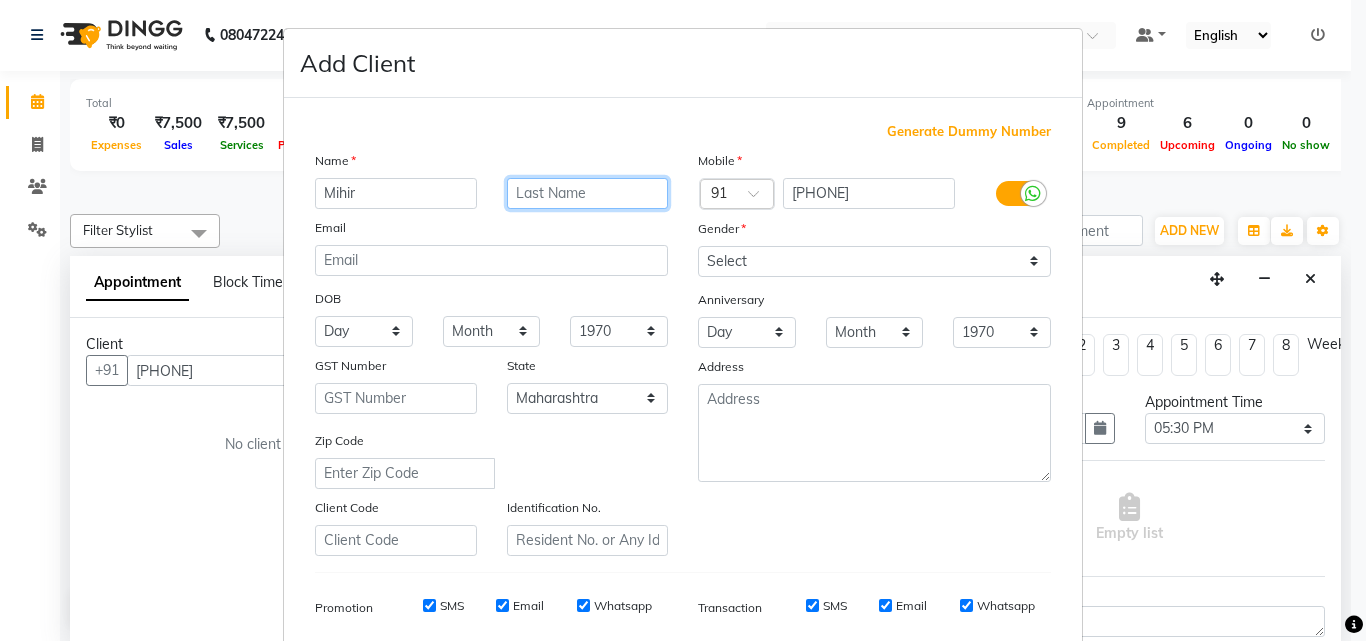 click at bounding box center (588, 193) 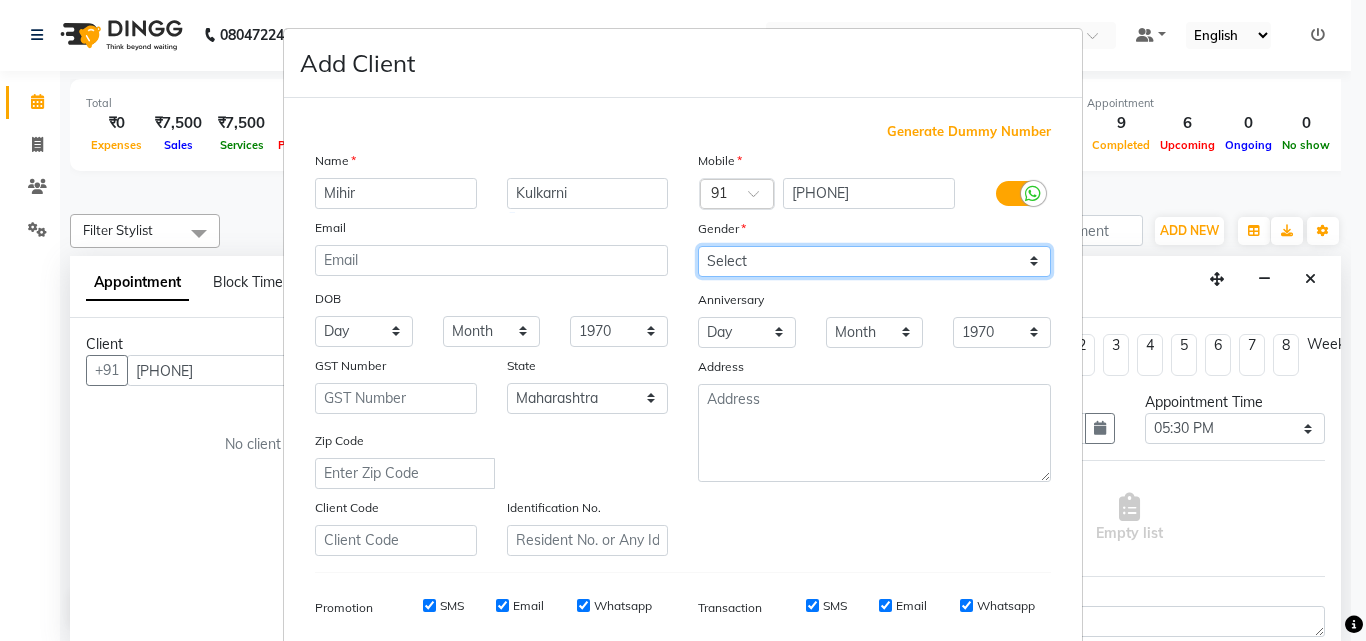 click on "Select Male Female Other Prefer Not To Say" at bounding box center (874, 261) 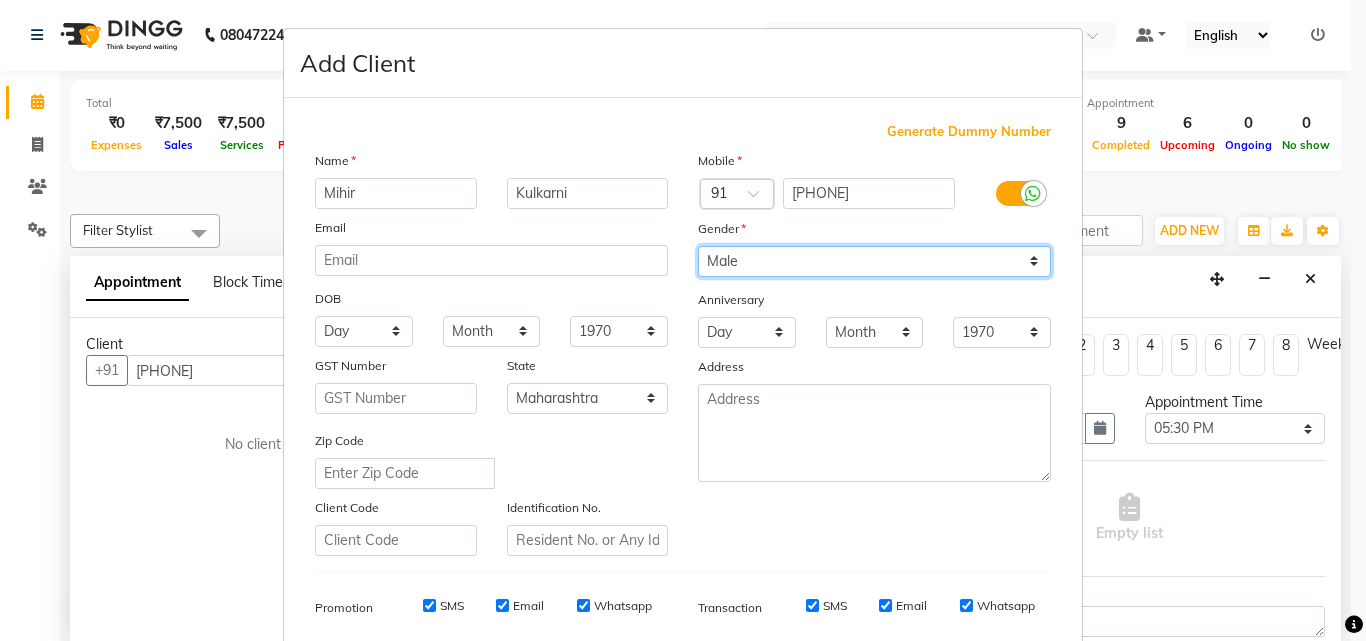 click on "Select Male Female Other Prefer Not To Say" at bounding box center [874, 261] 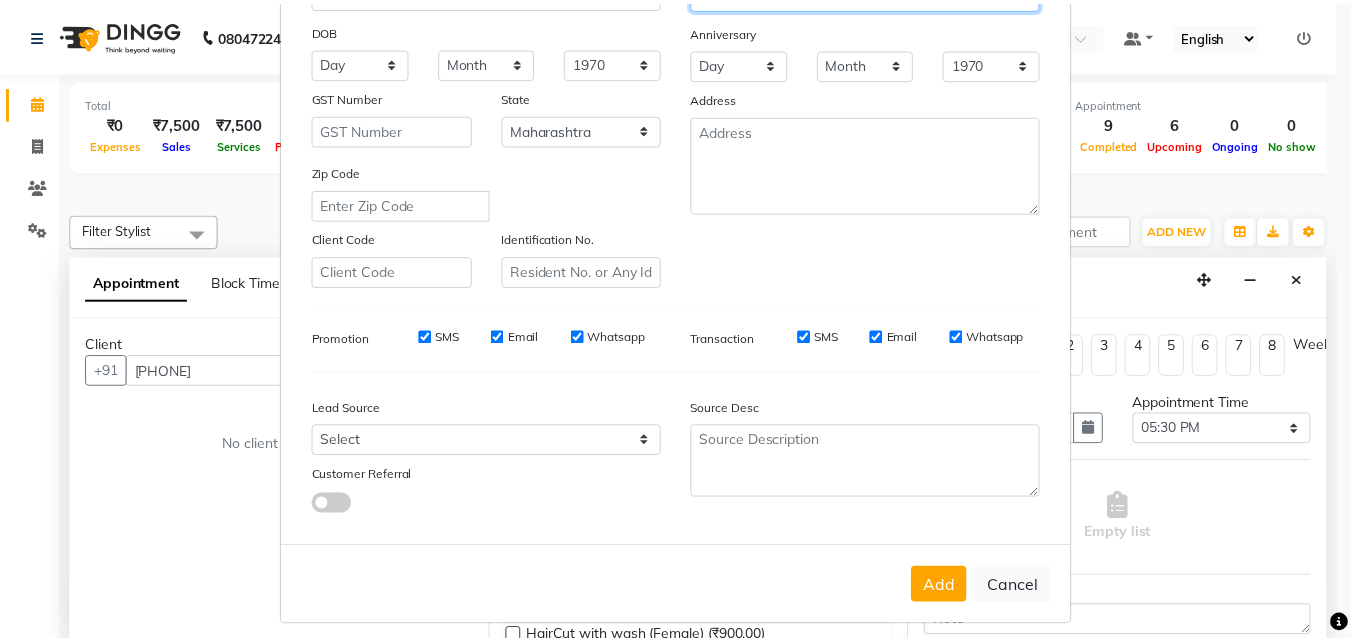 scroll, scrollTop: 282, scrollLeft: 0, axis: vertical 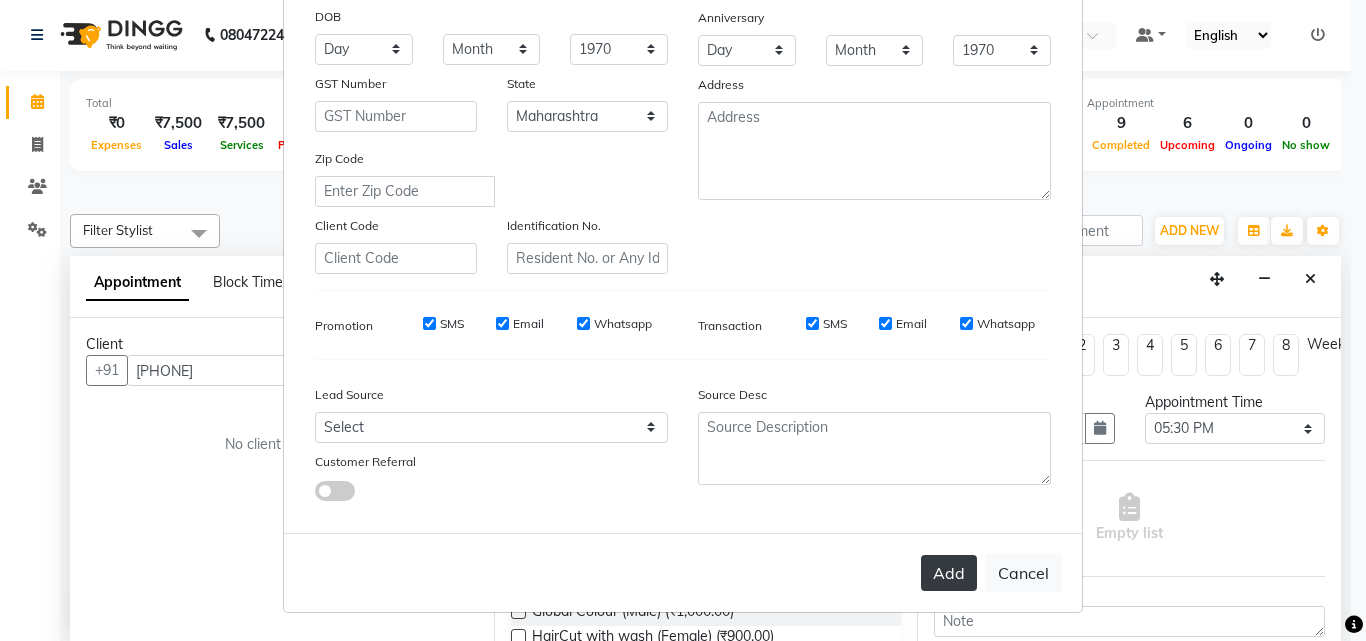 click on "Add" at bounding box center [949, 573] 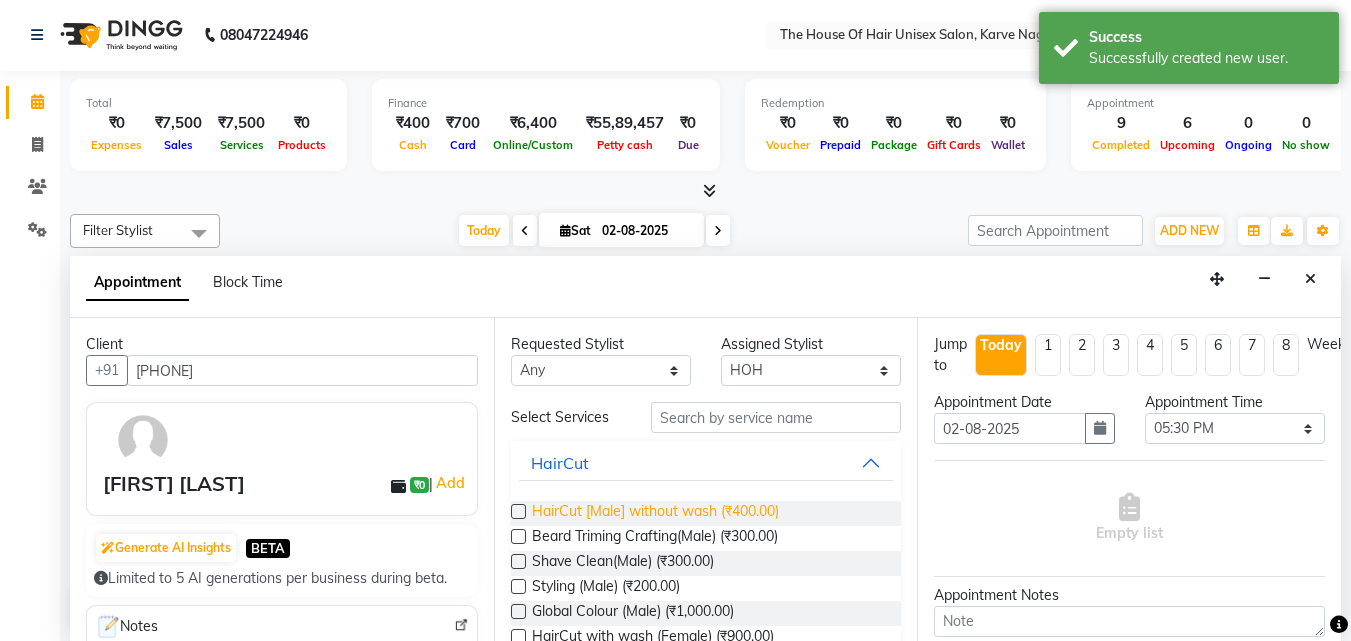 click on "HairCut [Male] without wash (₹400.00)" at bounding box center (655, 513) 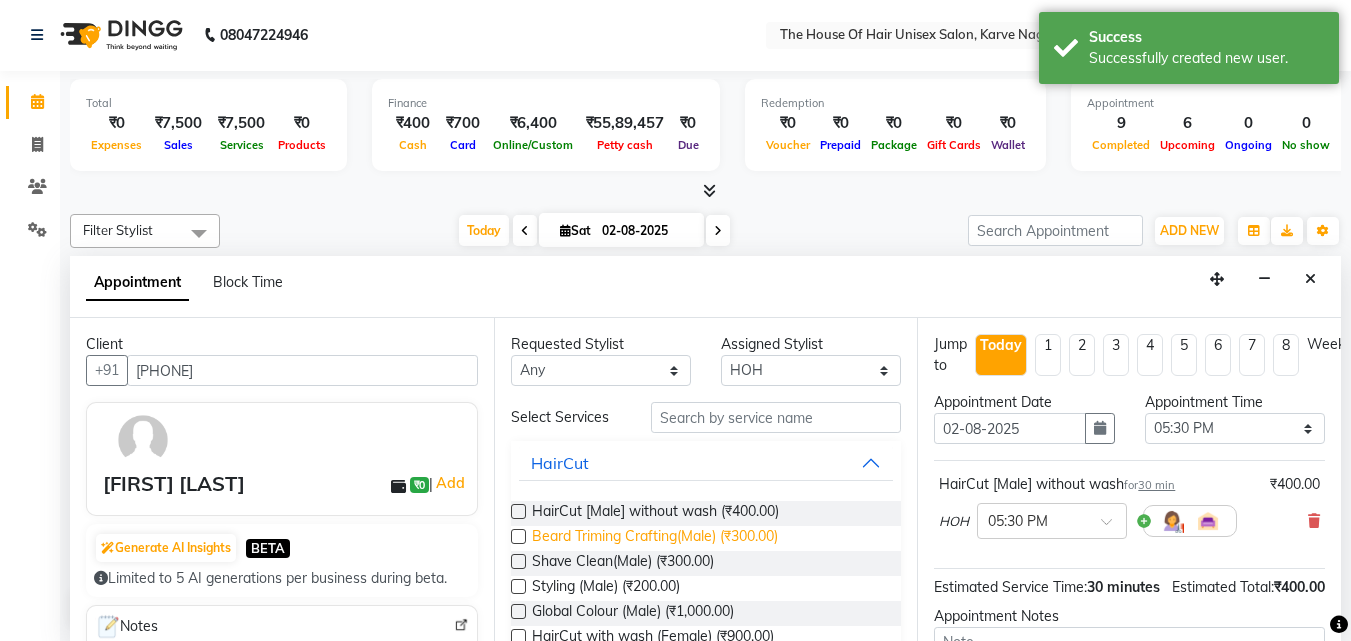 click on "Beard Triming Crafting(Male) (₹300.00)" at bounding box center [655, 538] 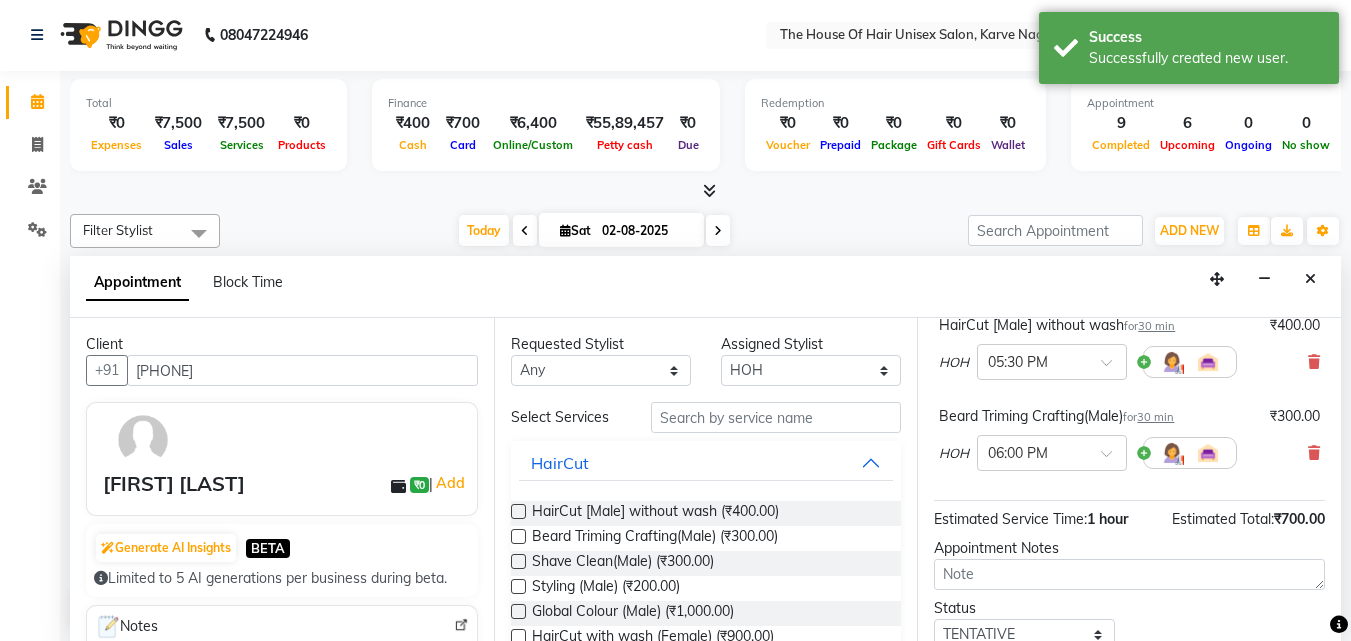 scroll, scrollTop: 309, scrollLeft: 0, axis: vertical 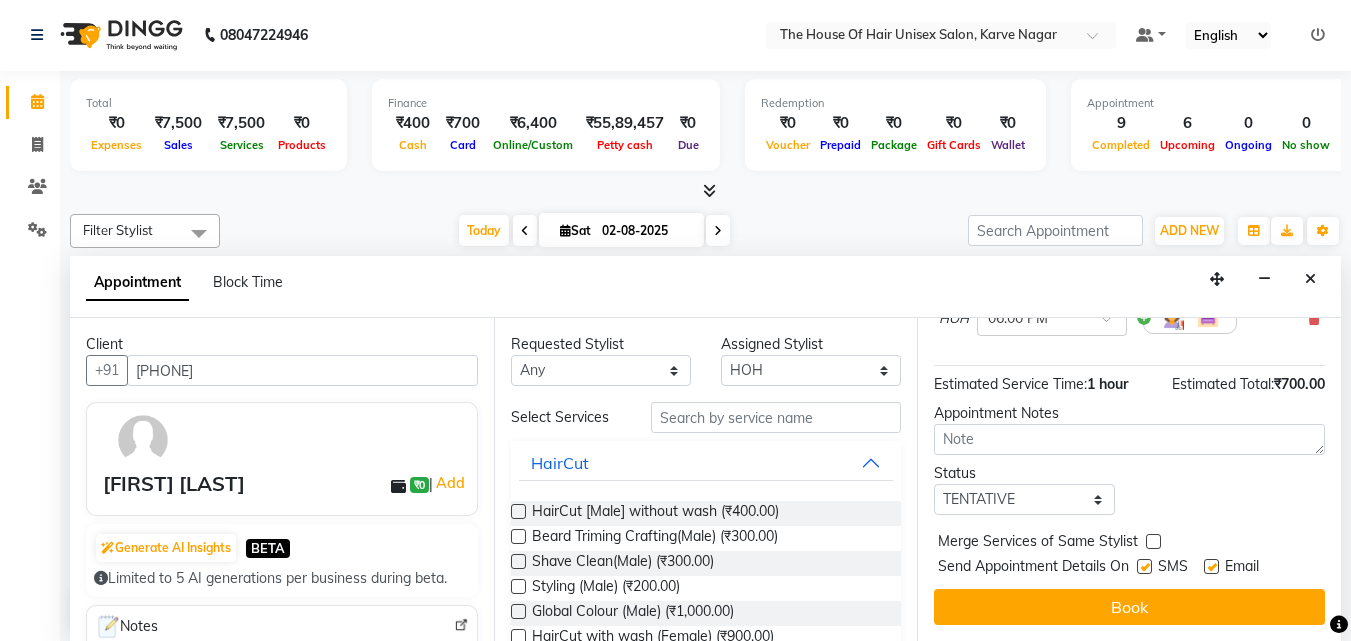 click at bounding box center [1153, 541] 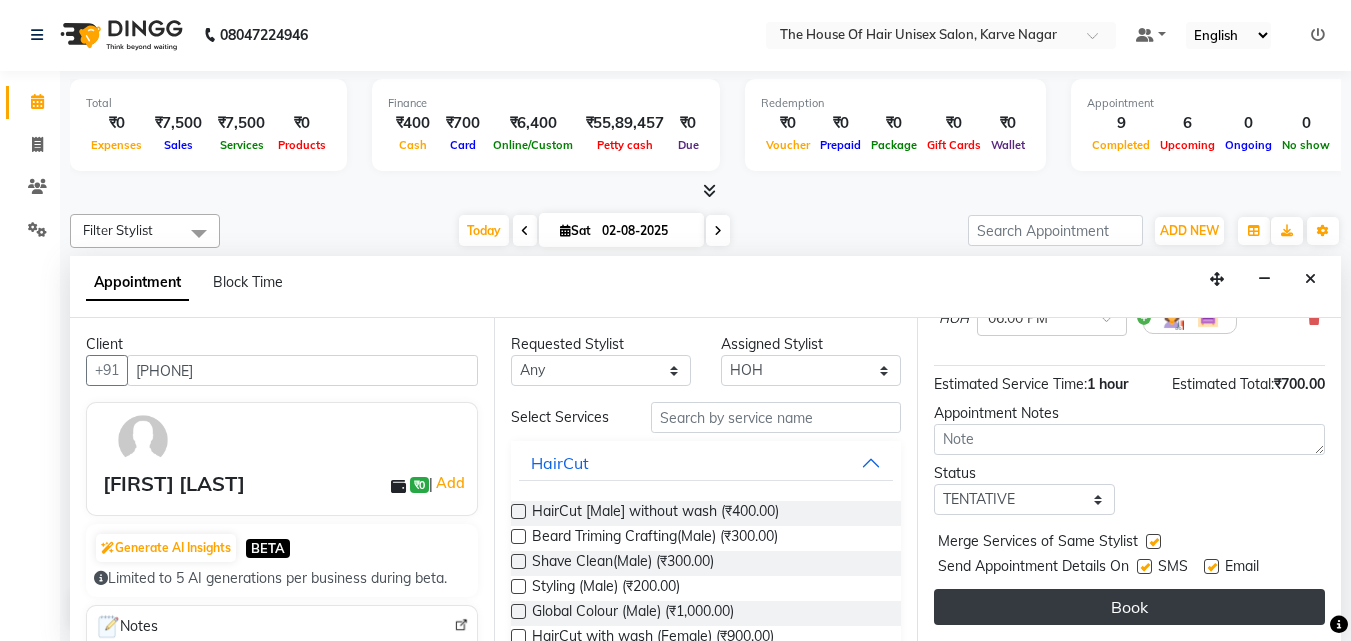 click on "Book" at bounding box center (1129, 607) 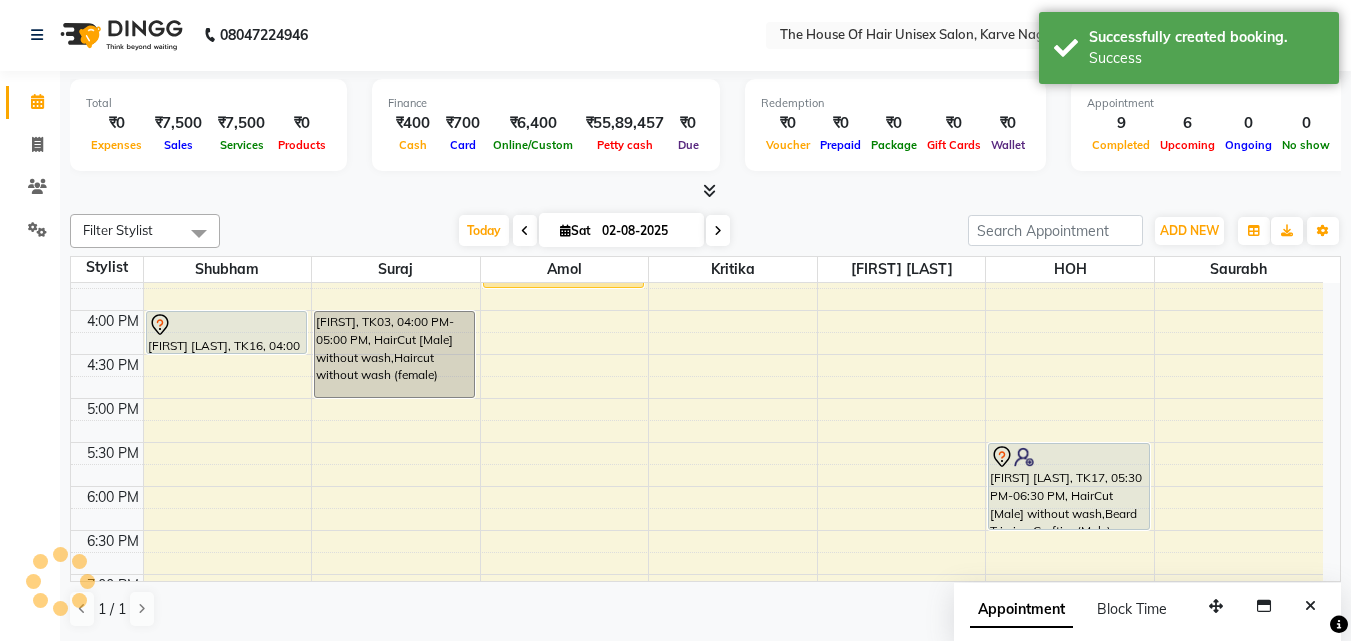 scroll, scrollTop: 0, scrollLeft: 0, axis: both 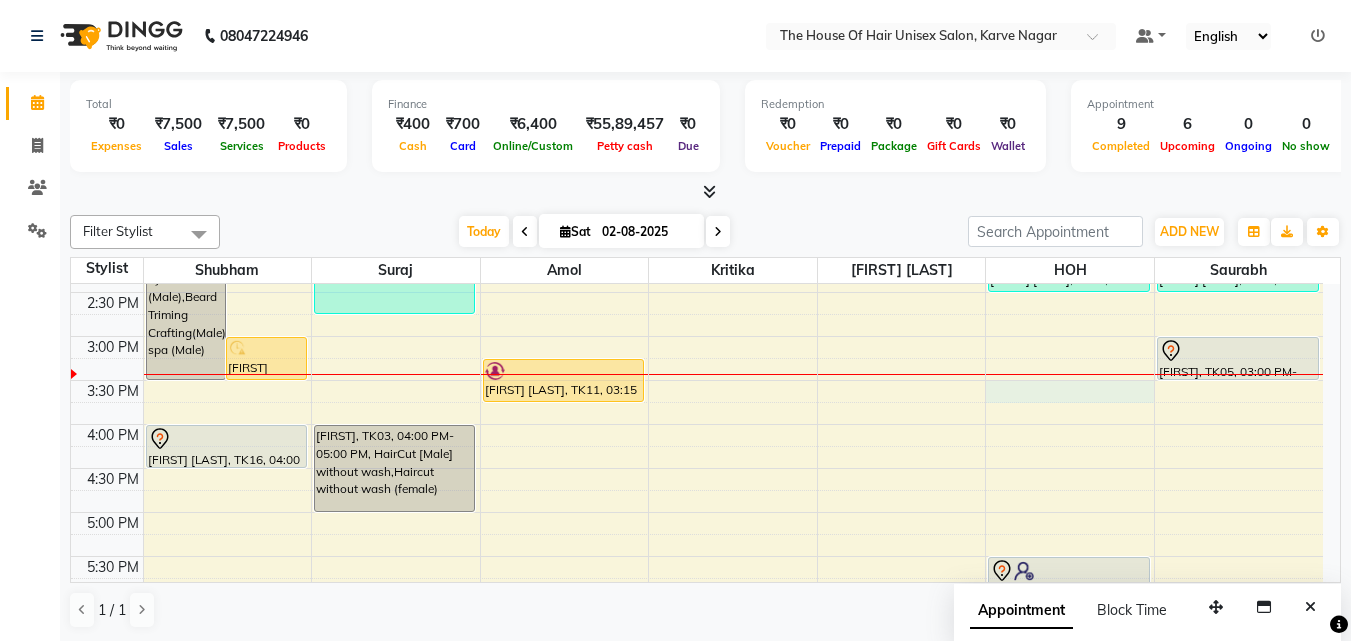 click on "7:00 AM 7:30 AM 8:00 AM 8:30 AM 9:00 AM 9:30 AM 10:00 AM 10:30 AM 11:00 AM 11:30 AM 12:00 PM 12:30 PM 1:00 PM 1:30 PM 2:00 PM 2:30 PM 3:00 PM 3:30 PM 4:00 PM 4:30 PM 5:00 PM 5:30 PM 6:00 PM 6:30 PM 7:00 PM 7:30 PM 8:00 PM 8:30 PM 9:00 PM 9:30 PM    [FIRST] [LAST], TK01, 01:00 PM-03:30 PM, Global Colour (Male),Haircut by Shubham (Male),Beard Triming Crafting(Male),Hair spa (Male)     [FIRST] [LAST], TK07, 03:00 PM-03:30 PM, Haircut by Shubham (Male)             [FIRST] [LAST], TK16, 04:00 PM-04:30 PM, Haircut by Shubham (Male)     [FIRST] [LAST], TK13, 12:00 PM-12:45 PM, Hairwash +Blowdry (Female)     [FIRST] [LAST], TK08, 12:45 PM-02:45 PM, Beard Triming Crafting(Male),HairCut [Male] without wash    [FIRST], TK03, 04:00 PM-05:00 PM, HairCut [Male] without wash,Haircut without wash (female)     [FIRST] [LAST], TK11, 03:15 PM-03:45 PM, HairCut [Male] without wash     [FIRST] [LAST], TK02, 11:30 AM-12:50 PM, Beard Triming Crafting(Male),Beard Color    [FIRST], TK01, 01:00 PM-01:45 PM, Hair spa (Female)" at bounding box center [697, 292] 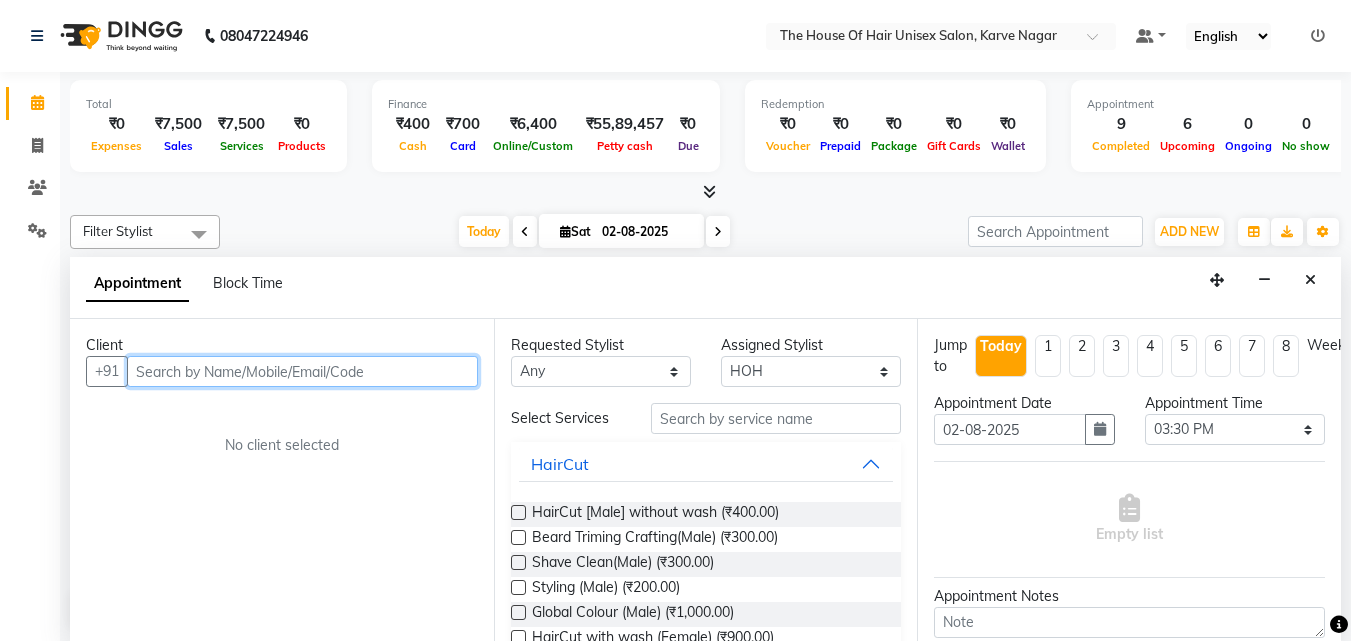 scroll, scrollTop: 1, scrollLeft: 0, axis: vertical 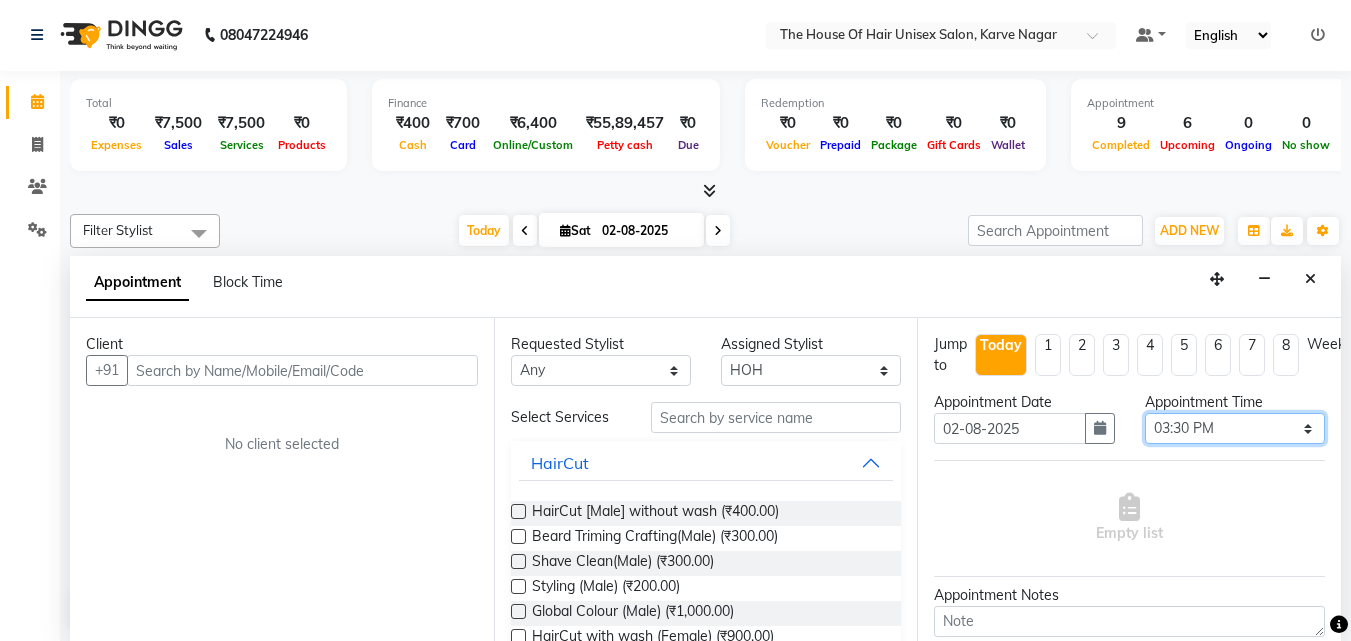 click on "Select 08:00 AM 08:15 AM 08:30 AM 08:45 AM 09:00 AM 09:15 AM 09:30 AM 09:45 AM 10:00 AM 10:15 AM 10:30 AM 10:45 AM 11:00 AM 11:15 AM 11:30 AM 11:45 AM 12:00 PM 12:15 PM 12:30 PM 12:45 PM 01:00 PM 01:15 PM 01:30 PM 01:45 PM 02:00 PM 02:15 PM 02:30 PM 02:45 PM 03:00 PM 03:15 PM 03:30 PM 03:45 PM 04:00 PM 04:15 PM 04:30 PM 04:45 PM 05:00 PM 05:15 PM 05:30 PM 05:45 PM 06:00 PM 06:15 PM 06:30 PM 06:45 PM 07:00 PM 07:15 PM 07:30 PM 07:45 PM 08:00 PM 08:15 PM 08:30 PM 08:45 PM 09:00 PM 09:15 PM 09:30 PM" at bounding box center [1235, 428] 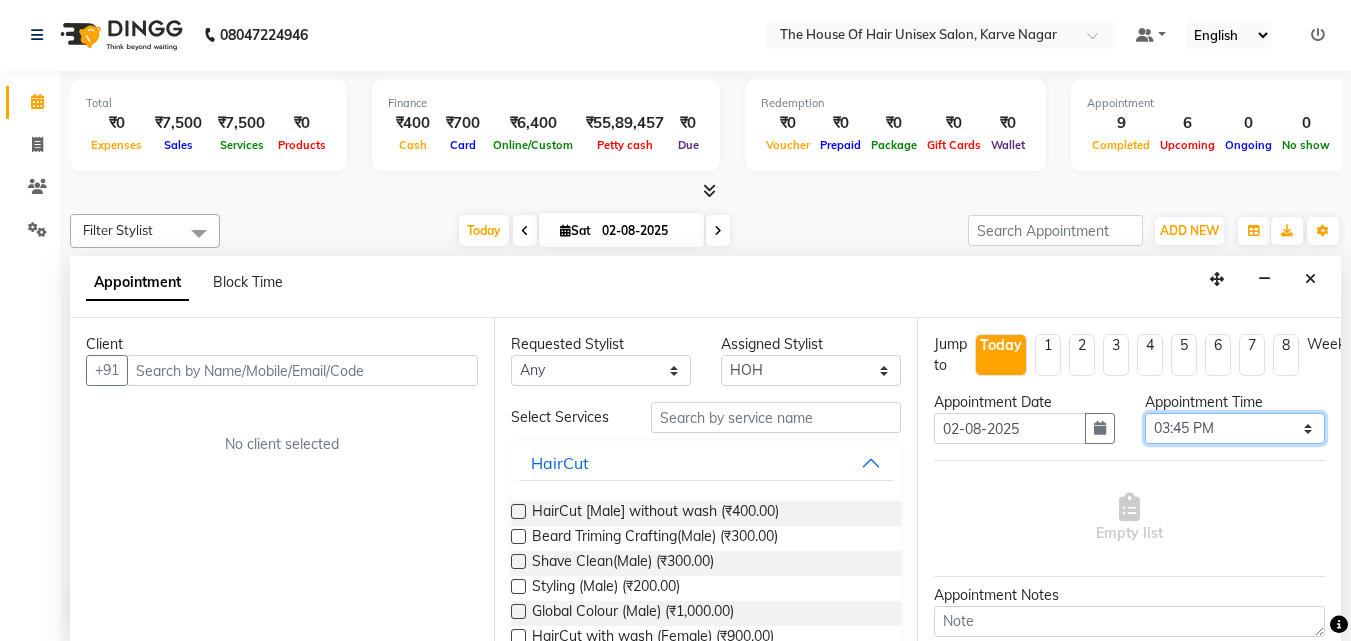 click on "Select 08:00 AM 08:15 AM 08:30 AM 08:45 AM 09:00 AM 09:15 AM 09:30 AM 09:45 AM 10:00 AM 10:15 AM 10:30 AM 10:45 AM 11:00 AM 11:15 AM 11:30 AM 11:45 AM 12:00 PM 12:15 PM 12:30 PM 12:45 PM 01:00 PM 01:15 PM 01:30 PM 01:45 PM 02:00 PM 02:15 PM 02:30 PM 02:45 PM 03:00 PM 03:15 PM 03:30 PM 03:45 PM 04:00 PM 04:15 PM 04:30 PM 04:45 PM 05:00 PM 05:15 PM 05:30 PM 05:45 PM 06:00 PM 06:15 PM 06:30 PM 06:45 PM 07:00 PM 07:15 PM 07:30 PM 07:45 PM 08:00 PM 08:15 PM 08:30 PM 08:45 PM 09:00 PM 09:15 PM 09:30 PM" at bounding box center [1235, 428] 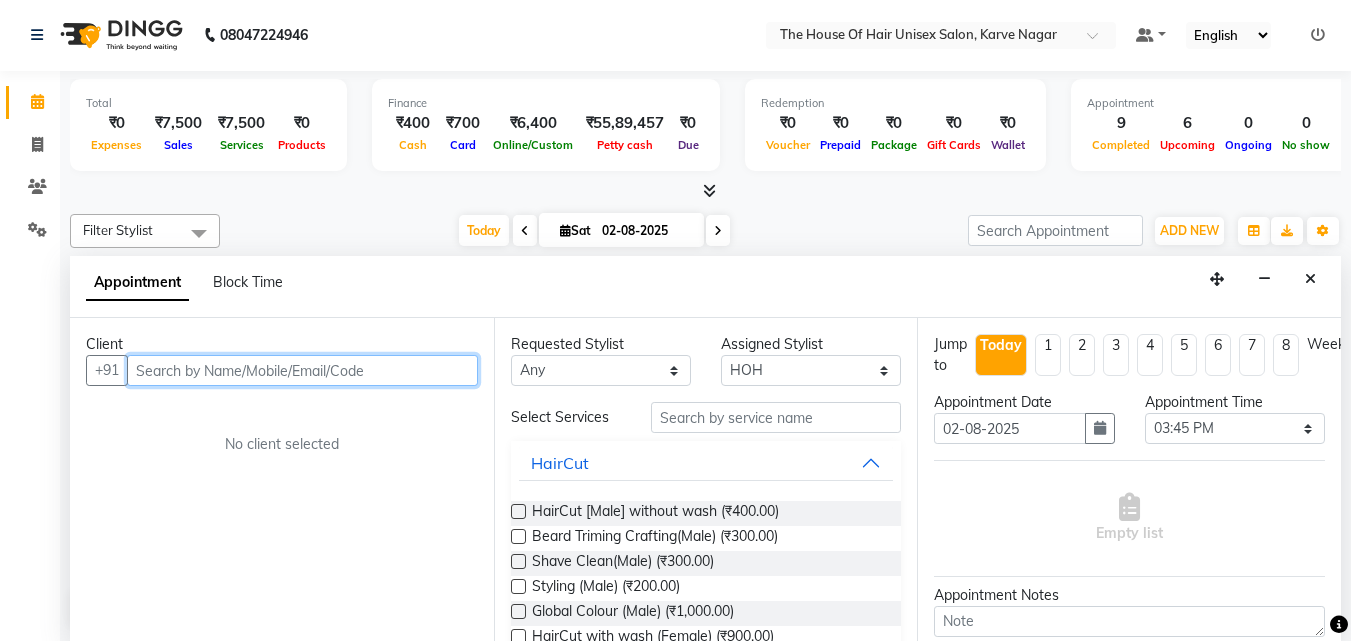 click at bounding box center (302, 370) 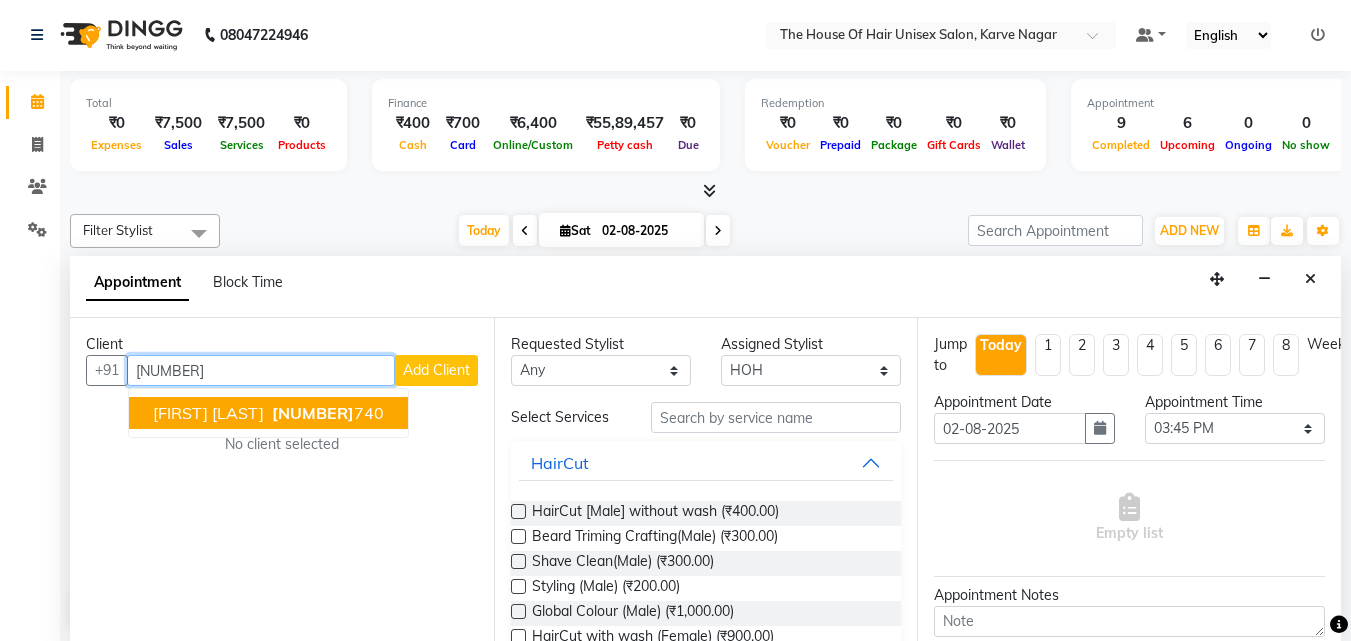 click on "[NUMBER]" at bounding box center (313, 413) 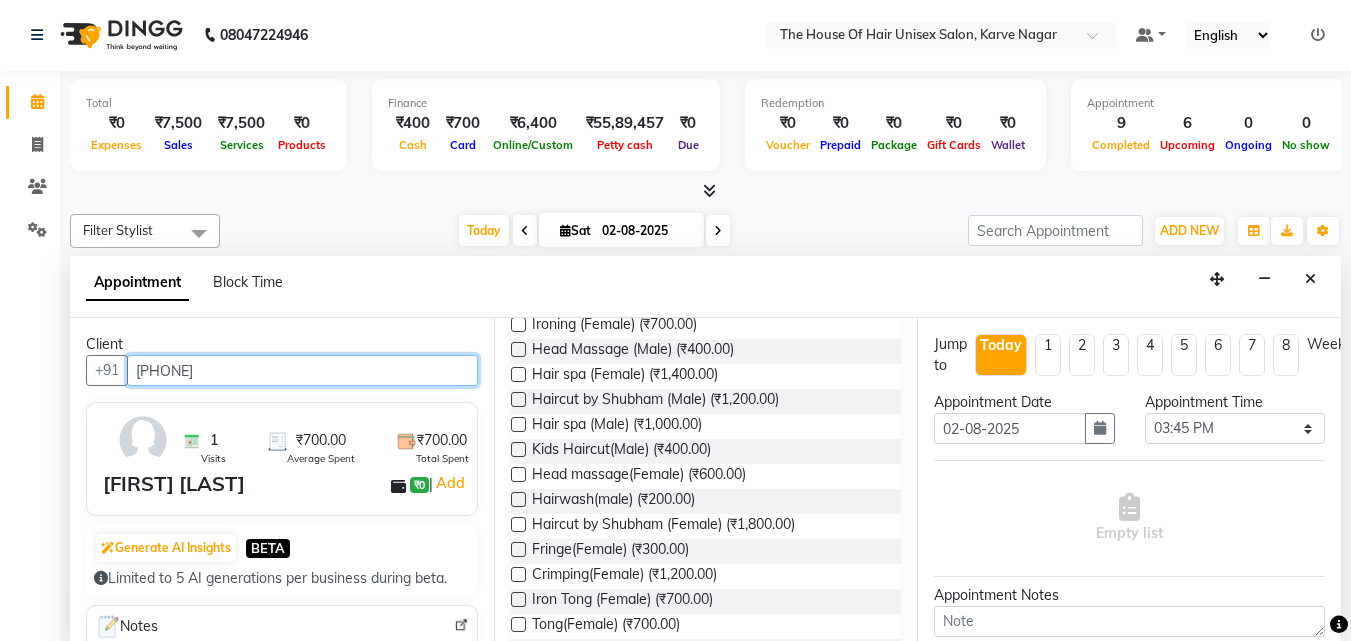 scroll, scrollTop: 413, scrollLeft: 0, axis: vertical 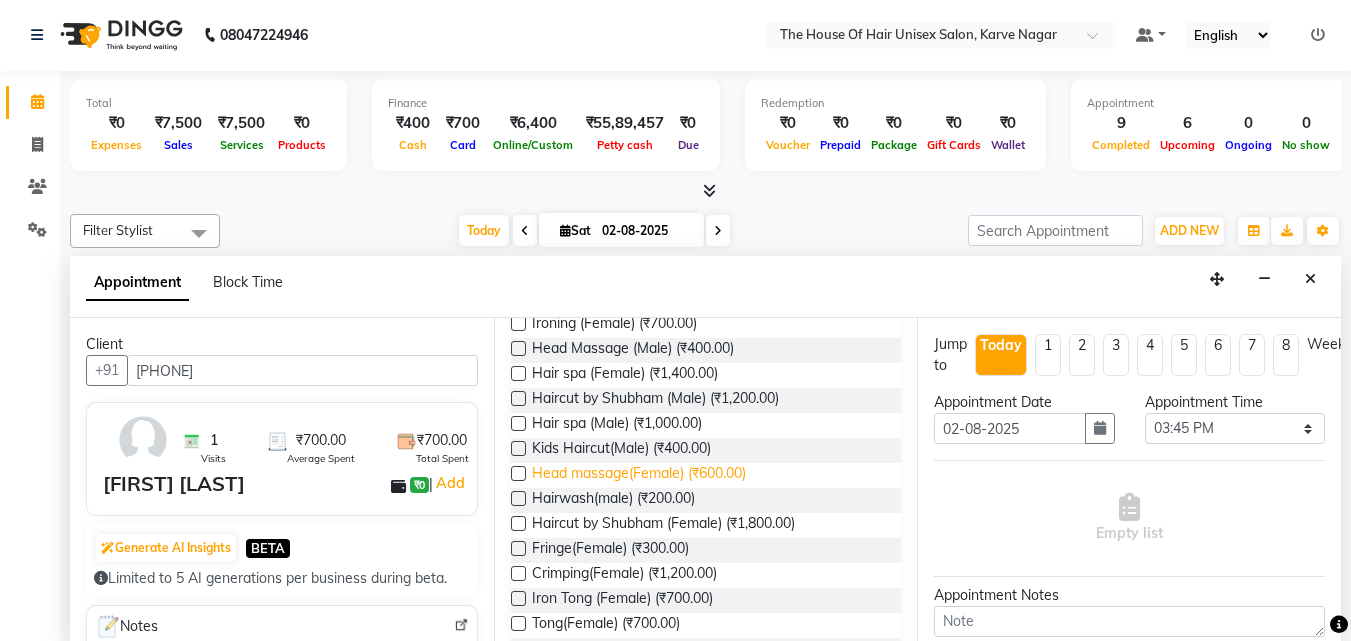 click on "Head massage(Female) (₹600.00)" at bounding box center [639, 475] 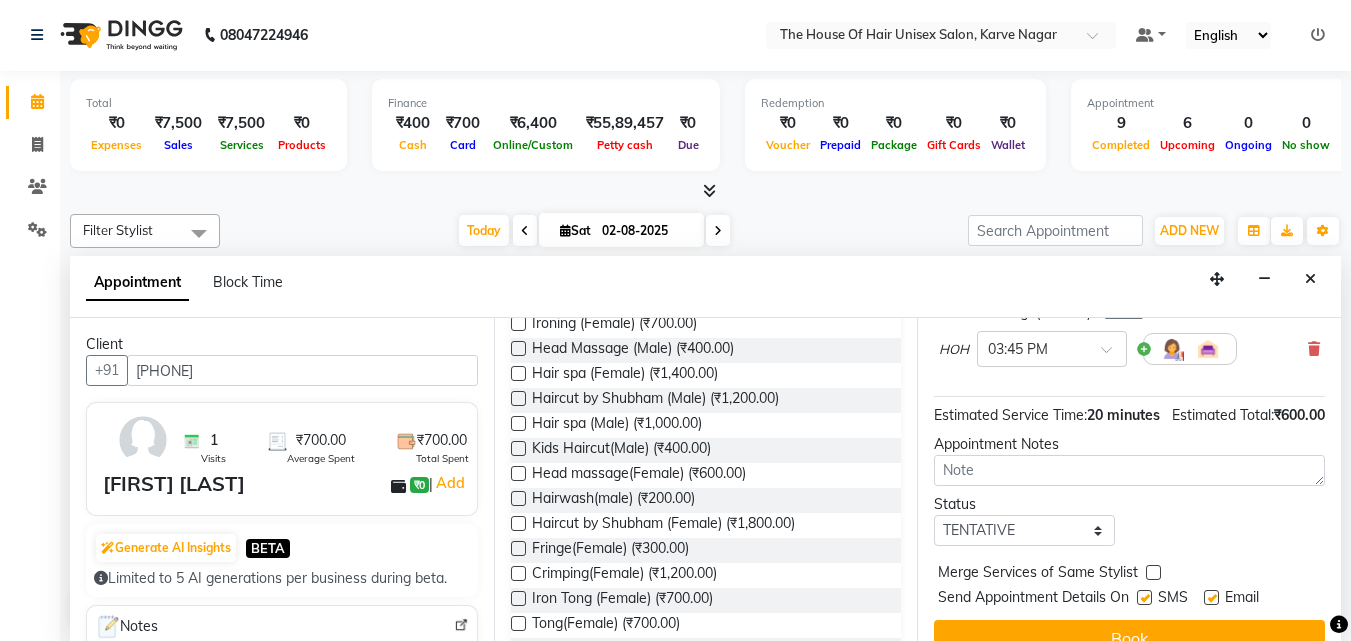 scroll, scrollTop: 239, scrollLeft: 0, axis: vertical 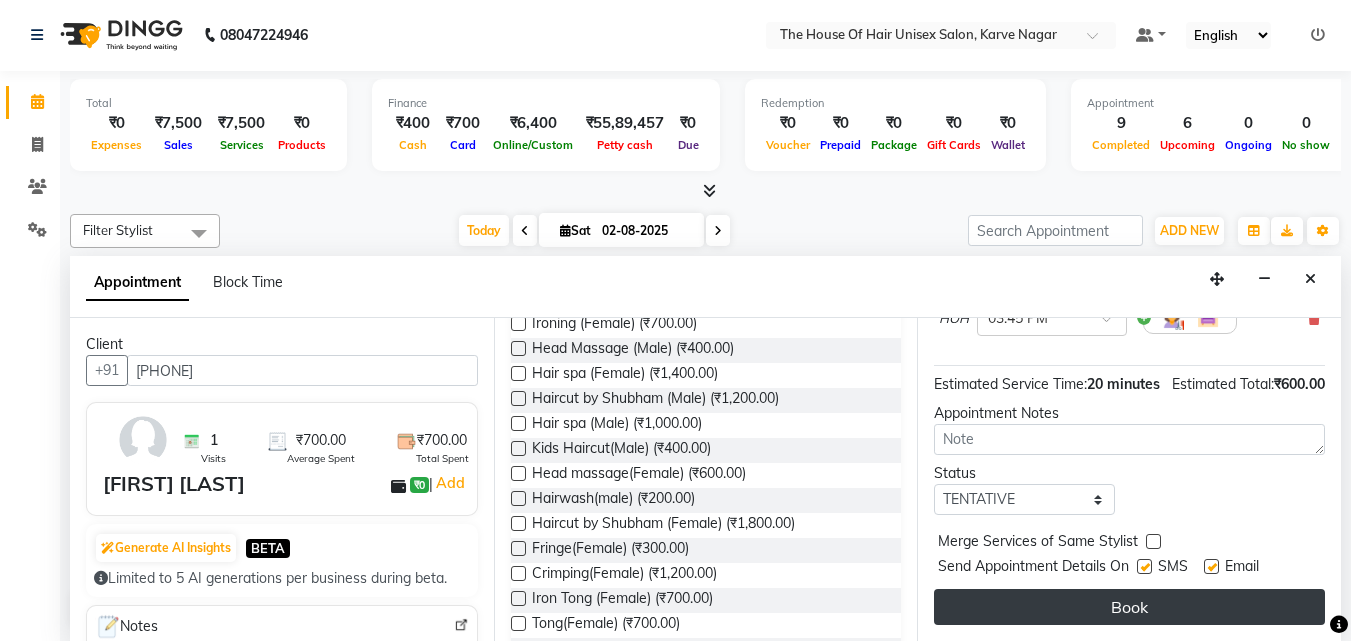 click on "Book" at bounding box center [1129, 607] 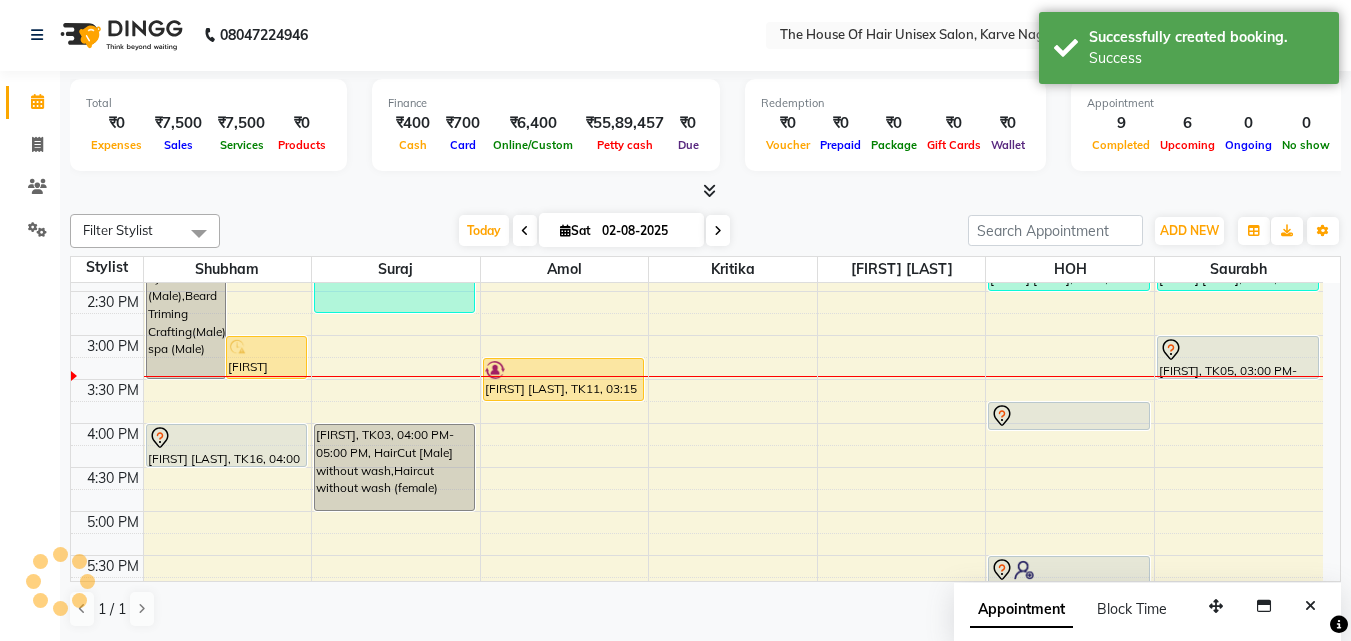 scroll, scrollTop: 0, scrollLeft: 0, axis: both 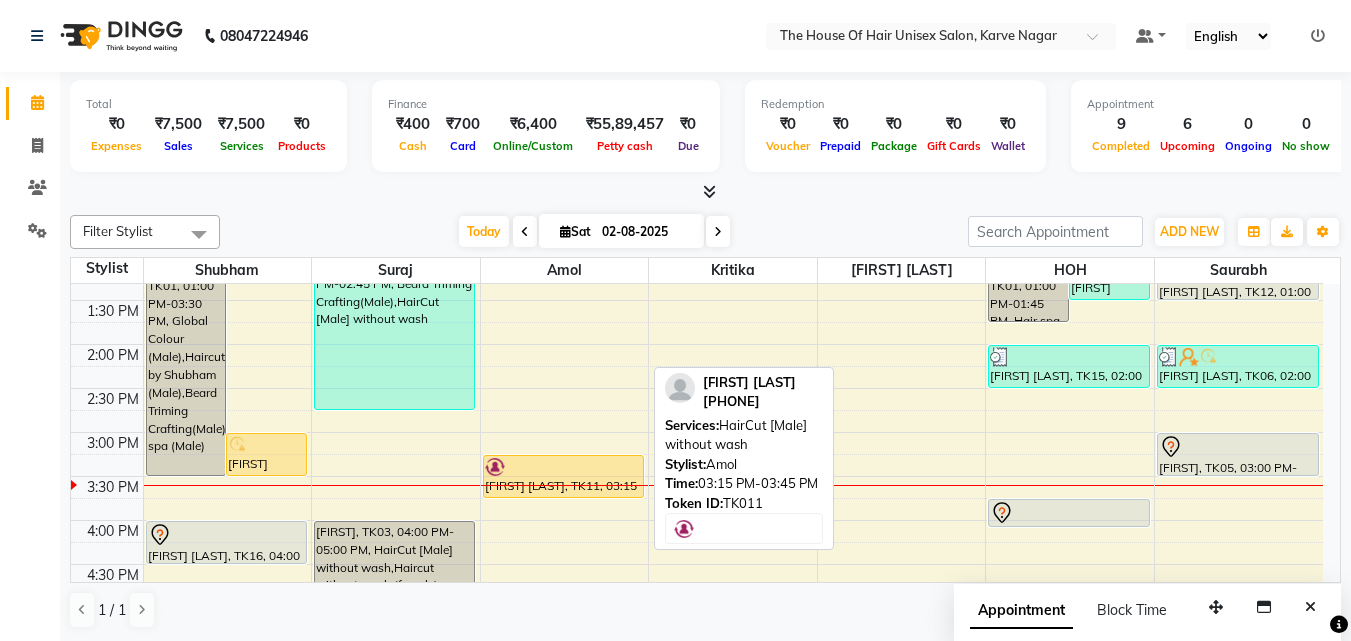 click on "[FIRST] [LAST], TK11, 03:15 PM-03:45 PM, HairCut [Male] without wash" at bounding box center [563, 476] 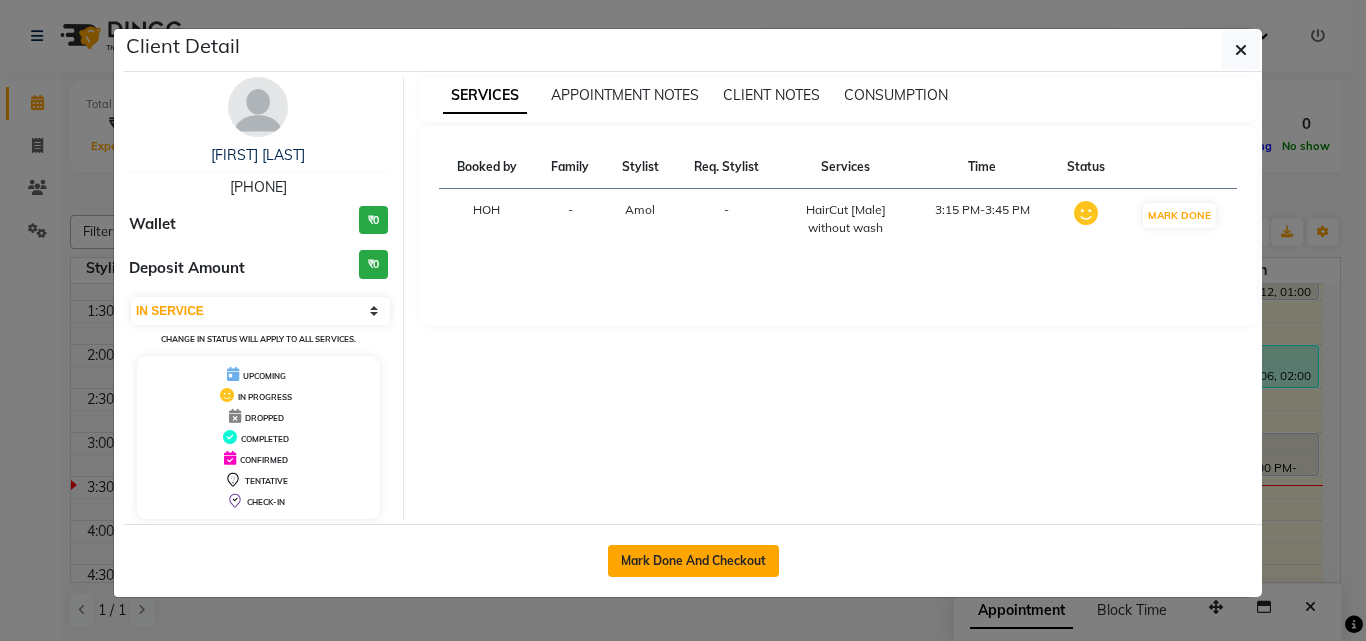 click on "Mark Done And Checkout" 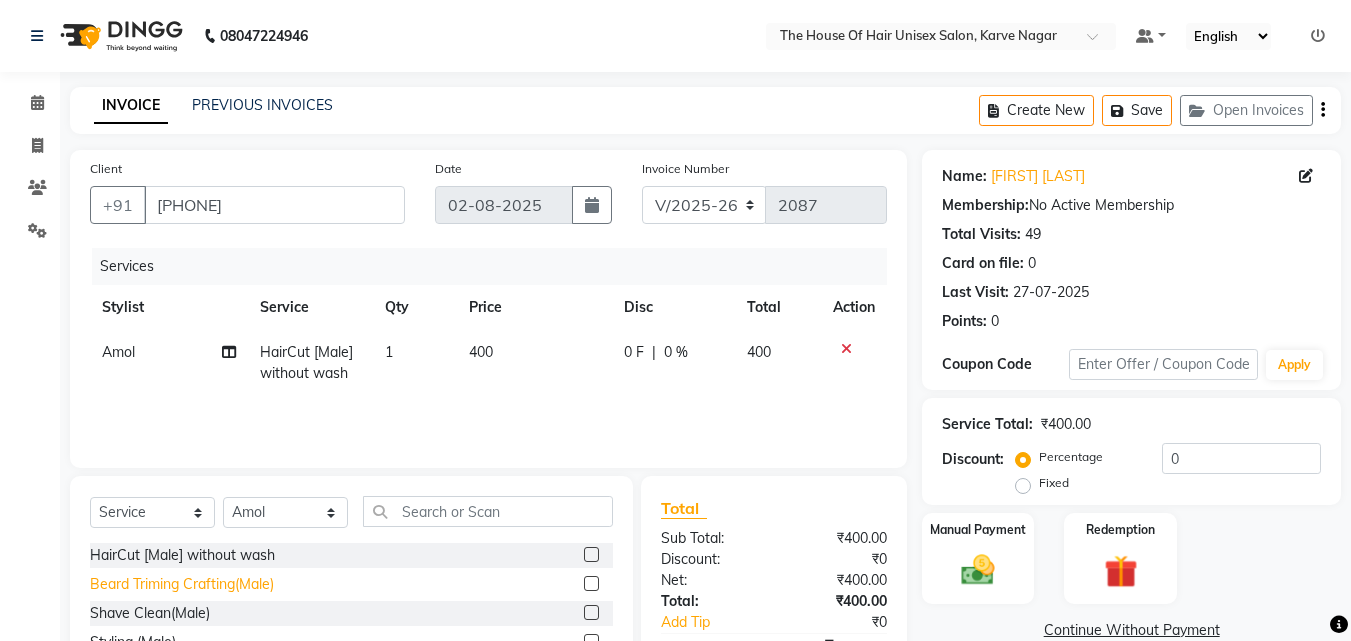 click on "Beard Triming Crafting(Male)" 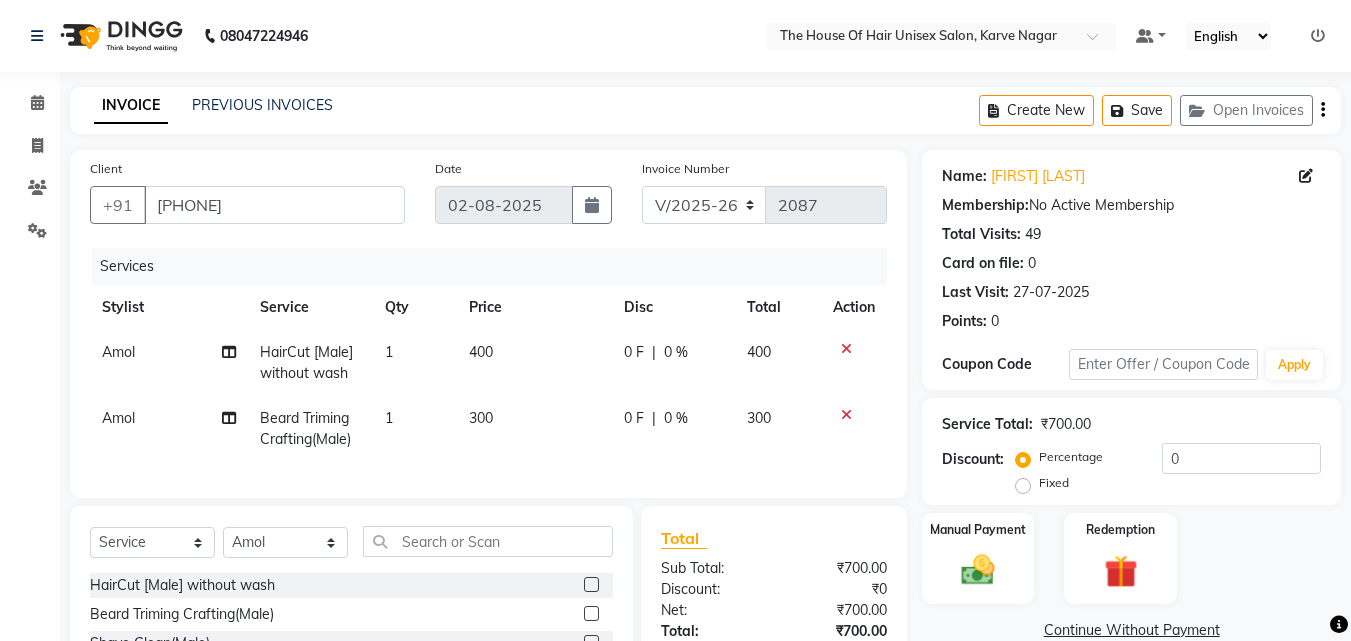 click 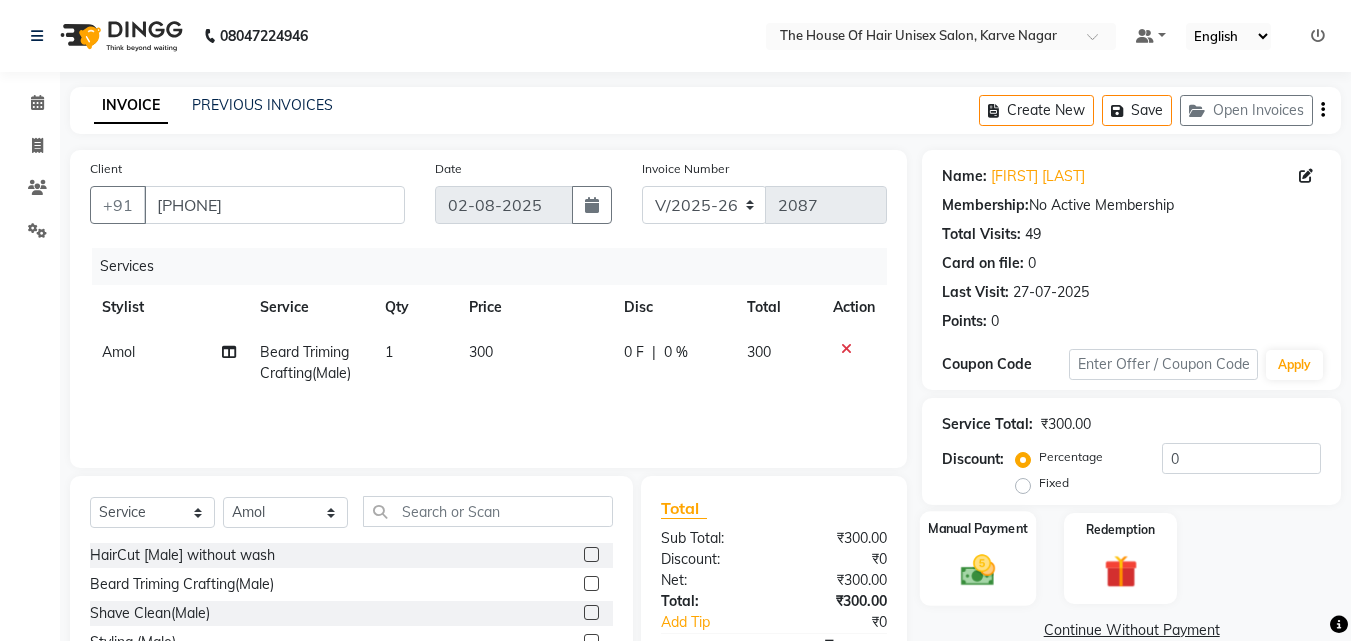 click on "Manual Payment" 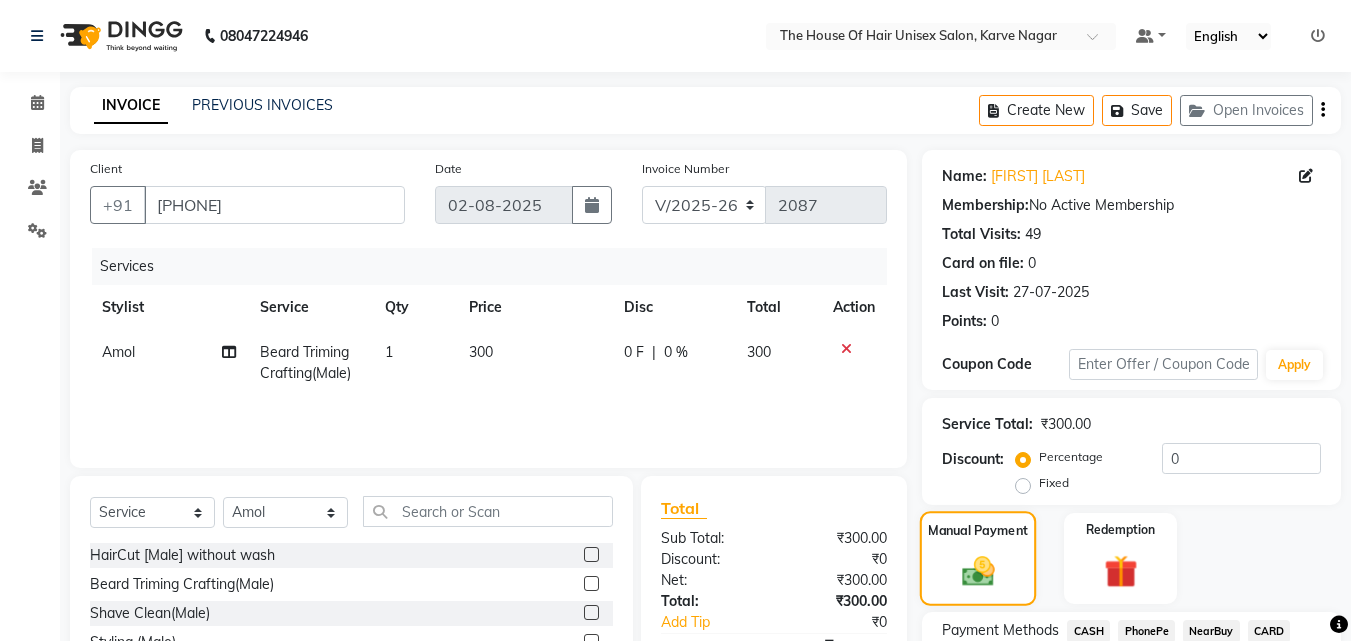 scroll, scrollTop: 162, scrollLeft: 0, axis: vertical 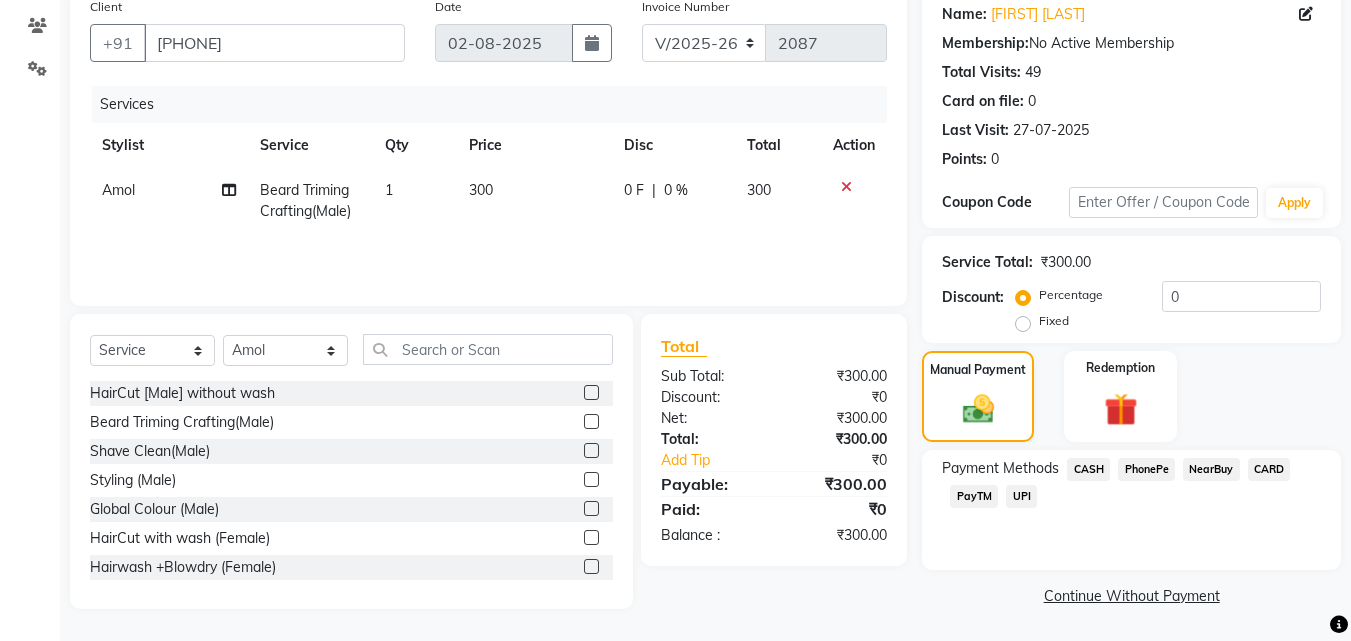 click on "UPI" 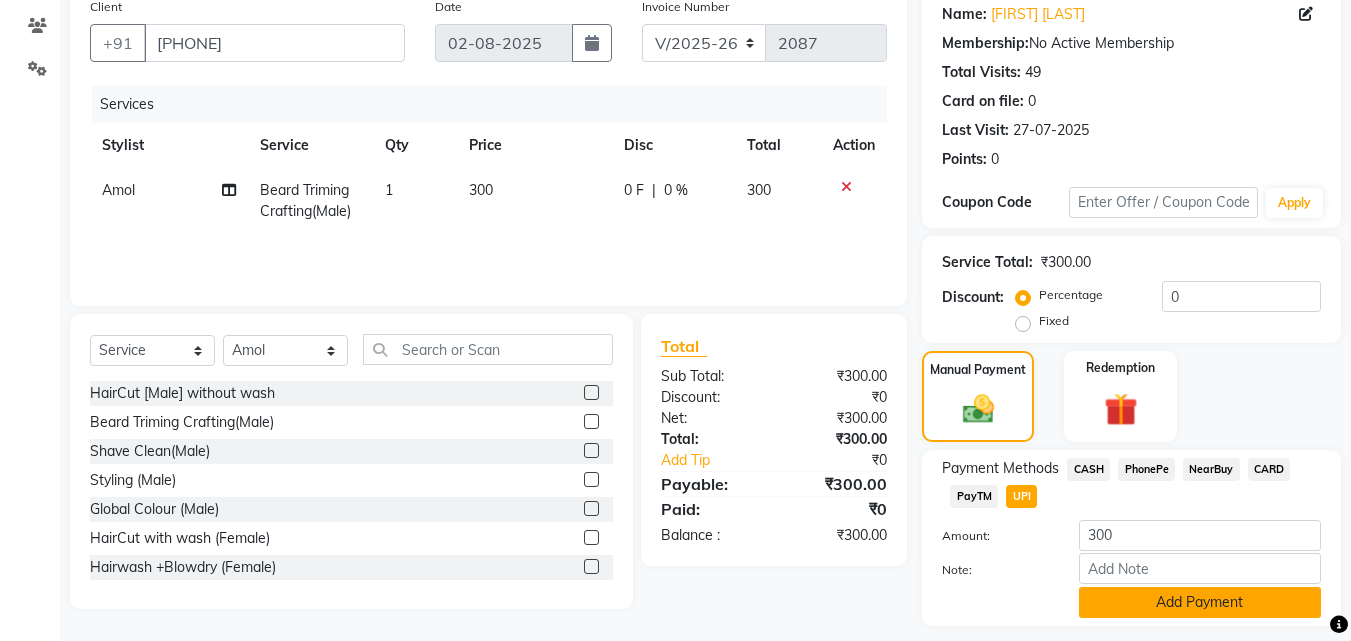 click on "Add Payment" 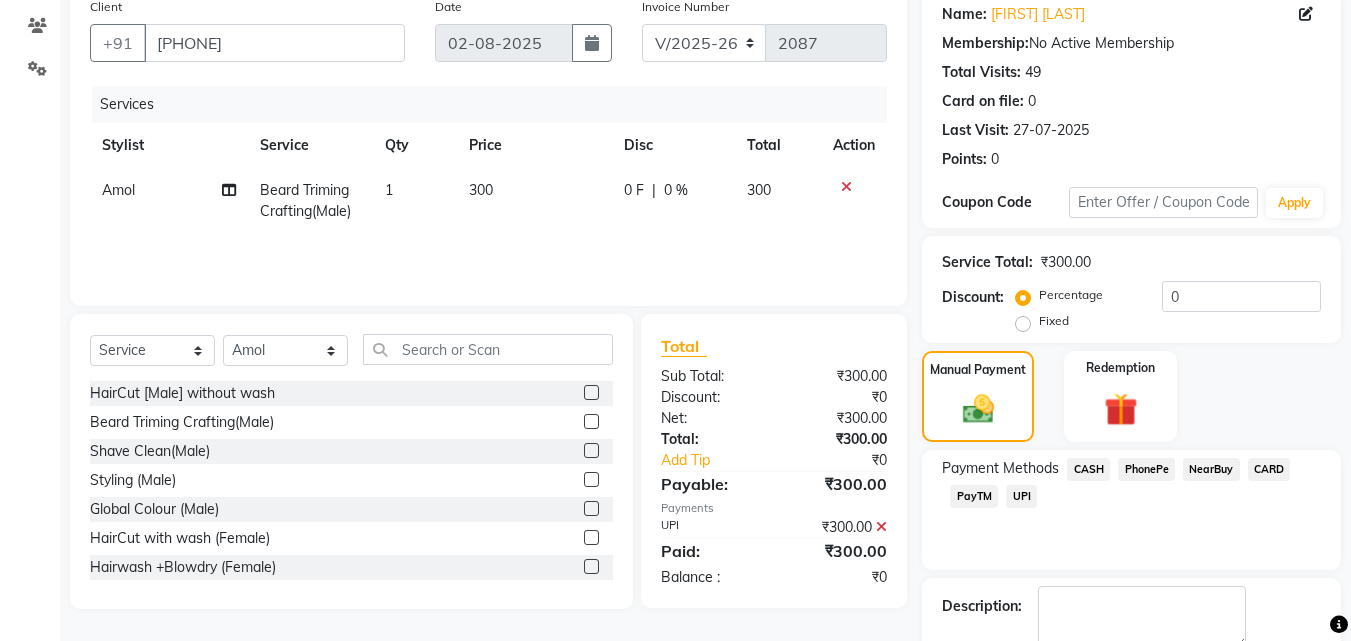 scroll, scrollTop: 272, scrollLeft: 0, axis: vertical 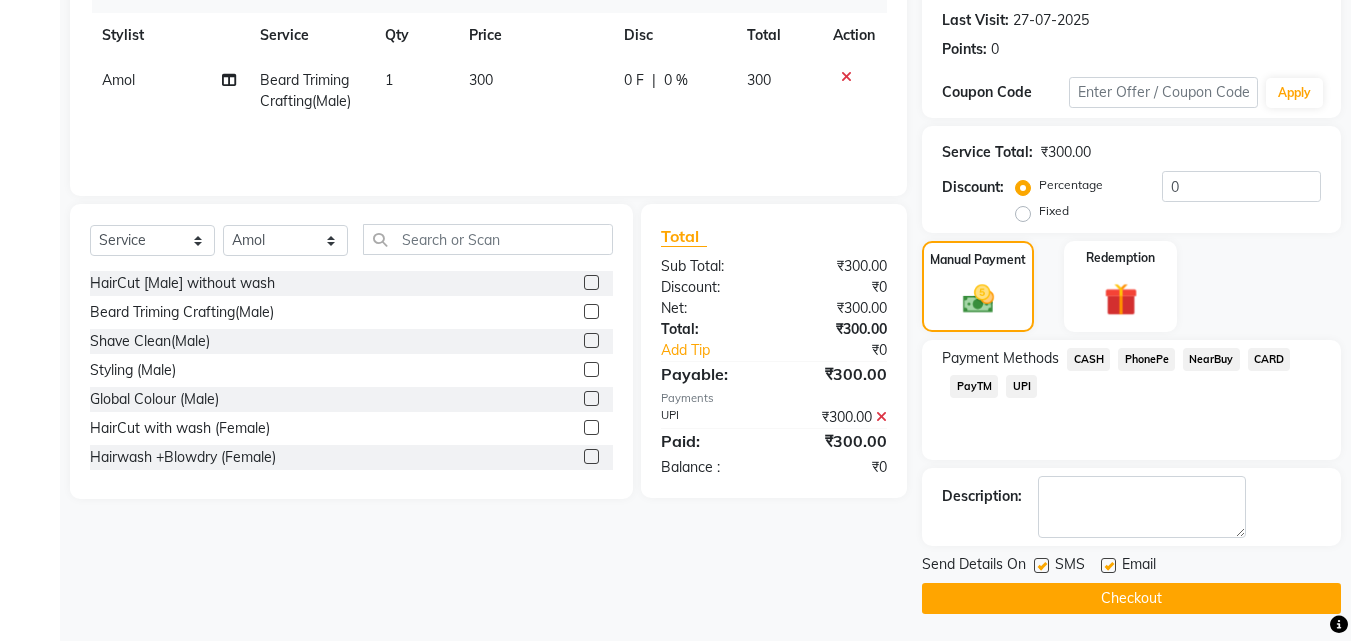 click on "Checkout" 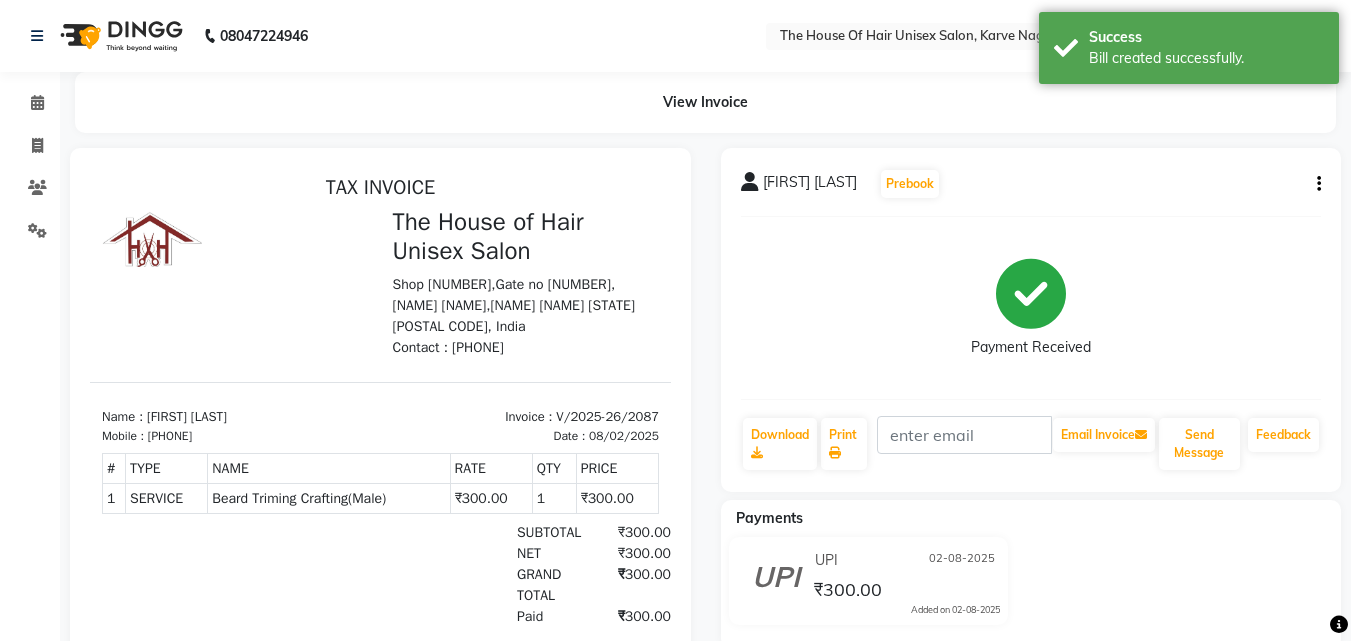 scroll, scrollTop: 0, scrollLeft: 0, axis: both 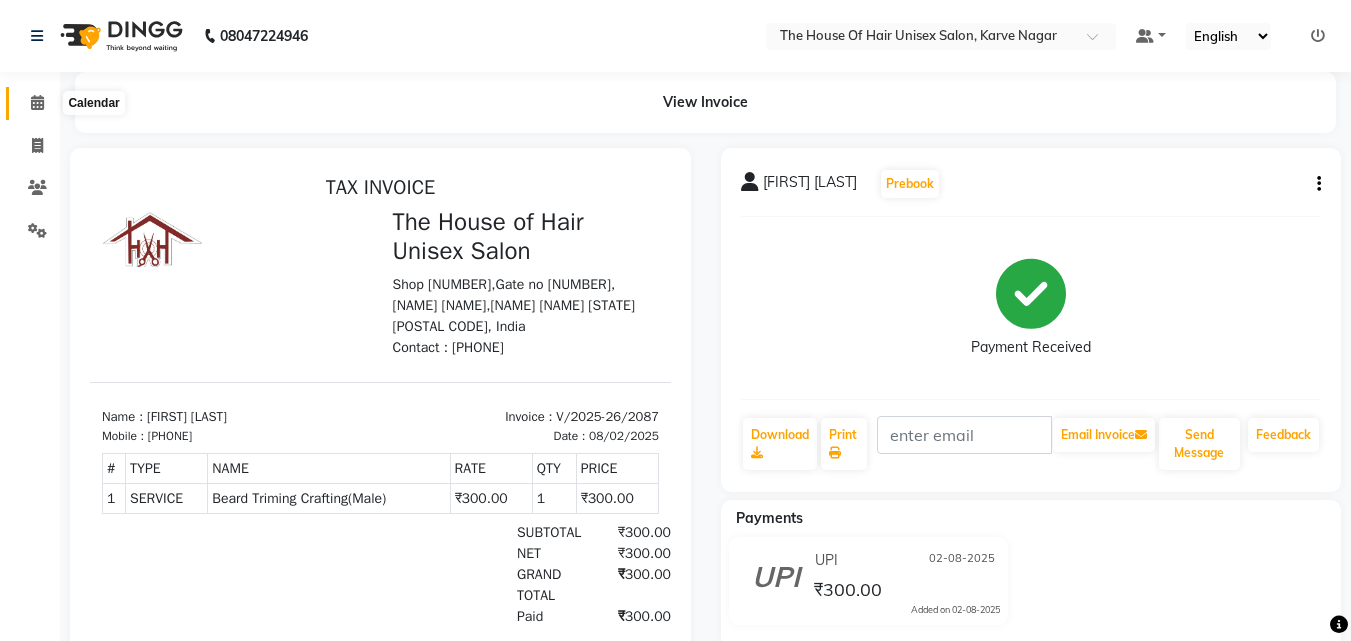 click 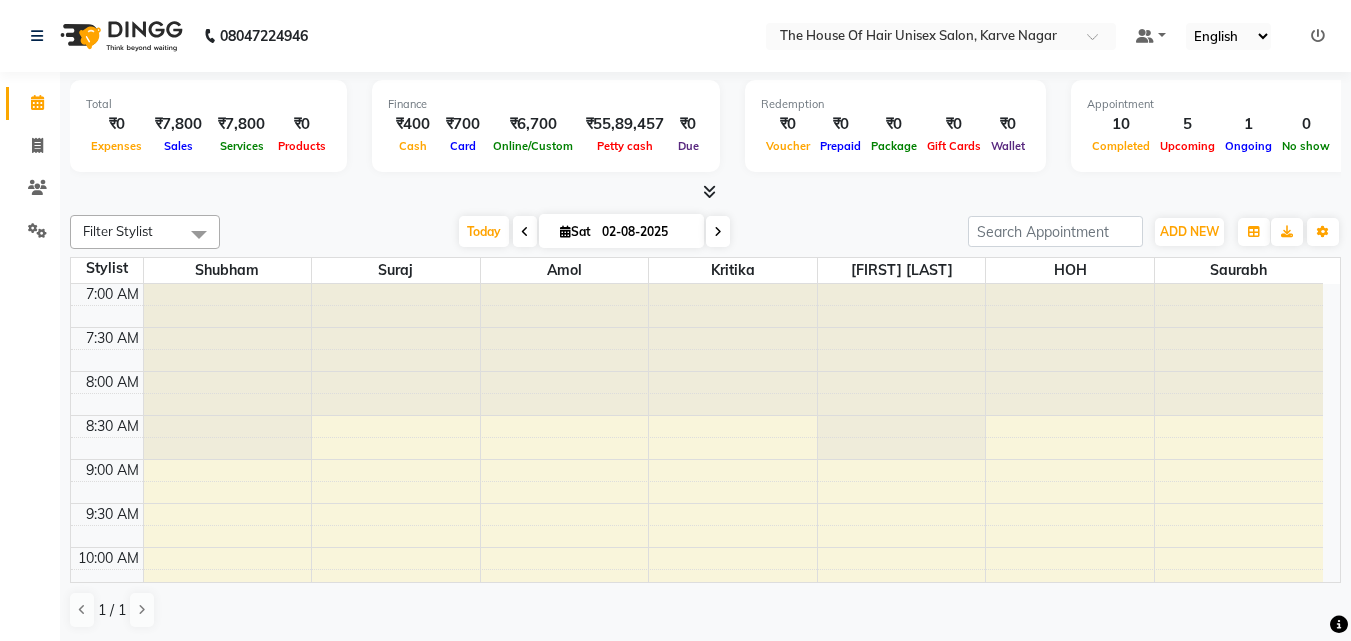 click at bounding box center (525, 232) 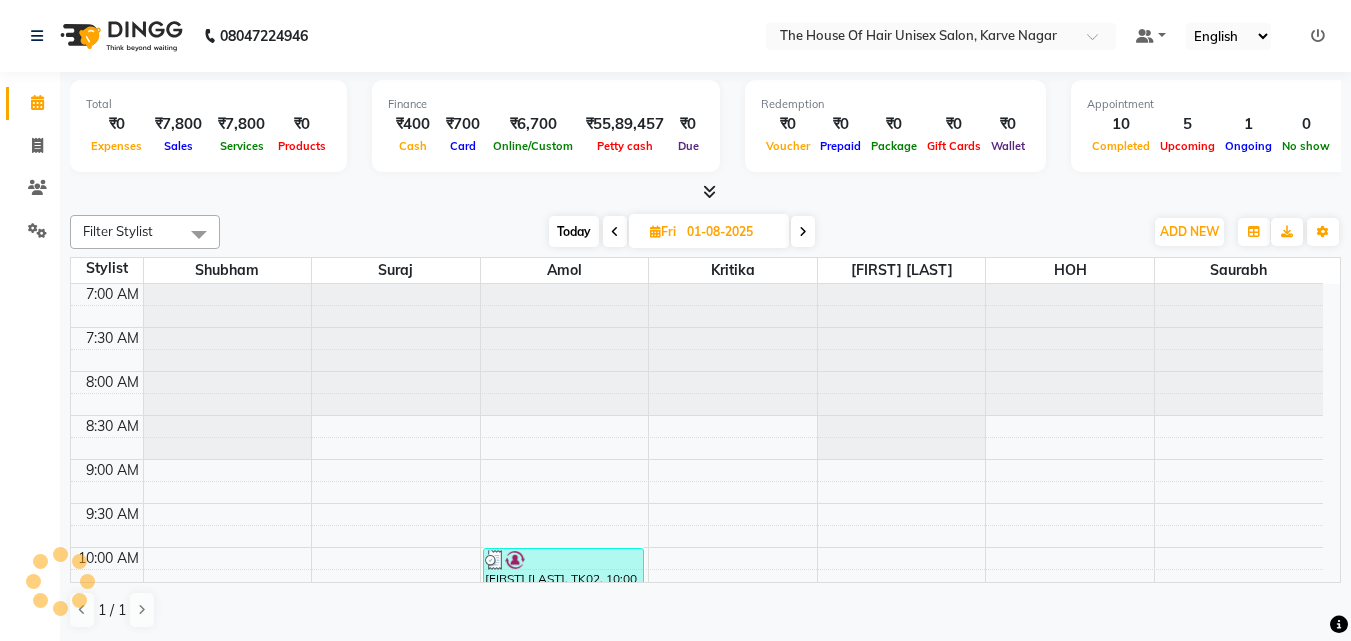 scroll, scrollTop: 705, scrollLeft: 0, axis: vertical 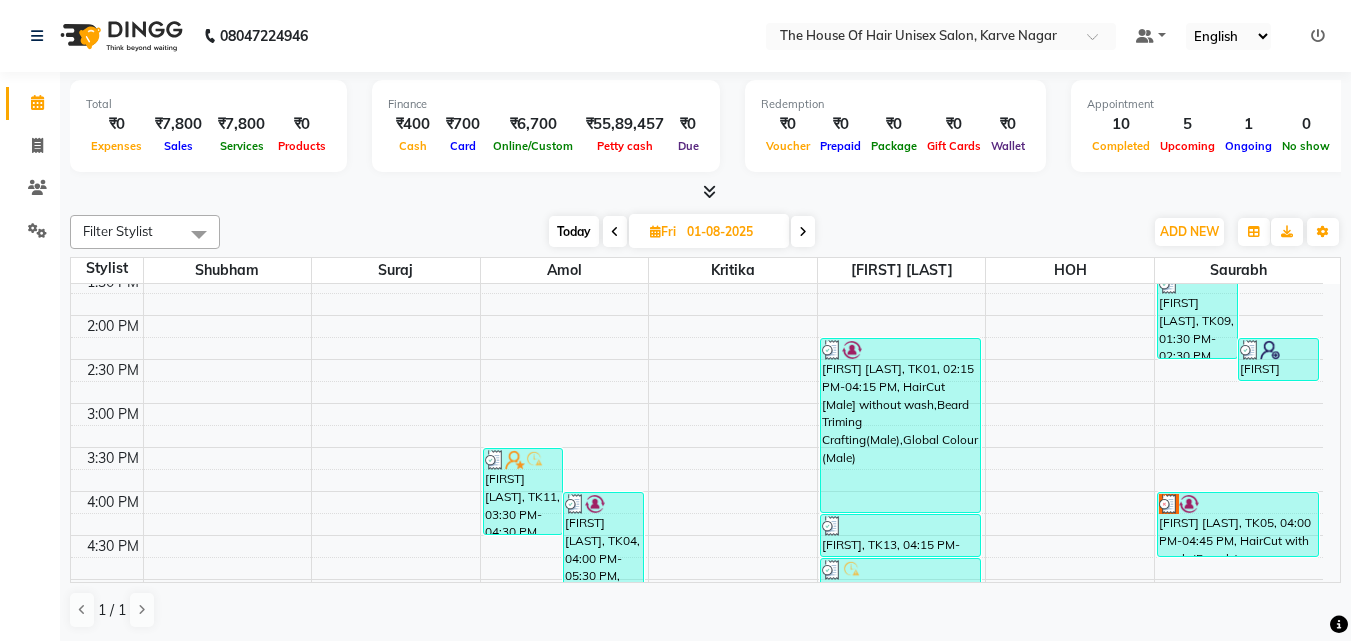 click at bounding box center (803, 232) 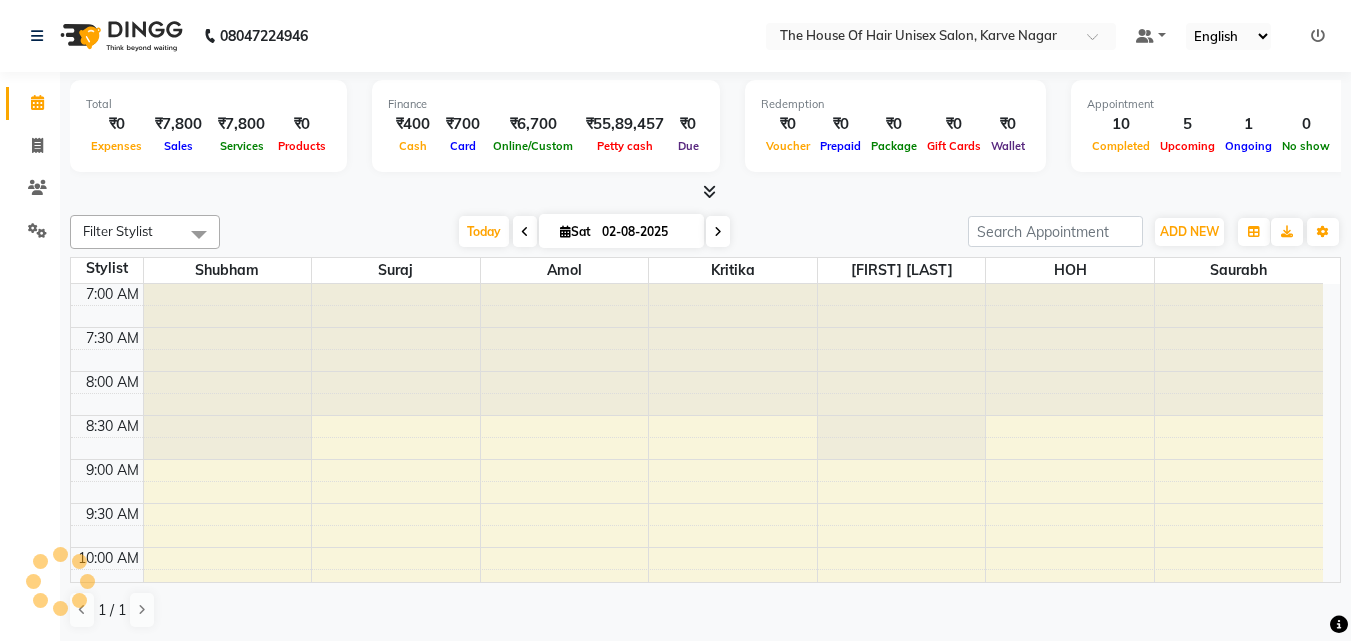 scroll, scrollTop: 705, scrollLeft: 0, axis: vertical 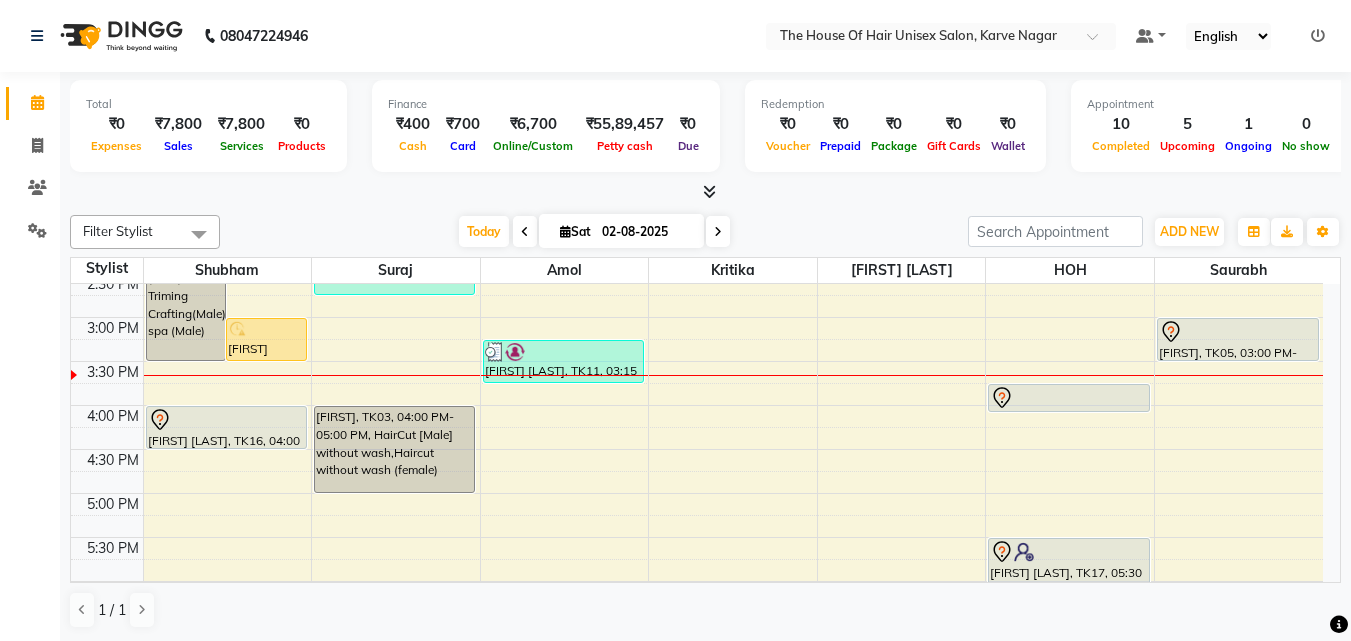 click at bounding box center [525, 231] 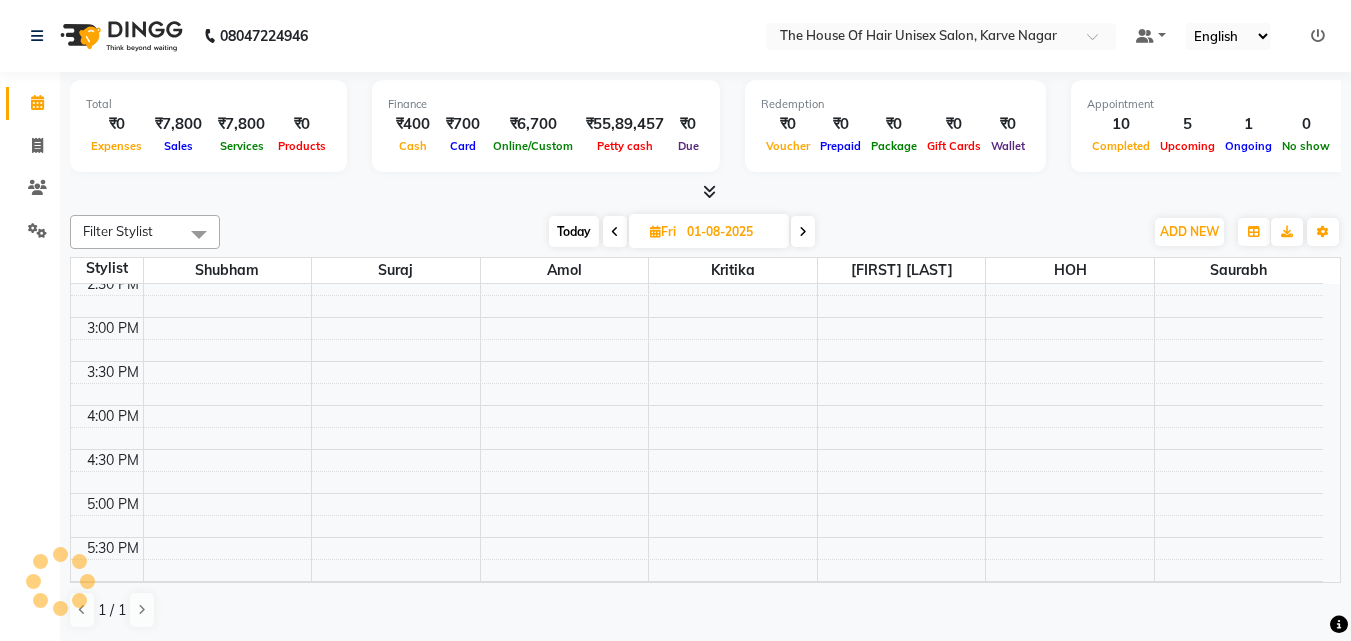 scroll, scrollTop: 705, scrollLeft: 0, axis: vertical 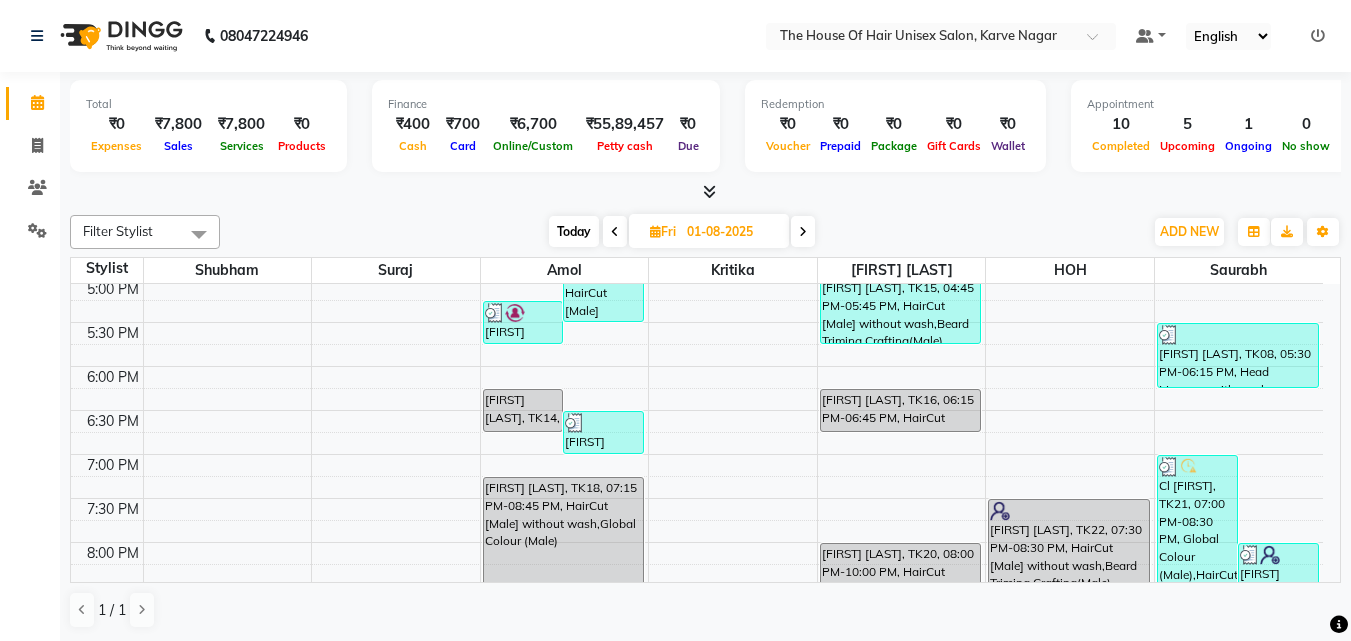 click at bounding box center [803, 231] 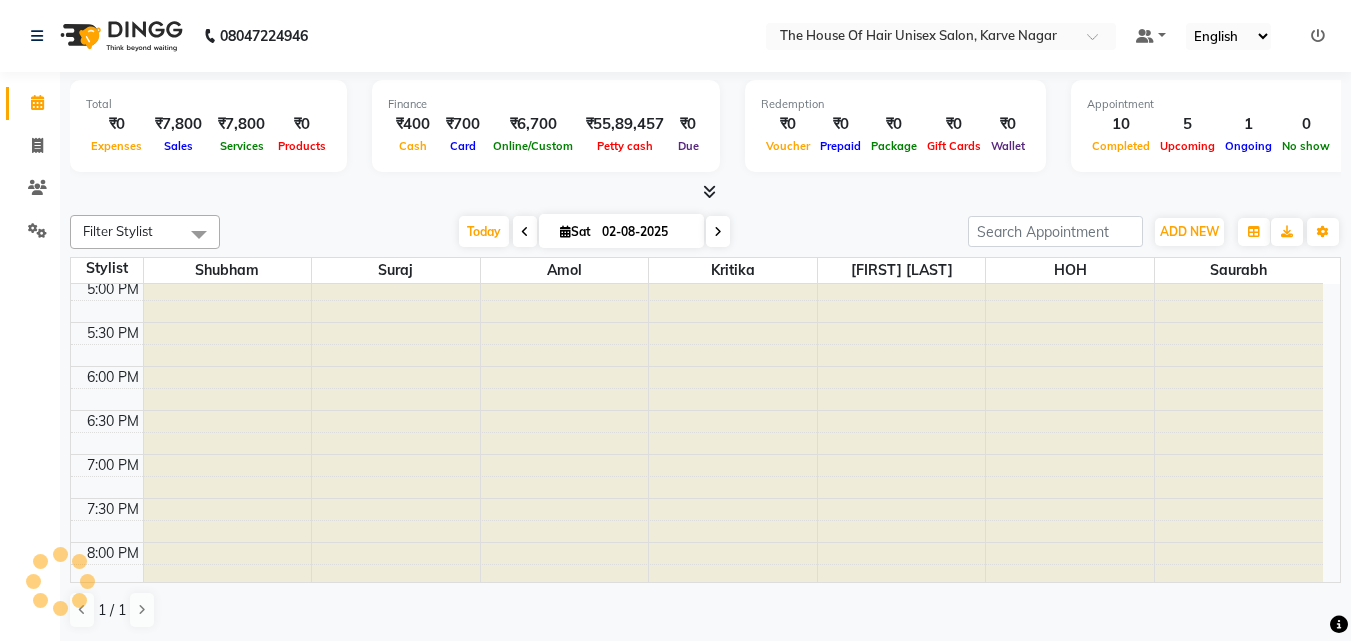 scroll, scrollTop: 705, scrollLeft: 0, axis: vertical 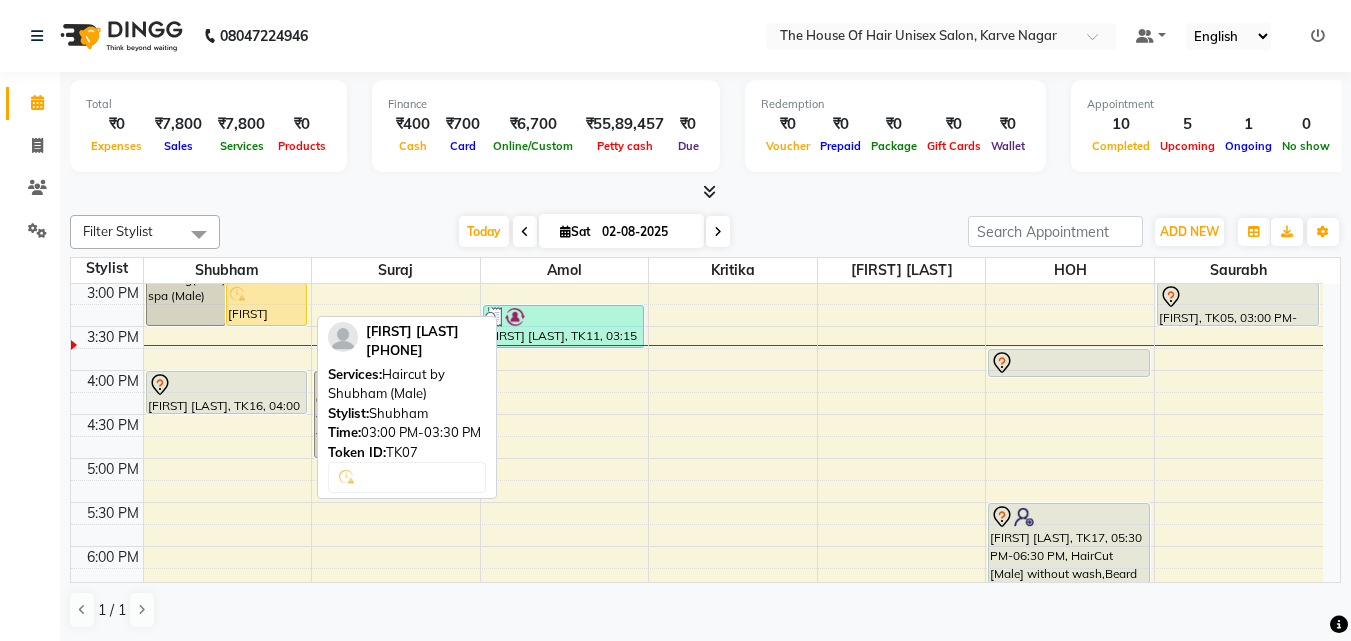 click on "[FIRST] [LAST], TK07, 03:00 PM-03:30 PM, Haircut by [NAME] (Male)" at bounding box center [266, 304] 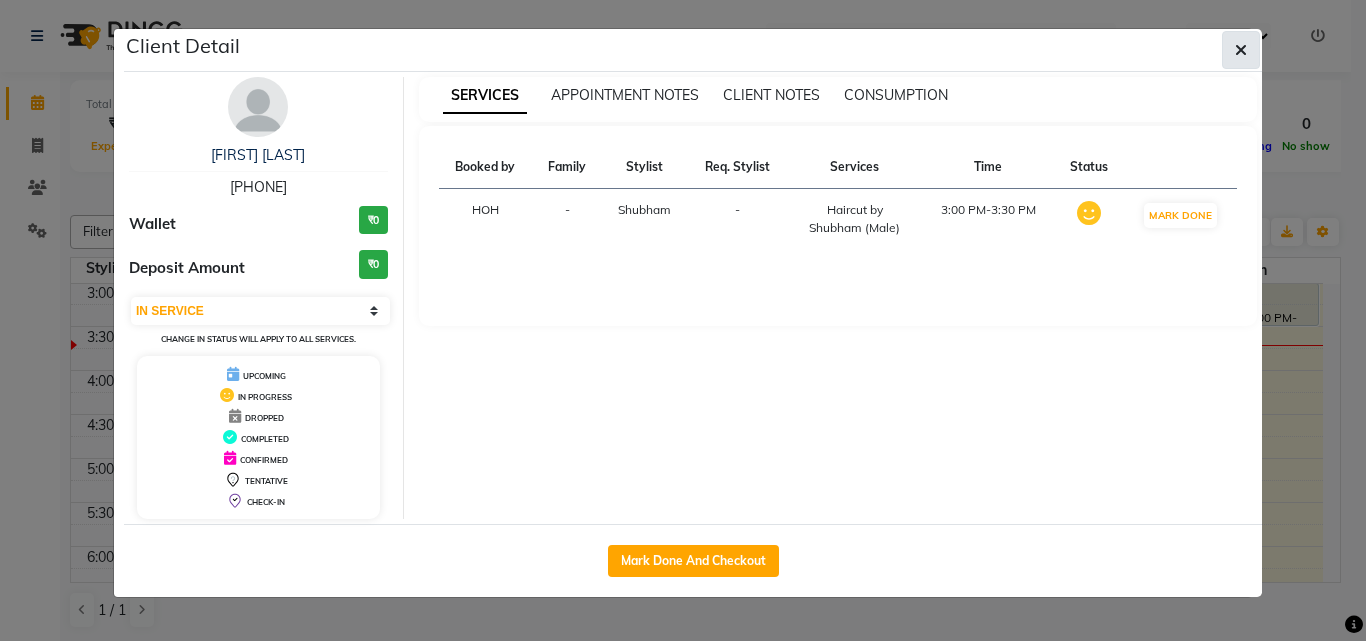 click 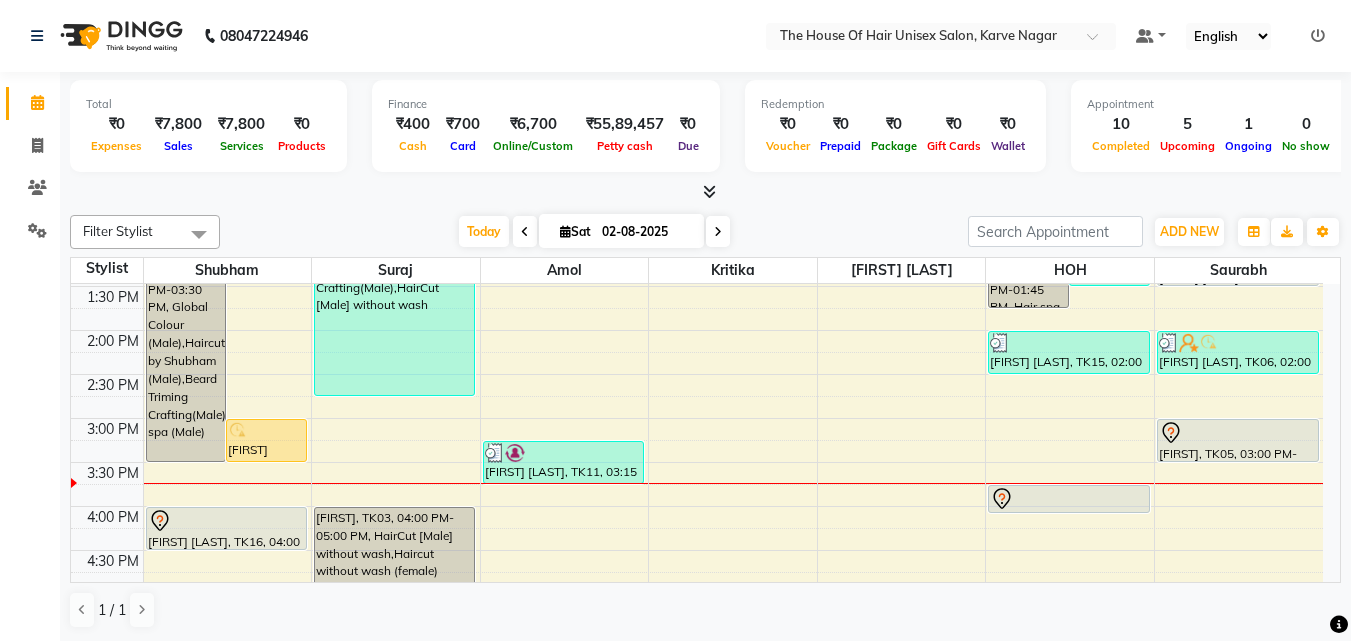scroll, scrollTop: 574, scrollLeft: 0, axis: vertical 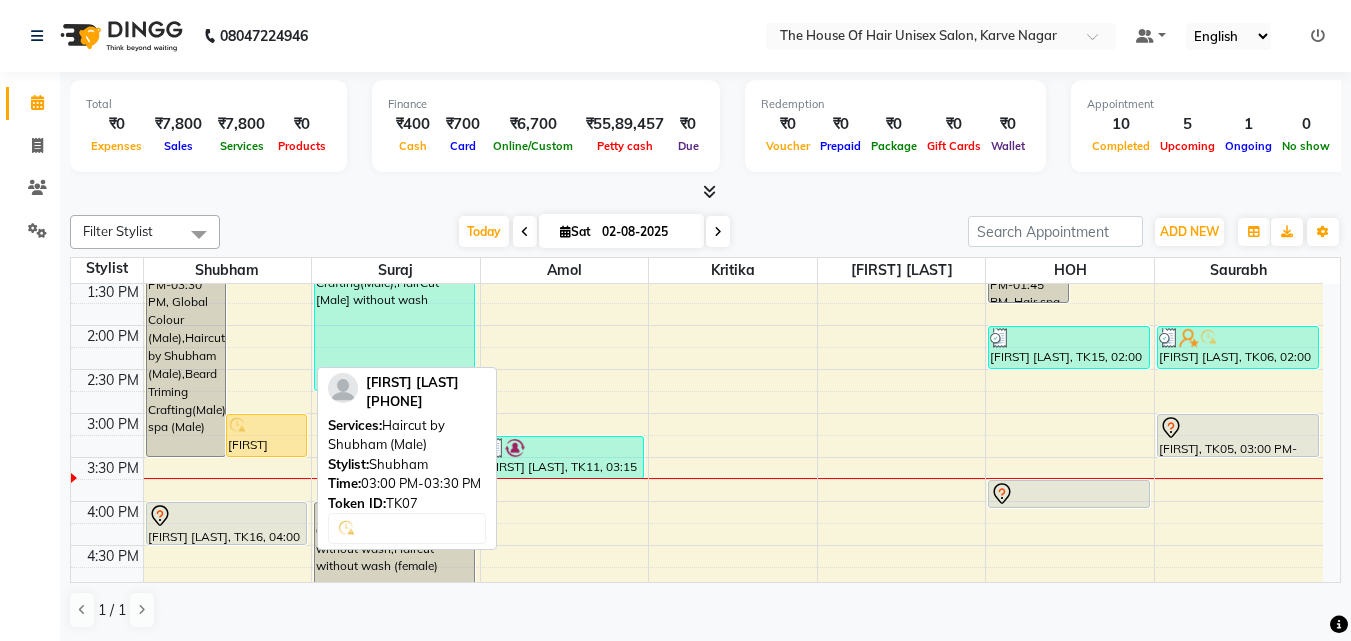click on "[FIRST] [LAST], TK07, 03:00 PM-03:30 PM, Haircut by [NAME] (Male)" at bounding box center [266, 435] 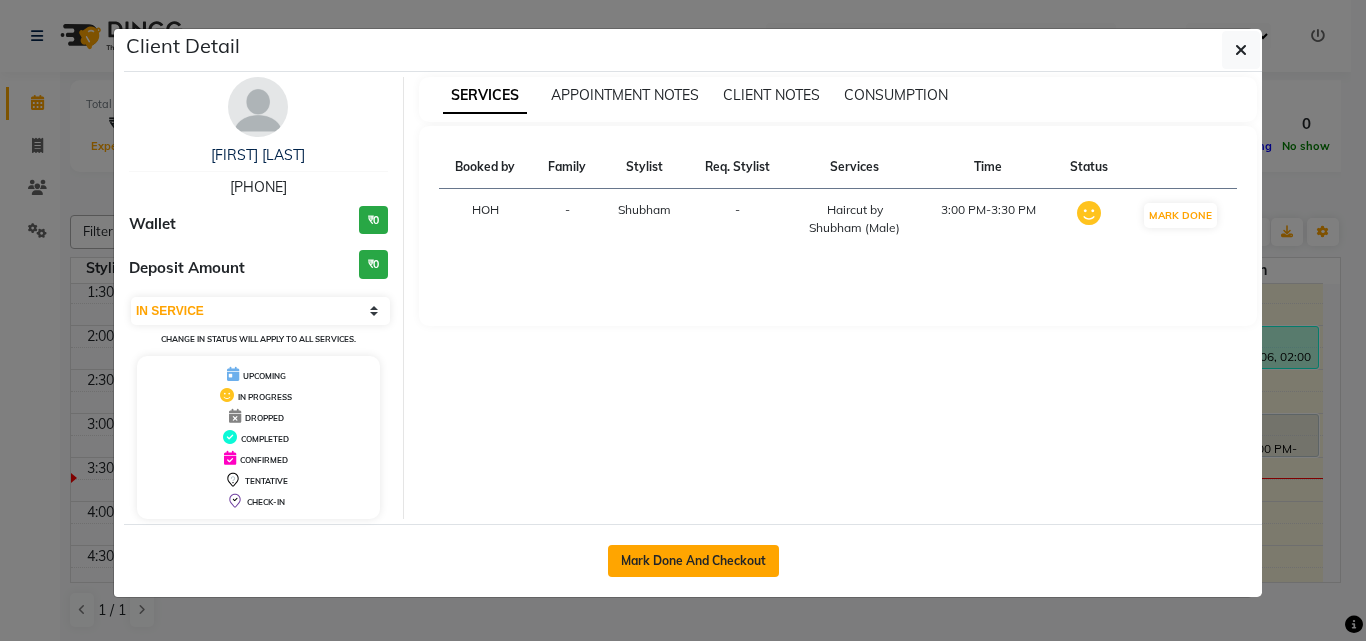 click on "Mark Done And Checkout" 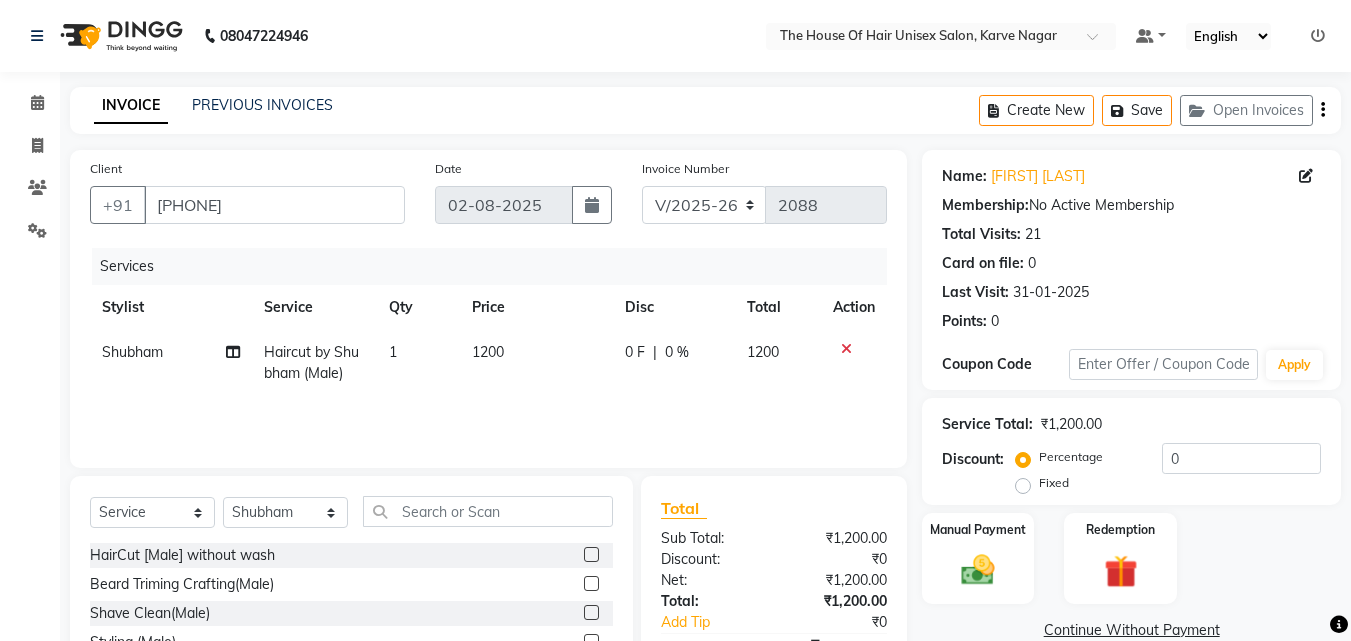 scroll, scrollTop: 99, scrollLeft: 0, axis: vertical 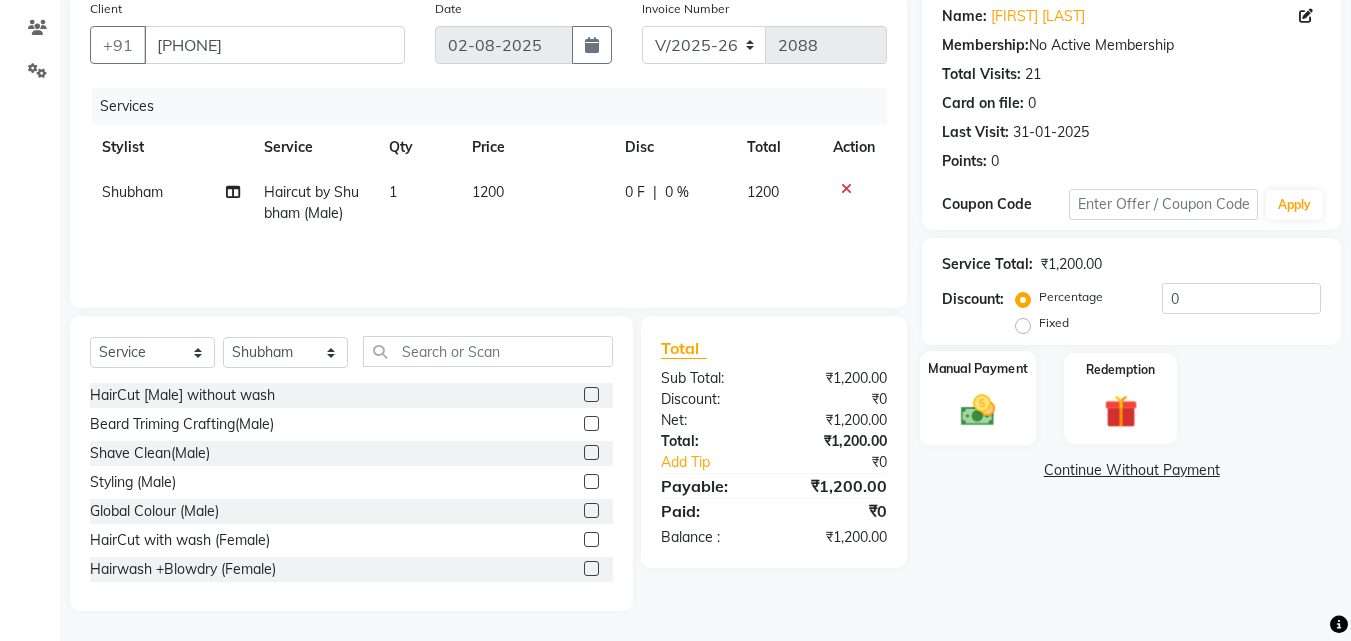 click 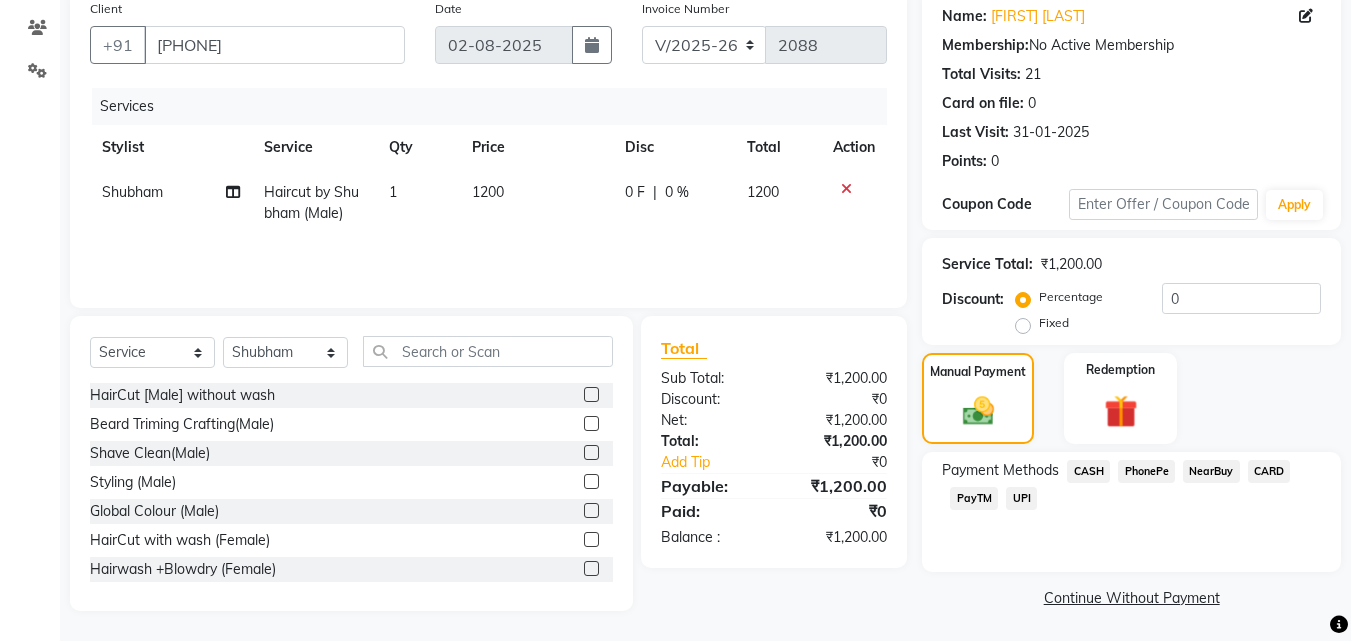 click on "CARD" 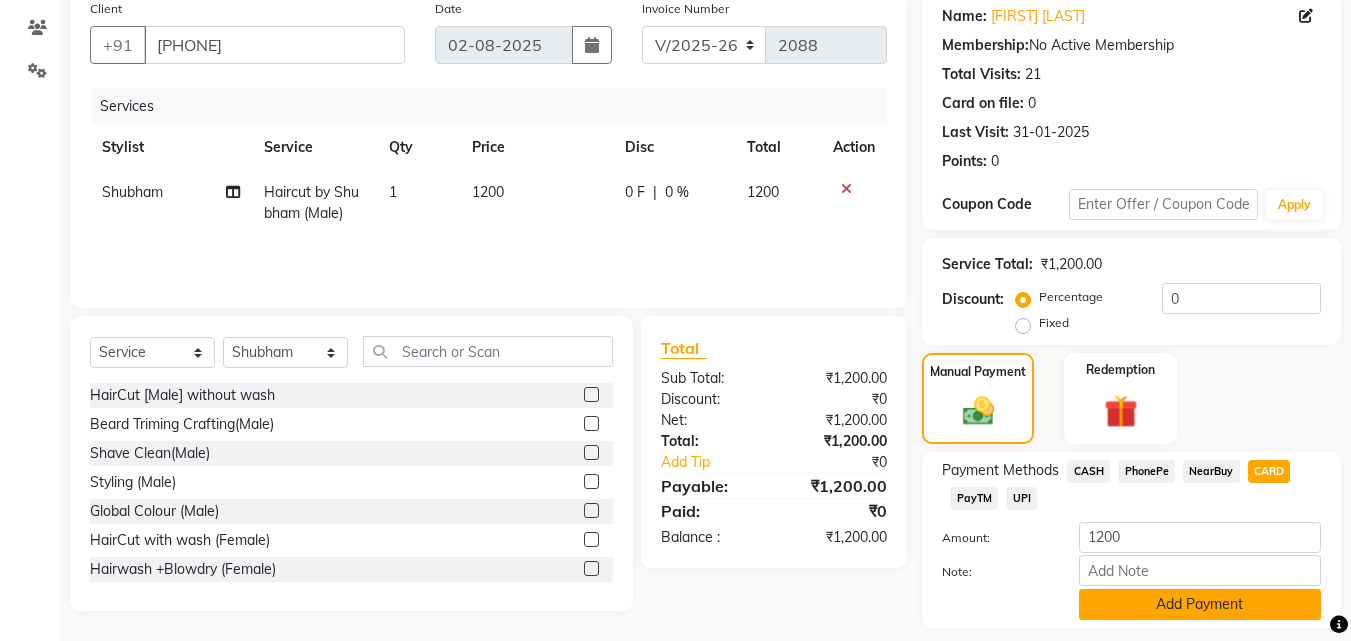 click on "Add Payment" 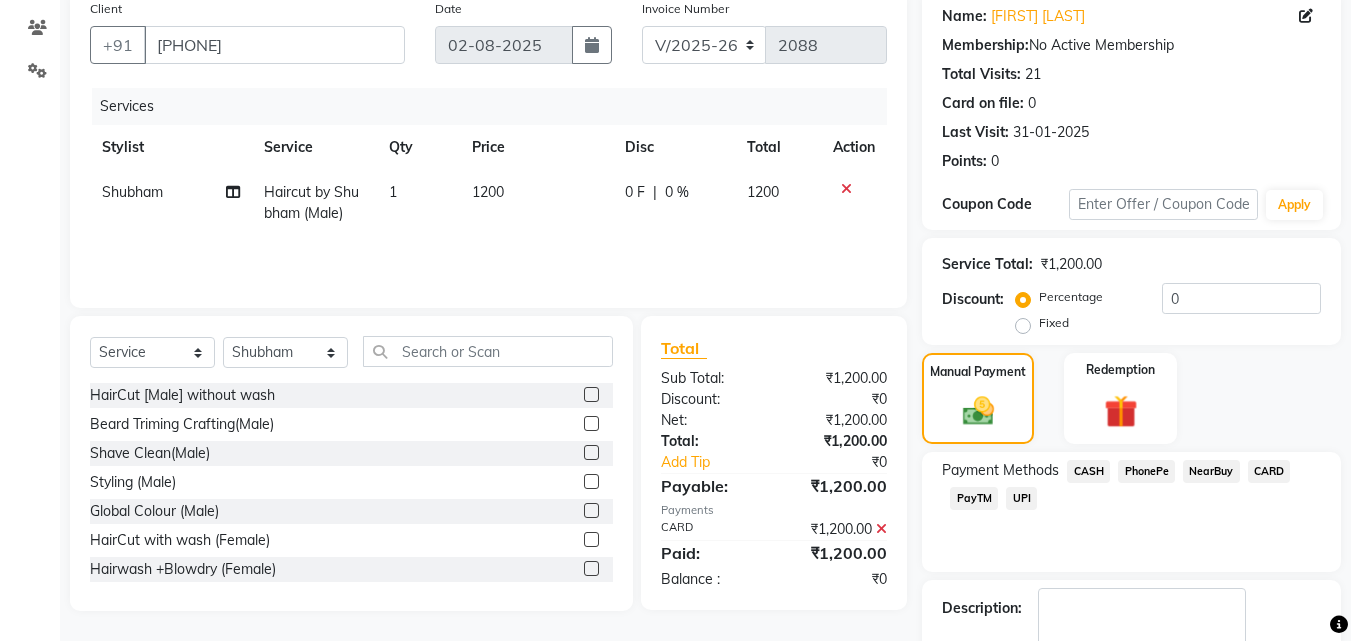 scroll, scrollTop: 275, scrollLeft: 0, axis: vertical 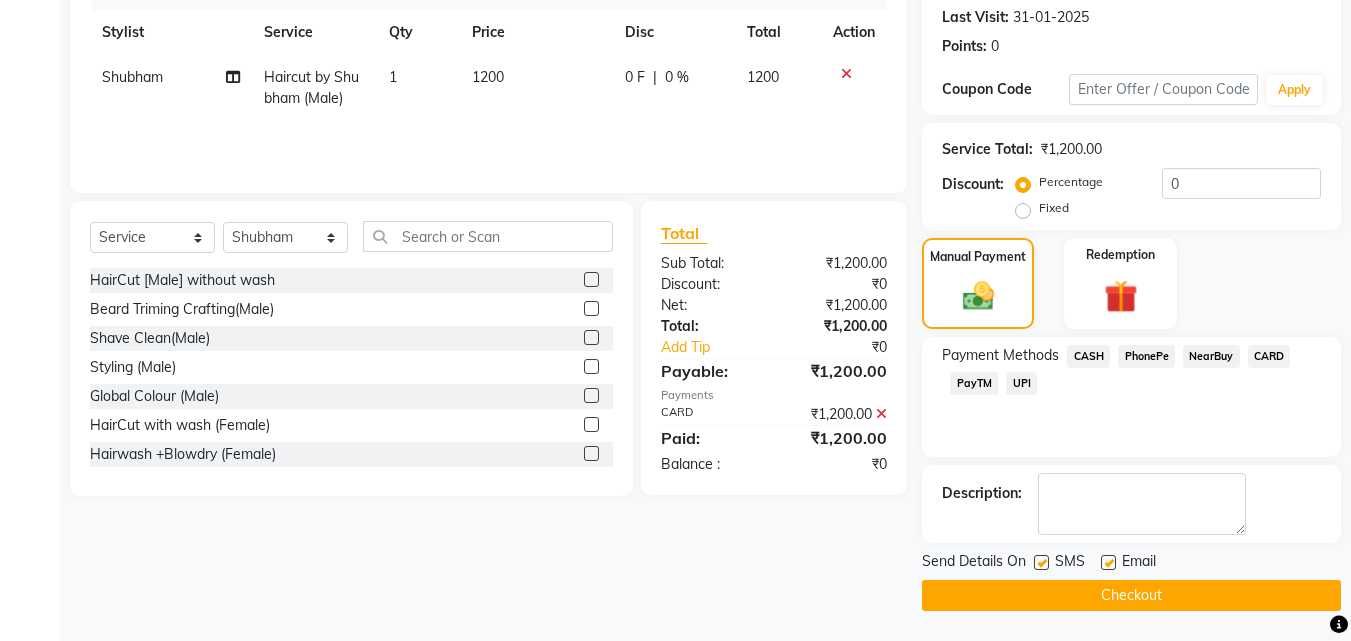 click on "Checkout" 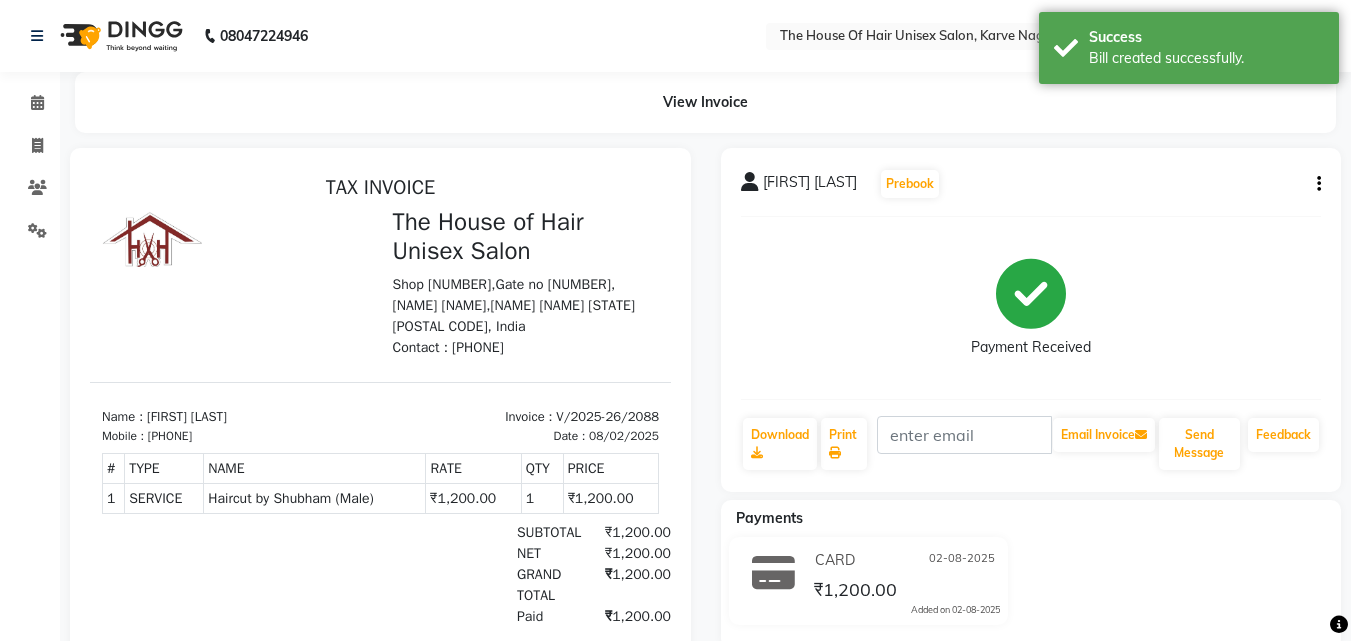 scroll, scrollTop: 0, scrollLeft: 0, axis: both 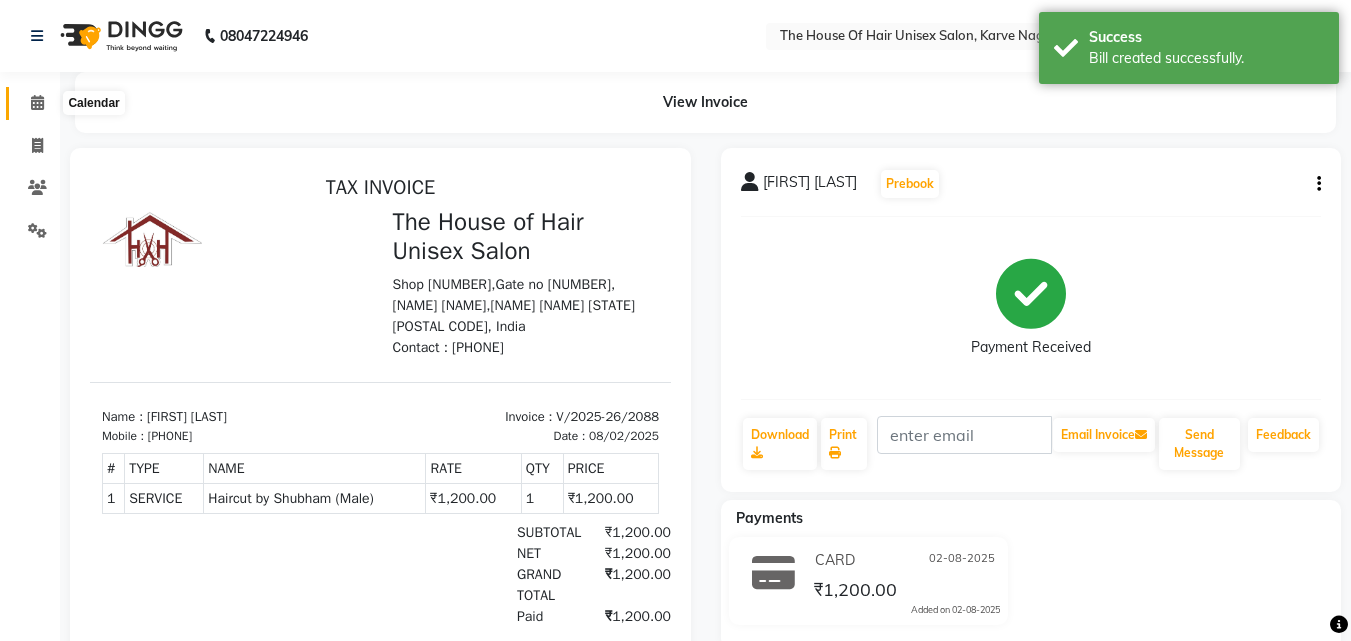 click 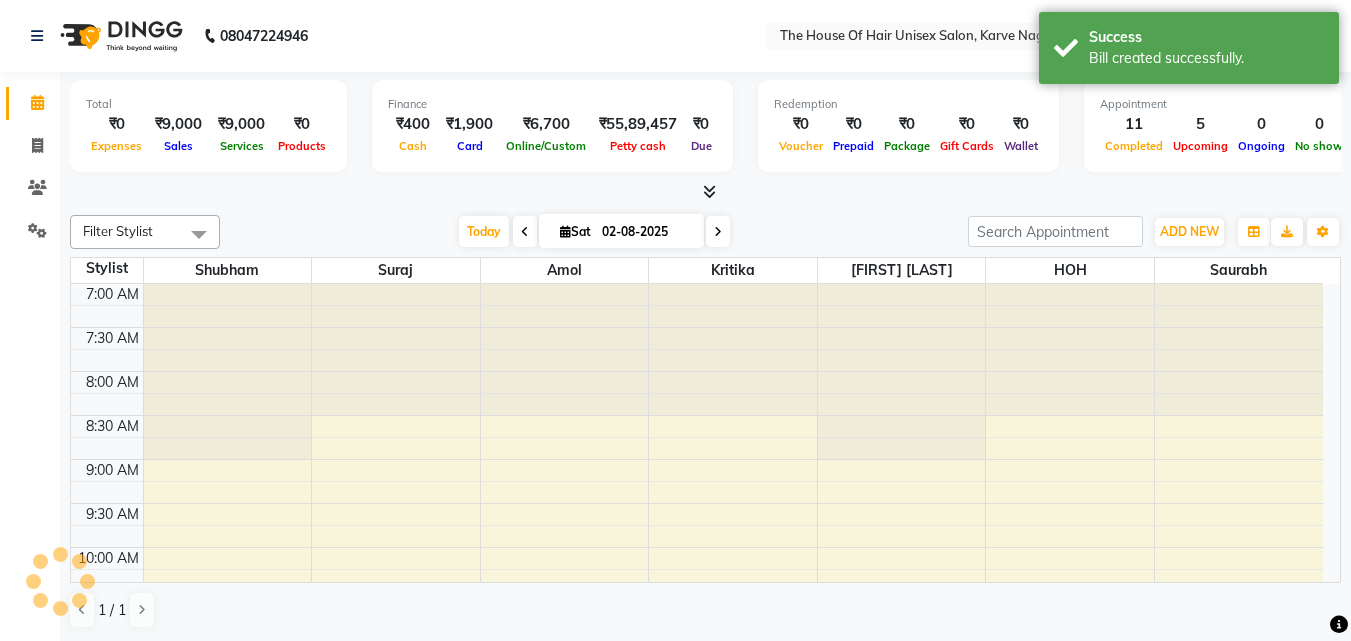 scroll, scrollTop: 0, scrollLeft: 0, axis: both 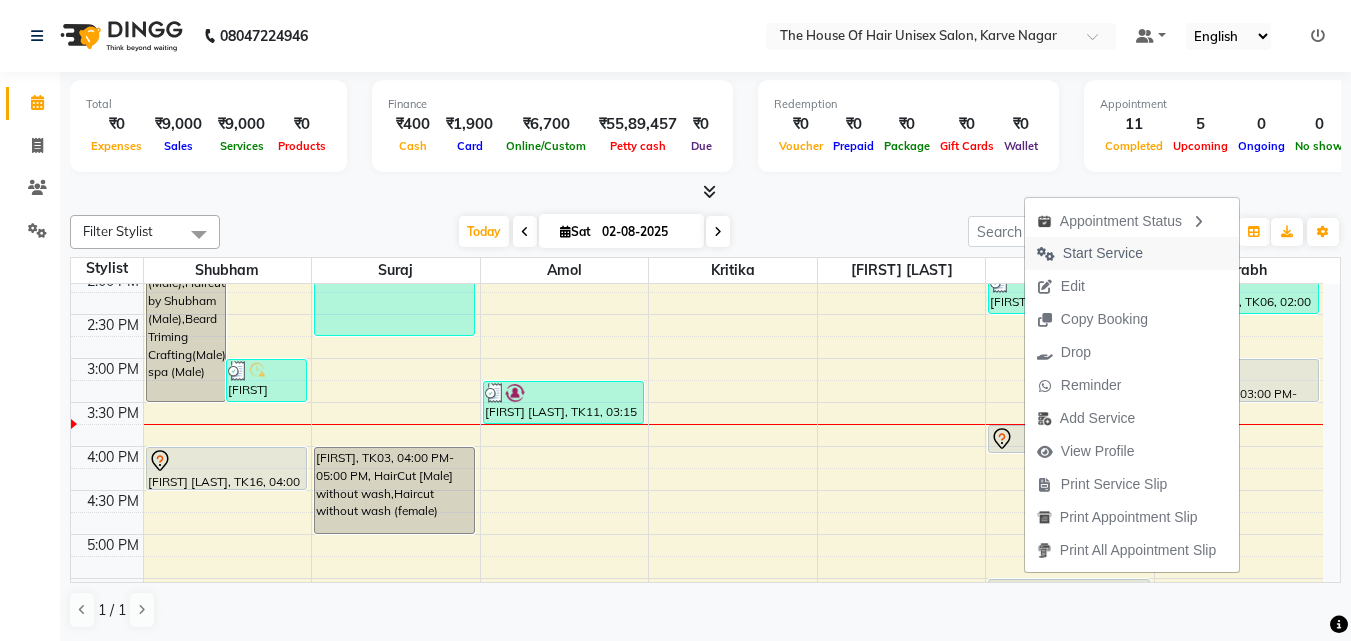 click on "Start Service" at bounding box center (1132, 253) 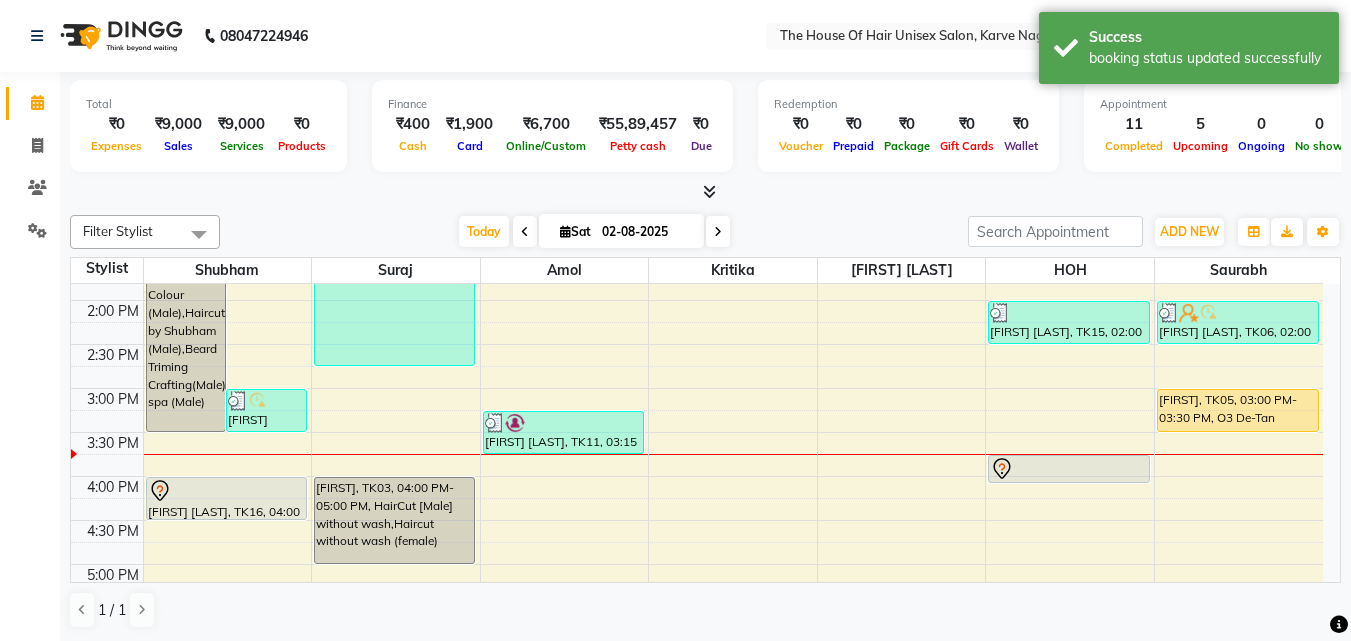 scroll, scrollTop: 624, scrollLeft: 0, axis: vertical 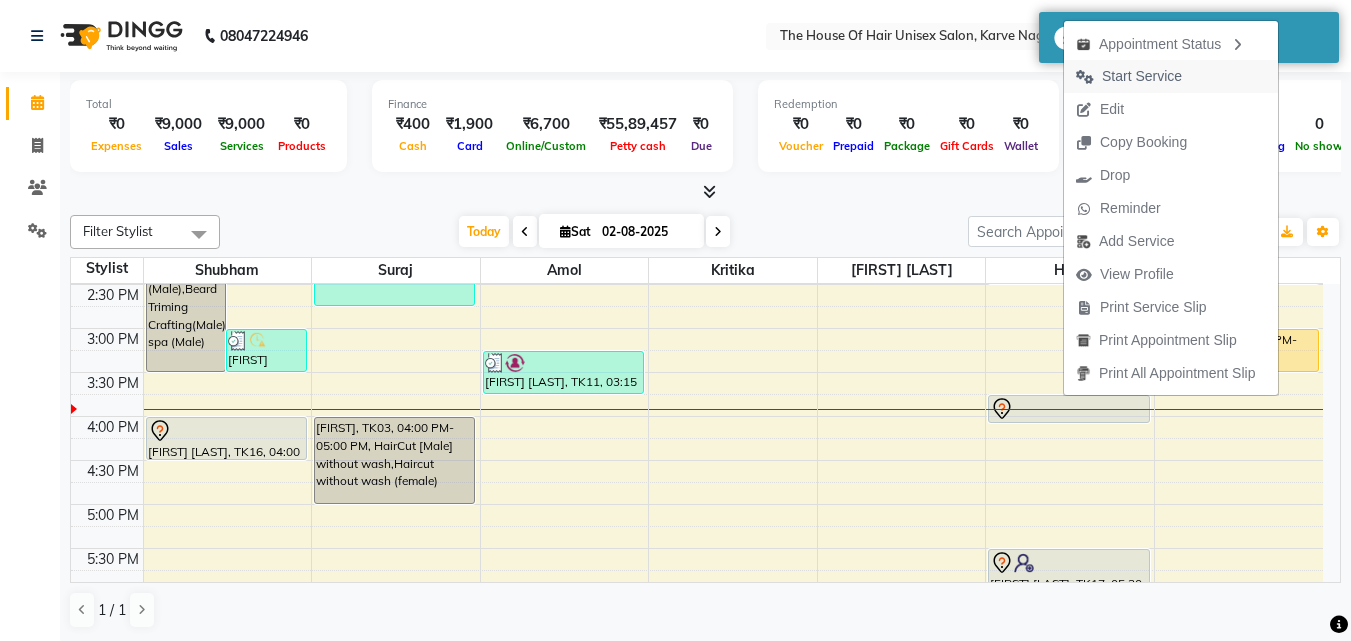 click on "Start Service" at bounding box center (1142, 76) 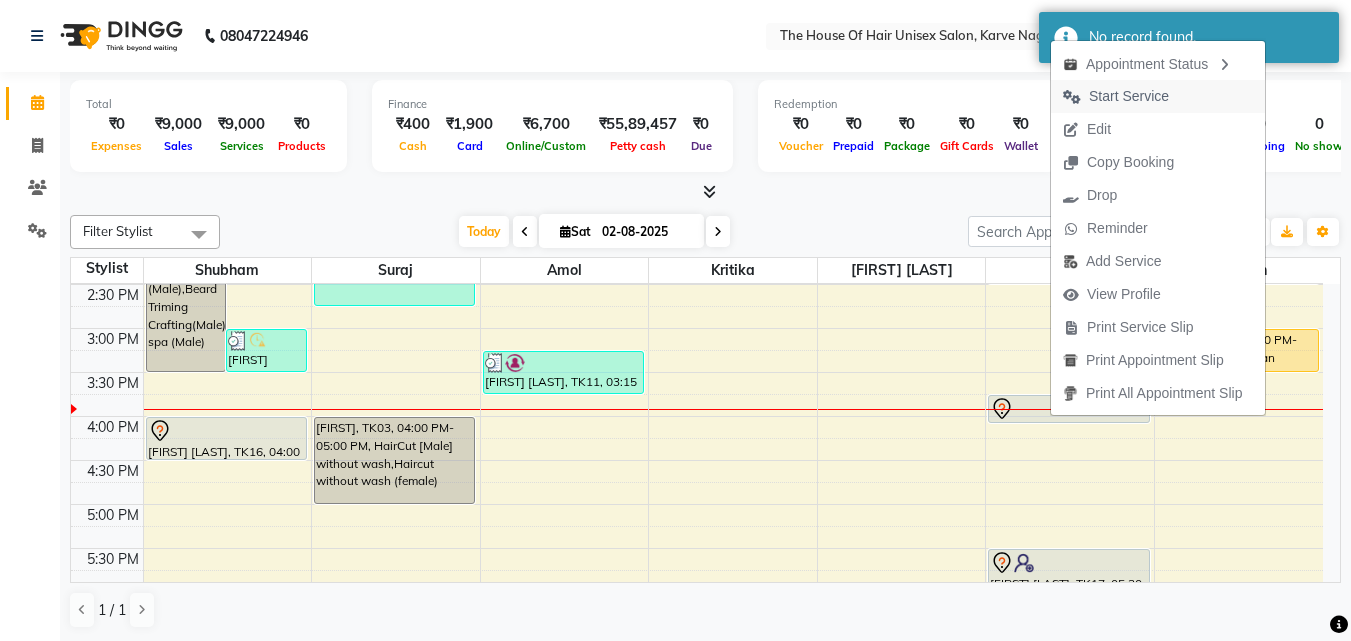 click on "Start Service" at bounding box center [1129, 96] 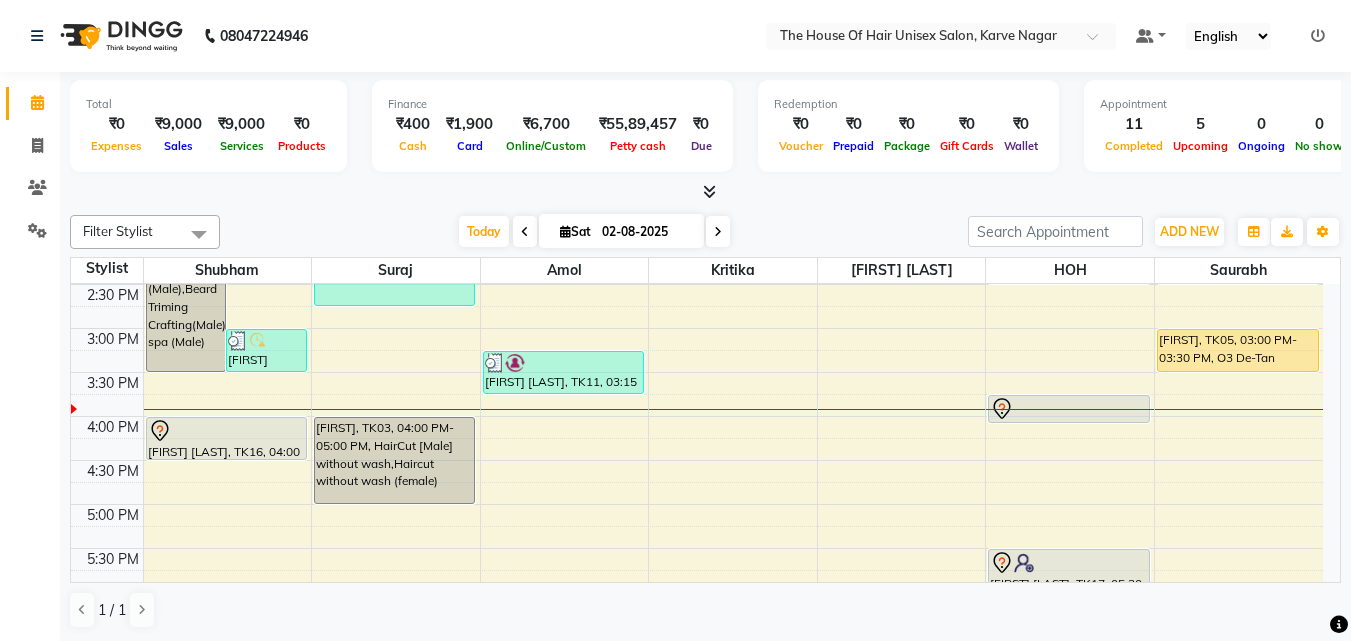 scroll, scrollTop: 656, scrollLeft: 0, axis: vertical 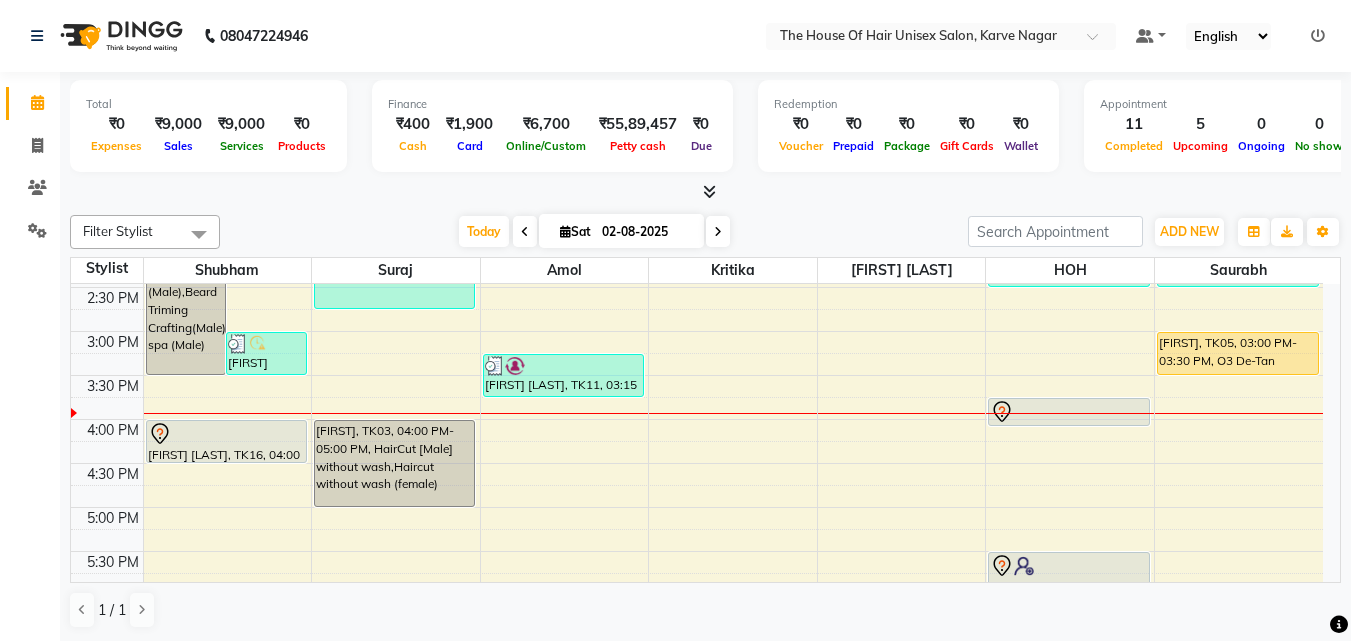 click on "7:00 AM 7:30 AM 8:00 AM 8:30 AM 9:00 AM 9:30 AM 10:00 AM 10:30 AM 11:00 AM 11:30 AM 12:00 PM 12:30 PM 1:00 PM 1:30 PM 2:00 PM 2:30 PM 3:00 PM 3:30 PM 4:00 PM 4:30 PM 5:00 PM 5:30 PM 6:00 PM 6:30 PM 7:00 PM 7:30 PM 8:00 PM 8:30 PM 9:00 PM 9:30 PM    [FIRST] [LAST], TK01, 01:00 PM-03:30 PM, Global Colour (Male),Haircut by Shubham (Male),Beard Triming Crafting(Male),Hair spa (Male)     [FIRST] [LAST], TK07, 03:00 PM-03:30 PM, Haircut by Shubham (Male)             [FIRST] [LAST], TK16, 04:00 PM-04:30 PM, Haircut by Shubham (Male)     [FIRST] [LAST], TK13, 12:00 PM-12:45 PM, Hairwash +Blowdry (Female)     [FIRST] [LAST], TK08, 12:45 PM-02:45 PM, Beard Triming Crafting(Male),HairCut [Male] without wash             [FIRST], TK03, 04:00 PM-05:00 PM, HairCut [Male] without wash,Haircut without wash (female)             [FIRST] [LAST], TK11, 03:15 PM-03:45 PM, Beard Triming Crafting(Male)     [FIRST] [LAST], TK02, 11:30 AM-12:50 PM, Beard Triming Crafting(Male),Beard Color    [FIRST], TK01, 01:00 PM-01:45 PM, Hair spa (Female)" at bounding box center (697, 287) 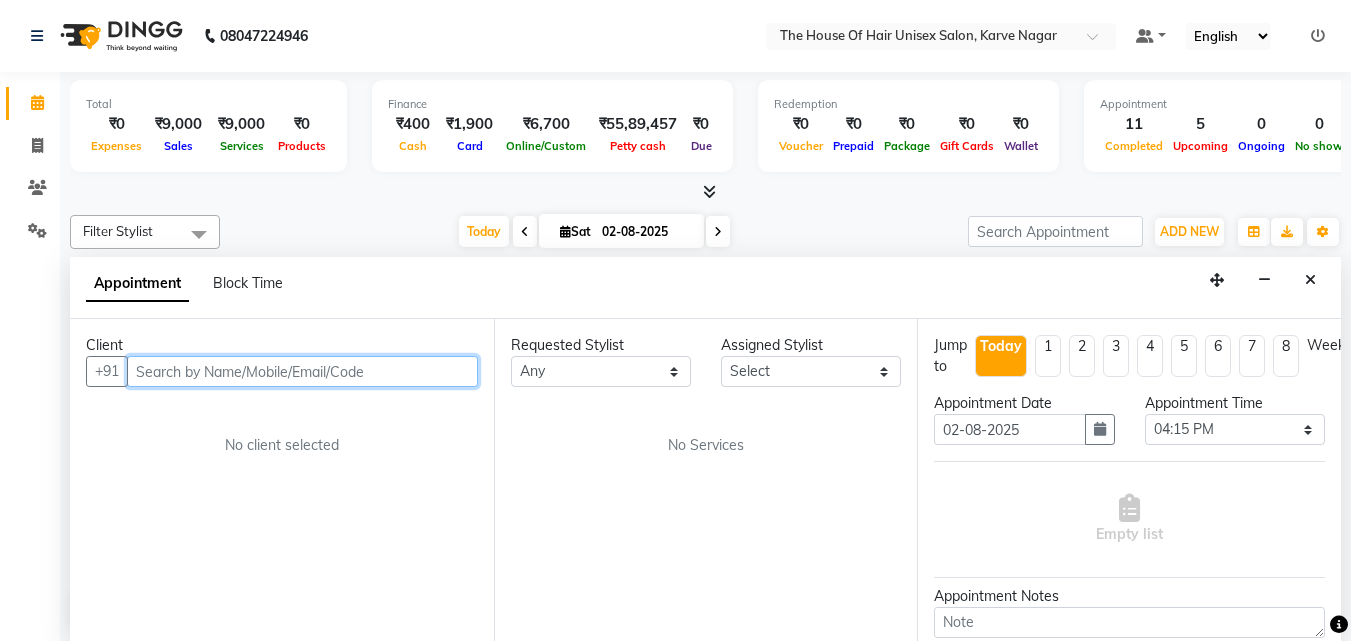scroll, scrollTop: 1, scrollLeft: 0, axis: vertical 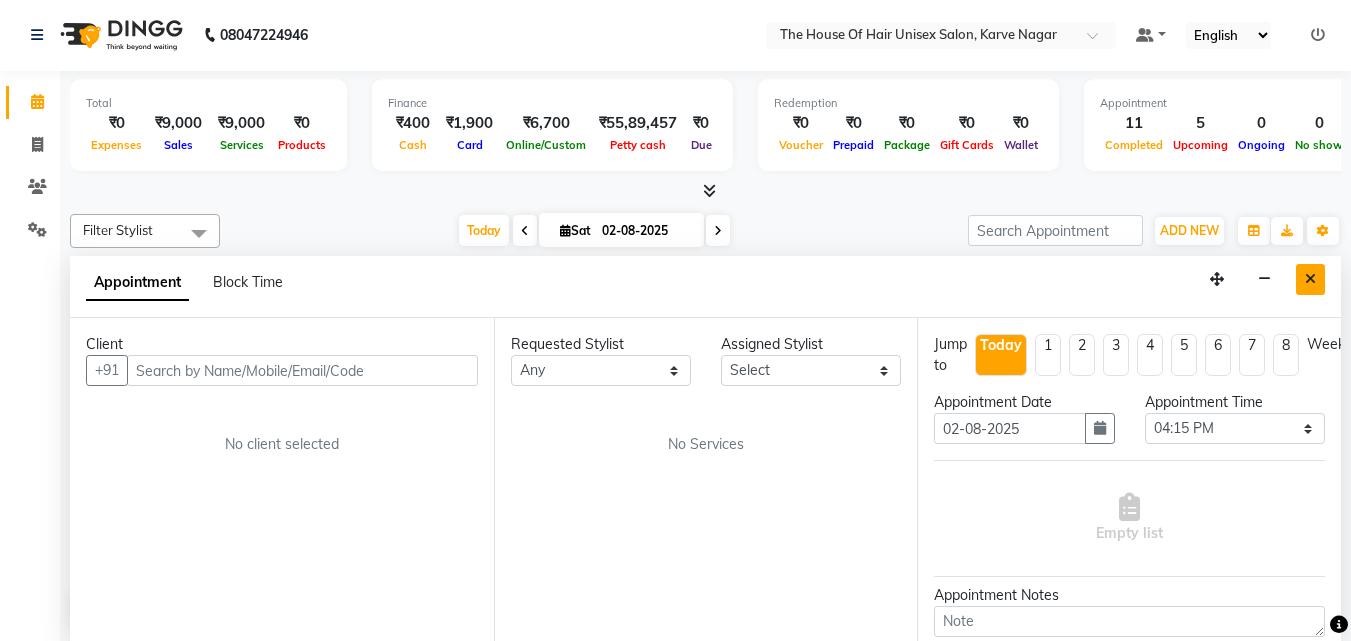 click at bounding box center (1310, 279) 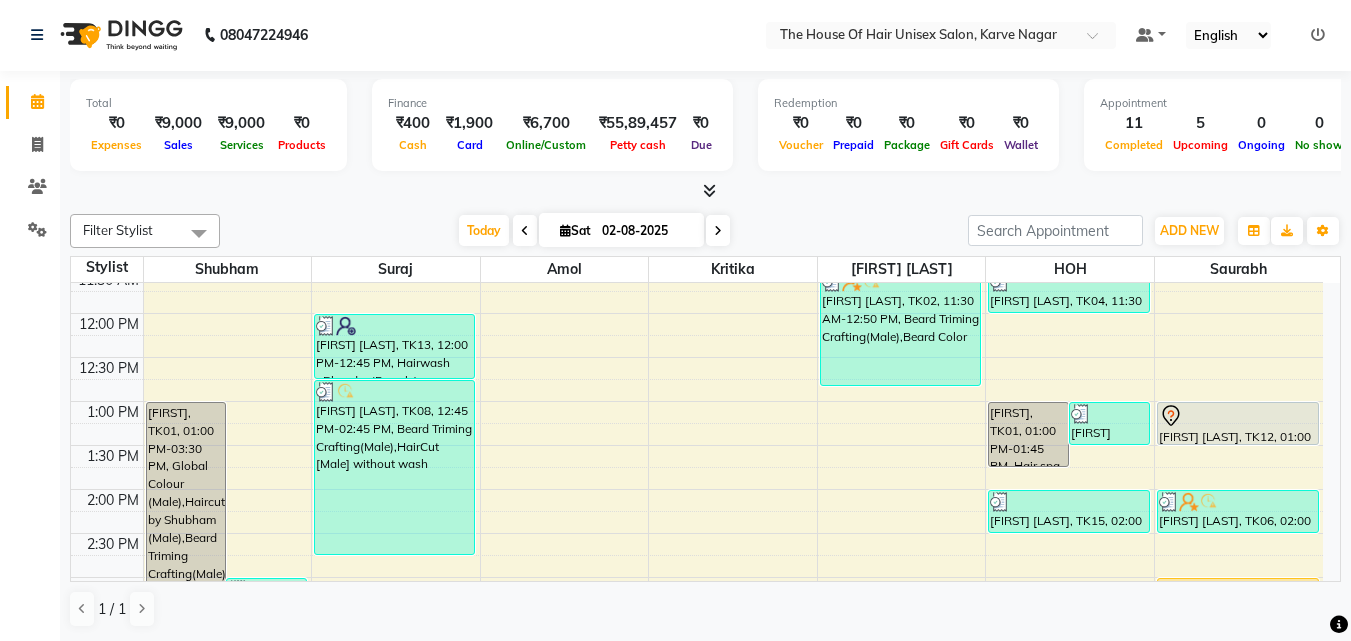 scroll, scrollTop: 404, scrollLeft: 0, axis: vertical 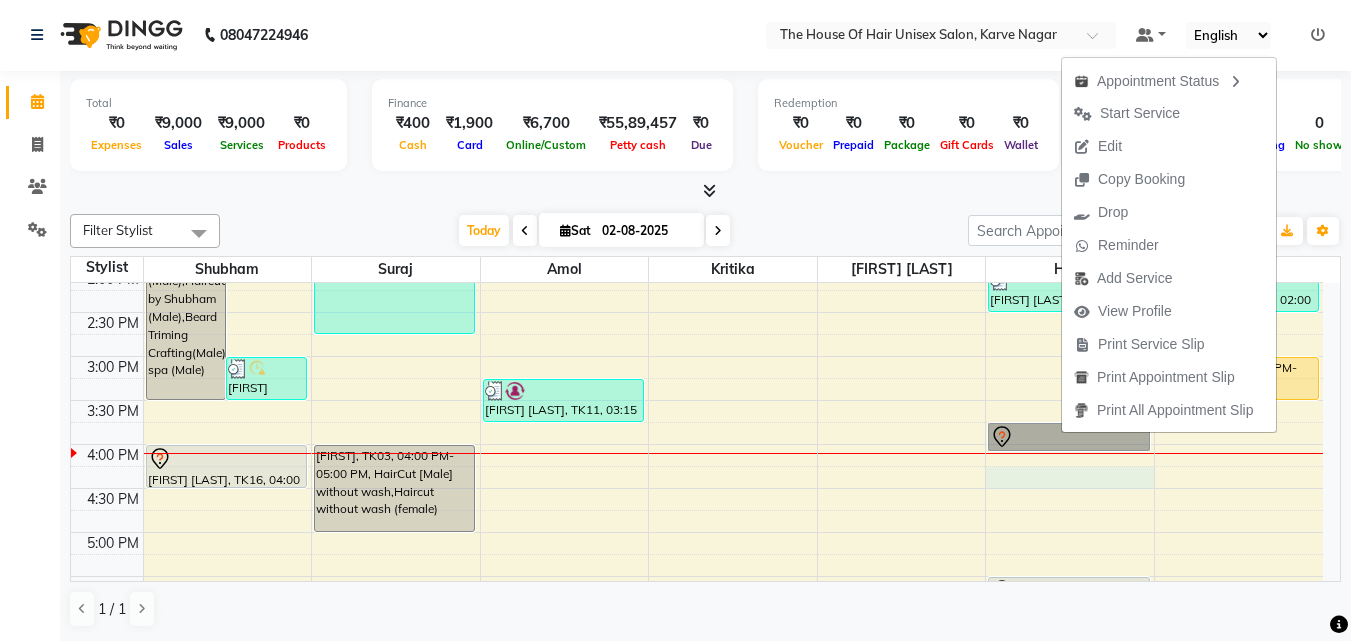 click on "7:00 AM 7:30 AM 8:00 AM 8:30 AM 9:00 AM 9:30 AM 10:00 AM 10:30 AM 11:00 AM 11:30 AM 12:00 PM 12:30 PM 1:00 PM 1:30 PM 2:00 PM 2:30 PM 3:00 PM 3:30 PM 4:00 PM 4:30 PM 5:00 PM 5:30 PM 6:00 PM 6:30 PM 7:00 PM 7:30 PM 8:00 PM 8:30 PM 9:00 PM 9:30 PM    [FIRST] [LAST], TK01, 01:00 PM-03:30 PM, Global Colour (Male),Haircut by Shubham (Male),Beard Triming Crafting(Male),Hair spa (Male)     [FIRST] [LAST], TK07, 03:00 PM-03:30 PM, Haircut by Shubham (Male)             [FIRST] [LAST], TK16, 04:00 PM-04:30 PM, Haircut by Shubham (Male)     [FIRST] [LAST], TK13, 12:00 PM-12:45 PM, Hairwash +Blowdry (Female)     [FIRST] [LAST], TK08, 12:45 PM-02:45 PM, Beard Triming Crafting(Male),HairCut [Male] without wash             [FIRST], TK03, 04:00 PM-05:00 PM, HairCut [Male] without wash,Haircut without wash (female)             [FIRST] [LAST], TK11, 03:15 PM-03:45 PM, Beard Triming Crafting(Male)     [FIRST] [LAST], TK02, 11:30 AM-12:50 PM, Beard Triming Crafting(Male),Beard Color    [FIRST], TK01, 01:00 PM-01:45 PM, Hair spa (Female)" at bounding box center [697, 312] 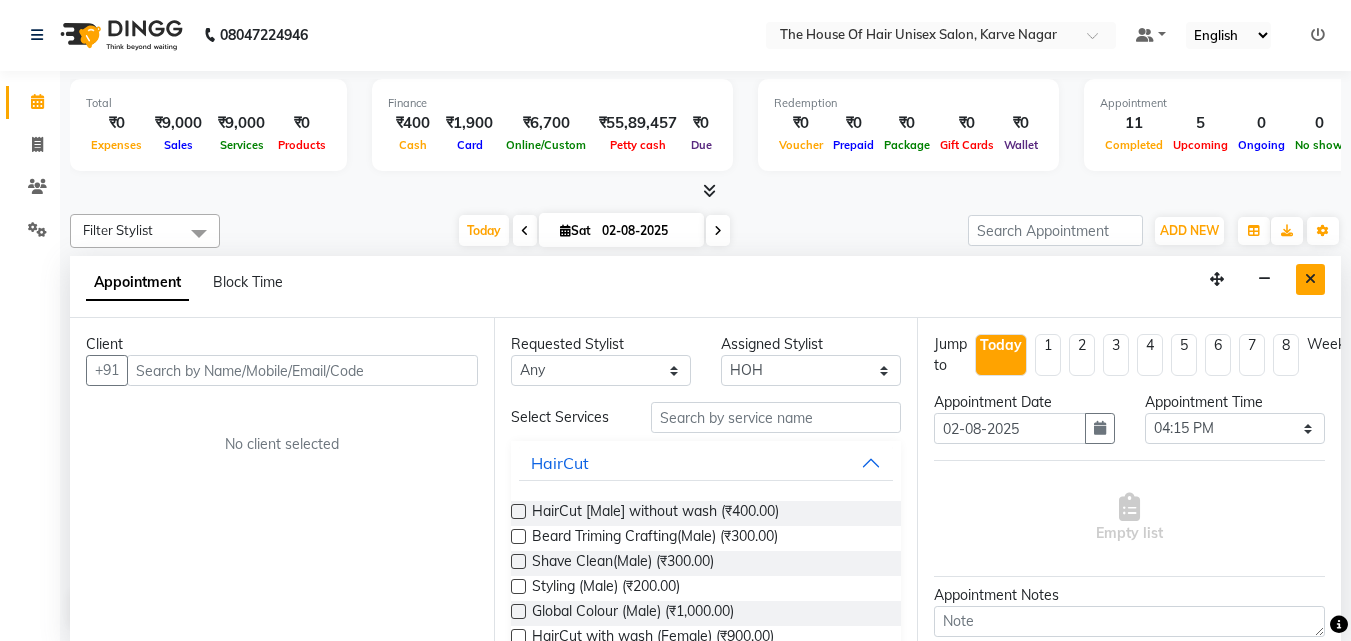 click at bounding box center (1310, 279) 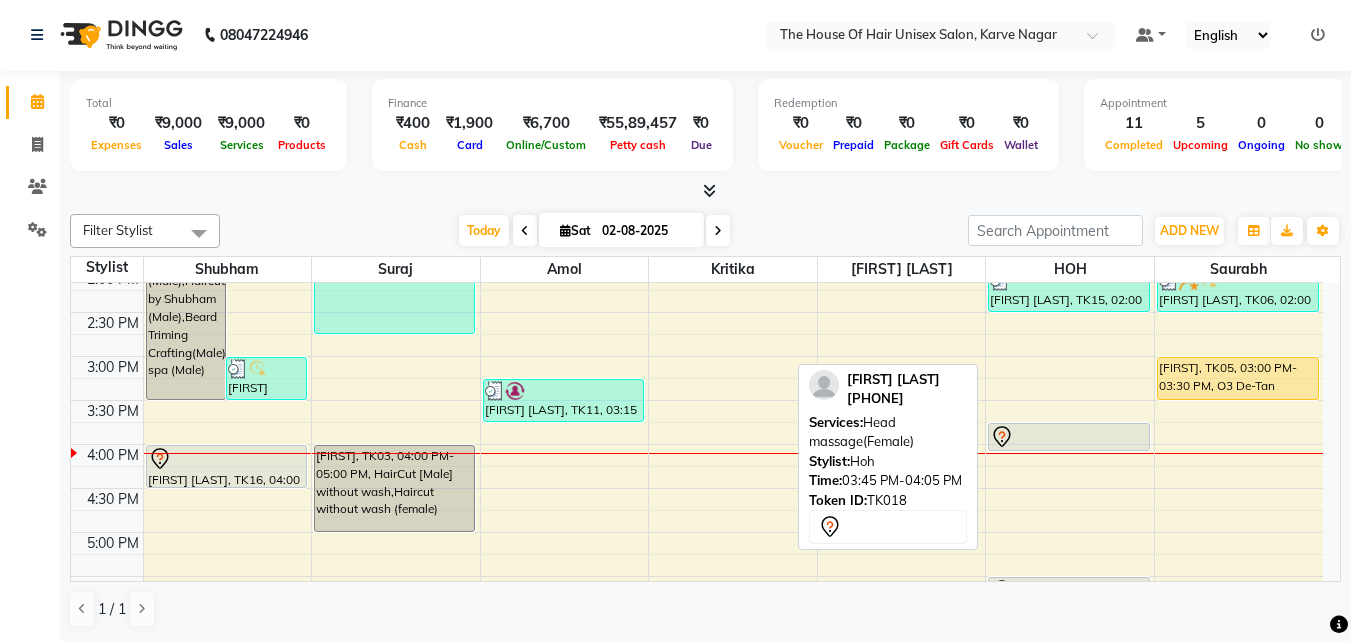 click at bounding box center [1068, 437] 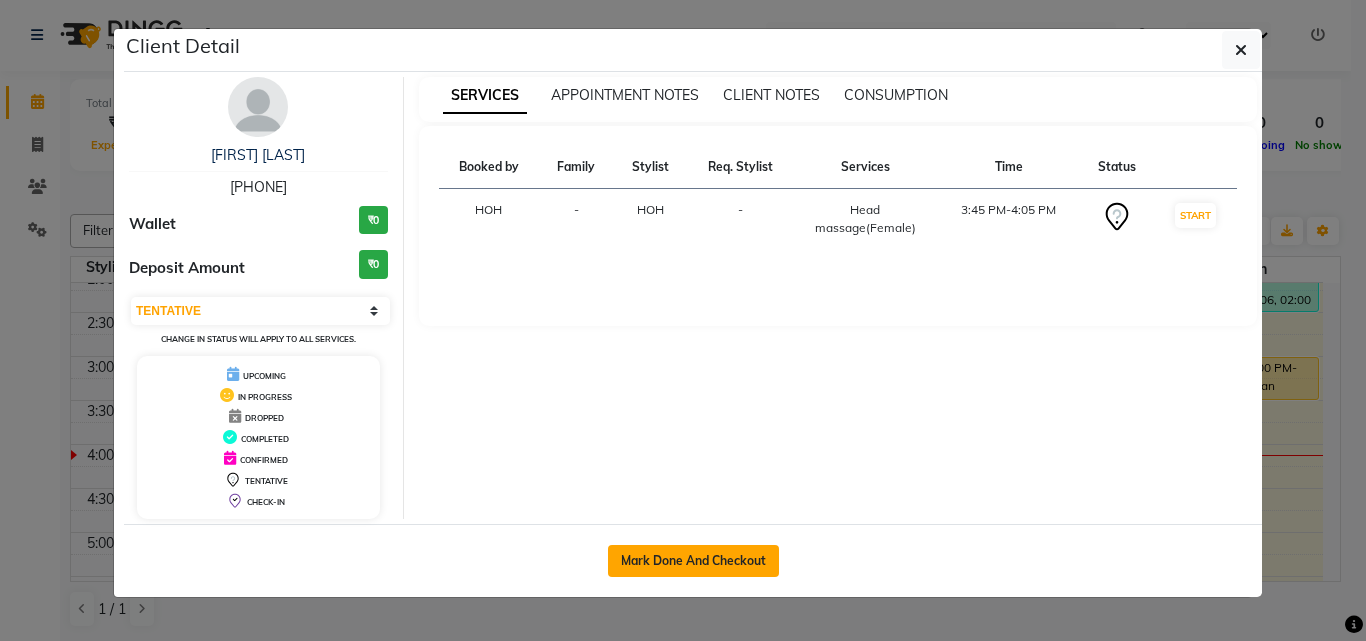 click on "Mark Done And Checkout" 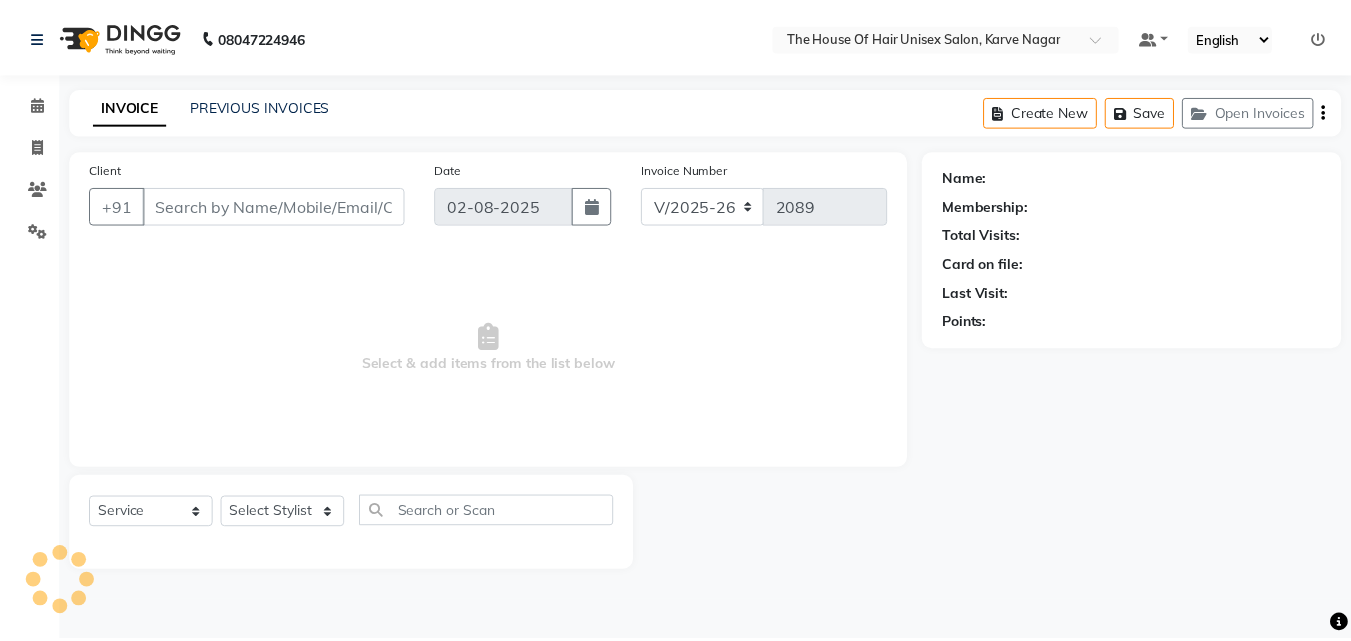 scroll, scrollTop: 0, scrollLeft: 0, axis: both 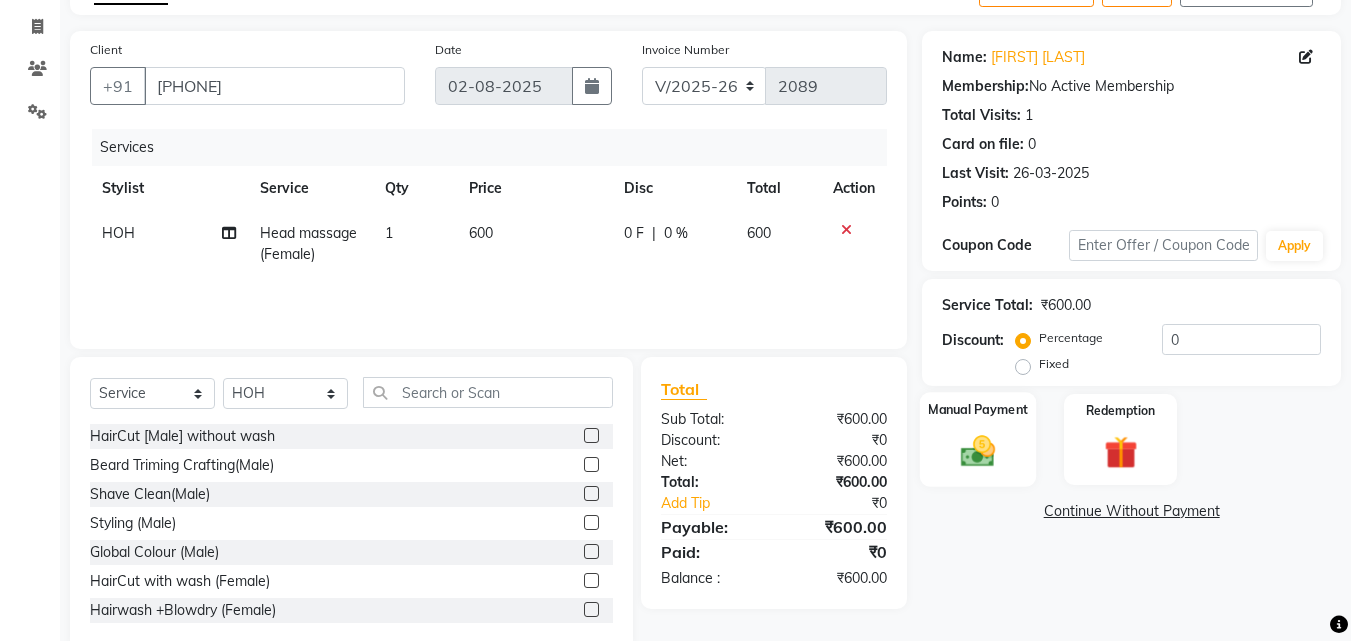 click 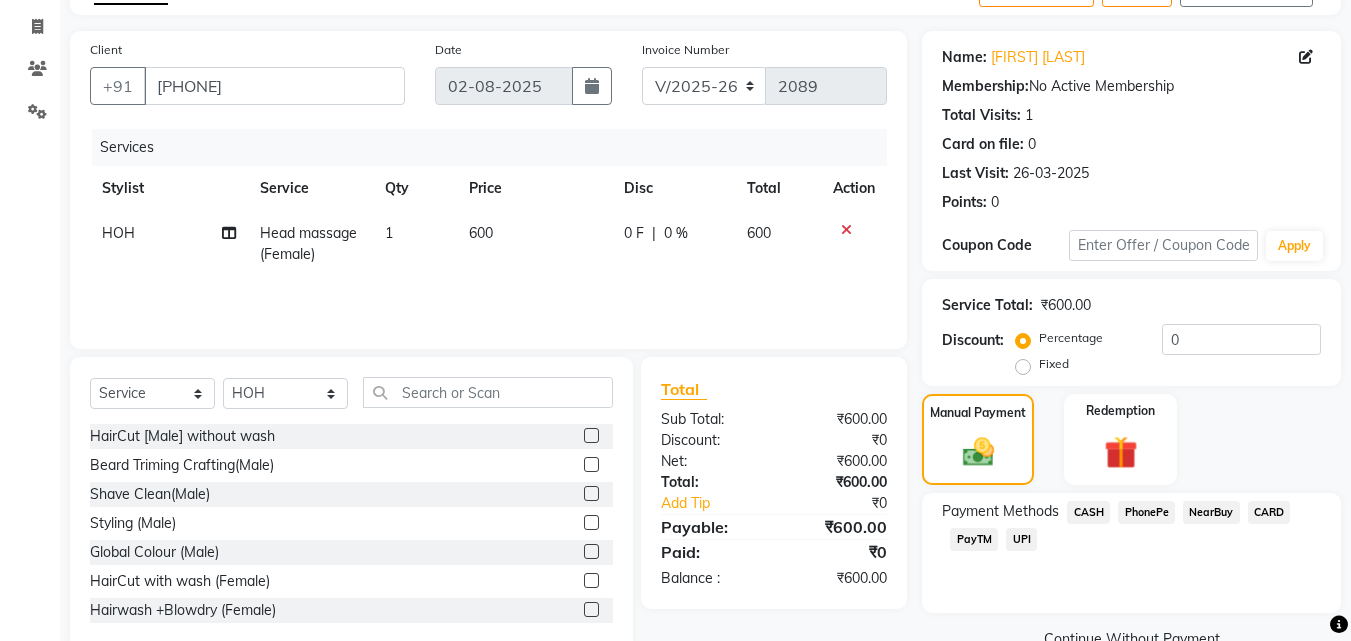click on "UPI" 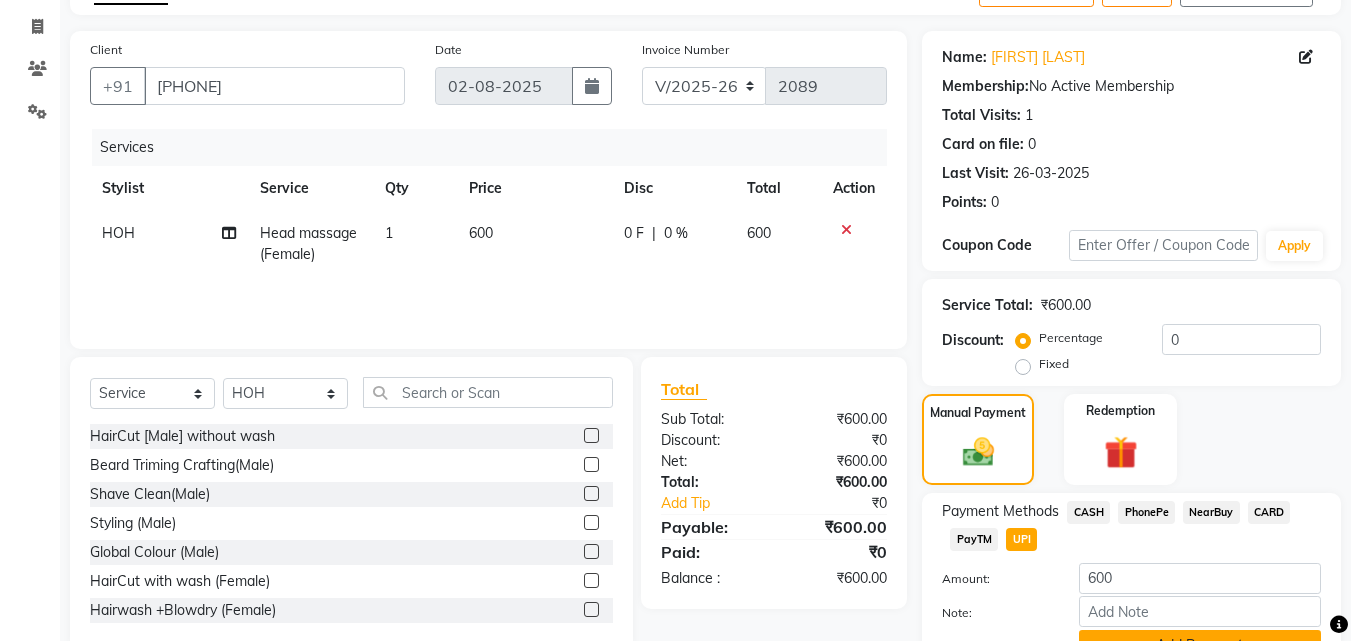scroll, scrollTop: 171, scrollLeft: 0, axis: vertical 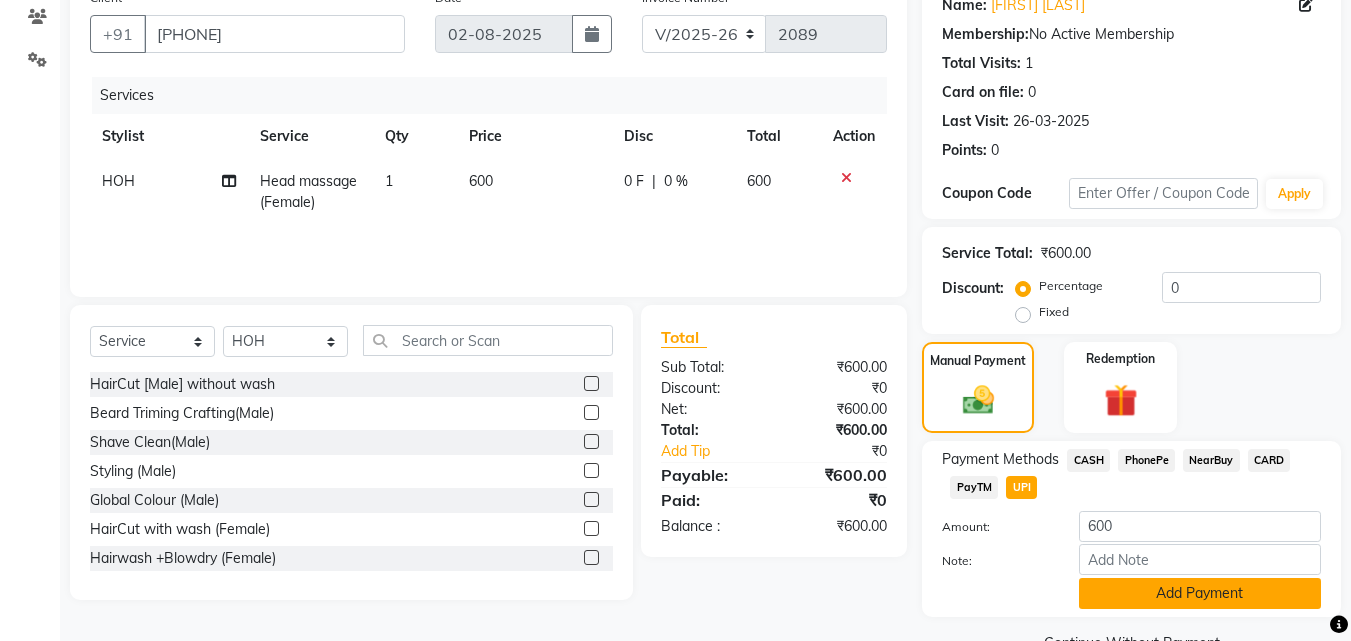 click on "Add Payment" 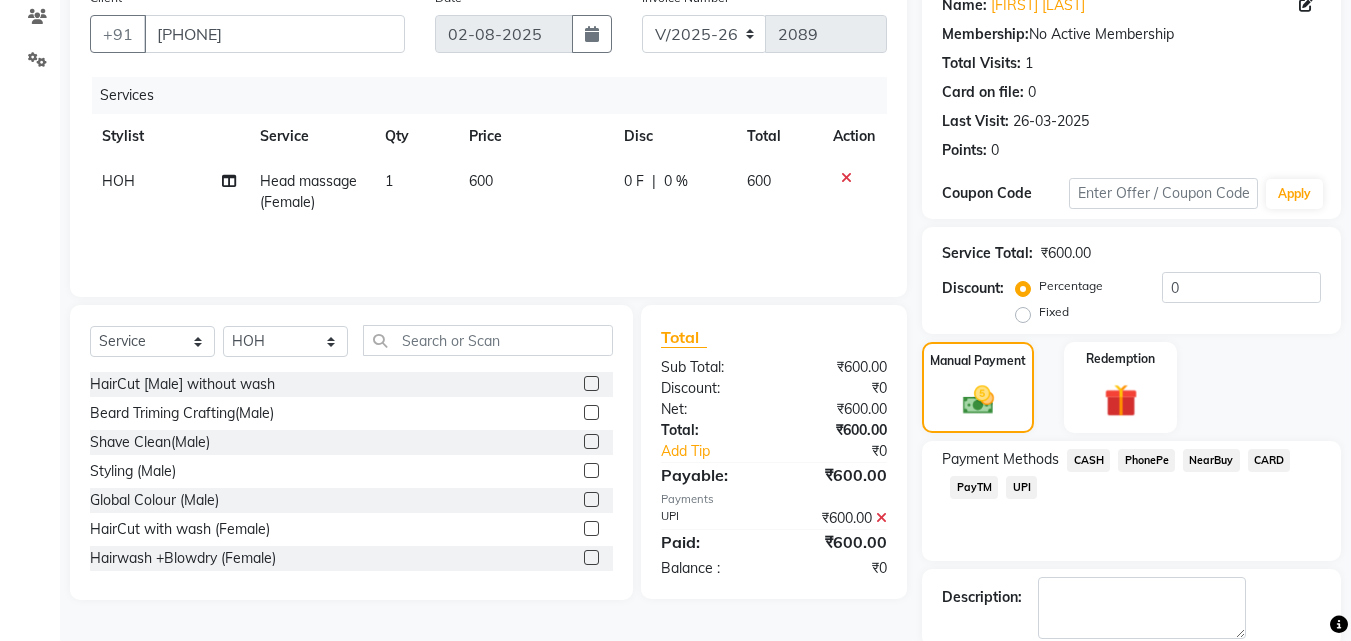 scroll, scrollTop: 268, scrollLeft: 0, axis: vertical 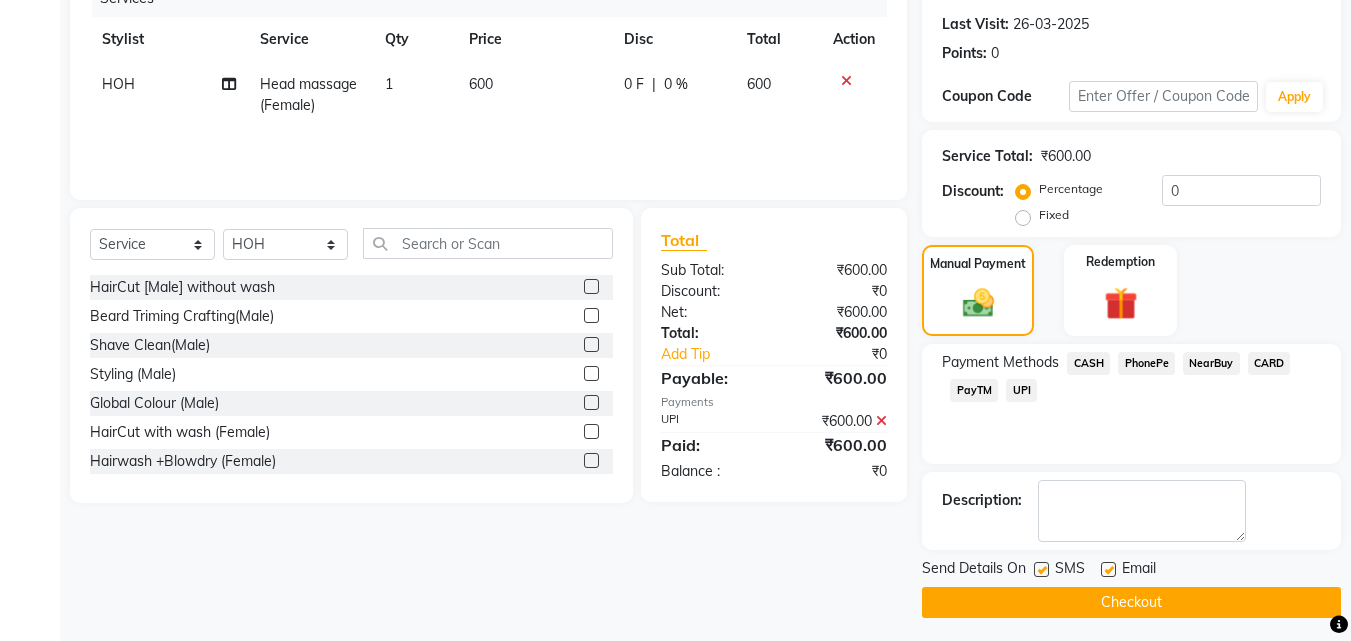 click on "Checkout" 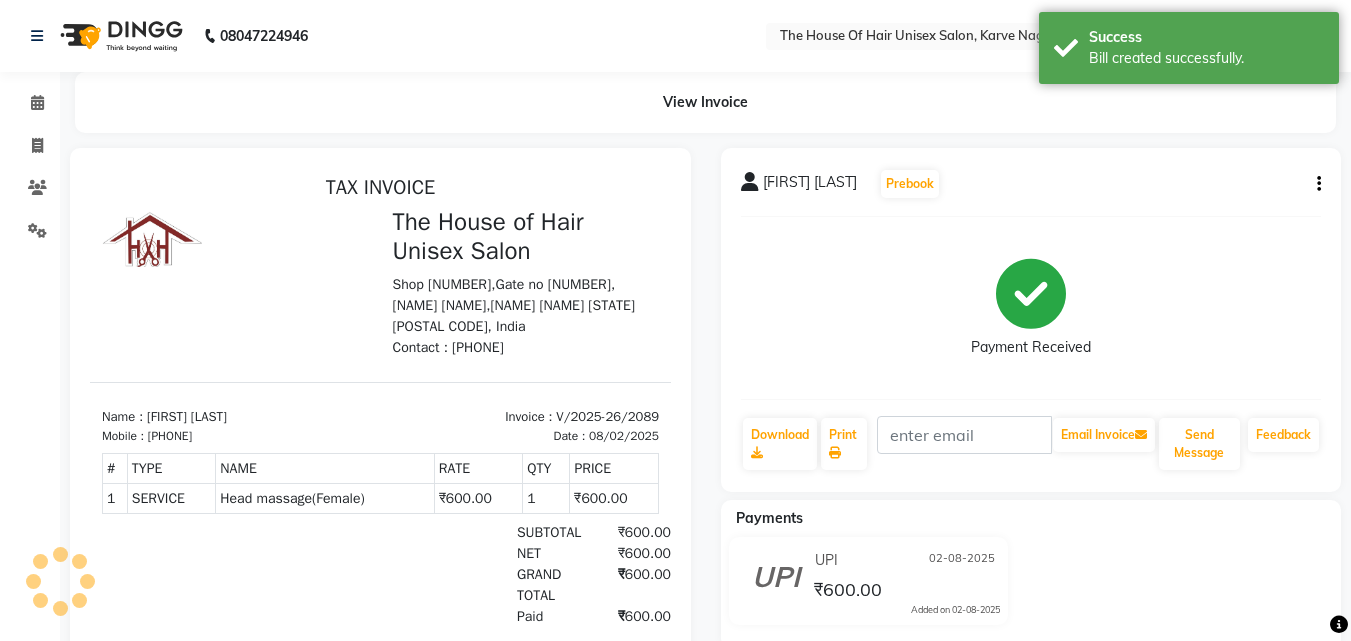 scroll, scrollTop: 0, scrollLeft: 0, axis: both 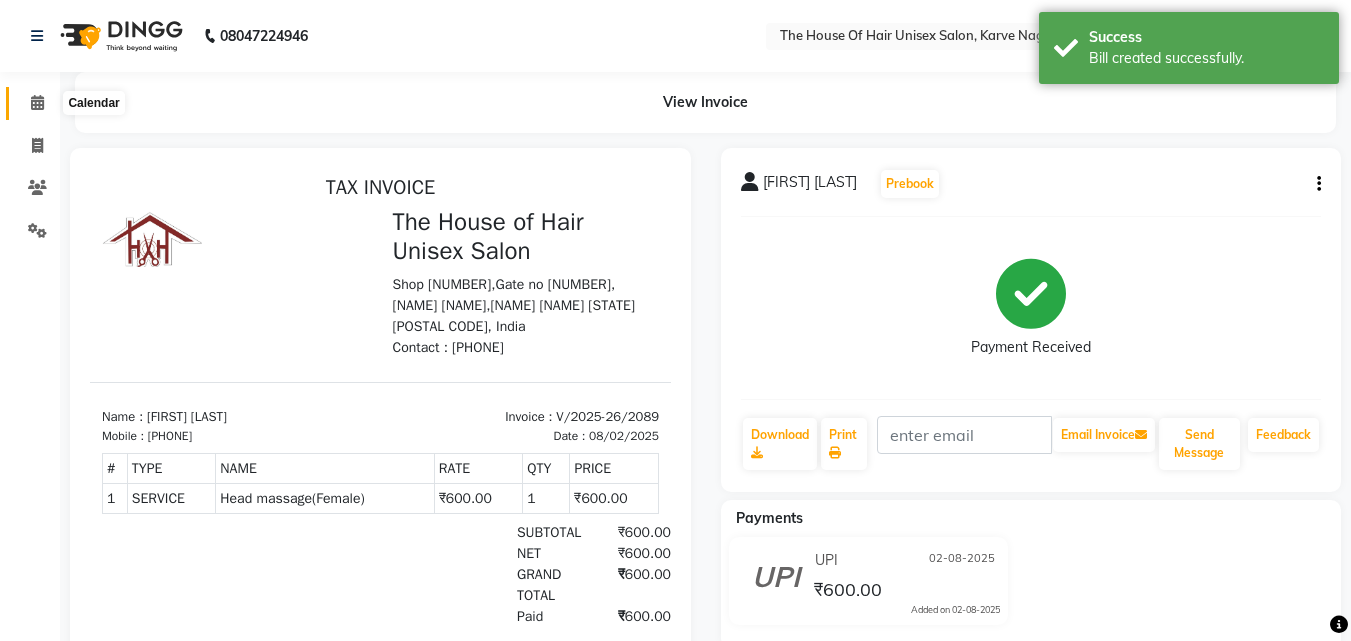 click 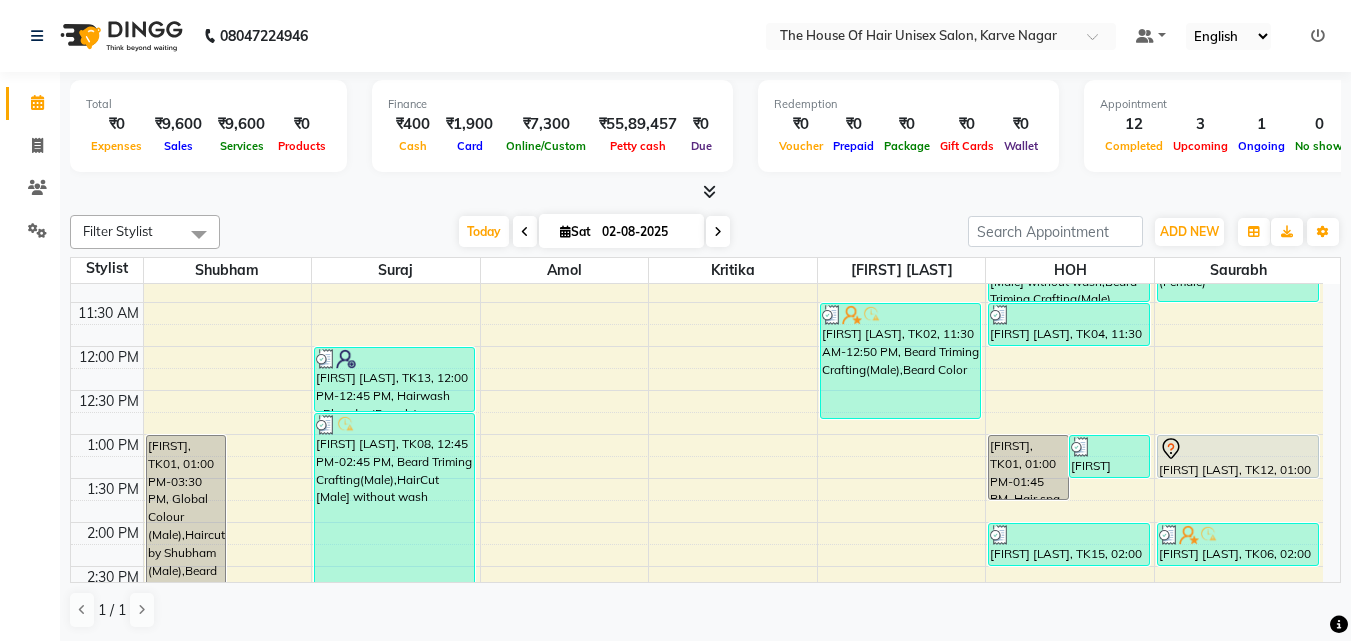scroll, scrollTop: 382, scrollLeft: 0, axis: vertical 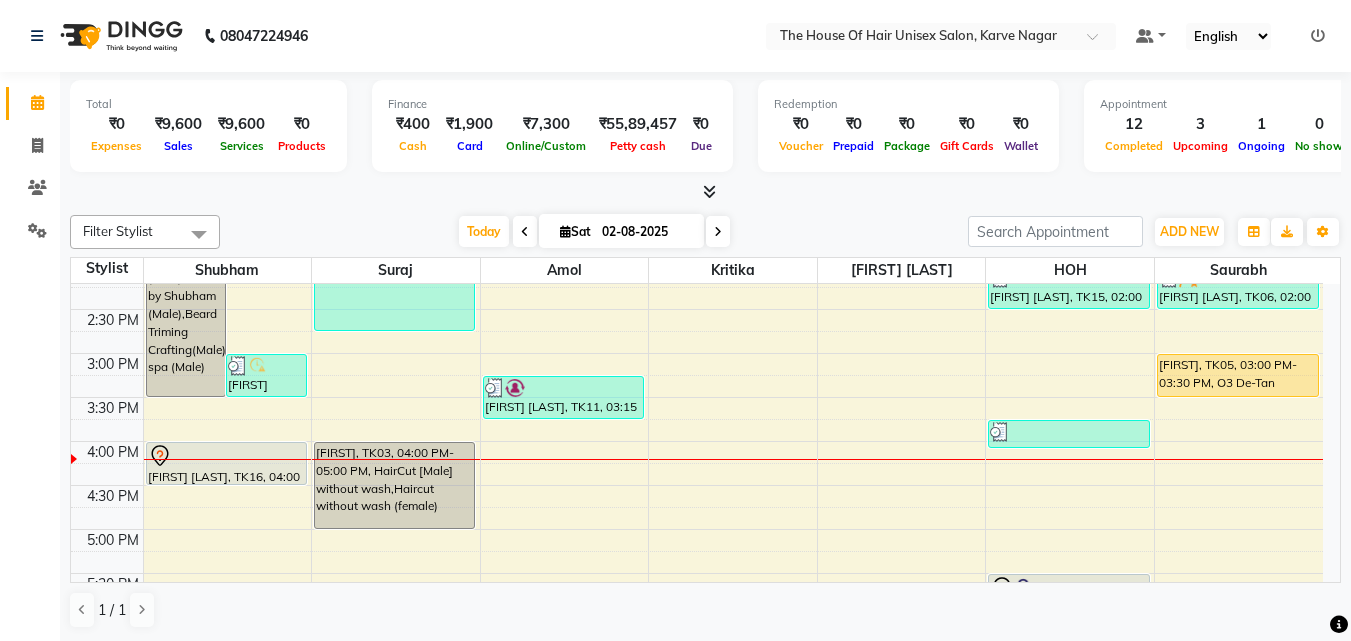 click on "7:00 AM 7:30 AM 8:00 AM 8:30 AM 9:00 AM 9:30 AM 10:00 AM 10:30 AM 11:00 AM 11:30 AM 12:00 PM 12:30 PM 1:00 PM 1:30 PM 2:00 PM 2:30 PM 3:00 PM 3:30 PM 4:00 PM 4:30 PM 5:00 PM 5:30 PM 6:00 PM 6:30 PM 7:00 PM 7:30 PM 8:00 PM 8:30 PM 9:00 PM 9:30 PM    [FIRST] [LAST], TK01, 01:00 PM-03:30 PM, Global Colour (Male),Haircut by Shubham (Male),Beard Triming Crafting(Male),Hair spa (Male)     [FIRST] [LAST], TK07, 03:00 PM-03:30 PM, Haircut by Shubham (Male)             [FIRST] [LAST], TK16, 04:00 PM-04:30 PM, Haircut by Shubham (Male)     [FIRST] [LAST], TK13, 12:00 PM-12:45 PM, Hairwash +Blowdry (Female)     [FIRST] [LAST], TK08, 12:45 PM-02:45 PM, Beard Triming Crafting(Male),HairCut [Male] without wash             [FIRST], TK03, 04:00 PM-05:00 PM, HairCut [Male] without wash,Haircut without wash (female)             [FIRST] [LAST], TK11, 03:15 PM-03:45 PM, Beard Triming Crafting(Male)     [FIRST] [LAST], TK02, 11:30 AM-12:50 PM, Beard Triming Crafting(Male),Beard Color    [FIRST], TK01, 01:00 PM-01:45 PM, Hair spa (Female)" at bounding box center (697, 309) 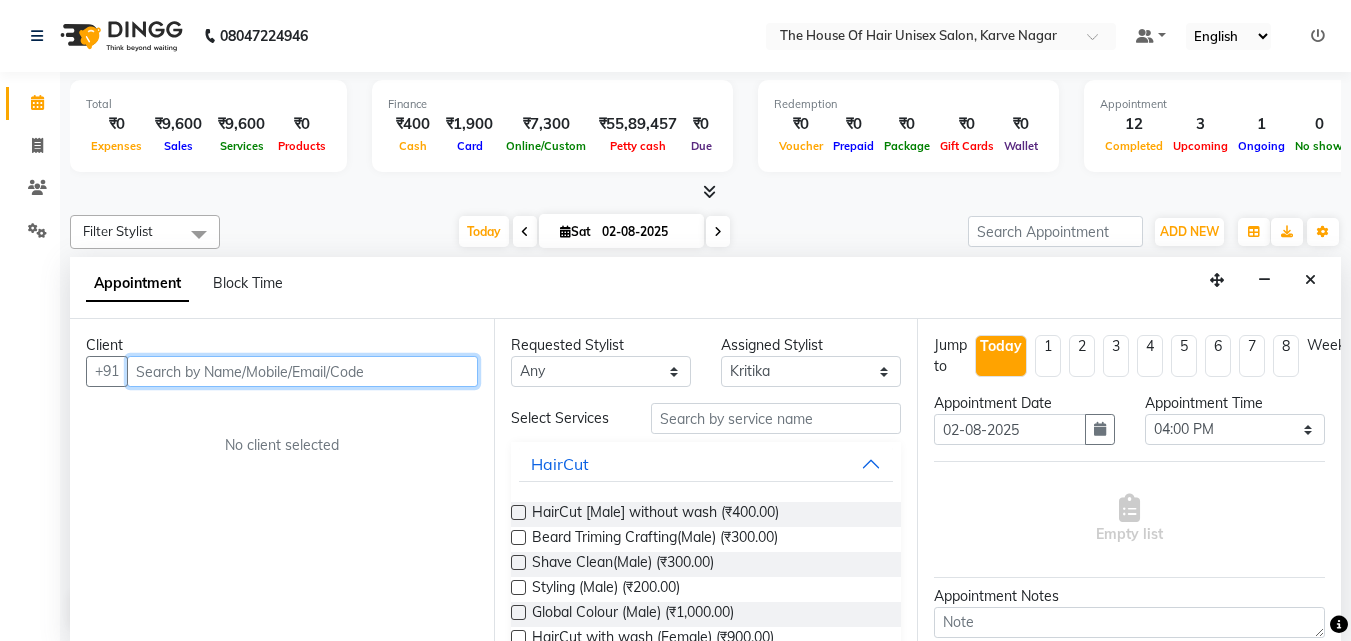 scroll, scrollTop: 1, scrollLeft: 0, axis: vertical 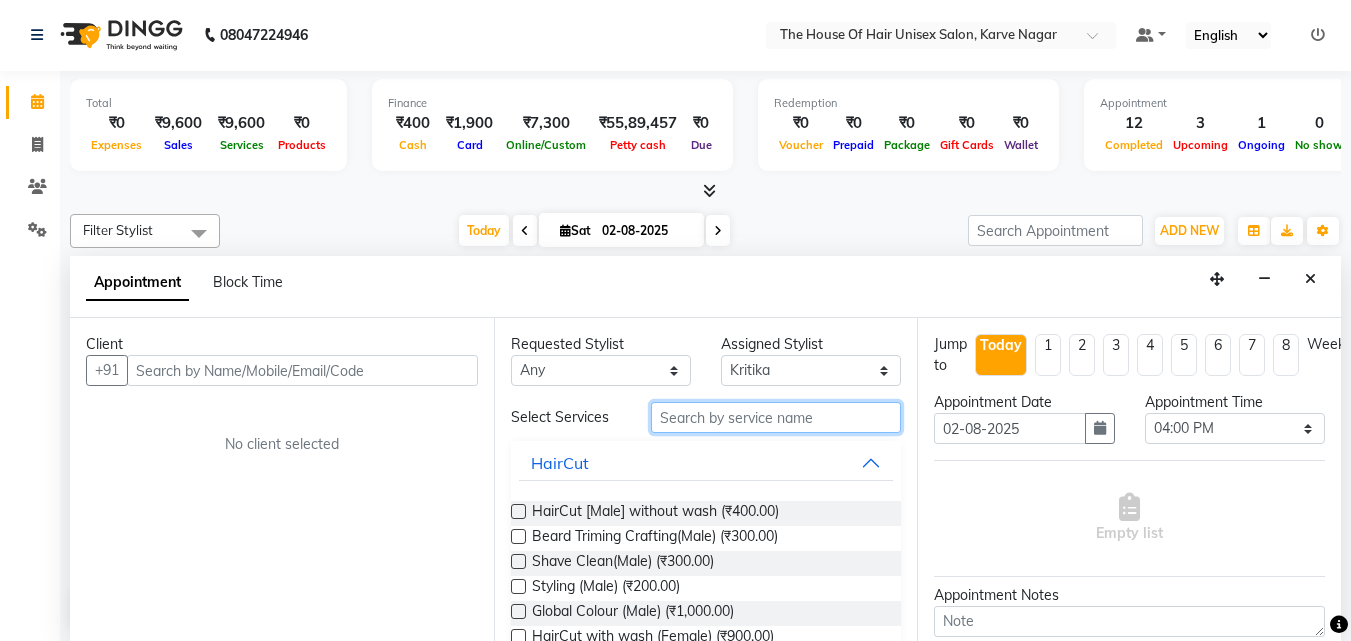 click at bounding box center [776, 417] 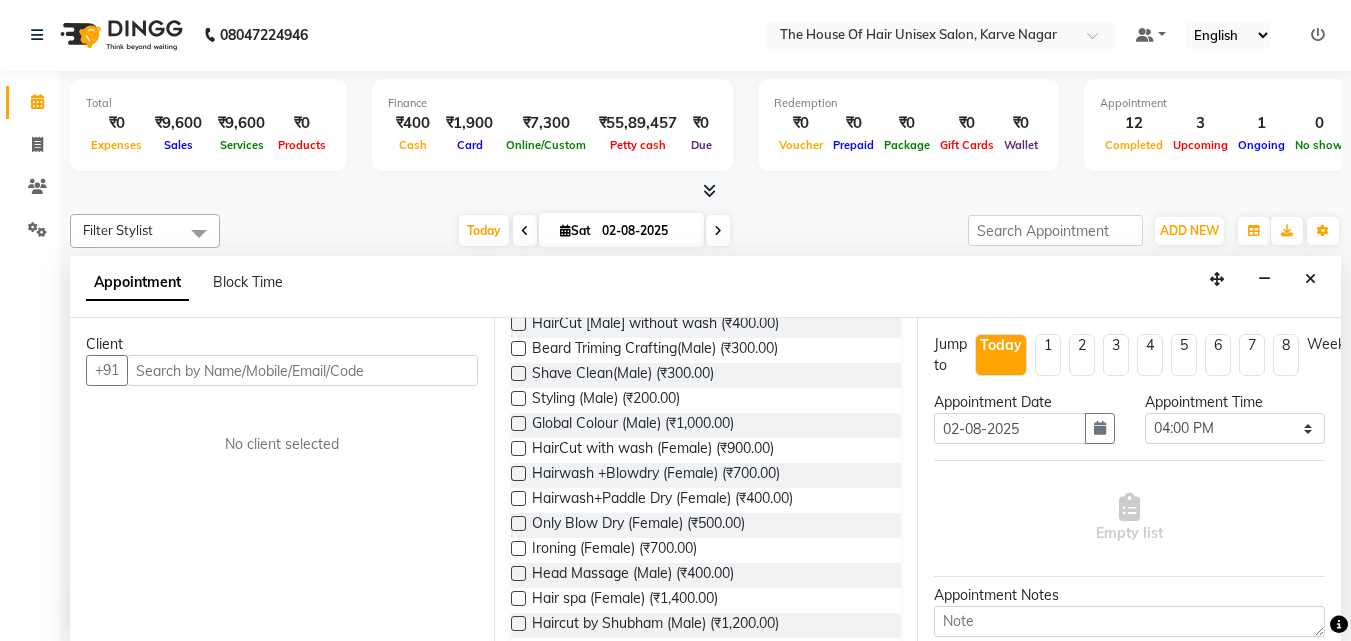 scroll, scrollTop: 218, scrollLeft: 0, axis: vertical 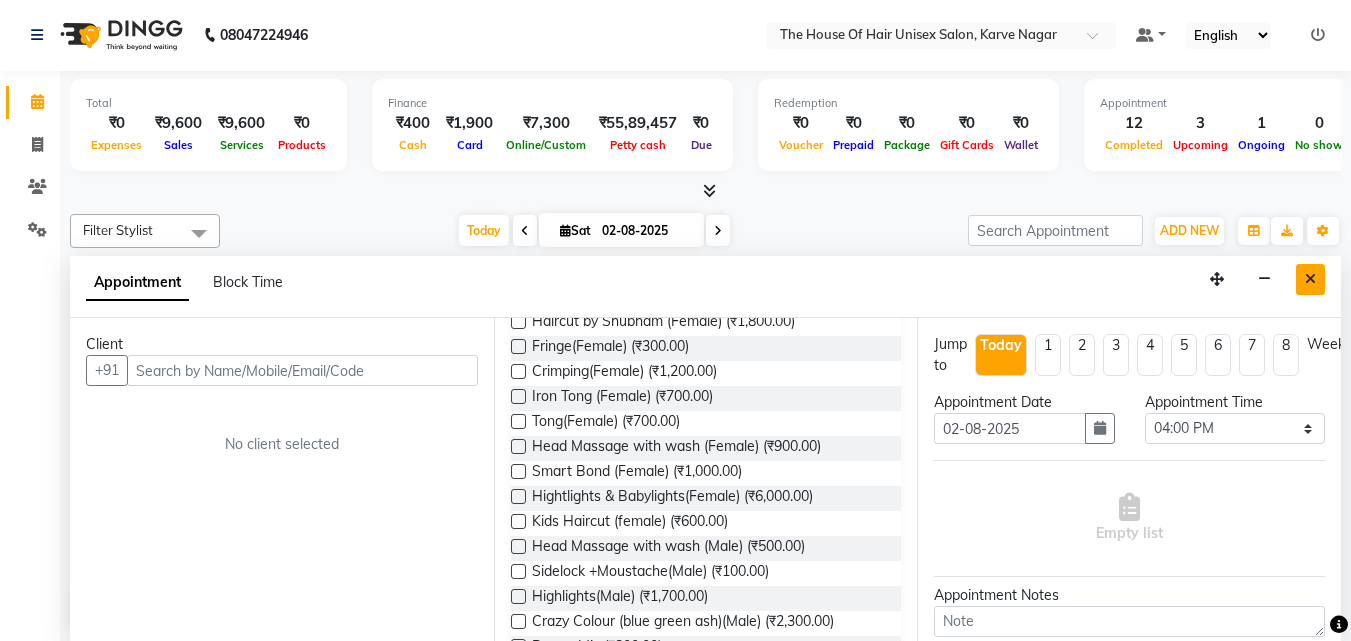 click at bounding box center [1310, 279] 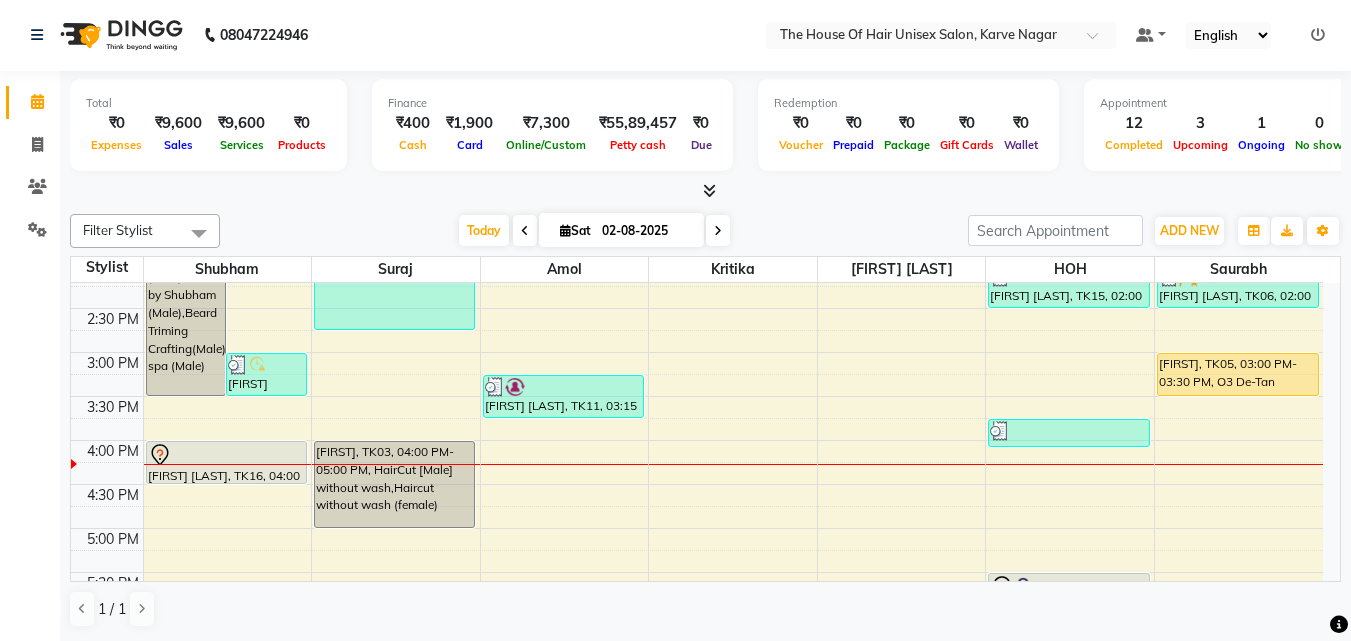 click at bounding box center (718, 231) 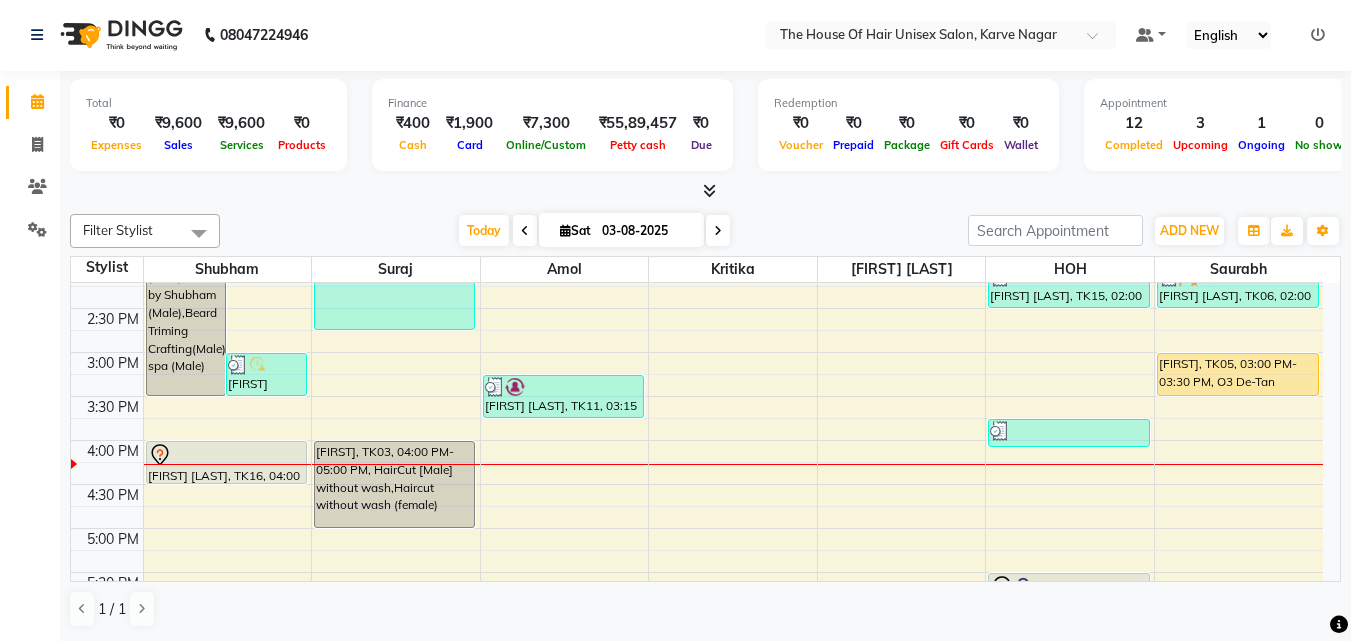 scroll, scrollTop: 793, scrollLeft: 0, axis: vertical 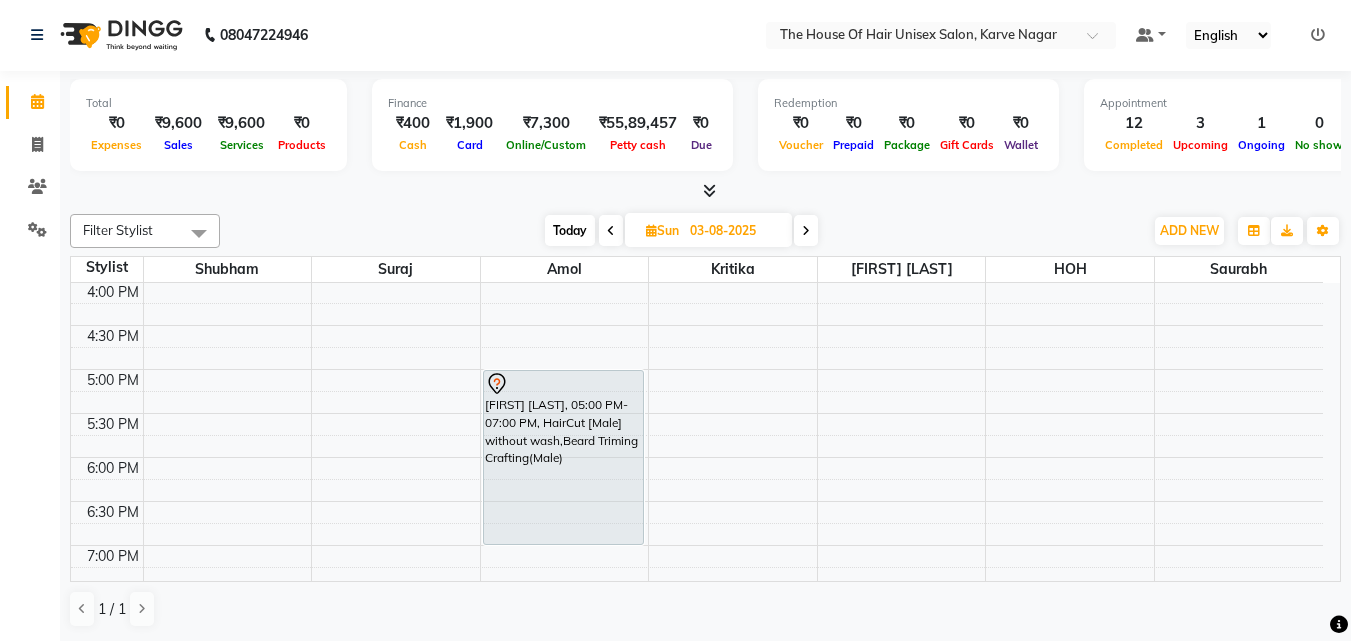 click at bounding box center (651, 230) 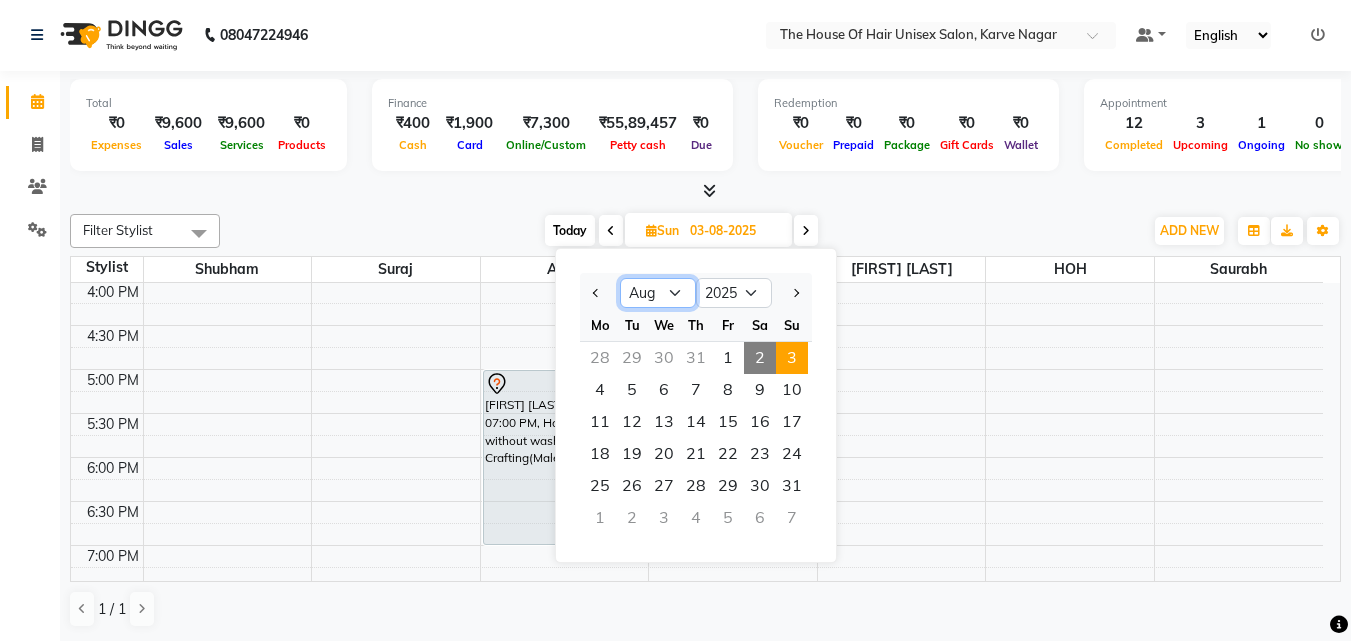click on "Jan Feb Mar Apr May Jun Jul Aug Sep Oct Nov Dec" at bounding box center (658, 293) 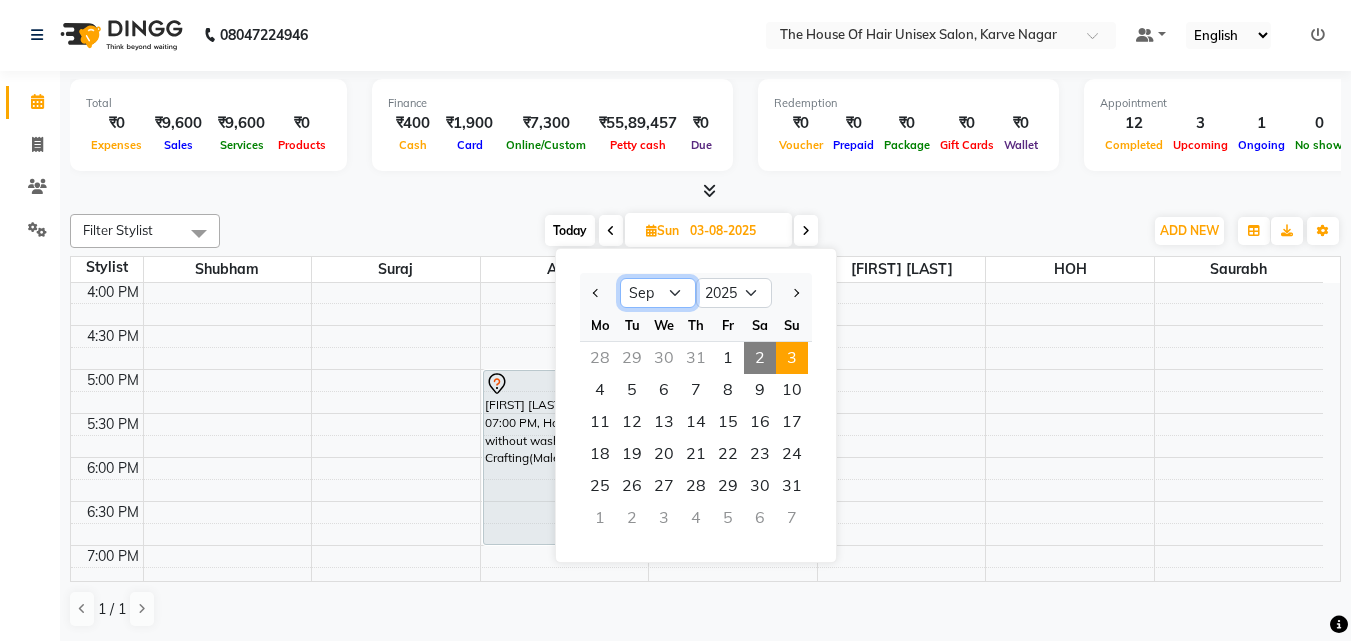click on "Jan Feb Mar Apr May Jun Jul Aug Sep Oct Nov Dec" at bounding box center [658, 293] 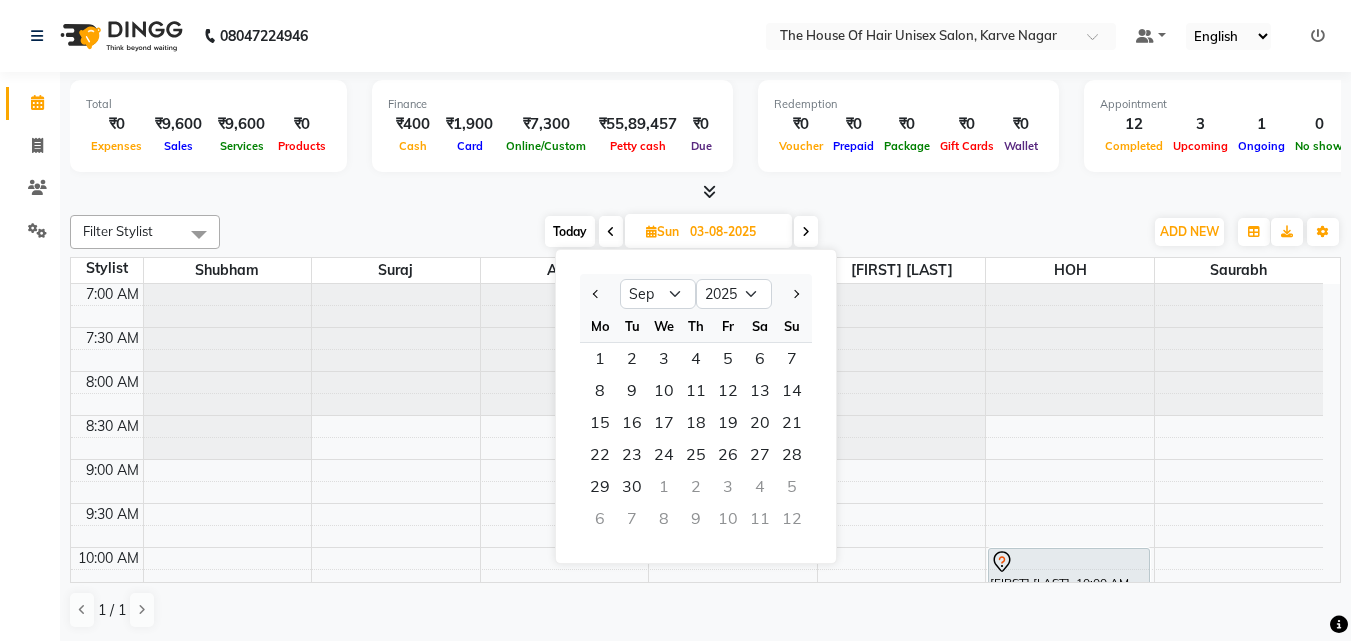select on "9" 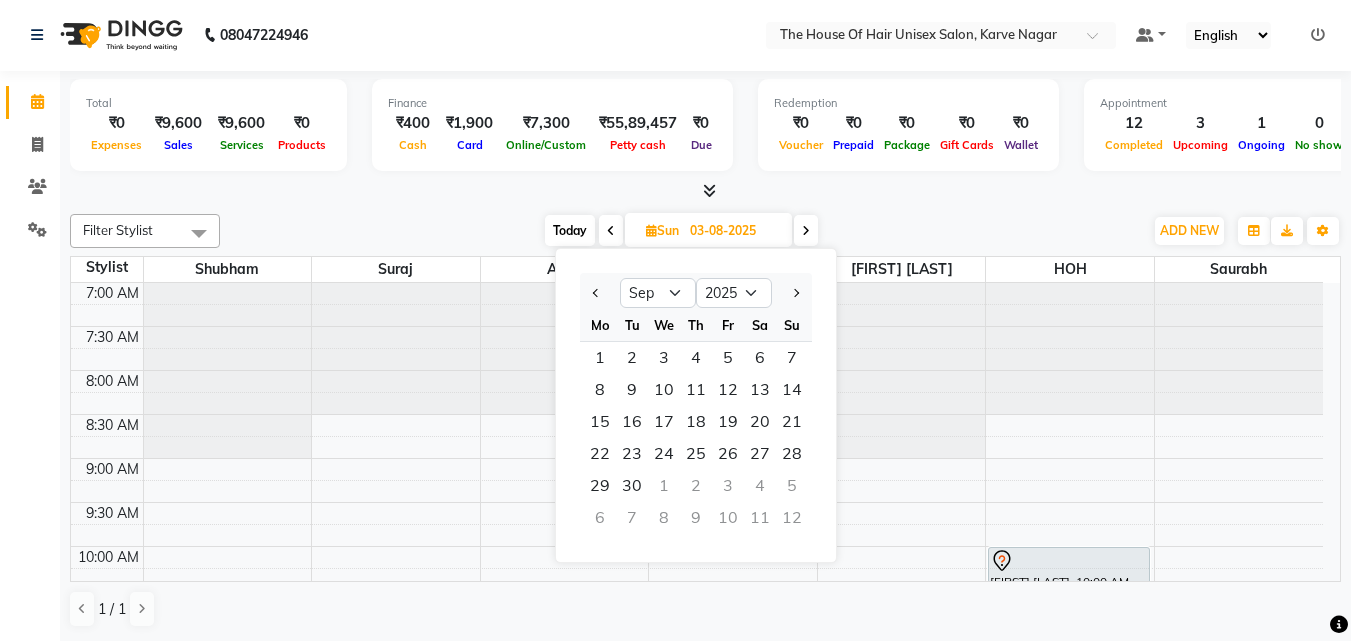 scroll, scrollTop: 0, scrollLeft: 0, axis: both 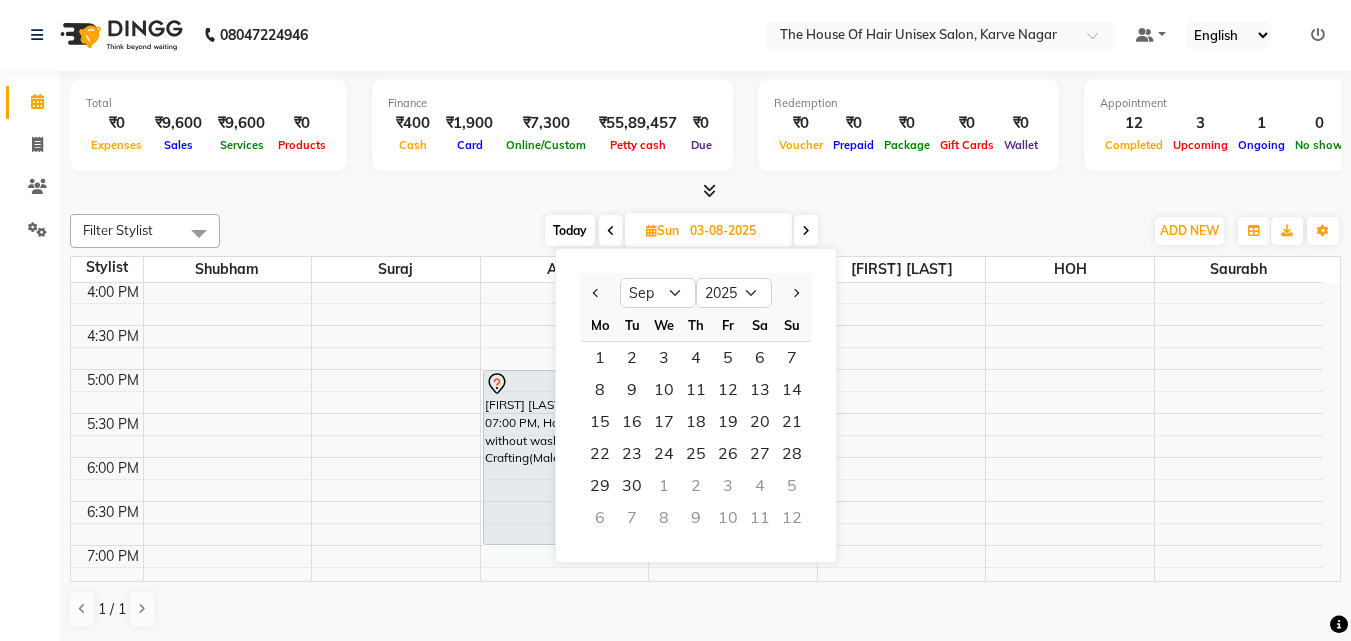 click on "22" at bounding box center [600, 454] 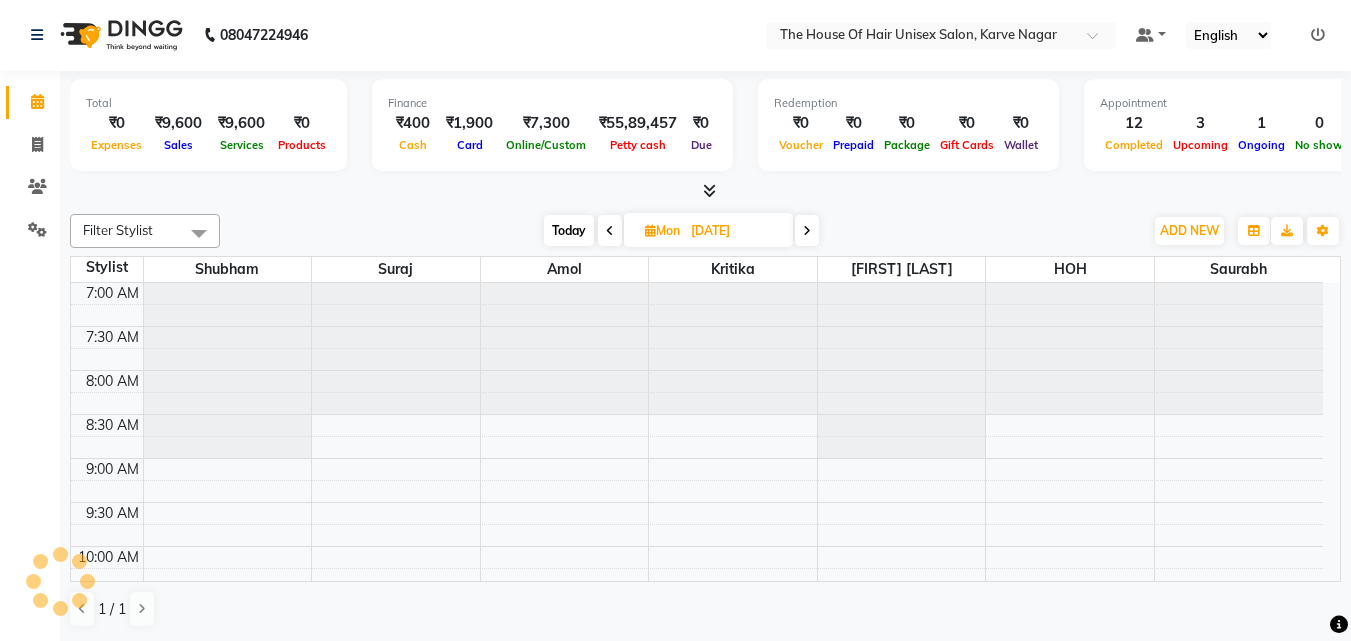 scroll, scrollTop: 793, scrollLeft: 0, axis: vertical 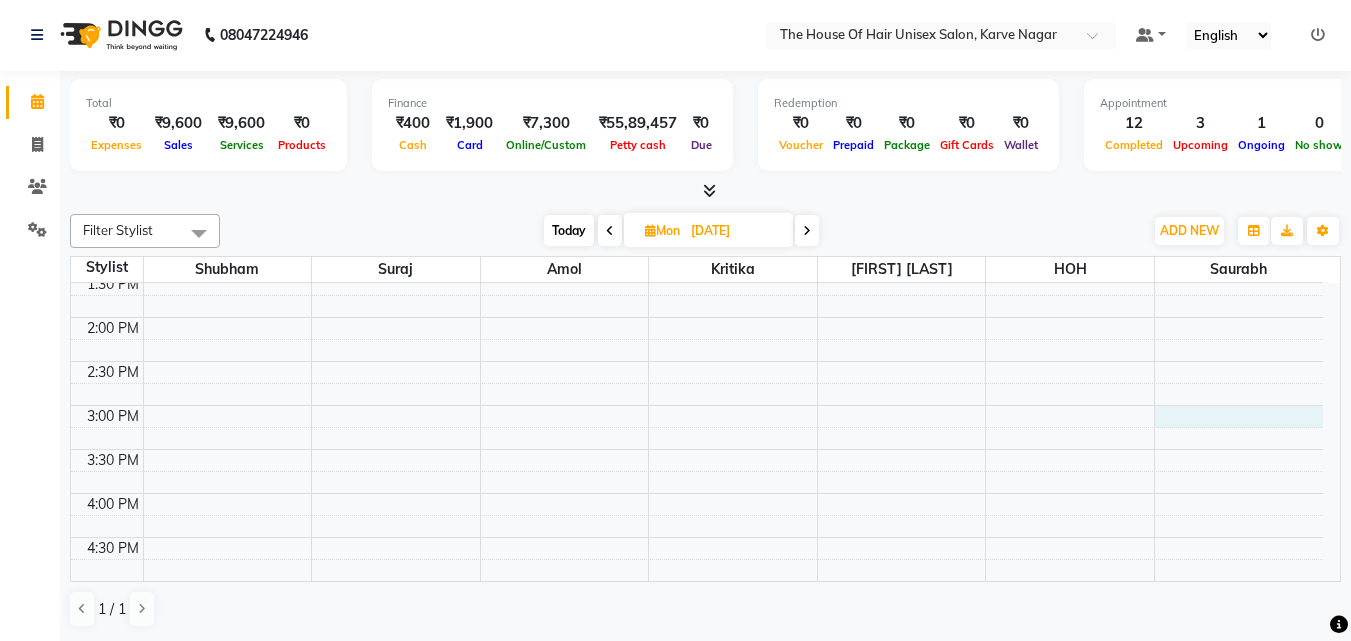 click on "7:00 AM 7:30 AM 8:00 AM 8:30 AM 9:00 AM 9:30 AM 10:00 AM 10:30 AM 11:00 AM 11:30 AM 12:00 PM 12:30 PM 1:00 PM 1:30 PM 2:00 PM 2:30 PM 3:00 PM 3:30 PM 4:00 PM 4:30 PM 5:00 PM 5:30 PM 6:00 PM 6:30 PM 7:00 PM 7:30 PM 8:00 PM 8:30 PM 9:00 PM 9:30 PM" at bounding box center [697, 361] 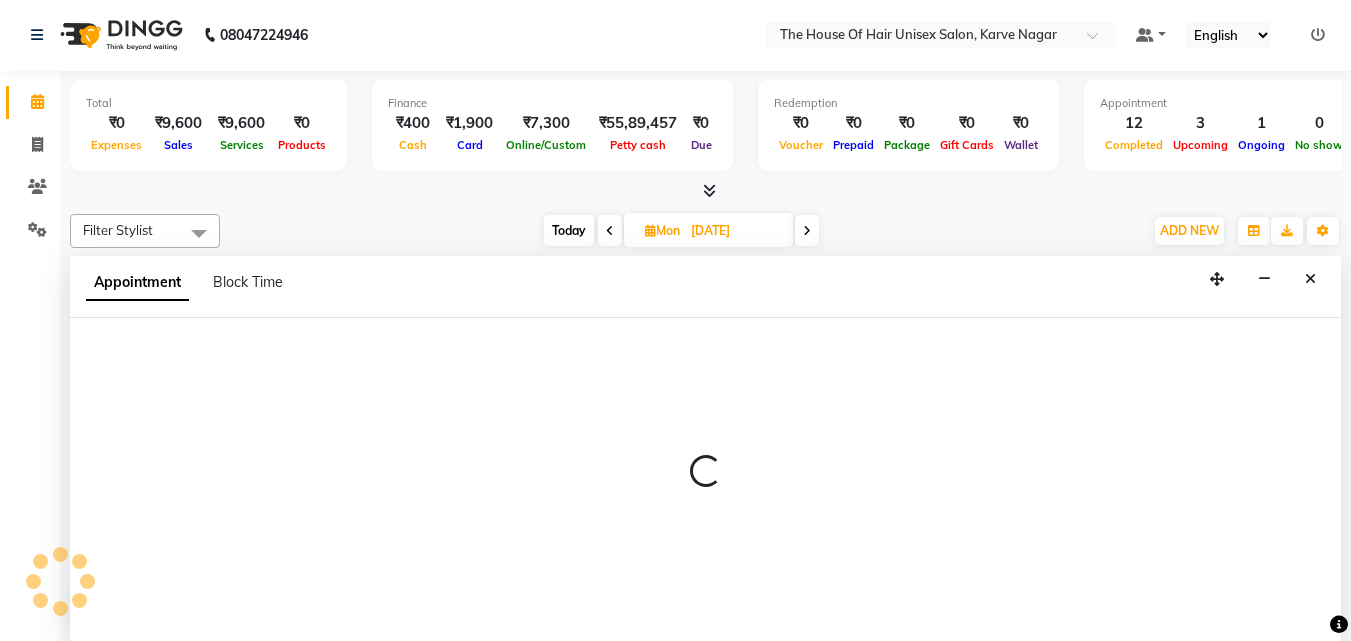 select on "86145" 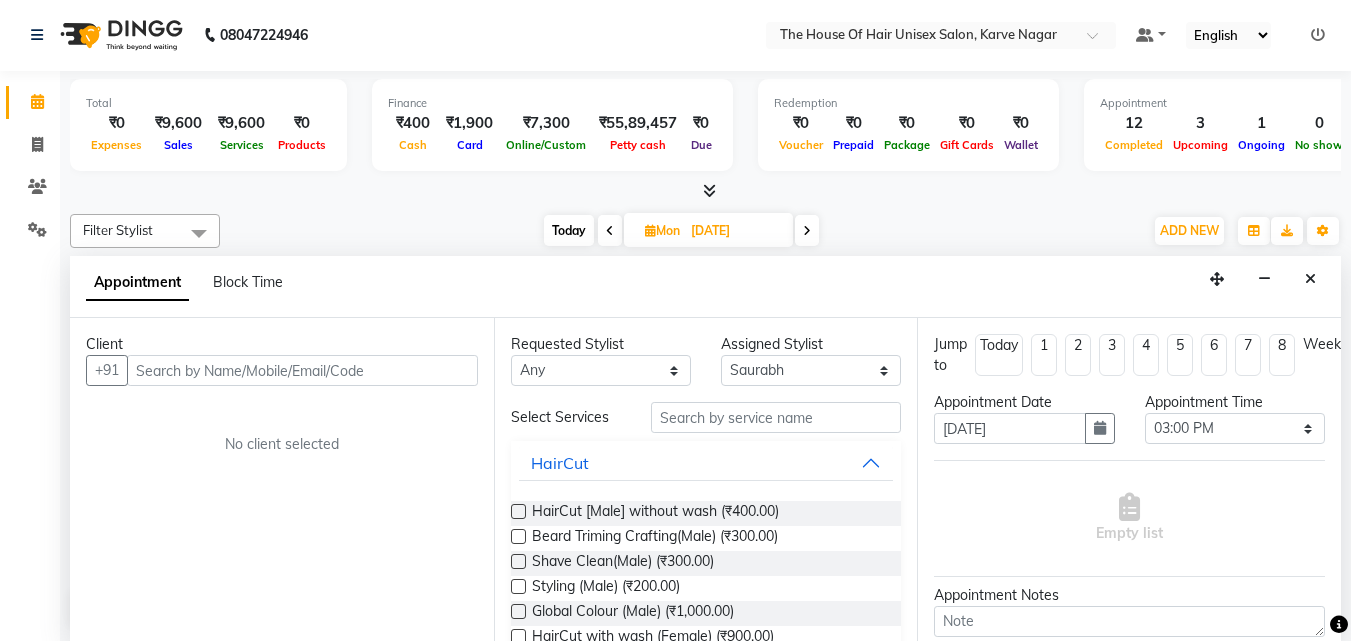 click at bounding box center (302, 370) 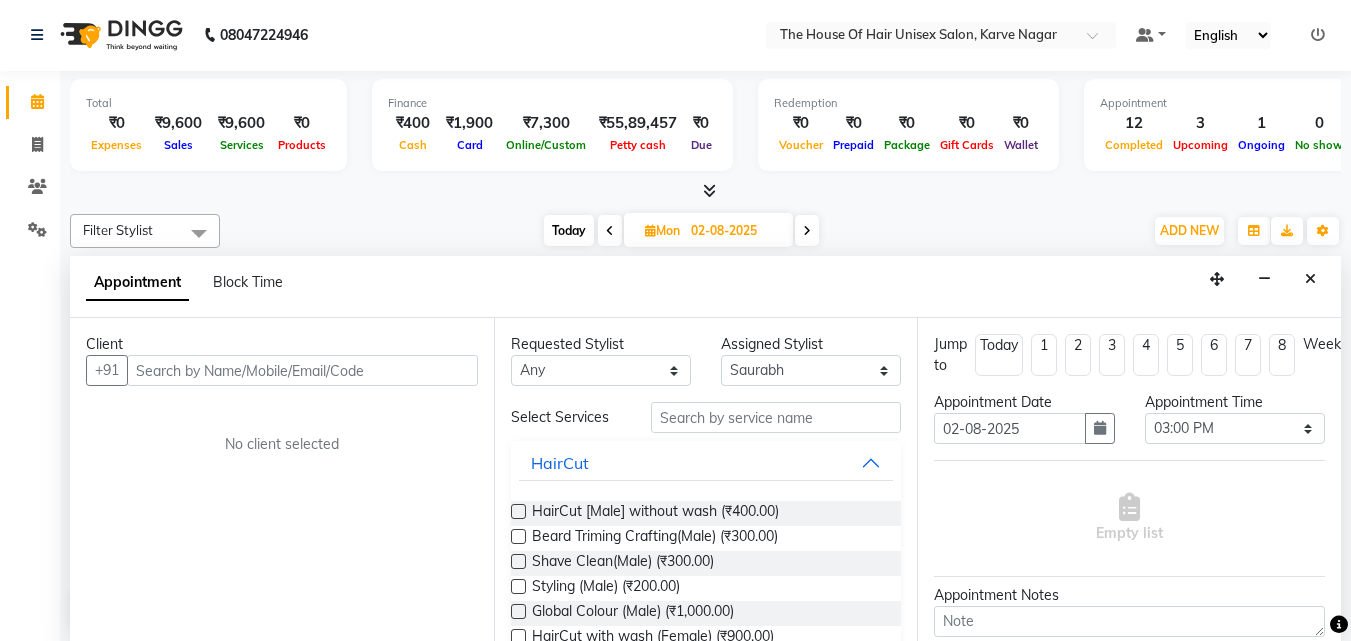 scroll, scrollTop: 0, scrollLeft: 0, axis: both 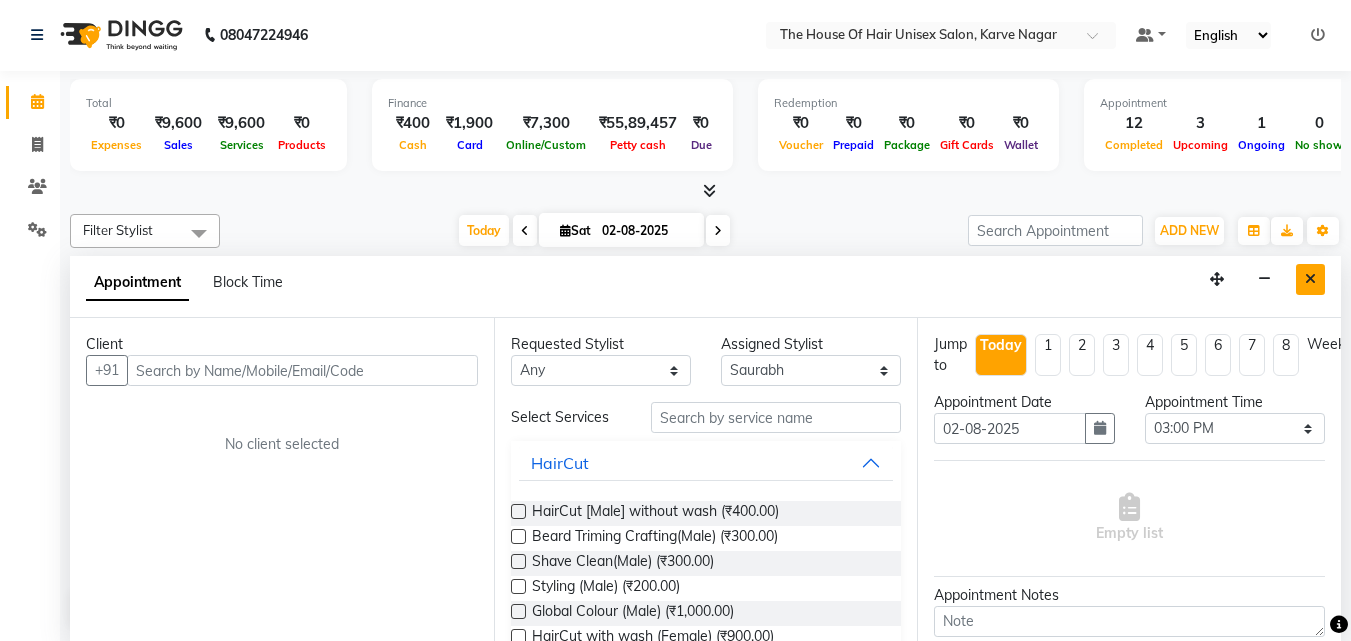 click at bounding box center (1310, 279) 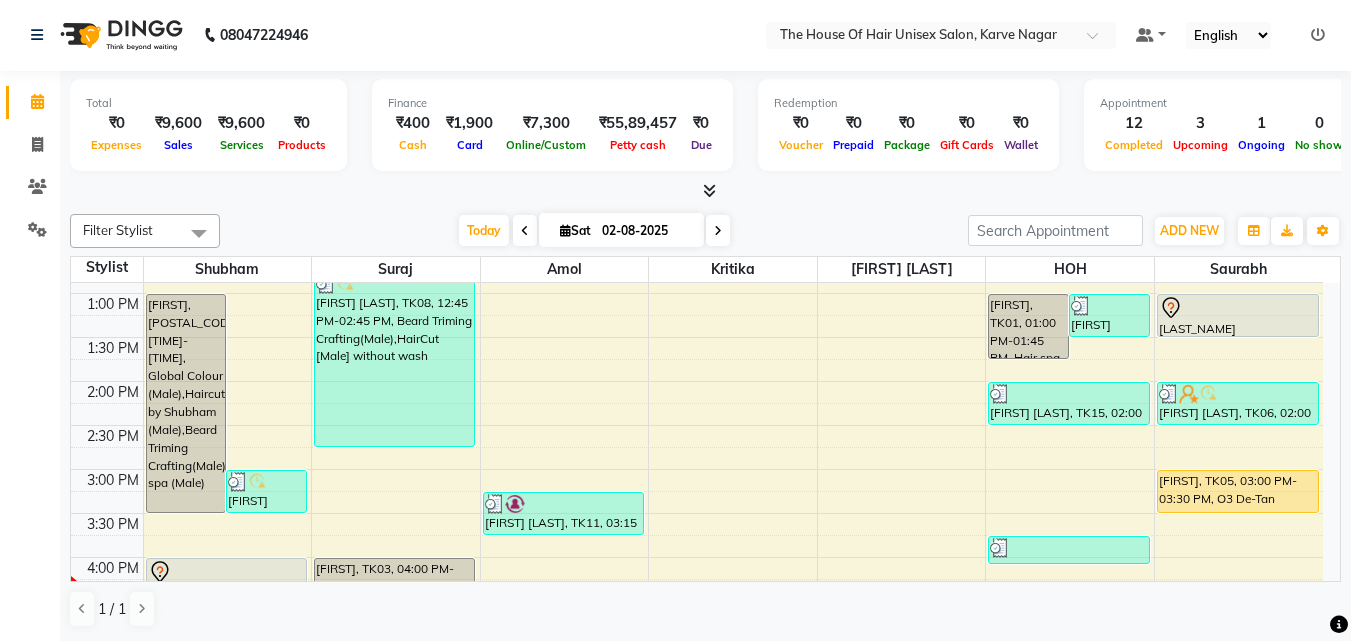 scroll, scrollTop: 512, scrollLeft: 0, axis: vertical 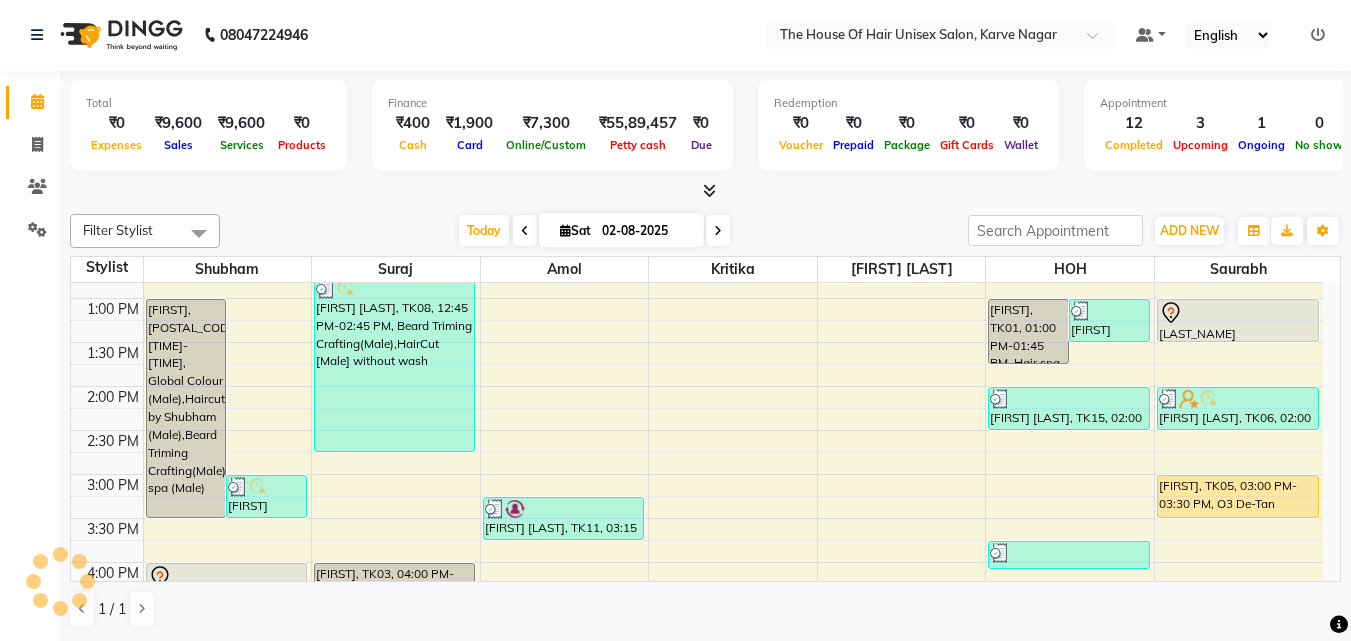 click at bounding box center [565, 230] 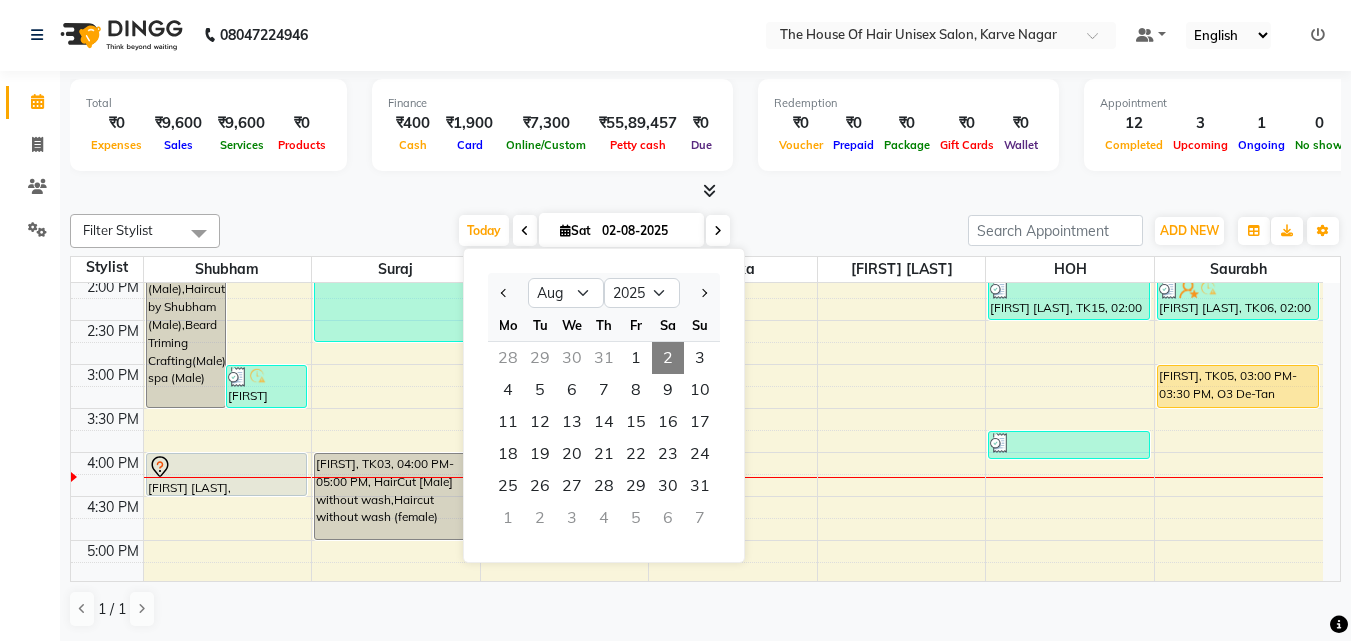 scroll, scrollTop: 633, scrollLeft: 0, axis: vertical 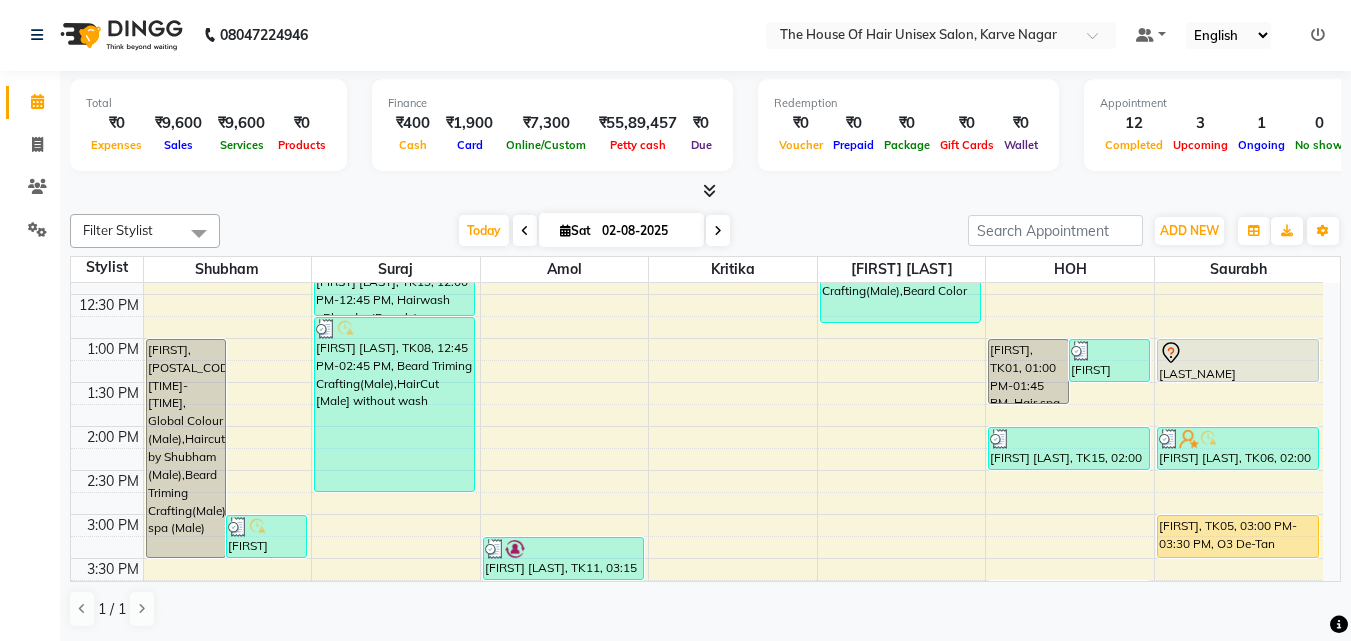 click at bounding box center [565, 230] 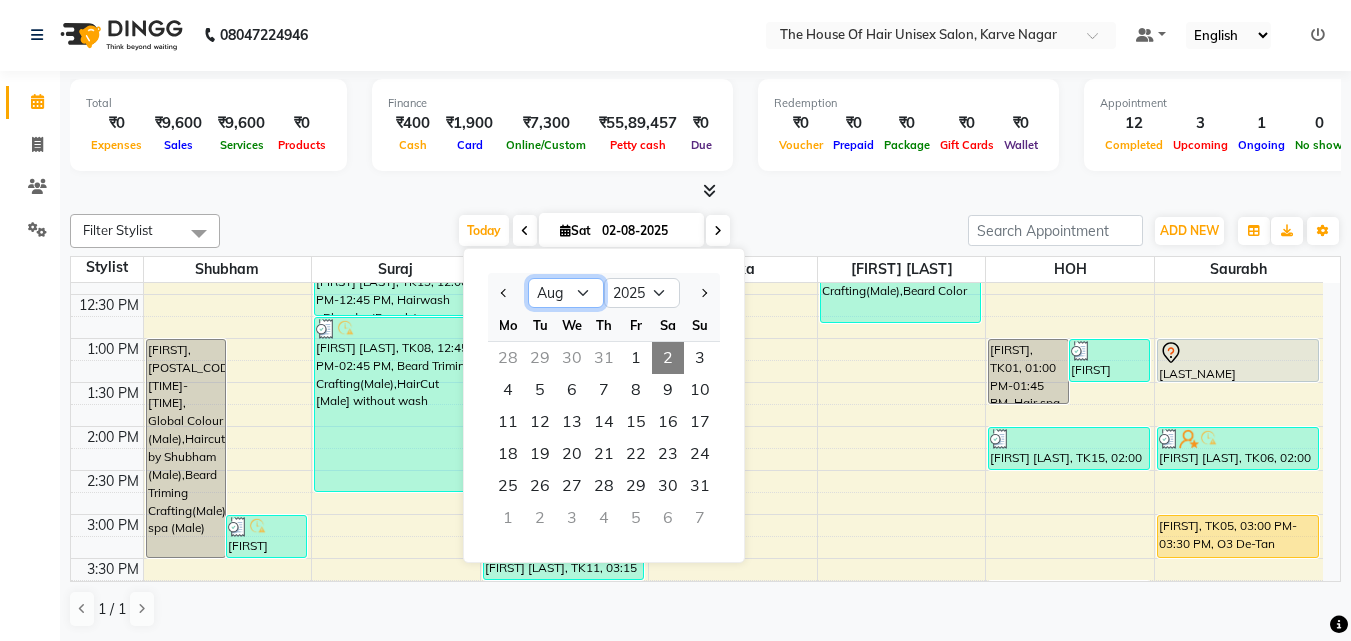 click on "Jan Feb Mar Apr May Jun Jul Aug Sep Oct Nov Dec" at bounding box center [566, 293] 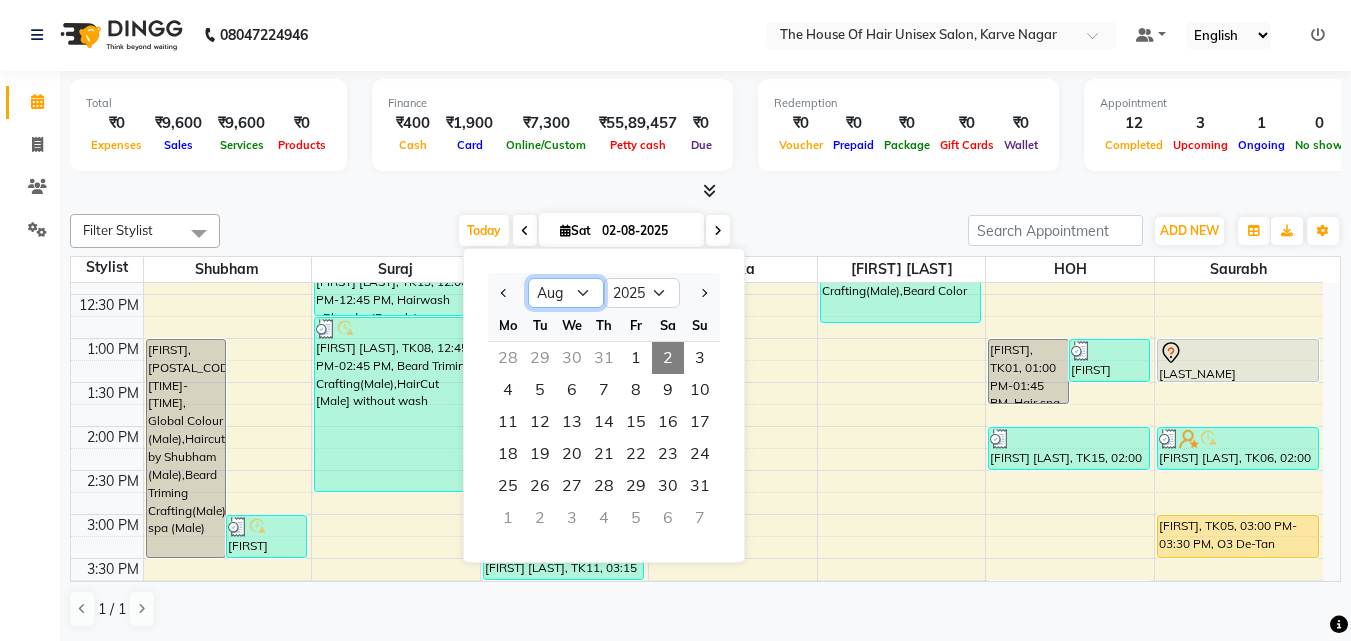 select on "9" 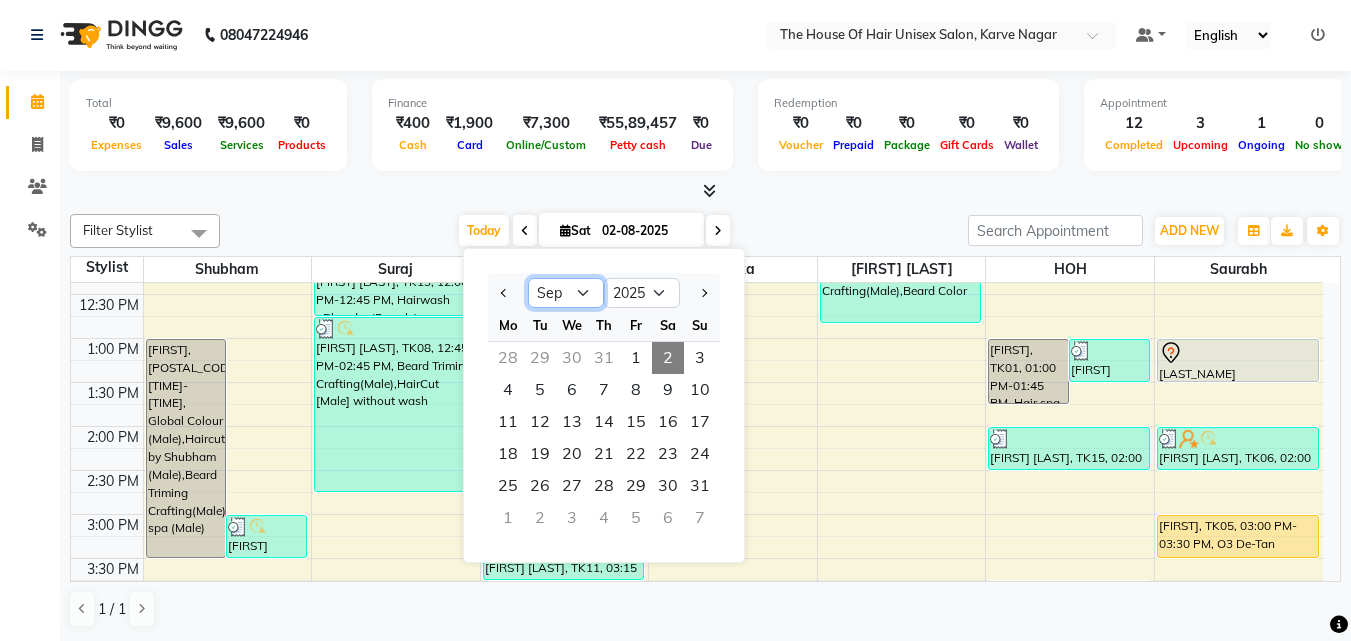 click on "Jan Feb Mar Apr May Jun Jul Aug Sep Oct Nov Dec" at bounding box center [566, 293] 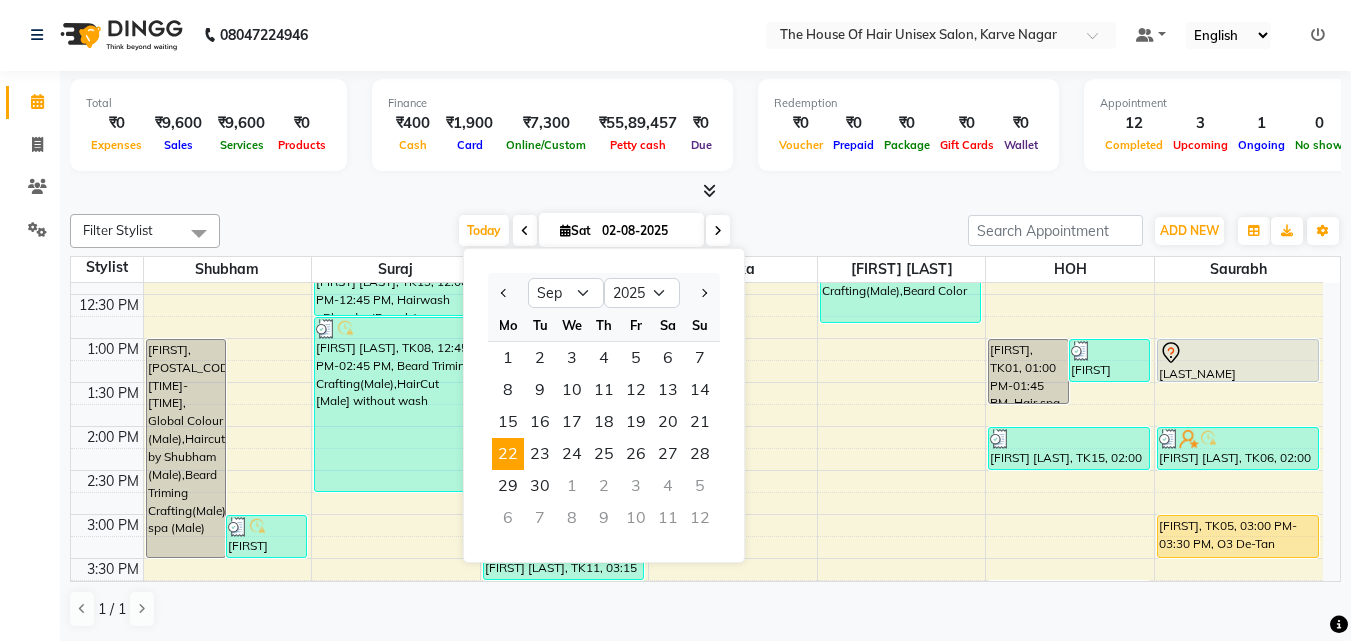 click on "22" at bounding box center [508, 454] 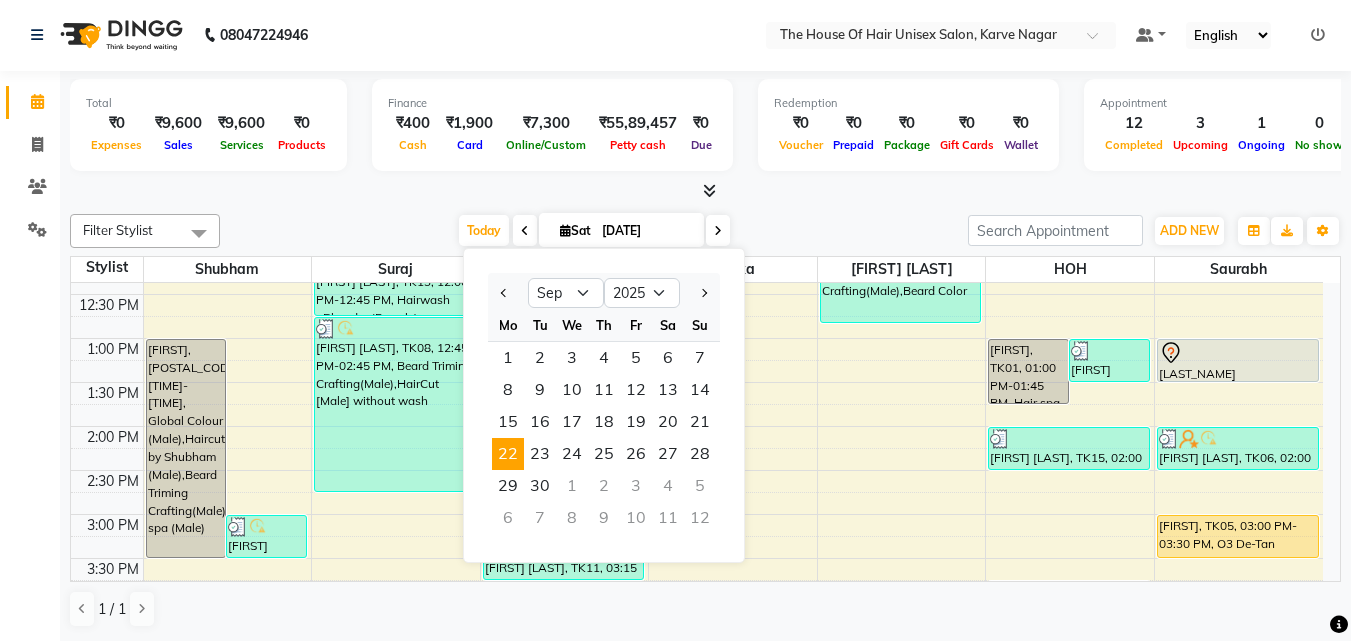 scroll, scrollTop: 793, scrollLeft: 0, axis: vertical 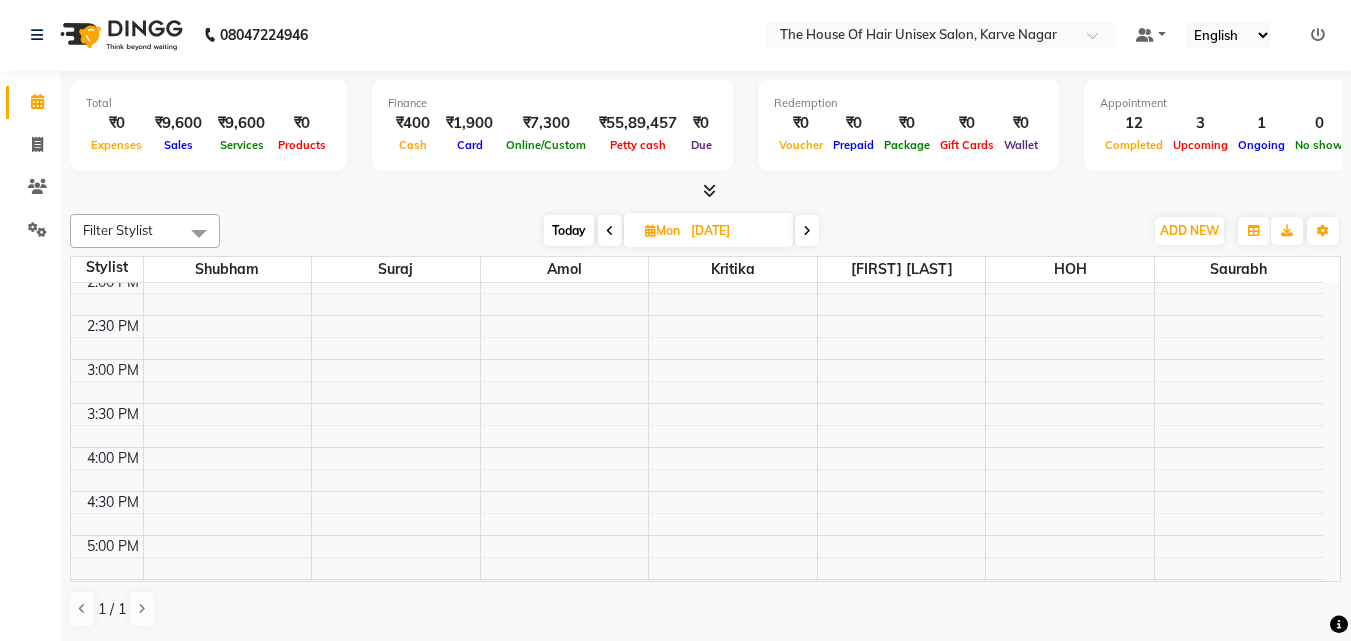 click on "7:00 AM 7:30 AM 8:00 AM 8:30 AM 9:00 AM 9:30 AM 10:00 AM 10:30 AM 11:00 AM 11:30 AM 12:00 PM 12:30 PM 1:00 PM 1:30 PM 2:00 PM 2:30 PM 3:00 PM 3:30 PM 4:00 PM 4:30 PM 5:00 PM 5:30 PM 6:00 PM 6:30 PM 7:00 PM 7:30 PM 8:00 PM 8:30 PM 9:00 PM 9:30 PM" at bounding box center (697, 315) 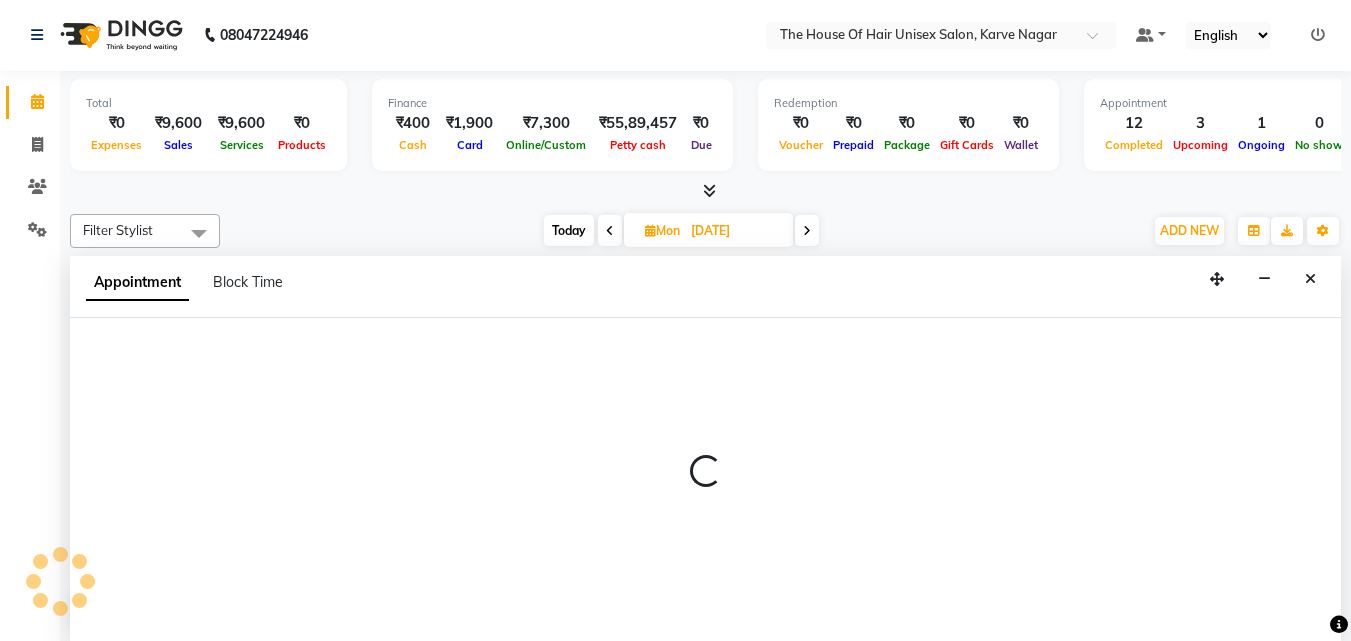 select on "86145" 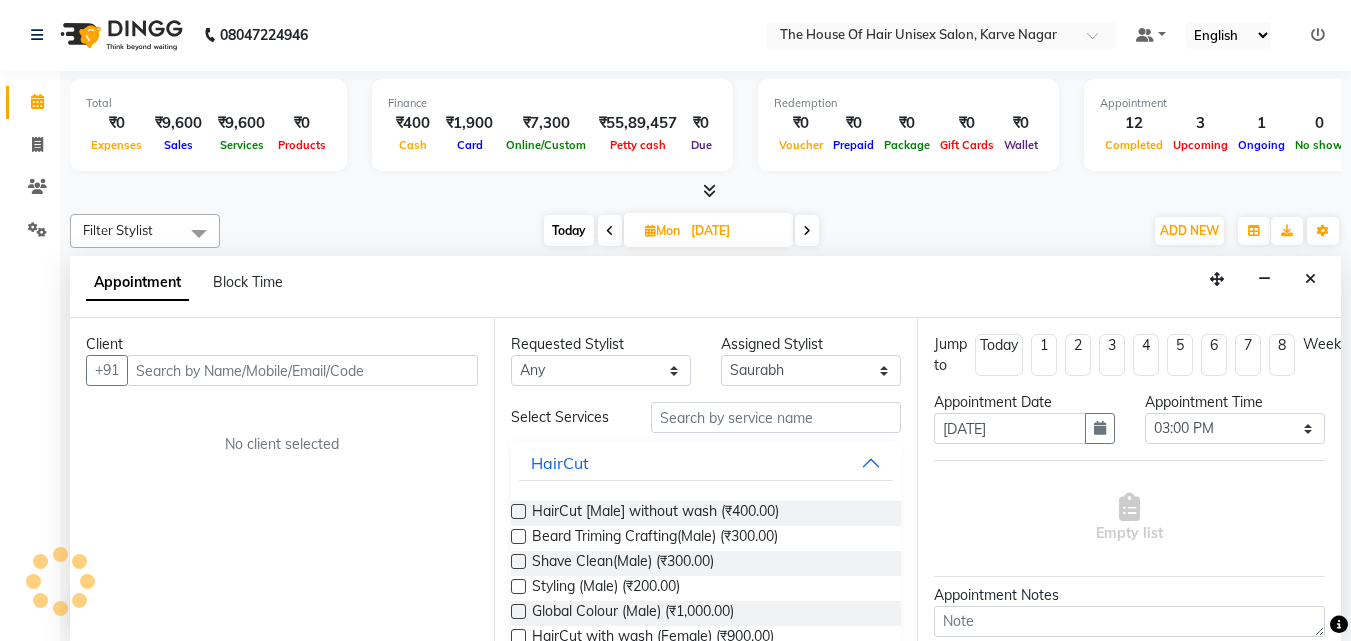 click at bounding box center [302, 370] 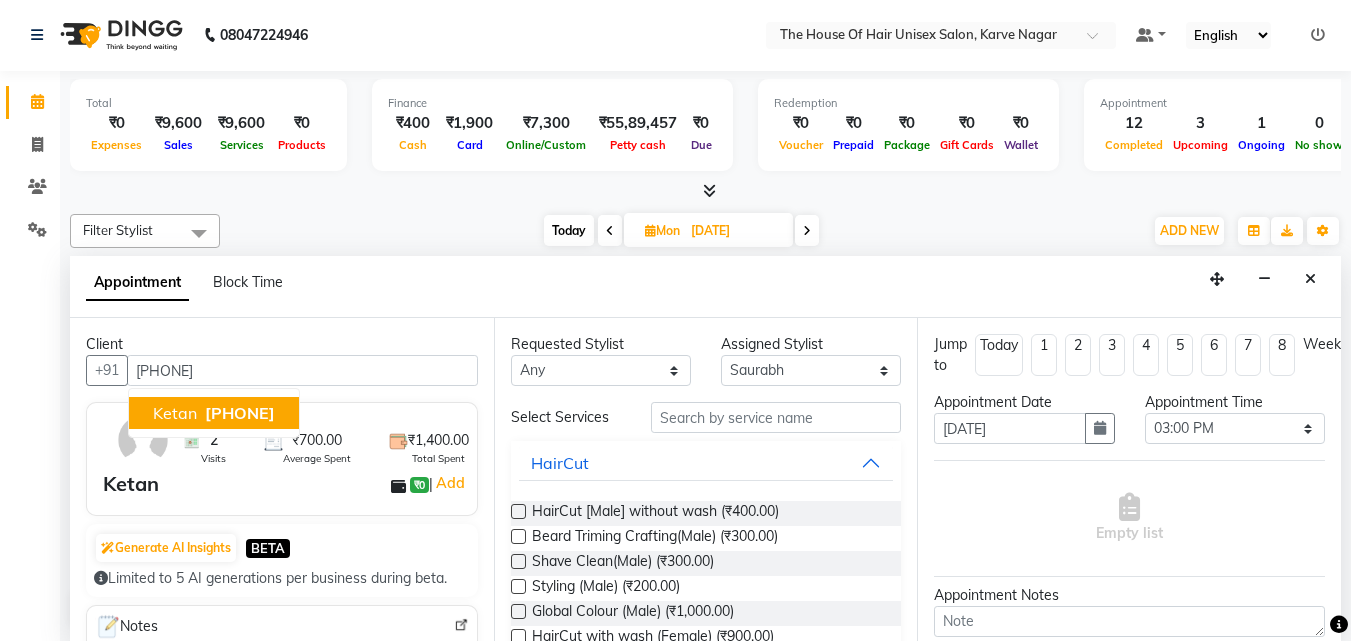 click on "[PHONE]" at bounding box center (240, 413) 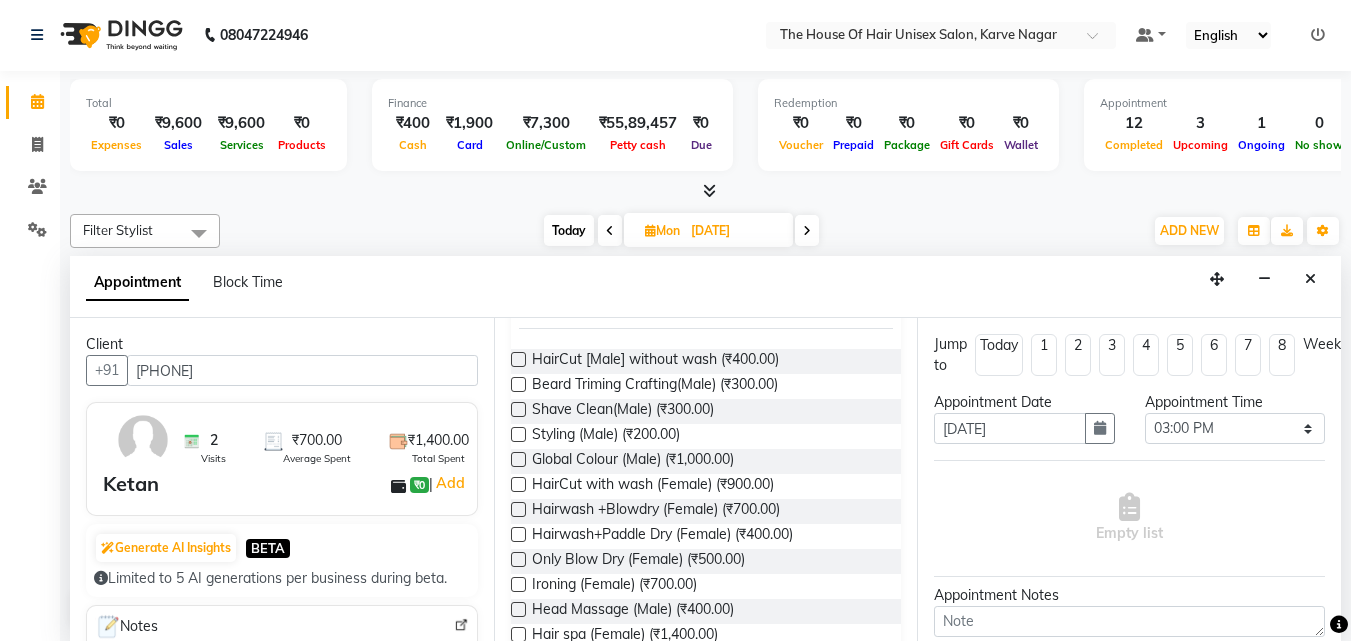 scroll, scrollTop: 168, scrollLeft: 0, axis: vertical 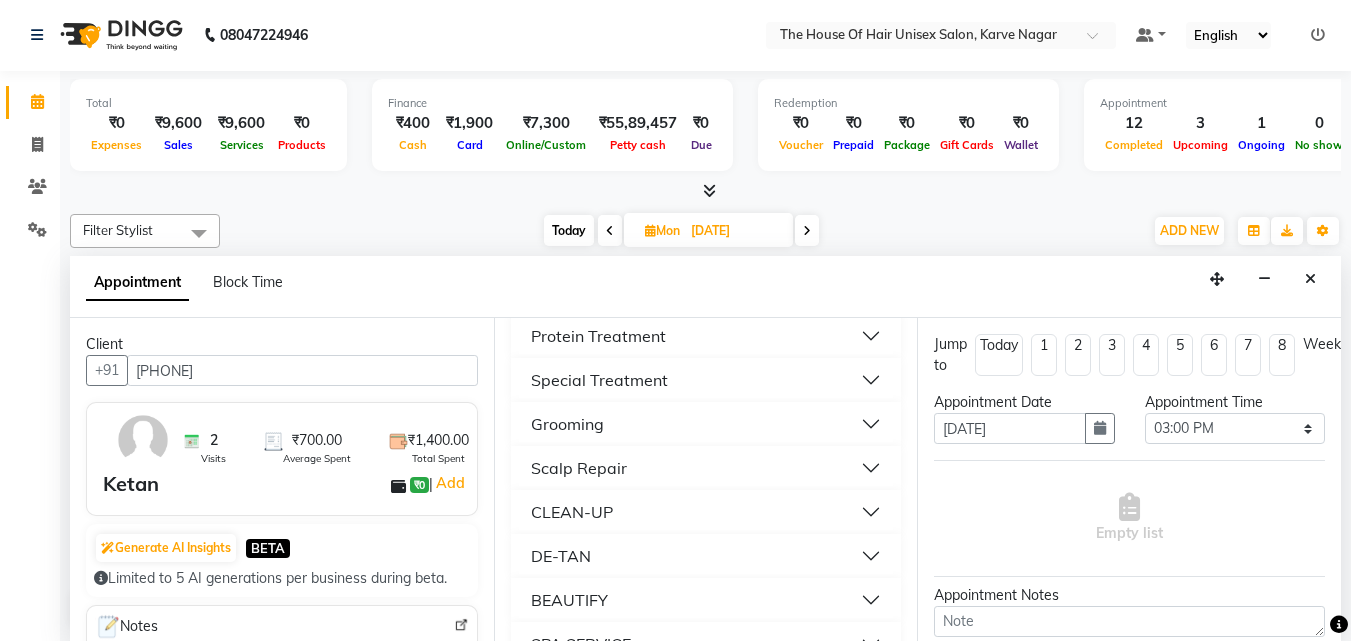 type on "[PHONE]" 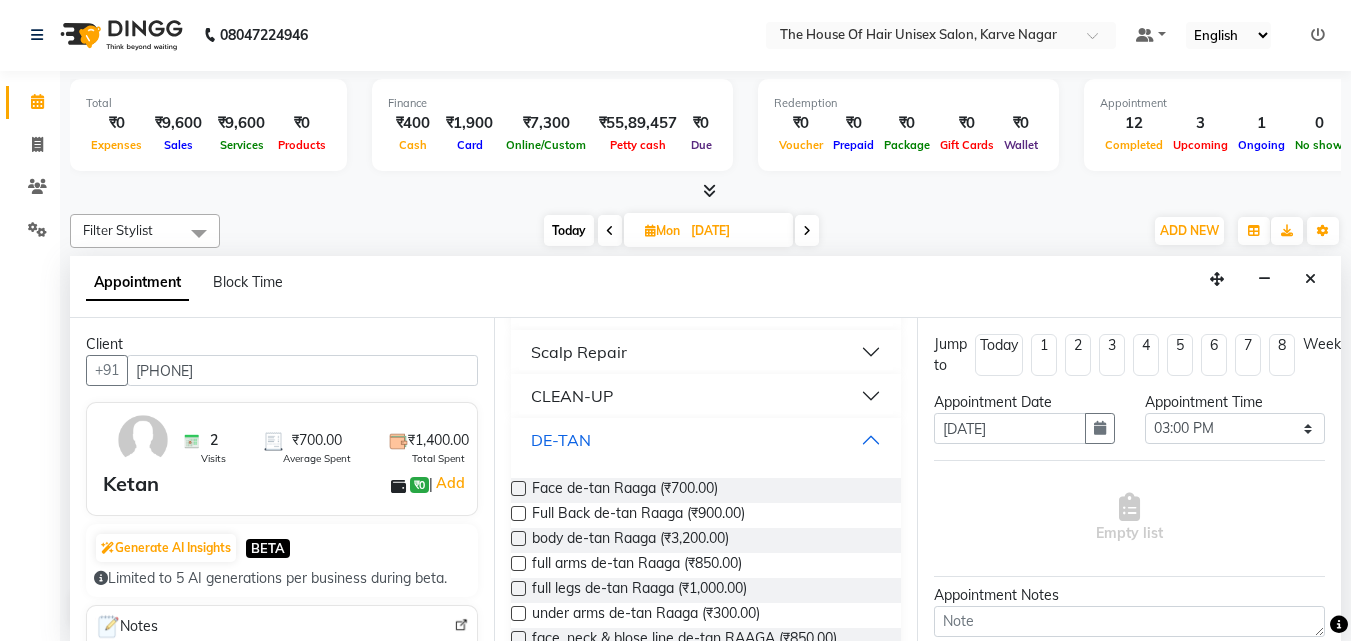 scroll, scrollTop: 1219, scrollLeft: 0, axis: vertical 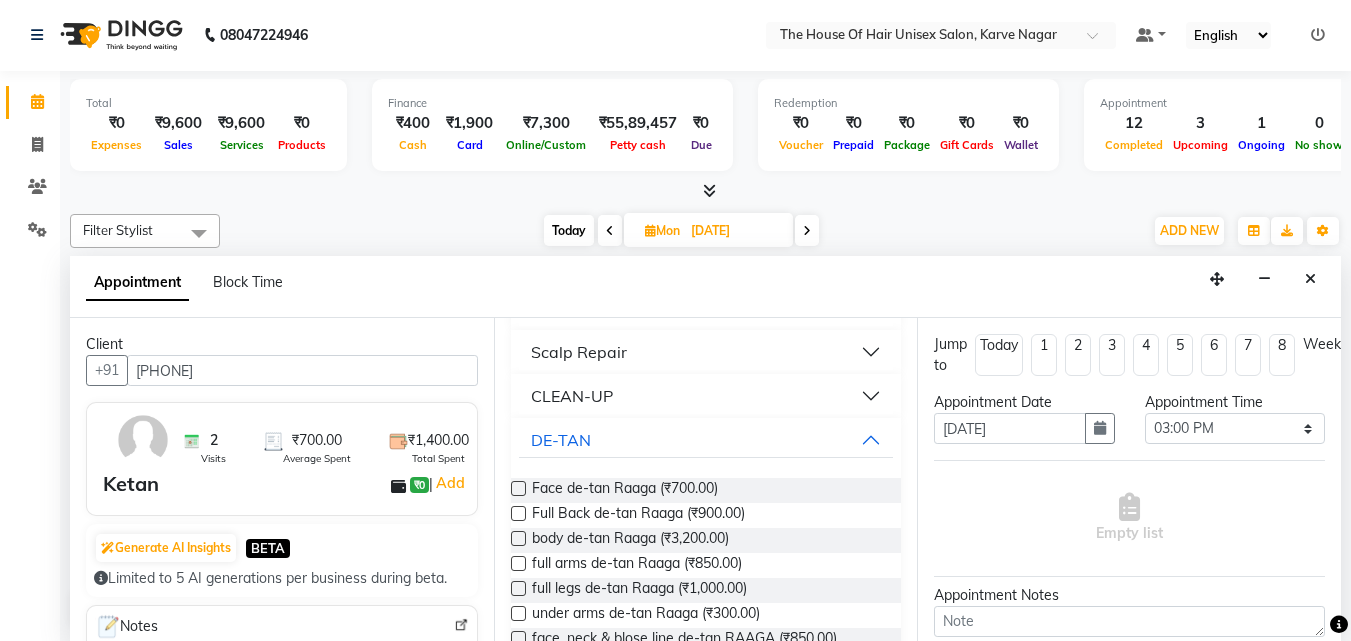 click on "Today" at bounding box center [569, 230] 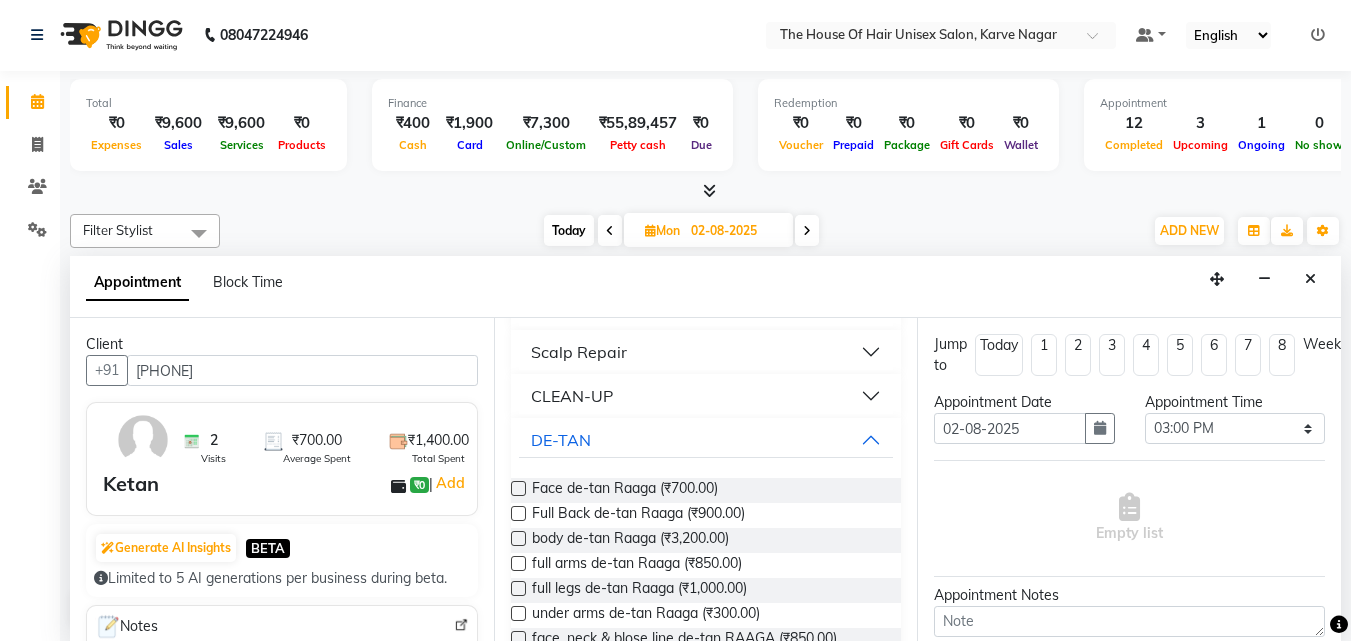select on "900" 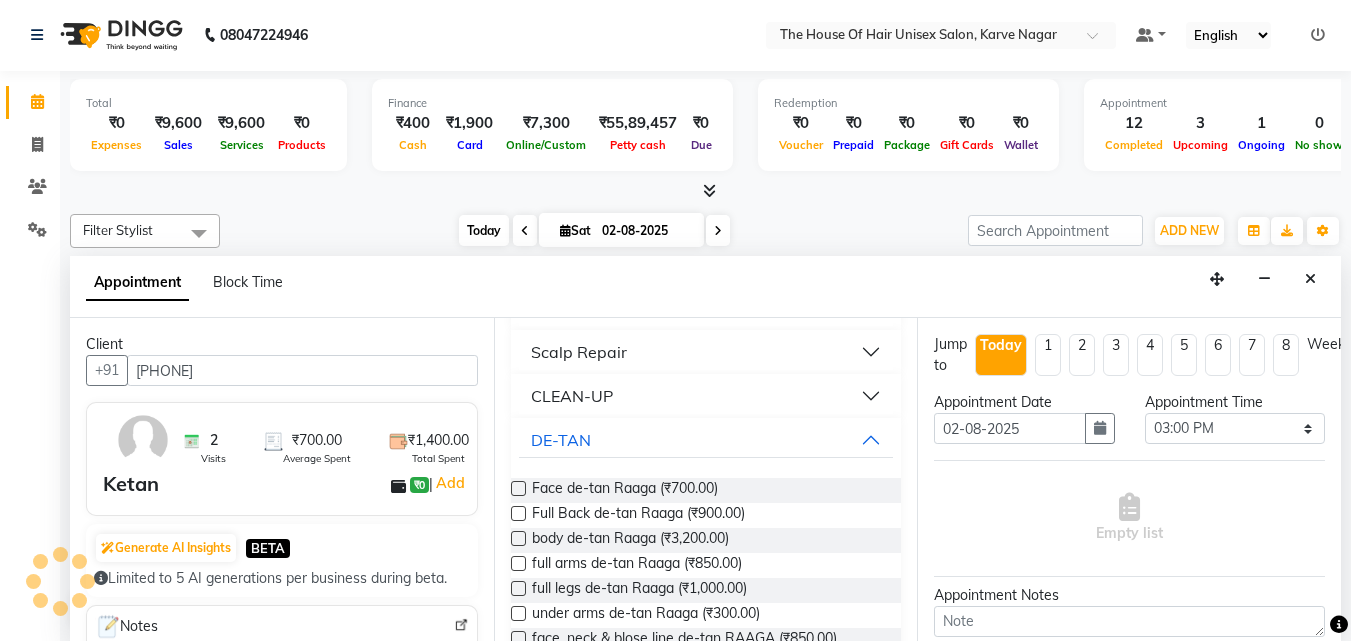 scroll, scrollTop: 793, scrollLeft: 0, axis: vertical 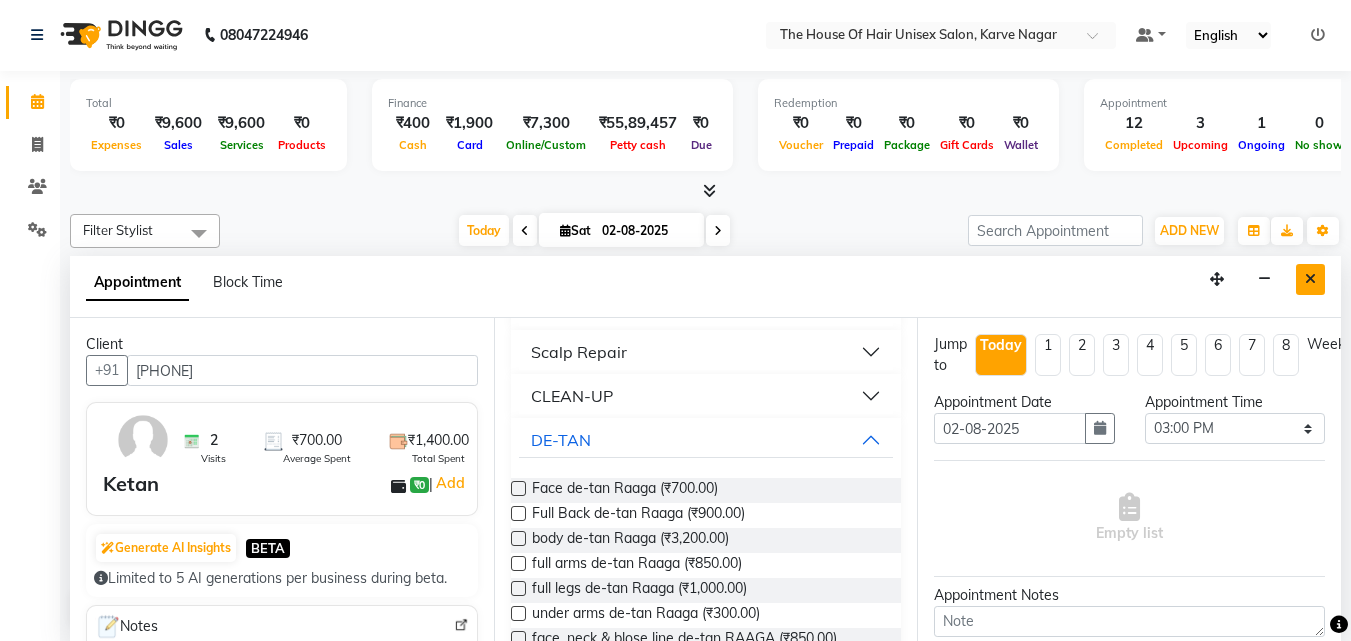 click at bounding box center (1310, 279) 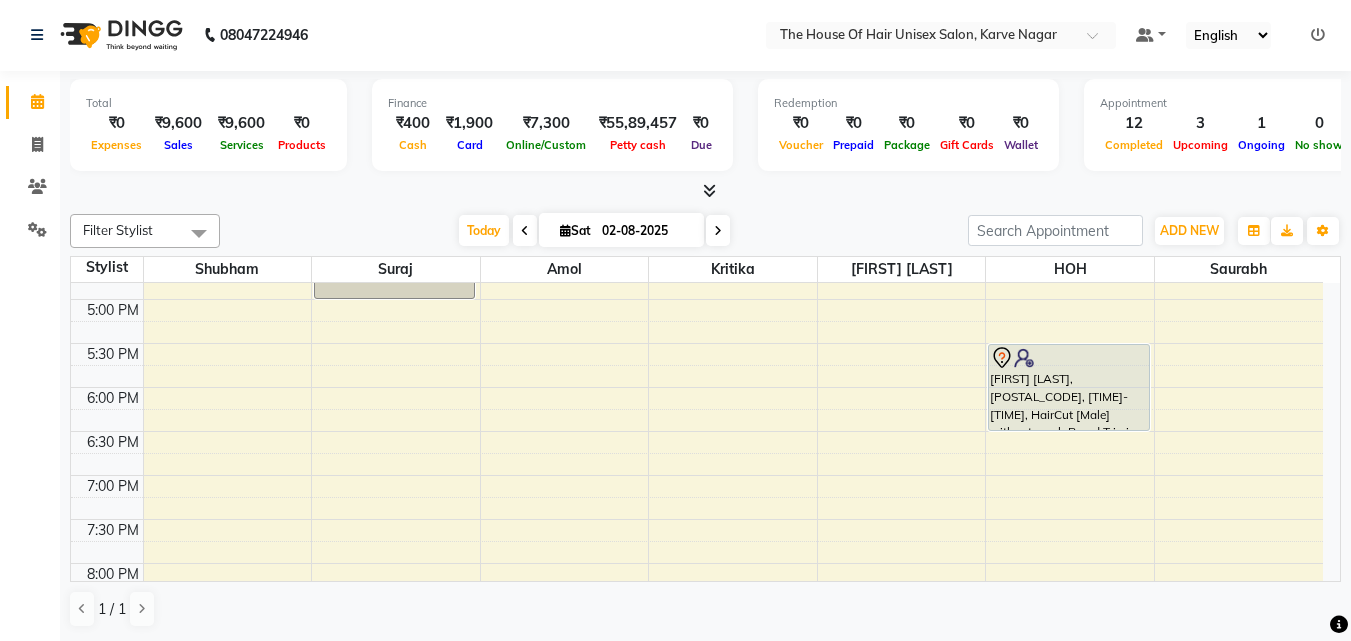 scroll, scrollTop: 873, scrollLeft: 0, axis: vertical 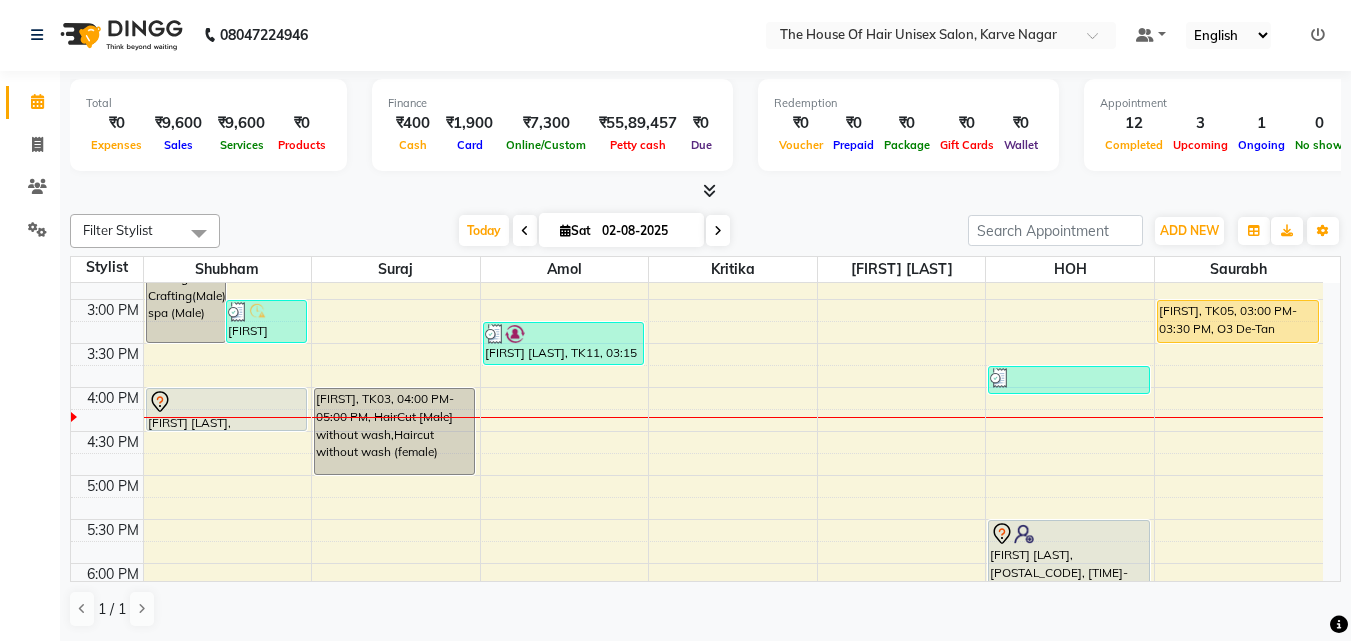 click on "7:00 AM 7:30 AM 8:00 AM 8:30 AM 9:00 AM 9:30 AM 10:00 AM 10:30 AM 11:00 AM 11:30 AM 12:00 PM 12:30 PM 1:00 PM 1:30 PM 2:00 PM 2:30 PM 3:00 PM 3:30 PM 4:00 PM 4:30 PM 5:00 PM 5:30 PM 6:00 PM 6:30 PM 7:00 PM 7:30 PM 8:00 PM 8:30 PM 9:00 PM 9:30 PM    [FIRST] [LAST], TK01, 01:00 PM-03:30 PM, Global Colour (Male),Haircut by Shubham (Male),Beard Triming Crafting(Male),Hair spa (Male)     [FIRST] [LAST], TK07, 03:00 PM-03:30 PM, Haircut by Shubham (Male)             [FIRST] [LAST], TK16, 04:00 PM-04:30 PM, Haircut by Shubham (Male)     [FIRST] [LAST], TK13, 12:00 PM-12:45 PM, Hairwash +Blowdry (Female)     [FIRST] [LAST], TK08, 12:45 PM-02:45 PM, Beard Triming Crafting(Male),HairCut [Male] without wash             [FIRST], TK03, 04:00 PM-05:00 PM, HairCut [Male] without wash,Haircut without wash (female)             [FIRST] [LAST], TK11, 03:15 PM-03:45 PM, Beard Triming Crafting(Male)     [FIRST] [LAST], TK02, 11:30 AM-12:50 PM, Beard Triming Crafting(Male),Beard Color    [FIRST], TK01, 01:00 PM-01:45 PM, Hair spa (Female)" at bounding box center (697, 255) 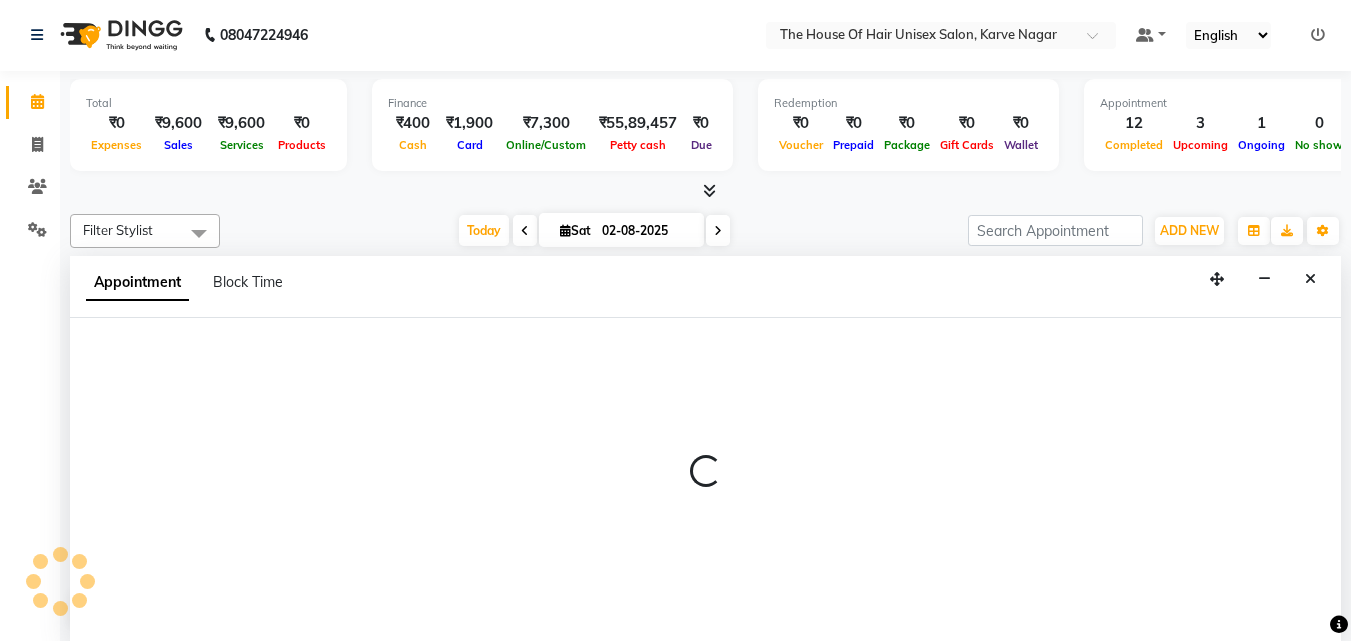 select on "85989" 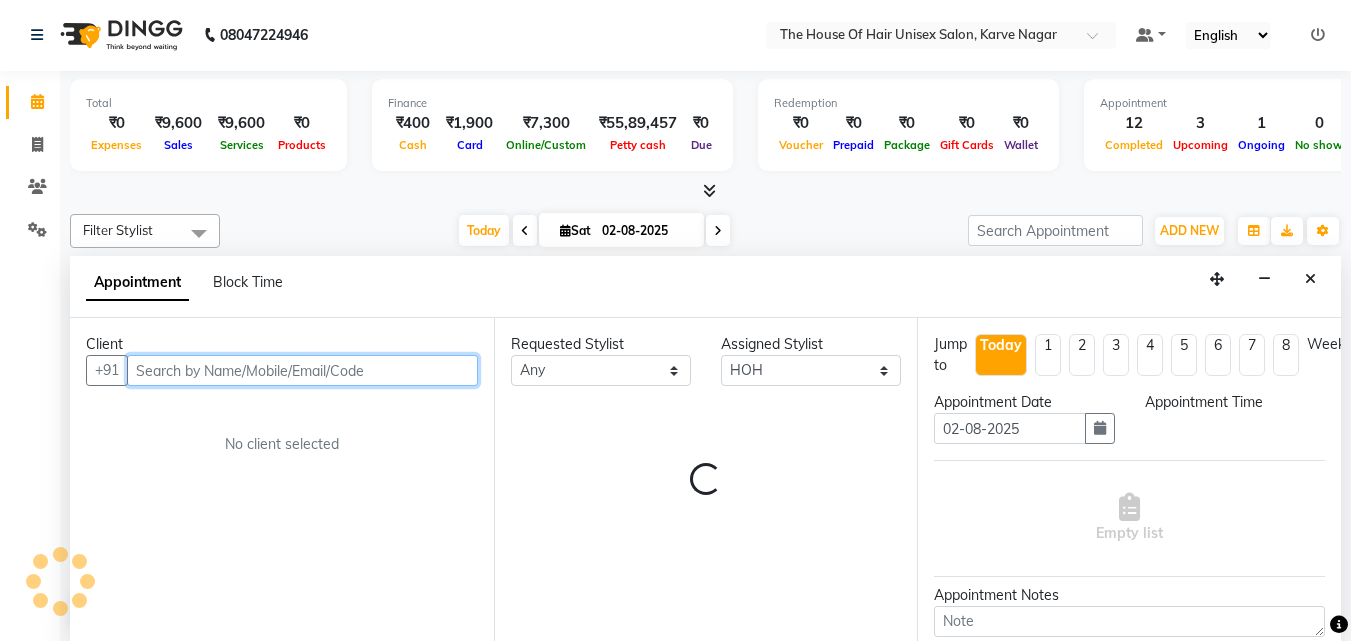 select on "990" 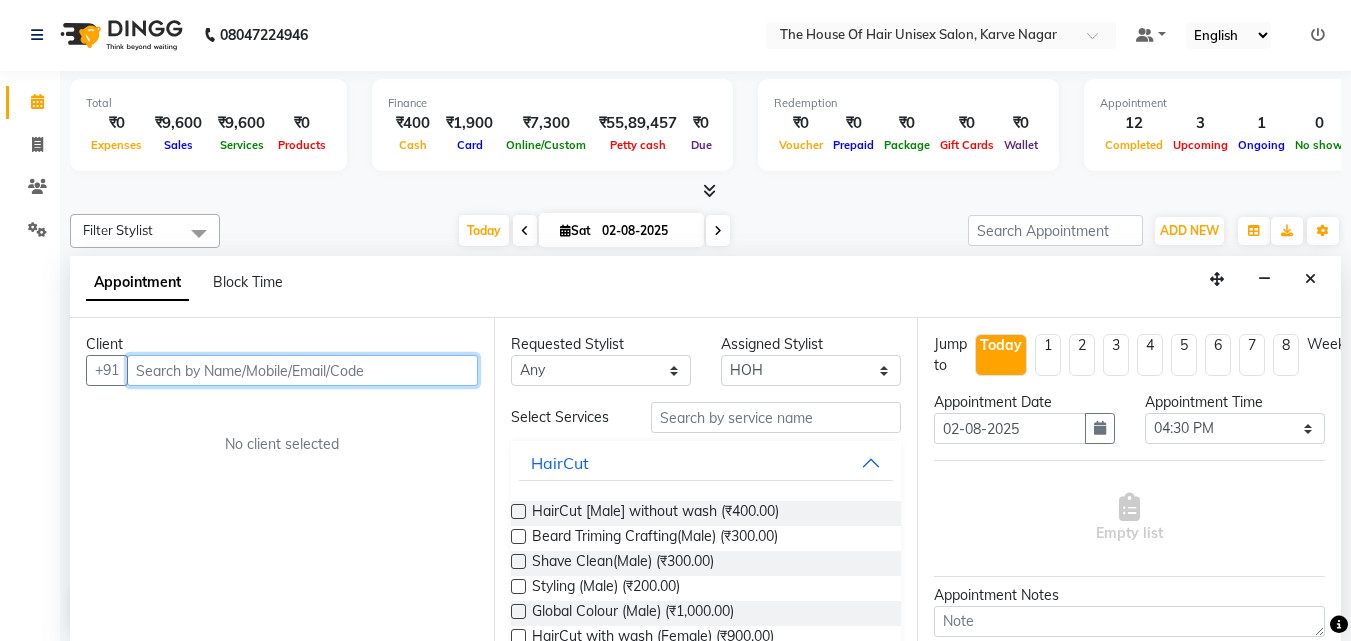 click at bounding box center [302, 370] 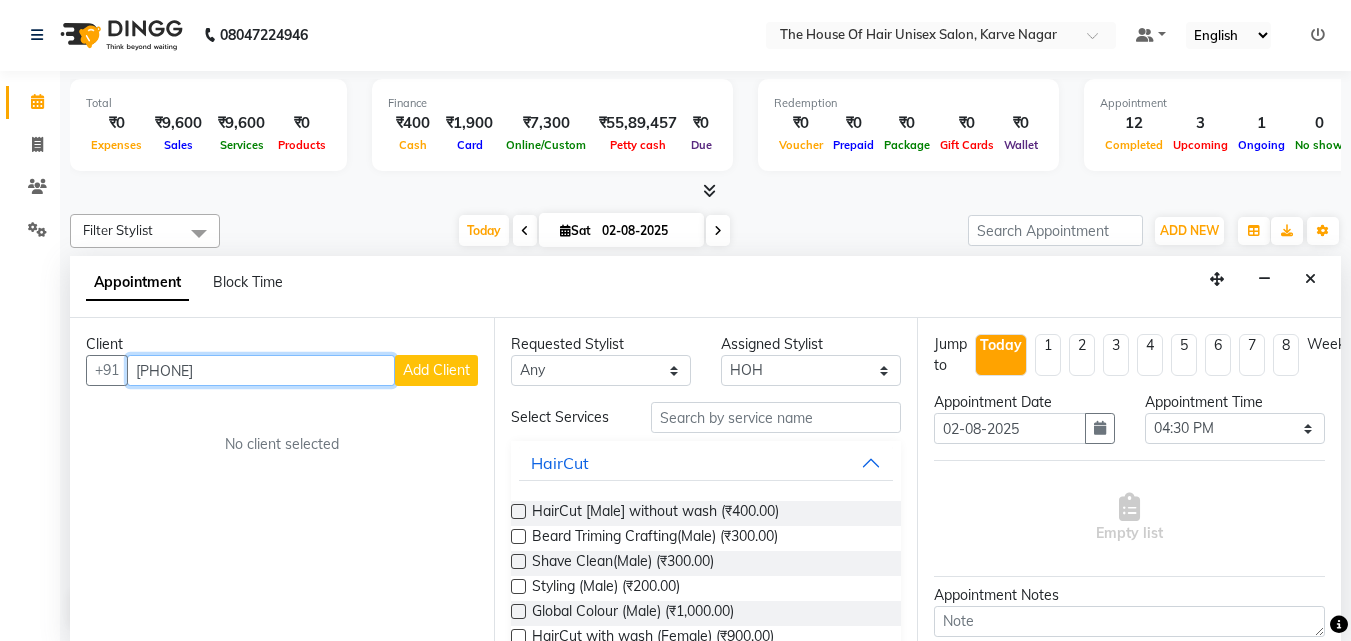 type on "9175980232" 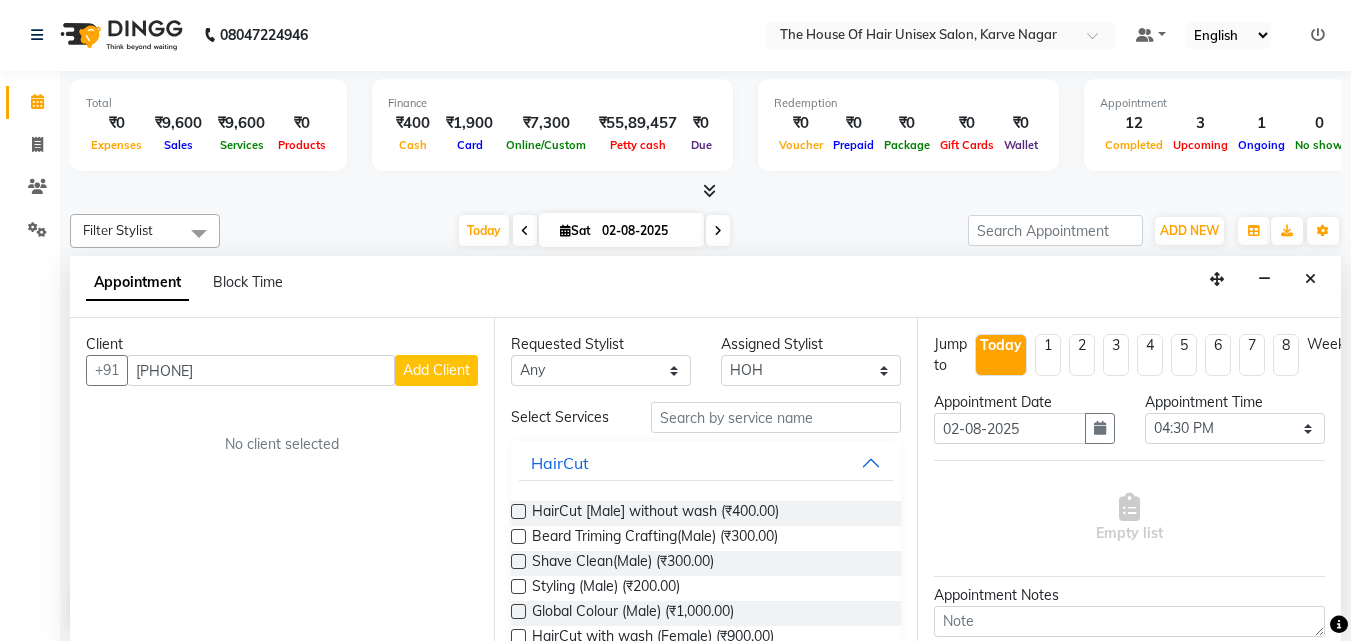 click on "Add Client" at bounding box center [436, 370] 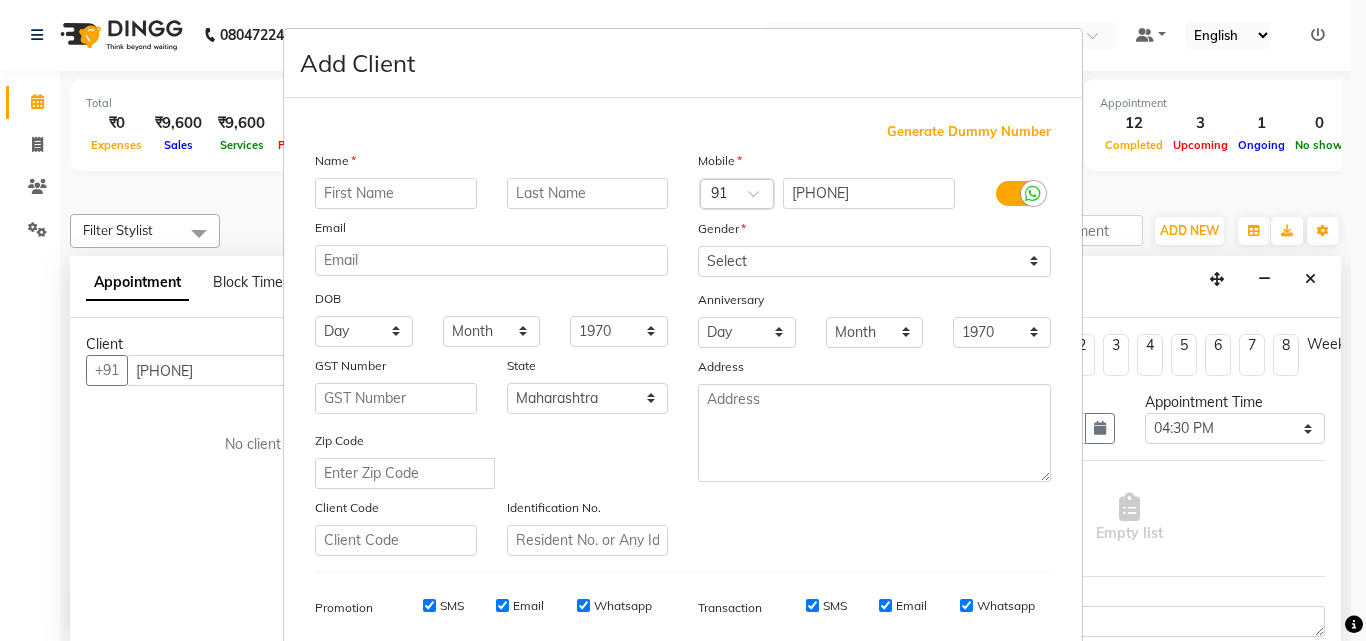 click at bounding box center [396, 193] 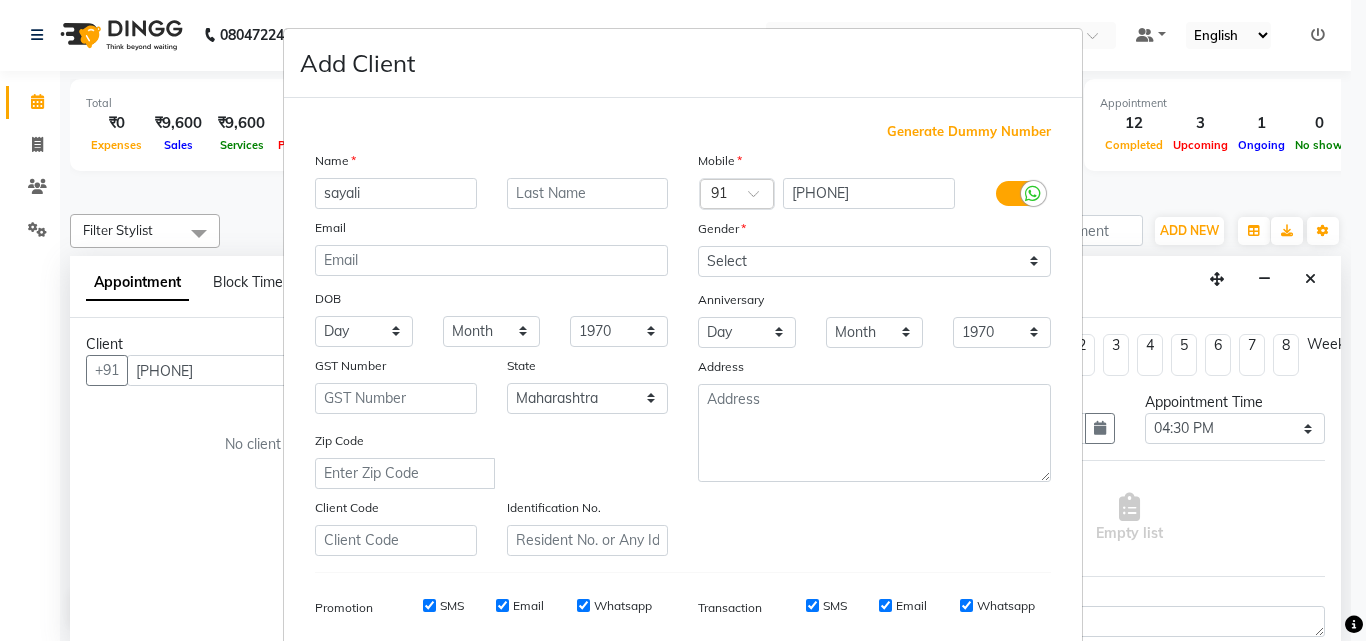type on "sayali" 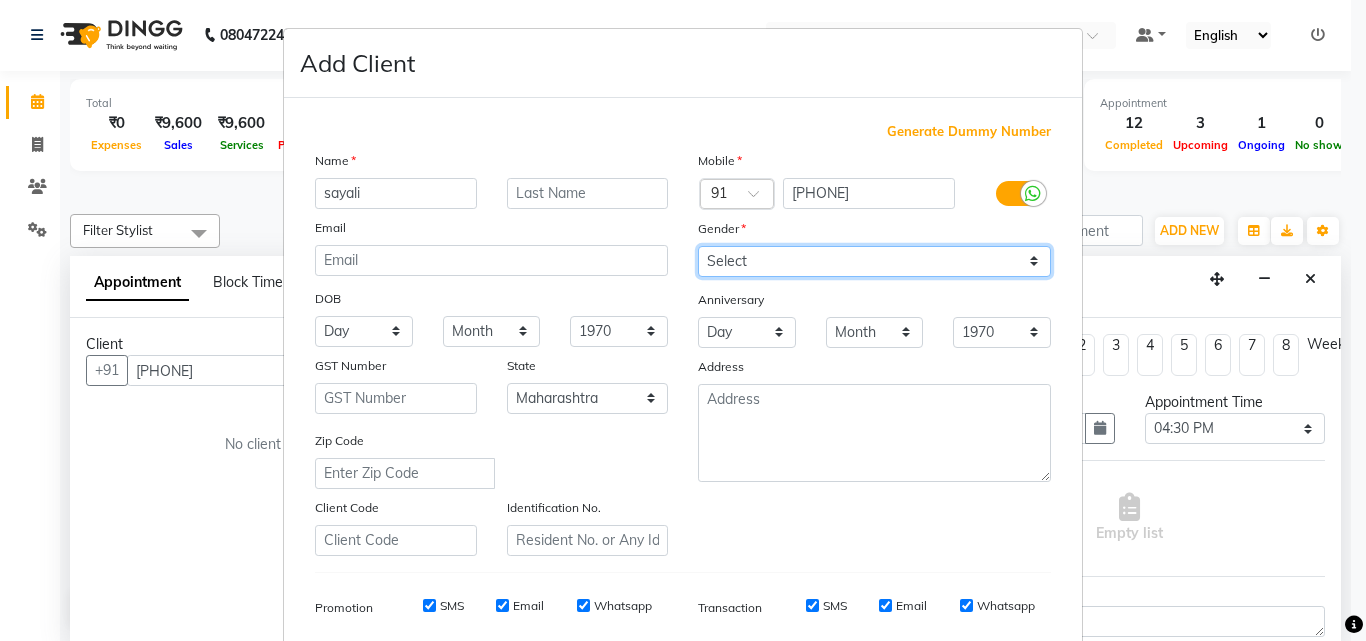 click on "Select Male Female Other Prefer Not To Say" at bounding box center (874, 261) 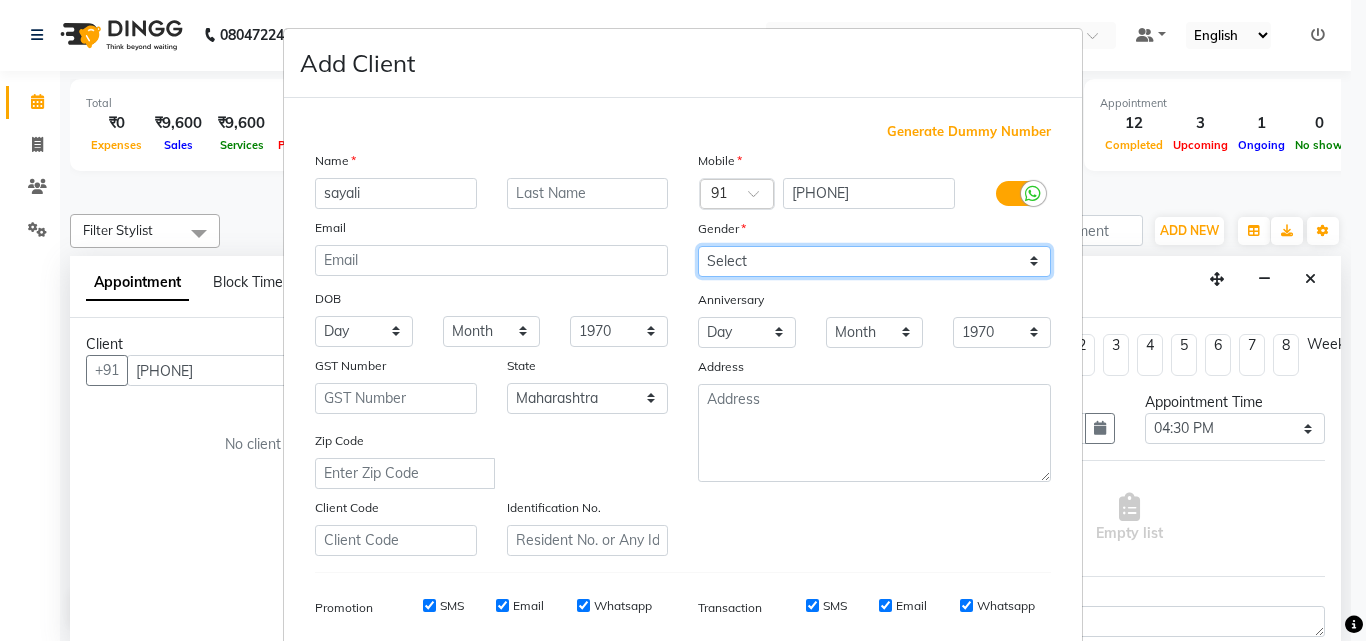 select on "female" 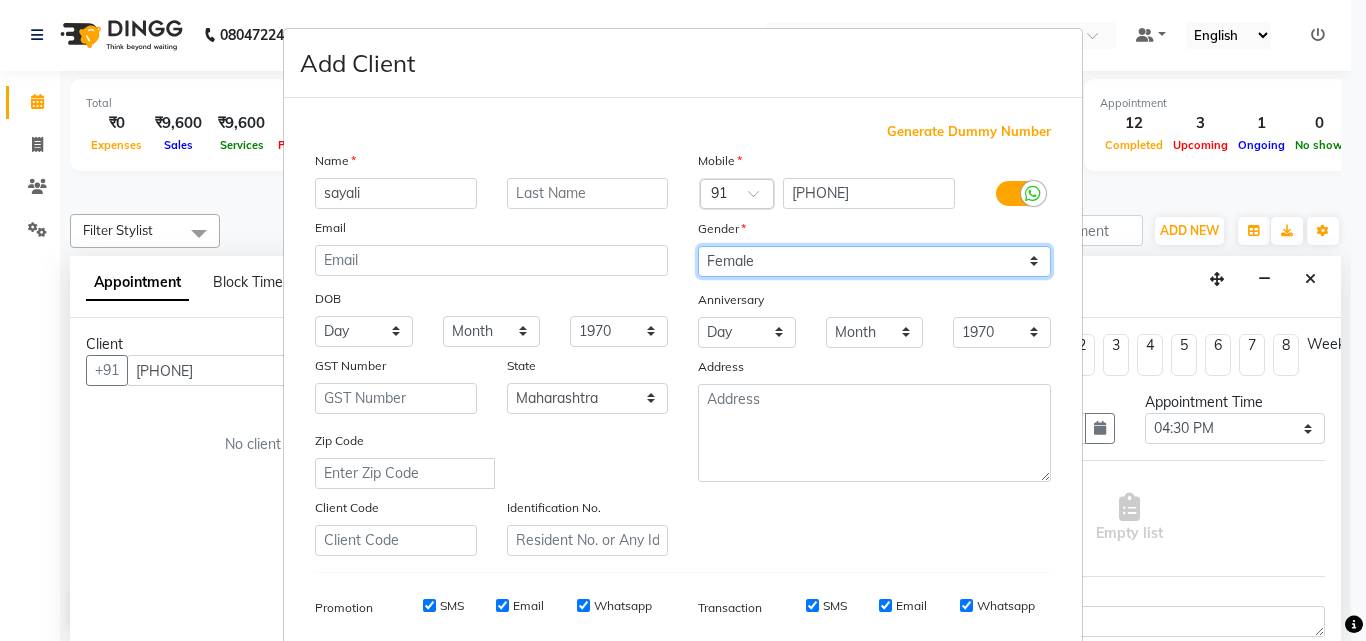 click on "Select Male Female Other Prefer Not To Say" at bounding box center [874, 261] 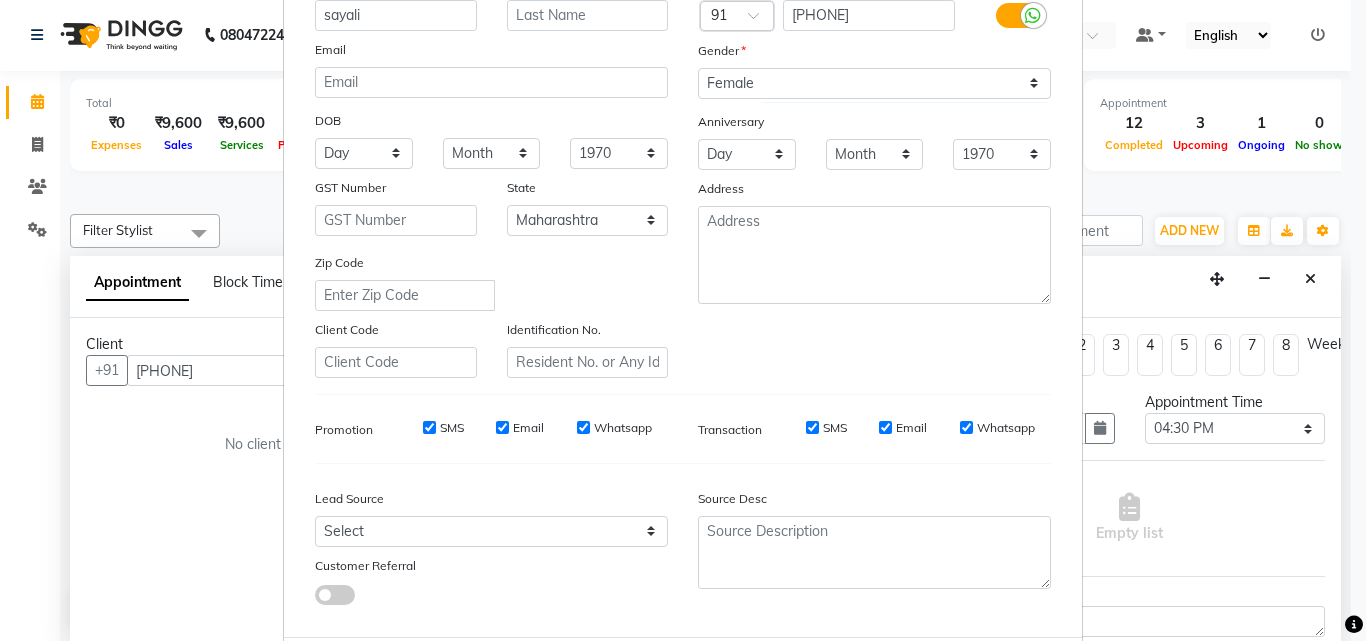 scroll, scrollTop: 204, scrollLeft: 0, axis: vertical 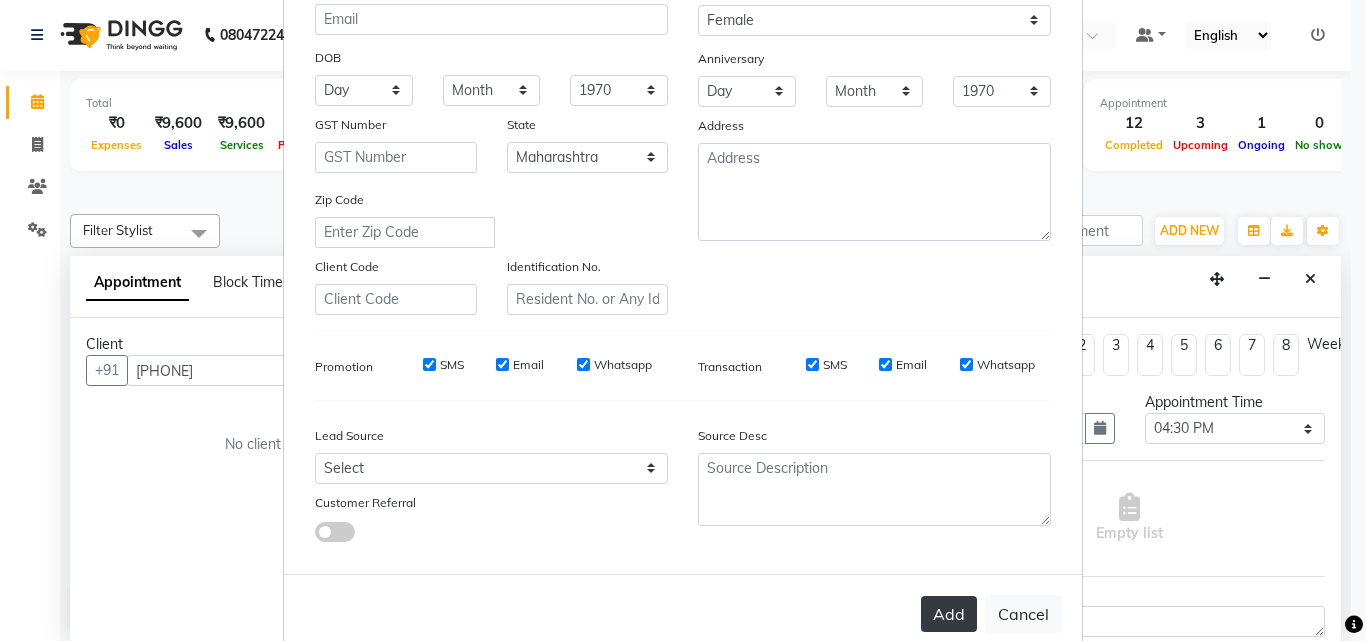 click on "Add" at bounding box center [949, 614] 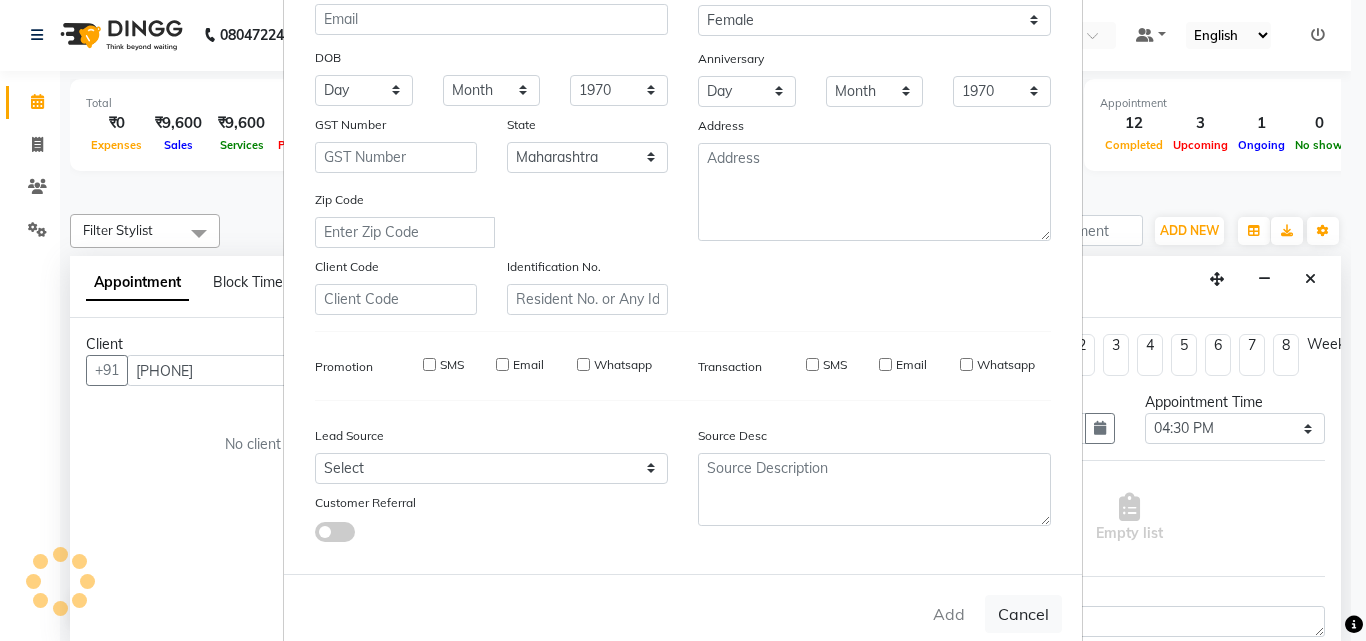 type 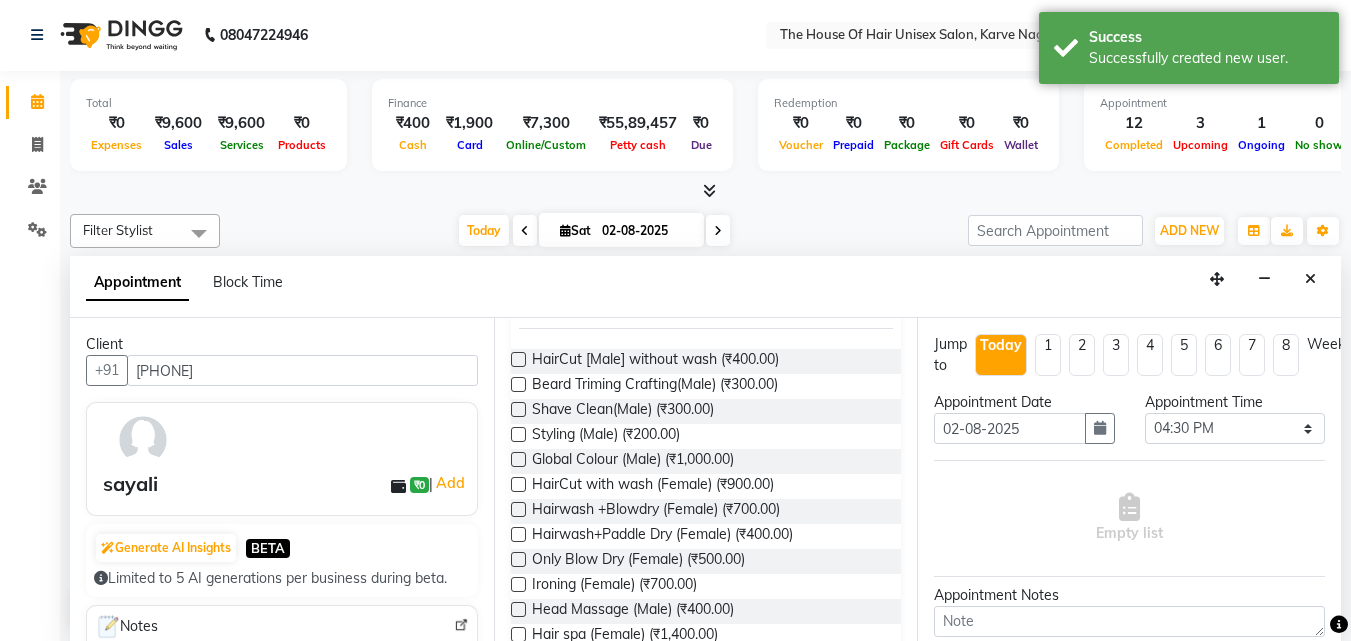 scroll, scrollTop: 157, scrollLeft: 0, axis: vertical 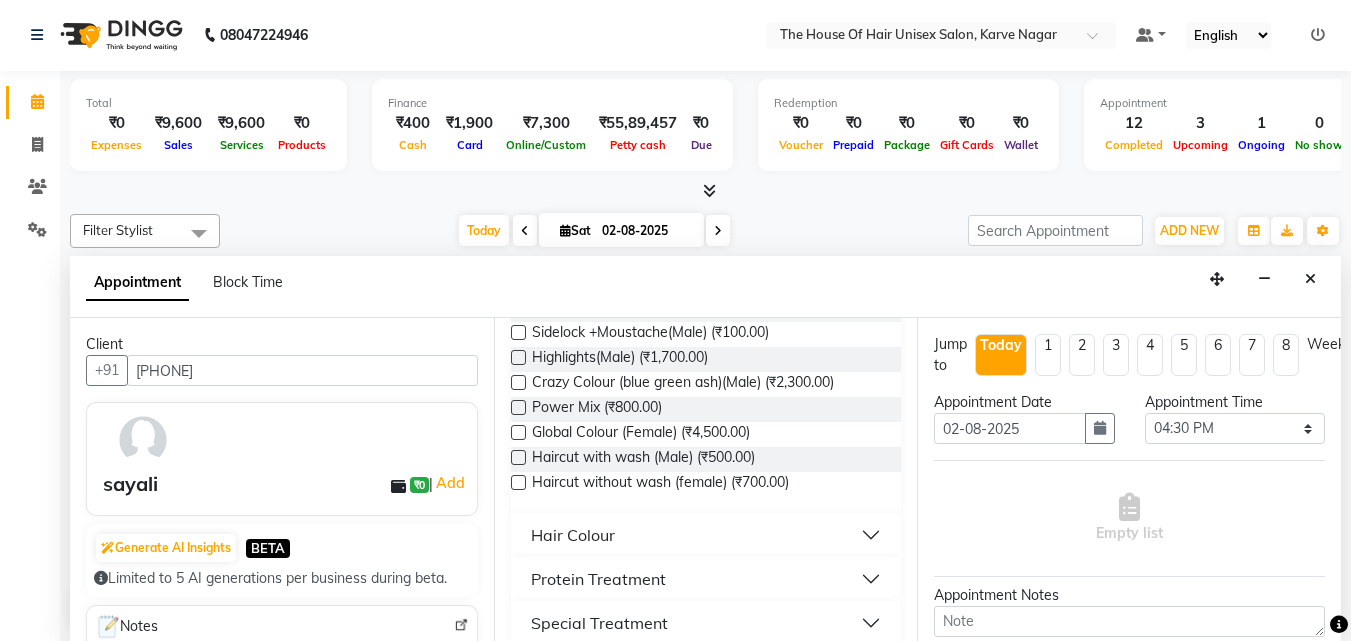 click at bounding box center (518, 482) 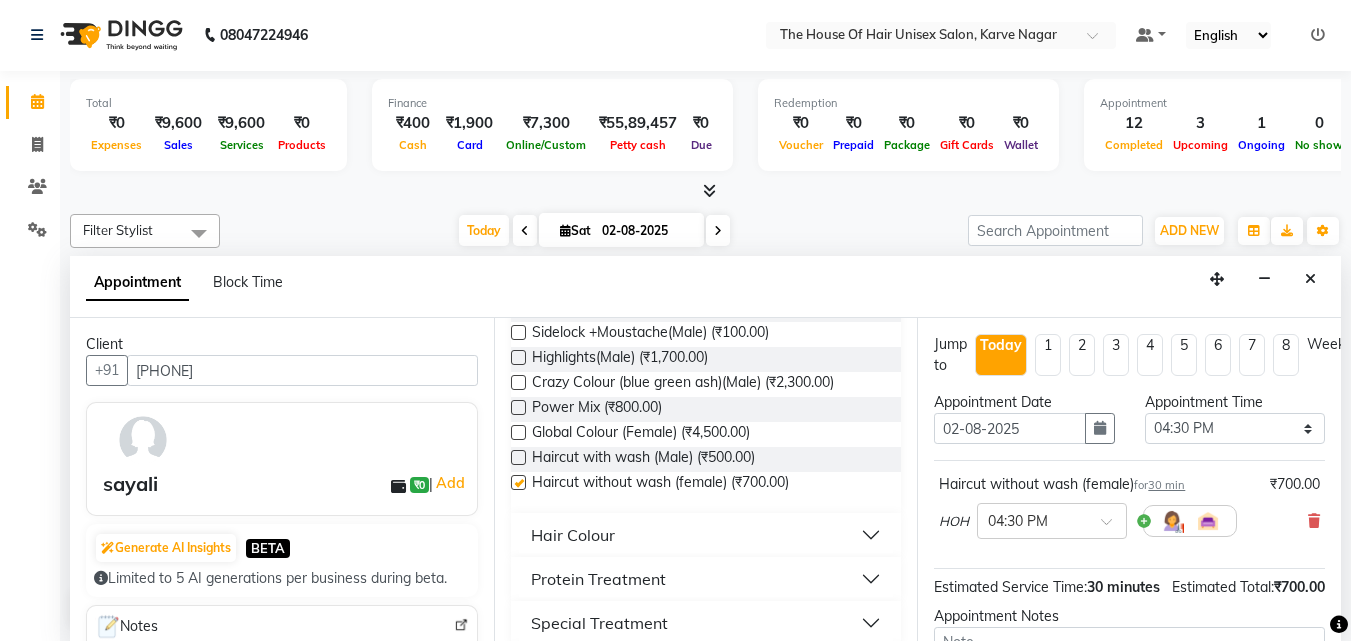 checkbox on "false" 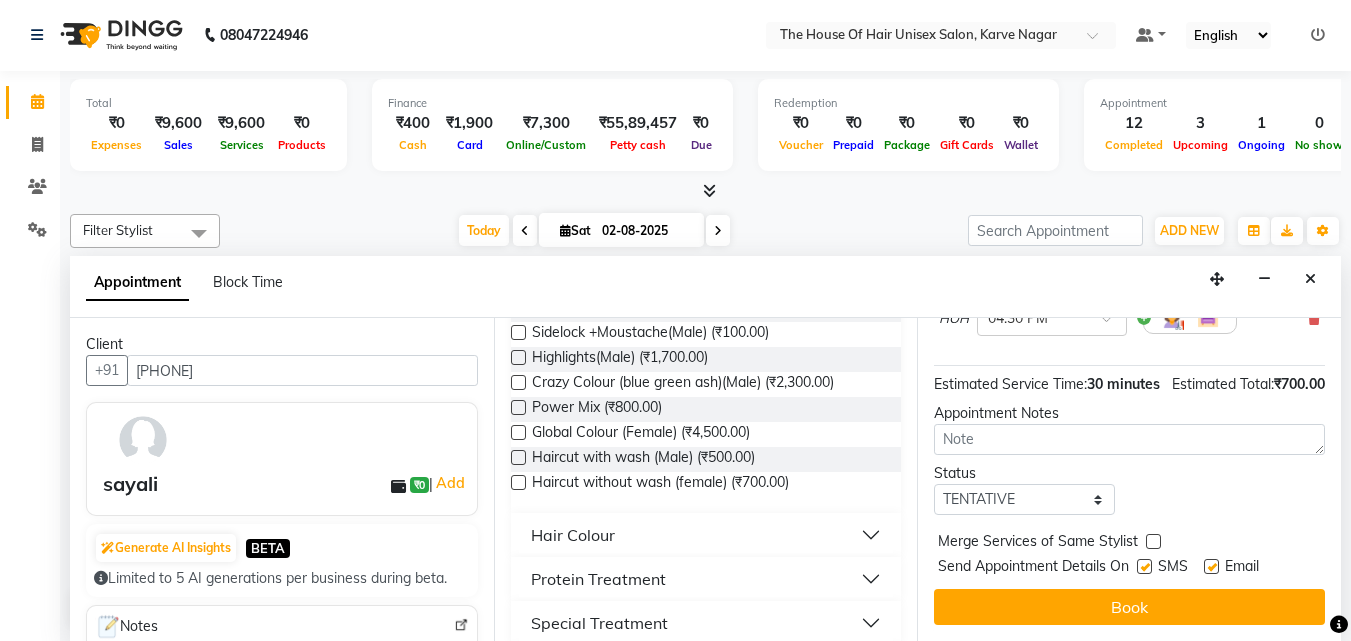 scroll, scrollTop: 239, scrollLeft: 0, axis: vertical 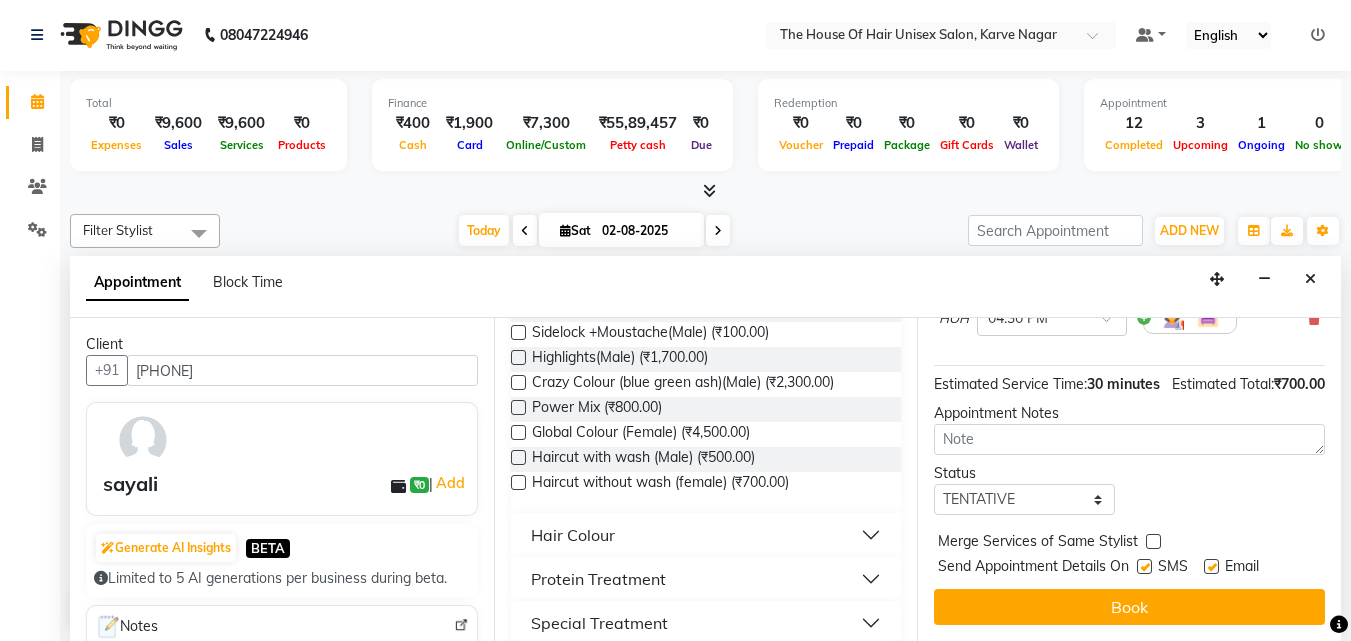 click at bounding box center [1153, 541] 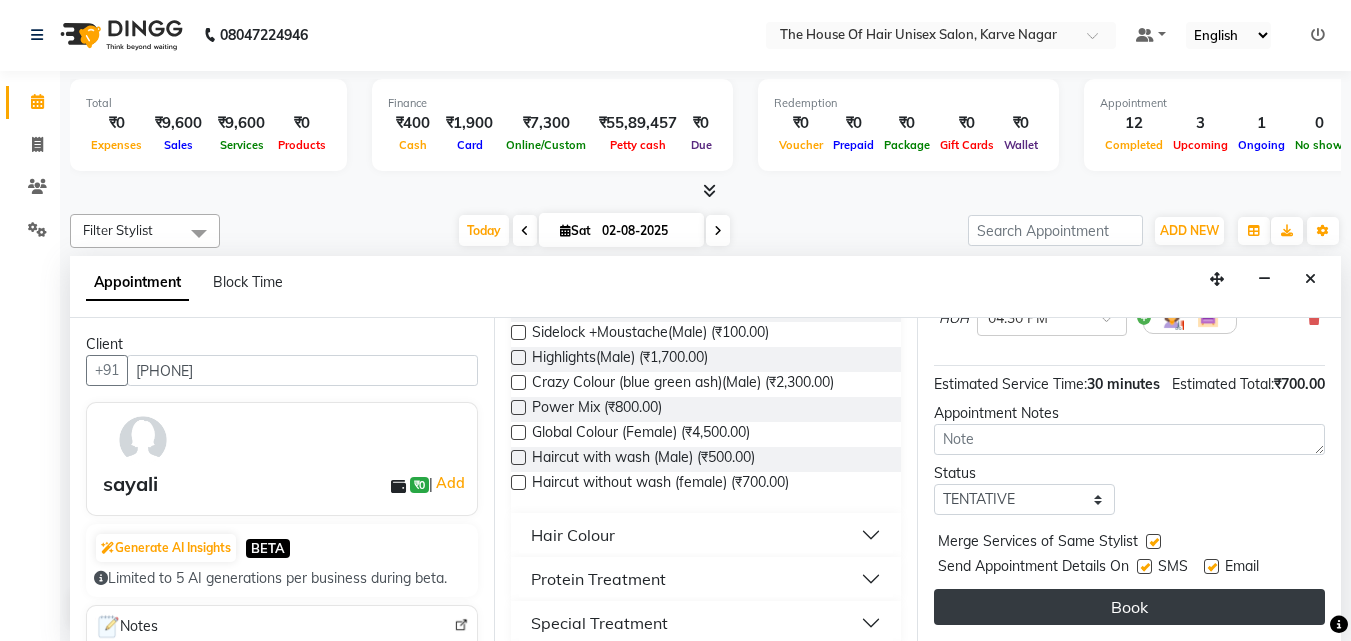 click on "Book" at bounding box center [1129, 607] 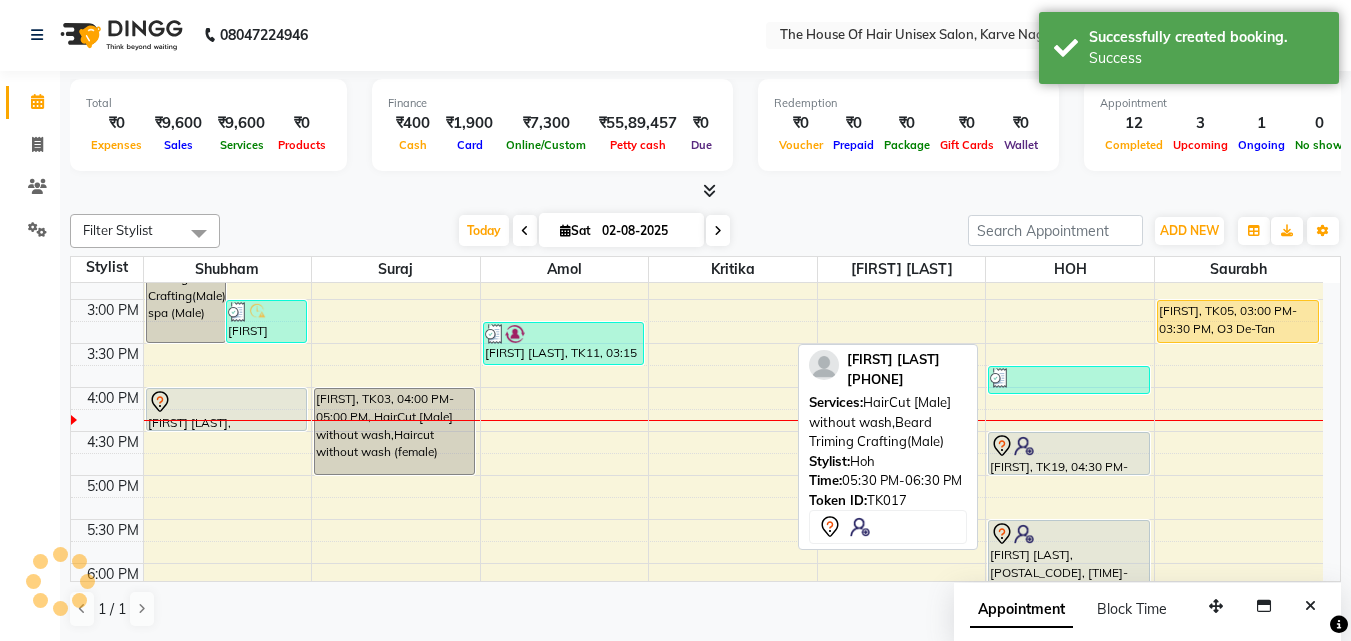 scroll, scrollTop: 0, scrollLeft: 0, axis: both 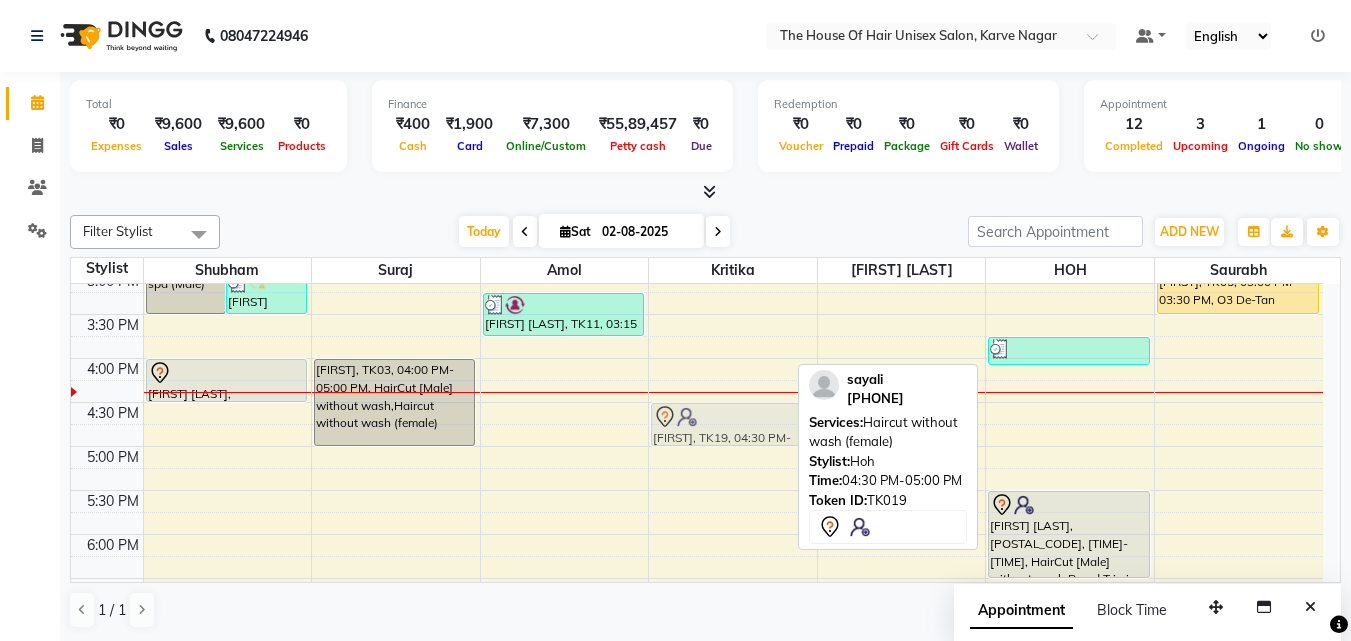 drag, startPoint x: 1063, startPoint y: 427, endPoint x: 715, endPoint y: 428, distance: 348.00143 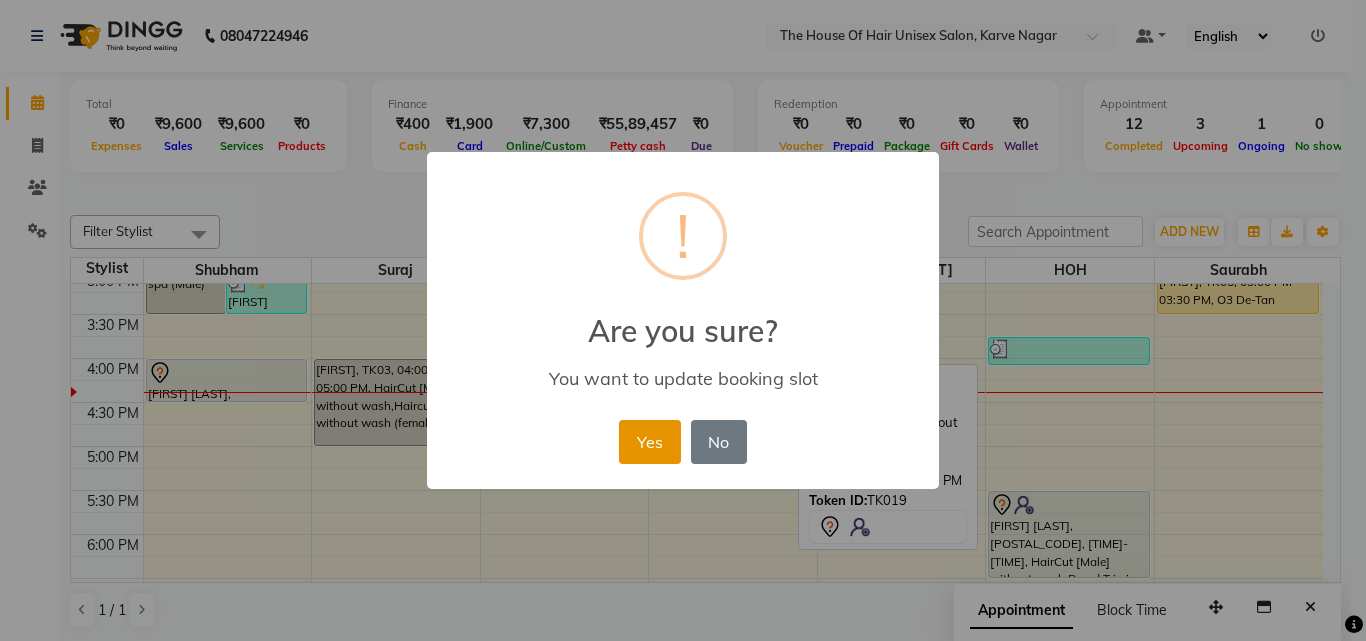 click on "Yes" at bounding box center (649, 442) 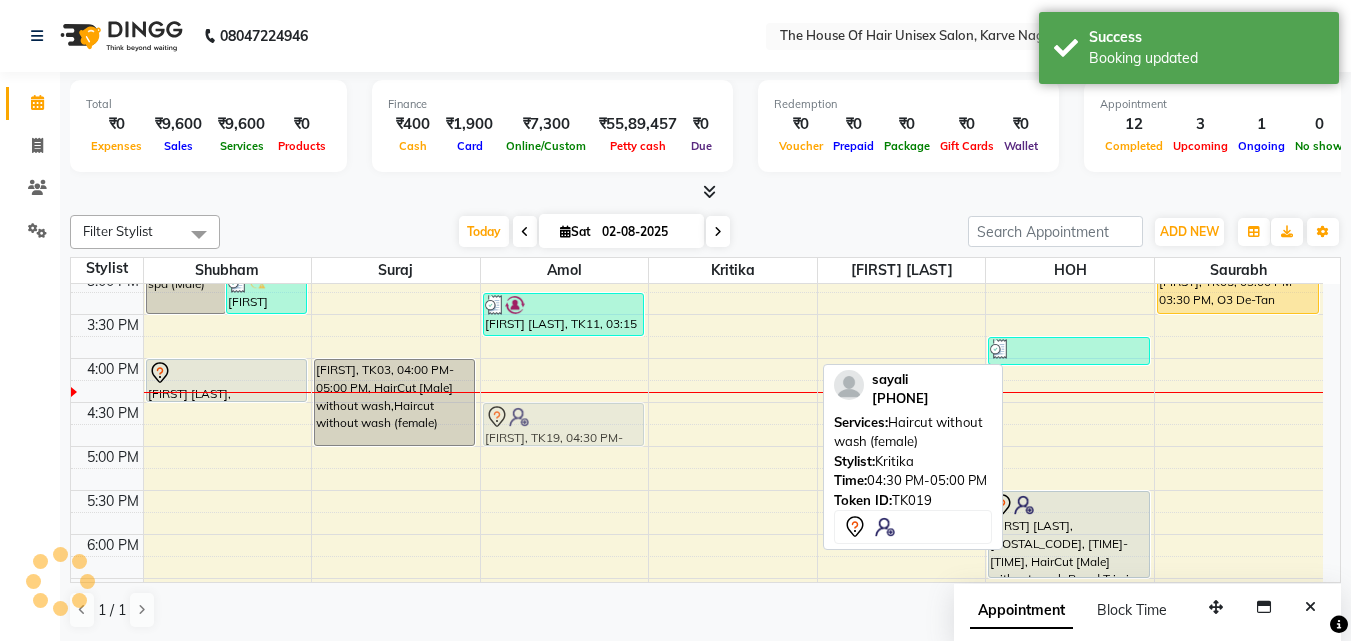drag, startPoint x: 680, startPoint y: 417, endPoint x: 586, endPoint y: 406, distance: 94.641426 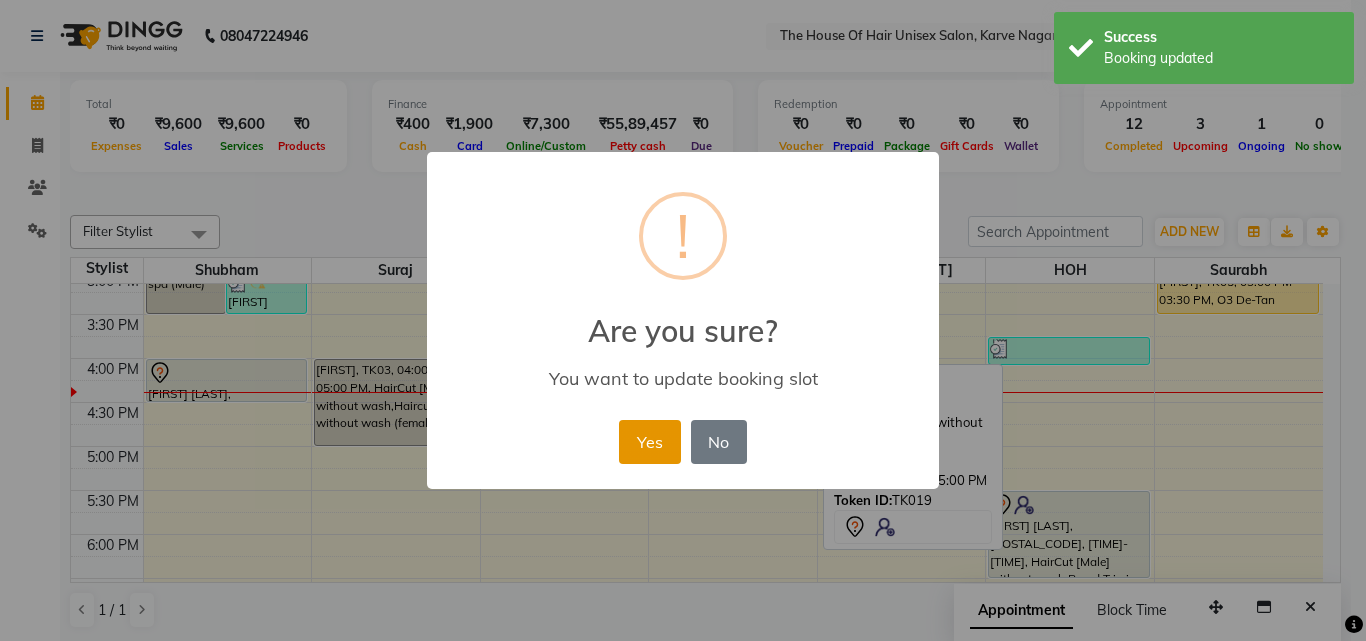 click on "Yes" at bounding box center (649, 442) 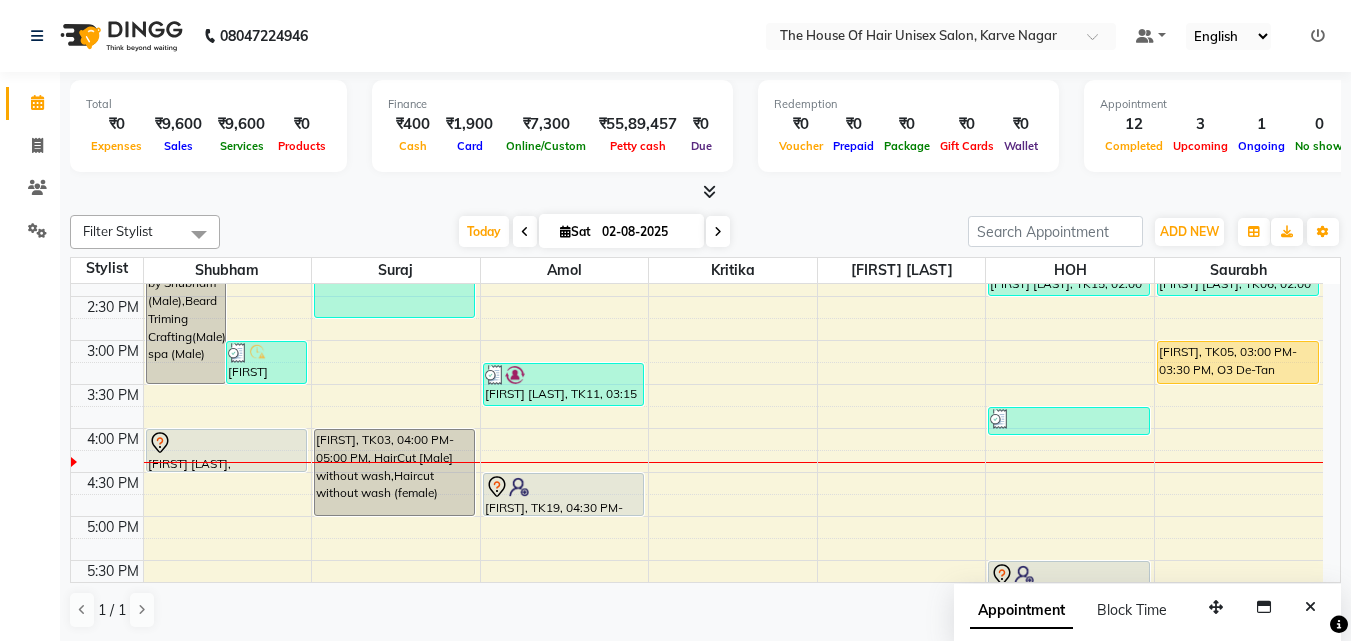 scroll, scrollTop: 637, scrollLeft: 0, axis: vertical 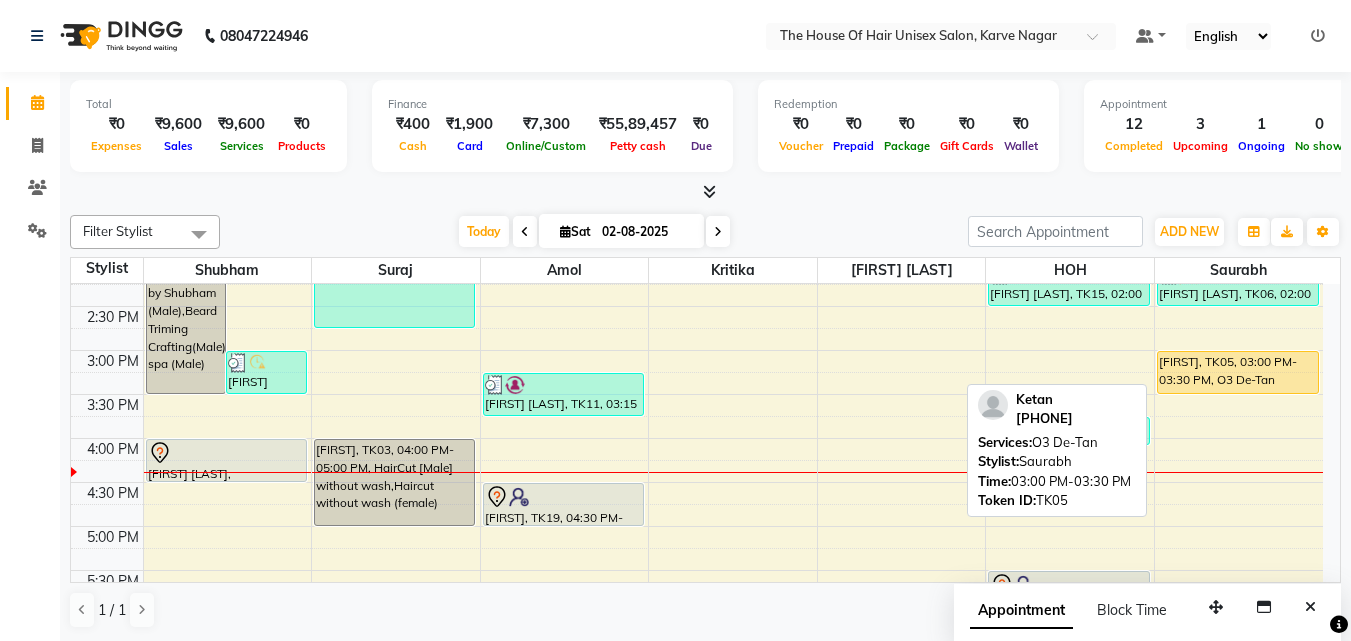 click on "[FIRST], TK05, 03:00 PM-03:30 PM, O3 De-Tan" at bounding box center (1238, 372) 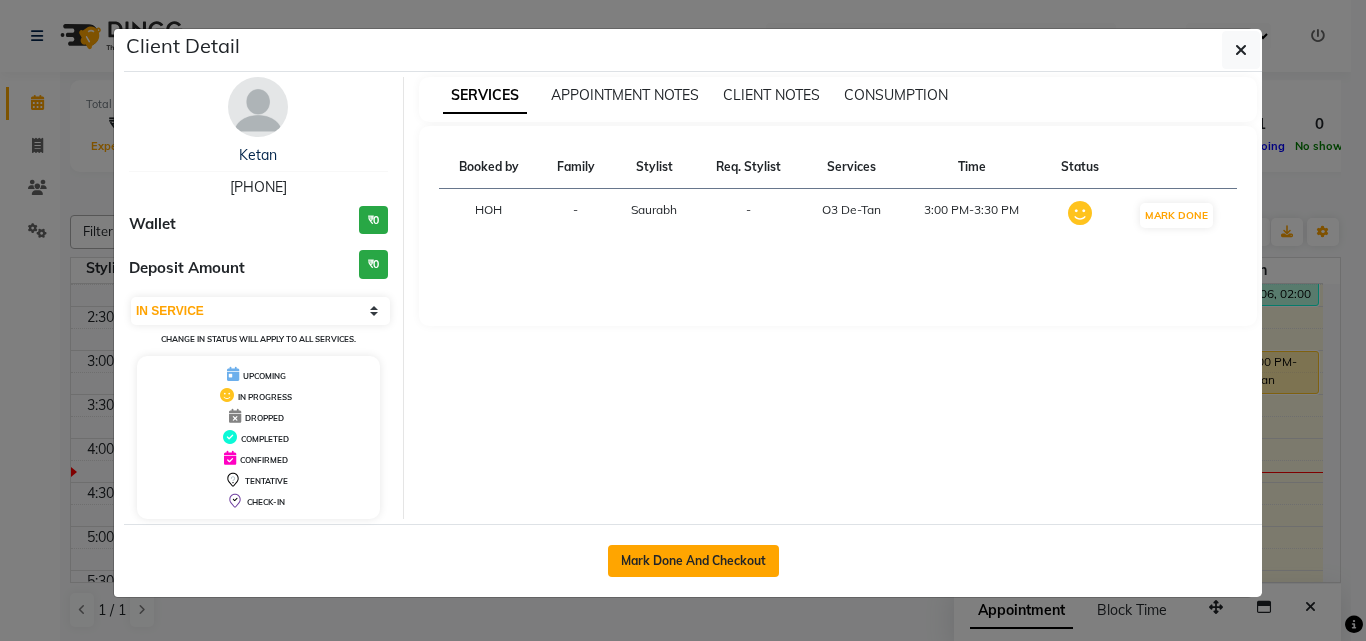 click on "Mark Done And Checkout" 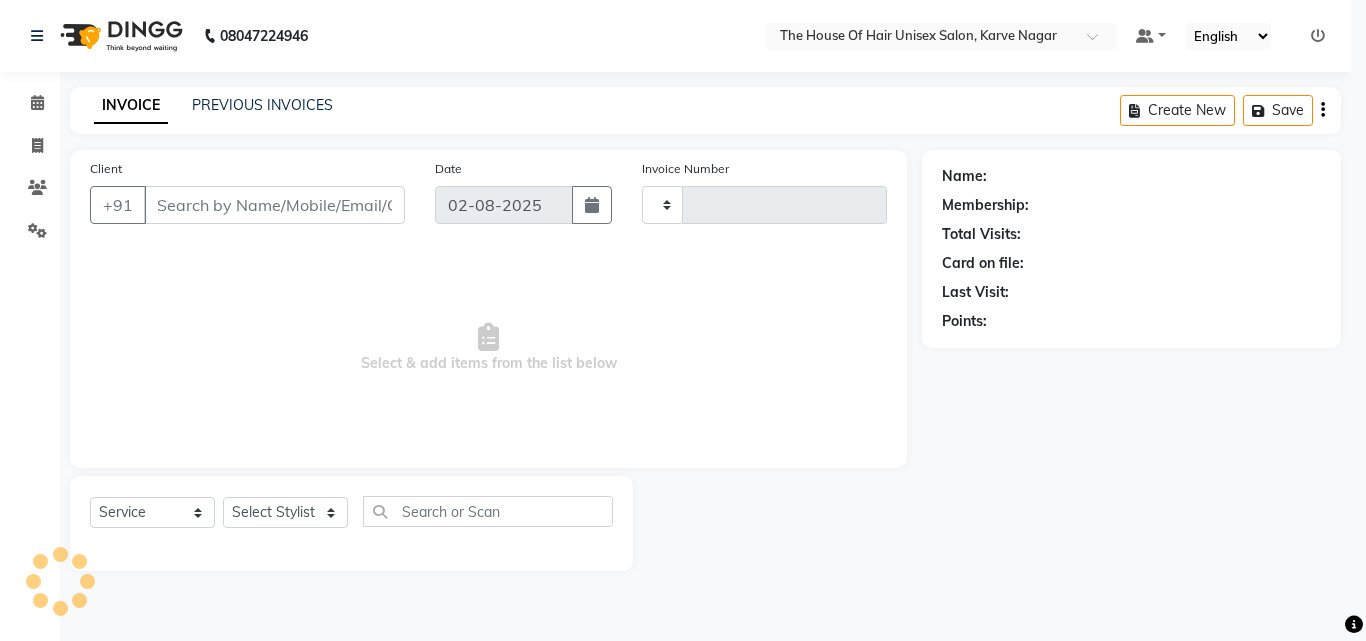 type on "2090" 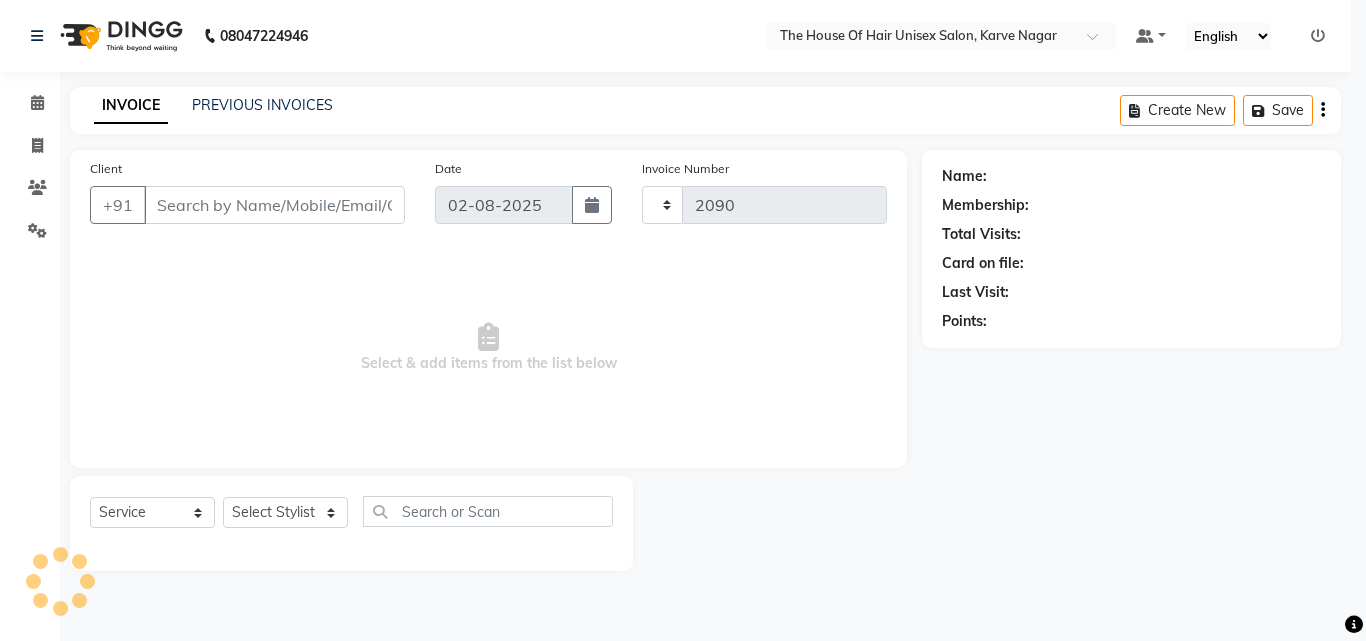 select on "598" 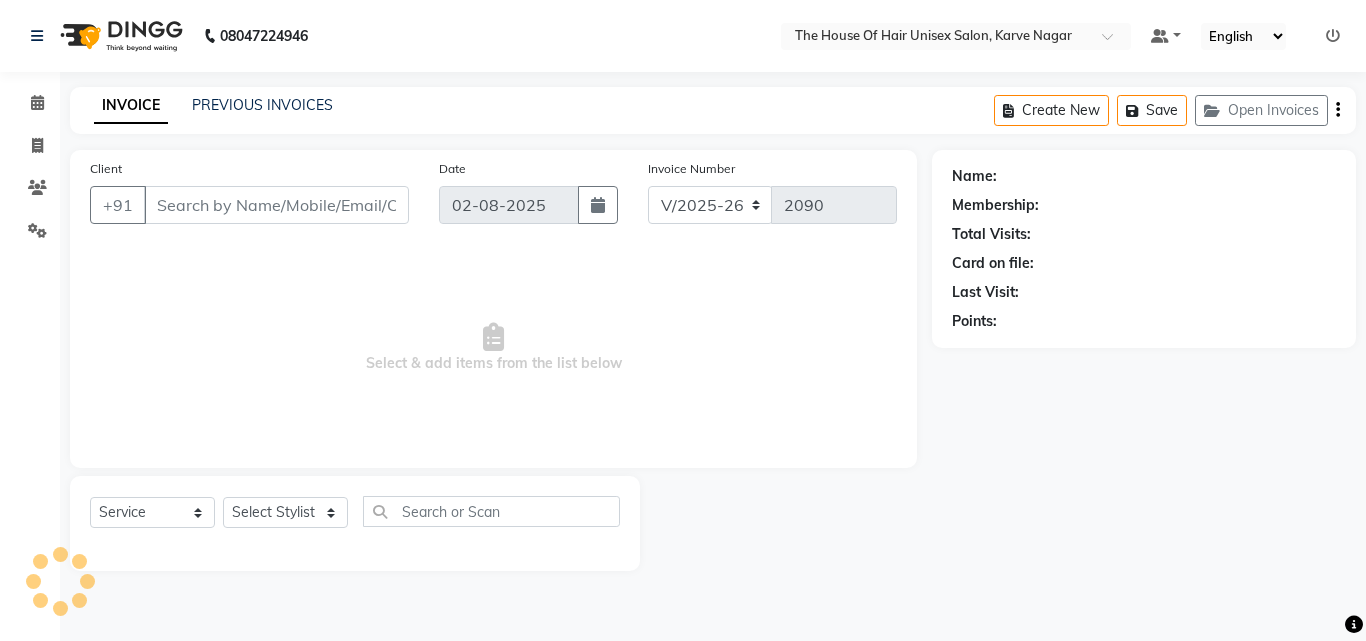 type on "[PHONE]" 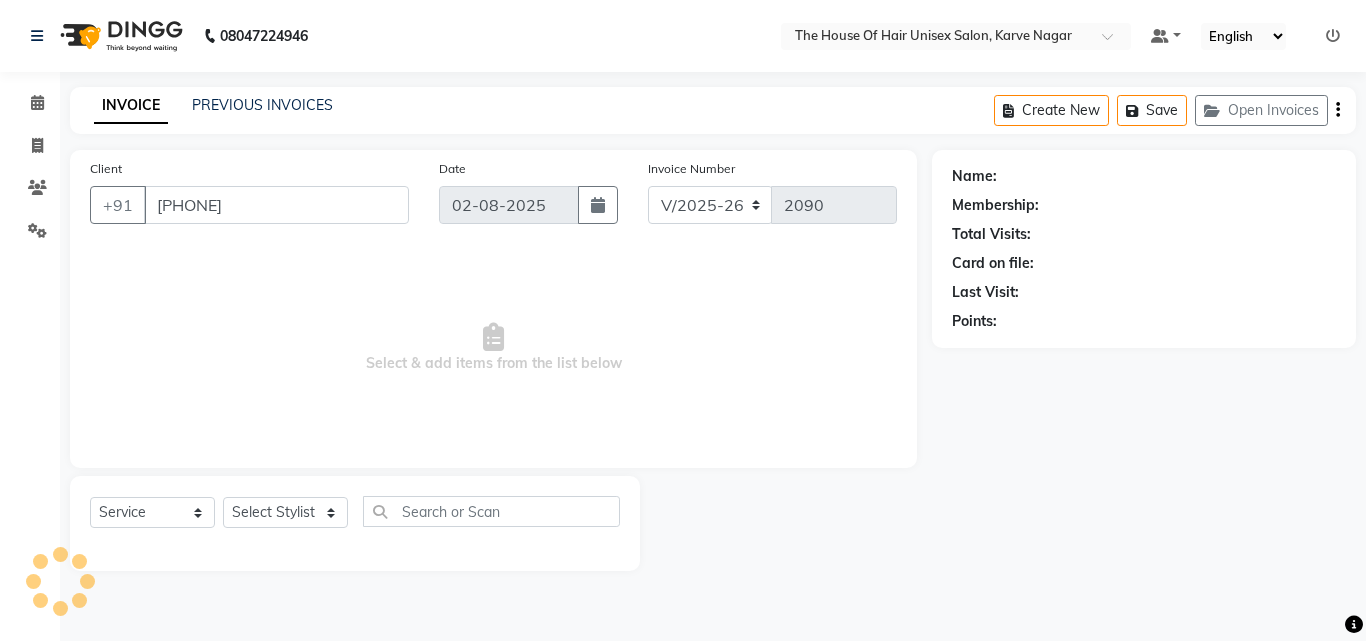 select on "86145" 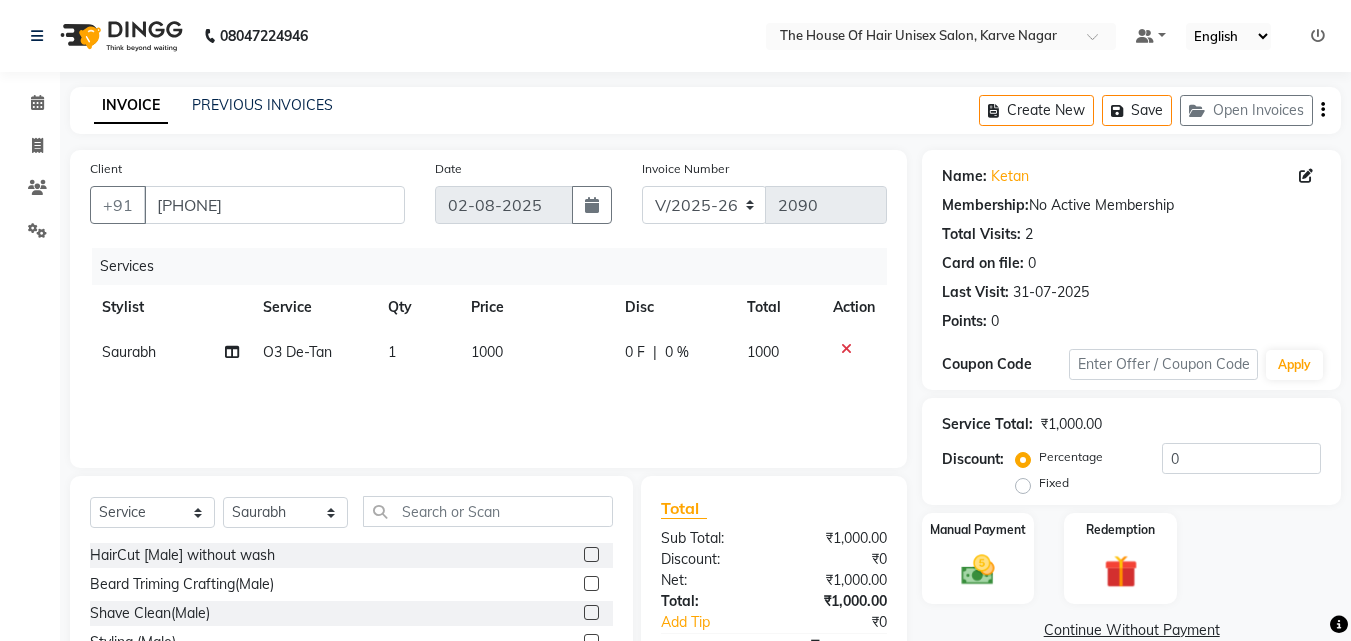 scroll, scrollTop: 91, scrollLeft: 0, axis: vertical 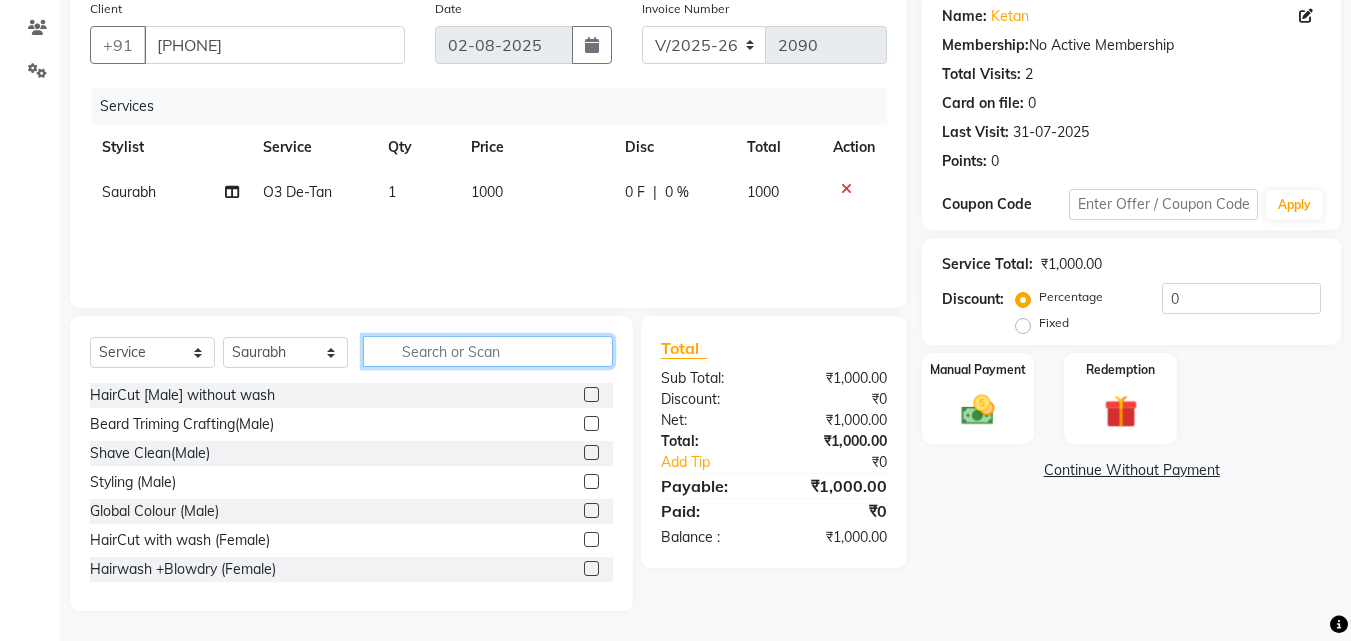 click 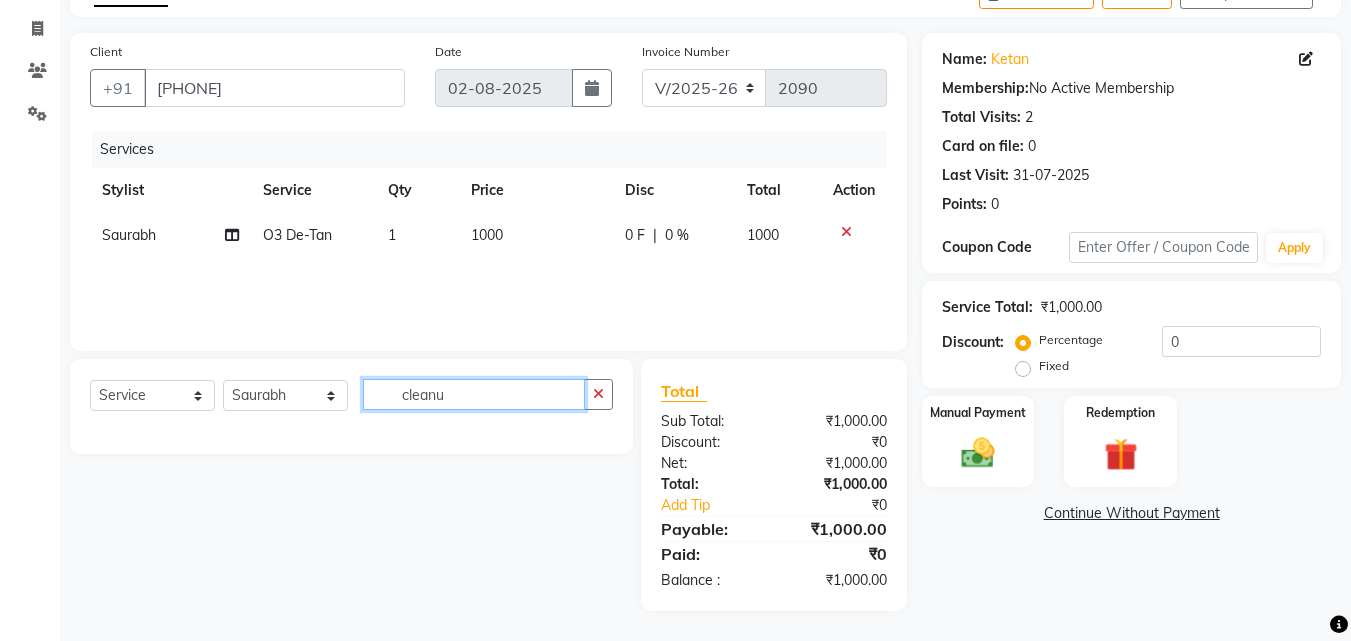 scroll, scrollTop: 117, scrollLeft: 0, axis: vertical 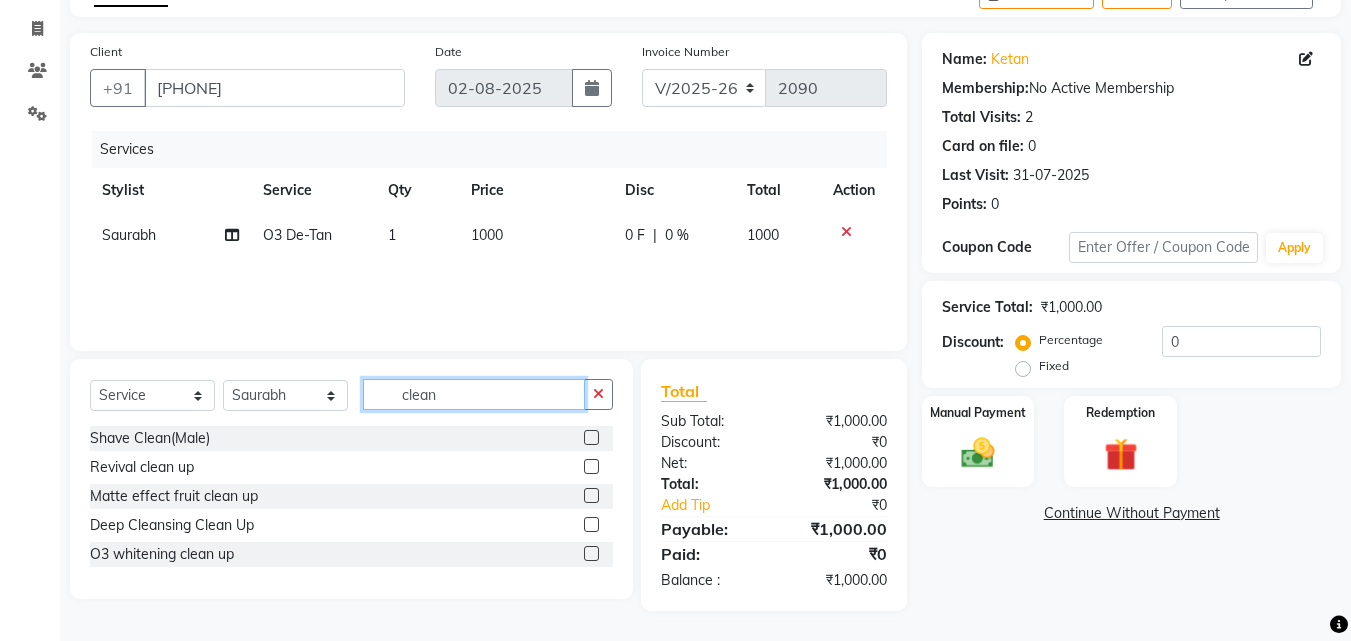 type on "clean" 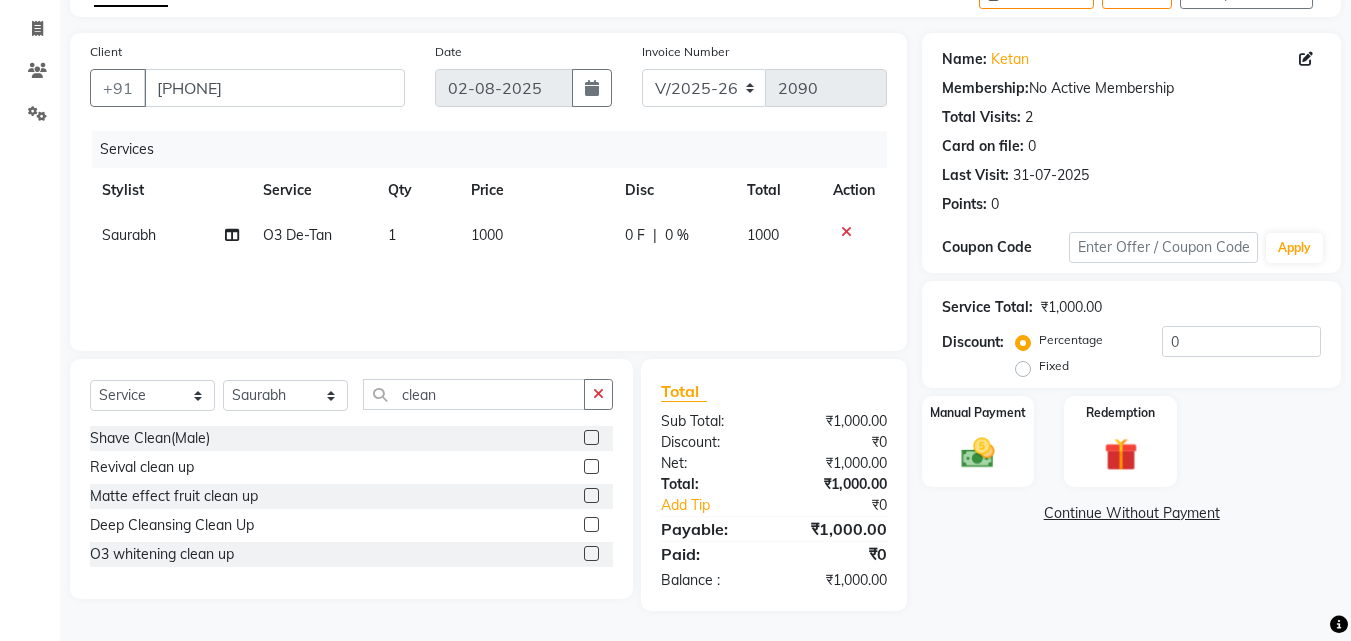 click 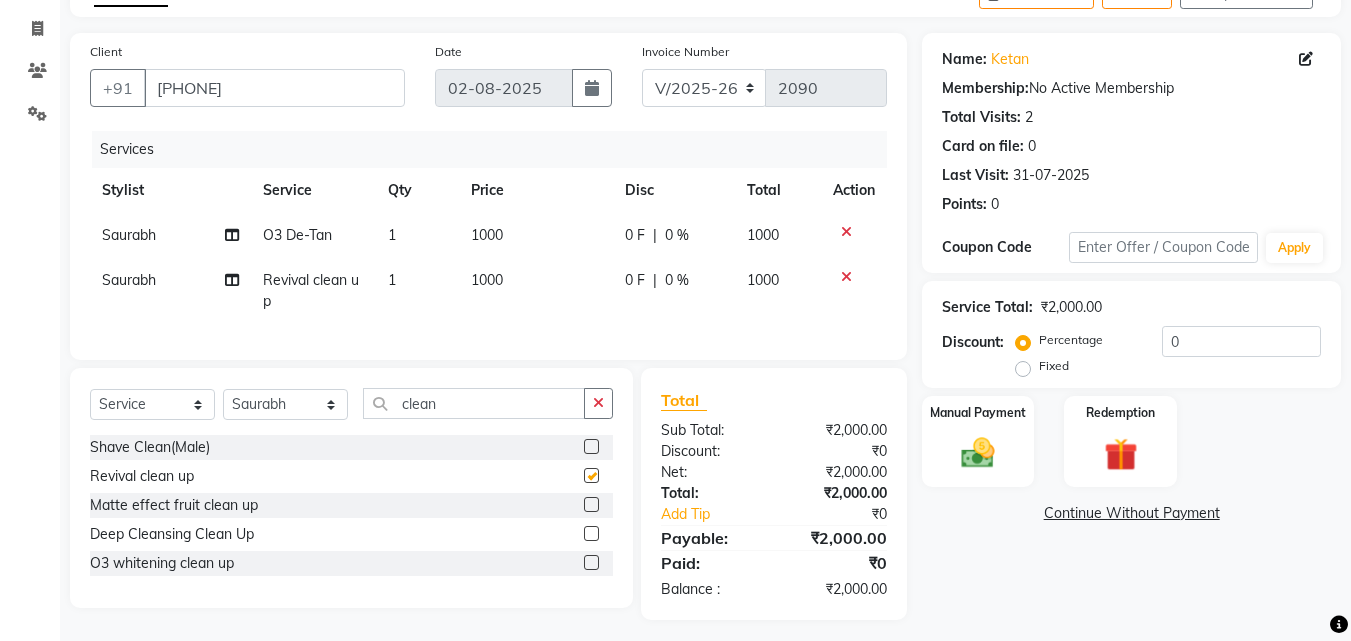 checkbox on "false" 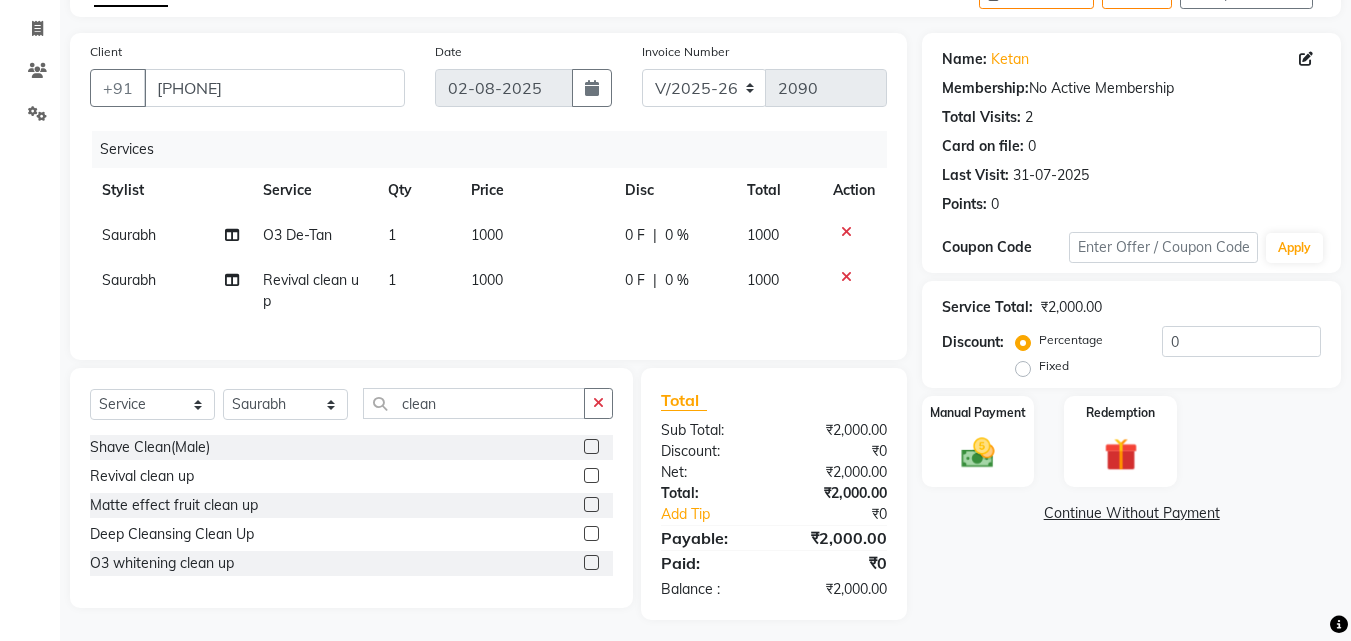 click 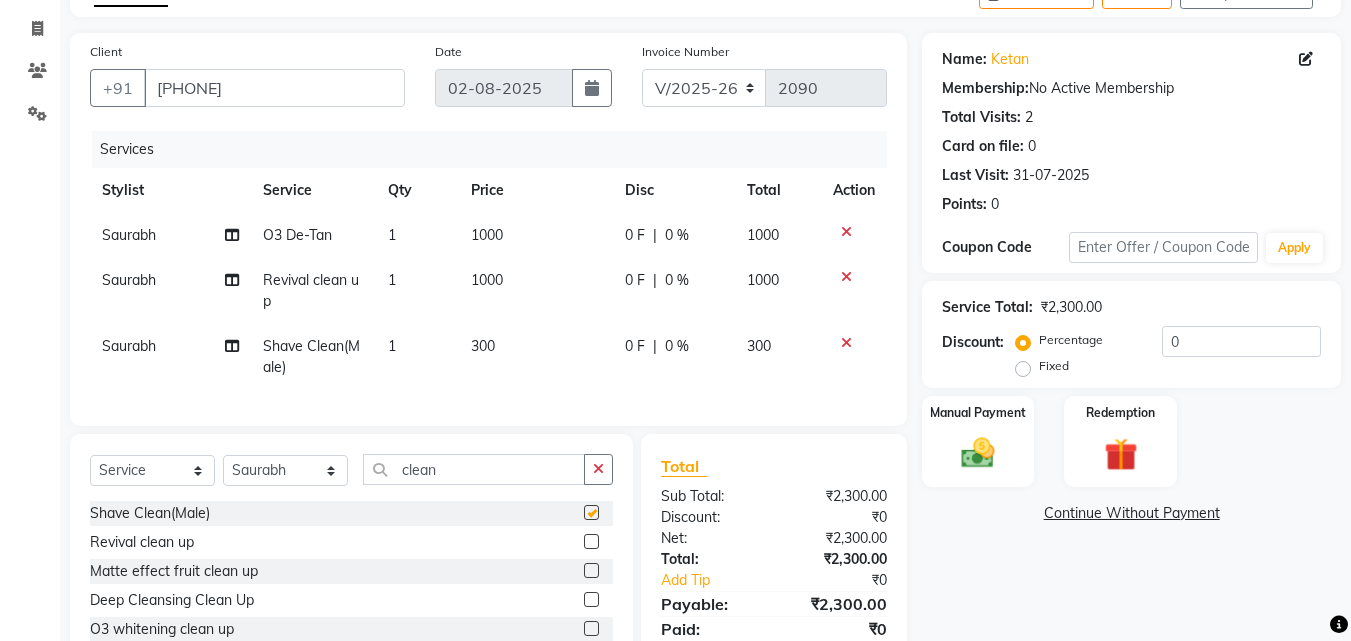 checkbox on "false" 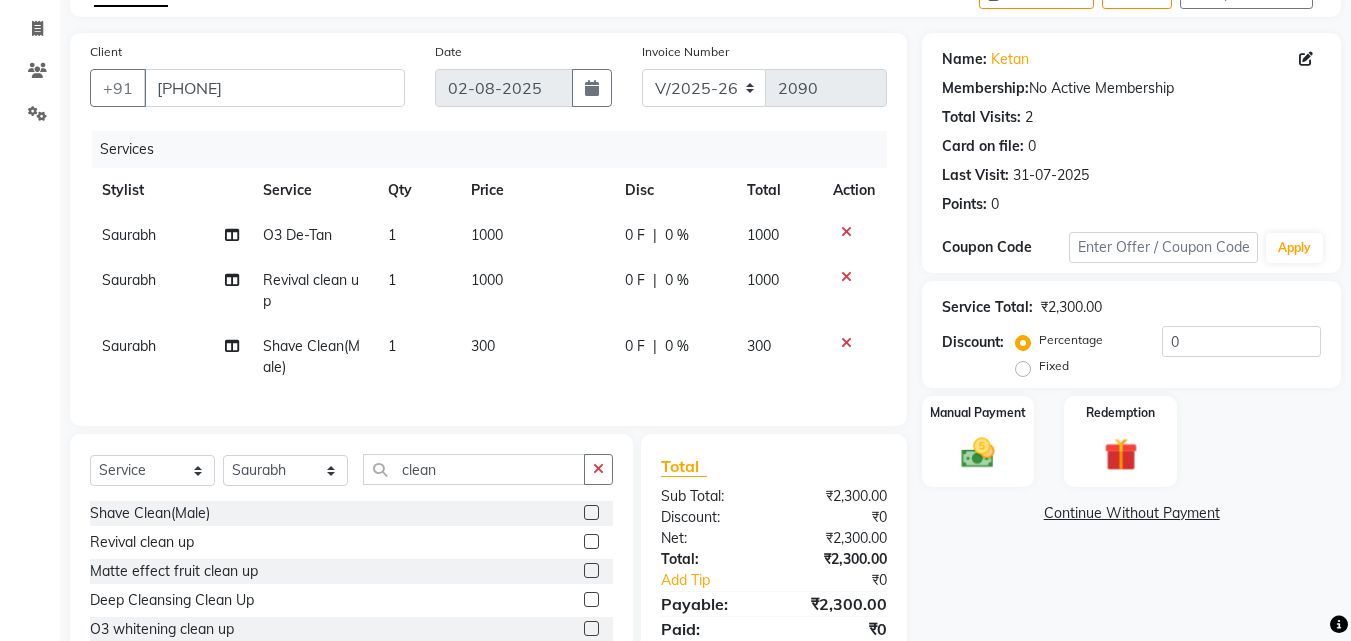 click 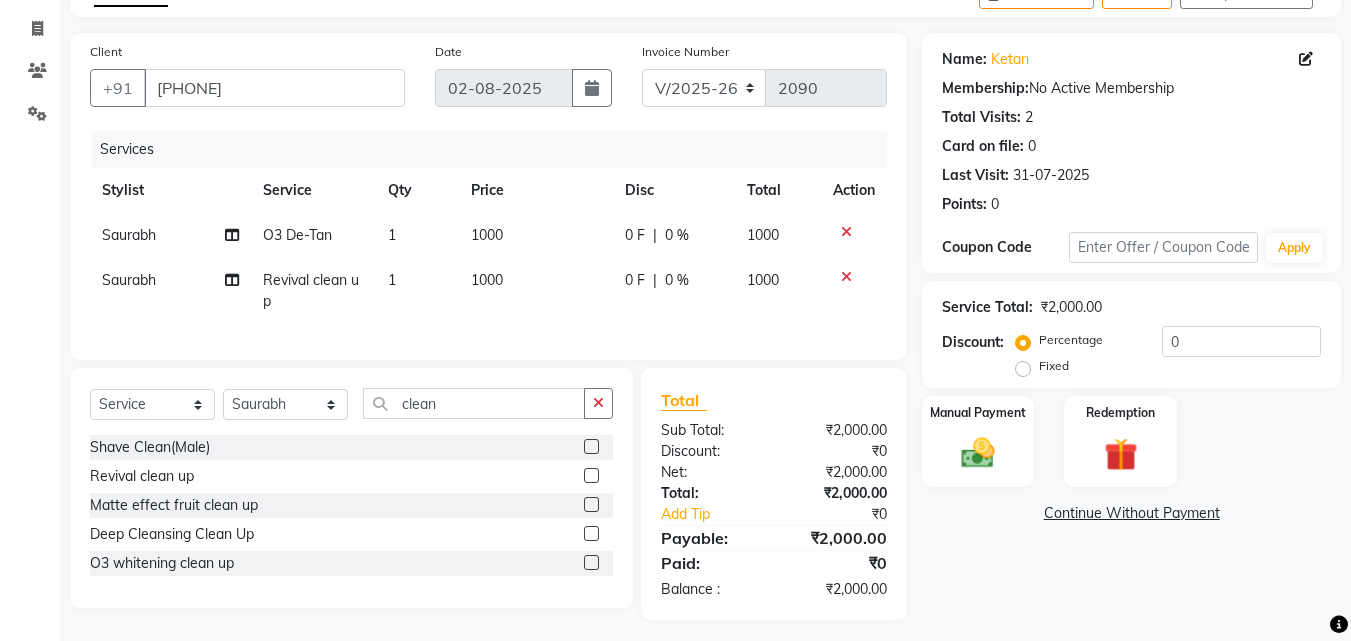 scroll, scrollTop: 141, scrollLeft: 0, axis: vertical 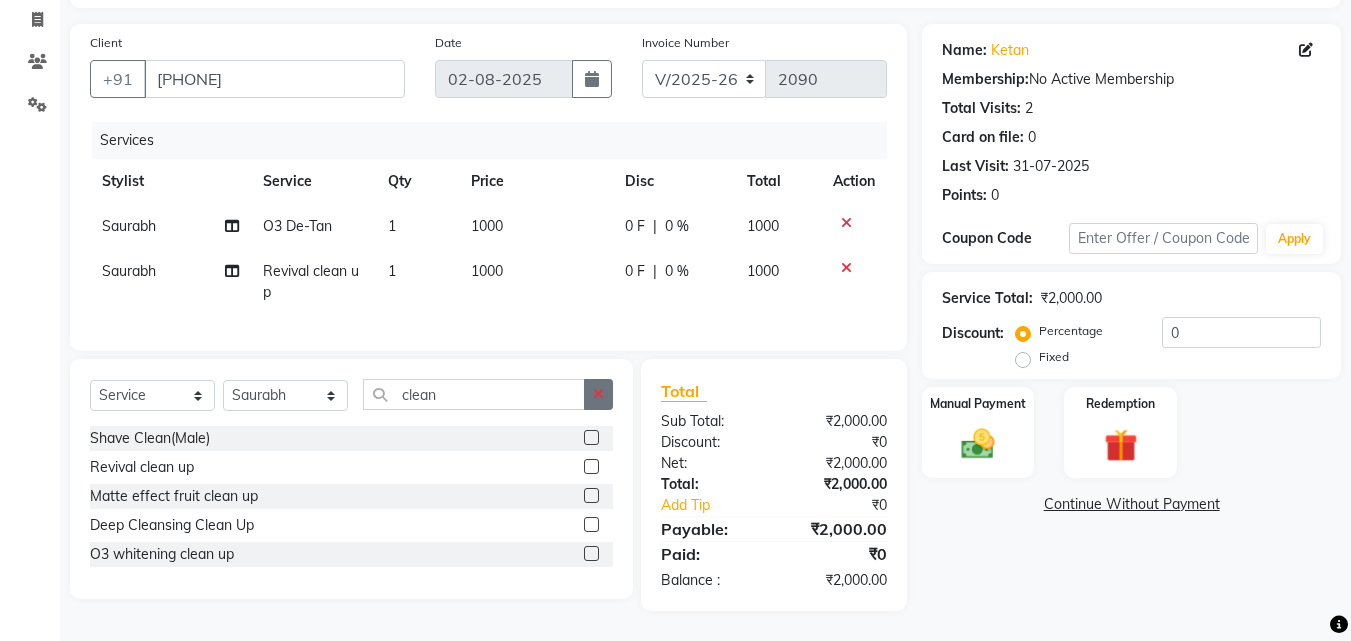 click 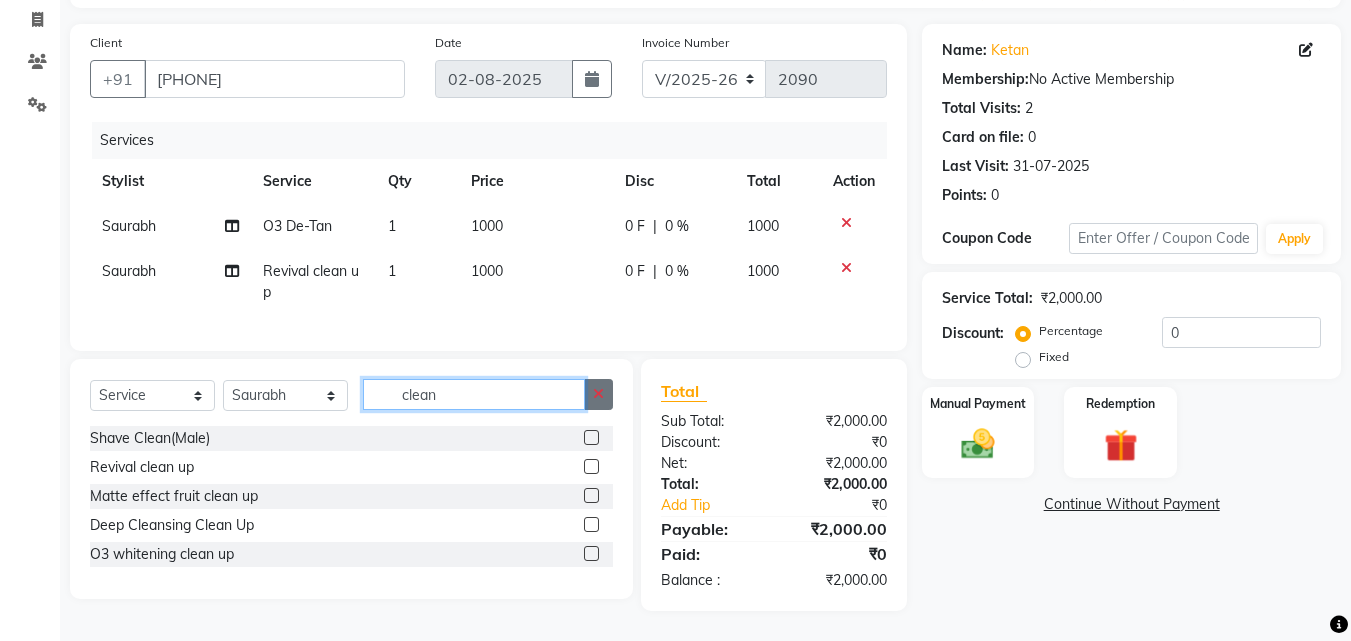 type 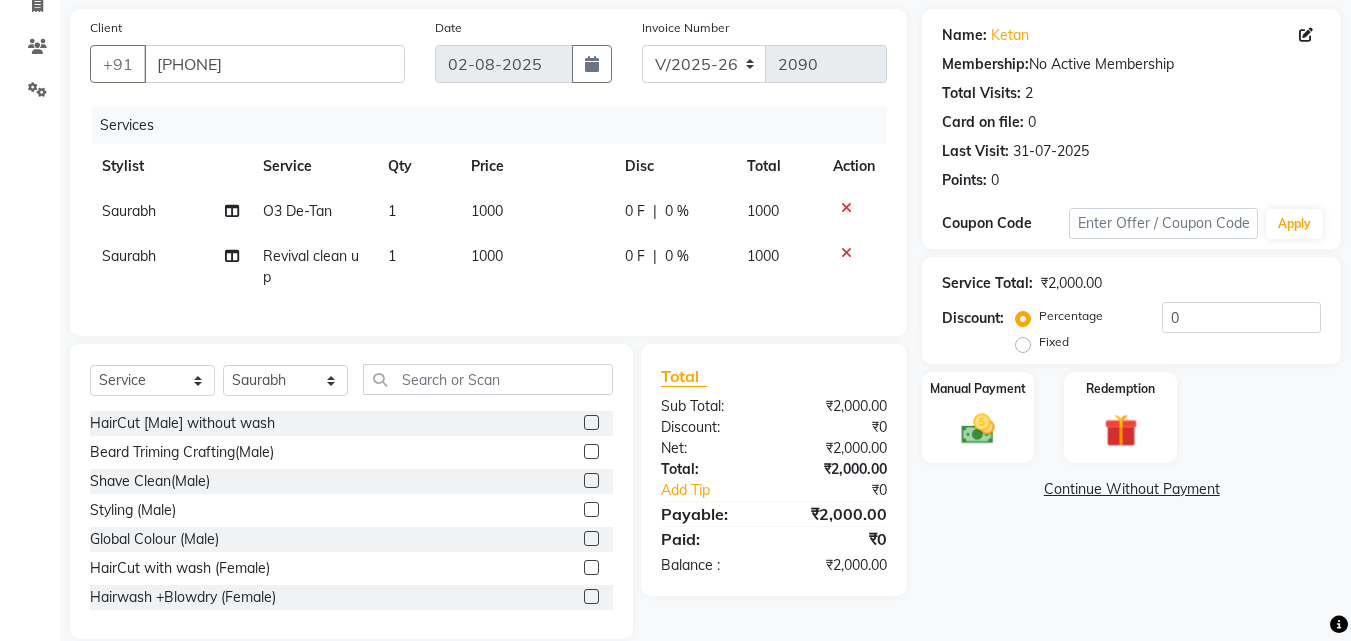 click on "1000" 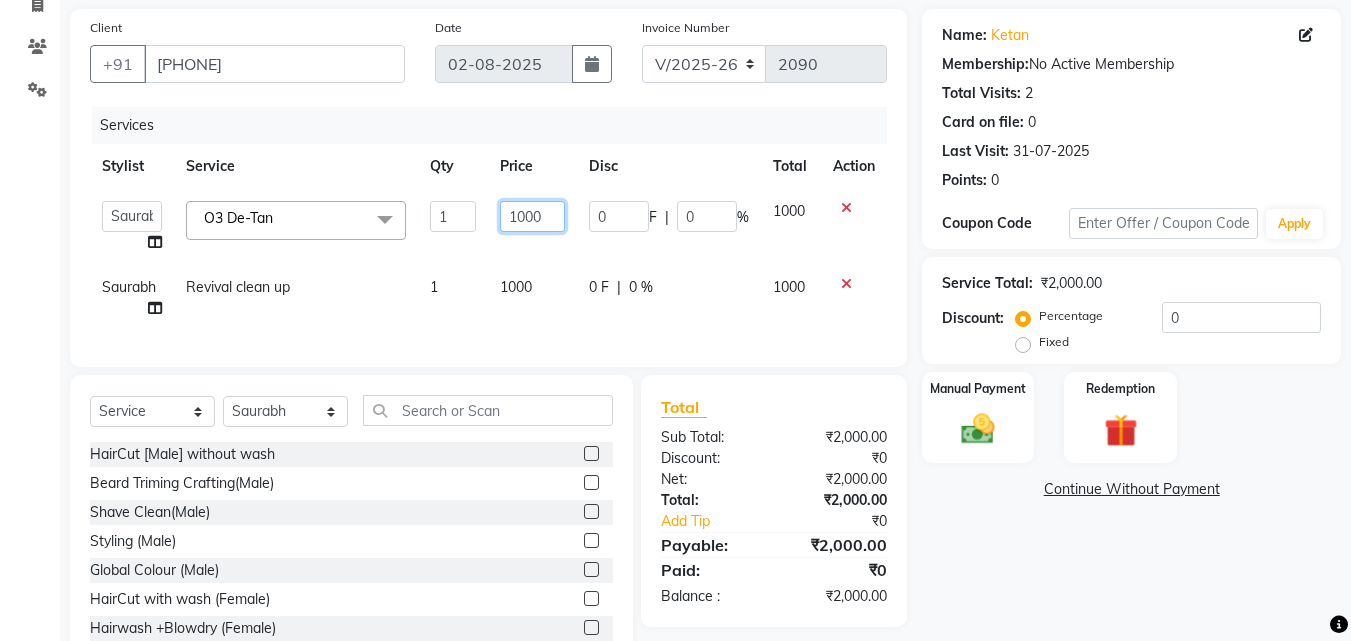 click on "1000" 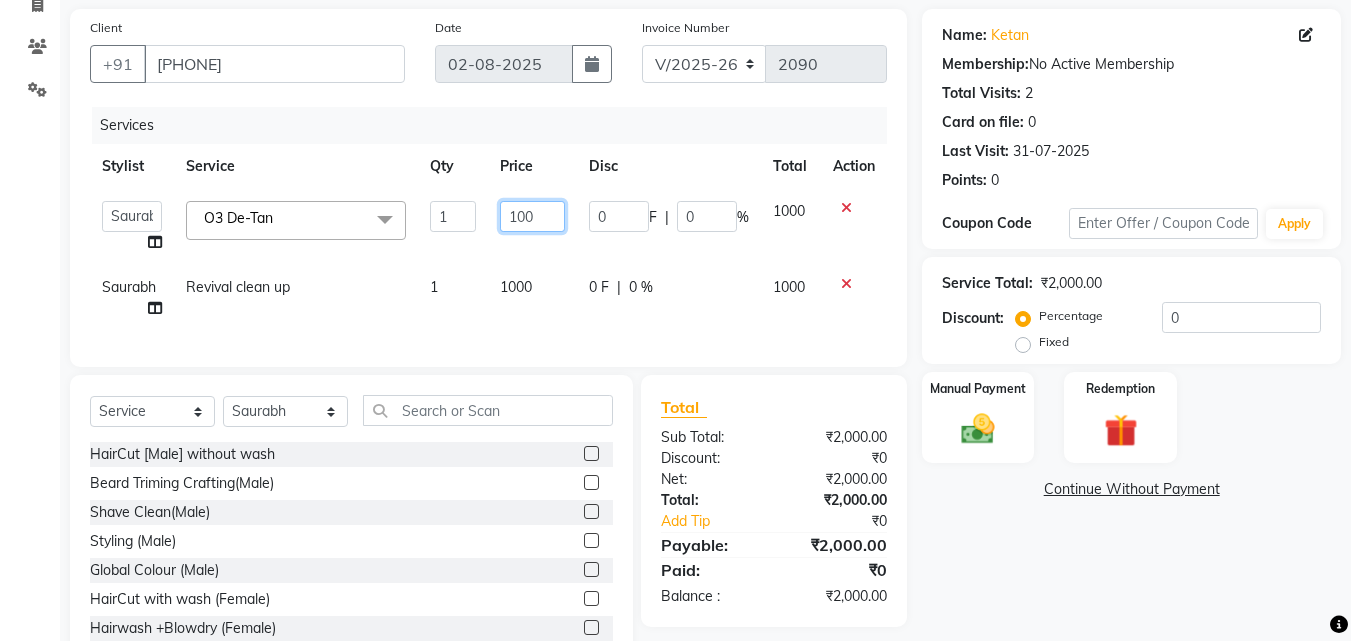 type on "1200" 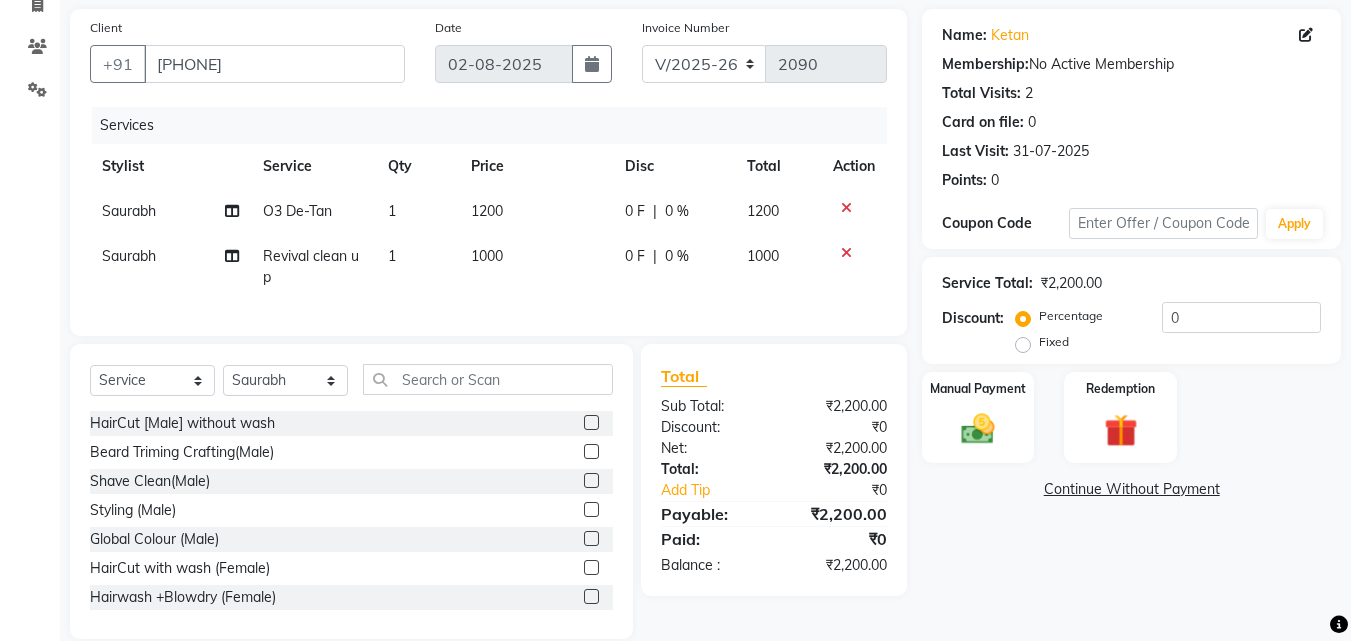 click on "Continue Without Payment" 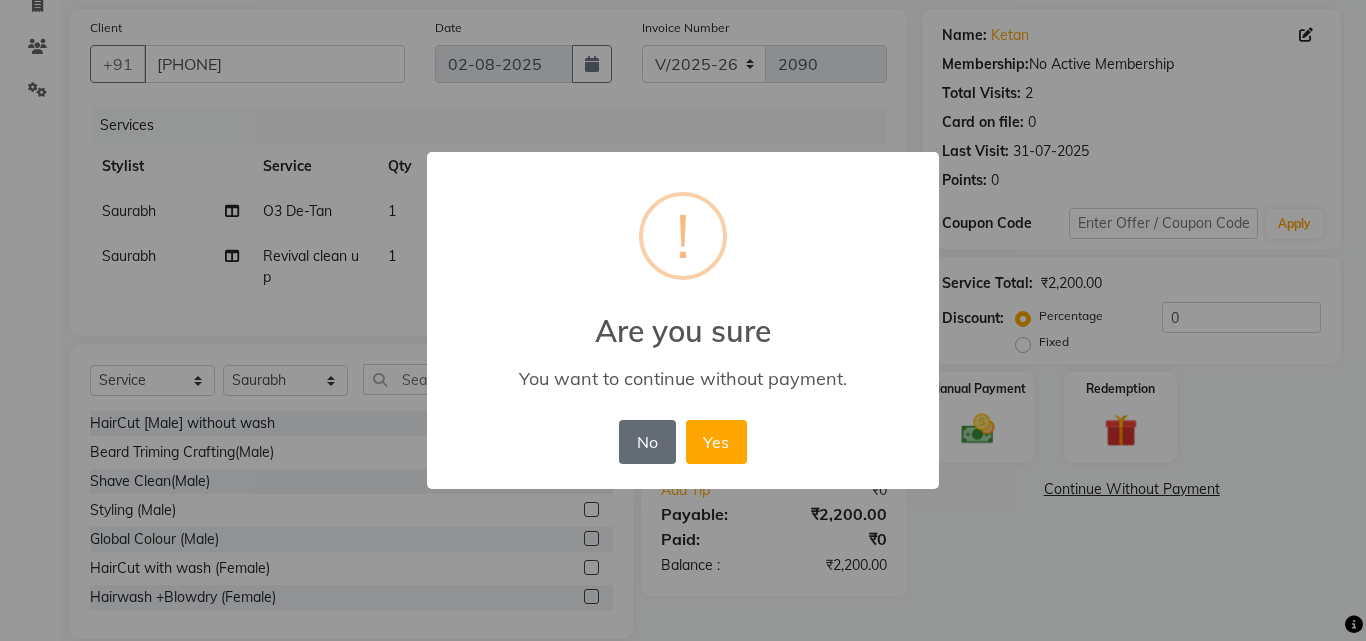 click on "No" at bounding box center [647, 442] 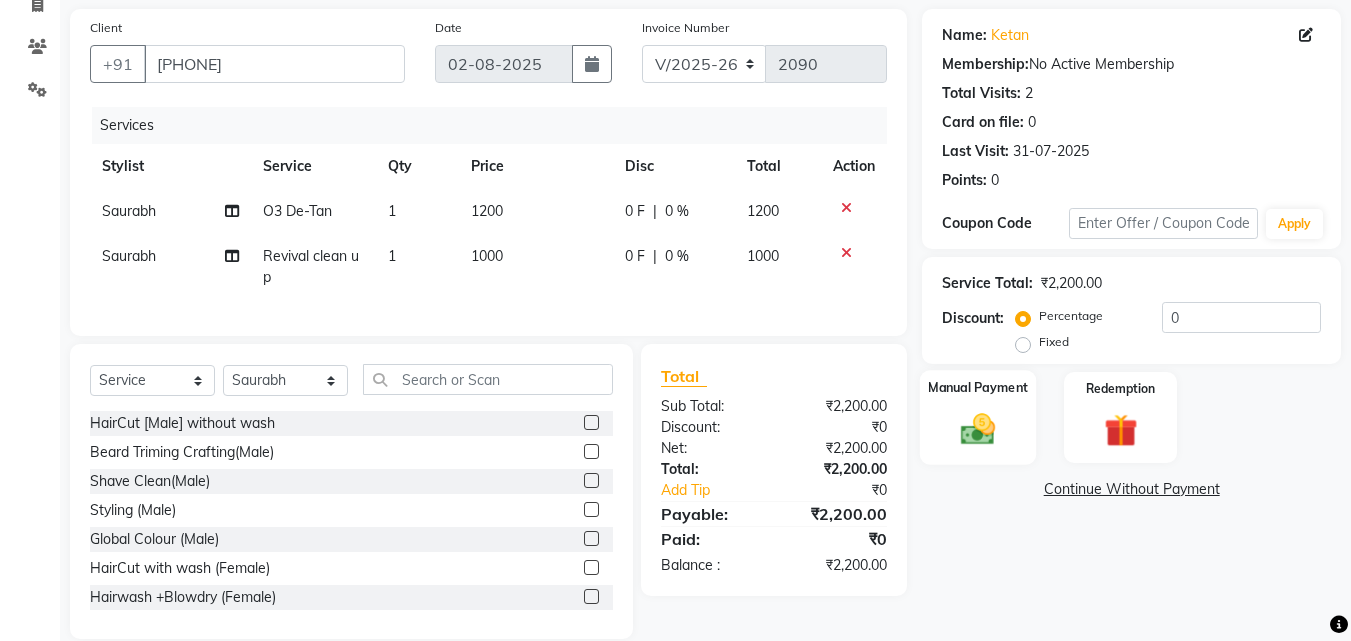 click 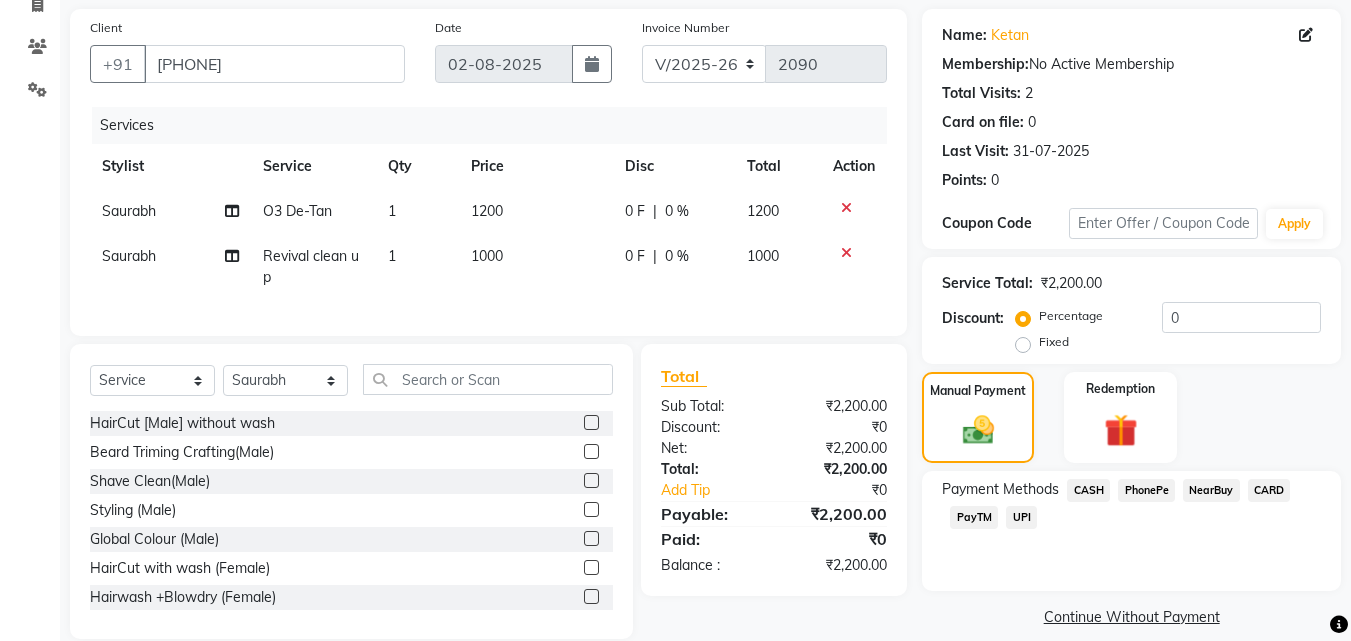 click on "CARD" 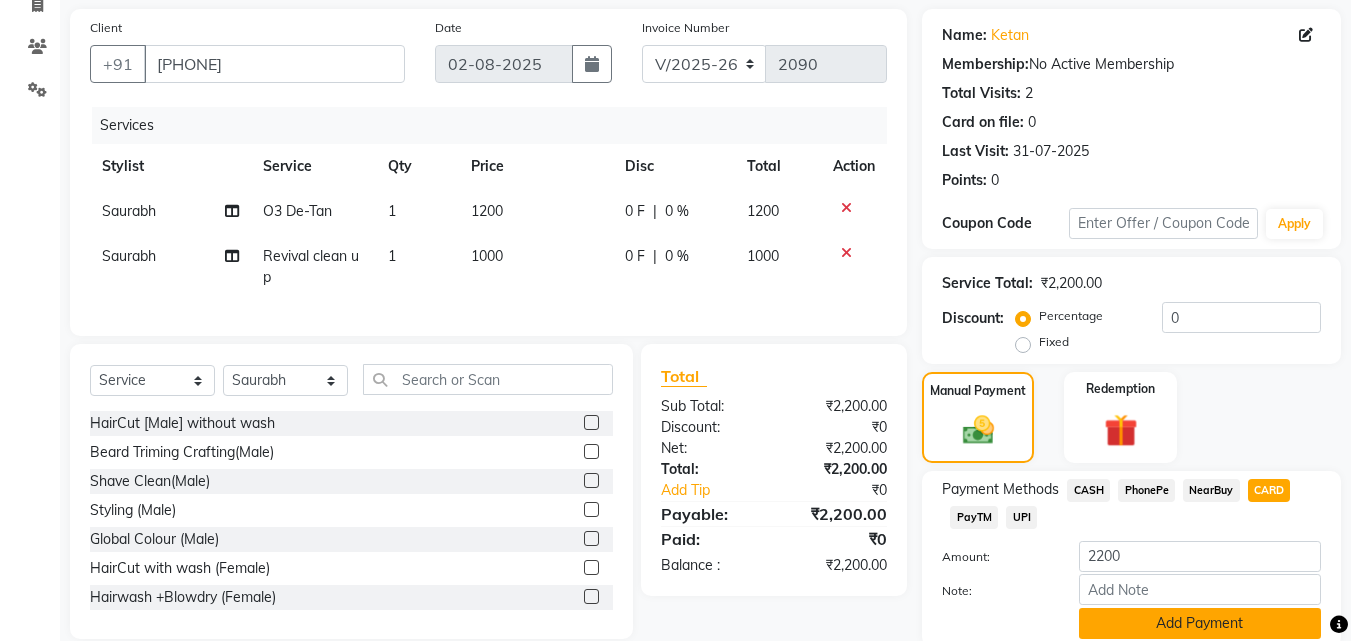 click on "Add Payment" 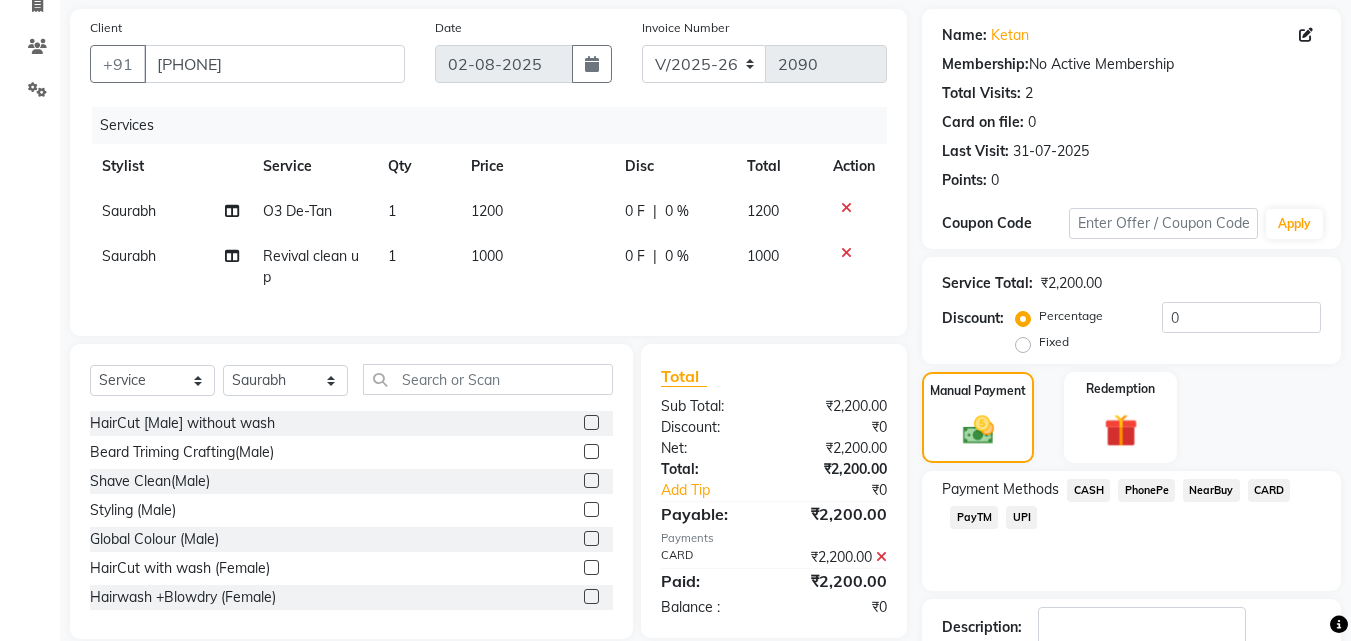 scroll, scrollTop: 275, scrollLeft: 0, axis: vertical 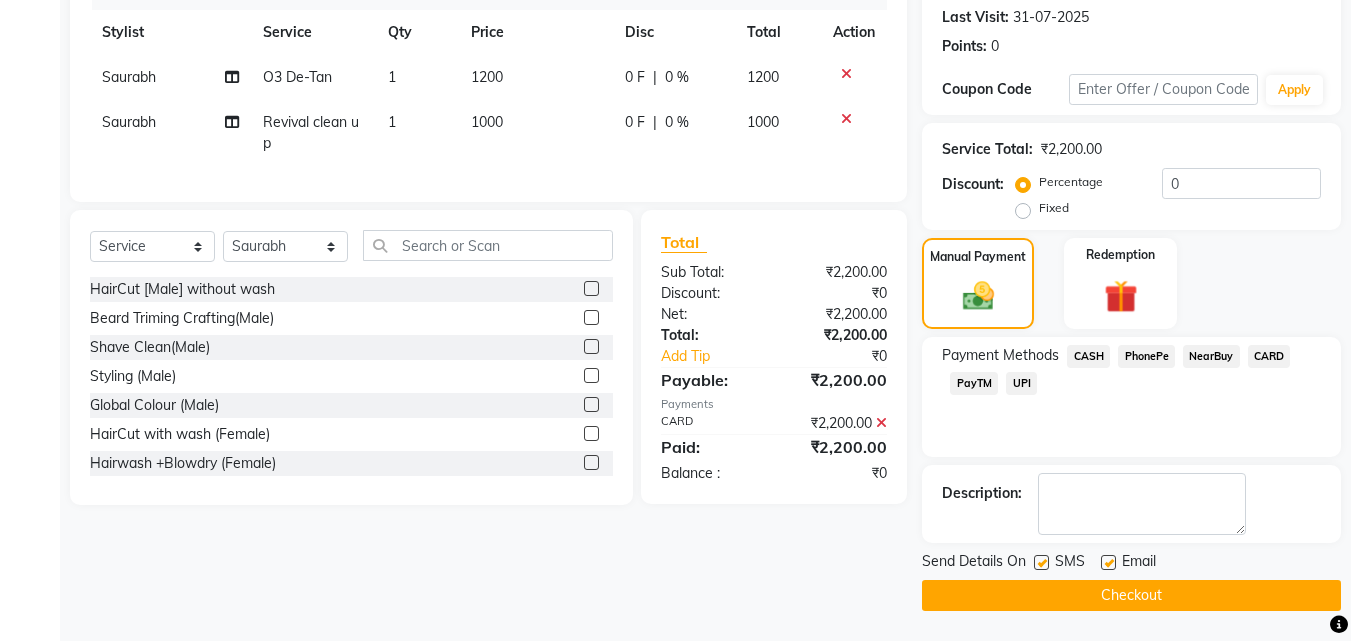click on "Checkout" 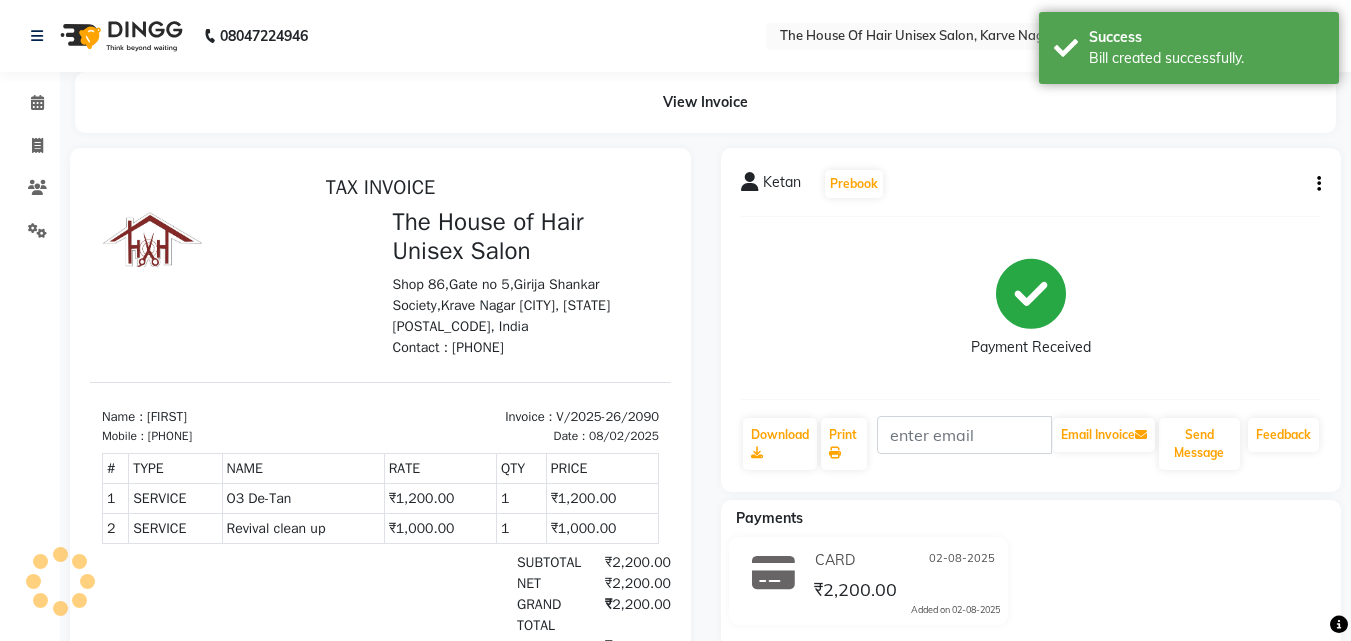scroll, scrollTop: 0, scrollLeft: 0, axis: both 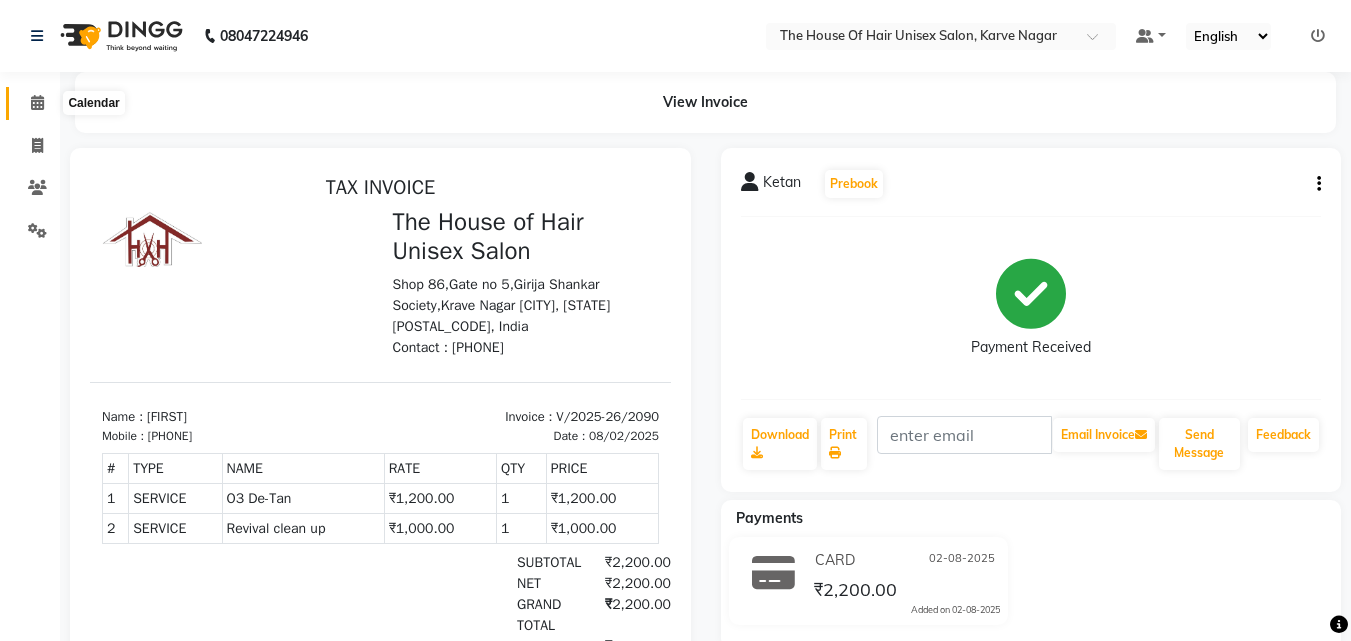 click 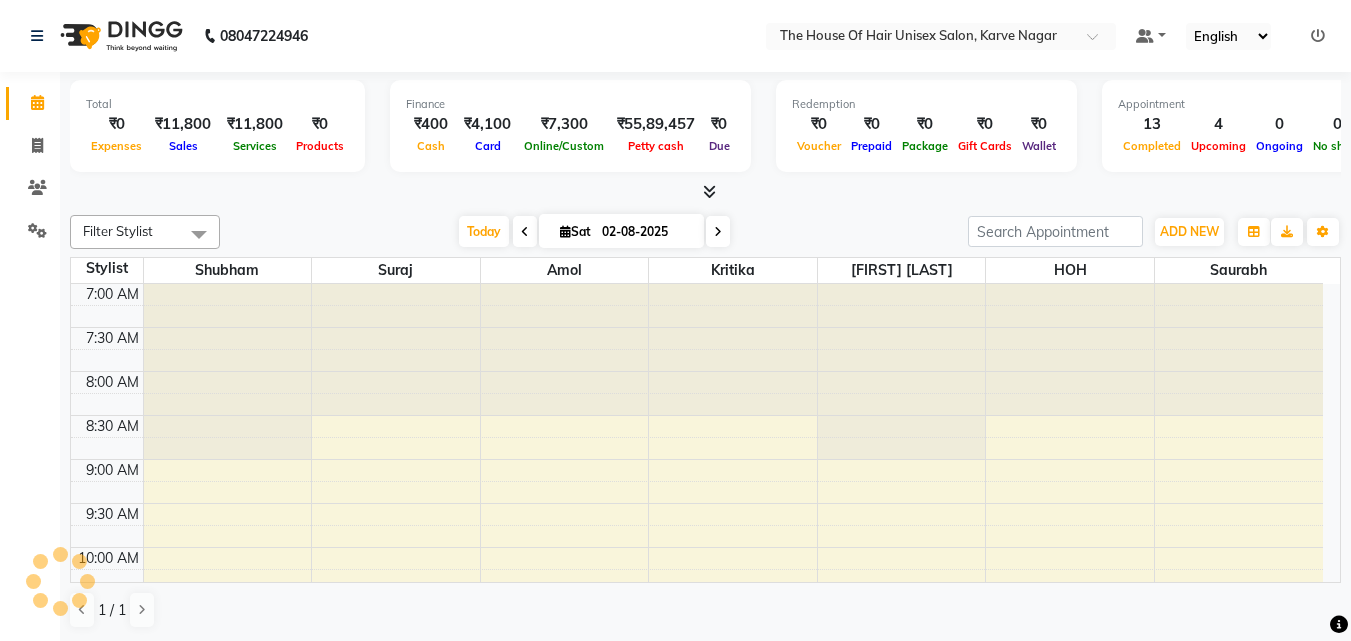 scroll, scrollTop: 0, scrollLeft: 0, axis: both 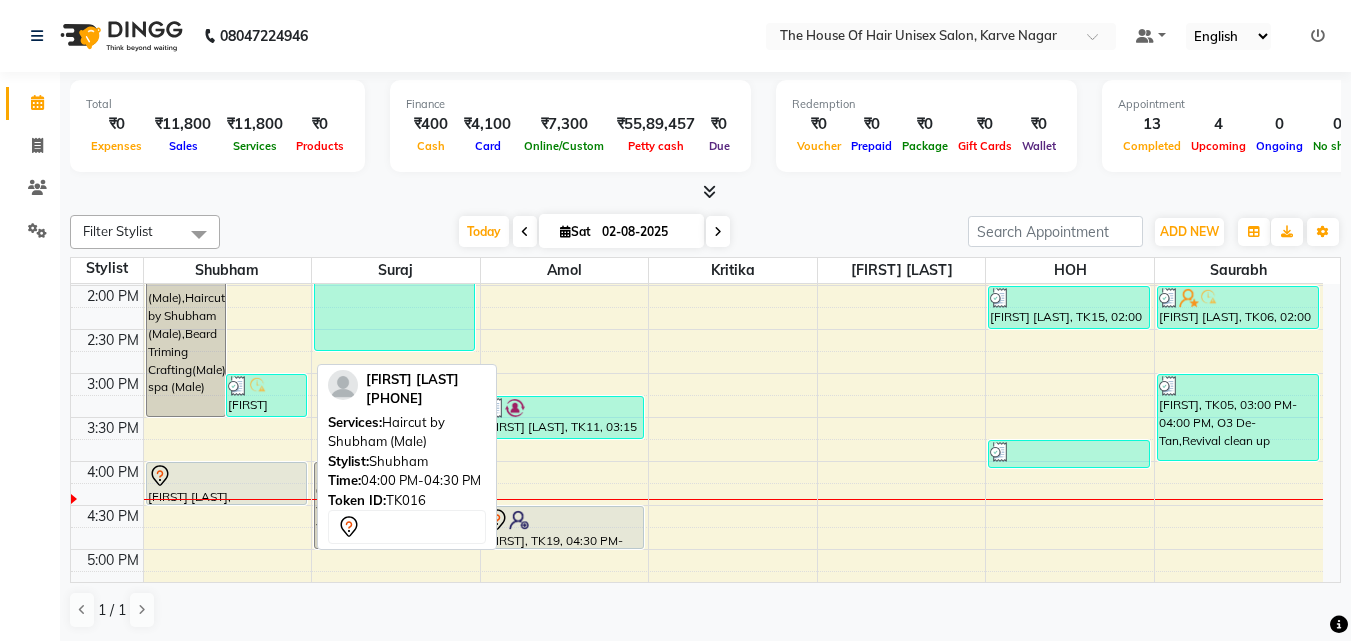 click at bounding box center [226, 476] 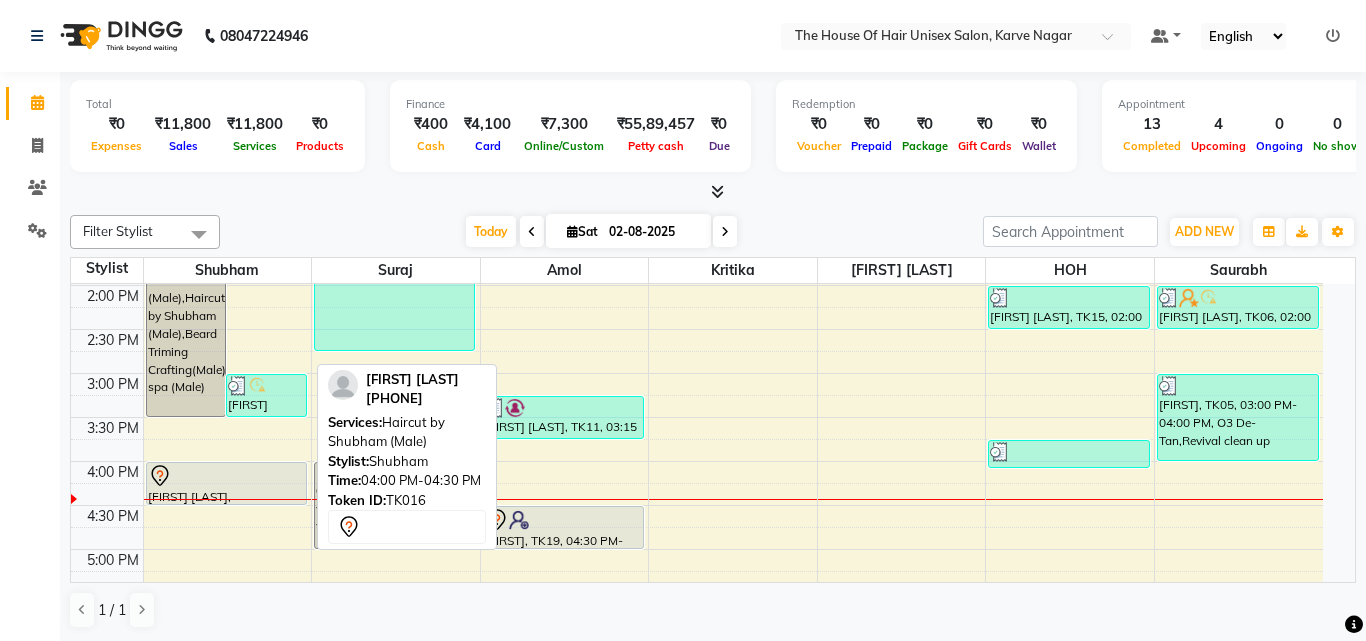 select on "7" 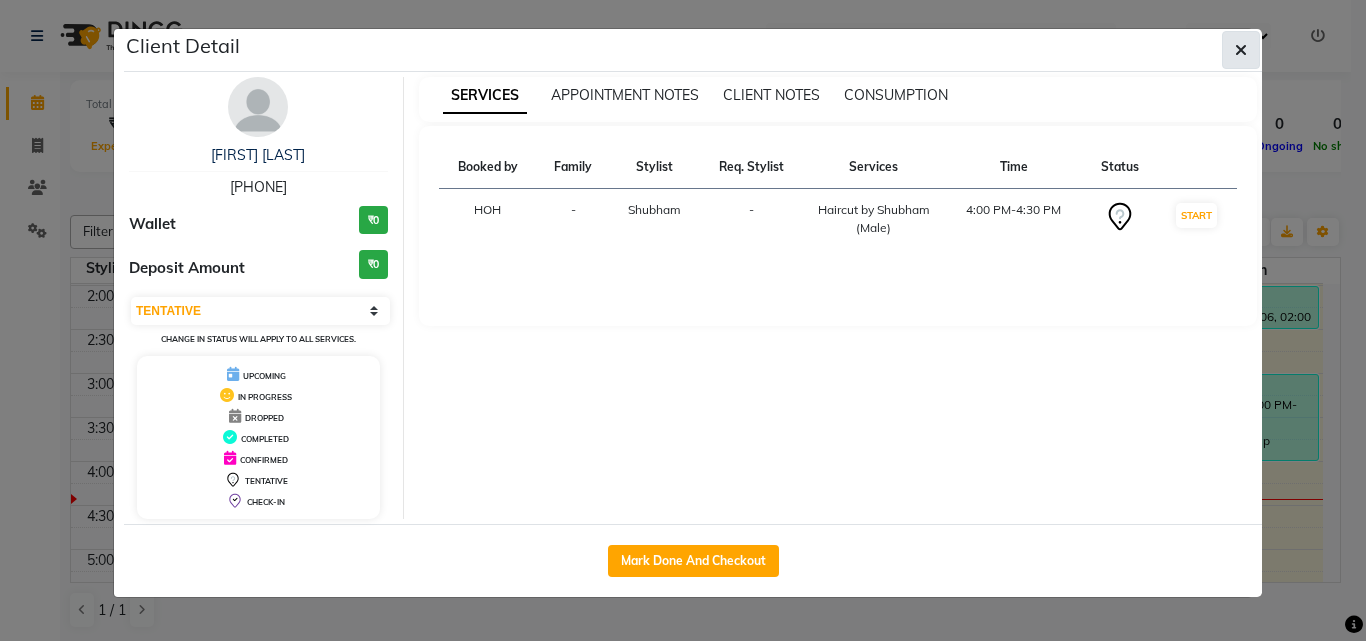 click 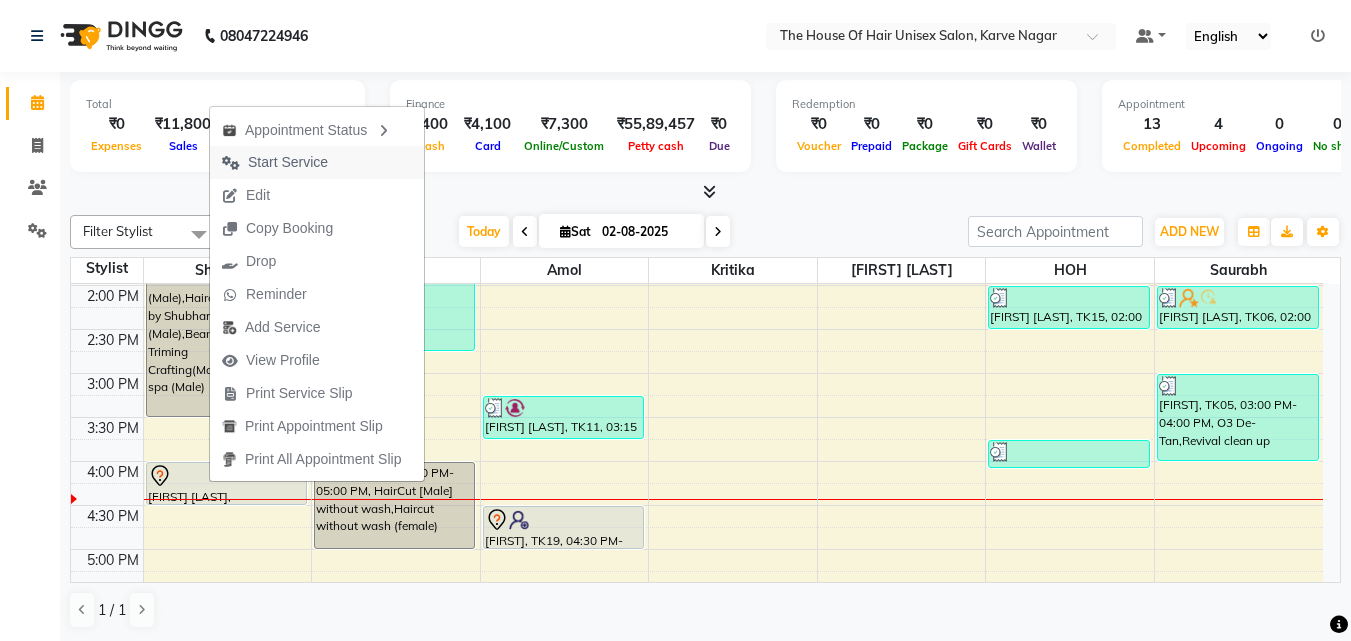 click on "Start Service" at bounding box center (288, 162) 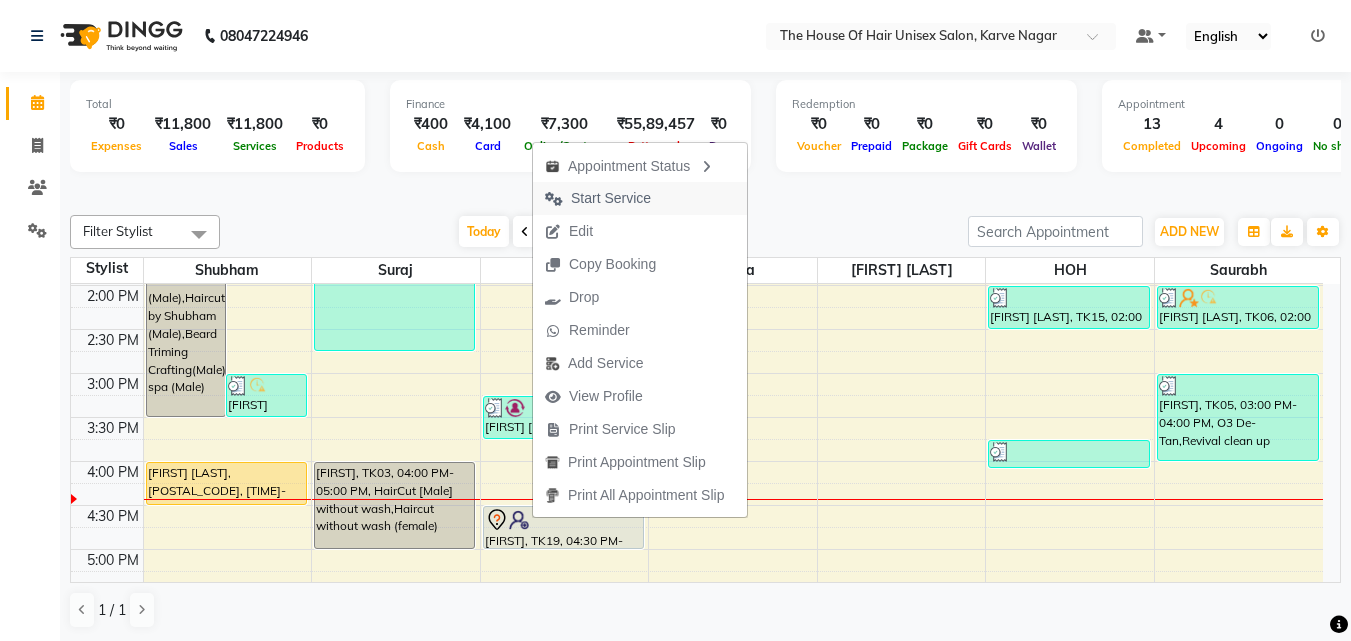 click on "Start Service" at bounding box center (611, 198) 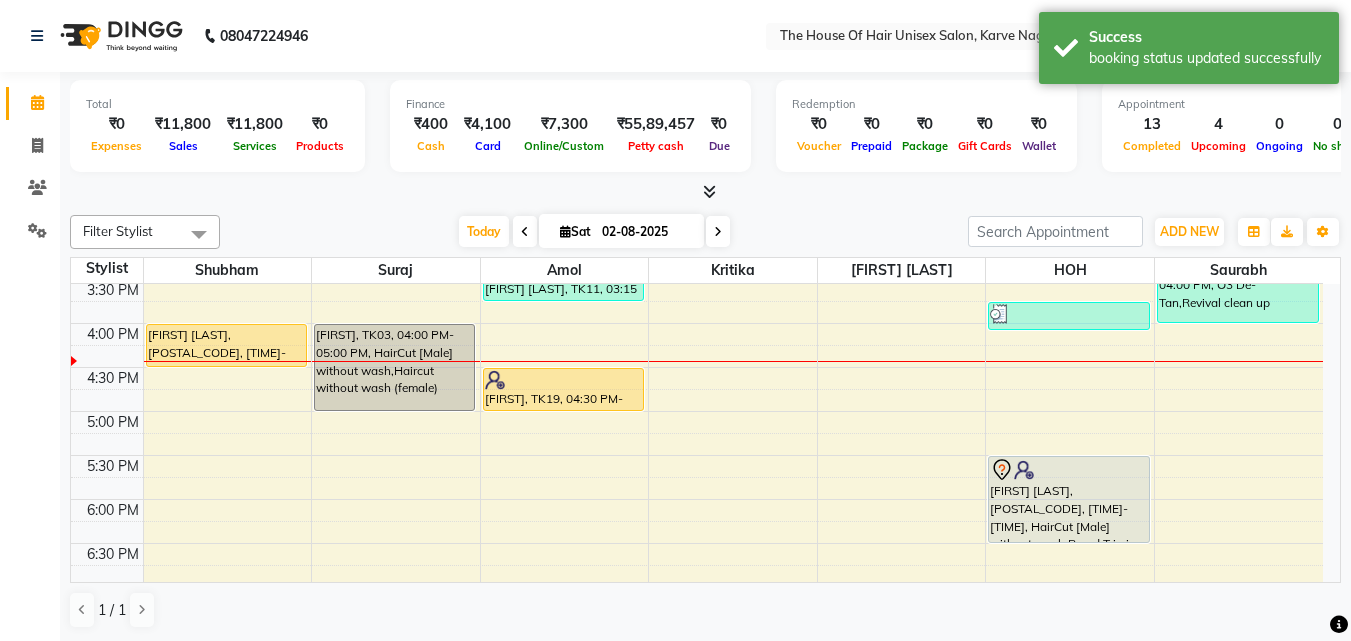 scroll, scrollTop: 751, scrollLeft: 0, axis: vertical 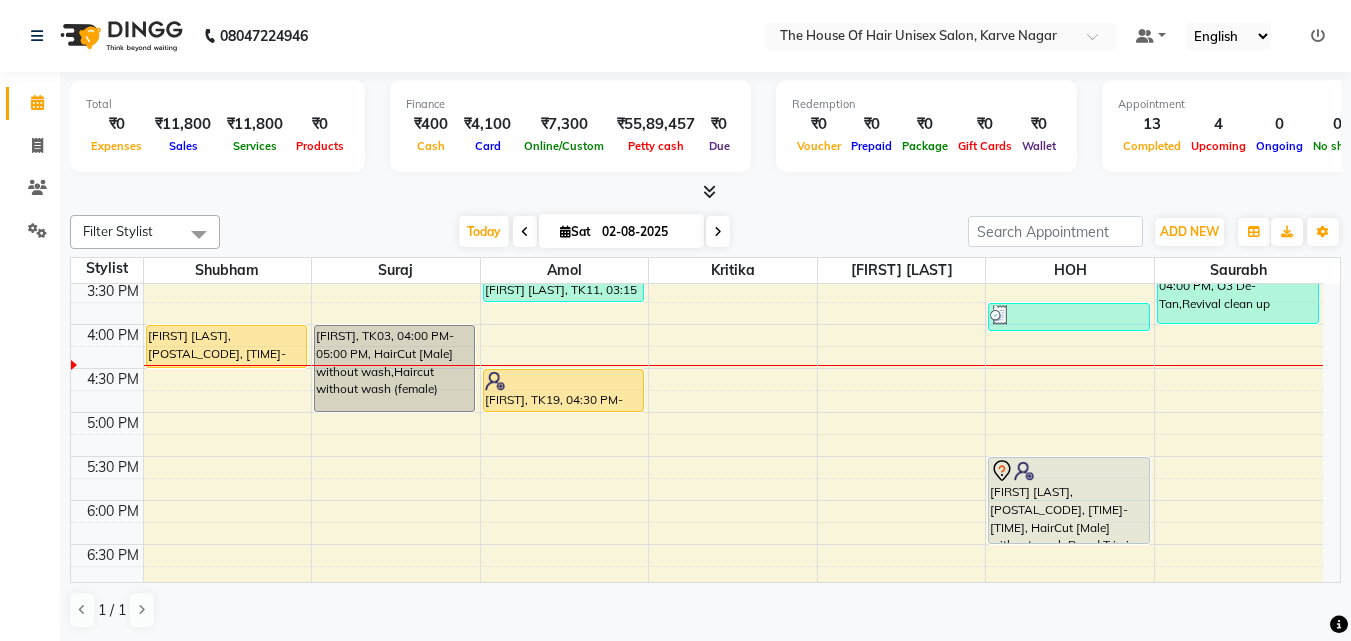click at bounding box center [718, 232] 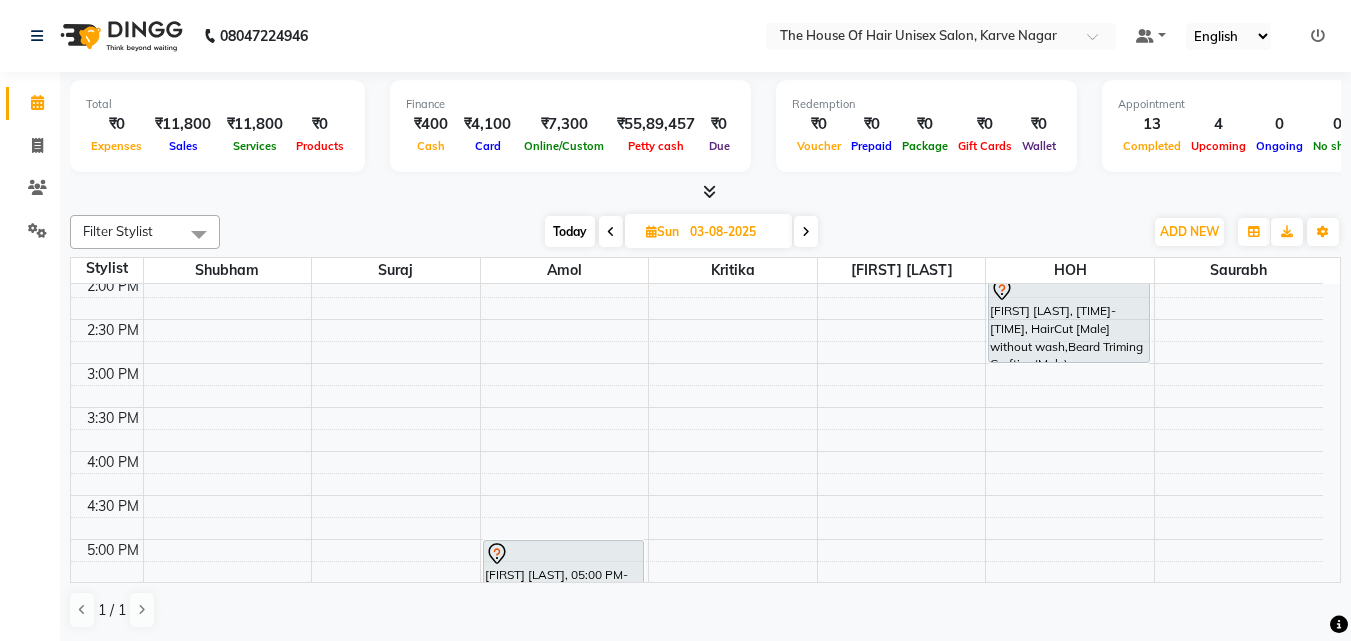 scroll, scrollTop: 639, scrollLeft: 0, axis: vertical 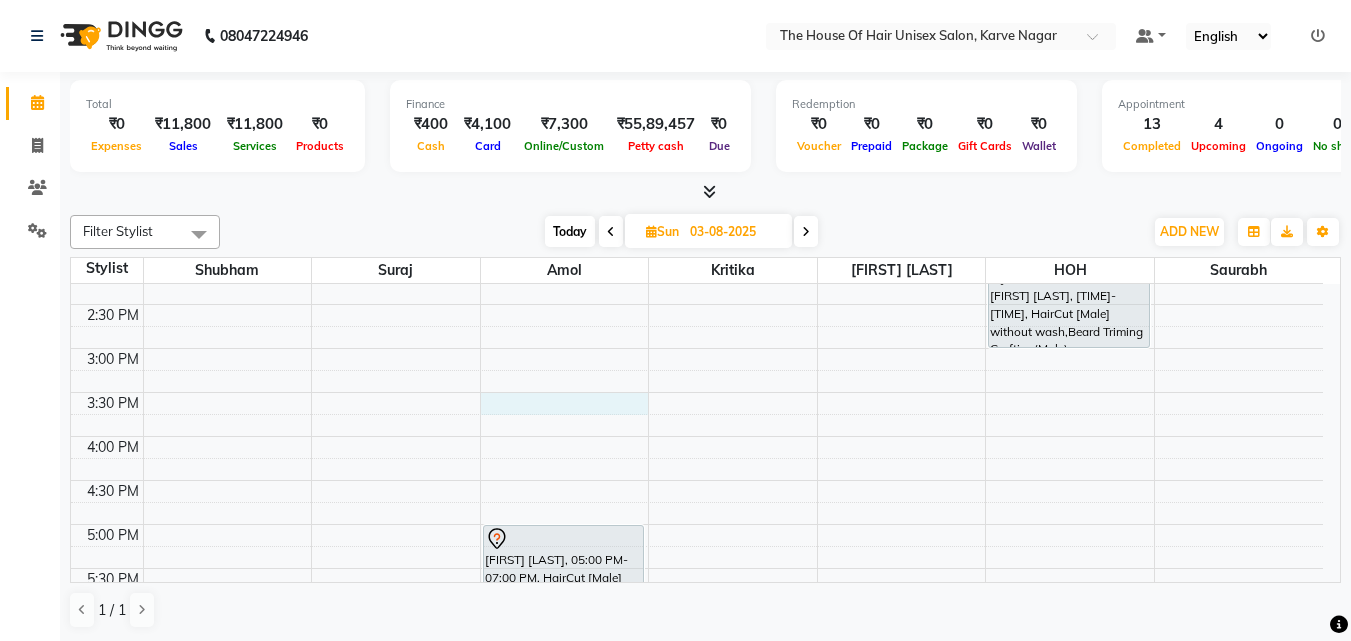 click on "7:00 AM 7:30 AM 8:00 AM 8:30 AM 9:00 AM 9:30 AM 10:00 AM 10:30 AM 11:00 AM 11:30 AM 12:00 PM 12:30 PM 1:00 PM 1:30 PM 2:00 PM 2:30 PM 3:00 PM 3:30 PM 4:00 PM 4:30 PM 5:00 PM 5:30 PM 6:00 PM 6:30 PM 7:00 PM 7:30 PM 8:00 PM 8:30 PM 9:00 PM 9:30 PM             abhinav lambe, 05:00 PM-07:00 PM, HairCut [Male] without wash,Beard Triming Crafting(Male)             satish sawant, 10:00 AM-10:30 AM, HairCut [Male] without wash             Saroj Kumar, 02:00 PM-03:00 PM, HairCut [Male] without wash,Beard Triming Crafting(Male)" at bounding box center [697, 304] 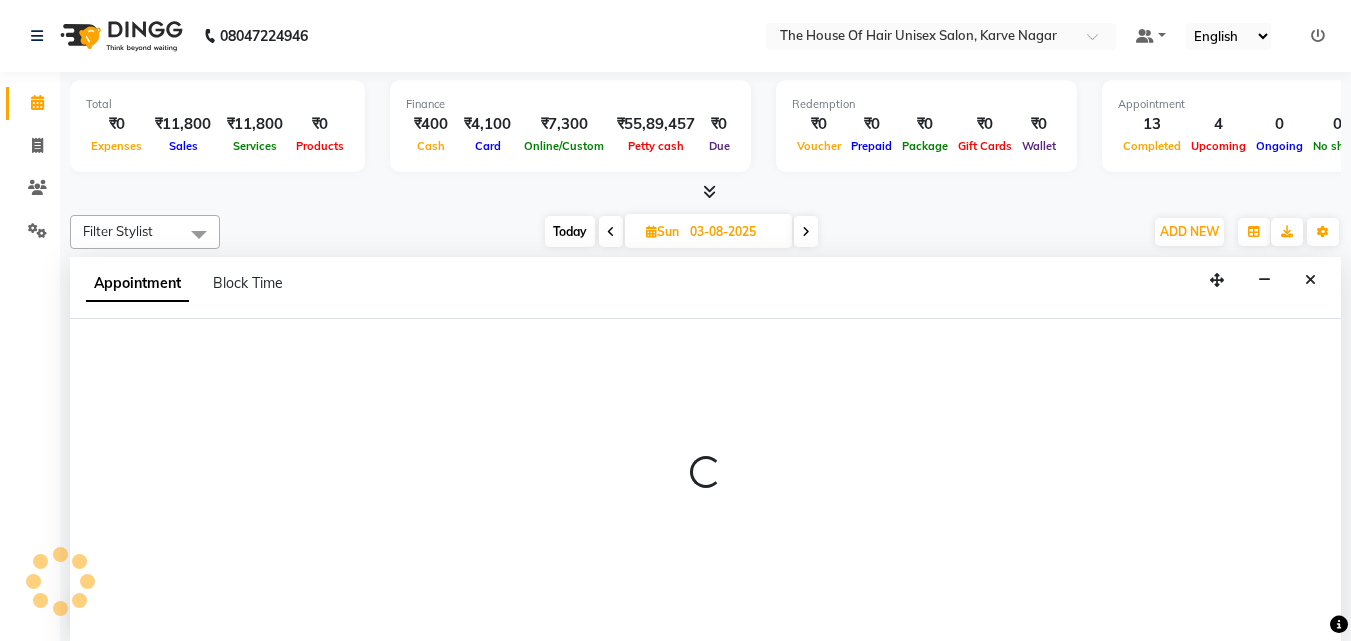 select on "13497" 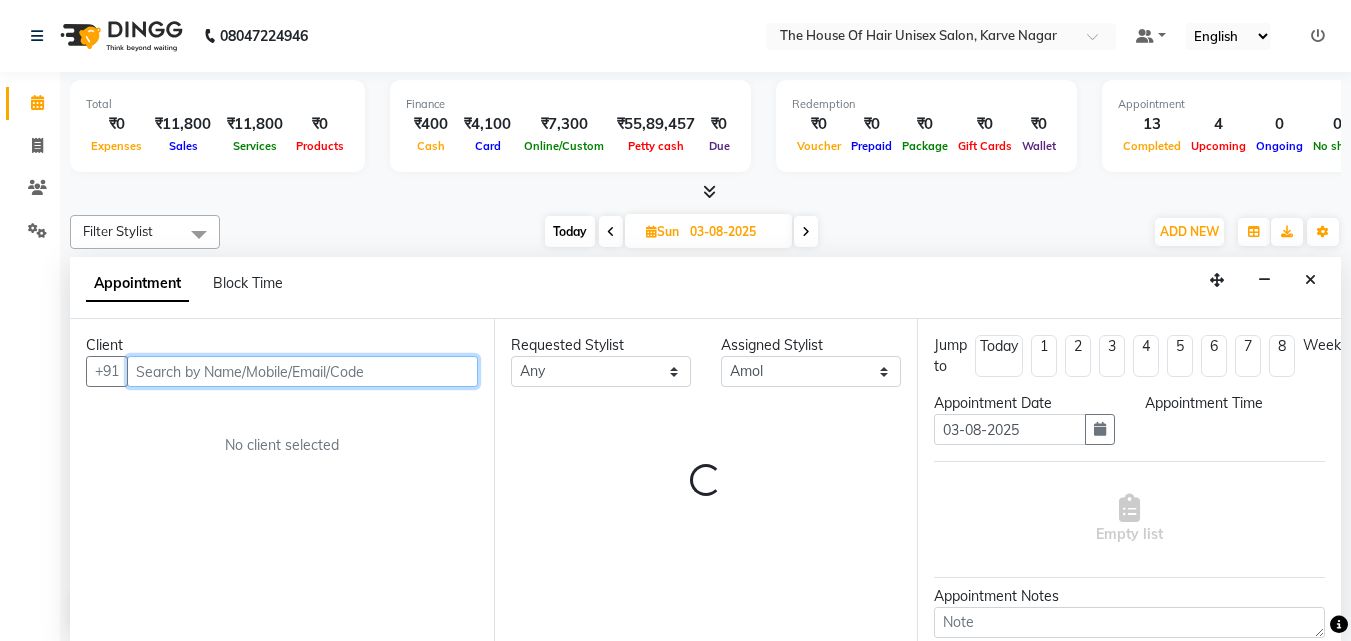 scroll, scrollTop: 1, scrollLeft: 0, axis: vertical 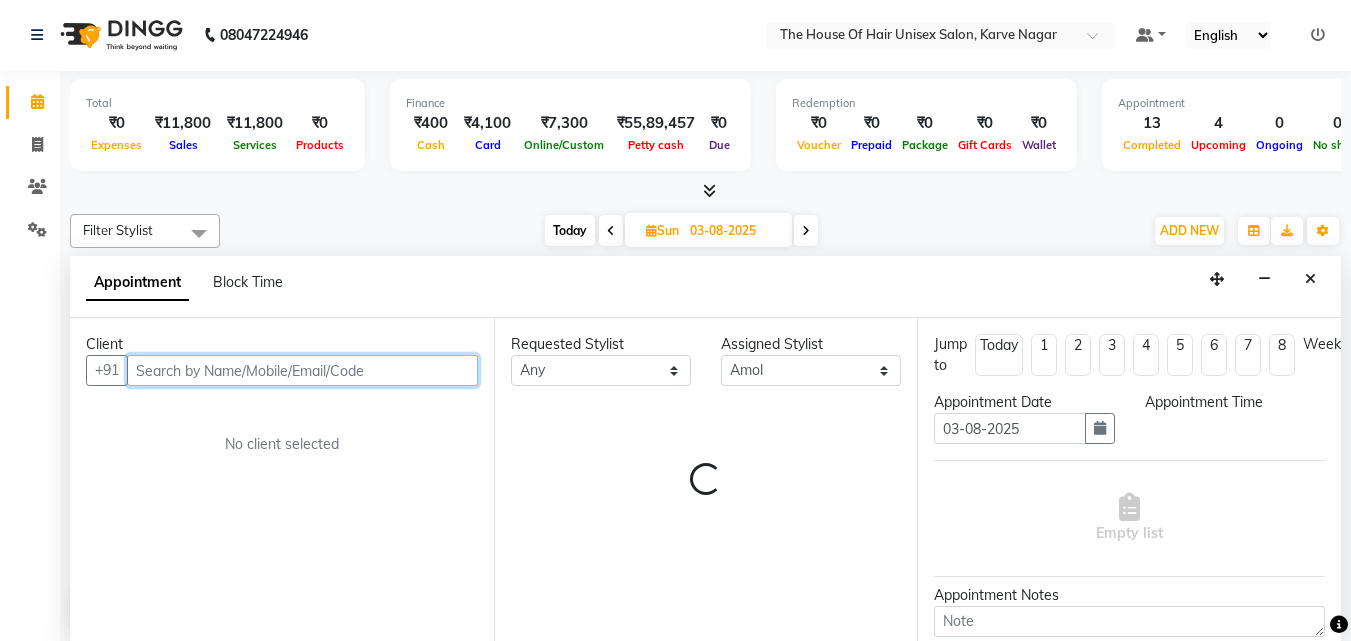 select on "930" 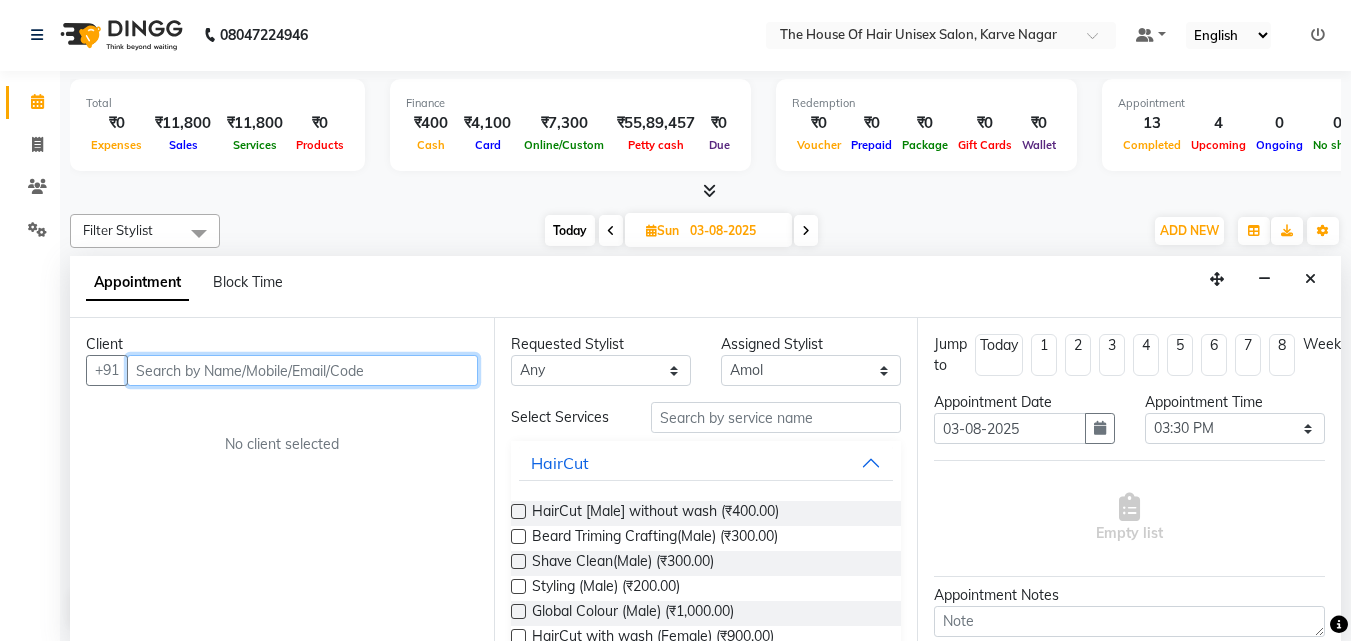 click at bounding box center (302, 370) 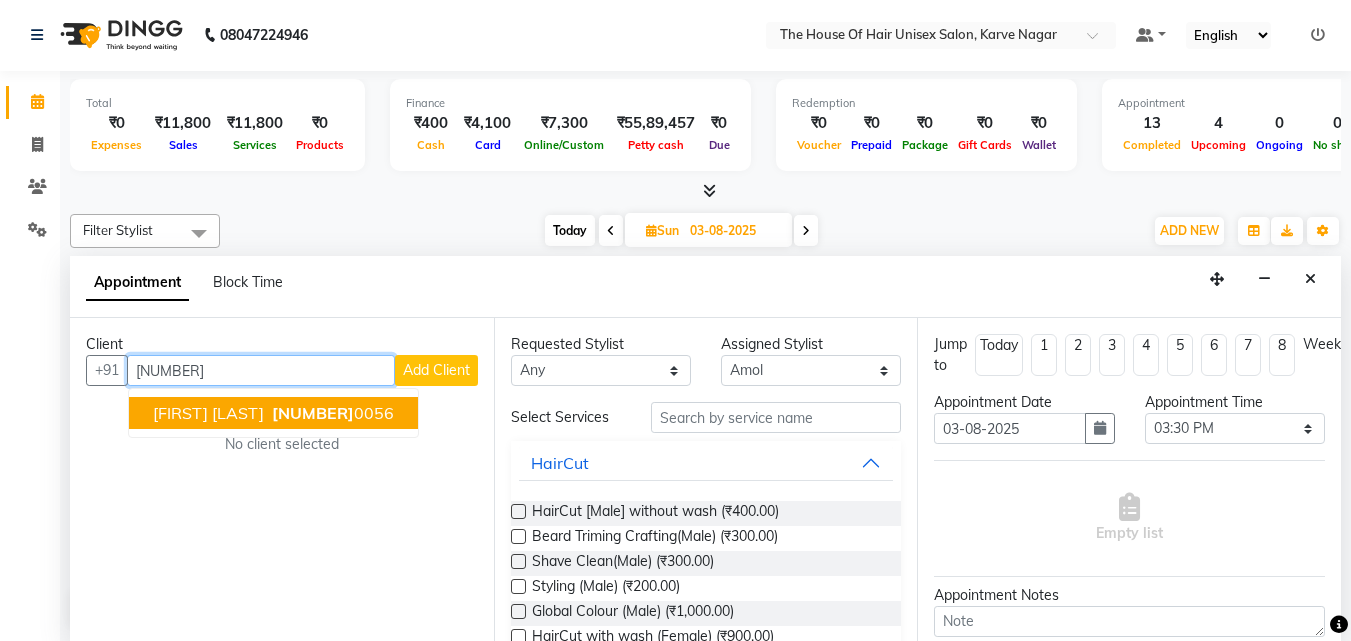 click on "992375" at bounding box center [313, 413] 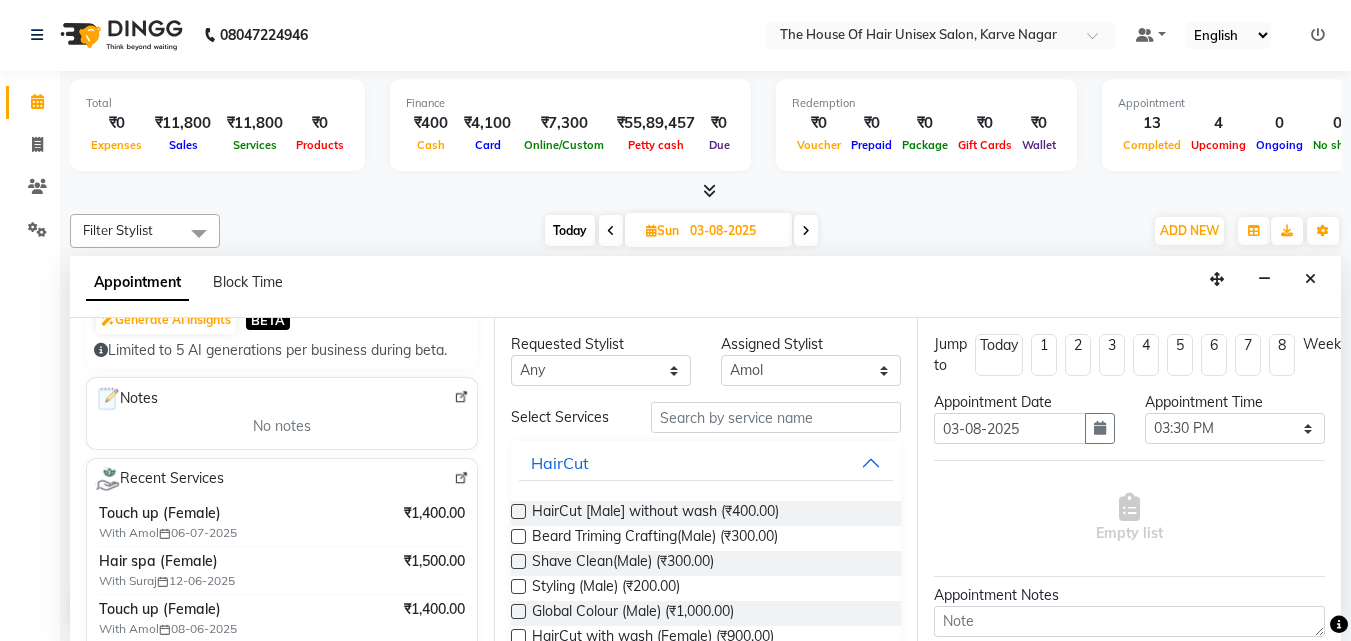 scroll, scrollTop: 278, scrollLeft: 0, axis: vertical 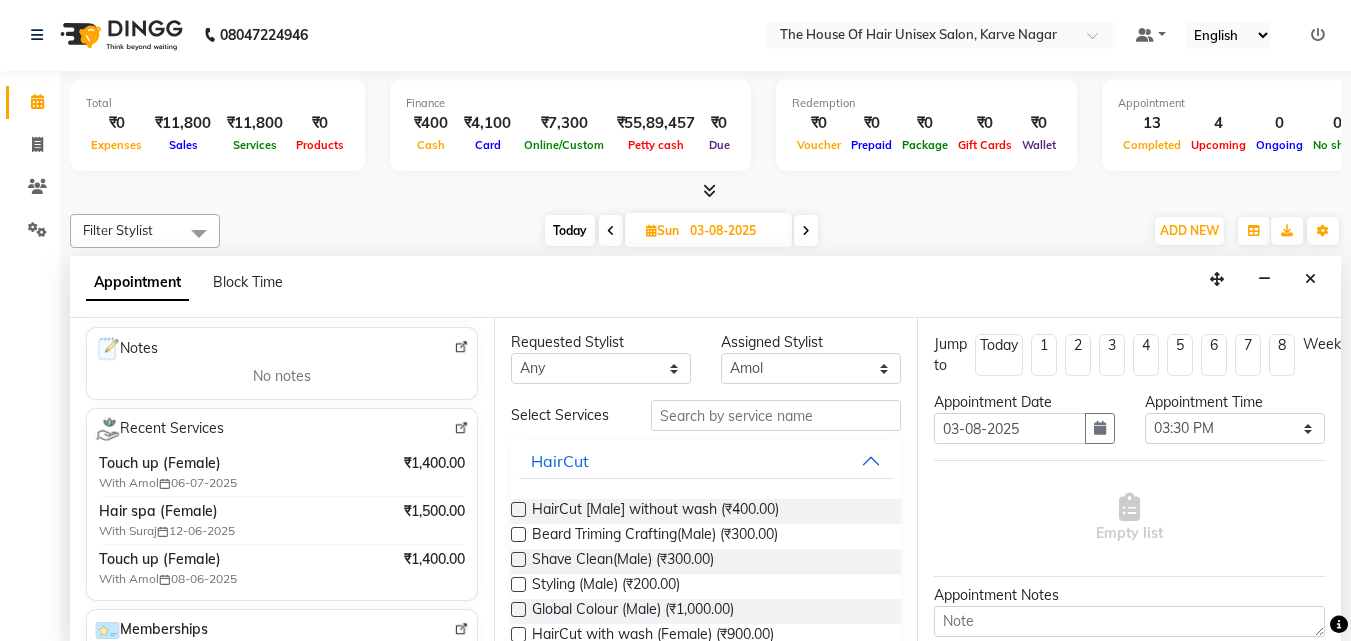 type on "9923750056" 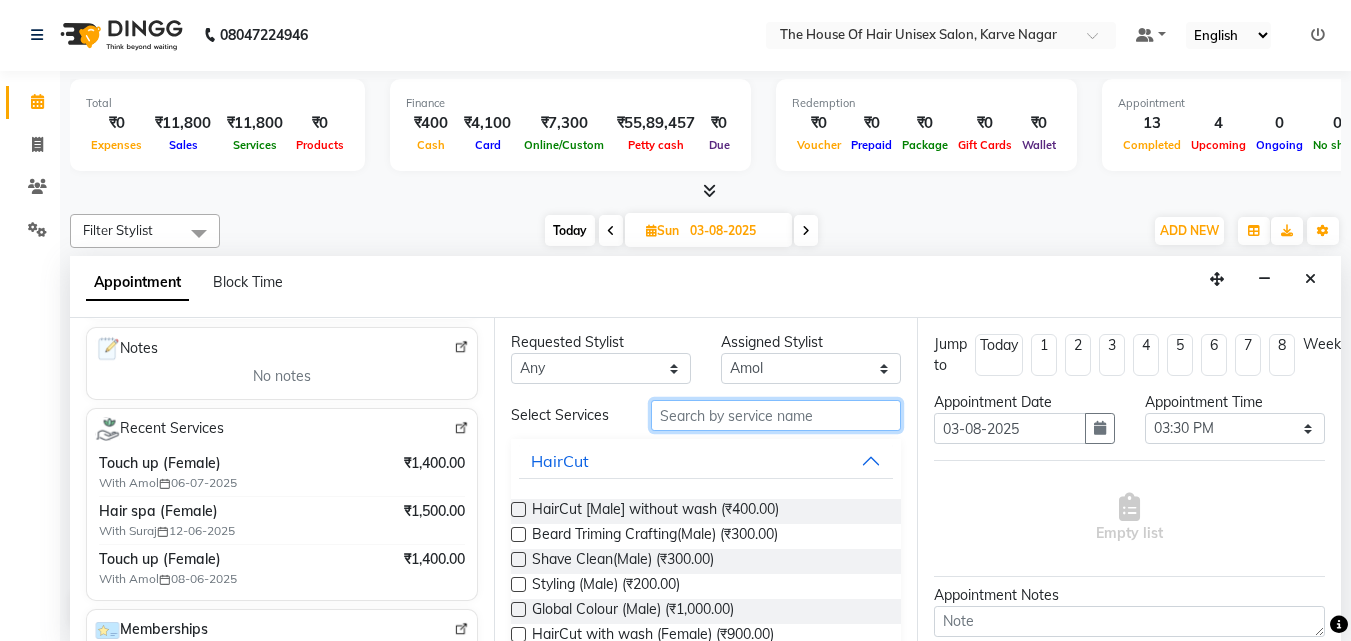 click at bounding box center [776, 415] 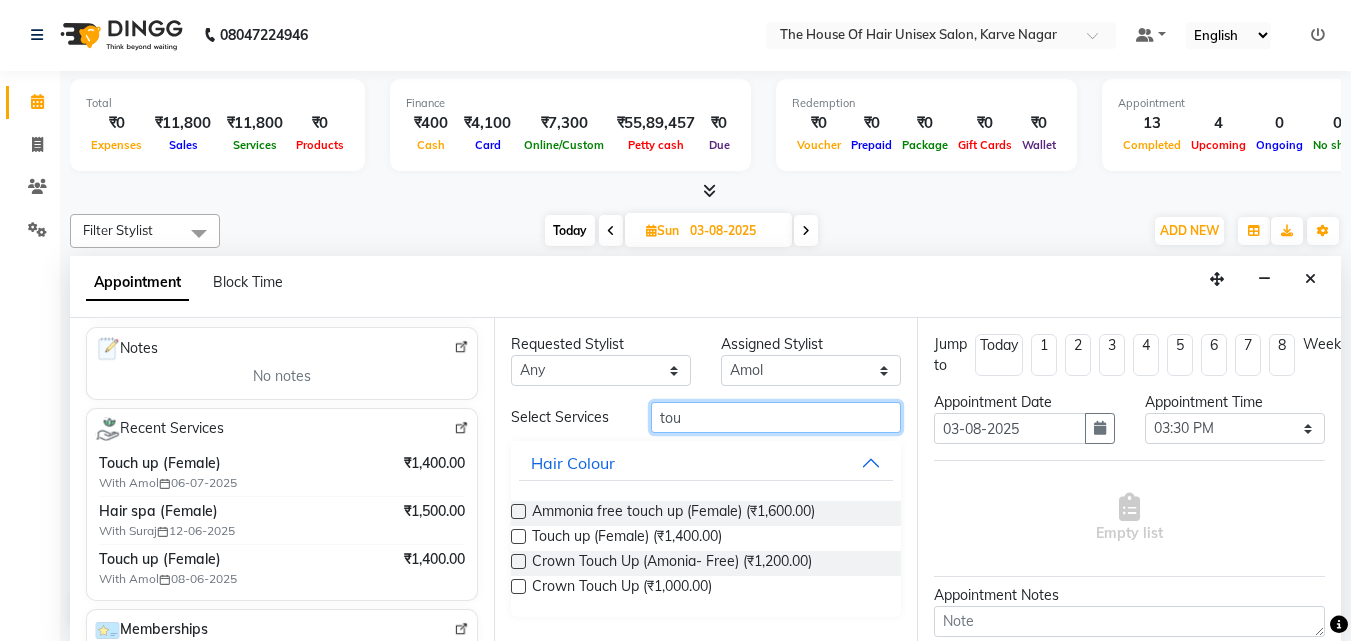 scroll, scrollTop: 0, scrollLeft: 0, axis: both 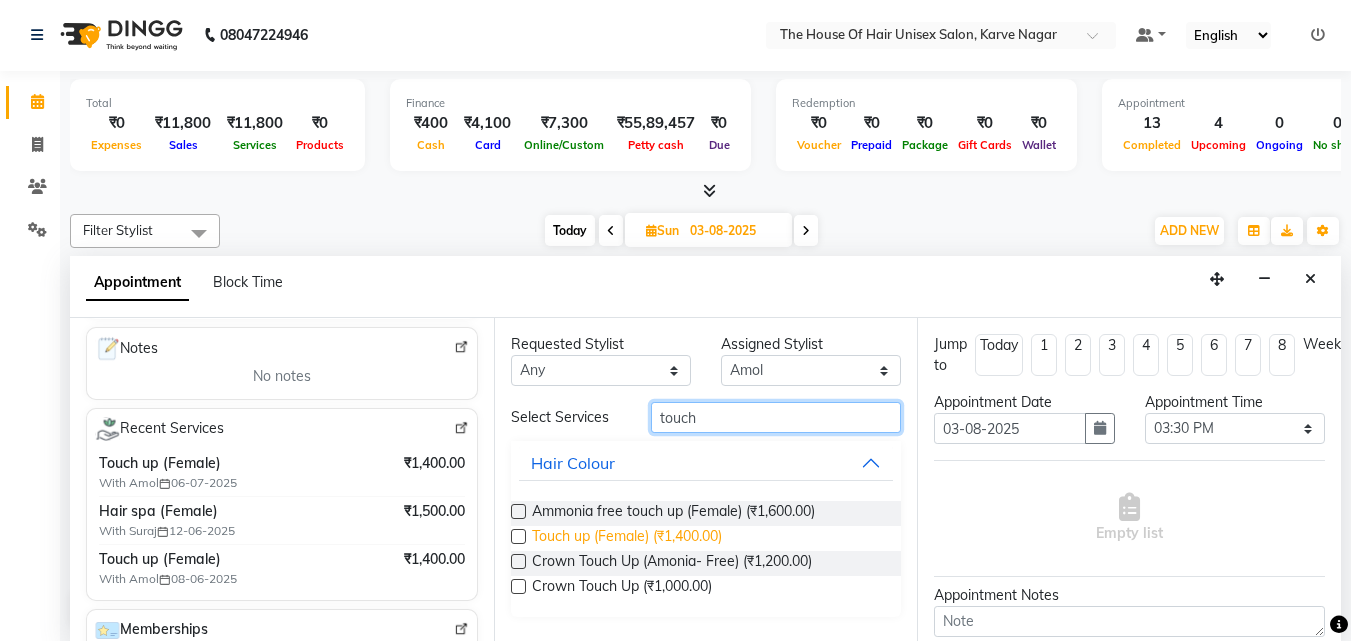 type on "touch" 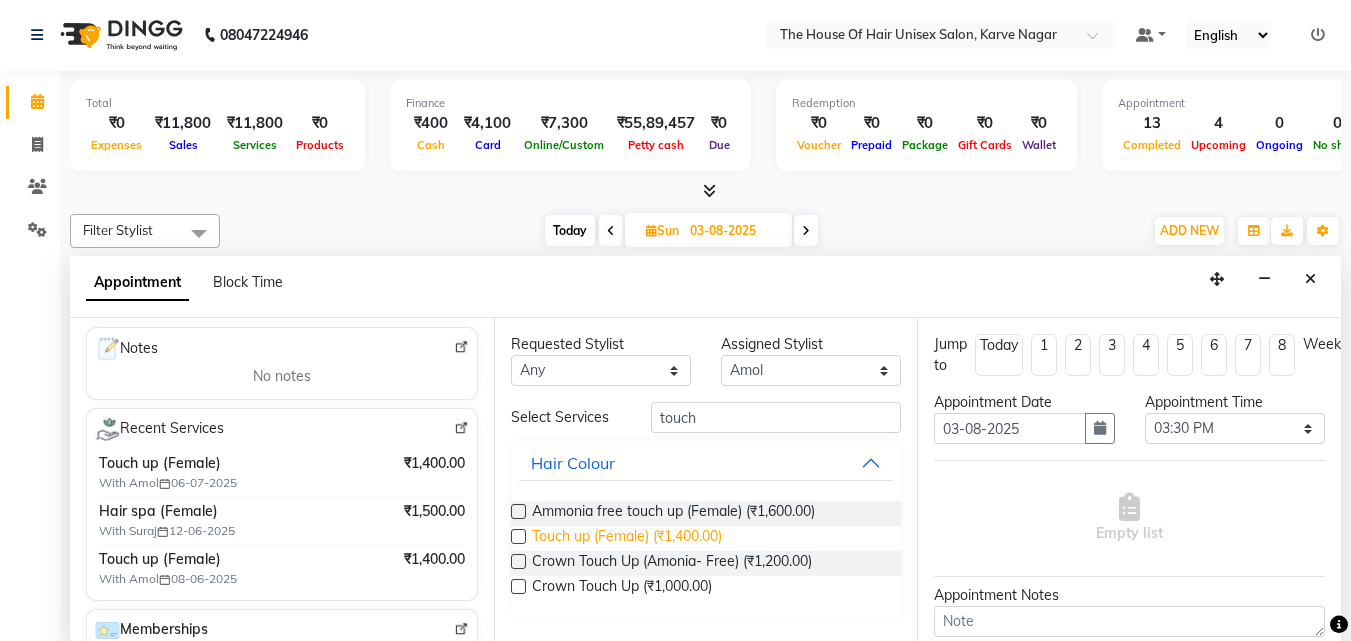 click on "Touch up (Female) (₹1,400.00)" at bounding box center (627, 538) 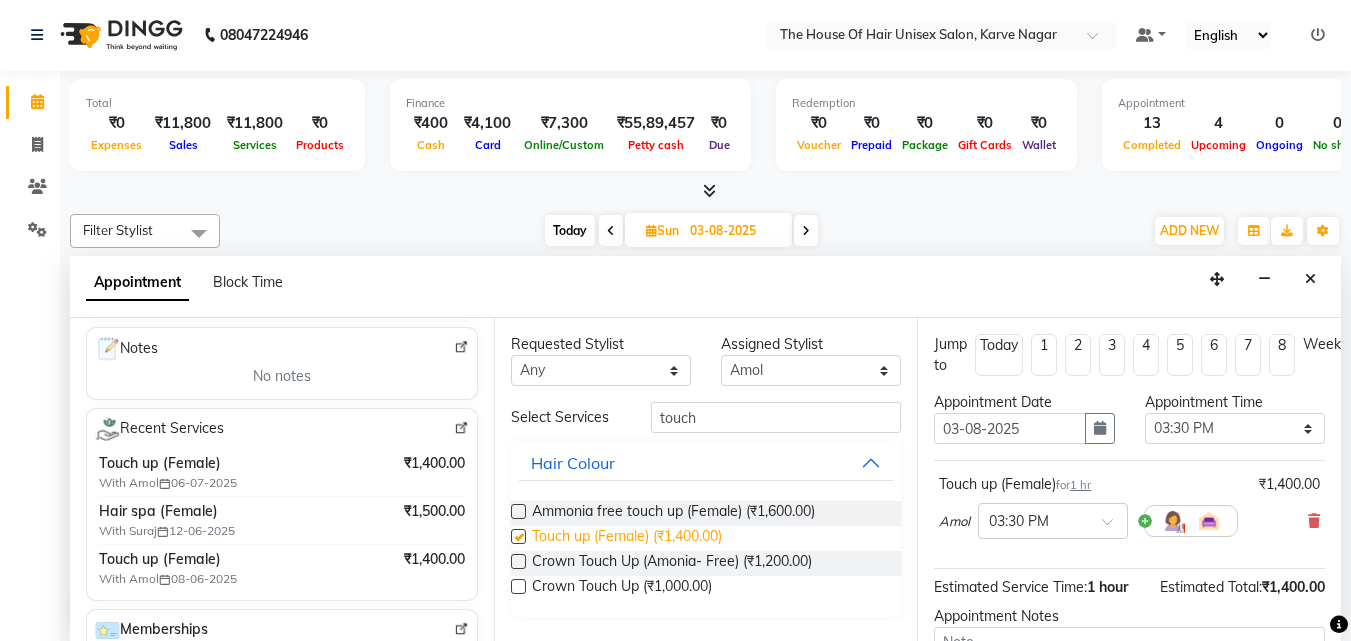 checkbox on "false" 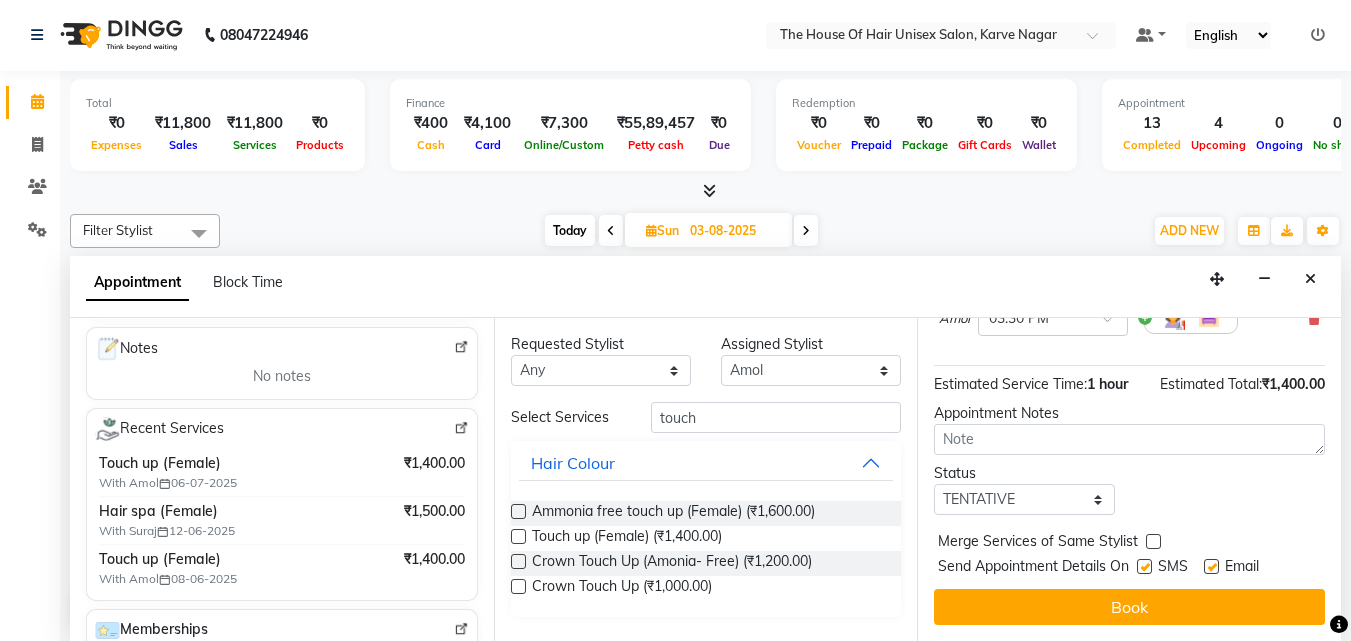 scroll, scrollTop: 218, scrollLeft: 0, axis: vertical 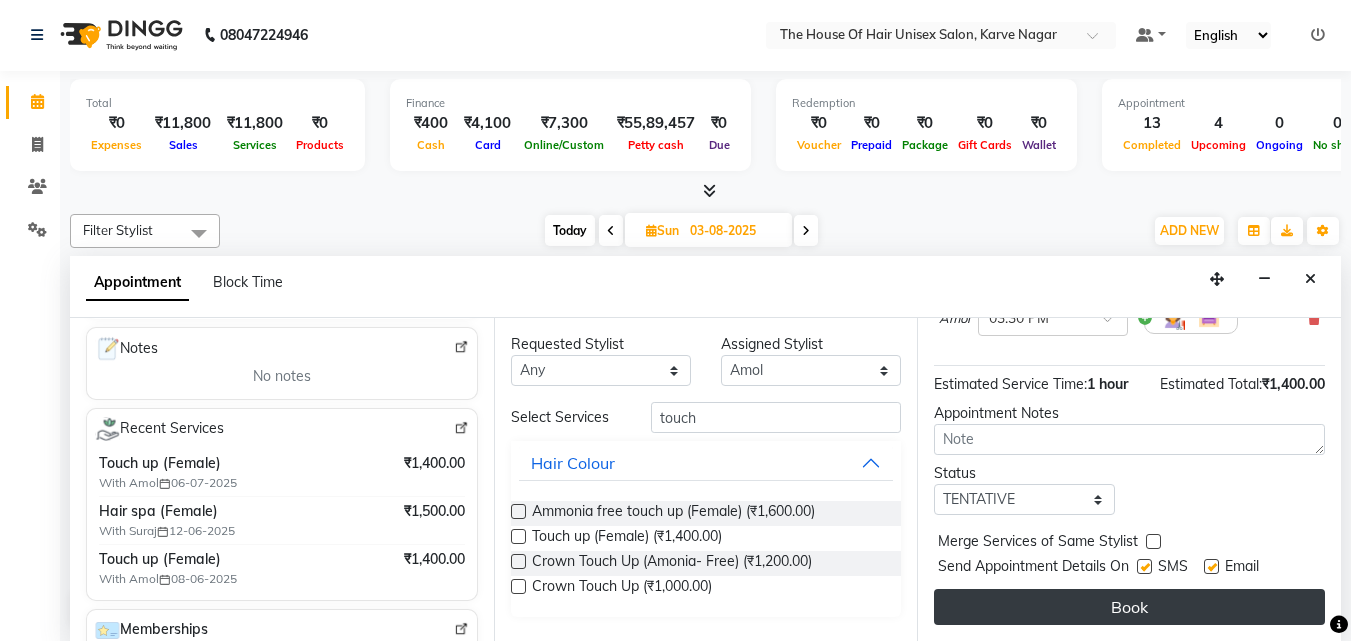 click on "Book" at bounding box center (1129, 607) 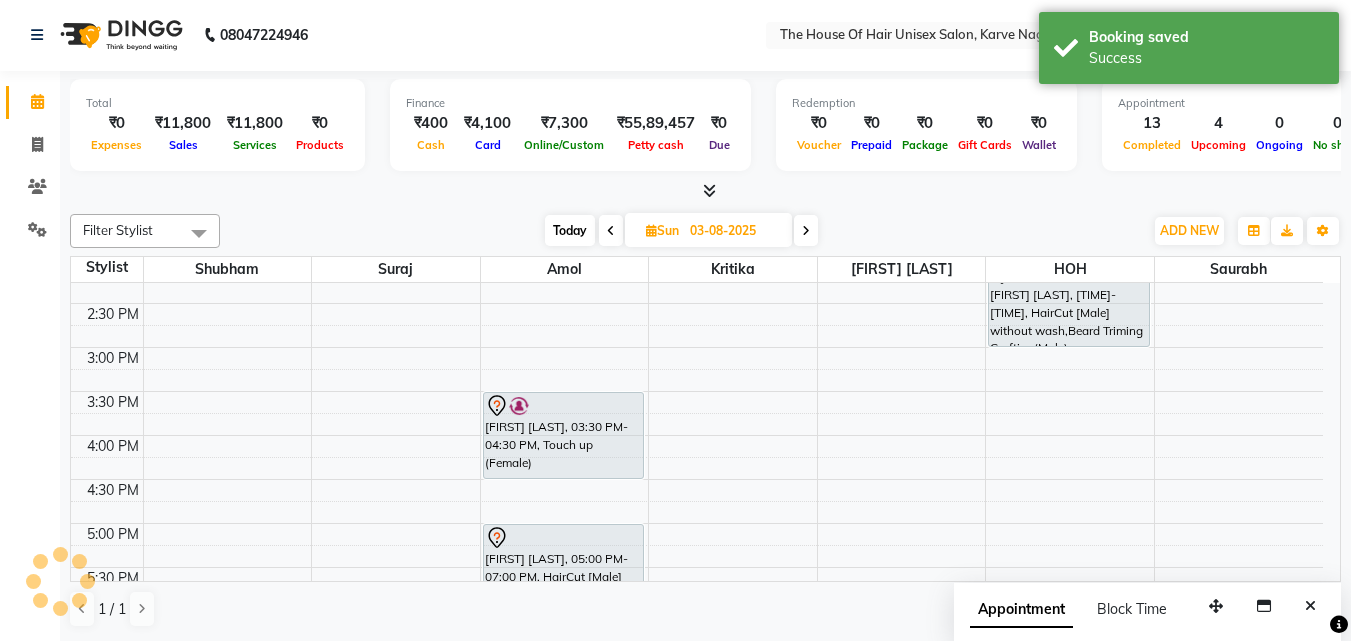scroll, scrollTop: 0, scrollLeft: 0, axis: both 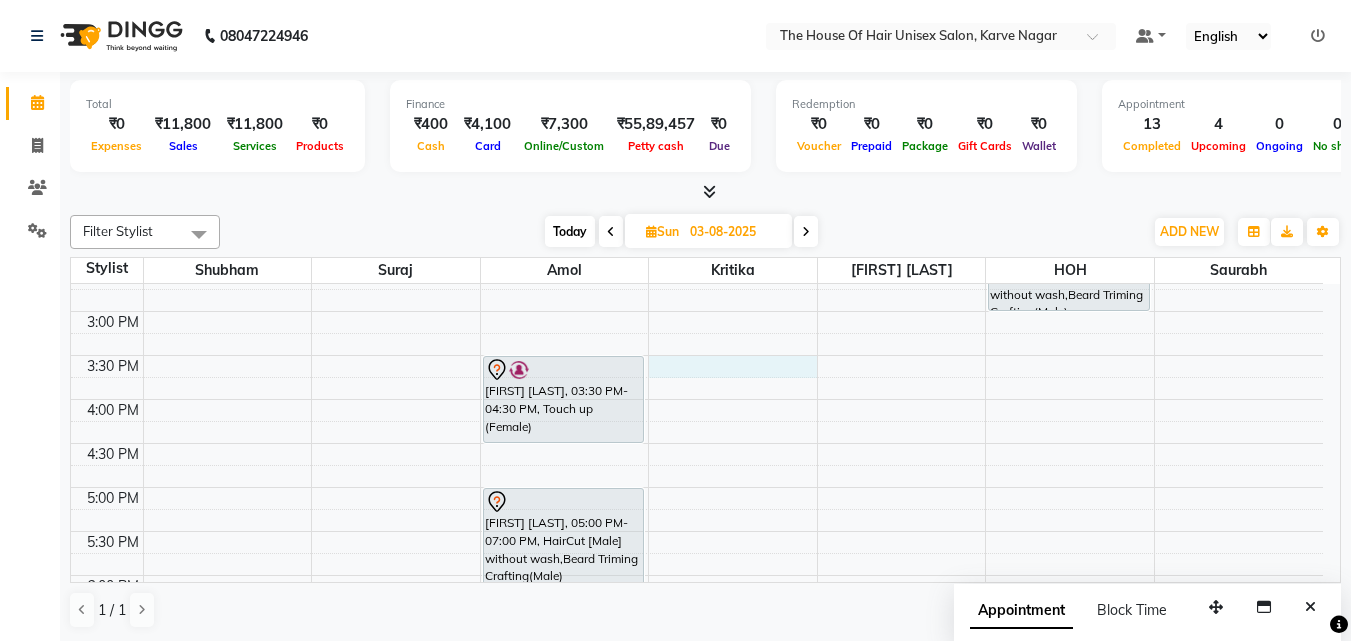 click on "7:00 AM 7:30 AM 8:00 AM 8:30 AM 9:00 AM 9:30 AM 10:00 AM 10:30 AM 11:00 AM 11:30 AM 12:00 PM 12:30 PM 1:00 PM 1:30 PM 2:00 PM 2:30 PM 3:00 PM 3:30 PM 4:00 PM 4:30 PM 5:00 PM 5:30 PM 6:00 PM 6:30 PM 7:00 PM 7:30 PM 8:00 PM 8:30 PM 9:00 PM 9:30 PM             neha mane, 03:30 PM-04:30 PM, Touch up (Female)             abhinav lambe, 05:00 PM-07:00 PM, HairCut [Male] without wash,Beard Triming Crafting(Male)             satish sawant, 10:00 AM-10:30 AM, HairCut [Male] without wash             Saroj Kumar, 02:00 PM-03:00 PM, HairCut [Male] without wash,Beard Triming Crafting(Male)" at bounding box center [697, 267] 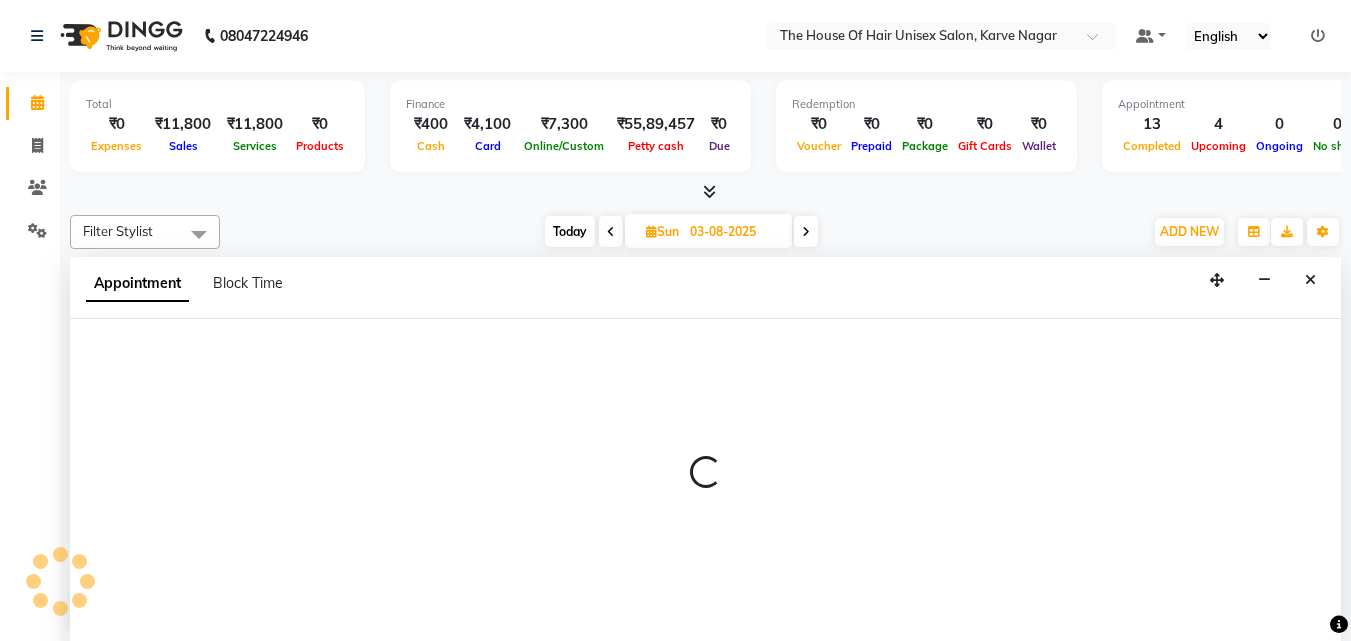 select on "20971" 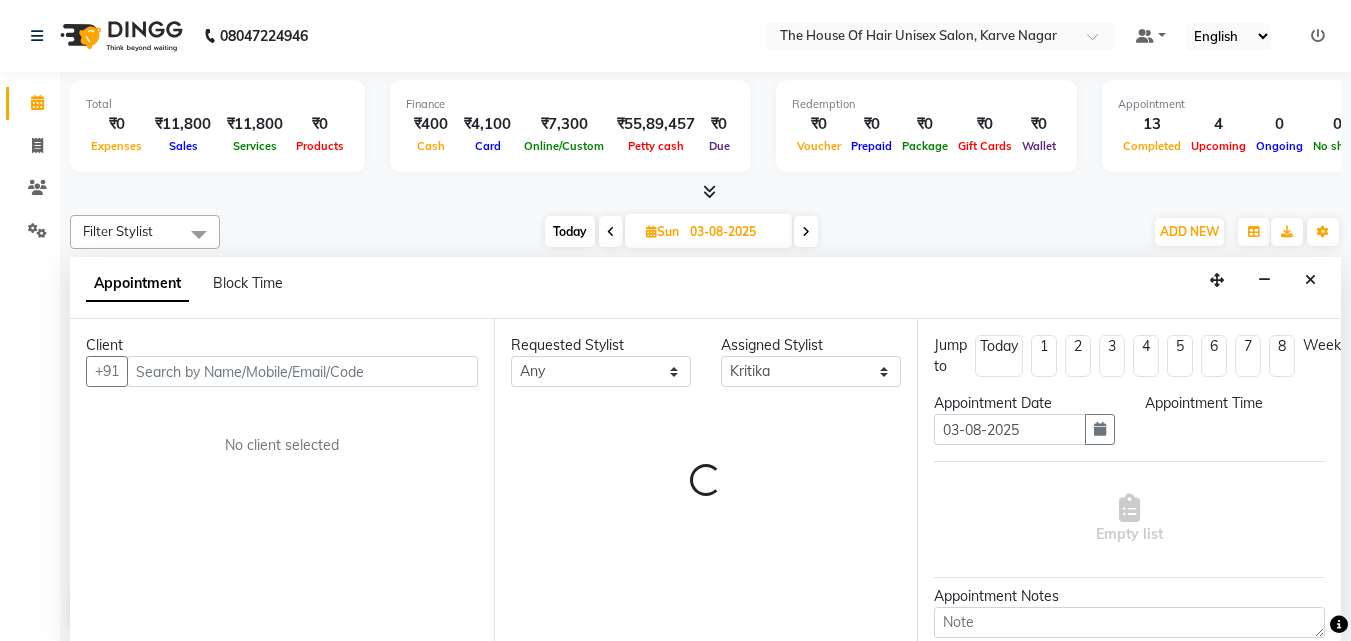 scroll, scrollTop: 1, scrollLeft: 0, axis: vertical 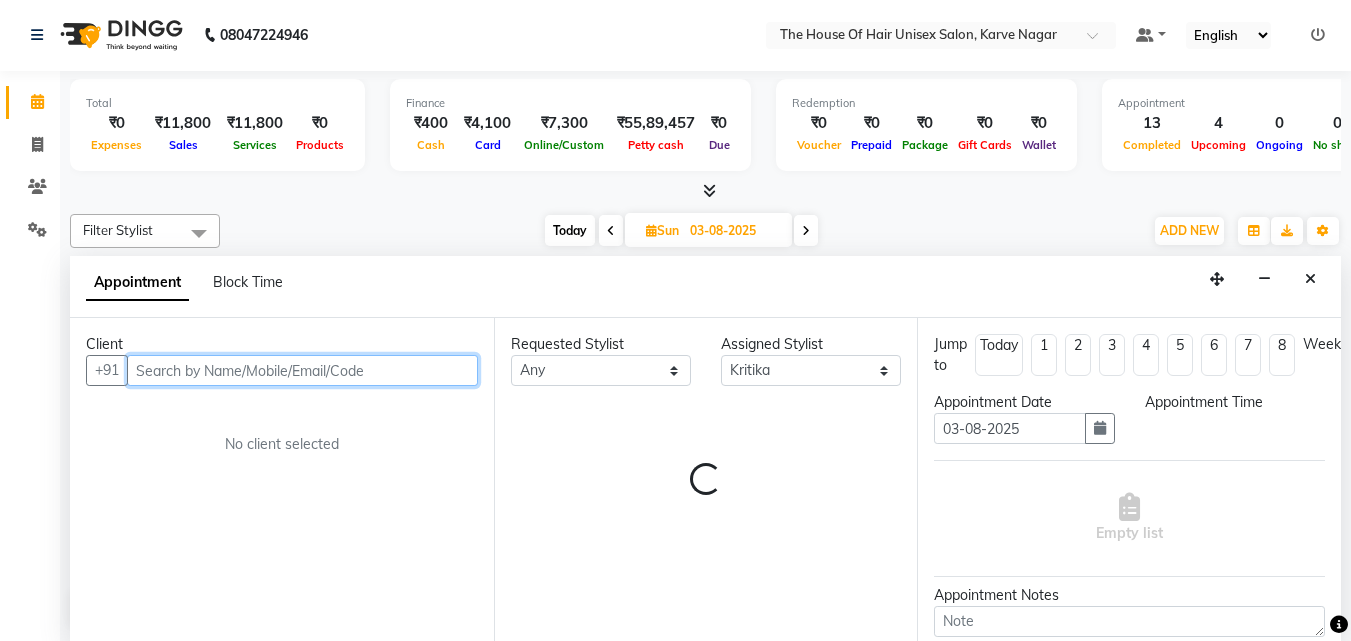select on "930" 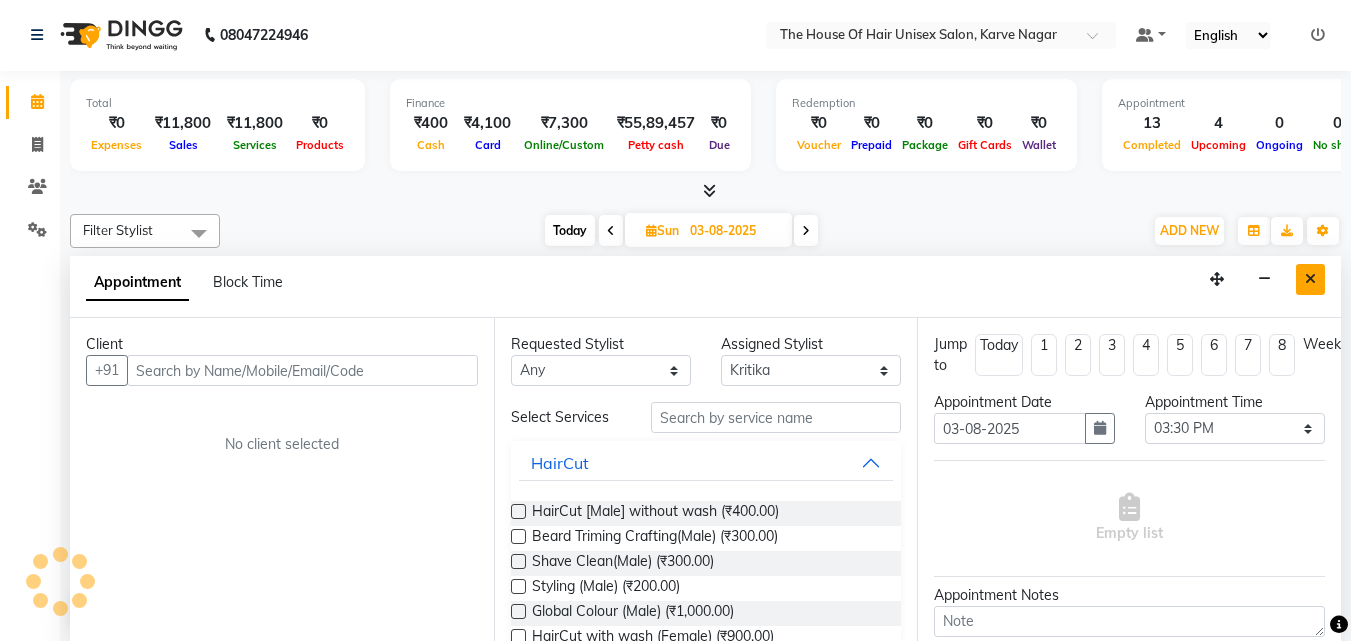 click at bounding box center (1310, 279) 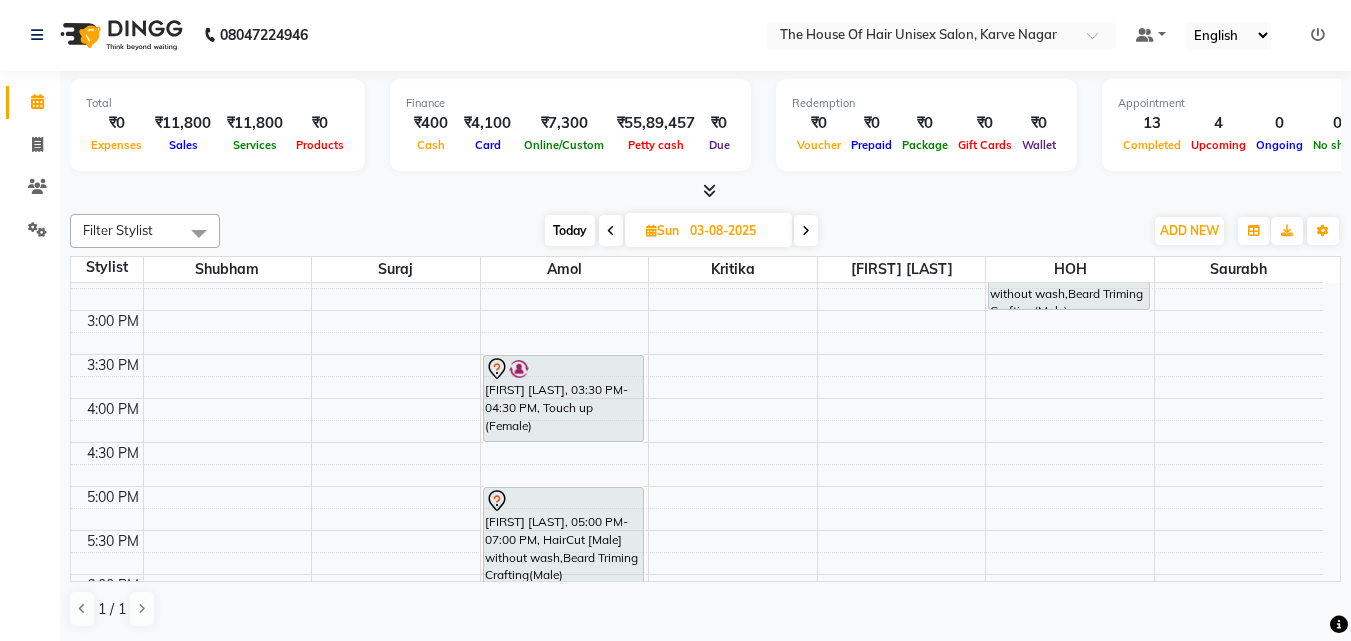 click on "Today" at bounding box center (570, 230) 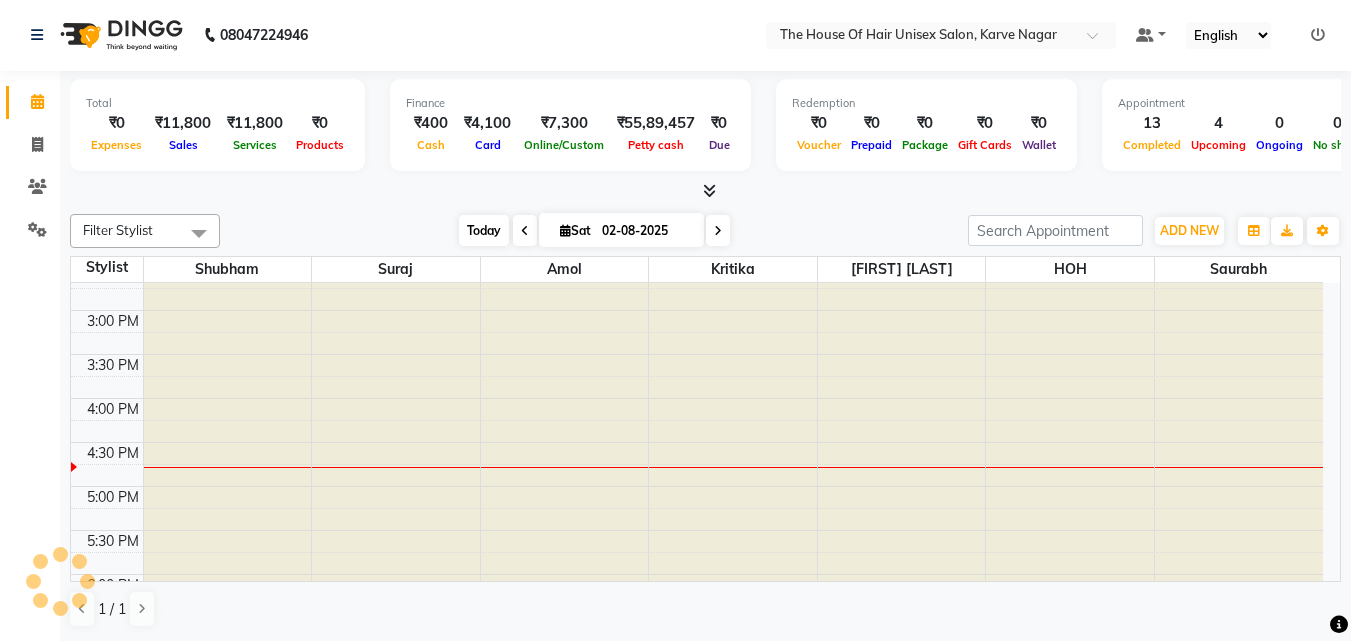 scroll, scrollTop: 793, scrollLeft: 0, axis: vertical 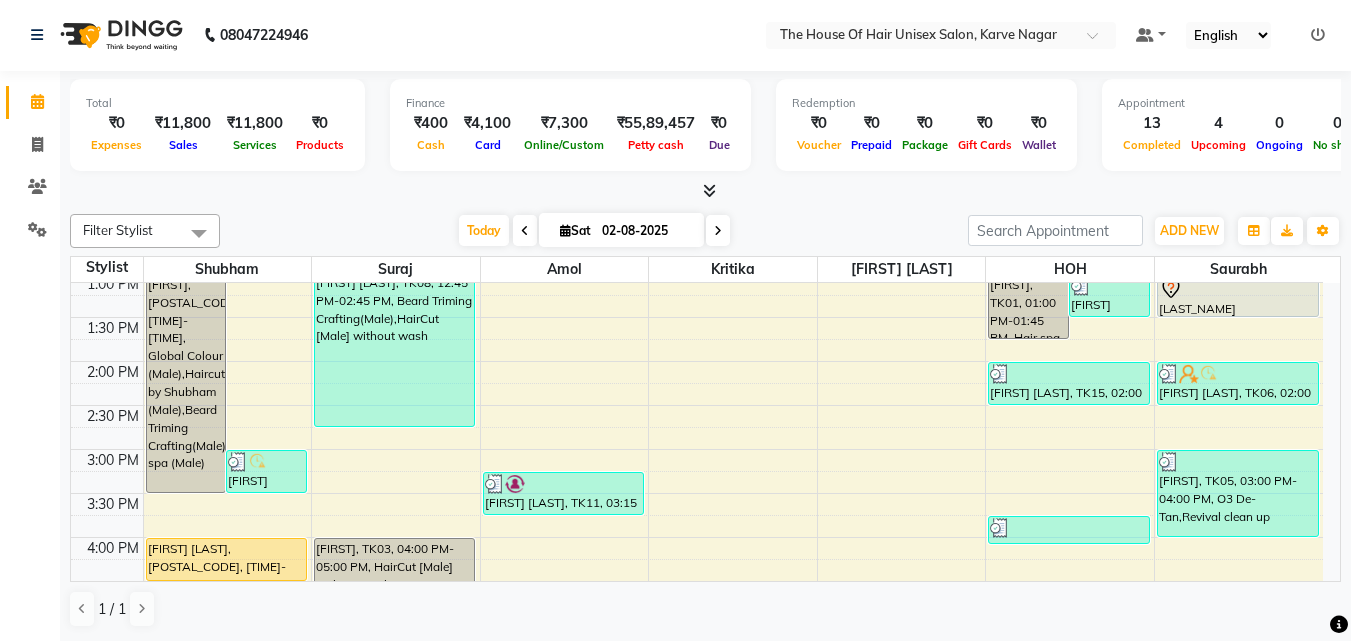 click at bounding box center [718, 230] 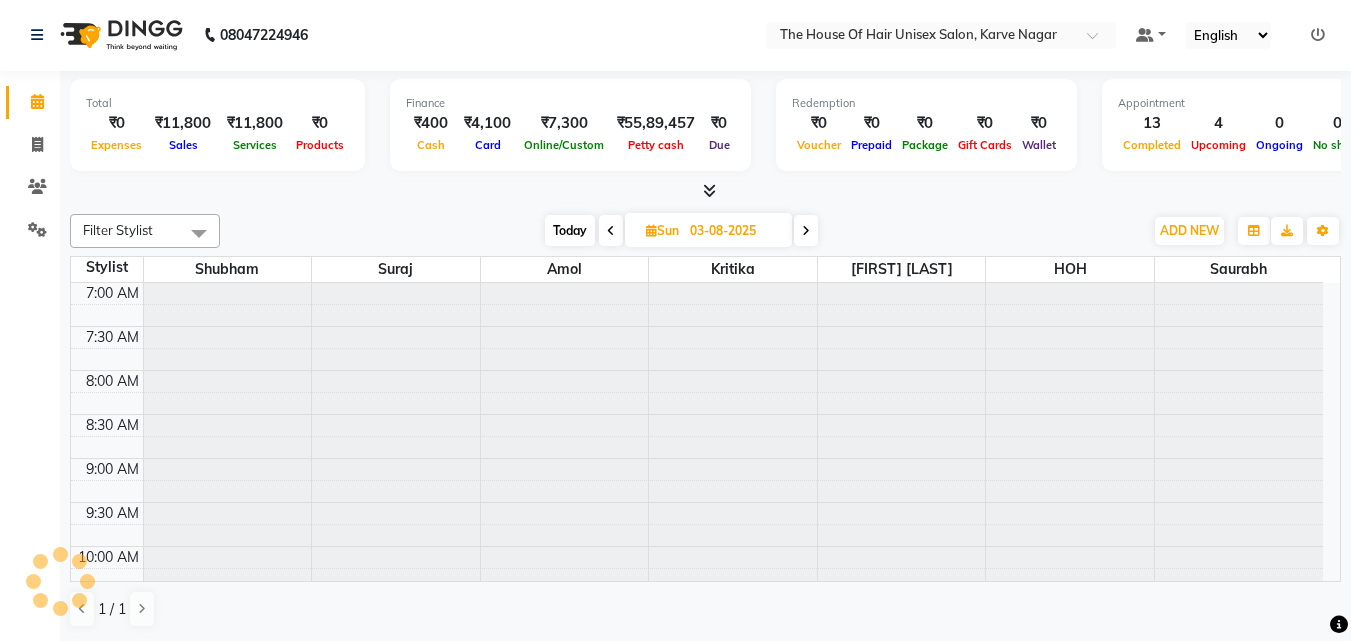 scroll, scrollTop: 793, scrollLeft: 0, axis: vertical 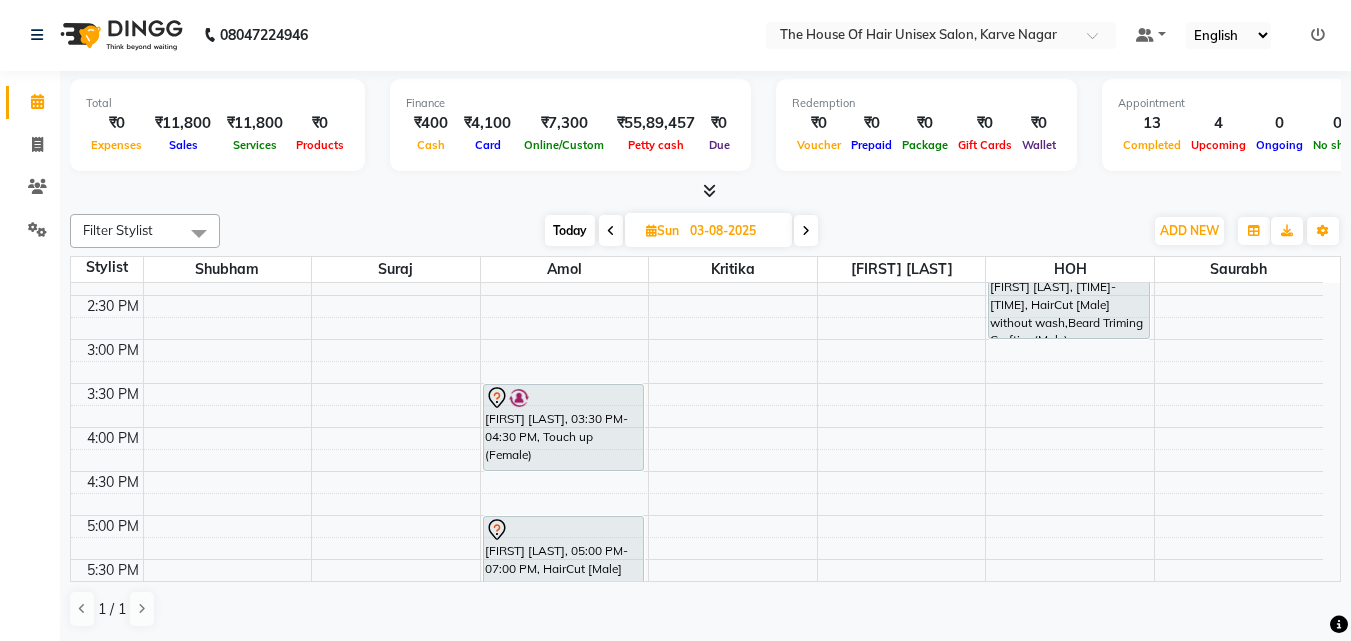 click on "Today" at bounding box center [570, 230] 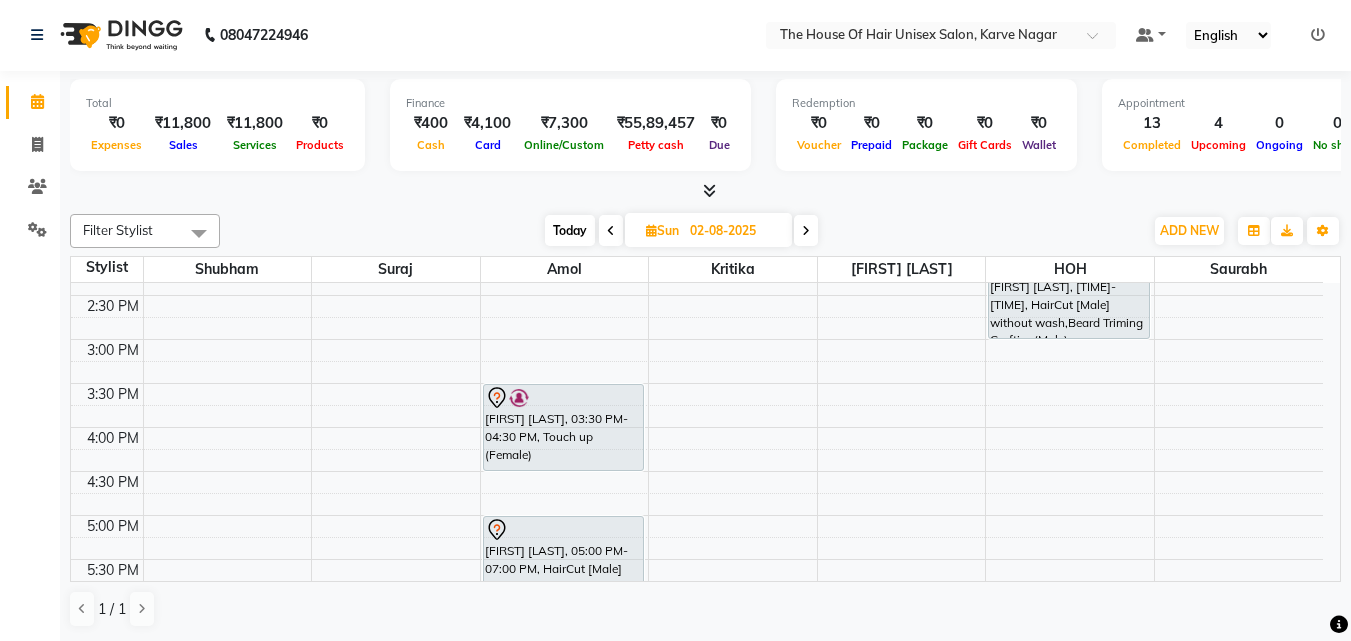 scroll, scrollTop: 793, scrollLeft: 0, axis: vertical 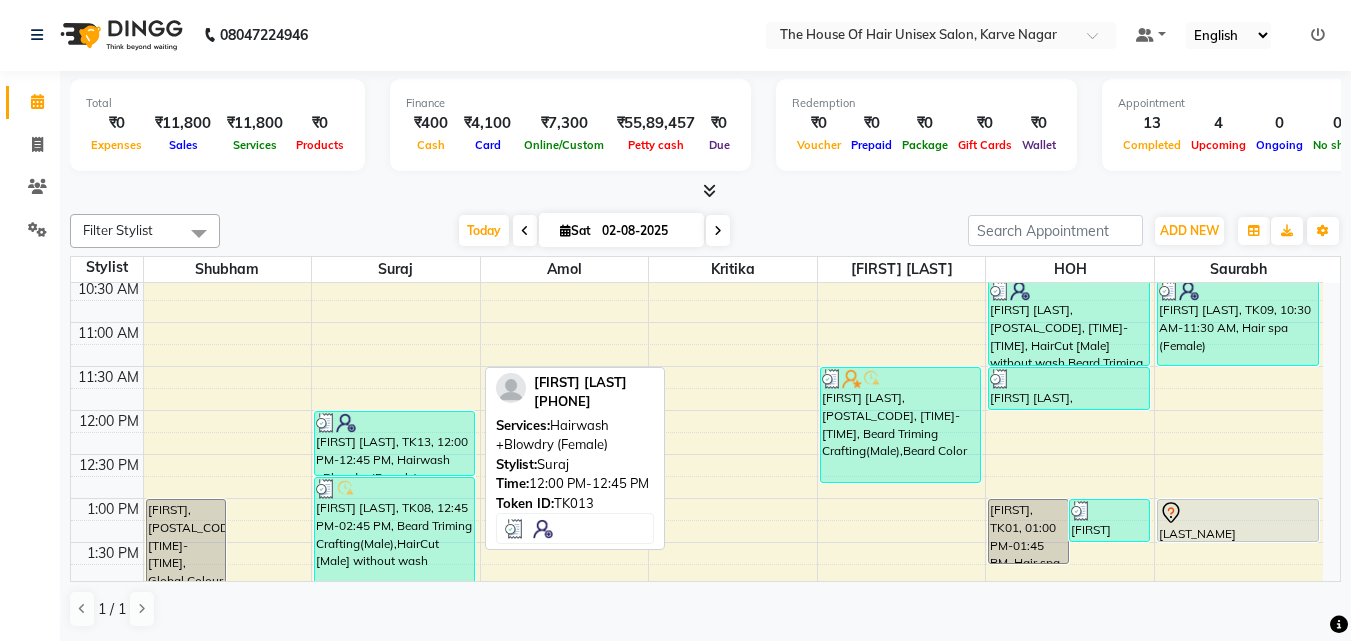 click on "[FIRST] [LAST], TK13, 12:00 PM-12:45 PM, Hairwash +Blowdry (Female)" at bounding box center (394, 443) 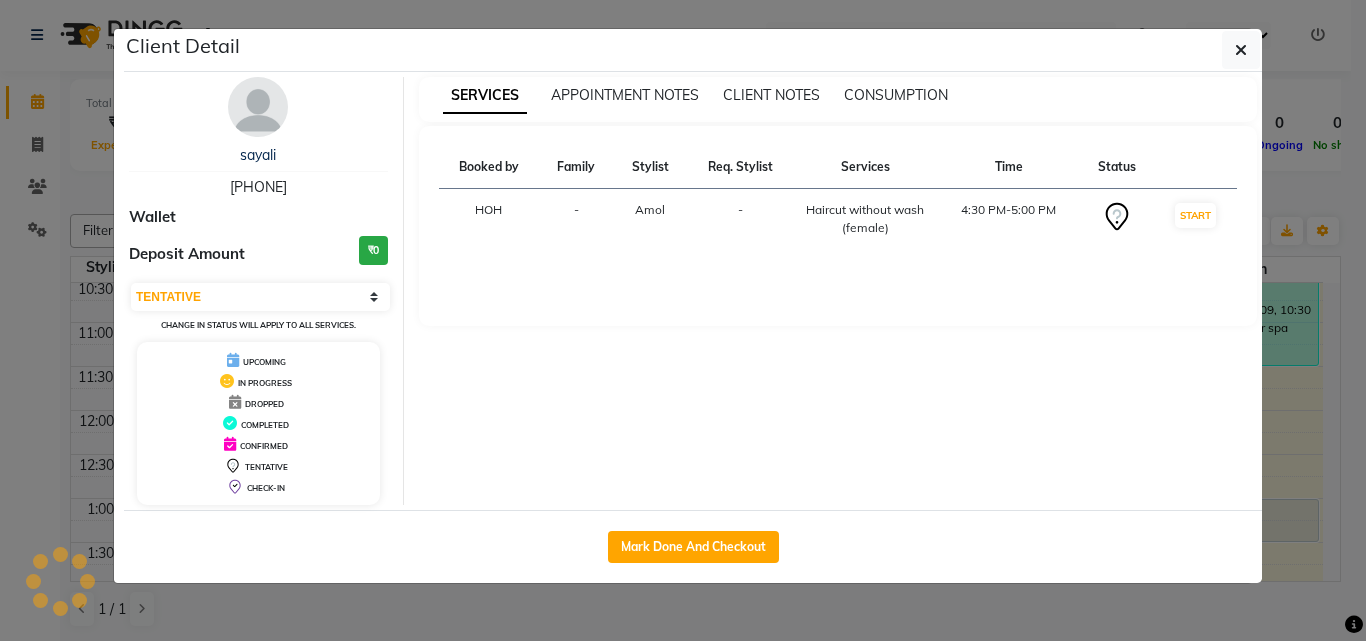select on "3" 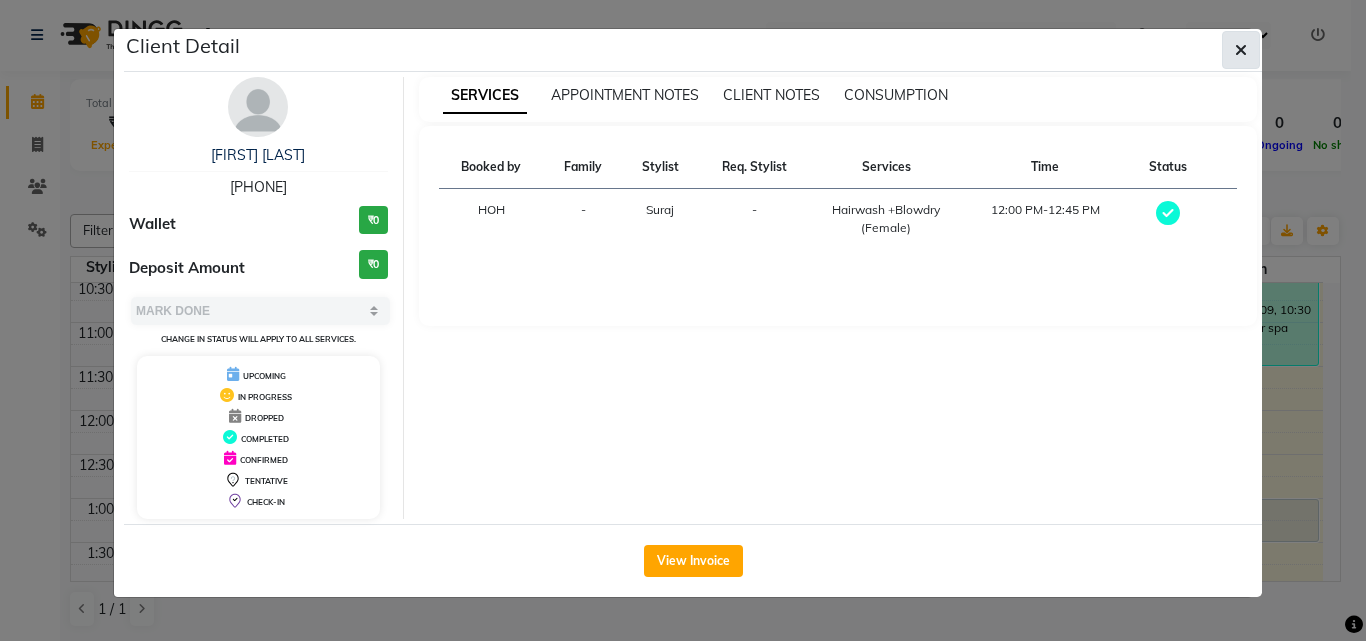 click 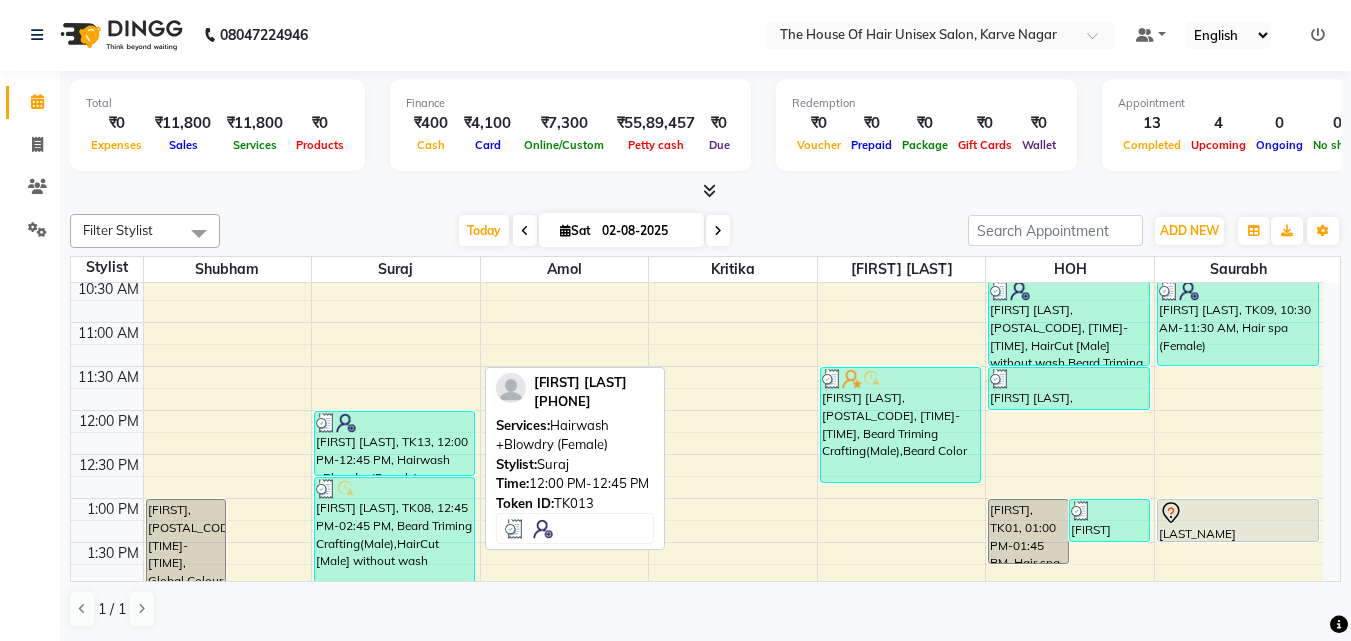click on "[FIRST] [LAST], TK13, 12:00 PM-12:45 PM, Hairwash +Blowdry (Female)" at bounding box center (394, 443) 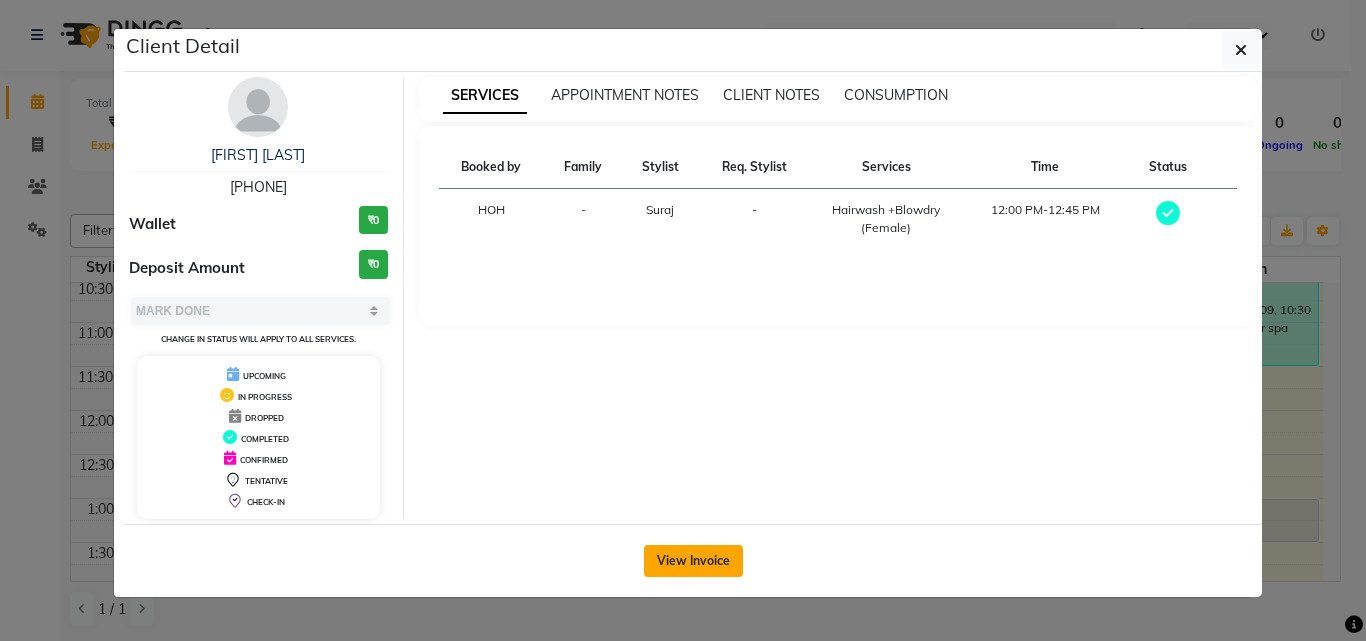 click on "View Invoice" 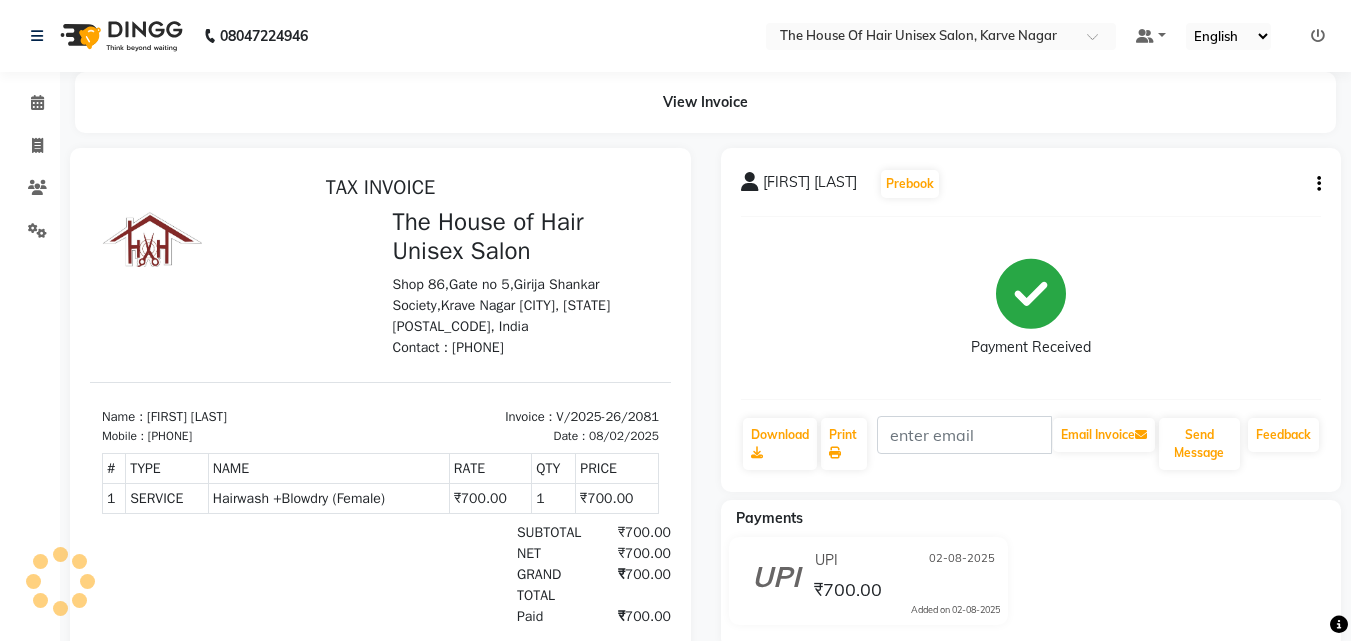 scroll, scrollTop: 0, scrollLeft: 0, axis: both 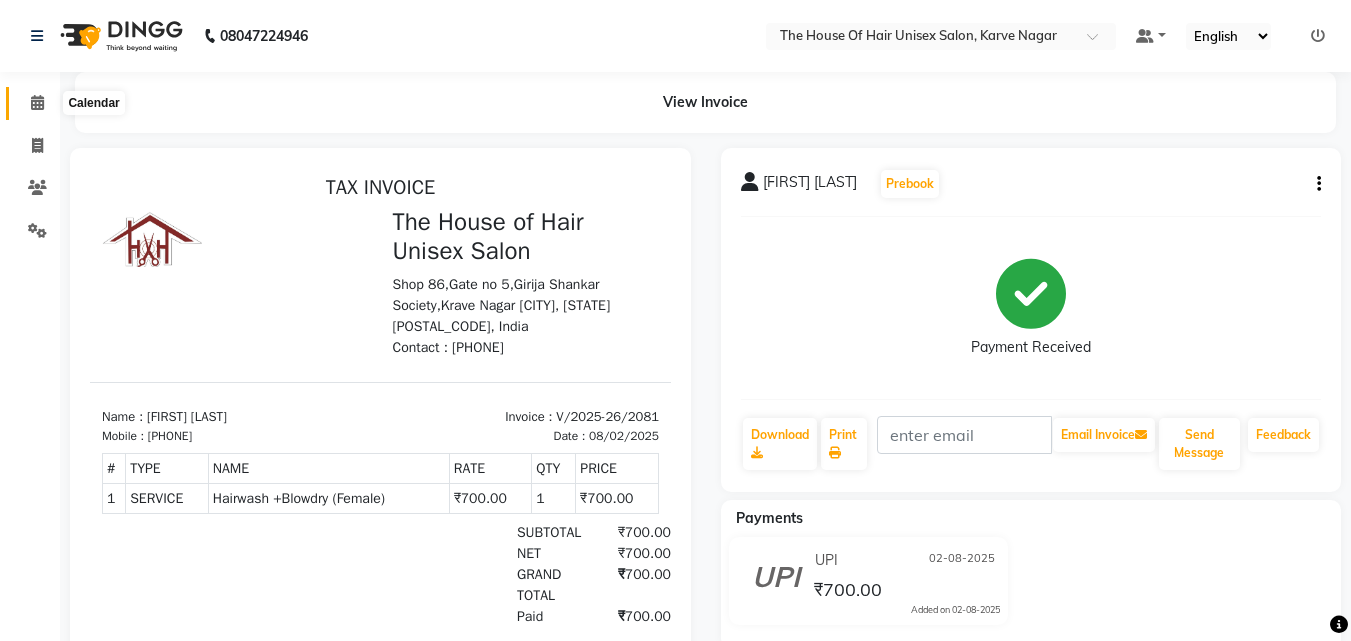 click 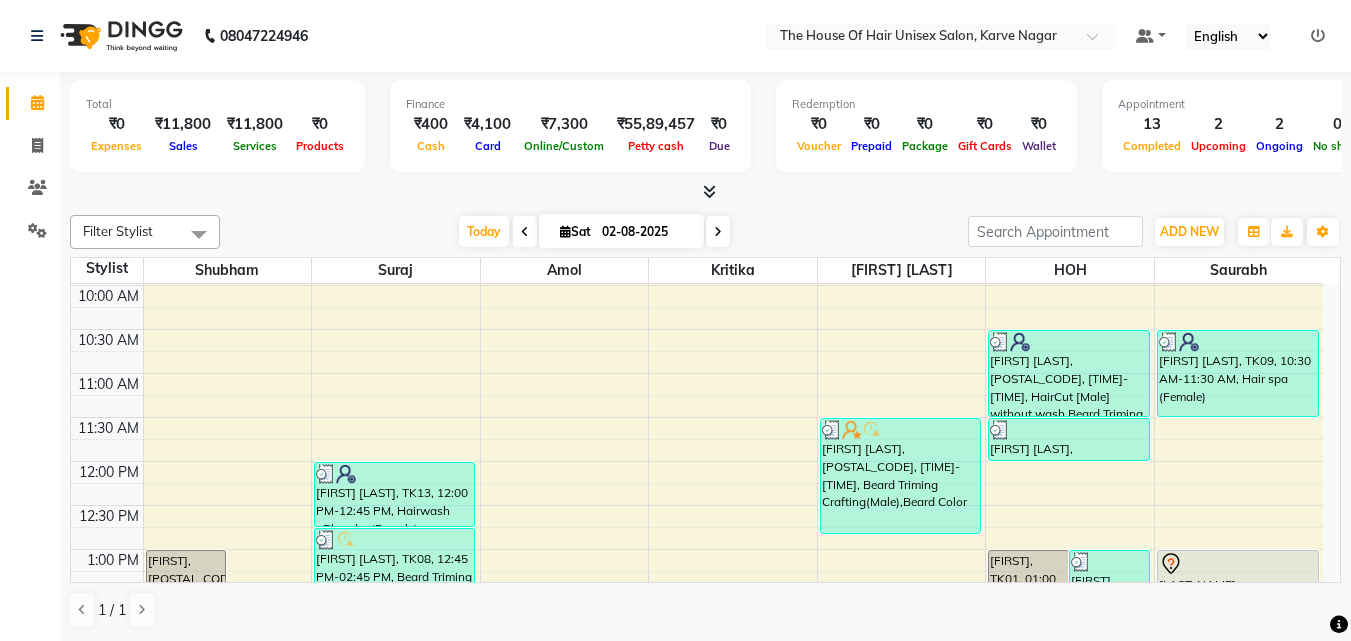 scroll, scrollTop: 277, scrollLeft: 0, axis: vertical 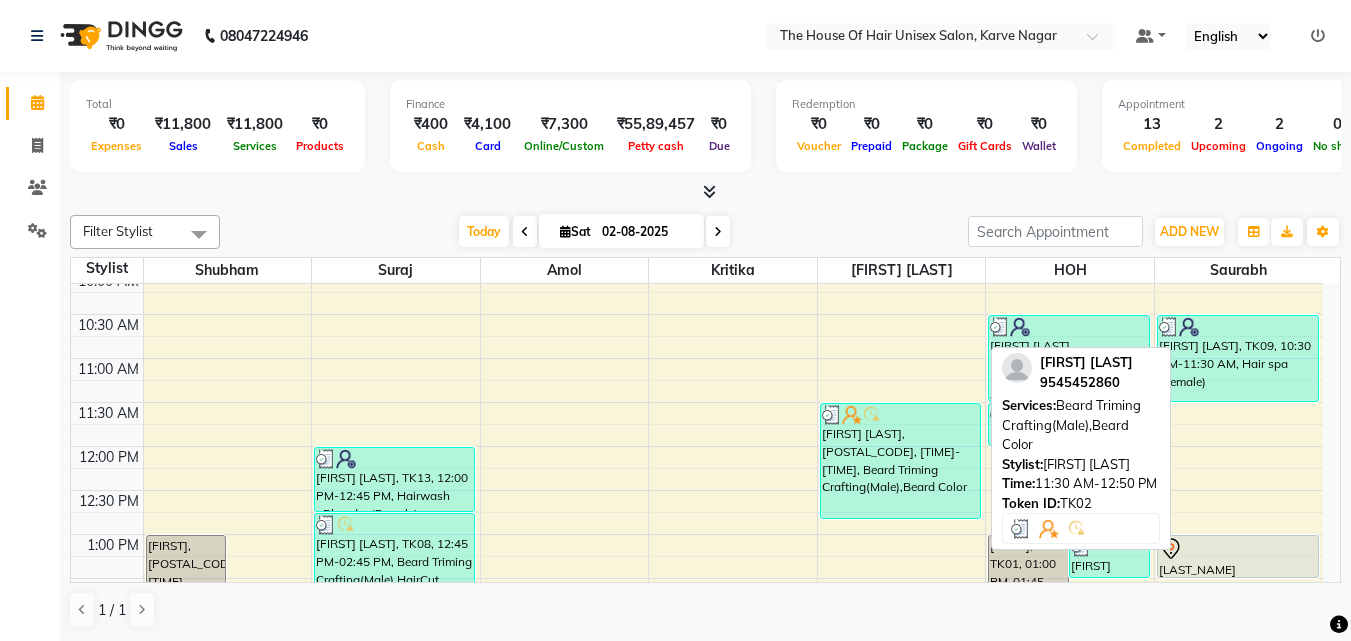 click on "[FIRST] [LAST], TK02, 11:30 AM-12:50 PM, Beard Triming Crafting(Male),Beard Color" at bounding box center [900, 461] 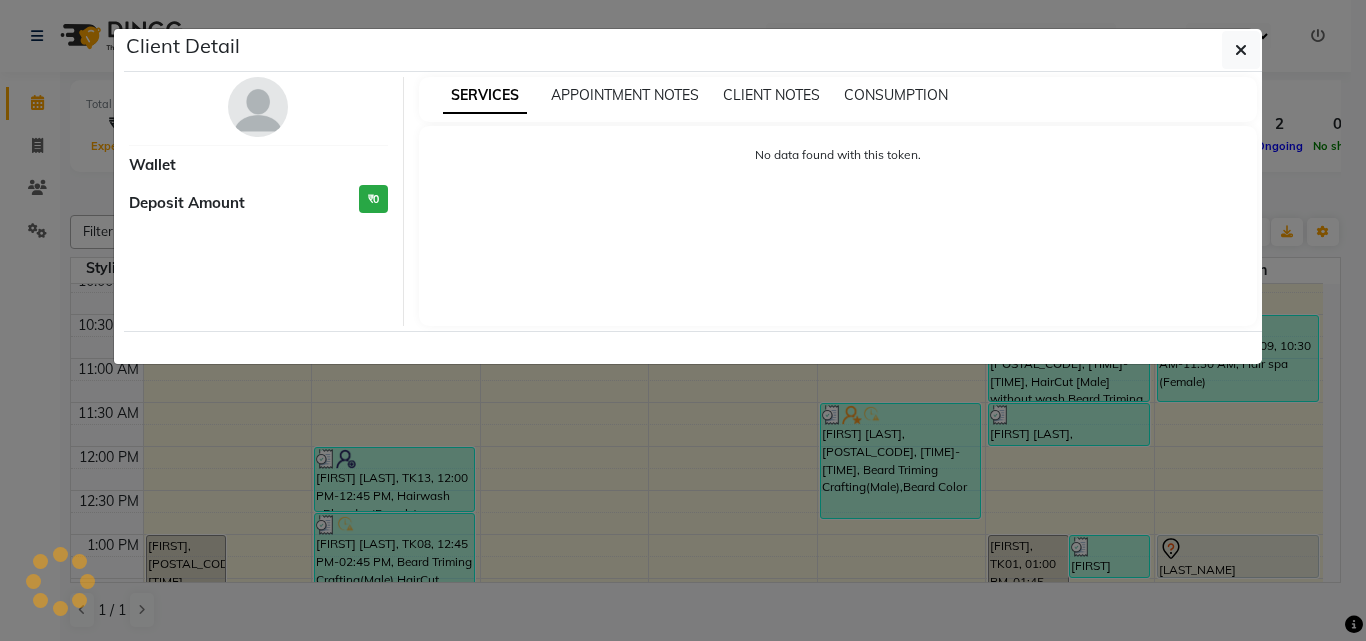 select on "3" 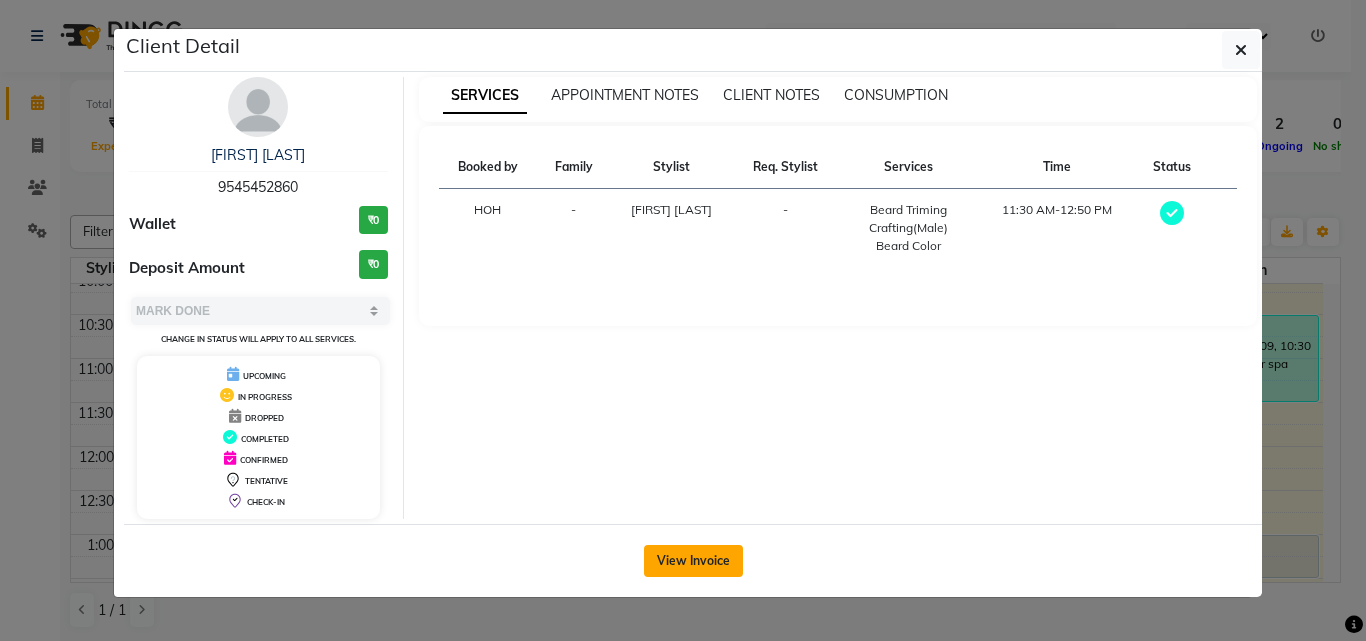 click on "View Invoice" 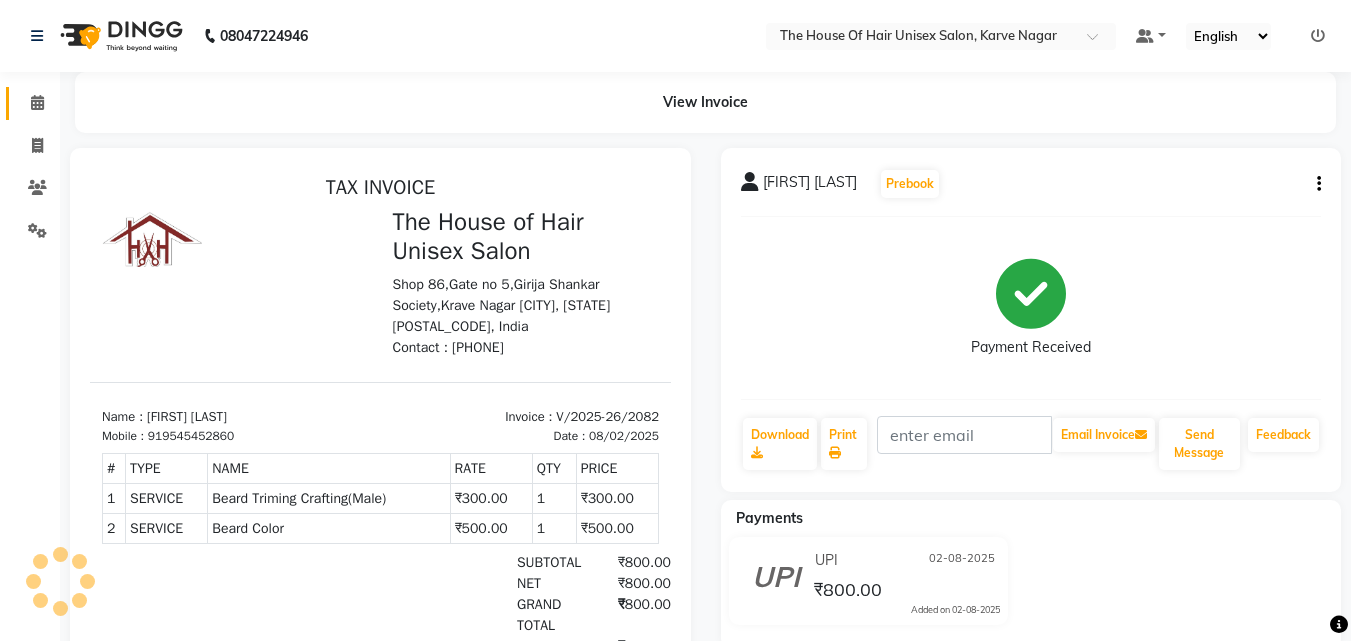 scroll, scrollTop: 0, scrollLeft: 0, axis: both 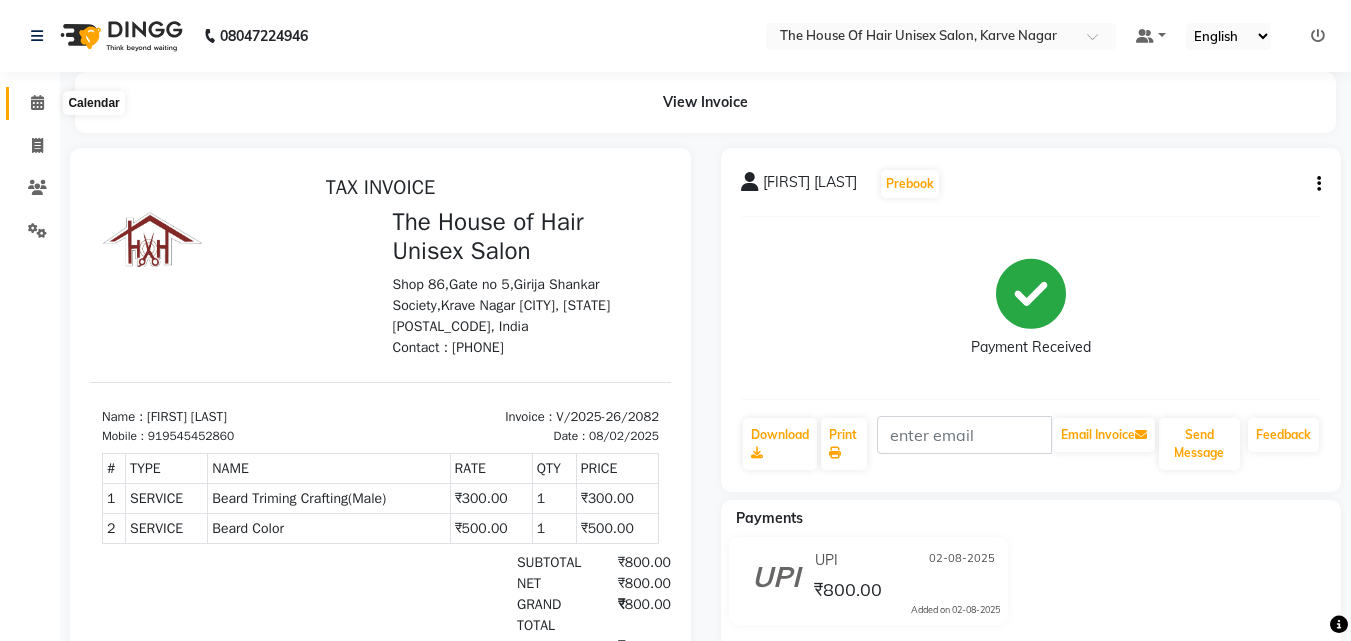 click 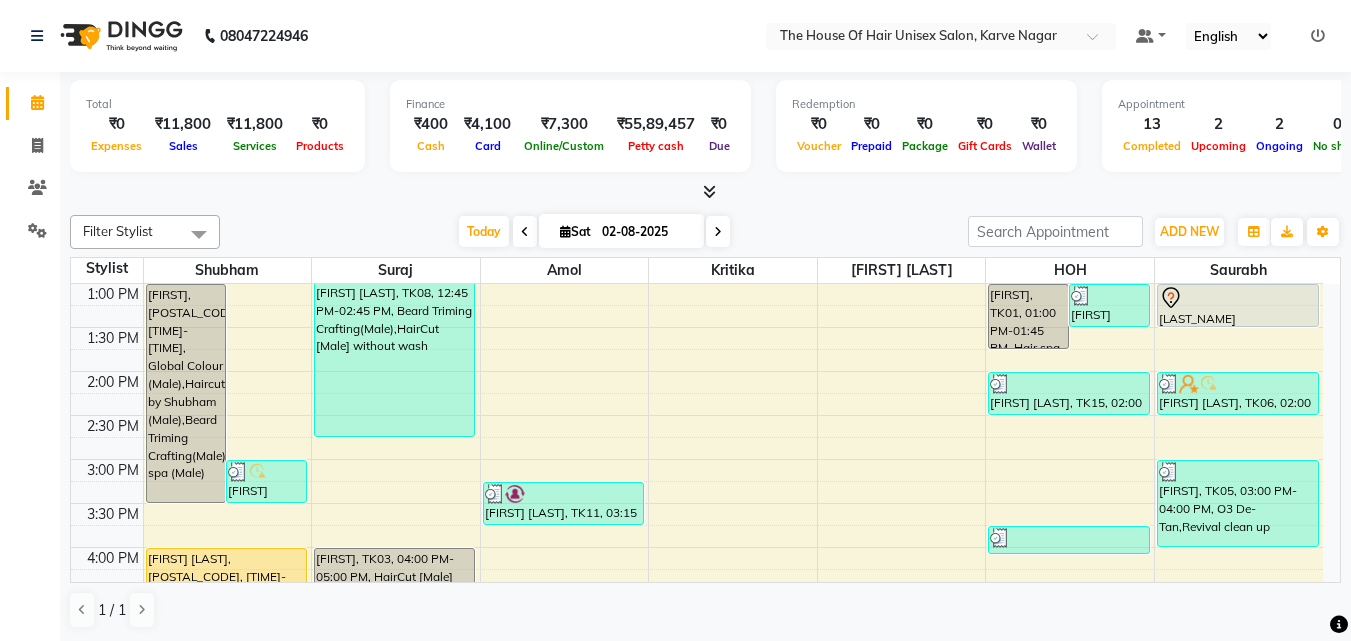 scroll, scrollTop: 533, scrollLeft: 0, axis: vertical 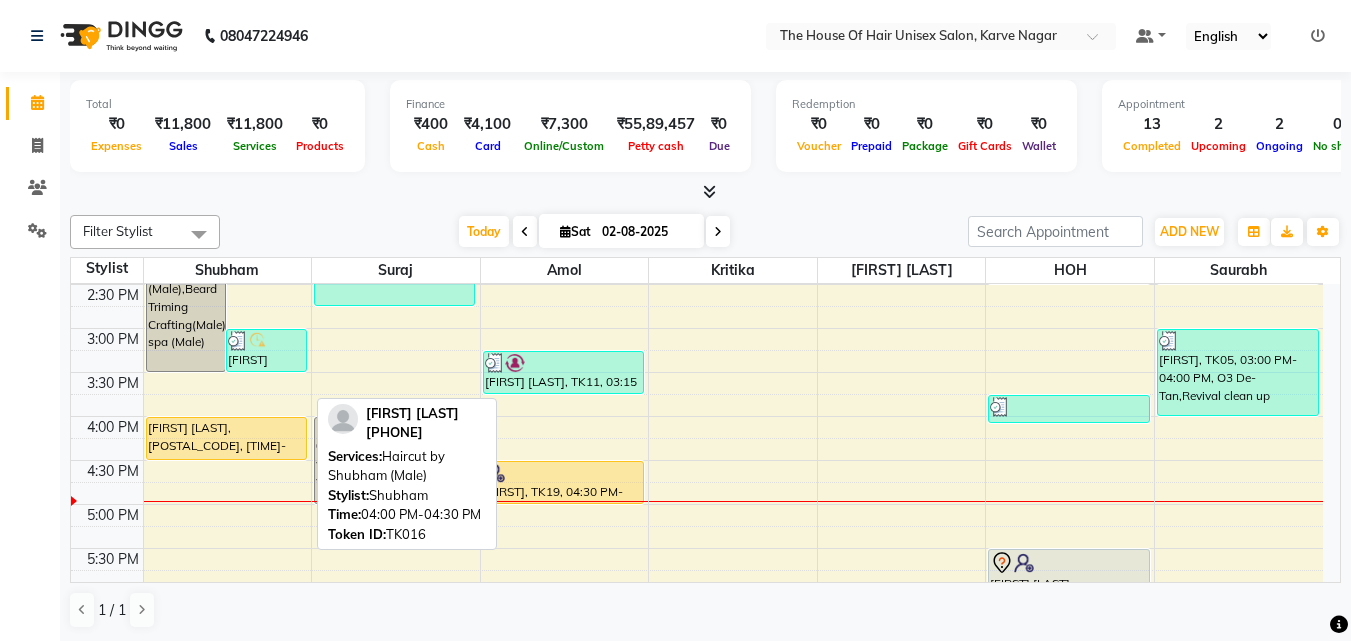 click on "[FIRST] [LAST], TK16, 04:00 PM-04:30 PM, Haircut by [FIRST] (Male)" at bounding box center [226, 438] 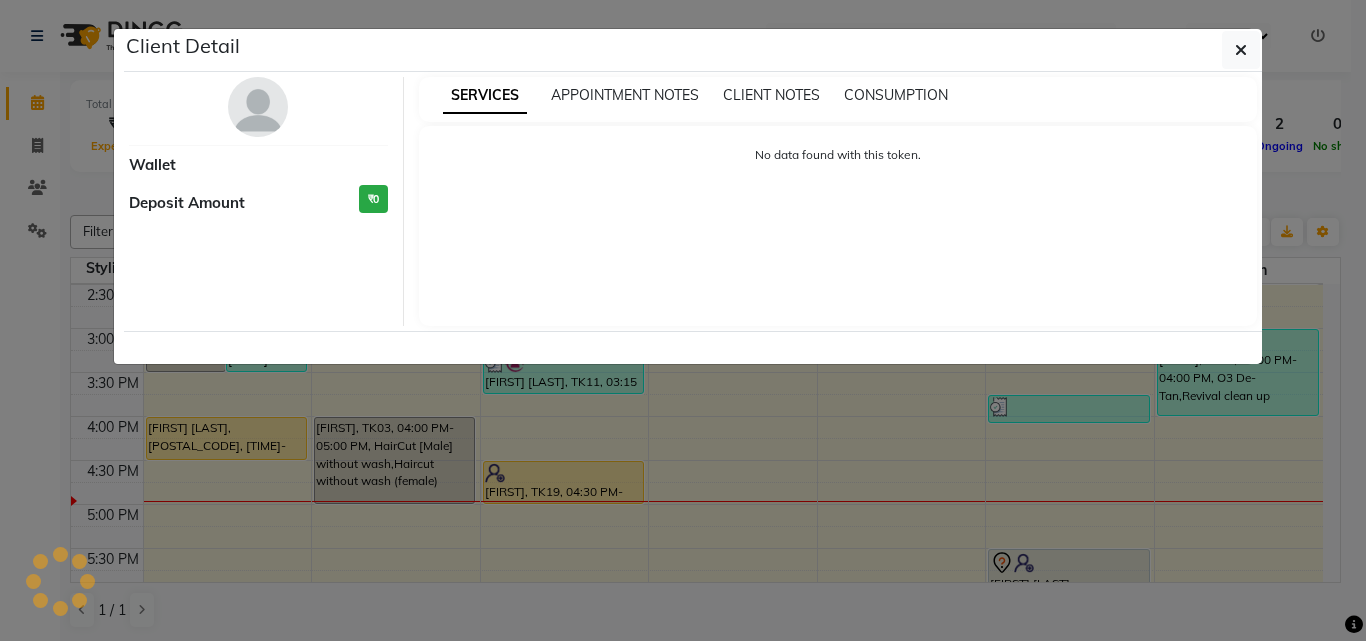 select on "1" 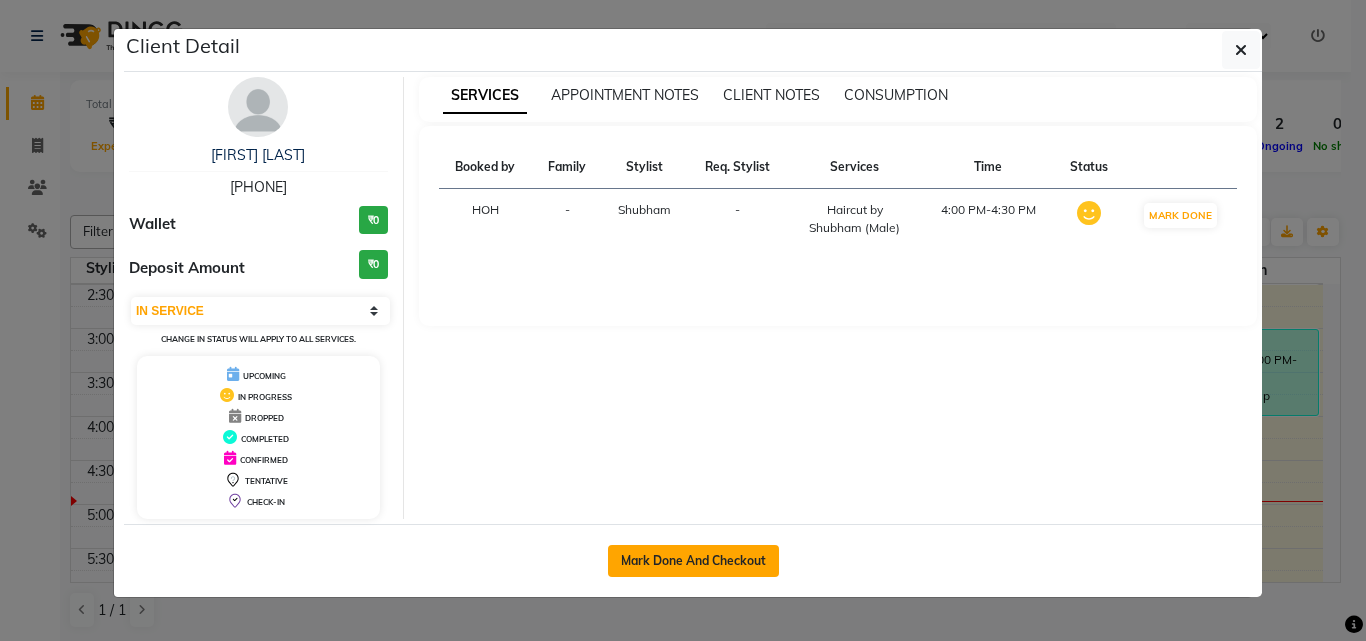 click on "Mark Done And Checkout" 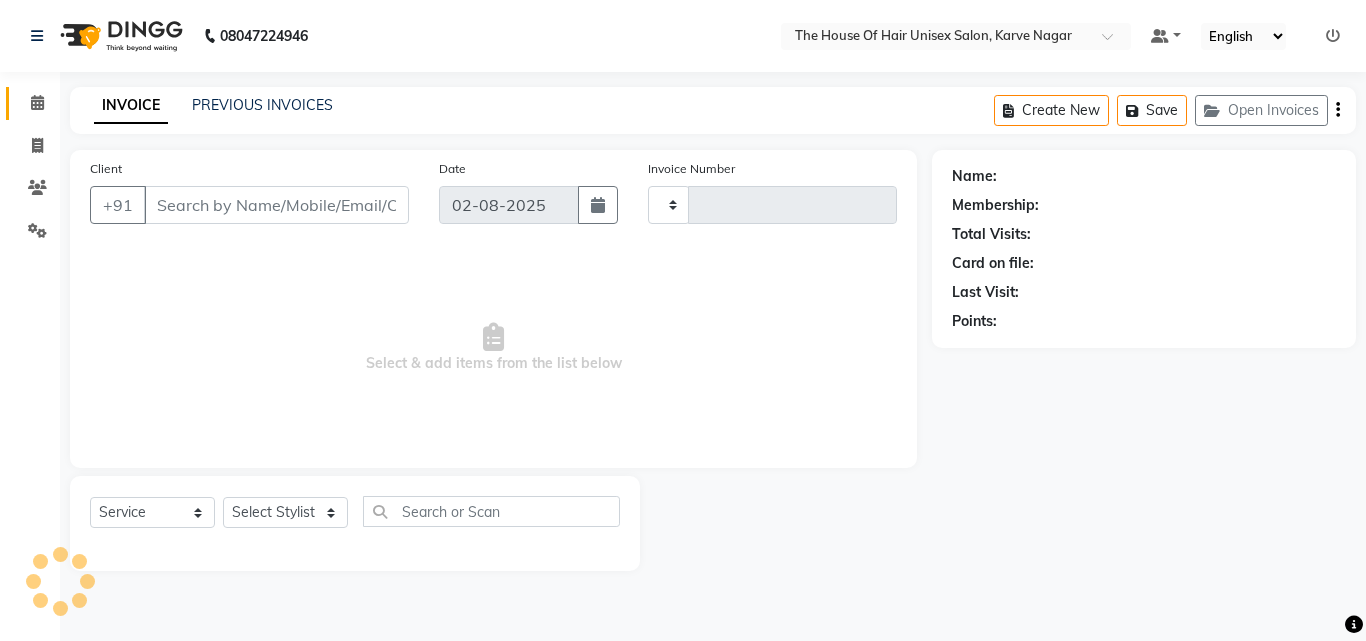 type on "2091" 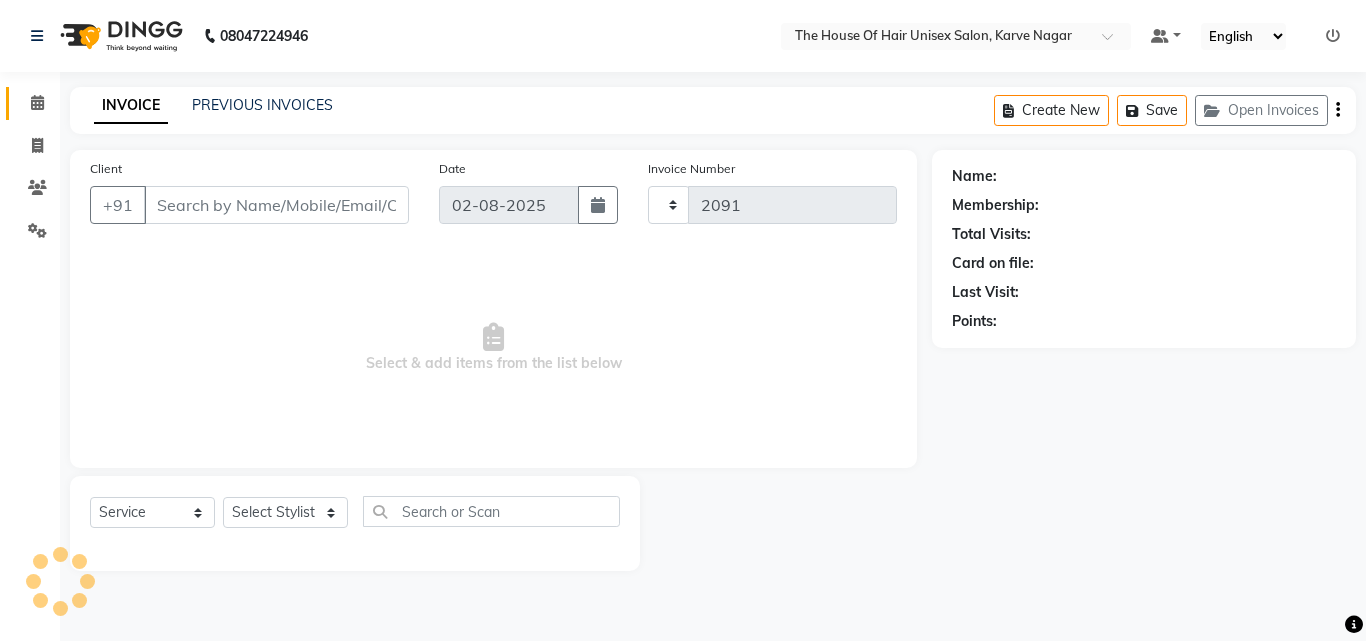 select on "598" 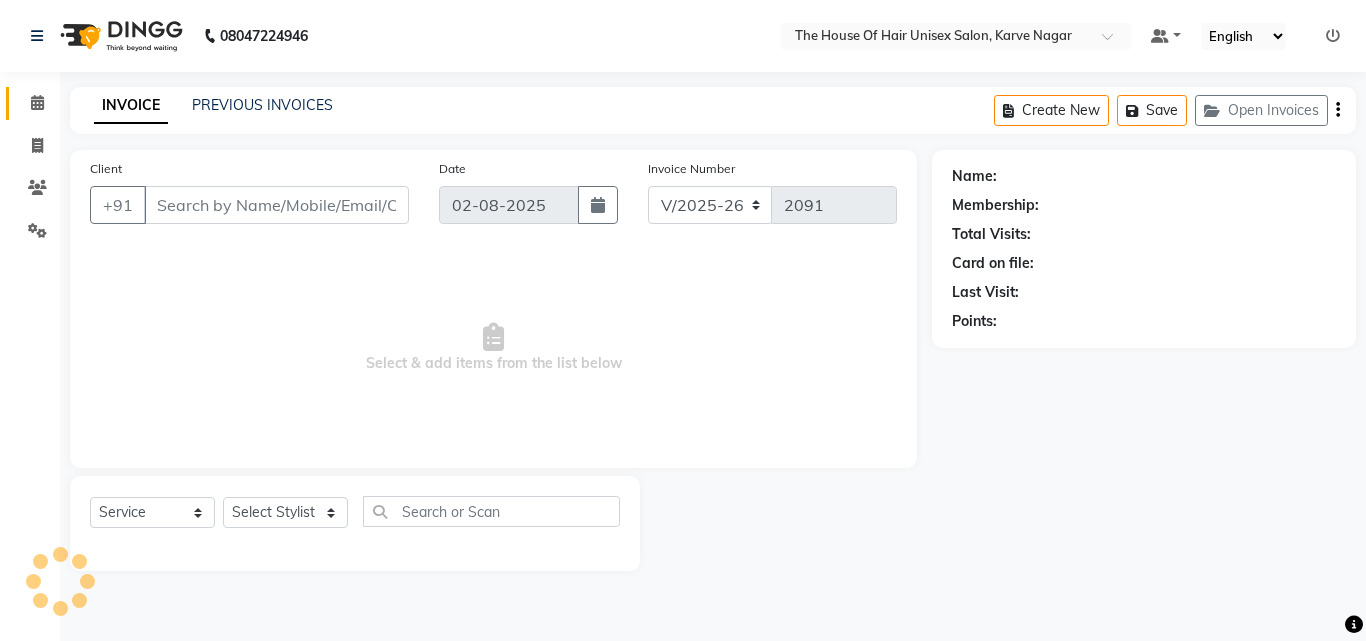 type on "[PHONE]" 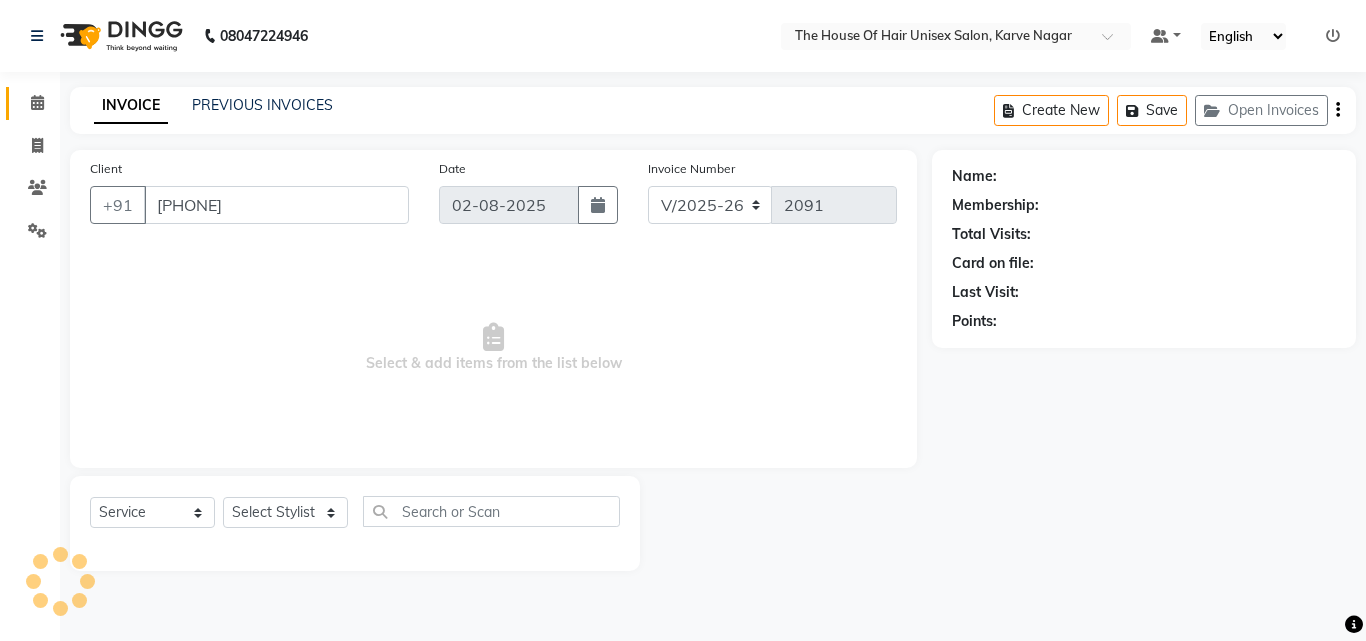 select on "8430" 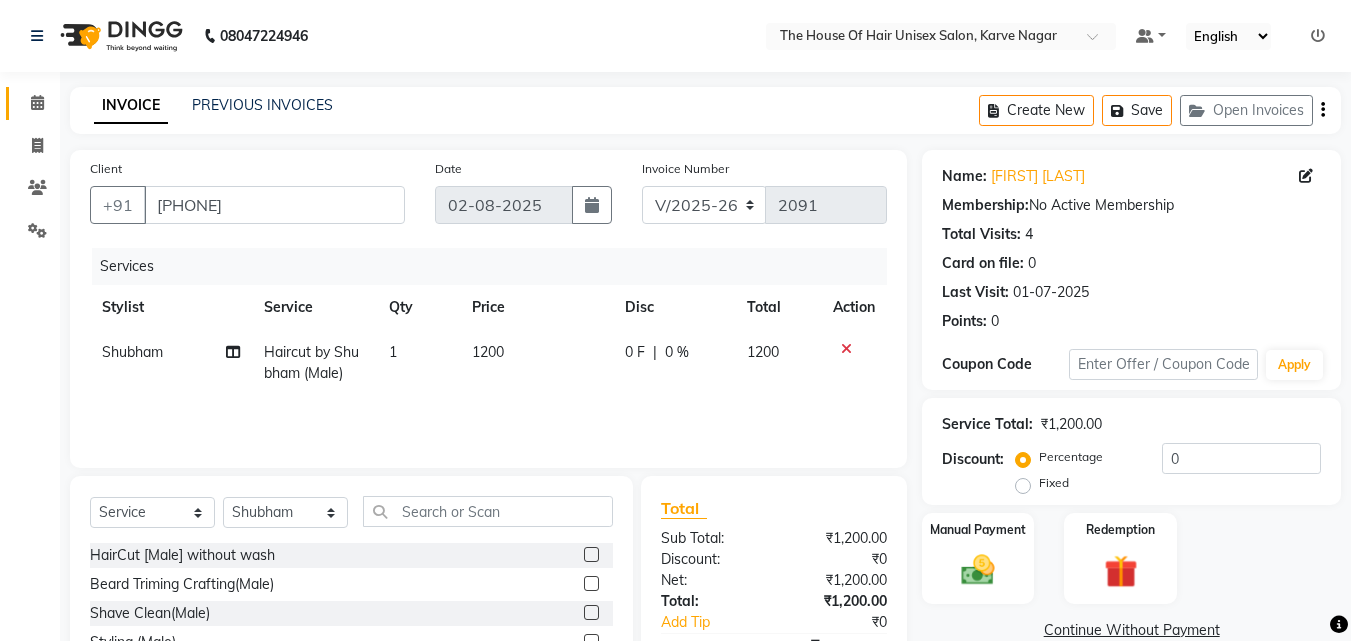 scroll, scrollTop: 120, scrollLeft: 0, axis: vertical 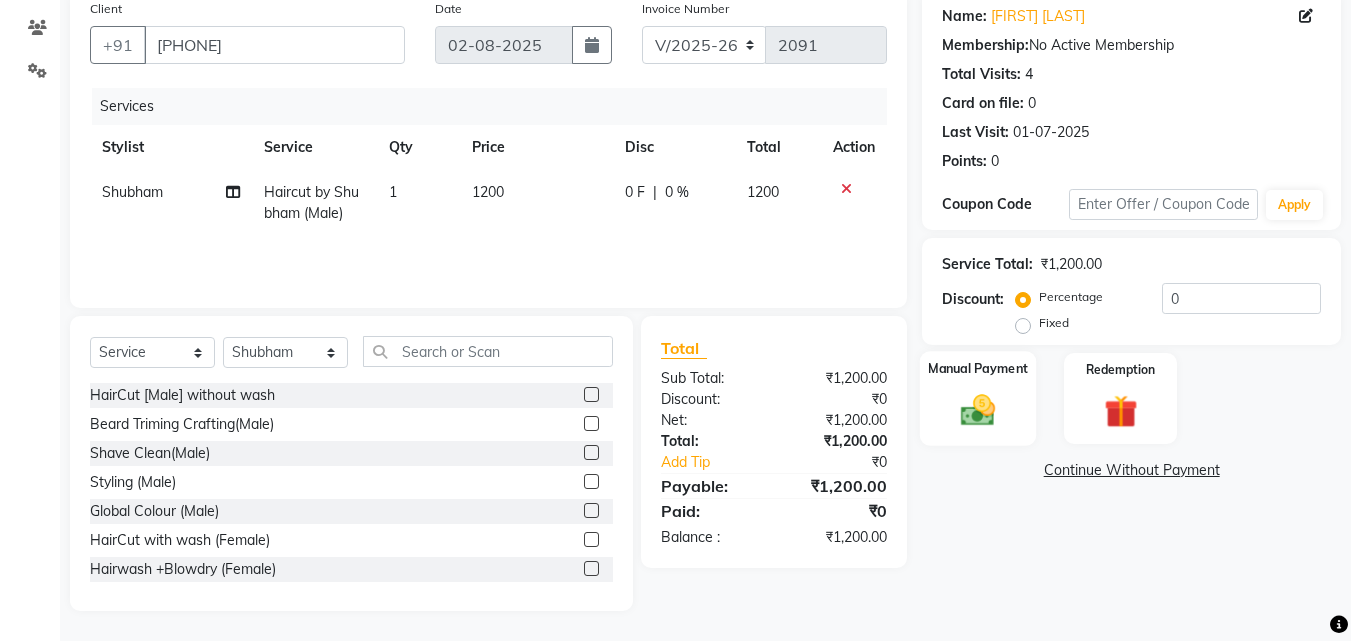 click 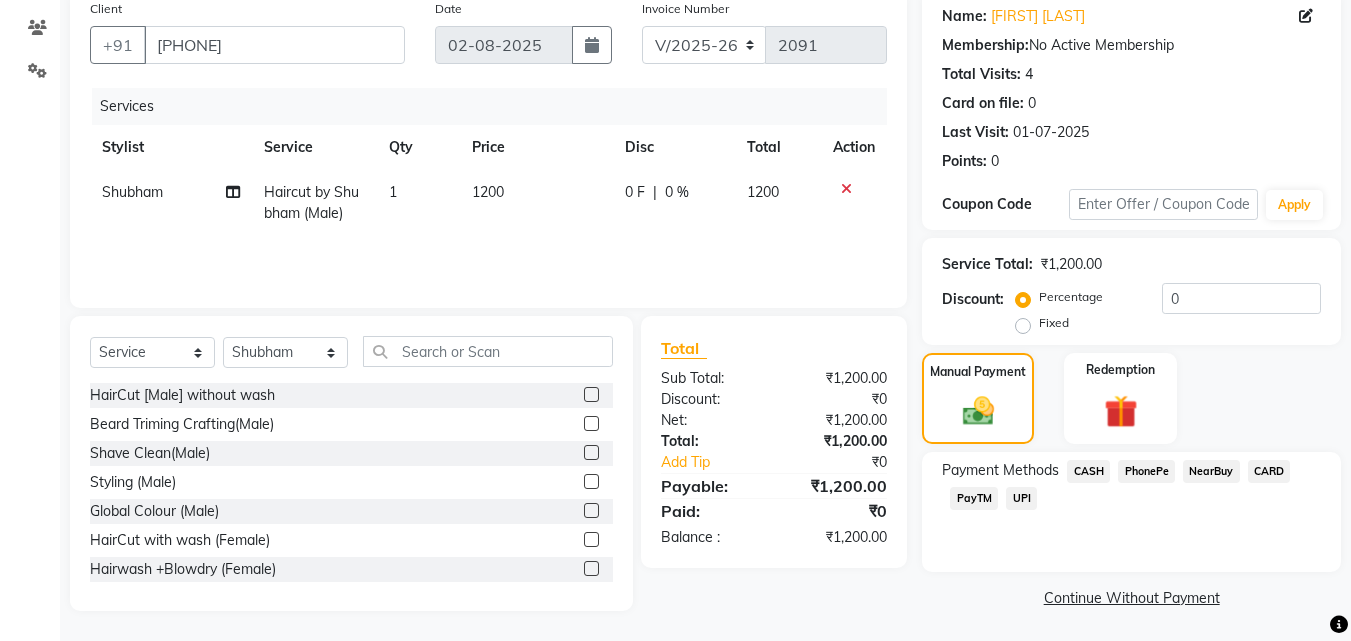 click on "UPI" 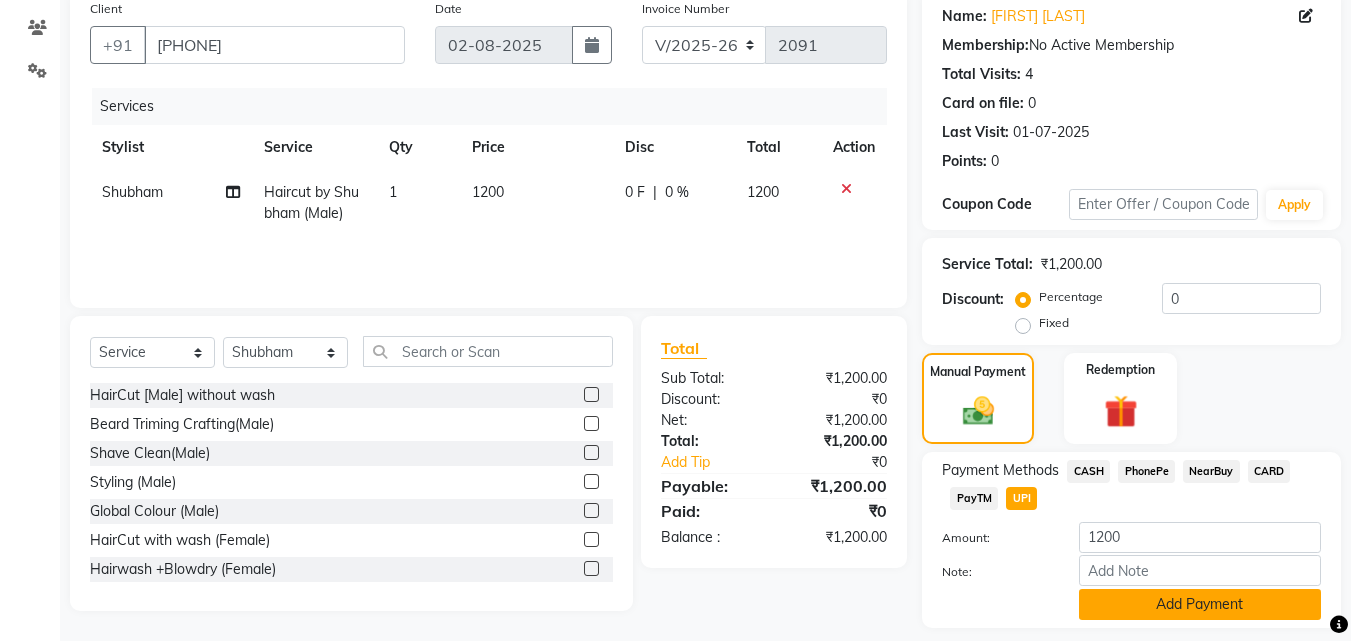 click on "Add Payment" 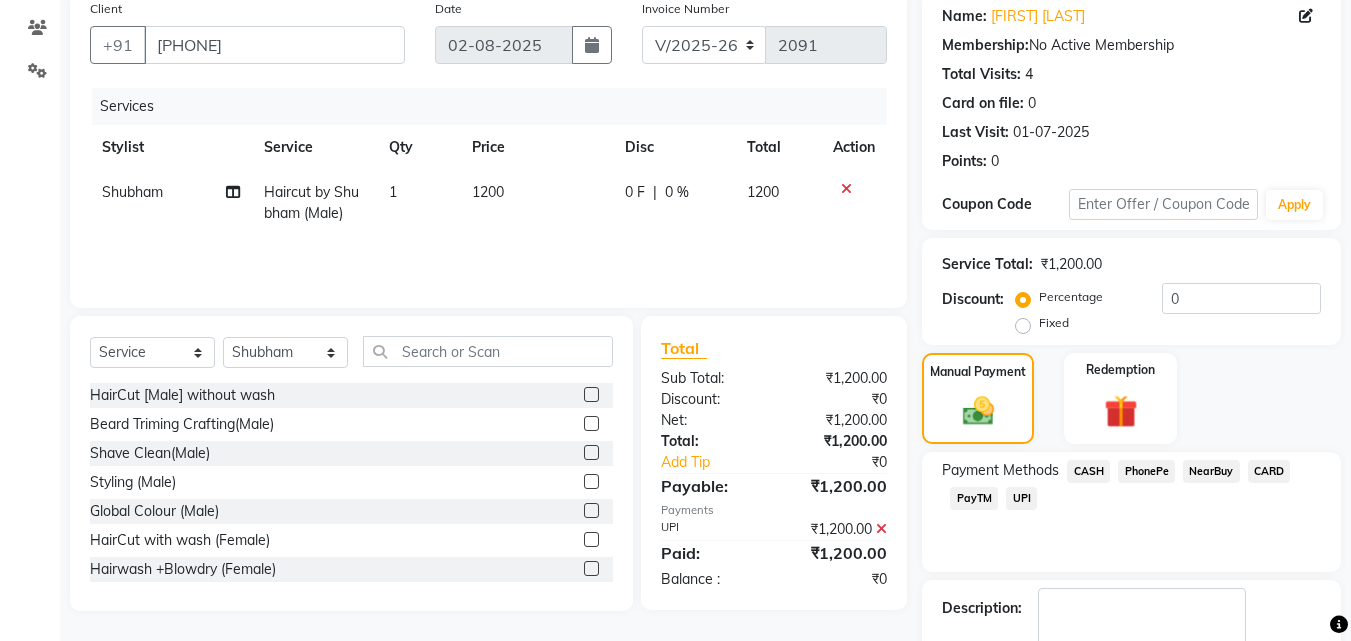 scroll, scrollTop: 275, scrollLeft: 0, axis: vertical 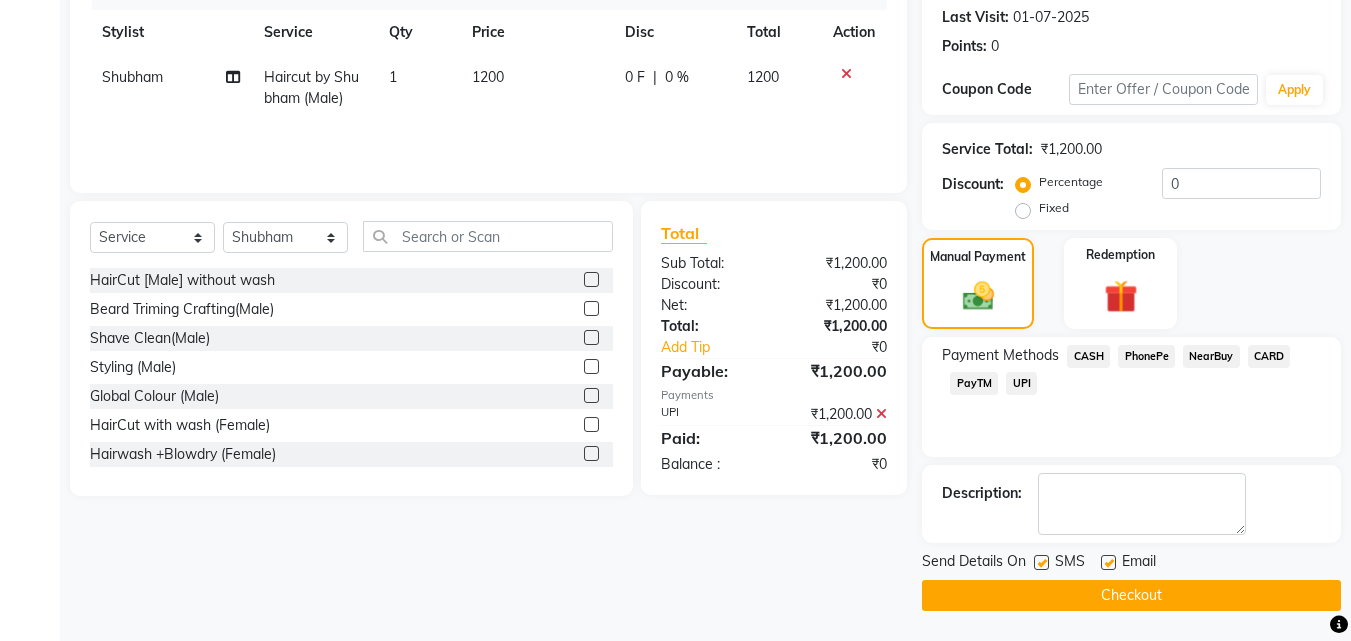 click on "Checkout" 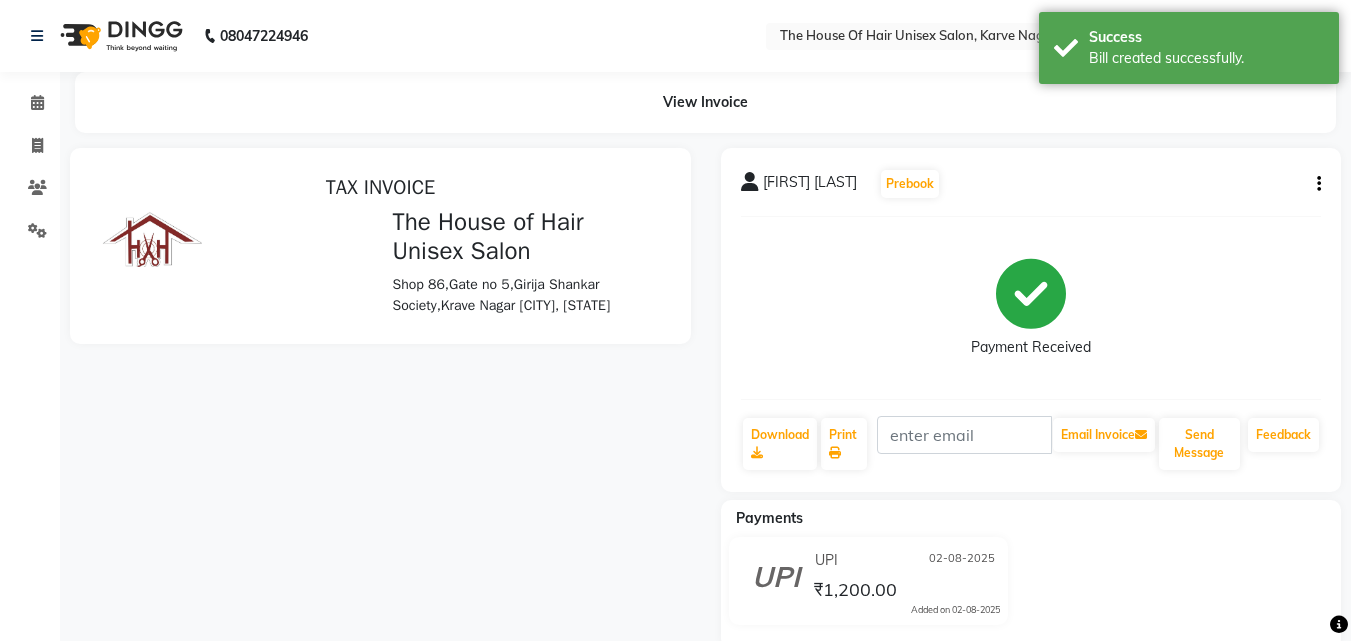 scroll, scrollTop: 0, scrollLeft: 0, axis: both 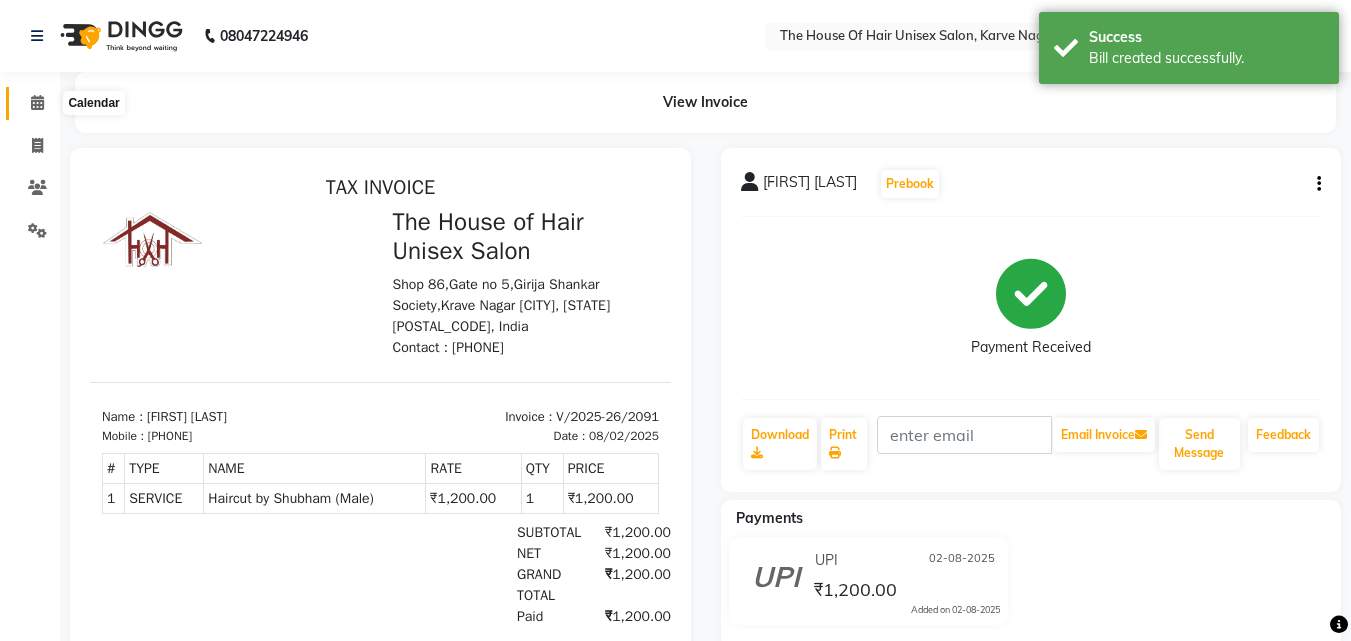 click 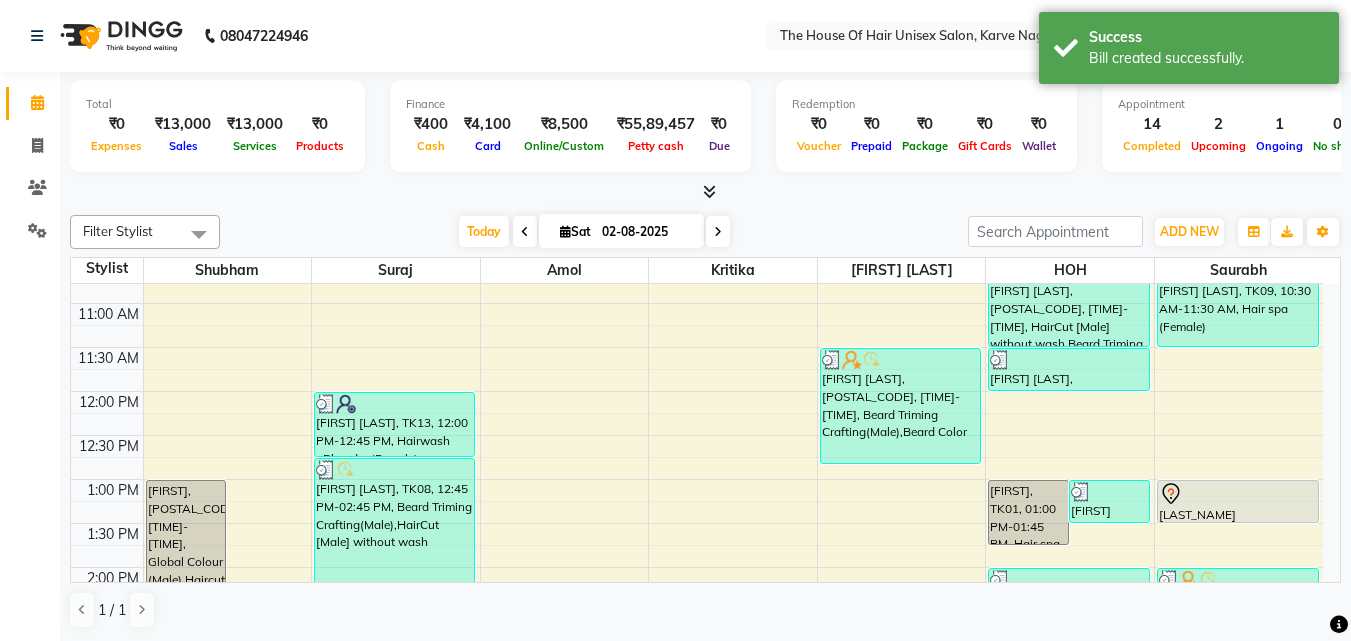 scroll, scrollTop: 352, scrollLeft: 0, axis: vertical 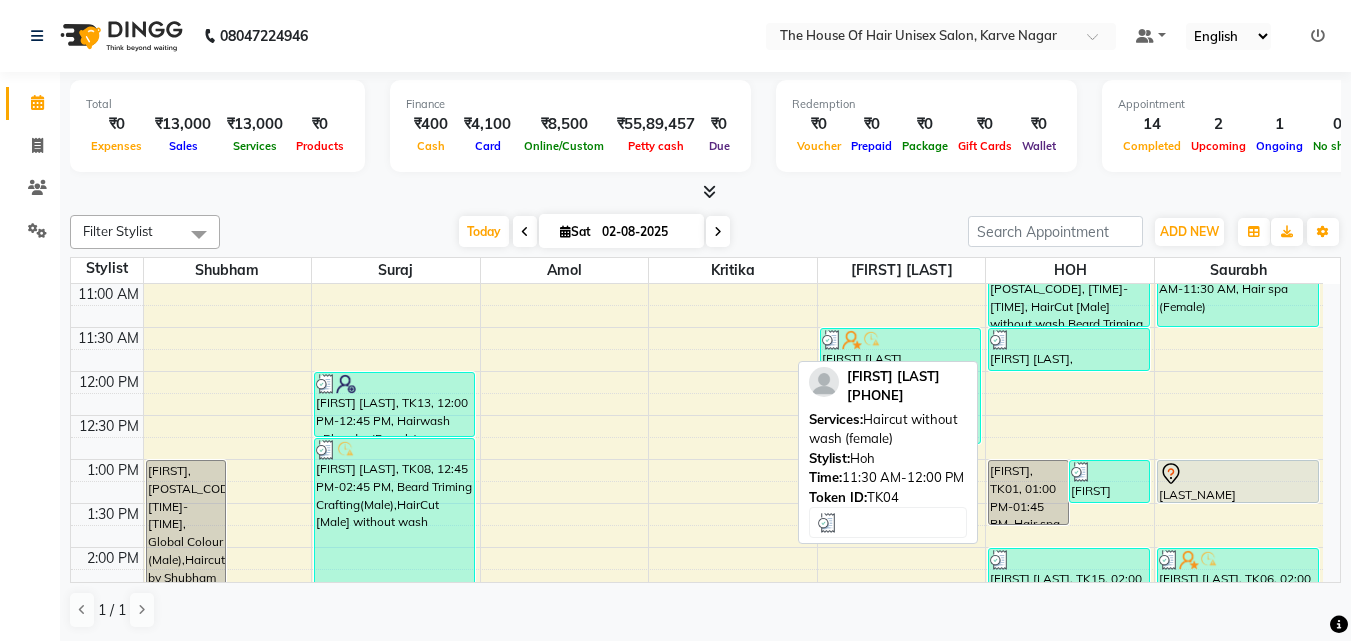 click on "[FIRST] [LAST], TK04, 11:30 AM-12:00 PM, Haircut without wash (female)" at bounding box center (1068, 349) 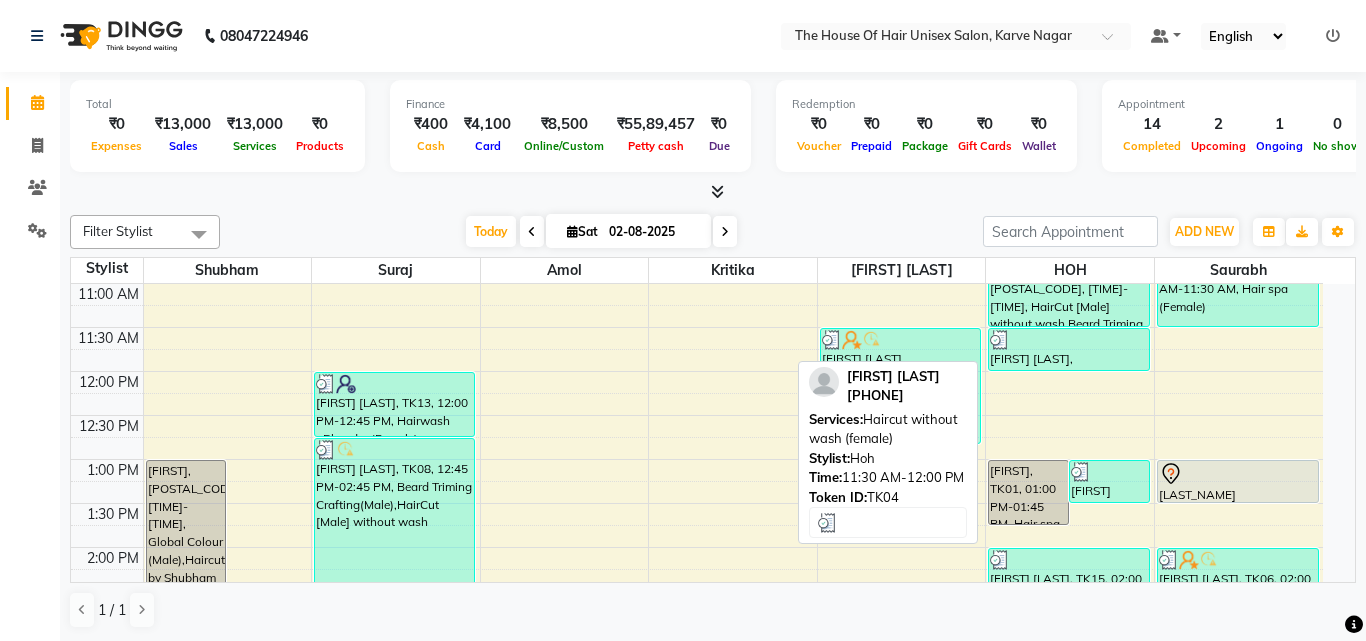 select on "3" 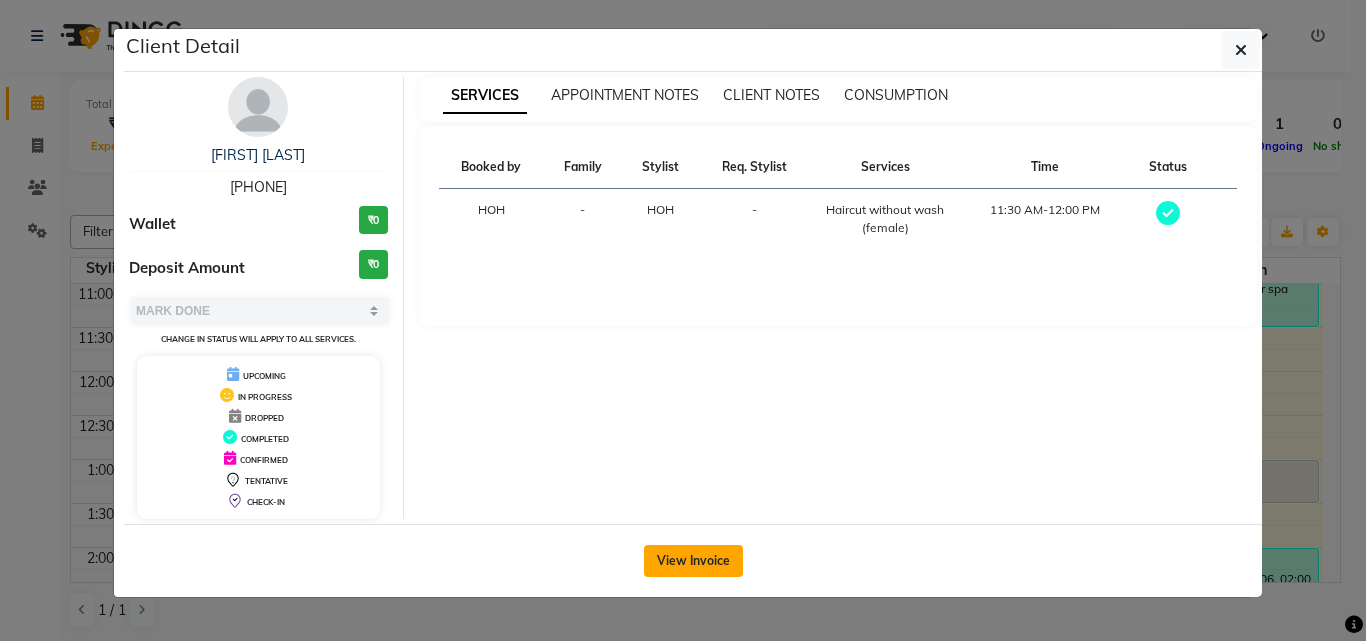 click on "View Invoice" 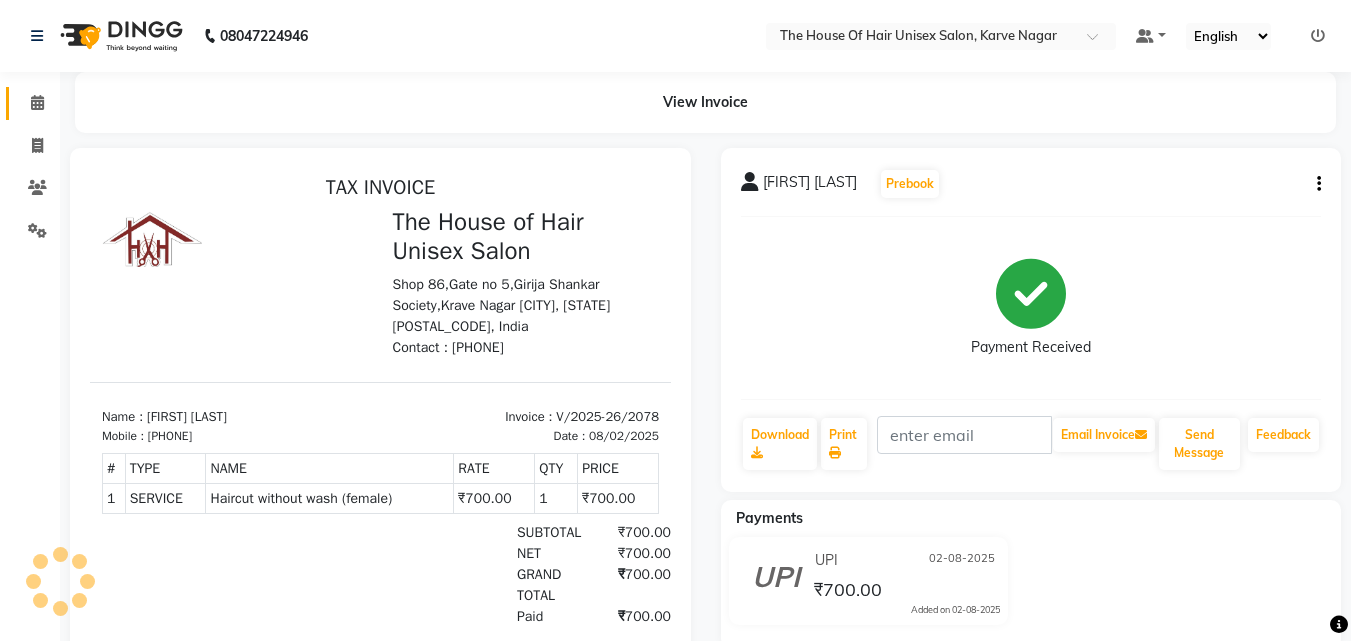 scroll, scrollTop: 0, scrollLeft: 0, axis: both 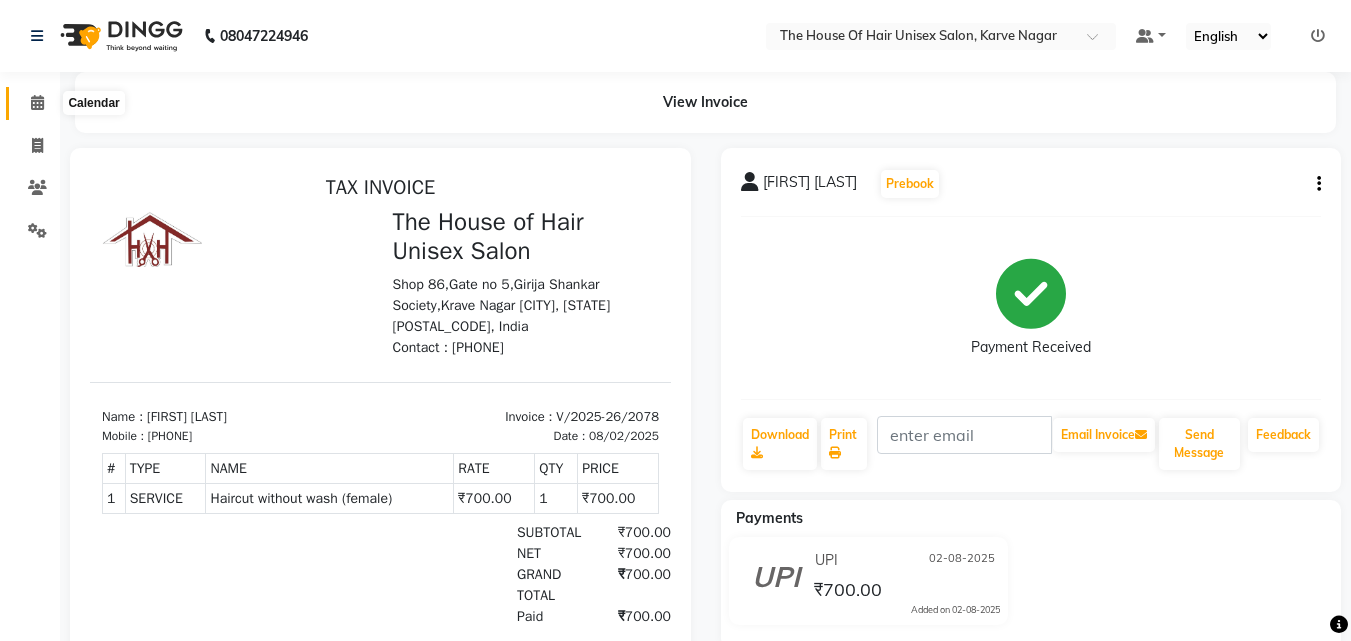 click 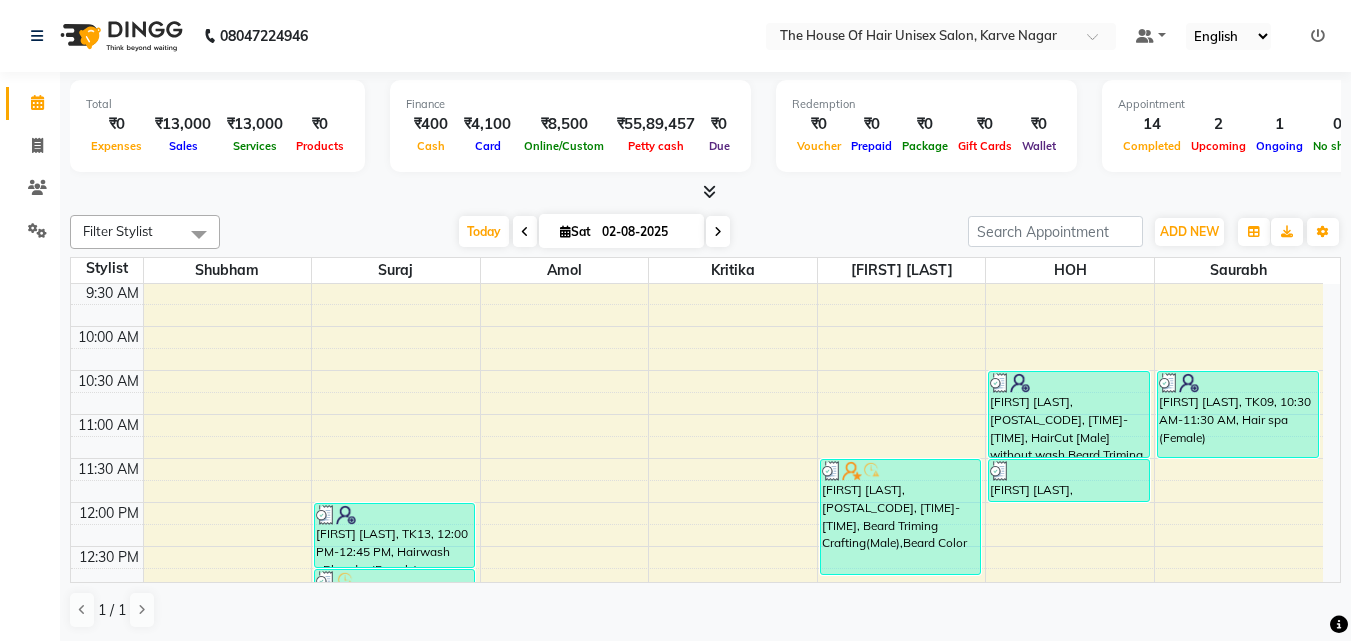 scroll, scrollTop: 272, scrollLeft: 0, axis: vertical 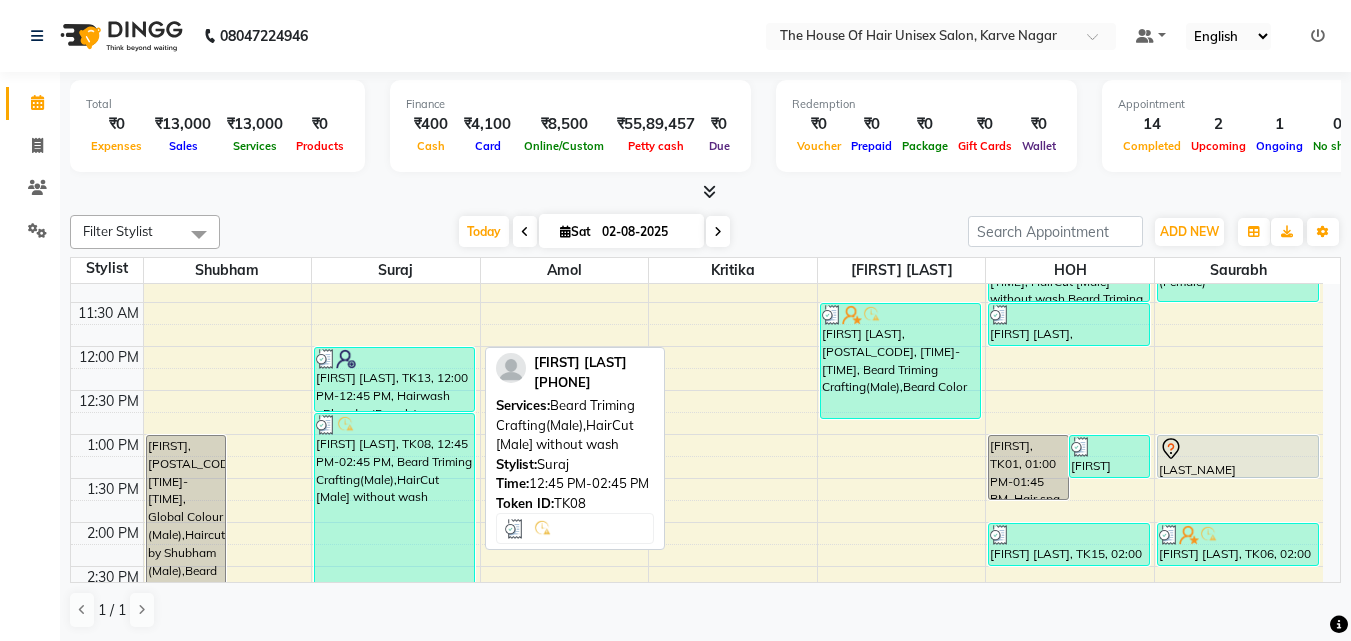 click on "[FIRST] [LAST], TK08, 12:45 PM-02:45 PM, Beard Triming Crafting(Male),HairCut [Male] without wash" at bounding box center (394, 500) 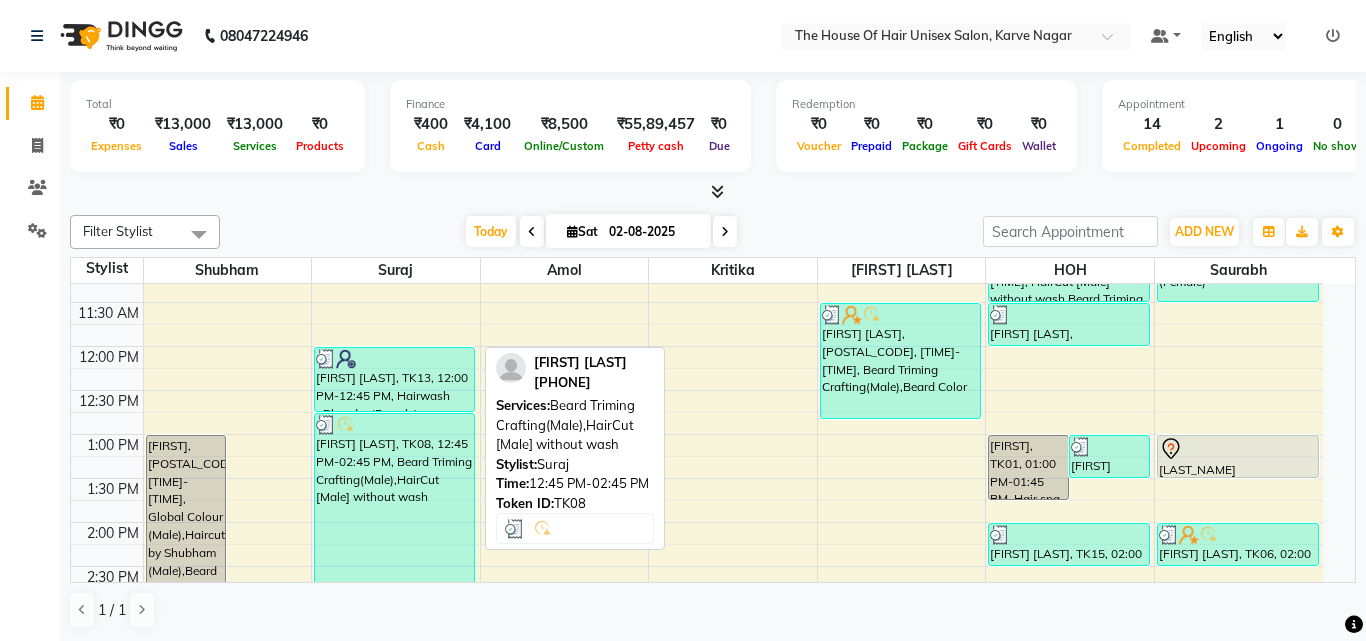 select on "3" 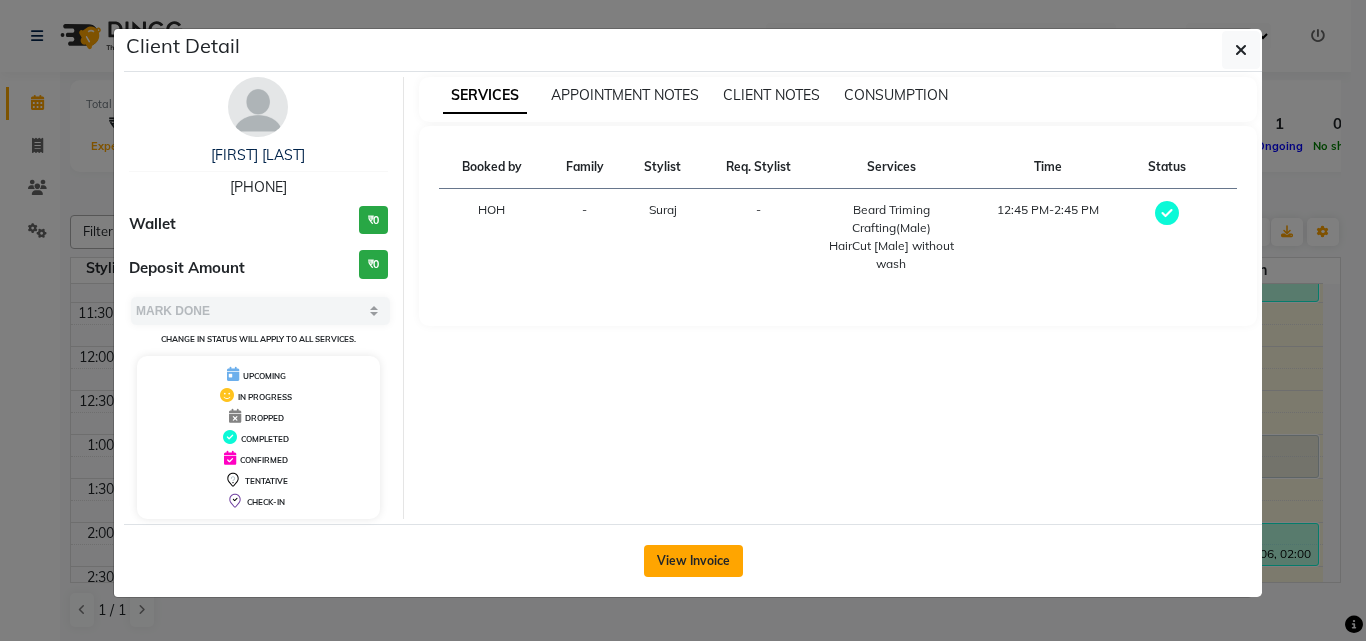 click on "View Invoice" 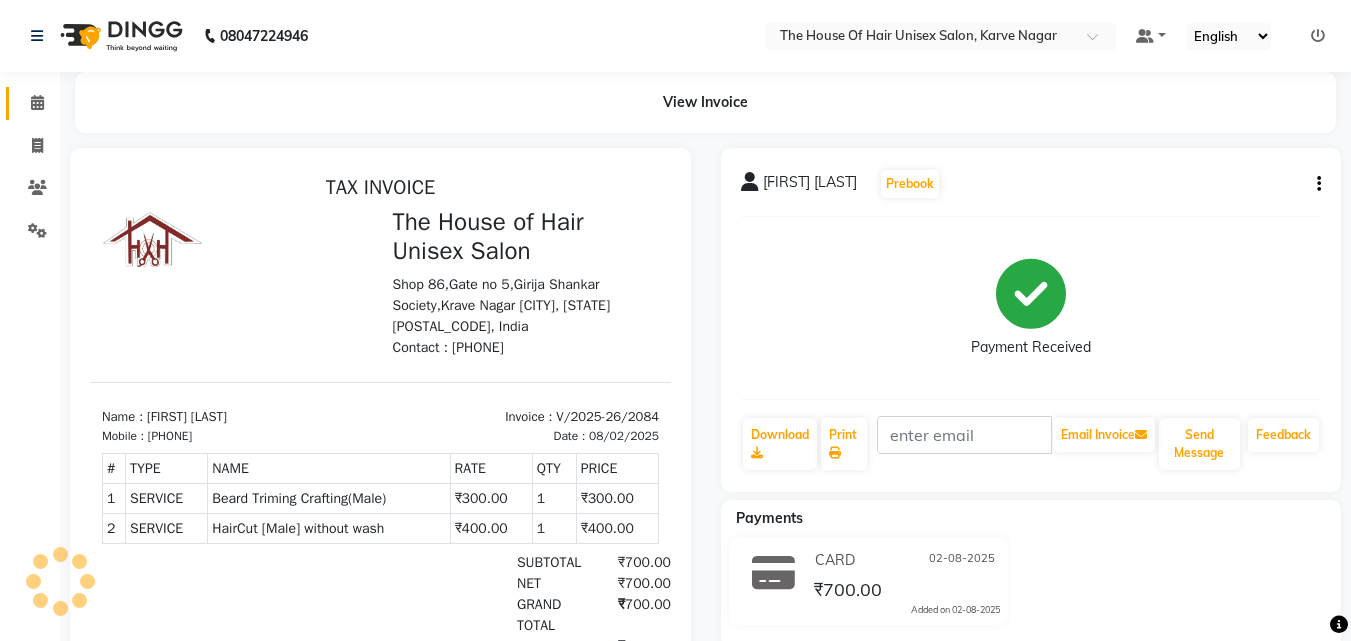 scroll, scrollTop: 0, scrollLeft: 0, axis: both 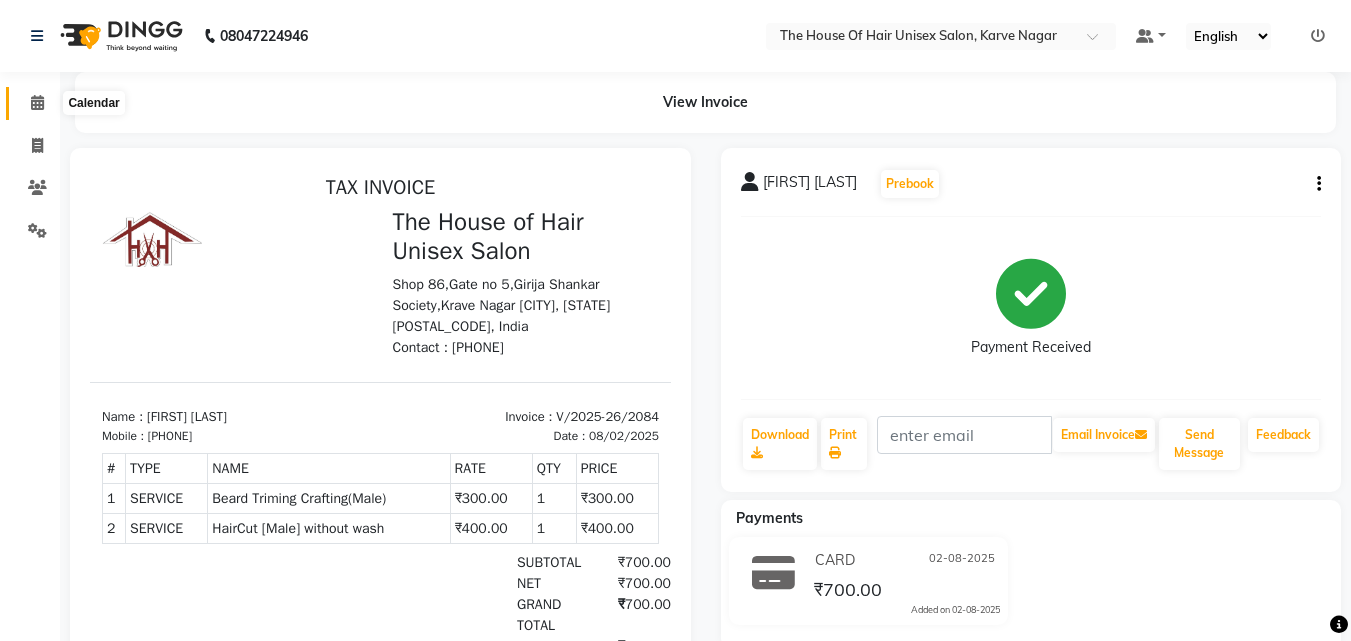 click 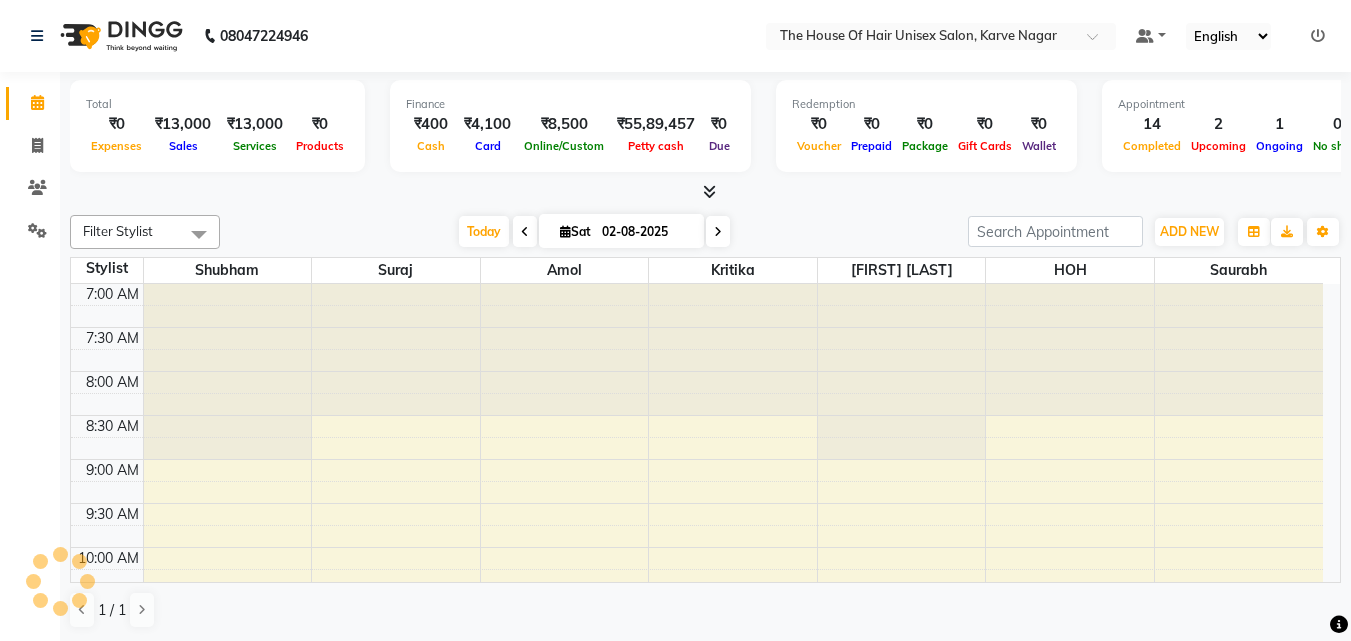 scroll, scrollTop: 0, scrollLeft: 0, axis: both 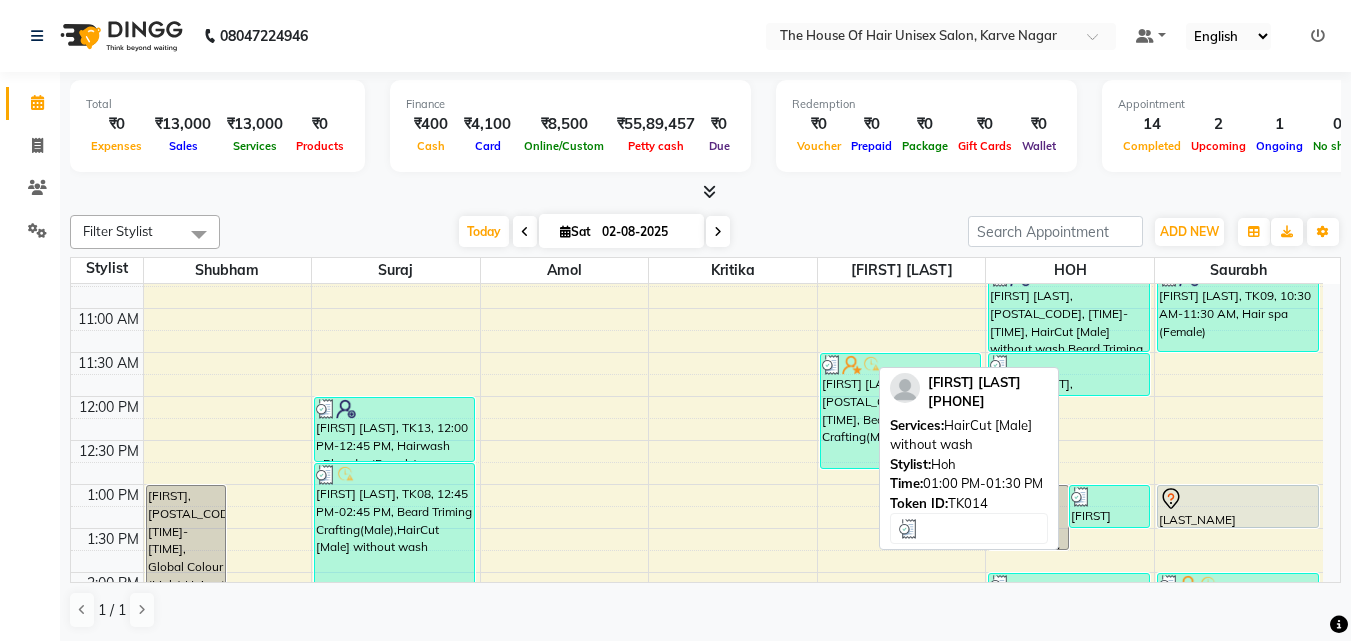 click on "[FIRST] [LAST], TK14, 01:00 PM-02:00 PM, HairCut [Male] without wash,Beard Triming Crafting(Male)" at bounding box center [1109, 506] 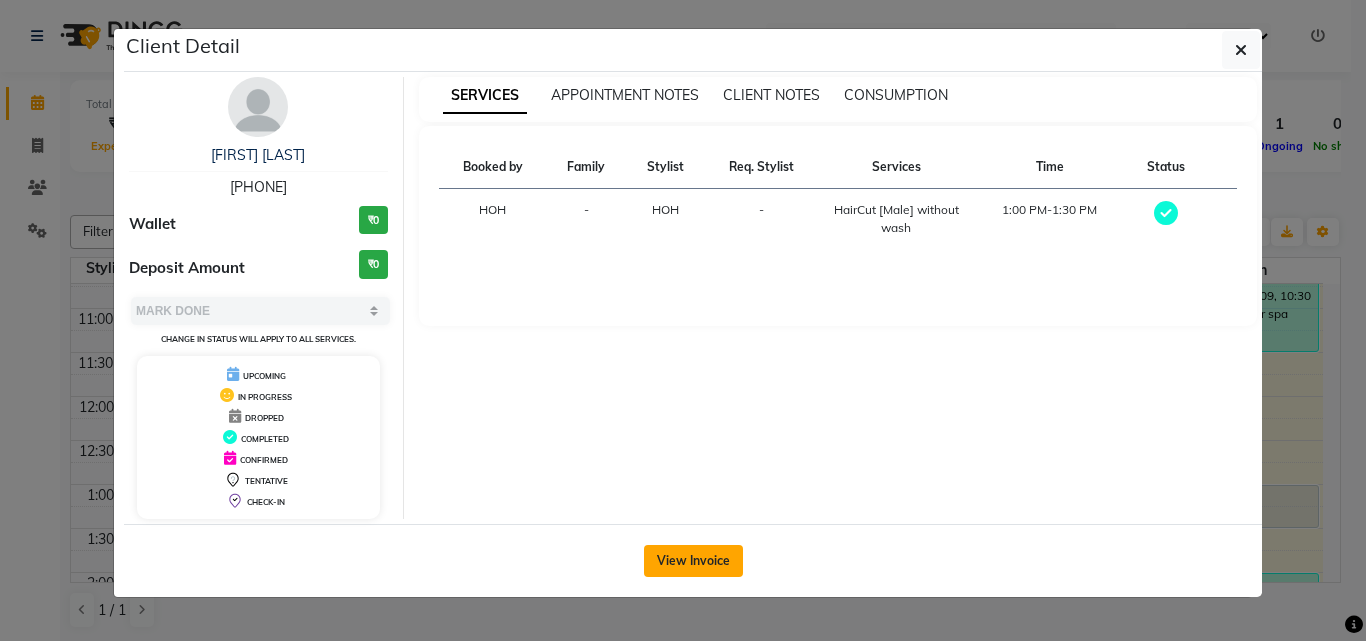 click on "View Invoice" 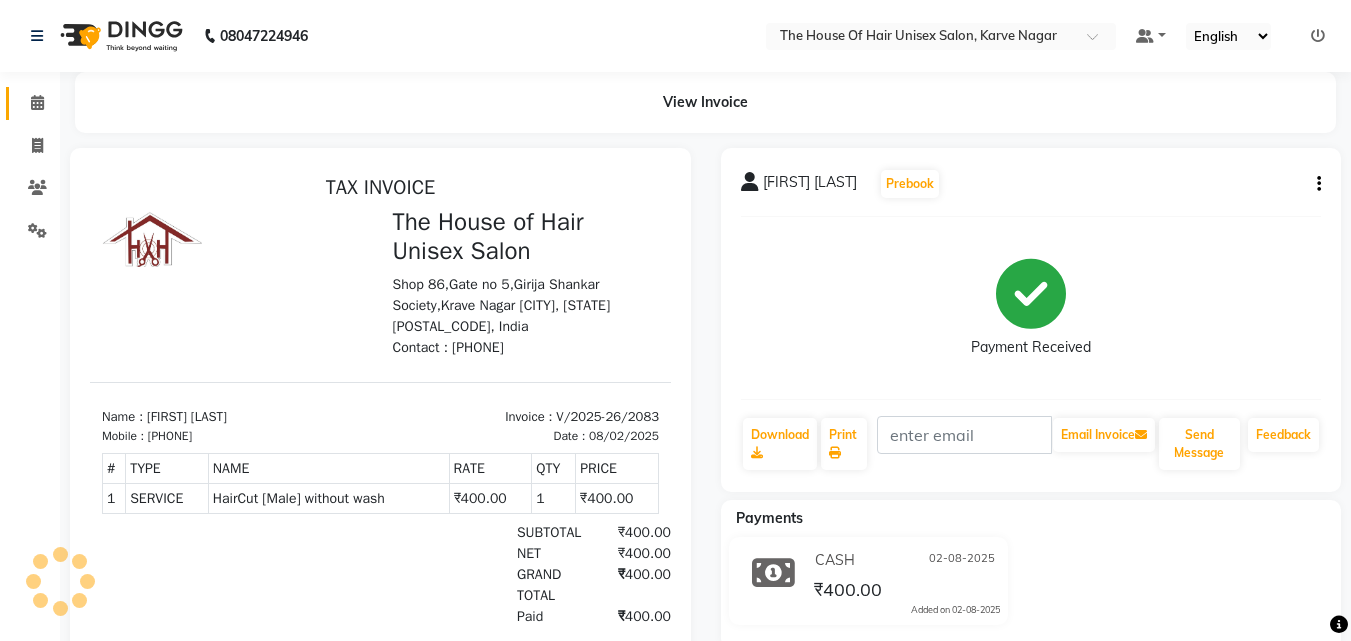 scroll, scrollTop: 0, scrollLeft: 0, axis: both 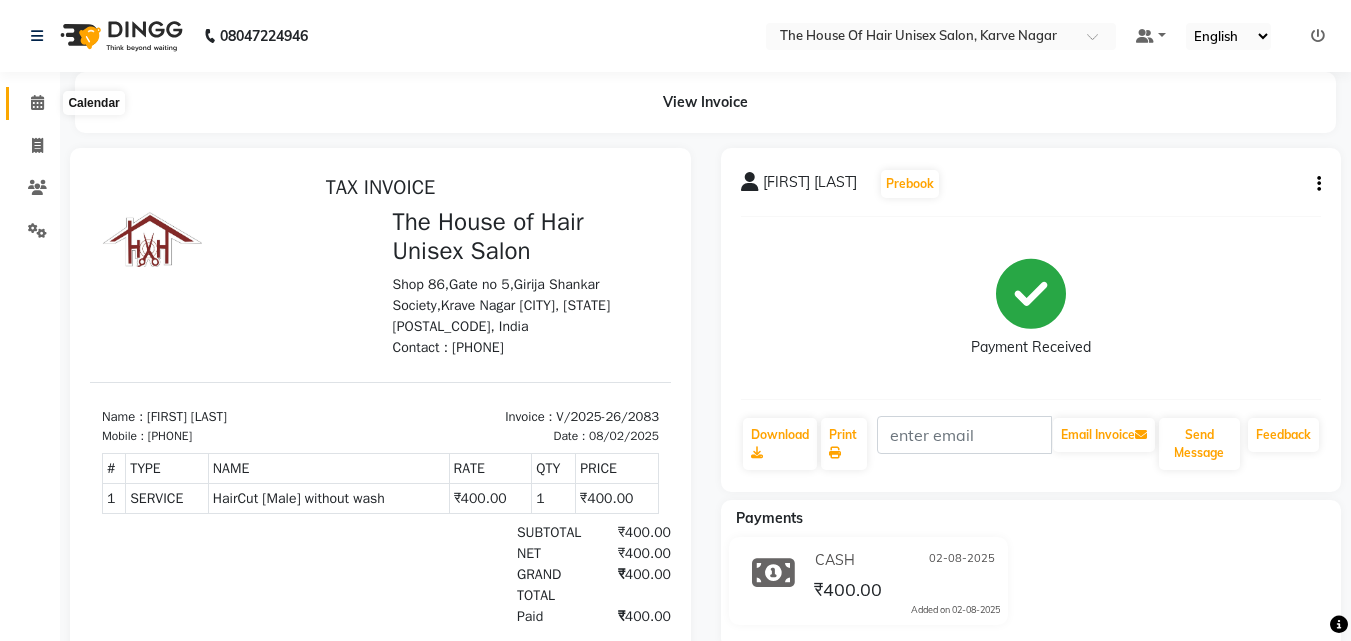 click 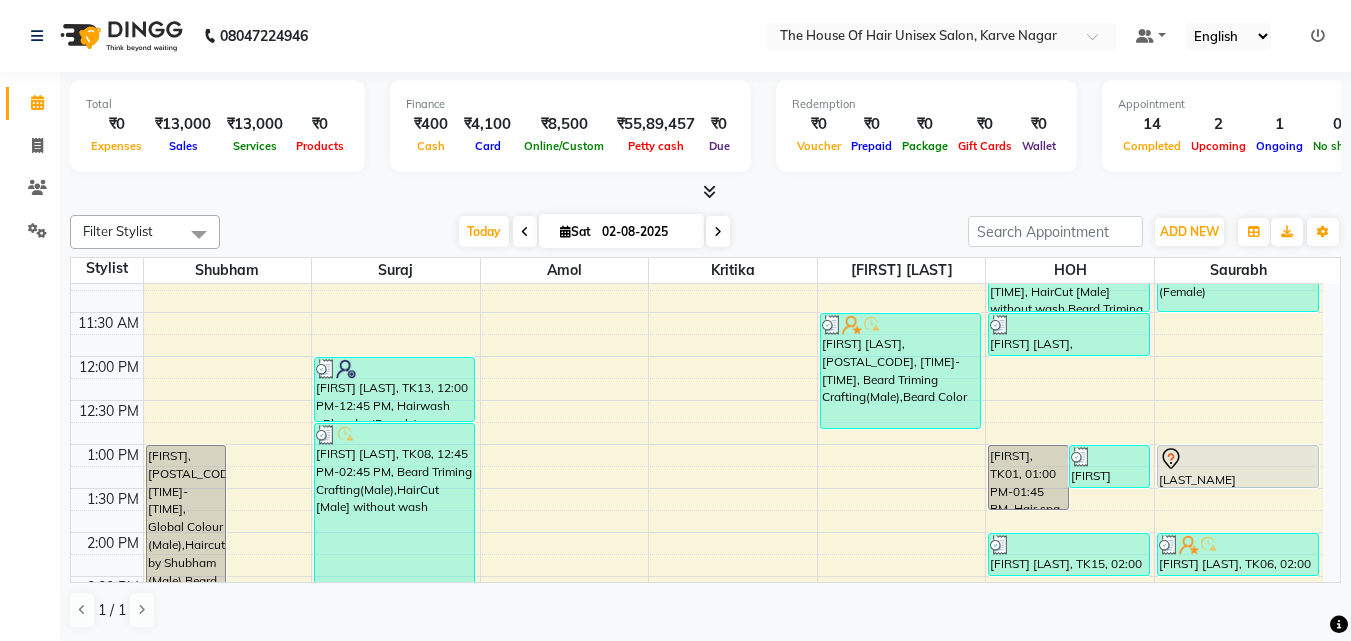 scroll, scrollTop: 372, scrollLeft: 0, axis: vertical 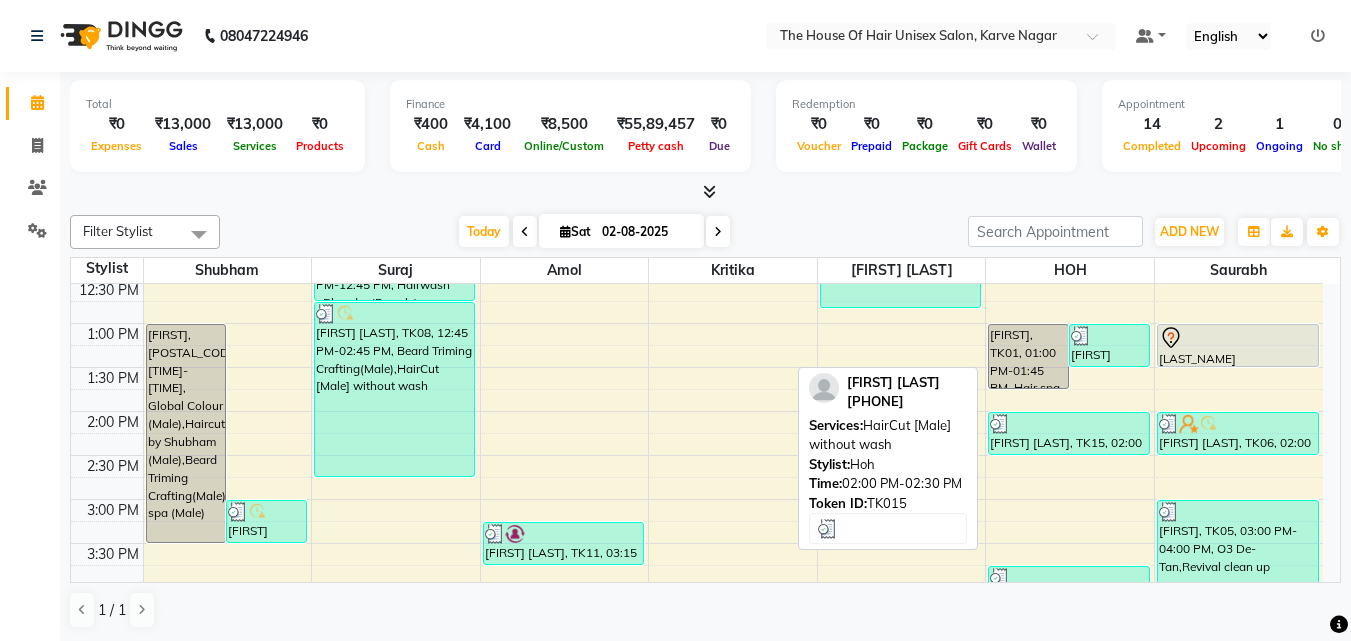 click on "[FIRST] [LAST], TK15, 02:00 PM-02:30 PM, HairCut [Male] without wash" at bounding box center (1068, 433) 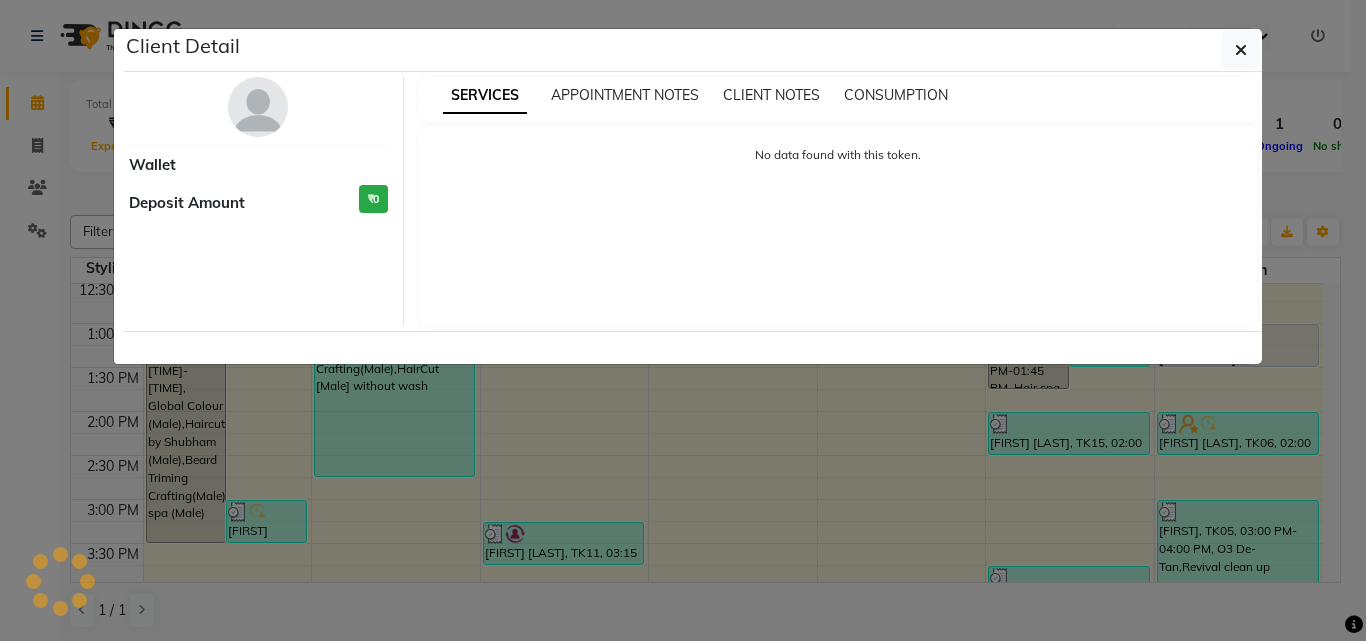 select on "3" 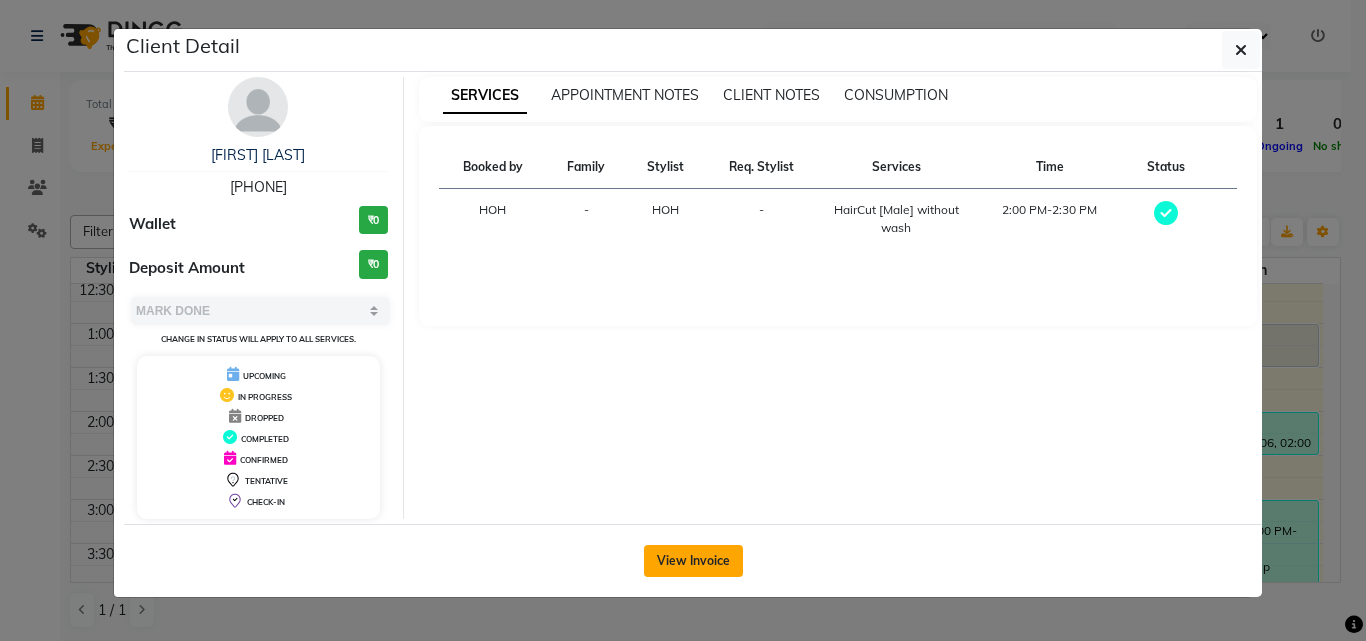 click on "View Invoice" 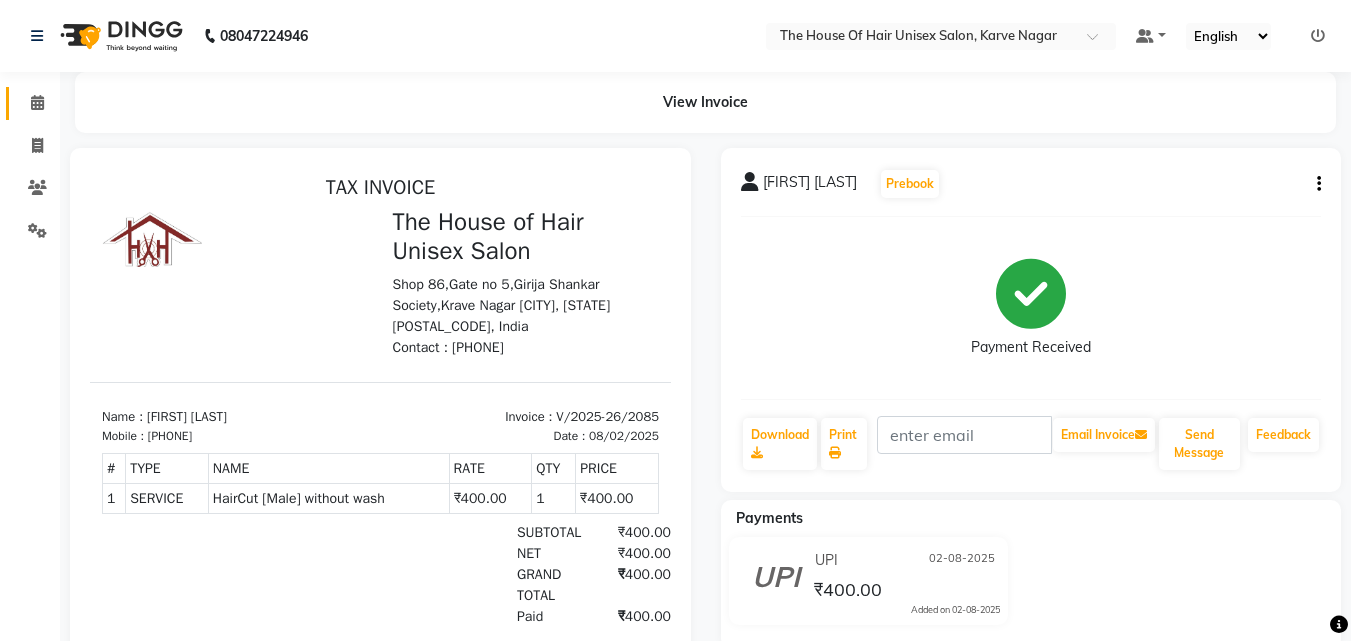 scroll, scrollTop: 0, scrollLeft: 0, axis: both 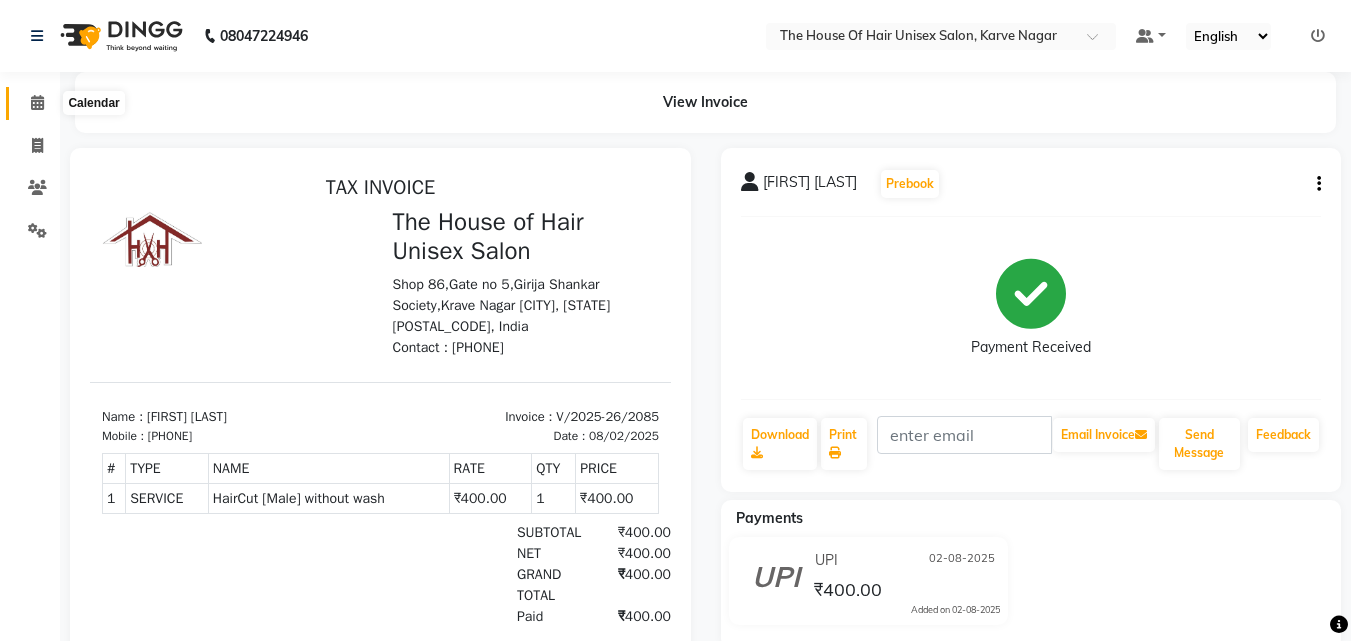 click 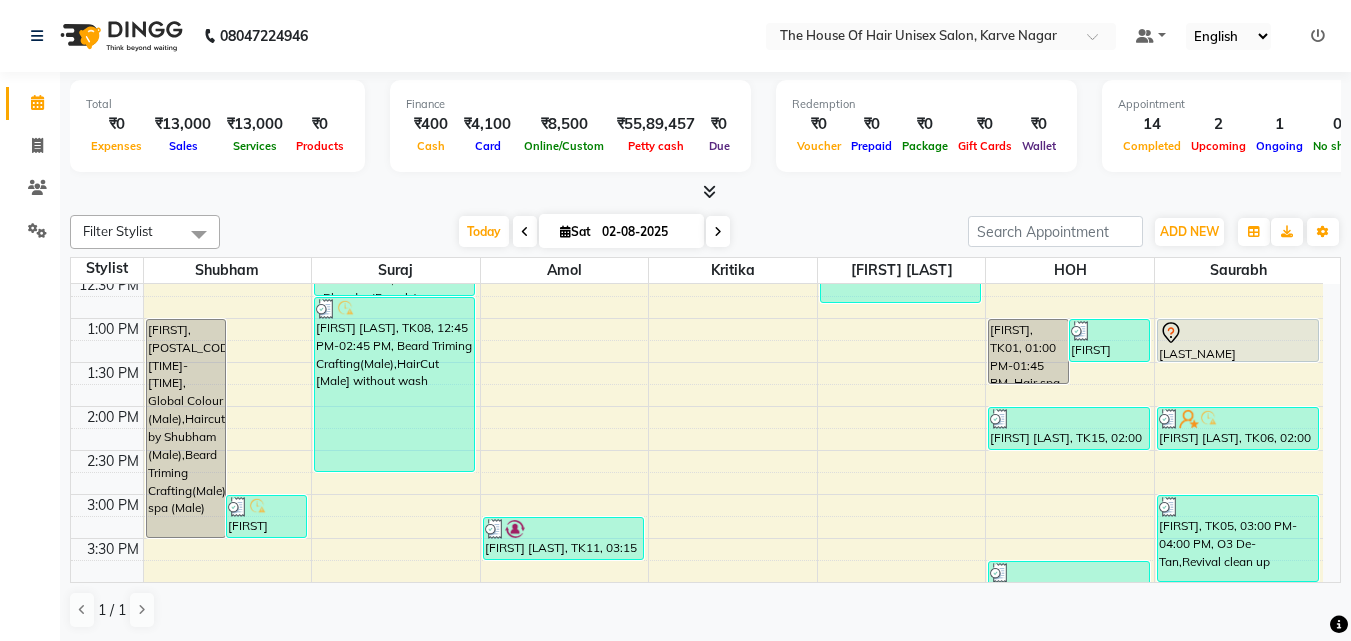 scroll, scrollTop: 498, scrollLeft: 0, axis: vertical 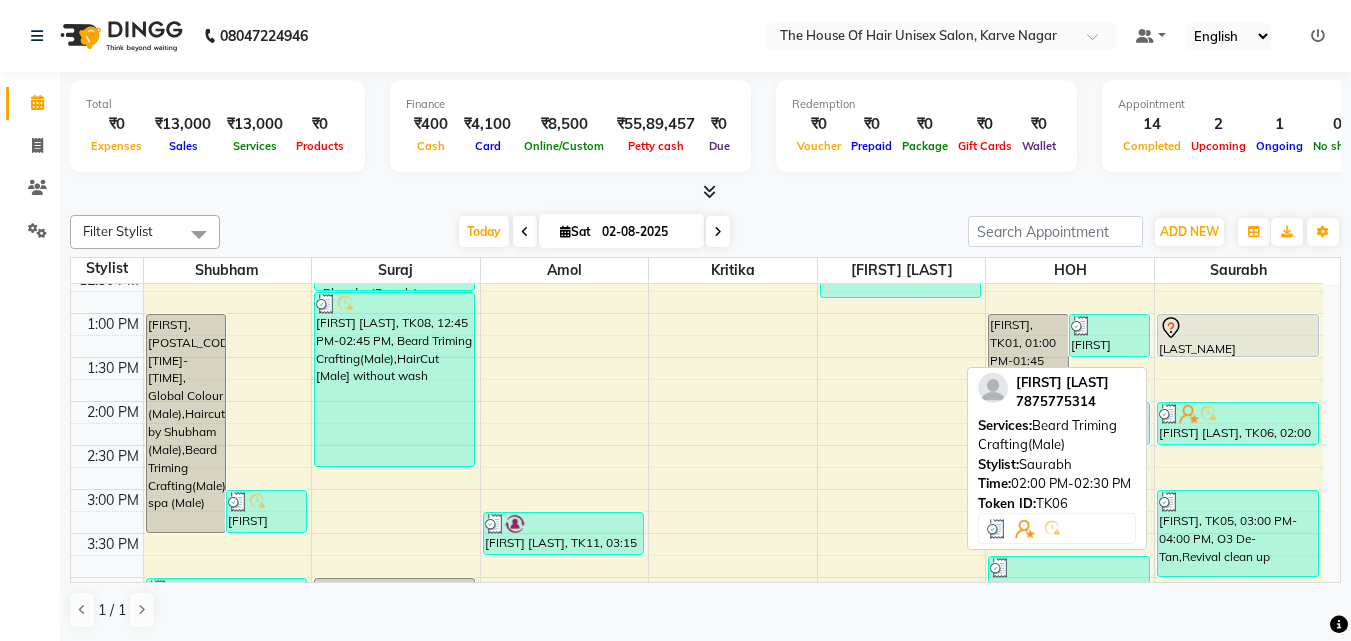 click on "[FIRST] [LAST], TK06, 02:00 PM-02:30 PM, Beard Triming Crafting(Male)" at bounding box center (1238, 423) 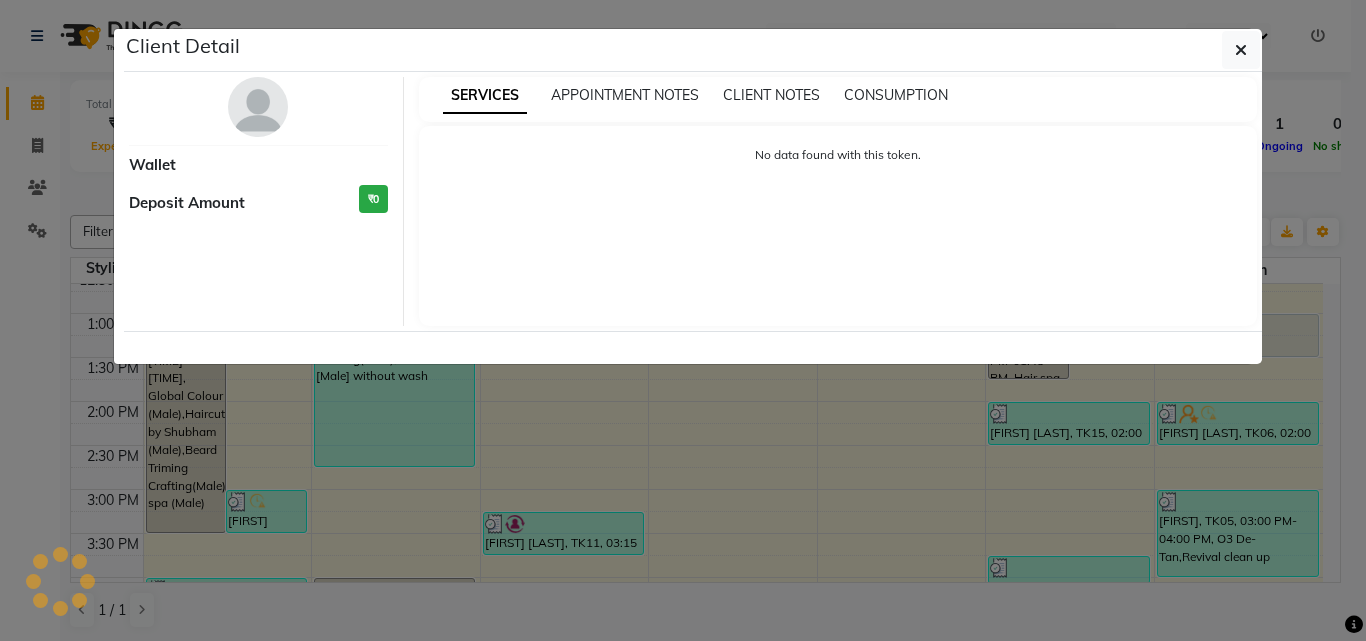 select on "3" 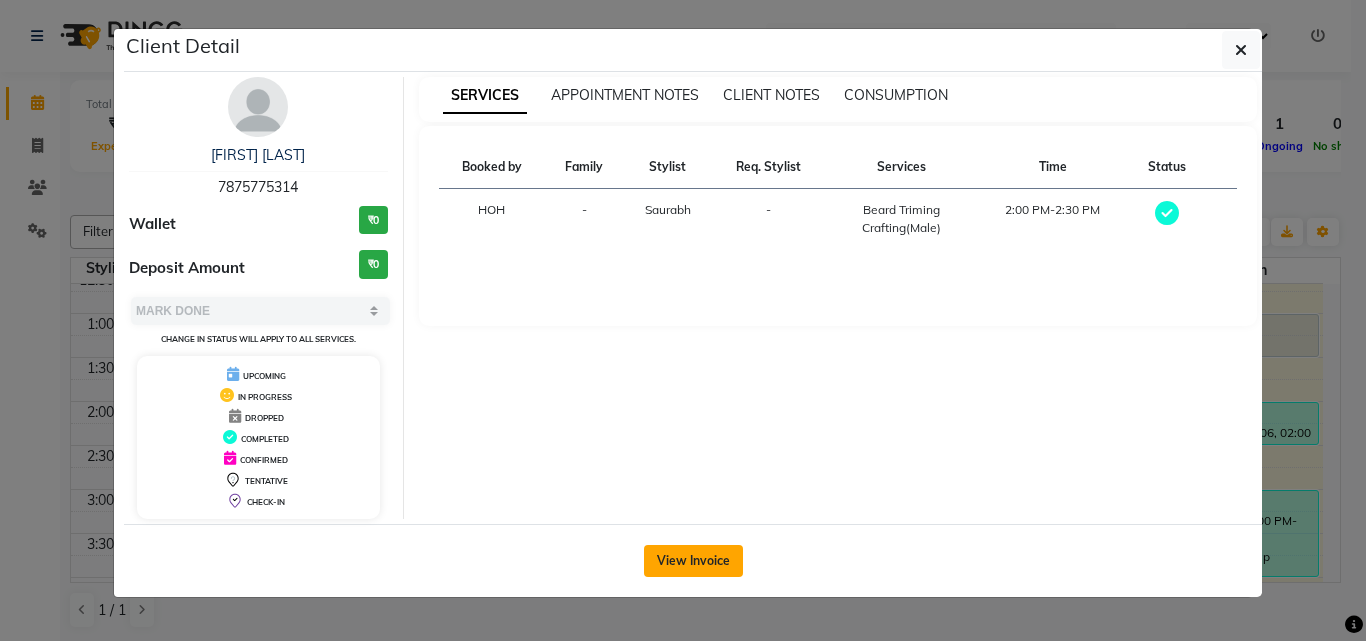 click on "View Invoice" 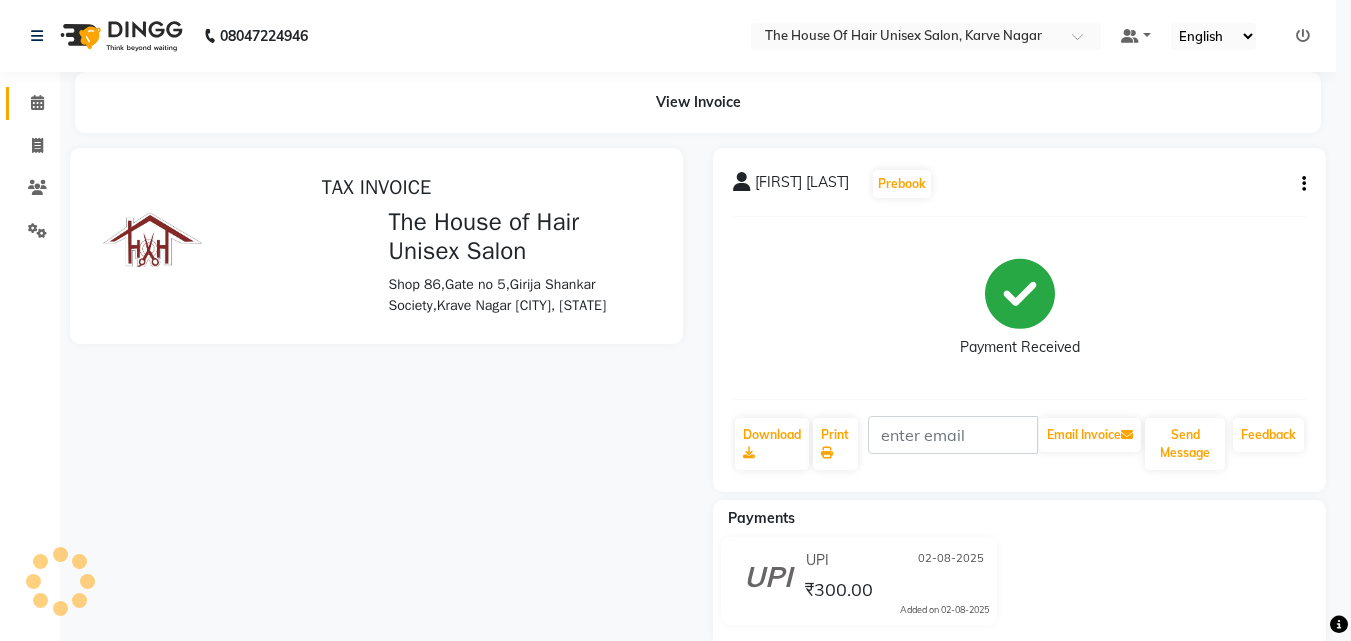 scroll, scrollTop: 0, scrollLeft: 0, axis: both 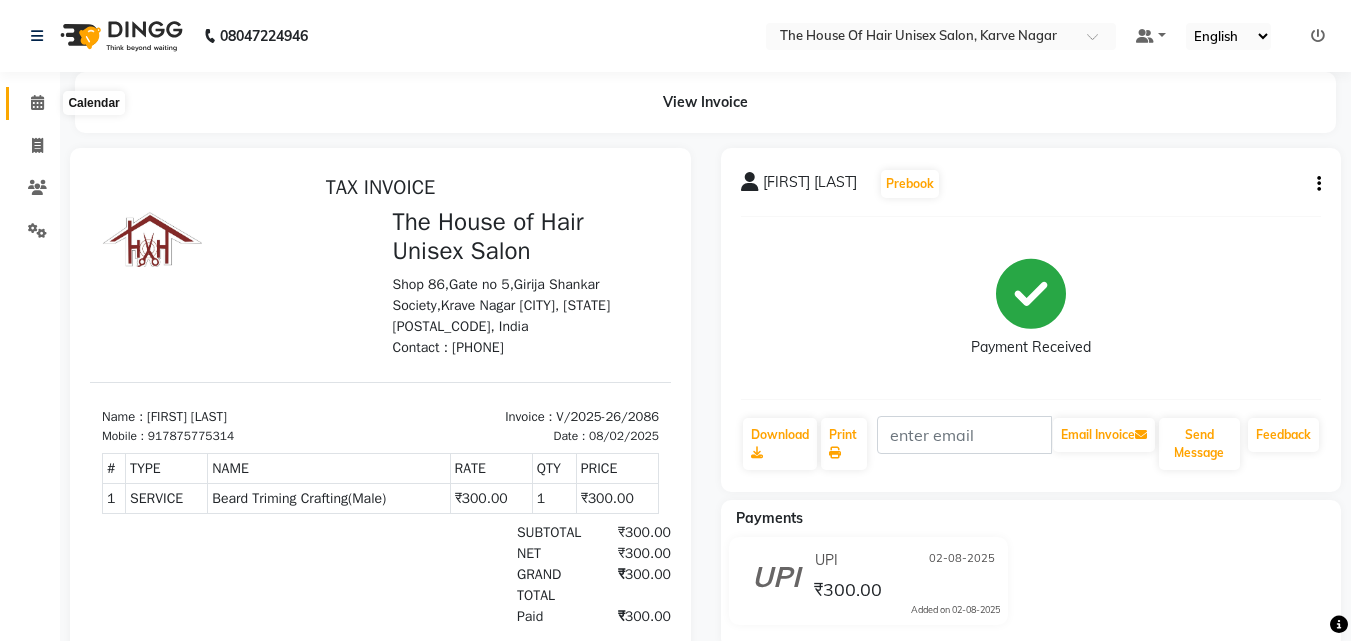 click 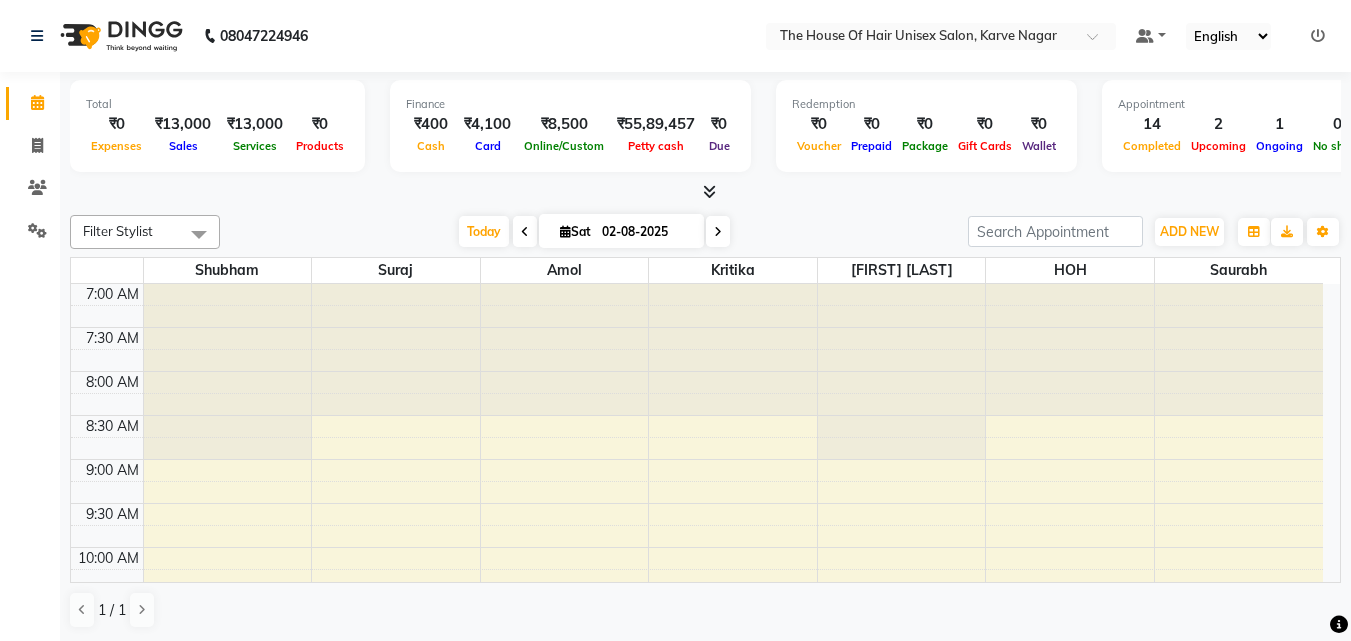 scroll, scrollTop: 0, scrollLeft: 0, axis: both 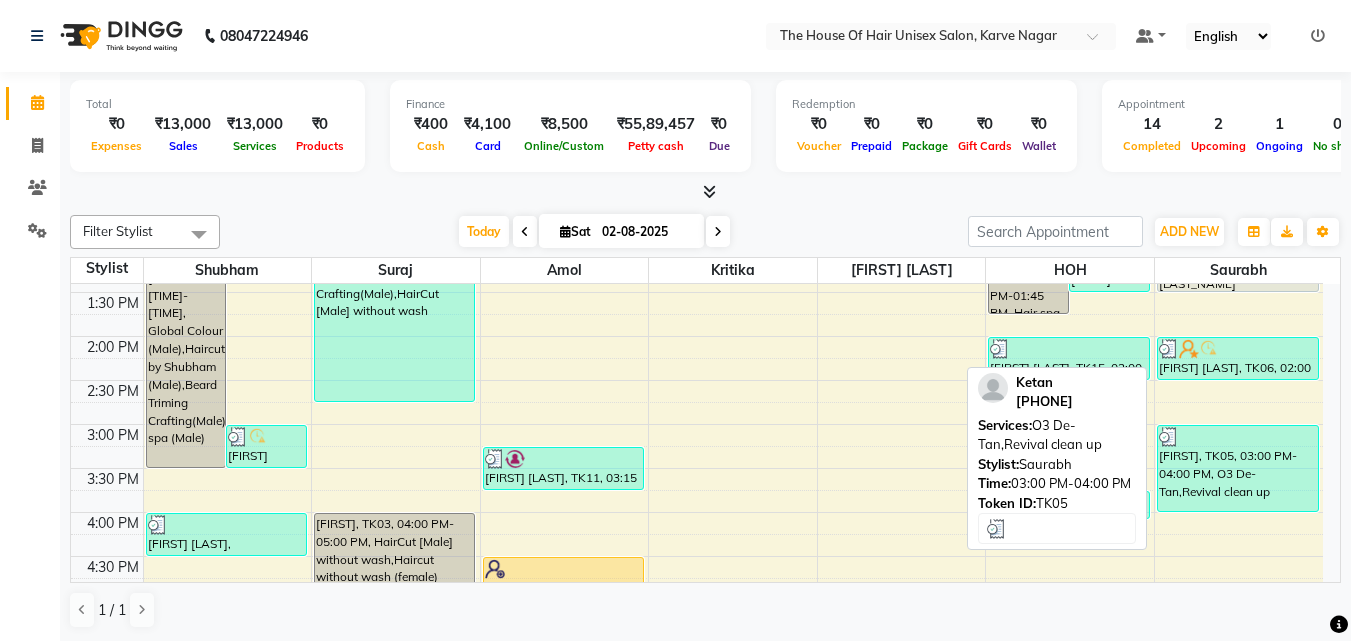 click on "Ketan, TK05, 03:00 PM-04:00 PM, O3 De-Tan,Revival clean up" at bounding box center [1238, 468] 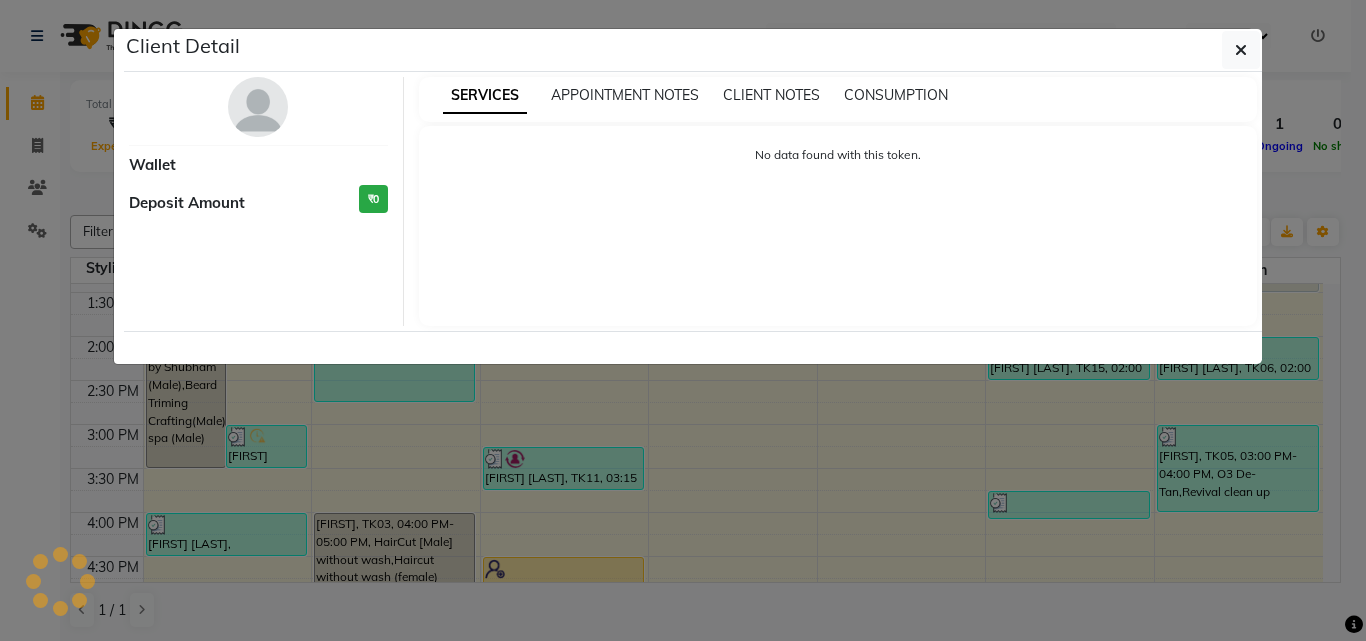 select on "3" 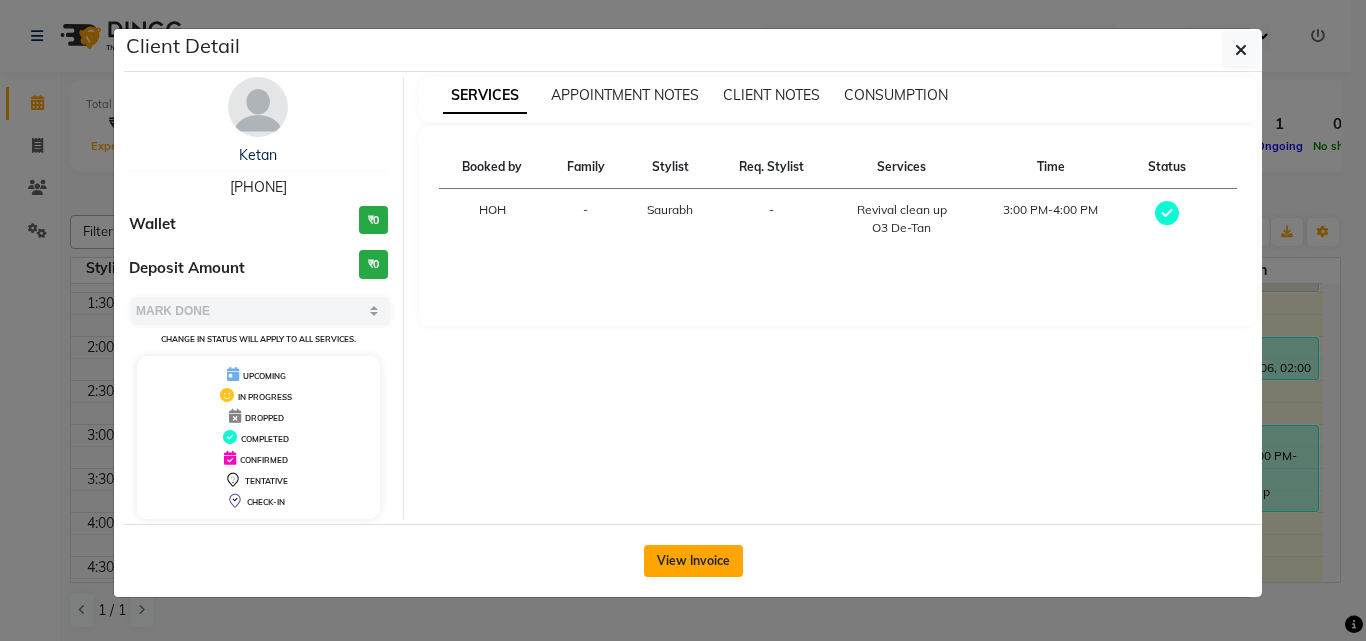 click on "View Invoice" 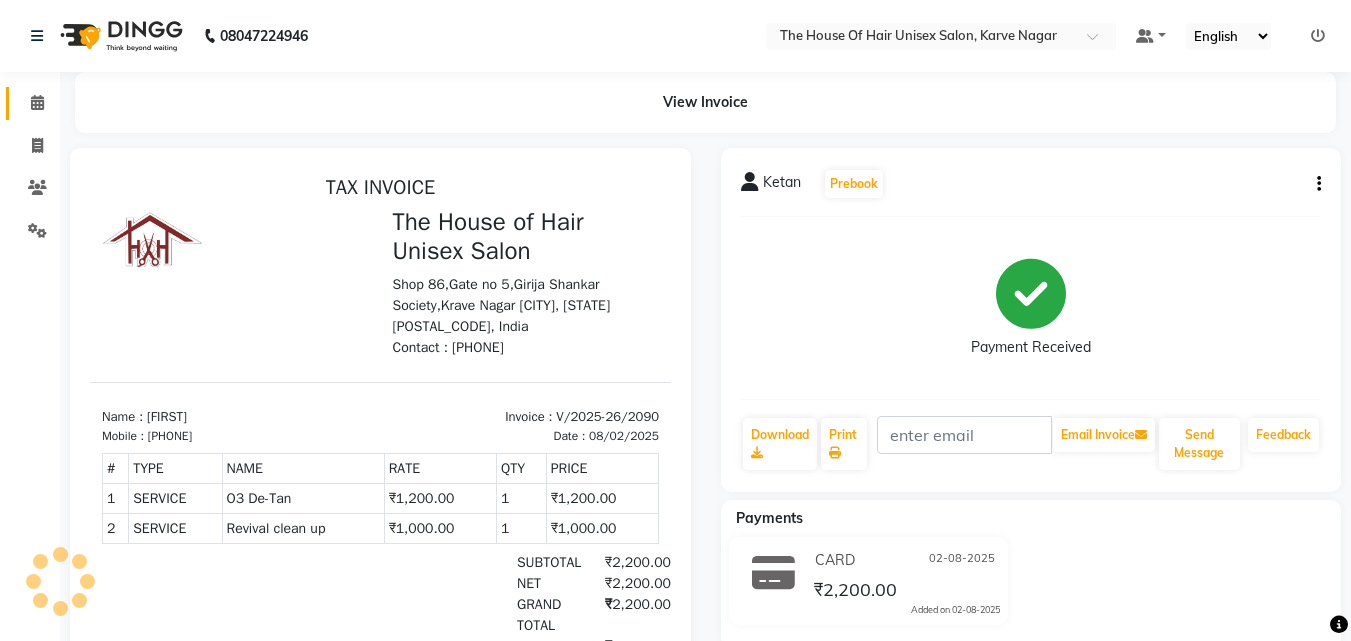 scroll, scrollTop: 0, scrollLeft: 0, axis: both 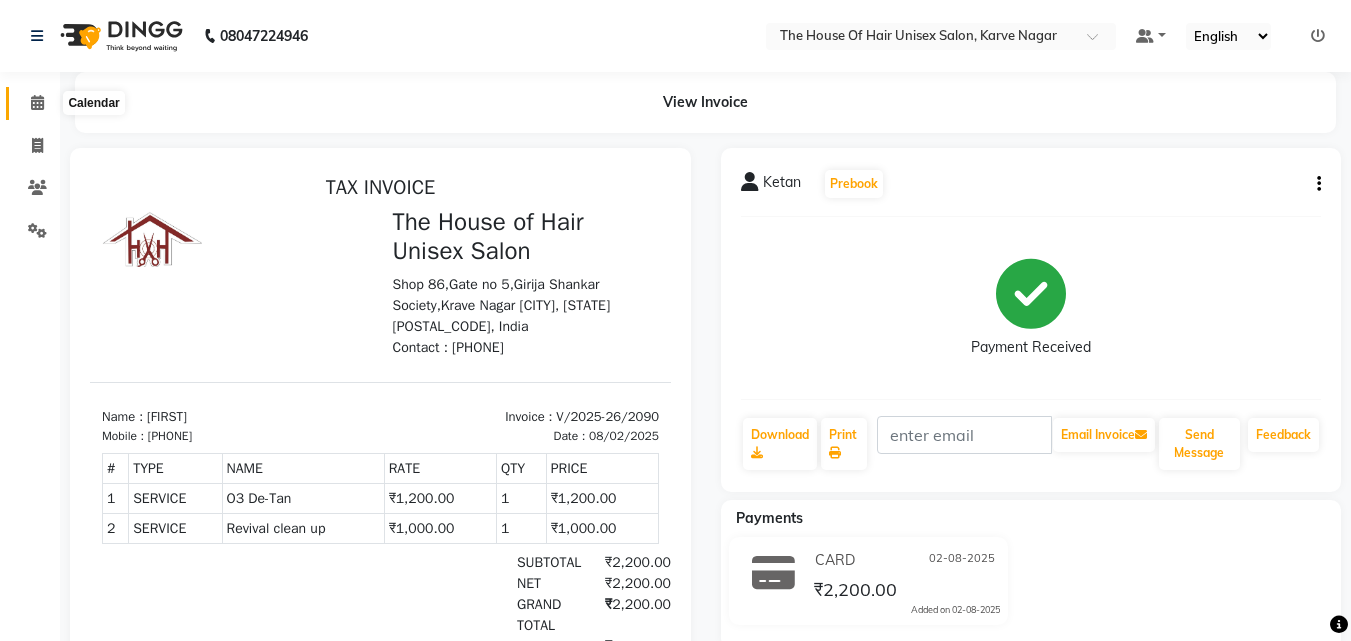 click 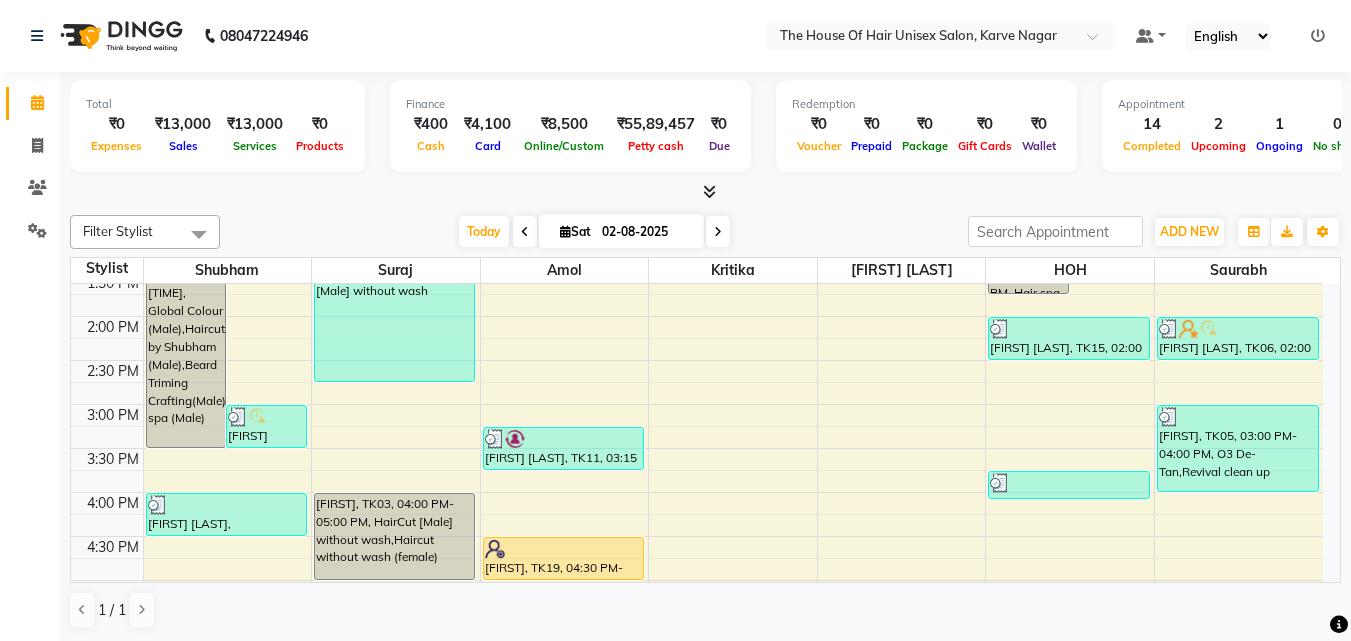 scroll, scrollTop: 604, scrollLeft: 0, axis: vertical 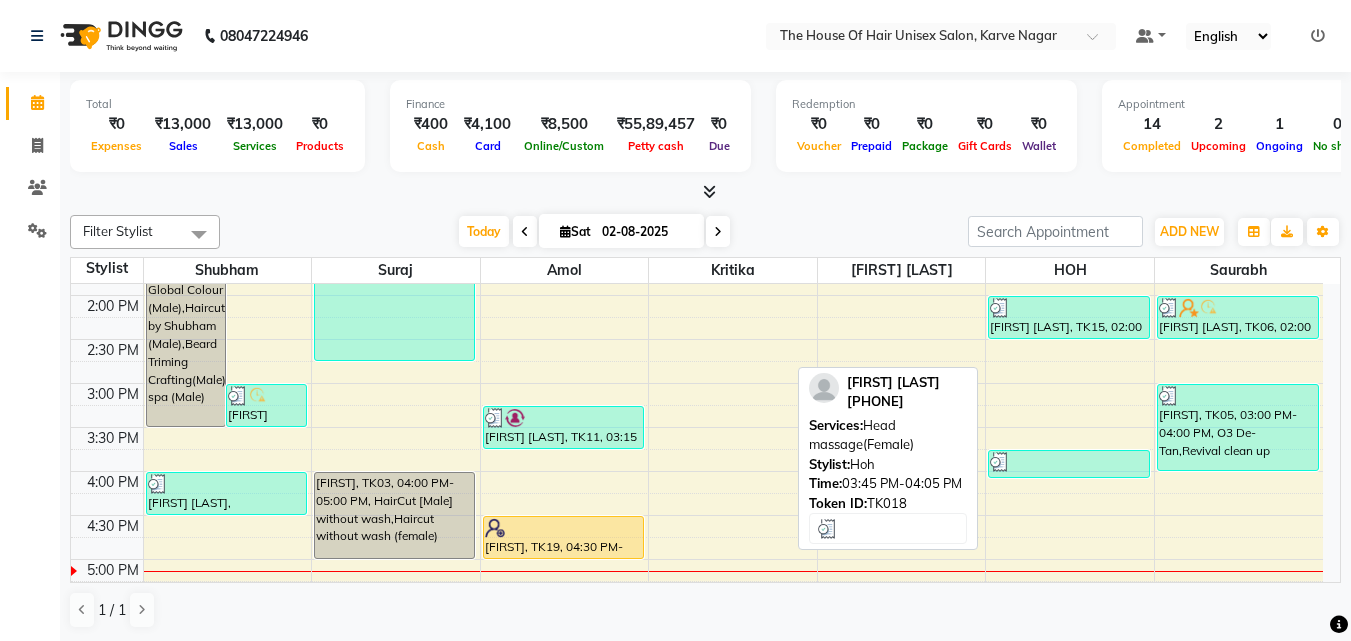 click at bounding box center (1068, 462) 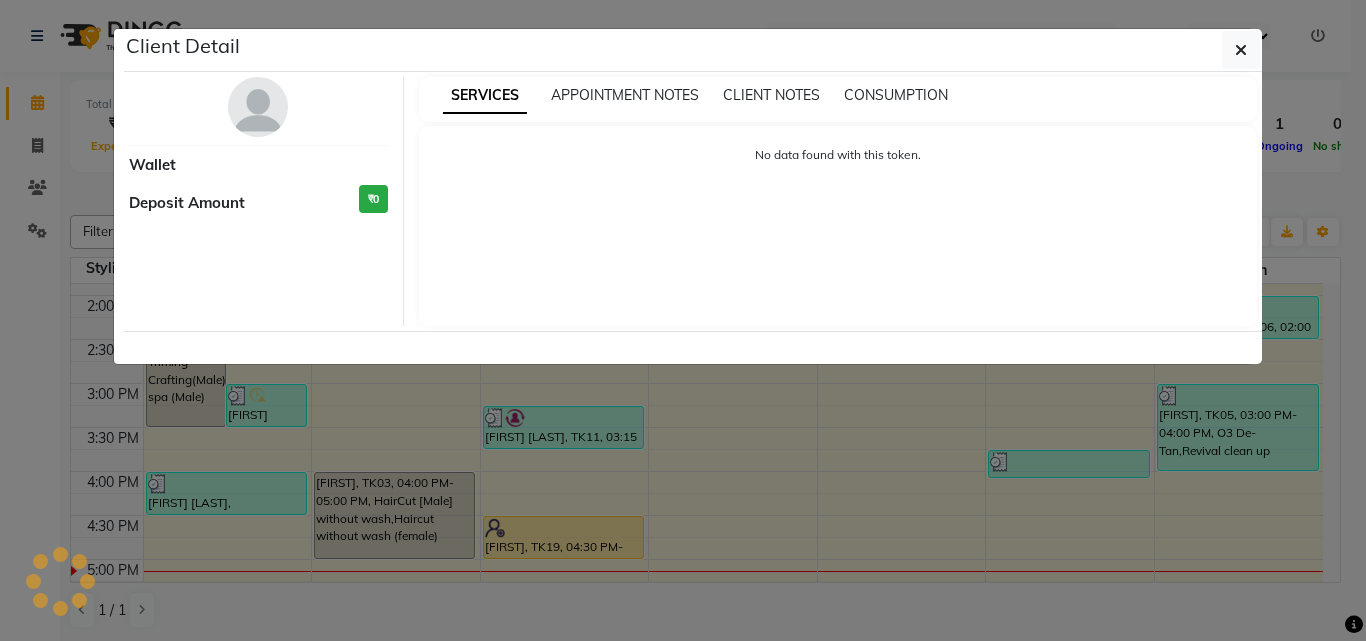 select on "3" 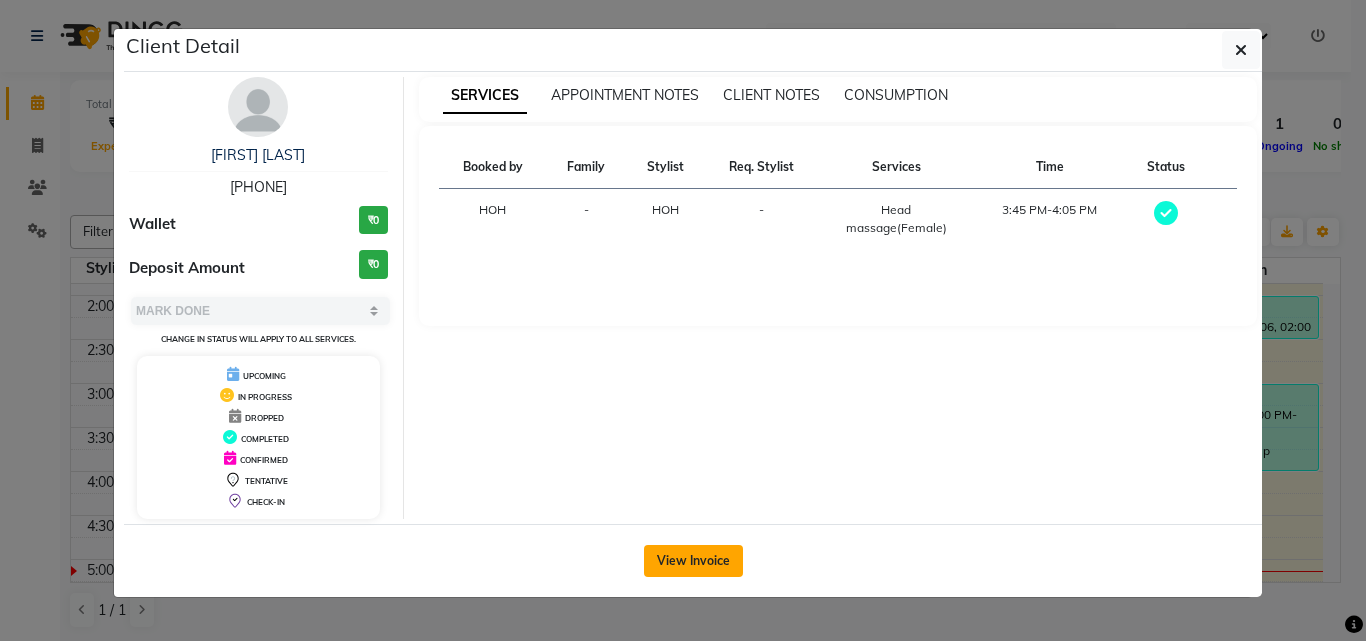 click on "View Invoice" 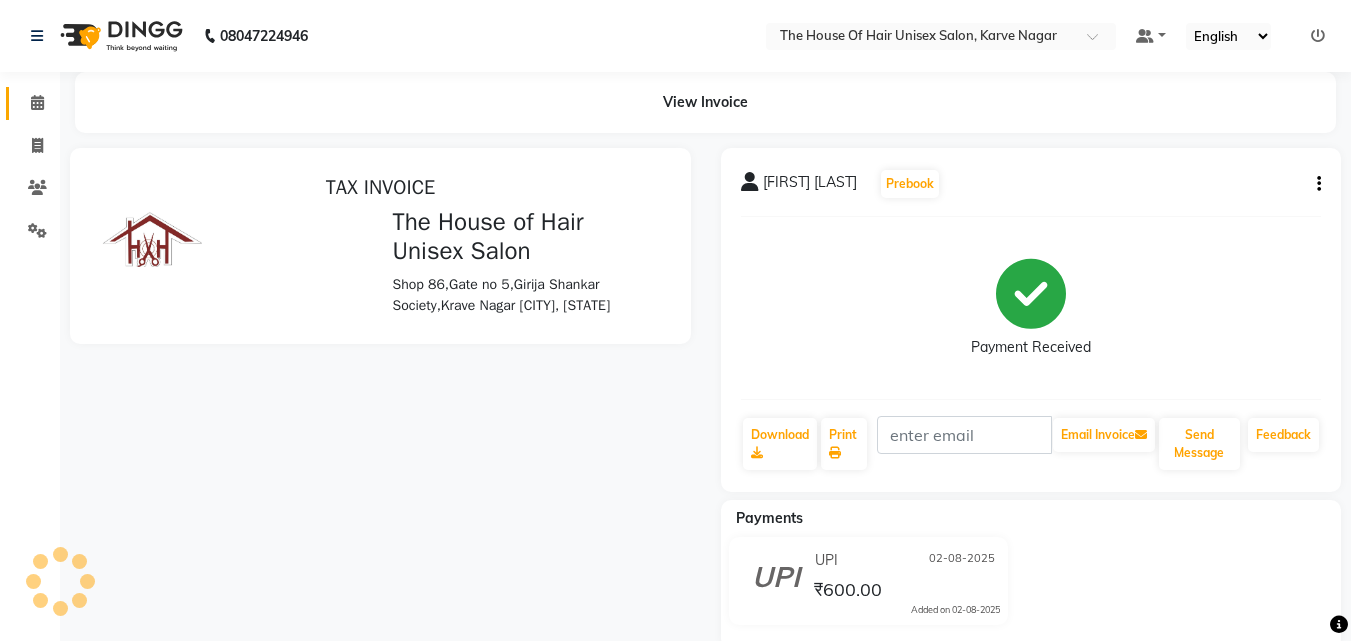 scroll, scrollTop: 0, scrollLeft: 0, axis: both 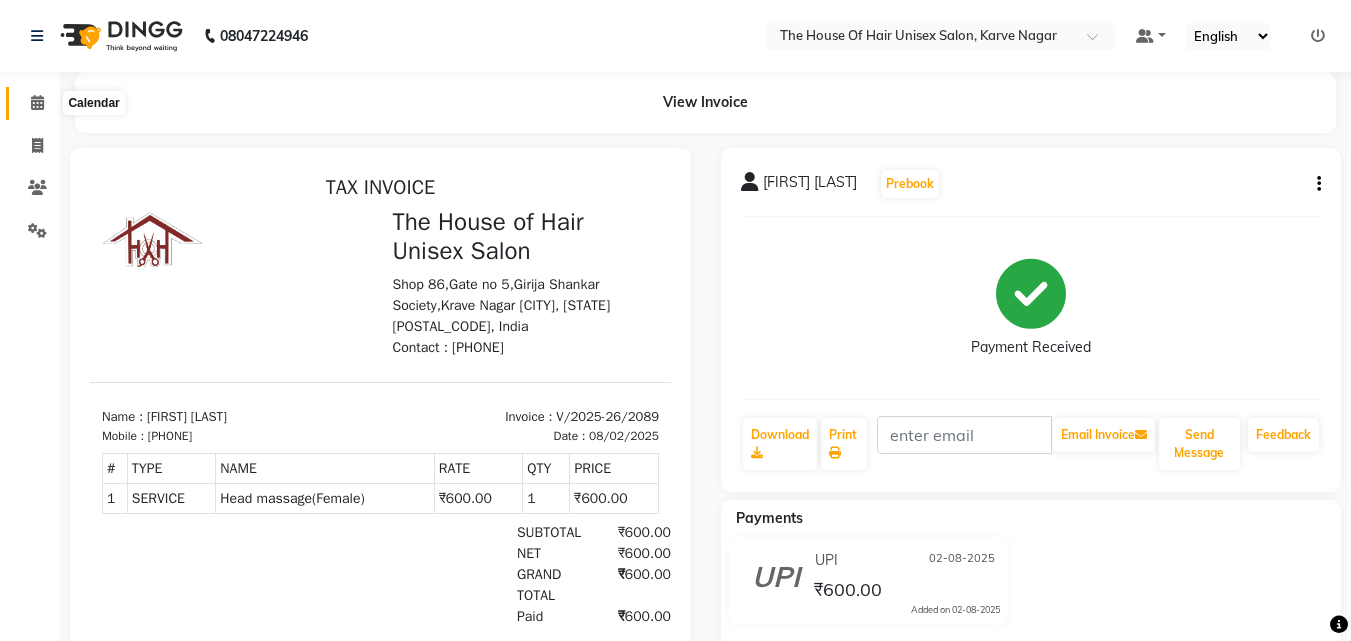 click 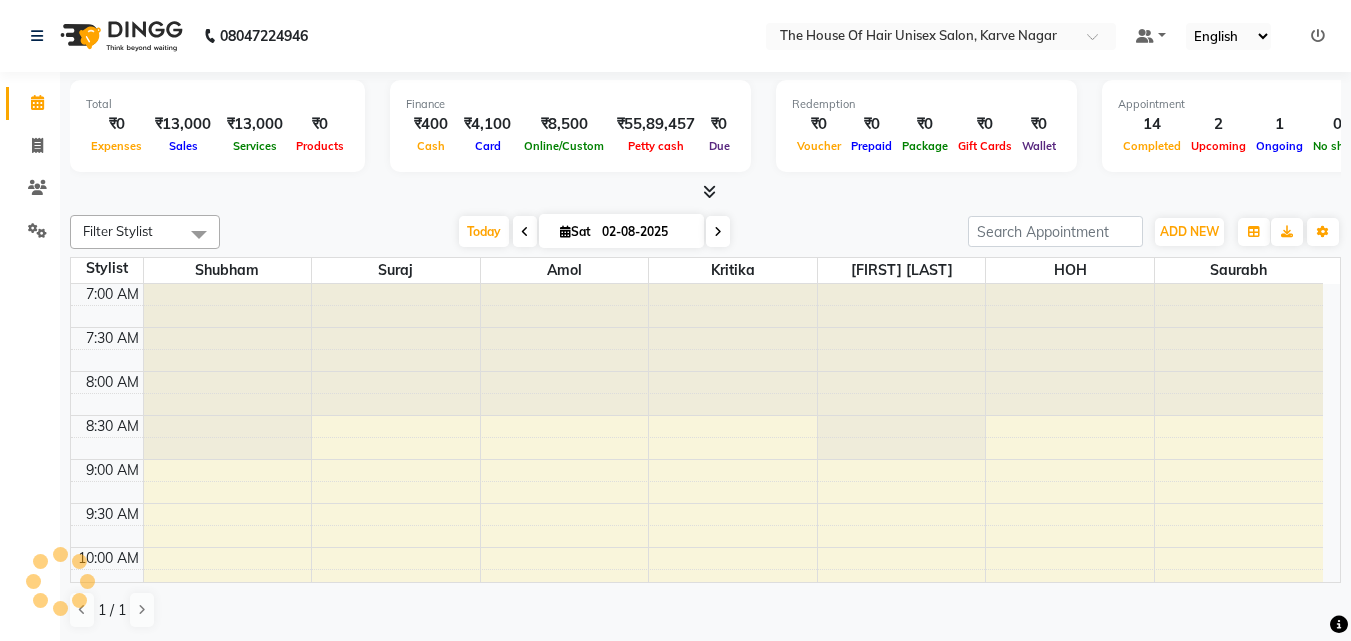 scroll, scrollTop: 881, scrollLeft: 0, axis: vertical 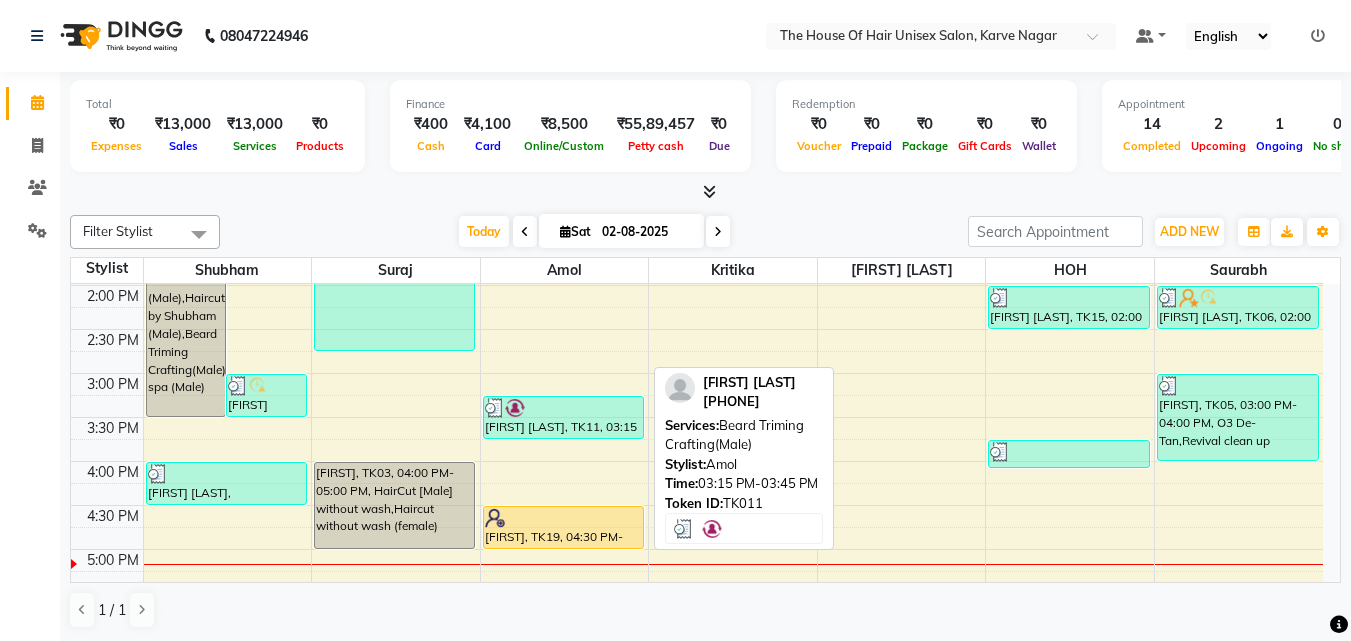 click on "[FIRST] [LAST], TK11, 03:15 PM-03:45 PM, Beard Triming Crafting(Male)" at bounding box center [563, 417] 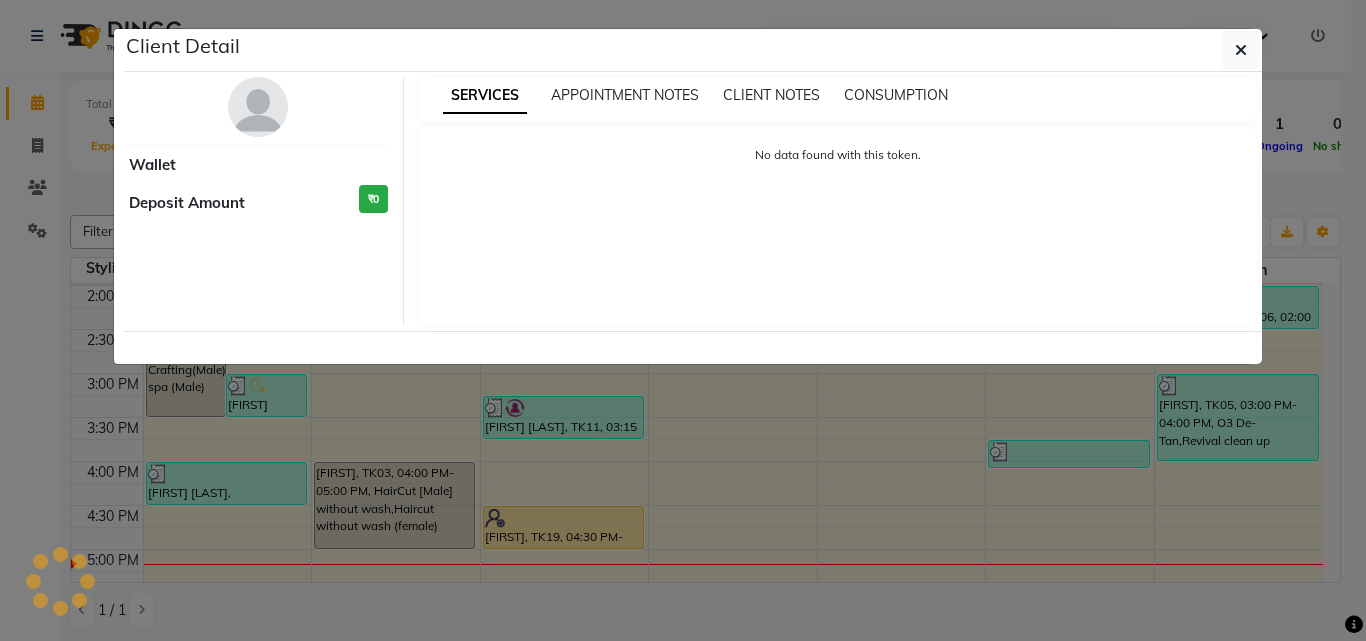 select on "3" 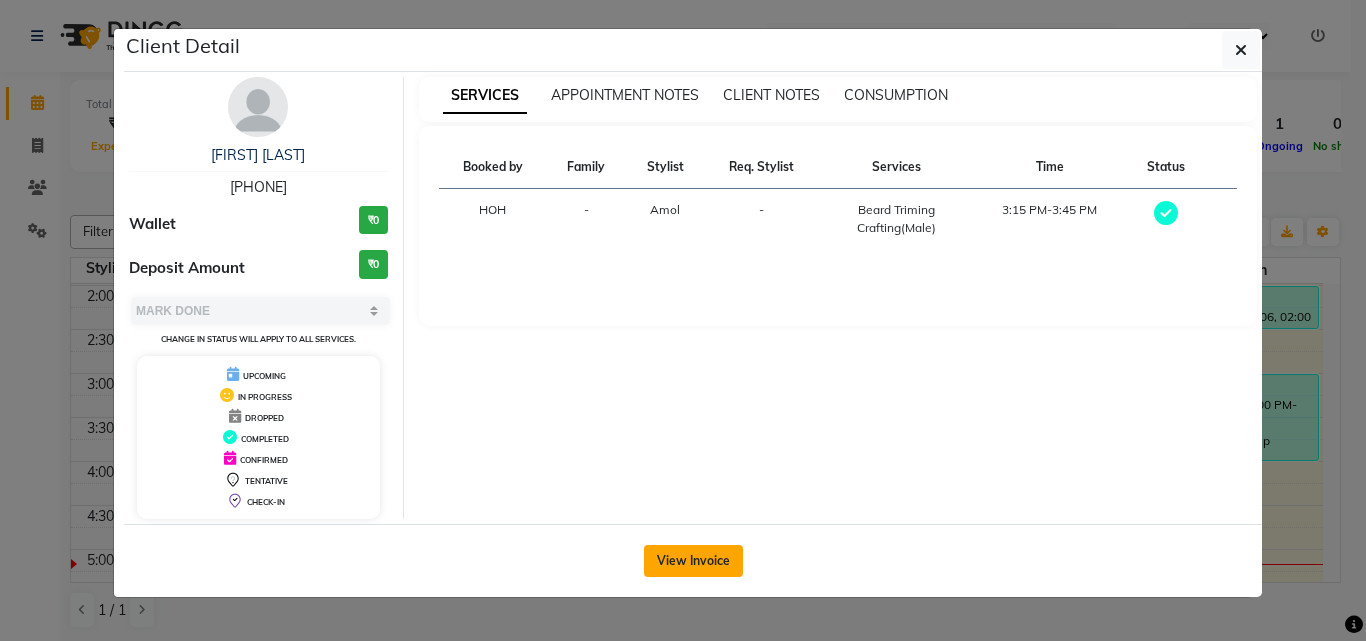 click on "View Invoice" 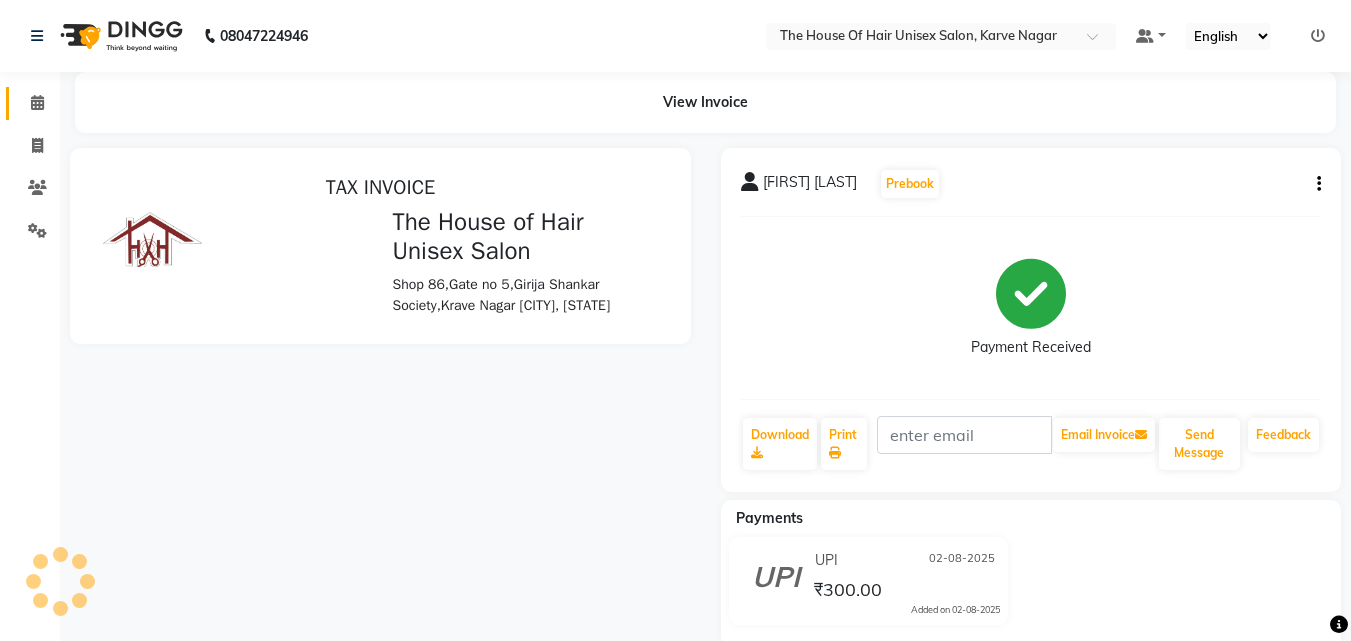 scroll, scrollTop: 0, scrollLeft: 0, axis: both 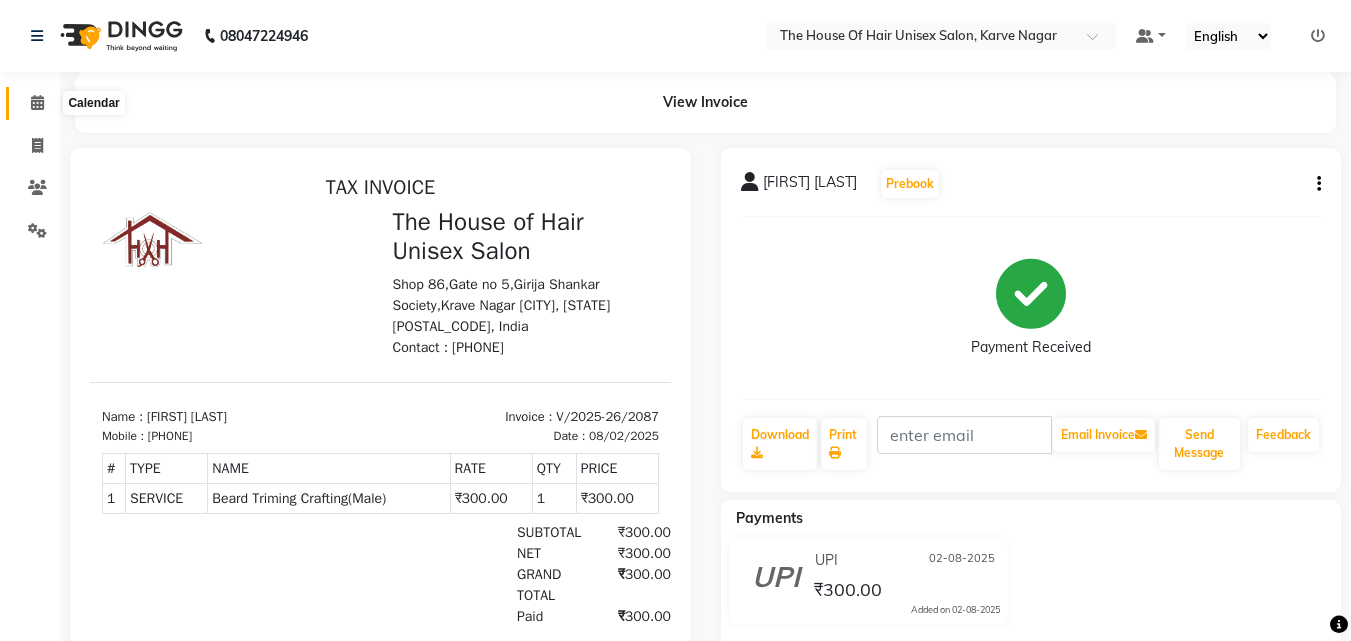 click 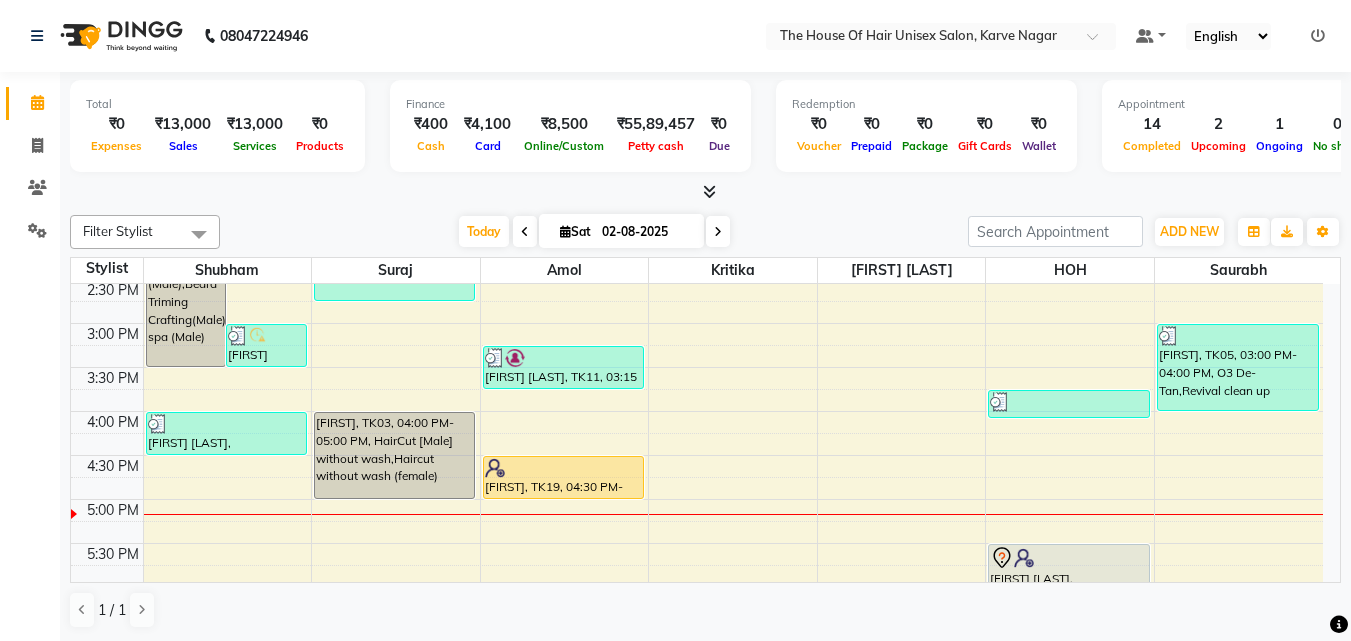 scroll, scrollTop: 659, scrollLeft: 0, axis: vertical 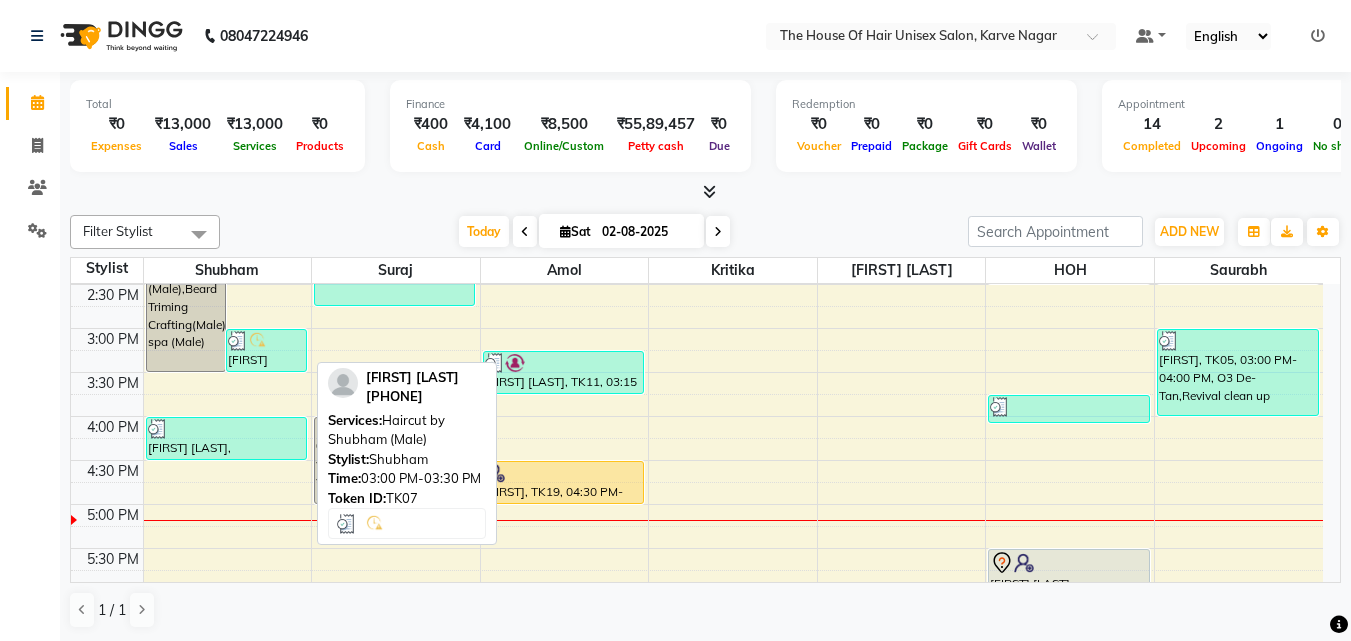 click on "[FIRST] [LAST], TK07, 03:00 PM-03:30 PM, Haircut by [NAME] (Male)" at bounding box center (266, 350) 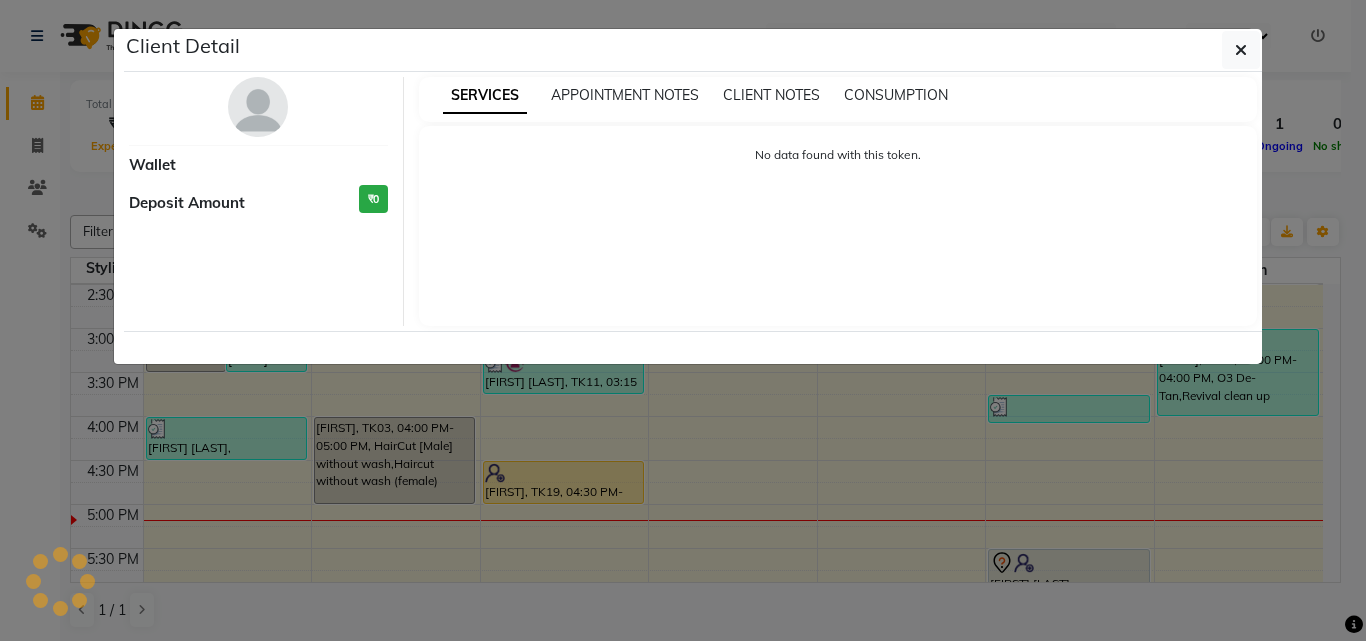 select on "3" 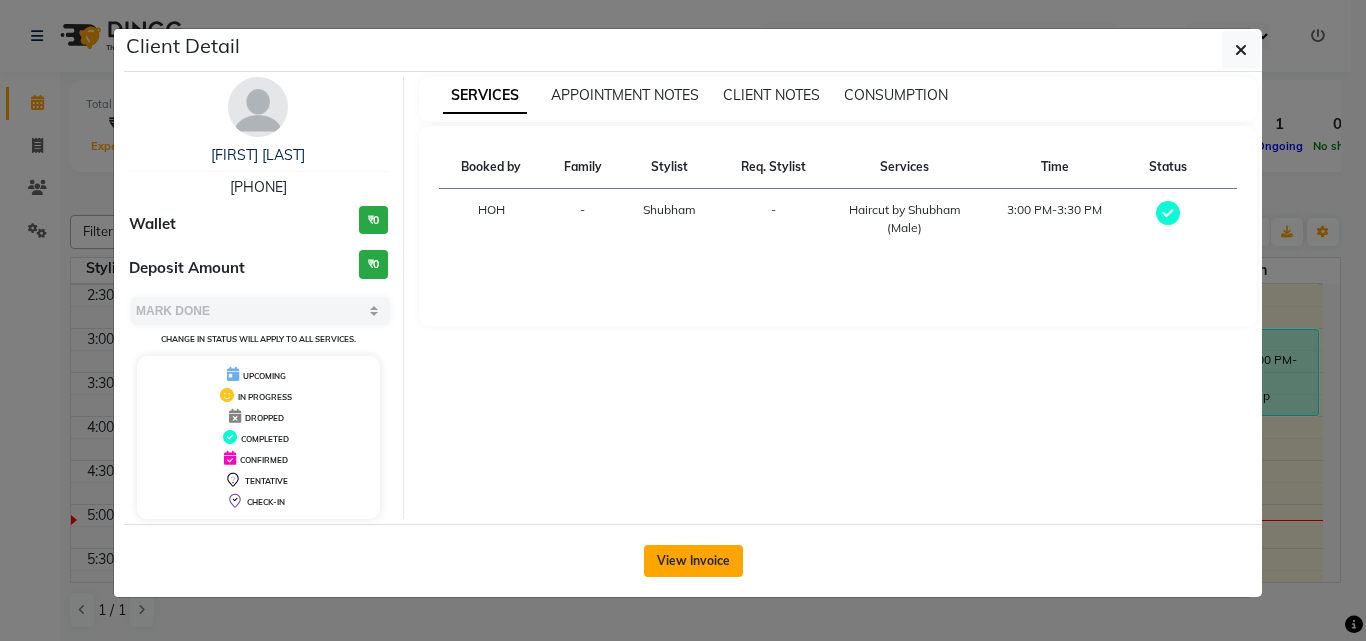 click on "View Invoice" 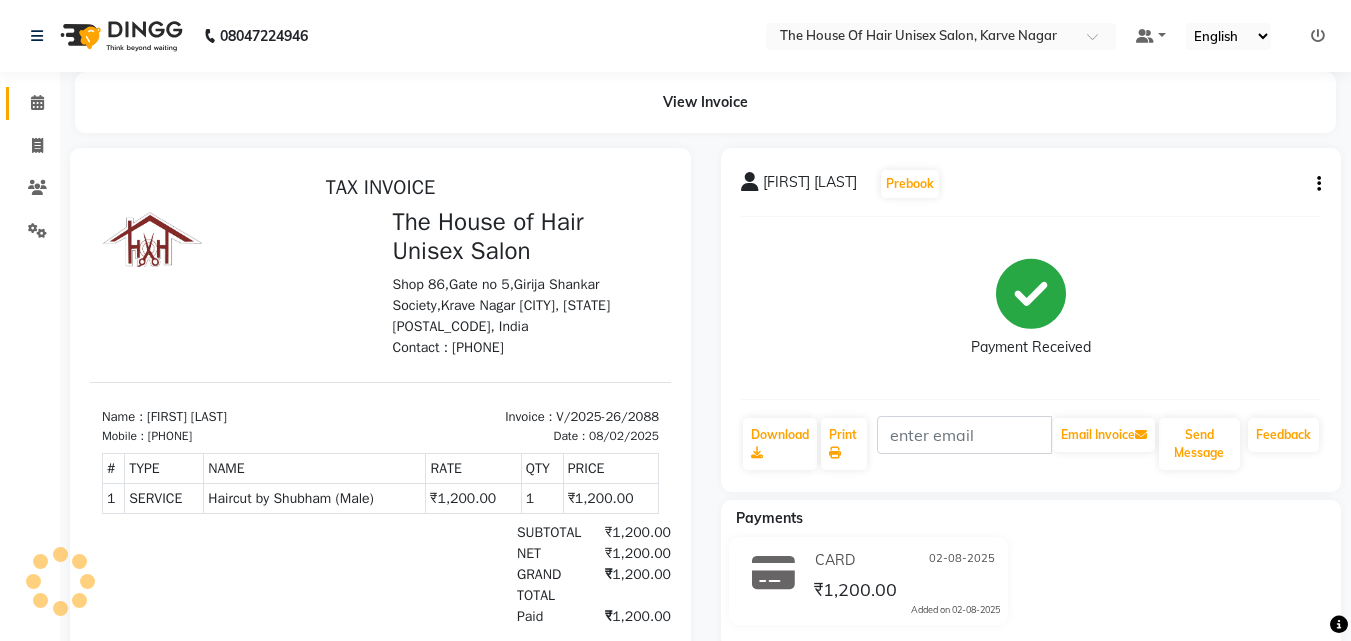 scroll, scrollTop: 0, scrollLeft: 0, axis: both 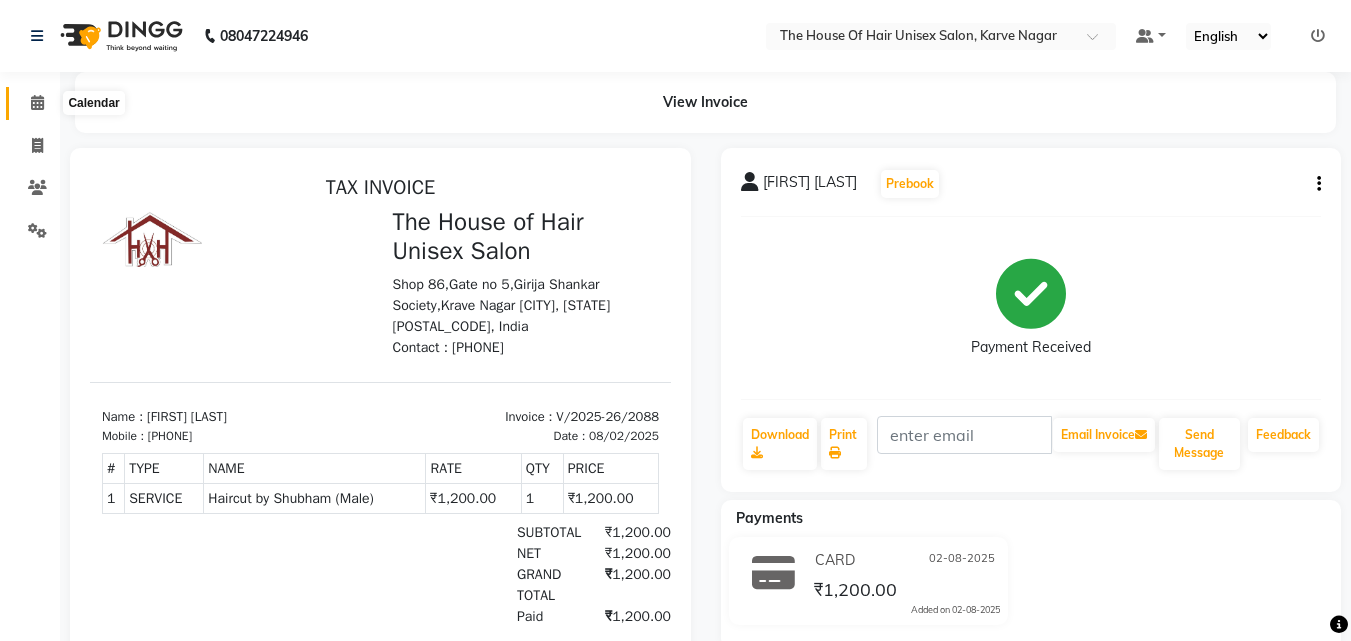 click 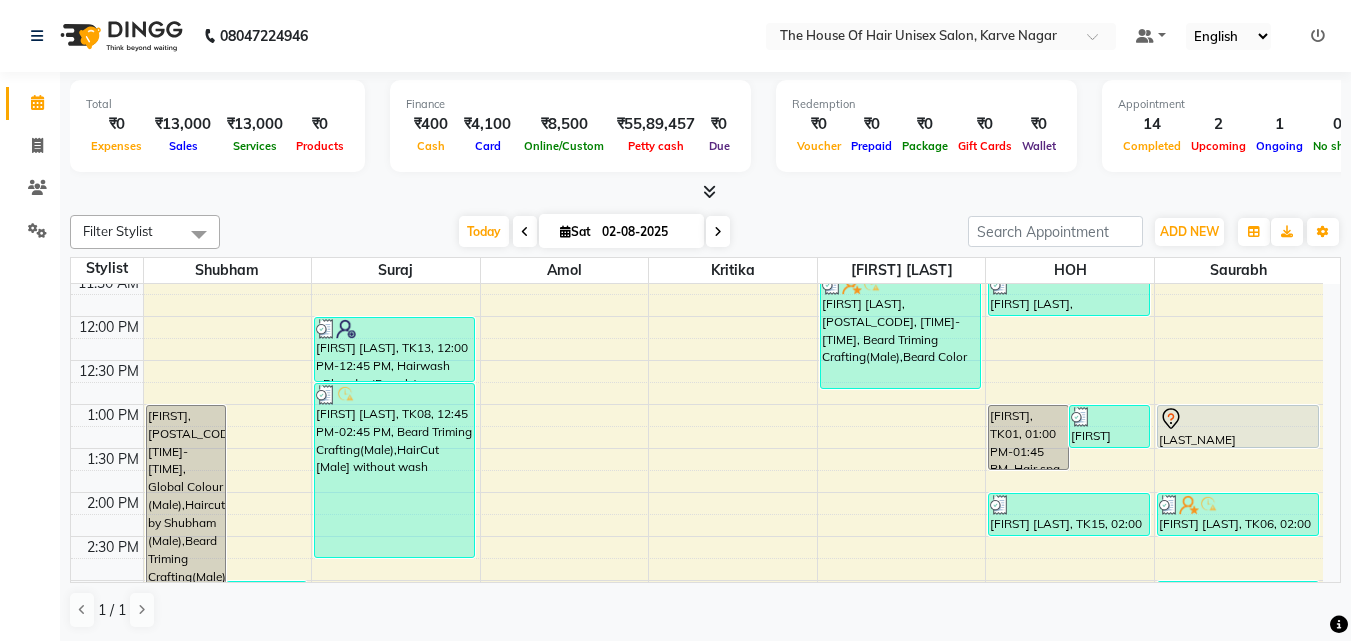 scroll, scrollTop: 412, scrollLeft: 0, axis: vertical 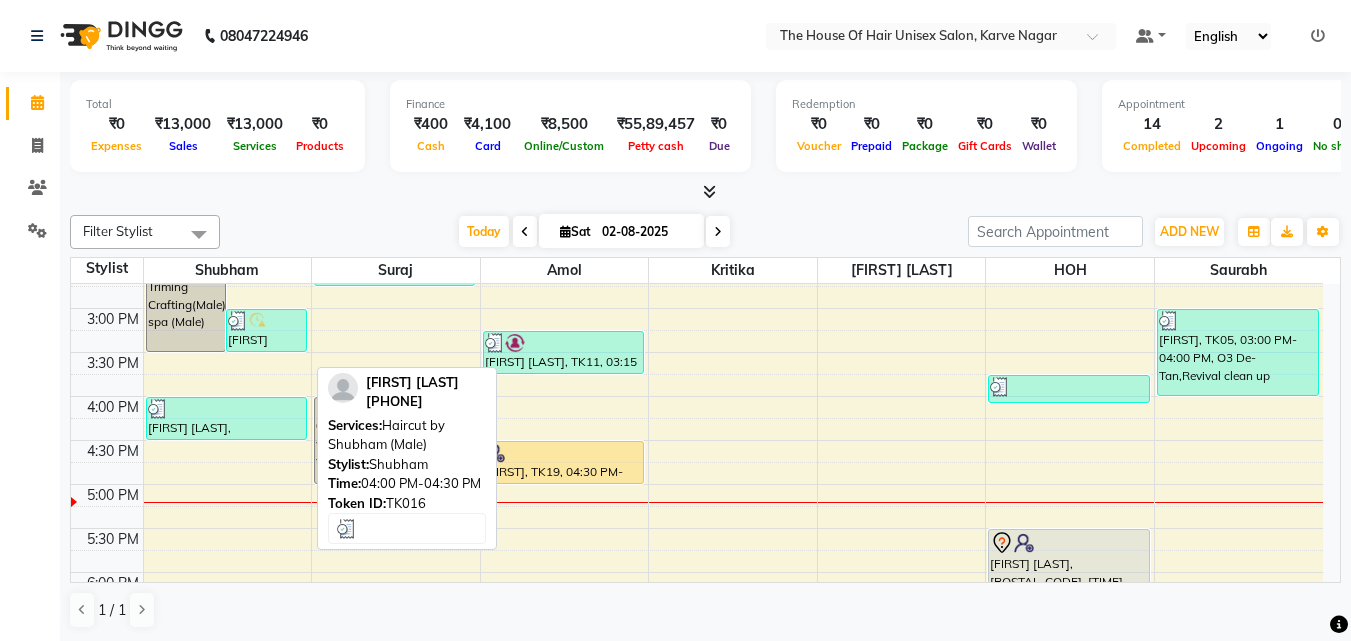 click on "[FIRST] [LAST], TK16, 04:00 PM-04:30 PM, Haircut by [FIRST] (Male)" at bounding box center [226, 418] 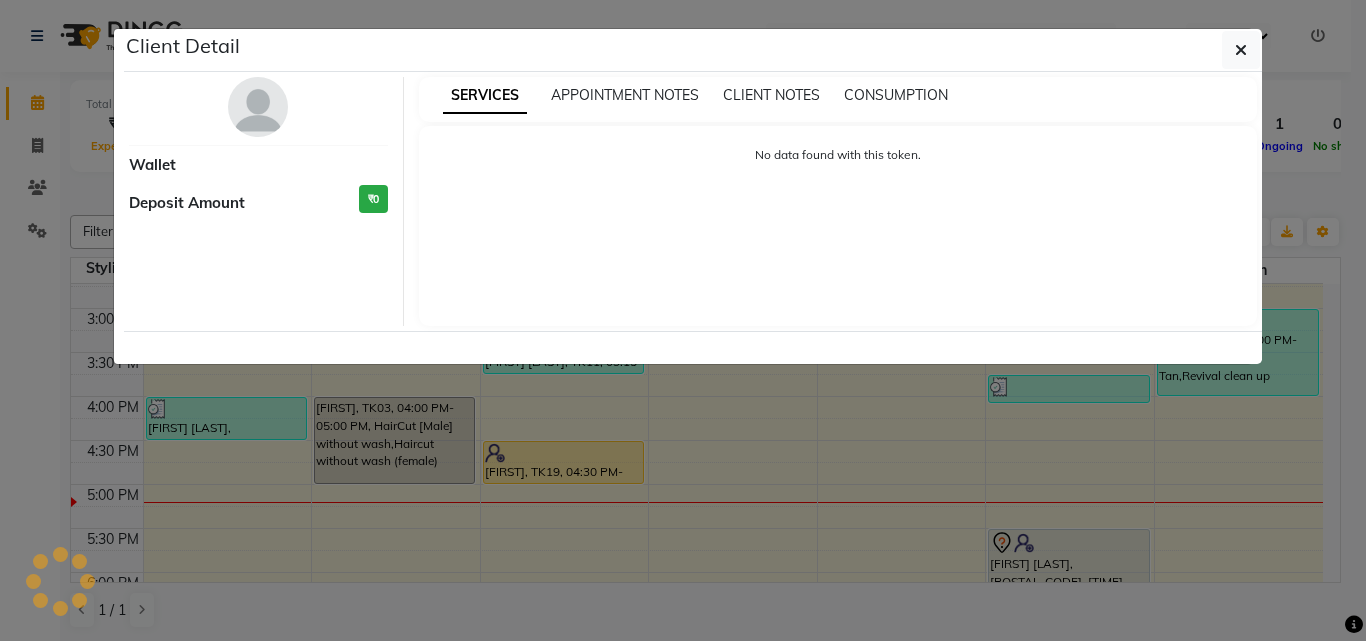 select on "3" 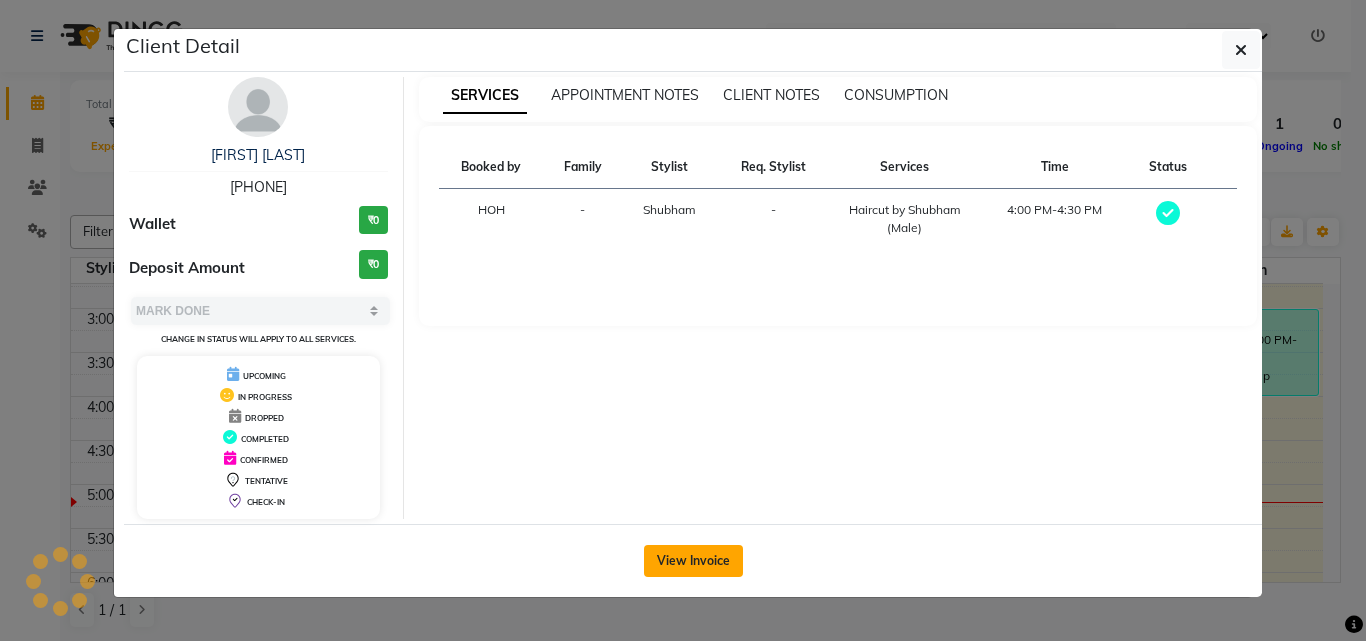 click on "View Invoice" 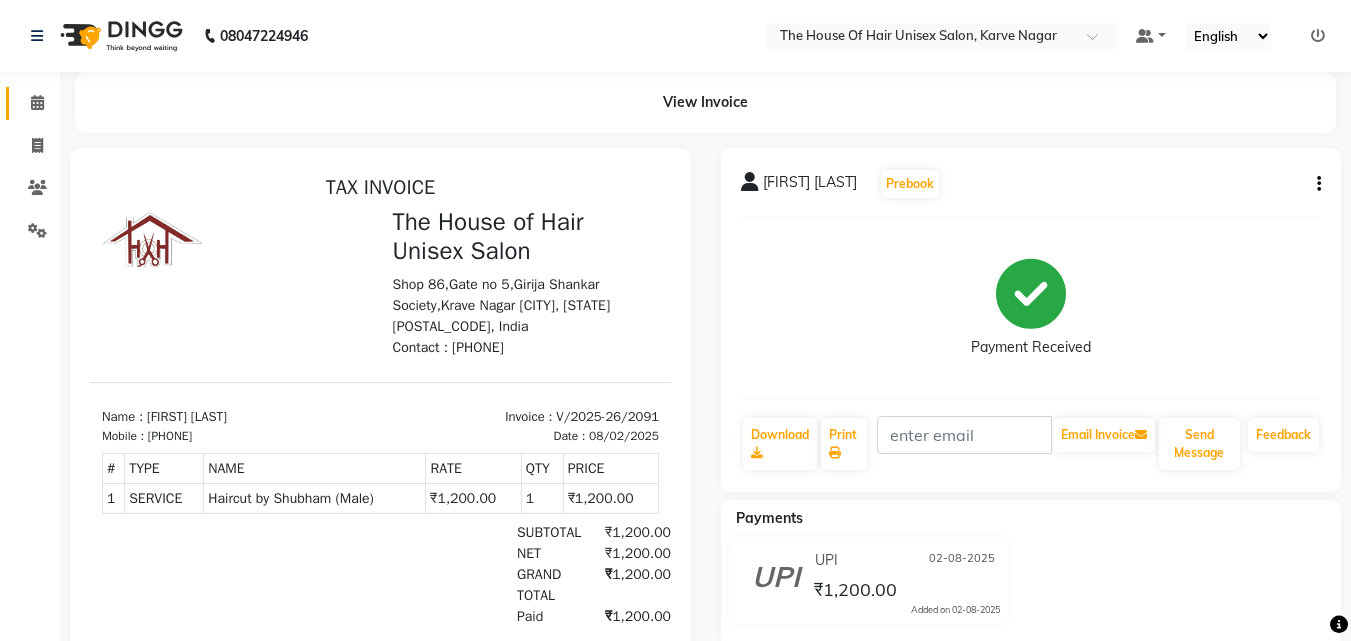 scroll, scrollTop: 0, scrollLeft: 0, axis: both 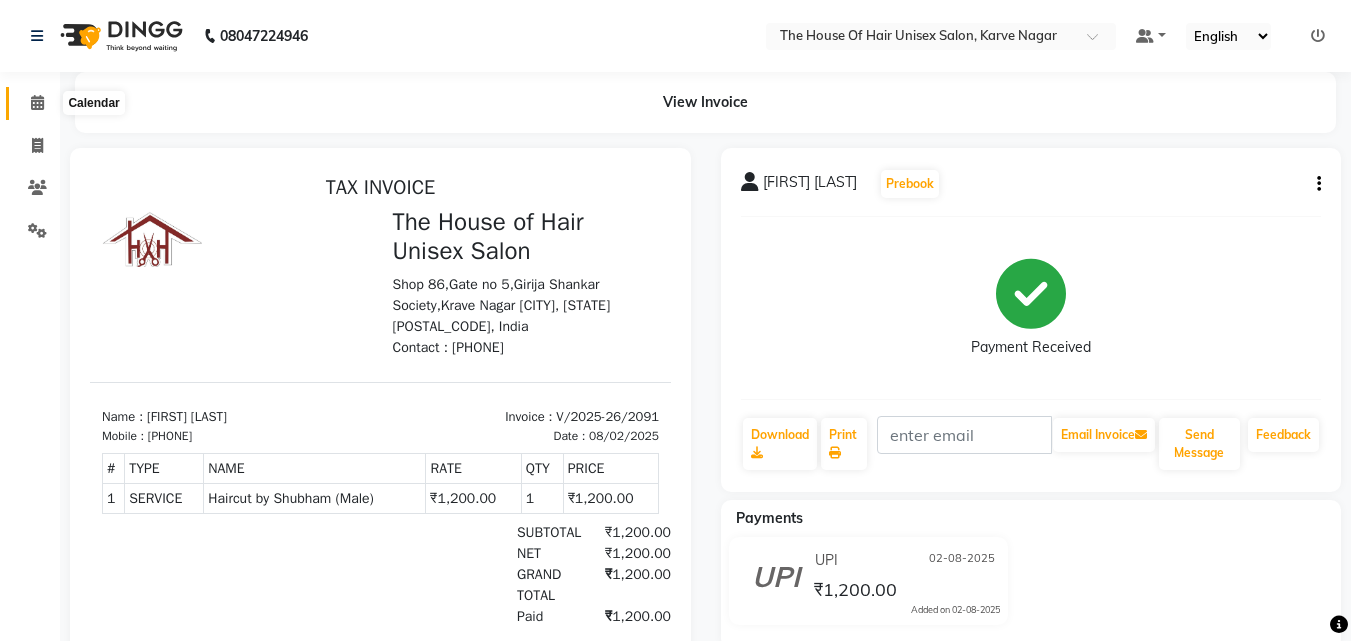 click 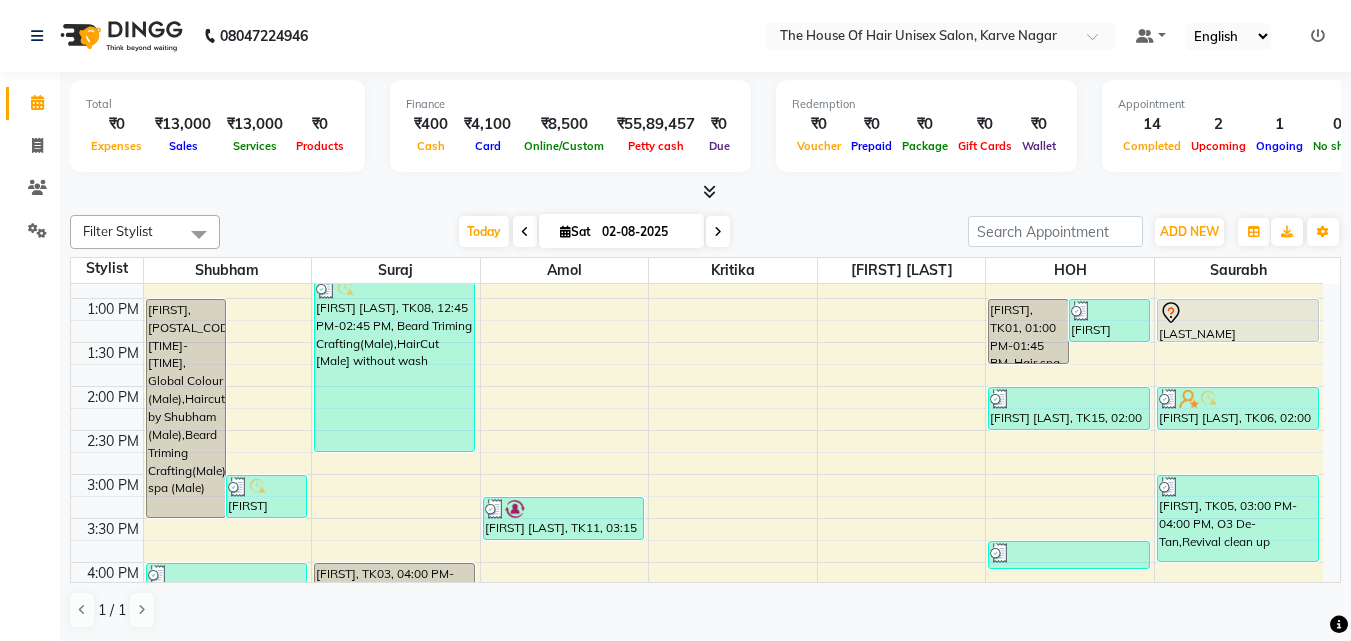 scroll, scrollTop: 644, scrollLeft: 0, axis: vertical 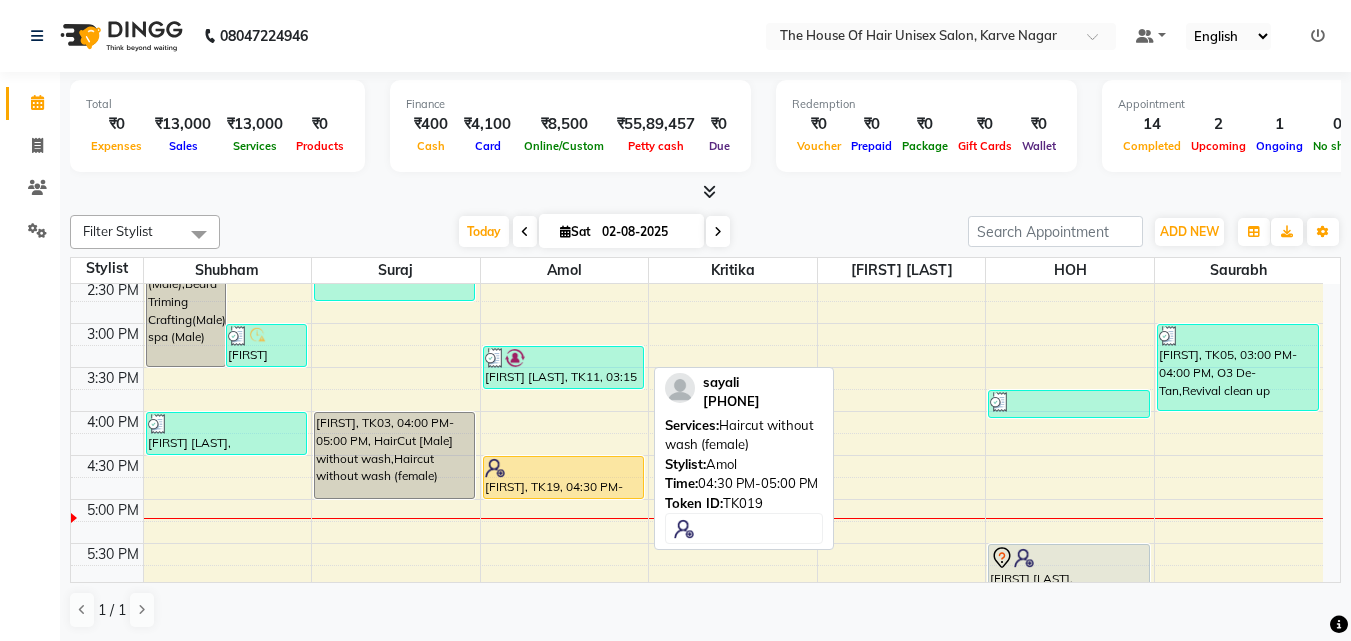 click on "sayali, TK19, 04:30 PM-05:00 PM, Haircut without wash (female)" at bounding box center (563, 477) 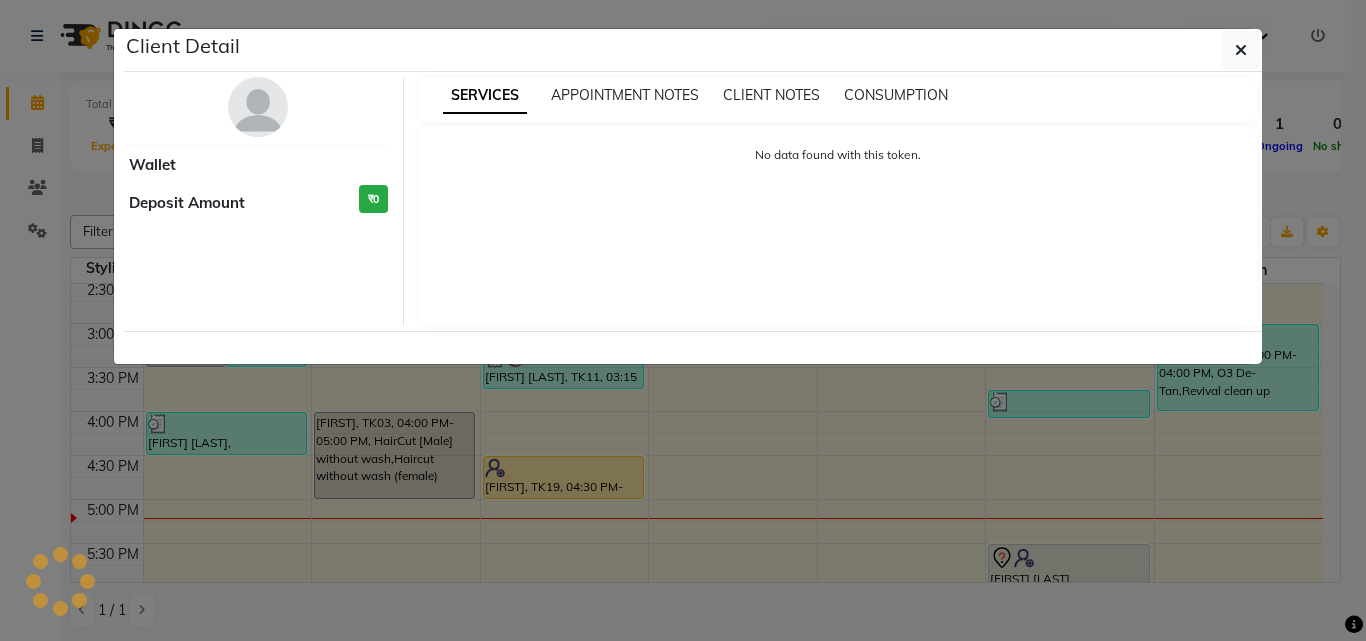select on "1" 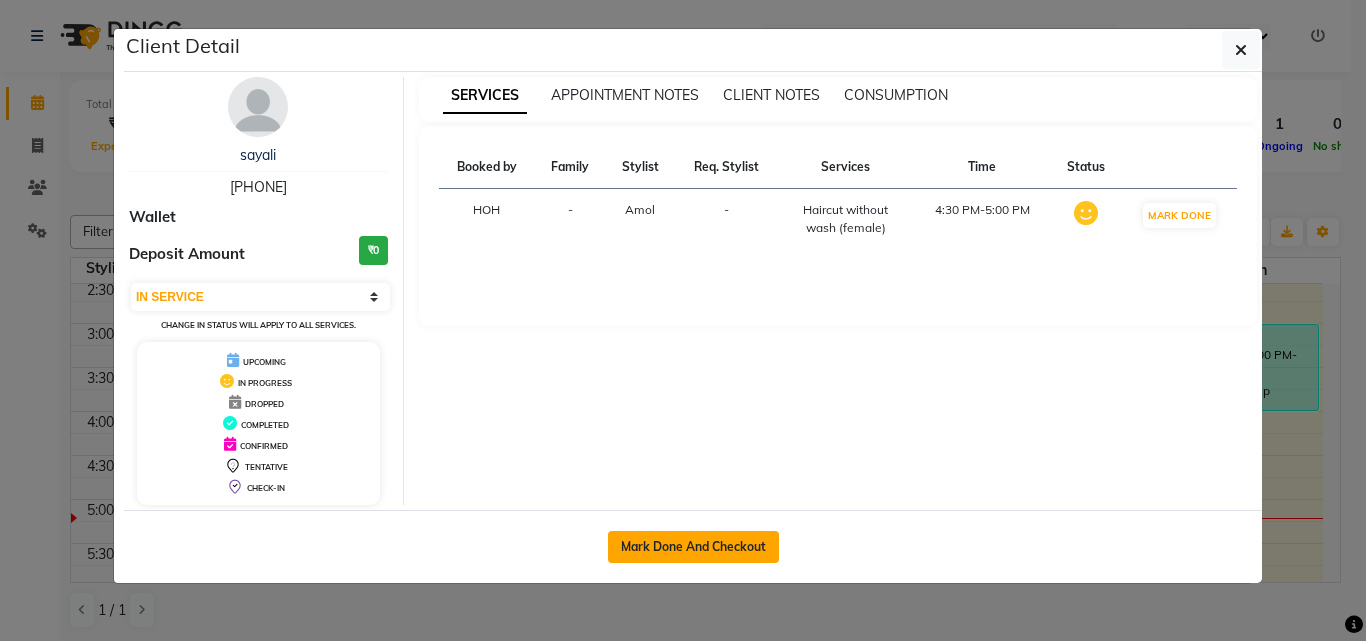 click on "Mark Done And Checkout" 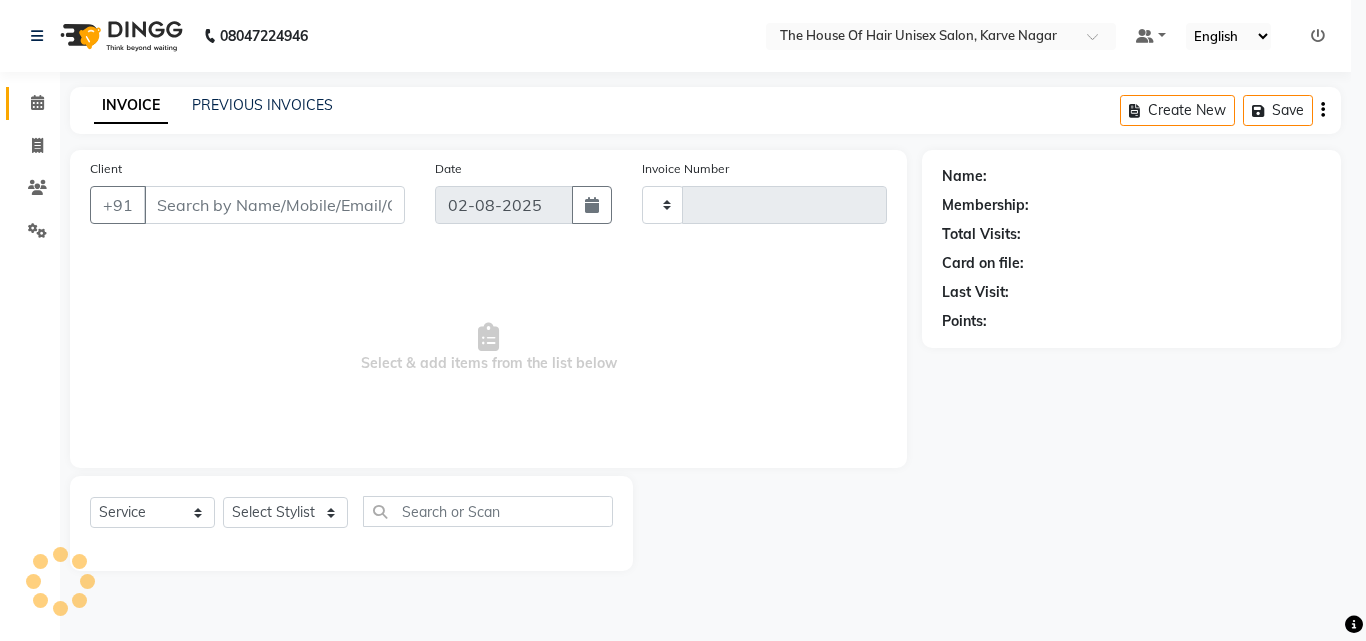 type on "2092" 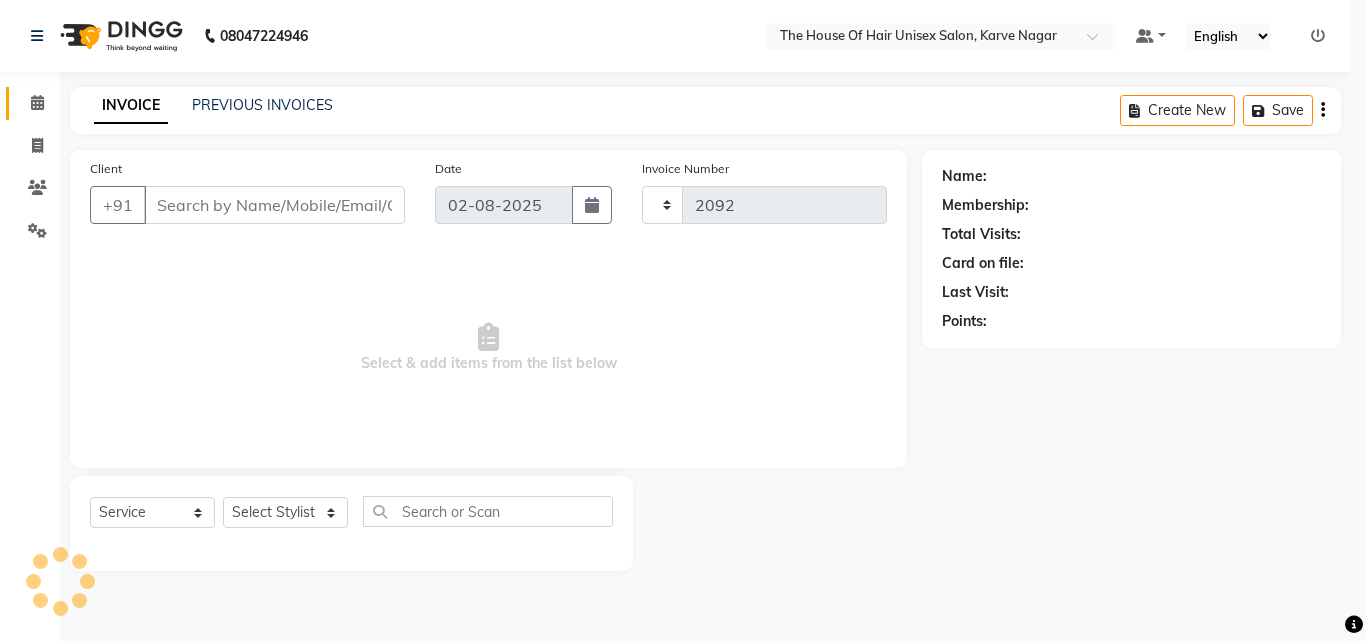 select on "598" 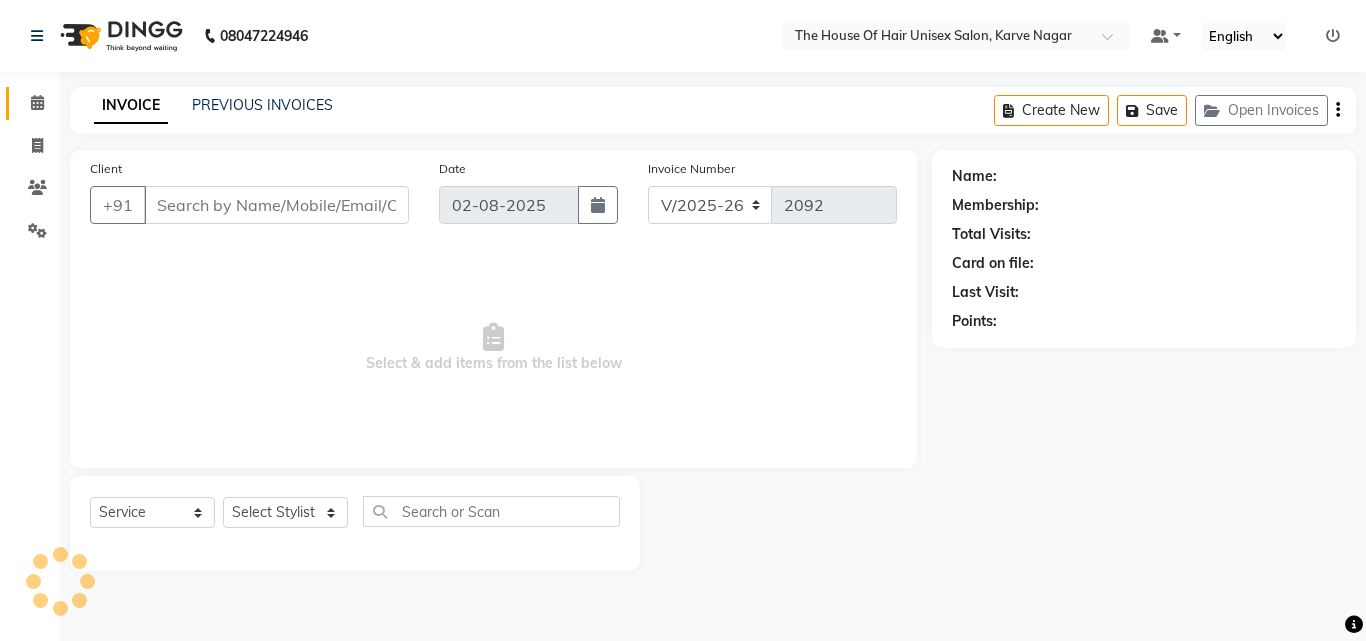 type on "9175980232" 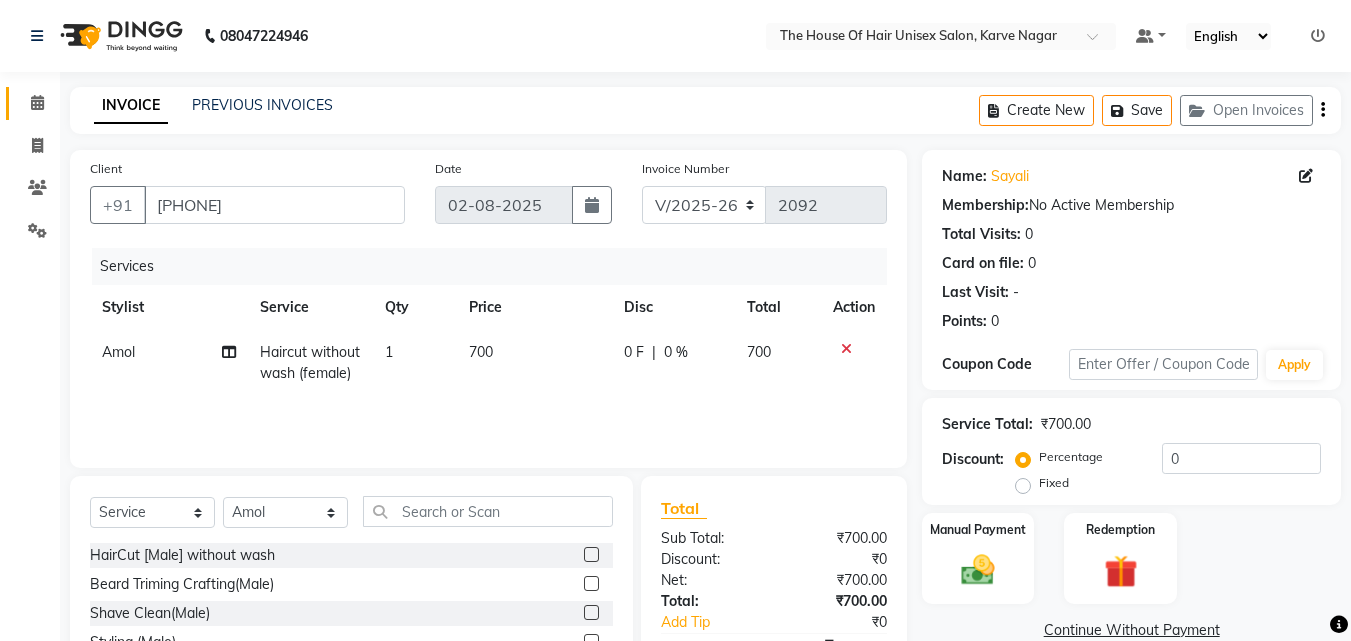 scroll, scrollTop: 108, scrollLeft: 0, axis: vertical 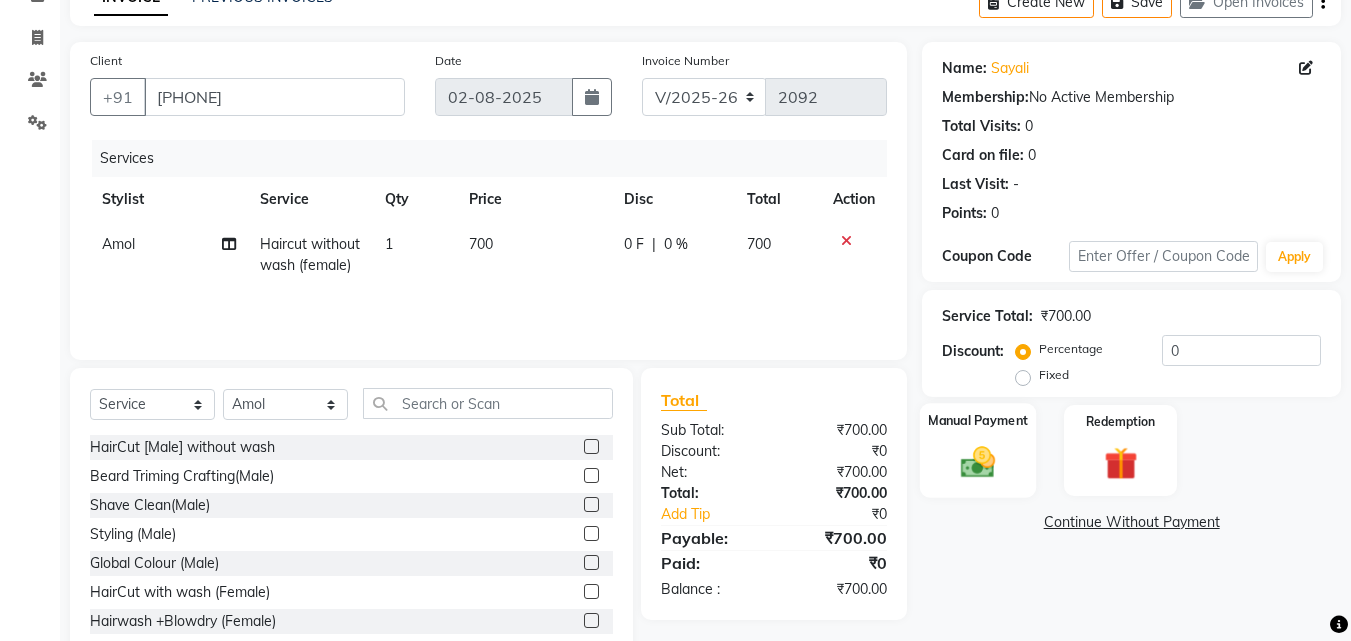 click 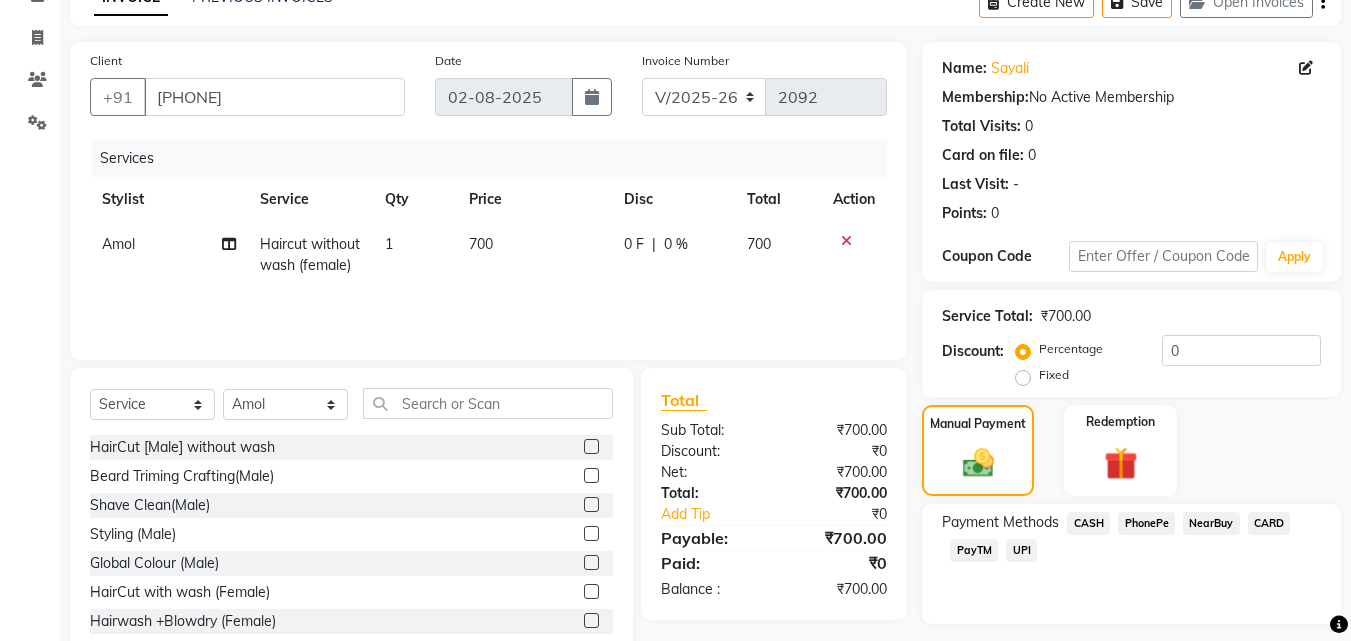 click on "UPI" 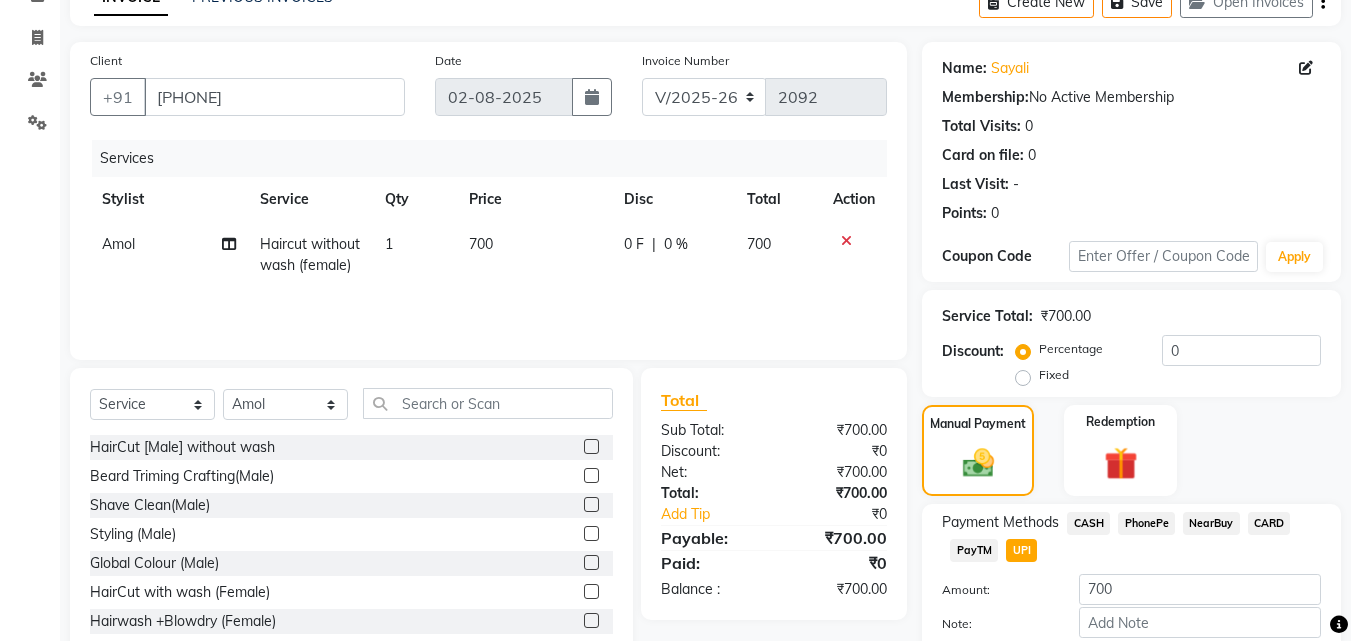 scroll, scrollTop: 218, scrollLeft: 0, axis: vertical 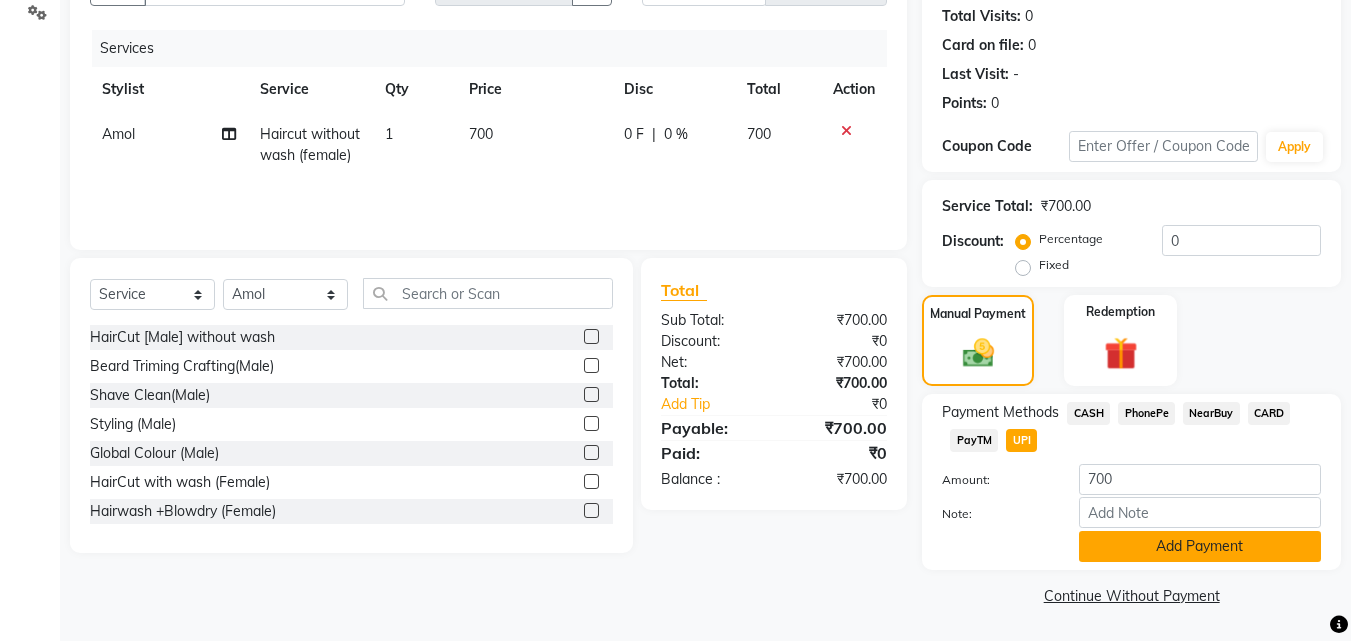 click on "Add Payment" 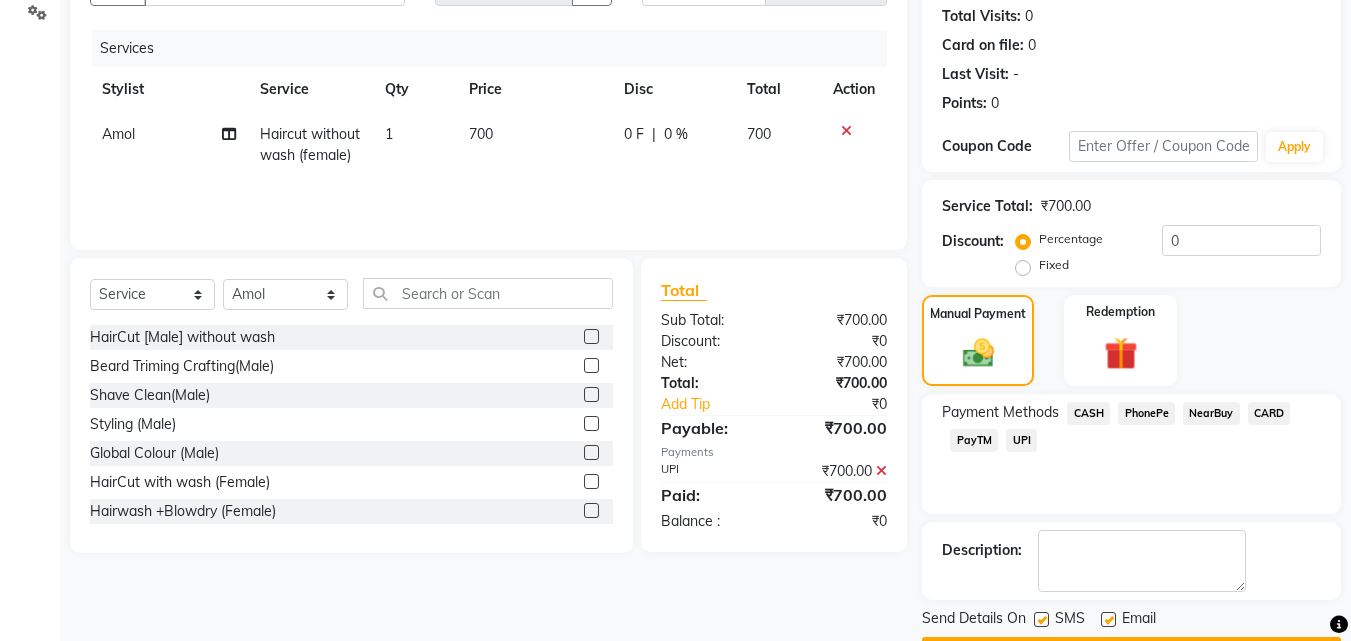 scroll, scrollTop: 275, scrollLeft: 0, axis: vertical 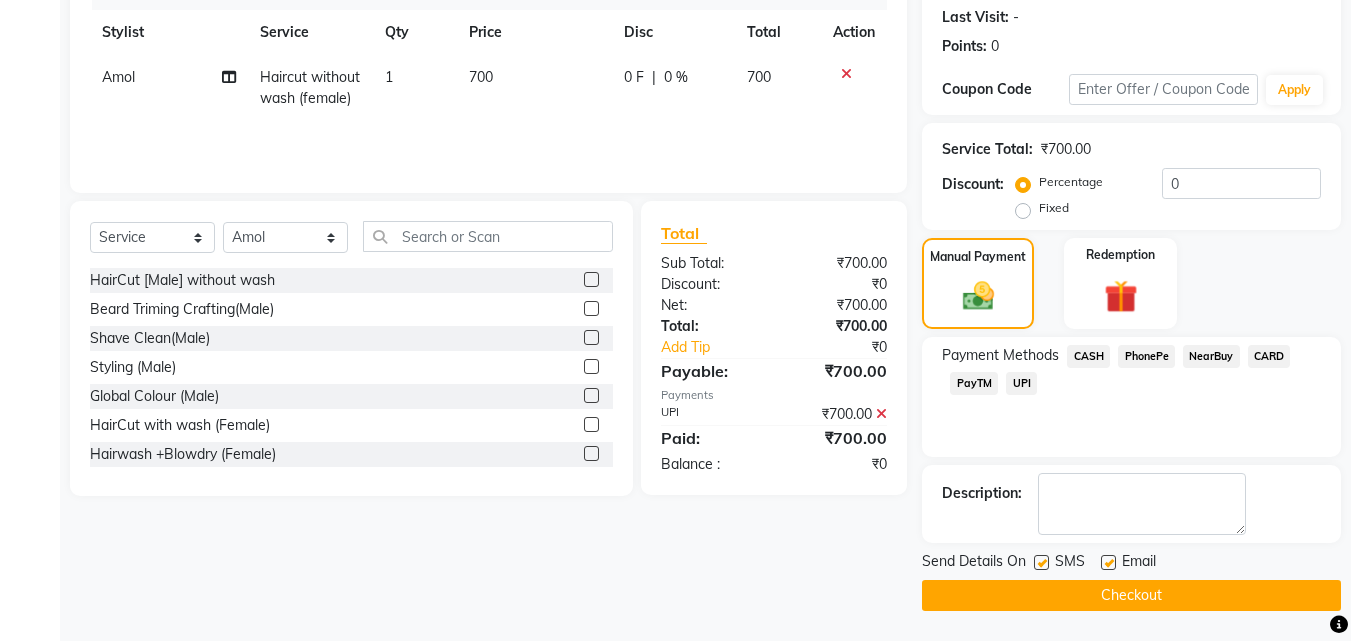 click on "Checkout" 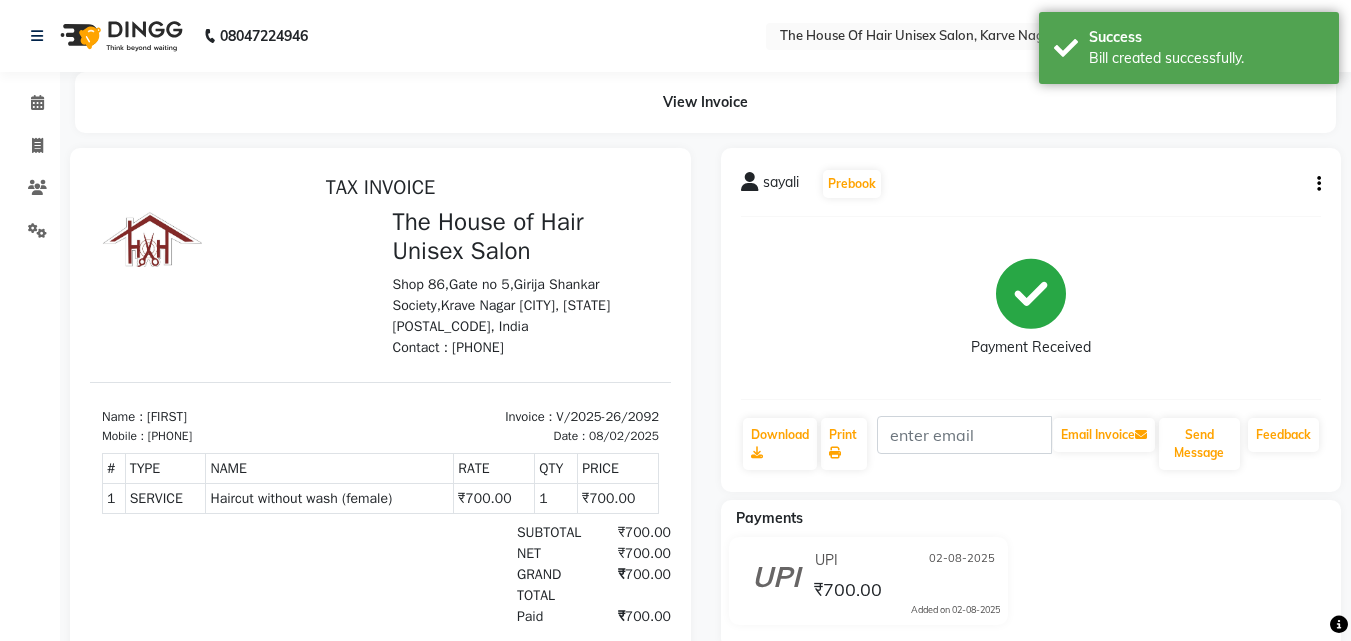 scroll, scrollTop: 0, scrollLeft: 0, axis: both 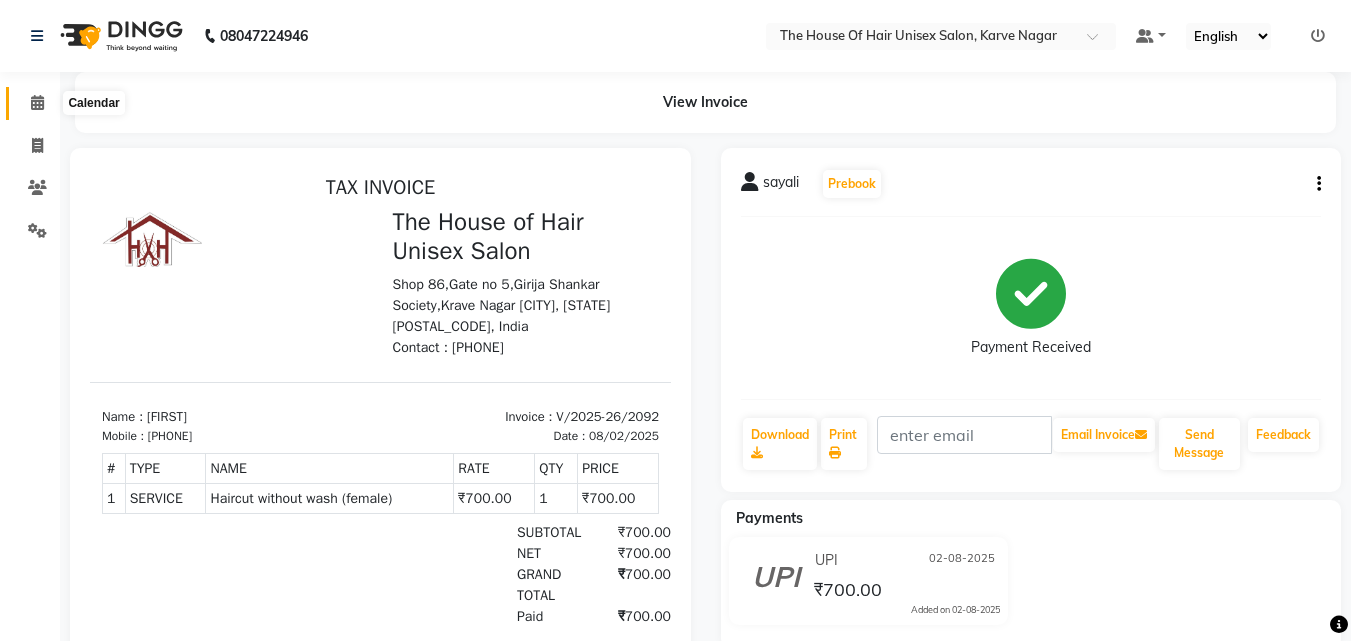click 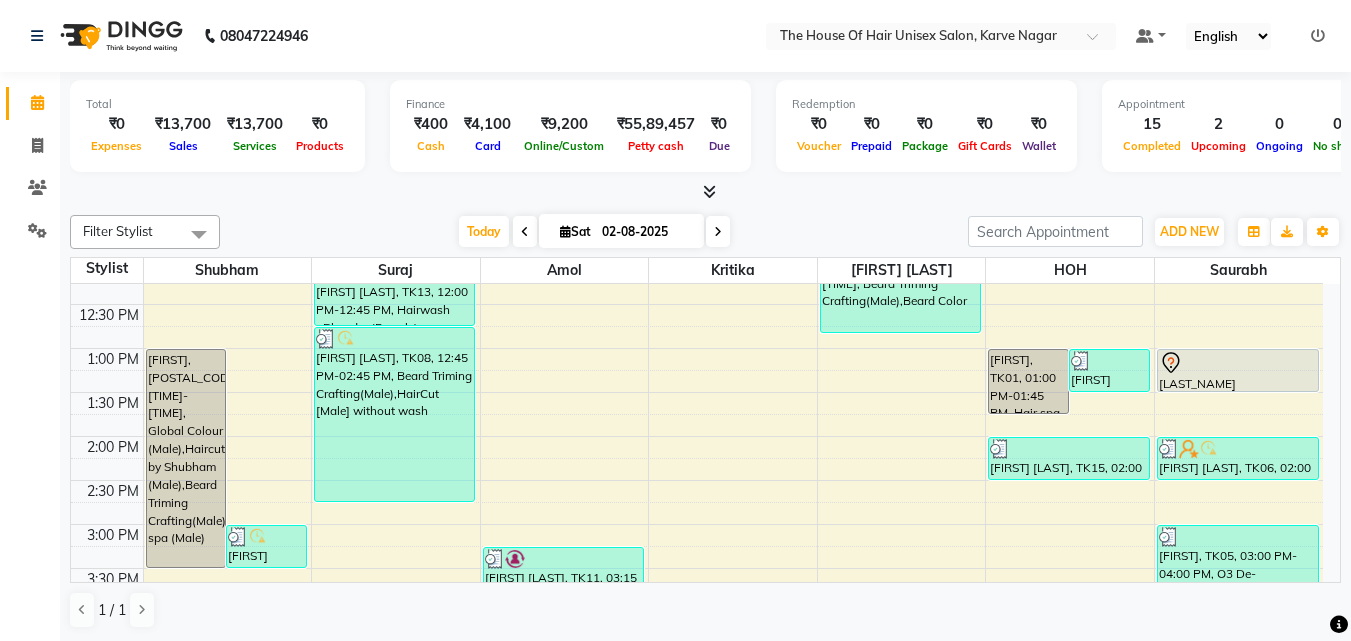 scroll, scrollTop: 503, scrollLeft: 0, axis: vertical 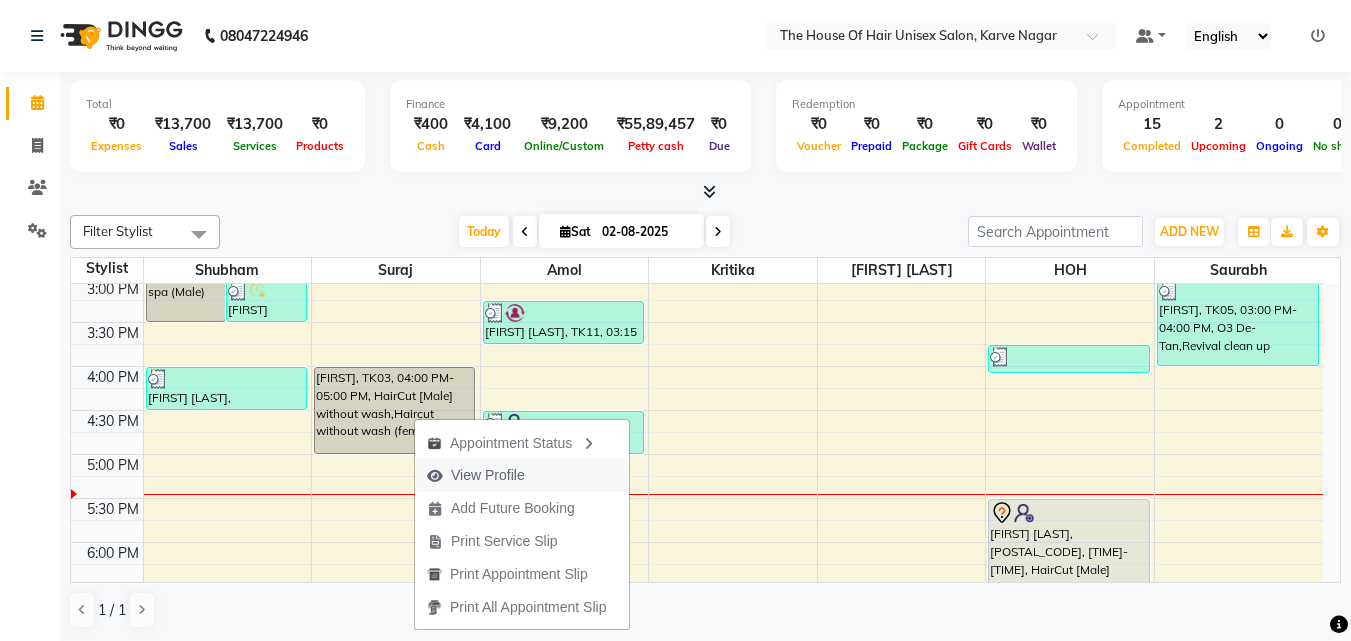 click on "View Profile" at bounding box center [488, 475] 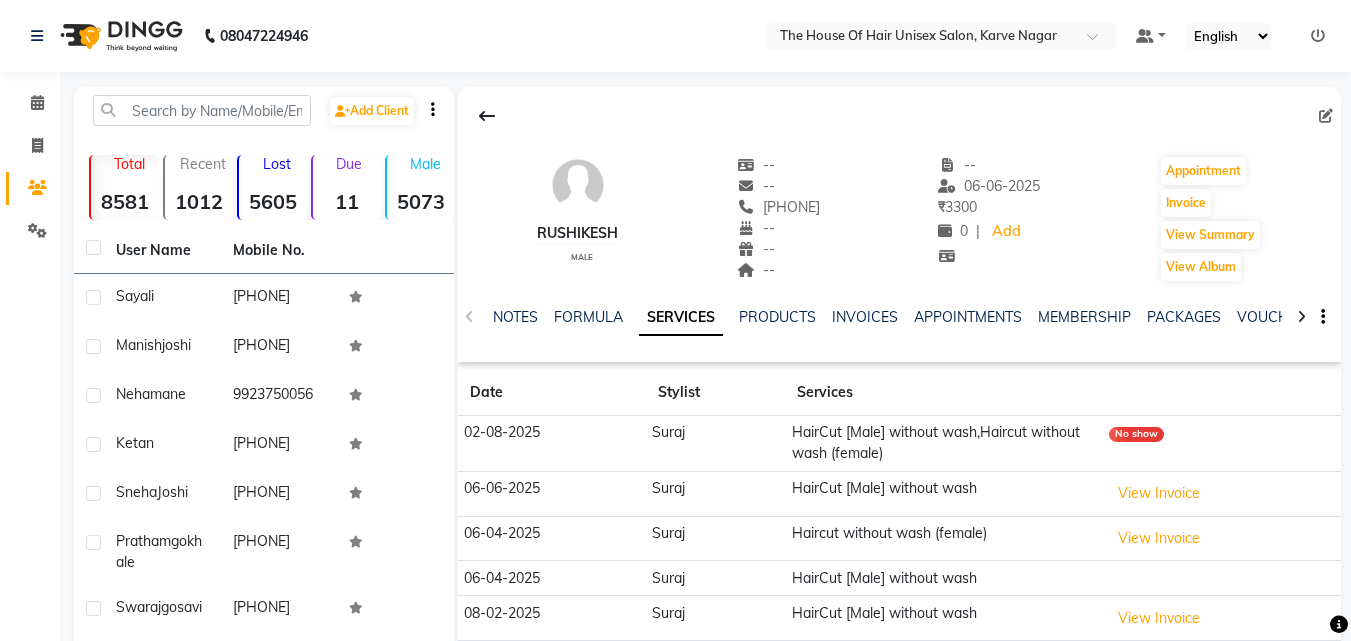 scroll, scrollTop: 138, scrollLeft: 0, axis: vertical 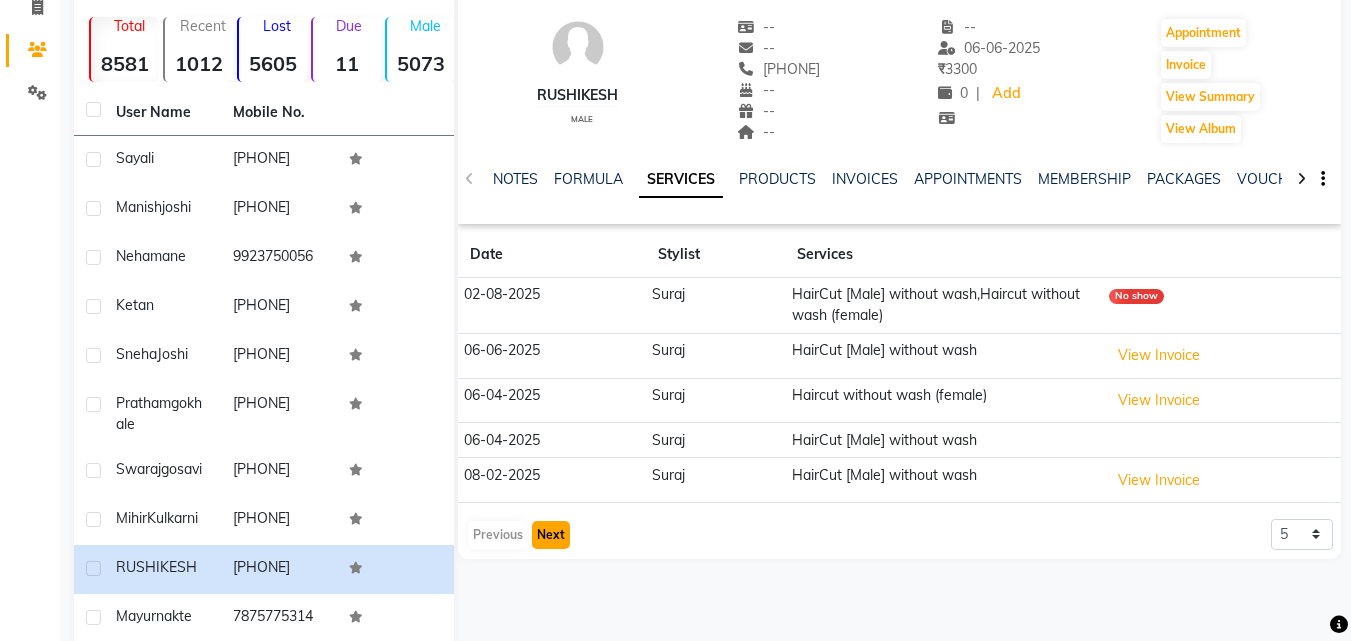 click on "Next" 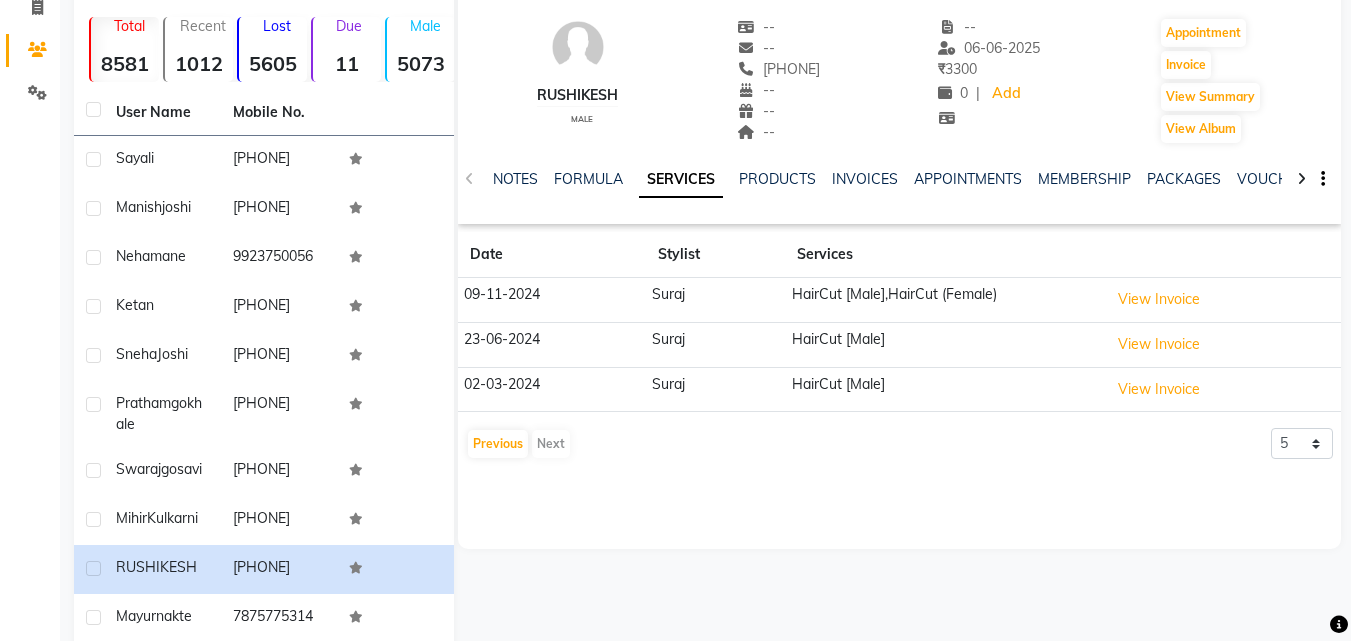scroll, scrollTop: 0, scrollLeft: 0, axis: both 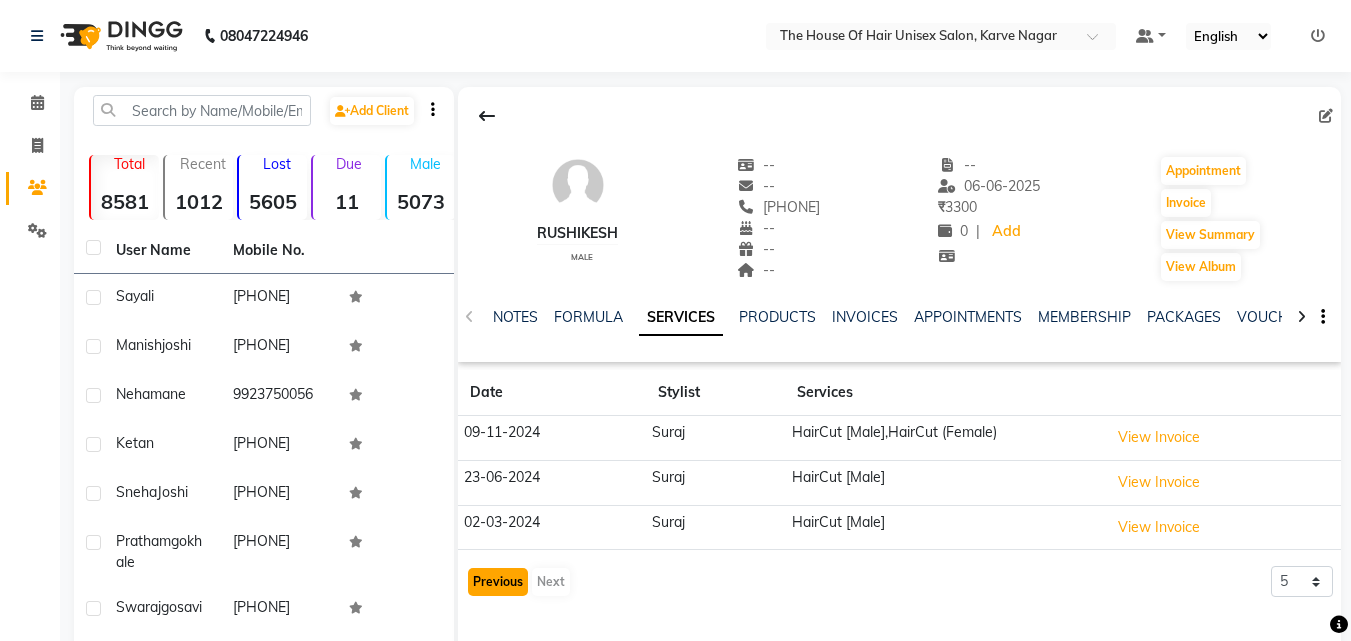 click on "Previous" 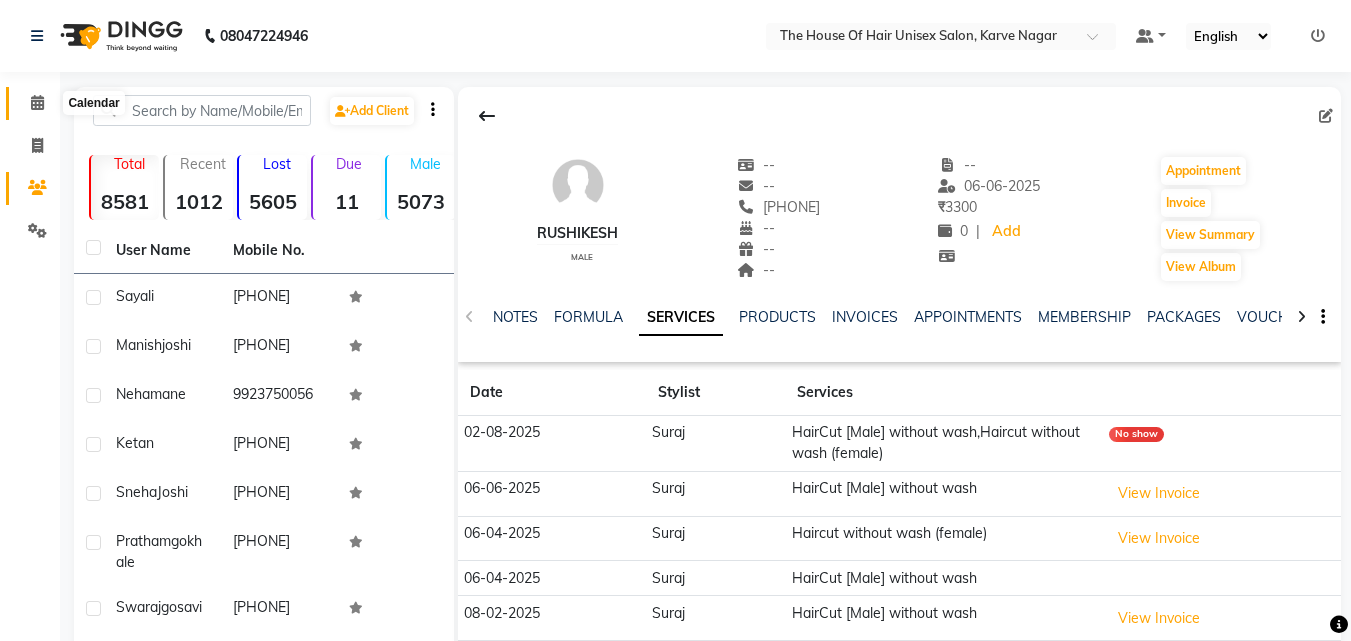 click 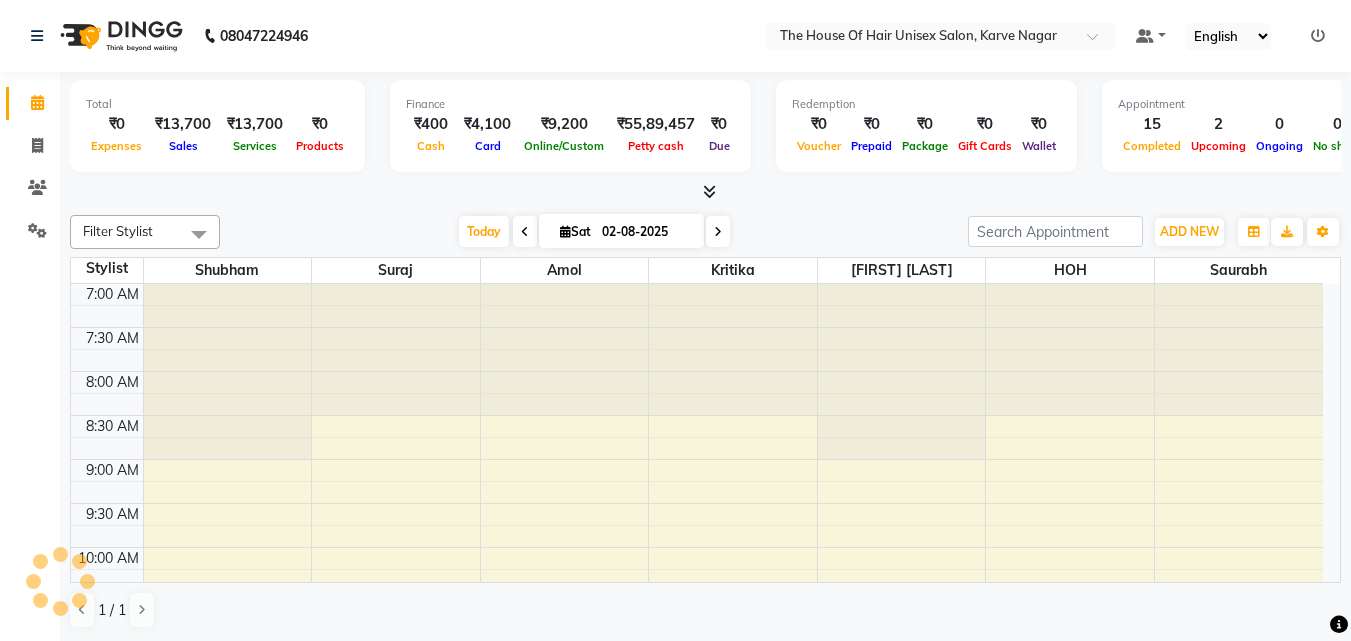 scroll, scrollTop: 0, scrollLeft: 0, axis: both 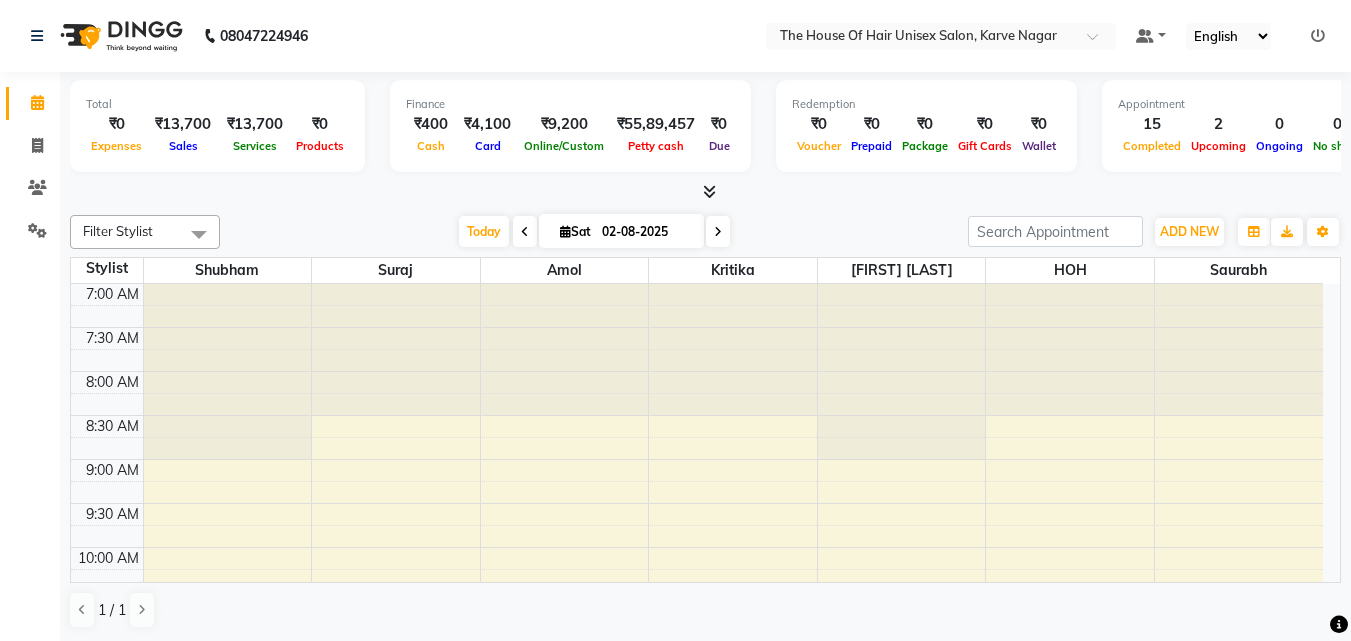 click on "Total  ₹0  Expenses ₹13,700  Sales ₹13,700  Services ₹0  Products Finance  ₹400  Cash ₹4,100  Card ₹9,200  Online/Custom ₹55,89,457 Petty cash ₹0 Due  Redemption  ₹0 Voucher ₹0 Prepaid ₹0 Package ₹0  Gift Cards ₹0  Wallet  Appointment  15 Completed 2 Upcoming 0 Ongoing 0 No show  Other sales  ₹0  Packages ₹0  Memberships ₹0  Vouchers ₹0  Prepaids ₹0  Gift Cards Filter Stylist Select All Amol david kumar HOH Kritika Saurabh Shubham Suraj Today  Sat 02-08-2025 Toggle Dropdown Add Appointment Add Invoice Add Attendance Add Client Add Transaction Toggle Dropdown Add Appointment Add Invoice Add Attendance Add Client ADD NEW Toggle Dropdown Add Appointment Add Invoice Add Attendance Add Client Add Transaction Filter Stylist Select All Amol david kumar HOH Kritika Saurabh Shubham Suraj Group By  Staff View   Room View  View as Vertical  Vertical - Week View  Horizontal  Horizontal - Week View  List  Toggle Dropdown Calendar Settings Manage Tags   Arrange Stylists  Full Screen 7" 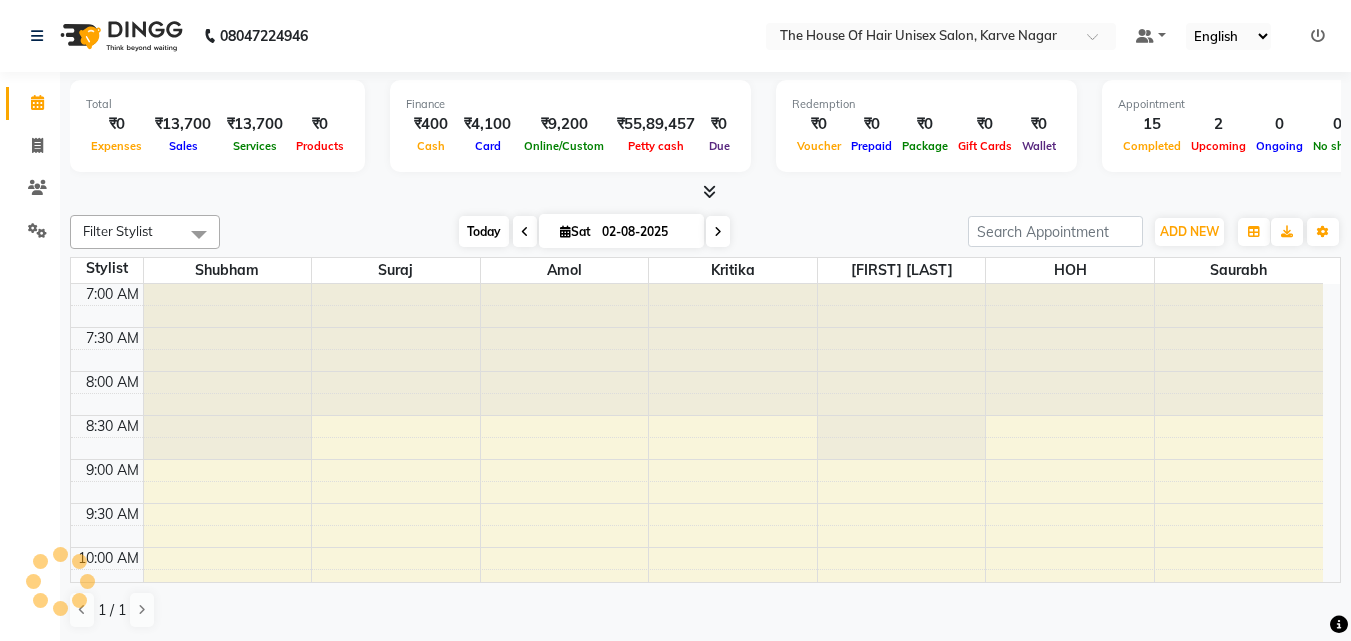 click on "Today" at bounding box center (484, 231) 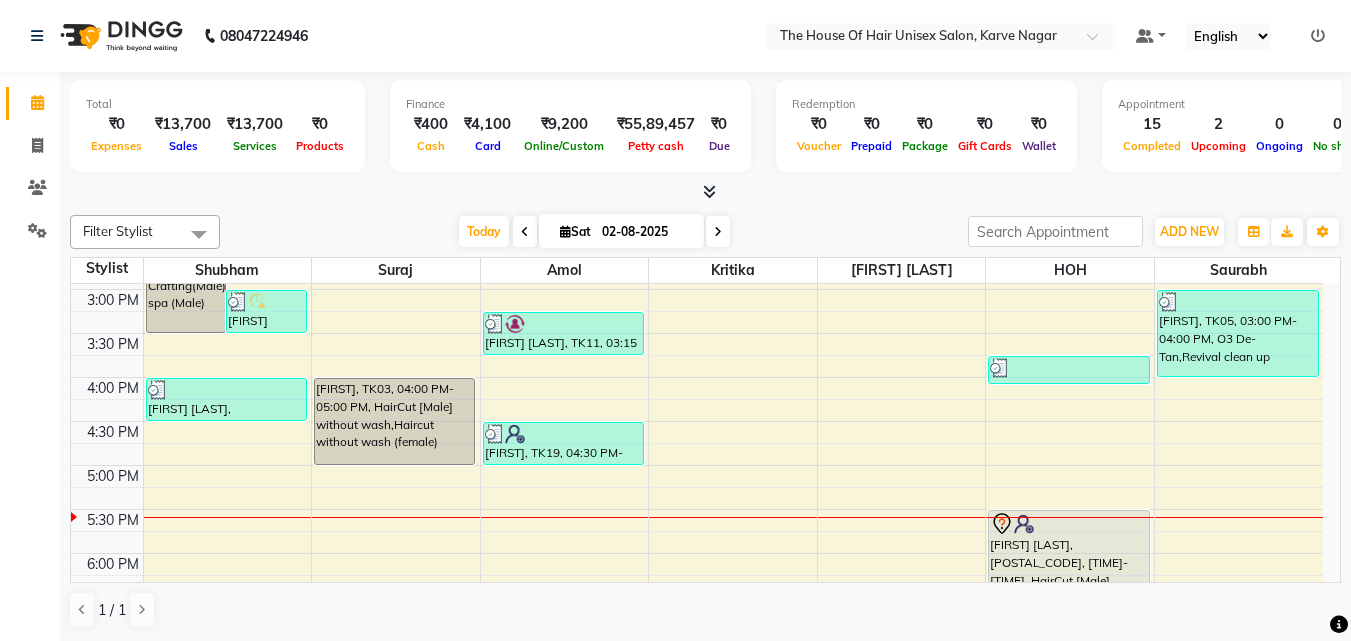 scroll, scrollTop: 752, scrollLeft: 0, axis: vertical 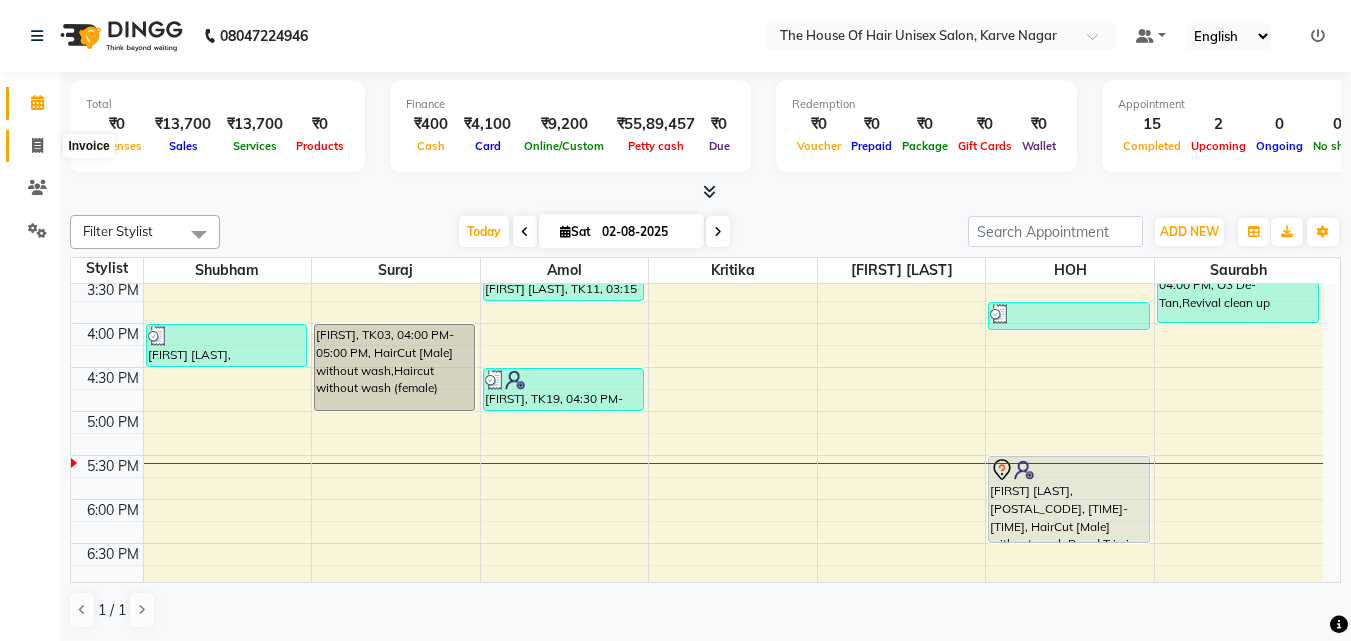 click 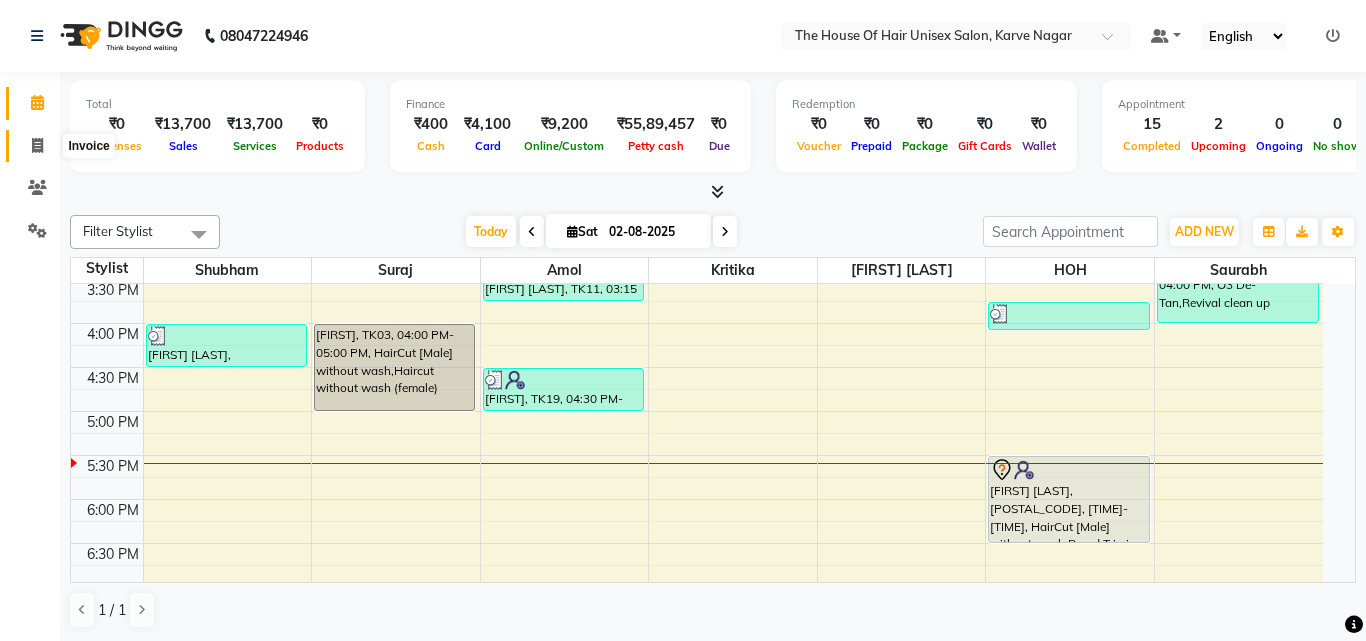 select on "service" 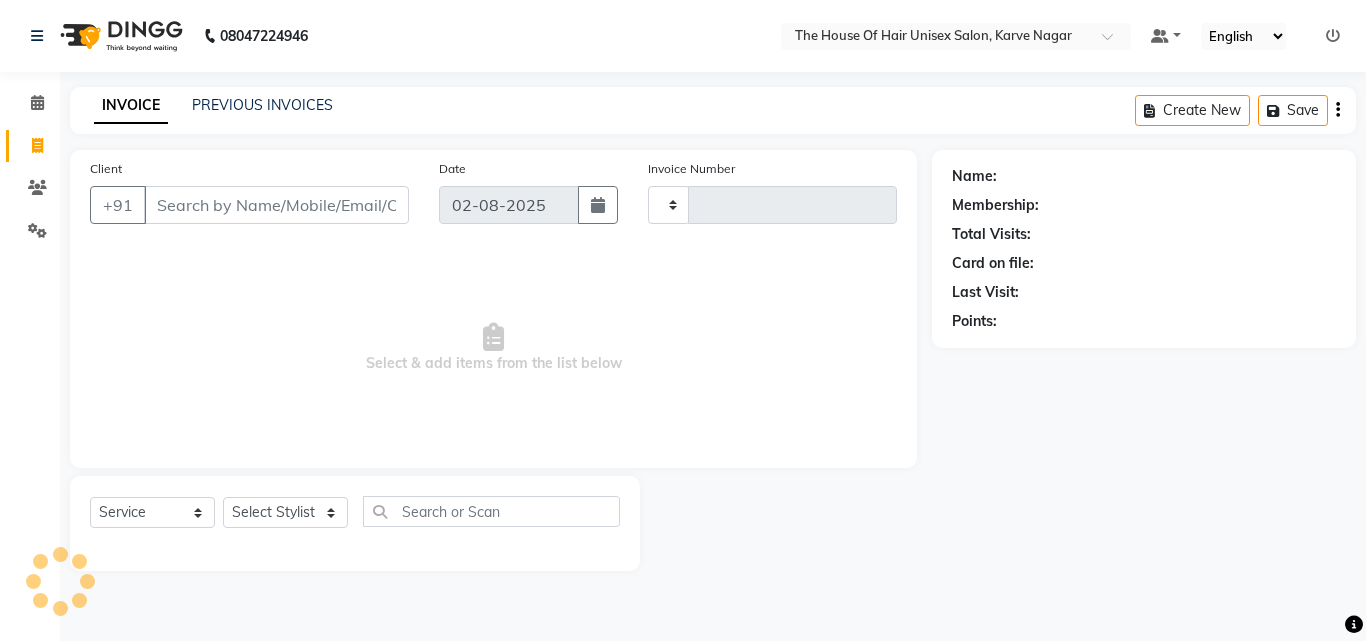 type on "2093" 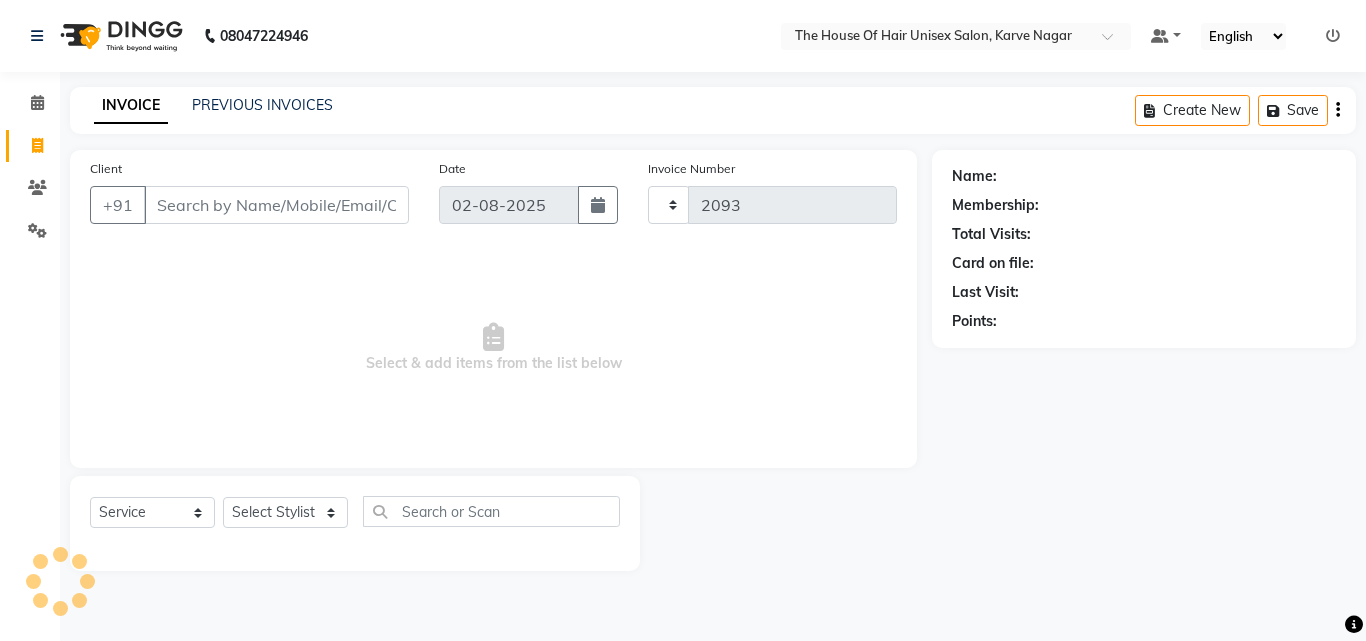 select on "598" 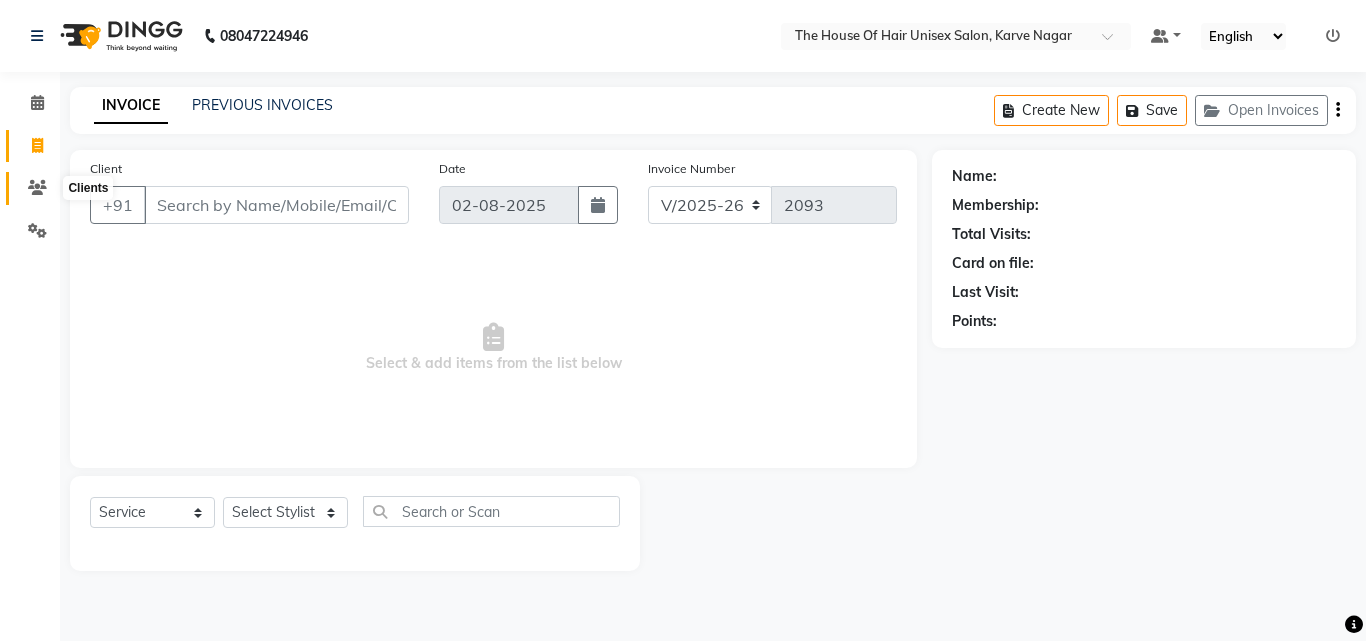 click 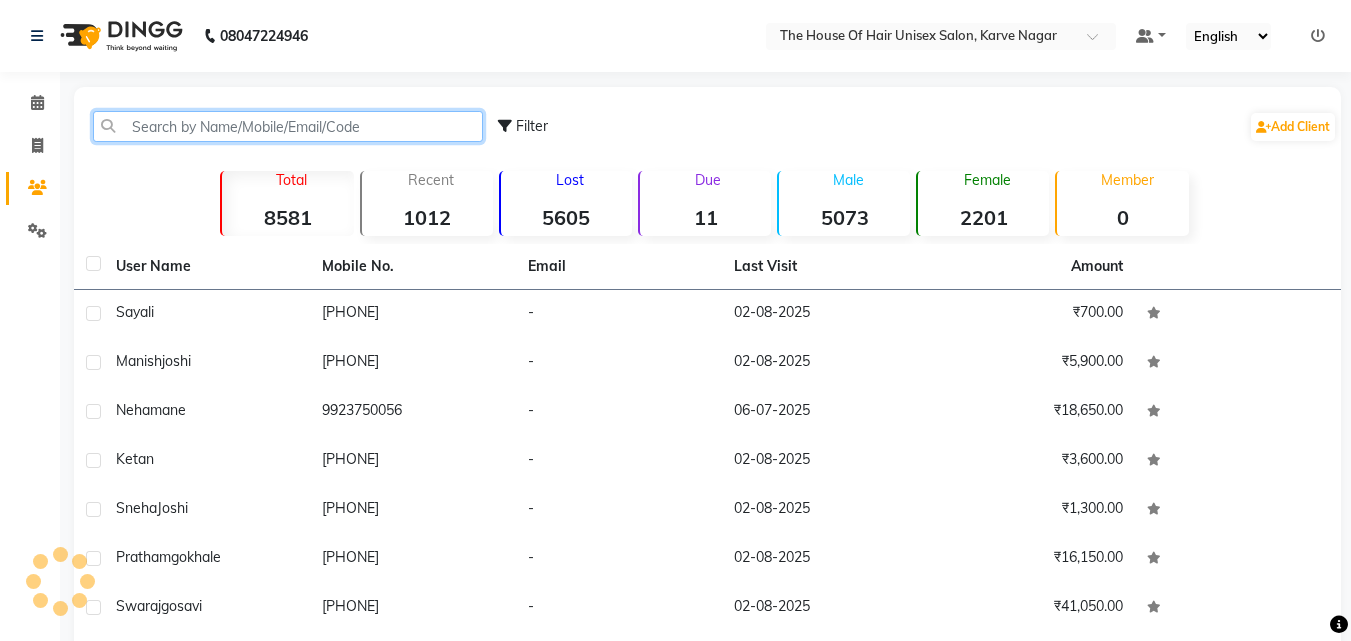 click 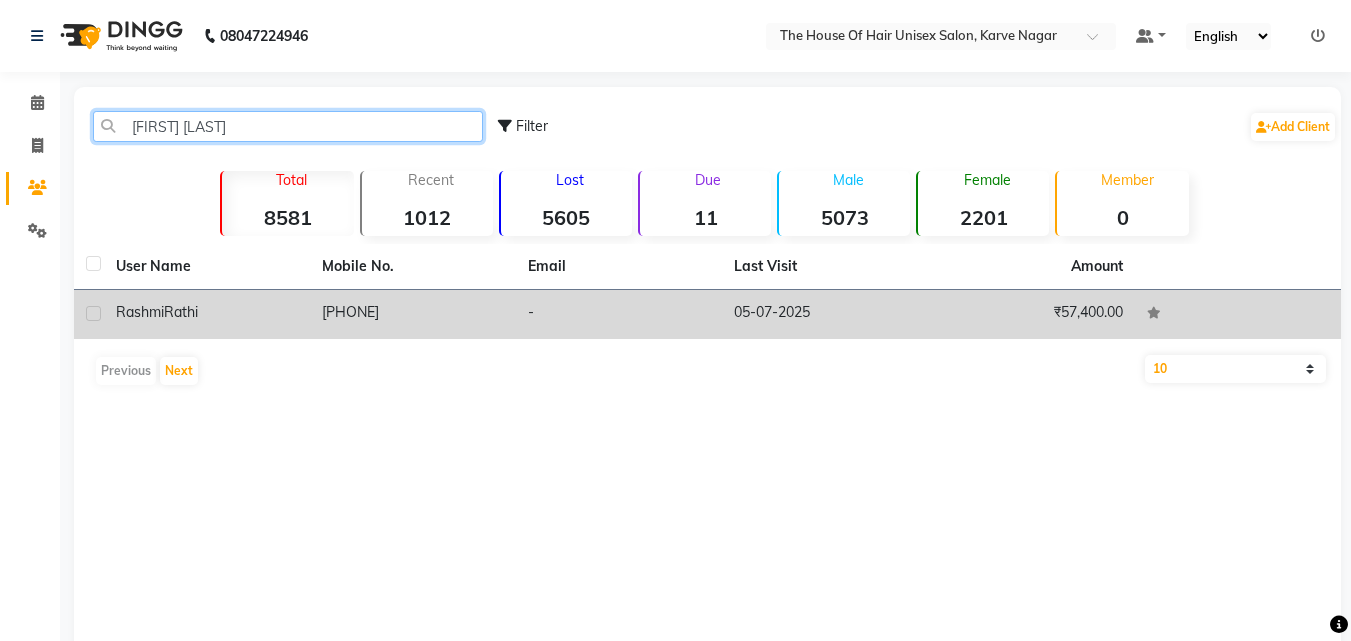 type on "rashmi rathi" 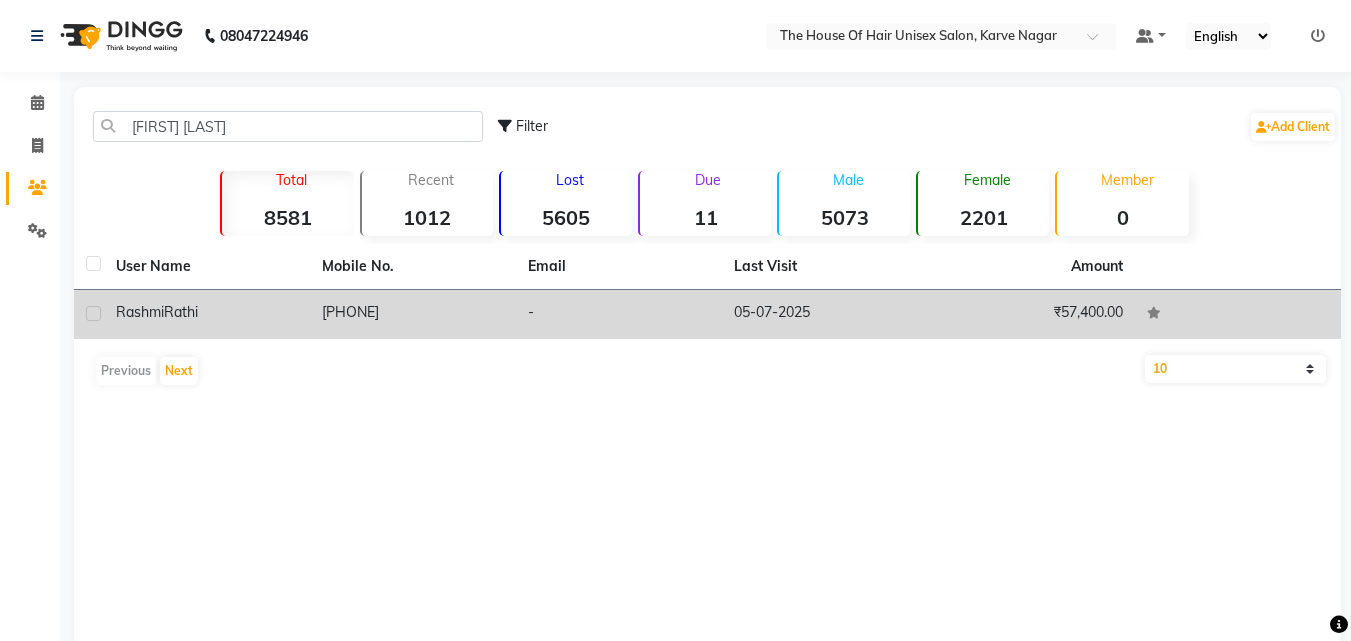 click on "Rashmi  Rathi" 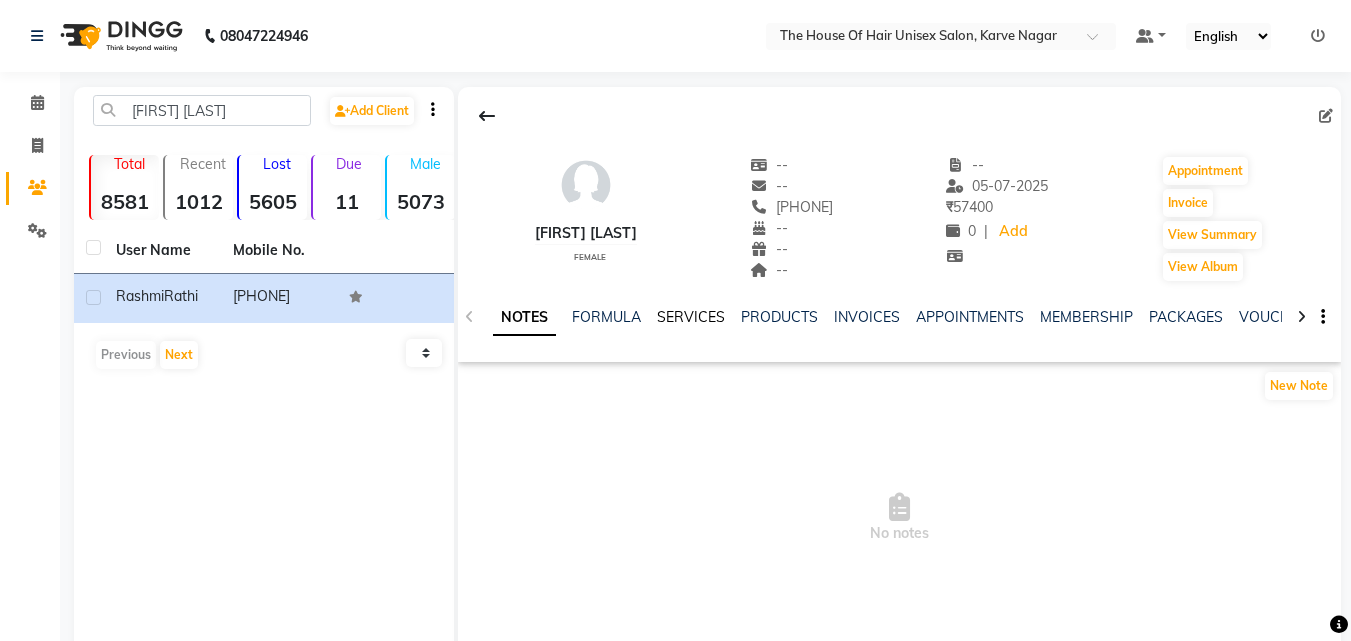 click on "SERVICES" 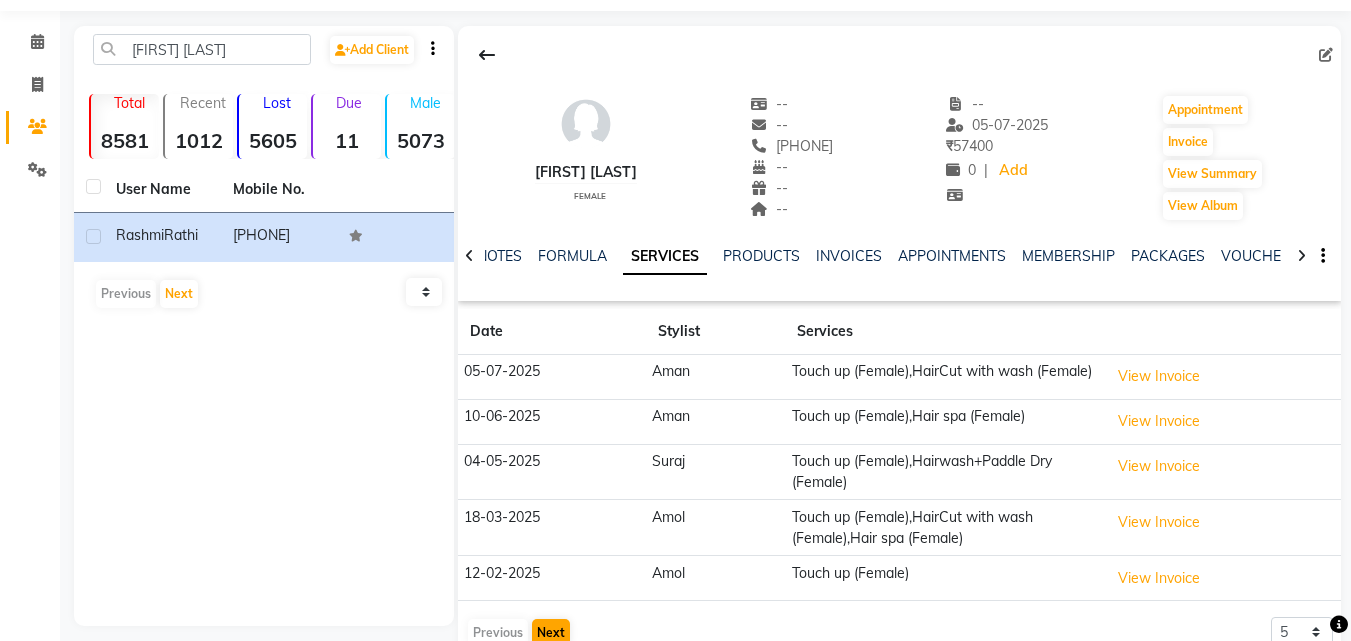 scroll, scrollTop: 92, scrollLeft: 0, axis: vertical 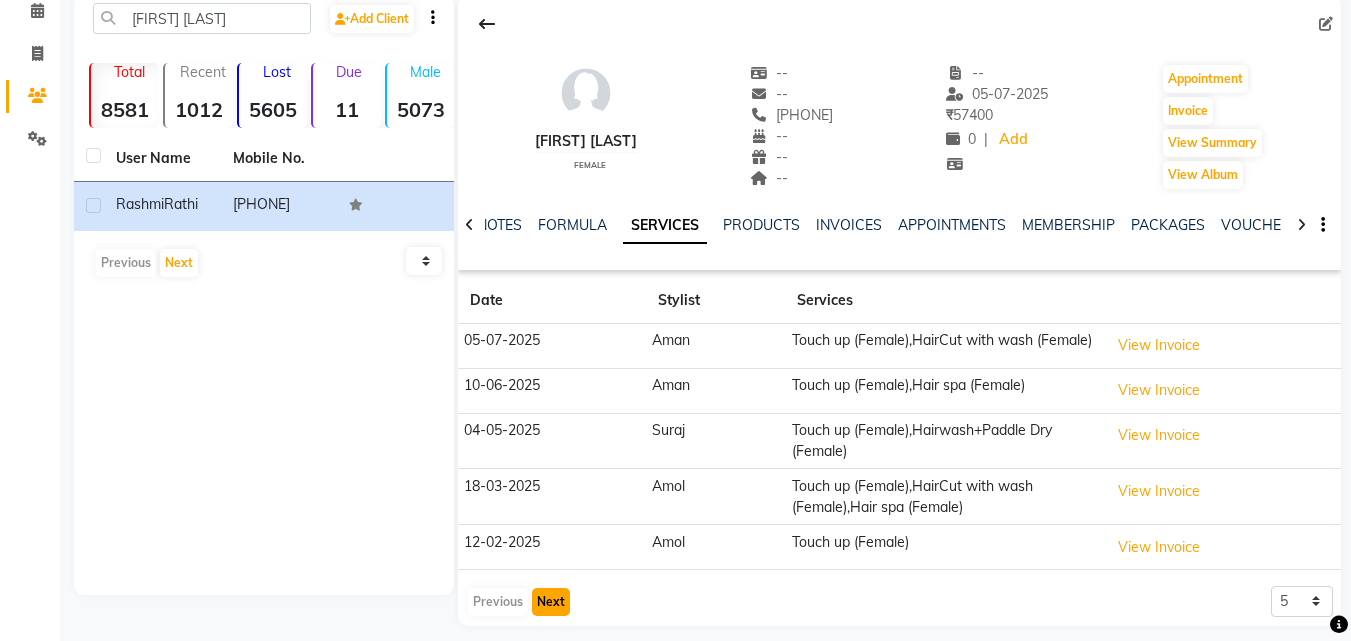 click on "Next" 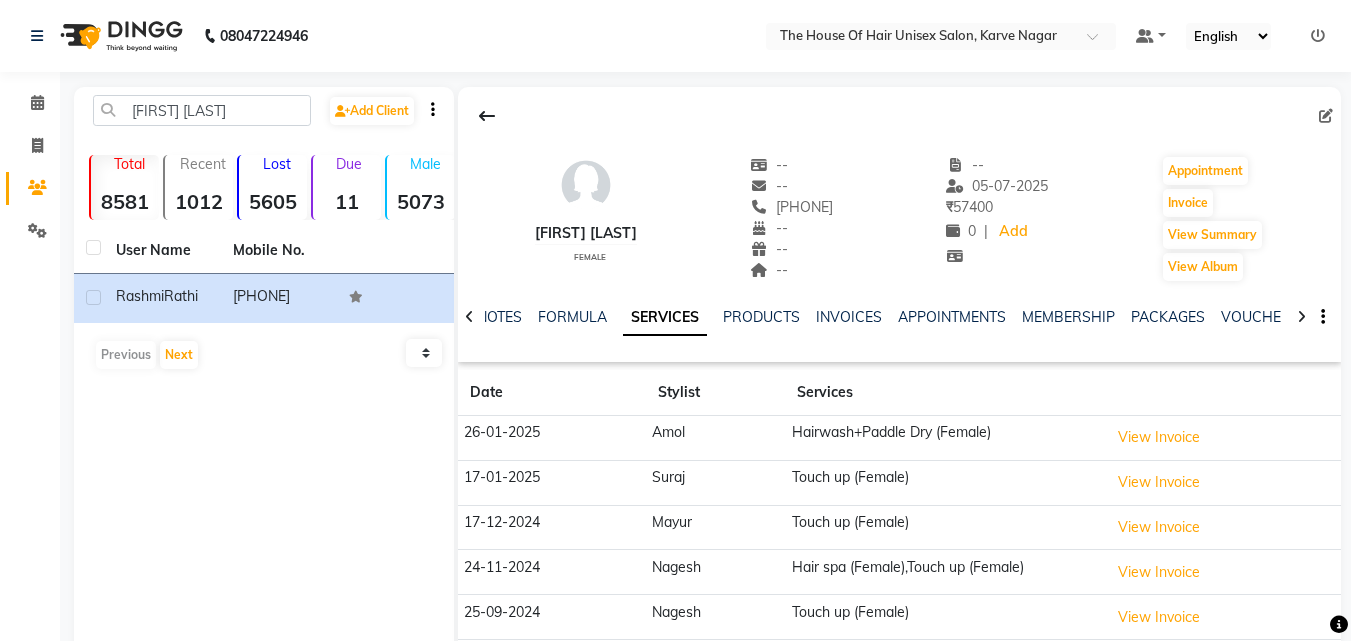 scroll, scrollTop: 85, scrollLeft: 0, axis: vertical 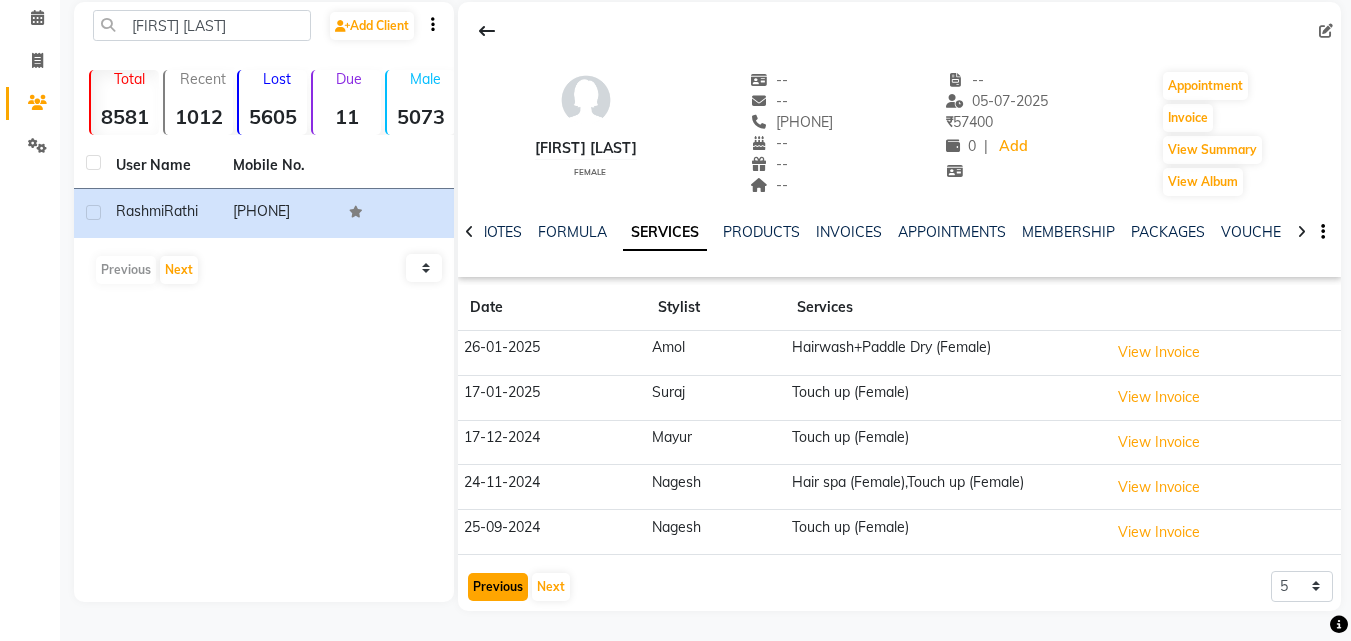 click on "Previous" 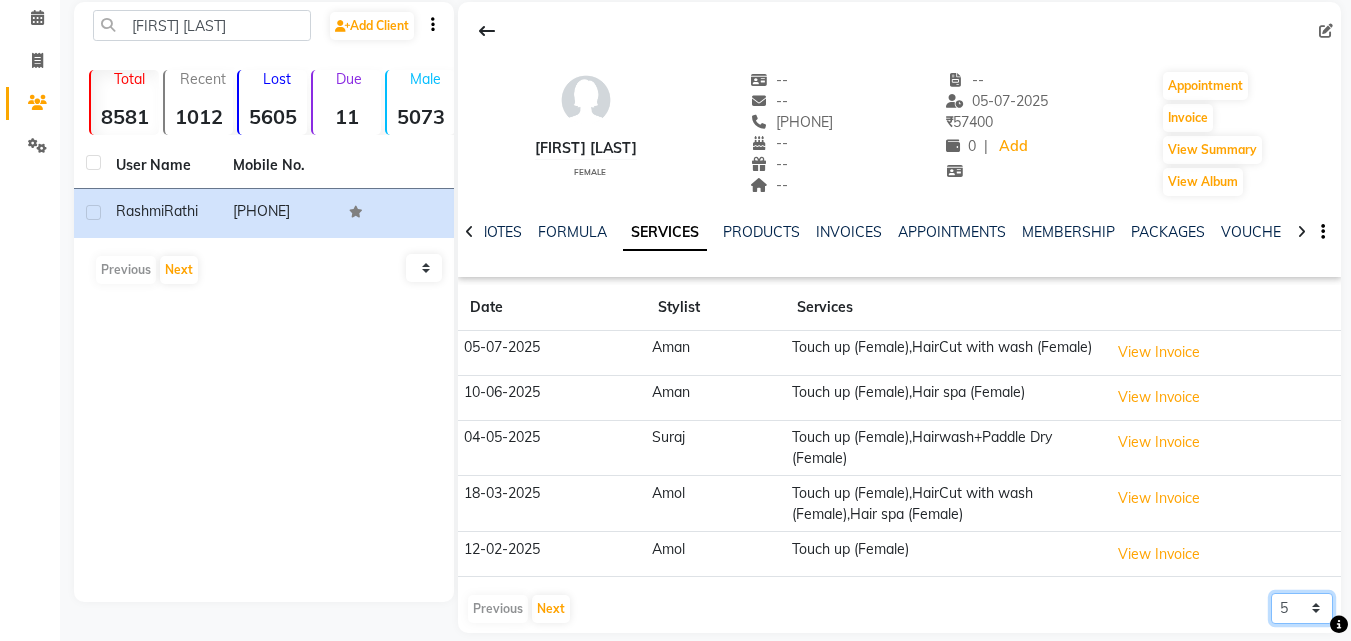 click on "5 10 50 100 500" 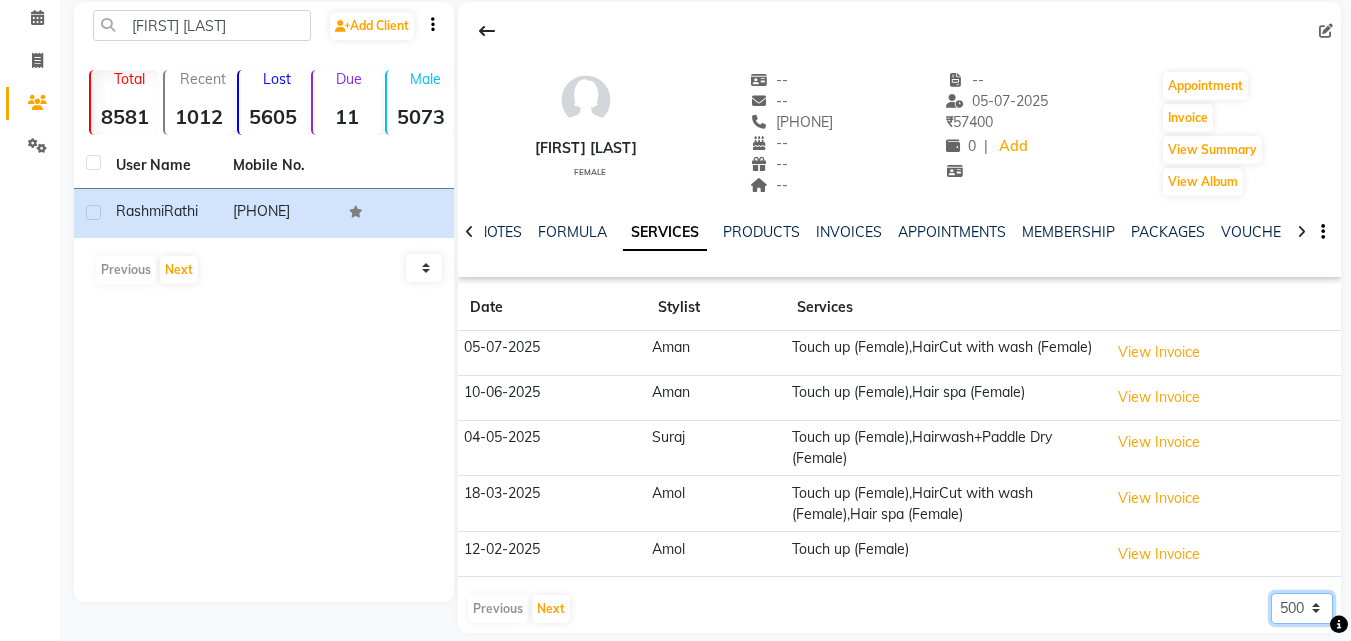 click on "5 10 50 100 500" 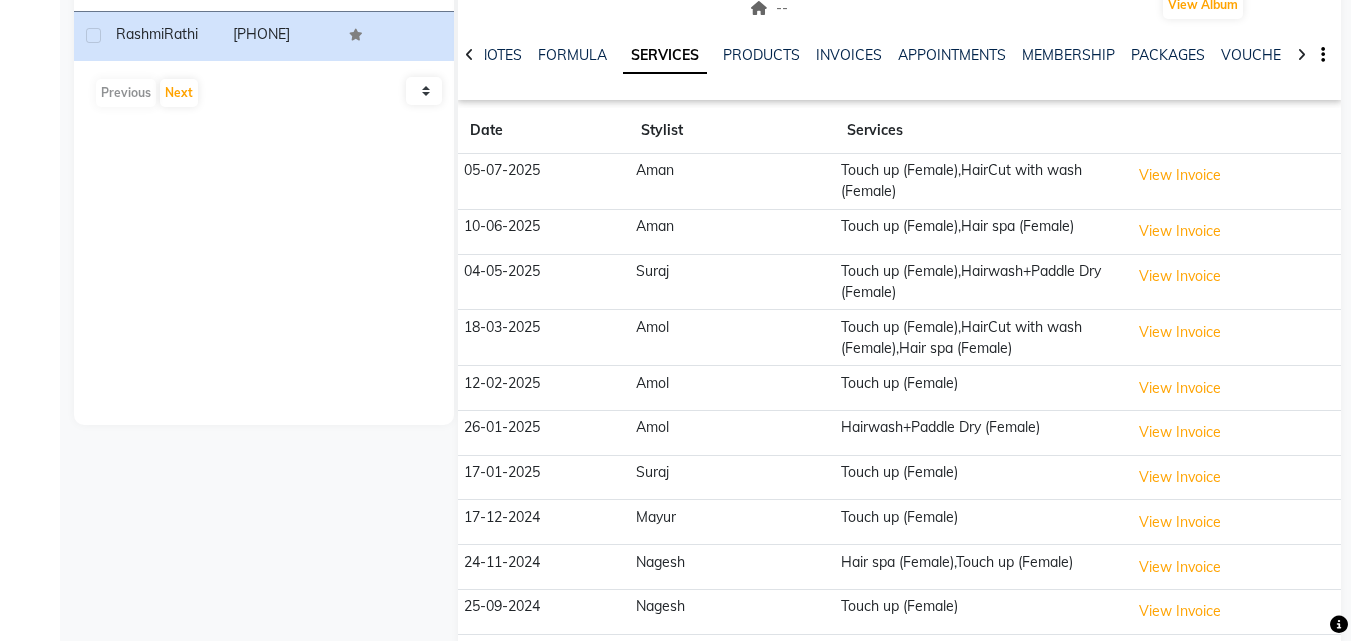 scroll, scrollTop: 0, scrollLeft: 0, axis: both 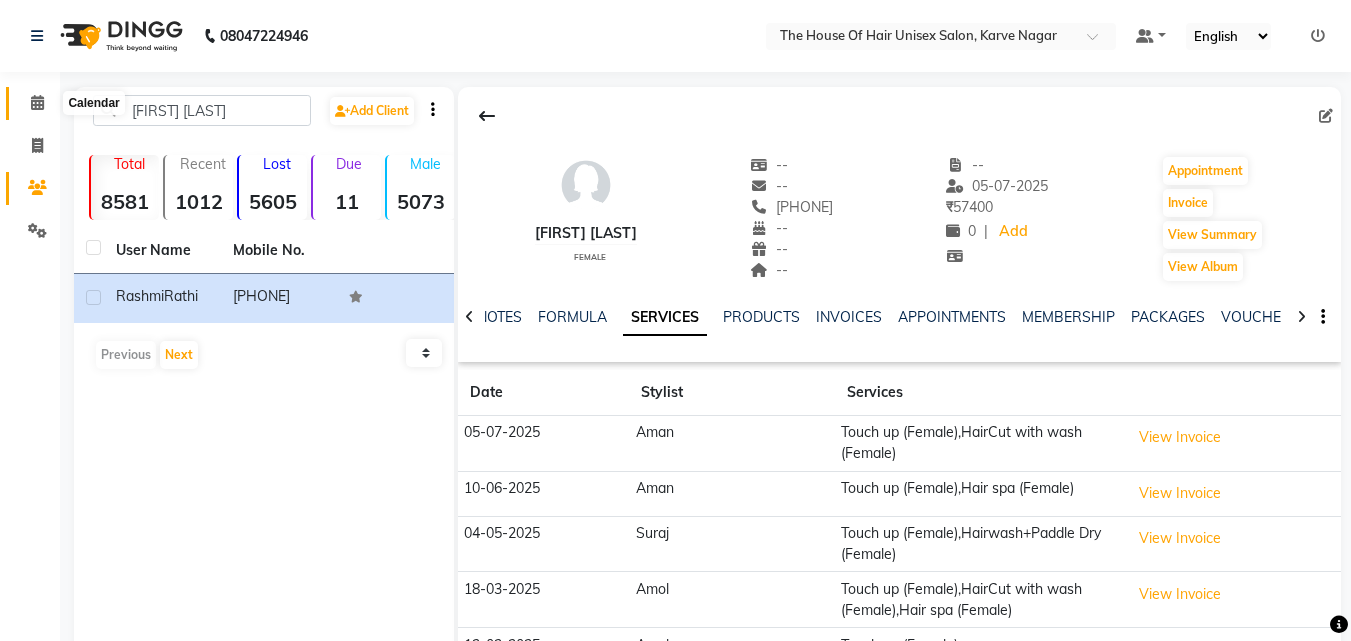 click 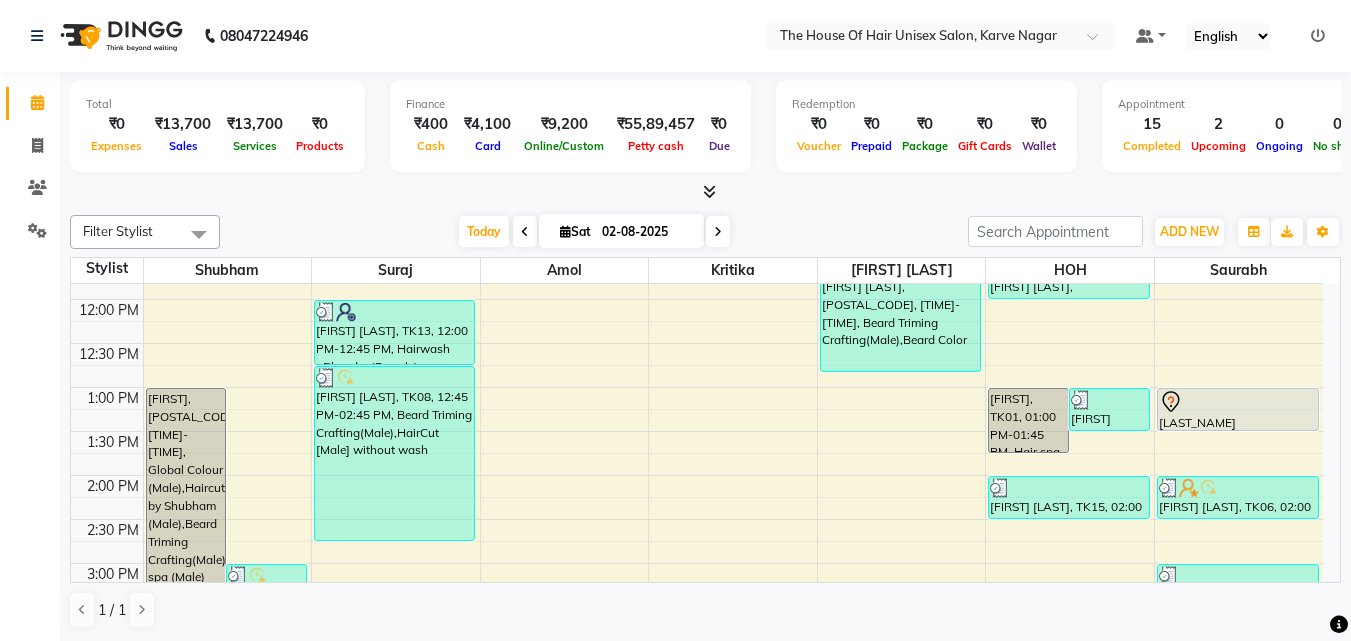 scroll, scrollTop: 409, scrollLeft: 0, axis: vertical 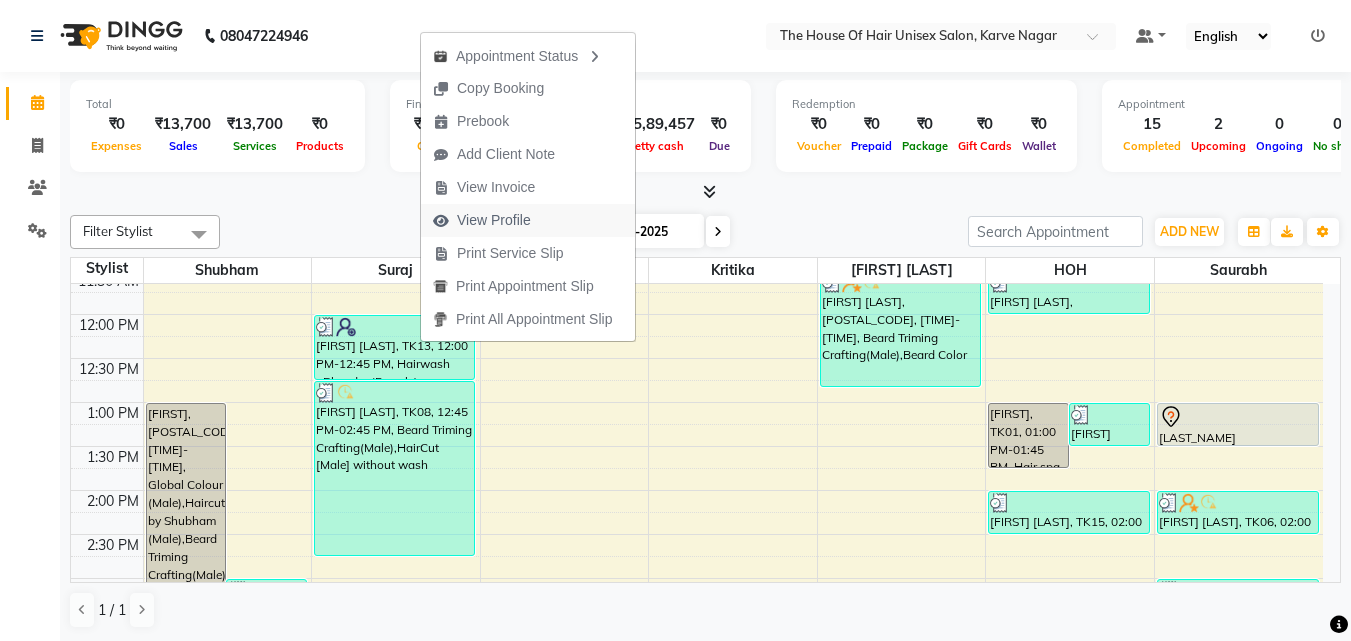 click on "View Profile" at bounding box center (494, 220) 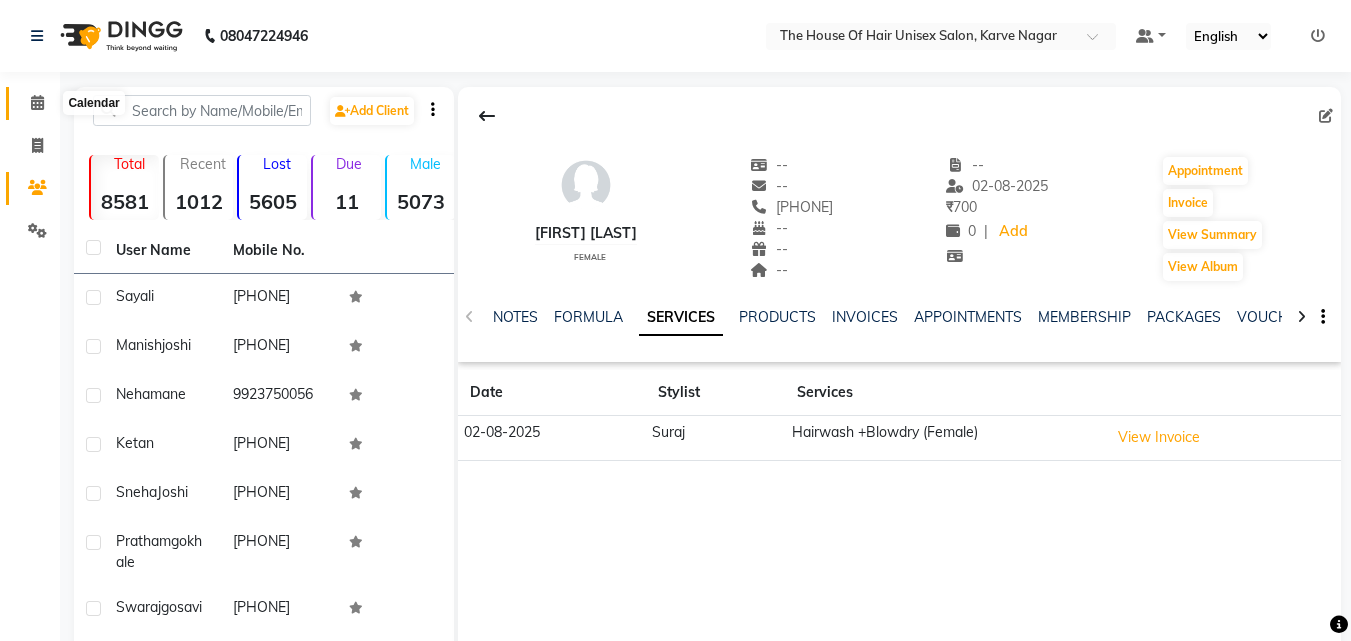 click 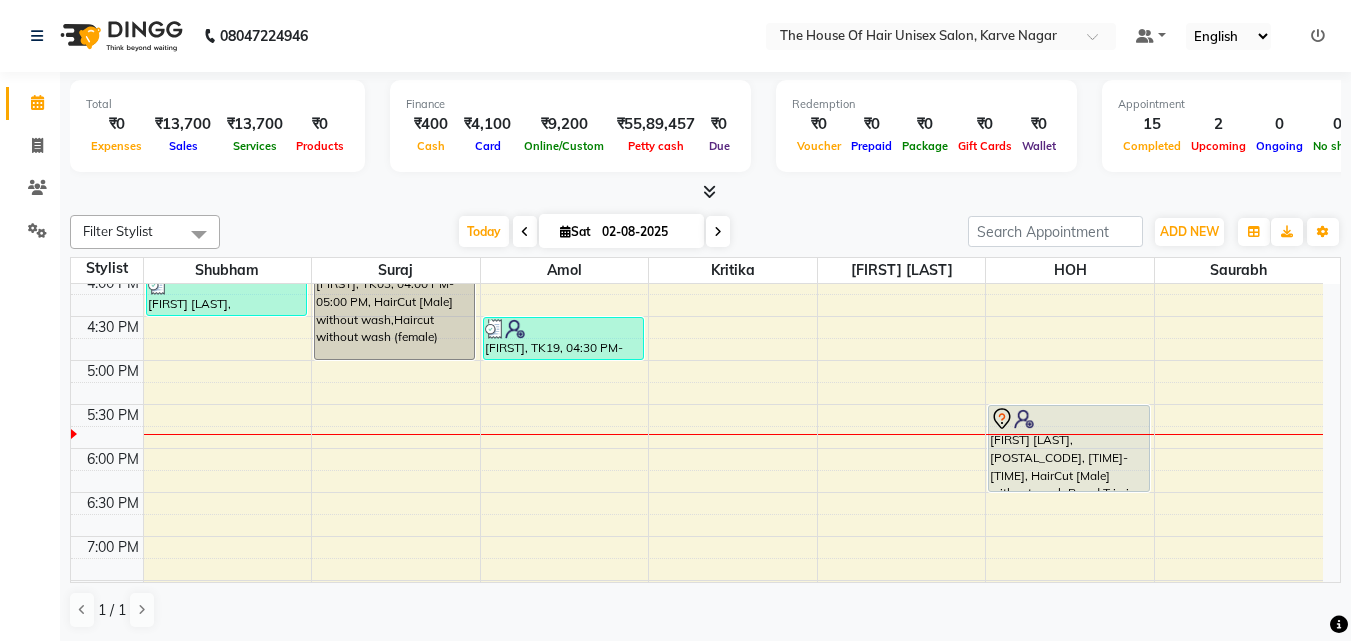 scroll, scrollTop: 806, scrollLeft: 0, axis: vertical 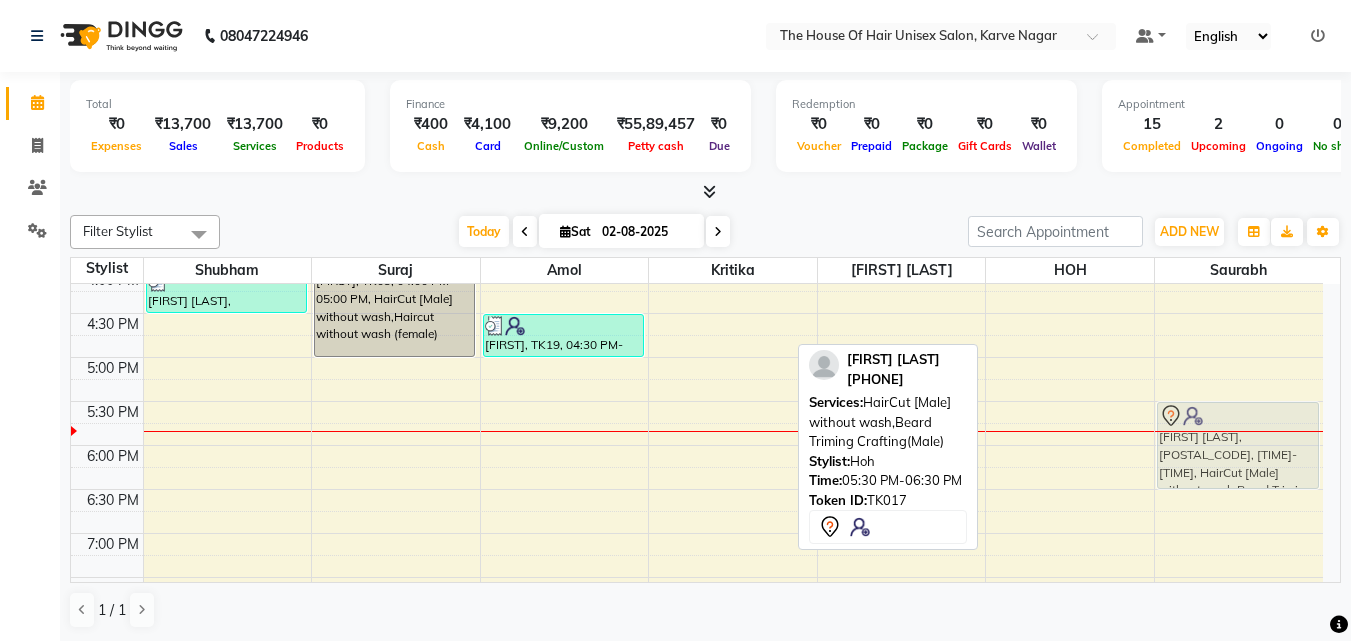 drag, startPoint x: 1049, startPoint y: 466, endPoint x: 1150, endPoint y: 470, distance: 101.07918 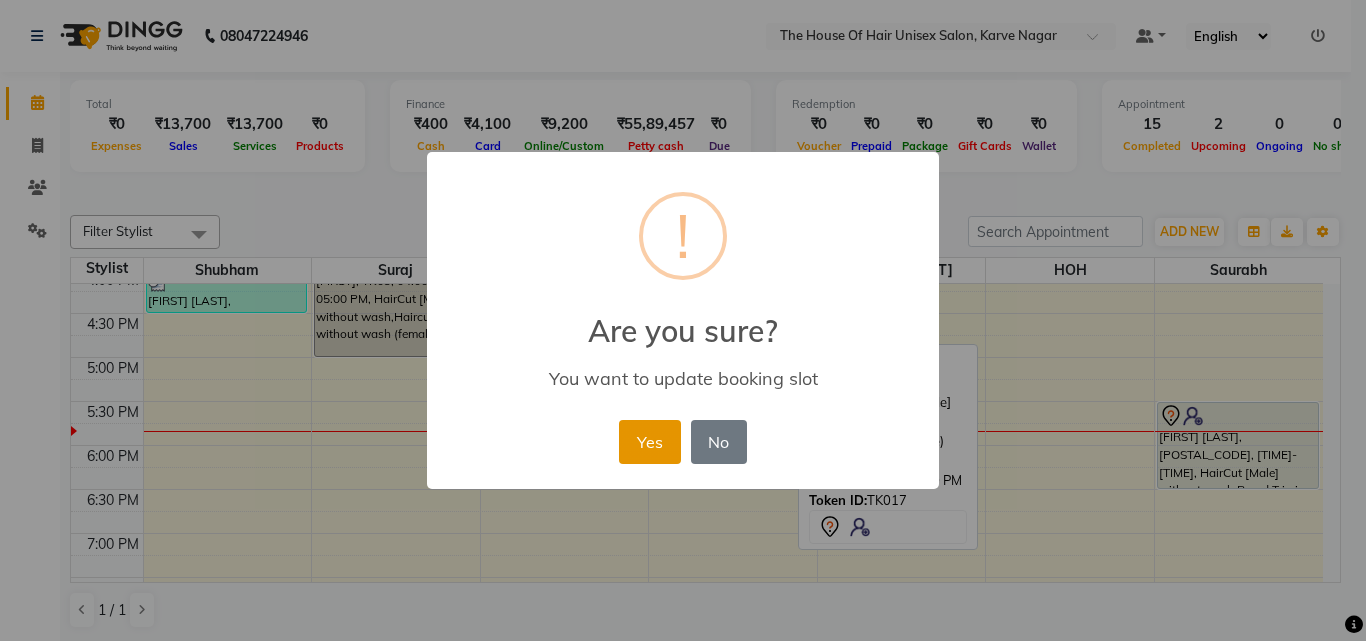 click on "Yes" at bounding box center (649, 442) 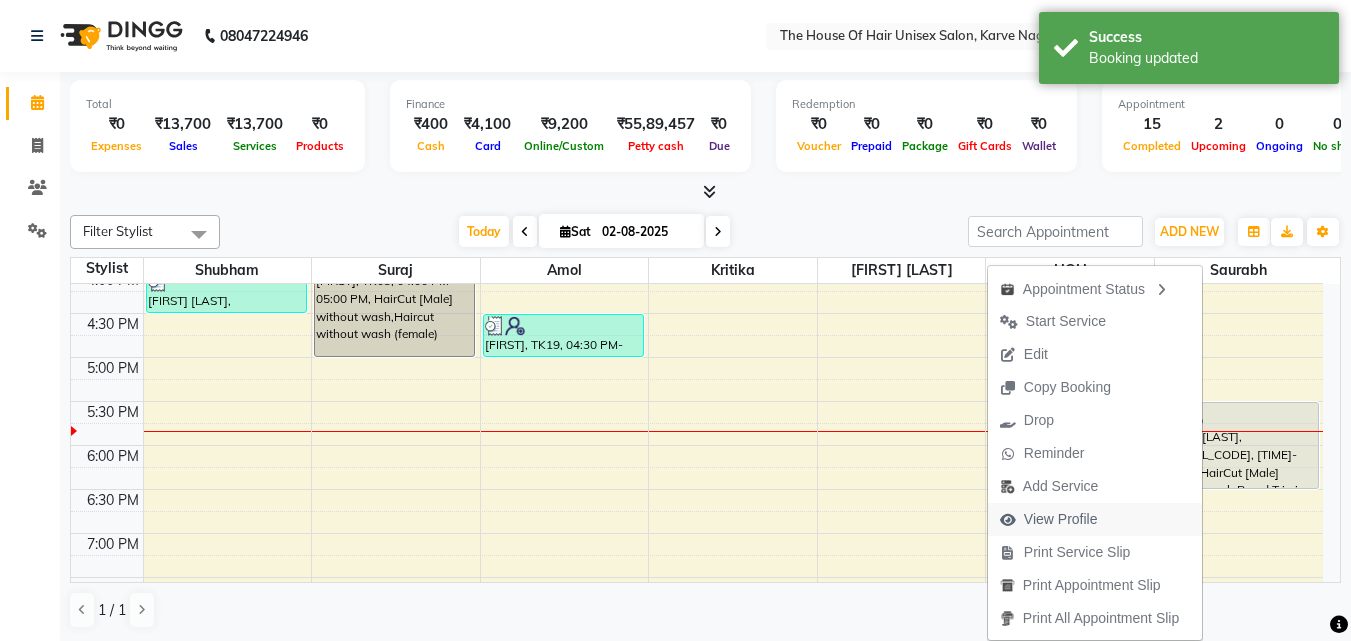 click on "View Profile" at bounding box center (1061, 519) 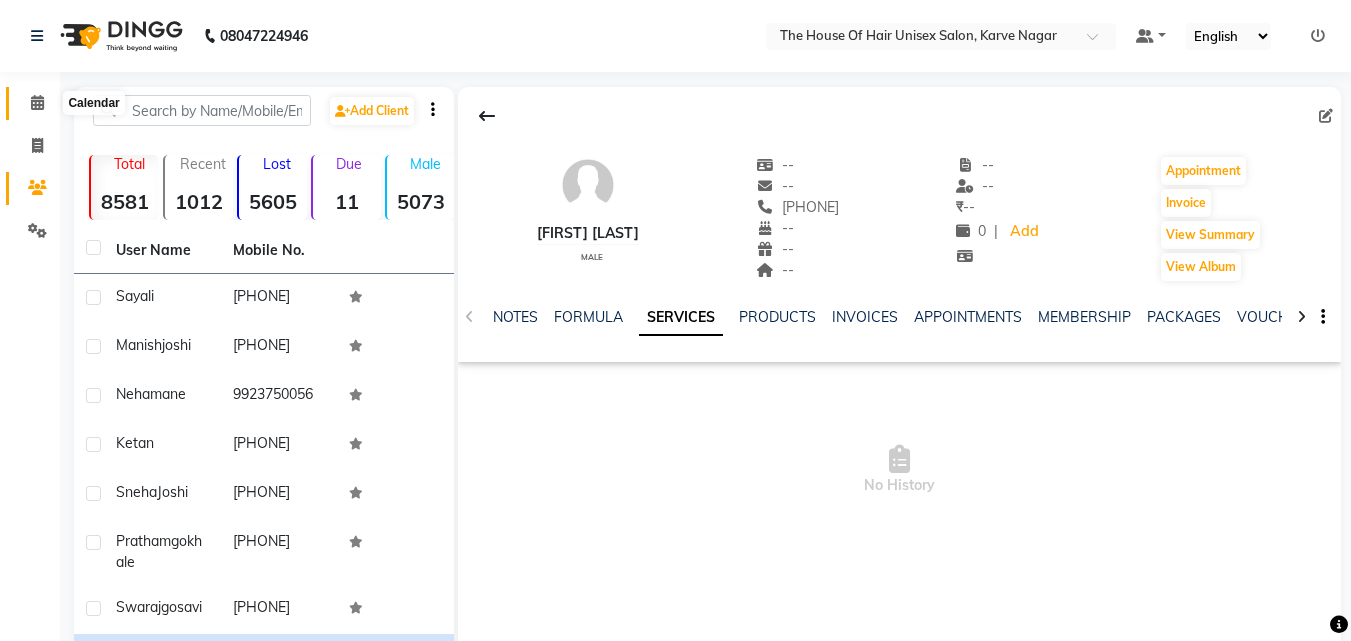 click 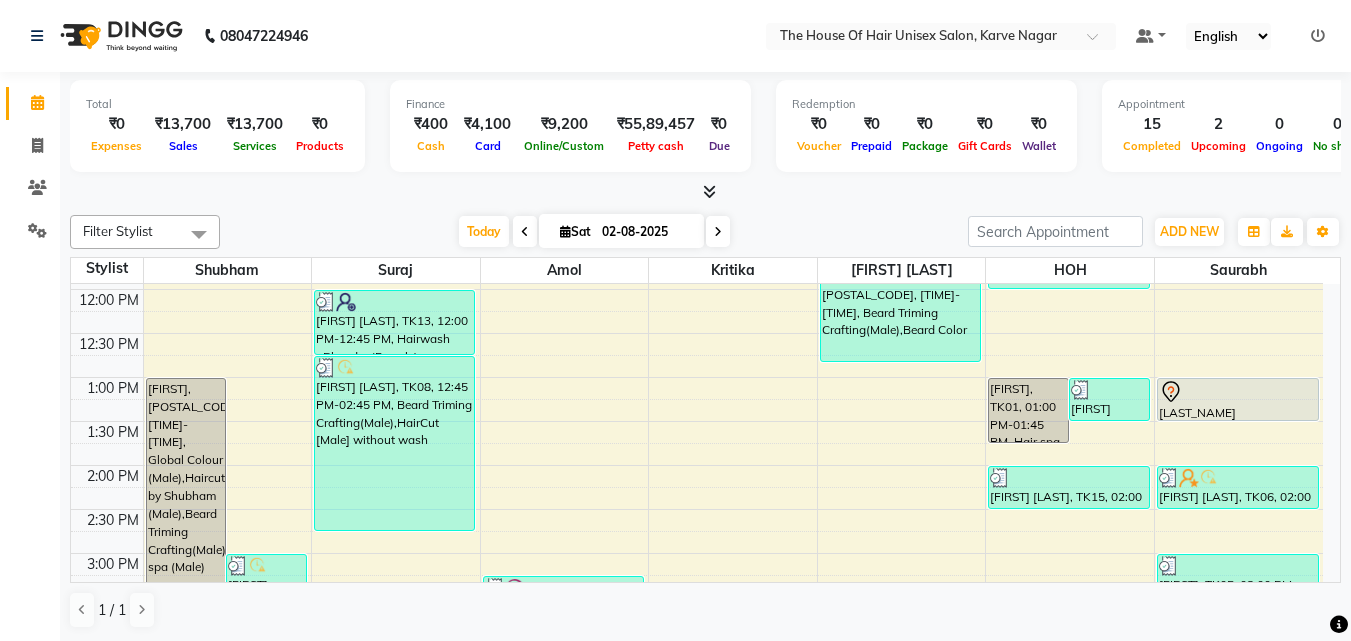 scroll, scrollTop: 437, scrollLeft: 0, axis: vertical 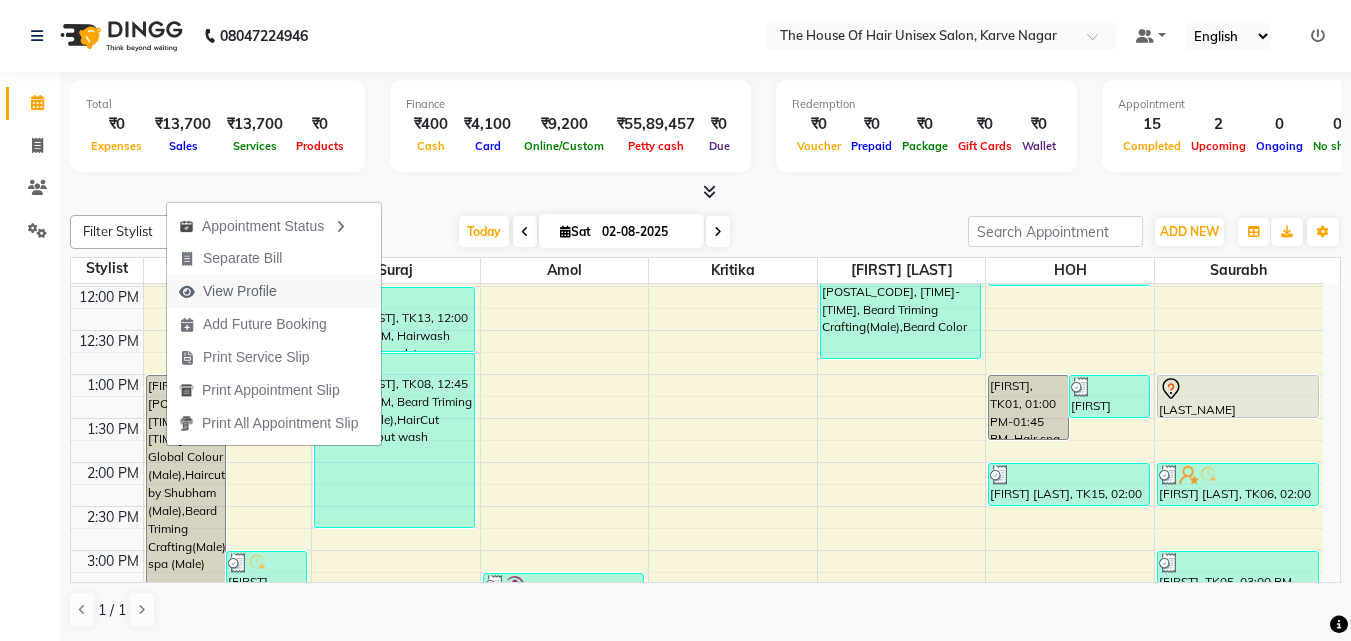 click on "View Profile" at bounding box center [240, 291] 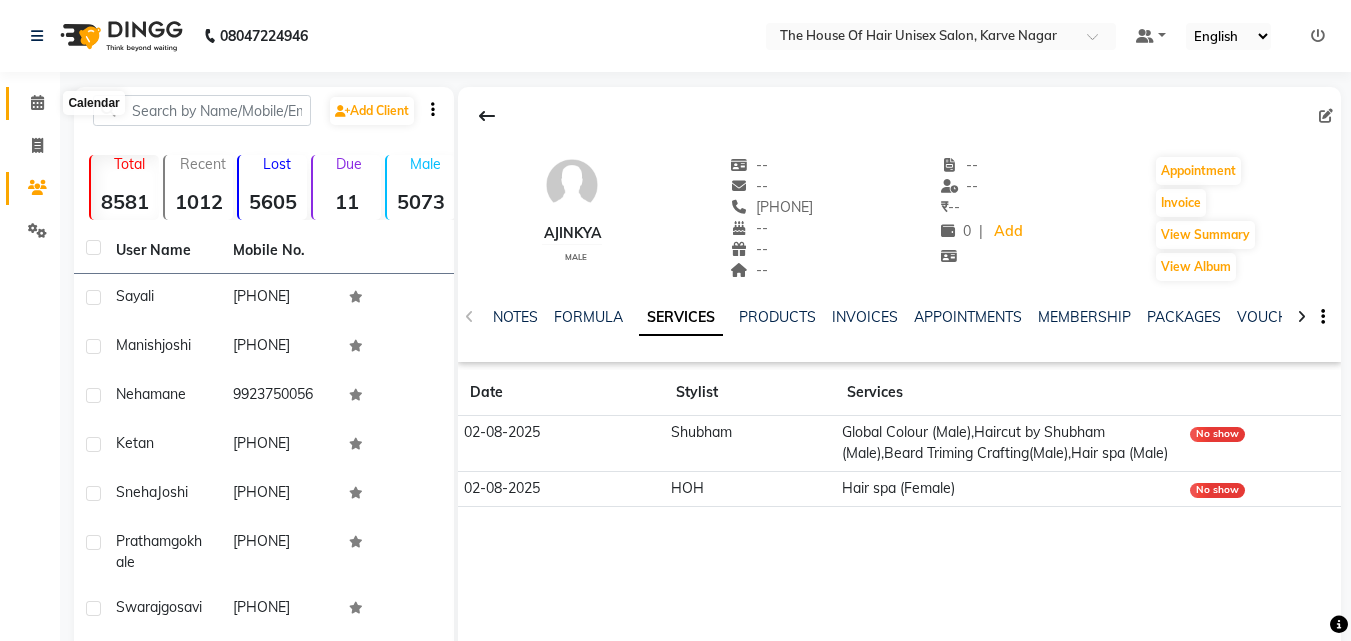 click 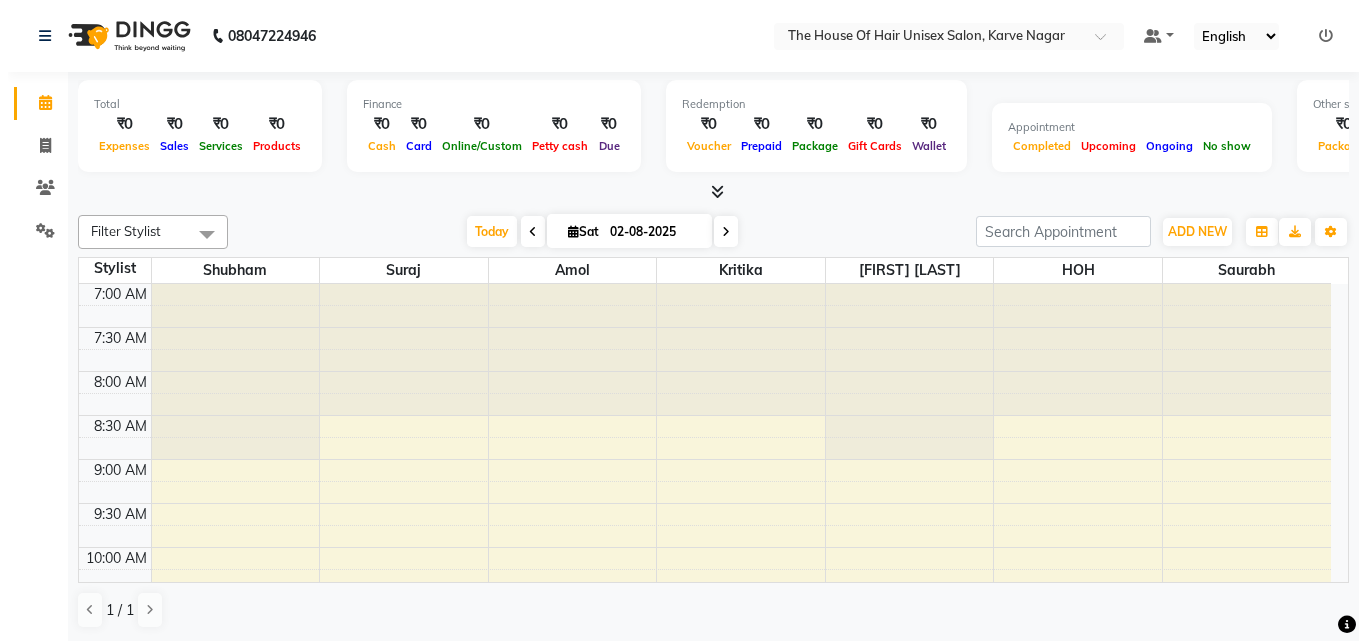 scroll, scrollTop: 0, scrollLeft: 0, axis: both 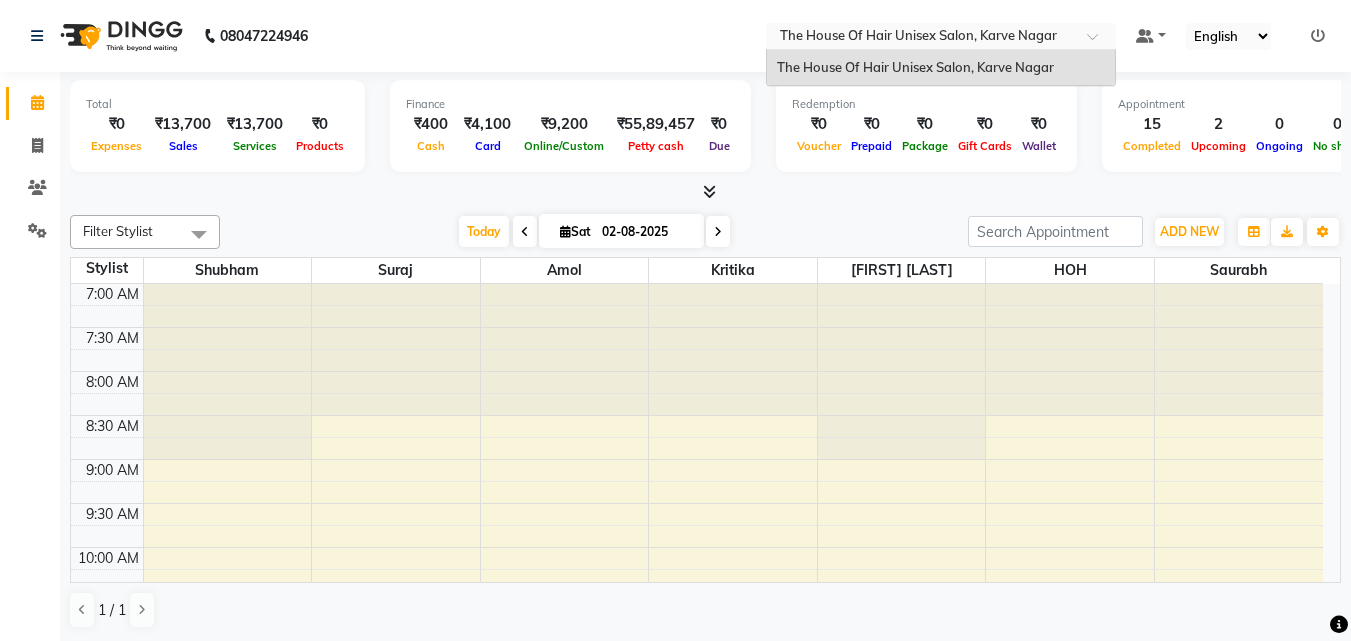 click at bounding box center [921, 38] 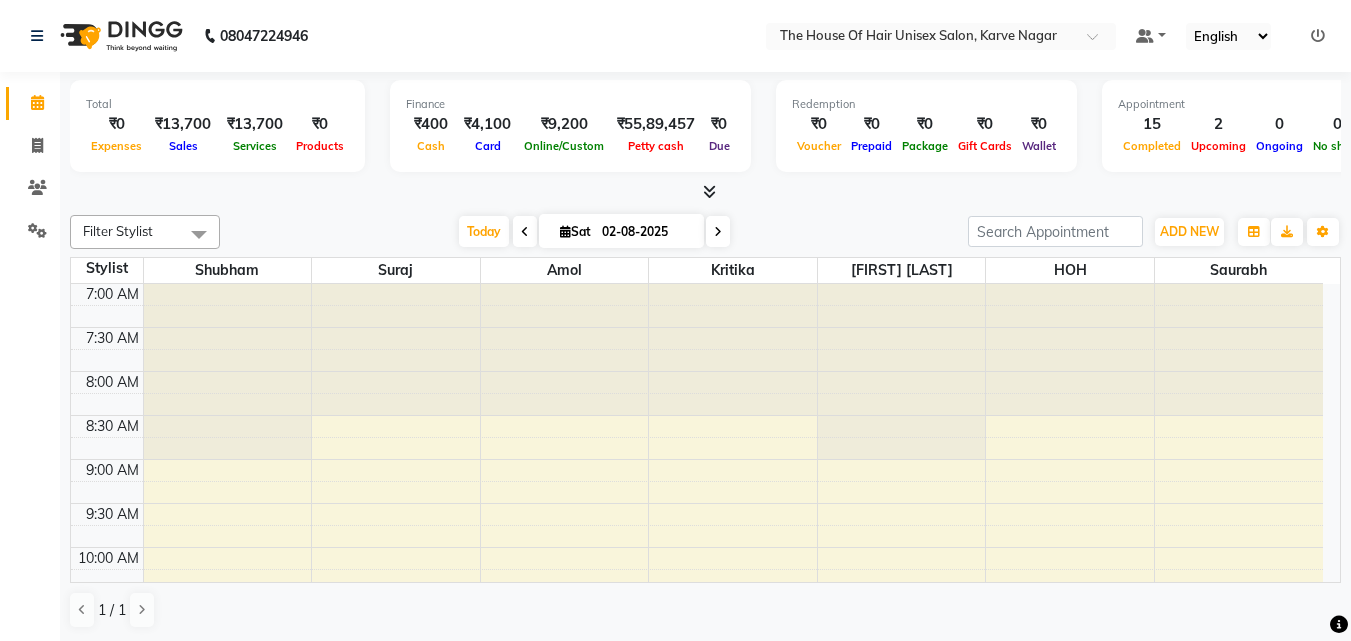 click on "Today  Sat 02-08-2025" at bounding box center (594, 232) 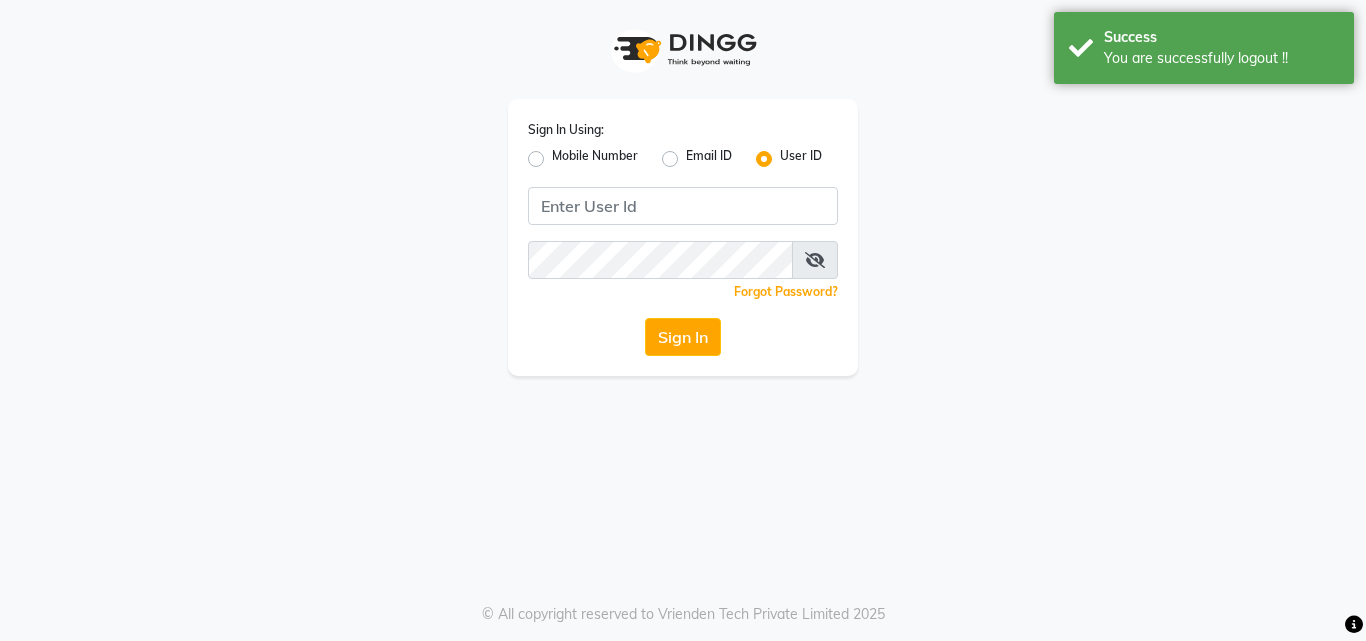 click on "Mobile Number" 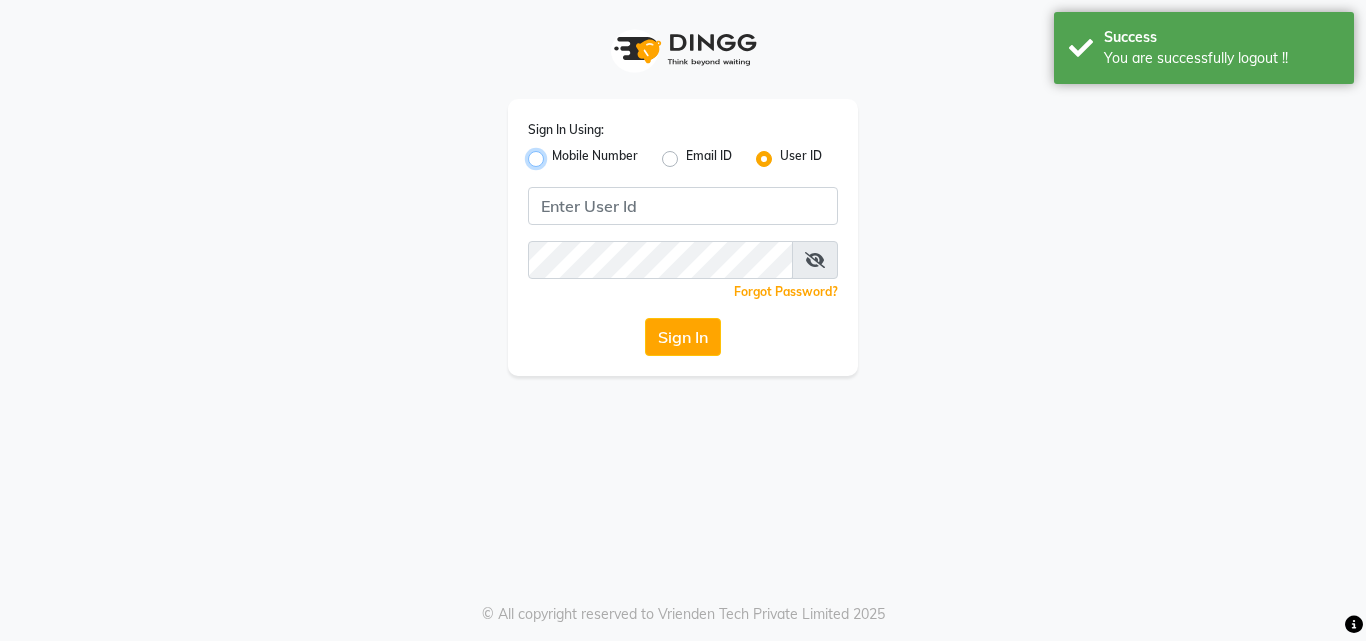 click on "Mobile Number" at bounding box center [558, 153] 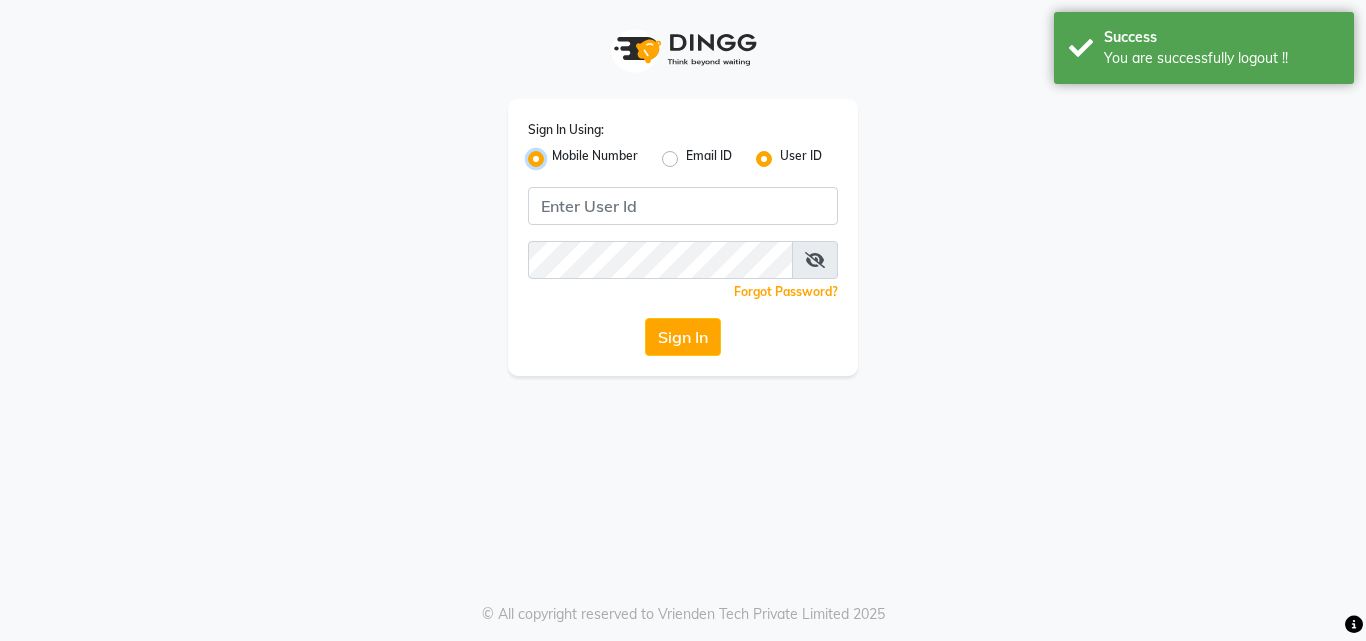 radio on "false" 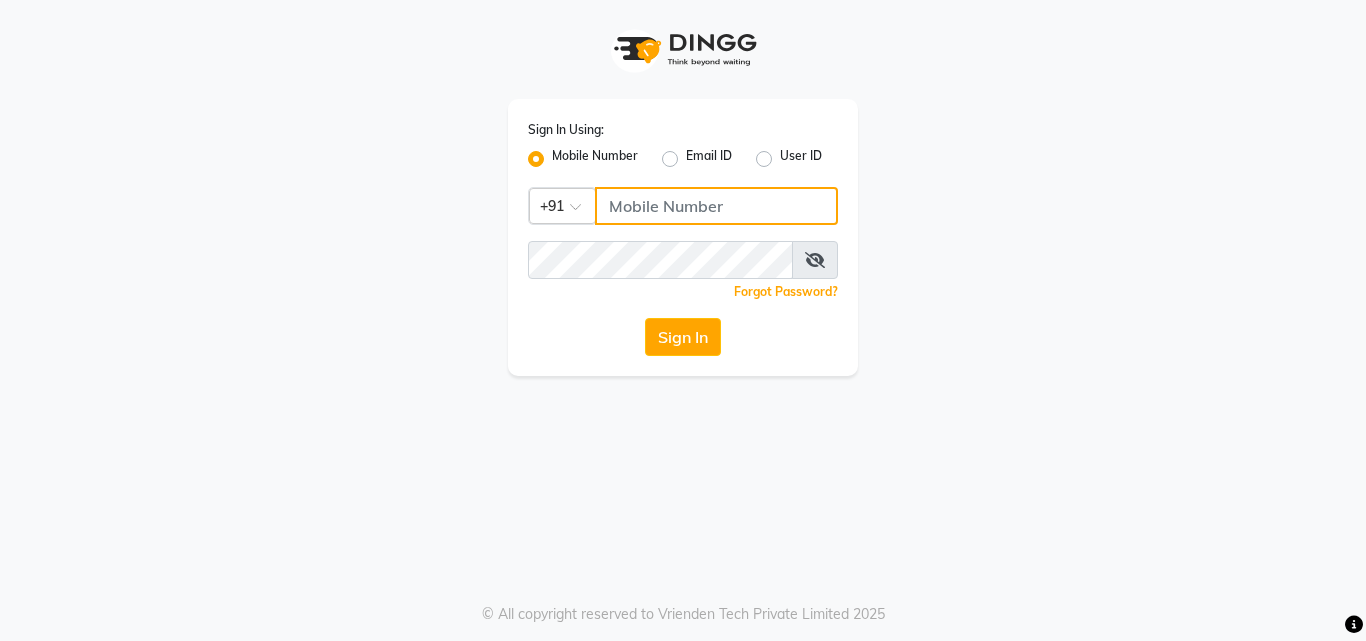 click 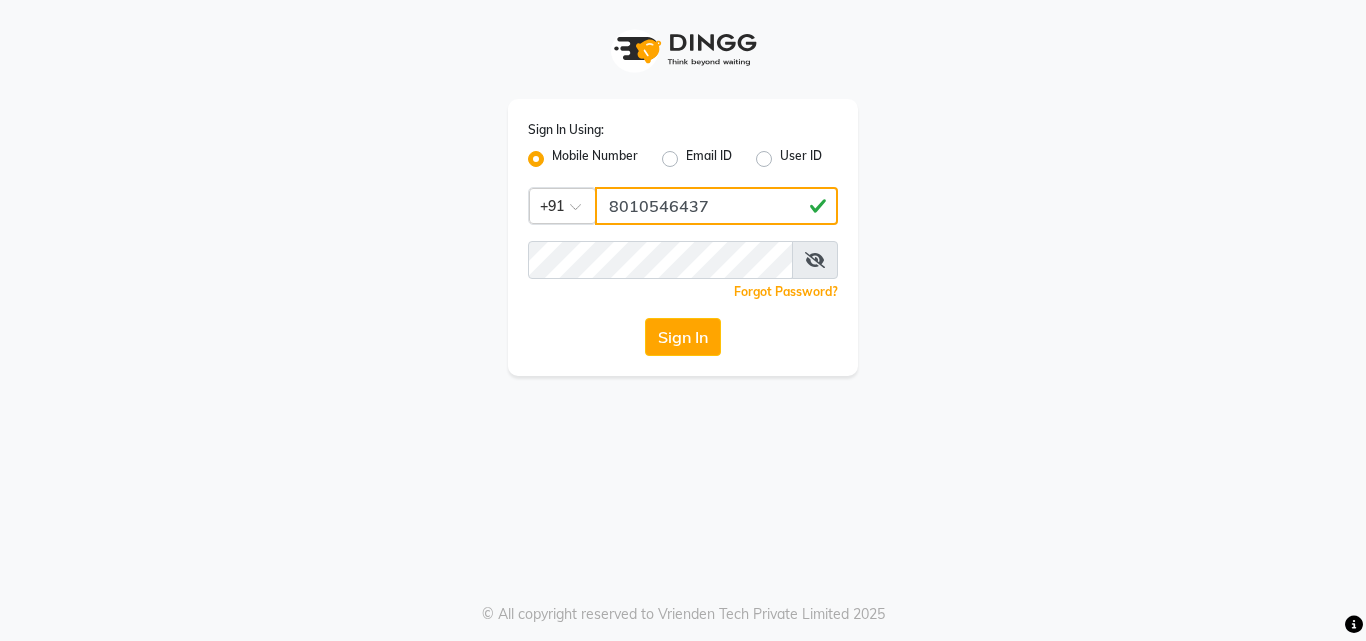 type on "8010546437" 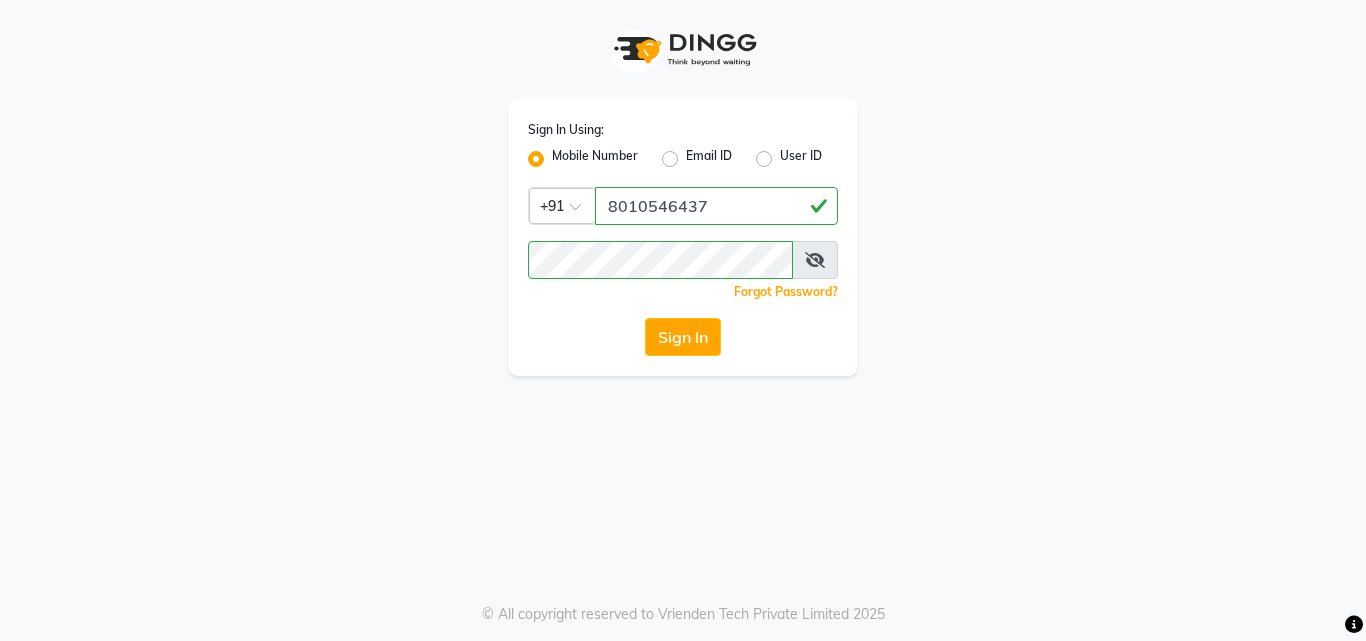 click at bounding box center (815, 260) 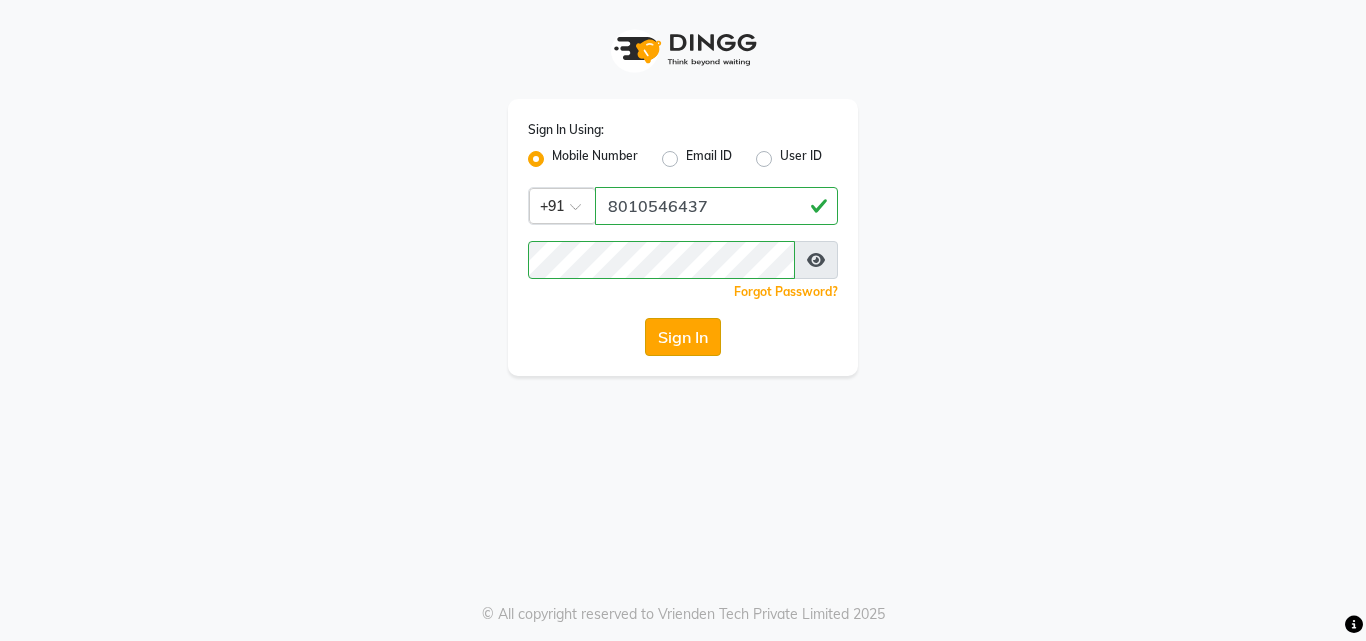 click on "Sign In" 